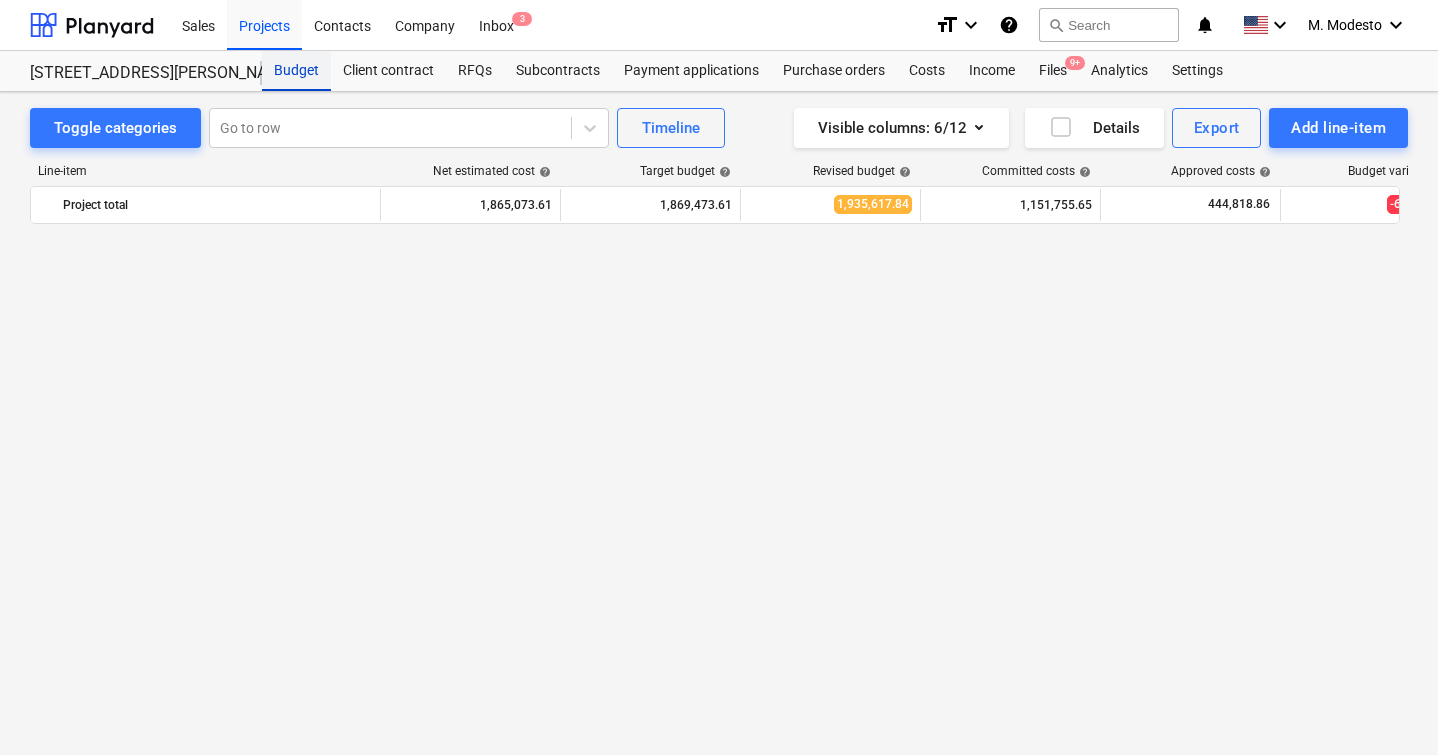 scroll, scrollTop: 0, scrollLeft: 0, axis: both 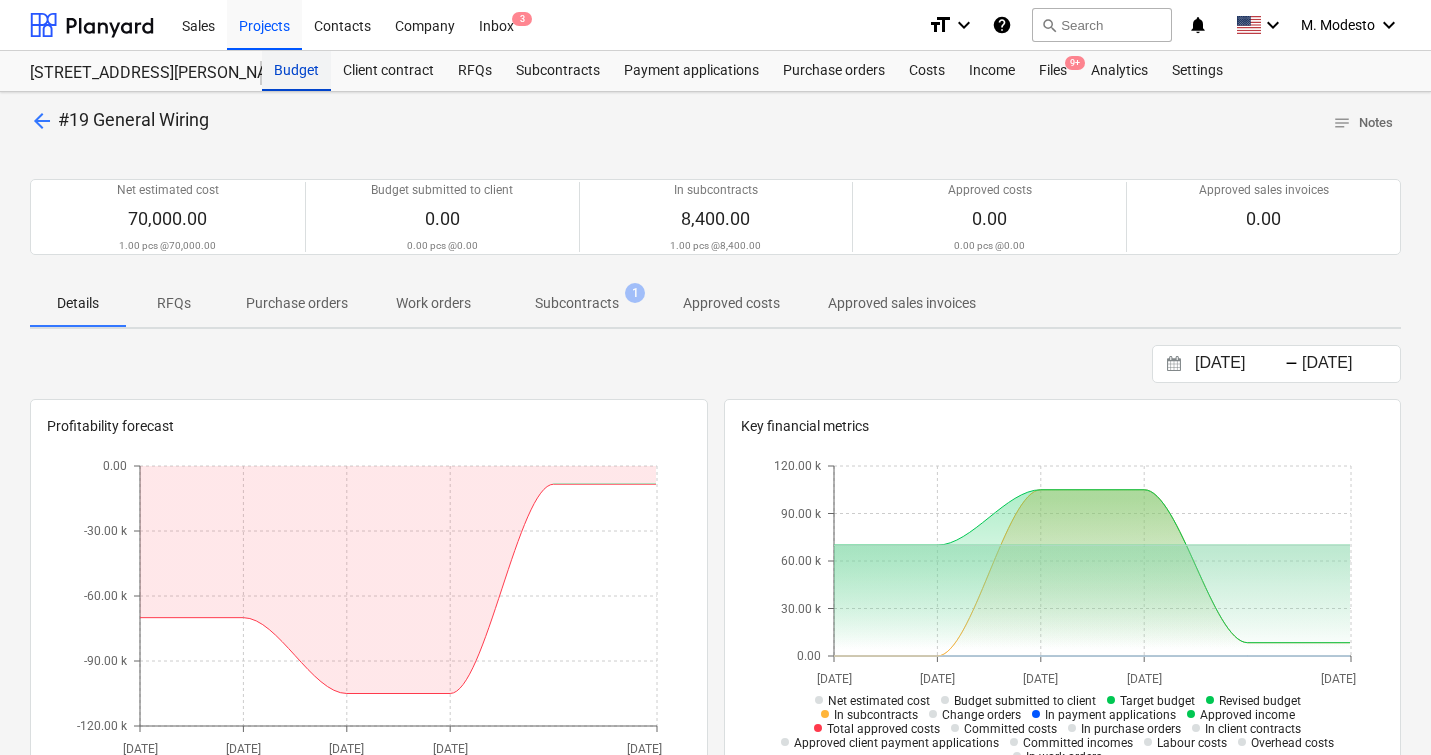 click on "Budget" at bounding box center [296, 71] 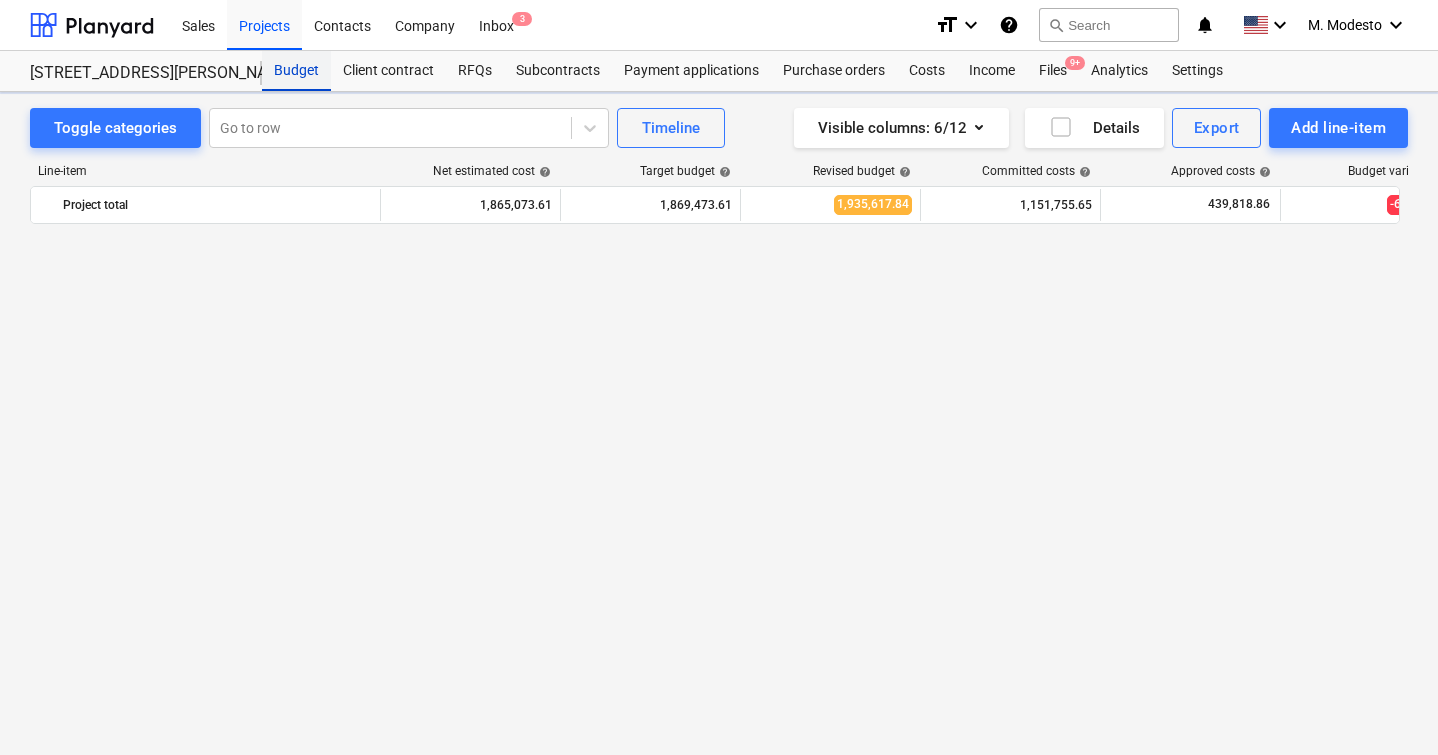 scroll, scrollTop: 1256, scrollLeft: 0, axis: vertical 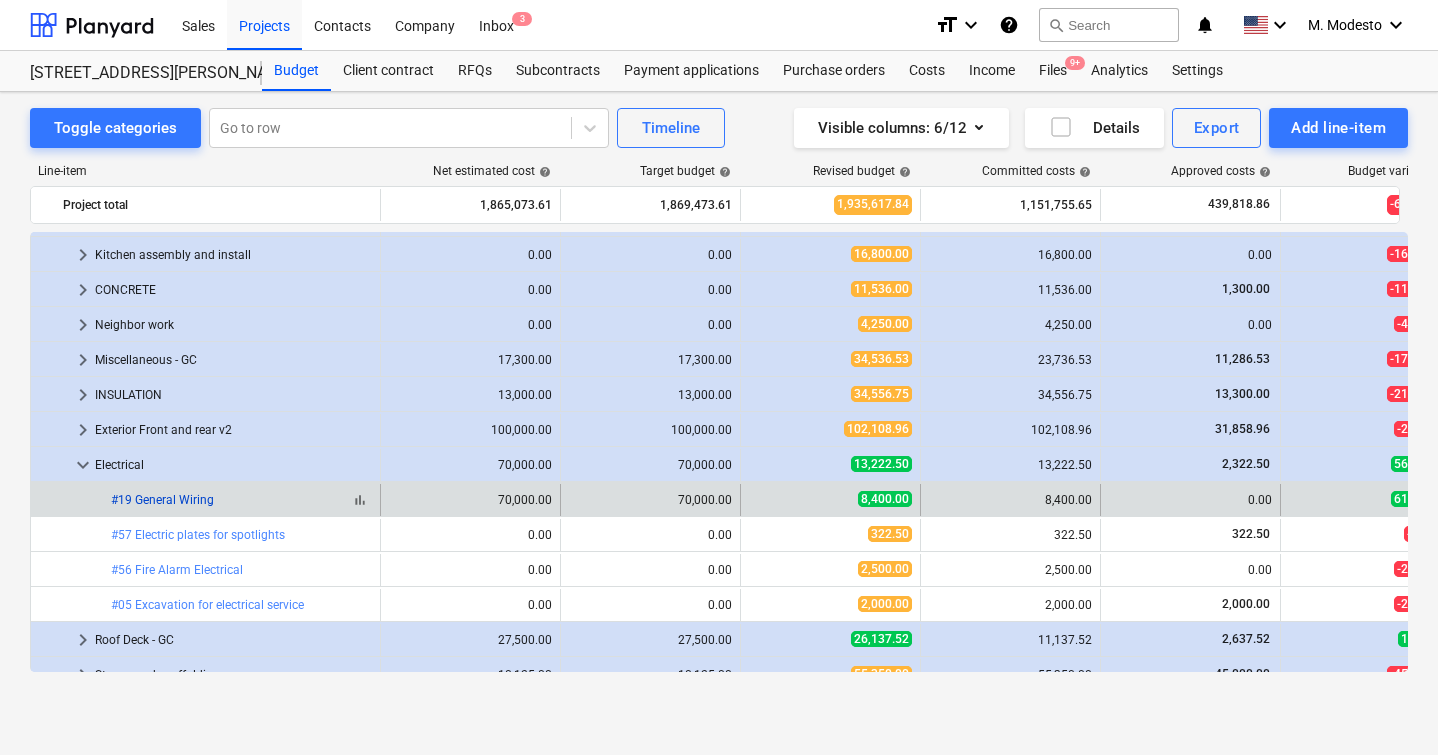 click on "#19 General Wiring" at bounding box center [162, 500] 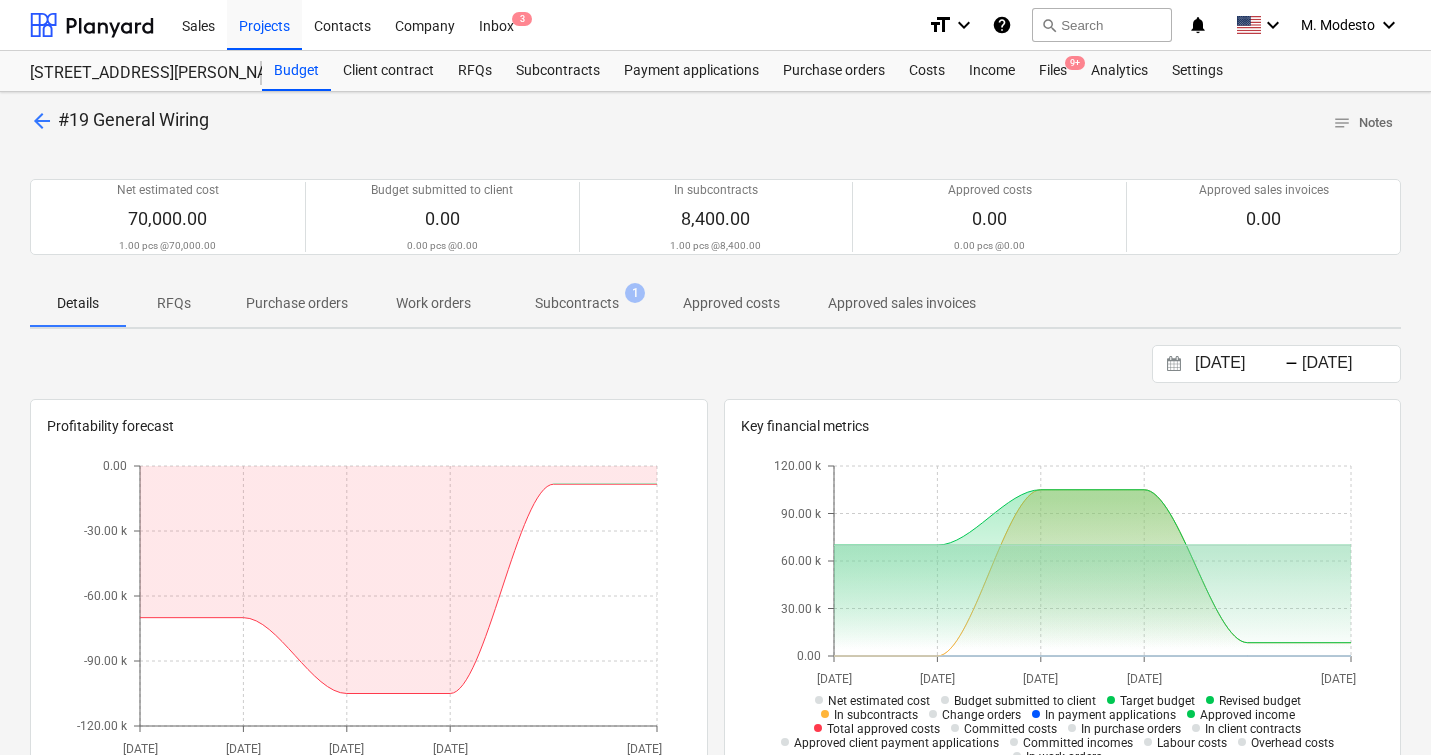 click on "Subcontracts" at bounding box center [577, 303] 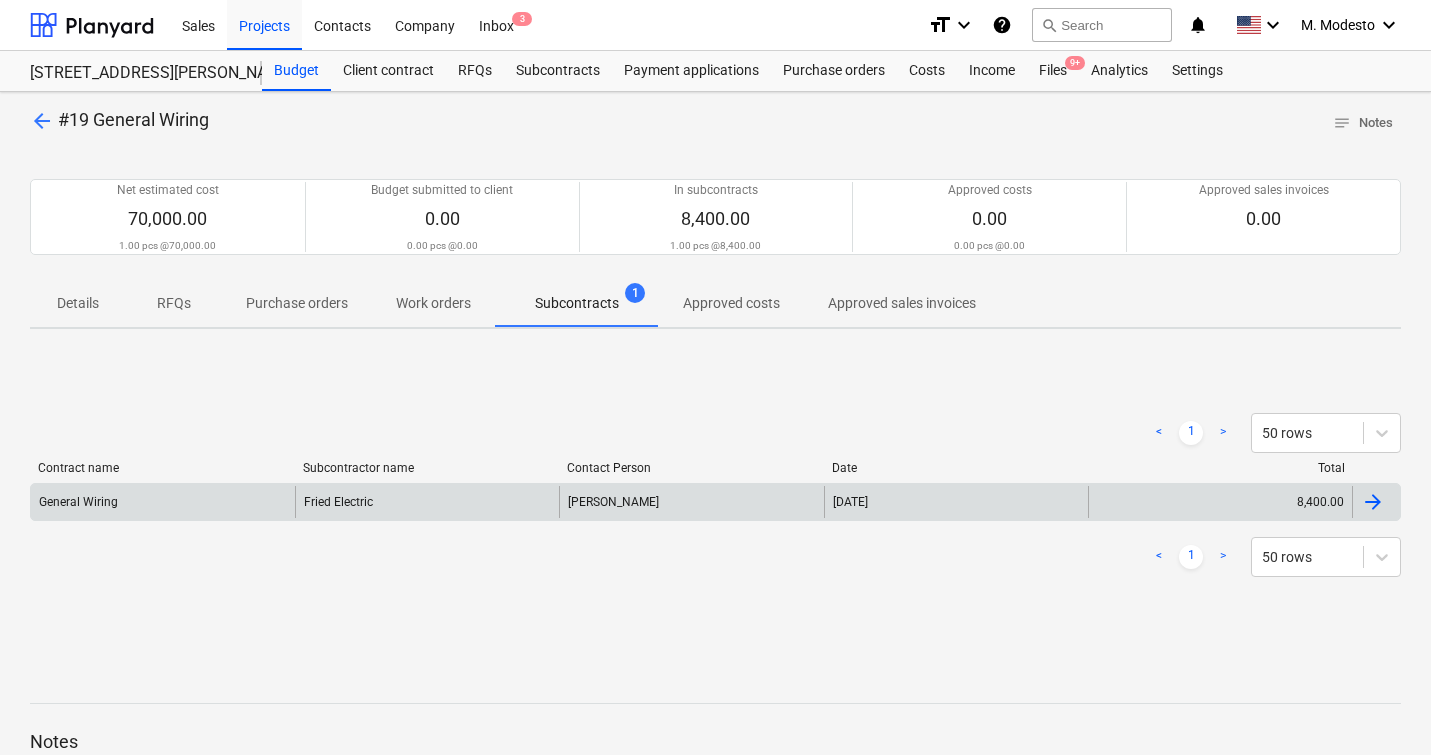 click on "[DATE]" at bounding box center (956, 502) 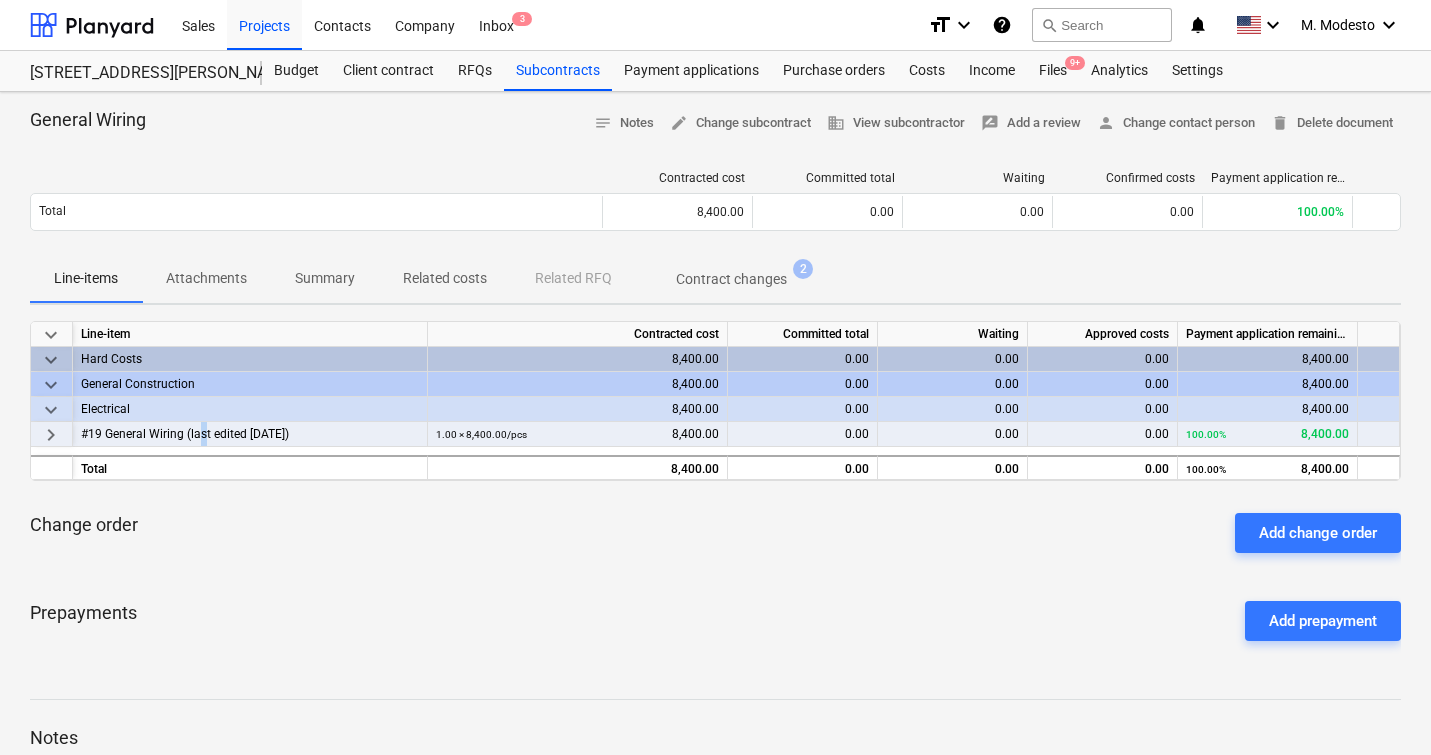 click on "#19 General Wiring (last edited [DATE])" at bounding box center (250, 434) 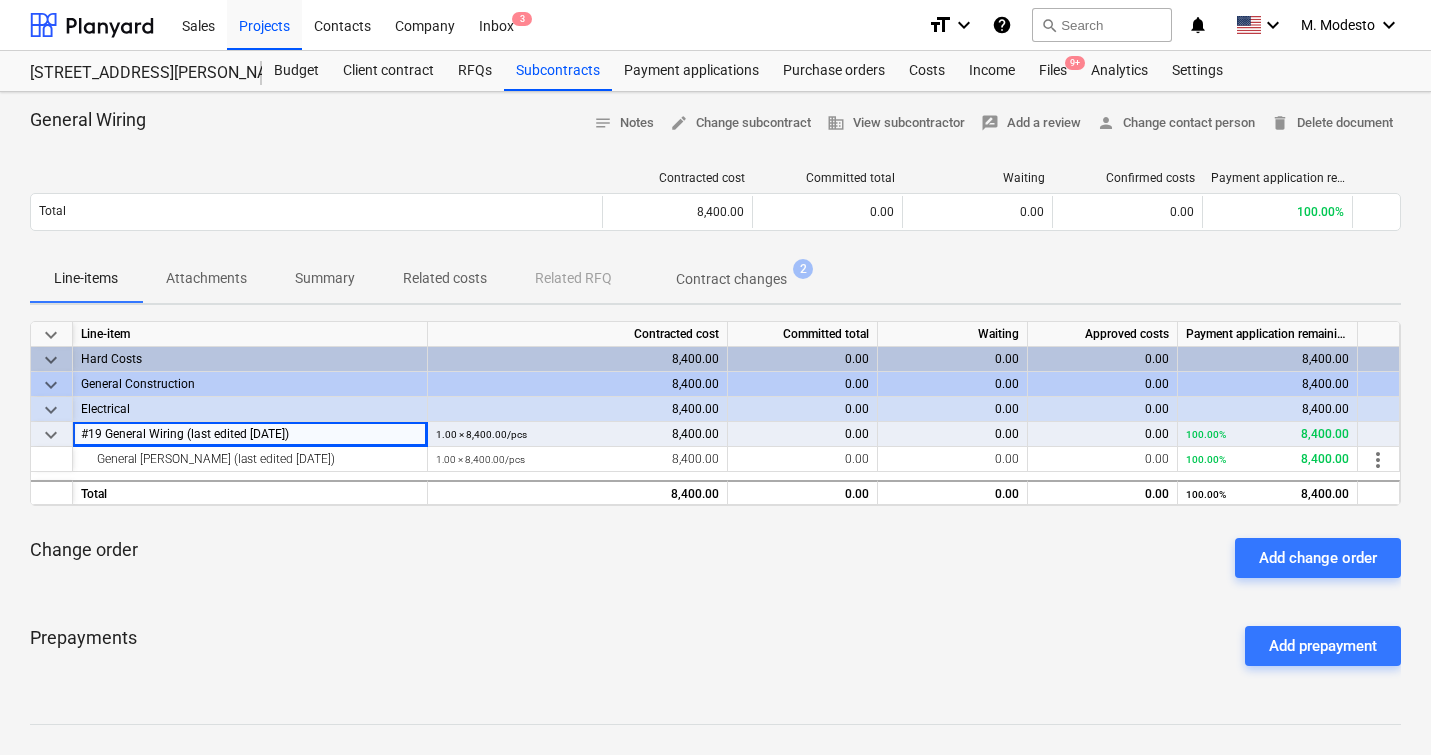 click on "Contract changes 2" at bounding box center [731, 279] 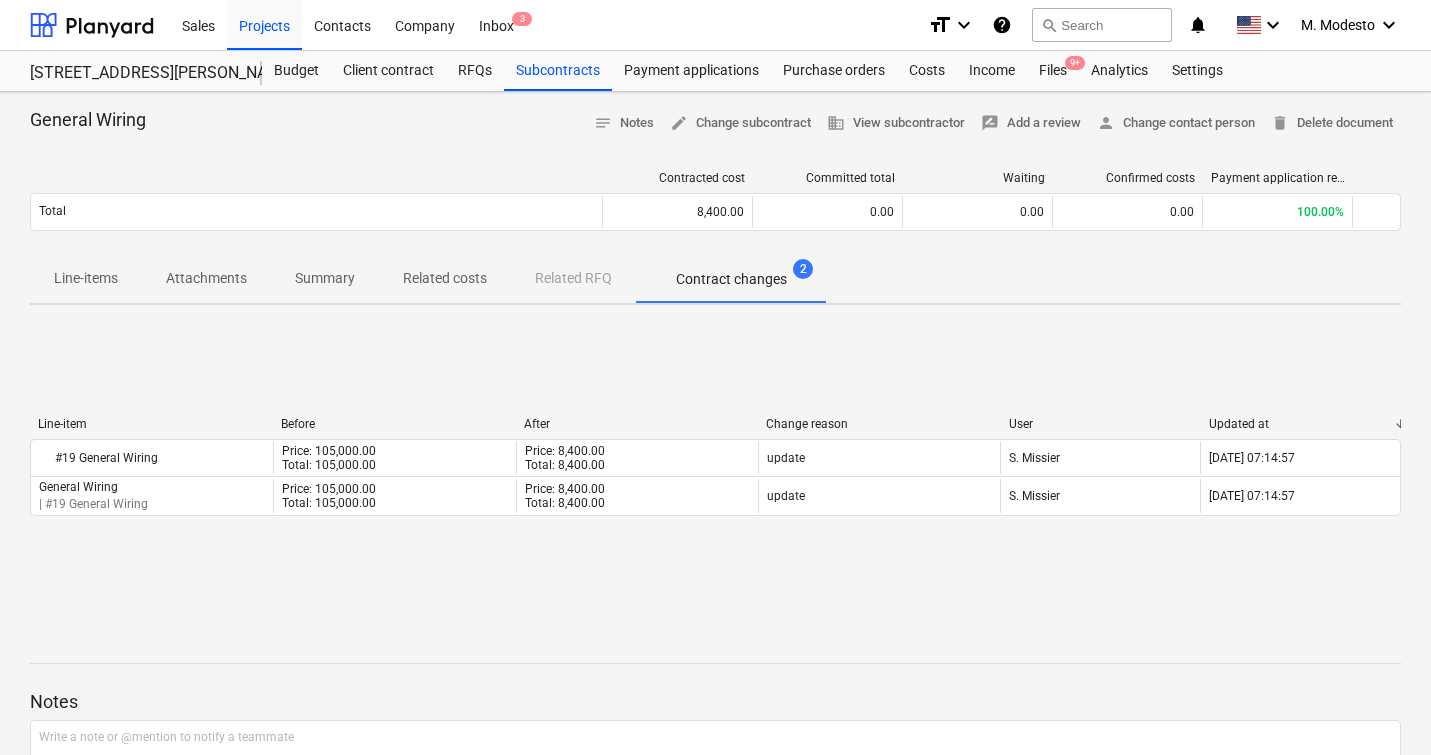 click on "Line-item Before After Change reason User Updated at  #19 General Wiring  Price: 105,000.00 Total: 105,000.00 Price: 8,400.00 Total: 8,400.00 update S. Missier 15.07.2025 07:14:57 General Wiring   | #19 General Wiring Price: 105,000.00 Total: 105,000.00 Price: 8,400.00 Total: 8,400.00 update S. Missier 15.07.2025 07:14:57 Please wait" at bounding box center (715, 471) 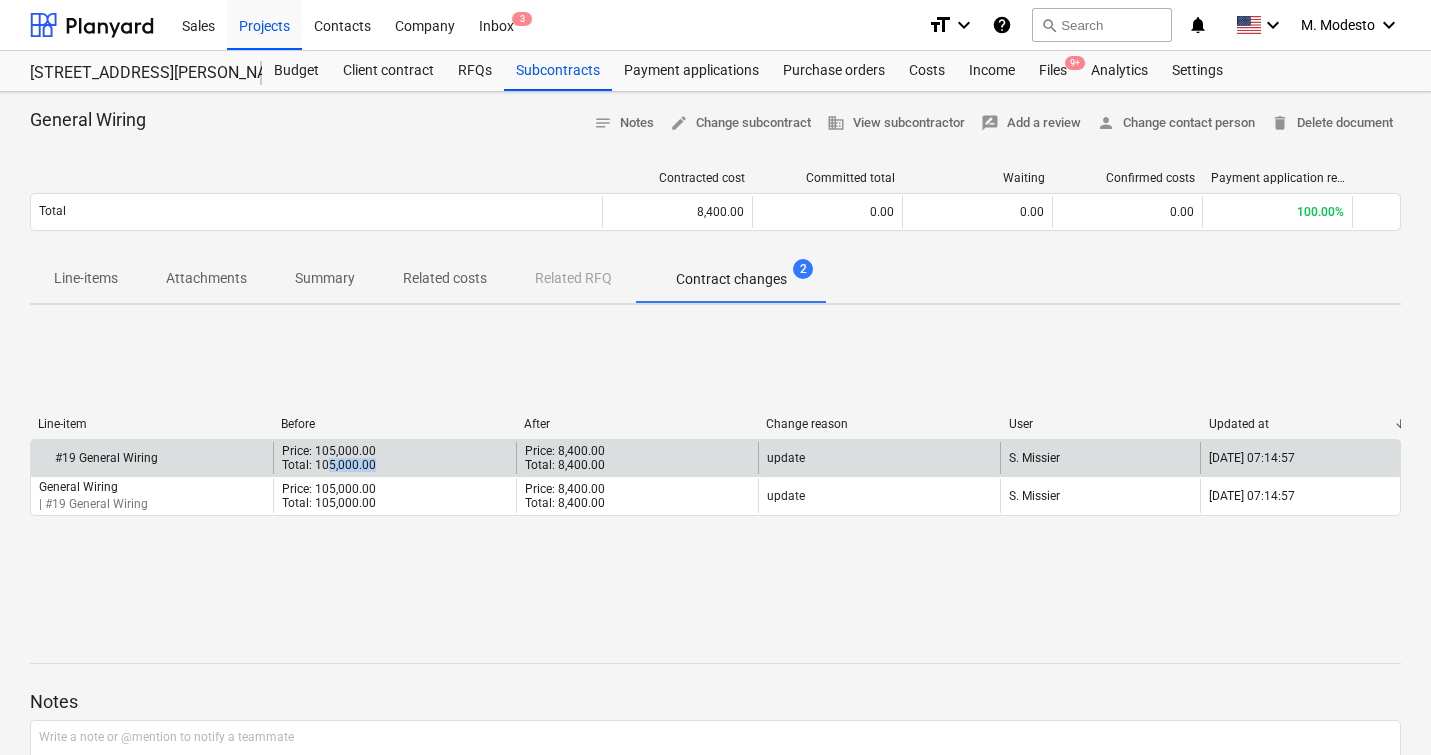 drag, startPoint x: 329, startPoint y: 470, endPoint x: 392, endPoint y: 470, distance: 63 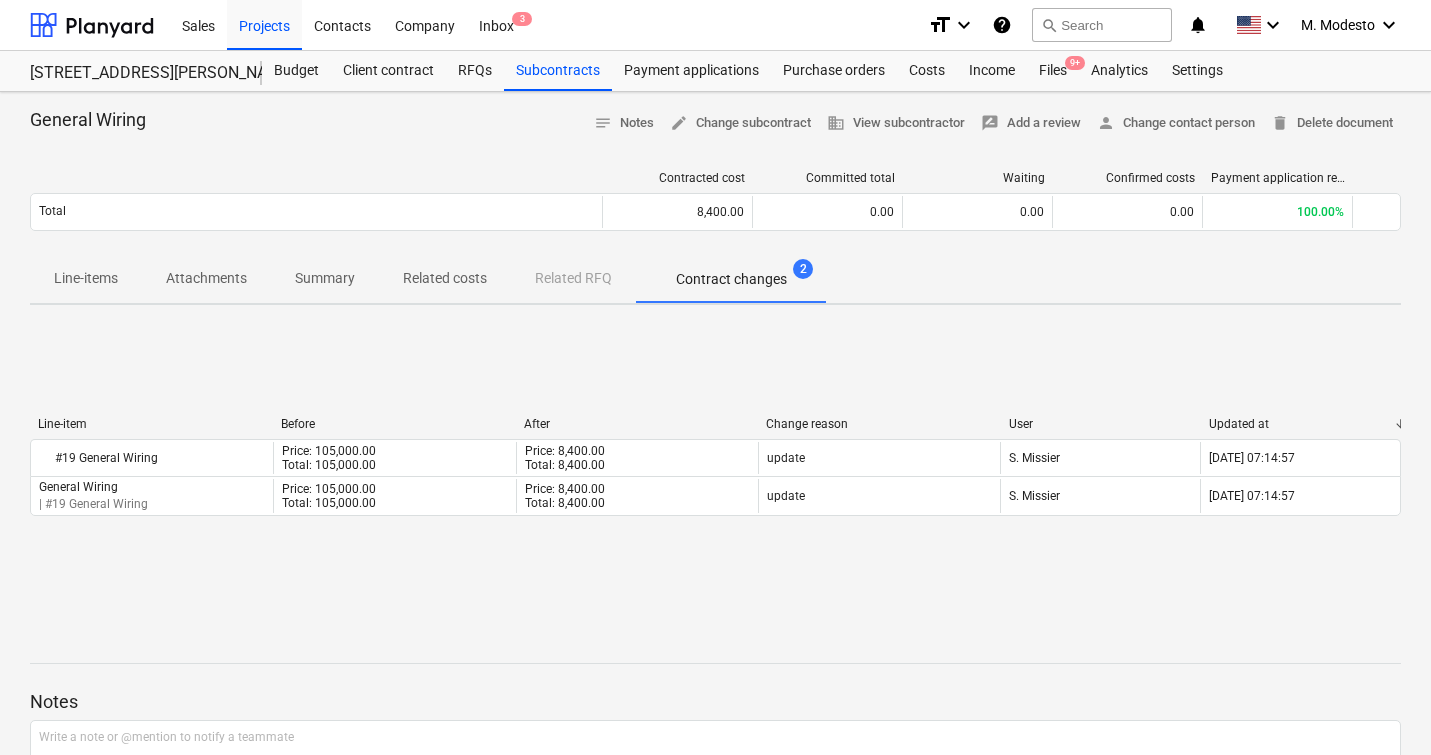 click on "Line-item Before After Change reason User Updated at  #19 General Wiring  Price: 105,000.00 Total: 105,000.00 Price: 8,400.00 Total: 8,400.00 update S. Missier 15.07.2025 07:14:57 General Wiring   | #19 General Wiring Price: 105,000.00 Total: 105,000.00 Price: 8,400.00 Total: 8,400.00 update S. Missier 15.07.2025 07:14:57 Please wait" at bounding box center [715, 471] 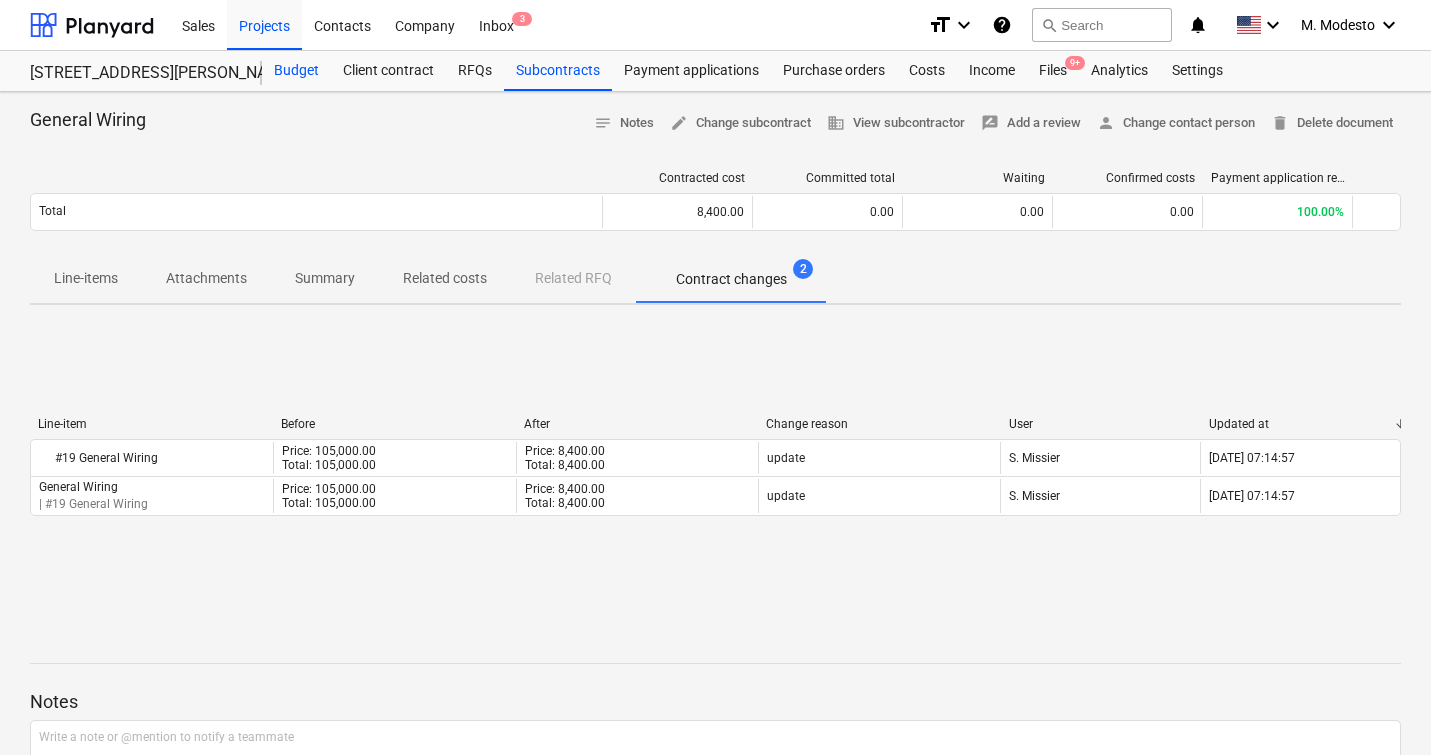 click on "Budget" at bounding box center [296, 71] 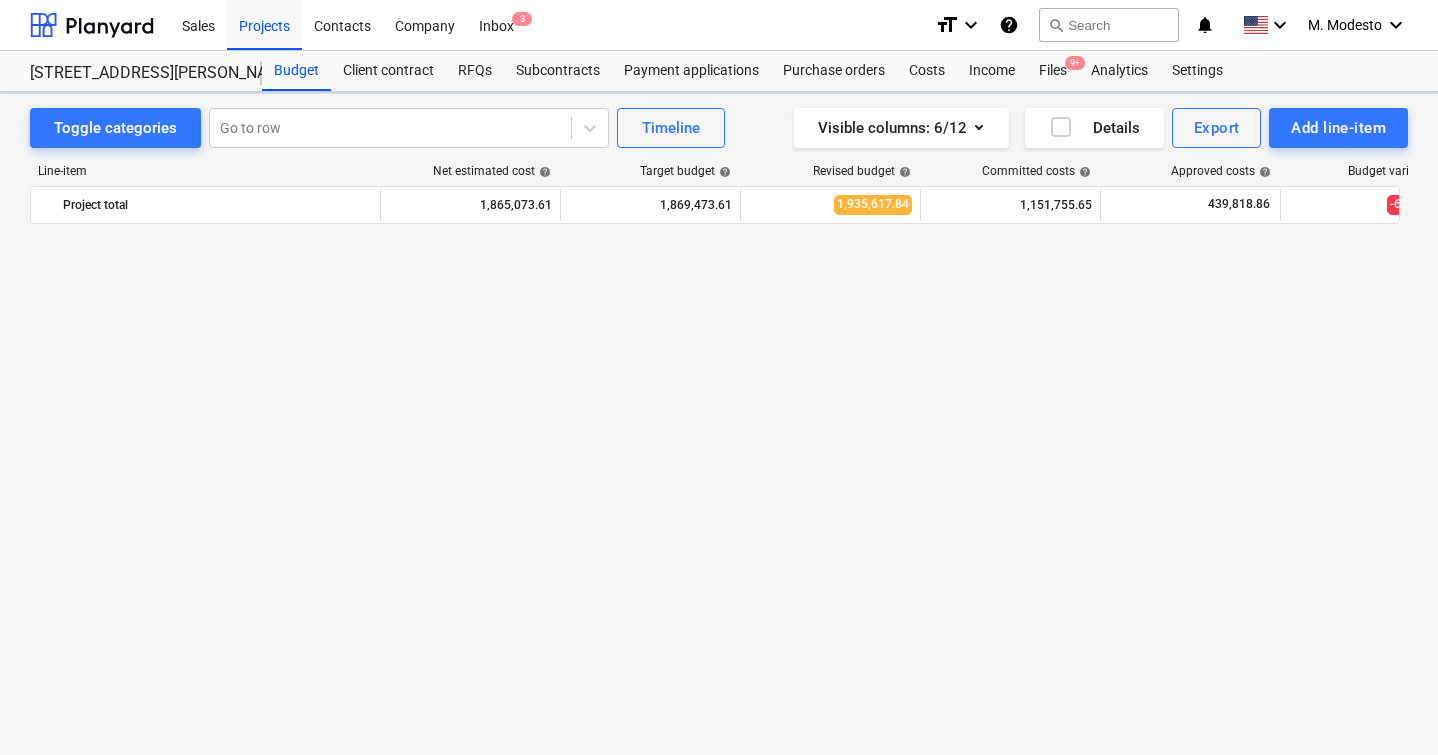 scroll, scrollTop: 1256, scrollLeft: 0, axis: vertical 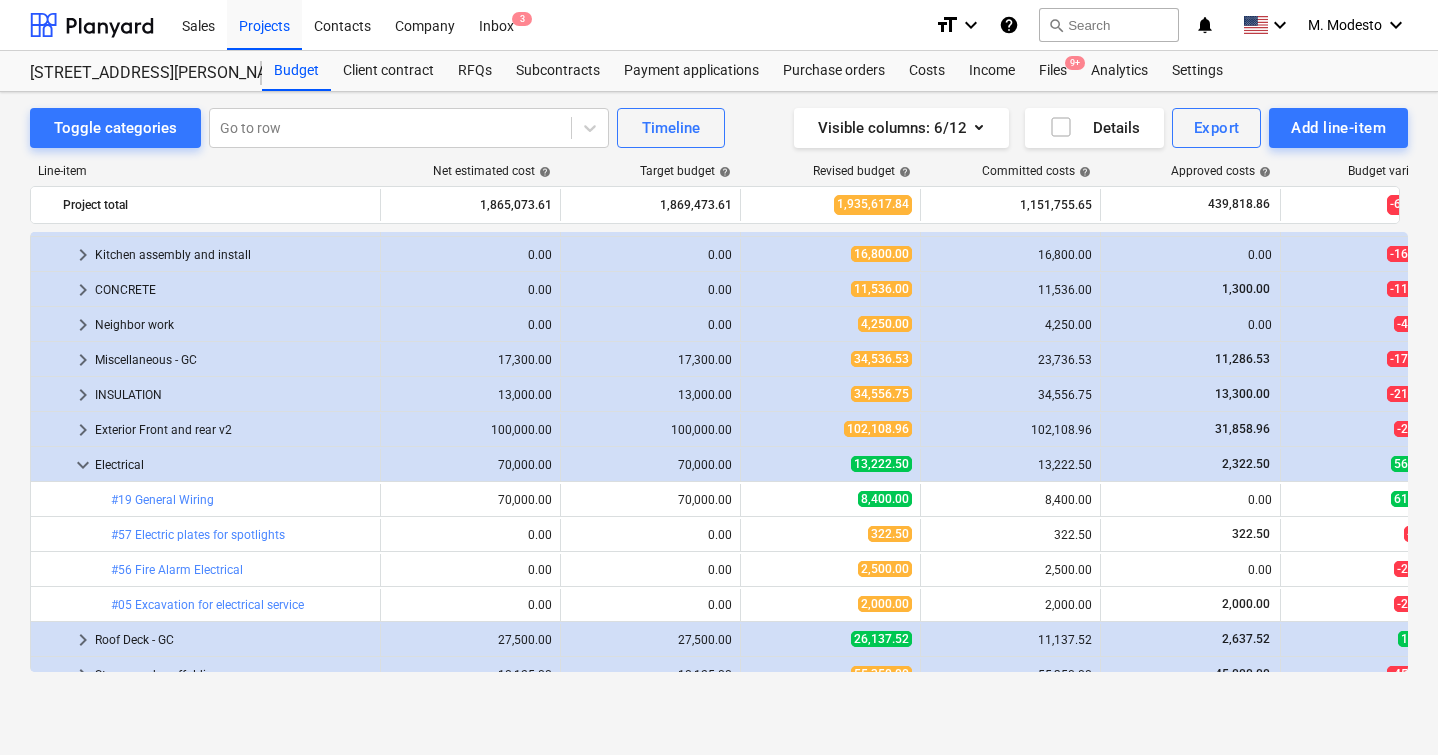 click on "8,400.00" at bounding box center [1010, 500] 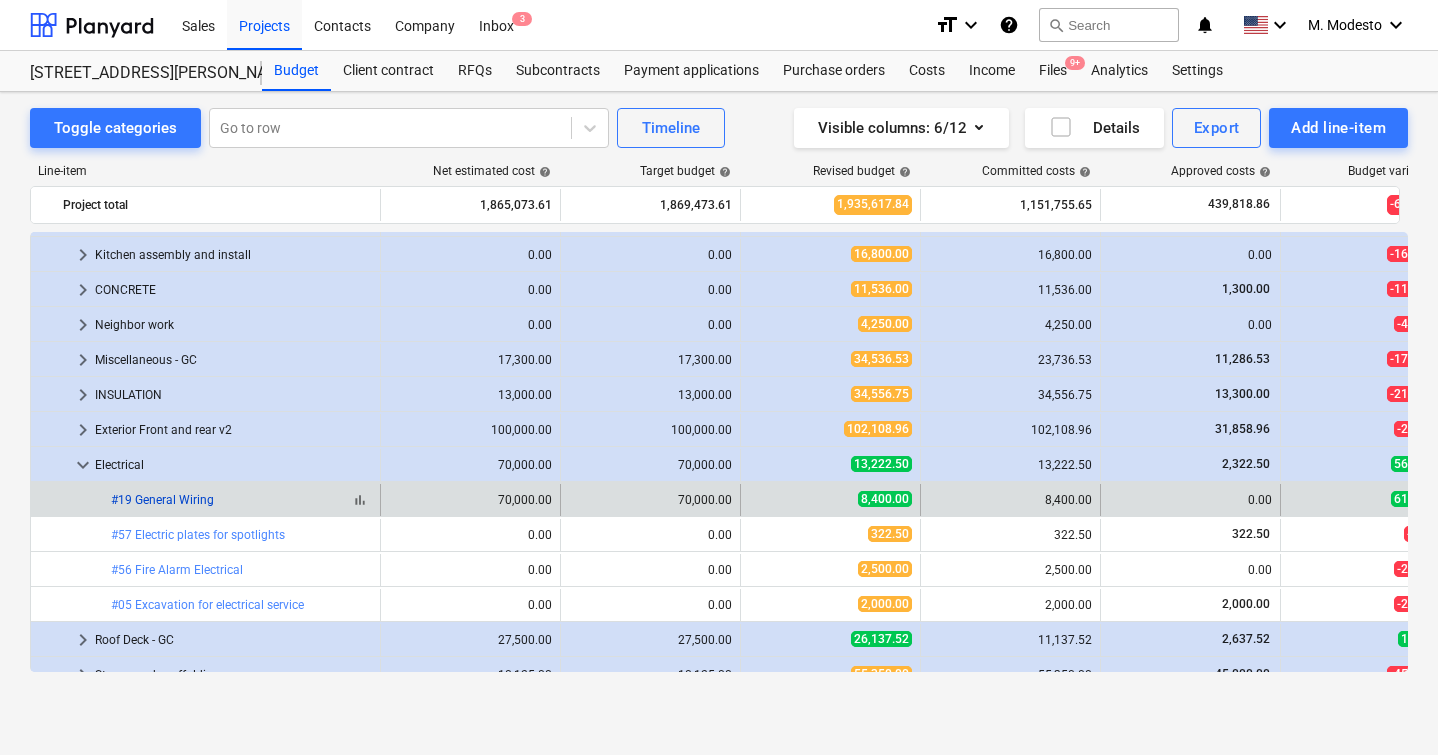 click on "#19 General Wiring" at bounding box center (162, 500) 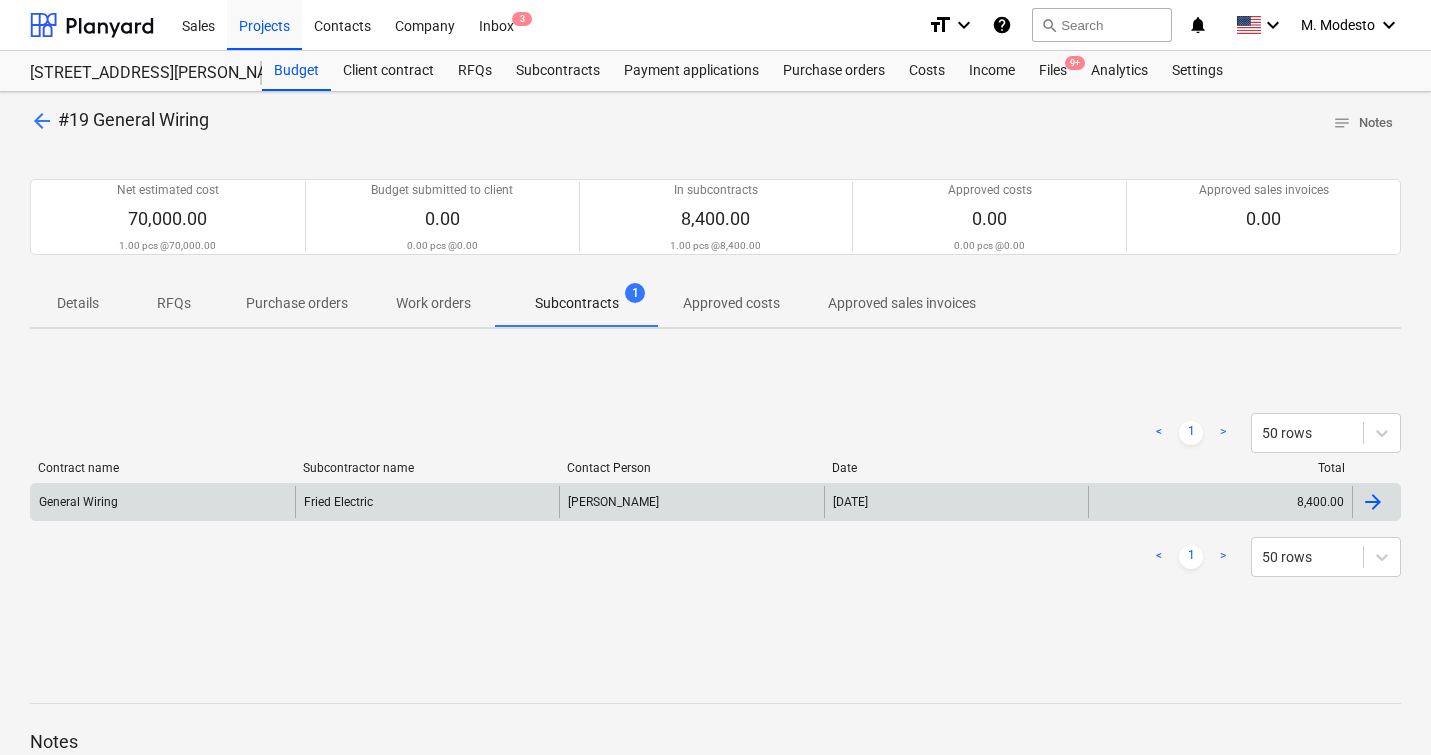 click on "8,400.00" at bounding box center [1220, 502] 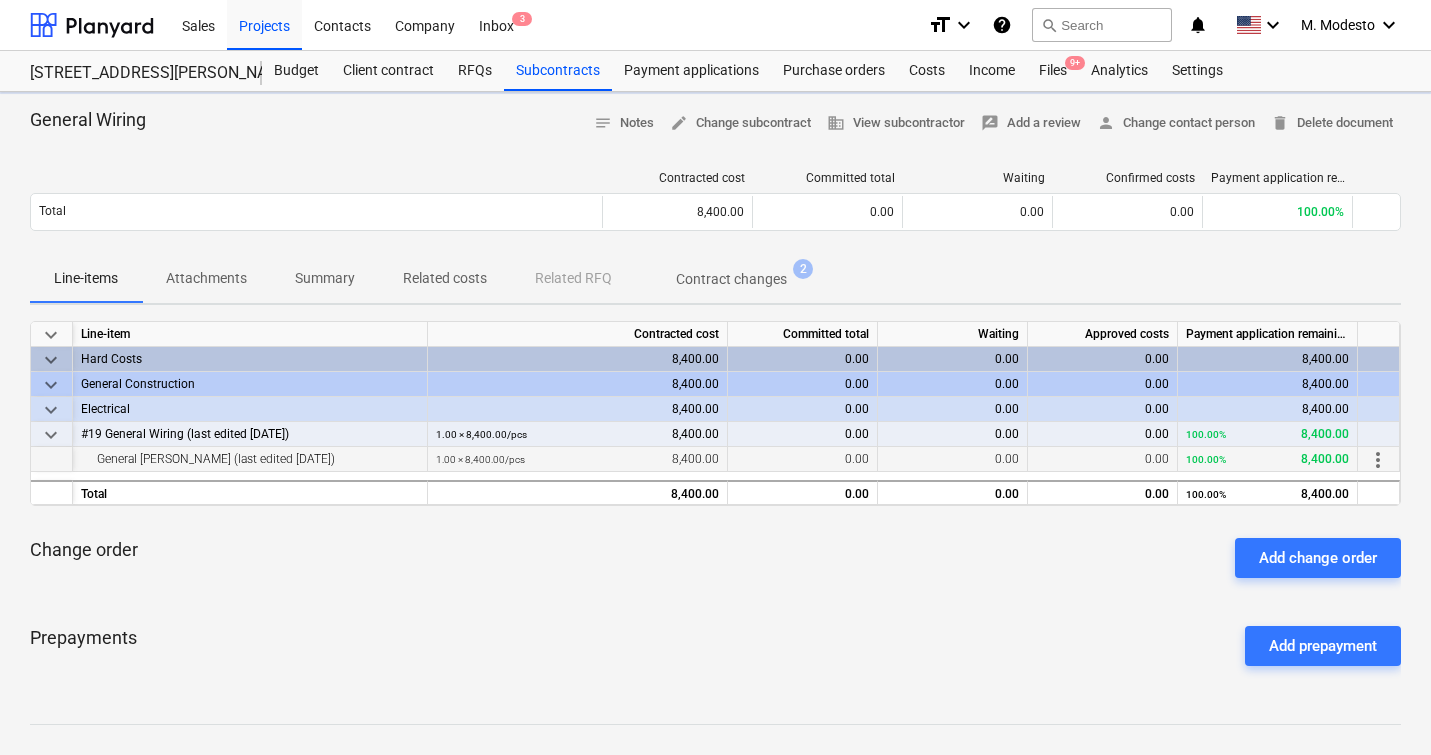 click on "more_vert" at bounding box center [1378, 460] 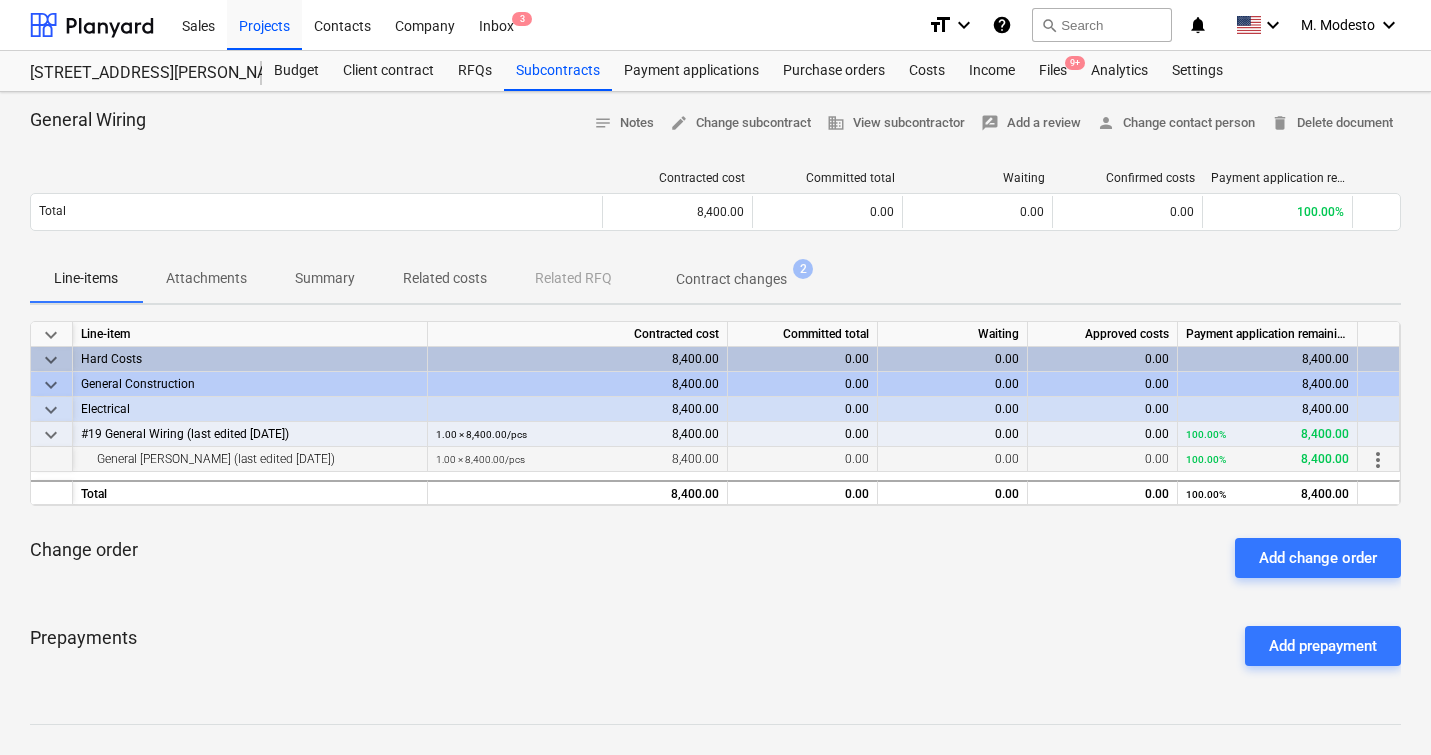 click on "more_vert" at bounding box center (1378, 460) 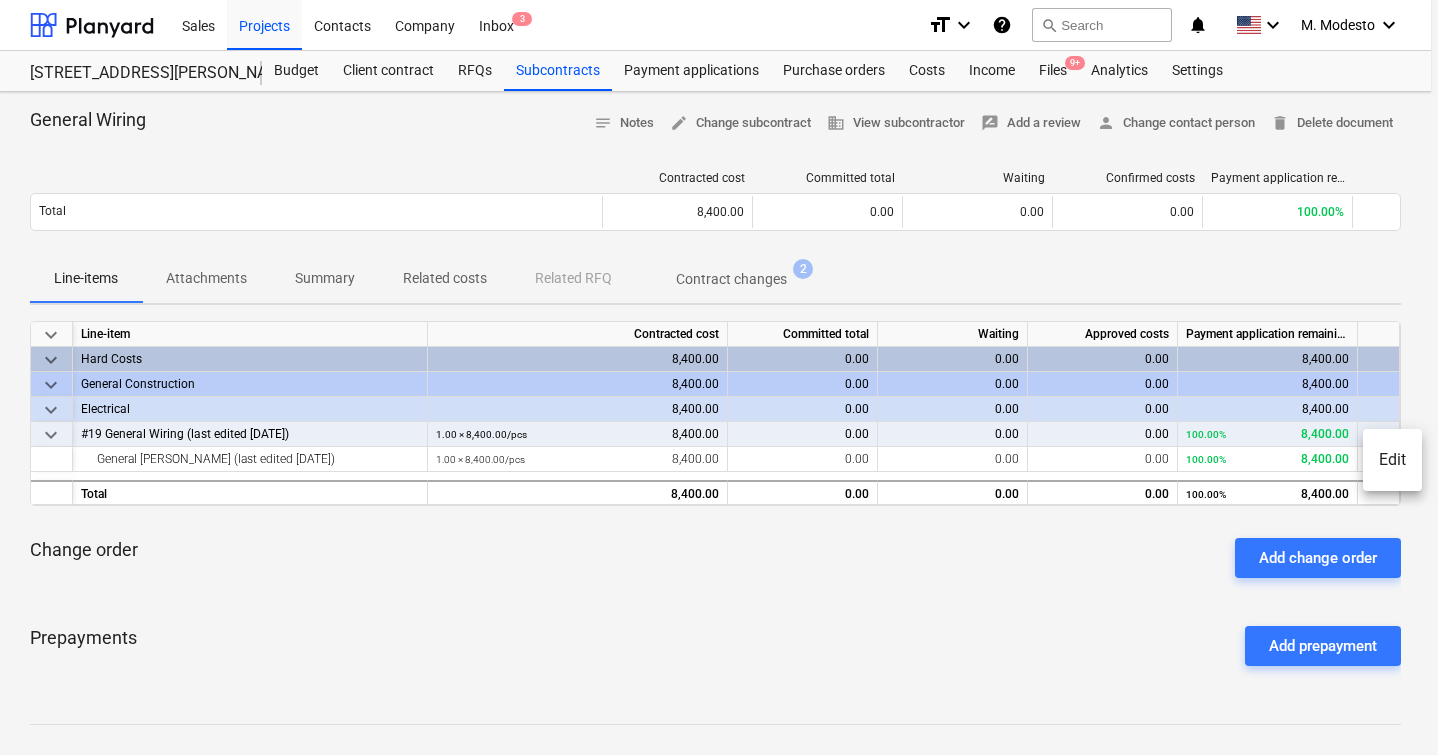 click on "Edit" at bounding box center [1392, 460] 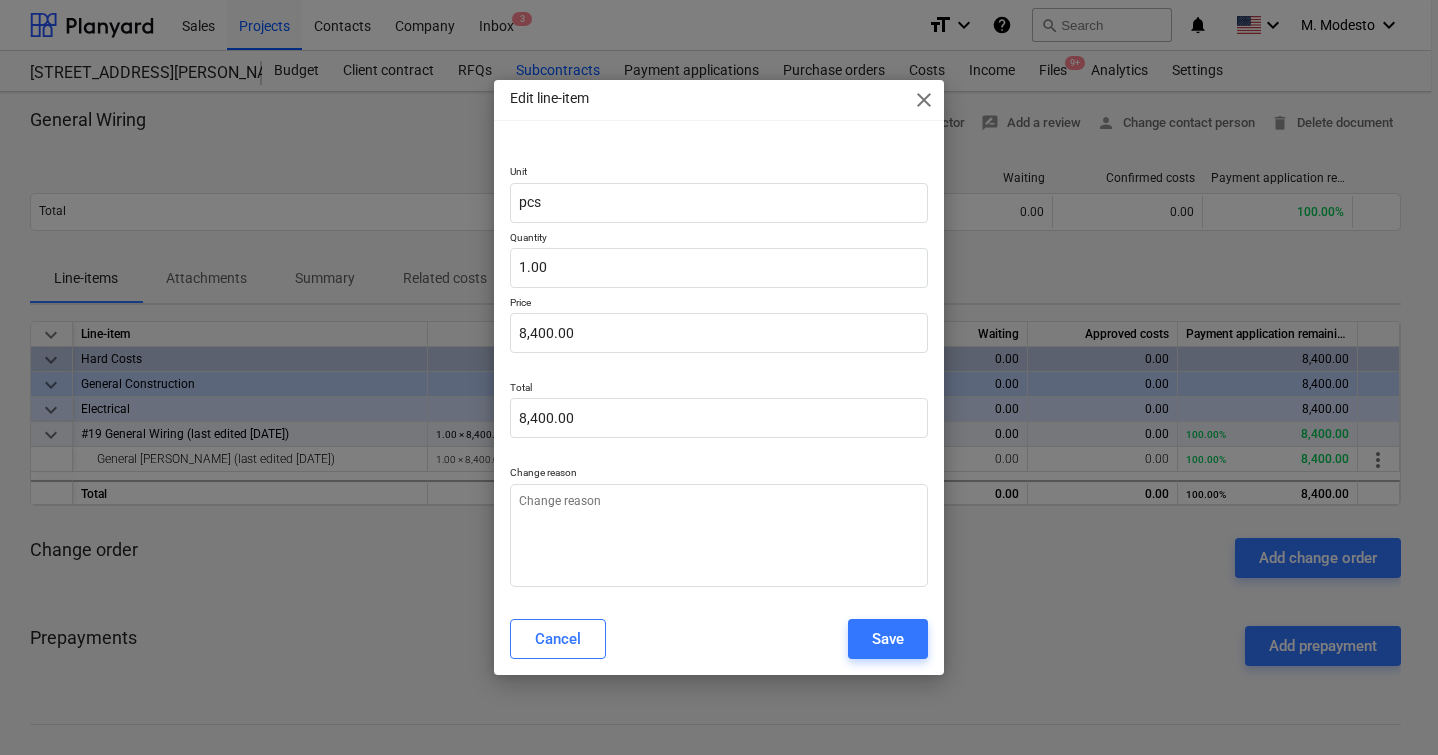 type on "x" 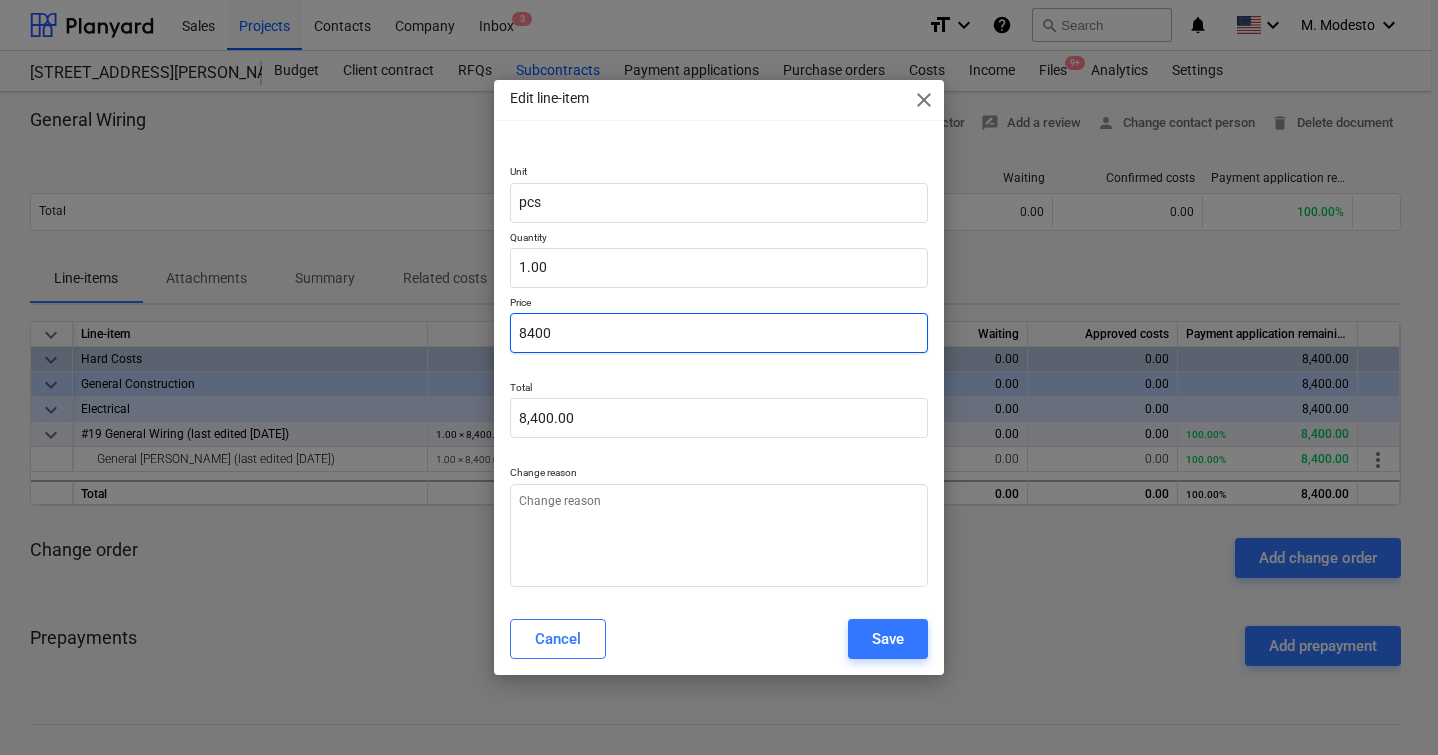 drag, startPoint x: 550, startPoint y: 328, endPoint x: 469, endPoint y: 328, distance: 81 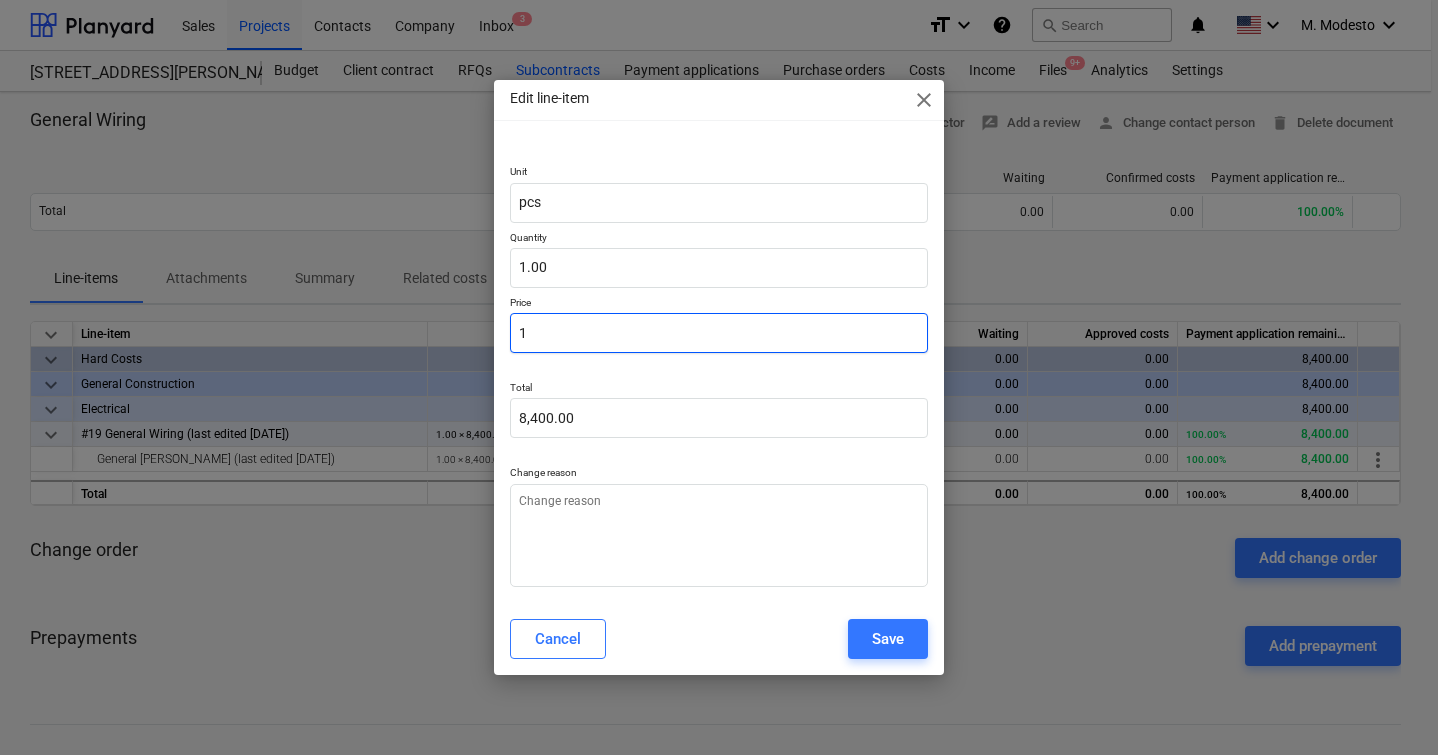 type on "x" 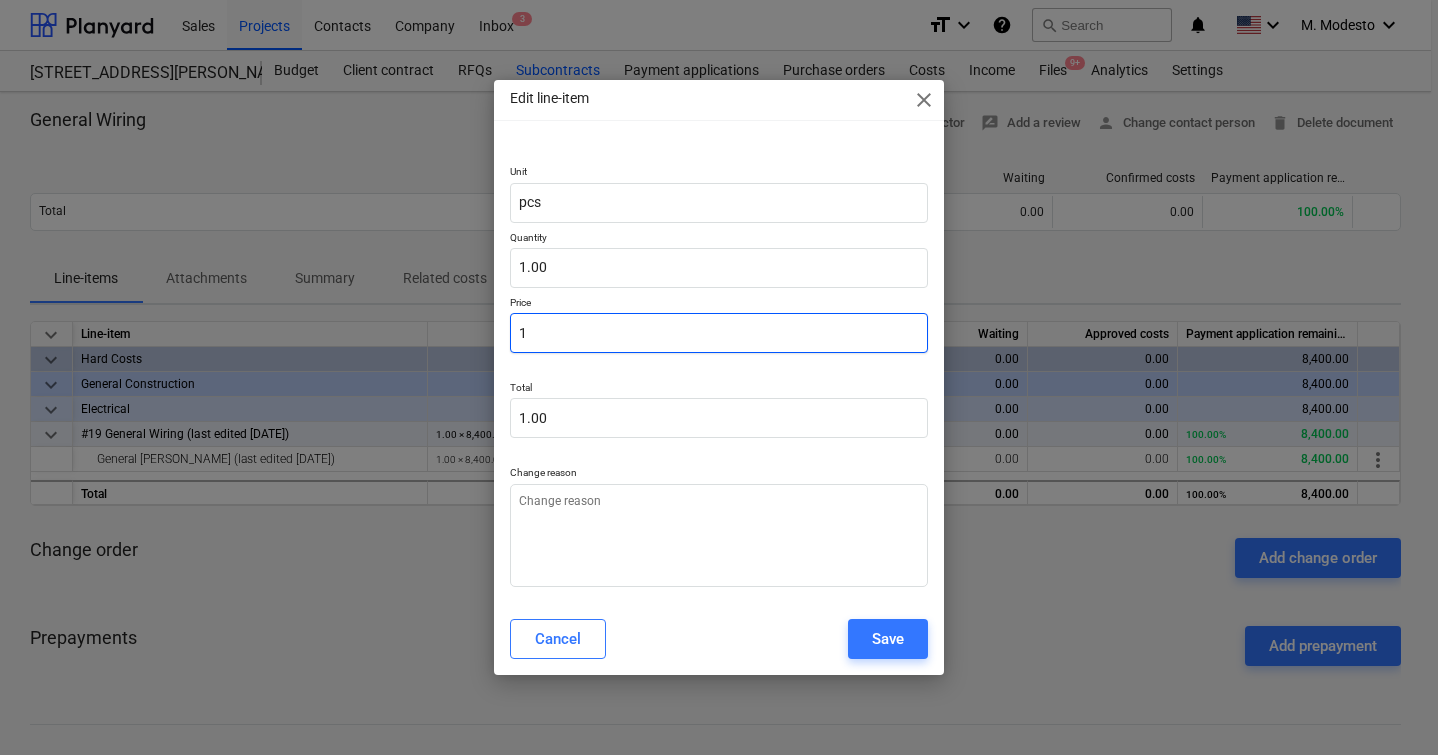type on "10" 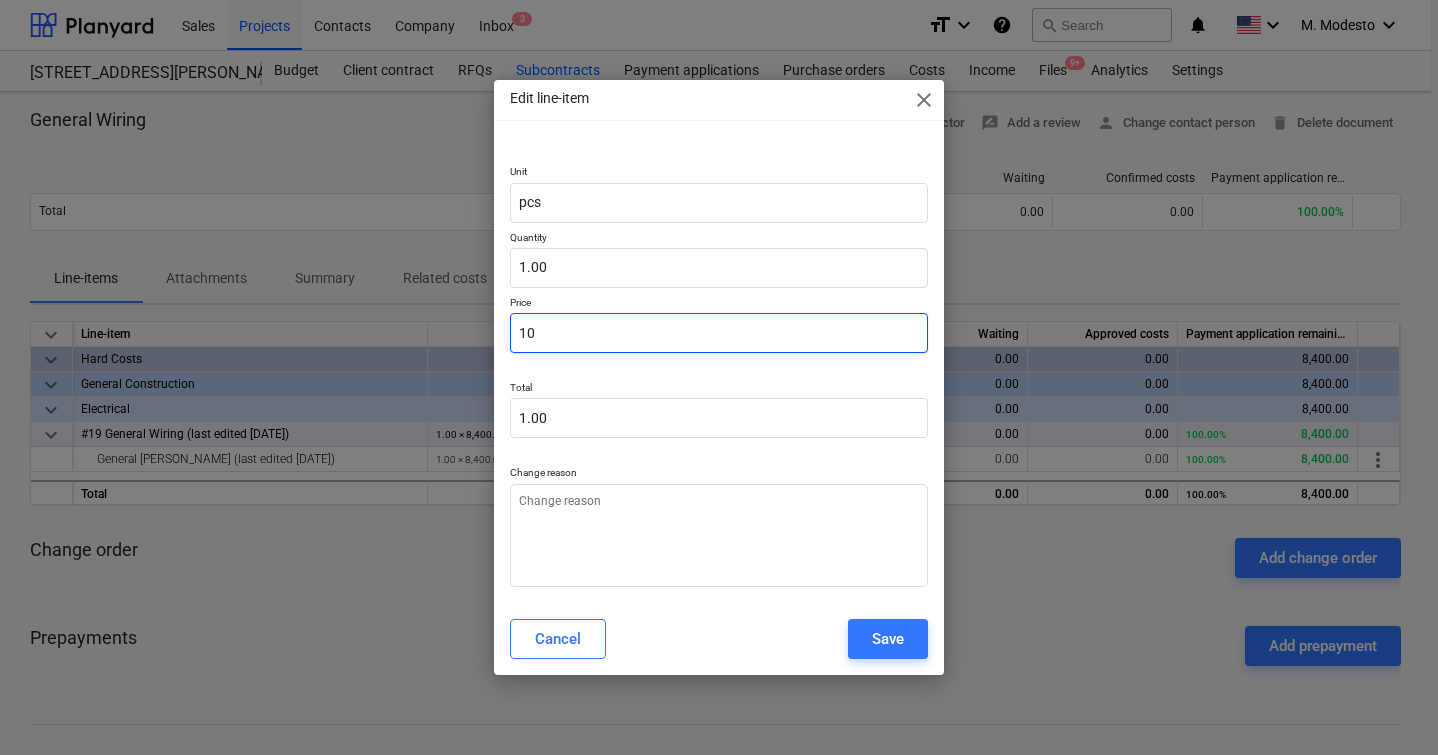 type on "10.00" 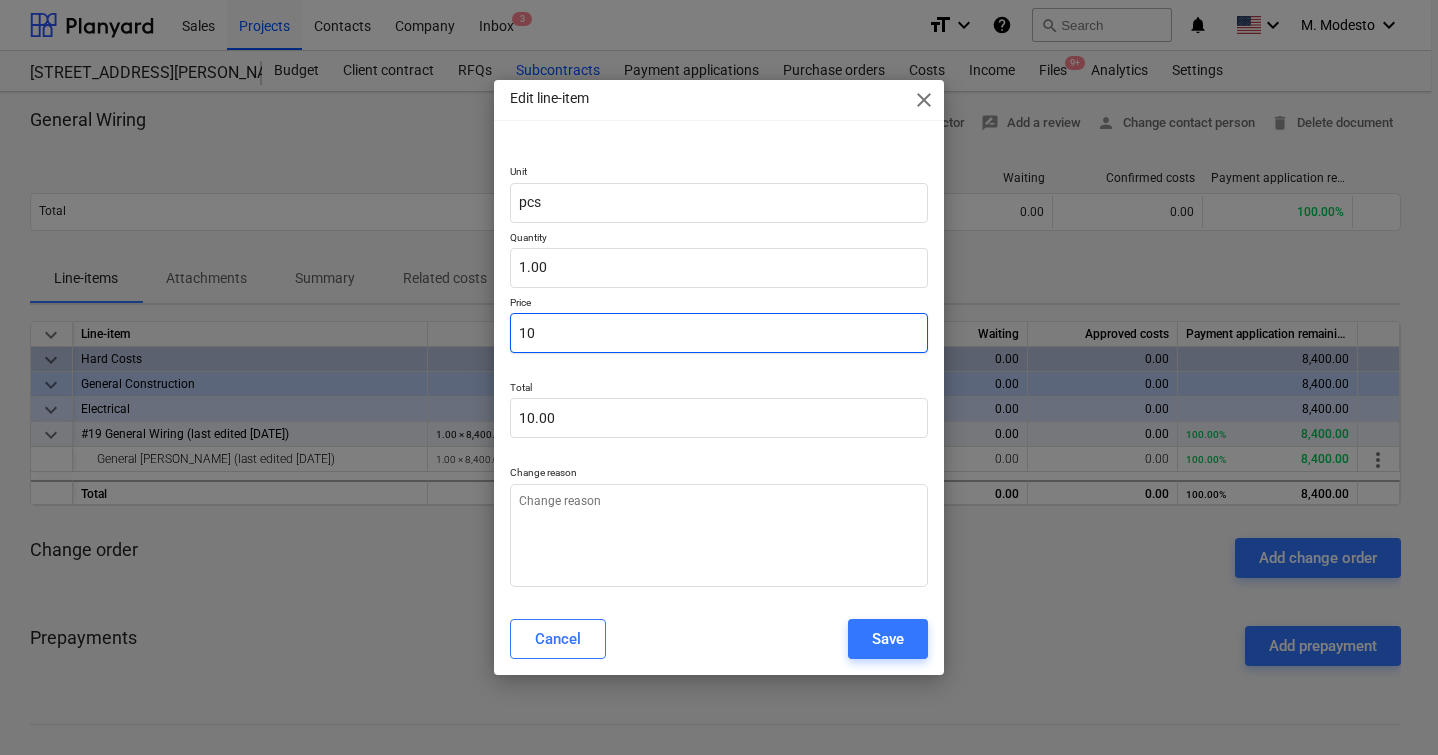 type on "105" 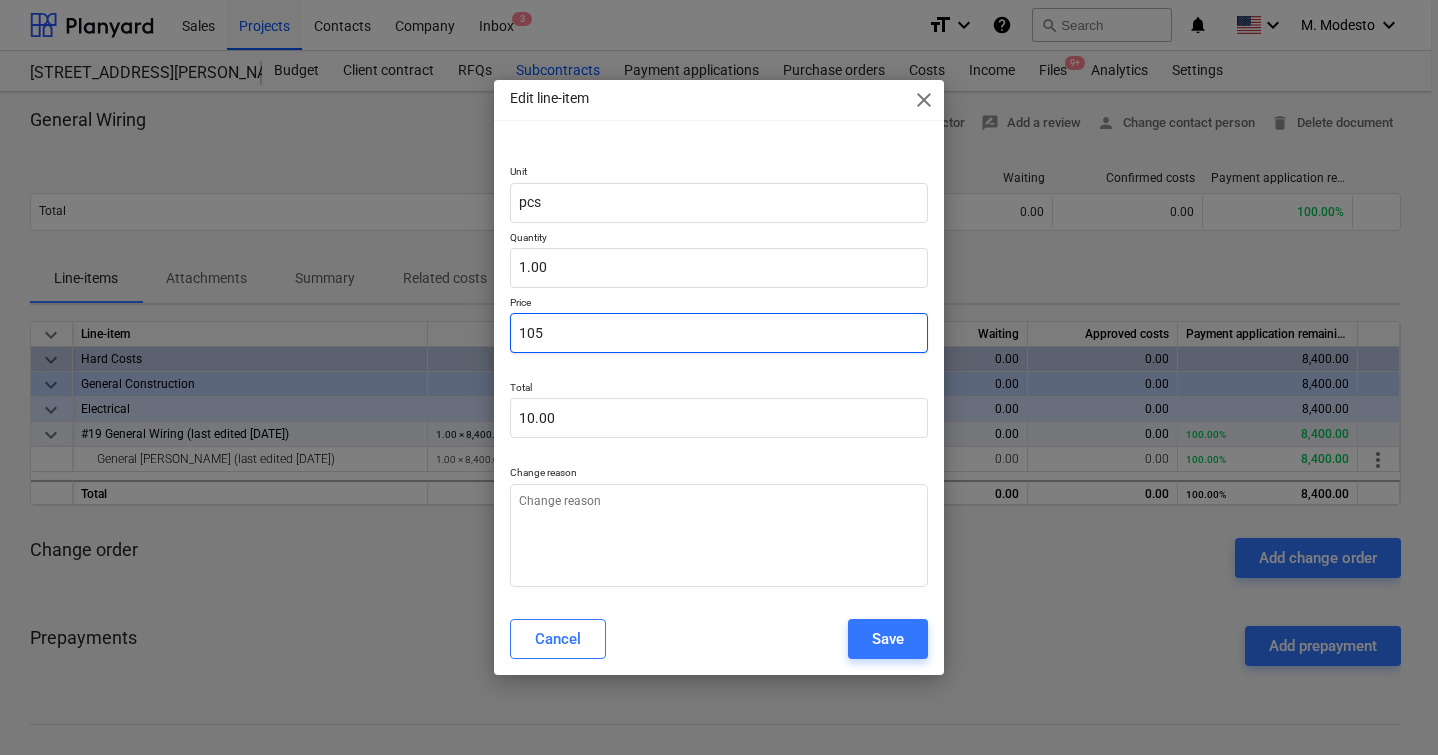 type on "105.00" 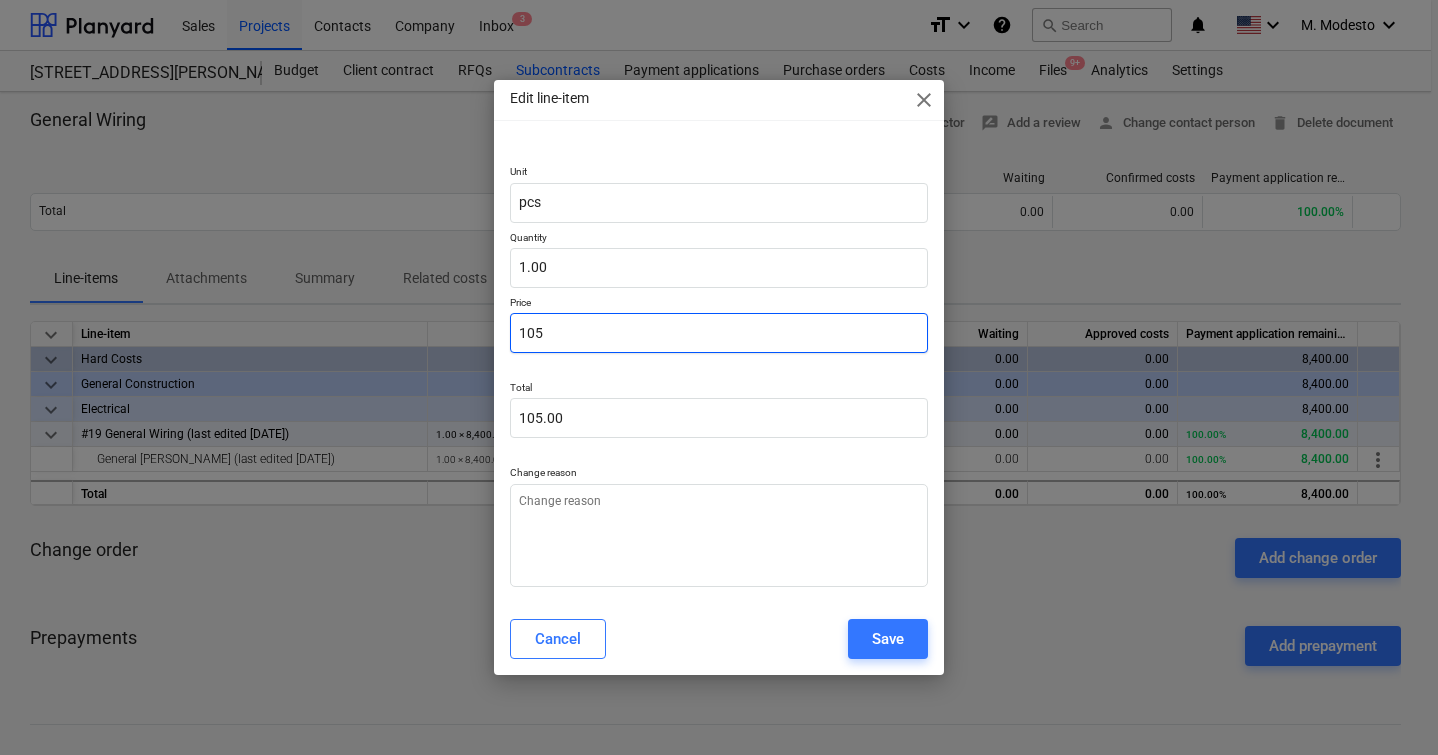 type on "1050" 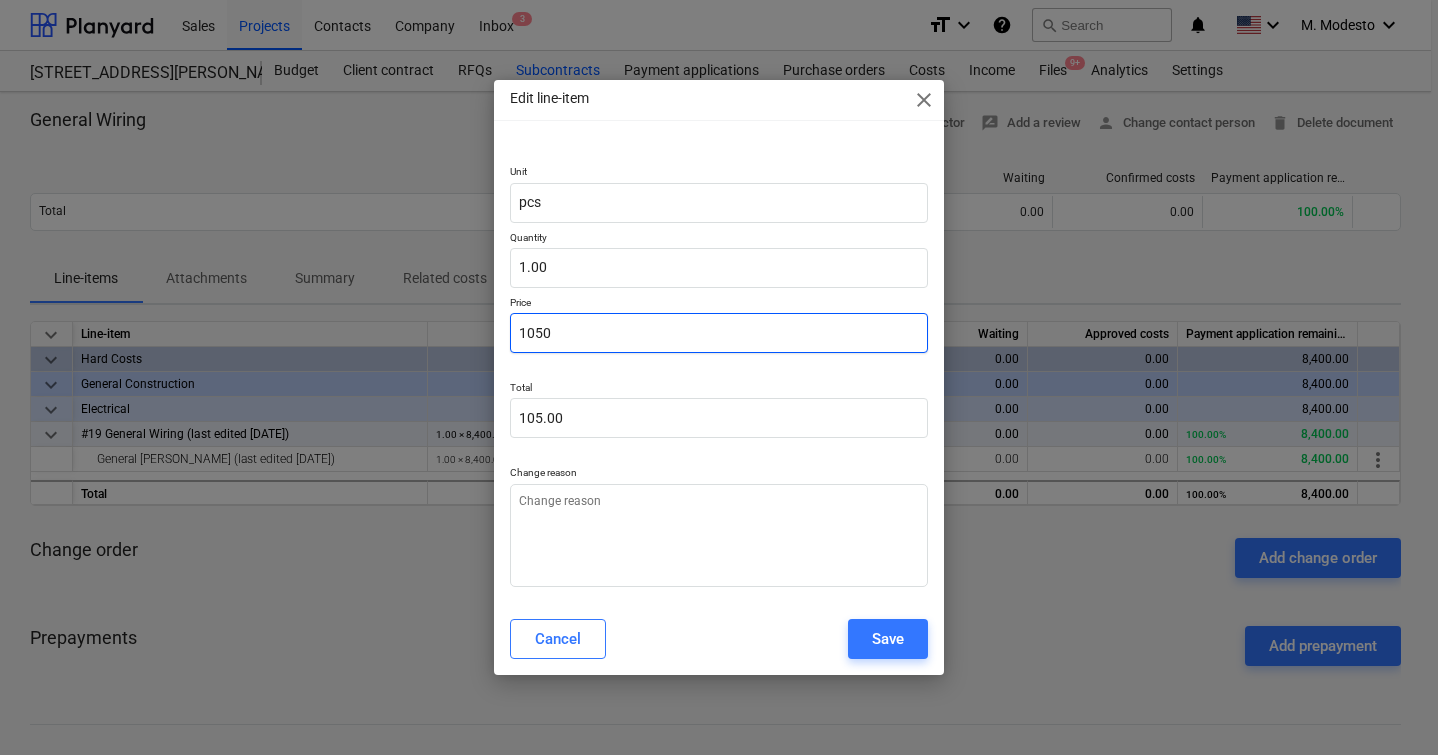 type on "1,050.00" 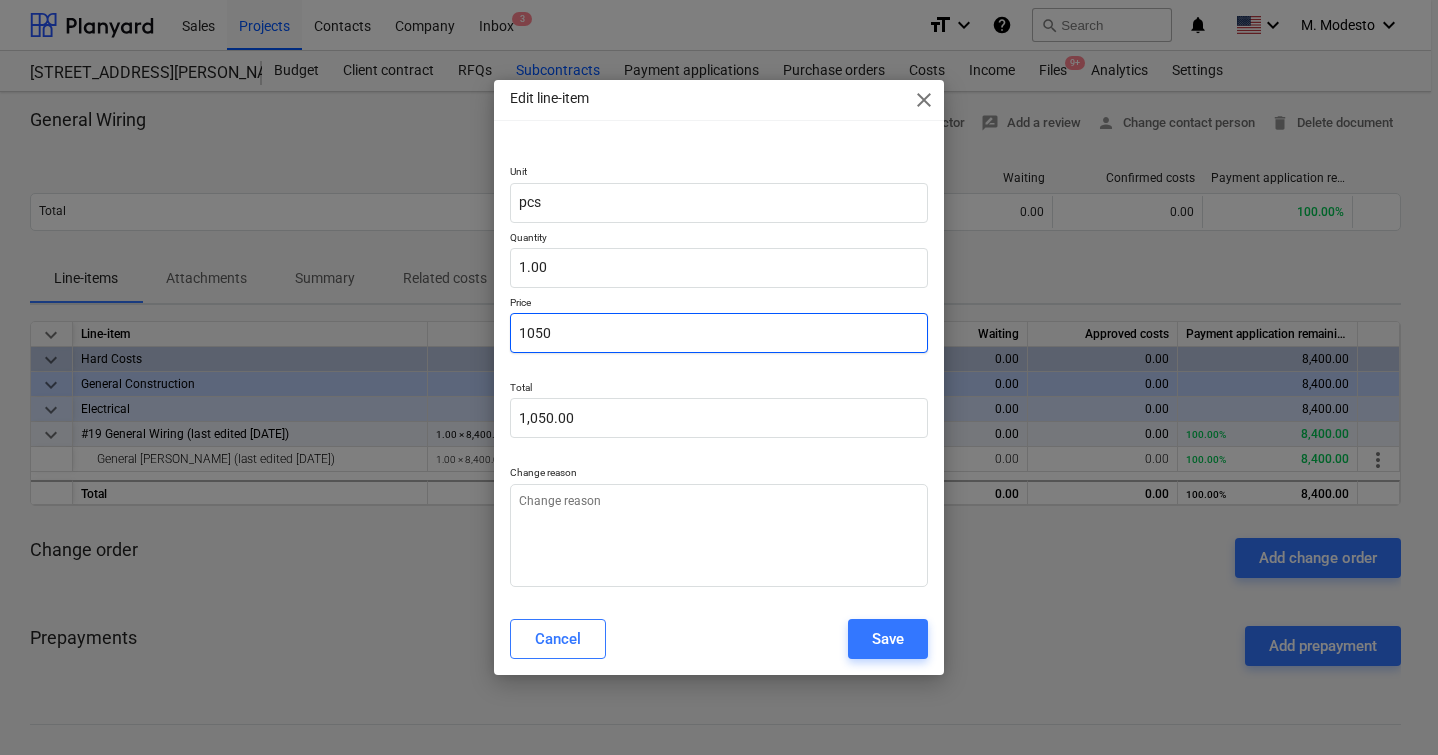 type on "10500" 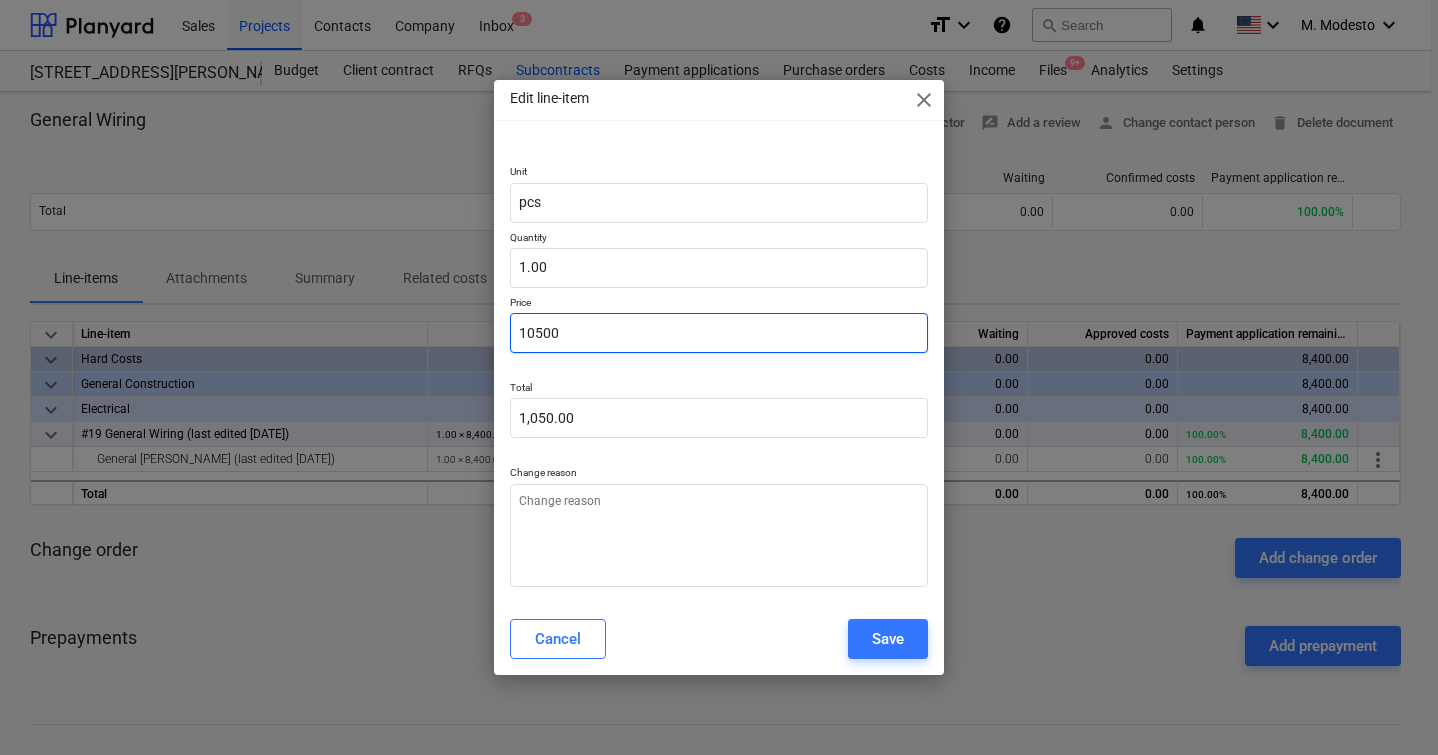 type on "10,500.00" 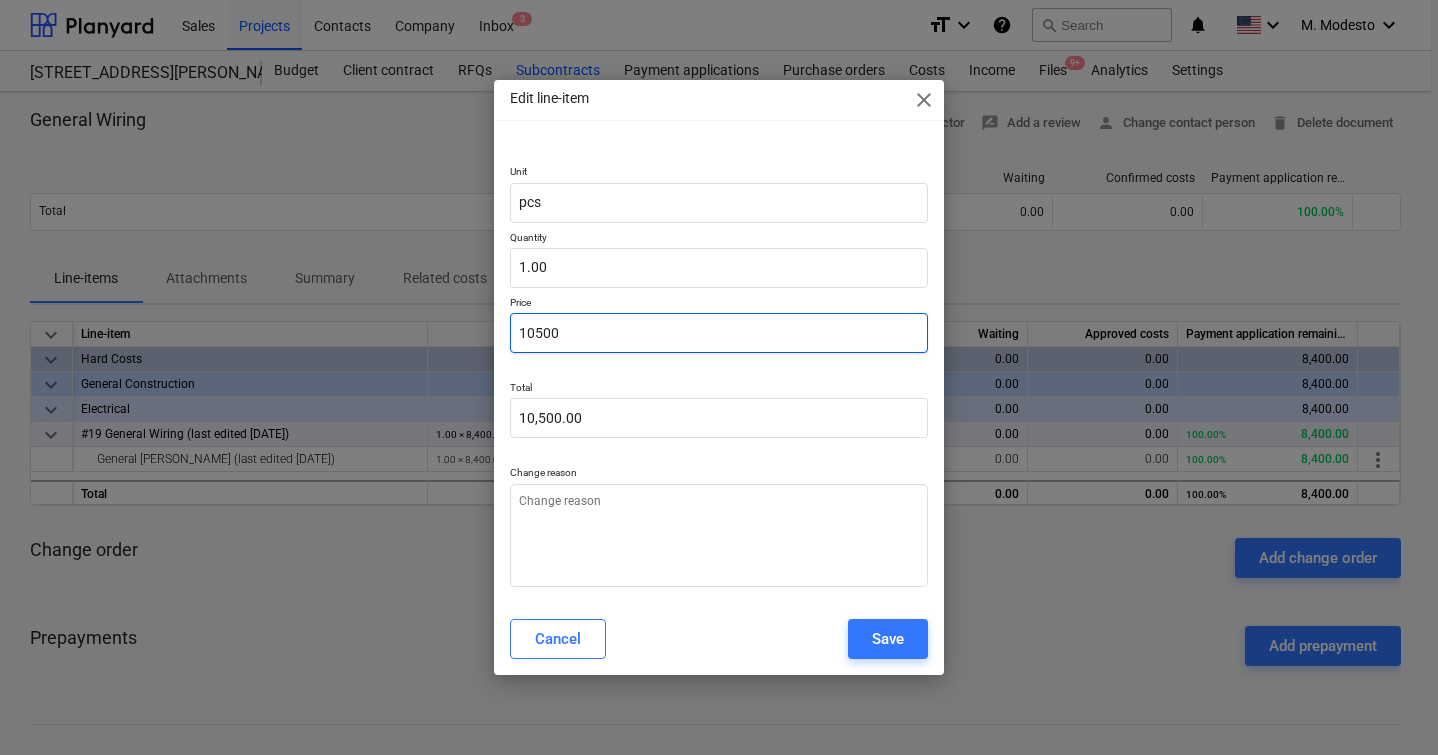 type on "105000" 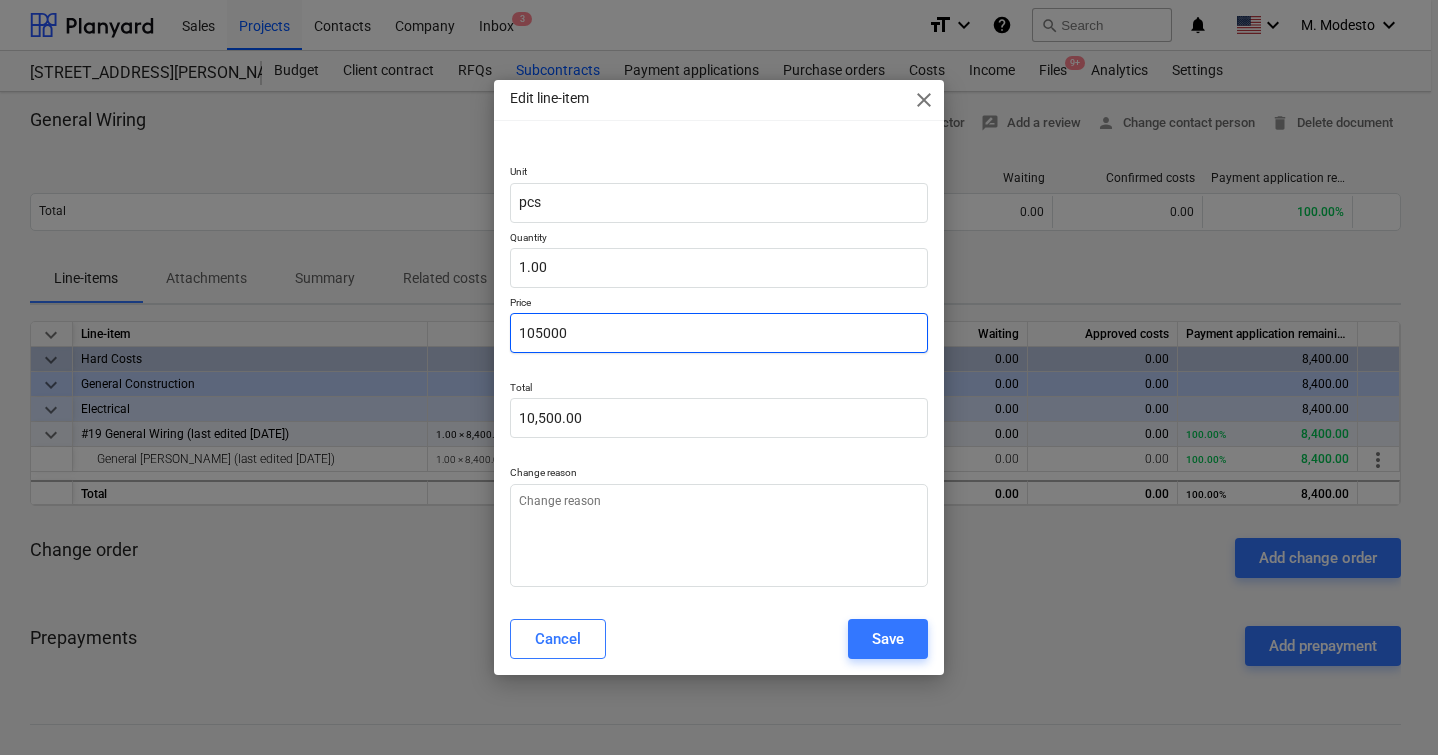 type on "105,000.00" 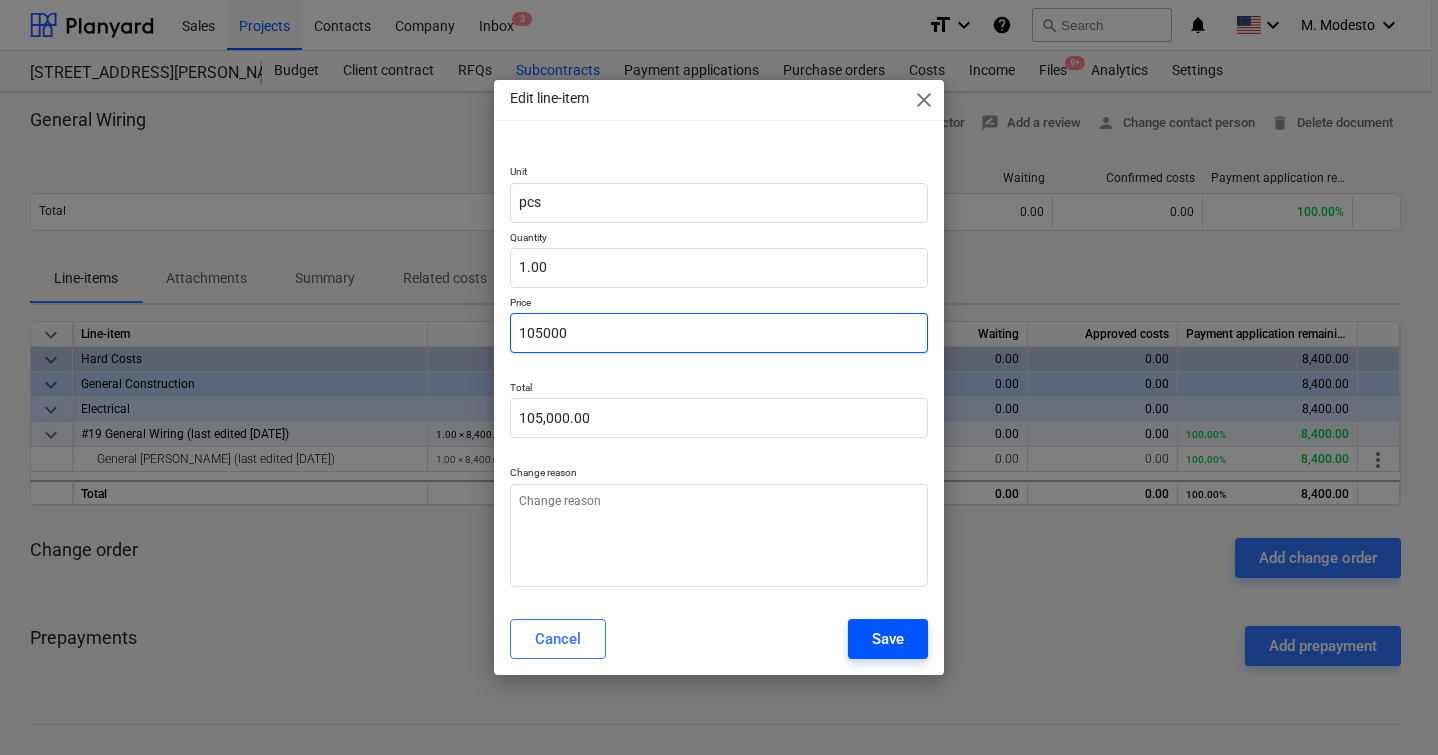type on "105000" 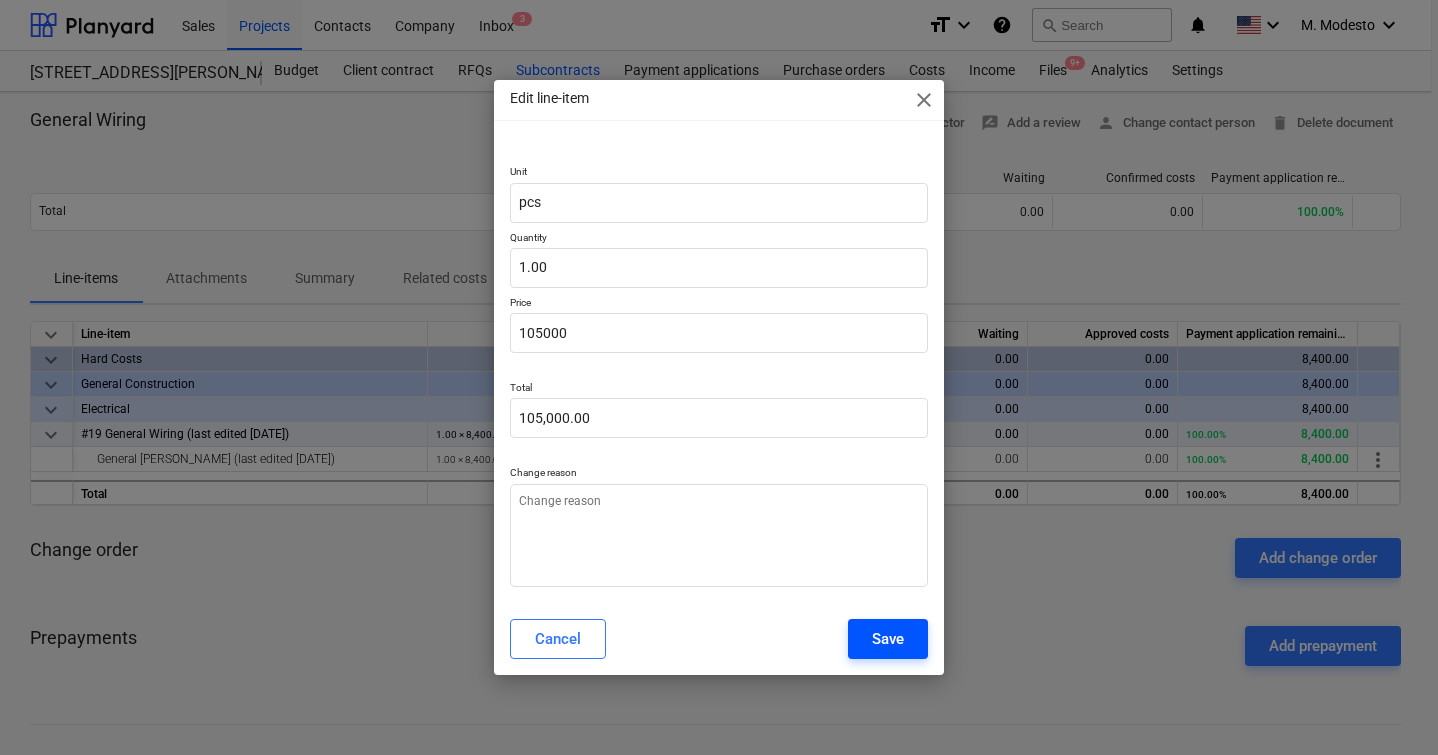 click on "Save" at bounding box center [888, 639] 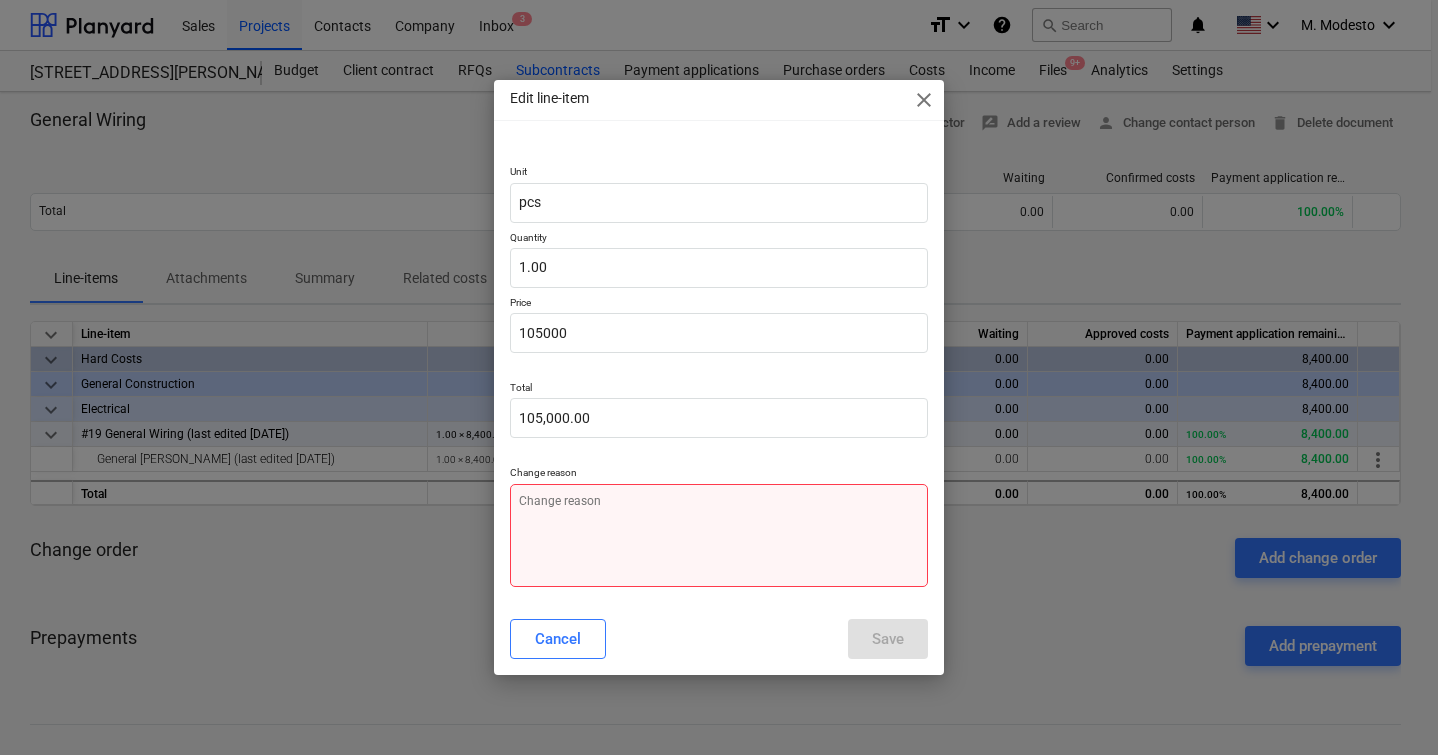 click at bounding box center [719, 535] 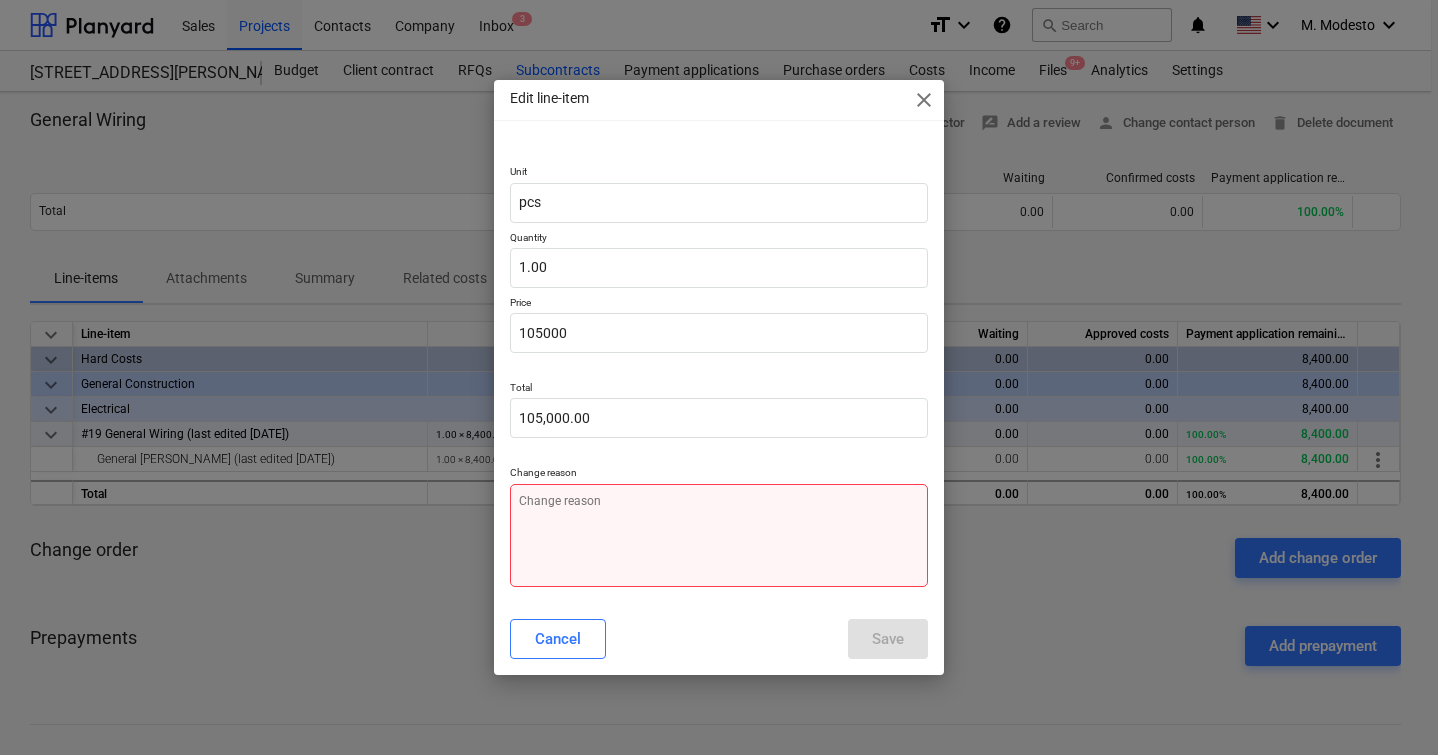 type on "u" 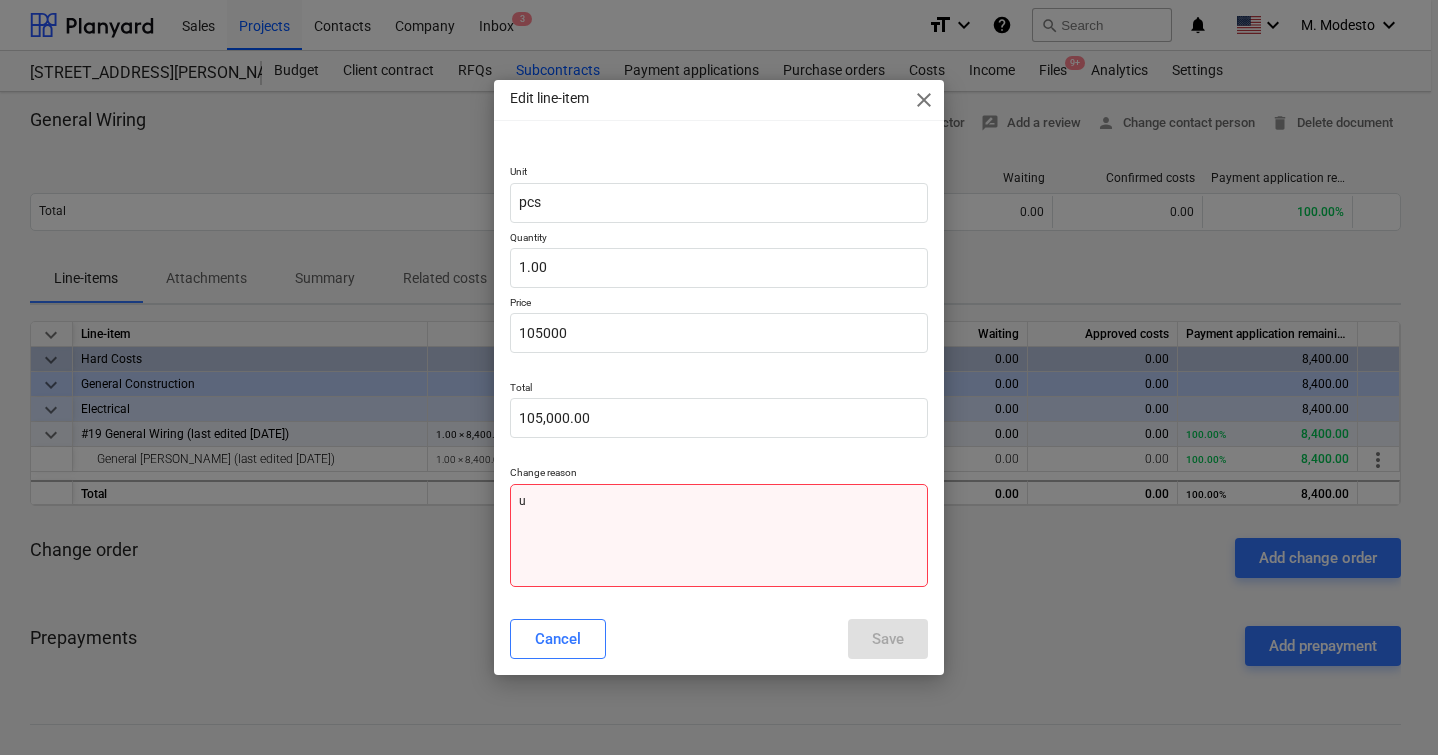 type on "x" 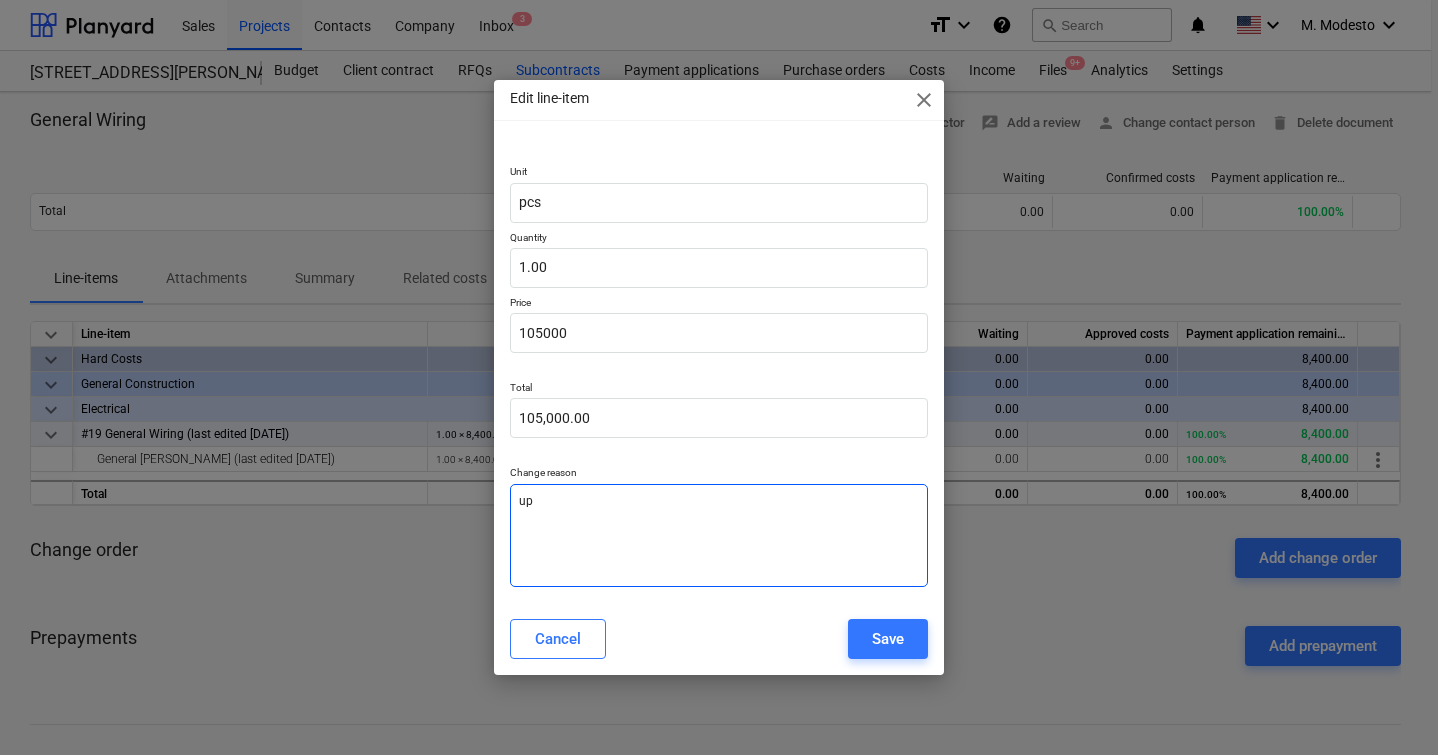 type on "upd" 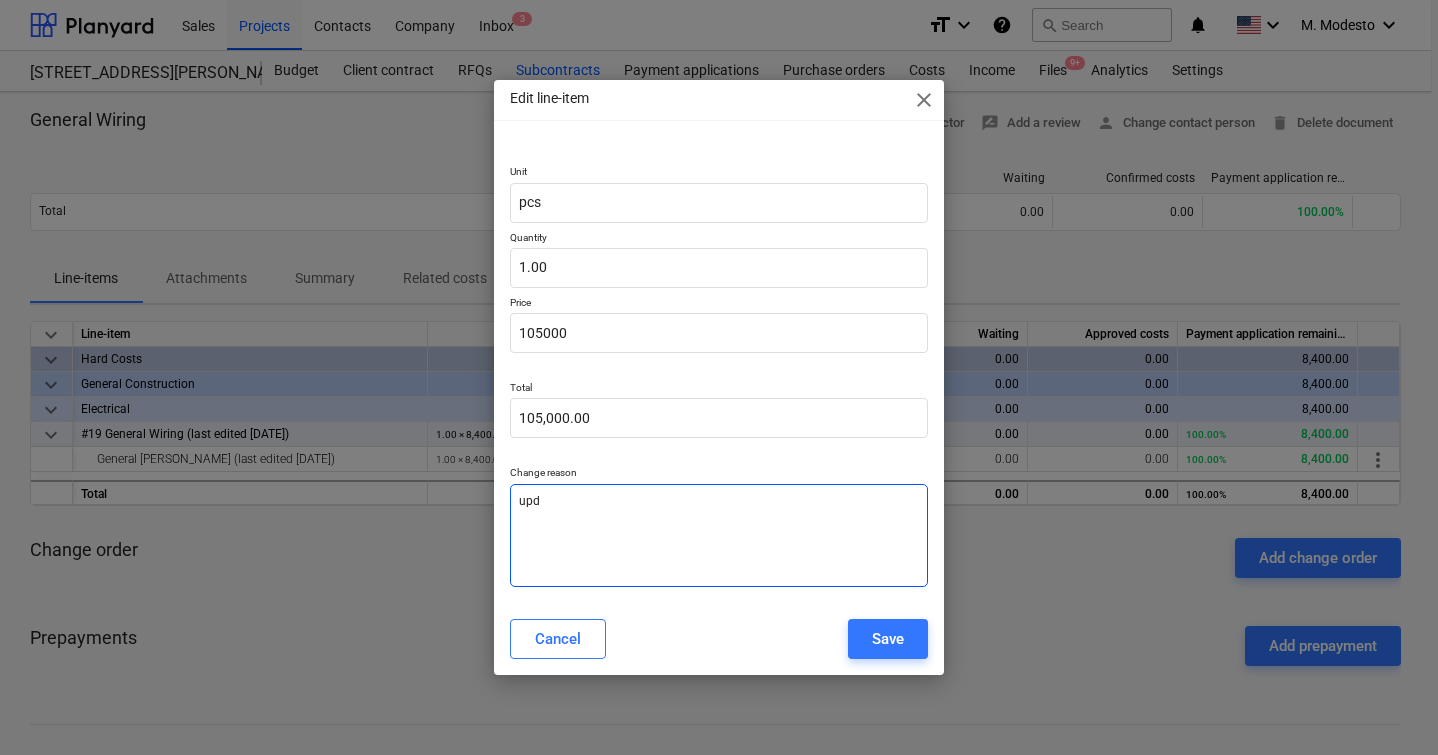 type on "upda" 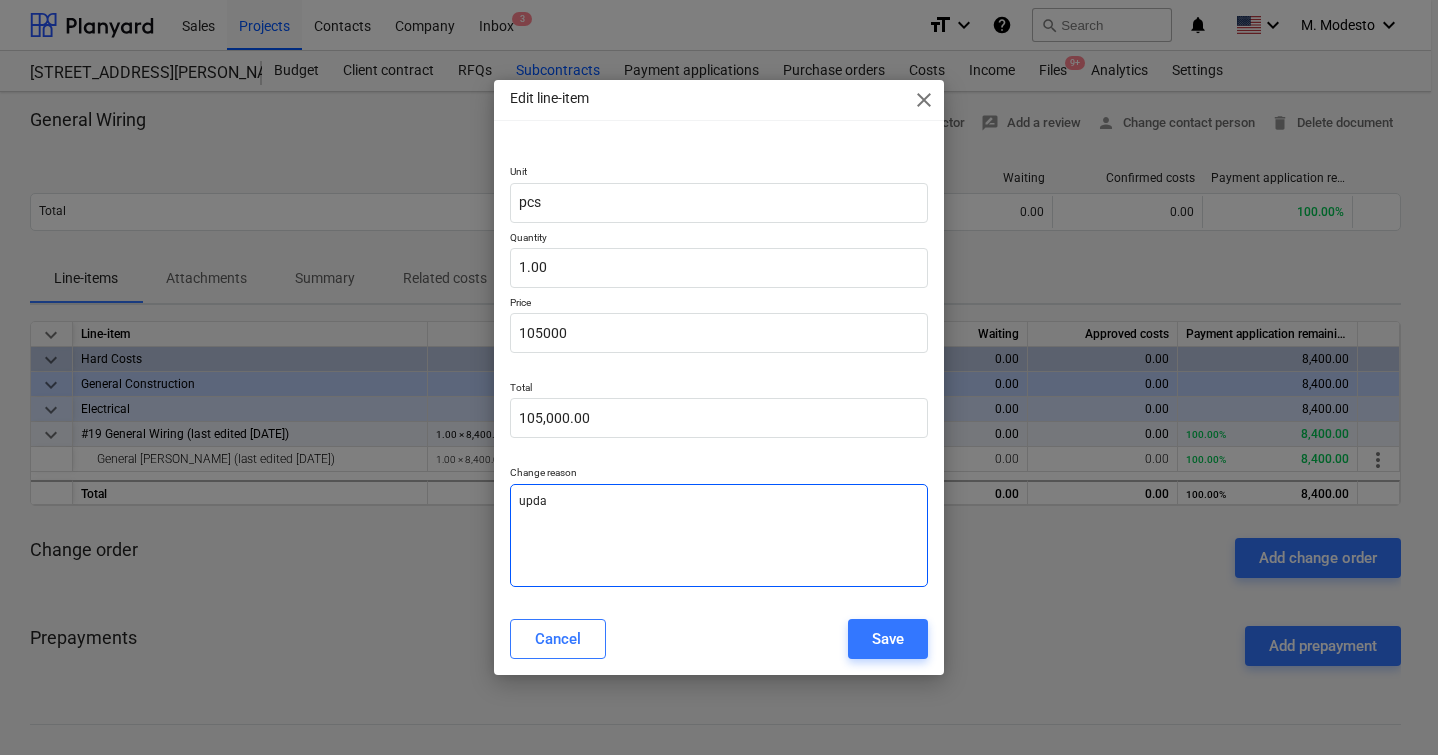 type on "updat" 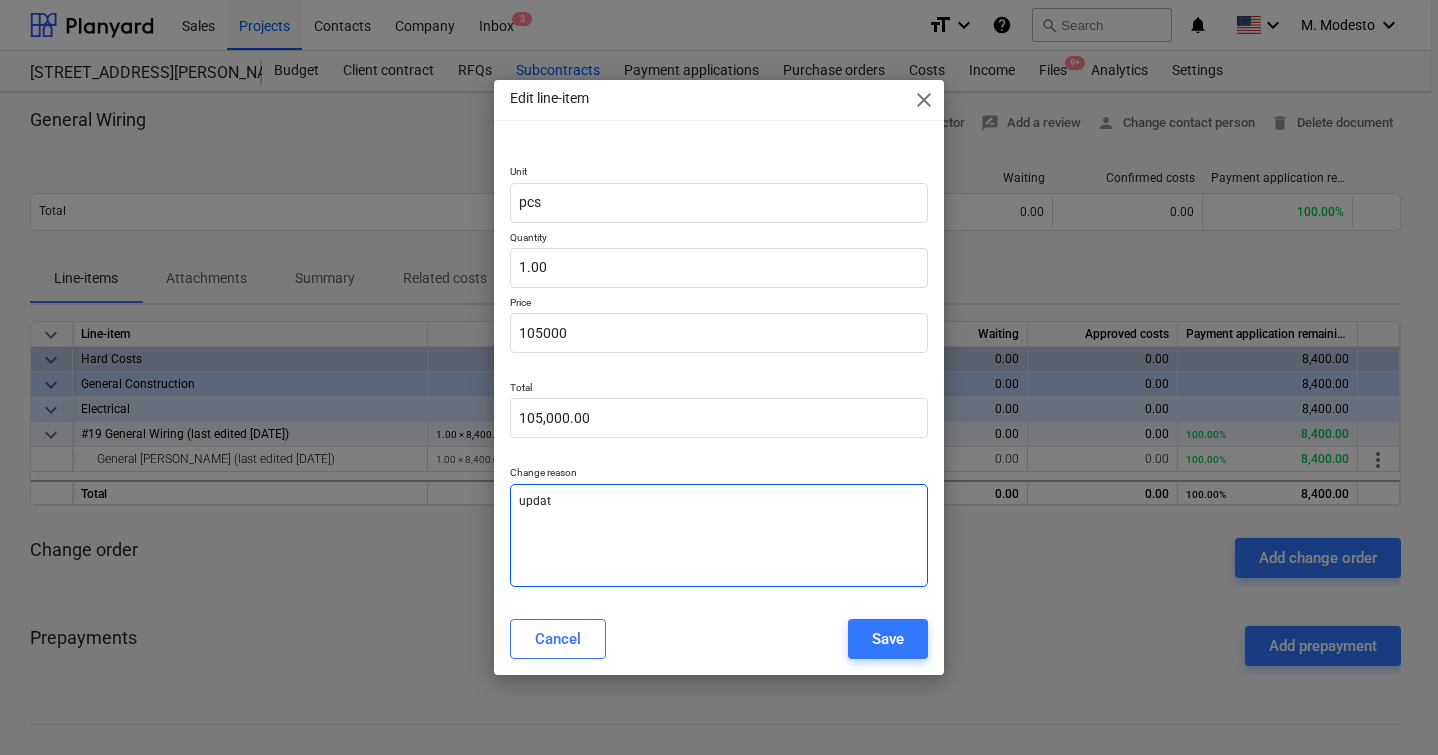 type on "update" 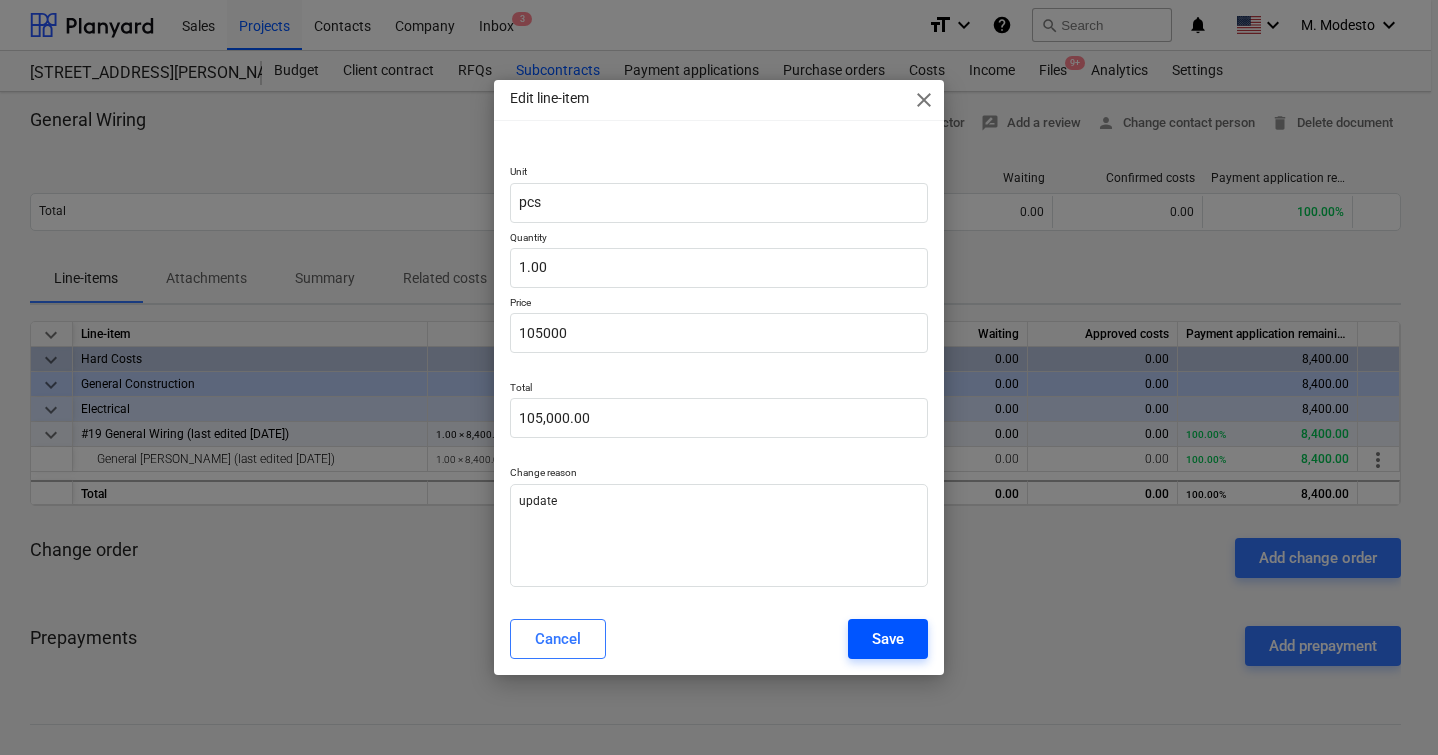click on "Save" at bounding box center [888, 639] 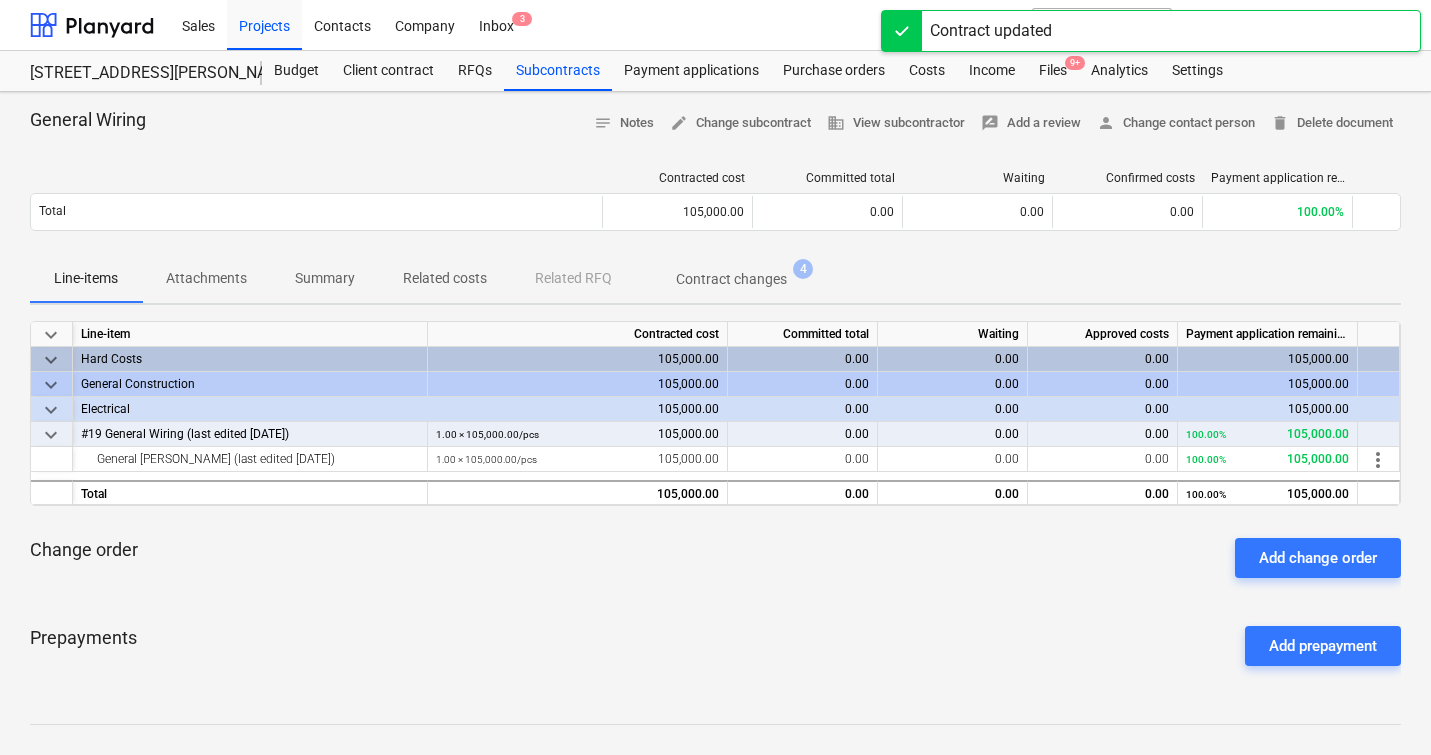 click on "Prepayments Add prepayment" at bounding box center [715, 646] 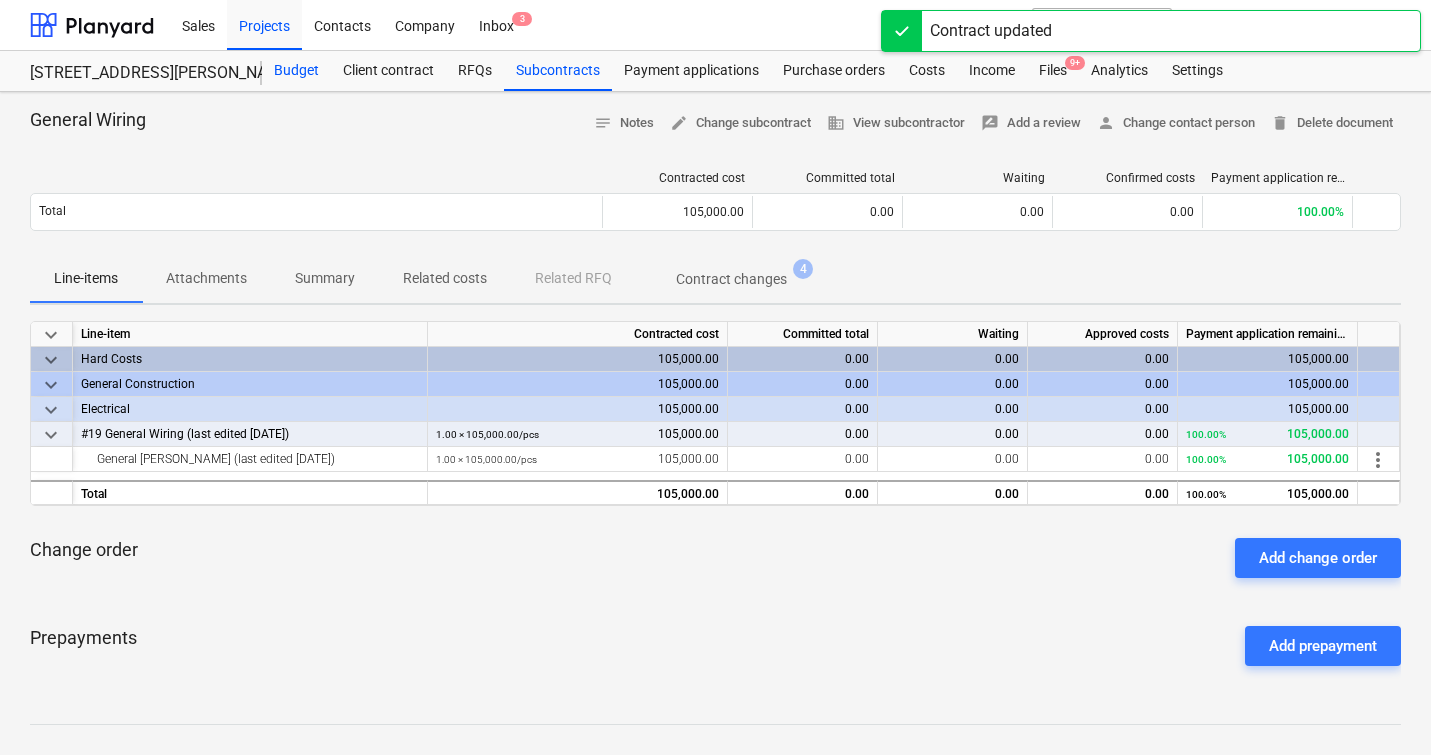 click on "Budget" at bounding box center [296, 71] 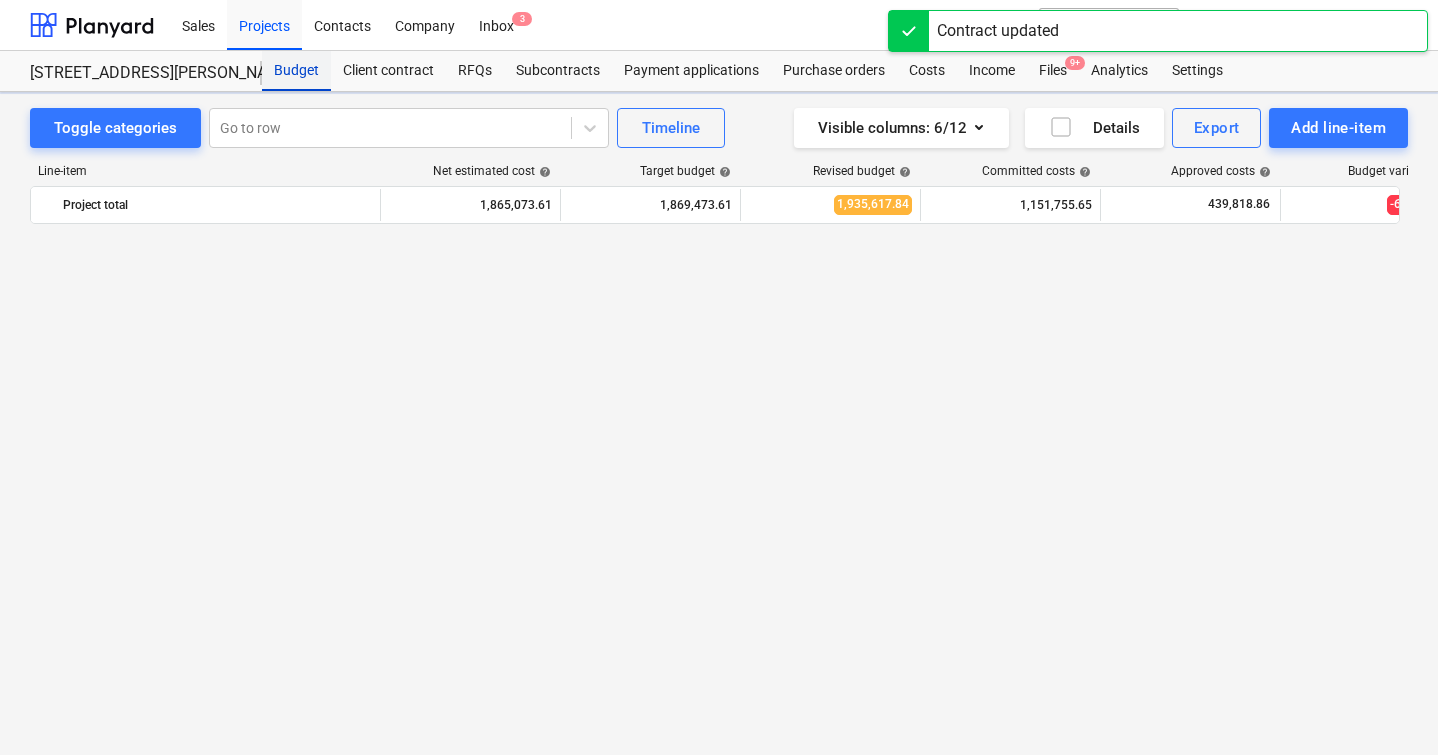 scroll, scrollTop: 1256, scrollLeft: 0, axis: vertical 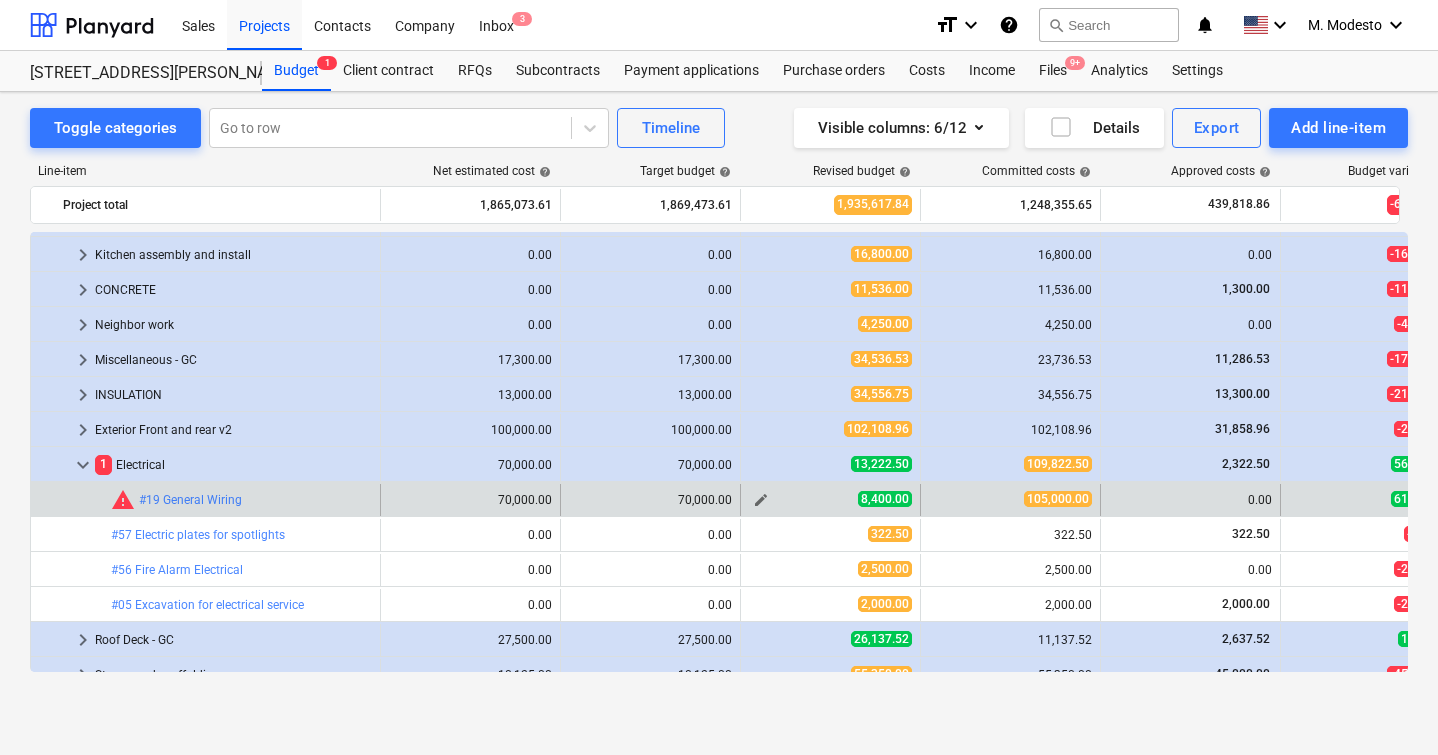 click on "edit" at bounding box center [761, 500] 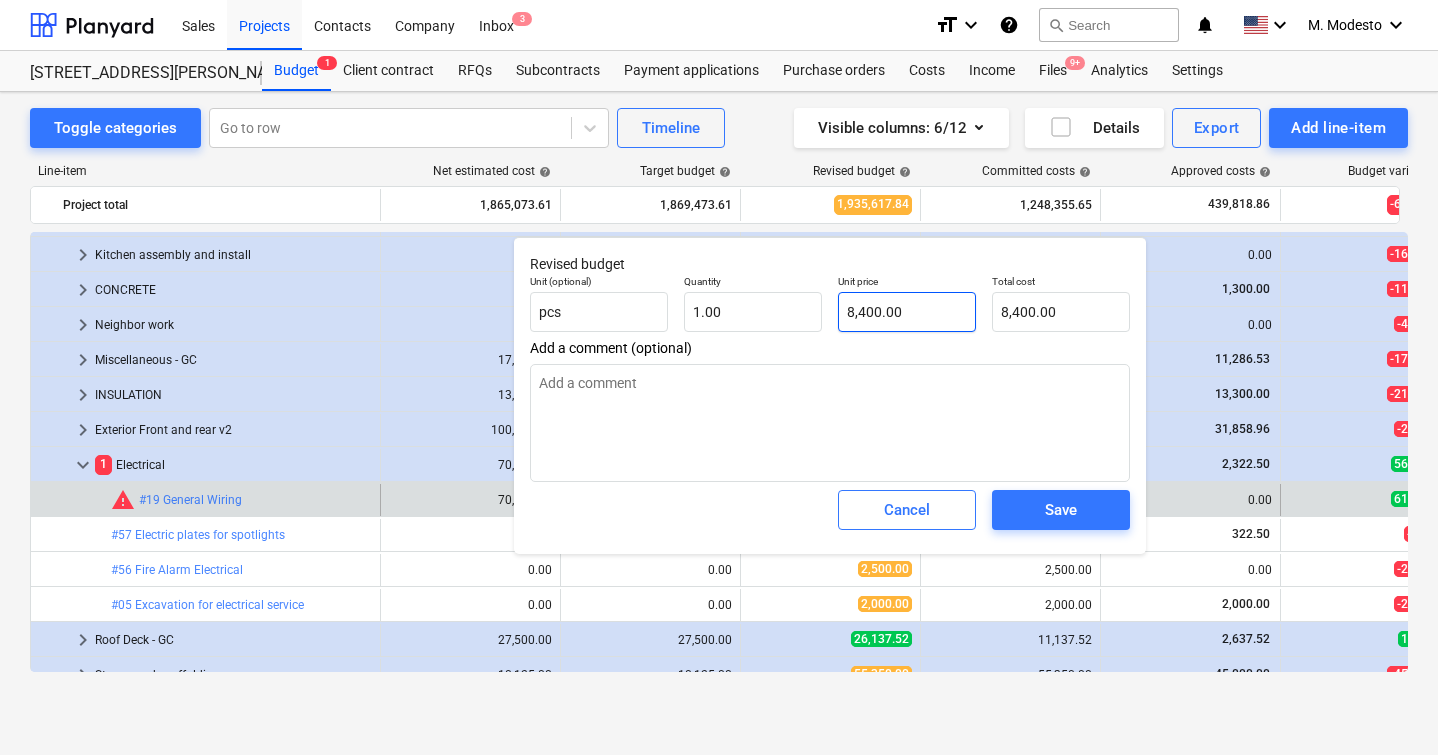 type on "8400" 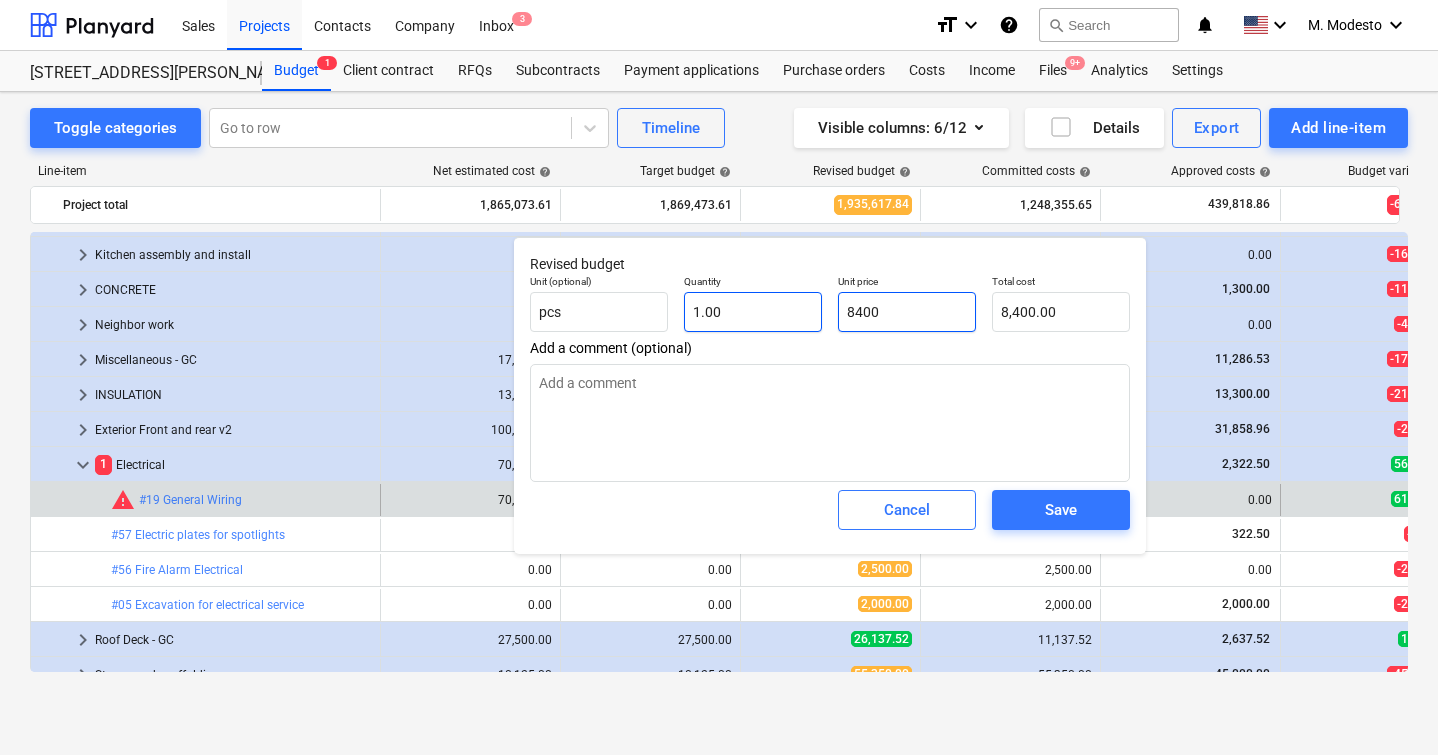 drag, startPoint x: 925, startPoint y: 311, endPoint x: 799, endPoint y: 312, distance: 126.00397 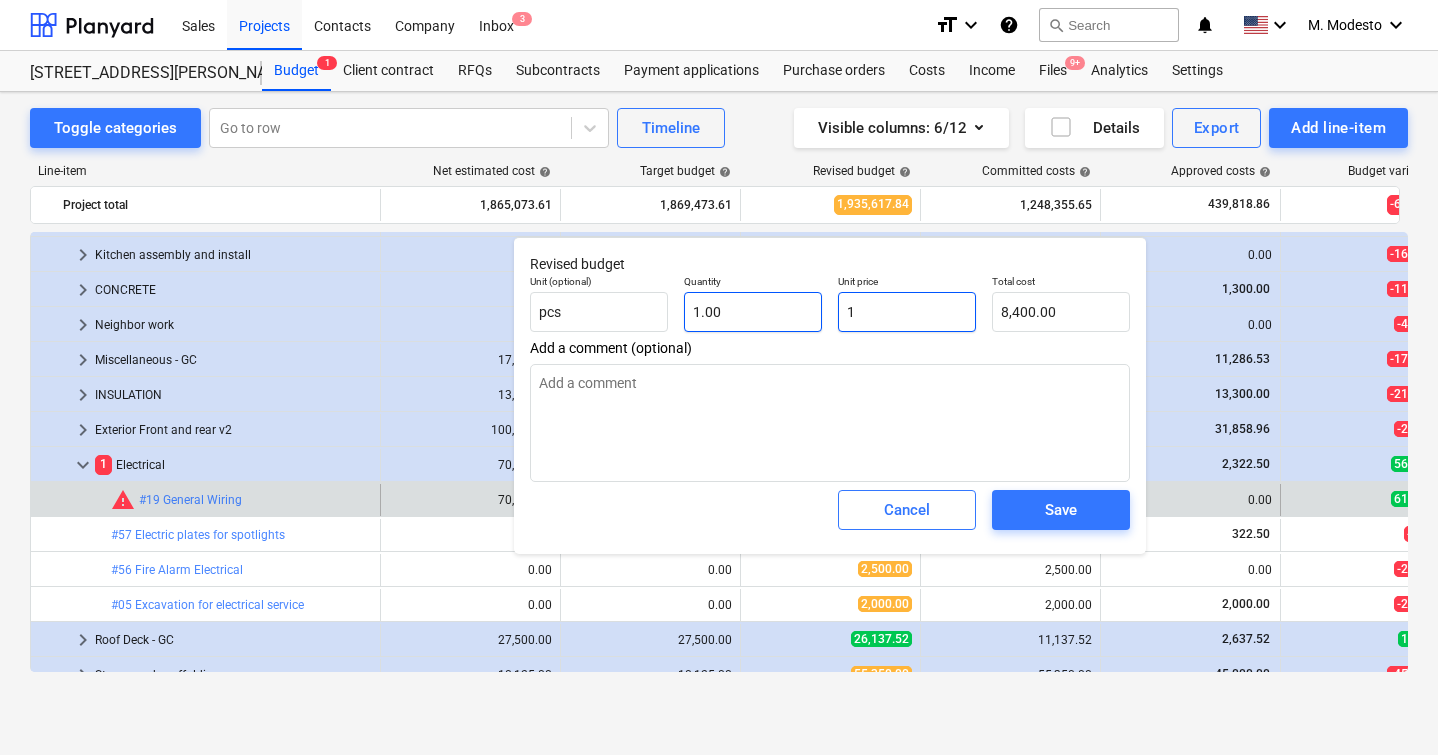 type on "1.00" 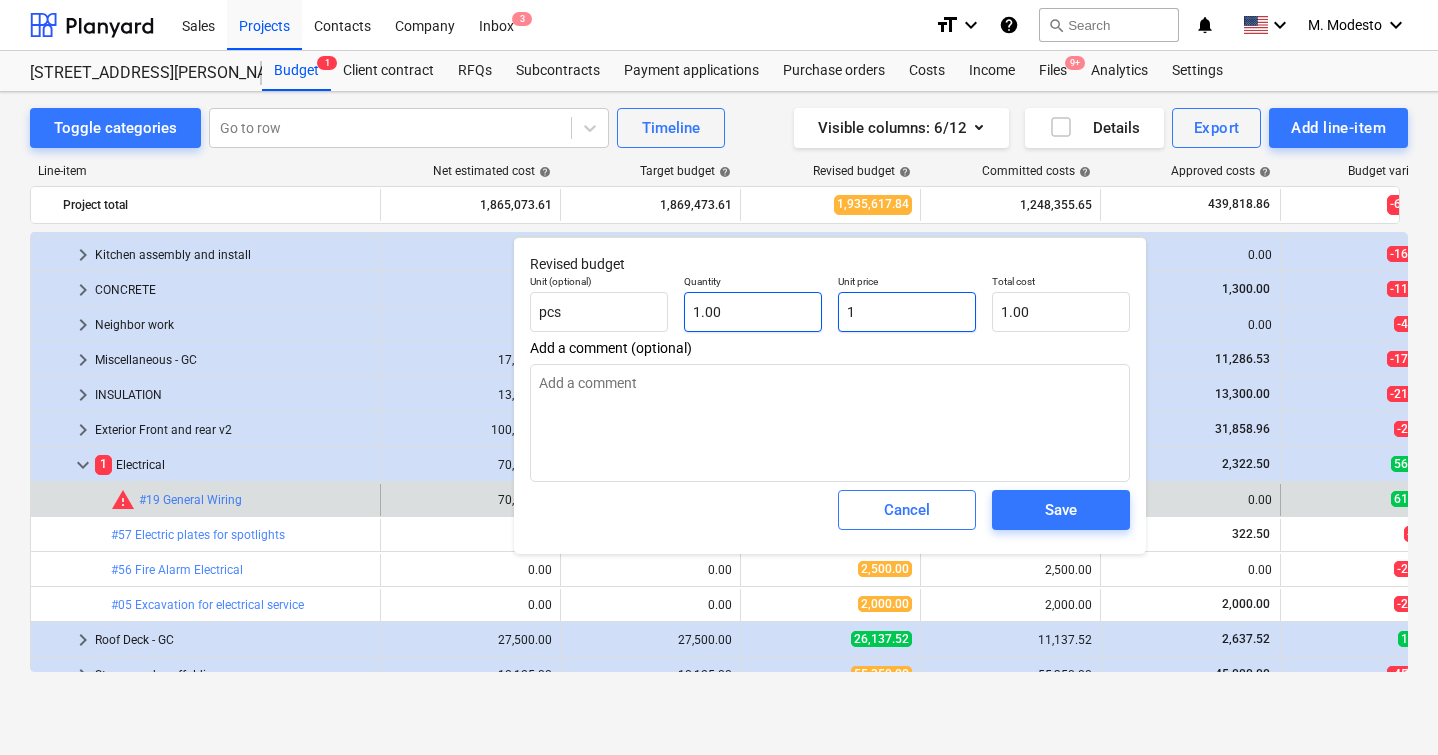 type on "x" 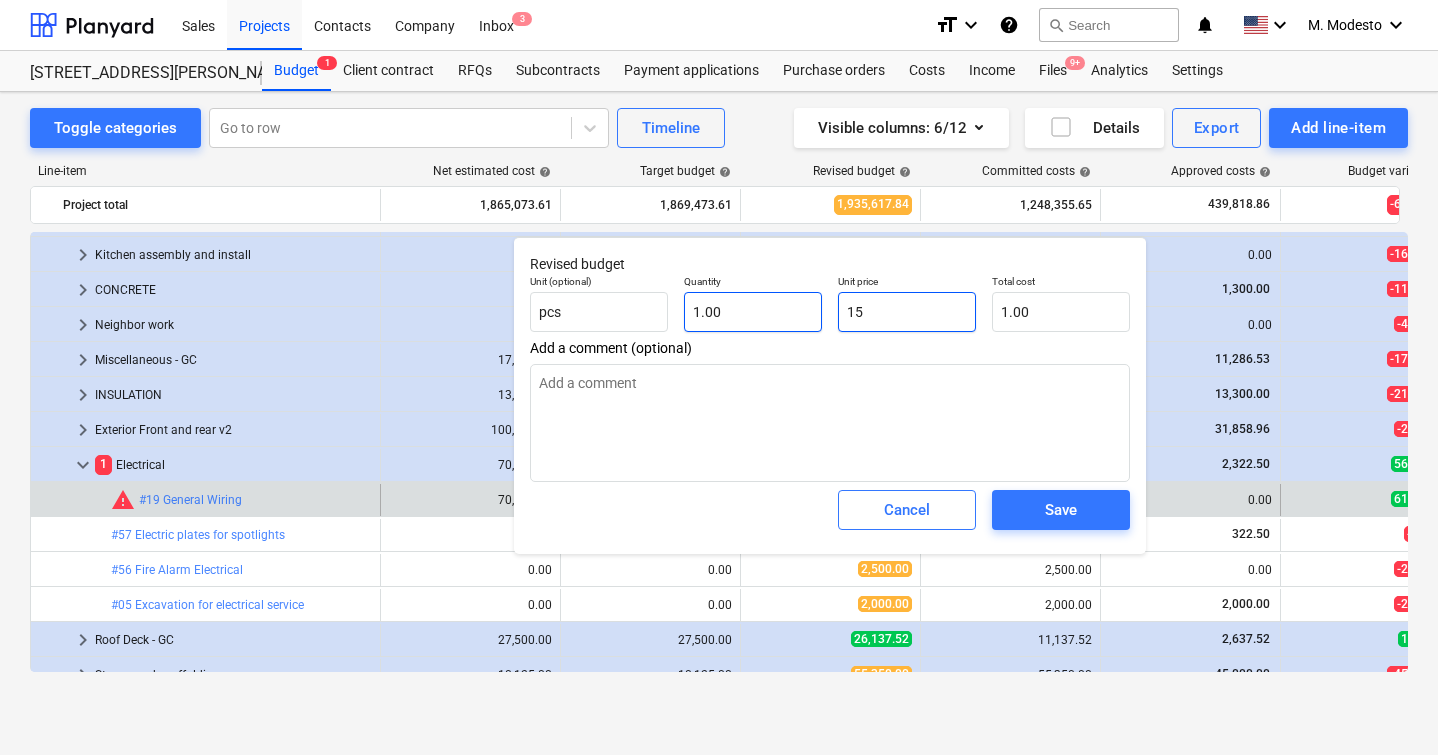type on "15.00" 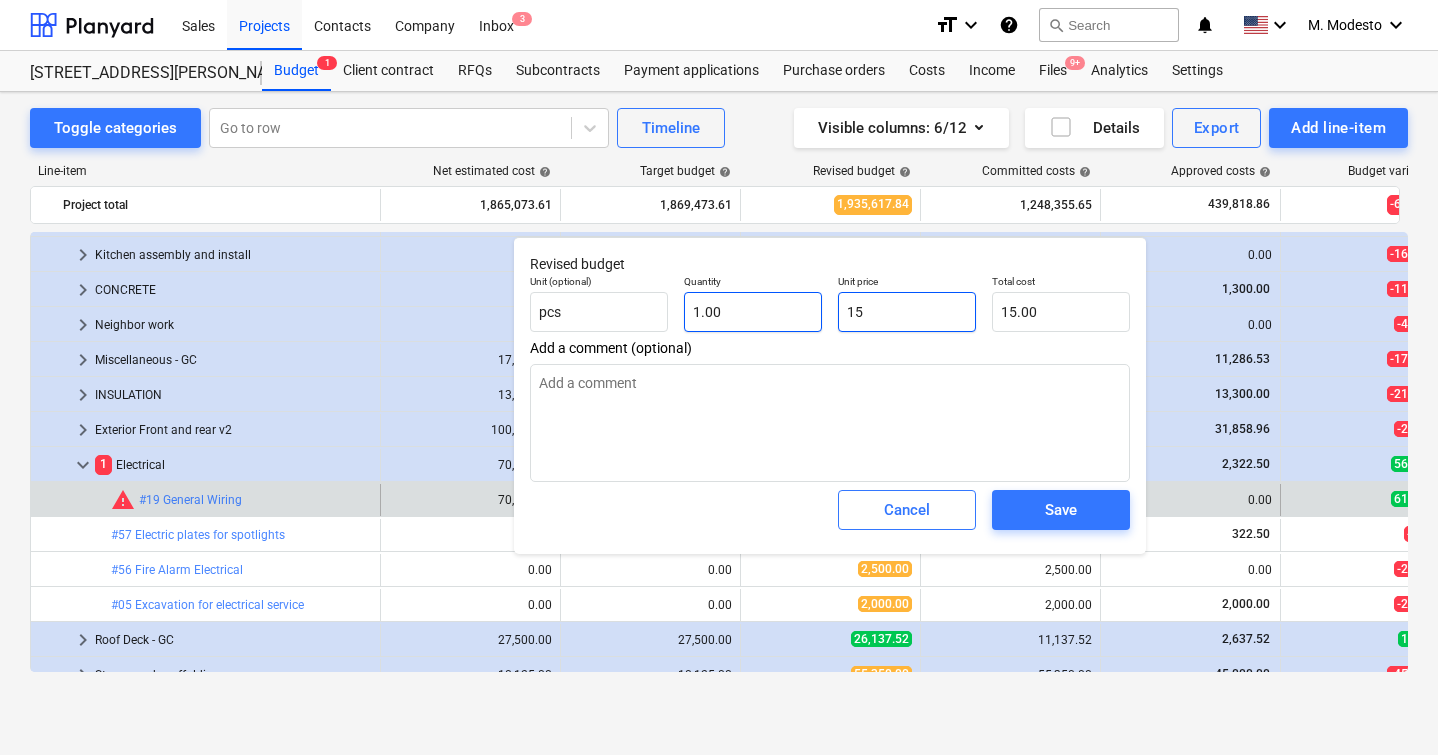 type on "x" 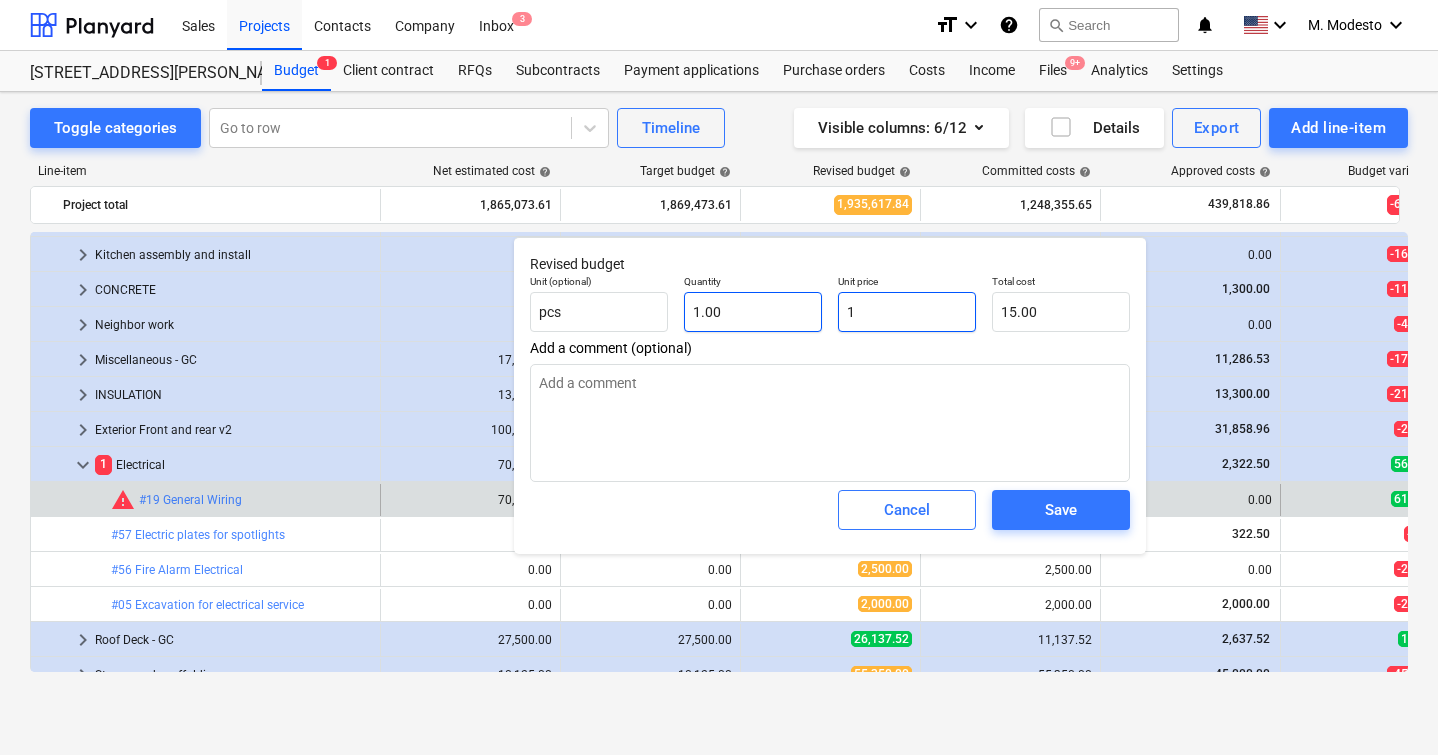 type on "1.00" 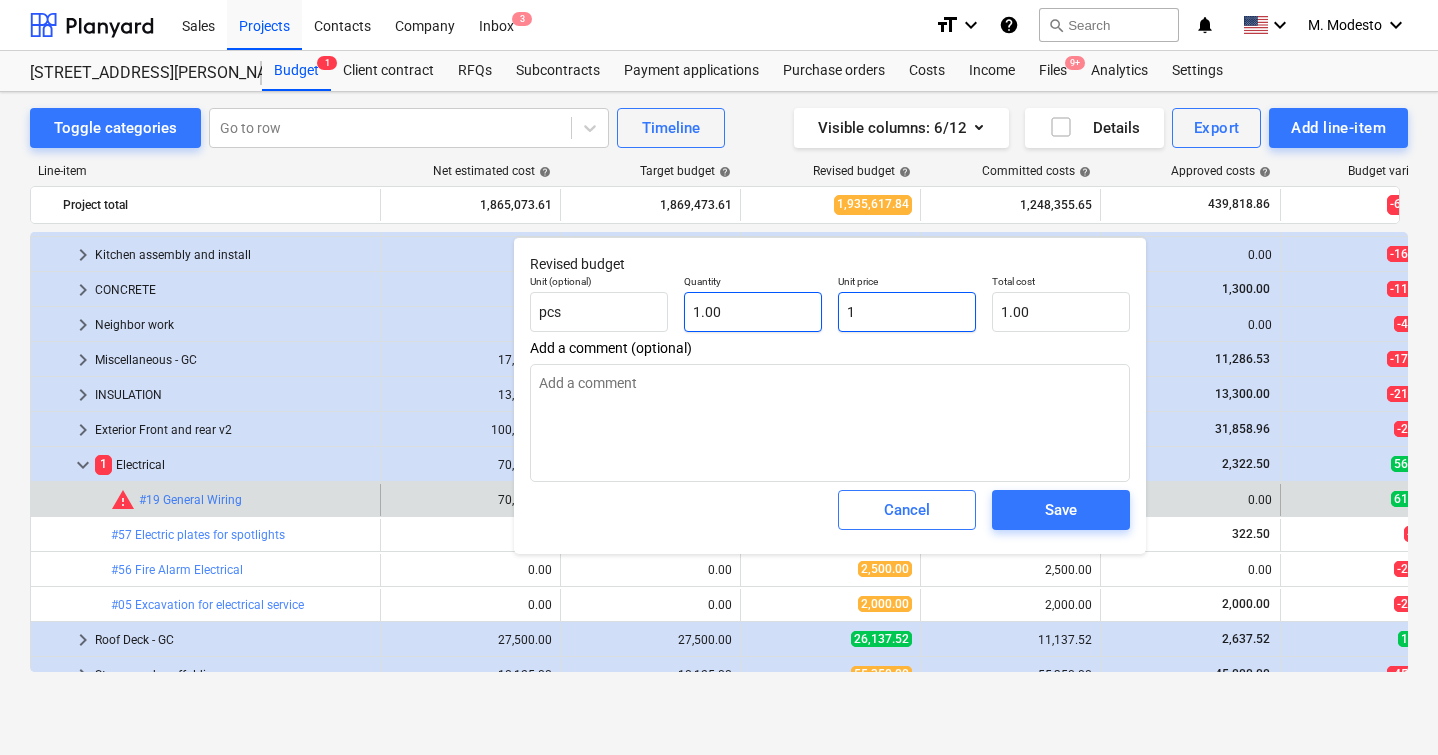 type on "x" 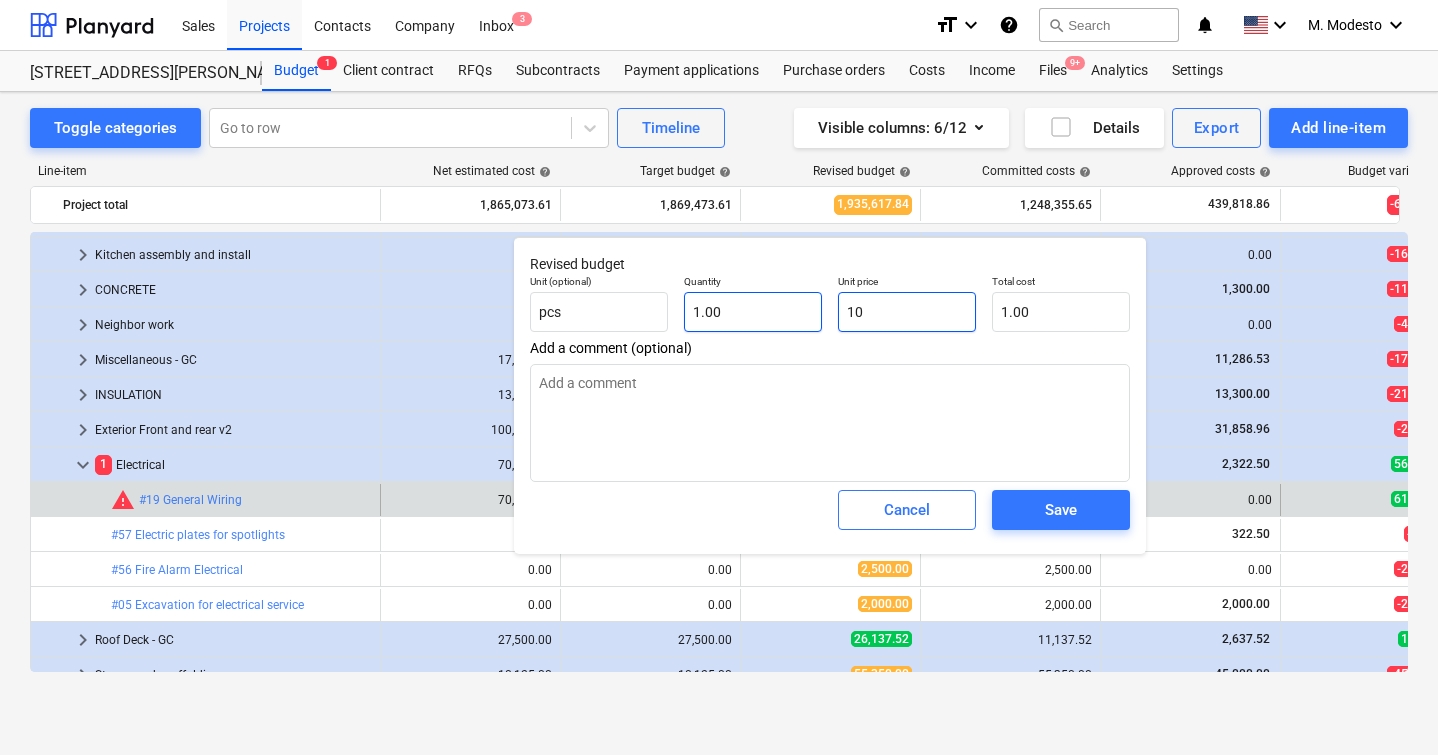 type on "10.00" 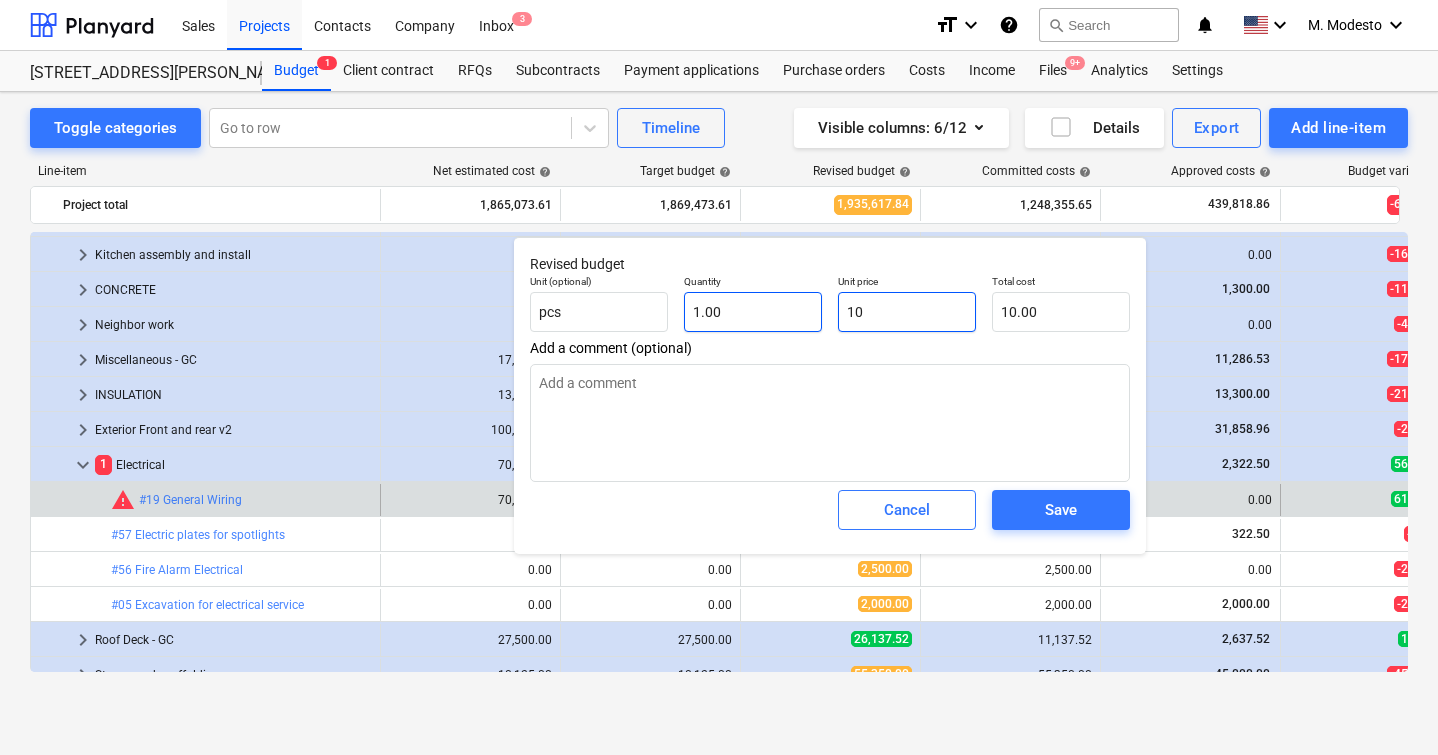 type on "x" 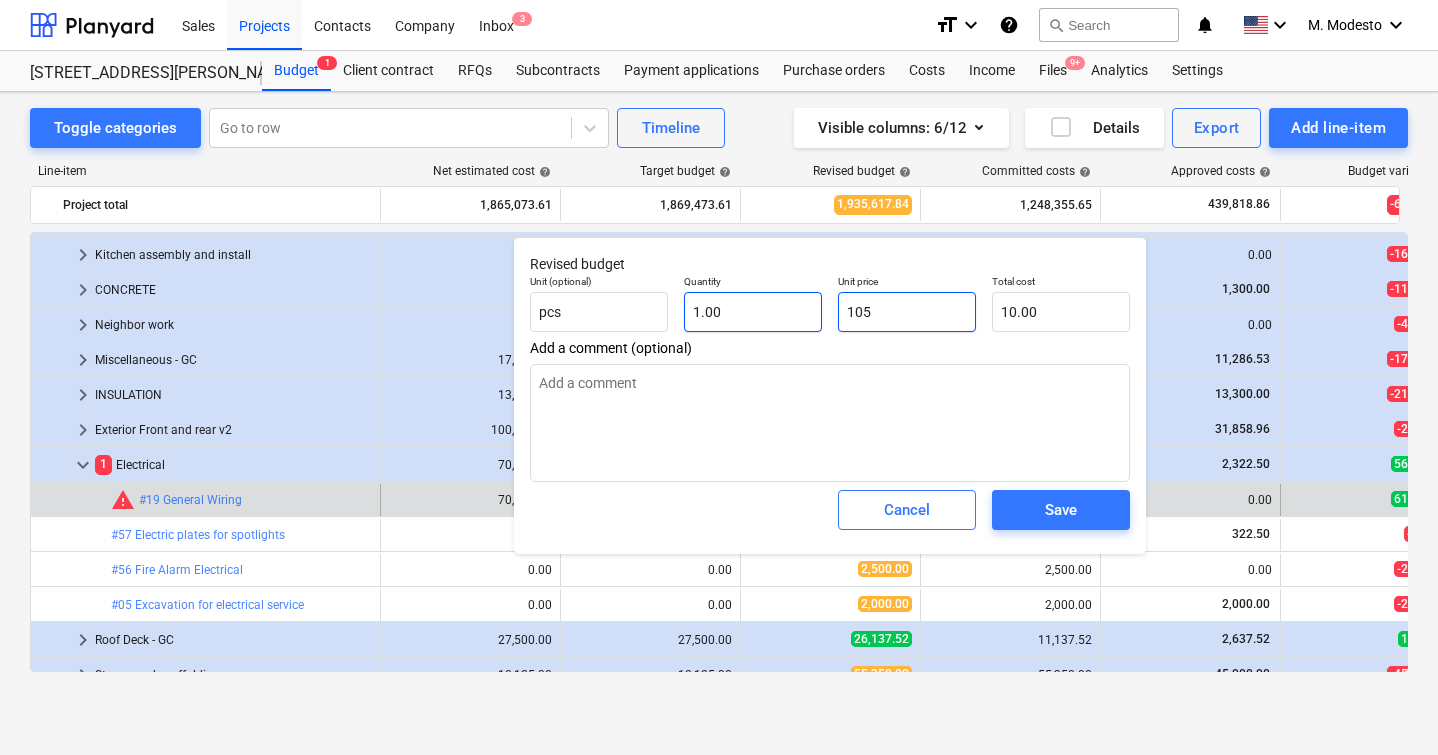 type on "105.00" 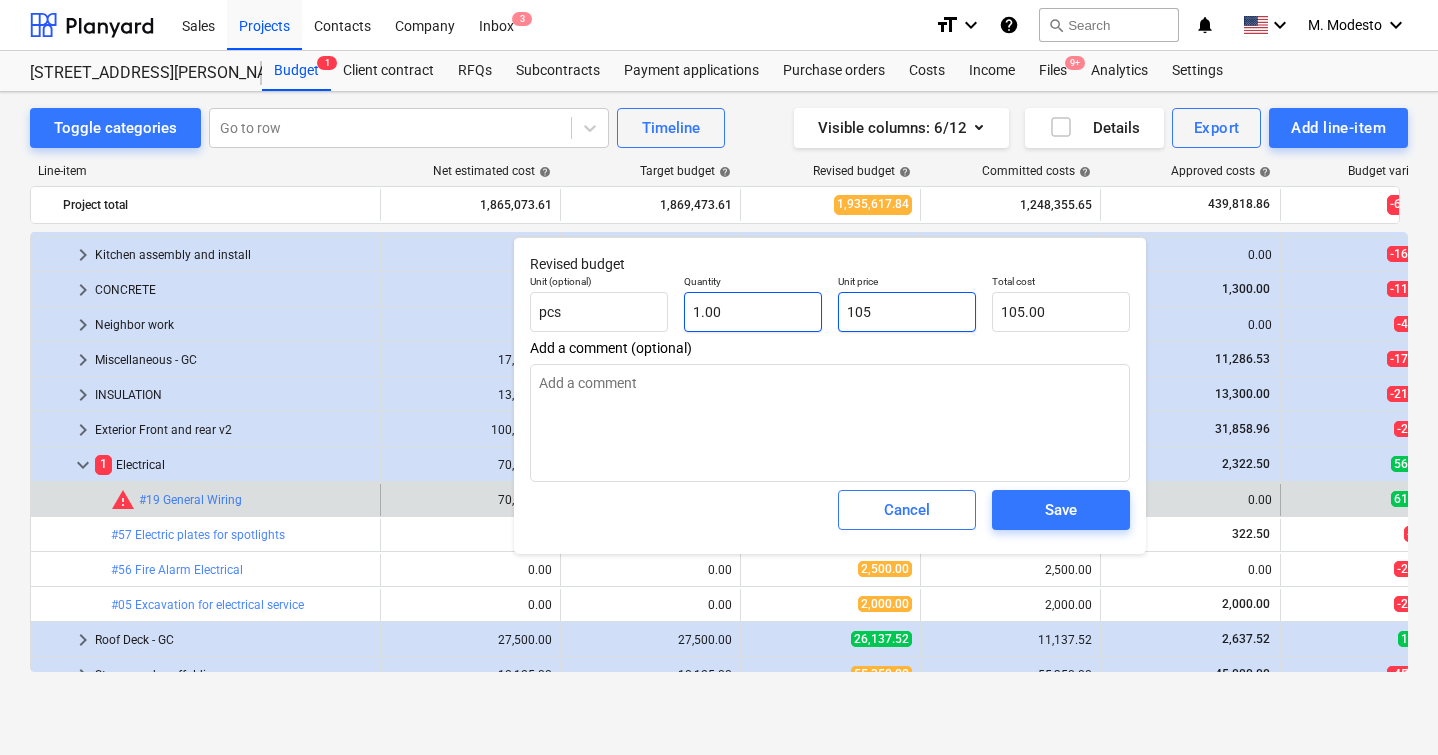 type on "x" 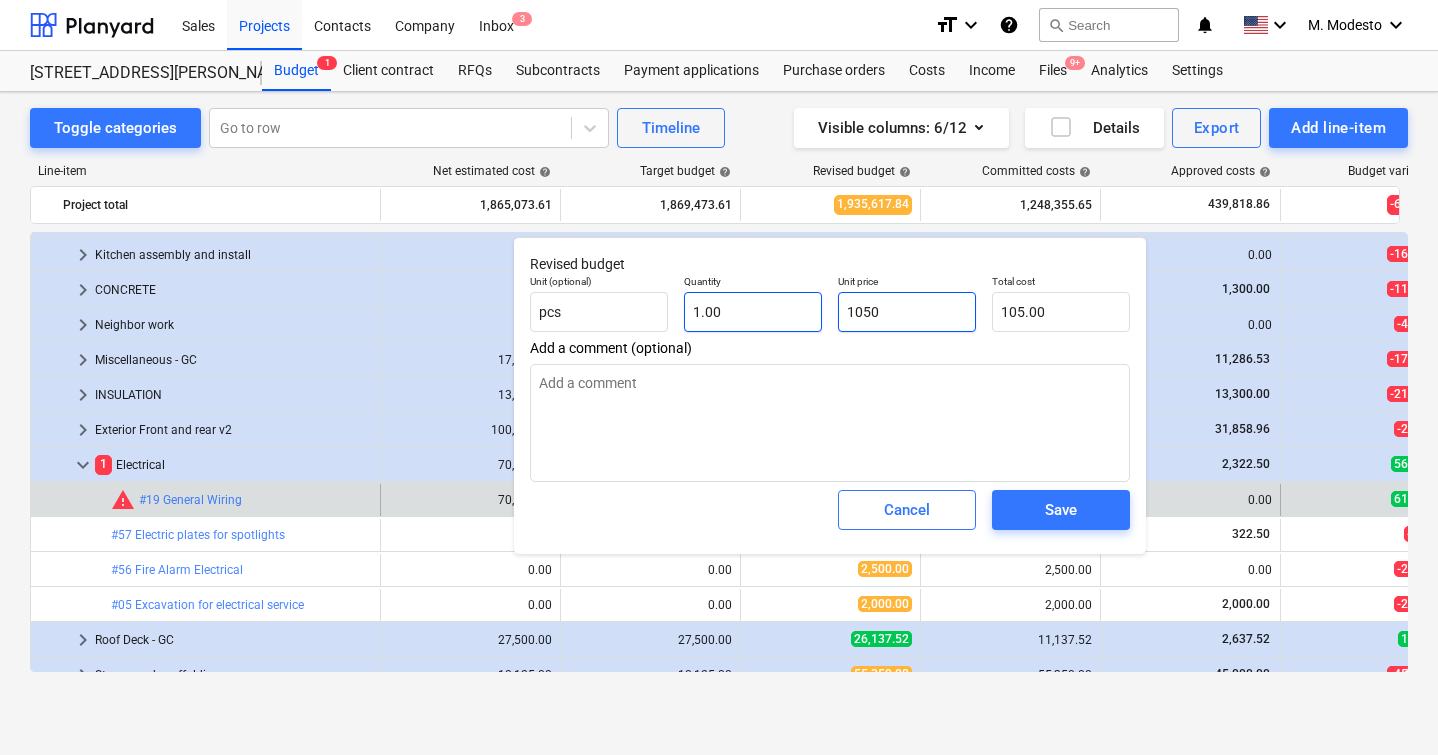 type on "1,050.00" 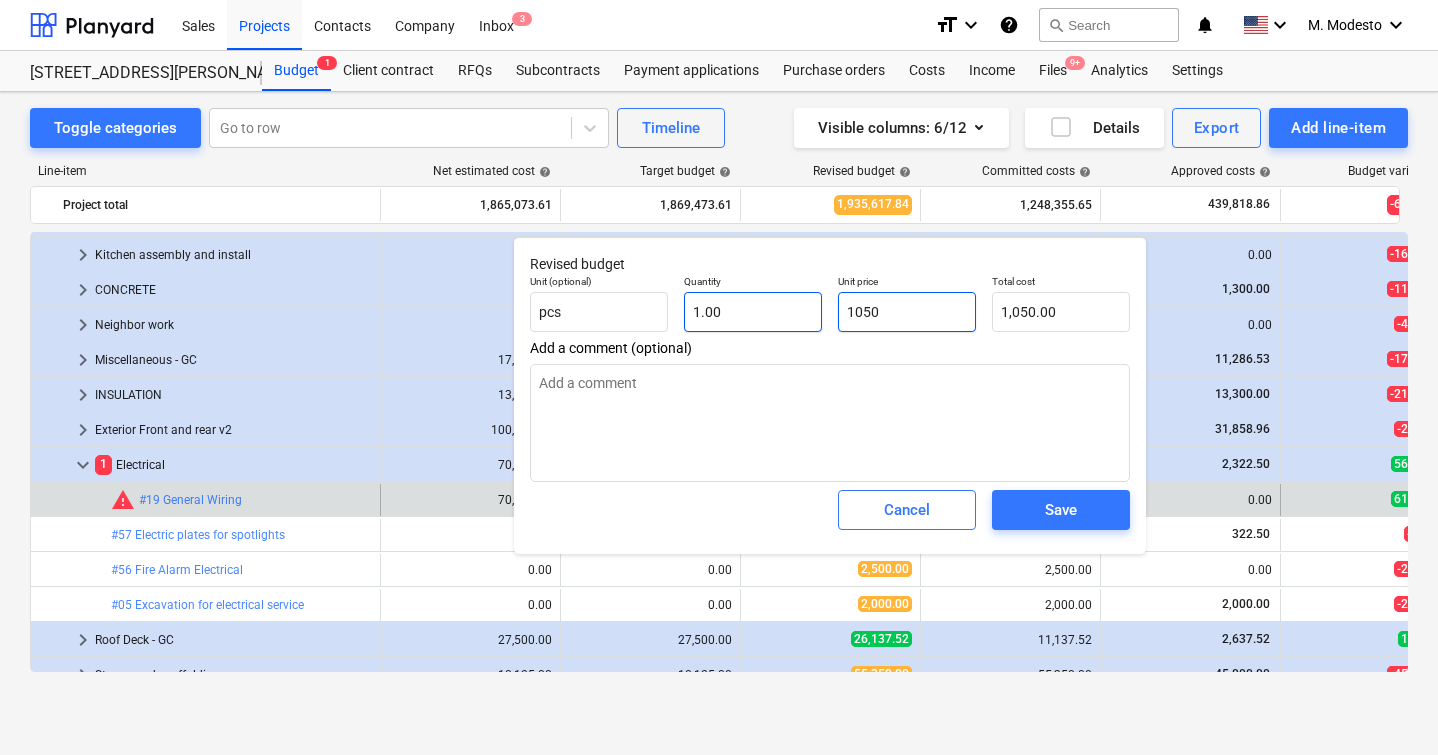 type on "x" 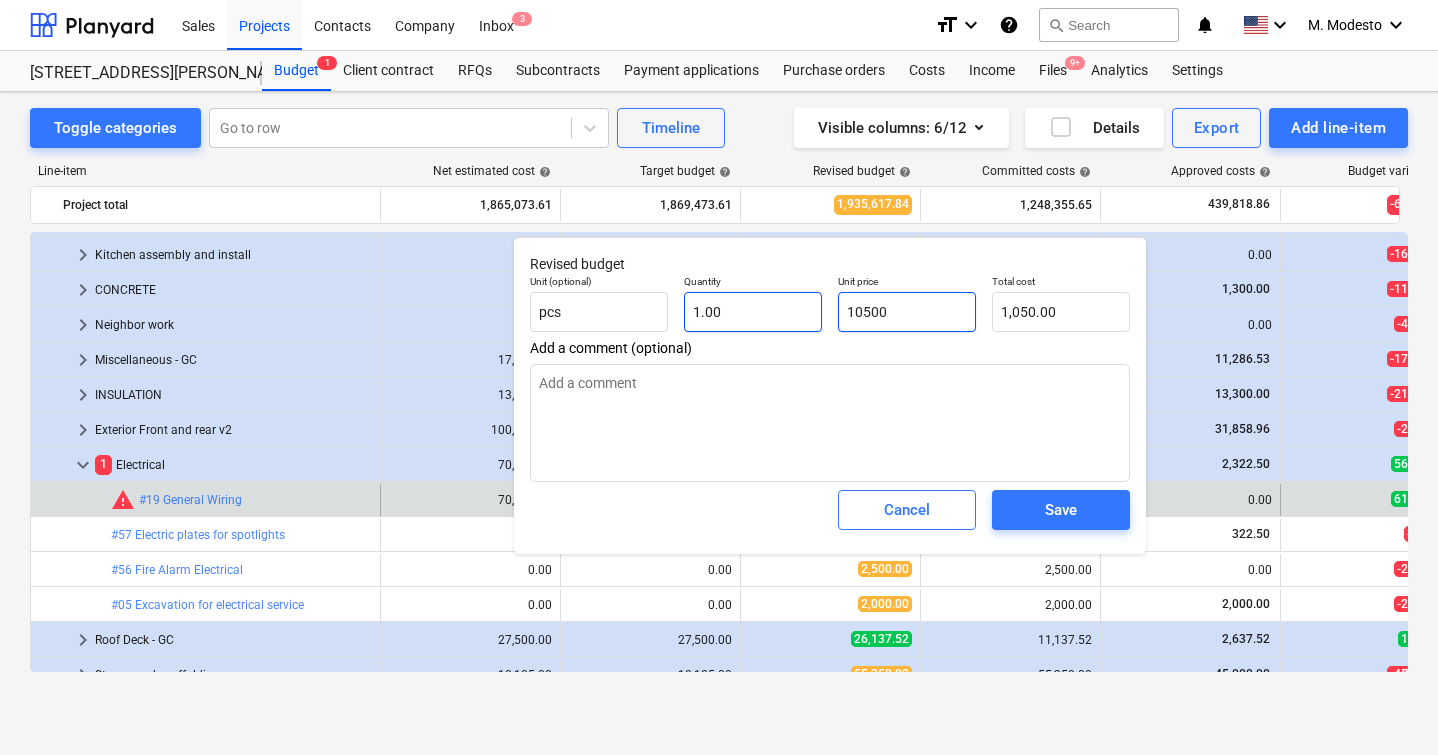 type on "10,500.00" 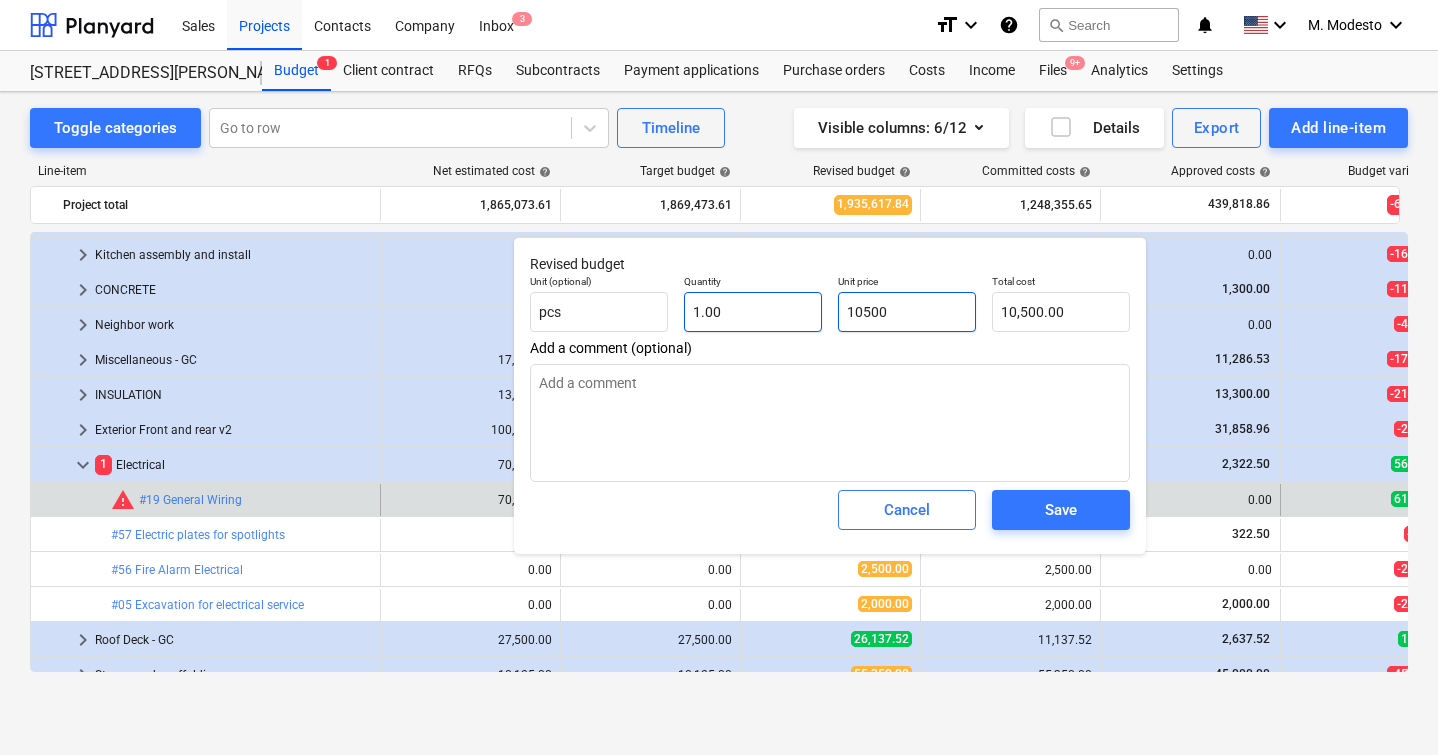 type on "x" 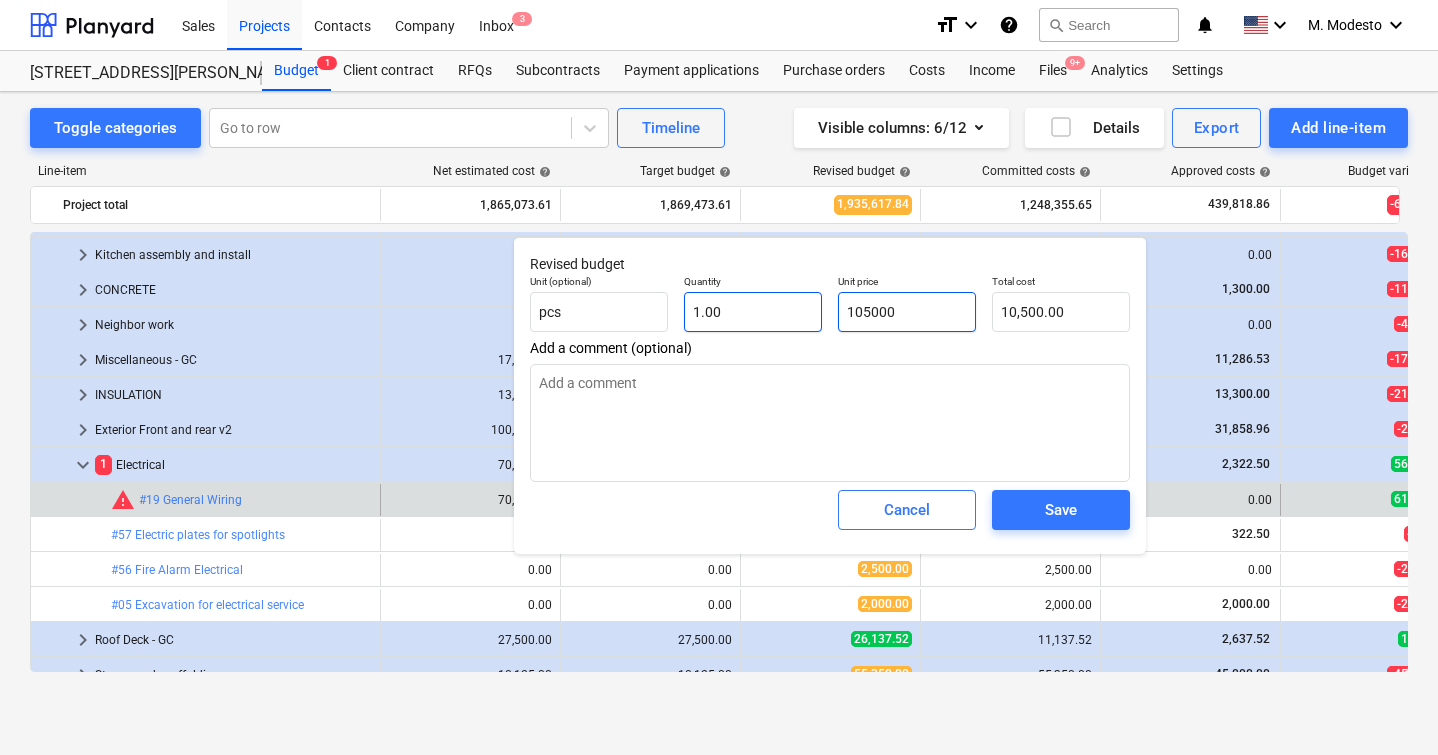 type on "105,000.00" 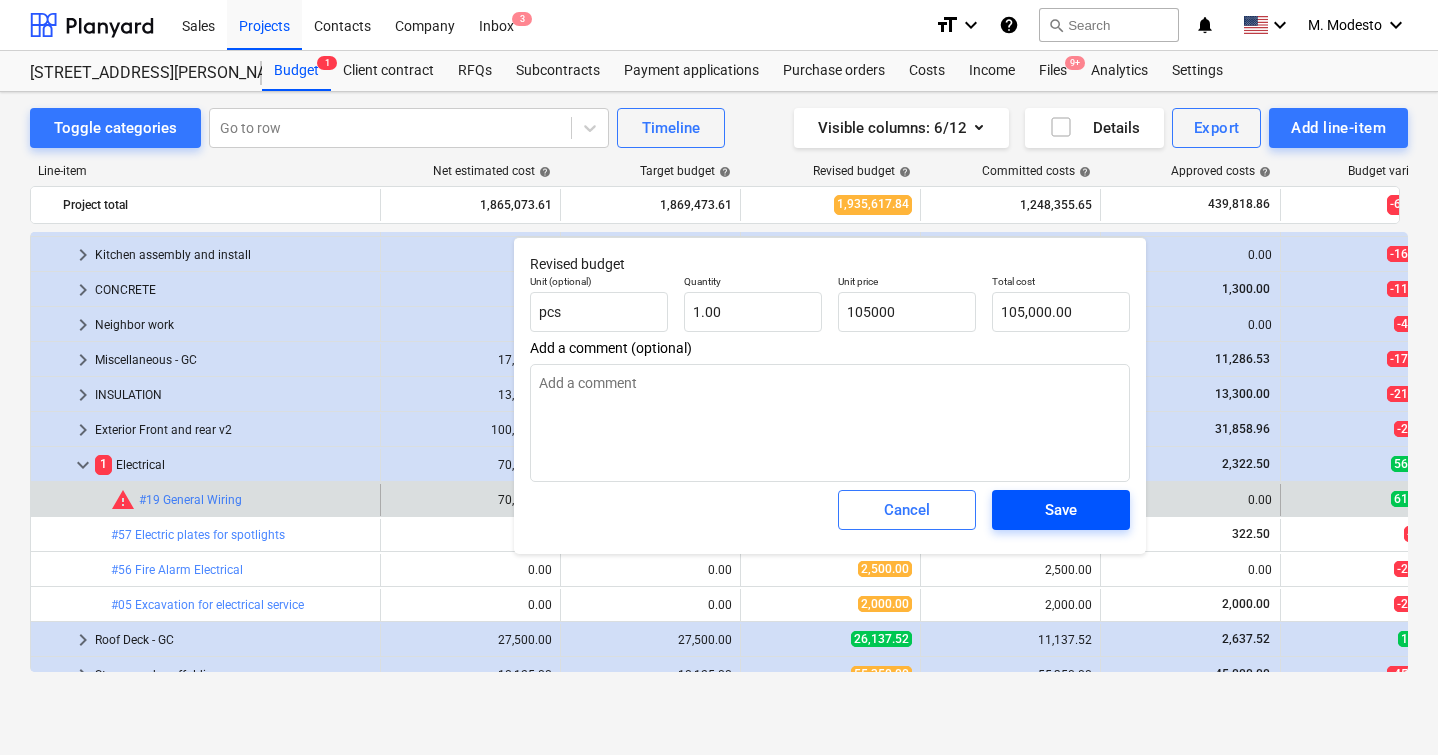 click on "Save" at bounding box center [1061, 510] 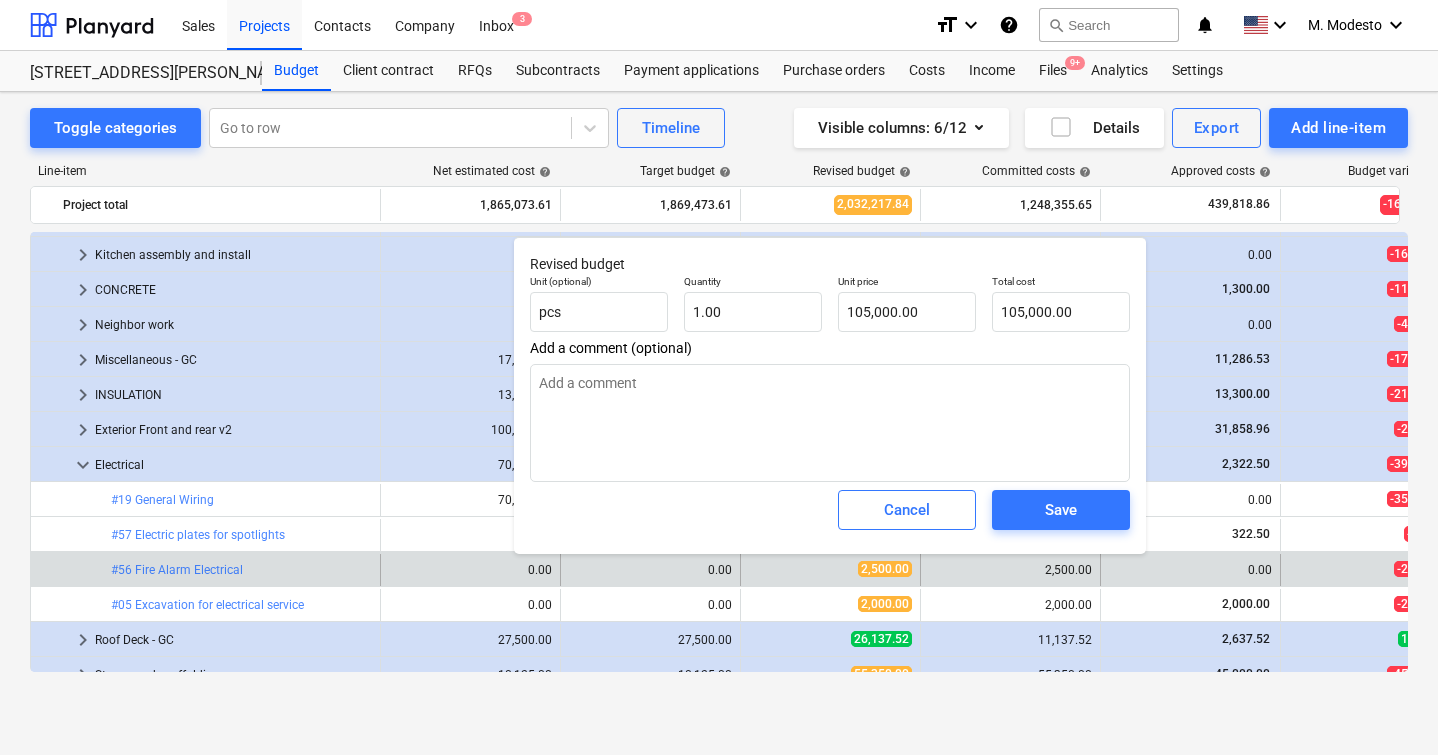 type on "x" 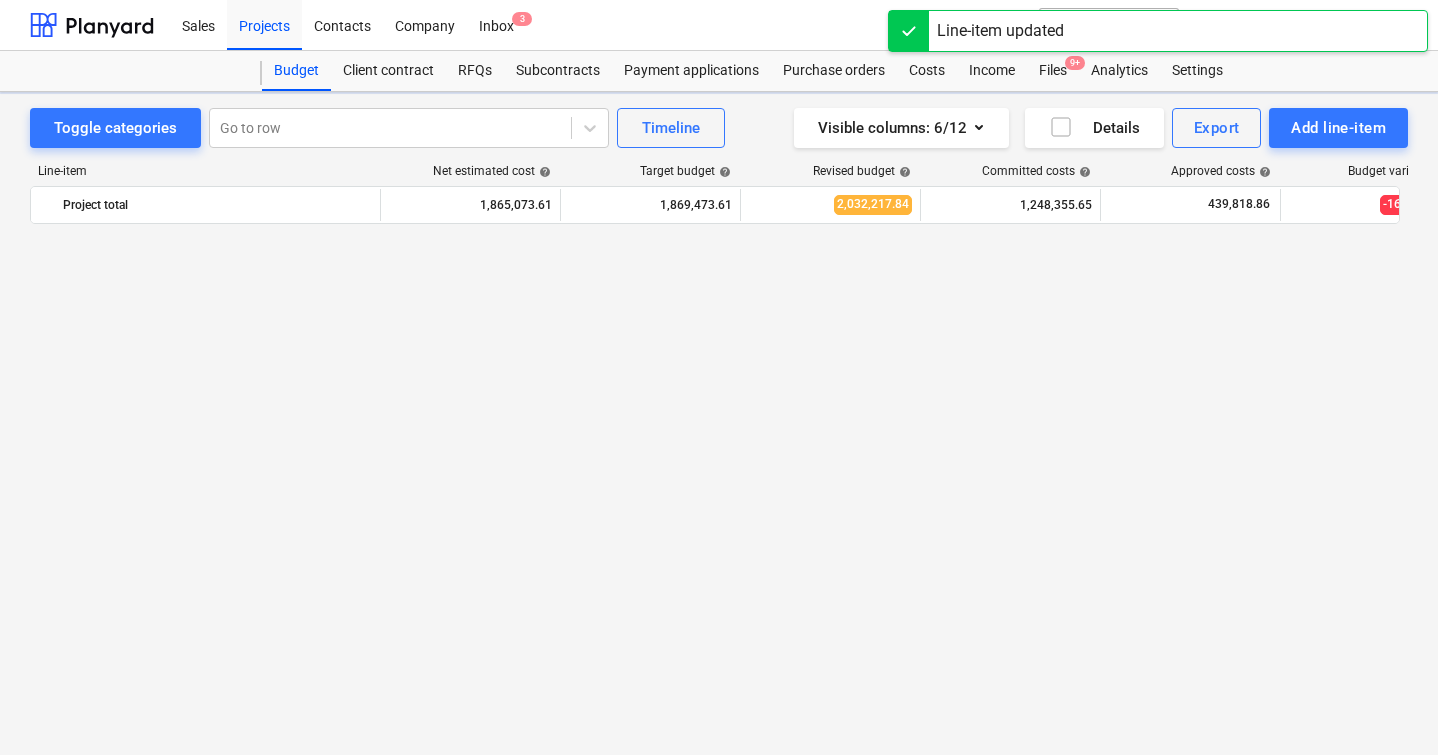 scroll, scrollTop: 1256, scrollLeft: 0, axis: vertical 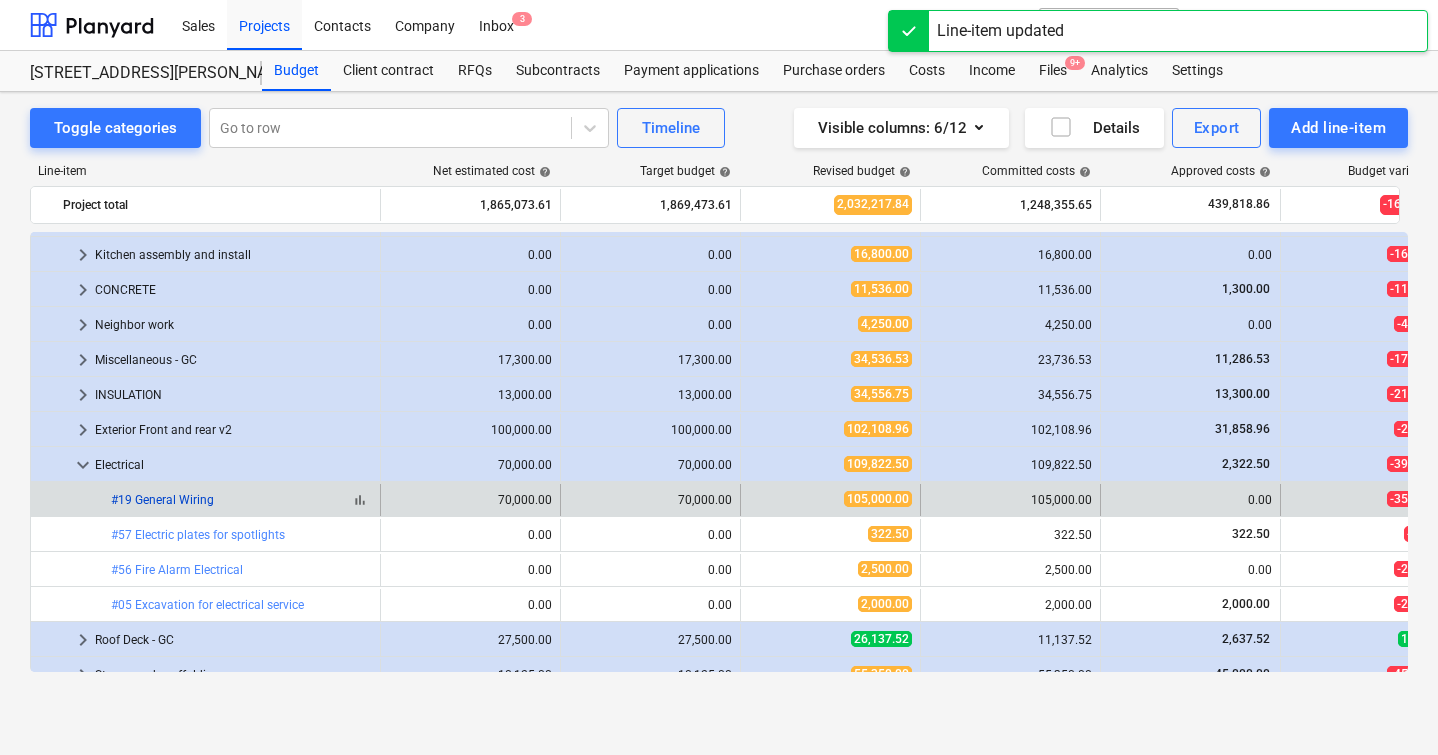 click on "#19 General Wiring" at bounding box center [162, 500] 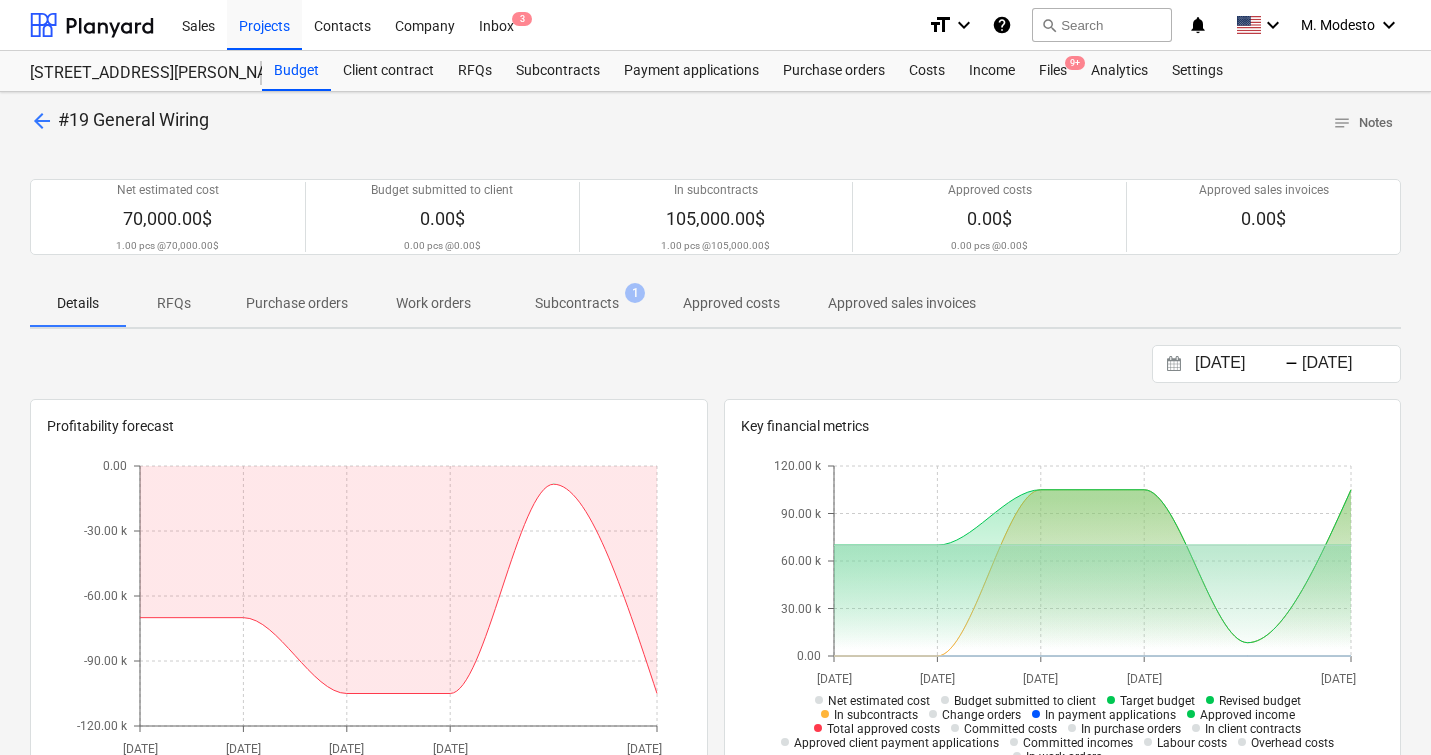 click on "Subcontracts" at bounding box center [577, 303] 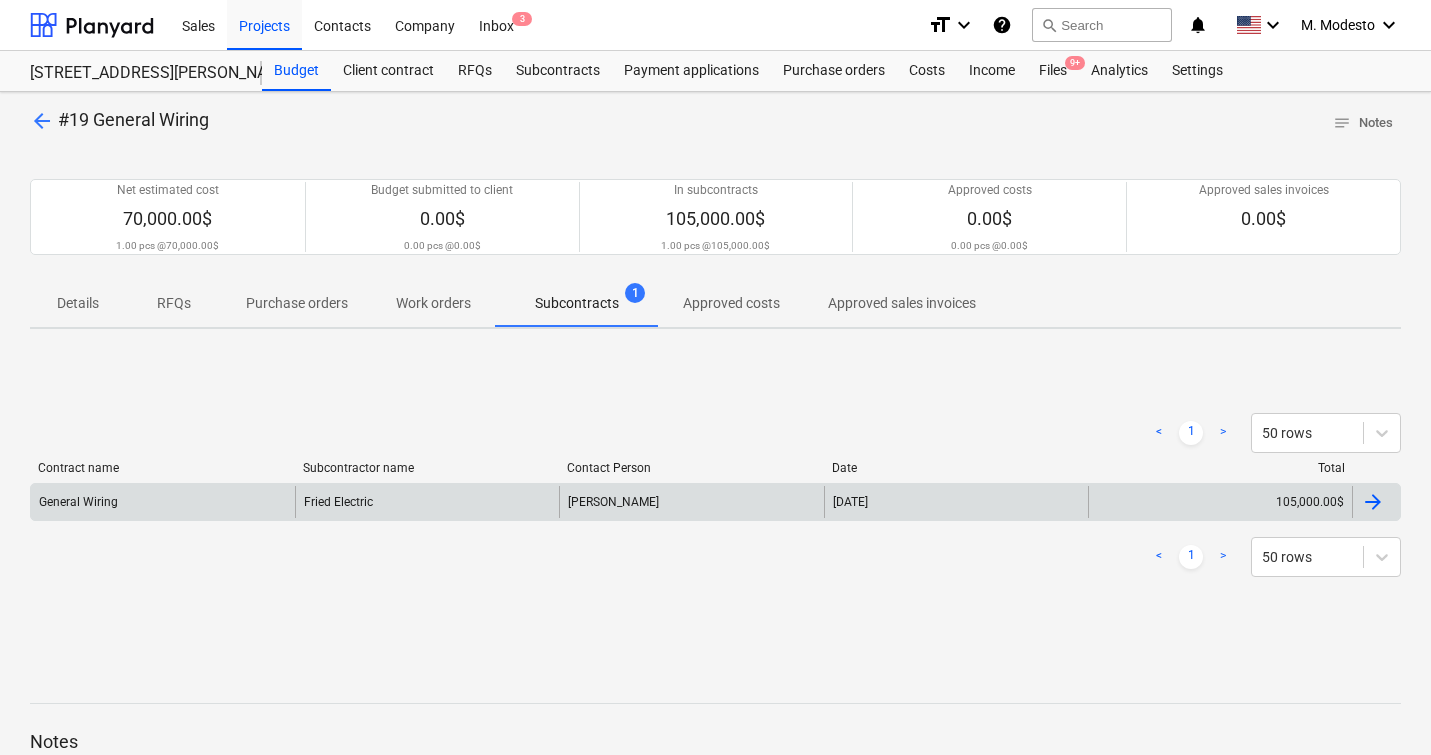 click on "[DATE]" at bounding box center [956, 502] 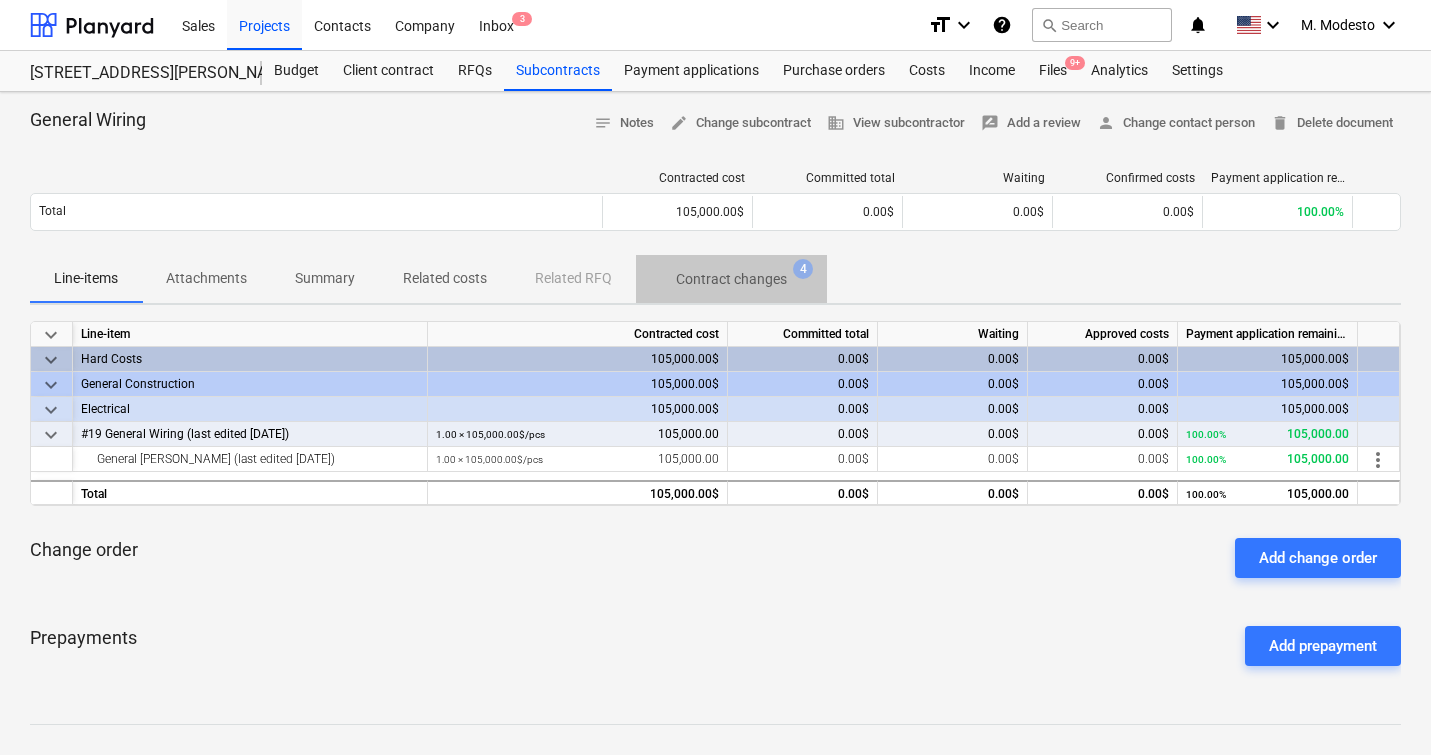click on "Contract changes 4" at bounding box center (731, 279) 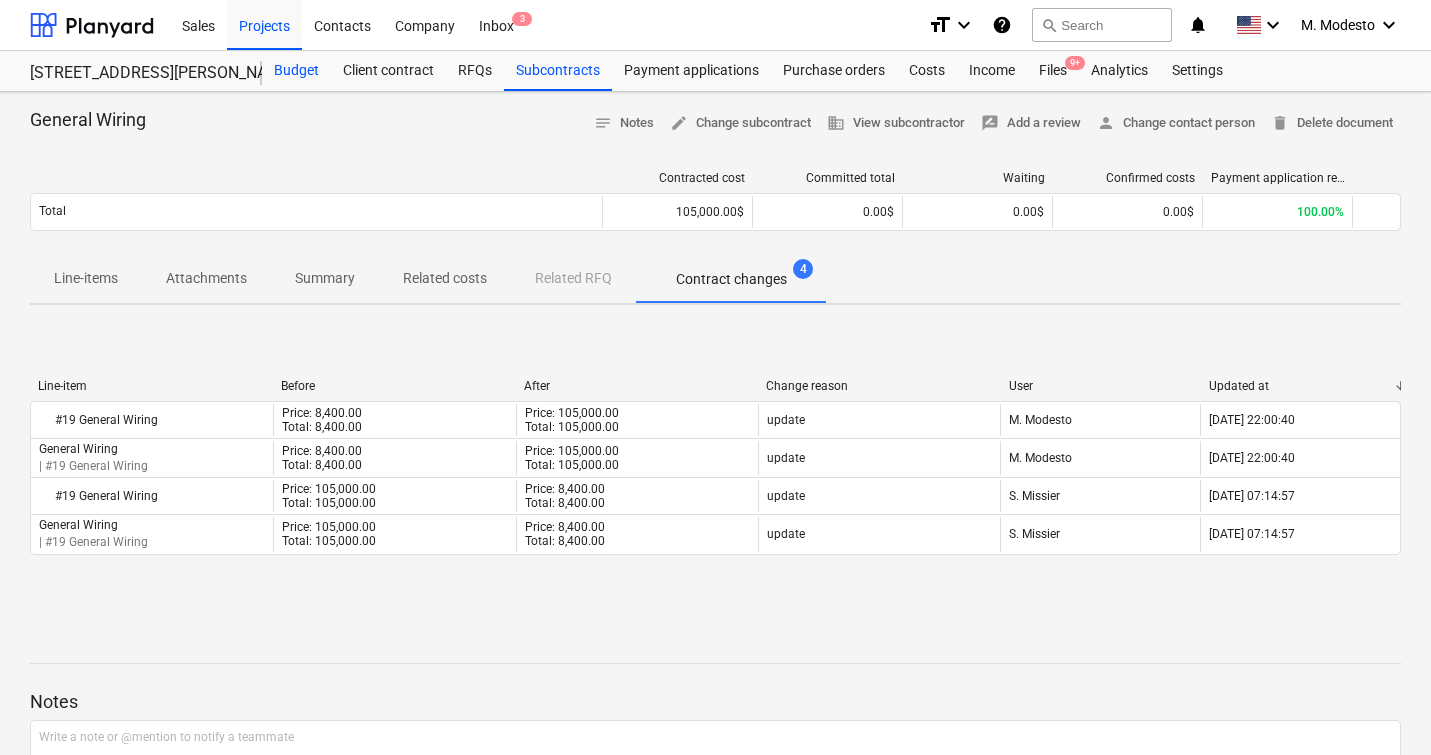 click on "Budget" at bounding box center (296, 71) 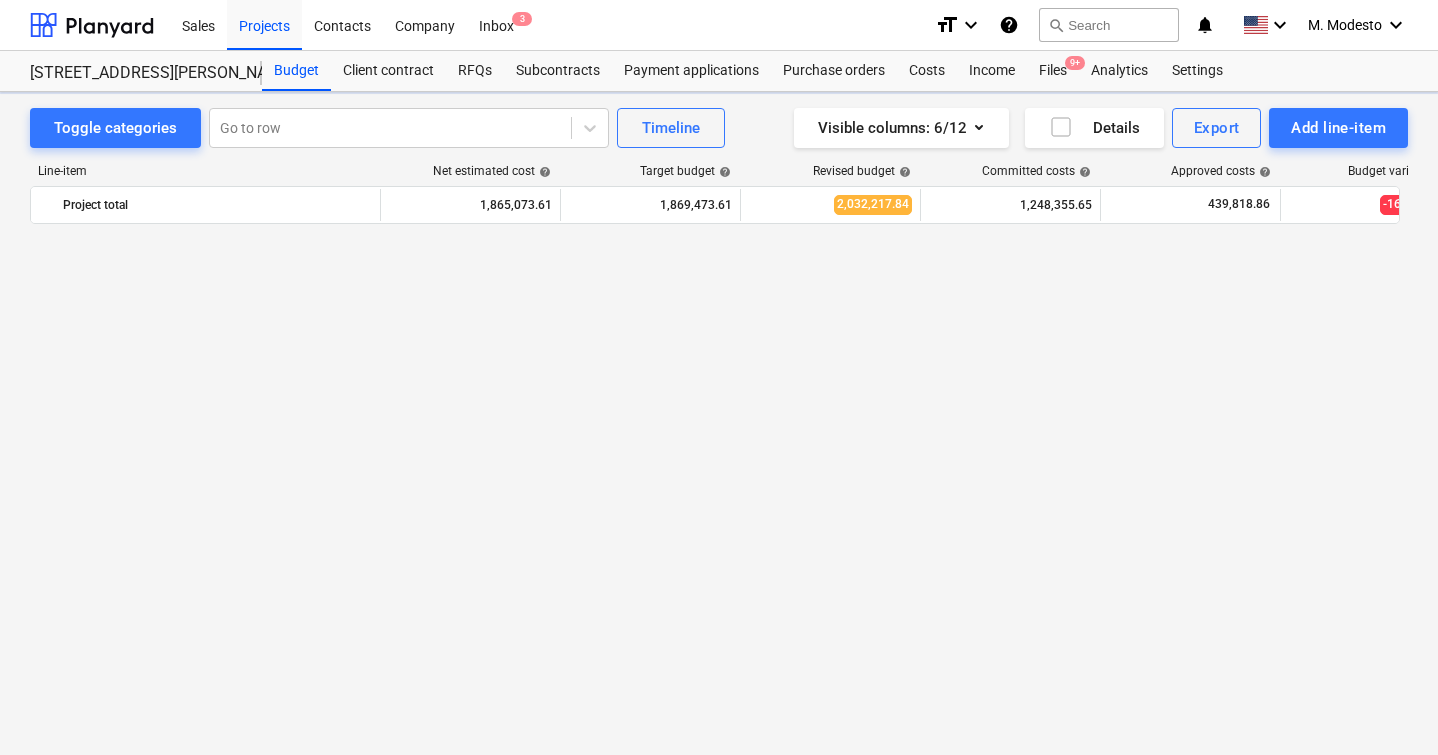 scroll, scrollTop: 1256, scrollLeft: 0, axis: vertical 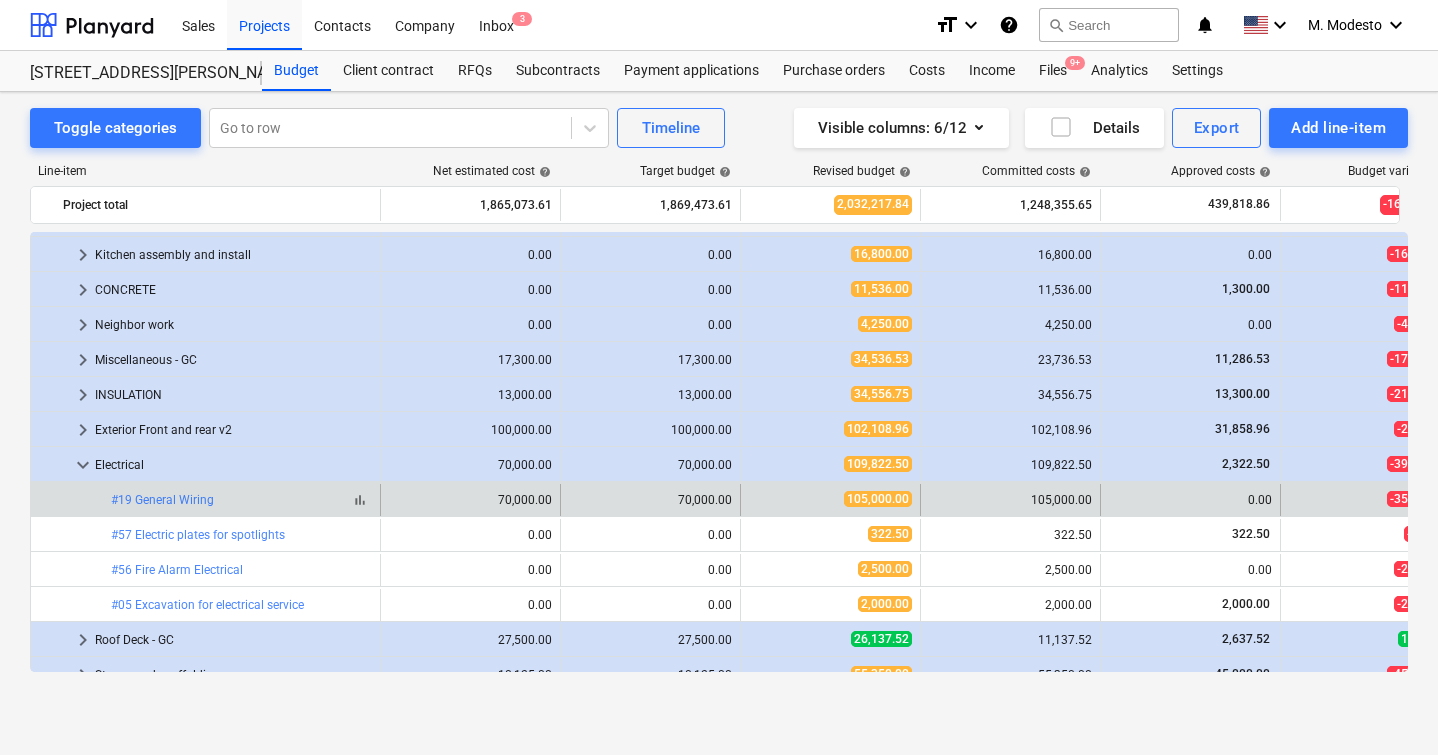 click on "bar_chart  #19 General Wiring" at bounding box center (241, 500) 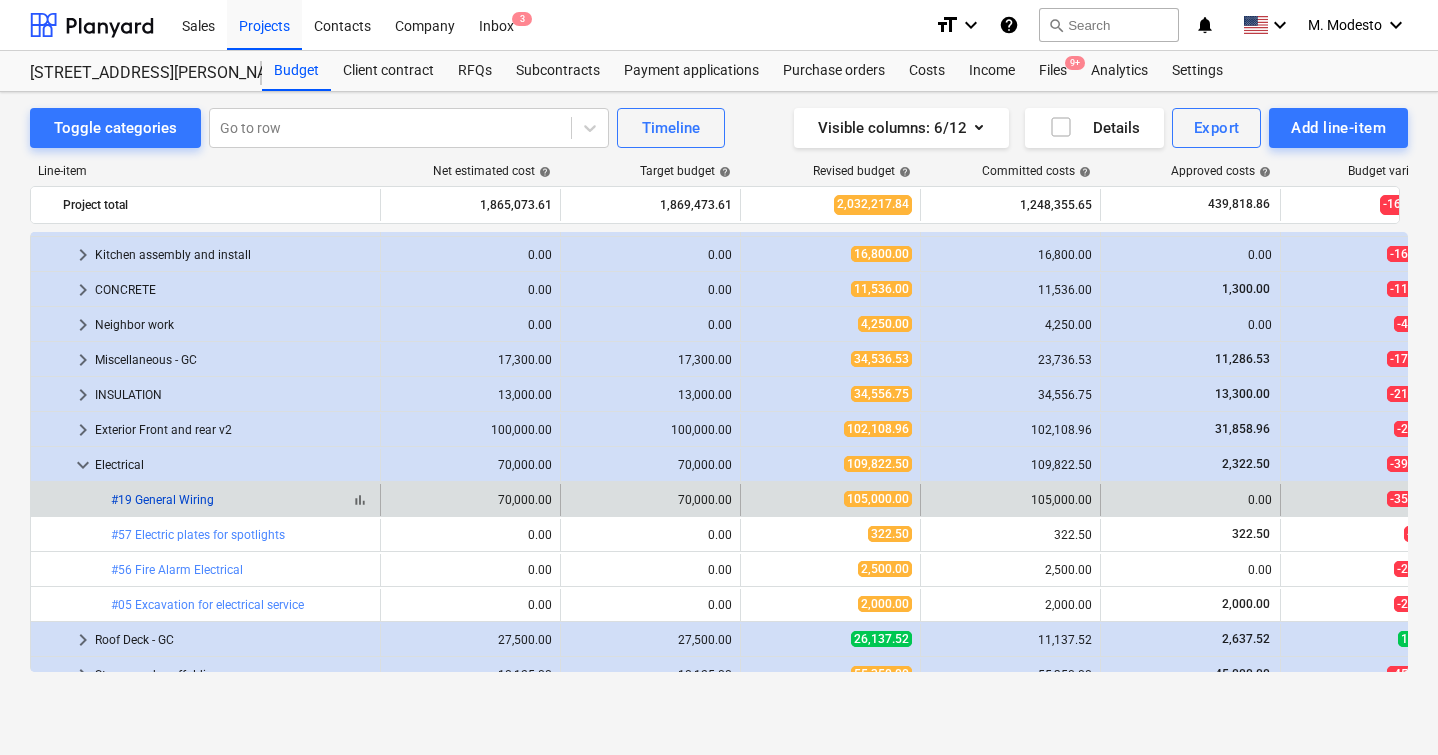 click on "#19 General Wiring" at bounding box center [162, 500] 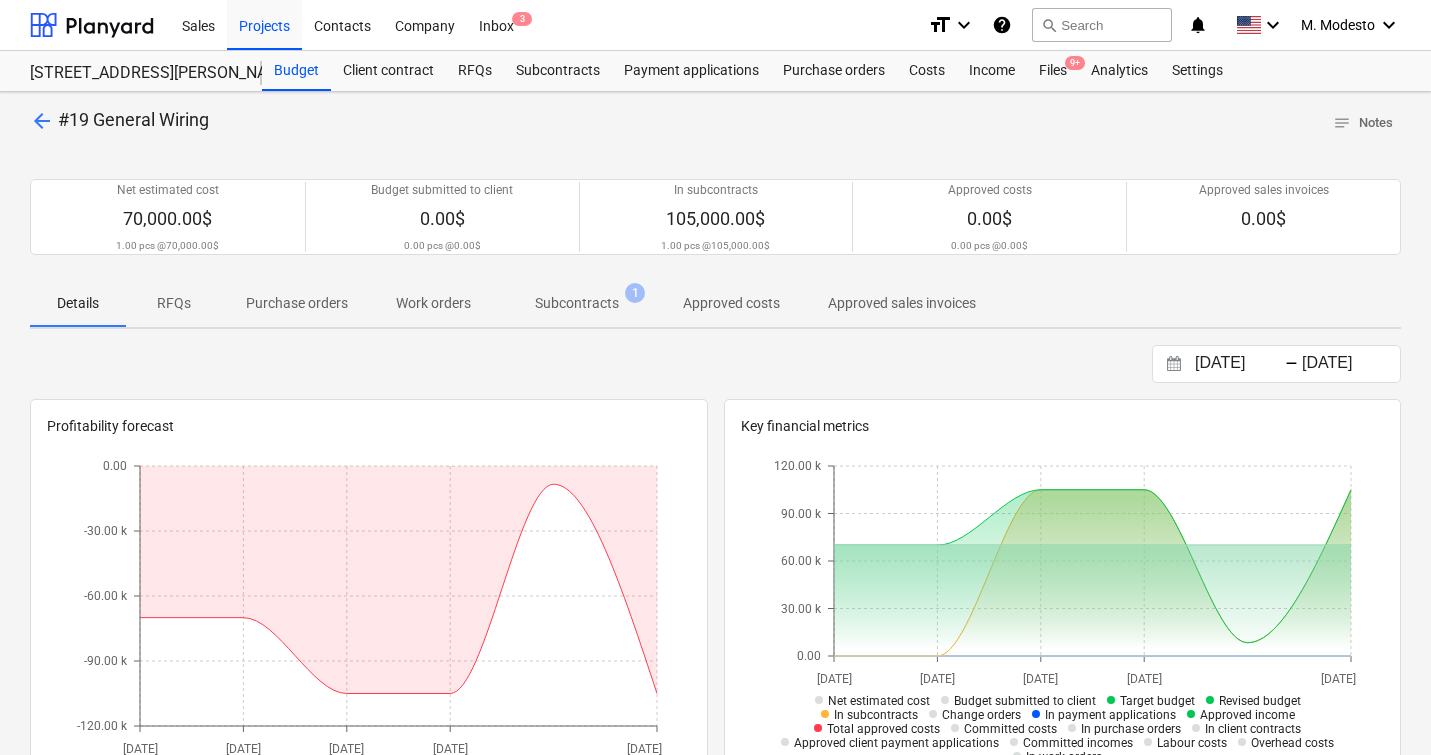 click on "Subcontracts" at bounding box center (577, 303) 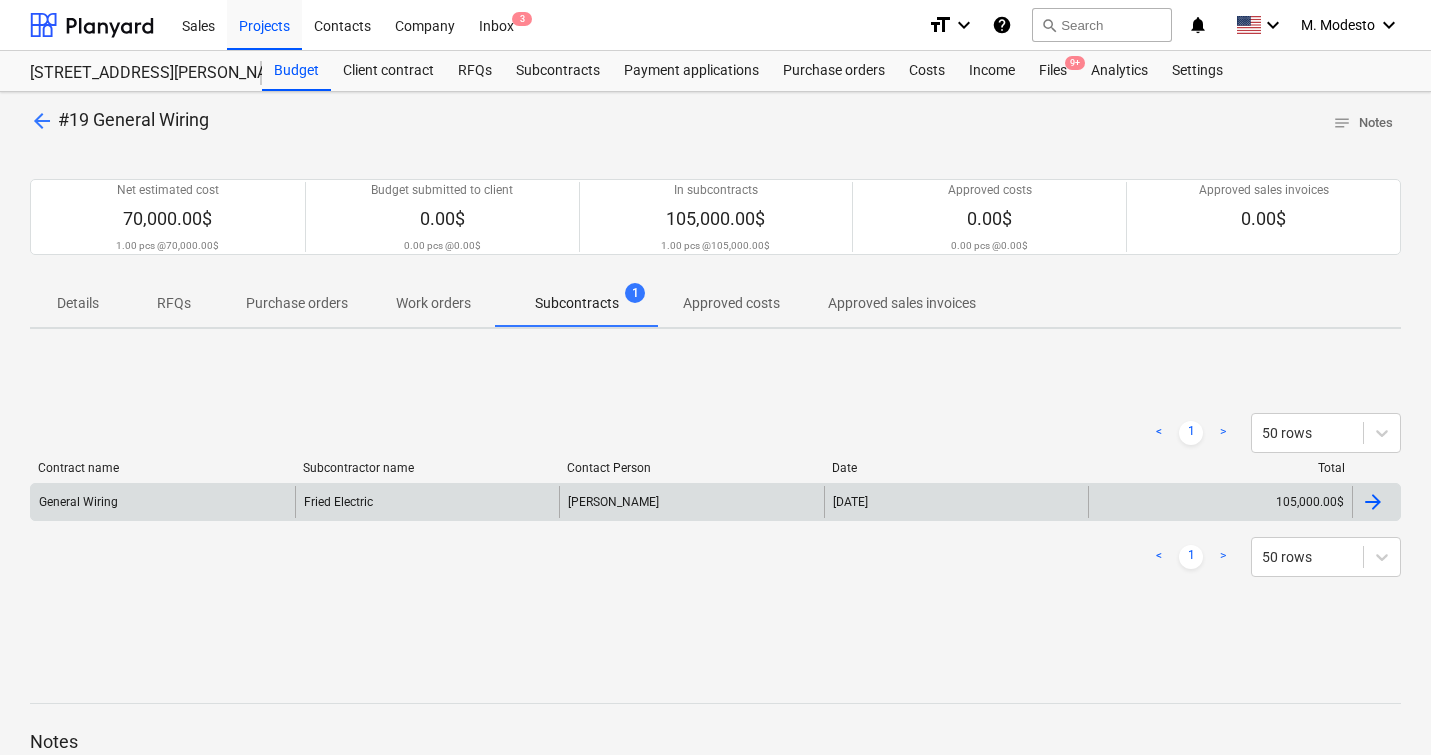 click on "[DATE]" at bounding box center [956, 502] 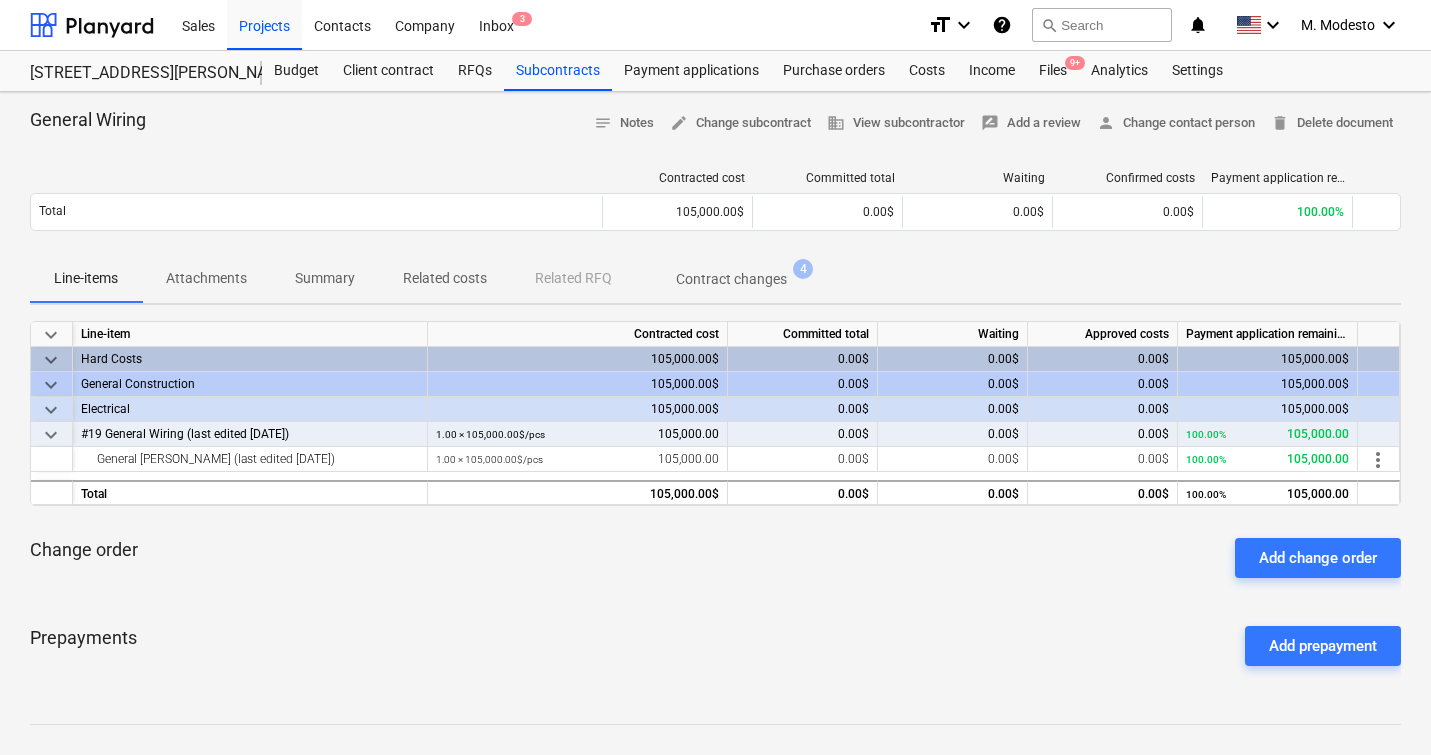 click on "Related costs" at bounding box center (445, 278) 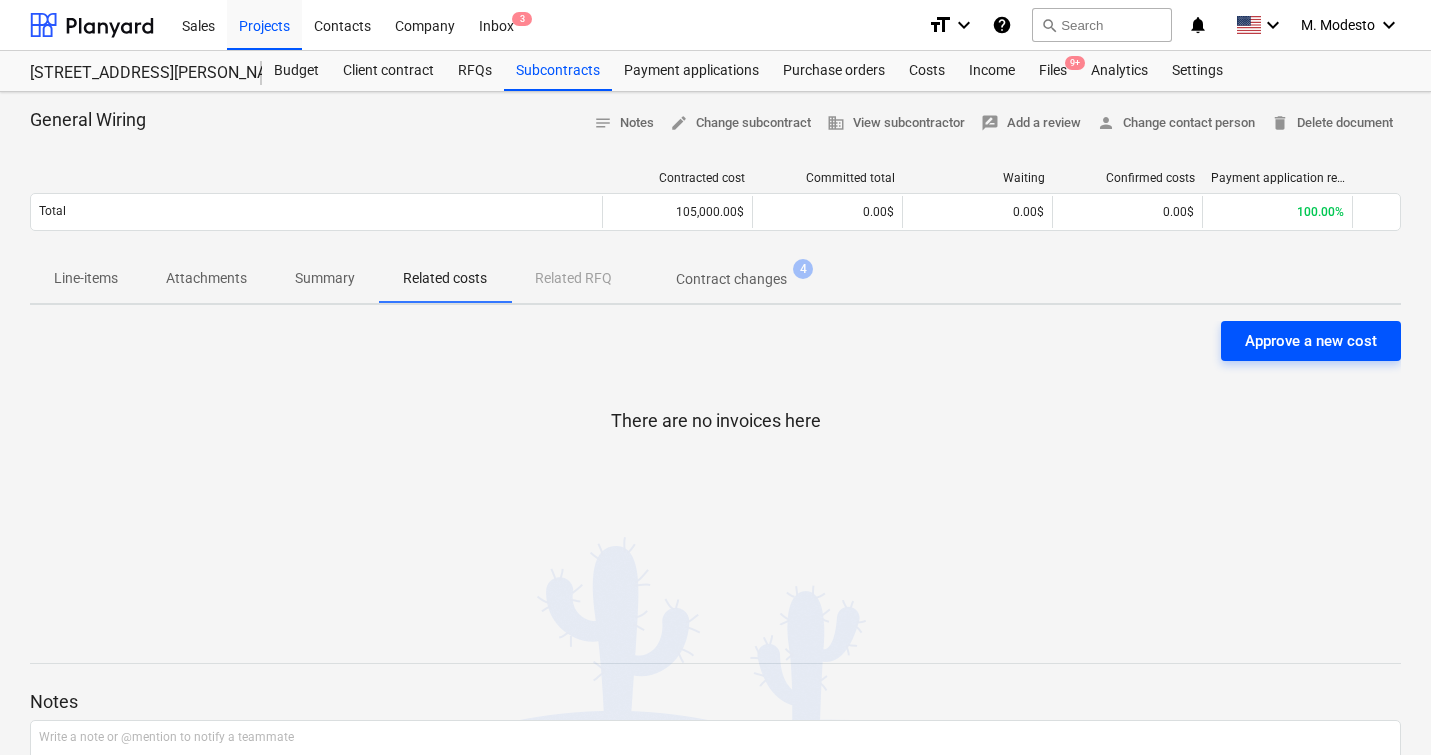 click on "Approve a new cost" at bounding box center [1311, 341] 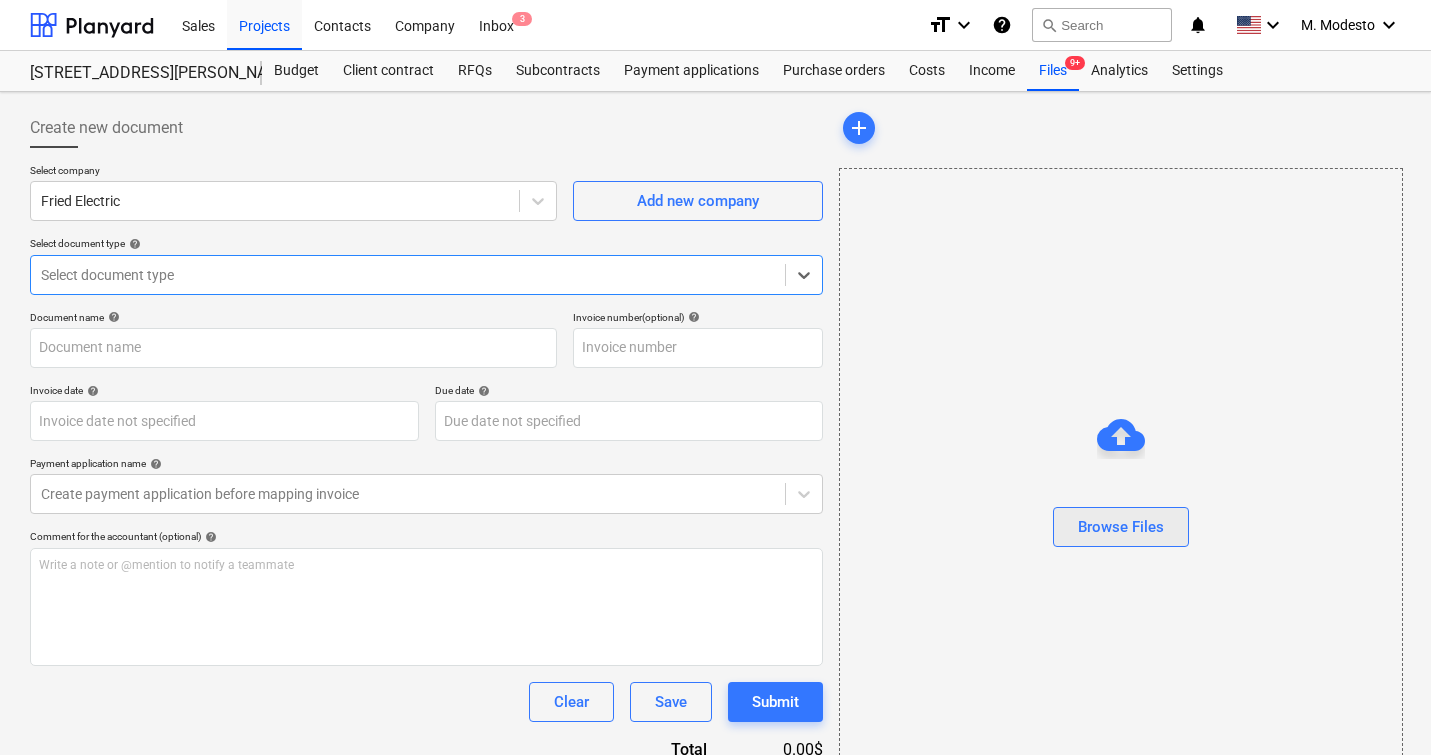 click on "Browse Files" at bounding box center (1121, 527) 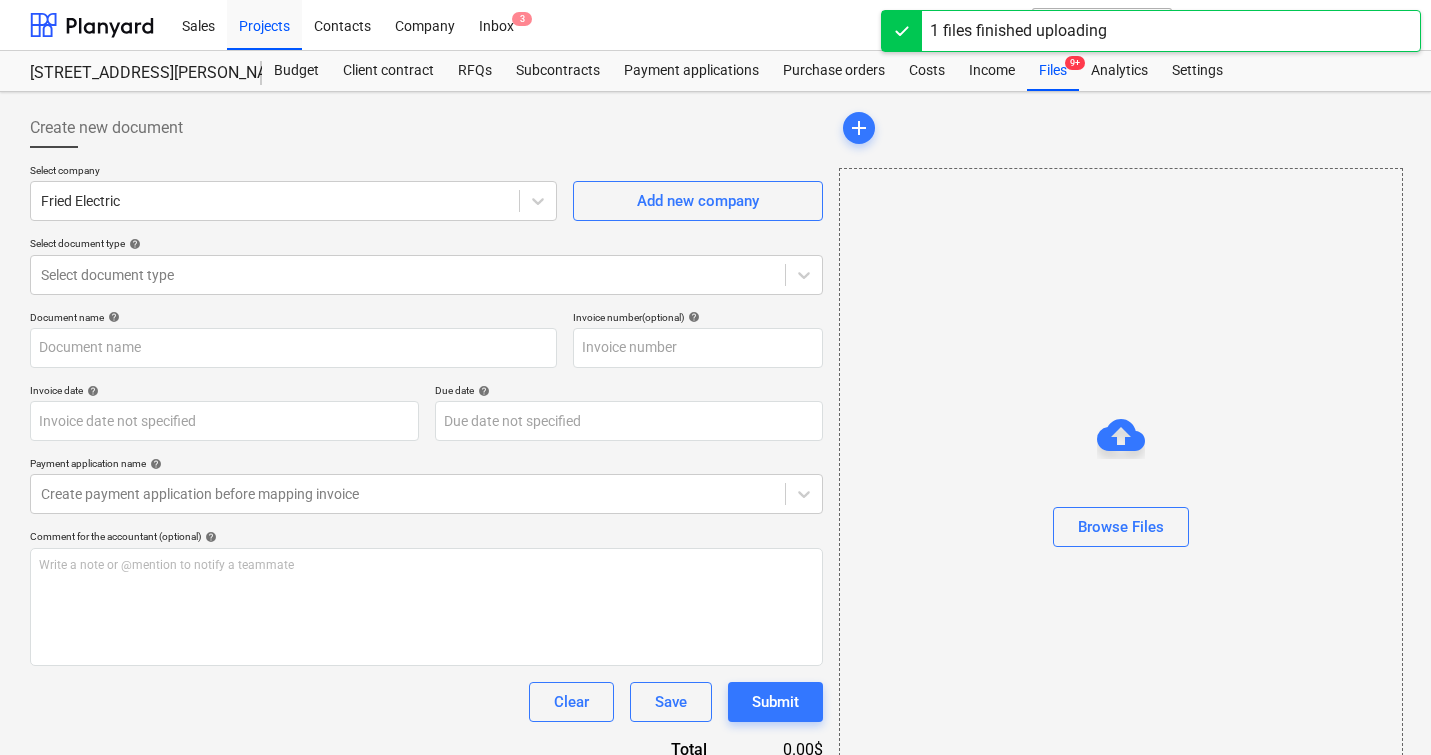 type on "1002_5,000.png" 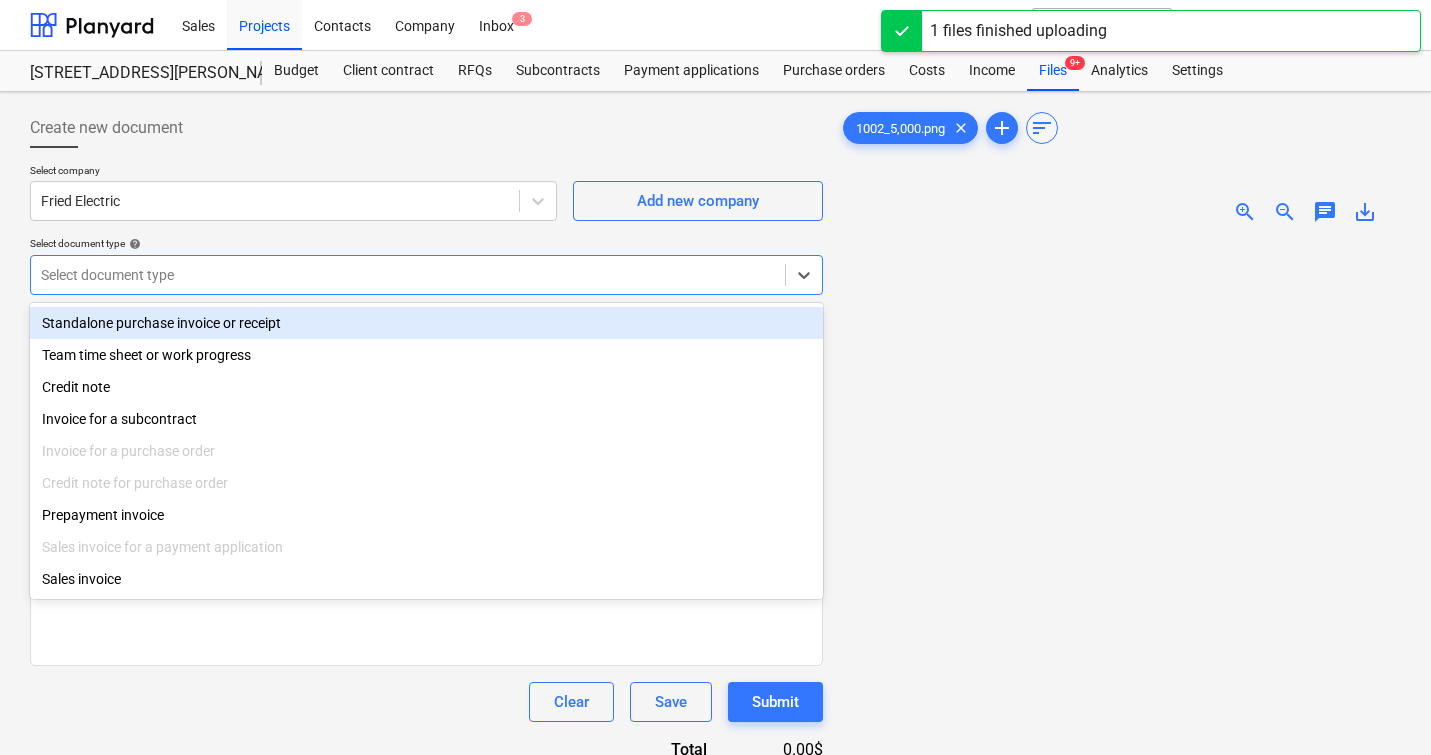 click at bounding box center [408, 275] 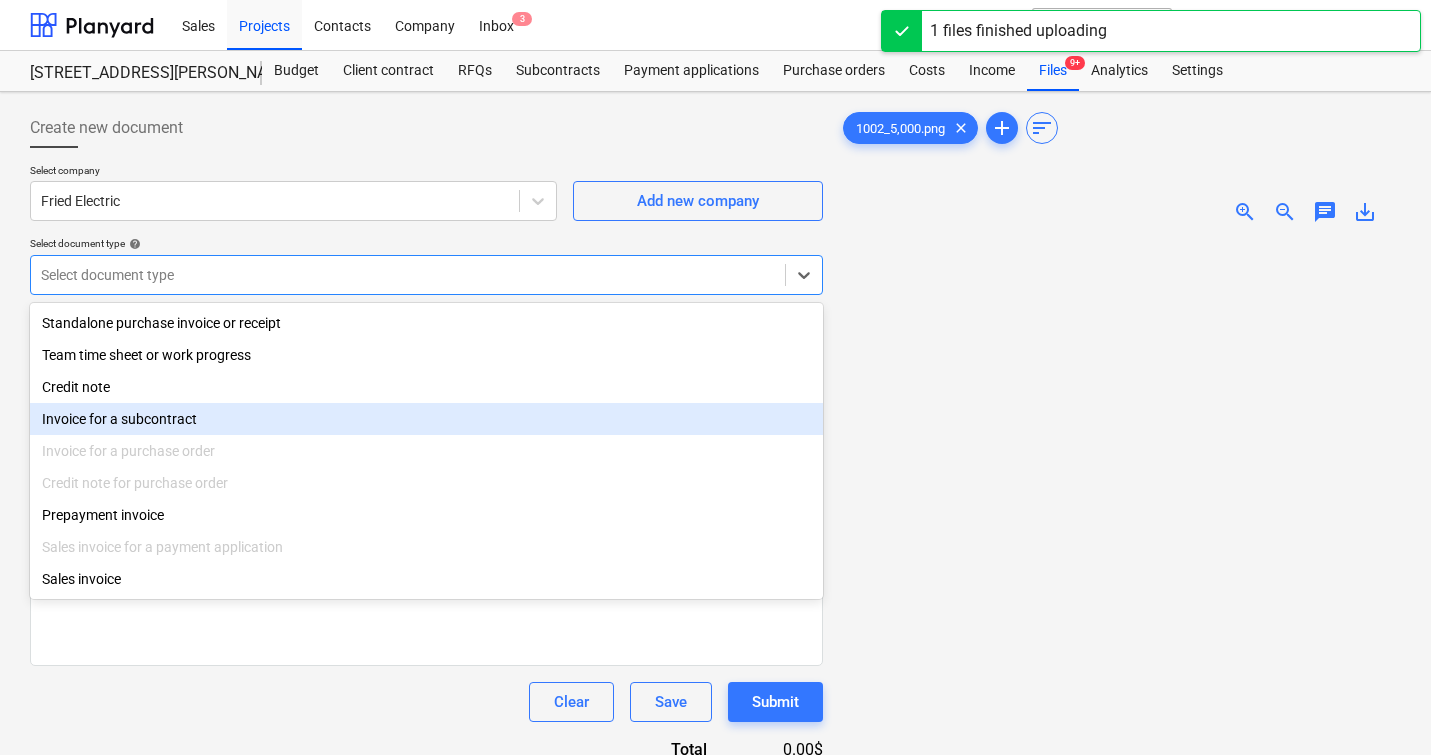 click on "Invoice for a subcontract" at bounding box center (426, 419) 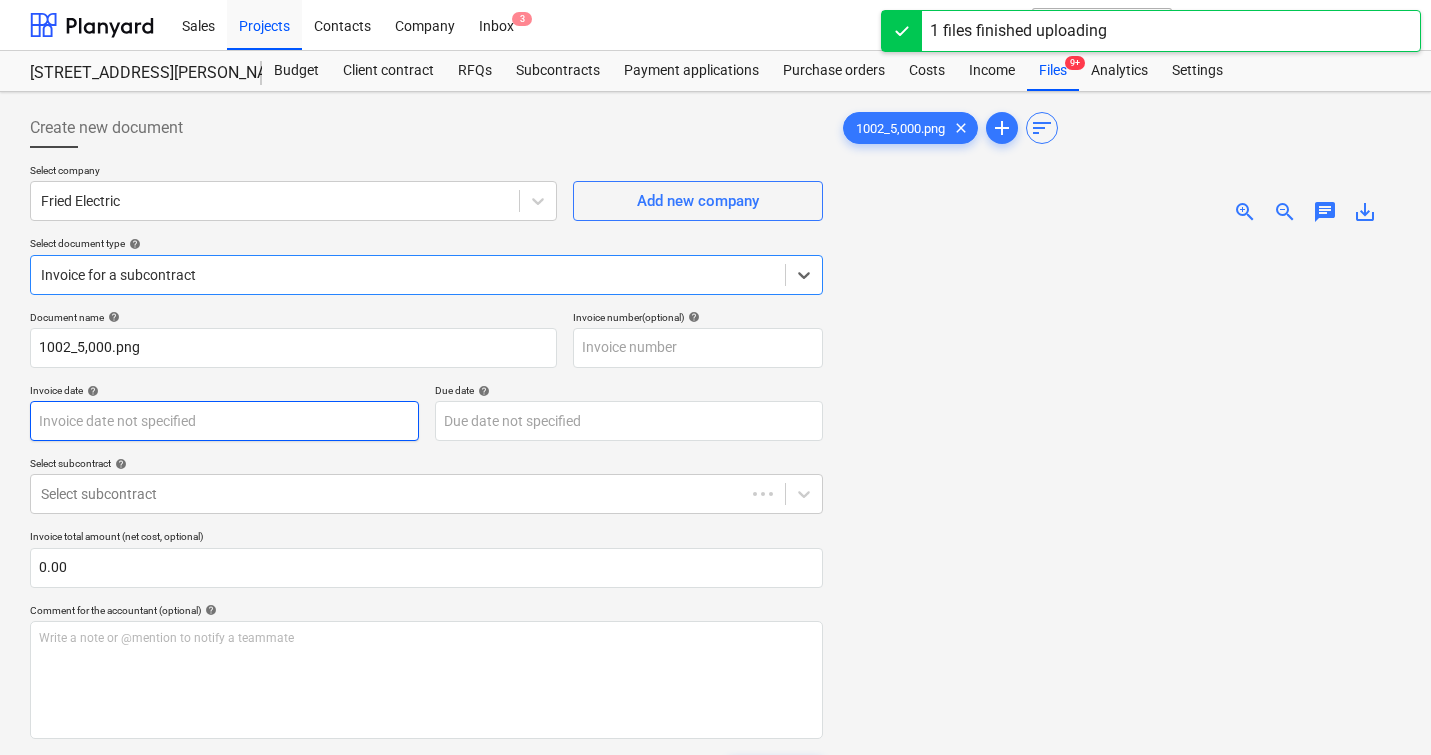click on "Sales Projects Contacts Company Inbox 3 format_size keyboard_arrow_down help search Search notifications 0 keyboard_arrow_down M. Modesto keyboard_arrow_down 506 Henry Street 506 Henry Street Budget Client contract RFQs Subcontracts Payment applications Purchase orders Costs Income Files 9+ Analytics Settings Create new document Select company Fried Electric   Add new company Select document type help option Invoice for a subcontract, selected.   Select is focused ,type to refine list, press Down to open the menu,  Invoice for a subcontract Document name help 1002_5,000.png Invoice number  (optional) help Invoice date help Press the down arrow key to interact with the calendar and
select a date. Press the question mark key to get the keyboard shortcuts for changing dates. Due date help Press the down arrow key to interact with the calendar and
select a date. Press the question mark key to get the keyboard shortcuts for changing dates. Select subcontract help Select subcontract 0.00 help ﻿ Clear 0" at bounding box center (715, 377) 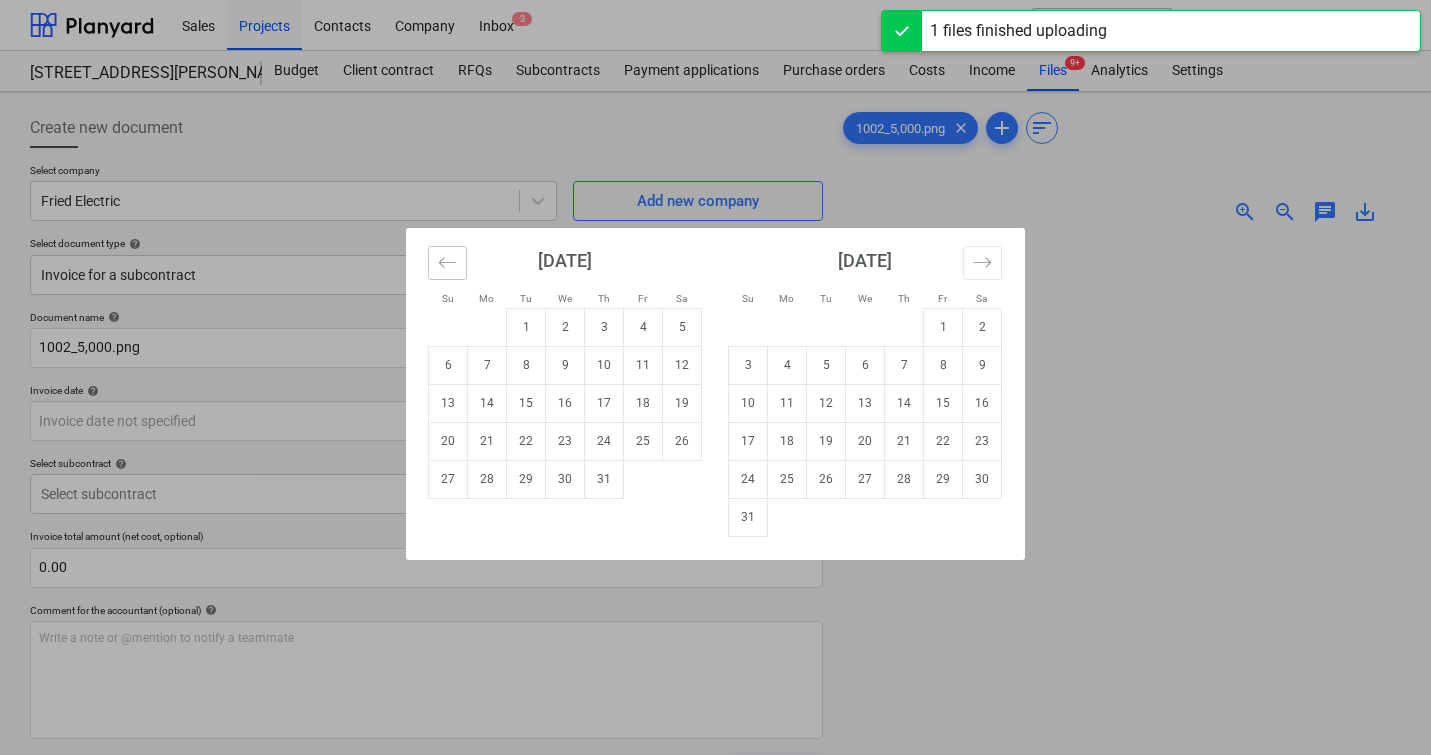 click 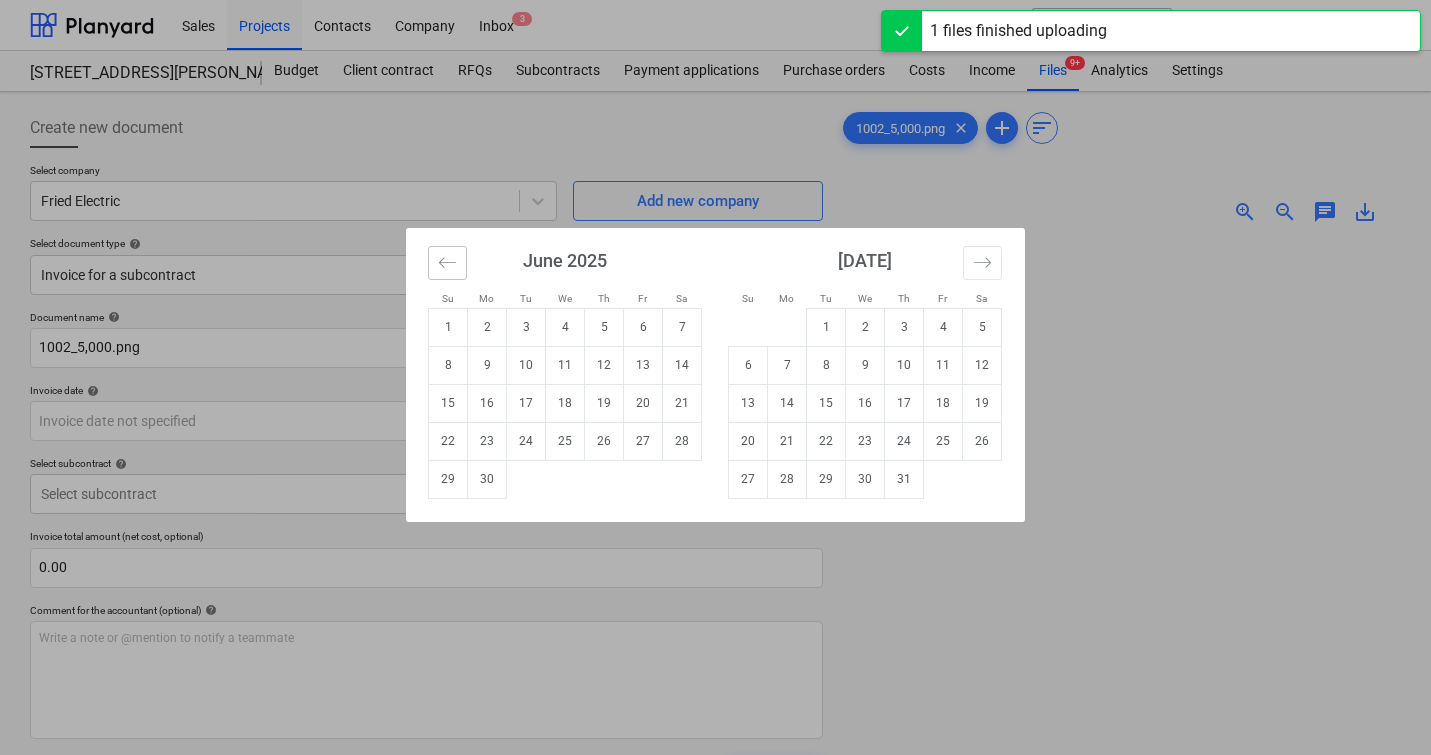 click 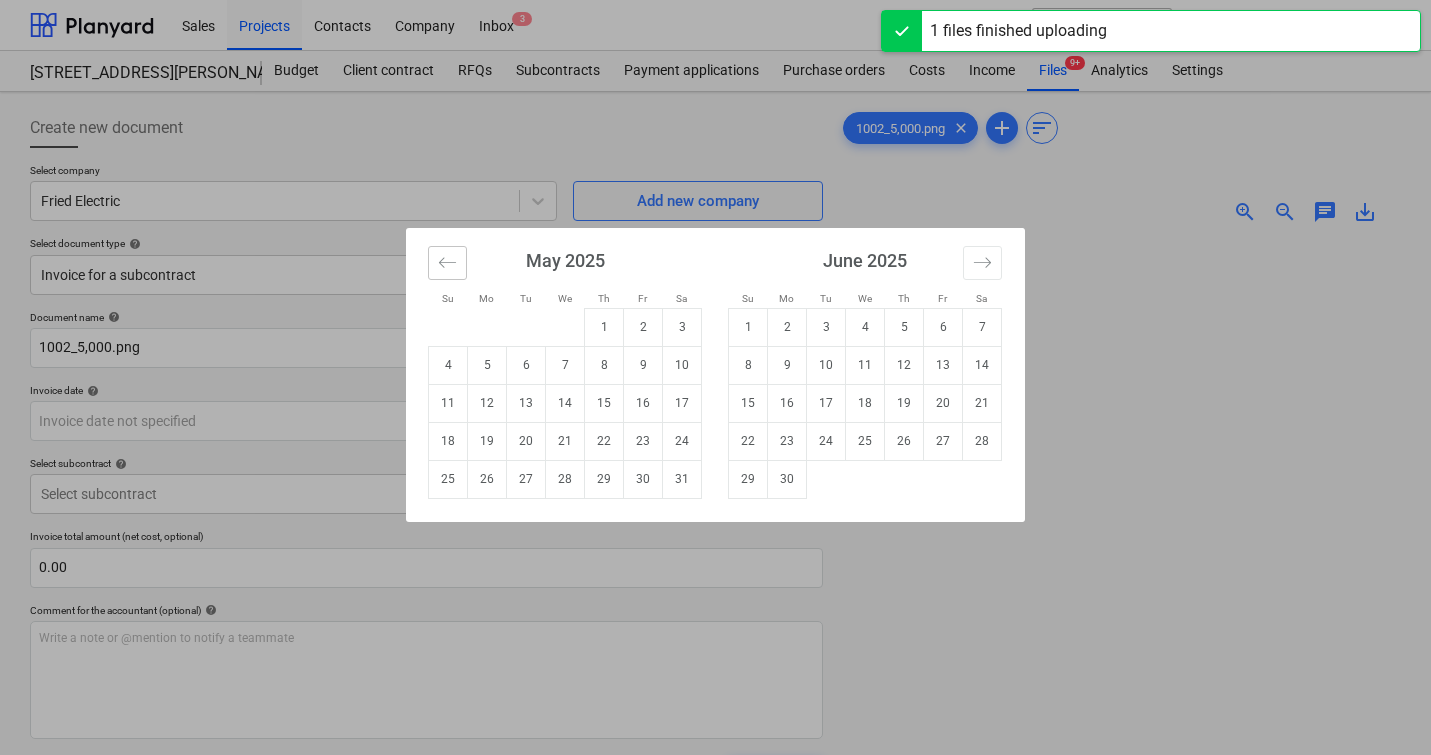 click 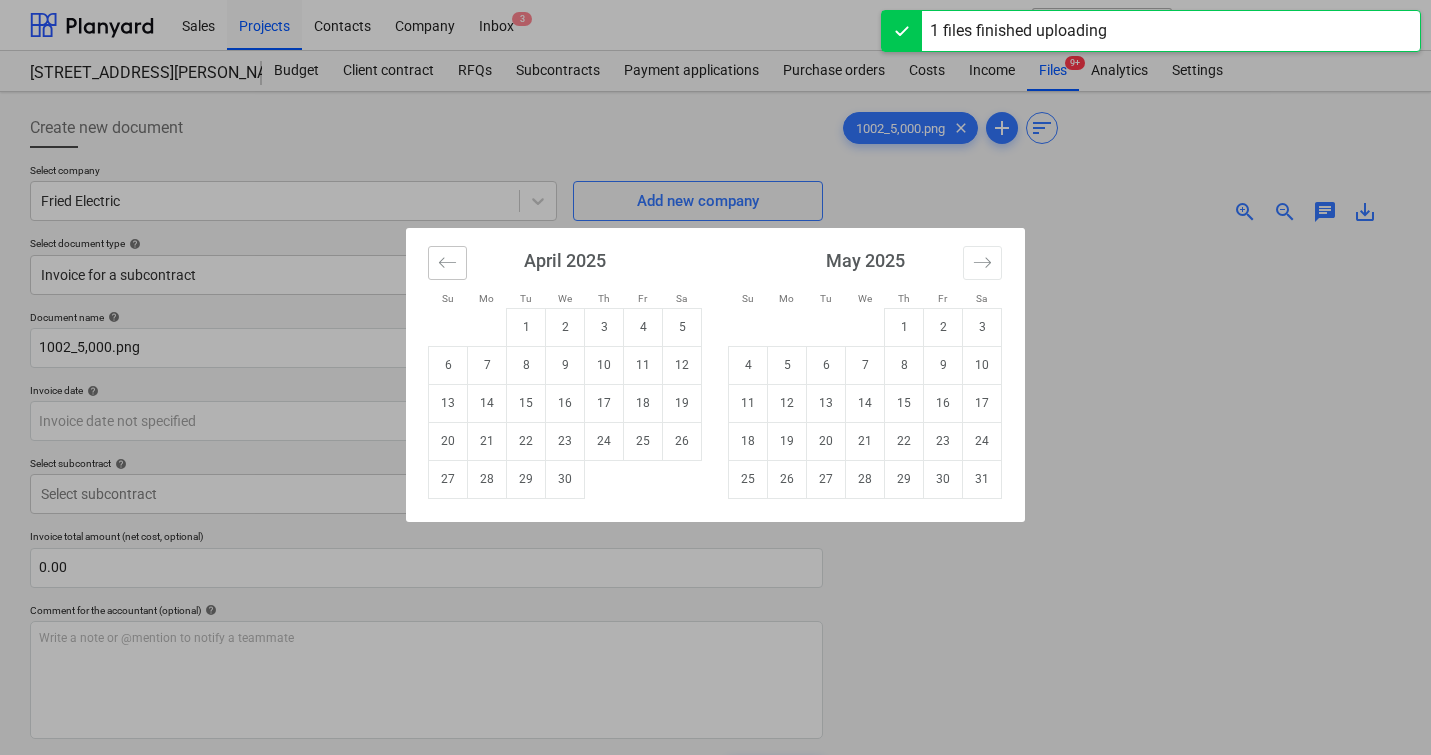 click 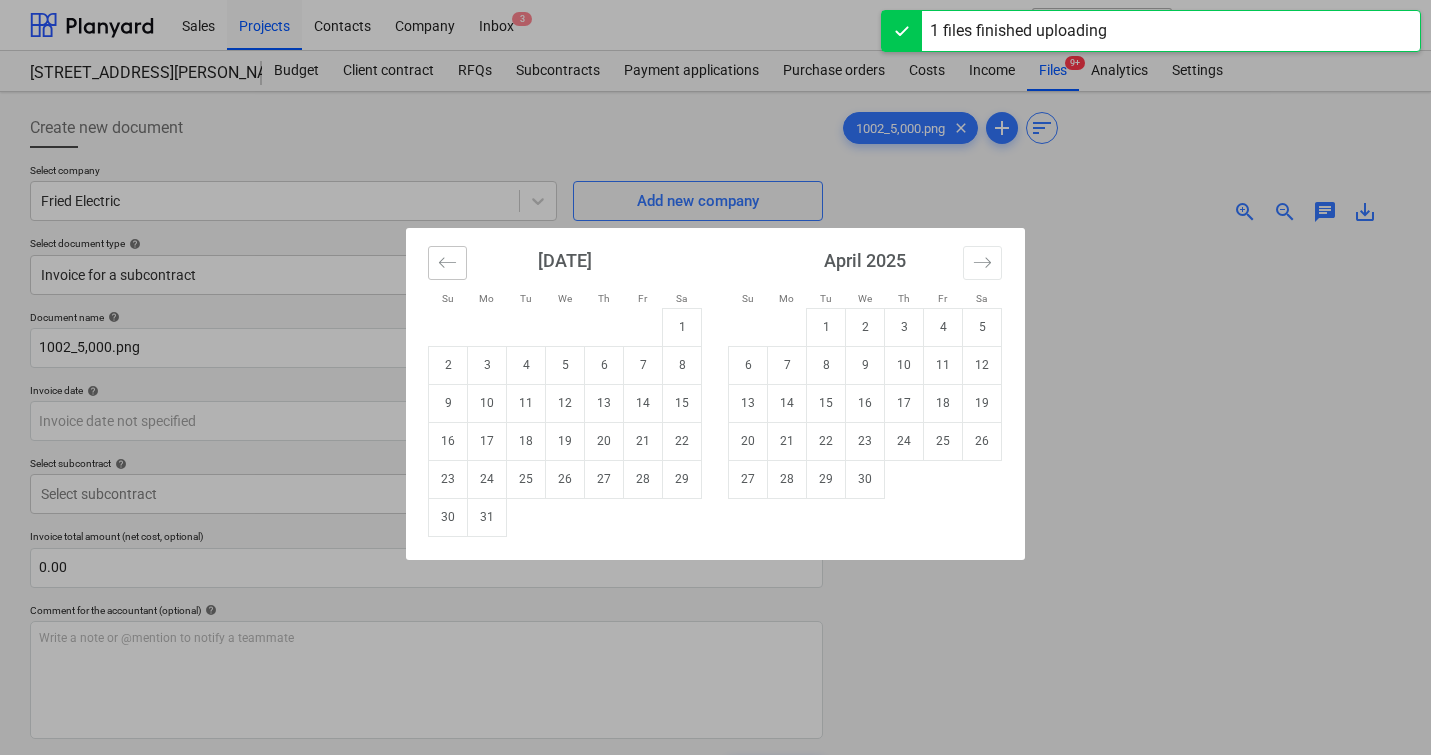click 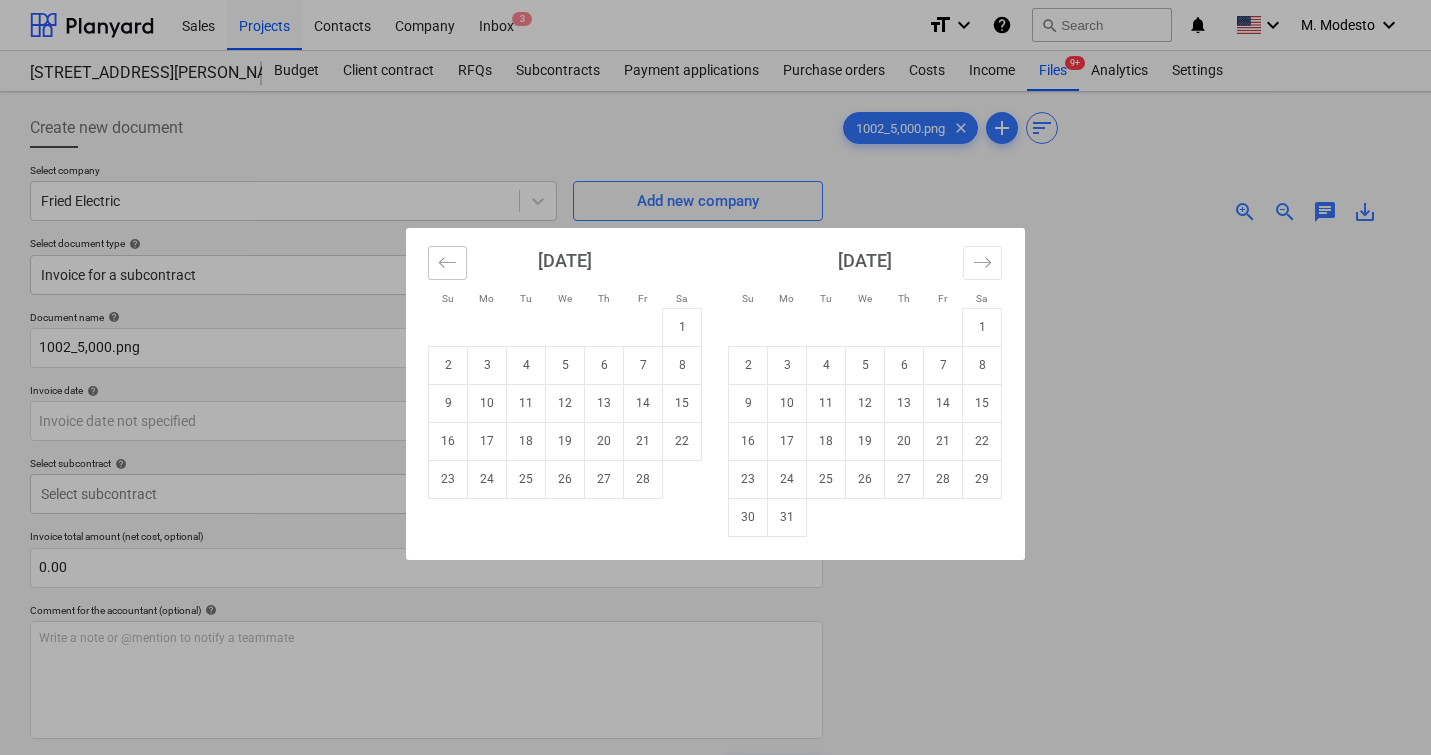 click 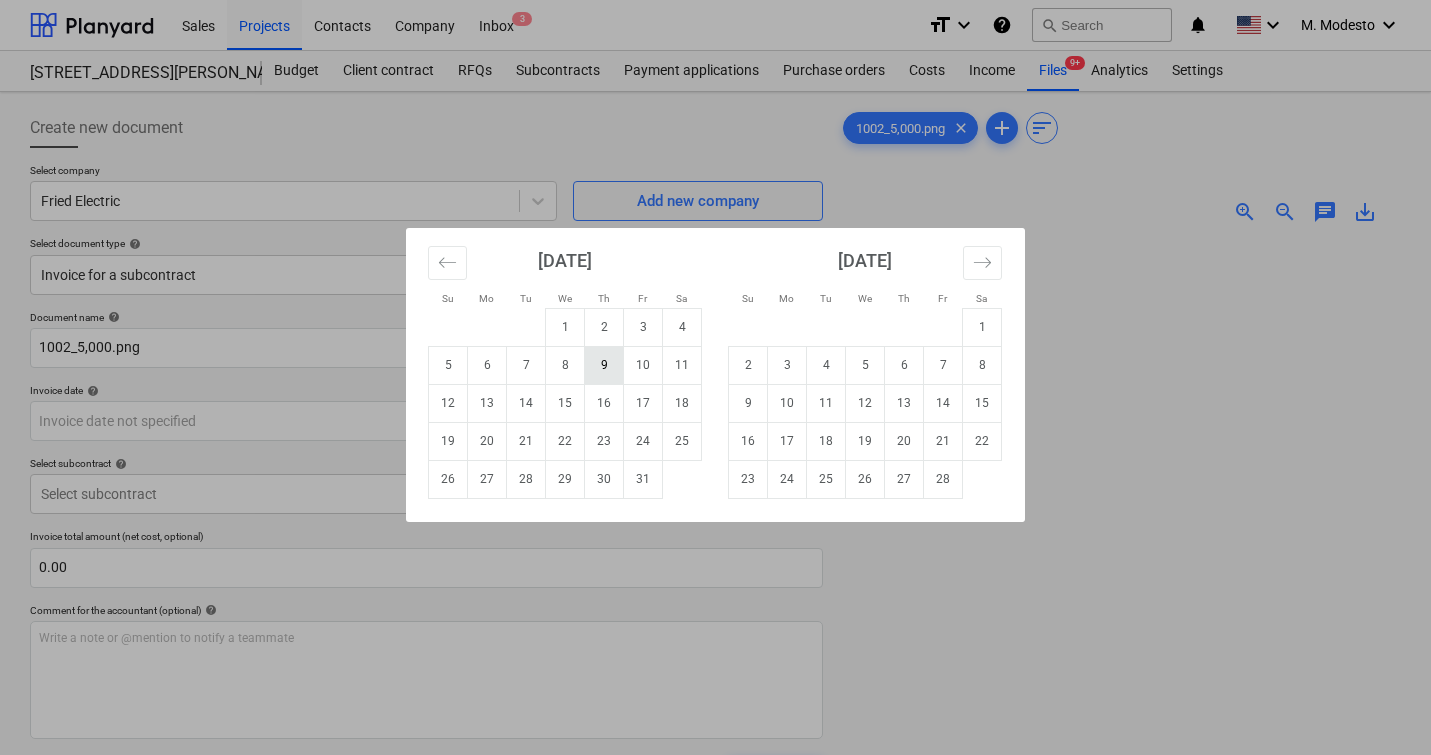 click on "9" at bounding box center [604, 365] 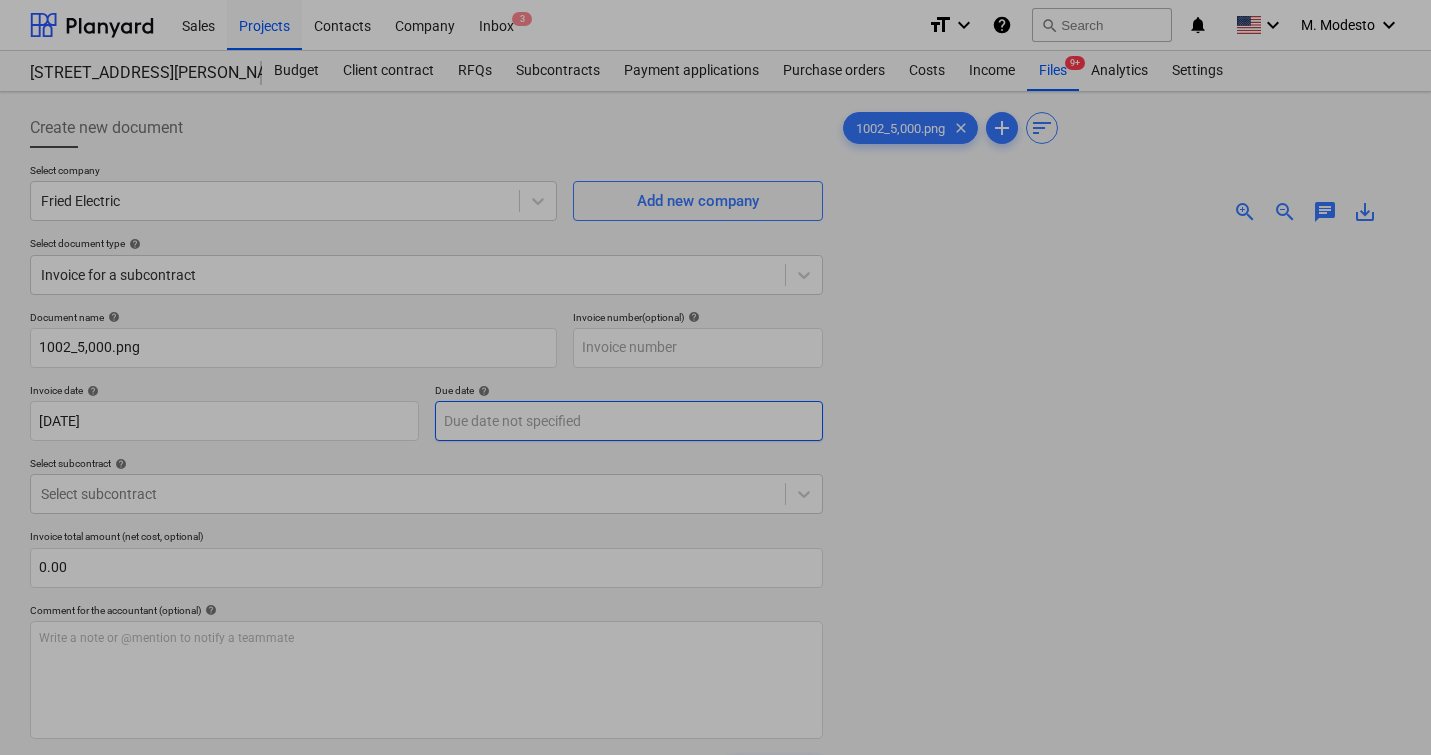 click on "Sales Projects Contacts Company Inbox 3 format_size keyboard_arrow_down help search Search notifications 0 keyboard_arrow_down M. Modesto keyboard_arrow_down 506 Henry Street 506 Henry Street Budget Client contract RFQs Subcontracts Payment applications Purchase orders Costs Income Files 9+ Analytics Settings Create new document Select company Fried Electric   Add new company Select document type help Invoice for a subcontract Document name help 1002_5,000.png Invoice number  (optional) help Invoice date help 09 Jan 2025 09.01.2025 Press the down arrow key to interact with the calendar and
select a date. Press the question mark key to get the keyboard shortcuts for changing dates. Due date help Press the down arrow key to interact with the calendar and
select a date. Press the question mark key to get the keyboard shortcuts for changing dates. Select subcontract help Select subcontract Invoice total amount (net cost, optional) 0.00 Comment for the accountant (optional) help ﻿ Clear Save Submit add" at bounding box center [715, 377] 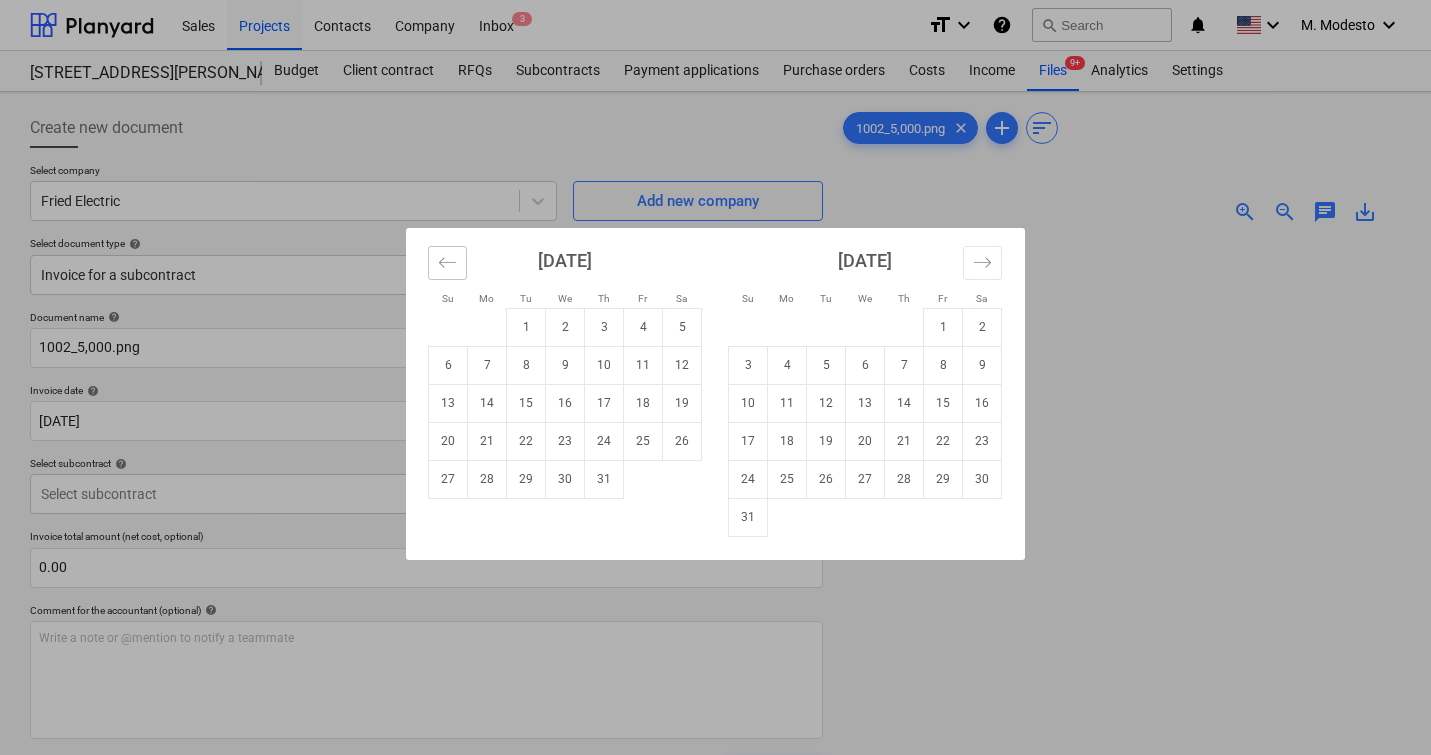 click at bounding box center (447, 263) 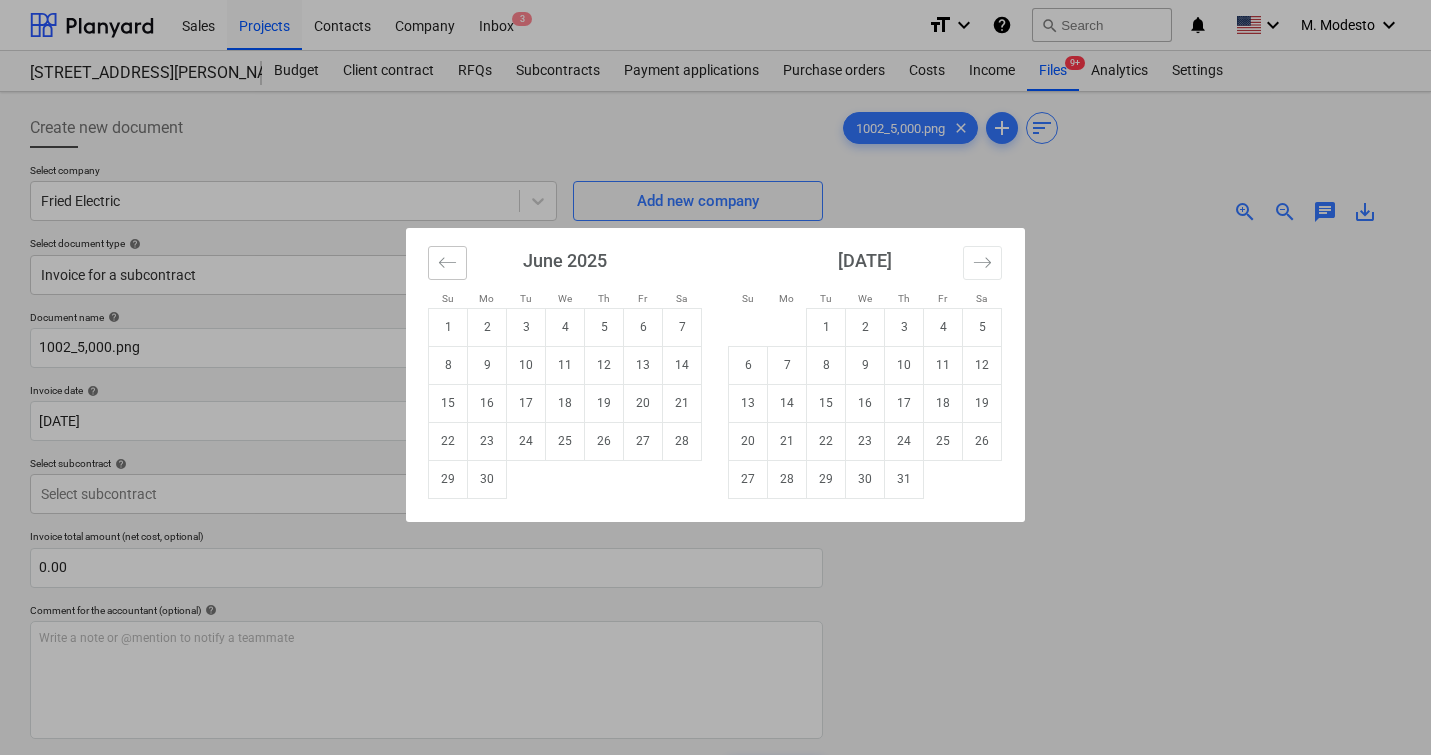 click at bounding box center [447, 263] 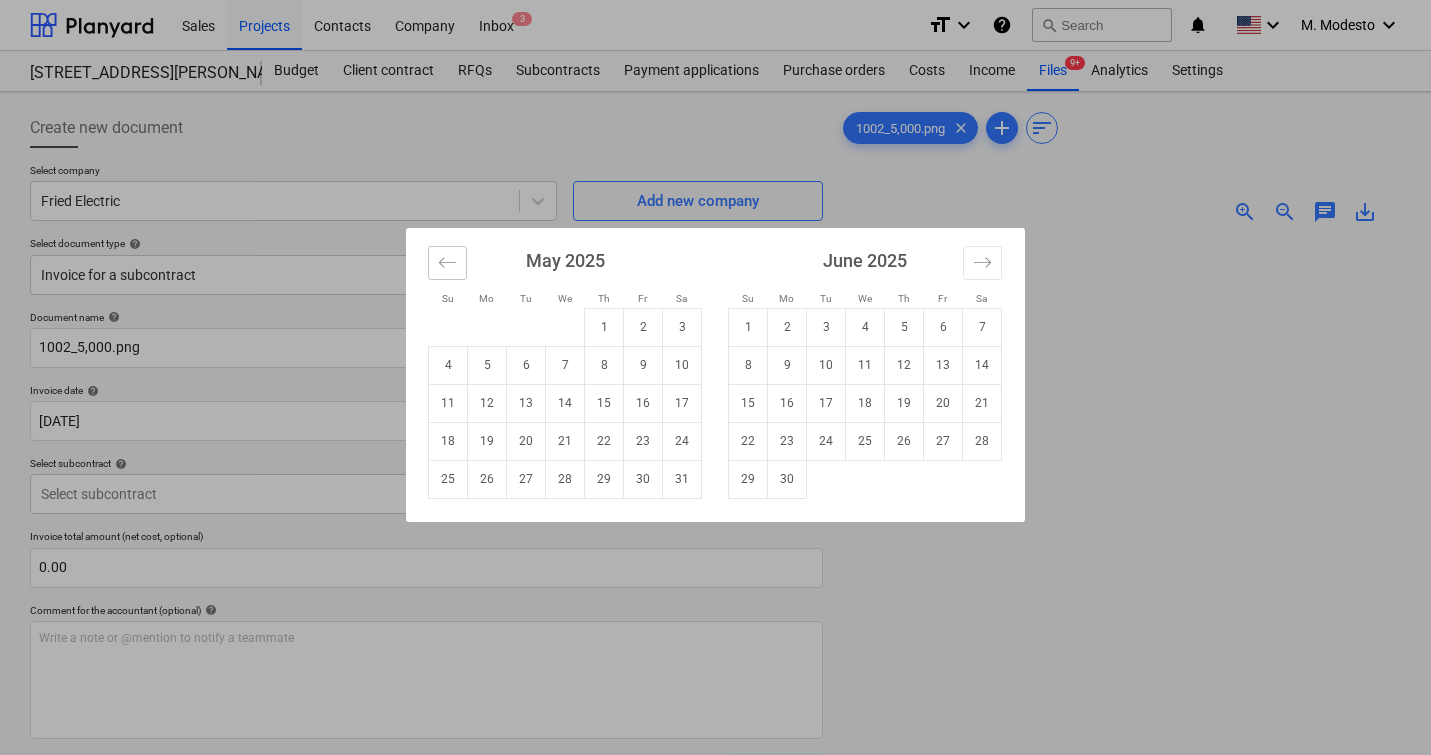 click at bounding box center [447, 263] 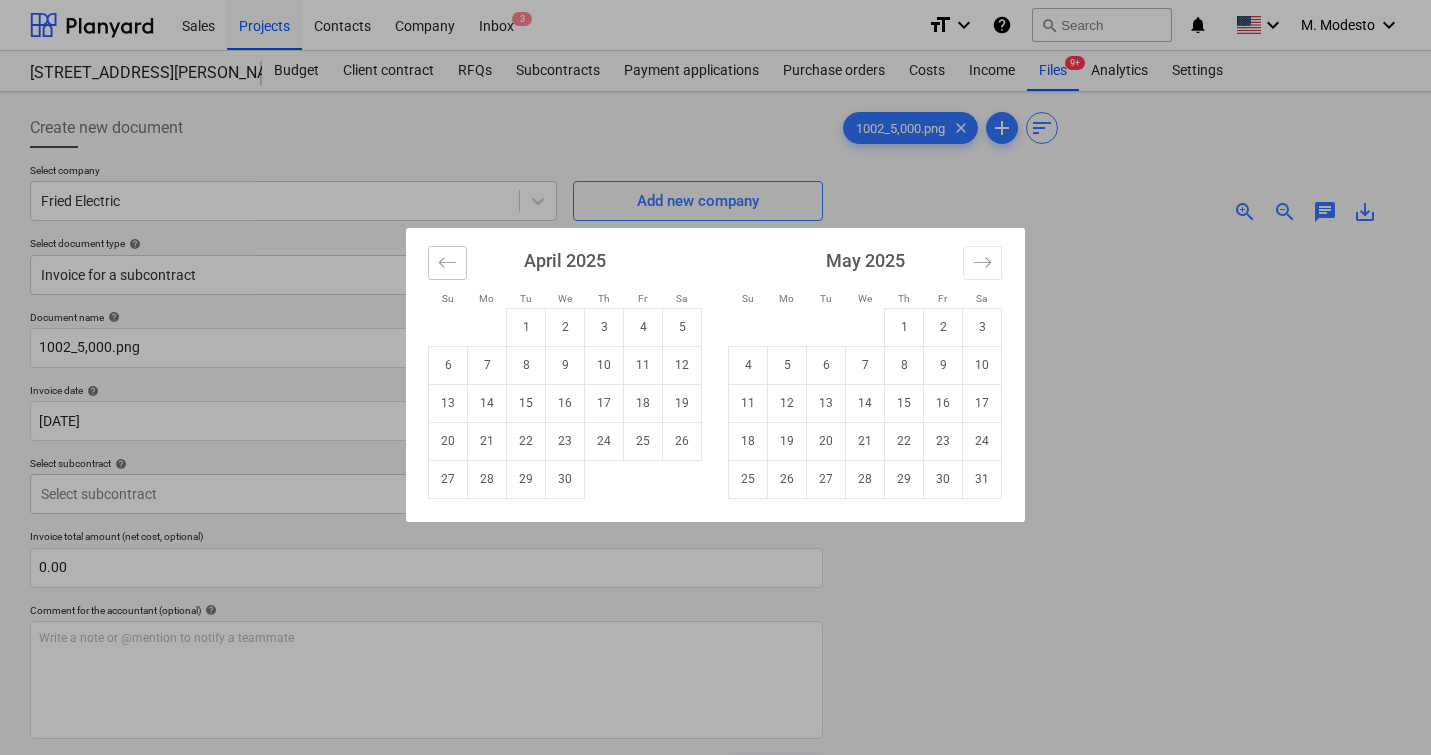 click at bounding box center (447, 263) 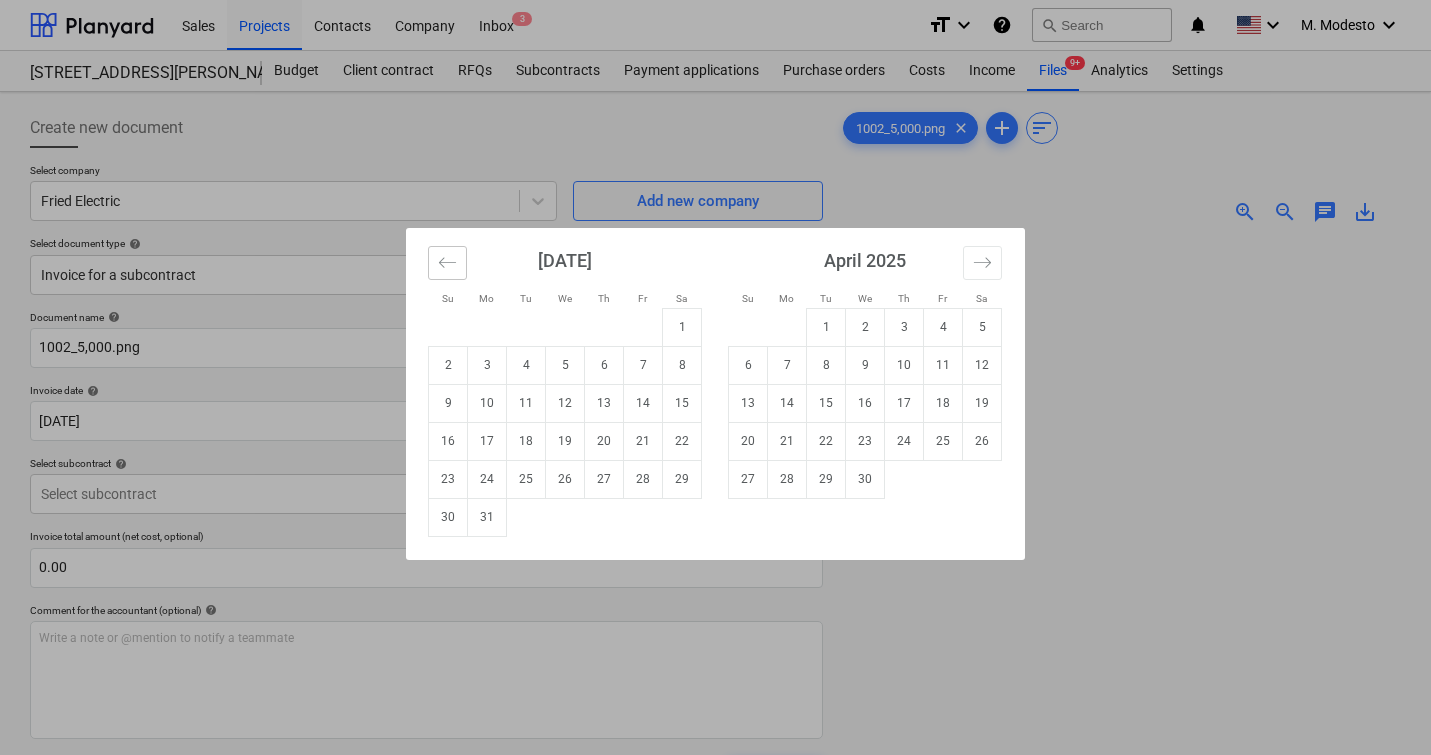 click at bounding box center (447, 263) 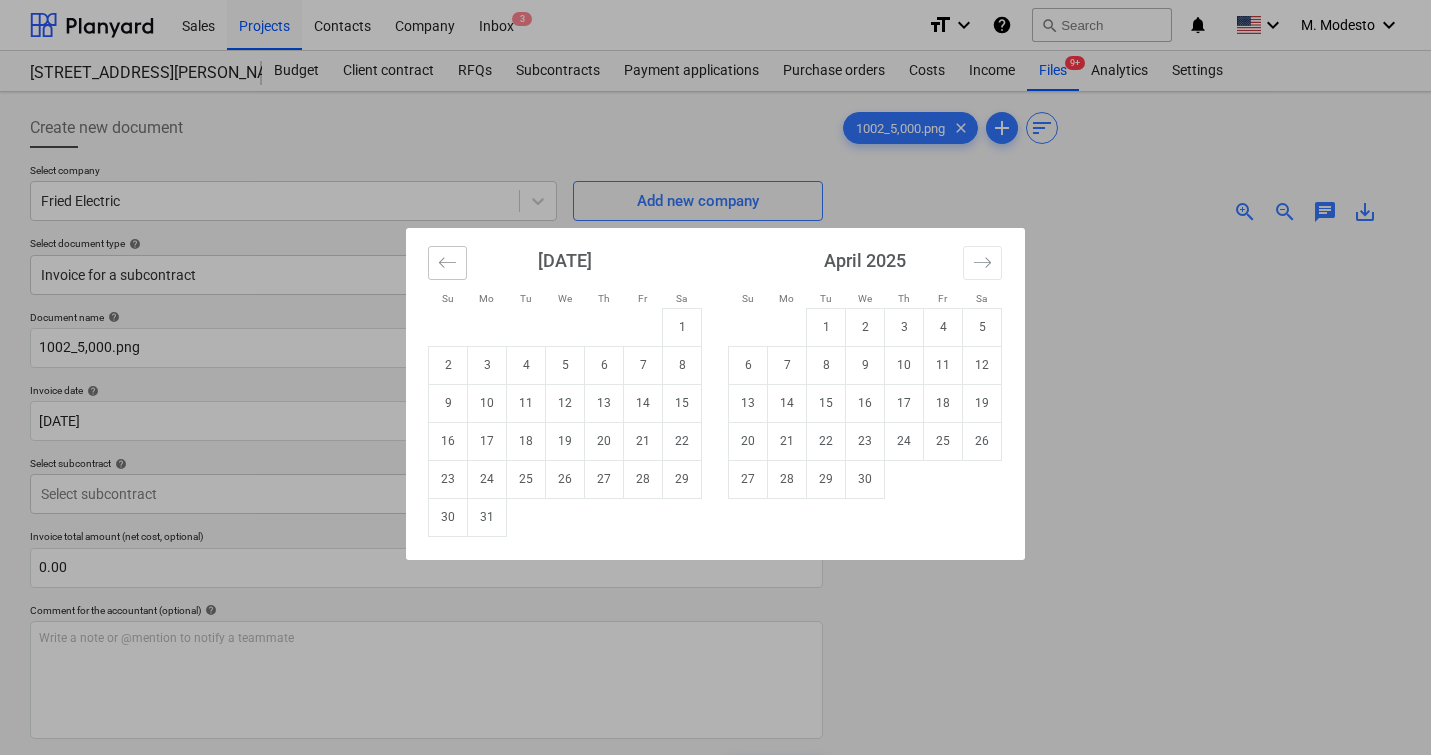 click at bounding box center [447, 263] 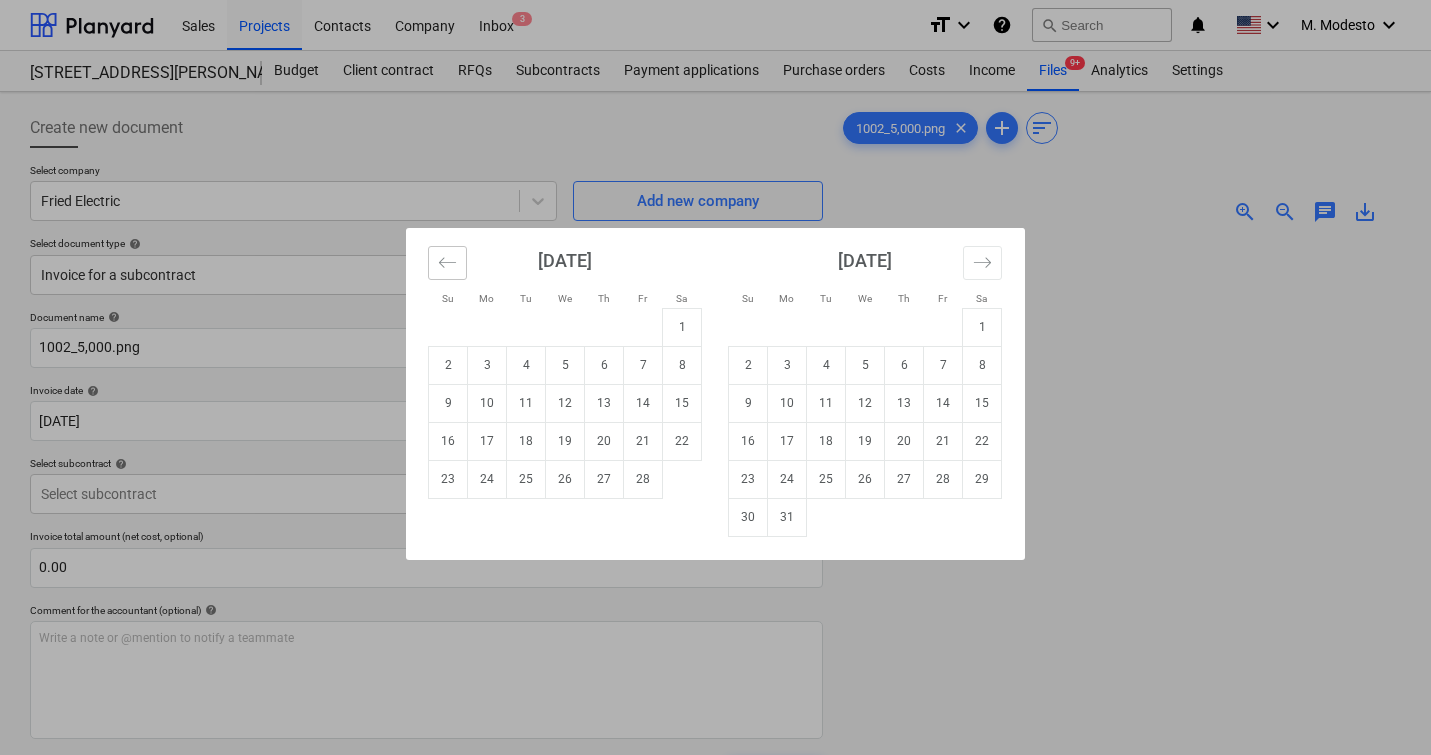 click at bounding box center [447, 263] 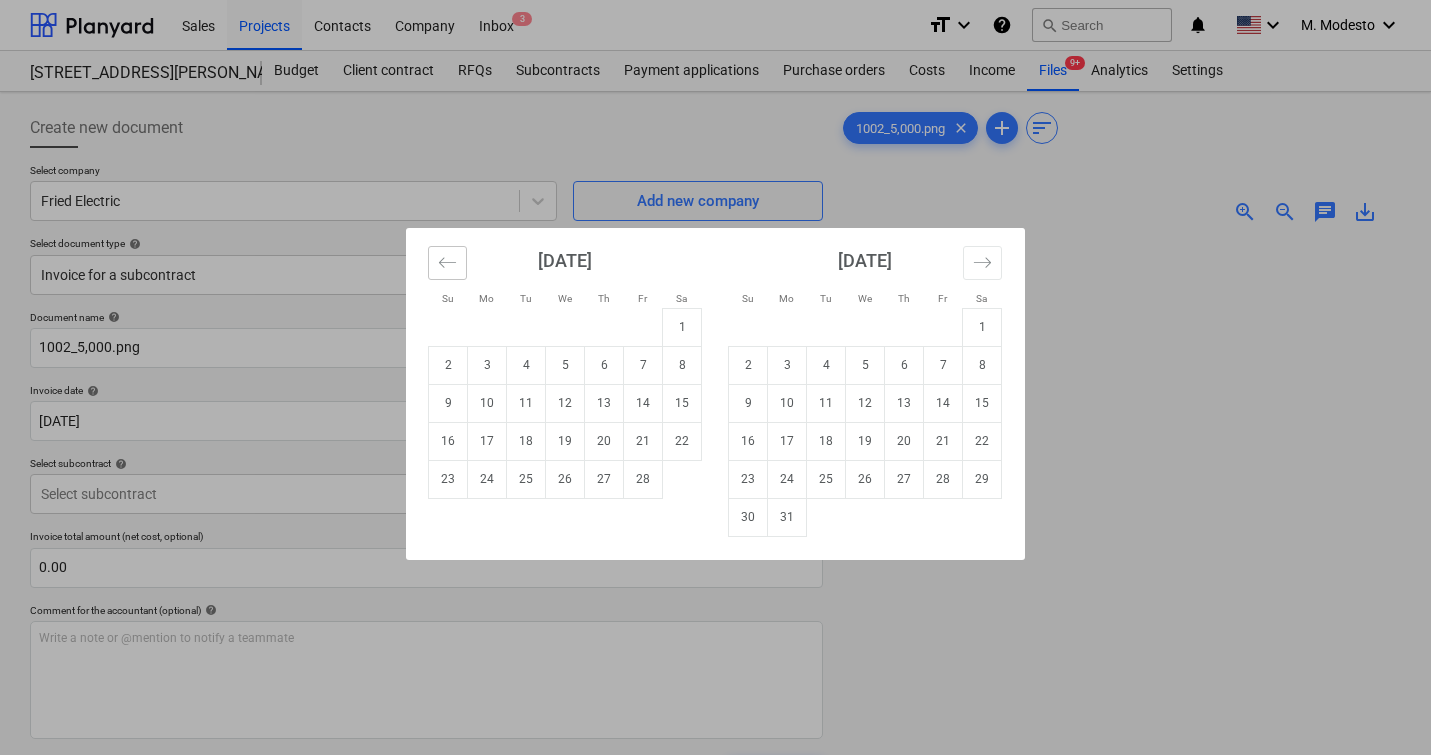 click at bounding box center (447, 263) 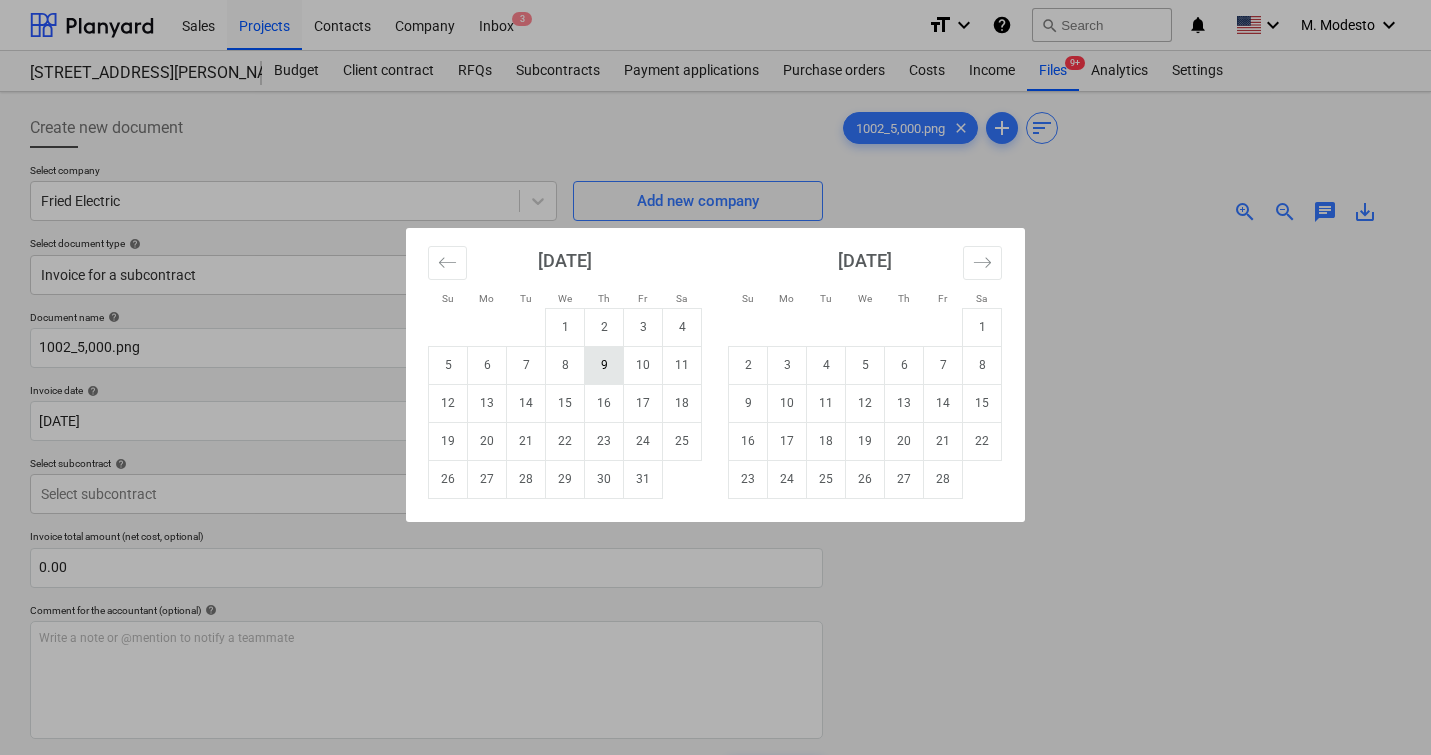 click on "9" at bounding box center (604, 365) 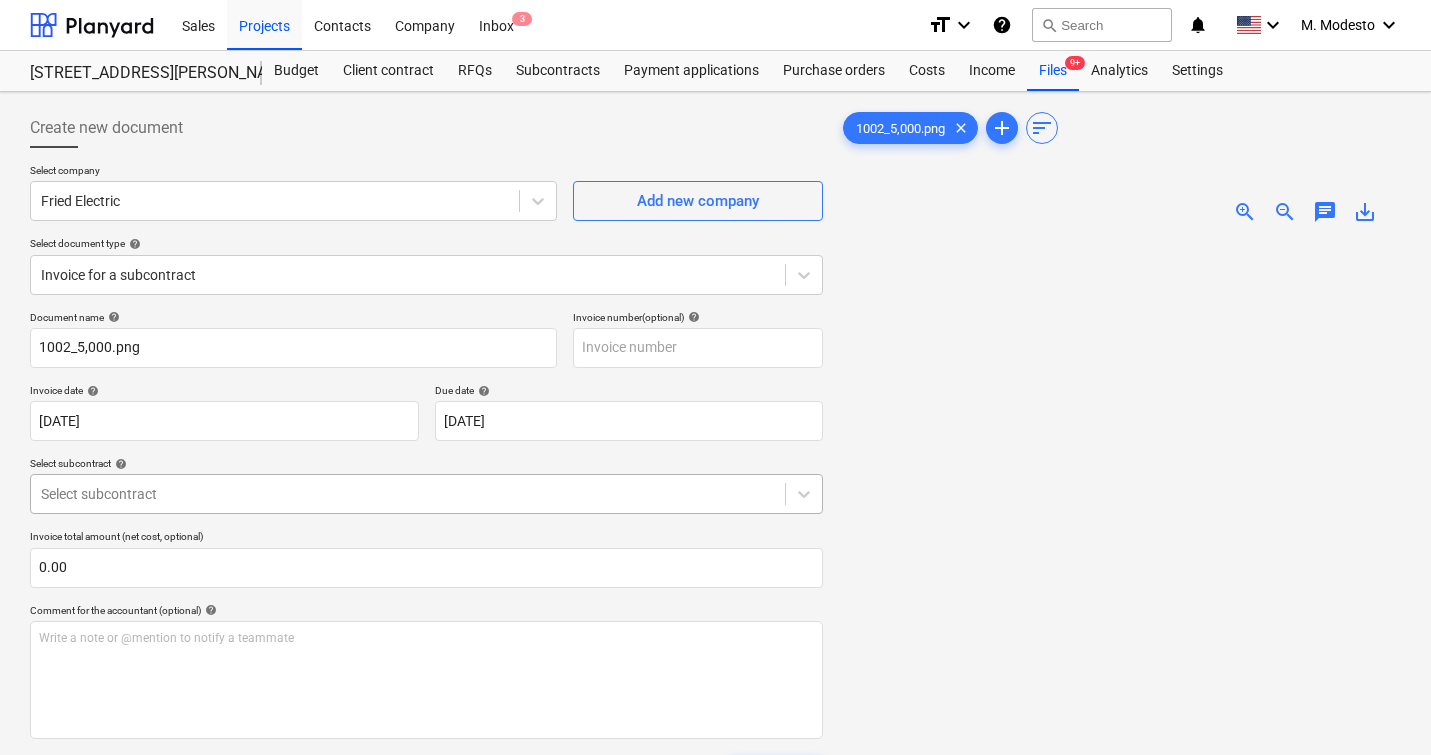 click at bounding box center (408, 494) 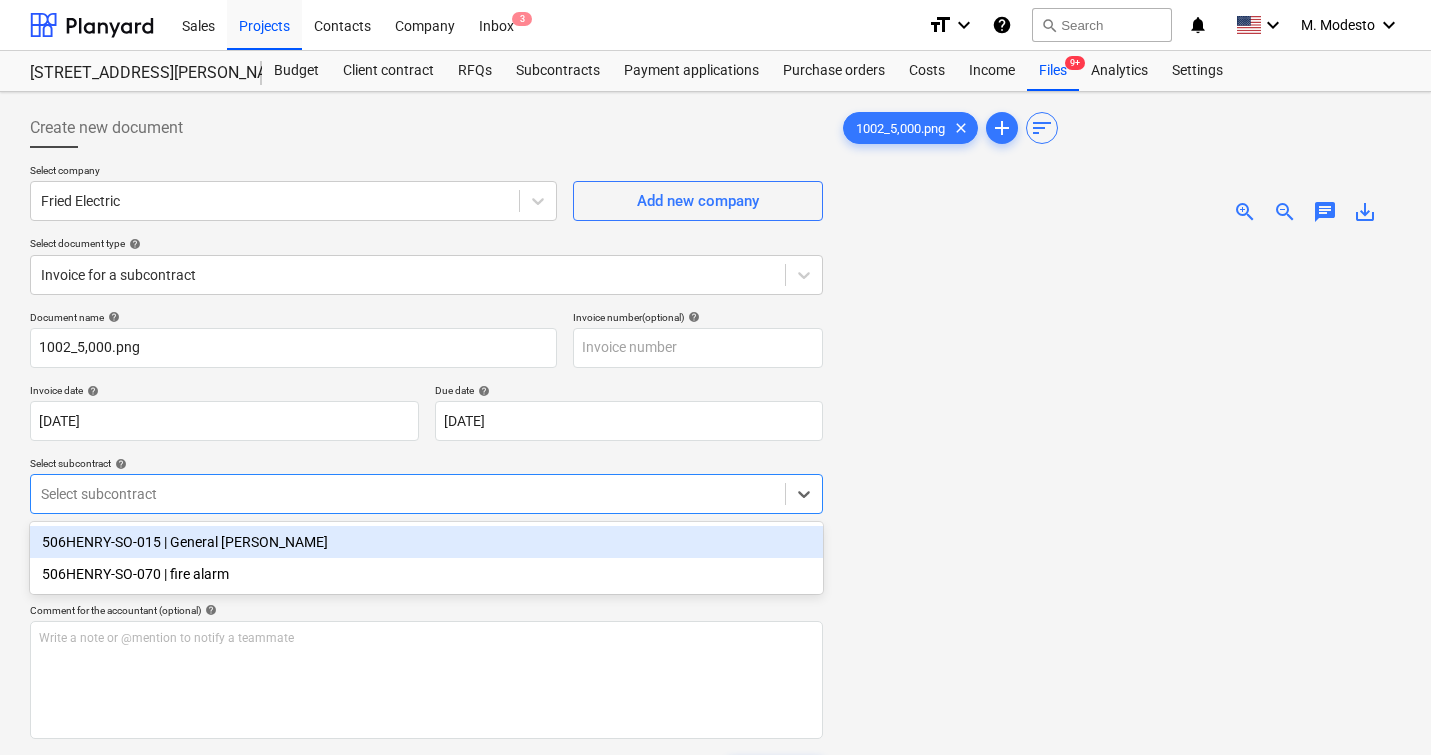 click on "506HENRY-SO-015 | General [PERSON_NAME]" at bounding box center [426, 542] 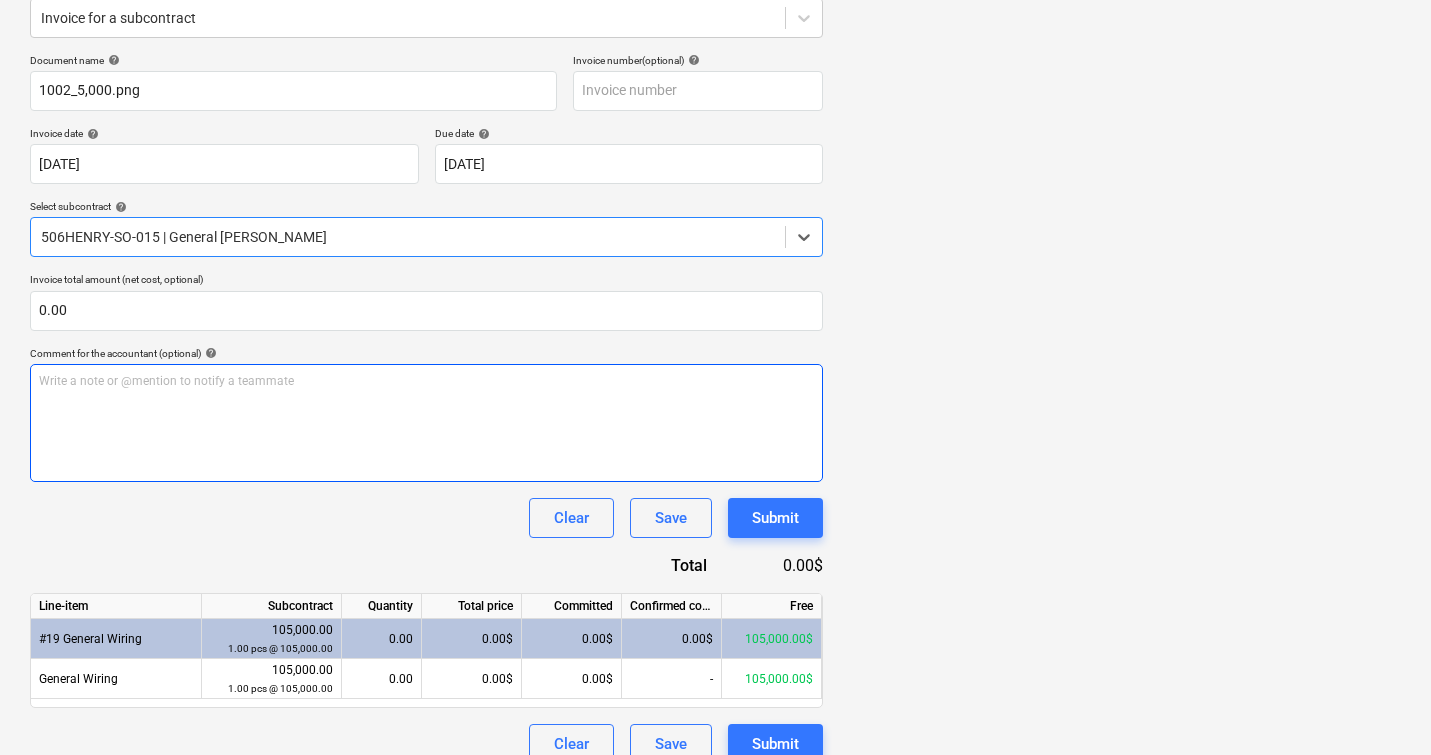 scroll, scrollTop: 282, scrollLeft: 0, axis: vertical 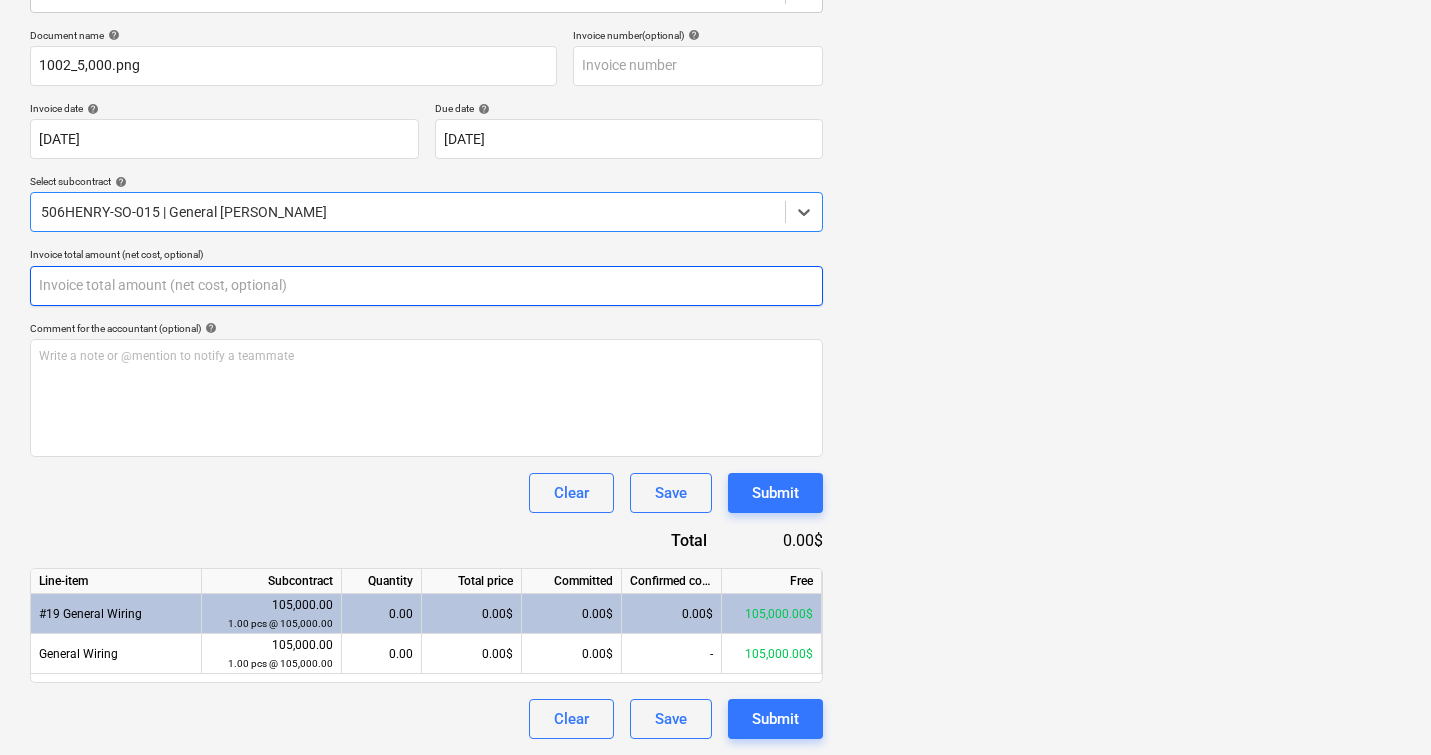 click at bounding box center (426, 286) 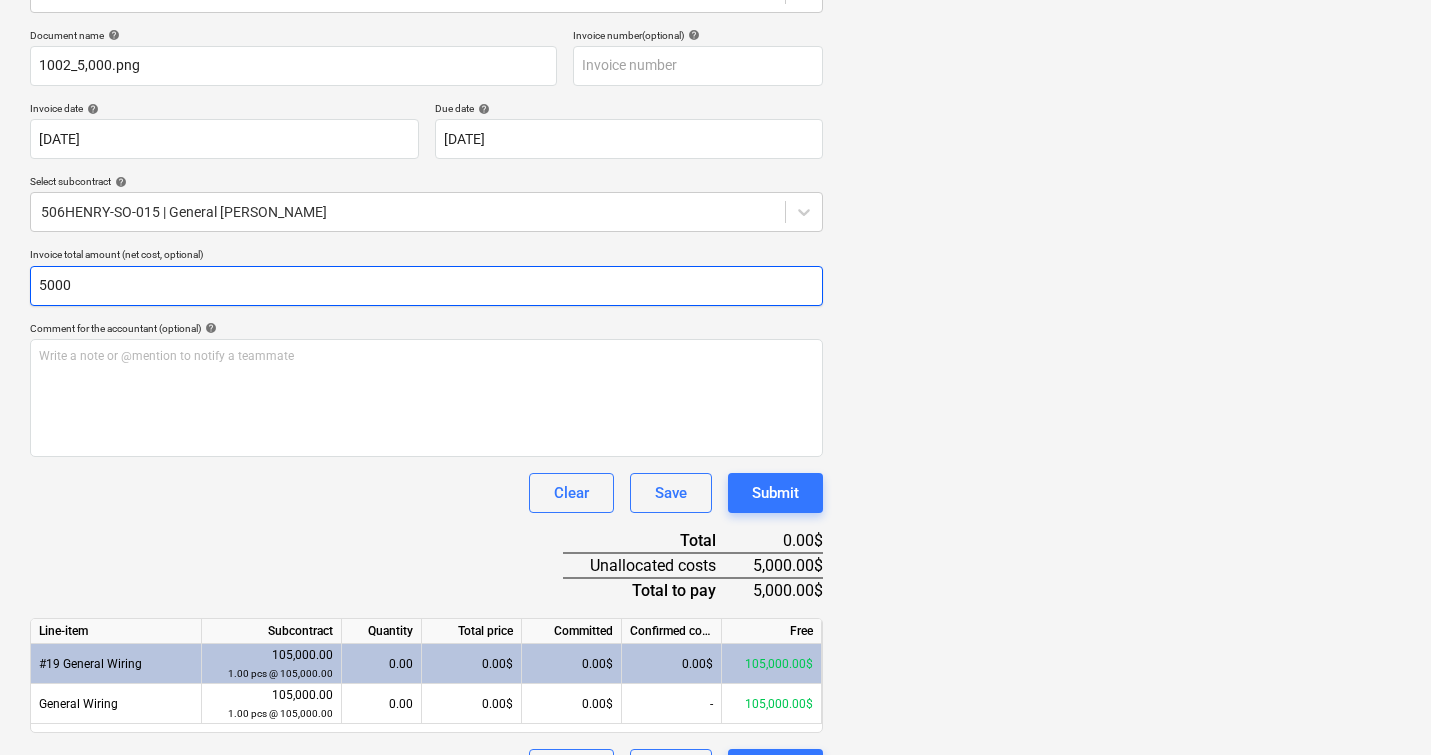type on "5000" 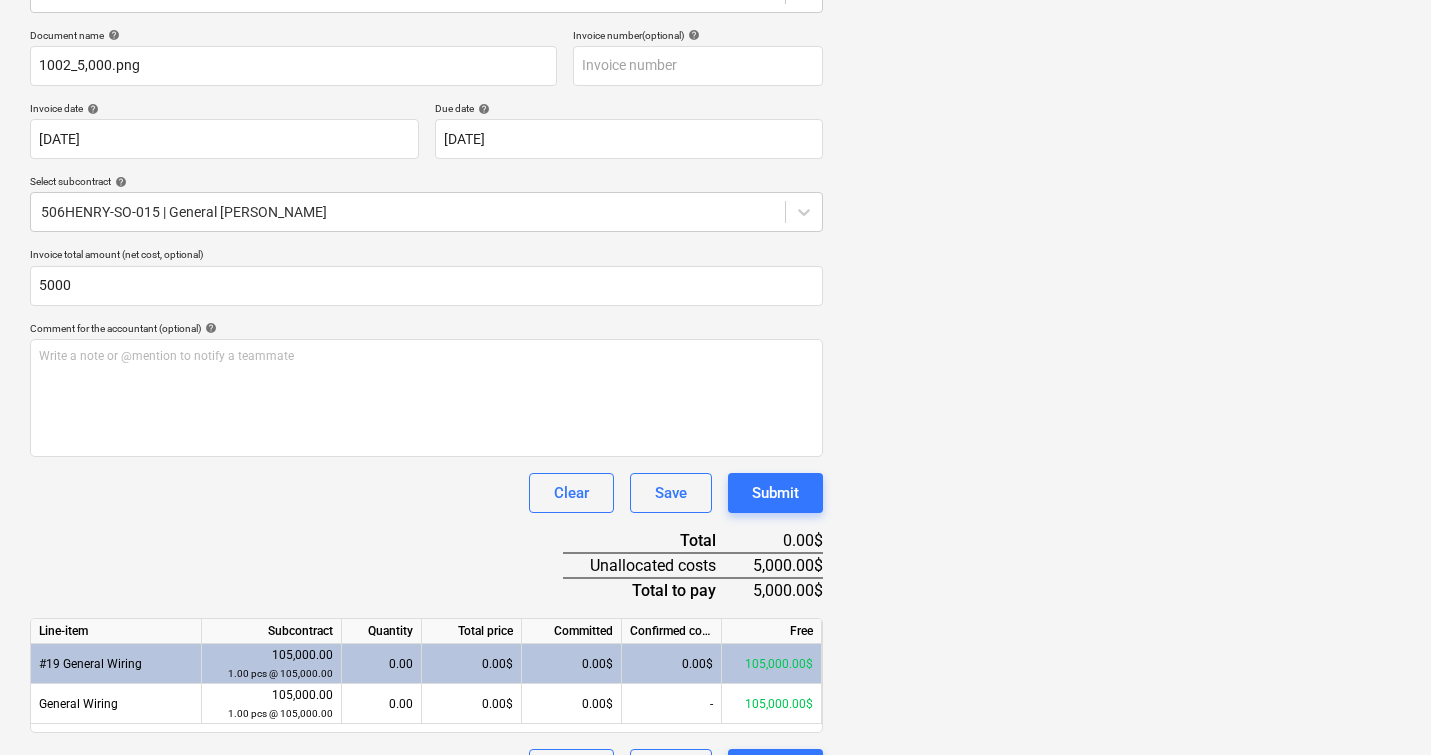 click at bounding box center (1120, 307) 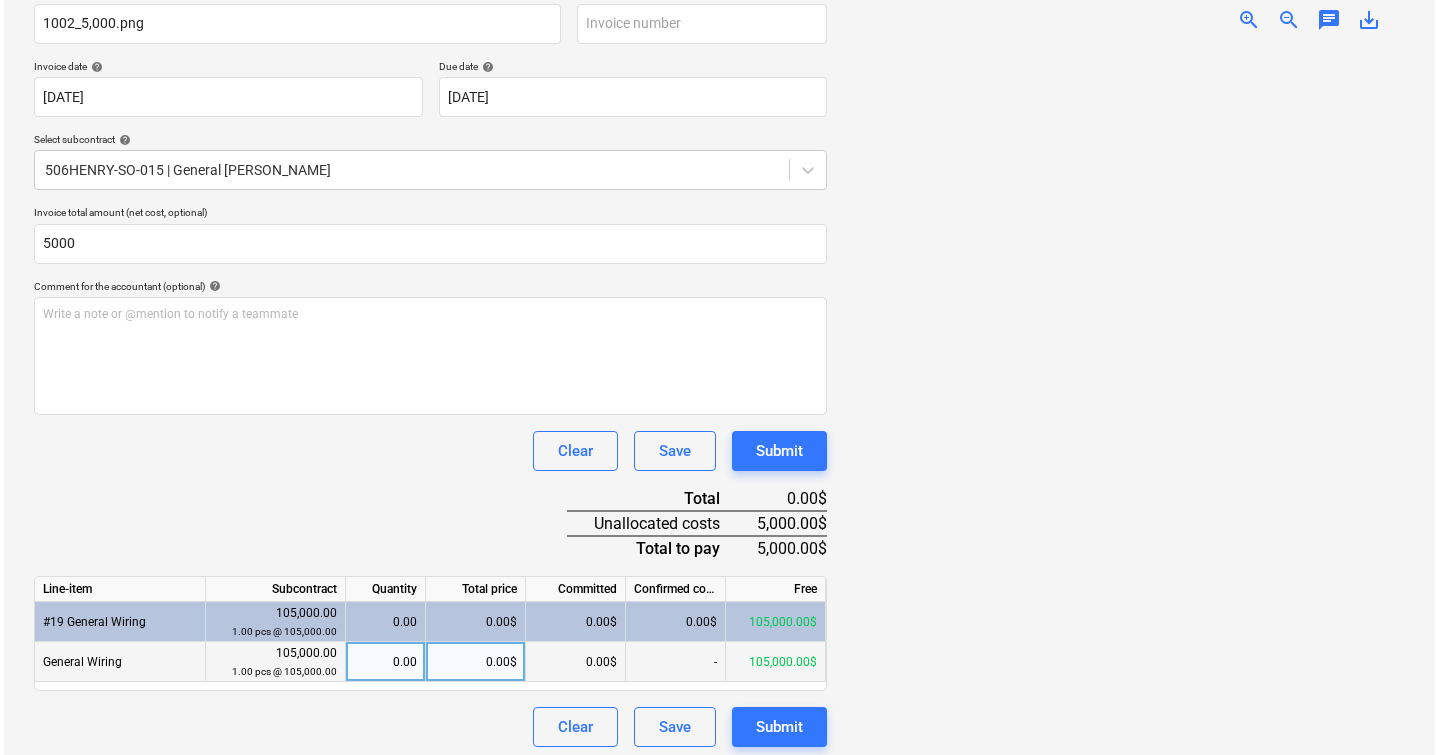 scroll, scrollTop: 332, scrollLeft: 0, axis: vertical 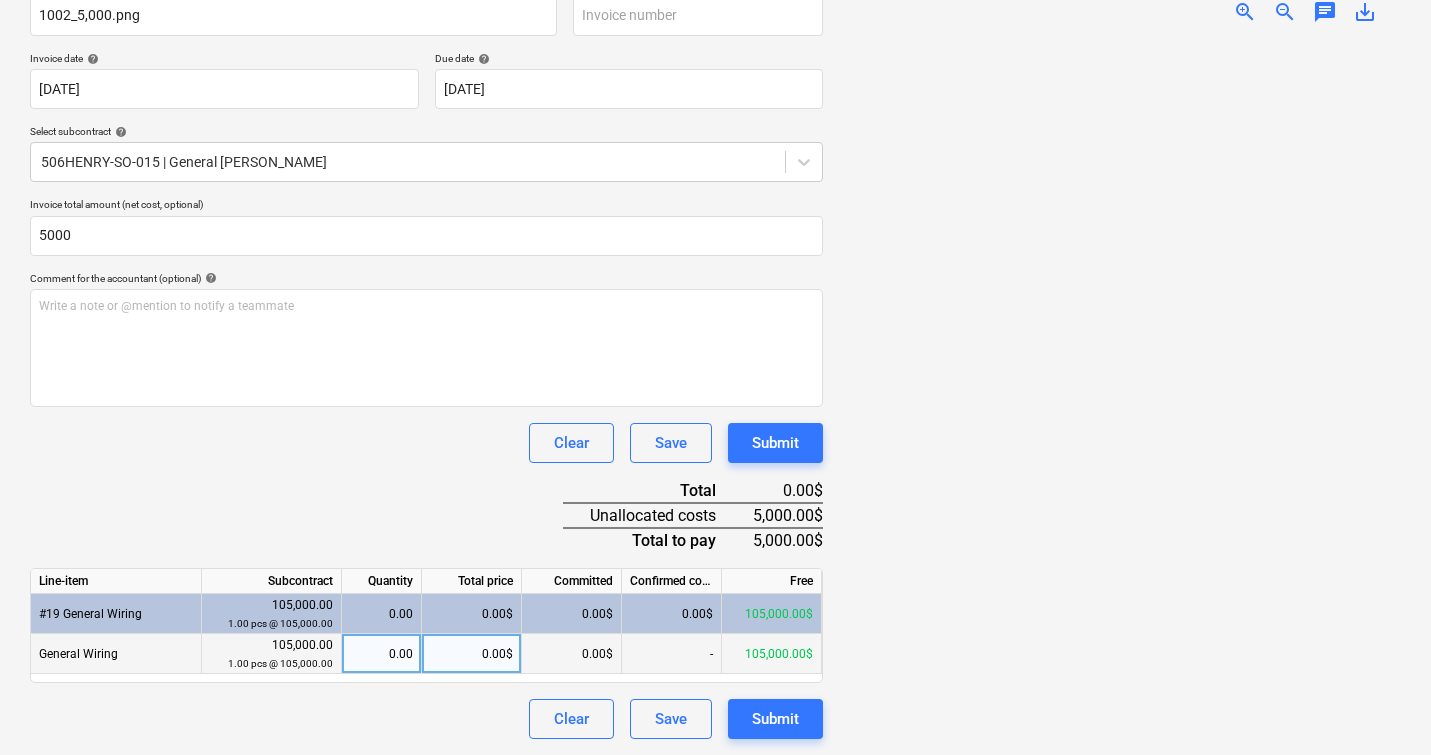 click on "0.00$" at bounding box center (472, 654) 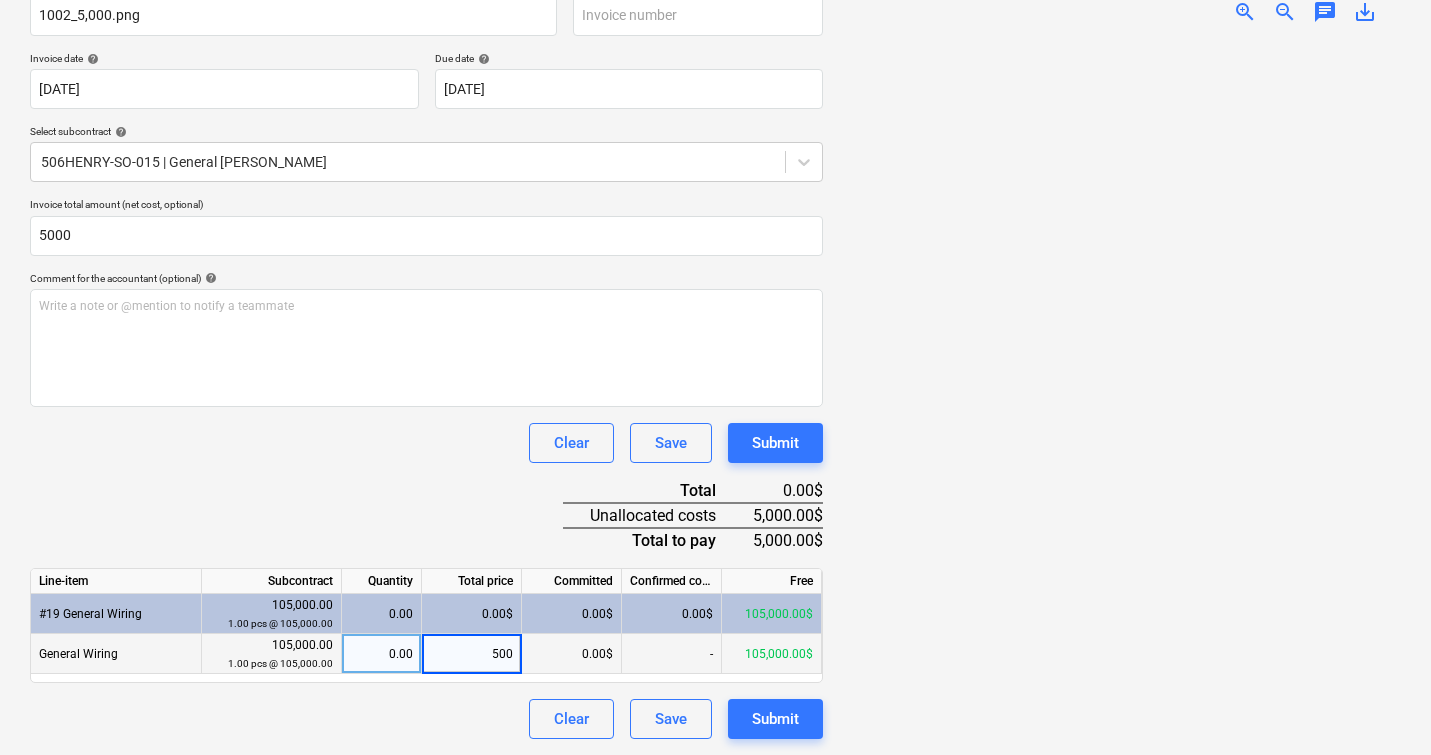 type on "5000" 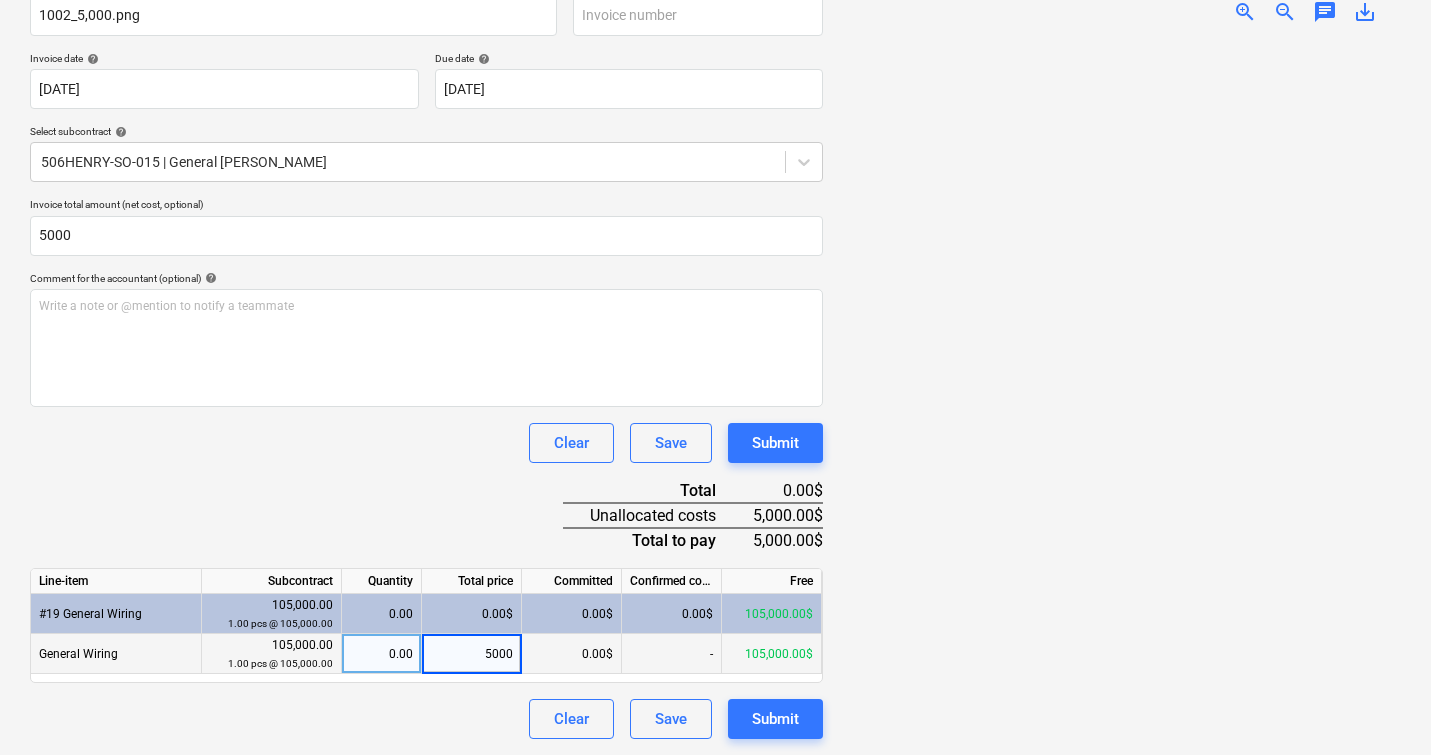 click at bounding box center [1120, 389] 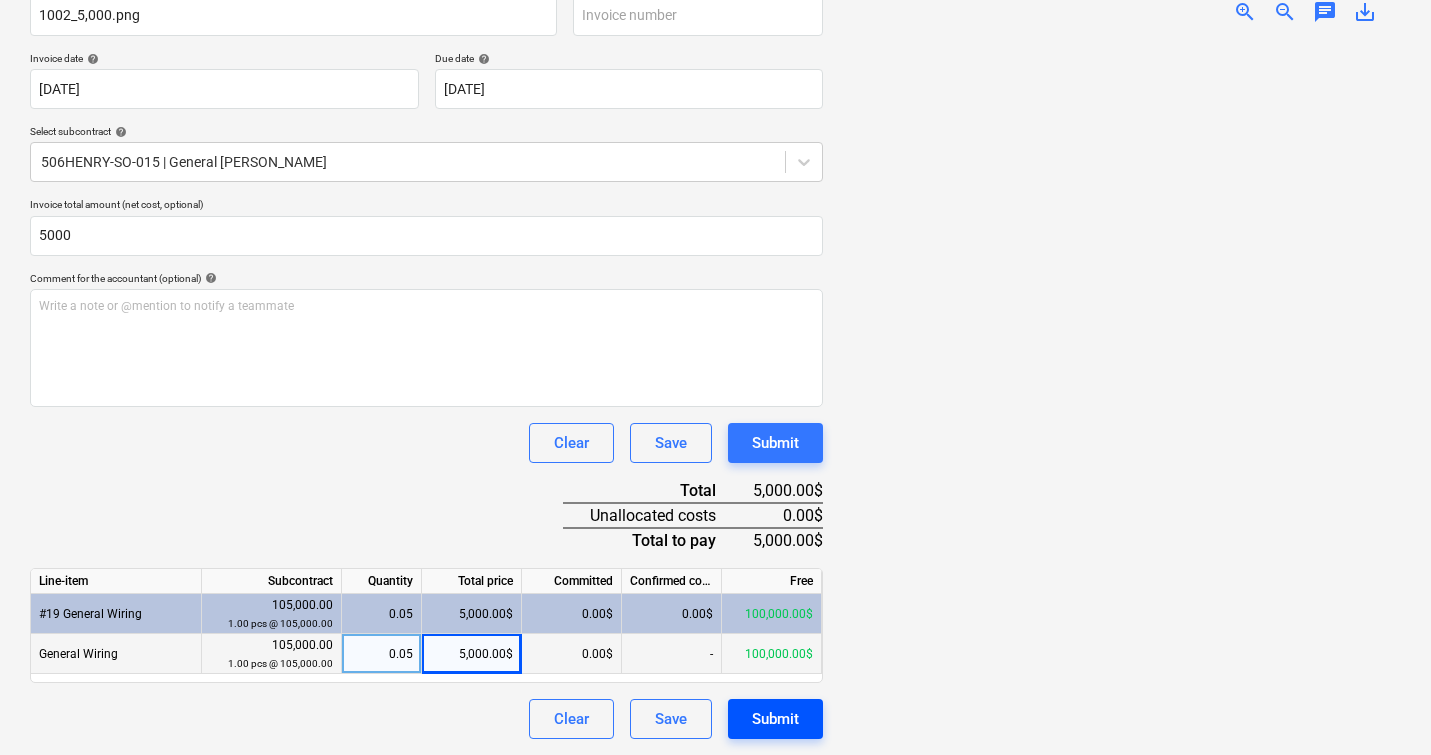 click on "Submit" at bounding box center (775, 719) 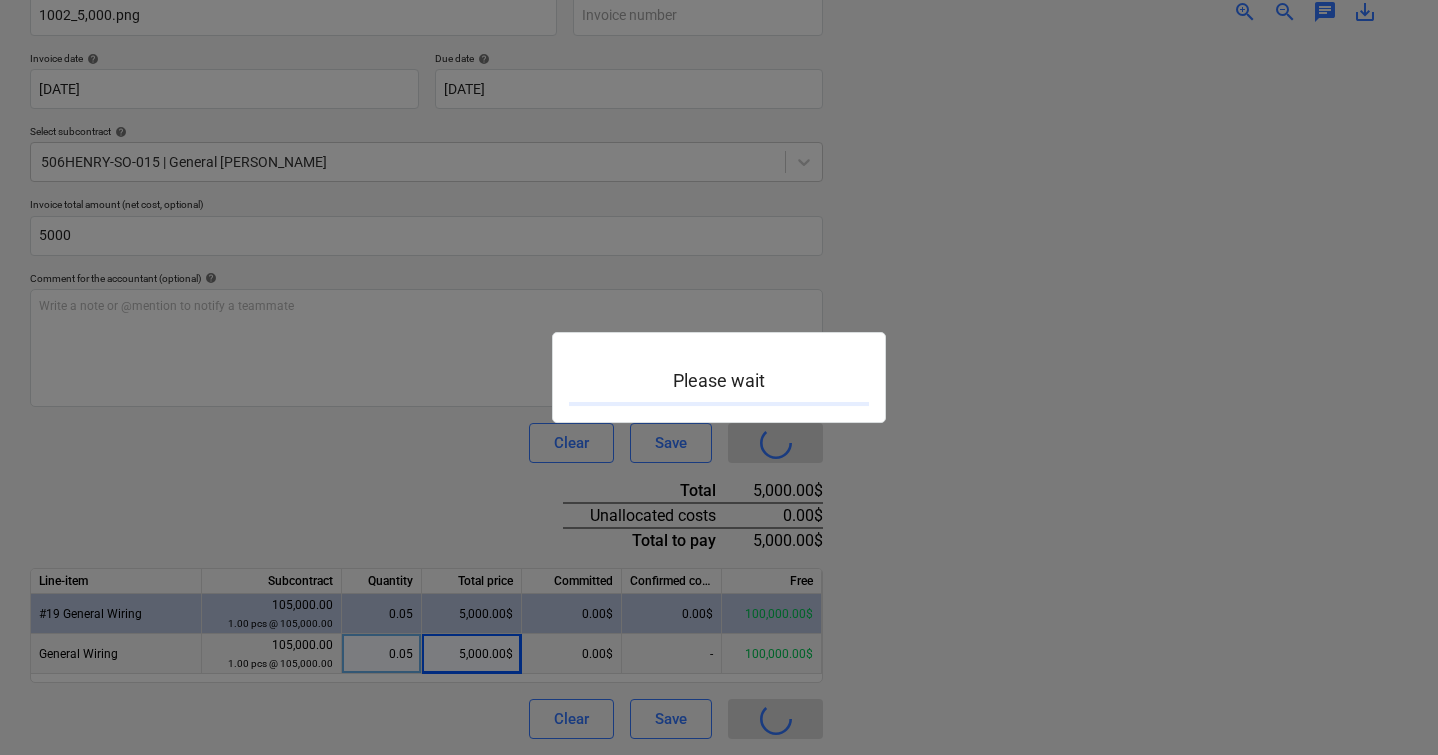 scroll, scrollTop: 0, scrollLeft: 0, axis: both 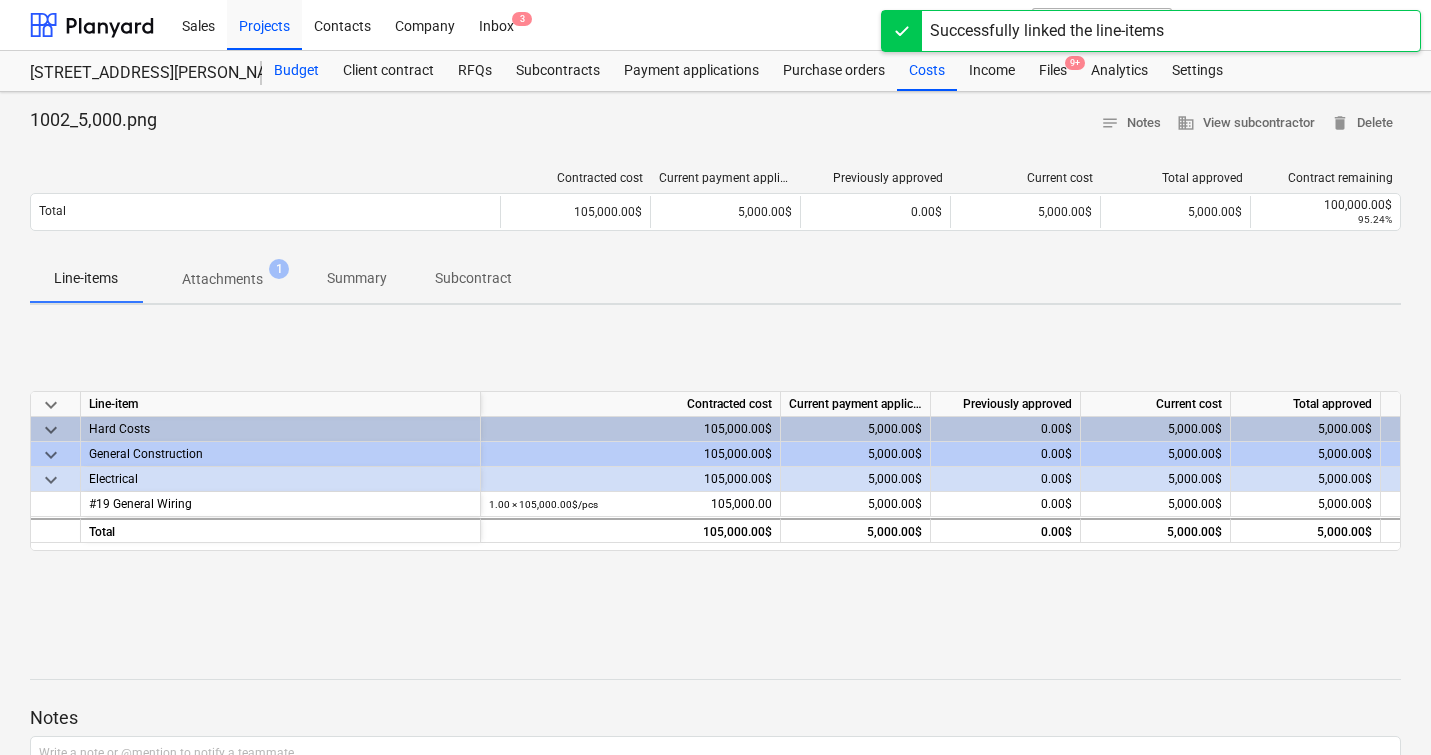 click on "Budget" at bounding box center [296, 71] 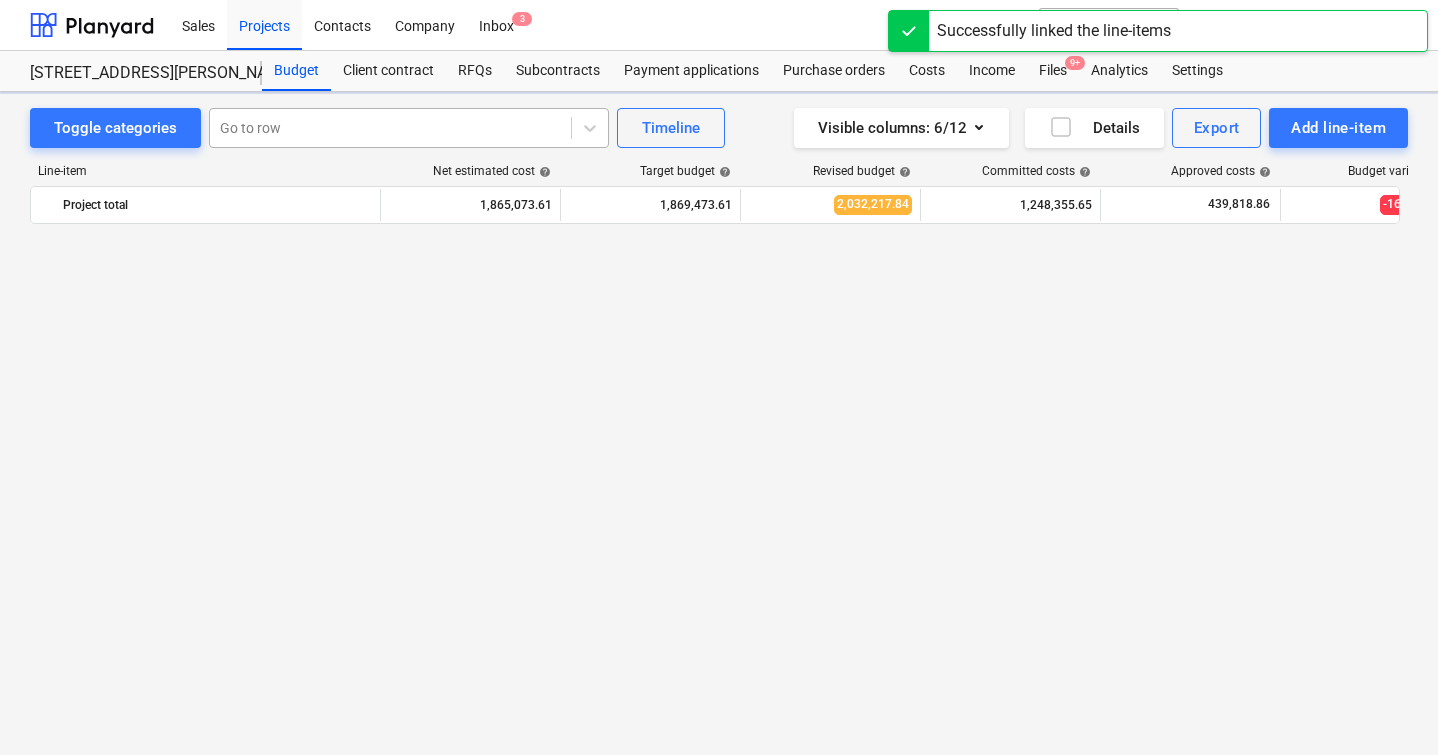 scroll, scrollTop: 1256, scrollLeft: 0, axis: vertical 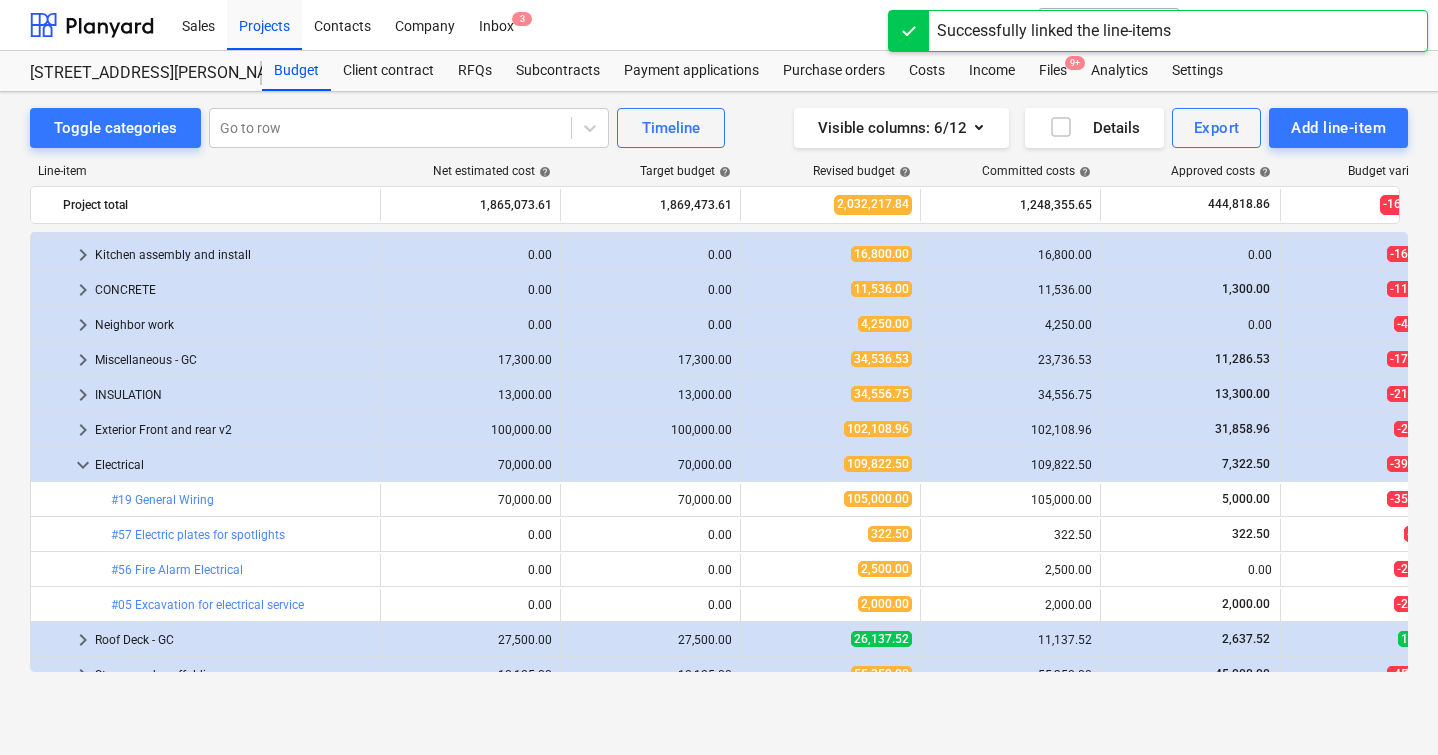 click on "#19 General Wiring" at bounding box center [162, 500] 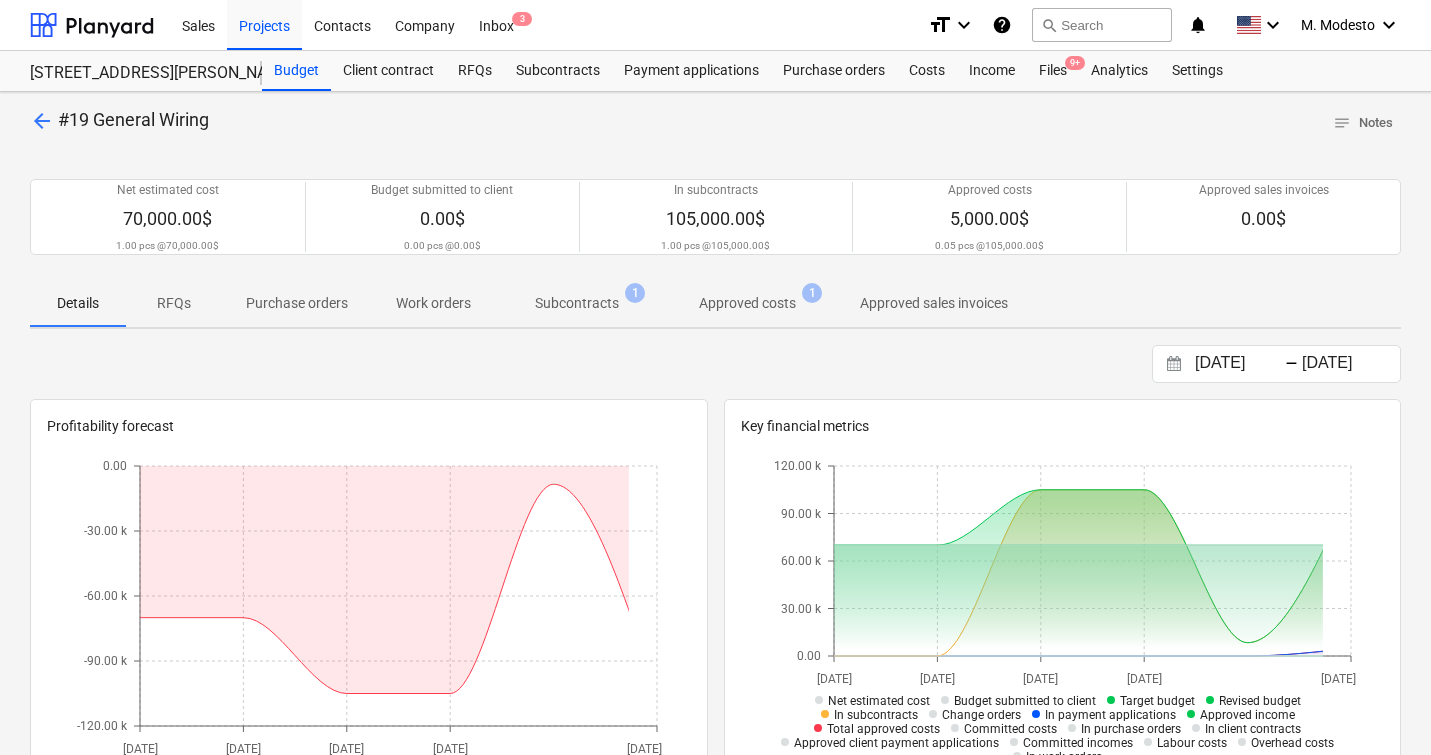 click on "Subcontracts" at bounding box center (577, 303) 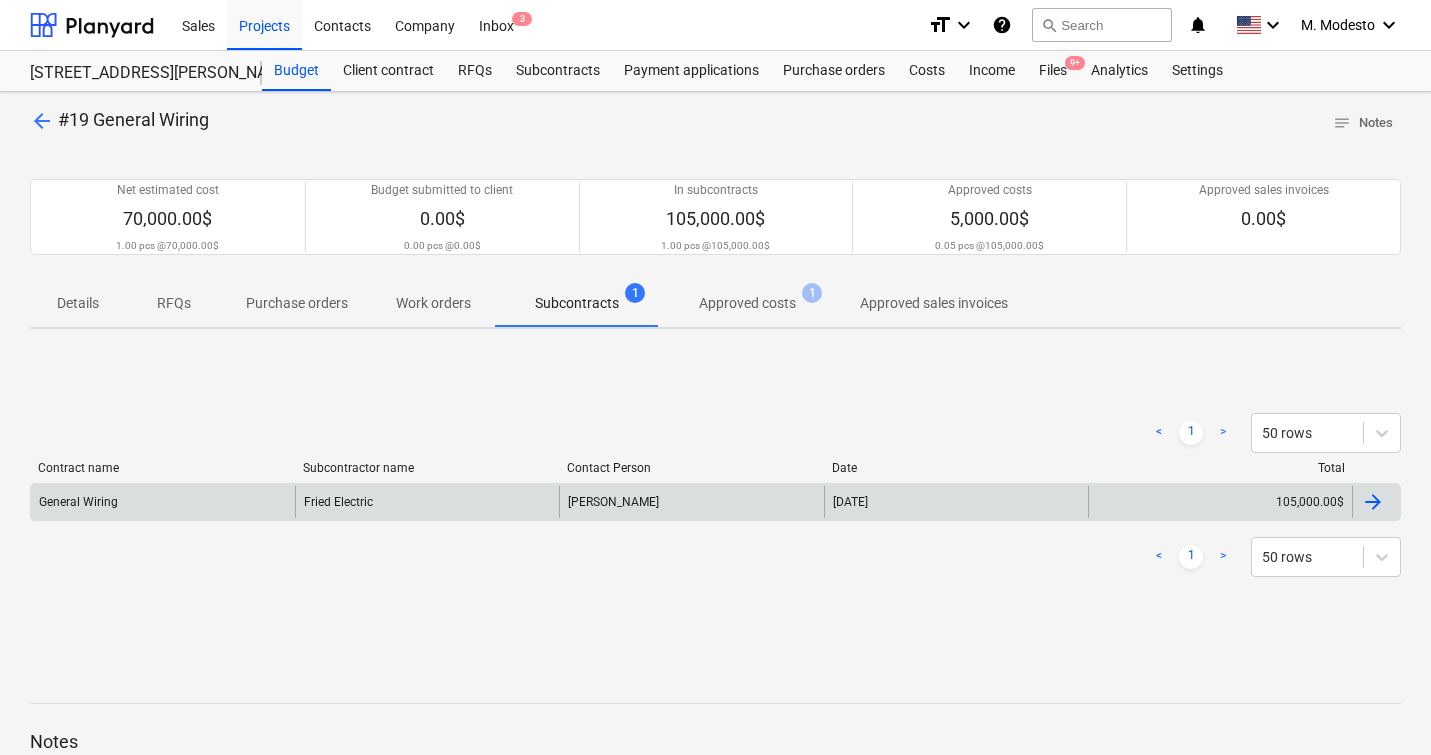 click on "105,000.00$" at bounding box center (1220, 502) 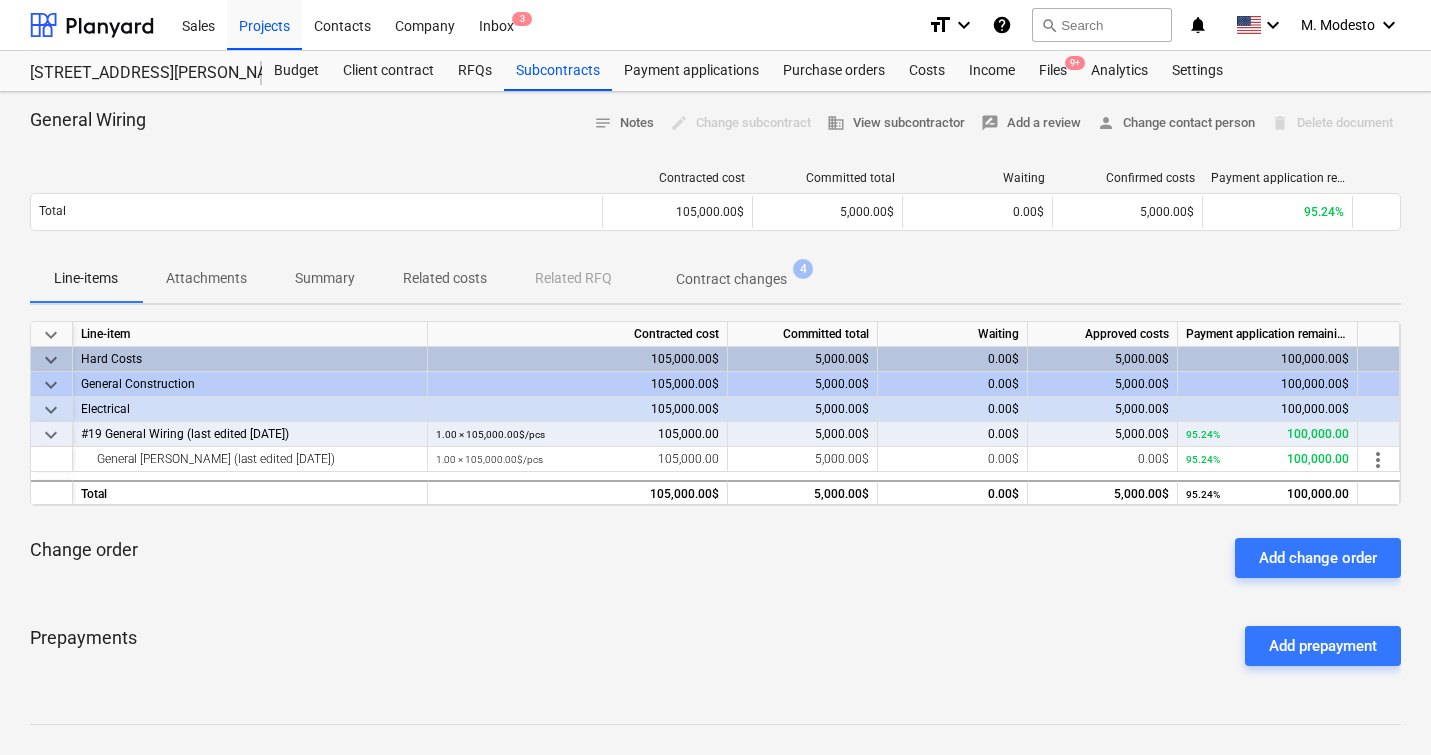 click on "Related costs" at bounding box center (445, 278) 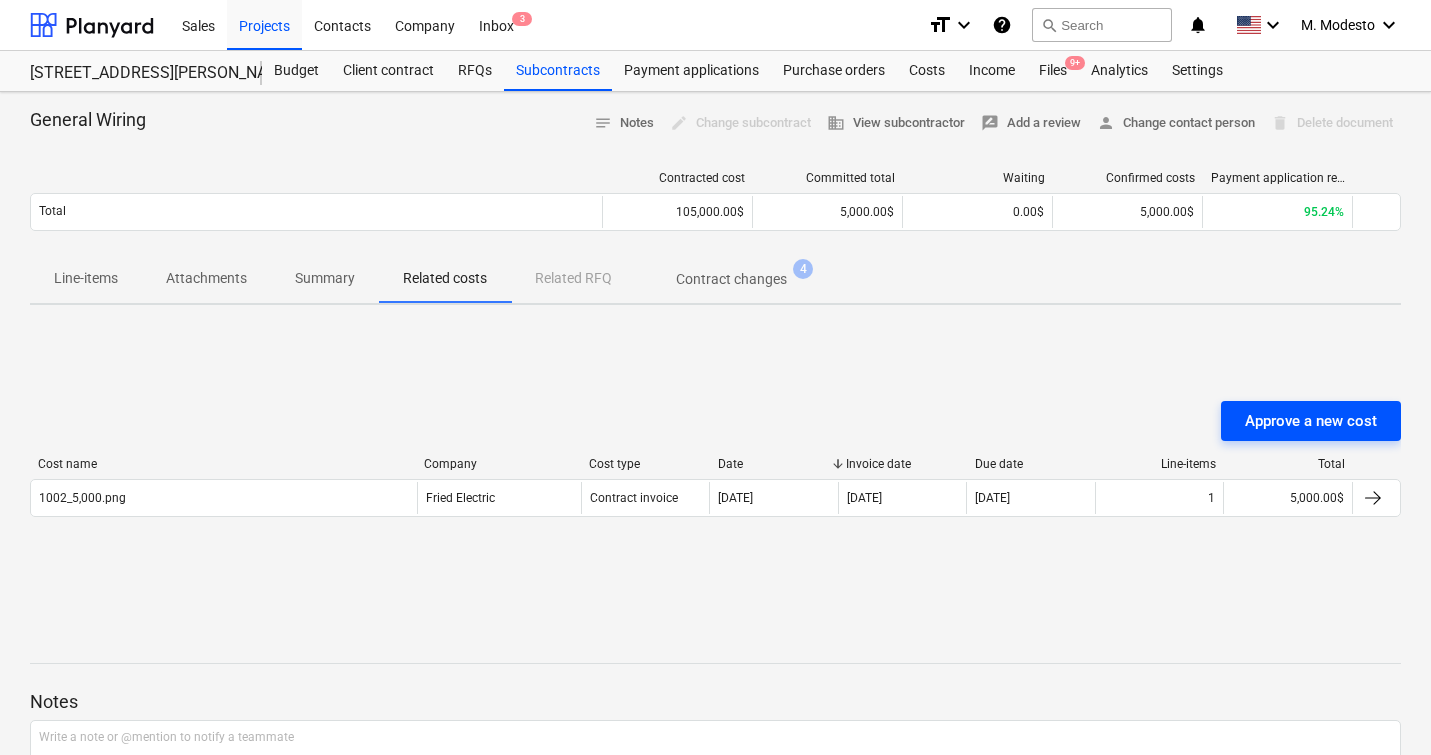 click on "Approve a new cost" at bounding box center (1311, 421) 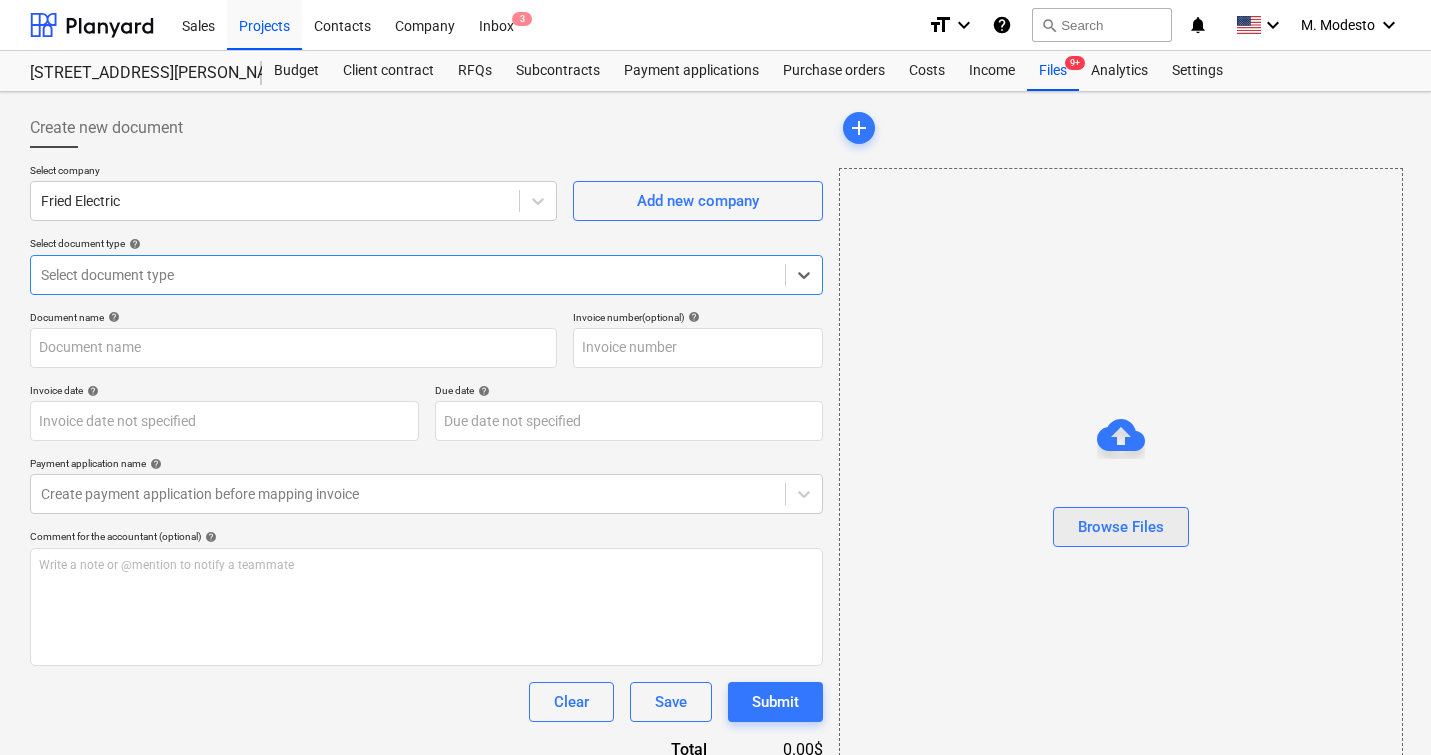 click on "Browse Files" at bounding box center (1121, 527) 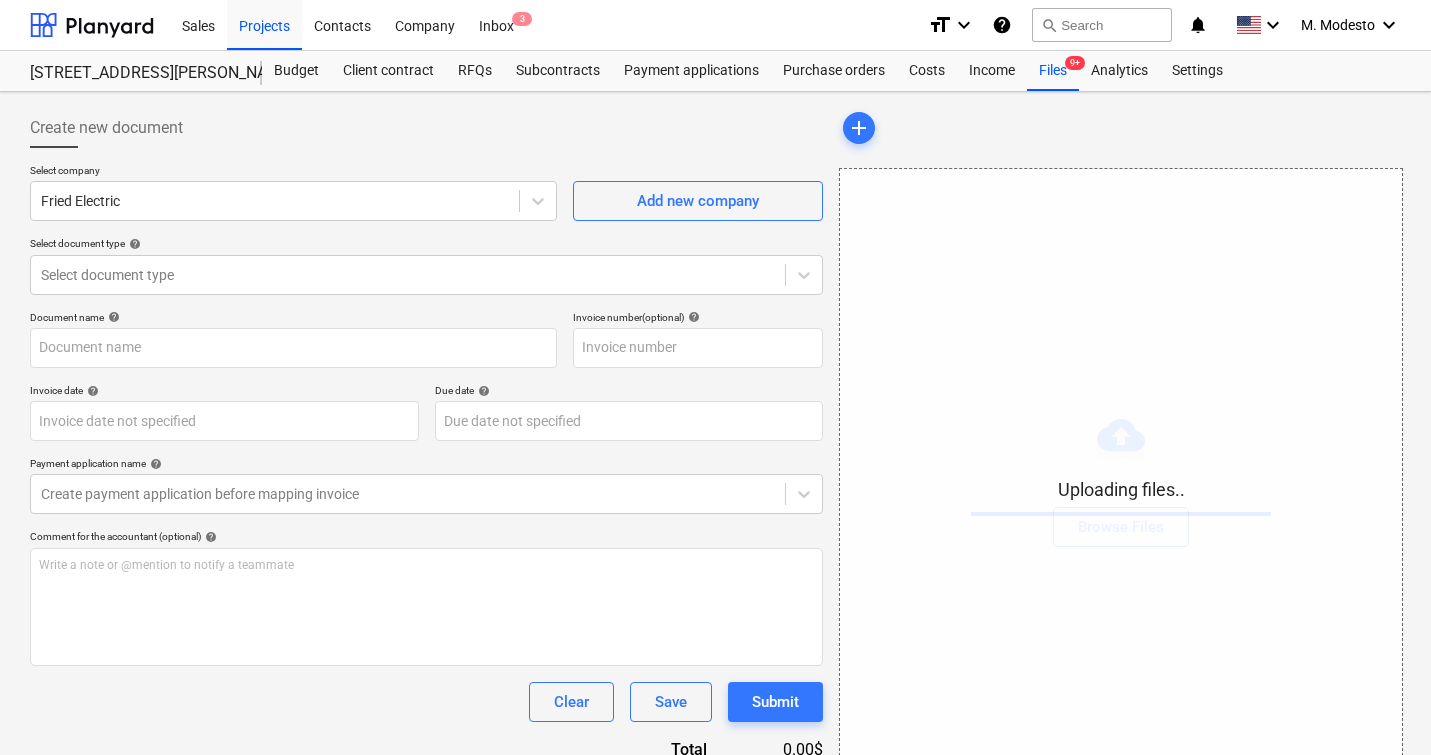 type on "1077_10,350.png" 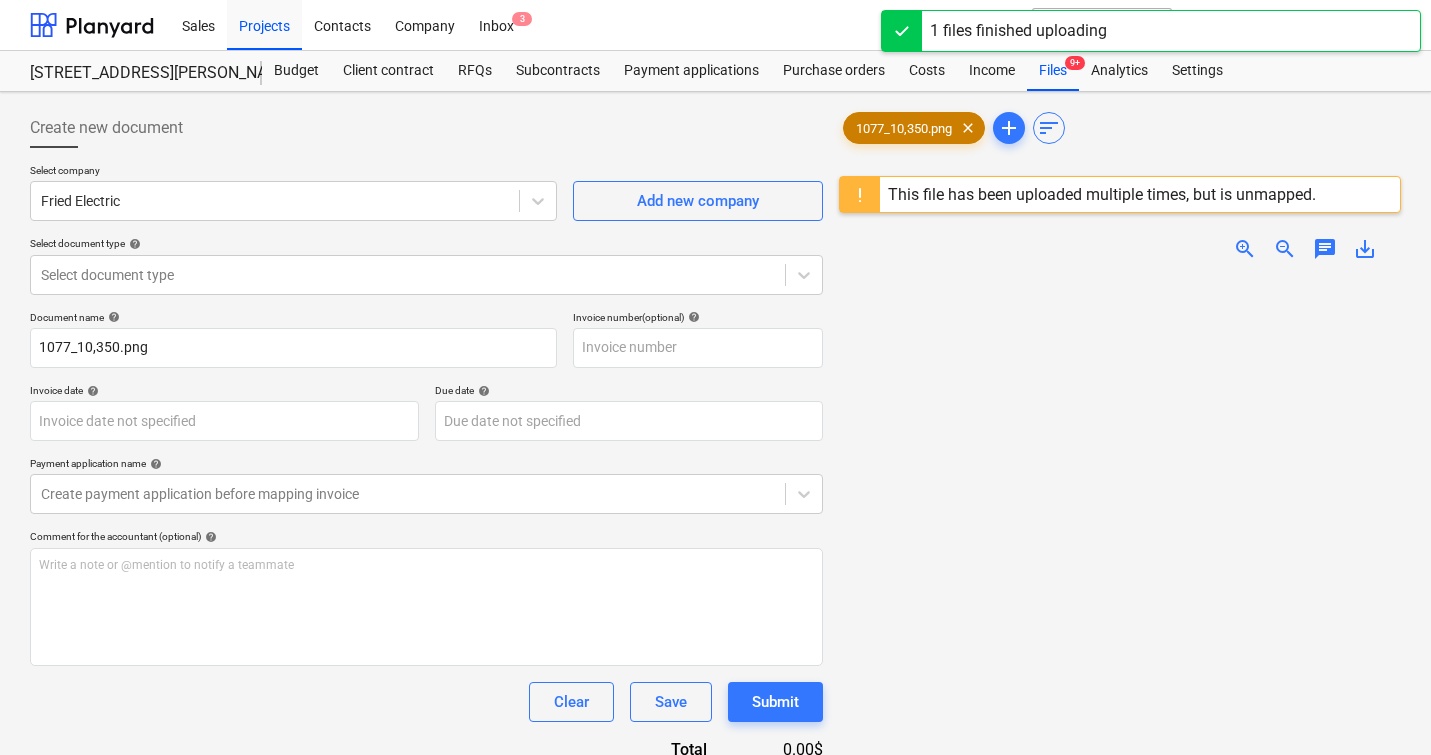 click on "clear" at bounding box center (968, 128) 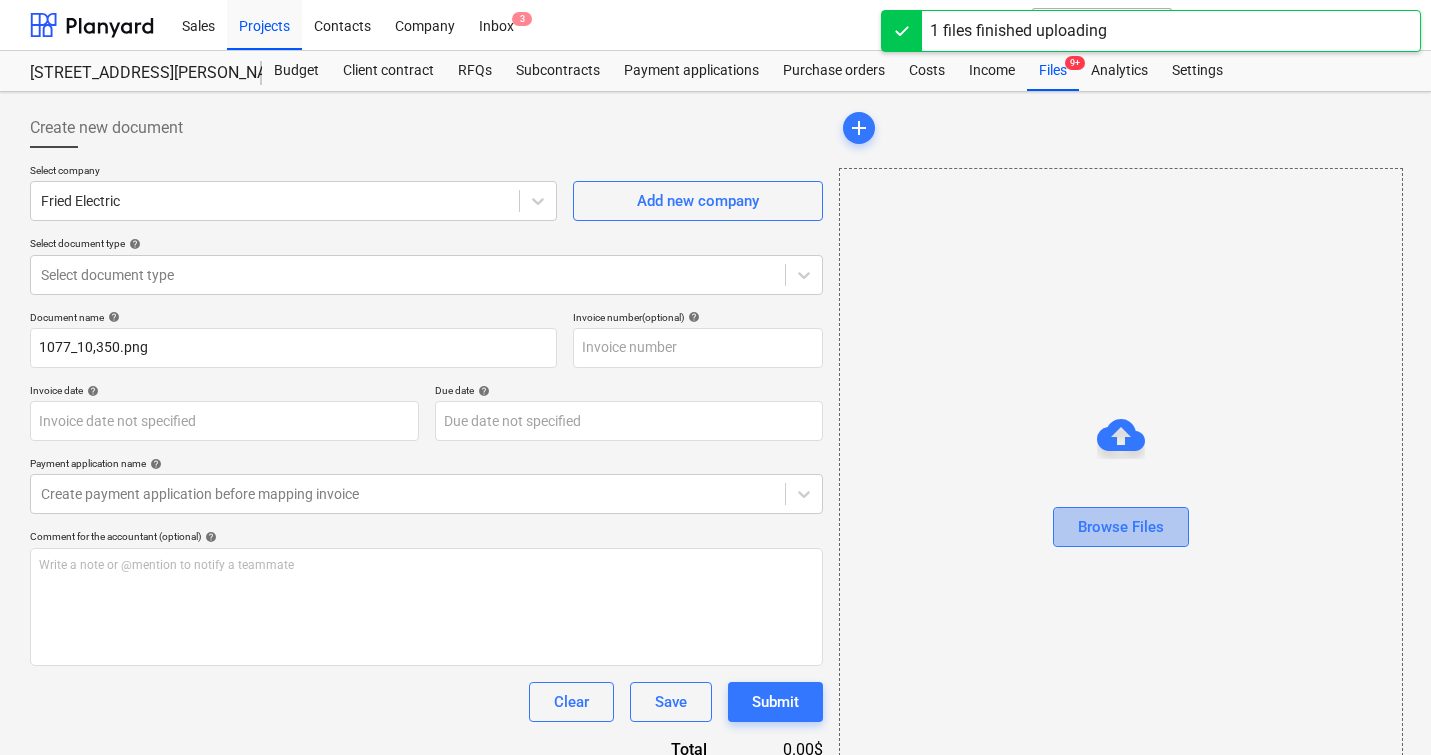 click on "Browse Files" at bounding box center (1121, 527) 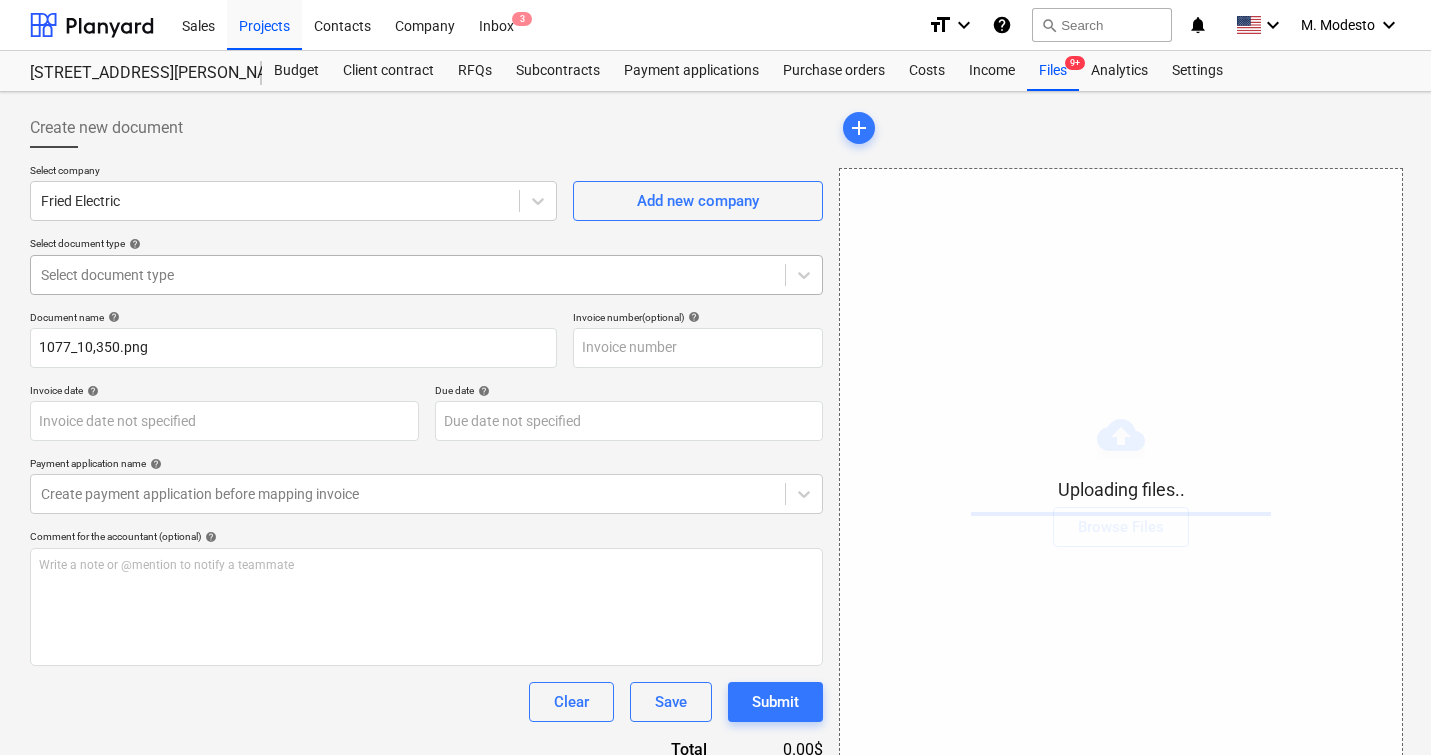 click at bounding box center (408, 275) 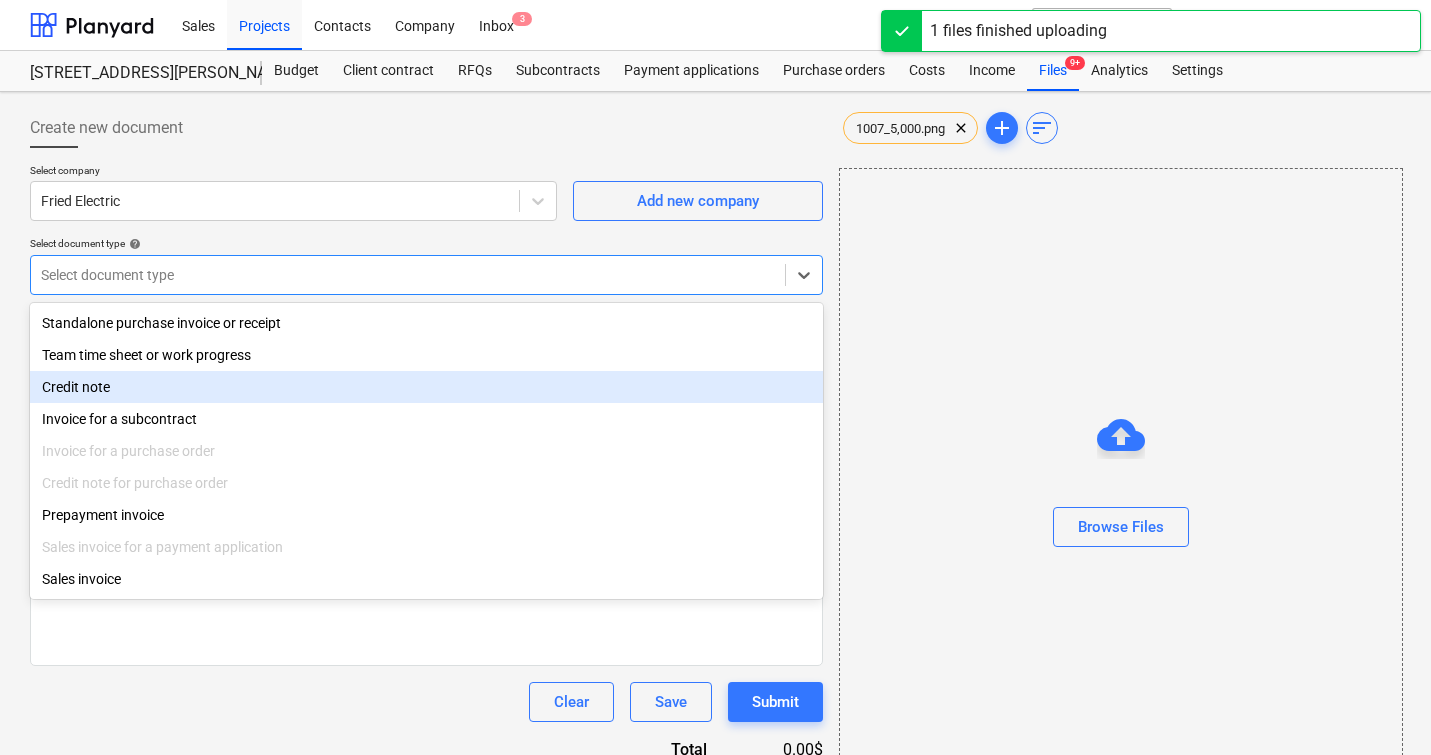 click on "Invoice for a subcontract" at bounding box center (426, 419) 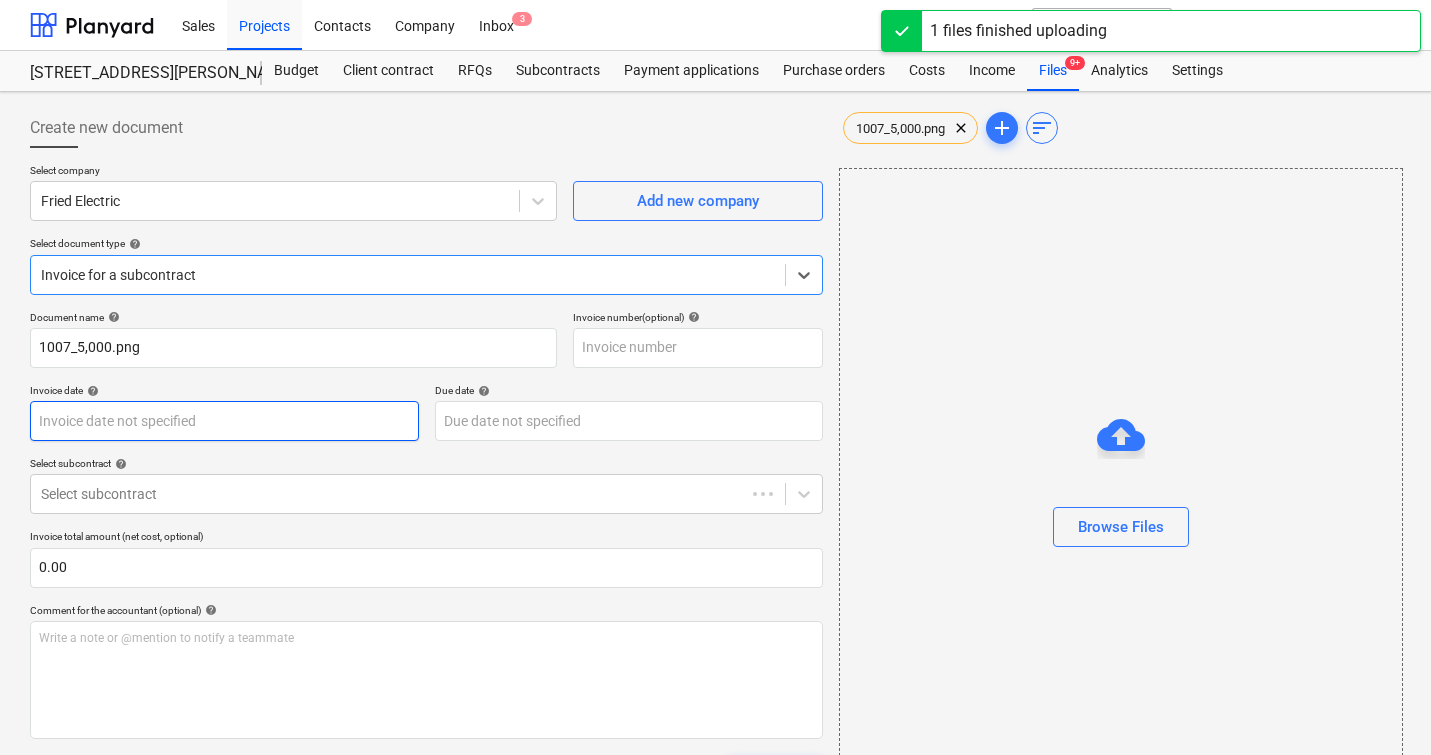 click on "Sales Projects Contacts Company Inbox 3 format_size keyboard_arrow_down help search Search notifications 0 keyboard_arrow_down M. Modesto keyboard_arrow_down 506 Henry Street 506 Henry Street Budget Client contract RFQs Subcontracts Payment applications Purchase orders Costs Income Files 9+ Analytics Settings Create new document Select company Fried Electric   Add new company Select document type help option Invoice for a subcontract, selected.   Select is focused ,type to refine list, press Down to open the menu,  Invoice for a subcontract Document name help 1007_5,000.png Invoice number  (optional) help Invoice date help Press the down arrow key to interact with the calendar and
select a date. Press the question mark key to get the keyboard shortcuts for changing dates. Due date help Press the down arrow key to interact with the calendar and
select a date. Press the question mark key to get the keyboard shortcuts for changing dates. Select subcontract help Select subcontract 0.00 help ﻿ Clear" at bounding box center [715, 377] 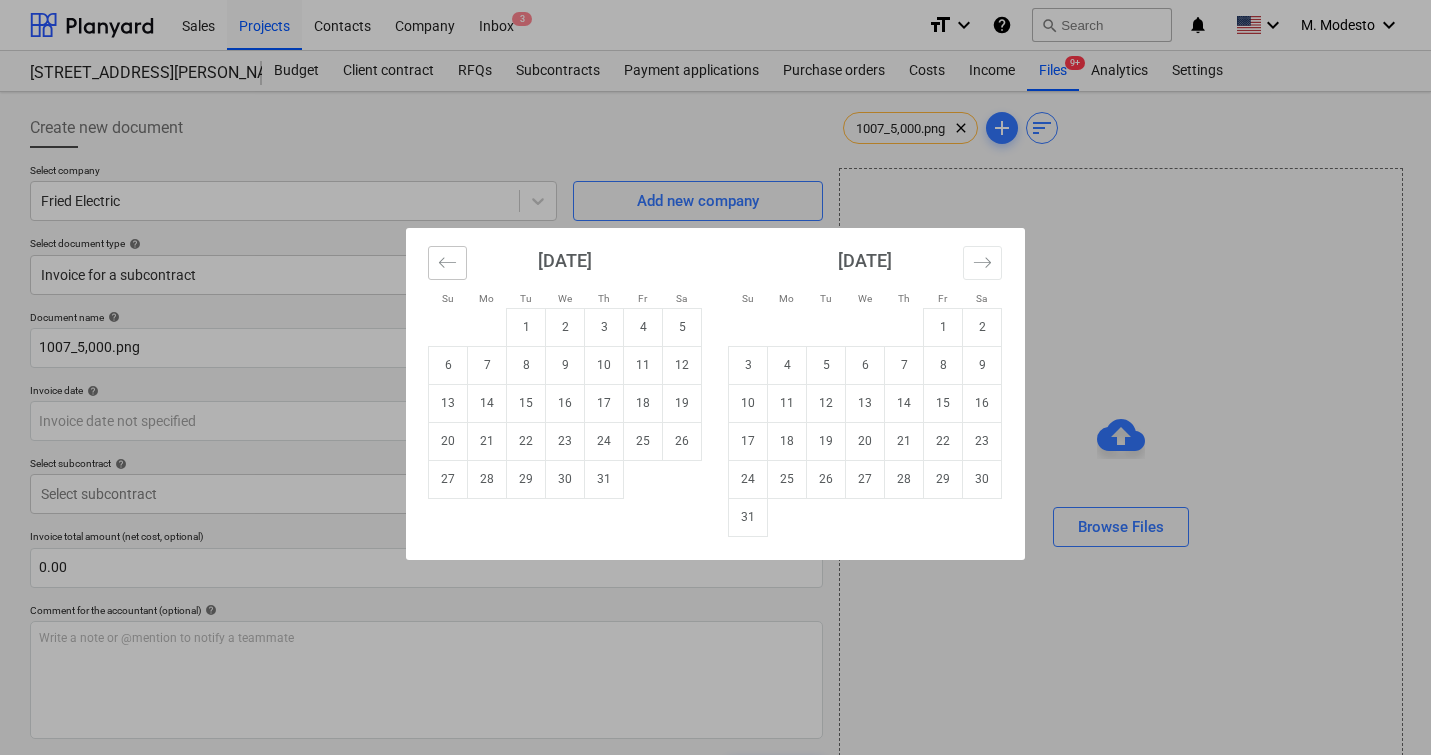click at bounding box center (447, 263) 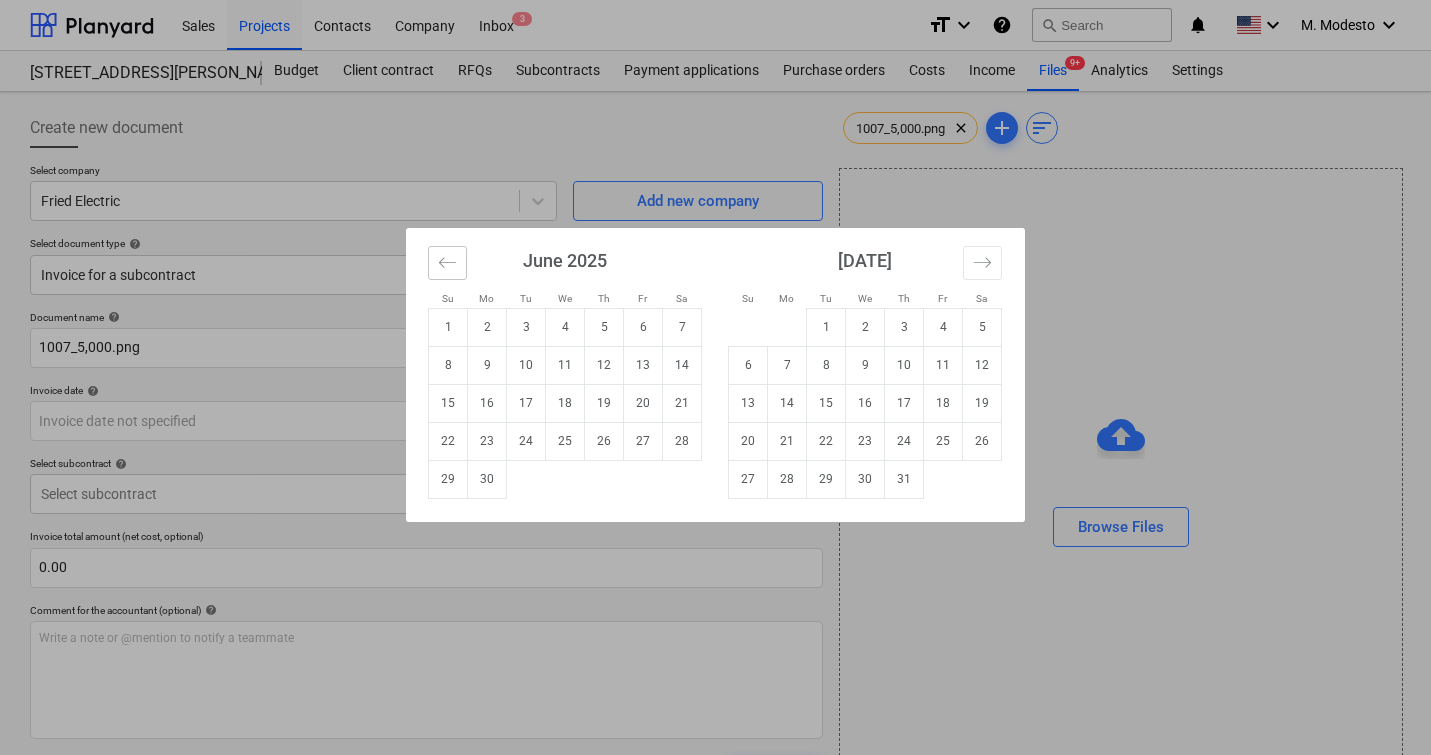 click at bounding box center (447, 263) 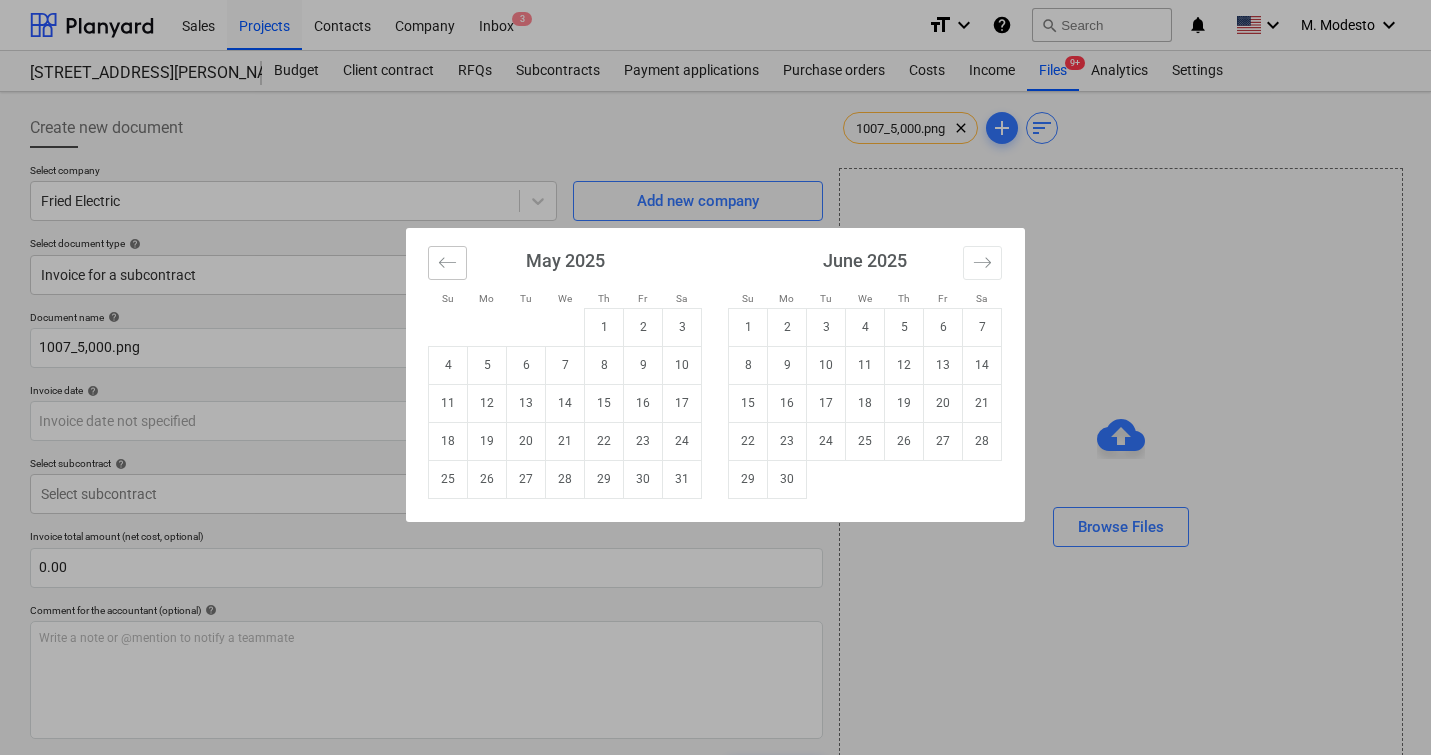 click at bounding box center (447, 263) 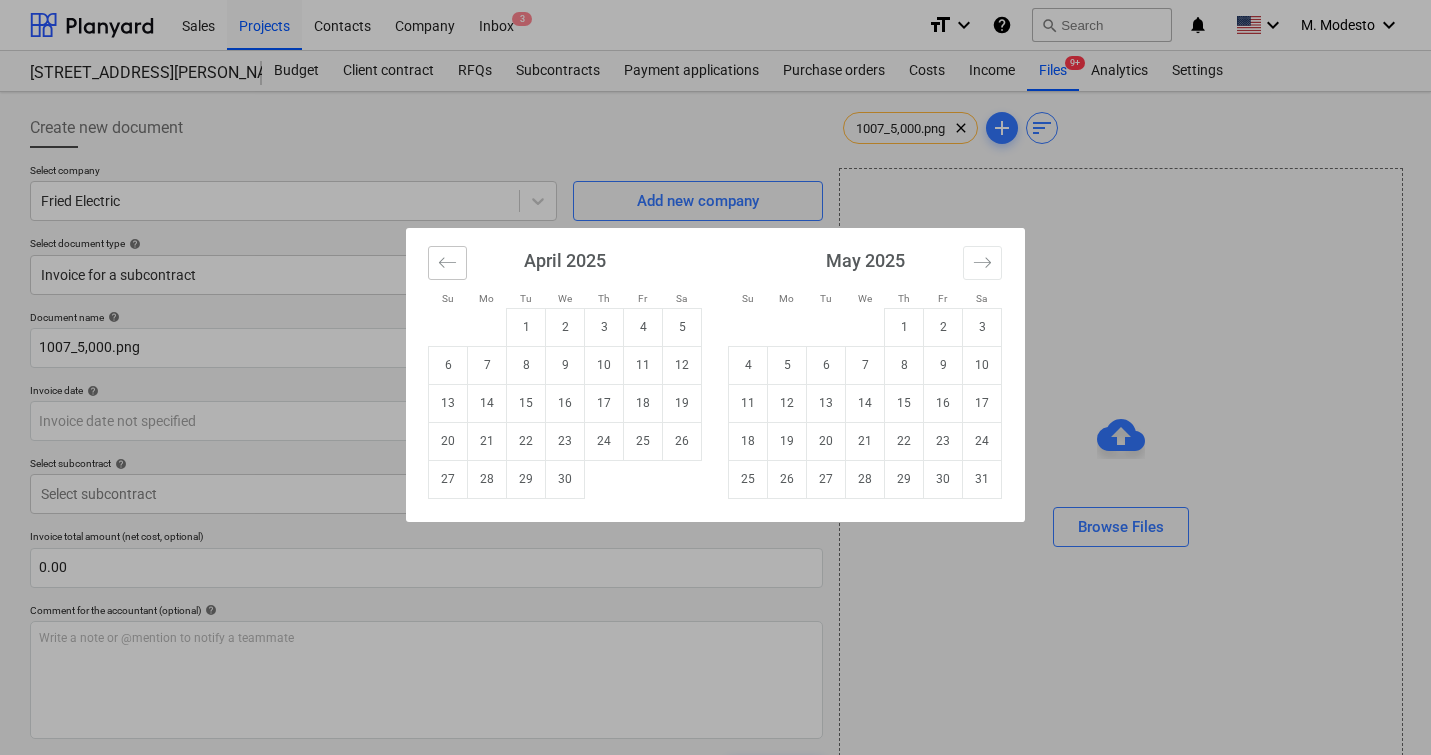 click at bounding box center (447, 263) 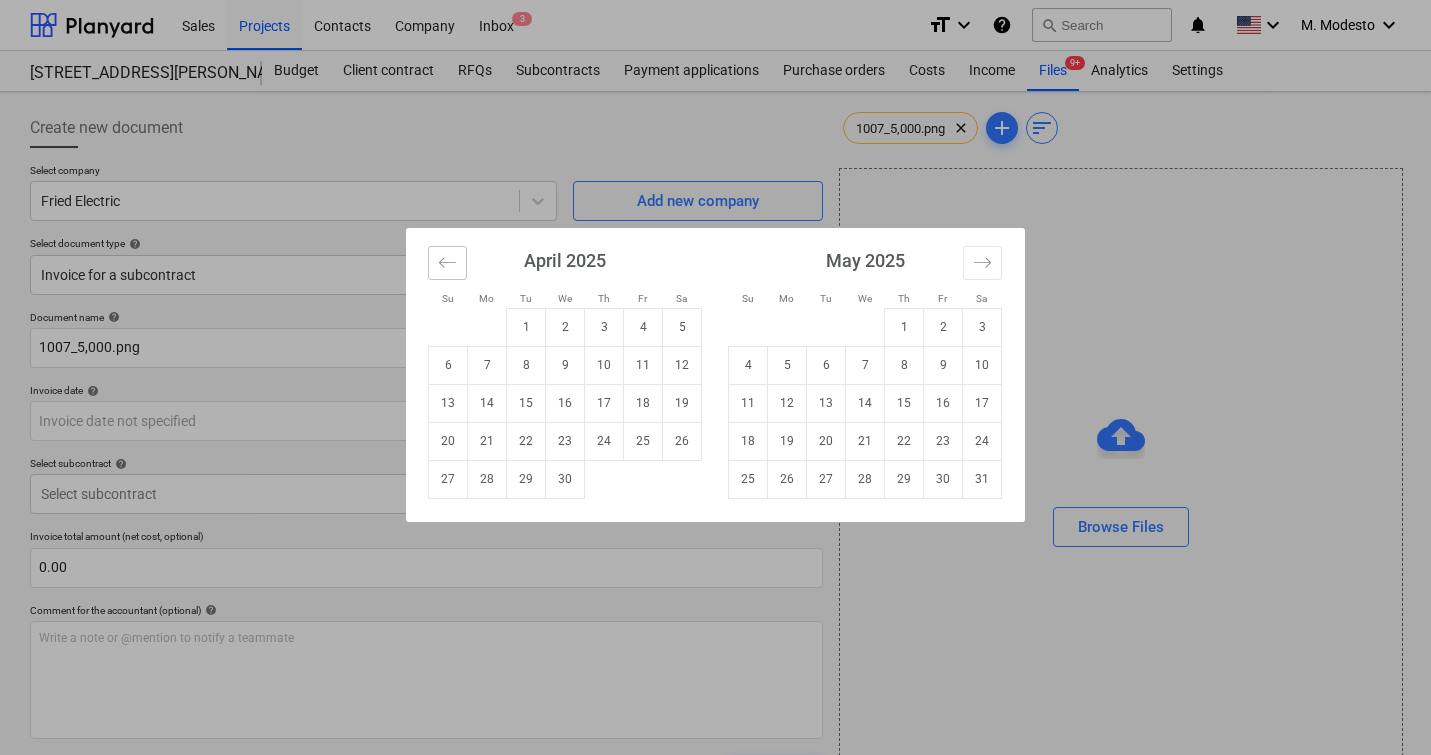 click at bounding box center [447, 263] 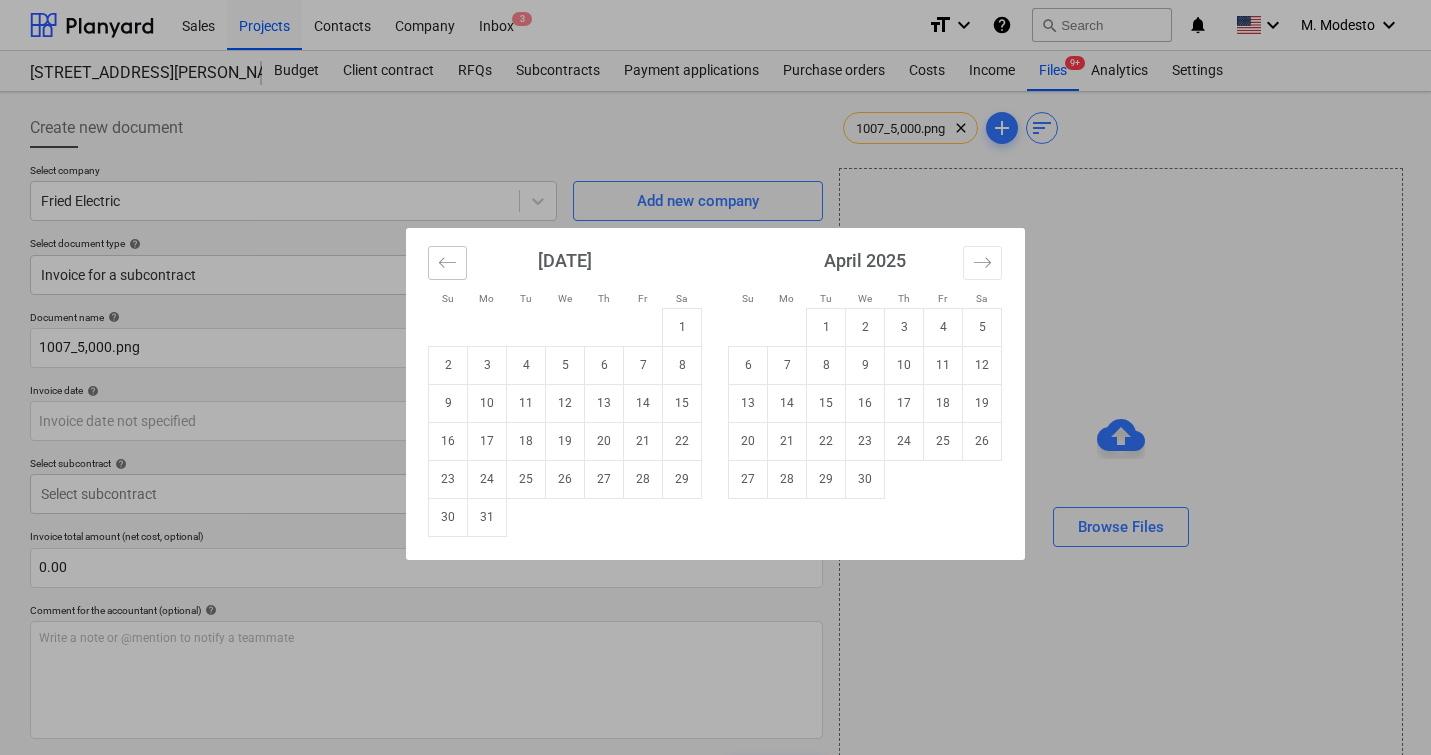 click at bounding box center [447, 263] 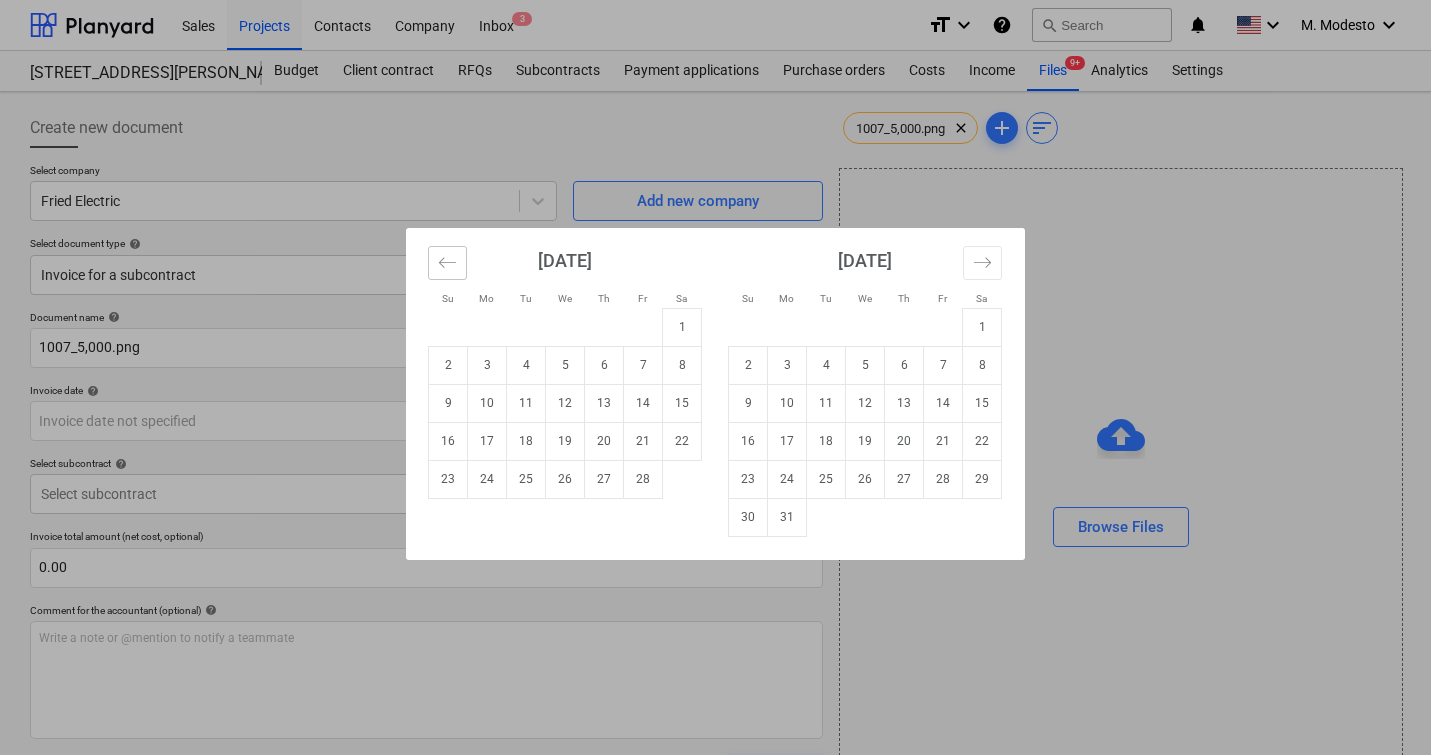 click at bounding box center [447, 263] 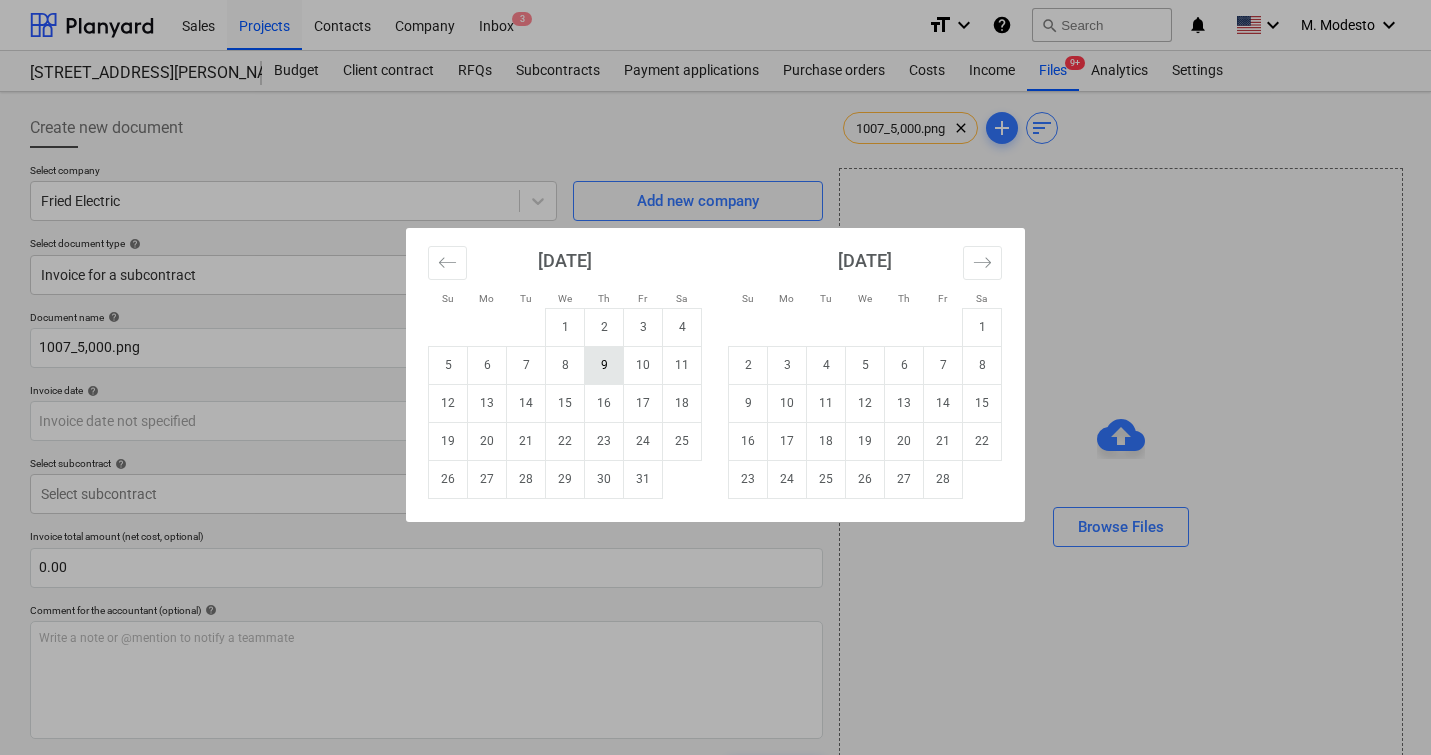 click on "9" at bounding box center (604, 365) 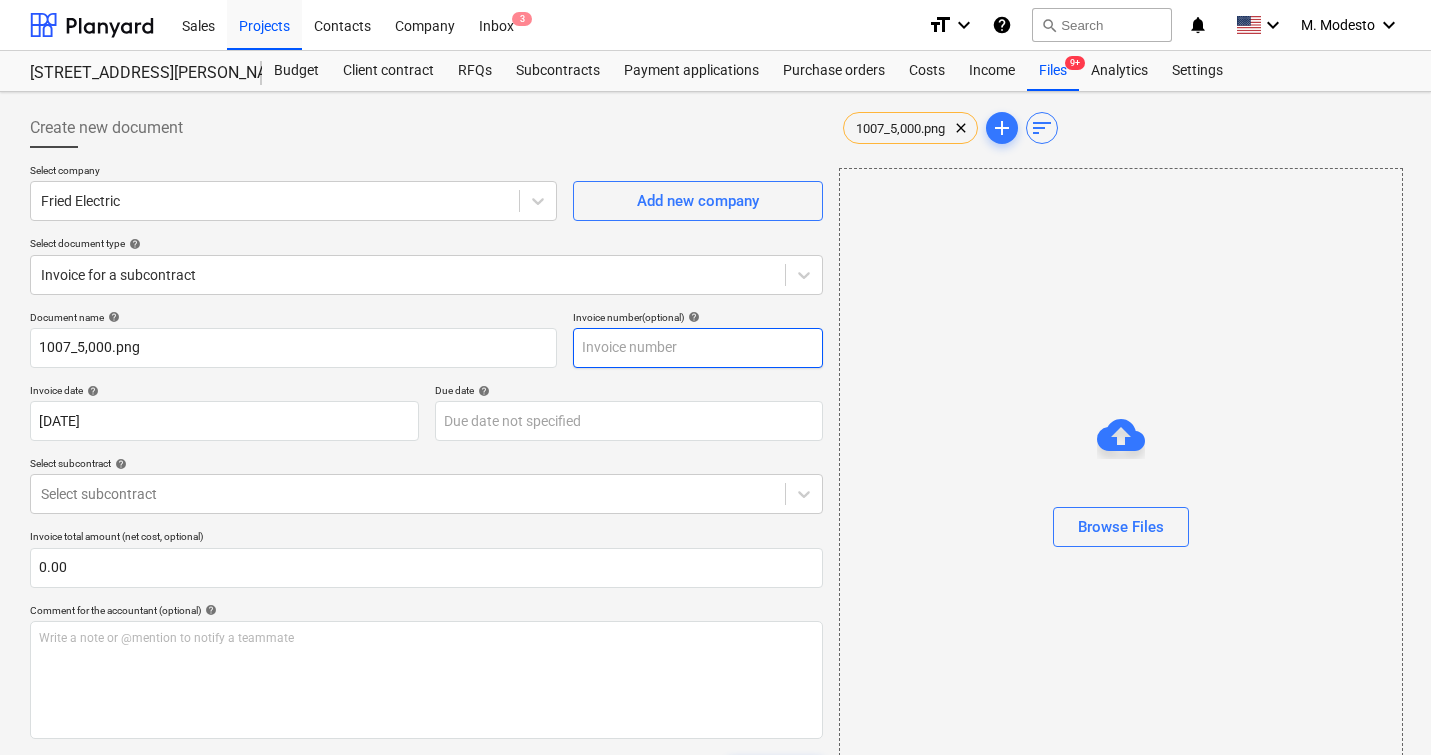click at bounding box center (698, 348) 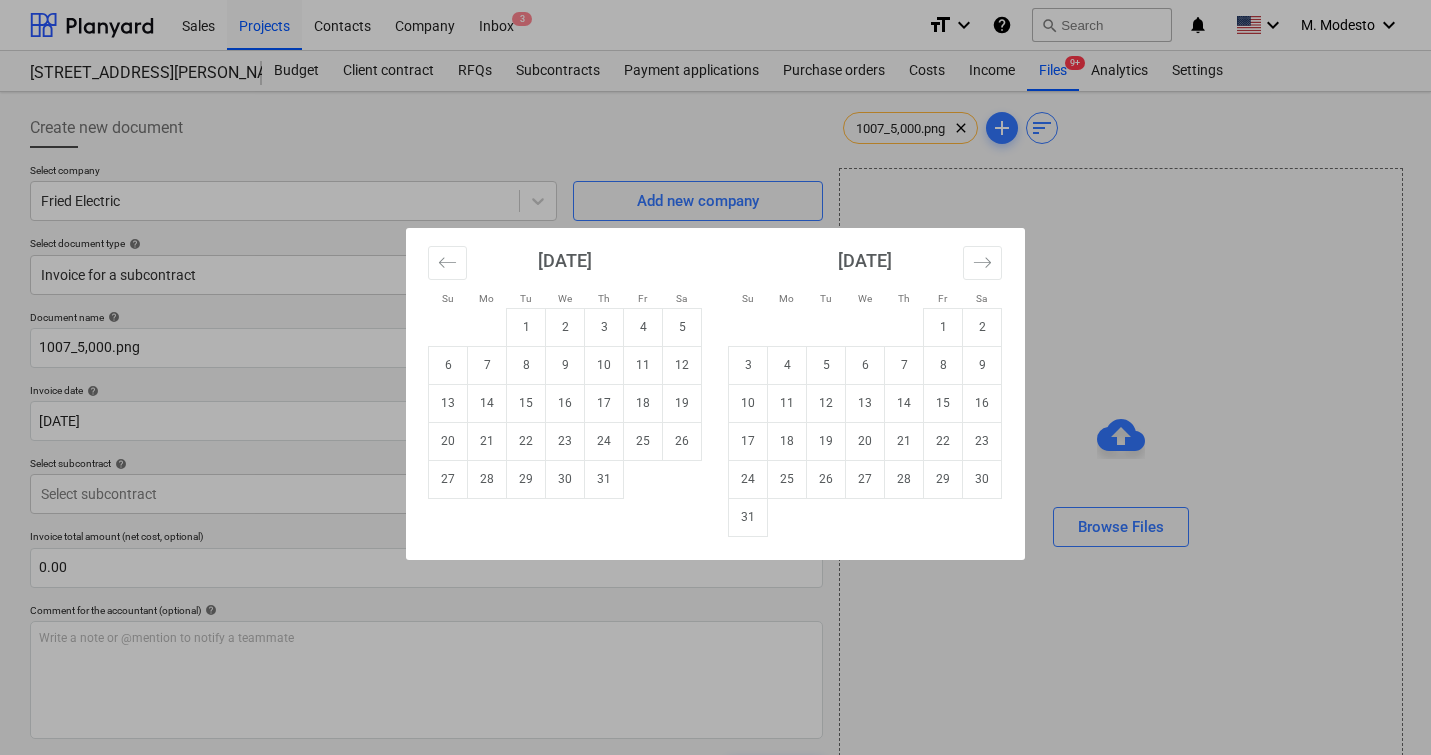 click on "Sales Projects Contacts Company Inbox 3 format_size keyboard_arrow_down help search Search notifications 0 keyboard_arrow_down M. Modesto keyboard_arrow_down 506 Henry Street 506 Henry Street Budget Client contract RFQs Subcontracts Payment applications Purchase orders Costs Income Files 9+ Analytics Settings Create new document Select company Fried Electric   Add new company Select document type help Invoice for a subcontract Document name help 1007_5,000.png Invoice number  (optional) help Invoice date help 09 Jan 2025 09.01.2025 Press the down arrow key to interact with the calendar and
select a date. Press the question mark key to get the keyboard shortcuts for changing dates. Due date help Press the down arrow key to interact with the calendar and
select a date. Press the question mark key to get the keyboard shortcuts for changing dates. Select subcontract help Select subcontract Invoice total amount (net cost, optional) 0.00 Comment for the accountant (optional) help ﻿ Clear Save Submit add" at bounding box center [715, 377] 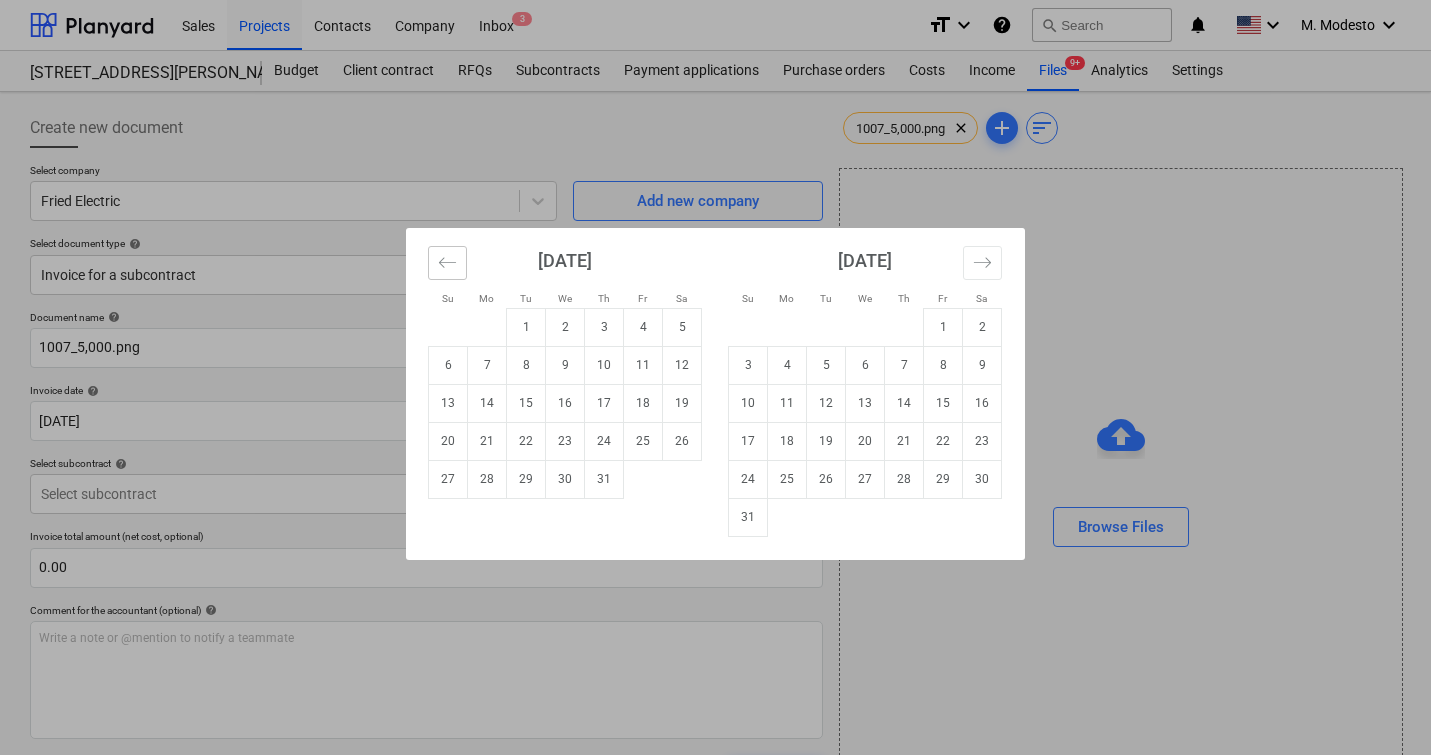 click 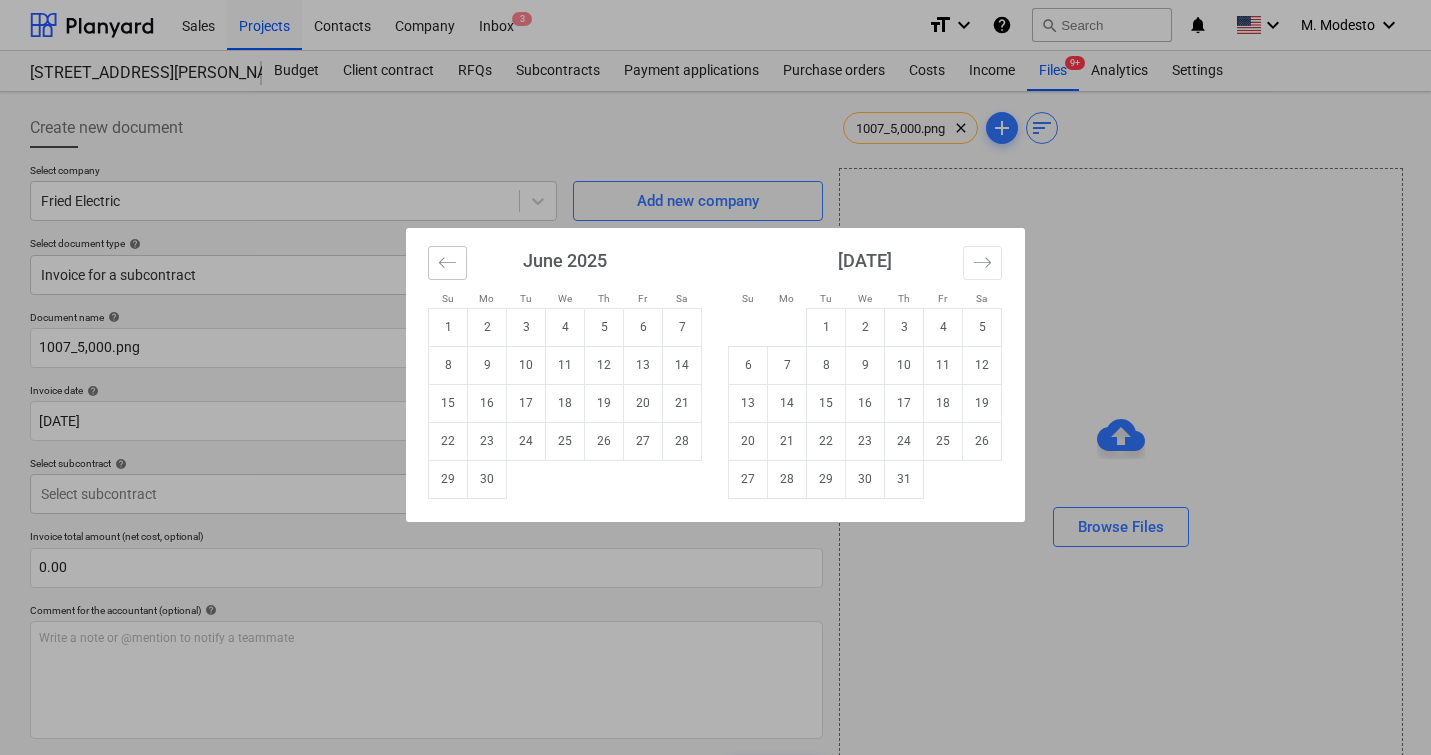 click 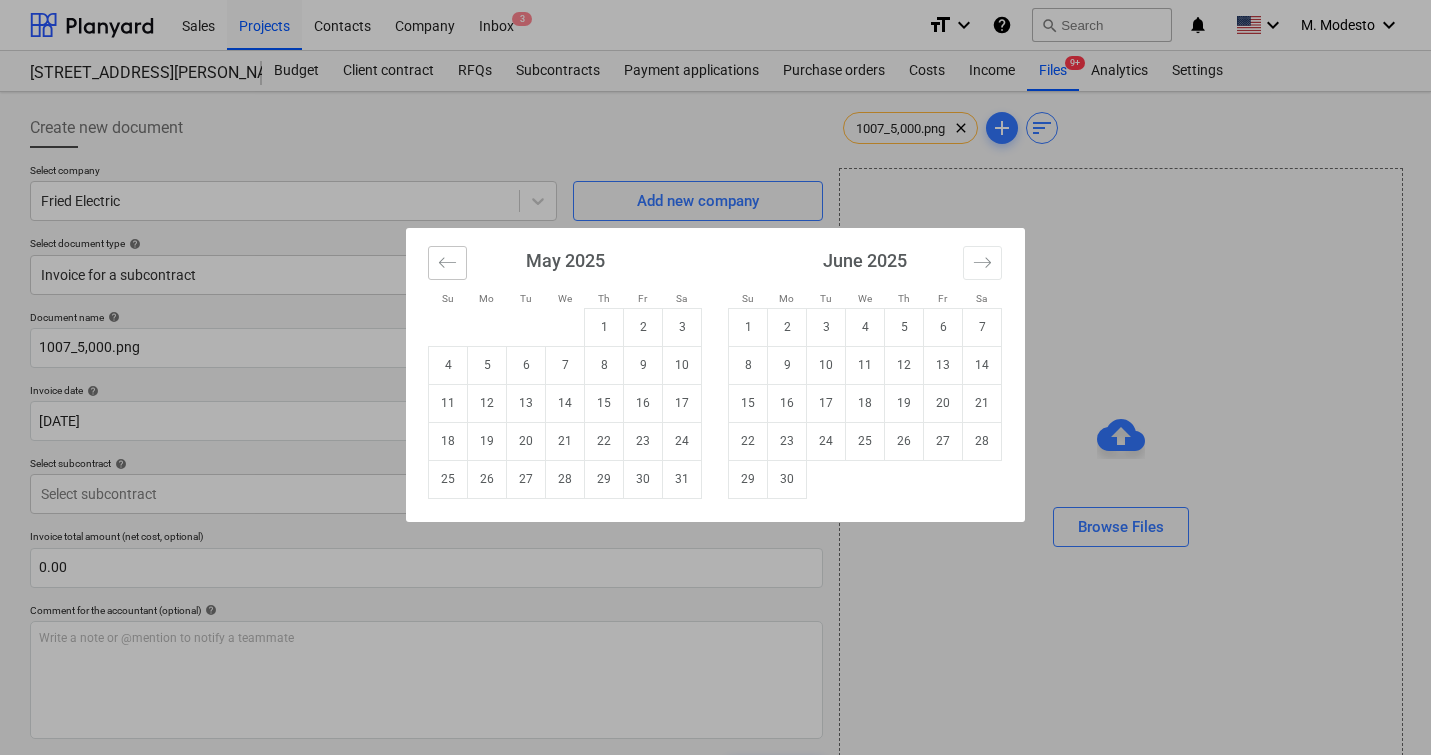 click 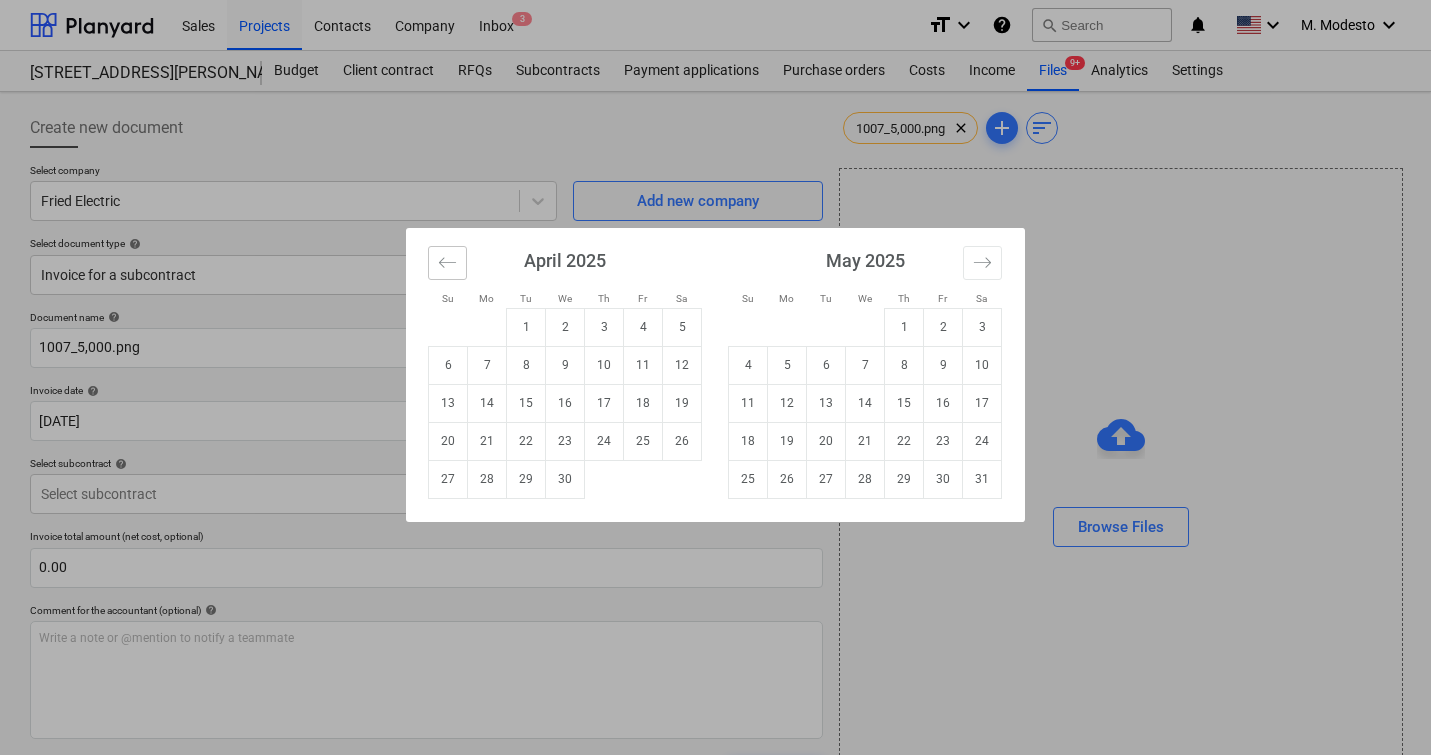 click 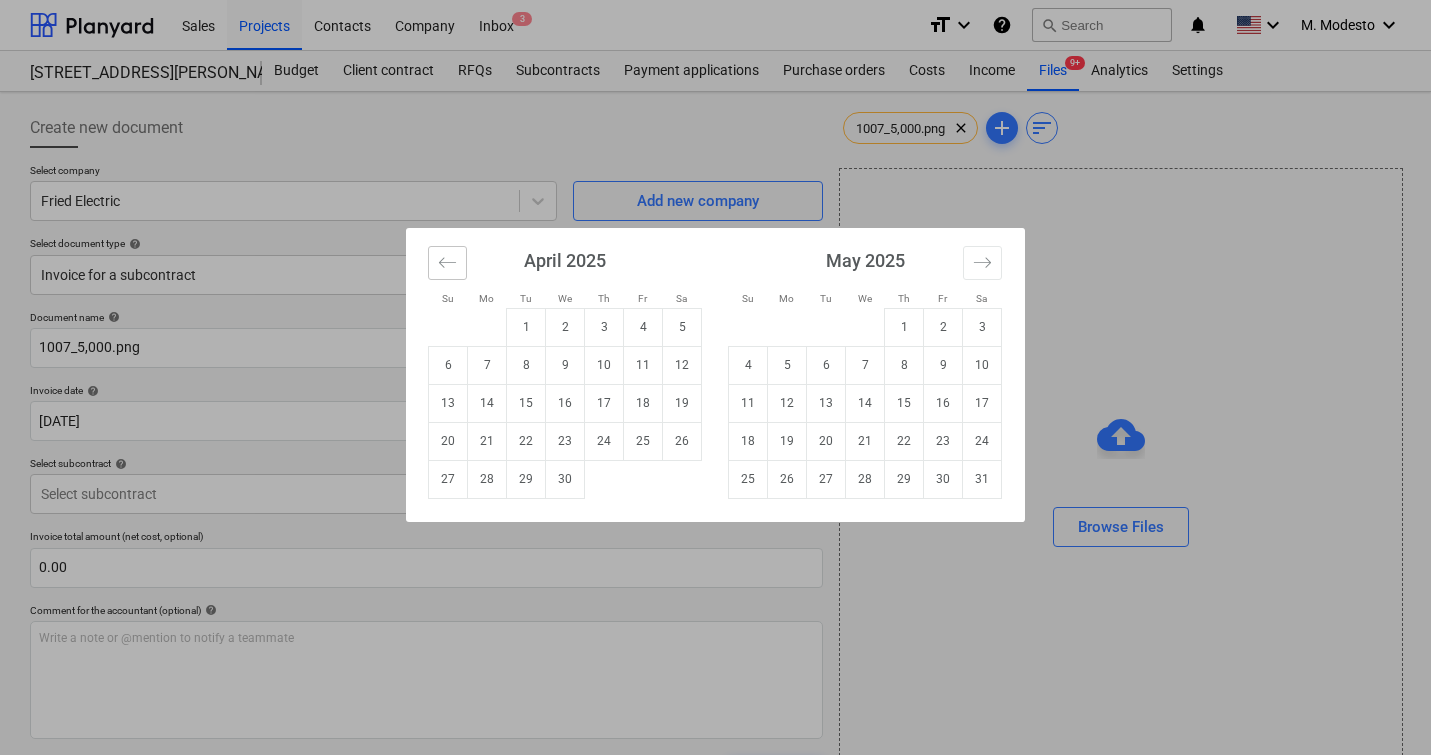 click 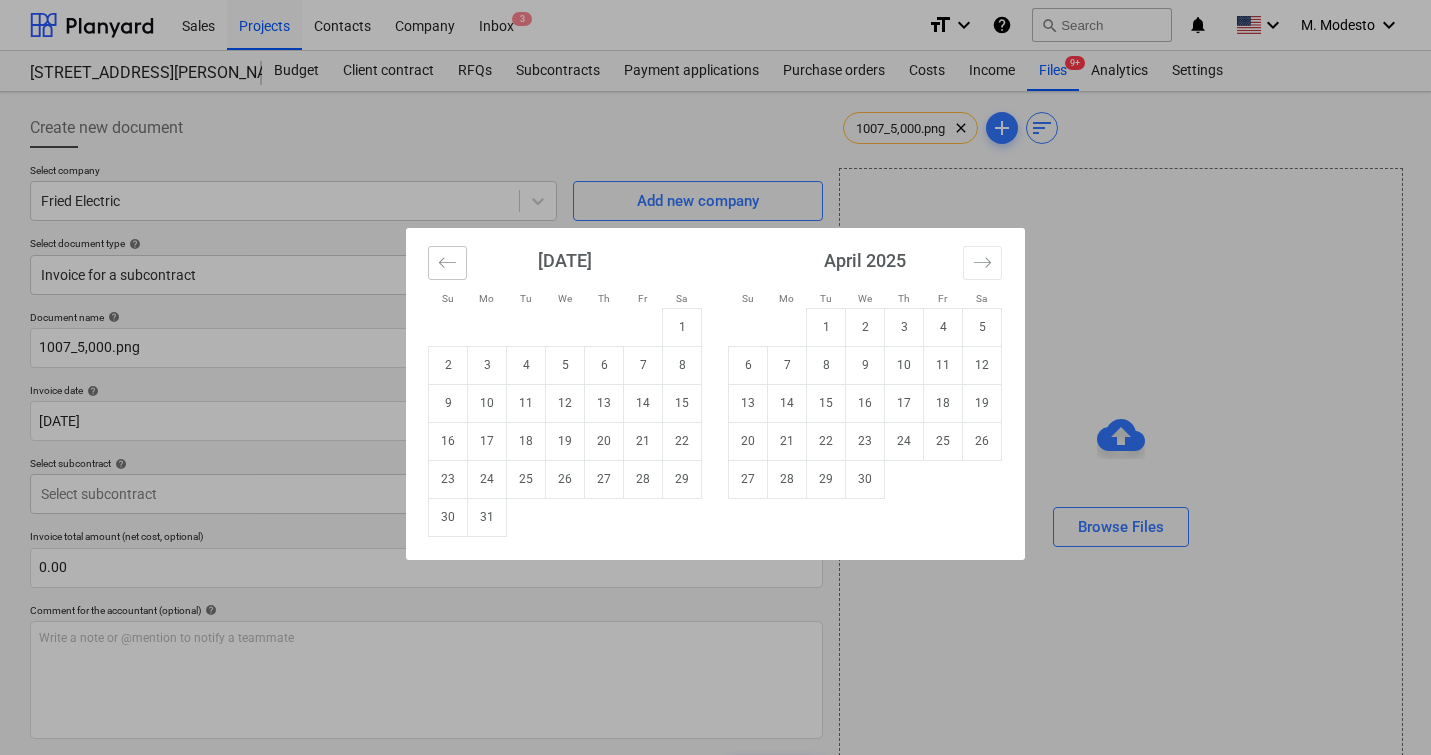 click 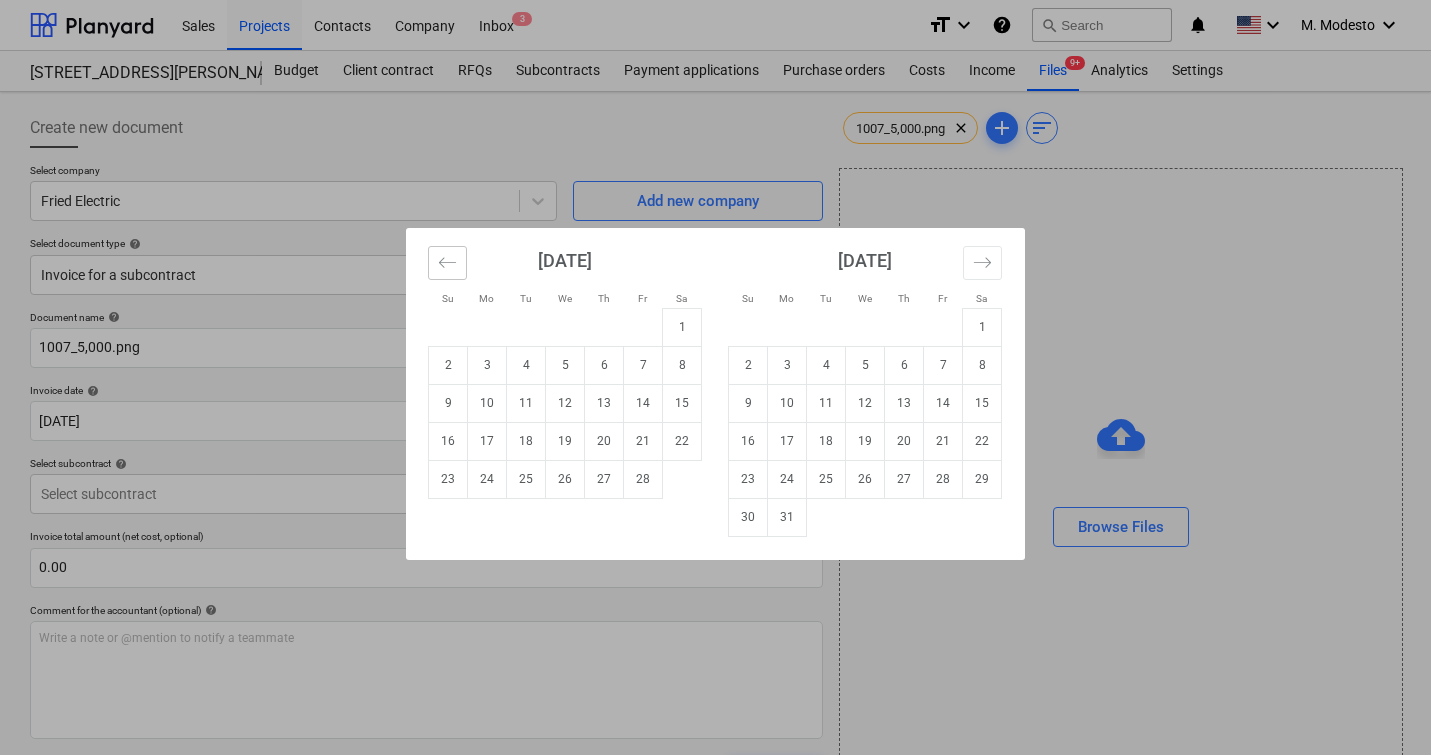 click 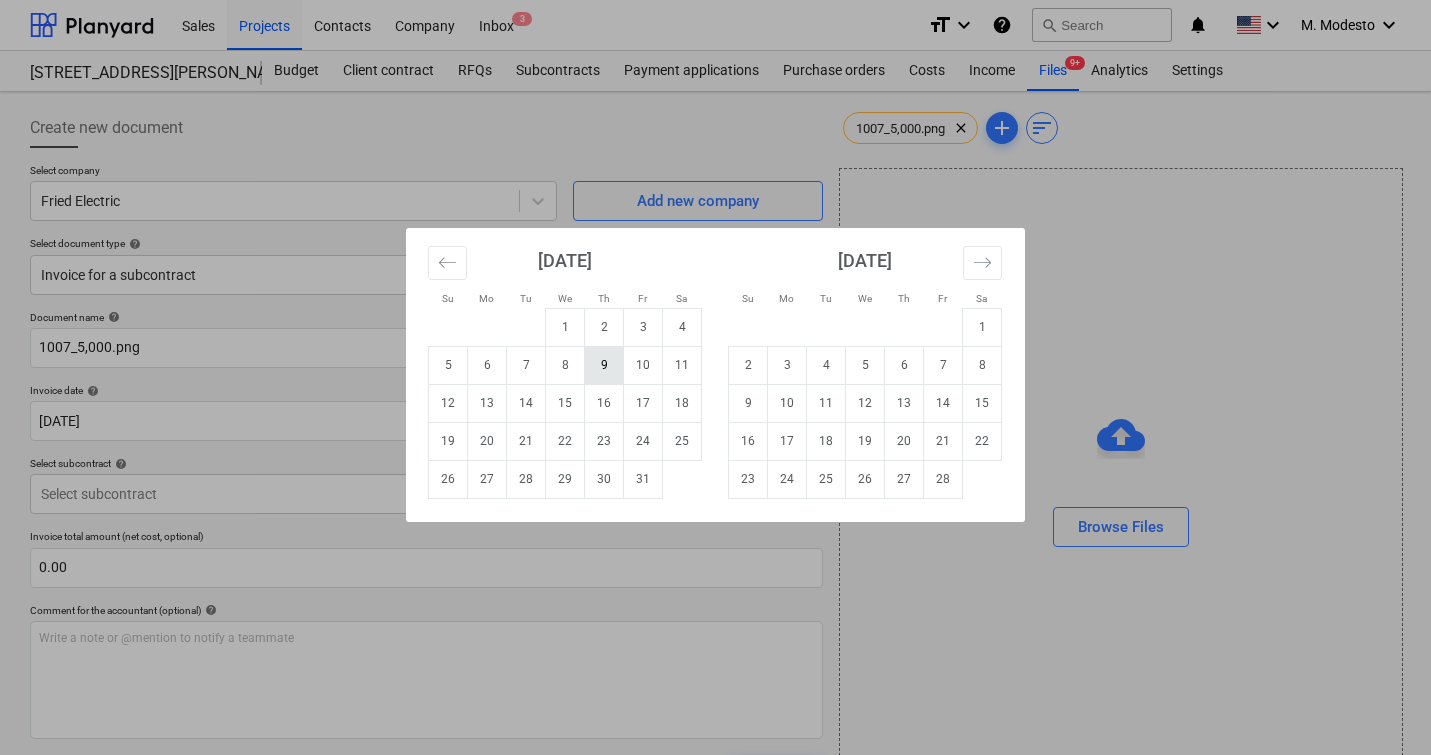 click on "9" at bounding box center [604, 365] 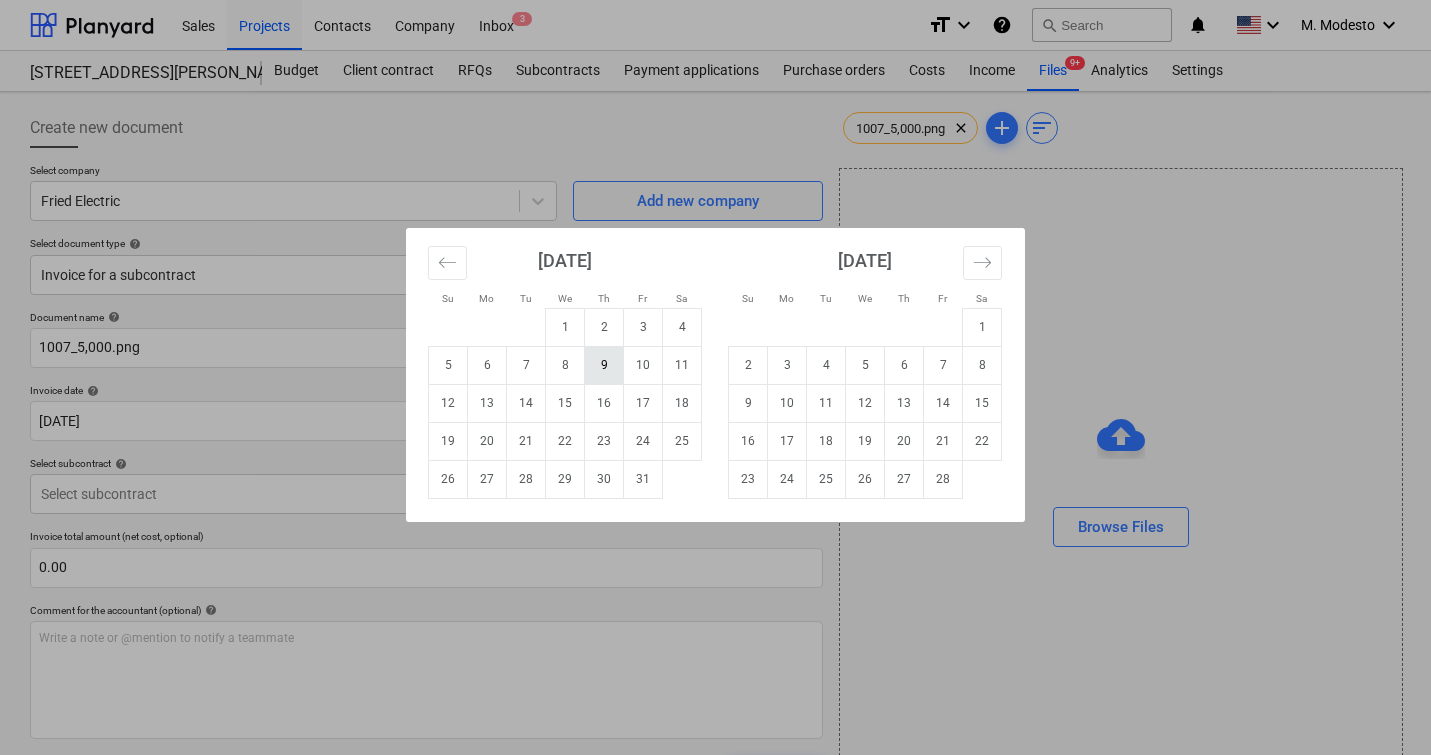 type on "[DATE]" 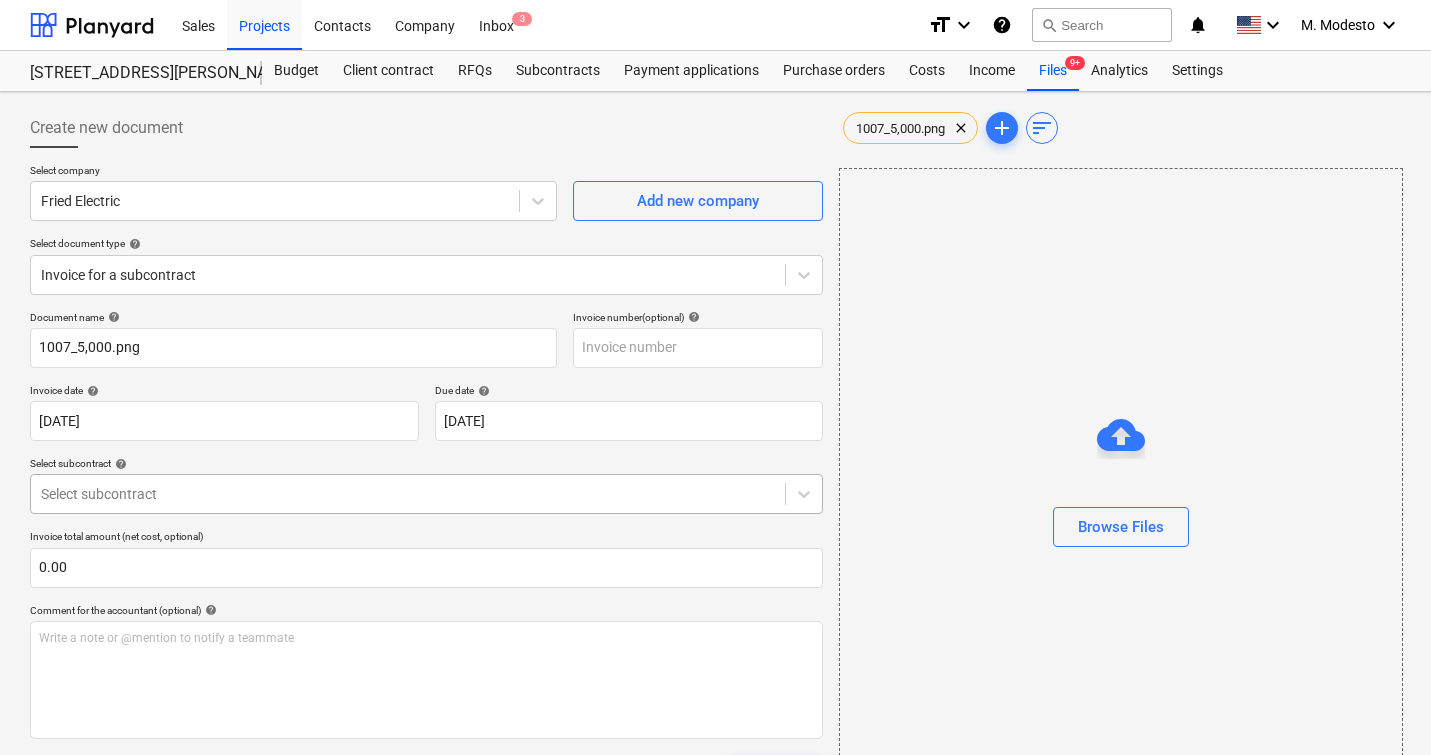 click at bounding box center [408, 494] 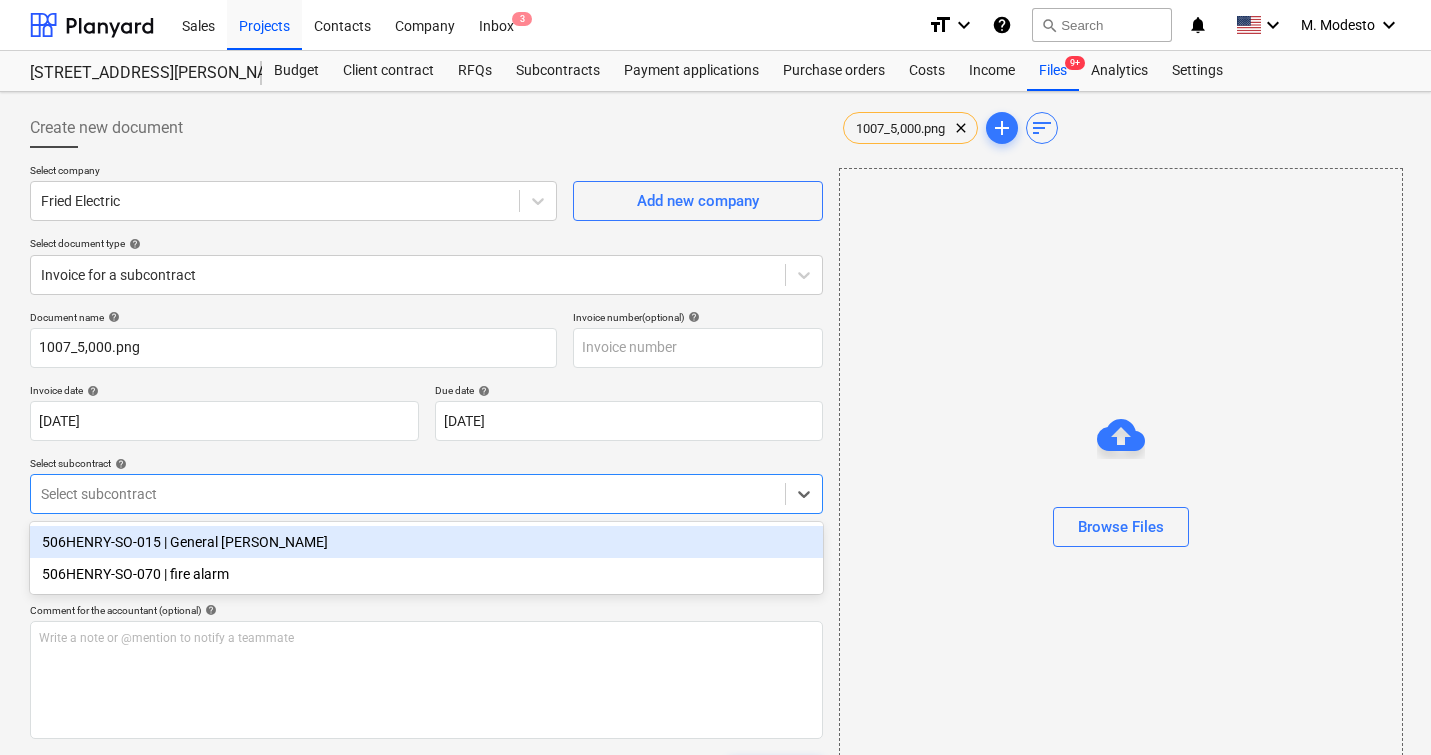 click on "506HENRY-SO-015 | General [PERSON_NAME]" at bounding box center (426, 542) 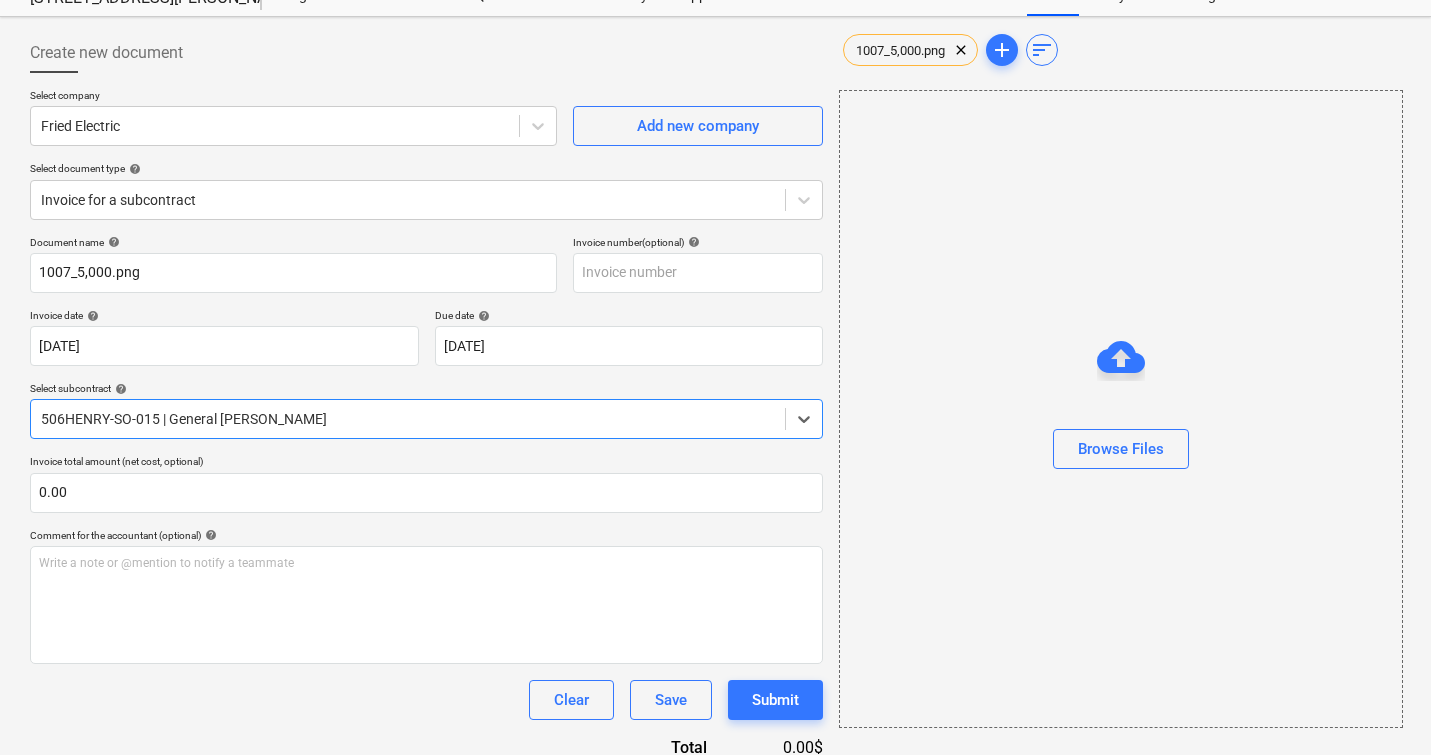 scroll, scrollTop: 114, scrollLeft: 0, axis: vertical 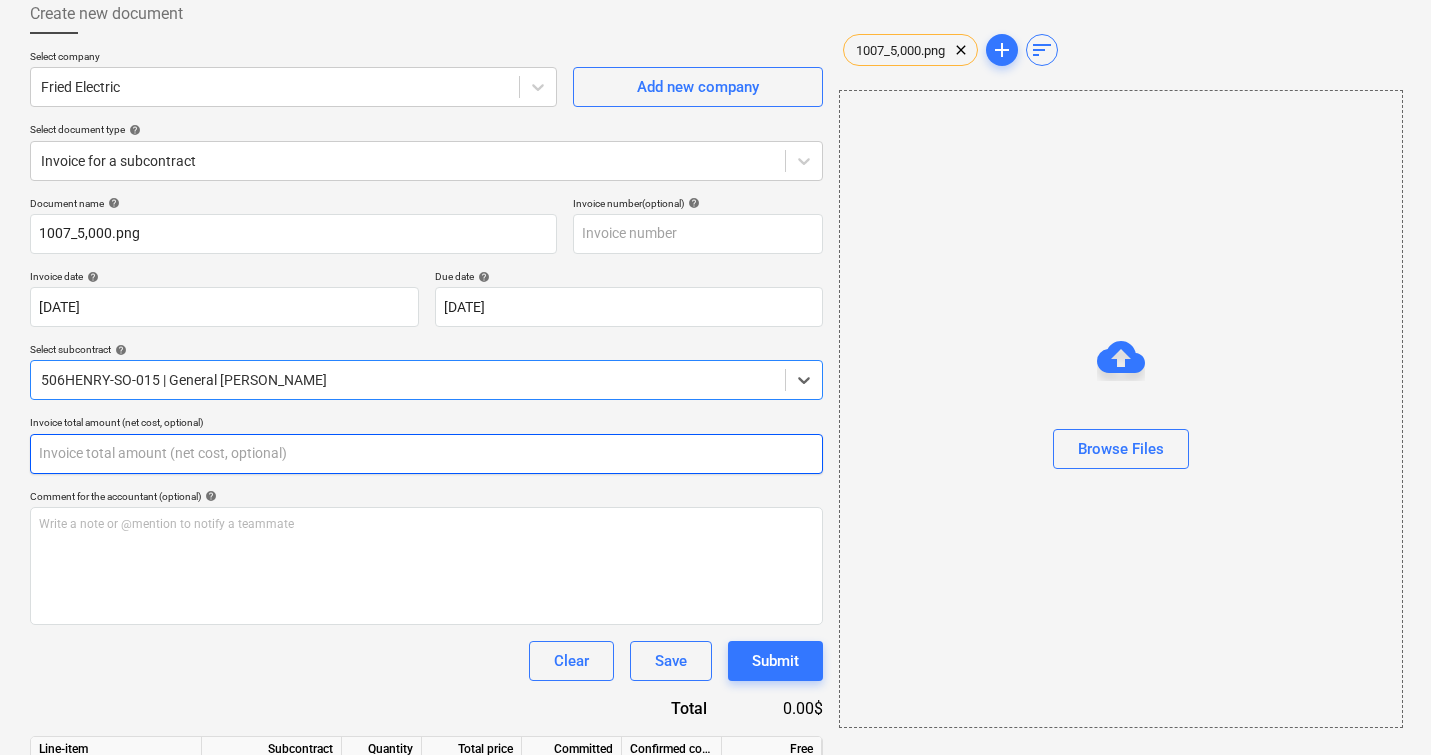 click at bounding box center (426, 454) 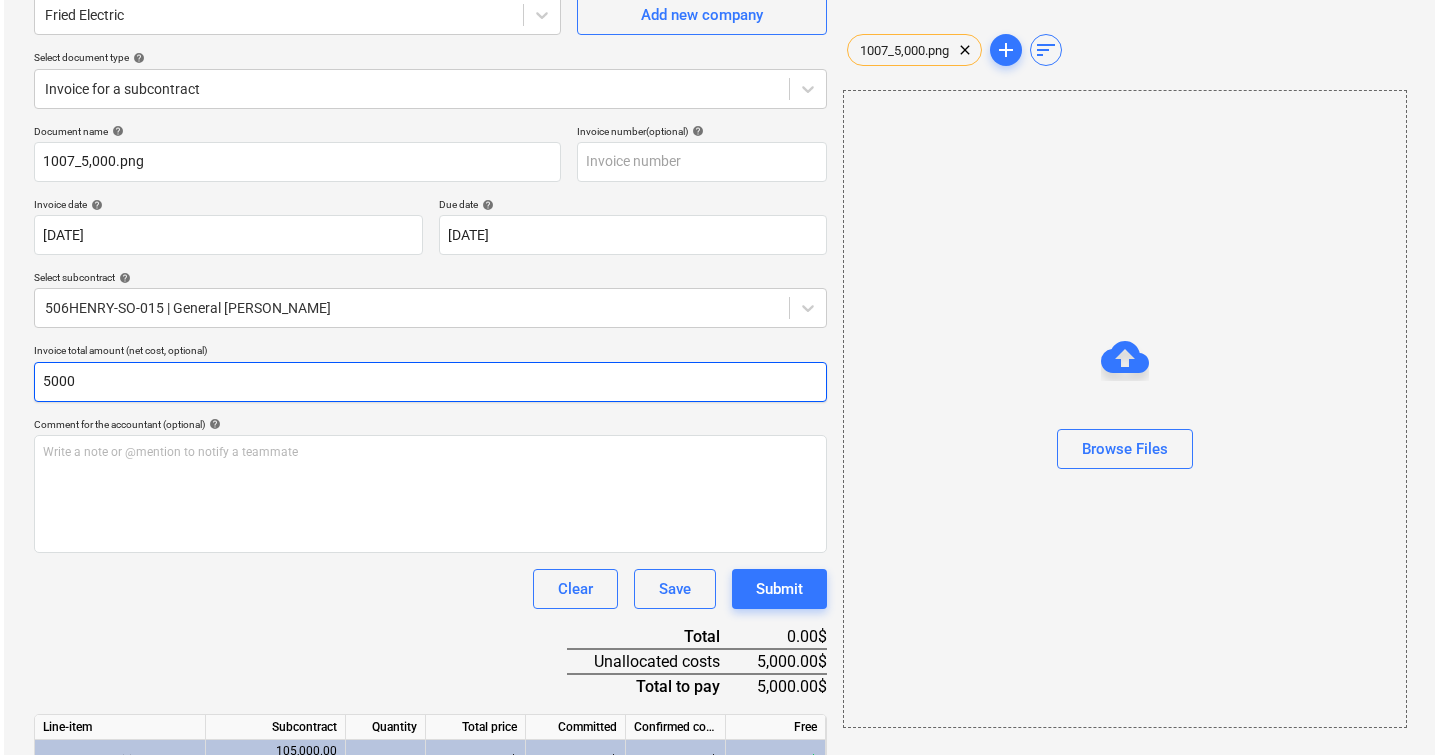 scroll, scrollTop: 332, scrollLeft: 0, axis: vertical 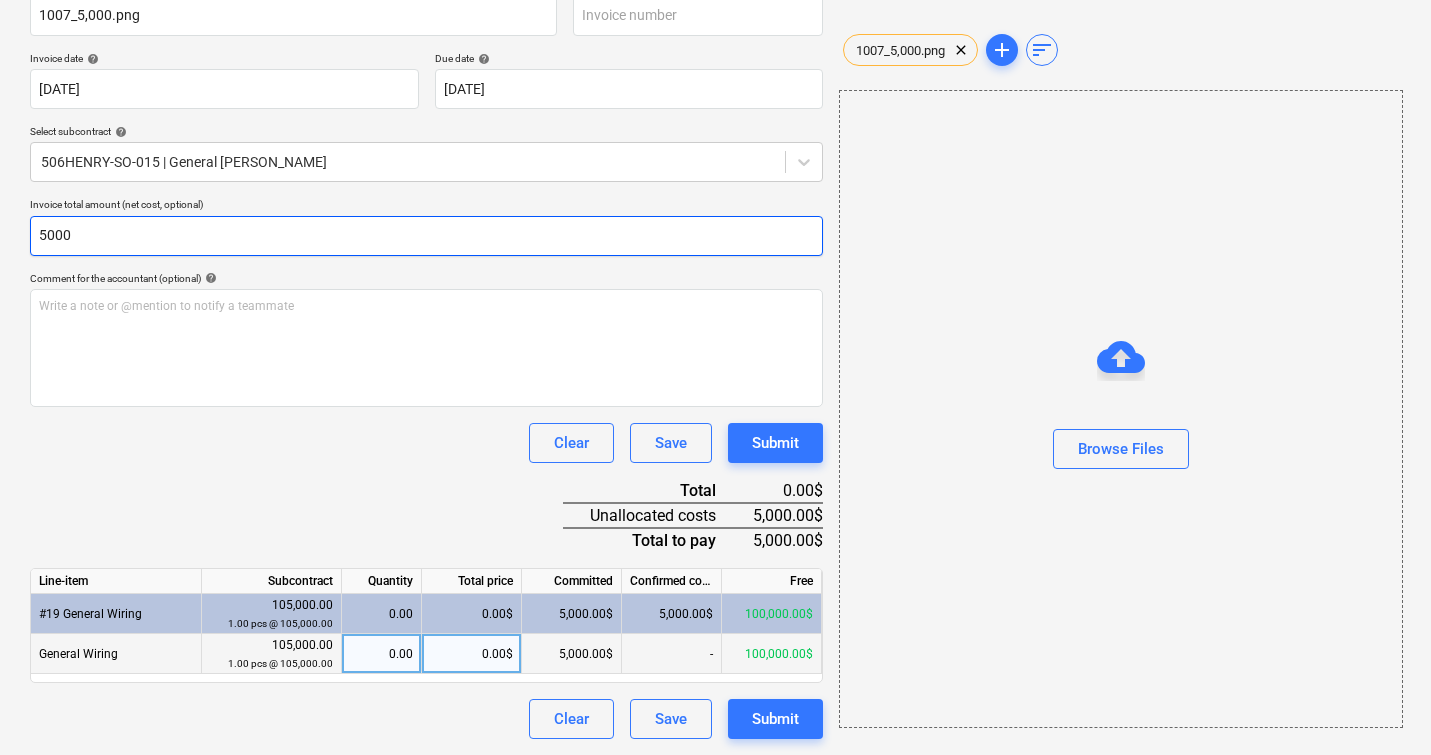 type on "5000" 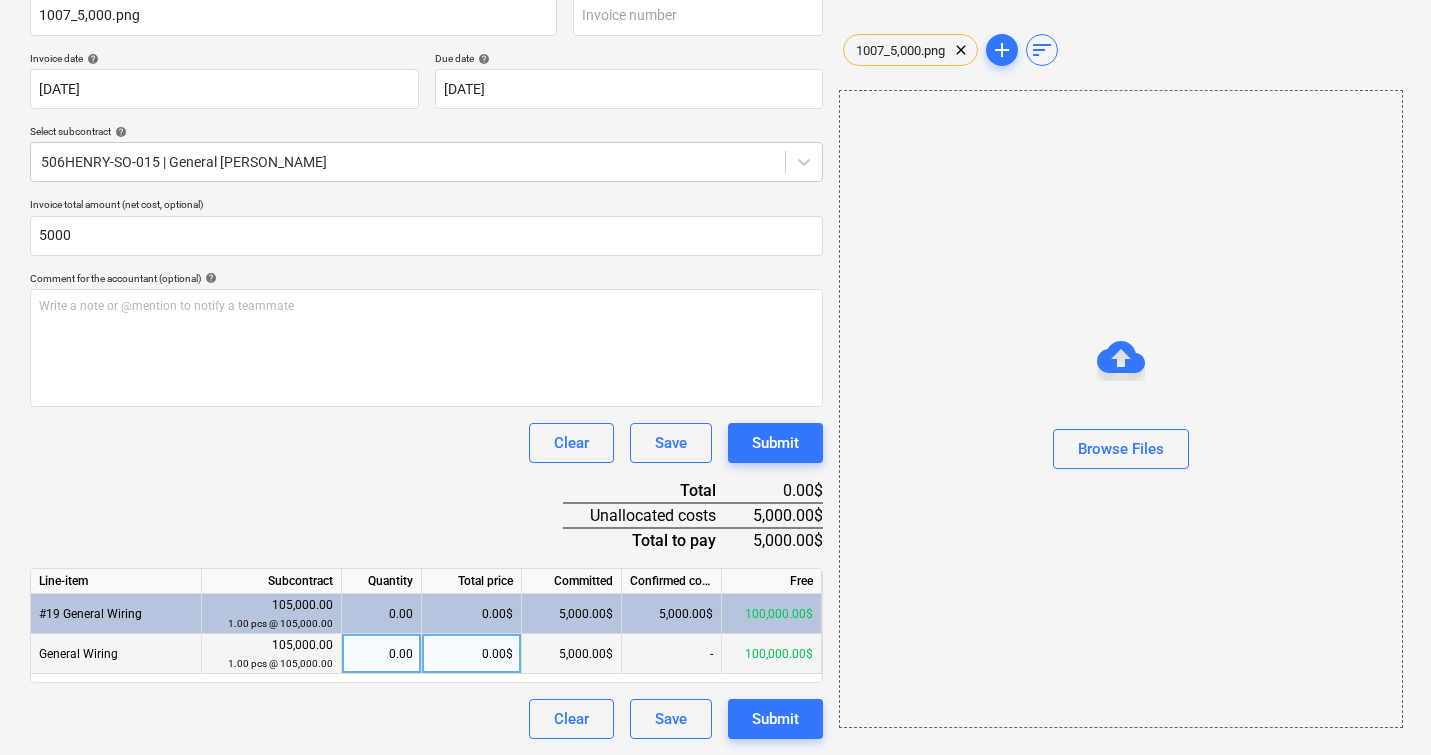 click on "0.00$" at bounding box center (472, 654) 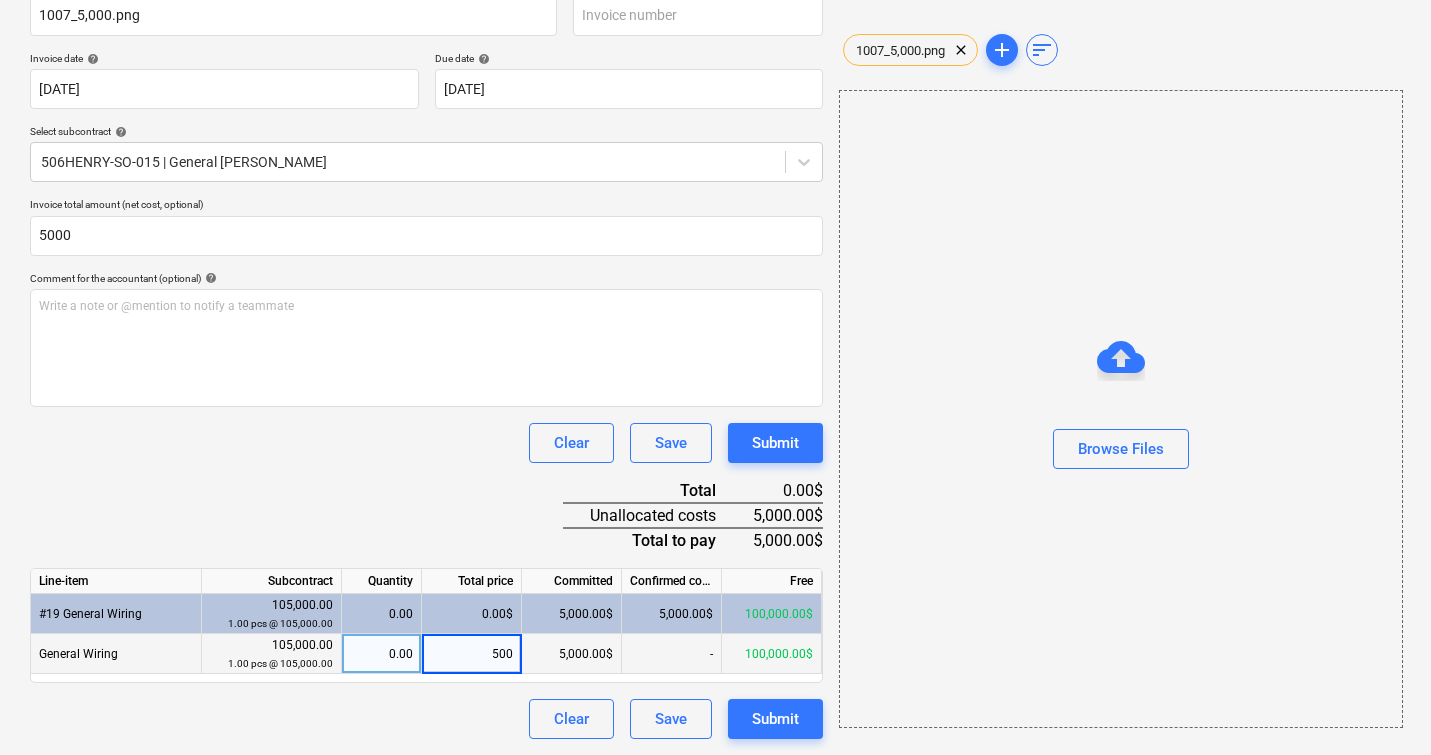 type on "5000" 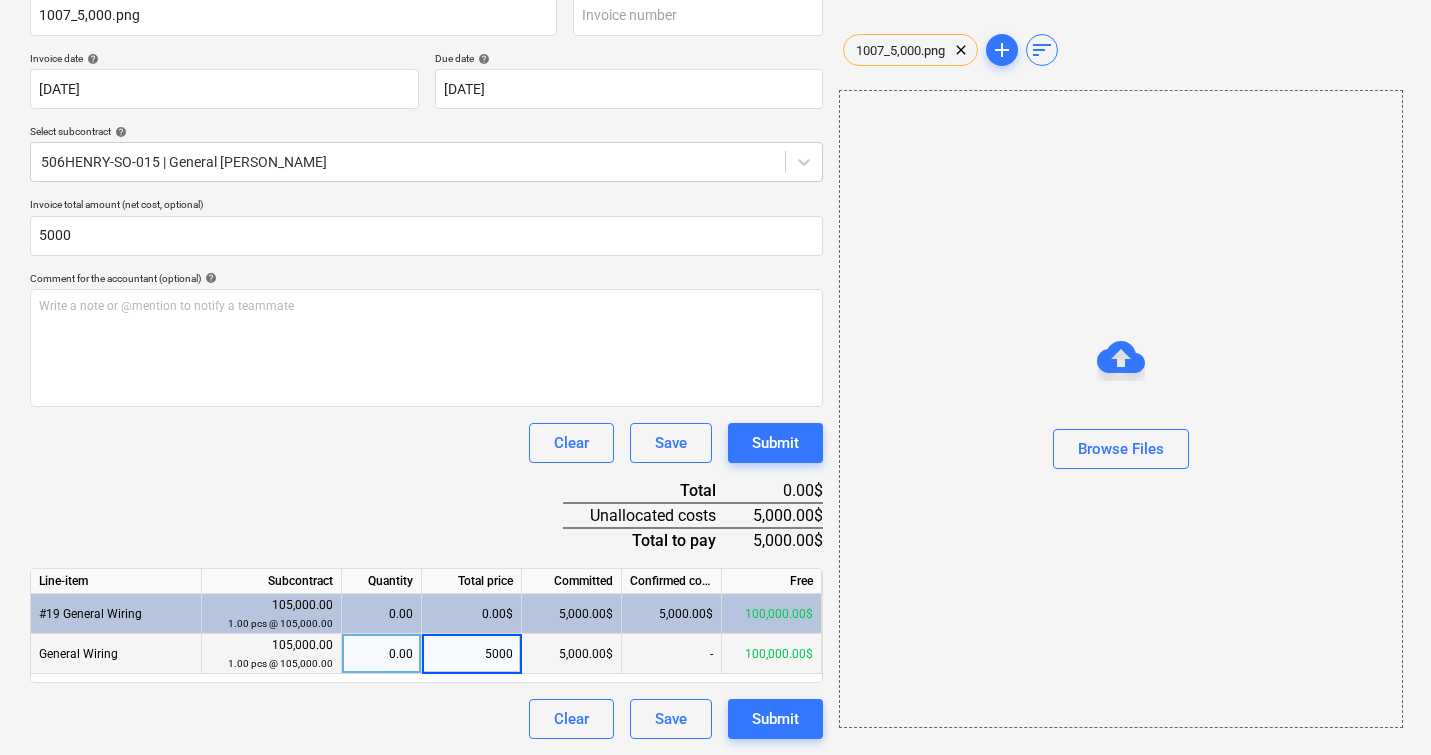click on "Browse Files" at bounding box center (1121, 409) 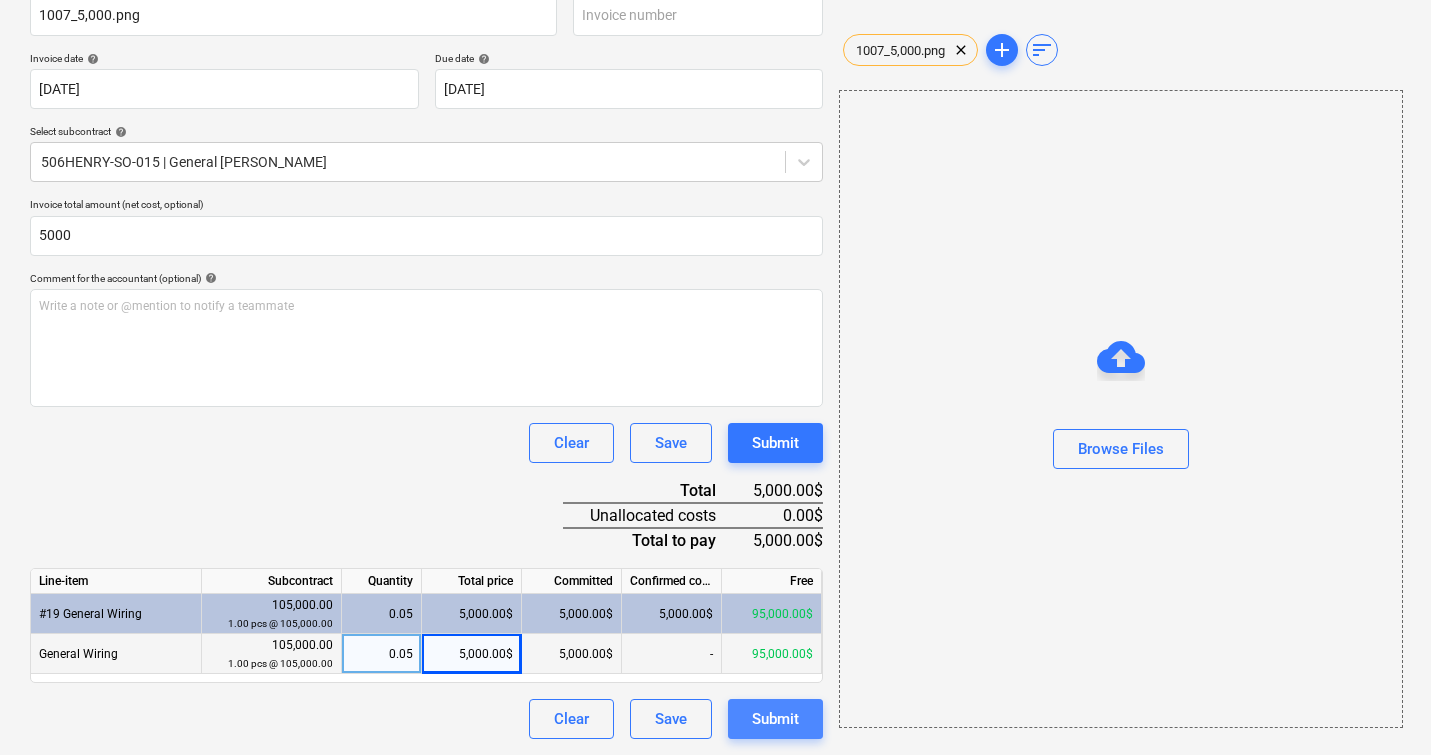 click on "Submit" at bounding box center [775, 719] 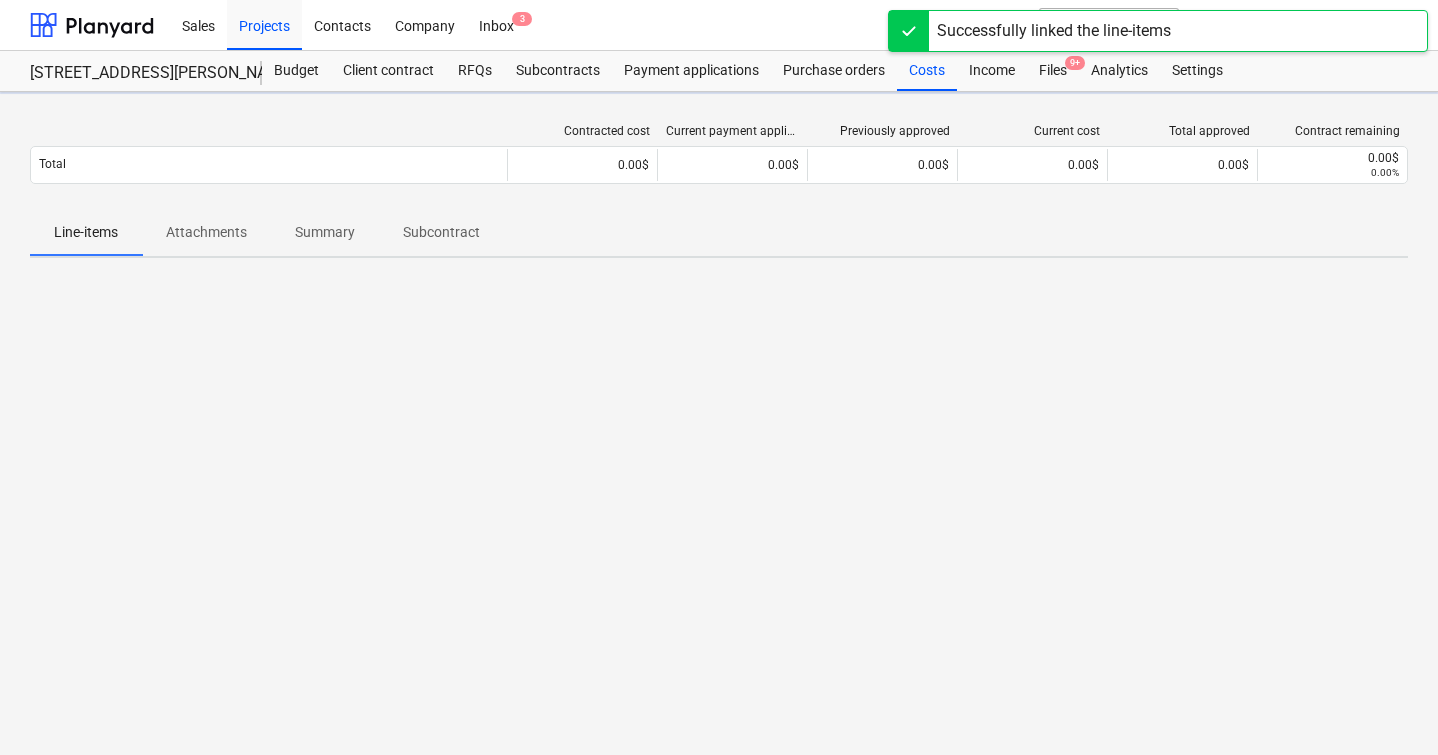 scroll, scrollTop: 0, scrollLeft: 0, axis: both 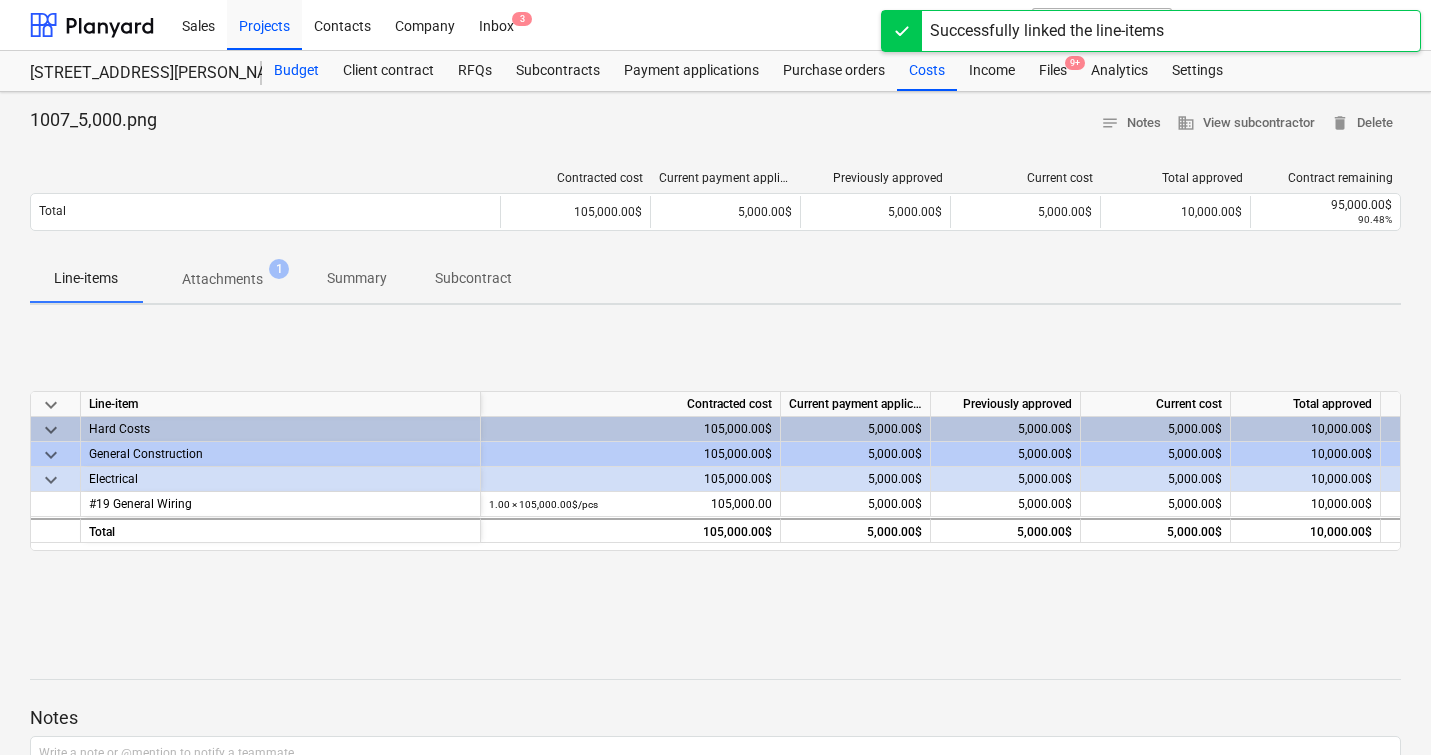 click on "Budget" at bounding box center [296, 71] 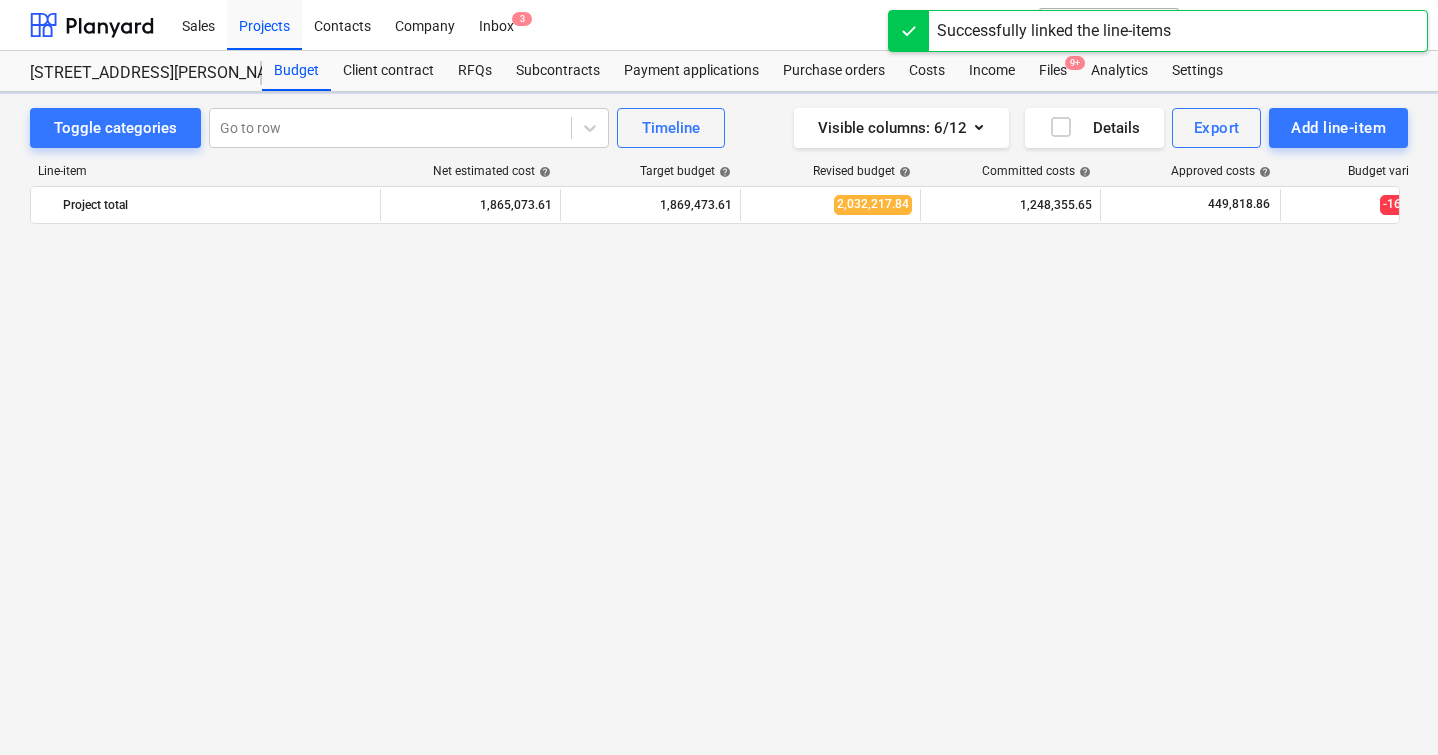 scroll, scrollTop: 1256, scrollLeft: 0, axis: vertical 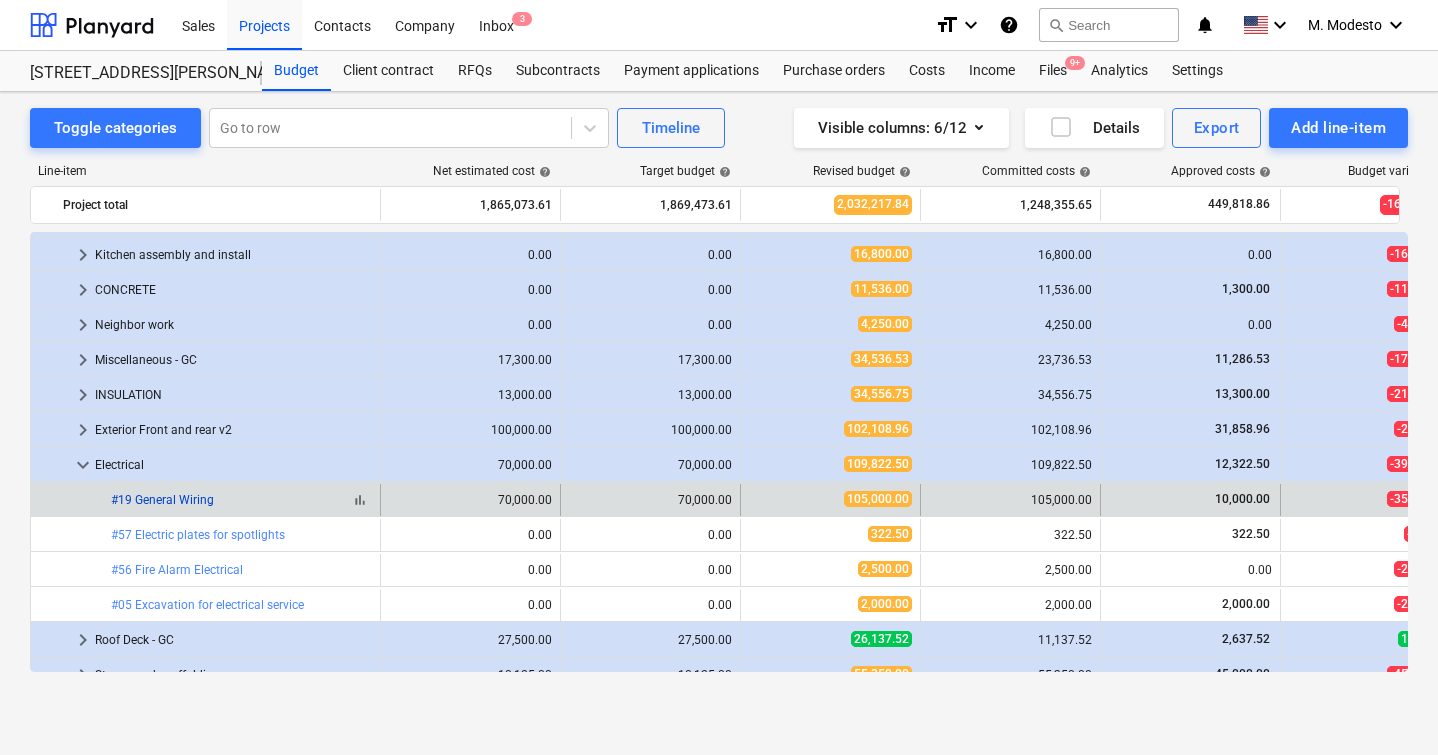 click on "#19 General Wiring" at bounding box center [162, 500] 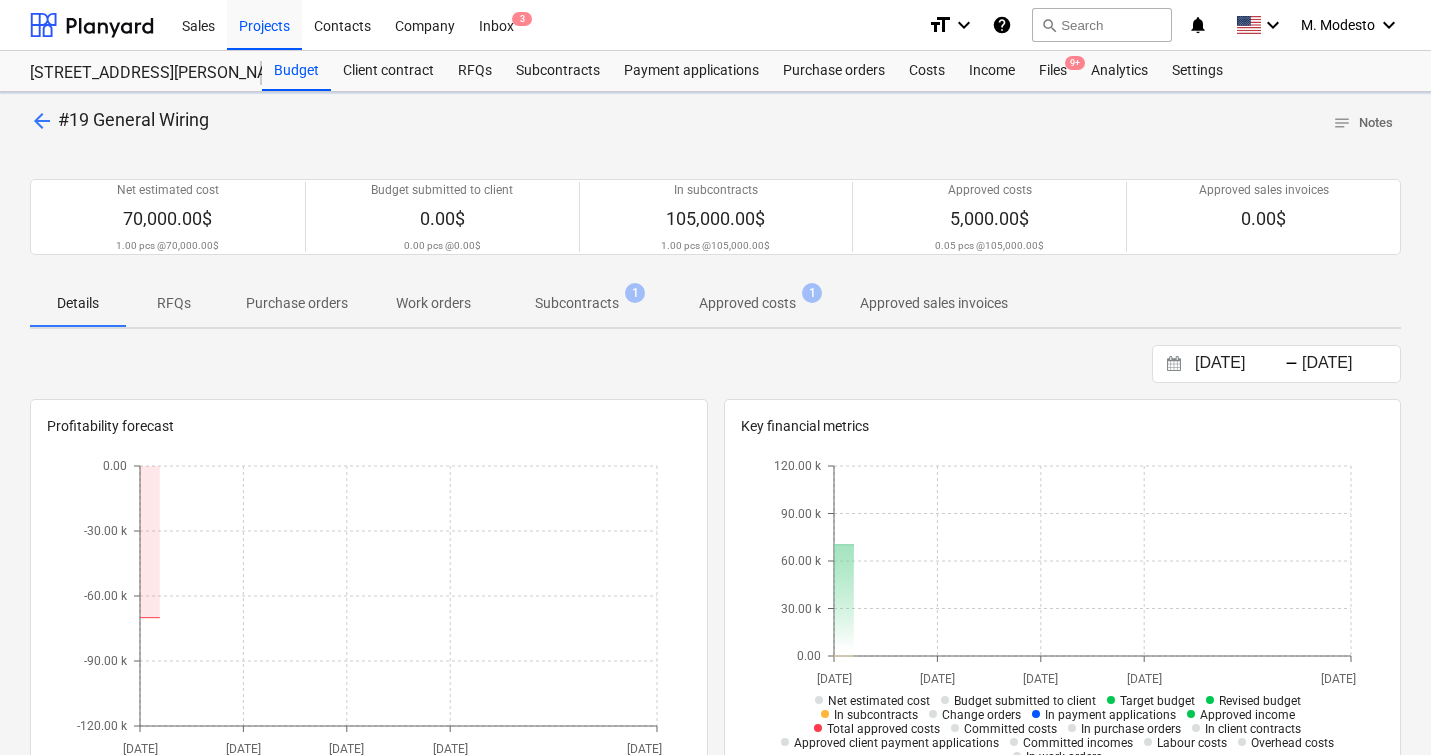 click on "Subcontracts" at bounding box center [577, 303] 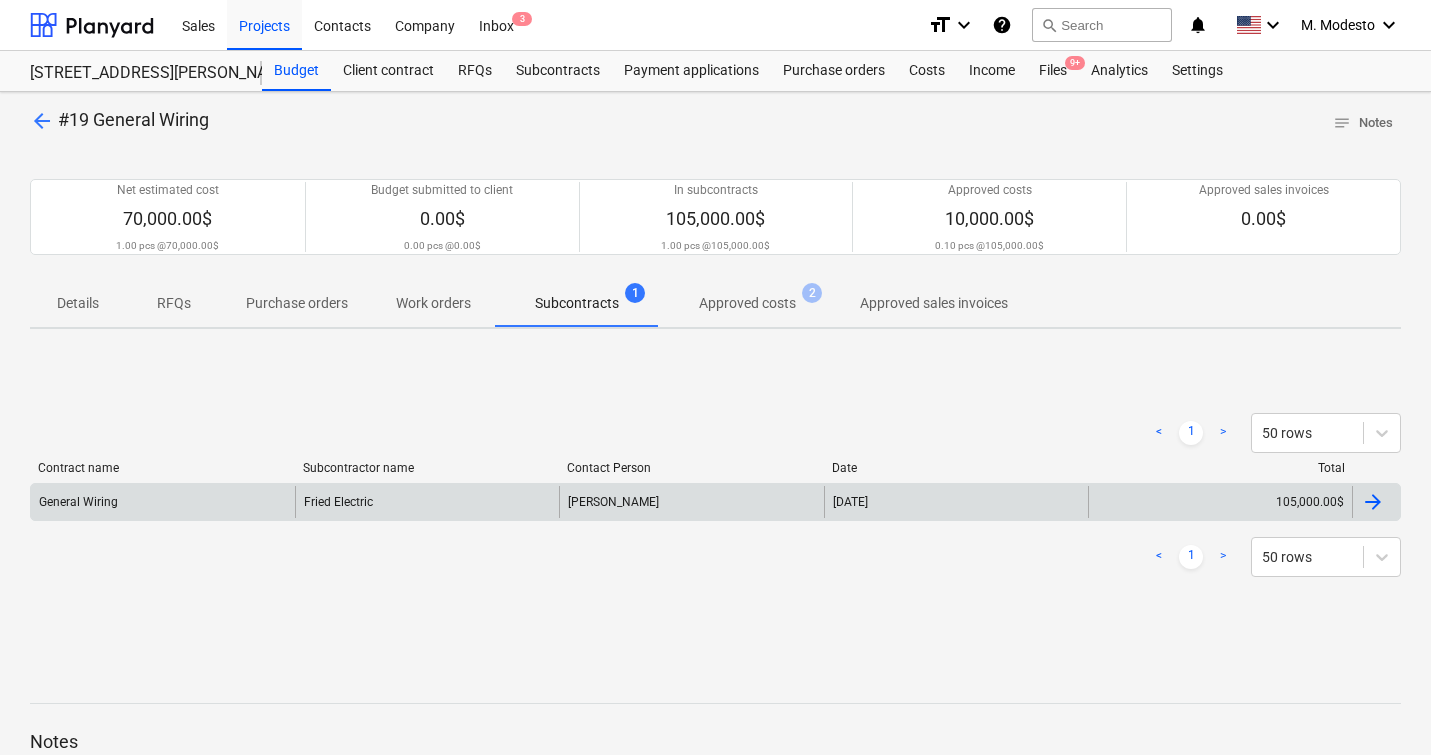 click on "[DATE]" at bounding box center (956, 502) 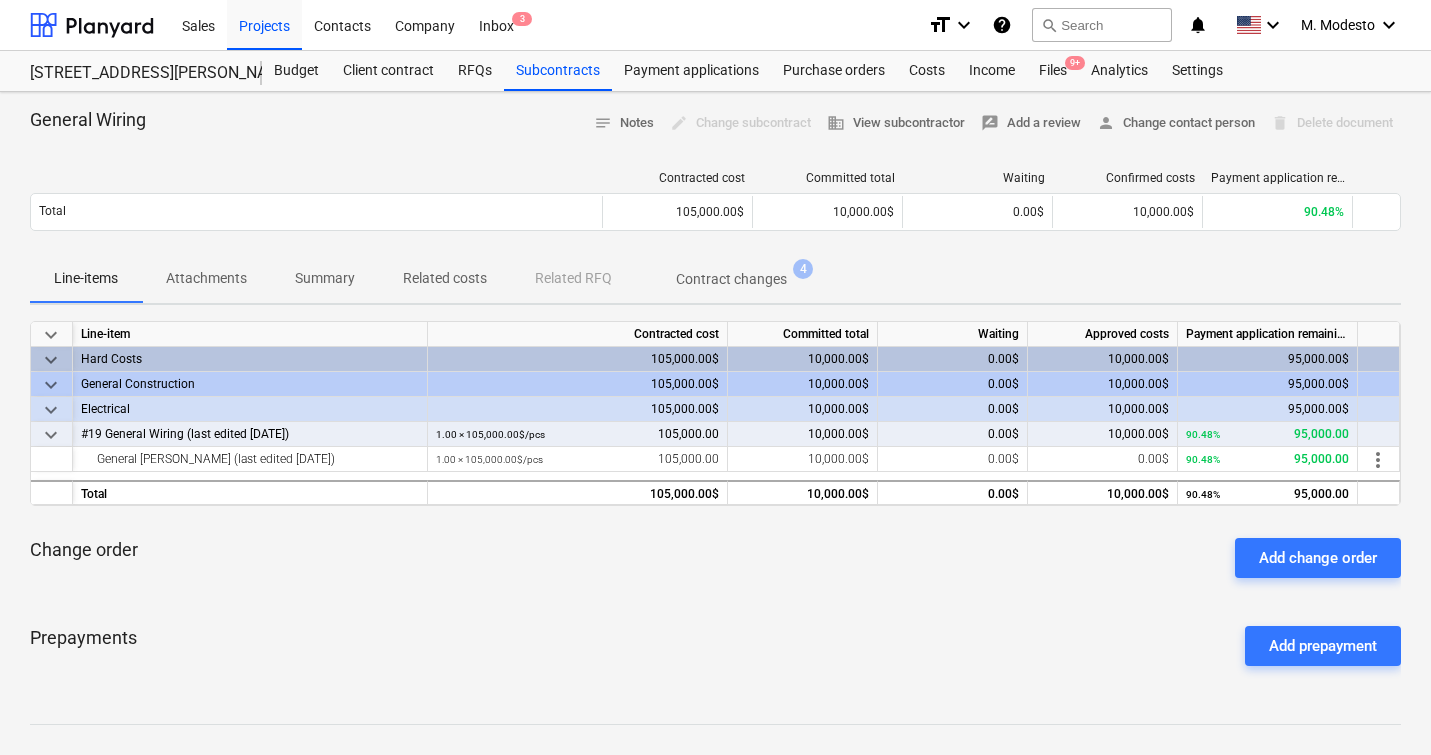 click on "Related costs" at bounding box center (445, 278) 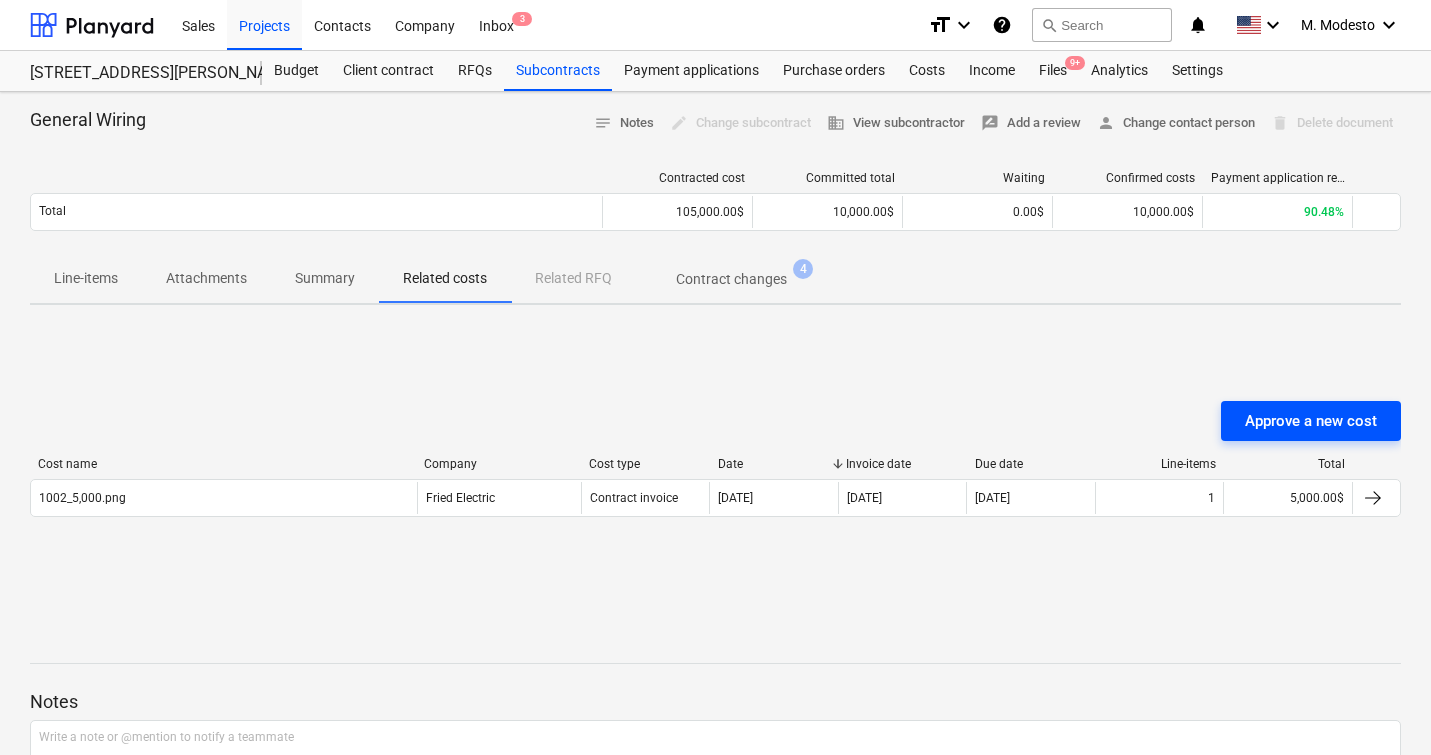 click on "Approve a new cost" at bounding box center (1311, 421) 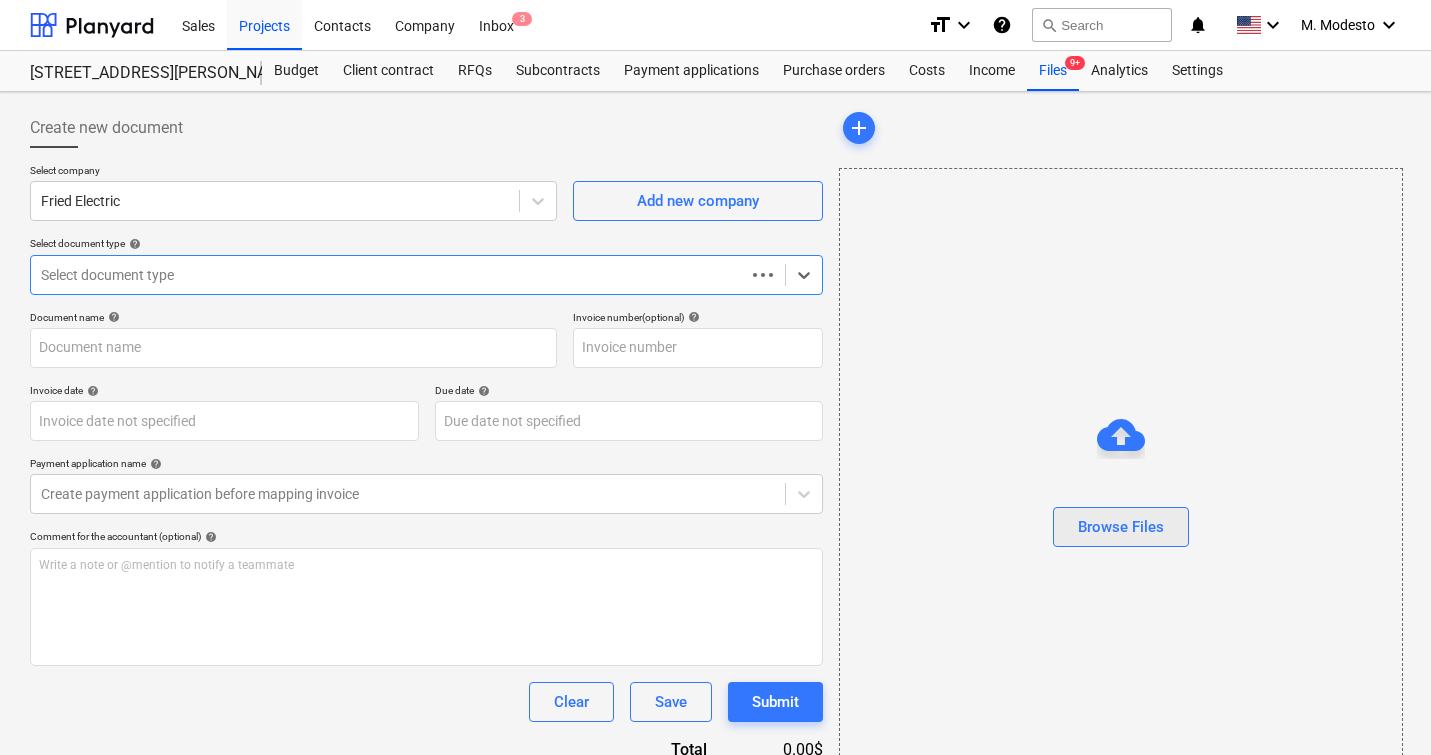 click on "Browse Files" at bounding box center [1121, 527] 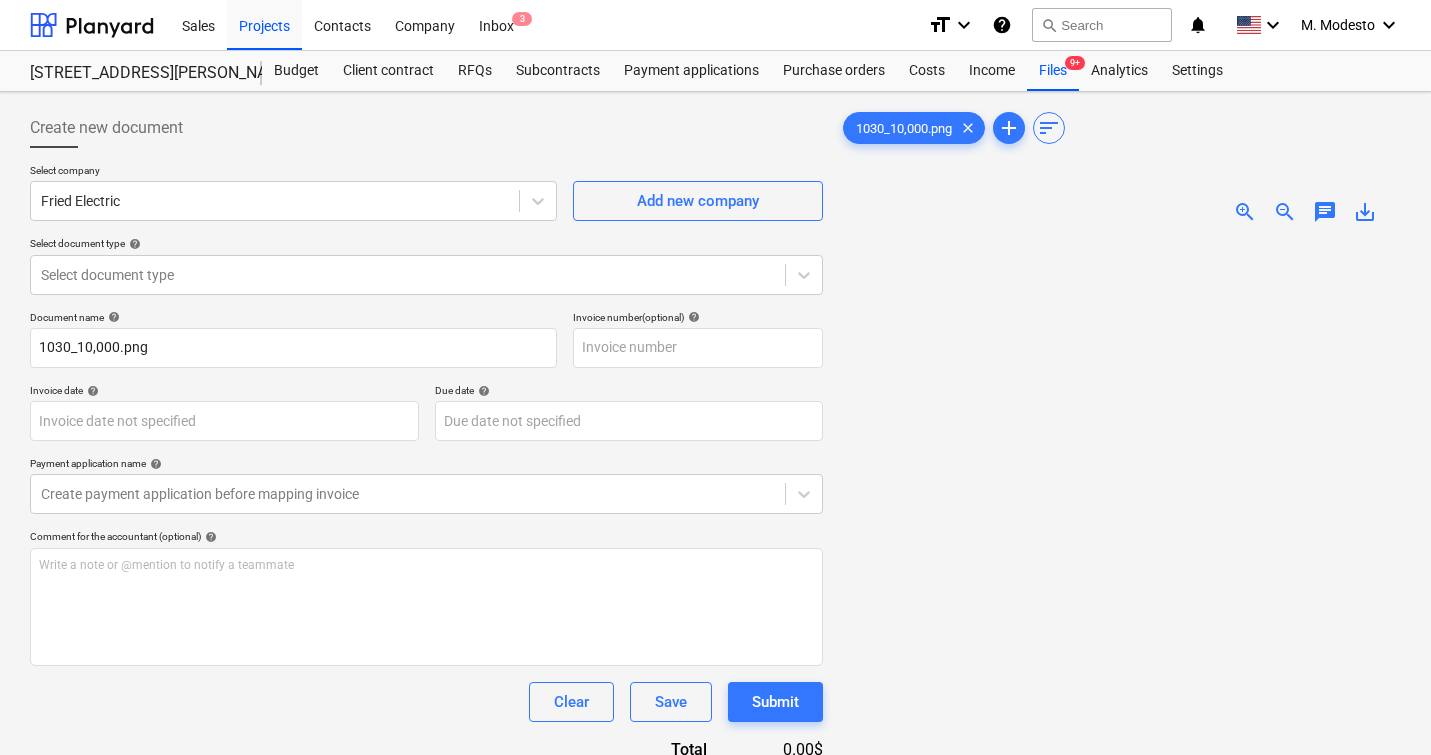 type on "1030_10,000.png" 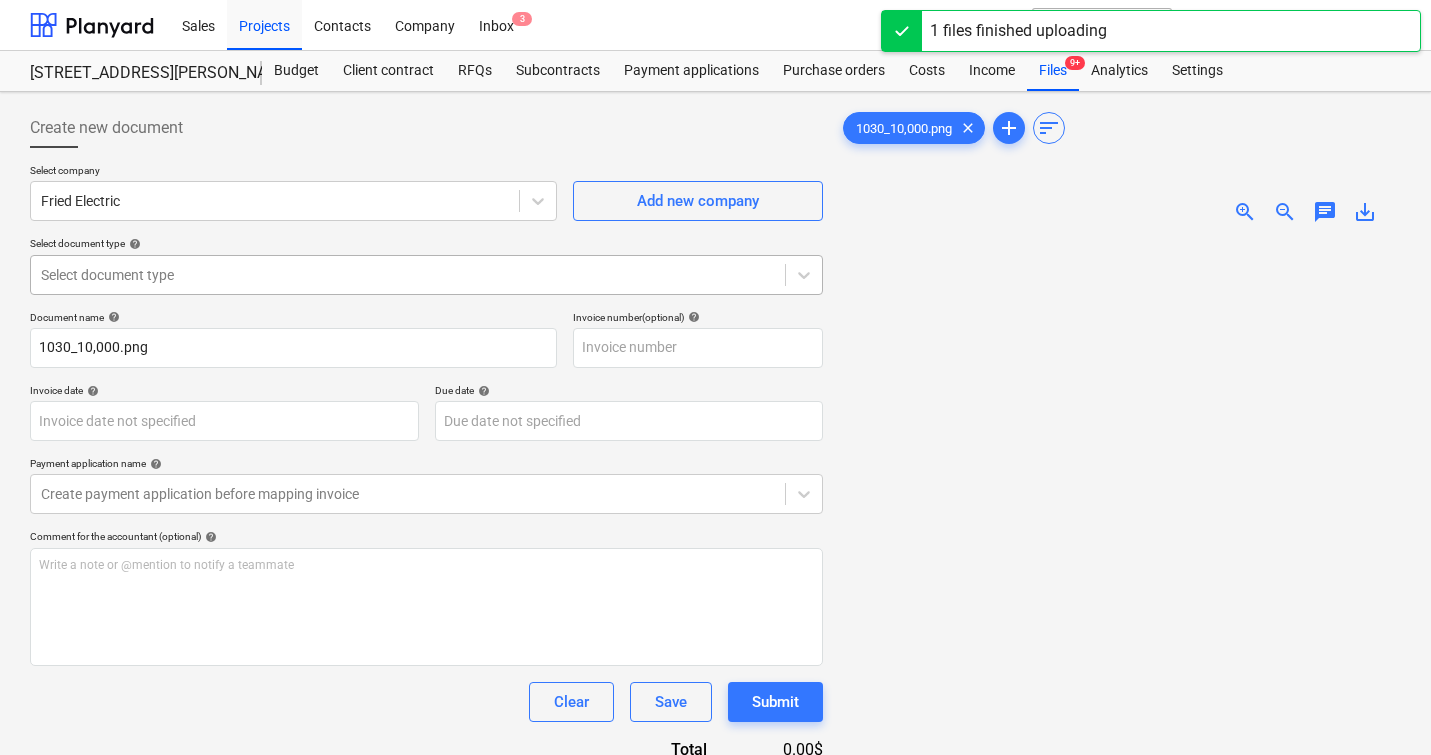 click at bounding box center (408, 275) 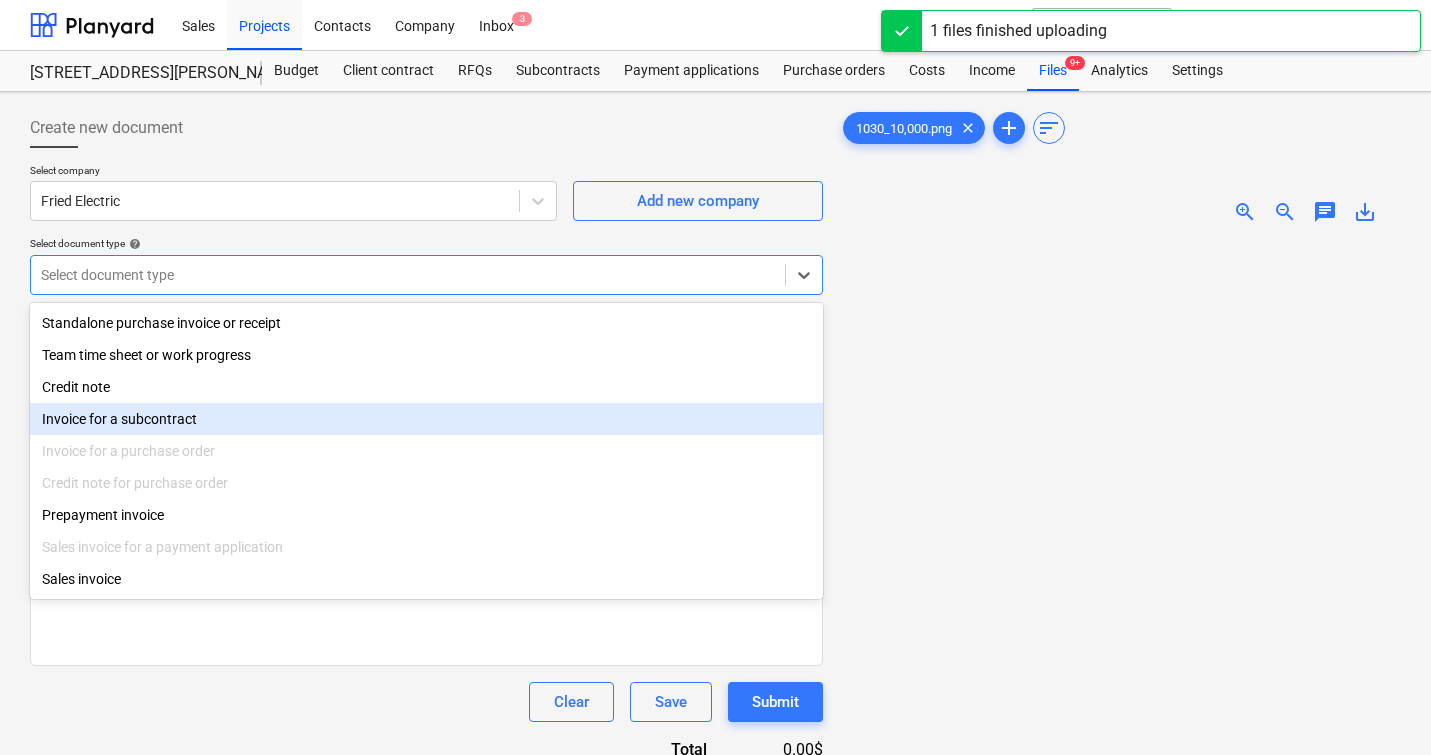 click on "Invoice for a subcontract" at bounding box center [426, 419] 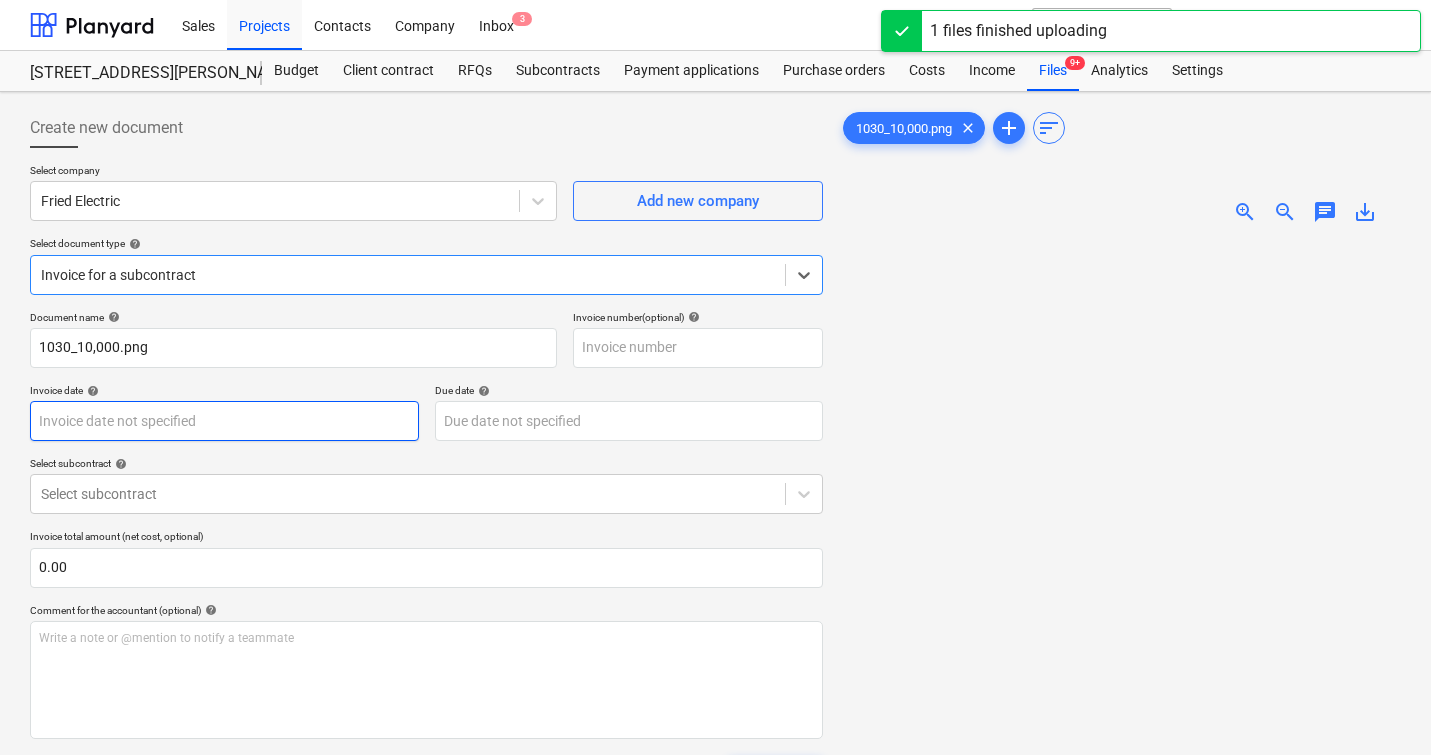 click on "Sales Projects Contacts Company Inbox 3 format_size keyboard_arrow_down help search Search notifications 0 keyboard_arrow_down M. Modesto keyboard_arrow_down 506 Henry Street 506 Henry Street Budget Client contract RFQs Subcontracts Payment applications Purchase orders Costs Income Files 9+ Analytics Settings Create new document Select company Fried Electric   Add new company Select document type help option Invoice for a subcontract, selected.   Select is focused ,type to refine list, press Down to open the menu,  Invoice for a subcontract Document name help 1030_10,000.png Invoice number  (optional) help Invoice date help Press the down arrow key to interact with the calendar and
select a date. Press the question mark key to get the keyboard shortcuts for changing dates. Due date help Press the down arrow key to interact with the calendar and
select a date. Press the question mark key to get the keyboard shortcuts for changing dates. Select subcontract help Select subcontract 0.00 help ﻿ Clear 0" at bounding box center [715, 377] 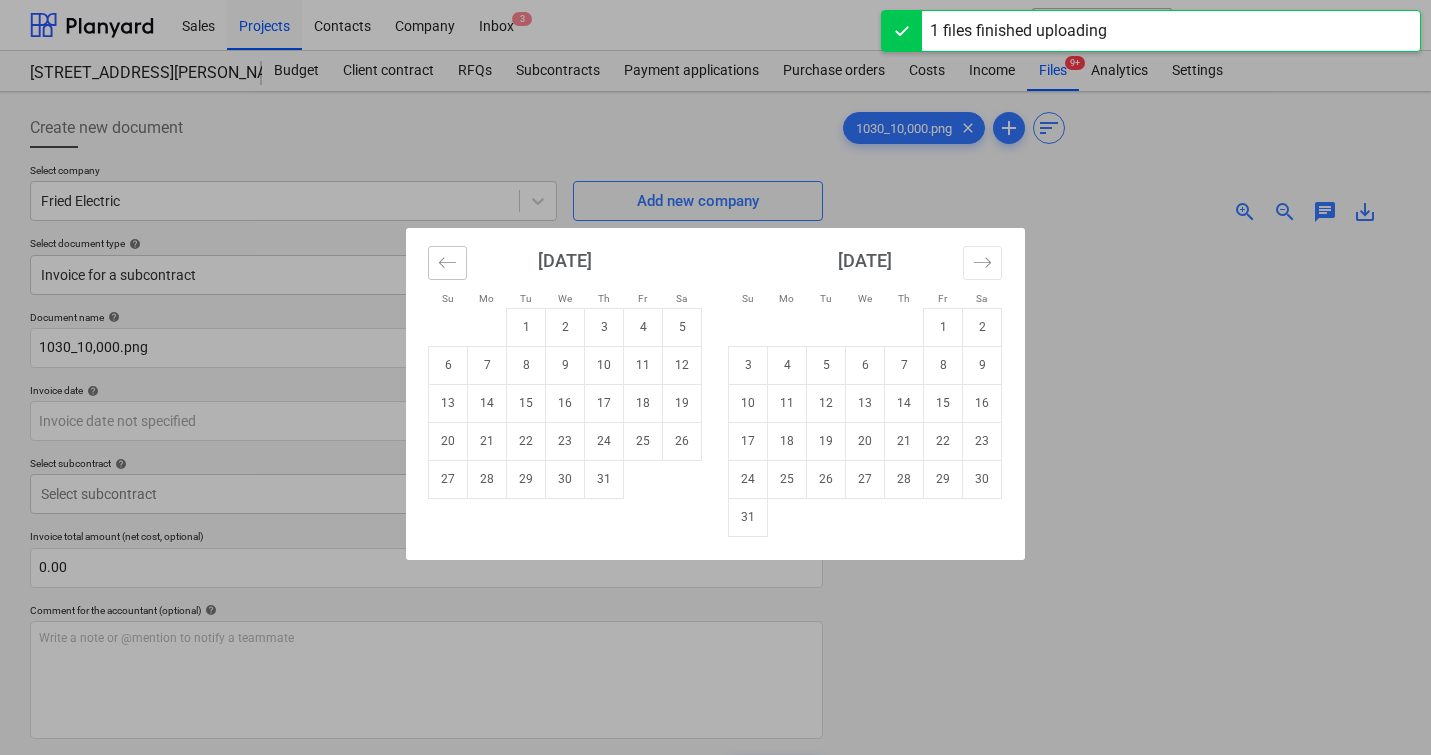 click 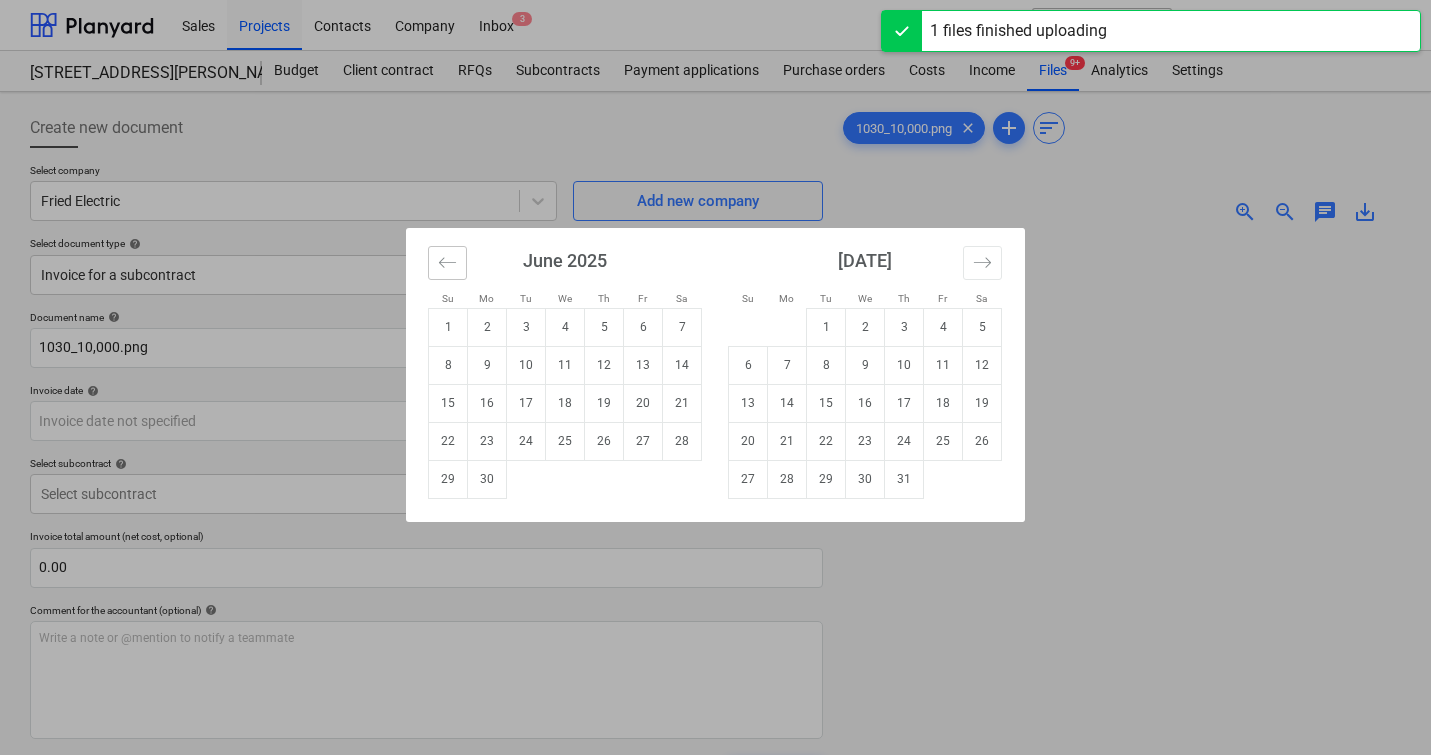click 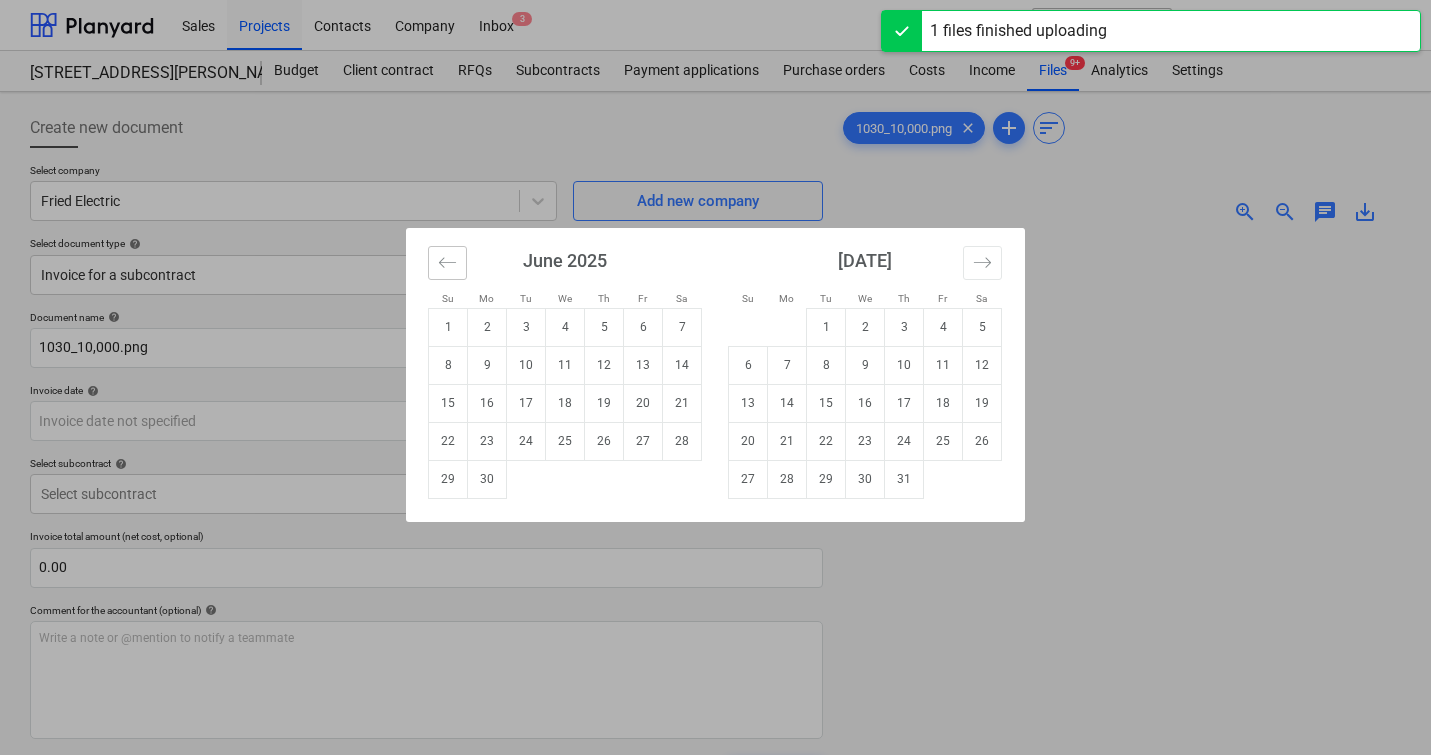 click 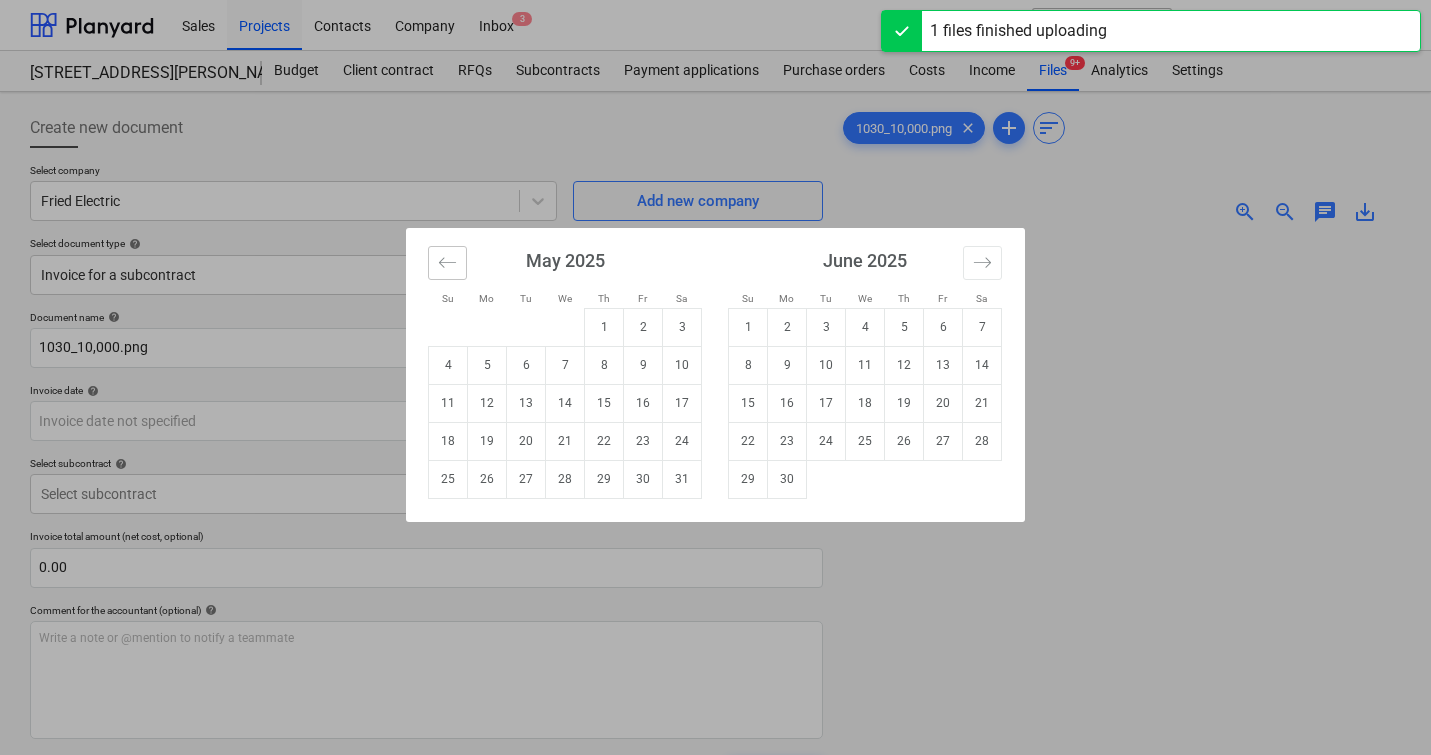 click 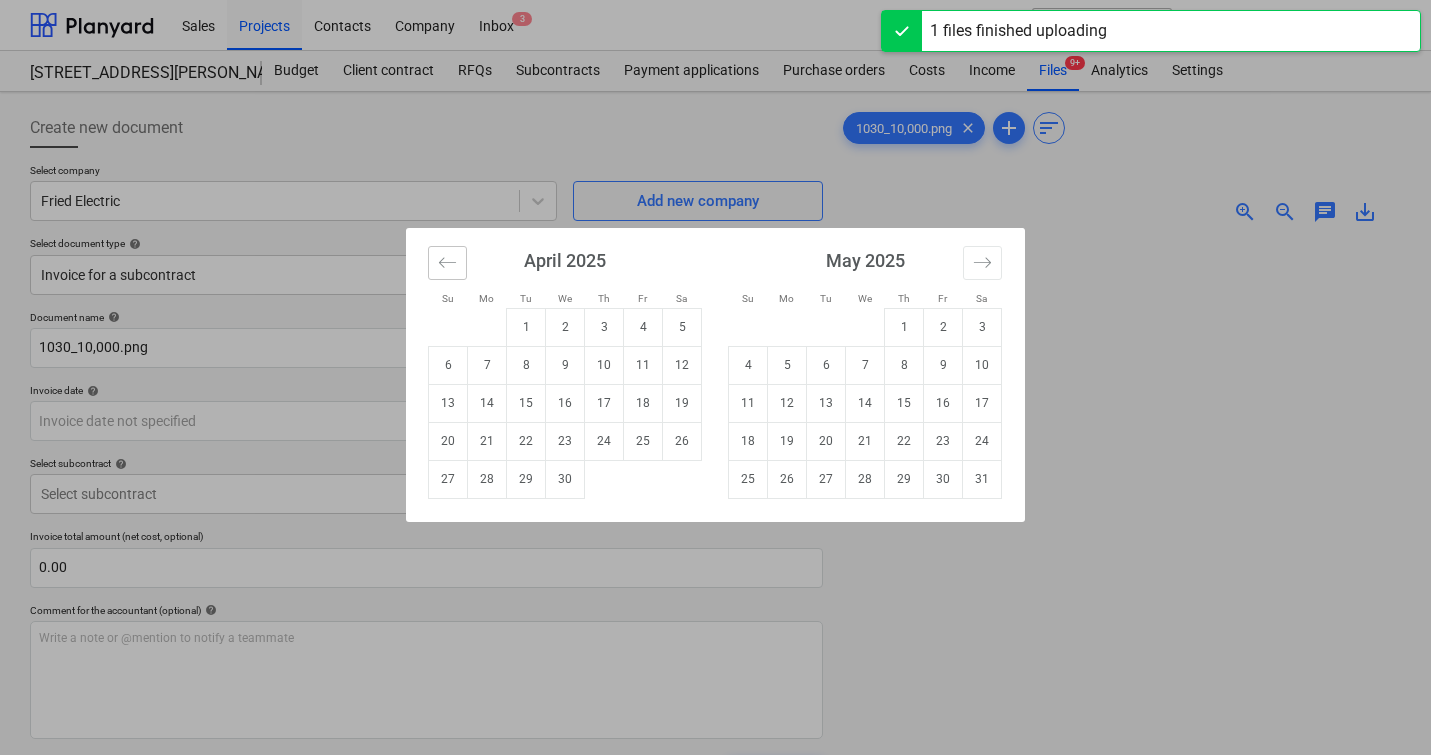 click 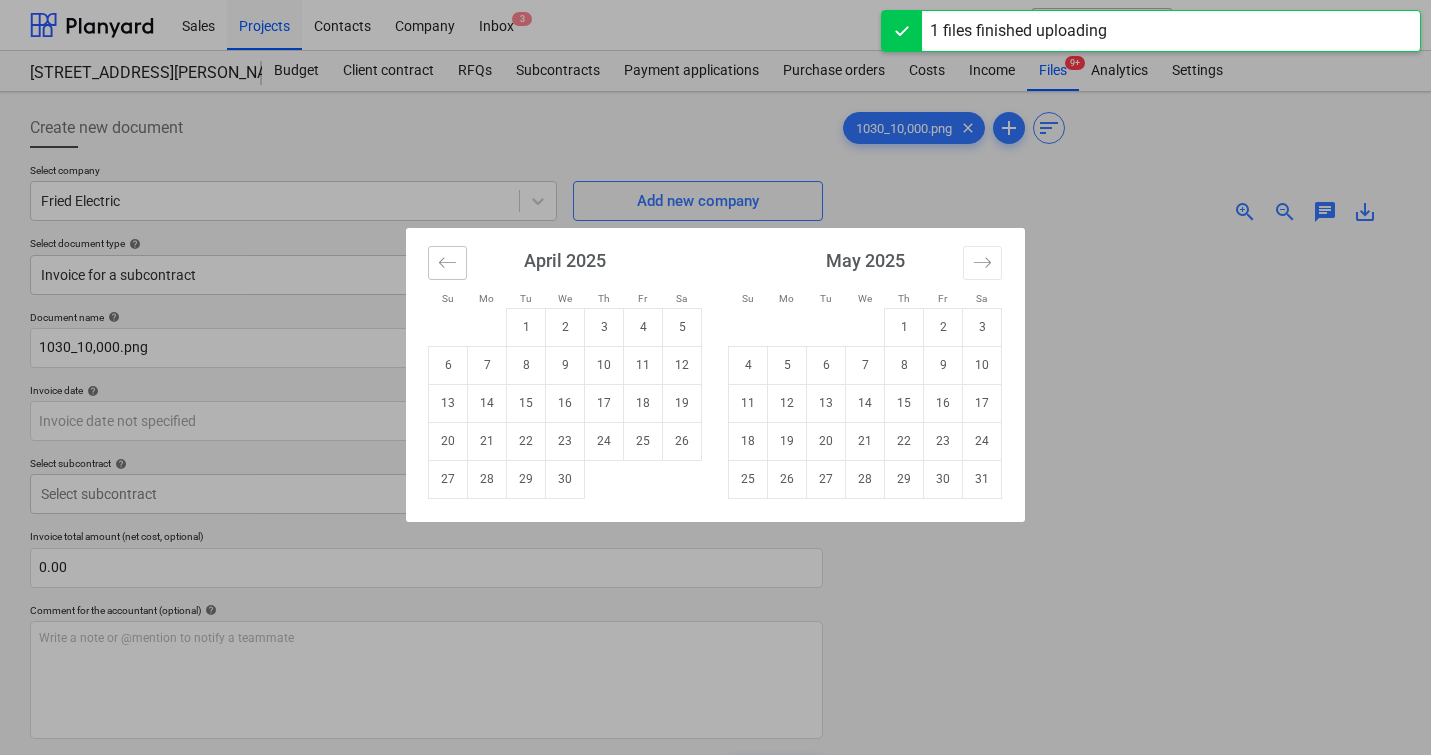 click 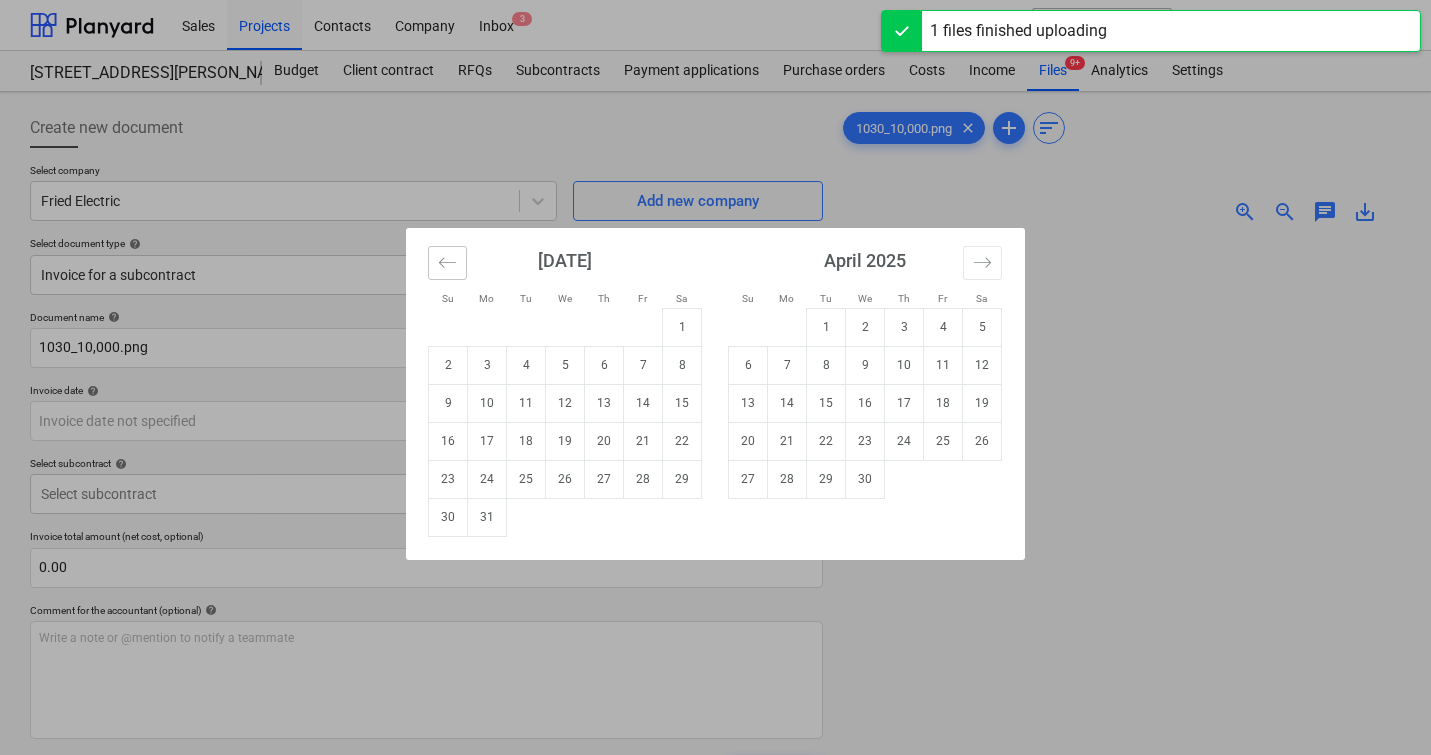 click 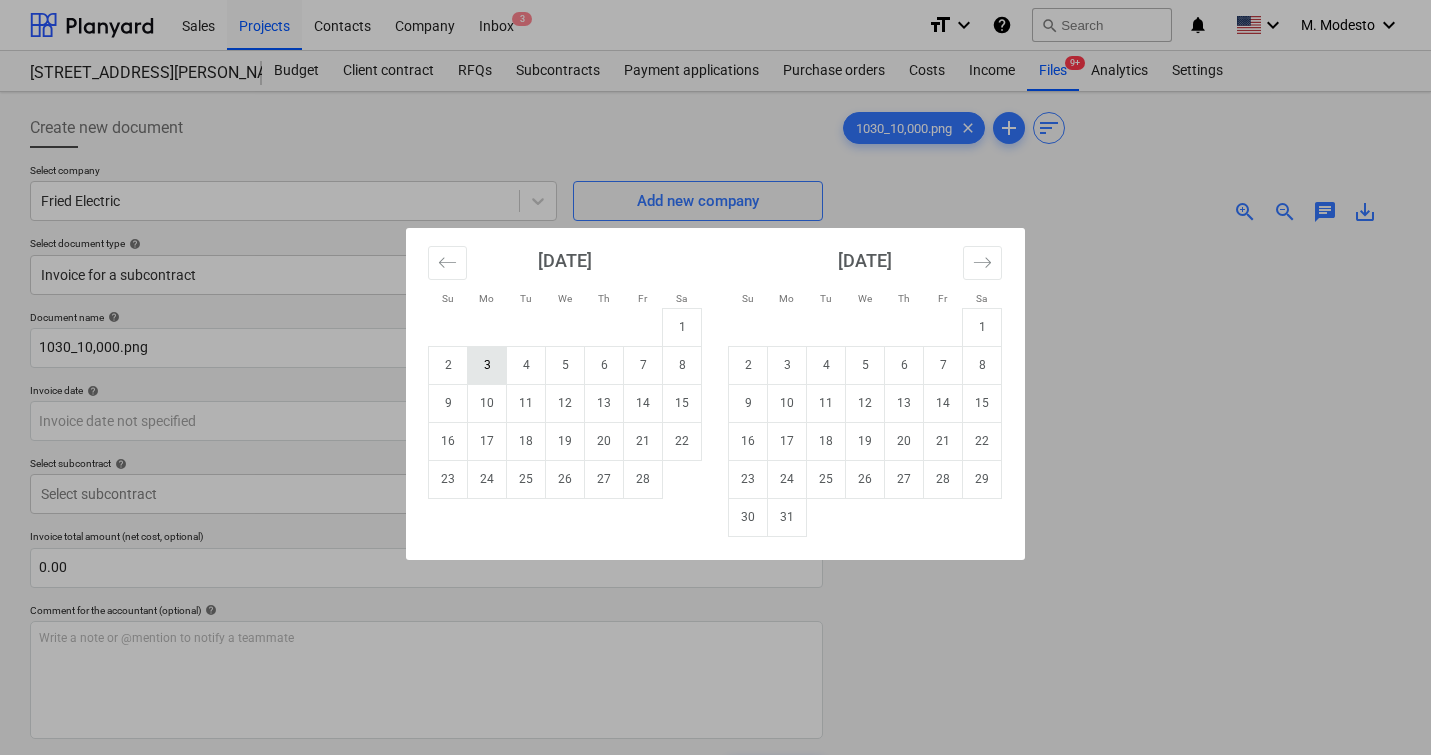 click on "3" at bounding box center [487, 365] 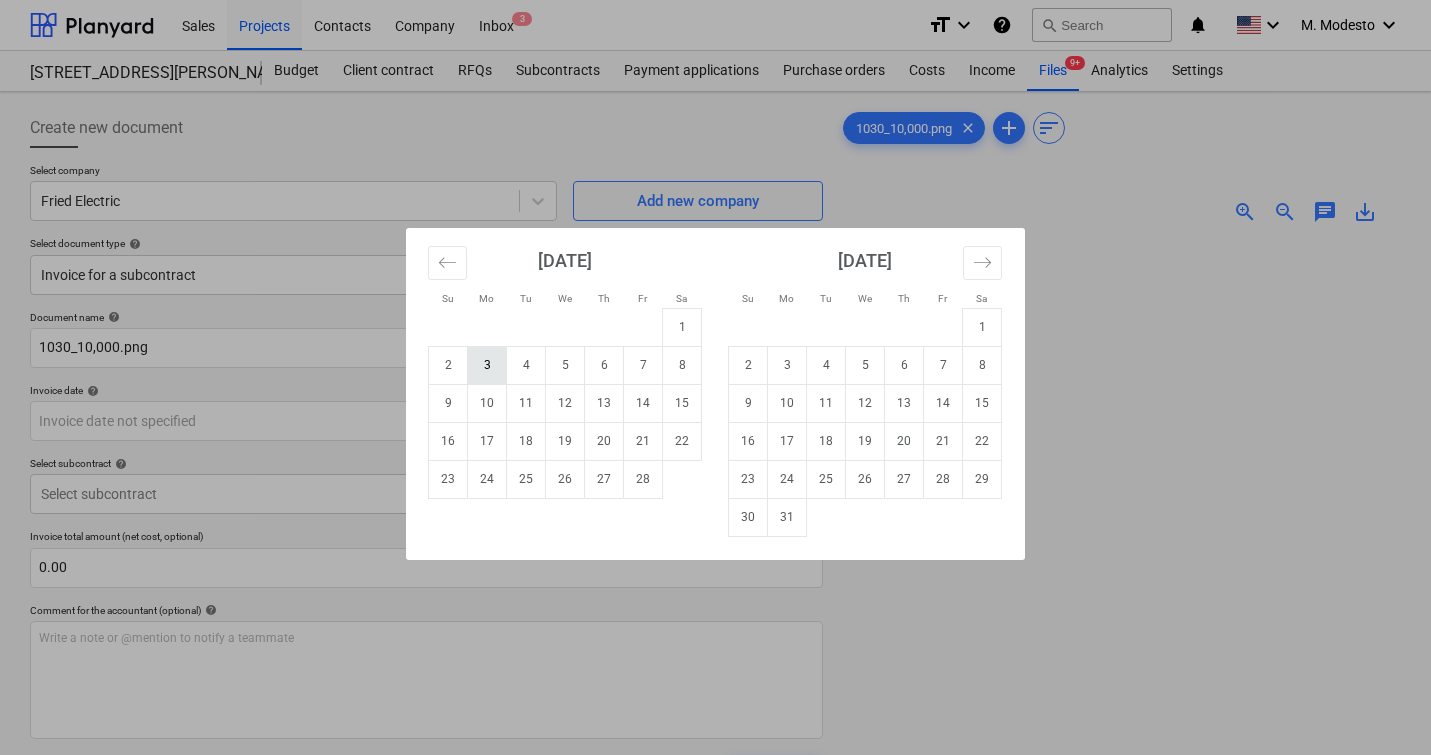 type on "[DATE]" 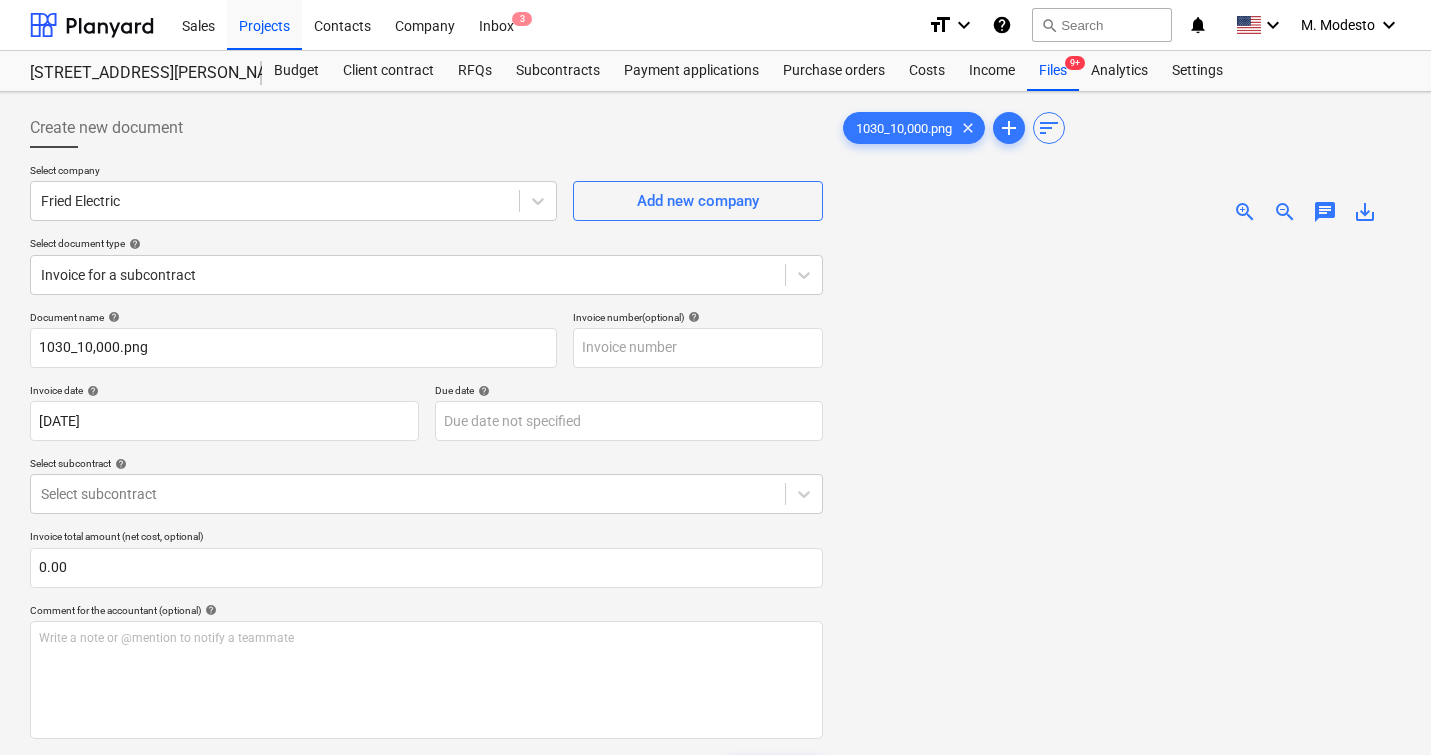 click on "Document name help 1030_10,000.png Invoice number  (optional) help Invoice date help 03 Feb 2025 03.02.2025 Press the down arrow key to interact with the calendar and
select a date. Press the question mark key to get the keyboard shortcuts for changing dates. Due date help Press the down arrow key to interact with the calendar and
select a date. Press the question mark key to get the keyboard shortcuts for changing dates. Select subcontract help Select subcontract Invoice total amount (net cost, optional) 0.00 Comment for the accountant (optional) help Write a note or @mention to notify a teammate ﻿ Clear Save Submit Total 0.00$" at bounding box center [426, 572] 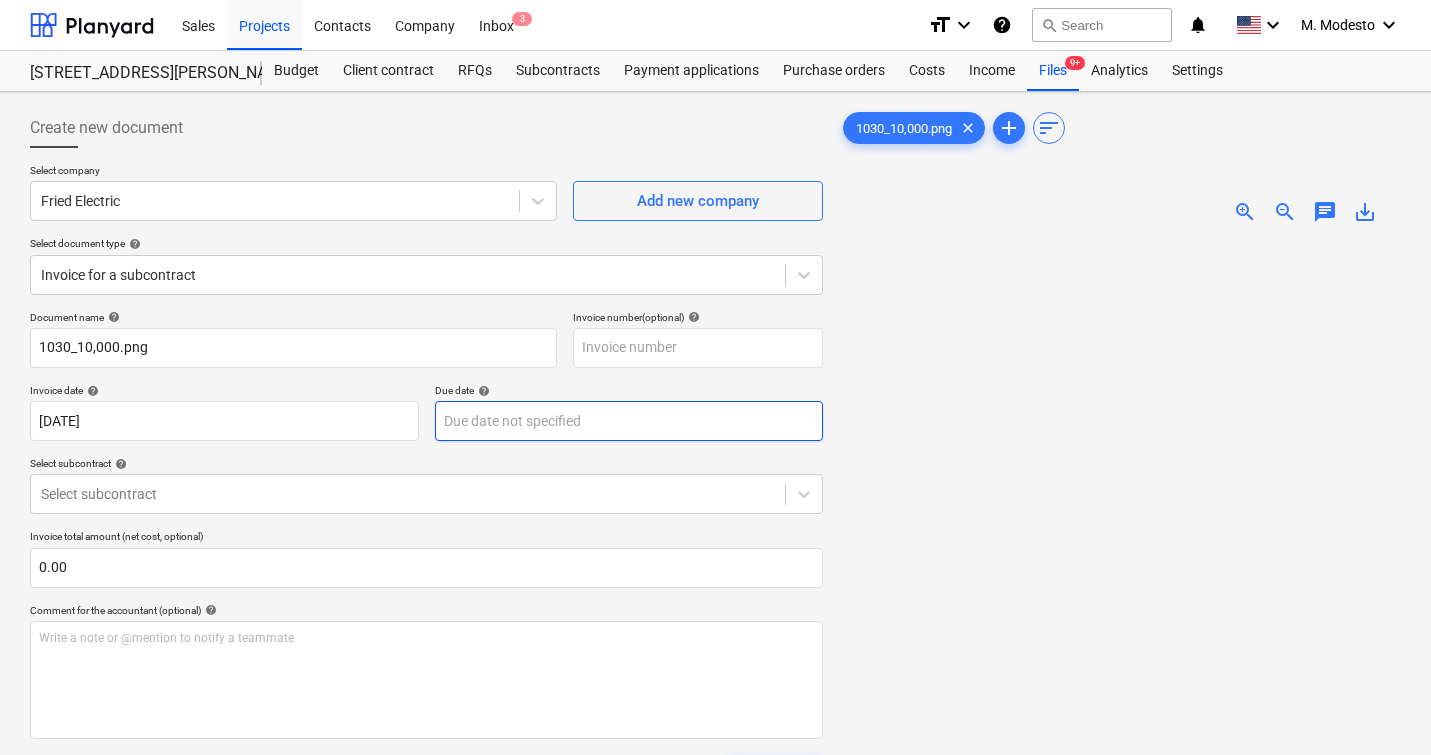 click on "Sales Projects Contacts Company Inbox 3 format_size keyboard_arrow_down help search Search notifications 0 keyboard_arrow_down M. Modesto keyboard_arrow_down 506 Henry Street 506 Henry Street Budget Client contract RFQs Subcontracts Payment applications Purchase orders Costs Income Files 9+ Analytics Settings Create new document Select company Fried Electric   Add new company Select document type help Invoice for a subcontract Document name help 1030_10,000.png Invoice number  (optional) help Invoice date help 03 Feb 2025 03.02.2025 Press the down arrow key to interact with the calendar and
select a date. Press the question mark key to get the keyboard shortcuts for changing dates. Due date help Press the down arrow key to interact with the calendar and
select a date. Press the question mark key to get the keyboard shortcuts for changing dates. Select subcontract help Select subcontract Invoice total amount (net cost, optional) 0.00 Comment for the accountant (optional) help ﻿ Clear Save Submit 0" at bounding box center (715, 377) 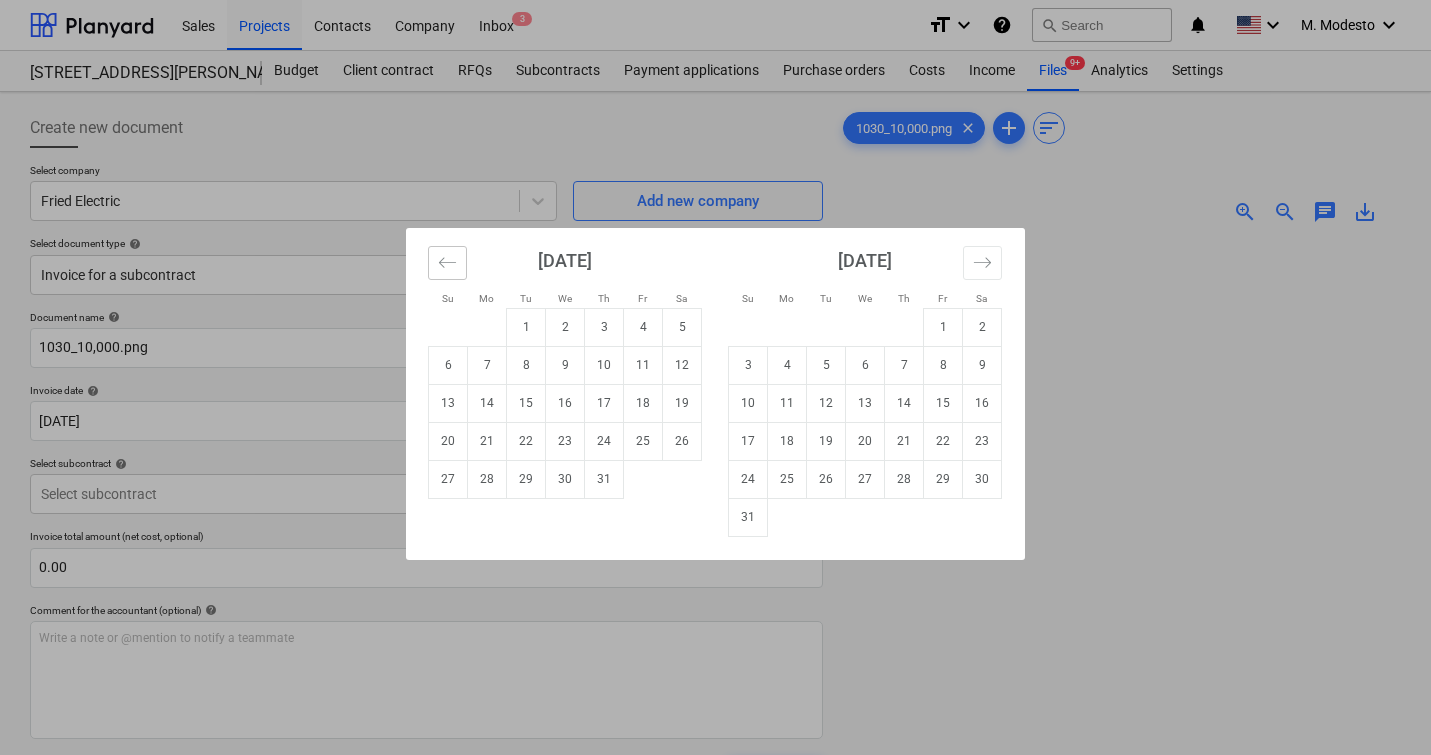 click at bounding box center [447, 263] 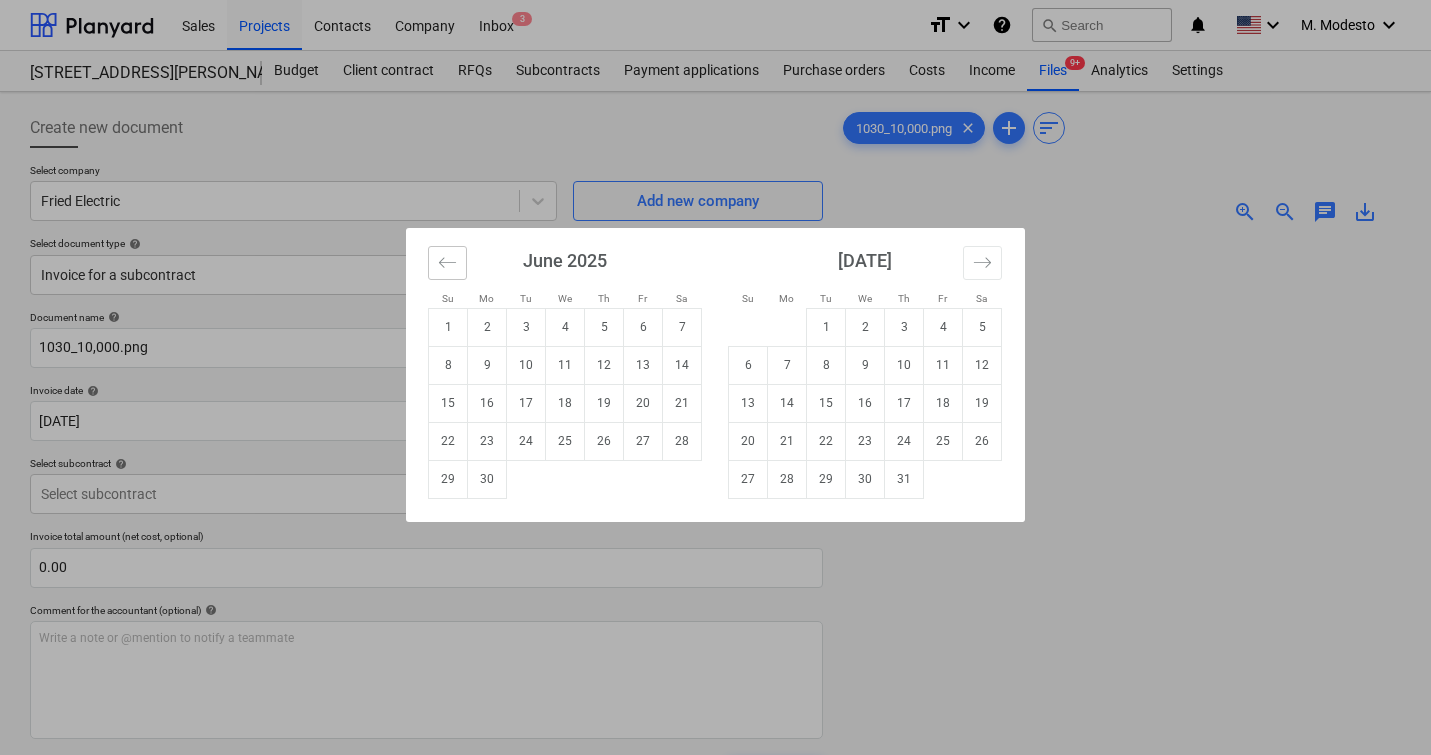 click at bounding box center (447, 263) 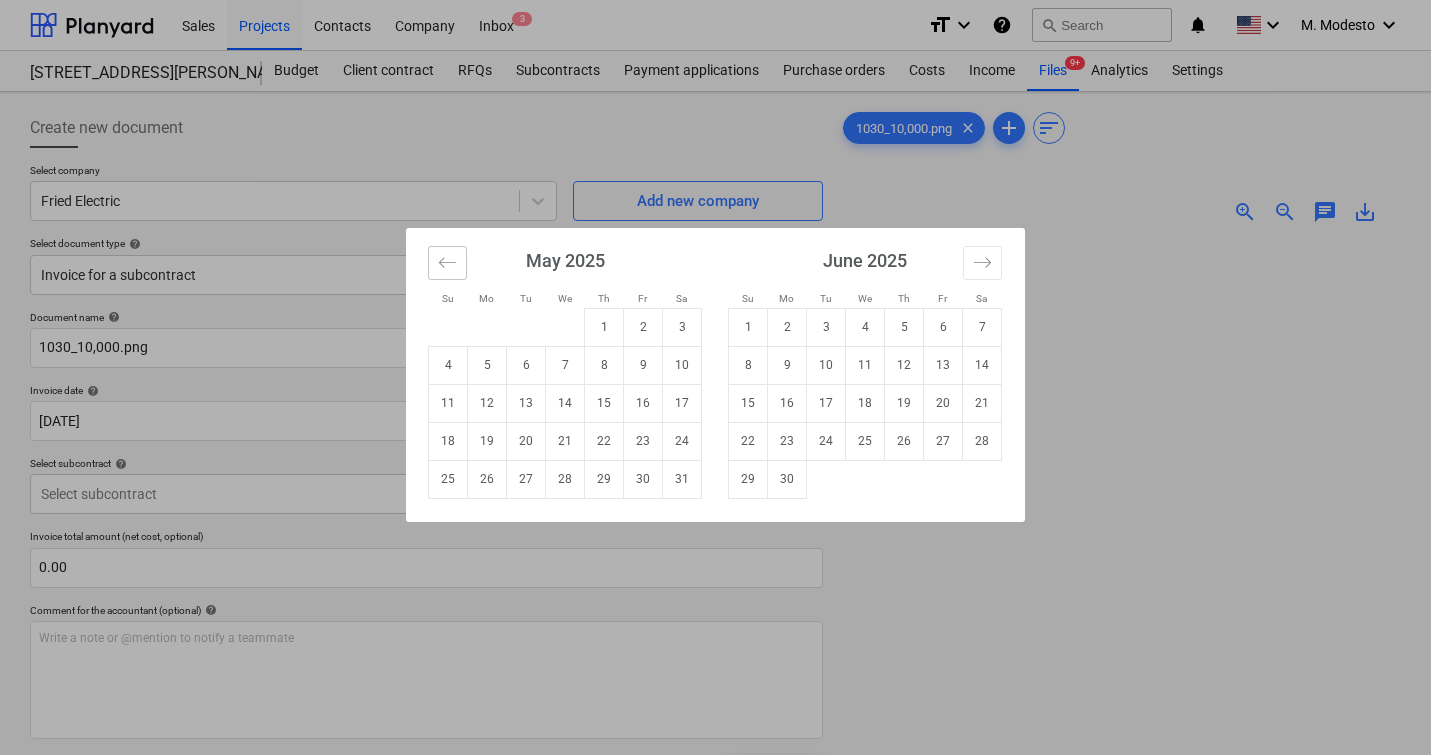 click at bounding box center [447, 263] 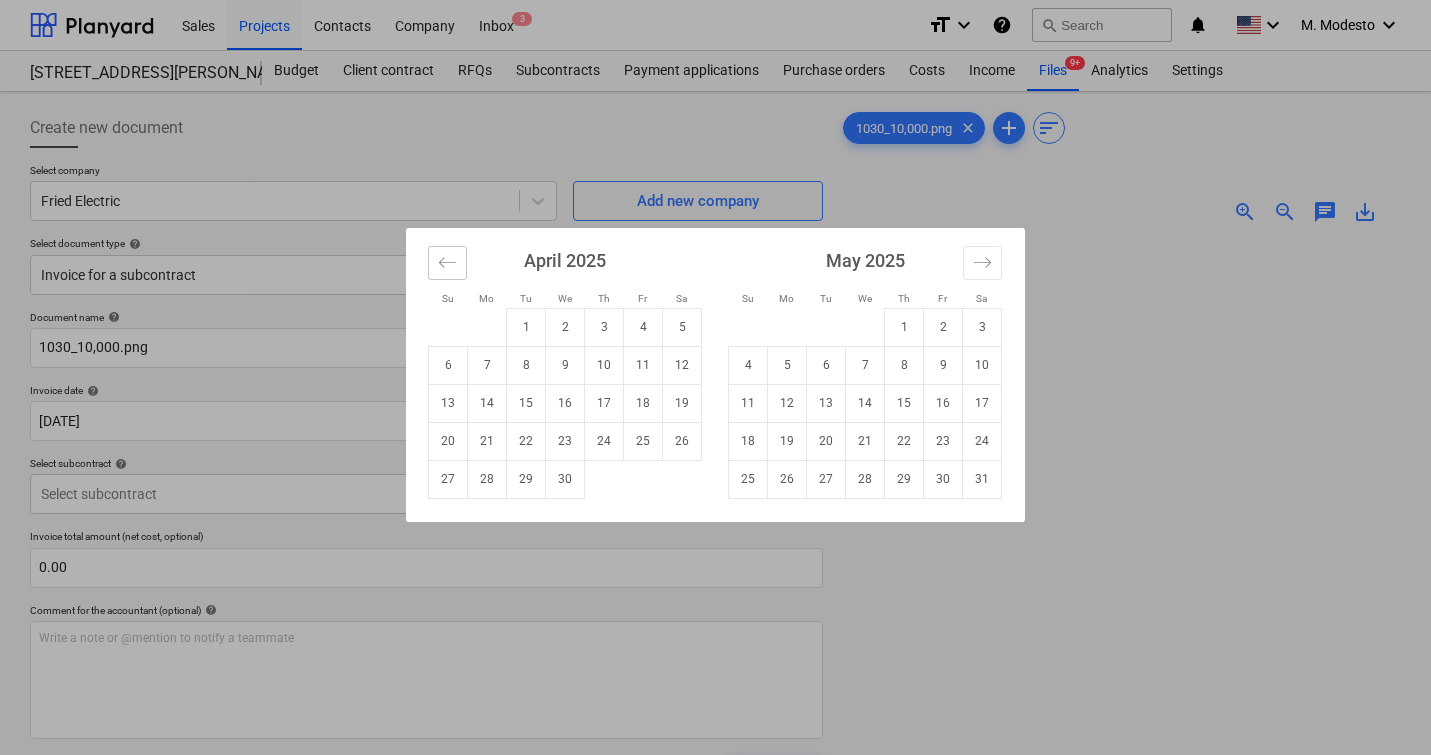 click at bounding box center [447, 263] 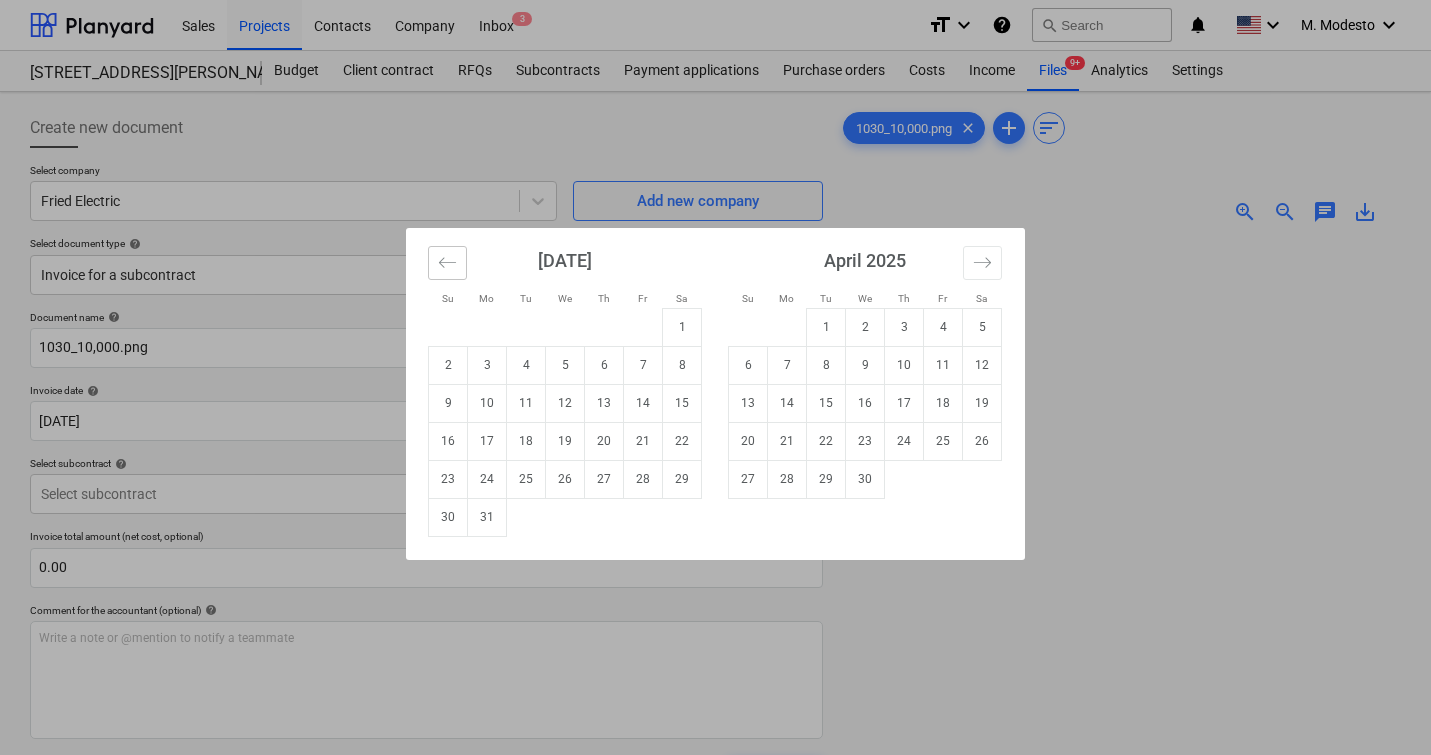 click at bounding box center (447, 263) 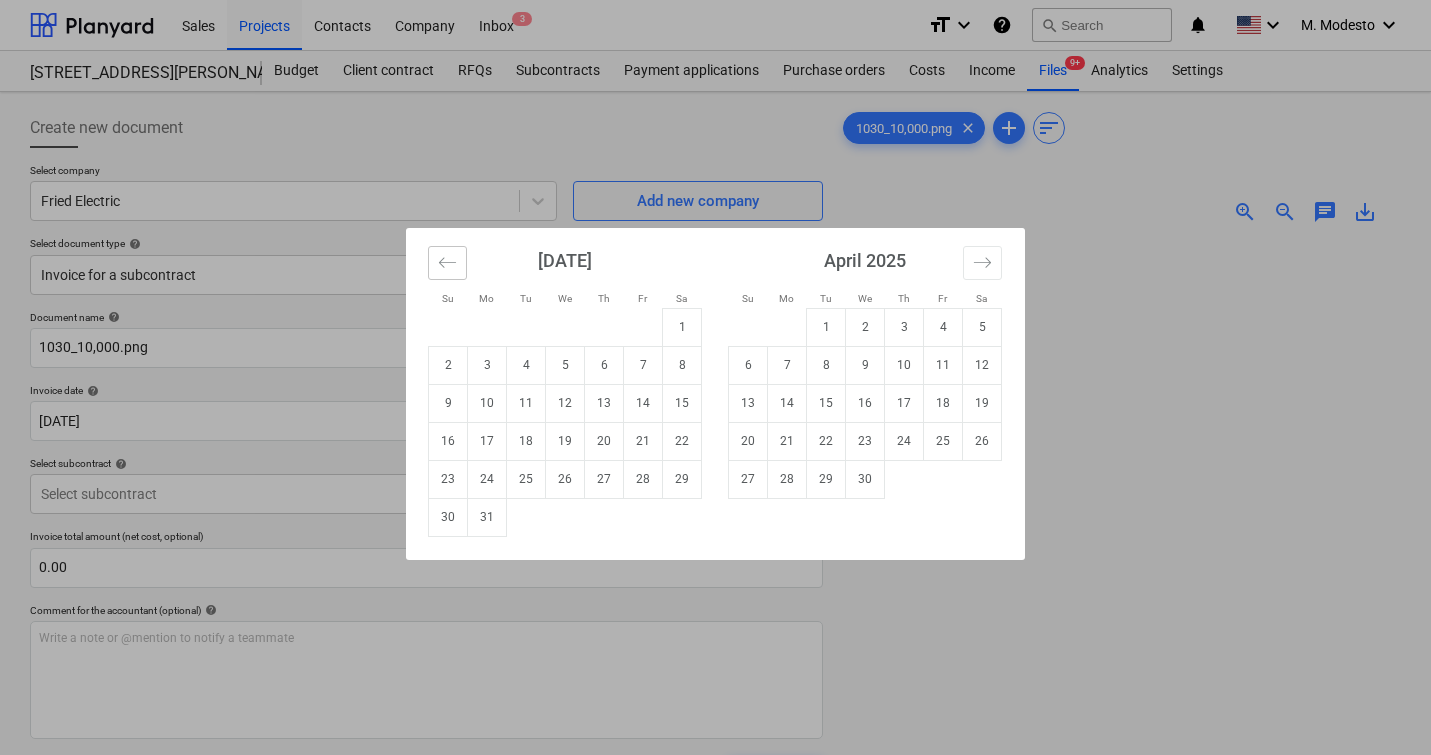 click at bounding box center (447, 263) 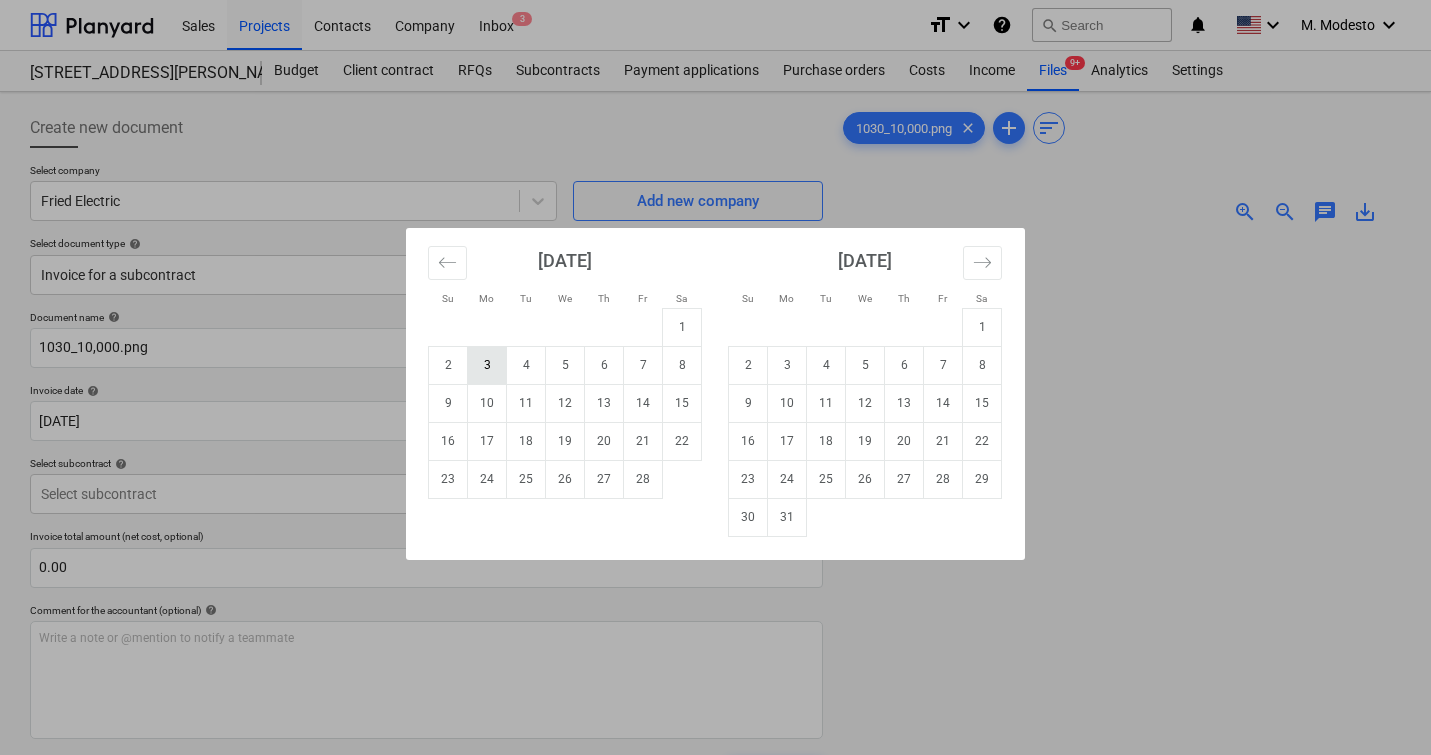 click on "3" at bounding box center [487, 365] 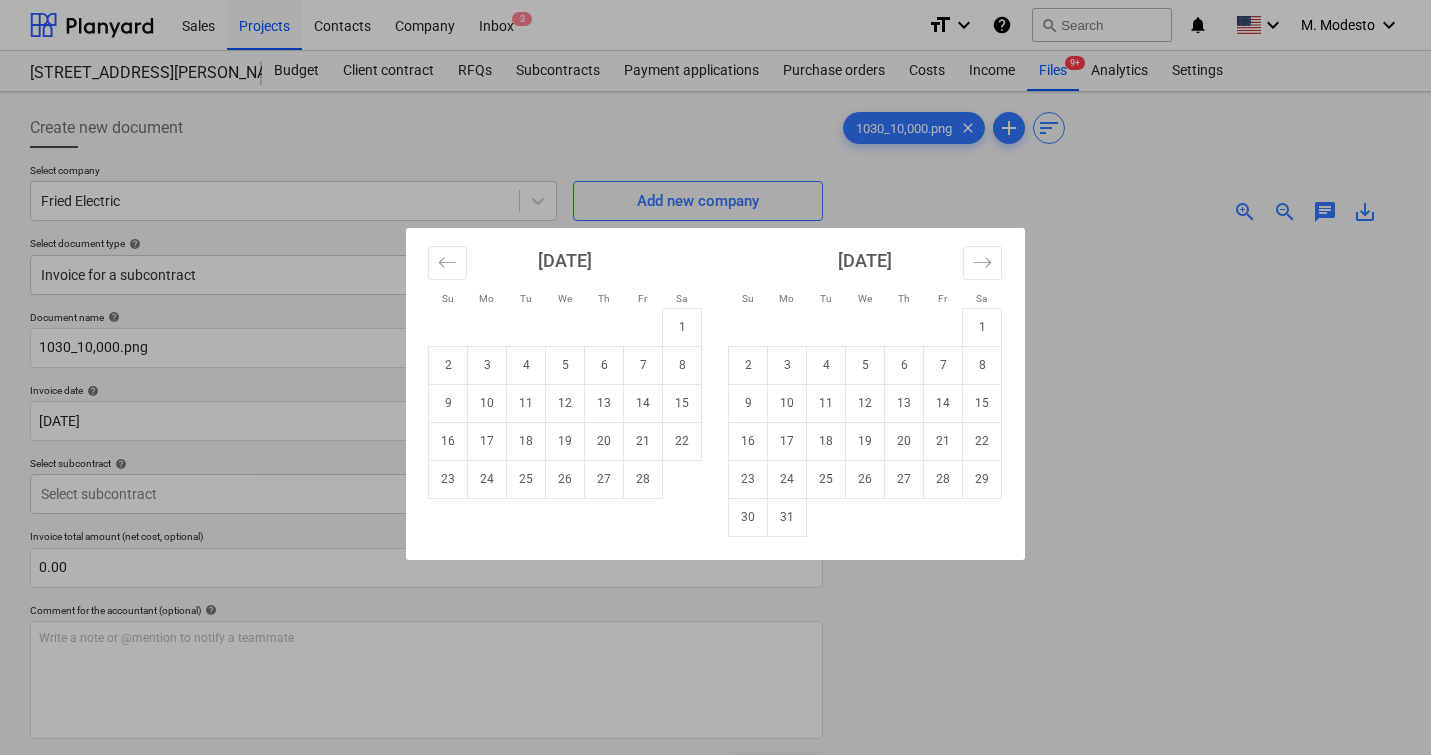 type on "[DATE]" 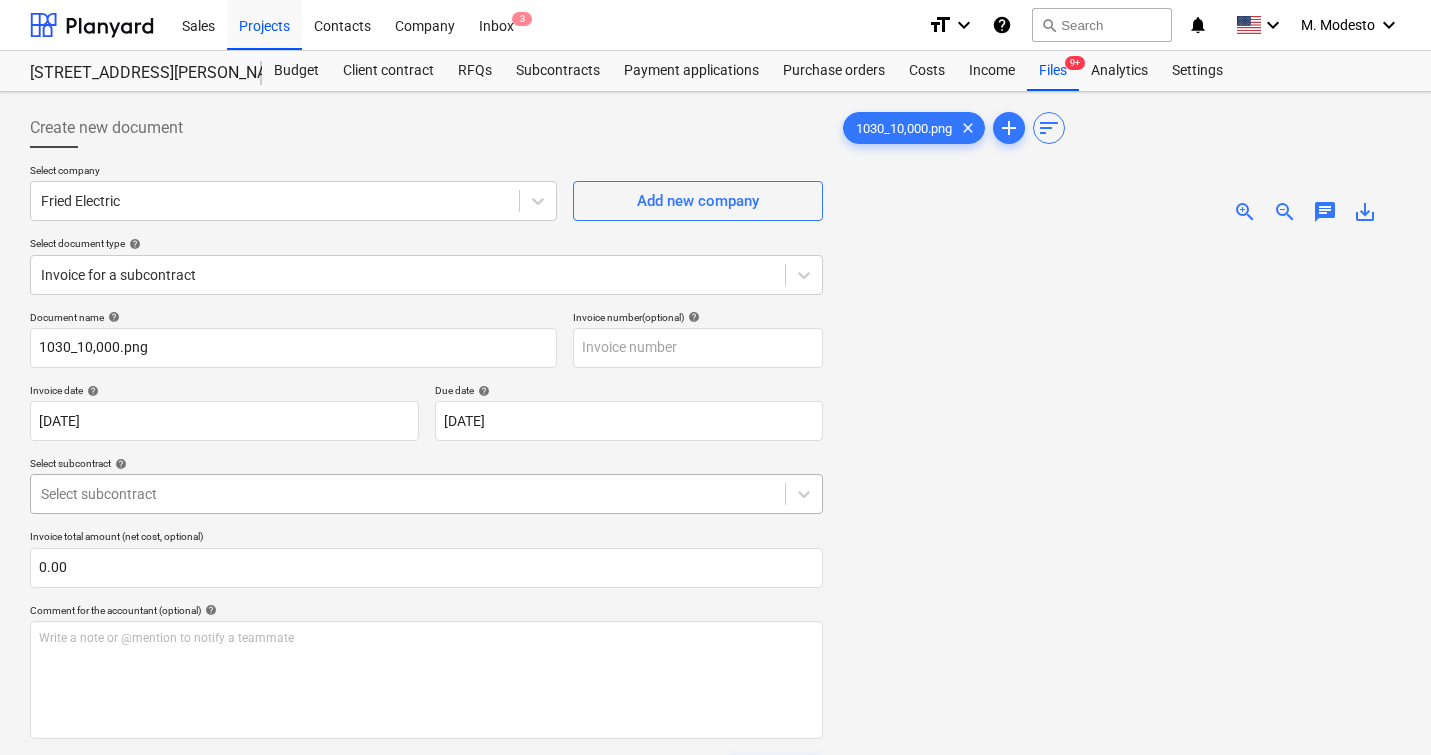 click on "Select subcontract" at bounding box center [408, 494] 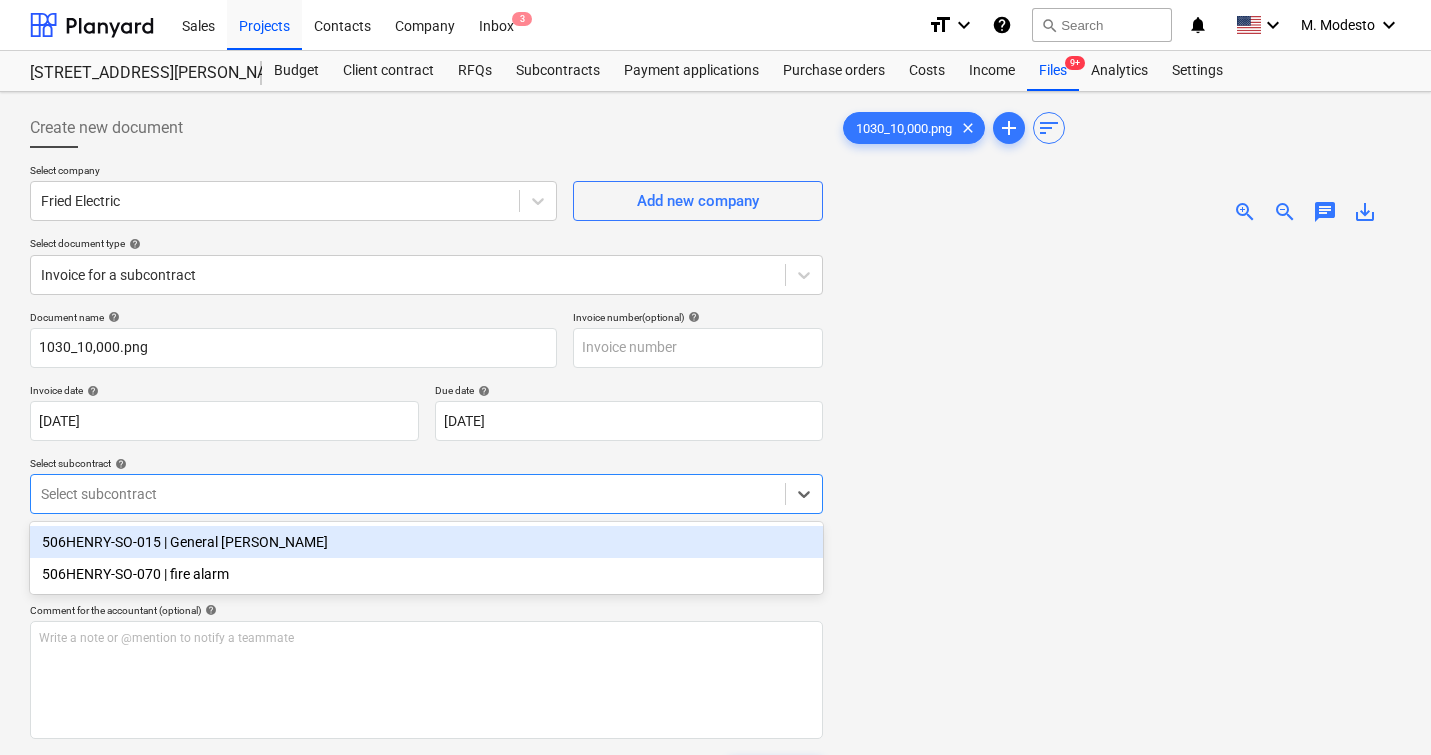 click on "506HENRY-SO-015 | General [PERSON_NAME]" at bounding box center [426, 542] 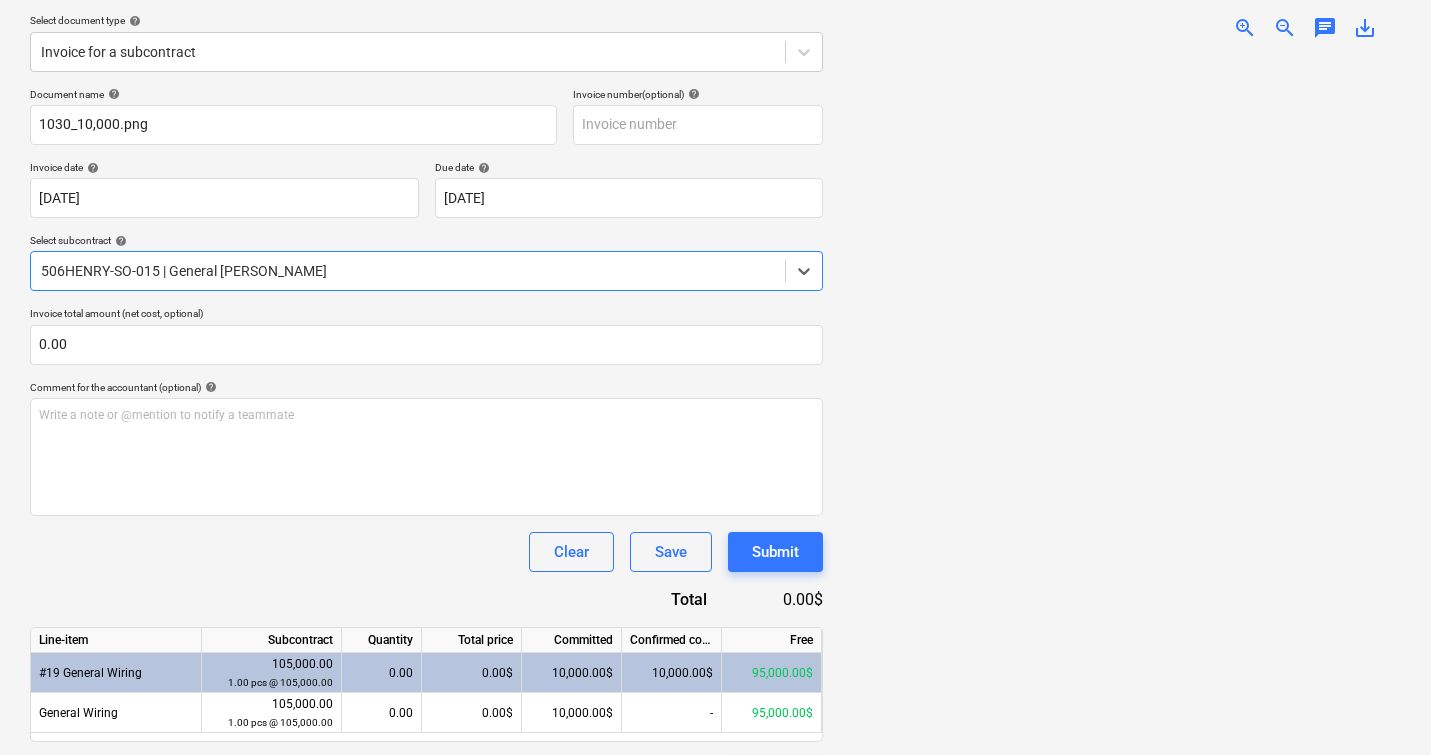 scroll, scrollTop: 254, scrollLeft: 0, axis: vertical 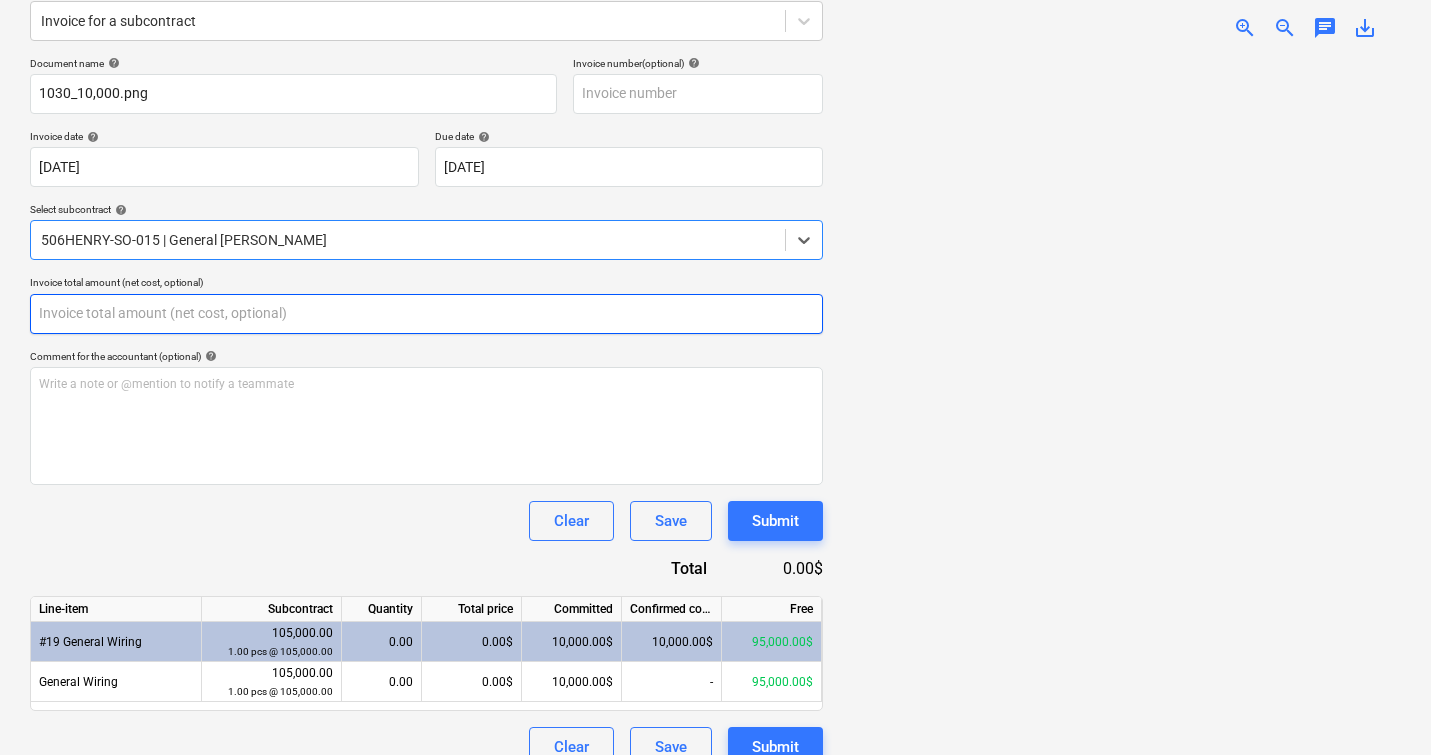 click at bounding box center (426, 314) 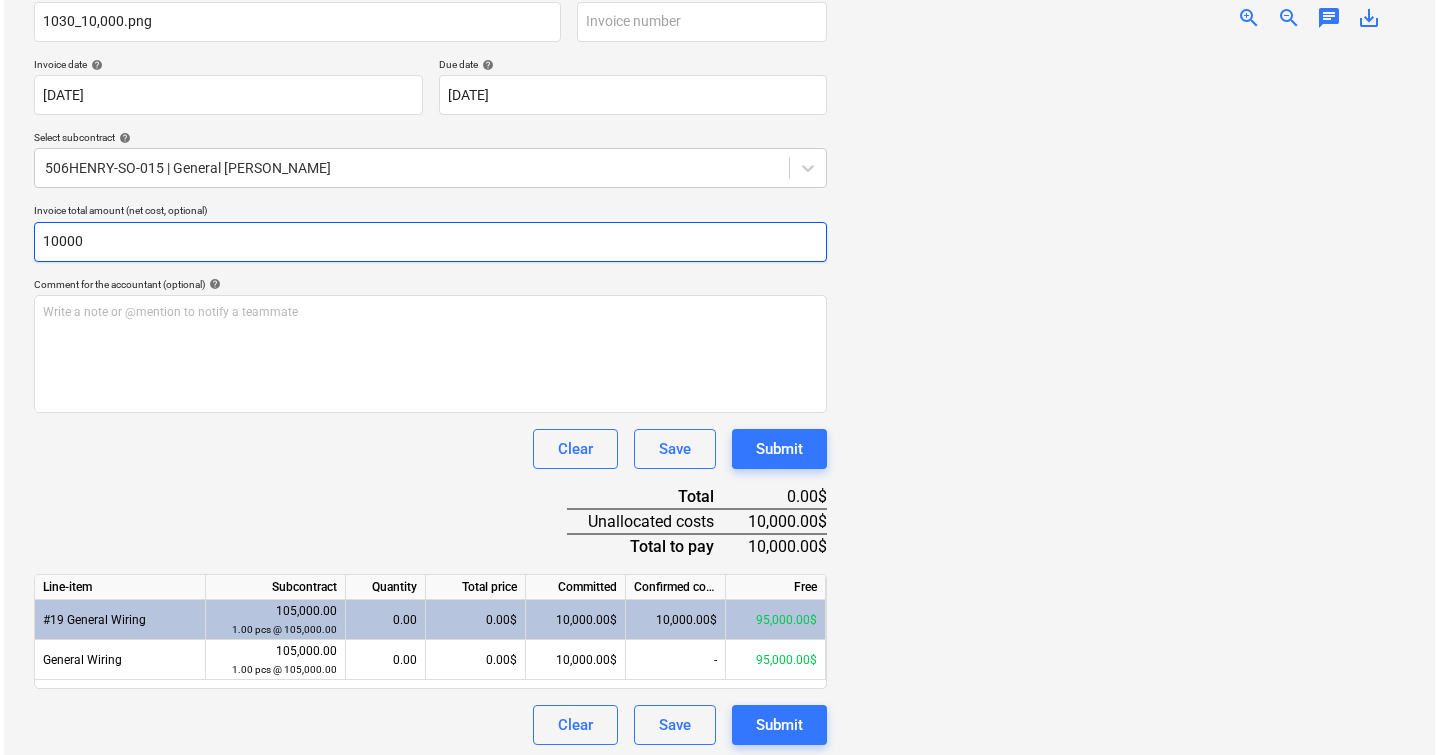 scroll, scrollTop: 332, scrollLeft: 0, axis: vertical 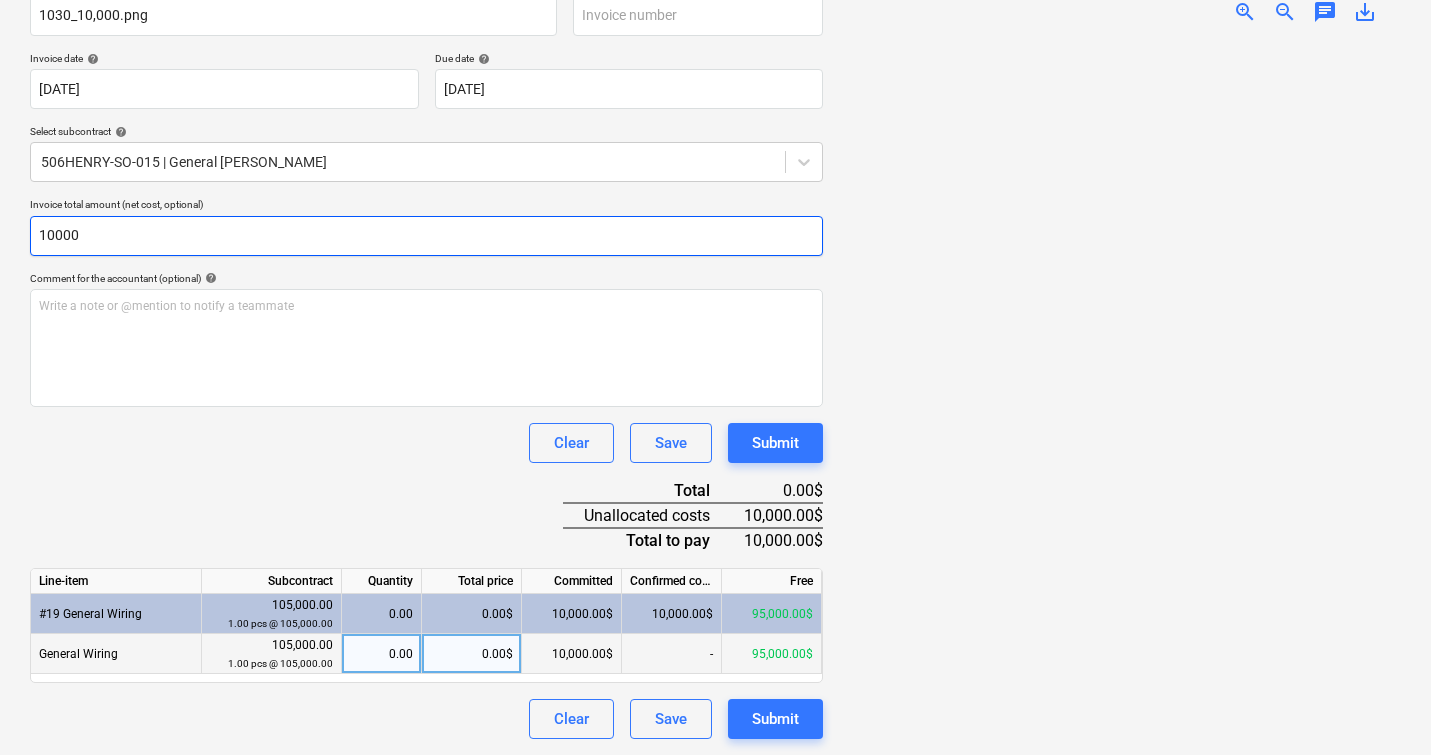 type on "10000" 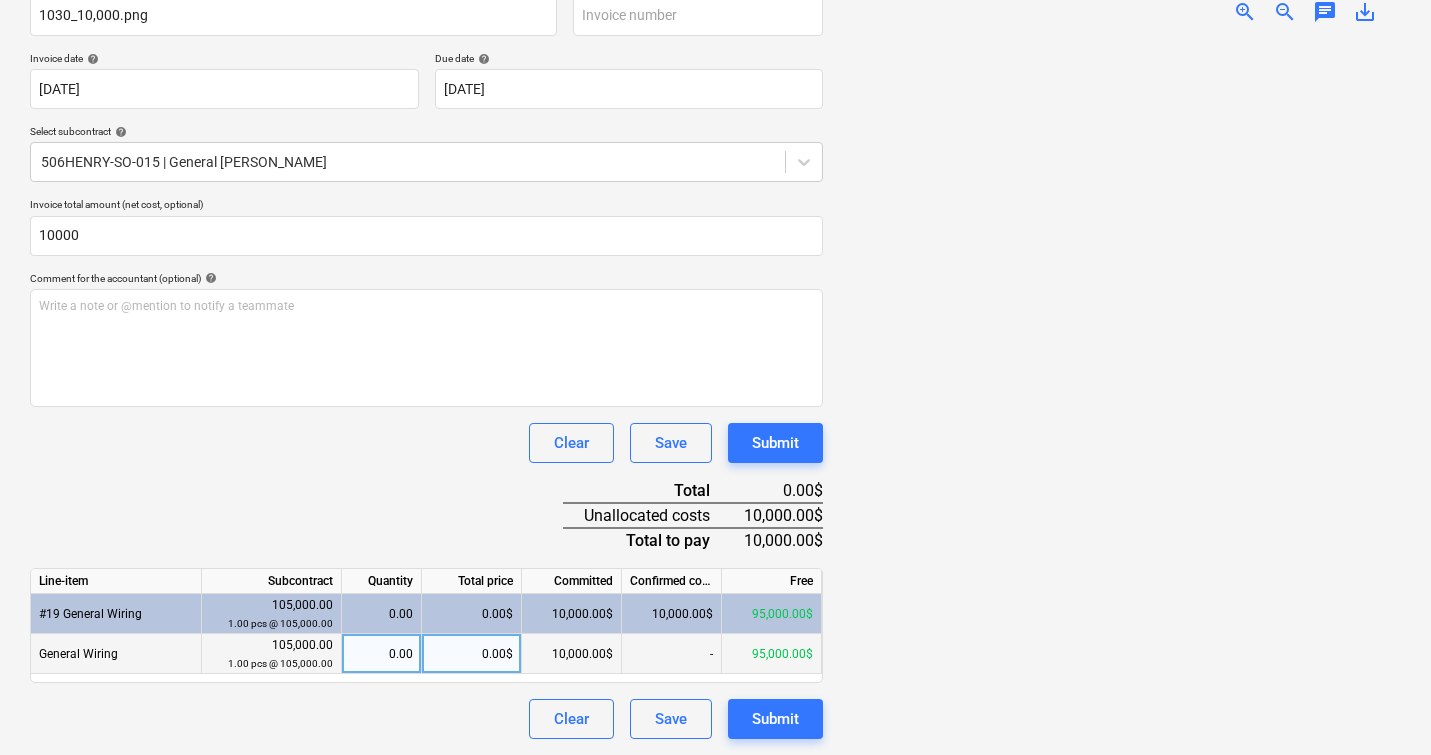 click on "0.00$" at bounding box center [472, 654] 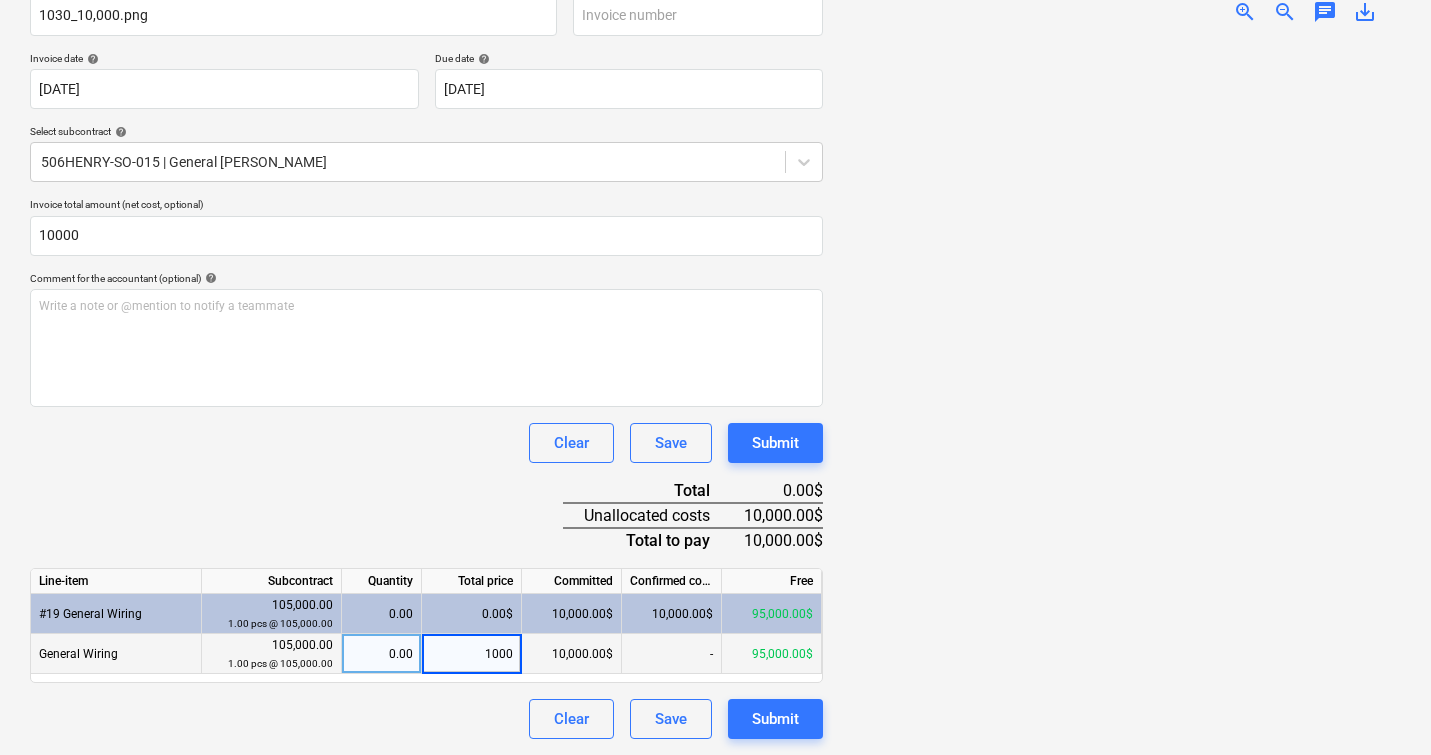 type on "10000" 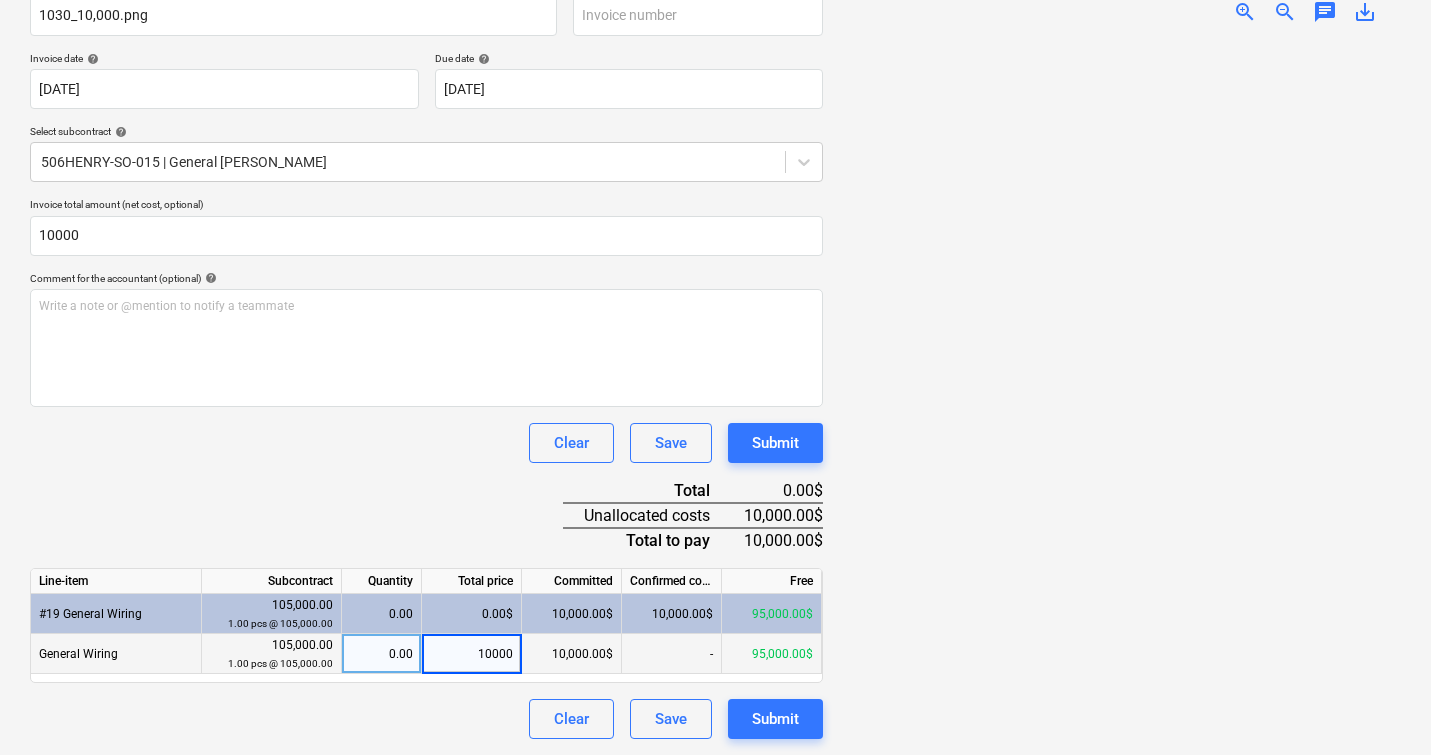 click at bounding box center [1120, 389] 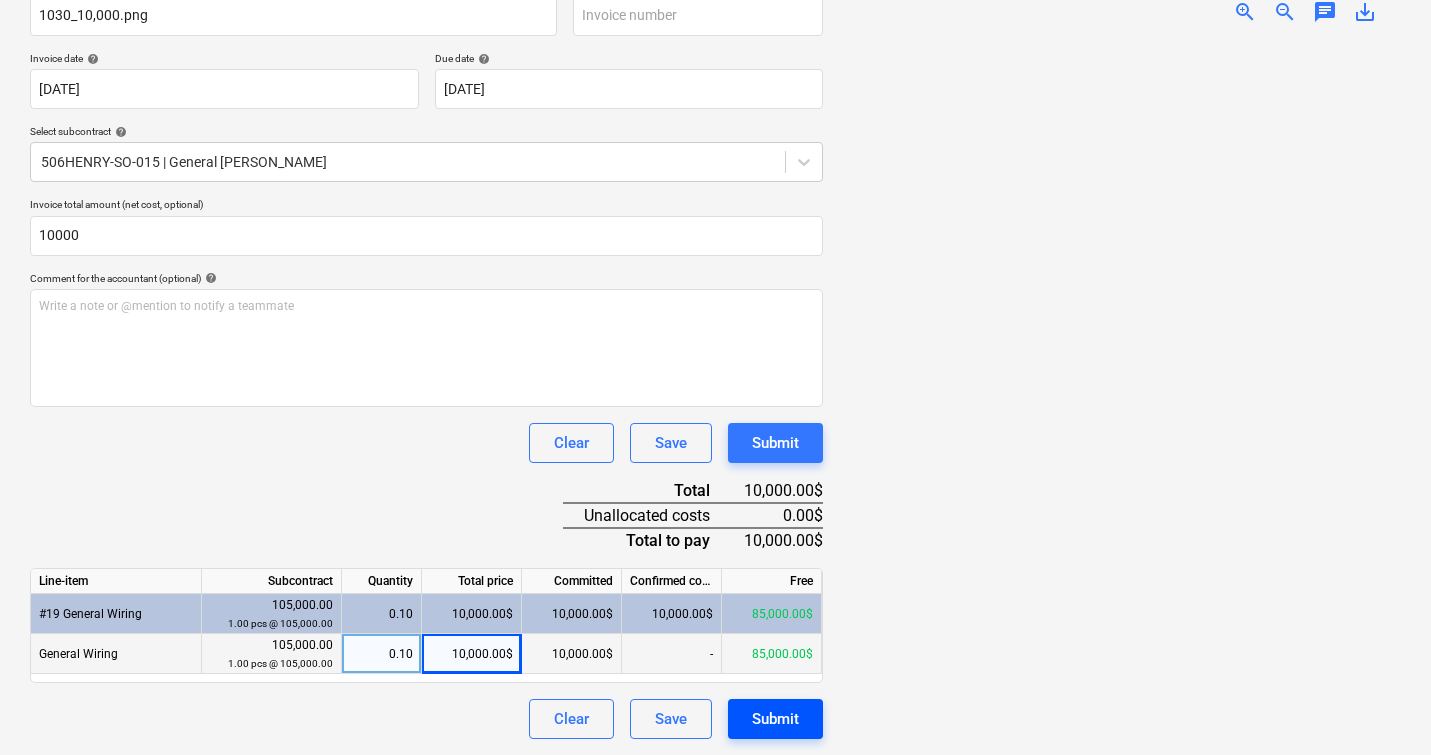 click on "Submit" at bounding box center (775, 719) 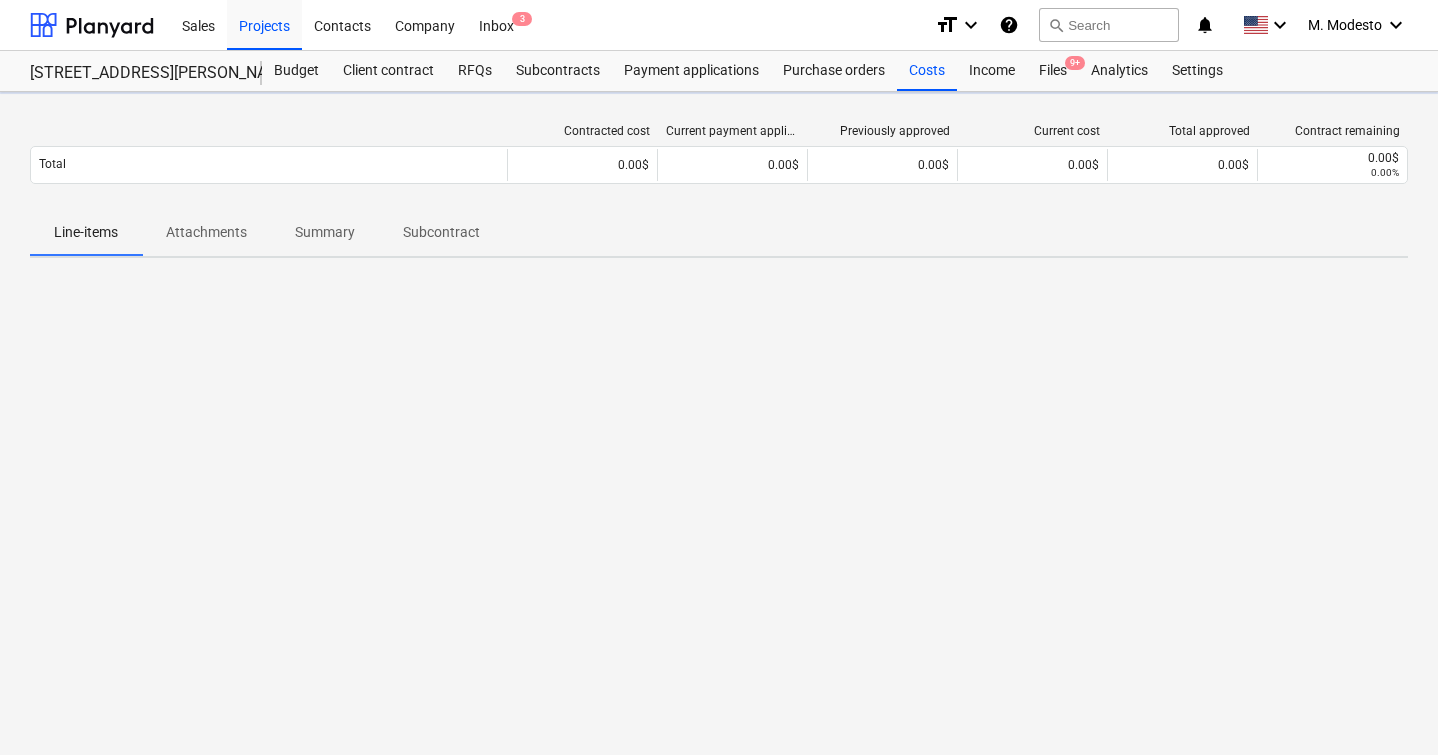 scroll, scrollTop: 0, scrollLeft: 0, axis: both 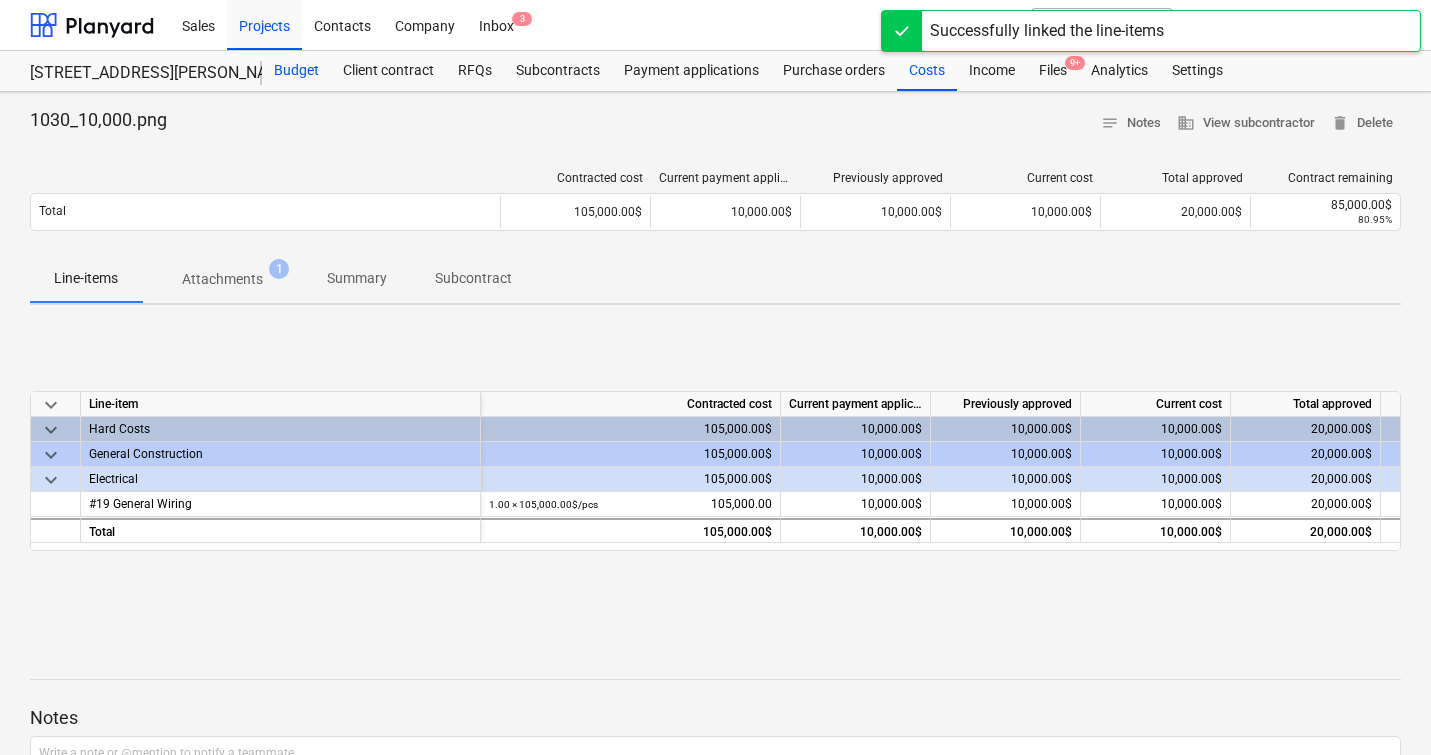 click on "Budget" at bounding box center (296, 71) 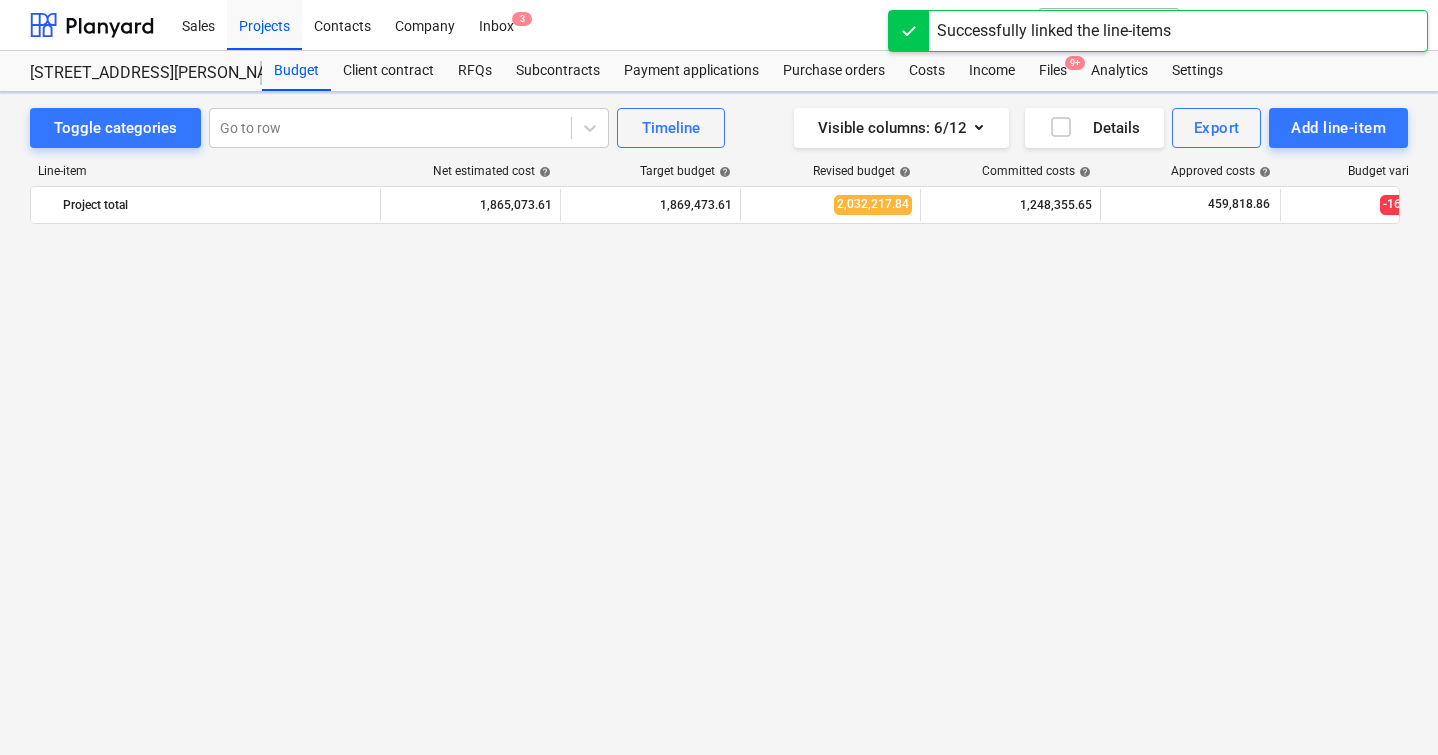 scroll, scrollTop: 1256, scrollLeft: 0, axis: vertical 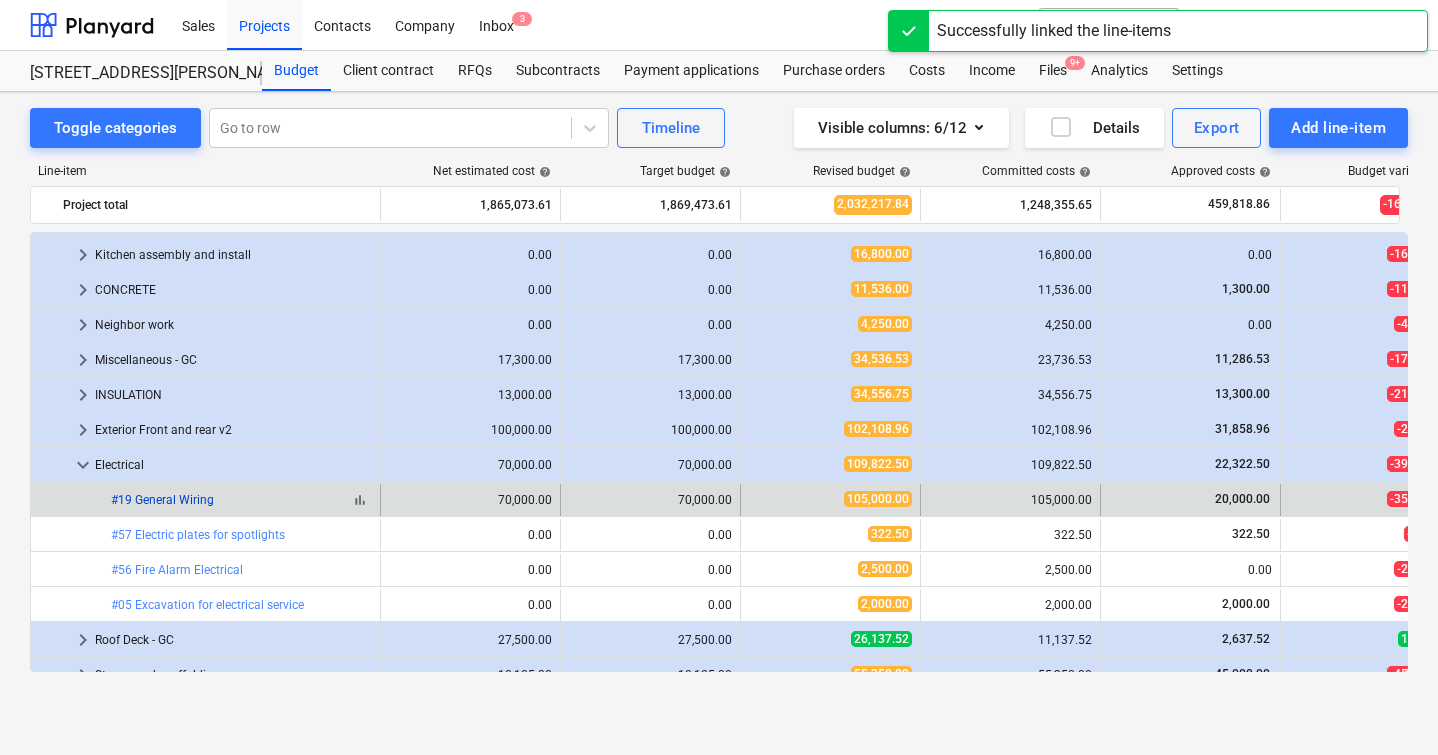 click on "#19 General Wiring" at bounding box center [162, 500] 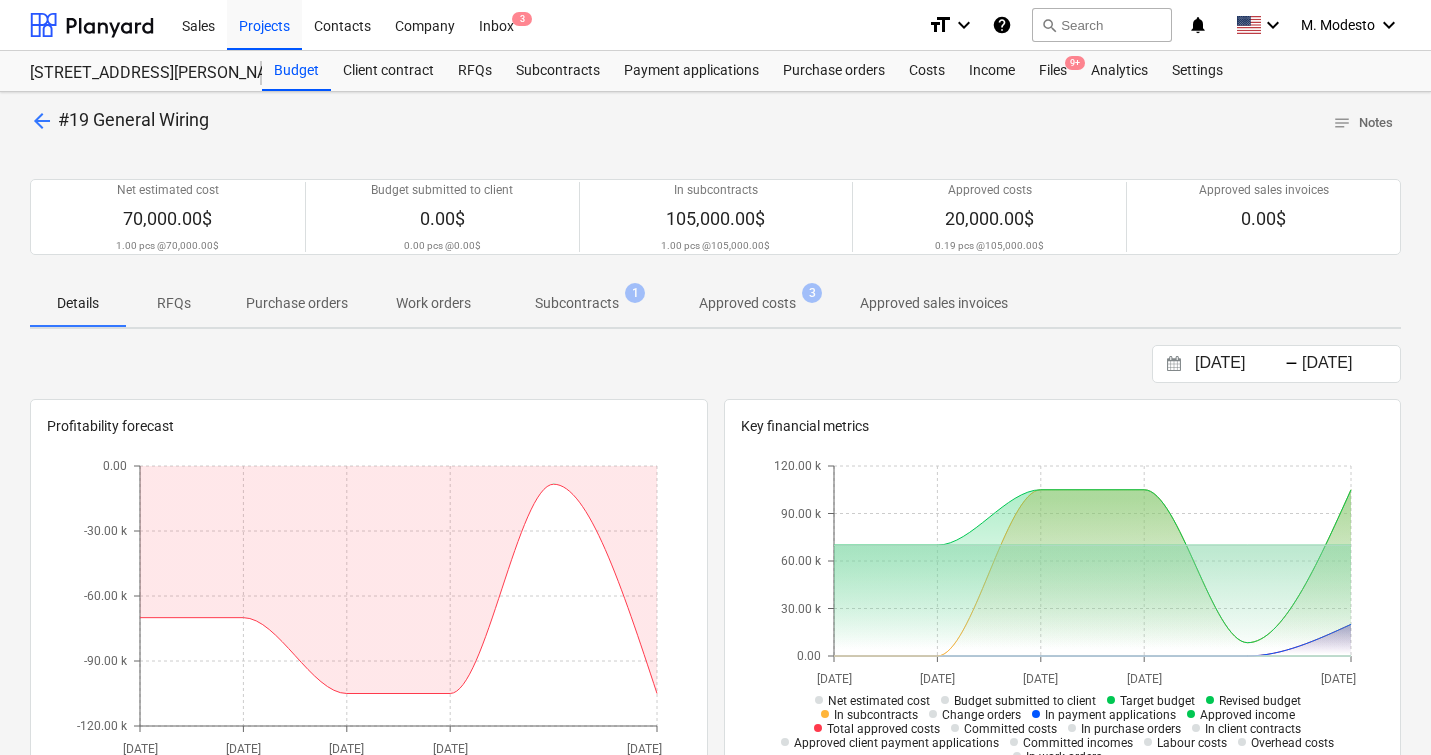 click on "Subcontracts 1" at bounding box center (577, 303) 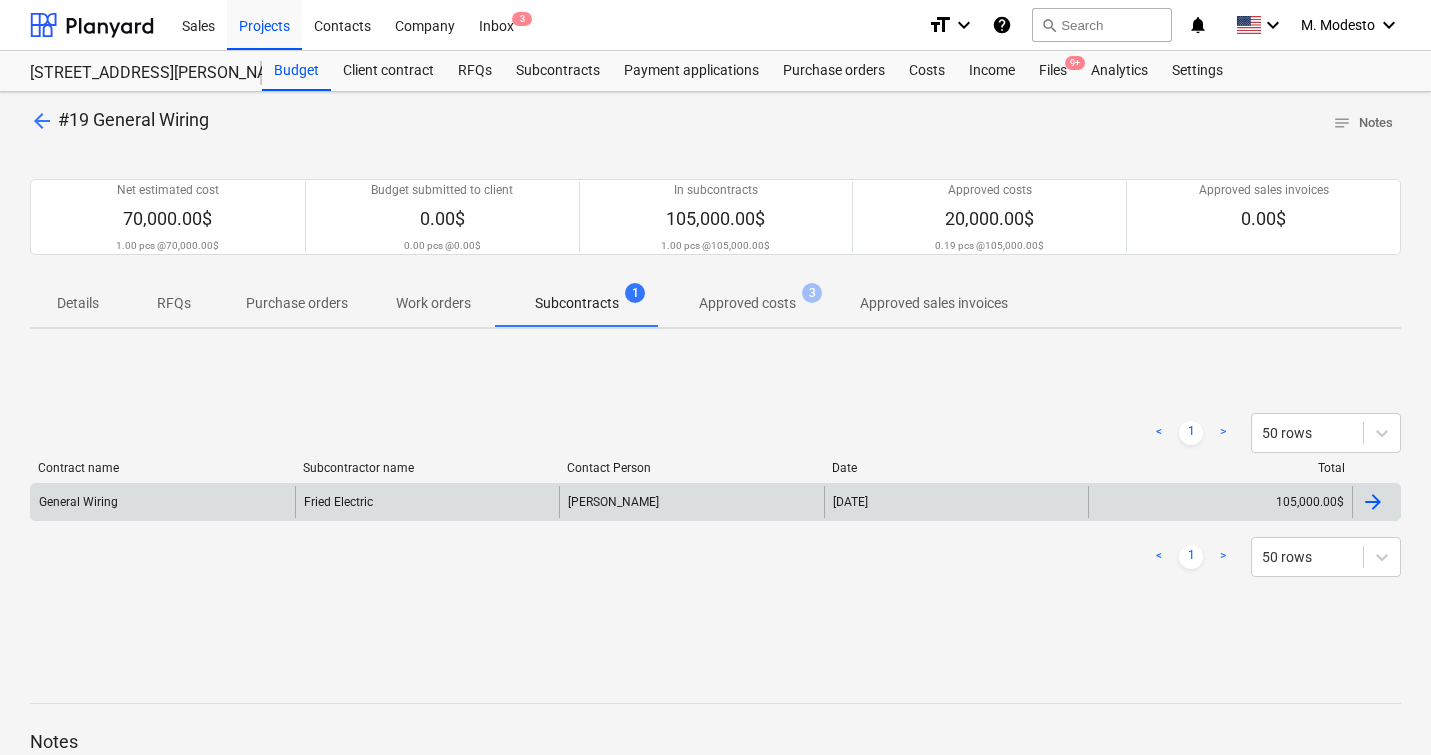 click on "[DATE]" at bounding box center [956, 502] 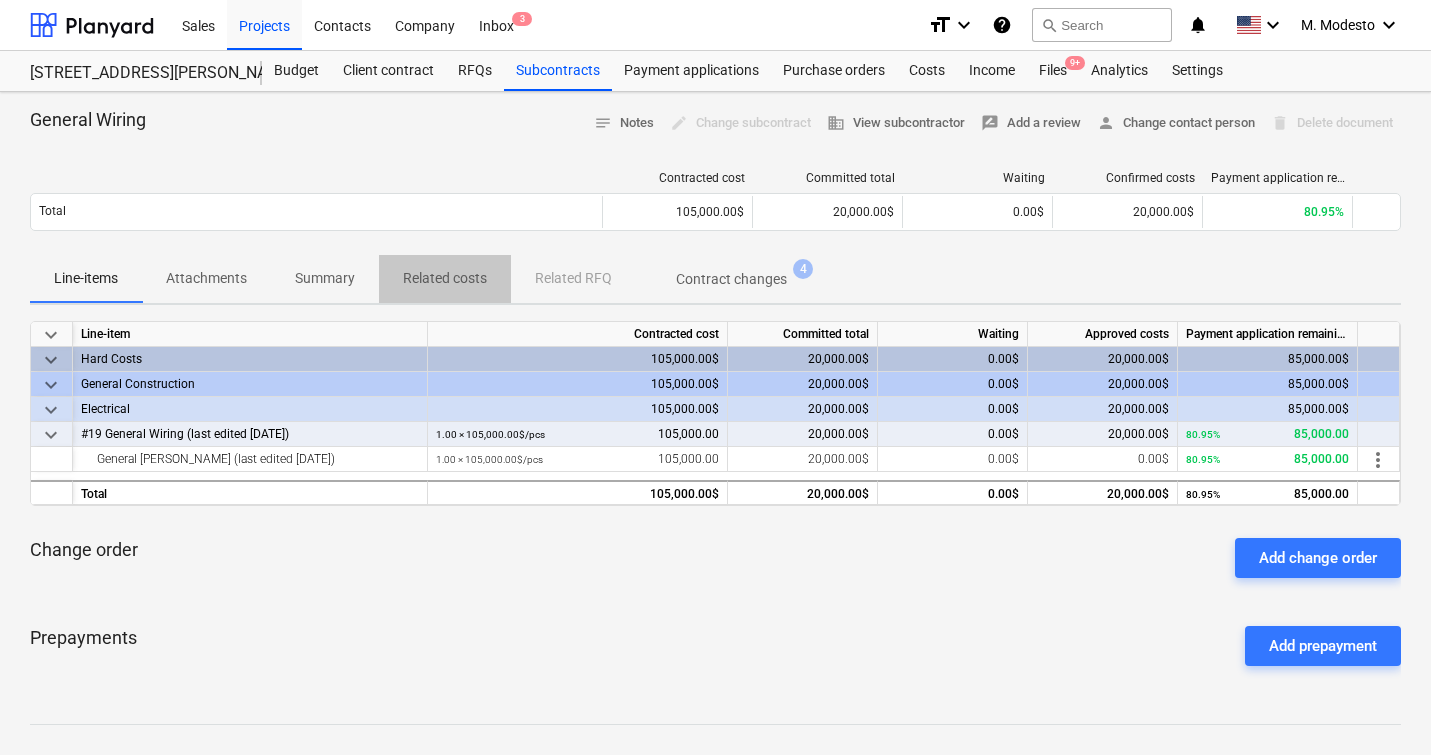 click on "Related costs" at bounding box center (445, 278) 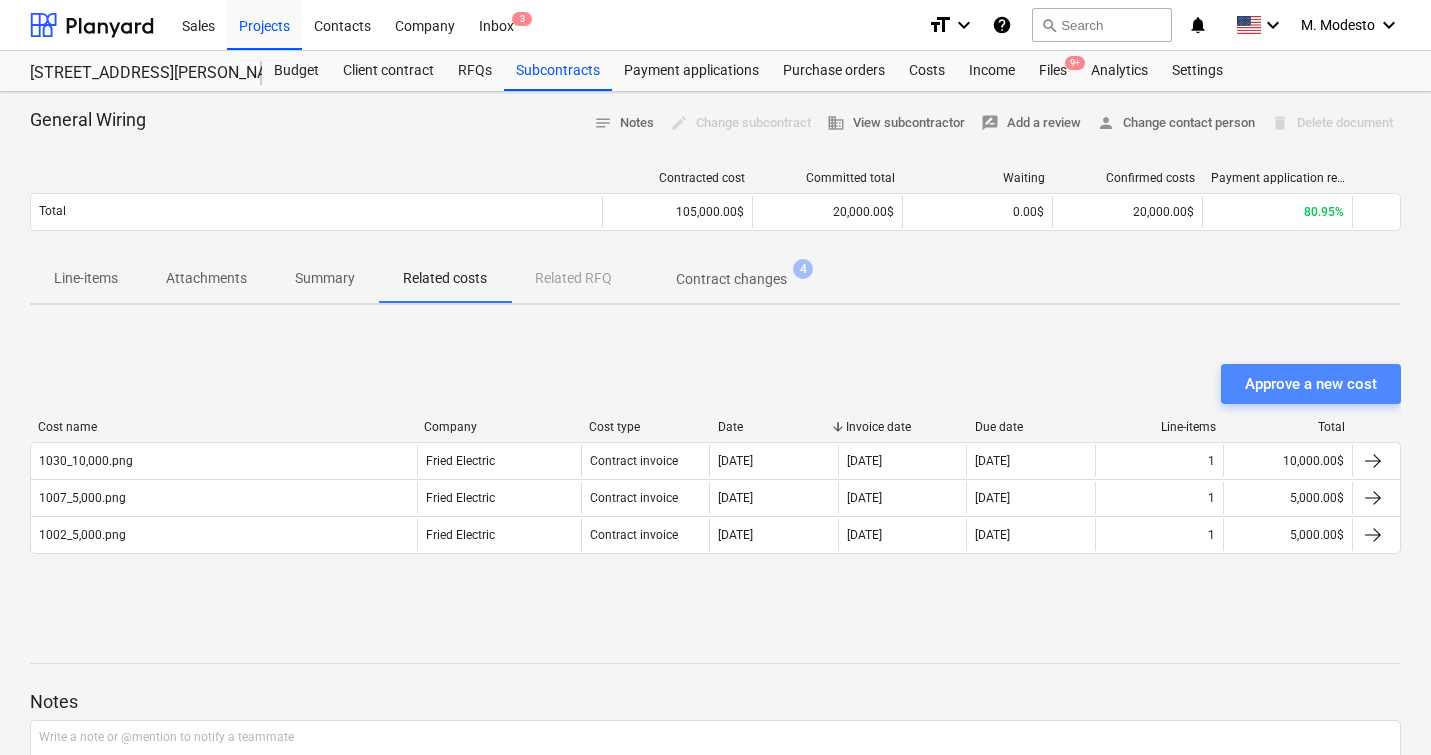 click on "Approve a new cost" at bounding box center [1311, 384] 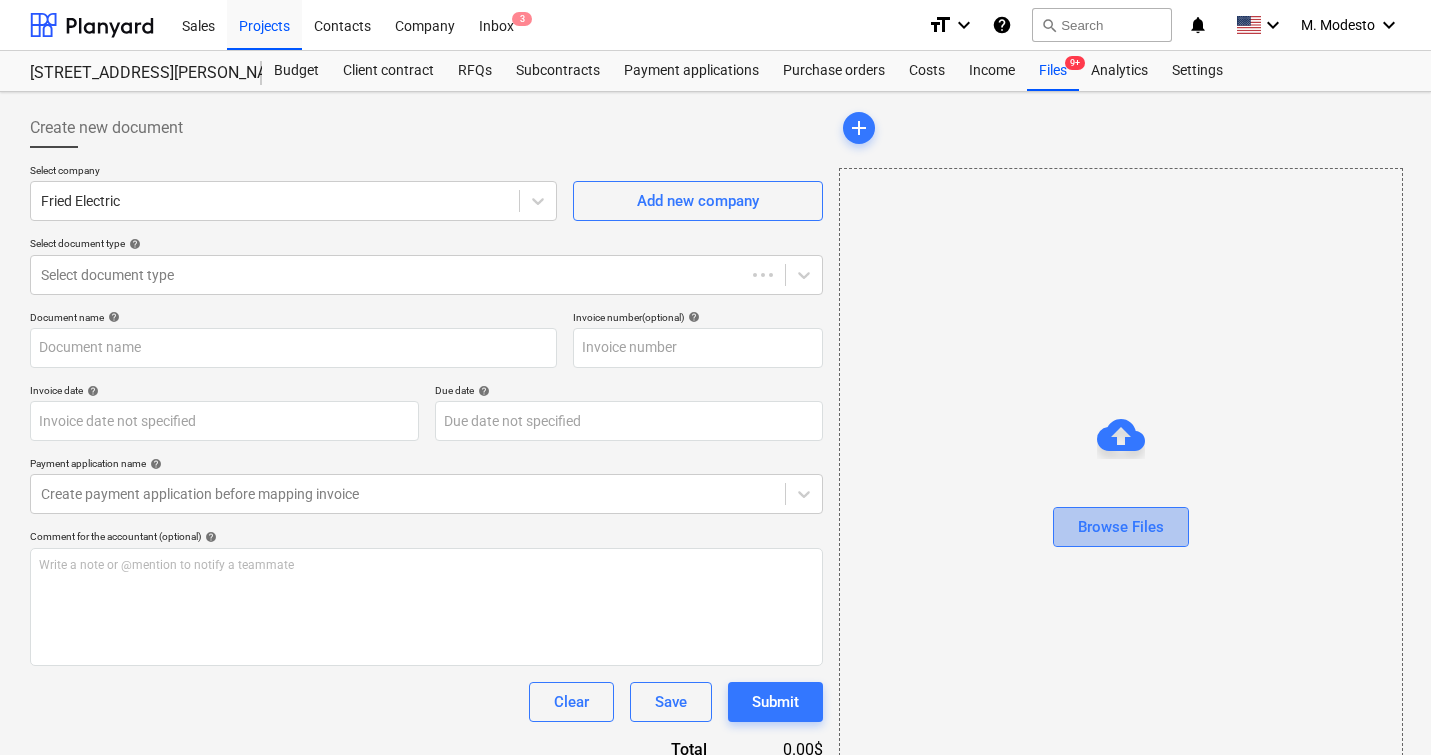 click on "Browse Files" at bounding box center [1121, 527] 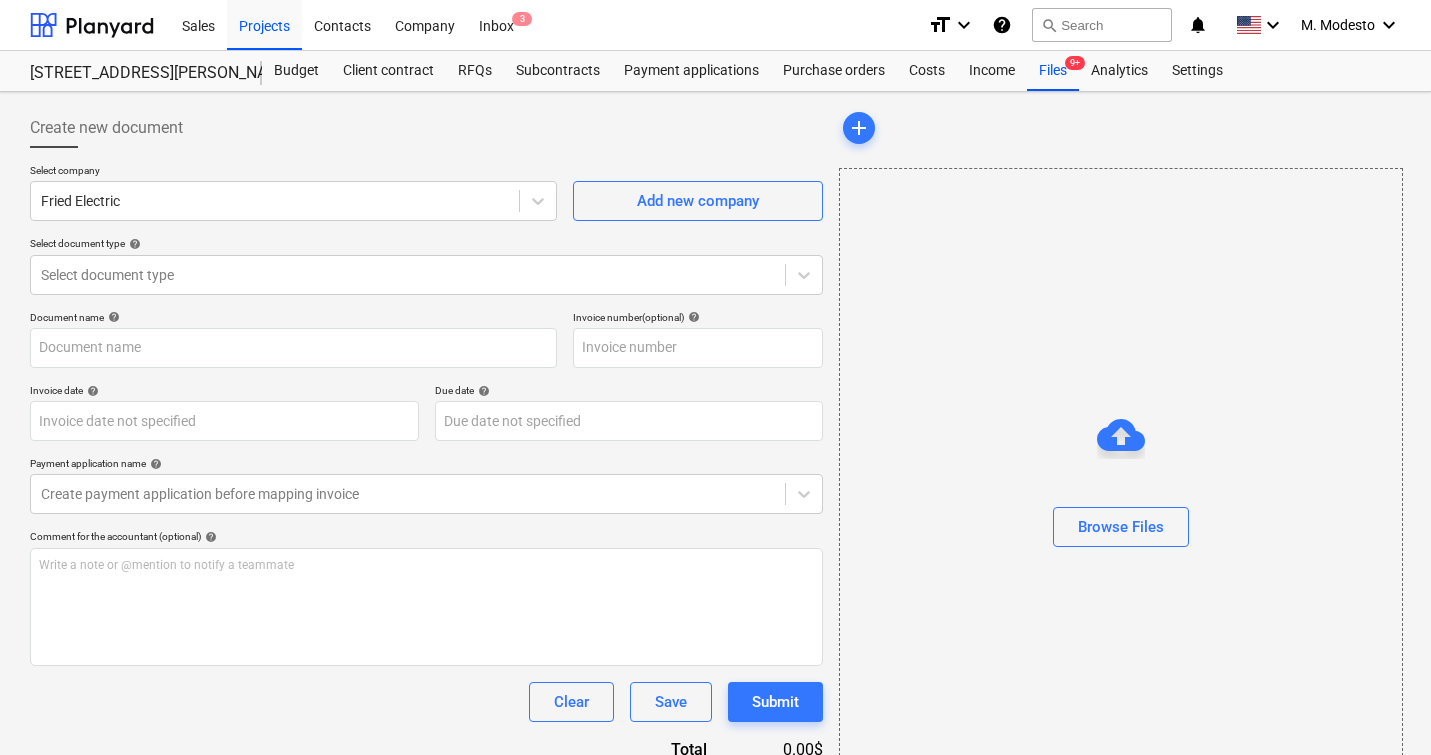 type on "1030_10,000.png" 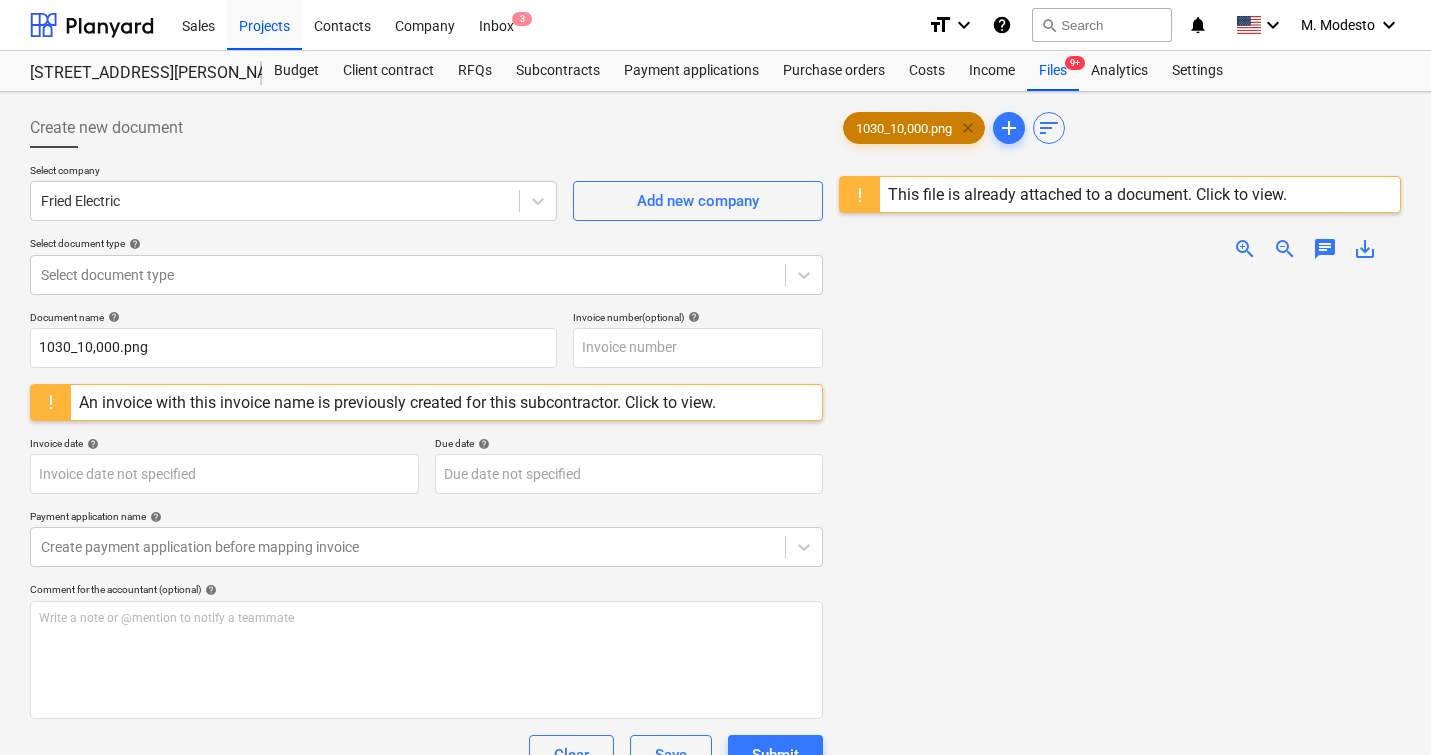 click on "clear" at bounding box center [968, 128] 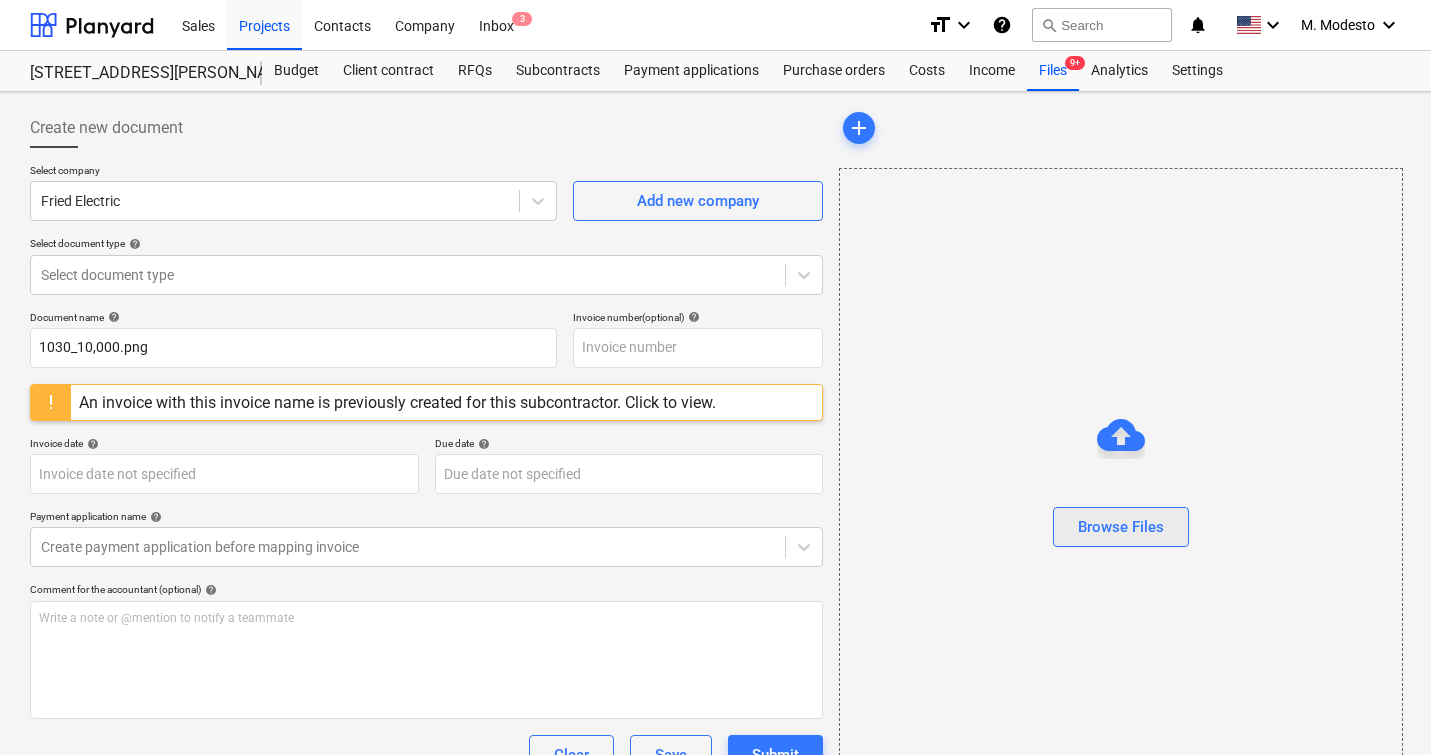 click on "Browse Files" at bounding box center [1121, 527] 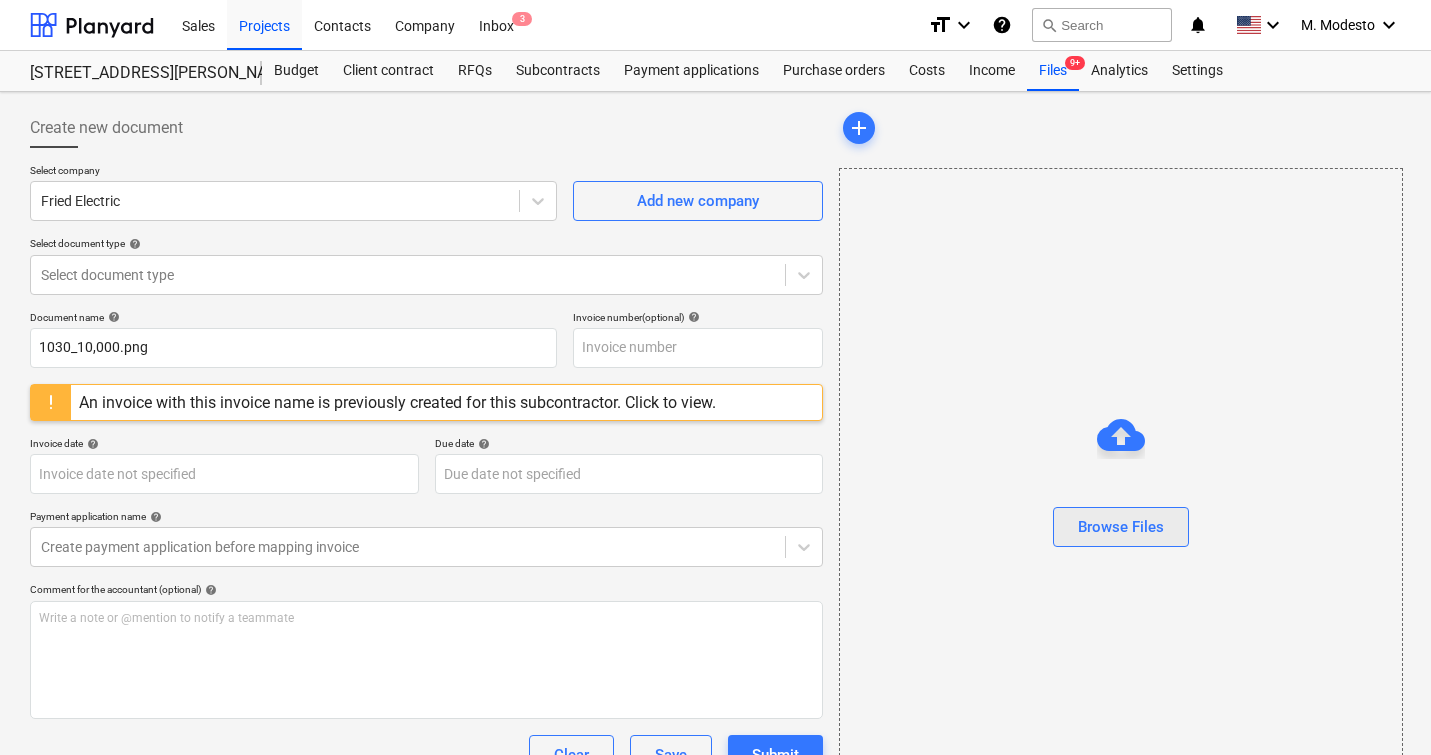 click on "Browse Files" at bounding box center [1121, 527] 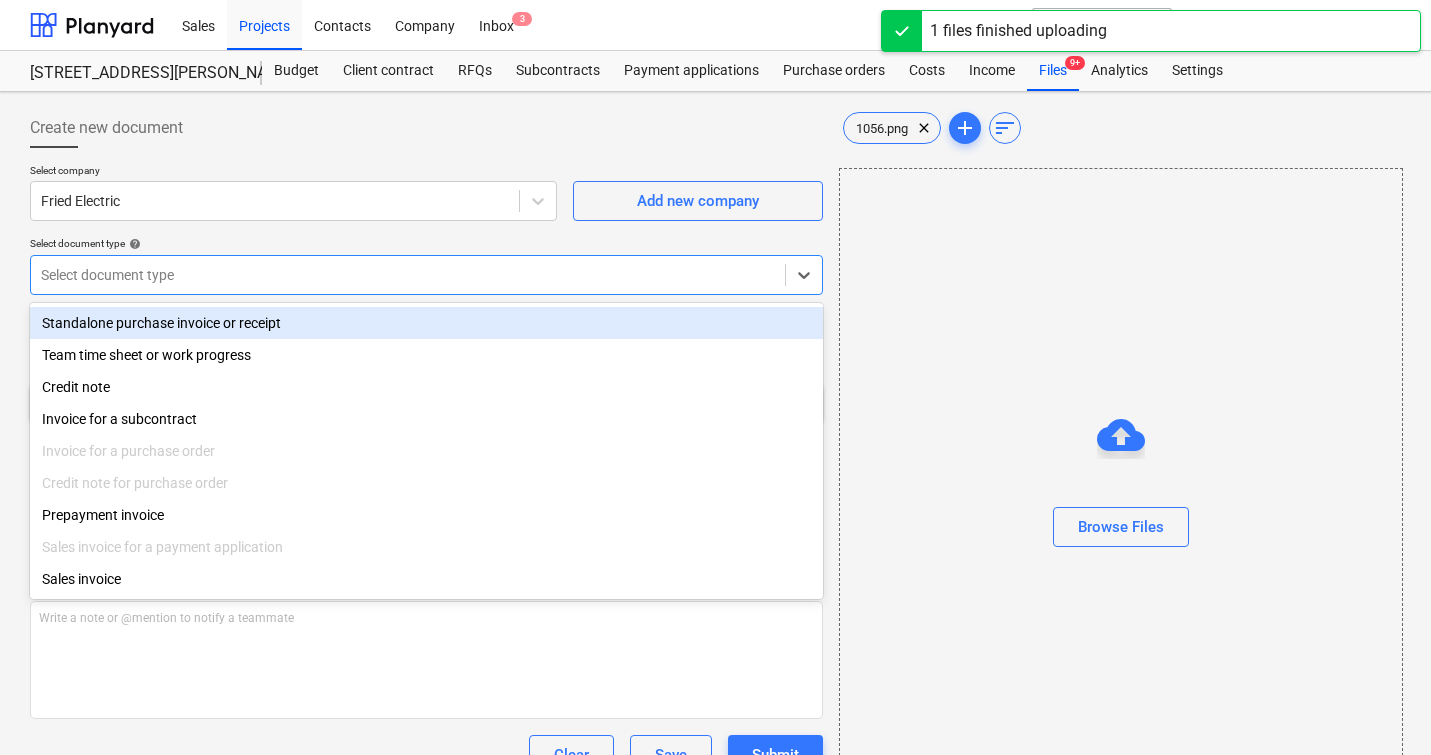 click at bounding box center (408, 275) 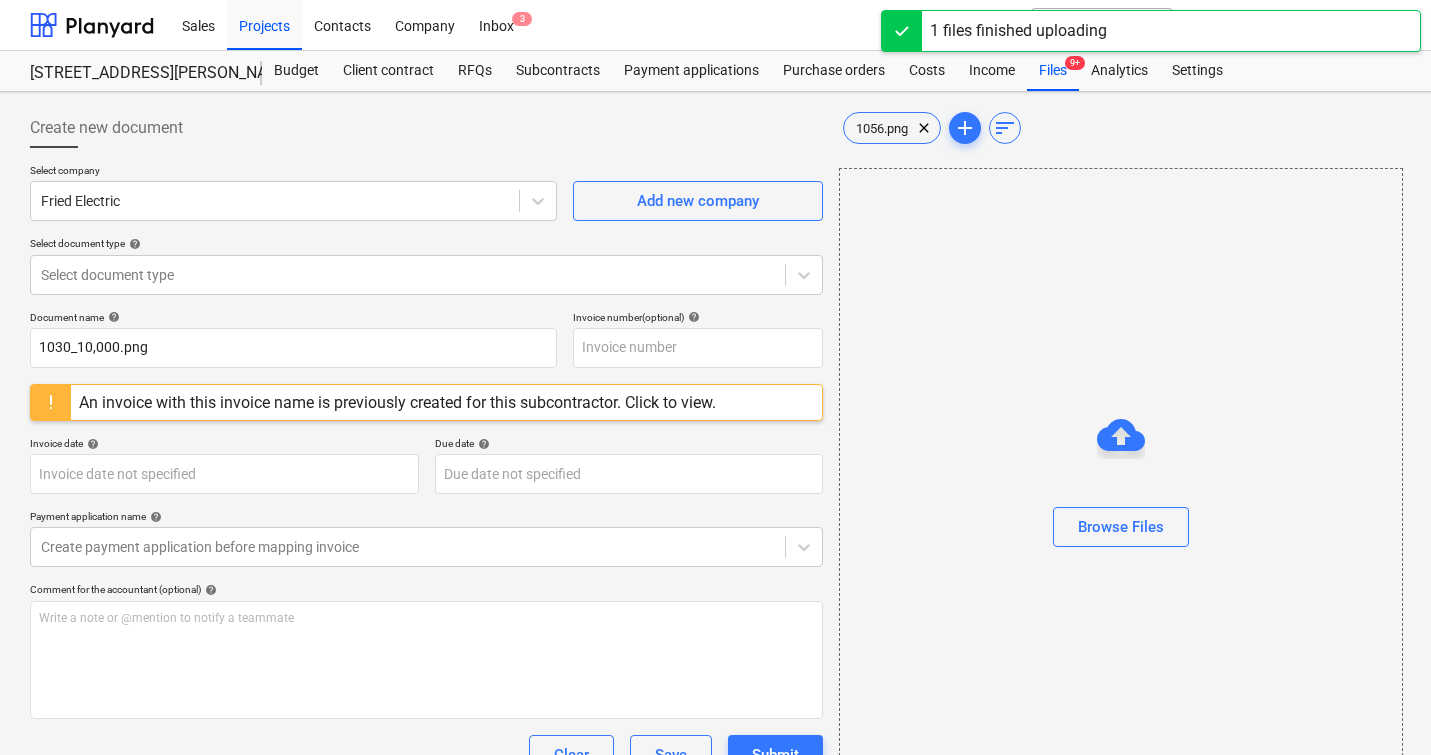 click on "Browse Files" at bounding box center (1121, 487) 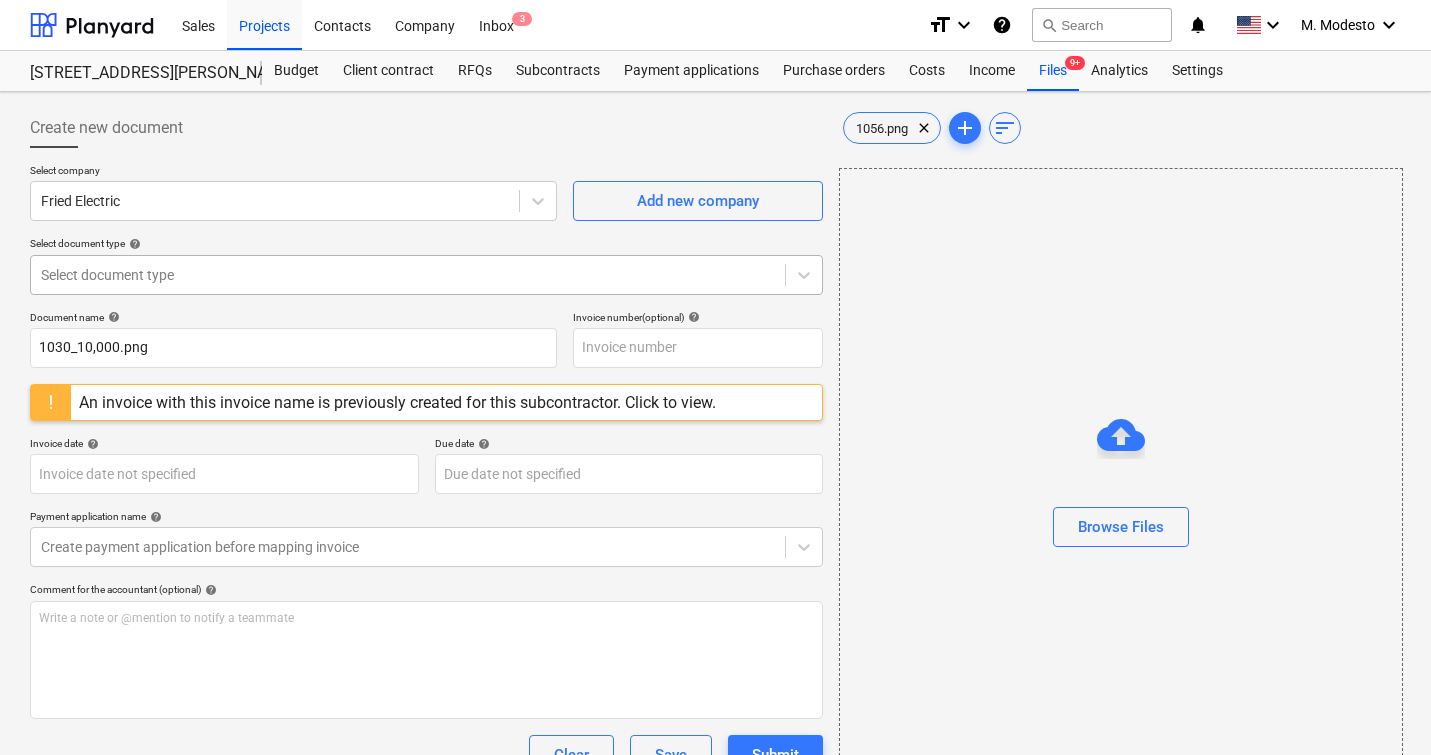 click on "Select document type" at bounding box center (426, 275) 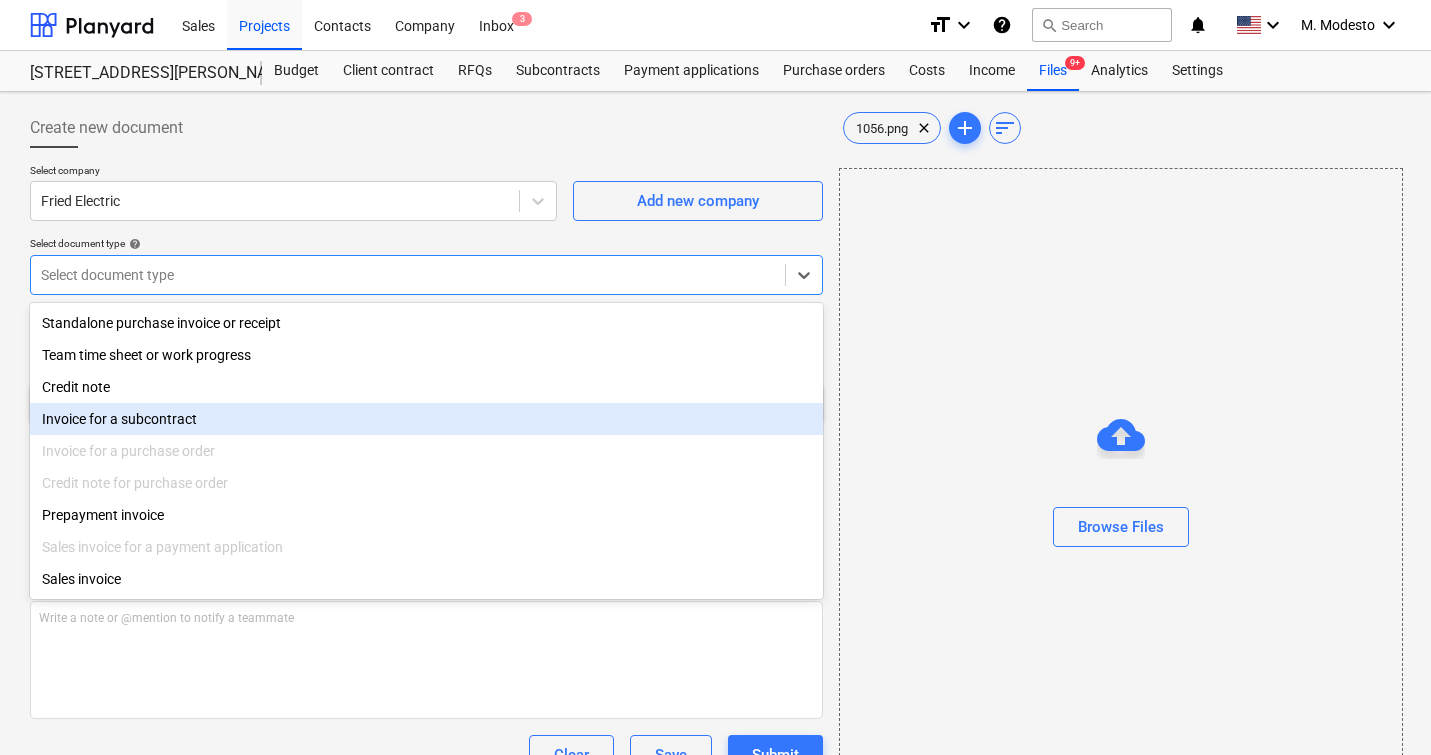 click on "Invoice for a subcontract" at bounding box center (426, 419) 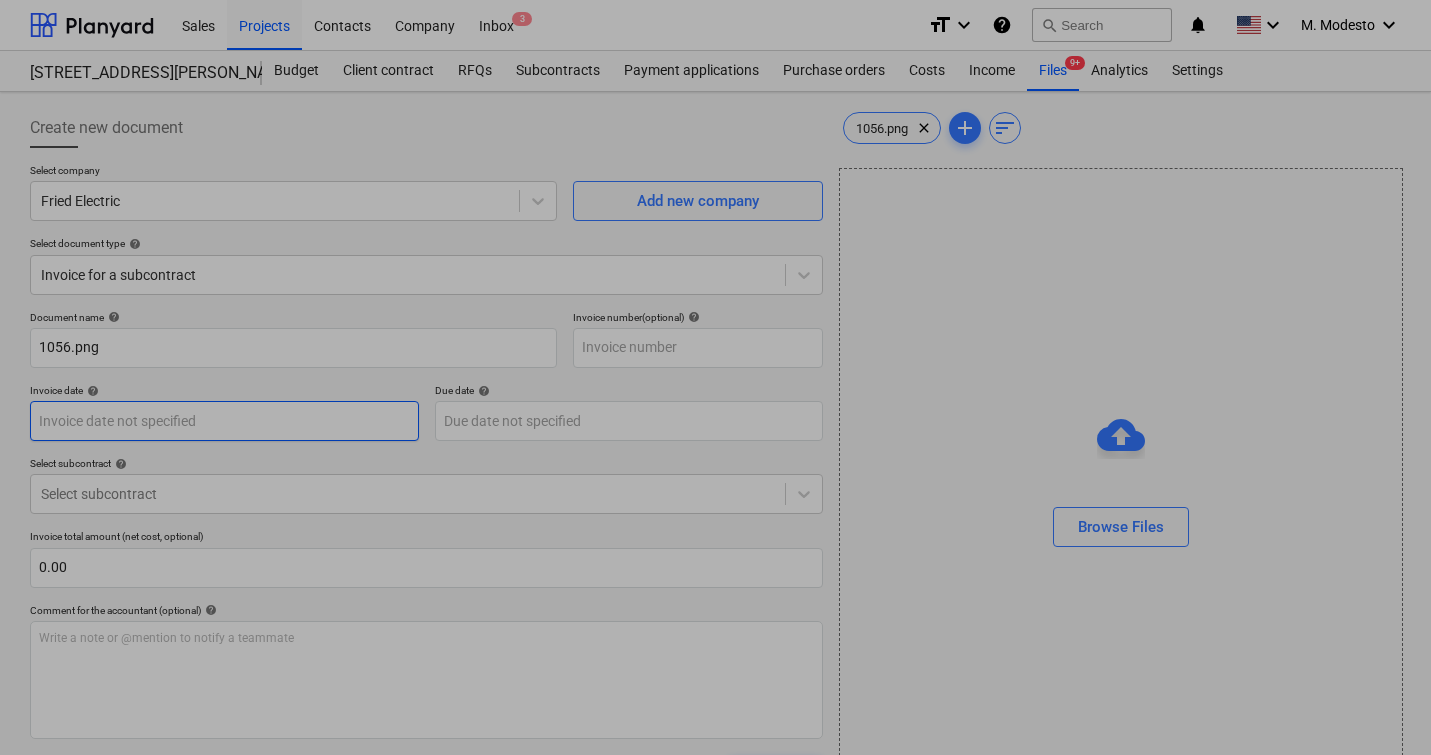 click on "Sales Projects Contacts Company Inbox 3 format_size keyboard_arrow_down help search Search notifications 0 keyboard_arrow_down M. Modesto keyboard_arrow_down 506 Henry Street 506 Henry Street Budget Client contract RFQs Subcontracts Payment applications Purchase orders Costs Income Files 9+ Analytics Settings Create new document Select company Fried Electric   Add new company Select document type help Invoice for a subcontract Document name help 1056.png Invoice number  (optional) help Invoice date help Press the down arrow key to interact with the calendar and
select a date. Press the question mark key to get the keyboard shortcuts for changing dates. Due date help Press the down arrow key to interact with the calendar and
select a date. Press the question mark key to get the keyboard shortcuts for changing dates. Select subcontract help Select subcontract Invoice total amount (net cost, optional) 0.00 Comment for the accountant (optional) help Write a note or @mention to notify a teammate ﻿ Save" at bounding box center [715, 377] 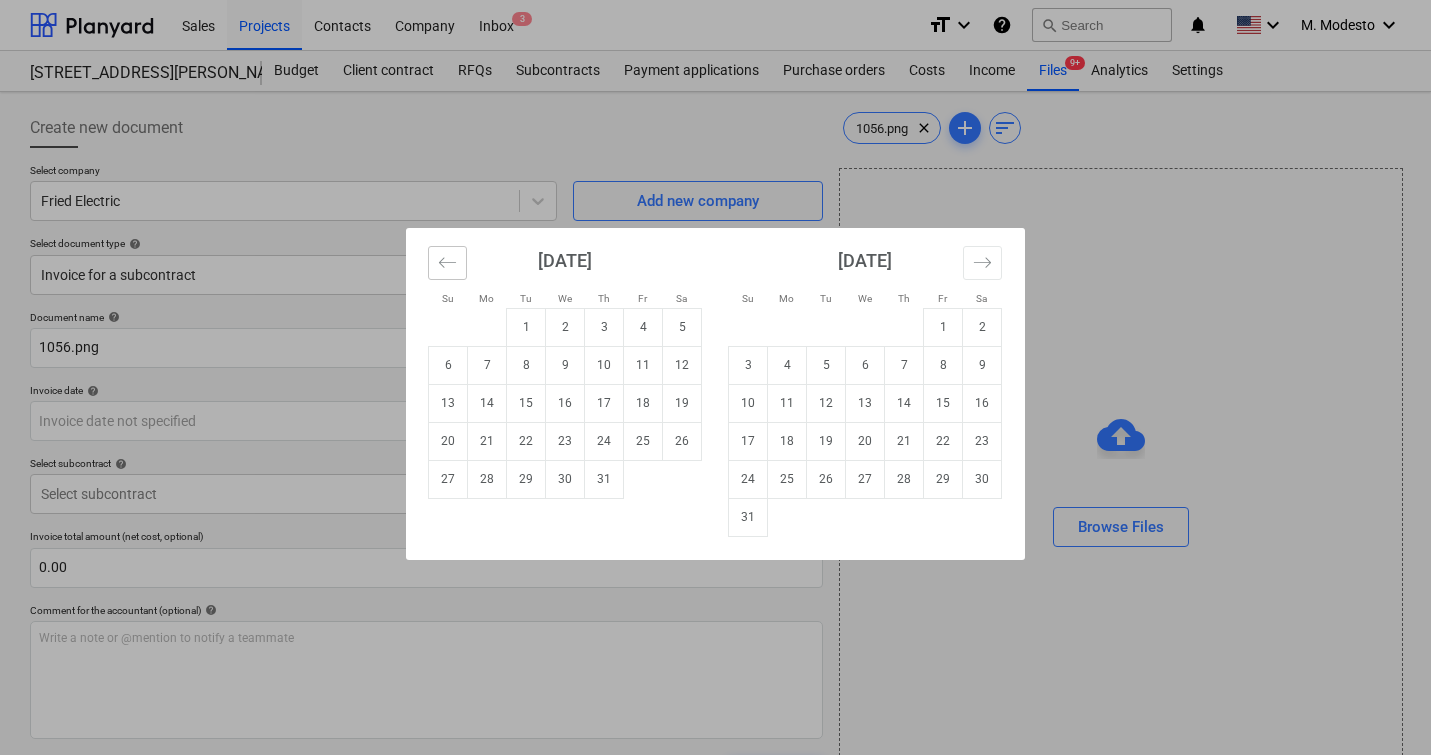 click 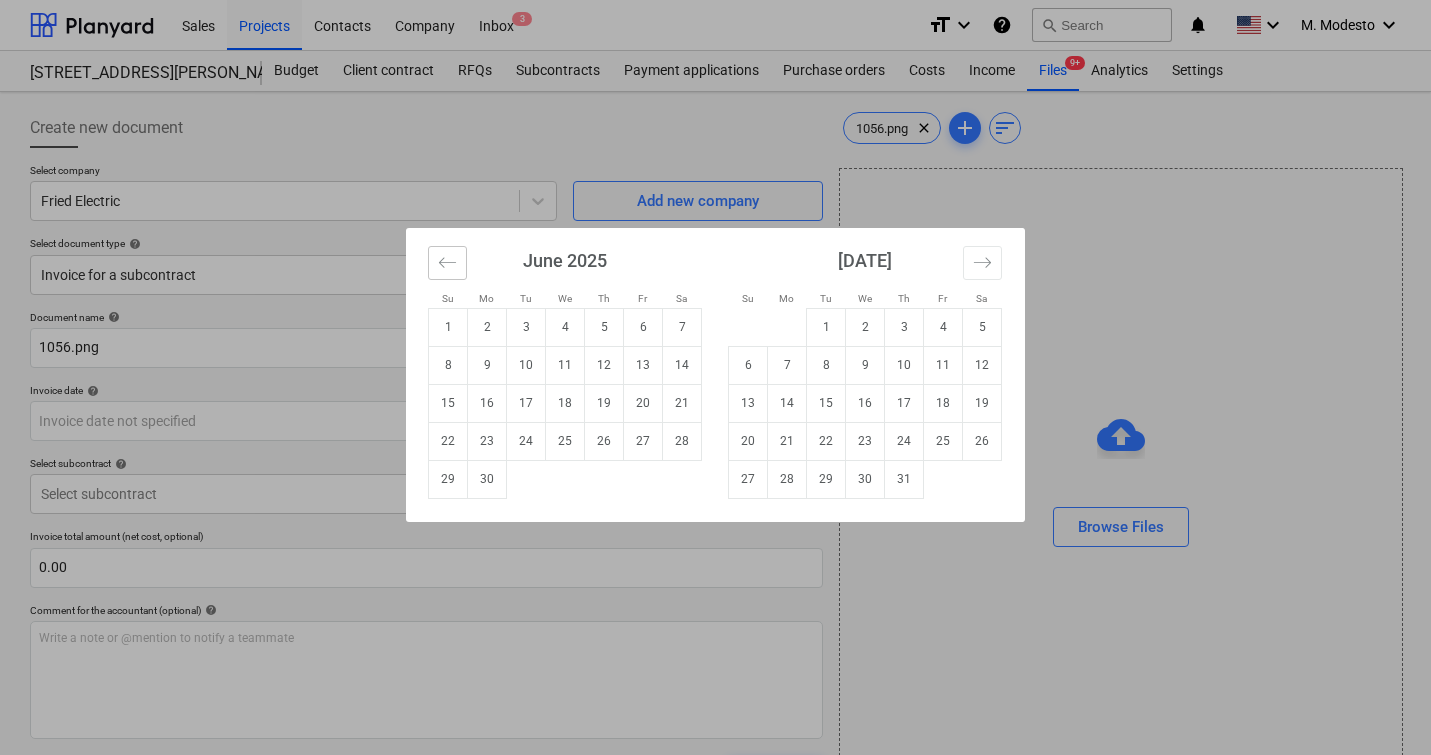 click 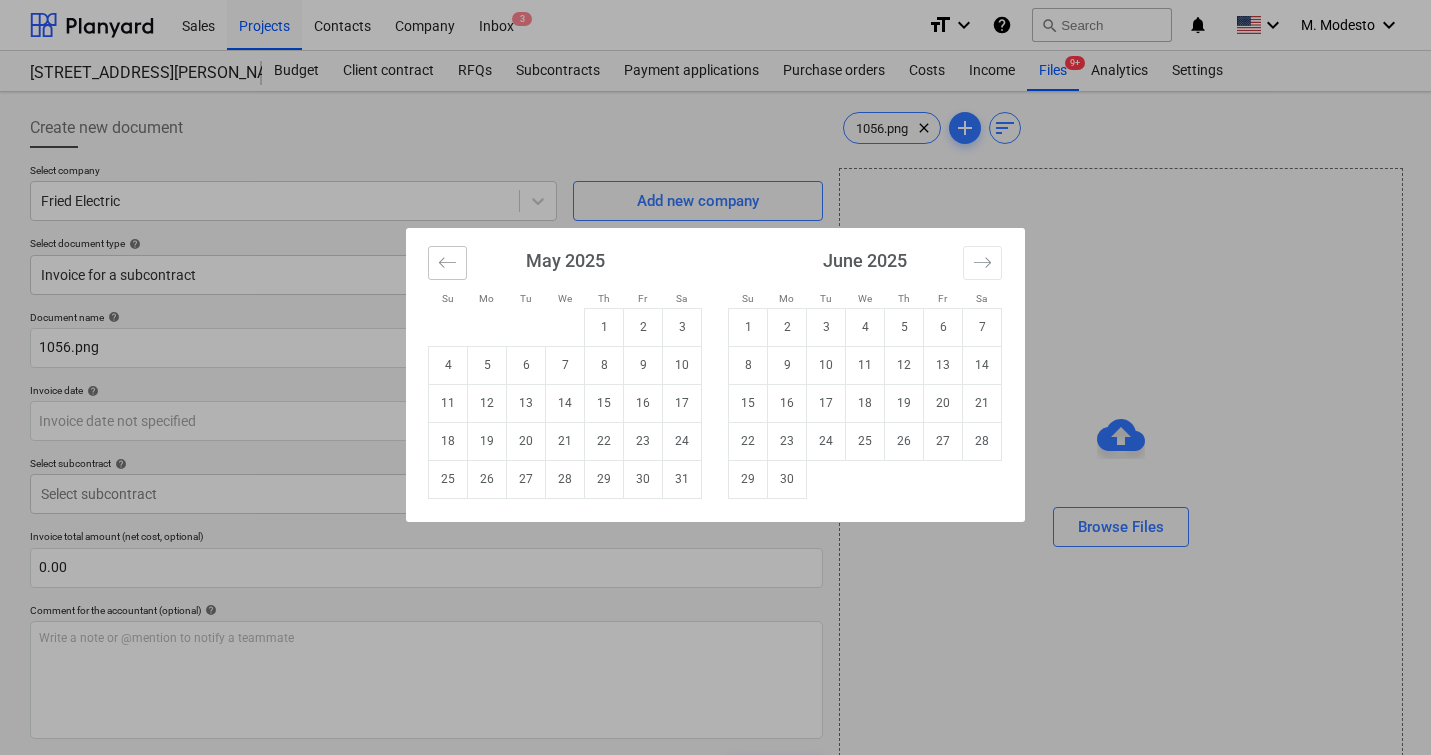 click 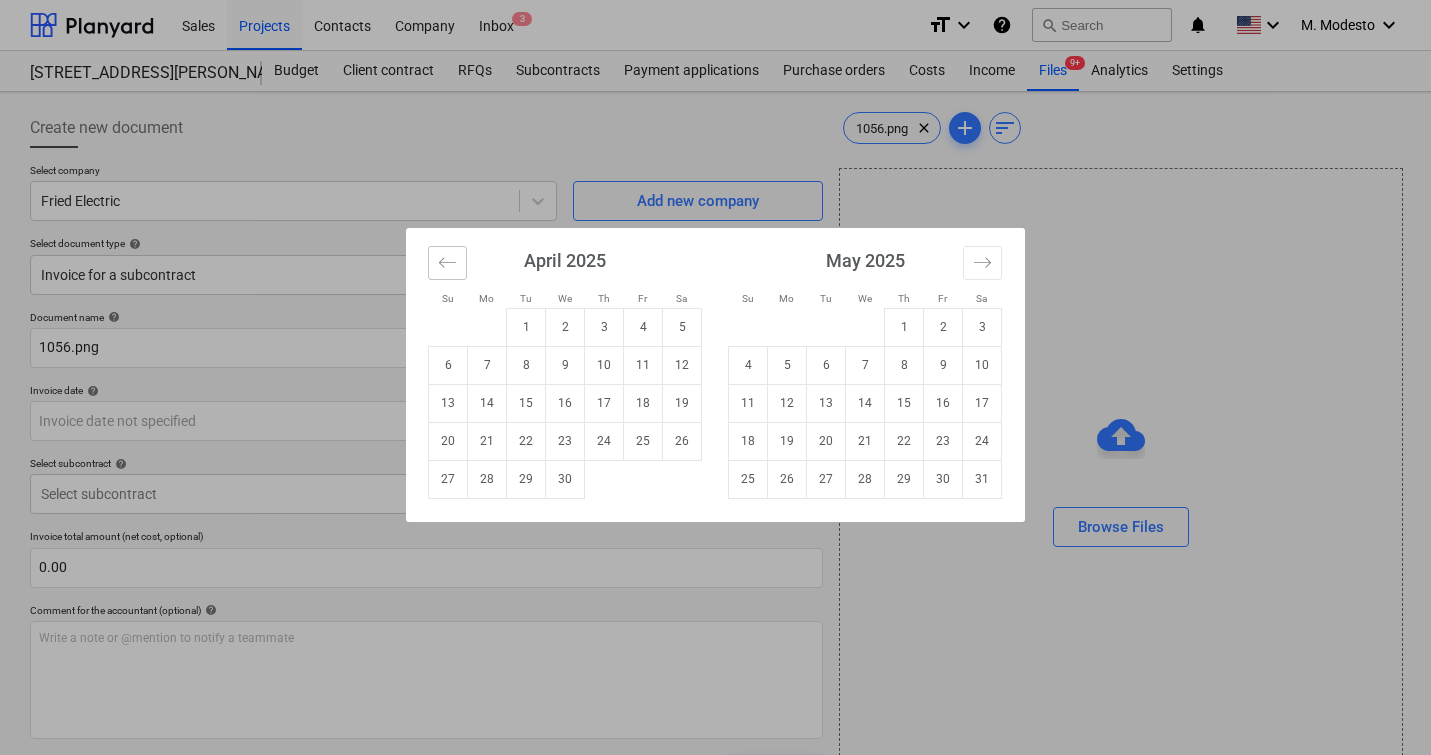 click 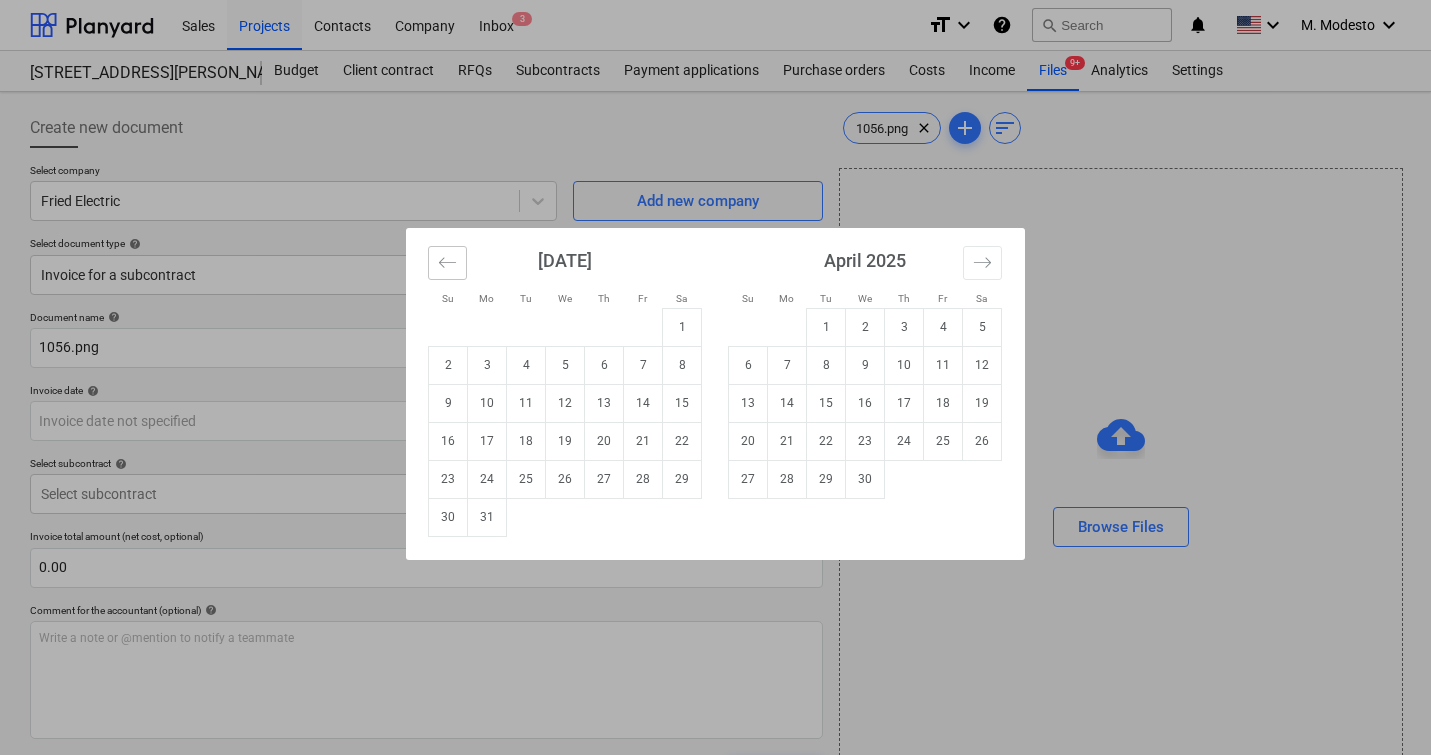 click 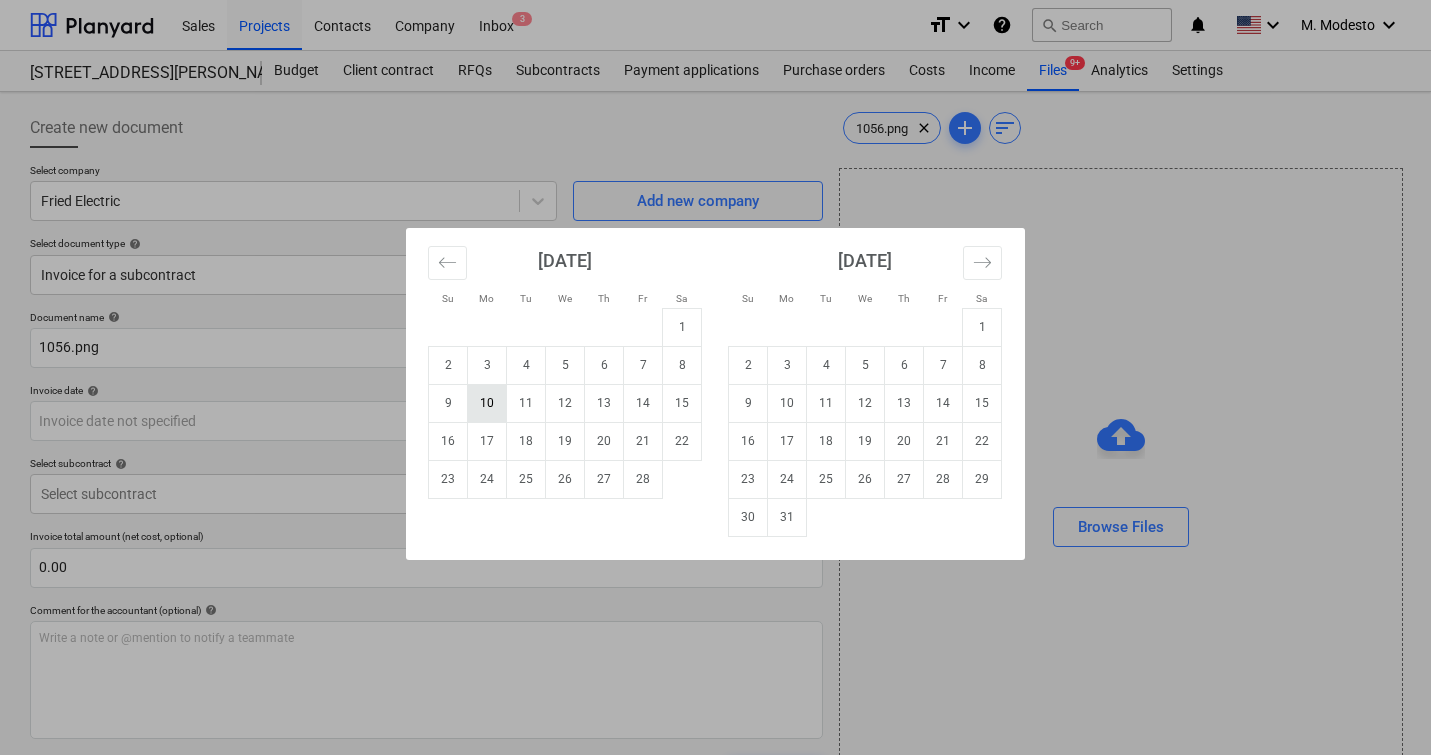 click on "10" at bounding box center [487, 403] 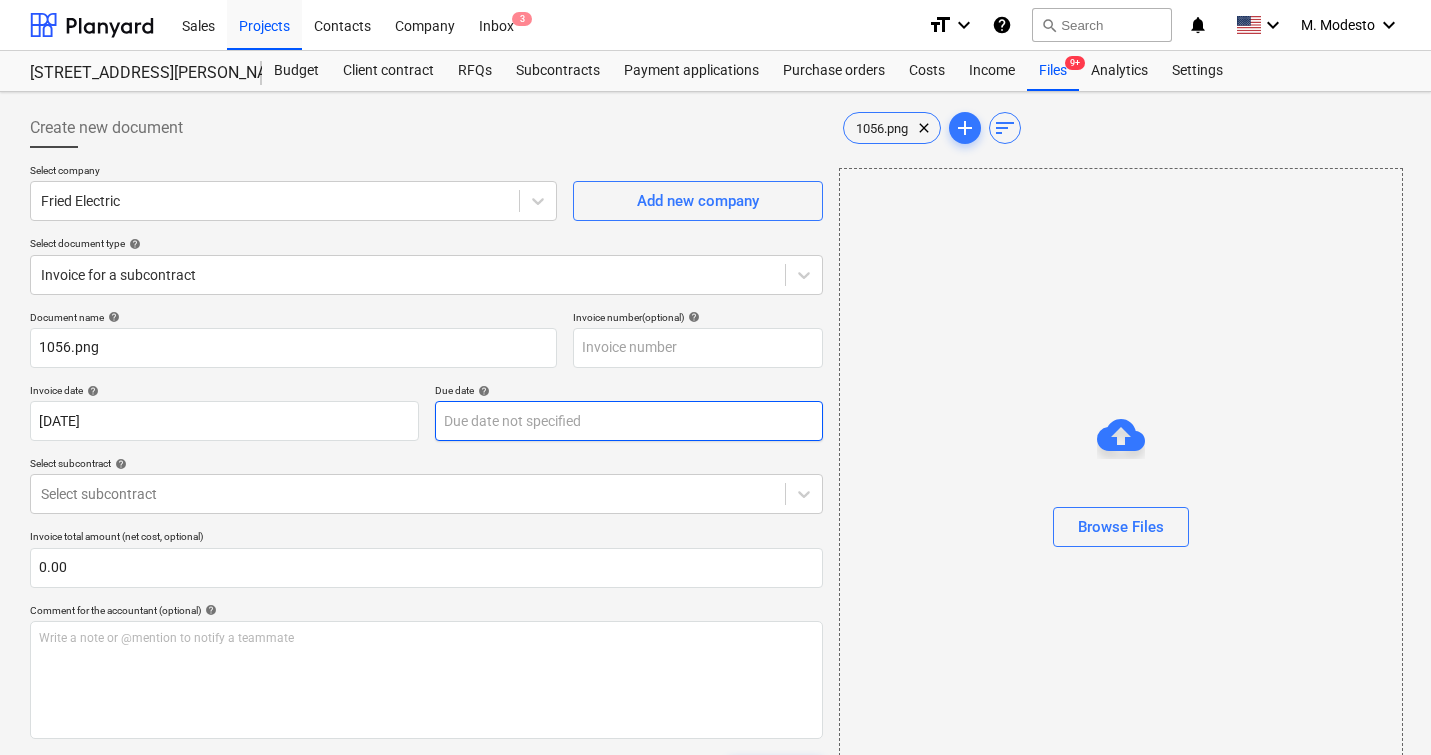 click on "Sales Projects Contacts Company Inbox 3 format_size keyboard_arrow_down help search Search notifications 0 keyboard_arrow_down M. Modesto keyboard_arrow_down 506 Henry Street 506 Henry Street Budget Client contract RFQs Subcontracts Payment applications Purchase orders Costs Income Files 9+ Analytics Settings Create new document Select company Fried Electric   Add new company Select document type help Invoice for a subcontract Document name help 1056.png Invoice number  (optional) help Invoice date help 10 Feb 2025 10.02.2025 Press the down arrow key to interact with the calendar and
select a date. Press the question mark key to get the keyboard shortcuts for changing dates. Due date help Press the down arrow key to interact with the calendar and
select a date. Press the question mark key to get the keyboard shortcuts for changing dates. Select subcontract help Select subcontract Invoice total amount (net cost, optional) 0.00 Comment for the accountant (optional) help ﻿ Clear Save Submit Total add" at bounding box center (715, 377) 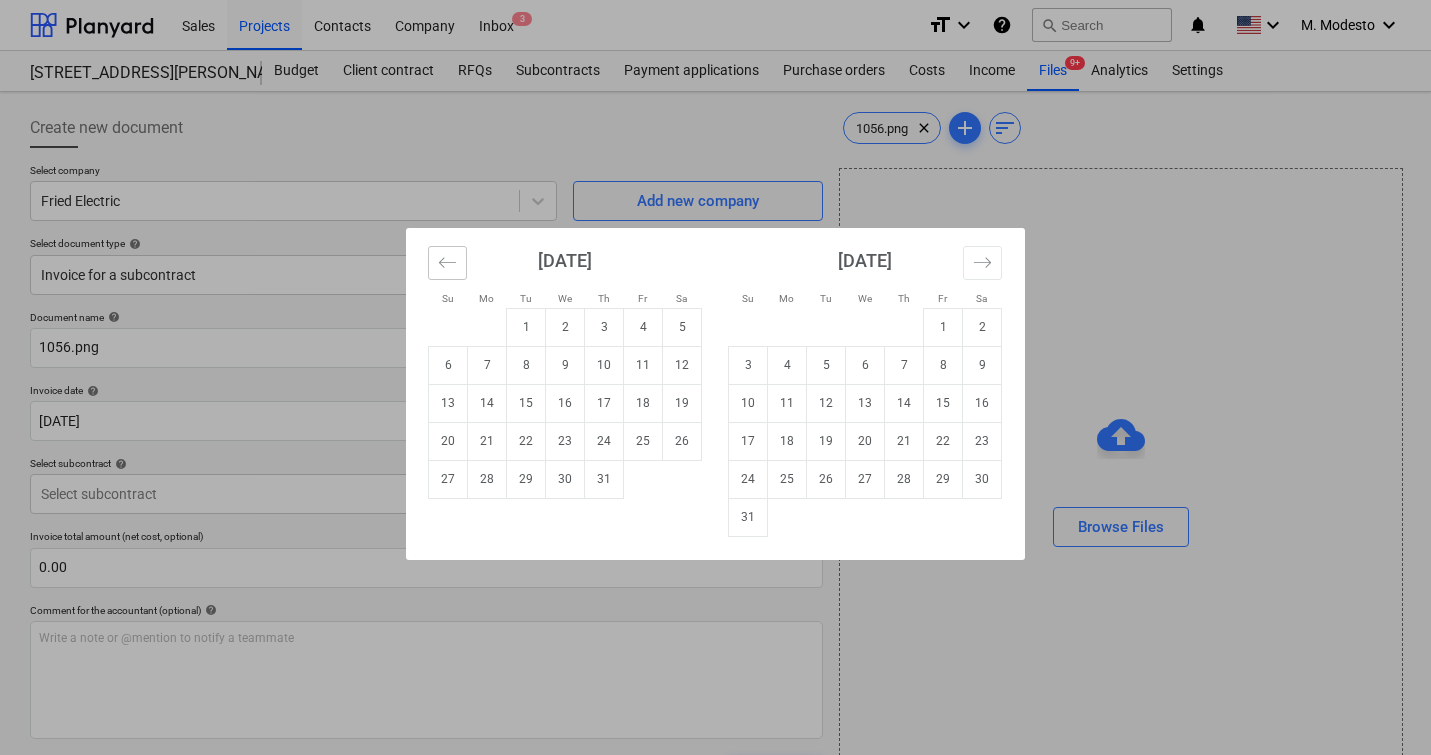 click 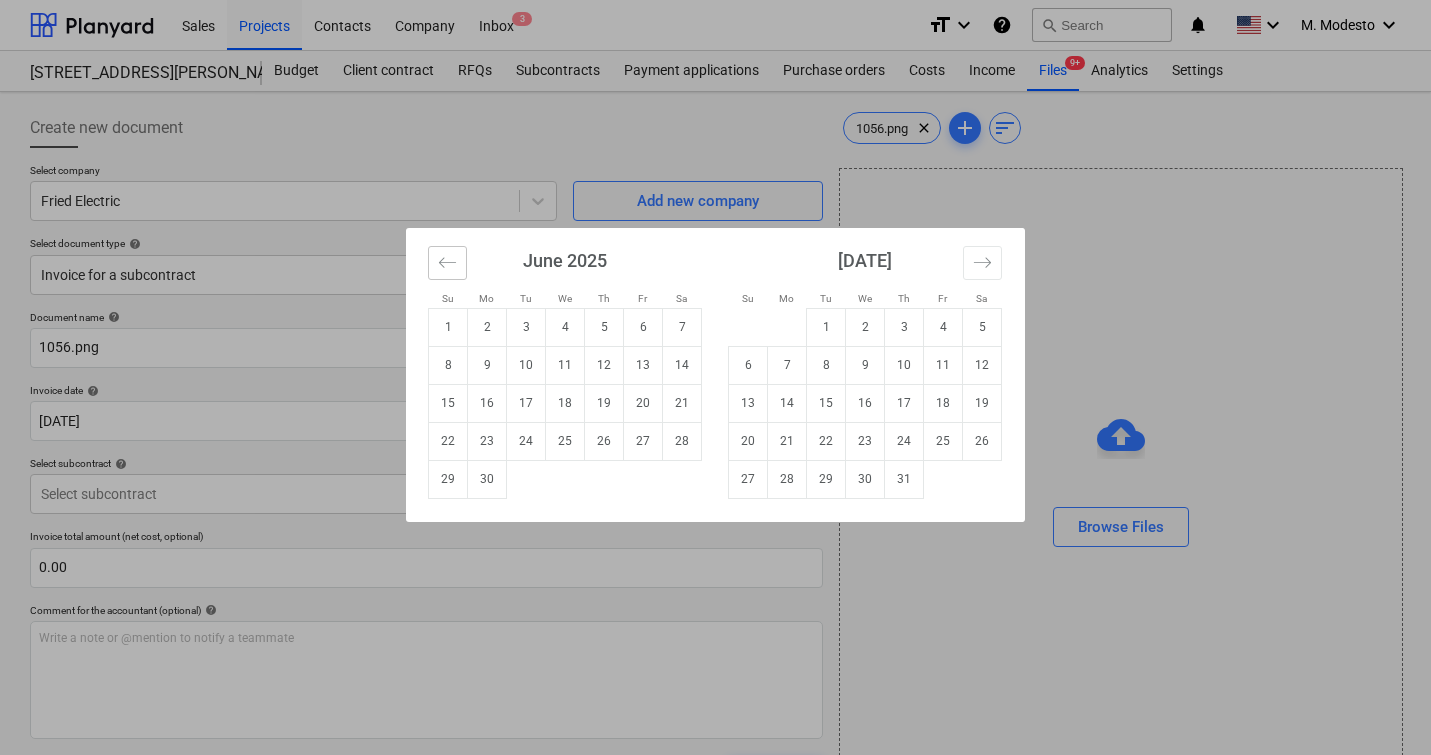 click 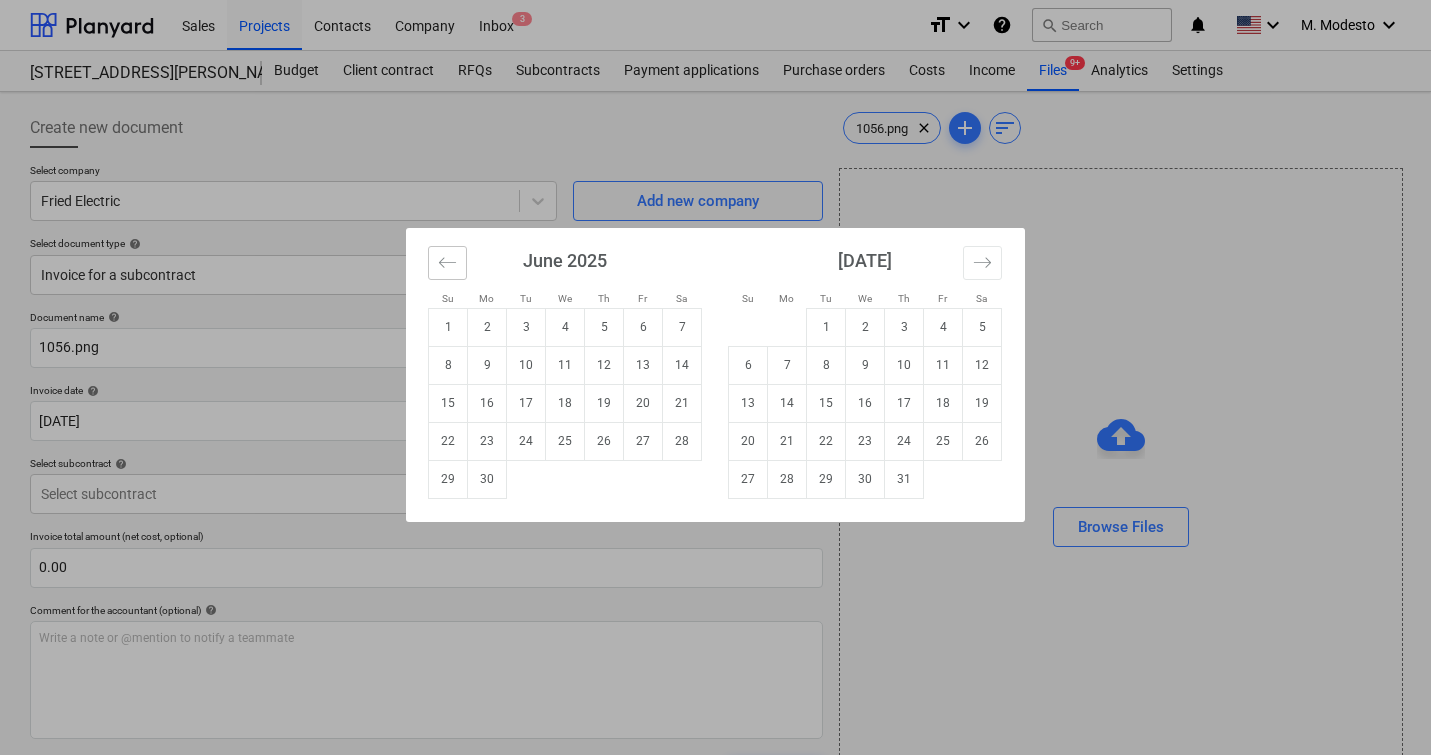 click 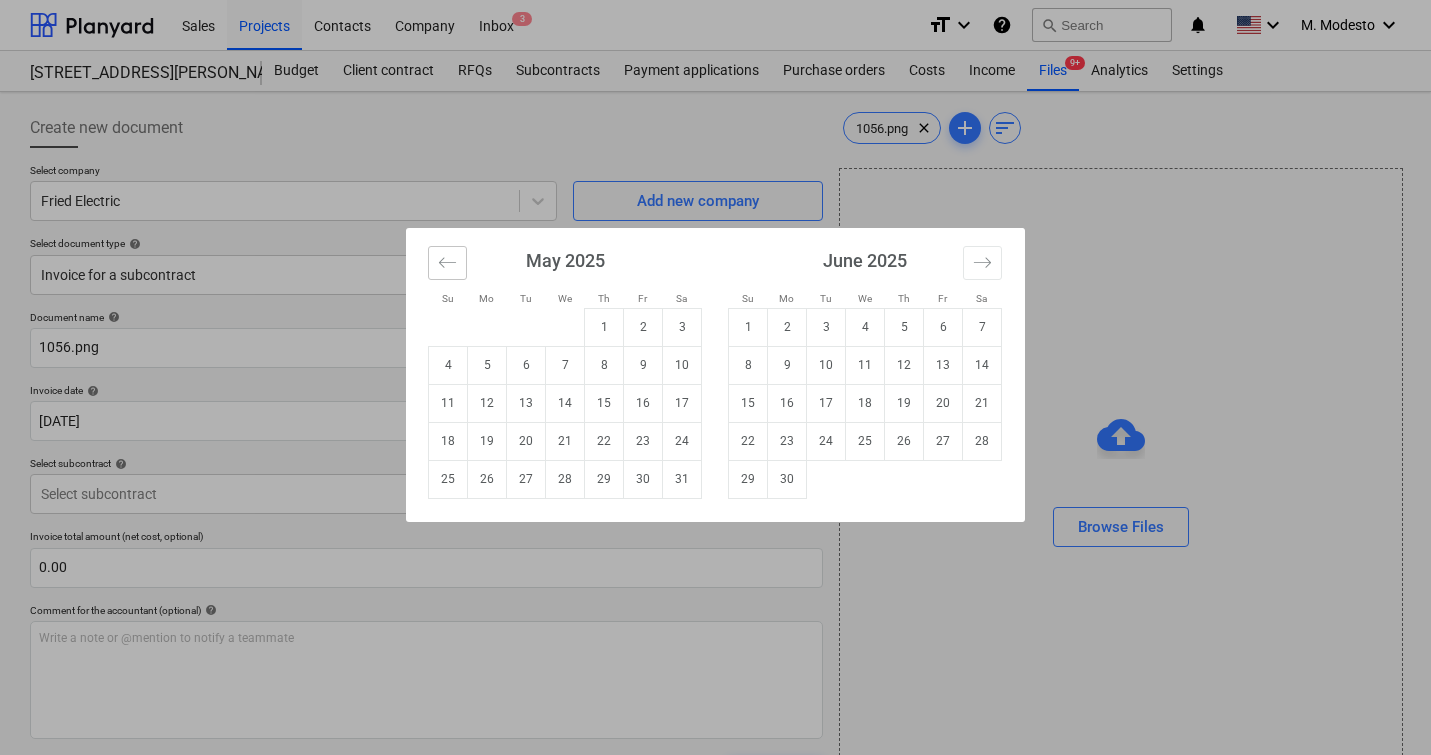 click 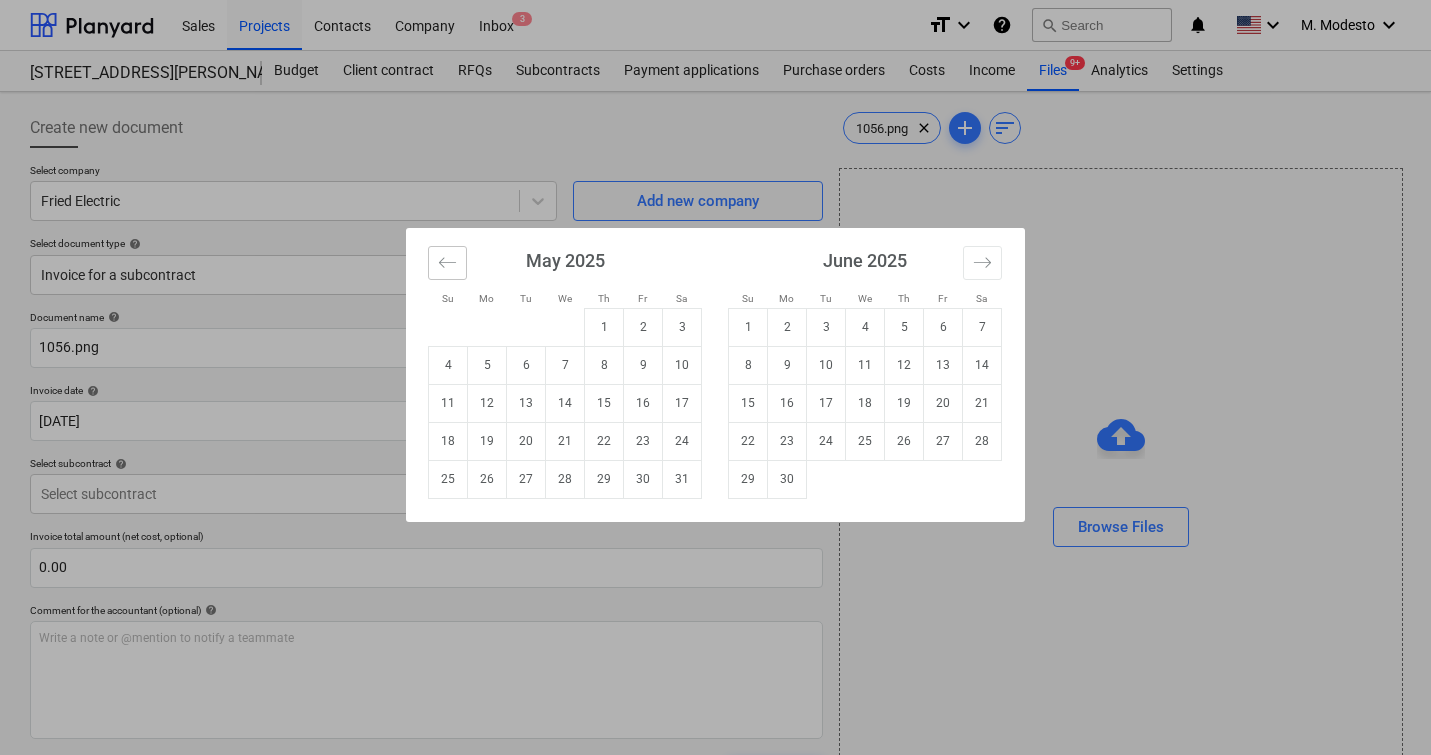 click 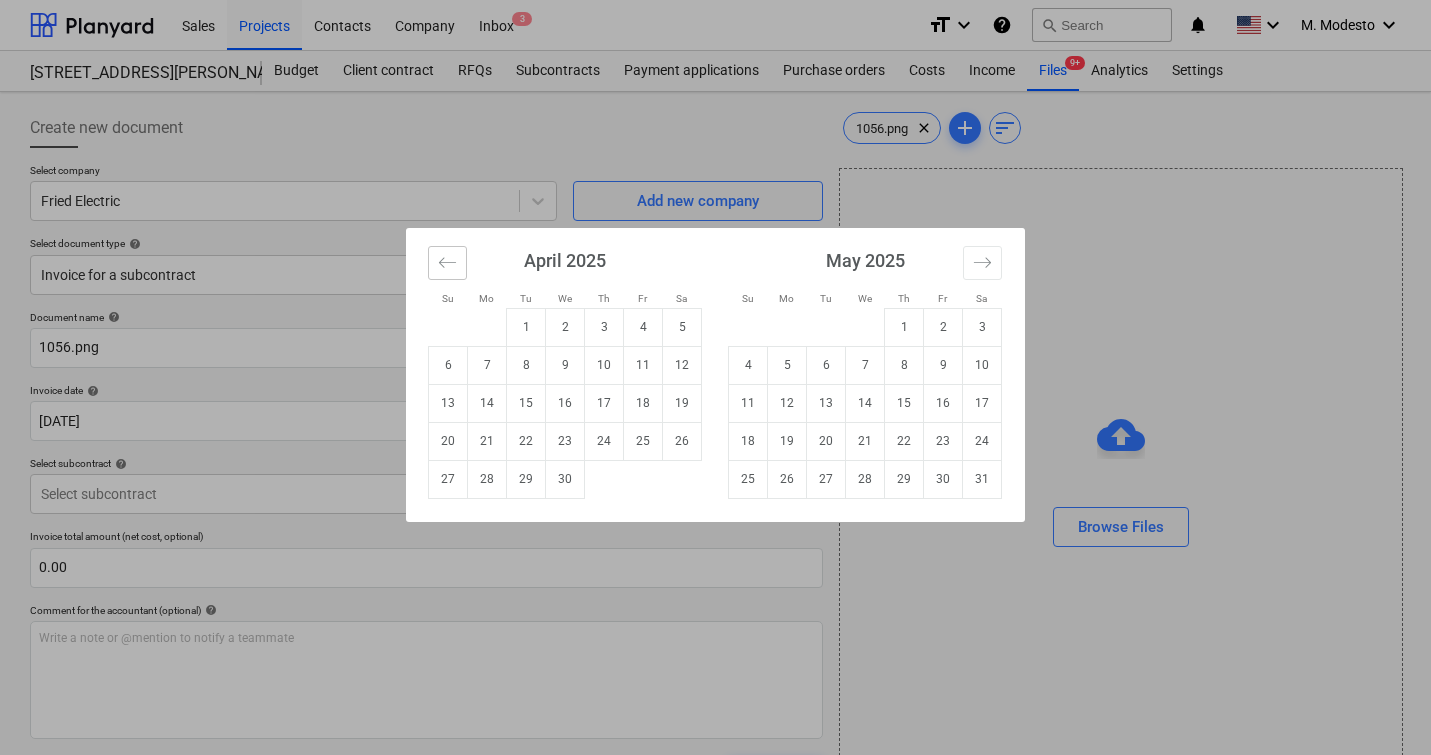 click 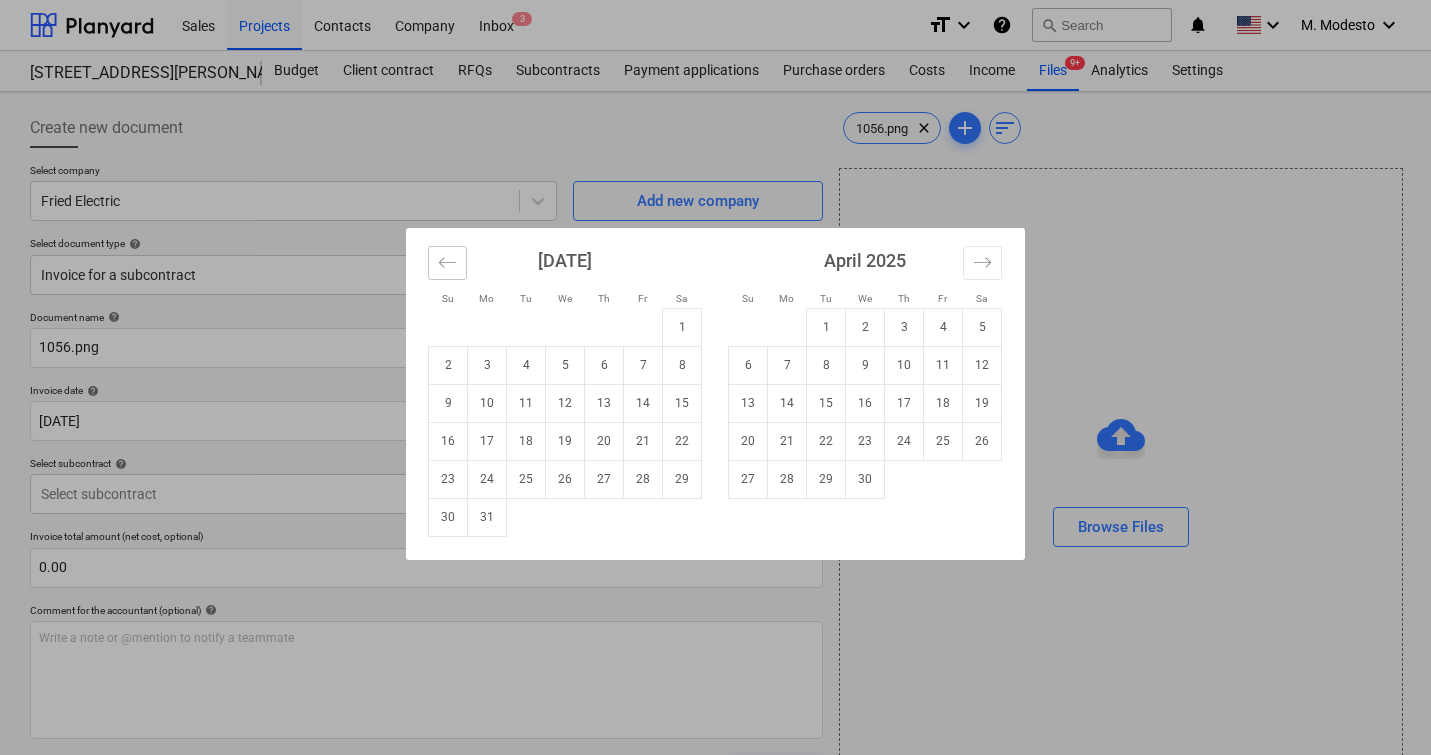 click 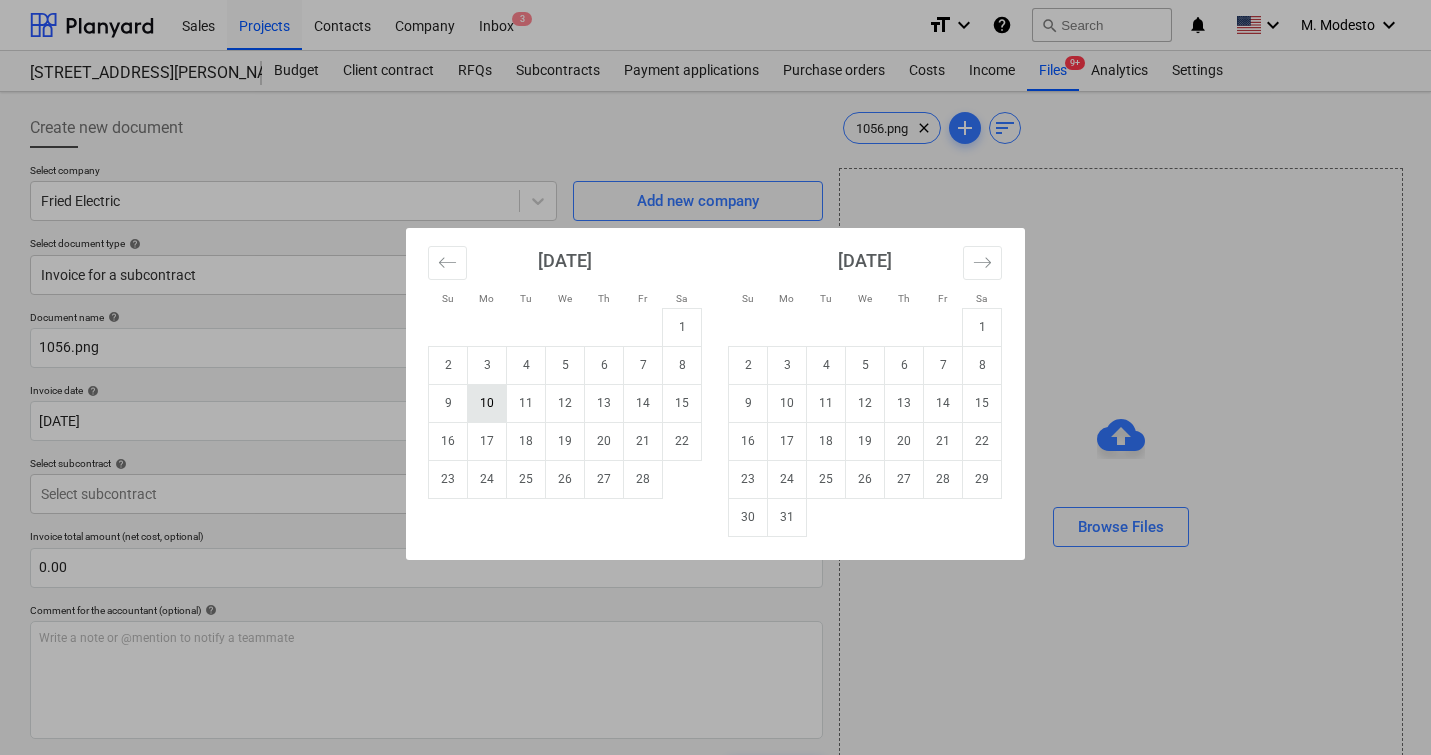 click on "10" at bounding box center [487, 403] 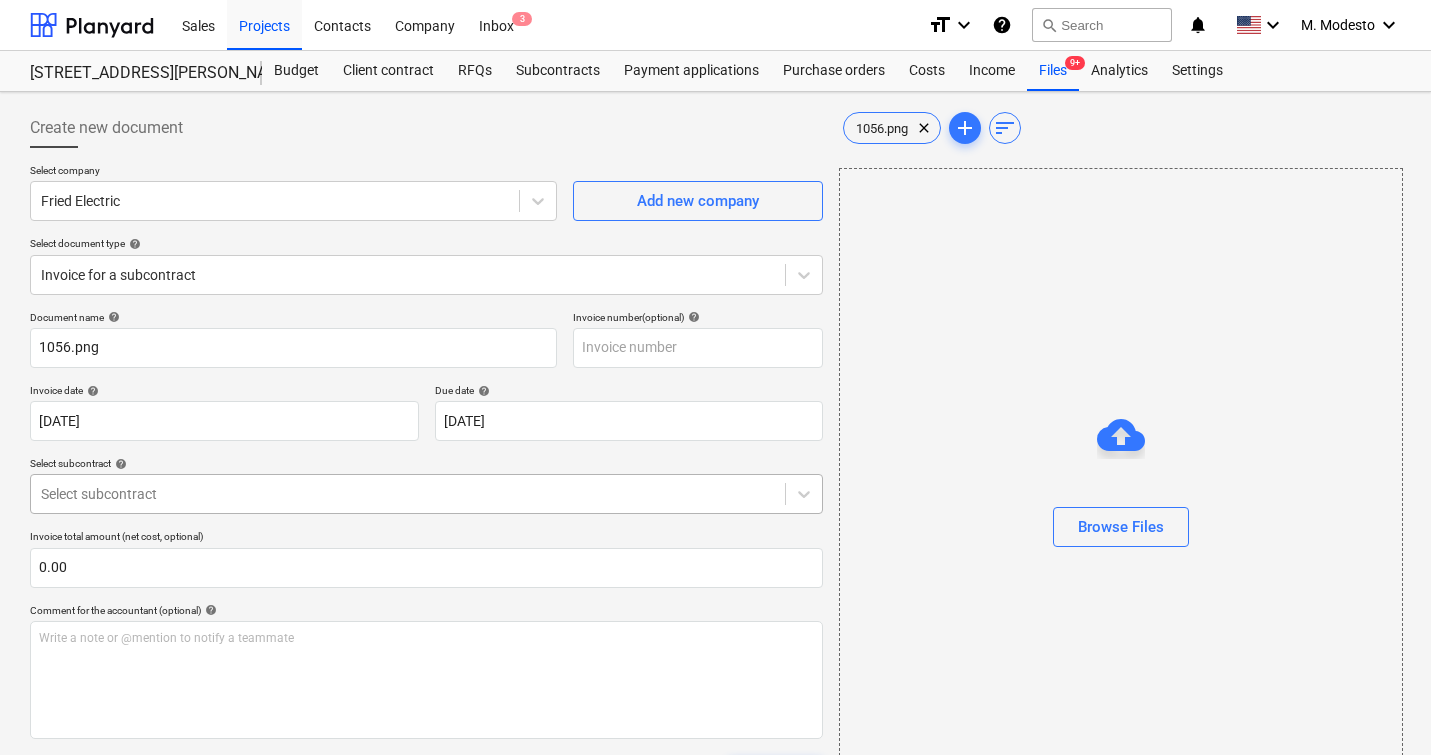 click at bounding box center [408, 494] 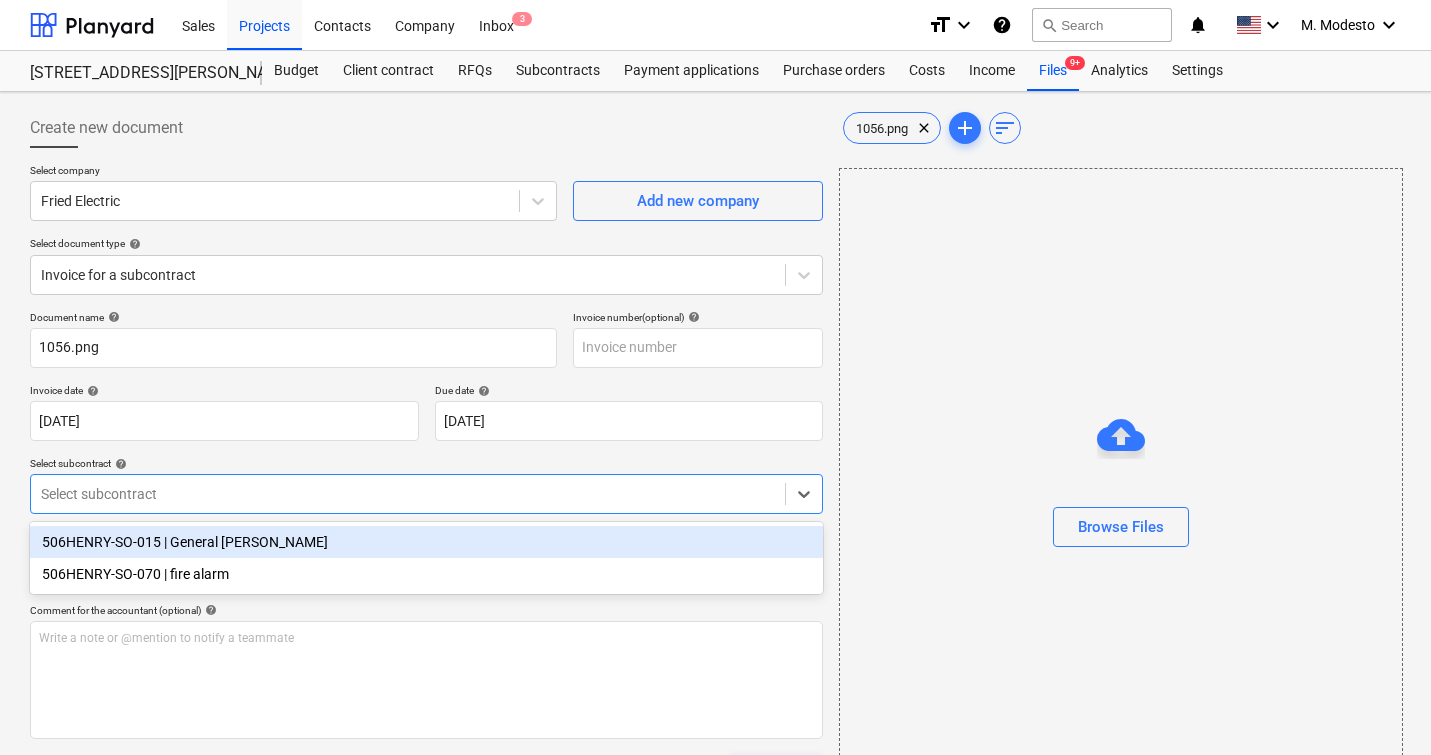 click on "506HENRY-SO-015 | General [PERSON_NAME]" at bounding box center [426, 542] 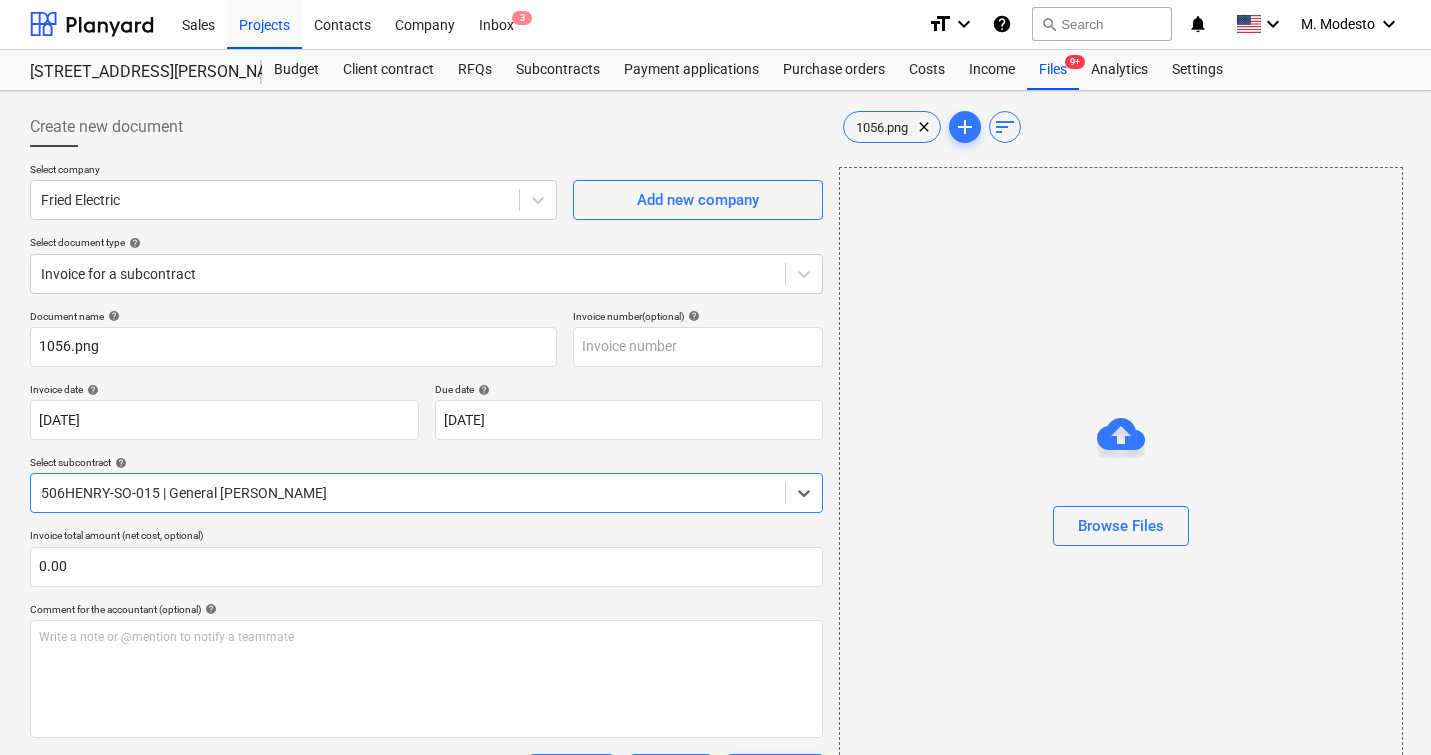 scroll, scrollTop: 30, scrollLeft: 0, axis: vertical 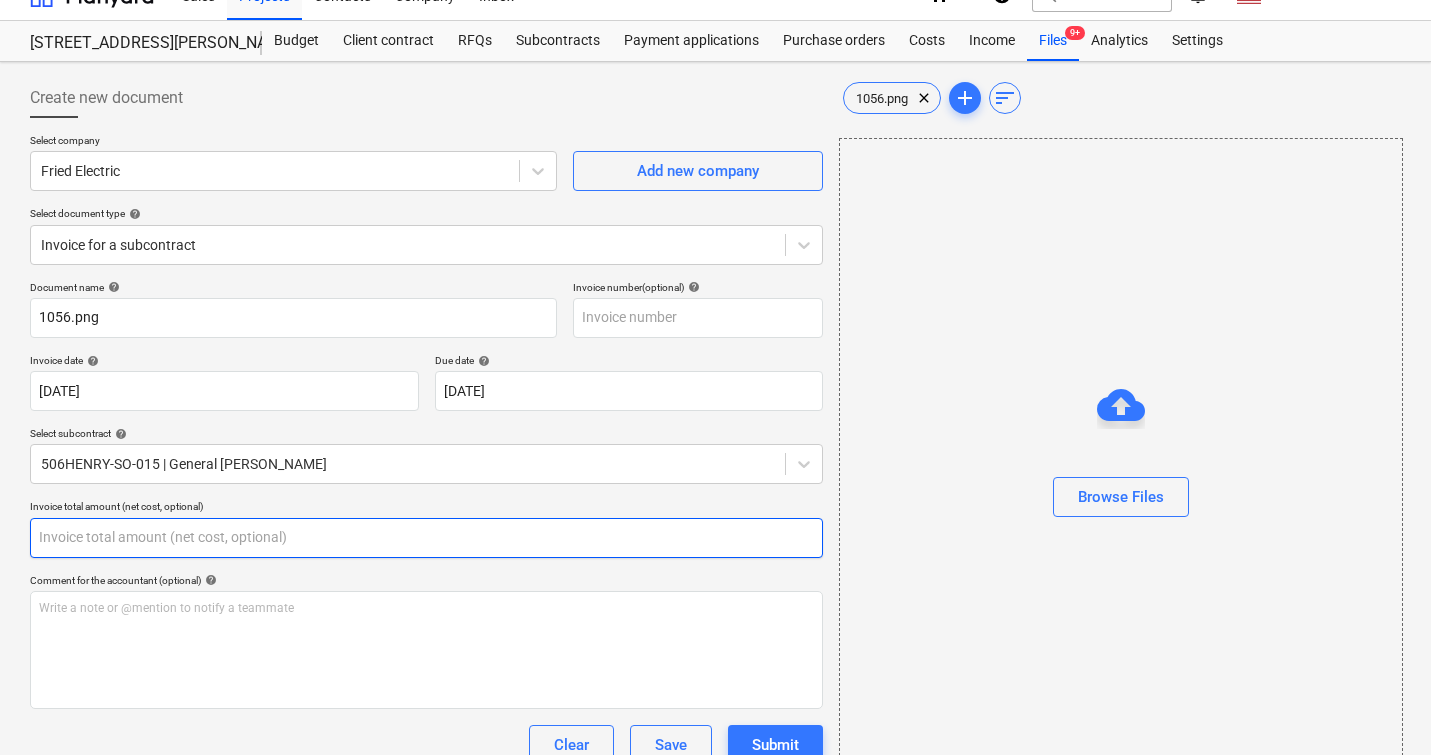 click at bounding box center [426, 538] 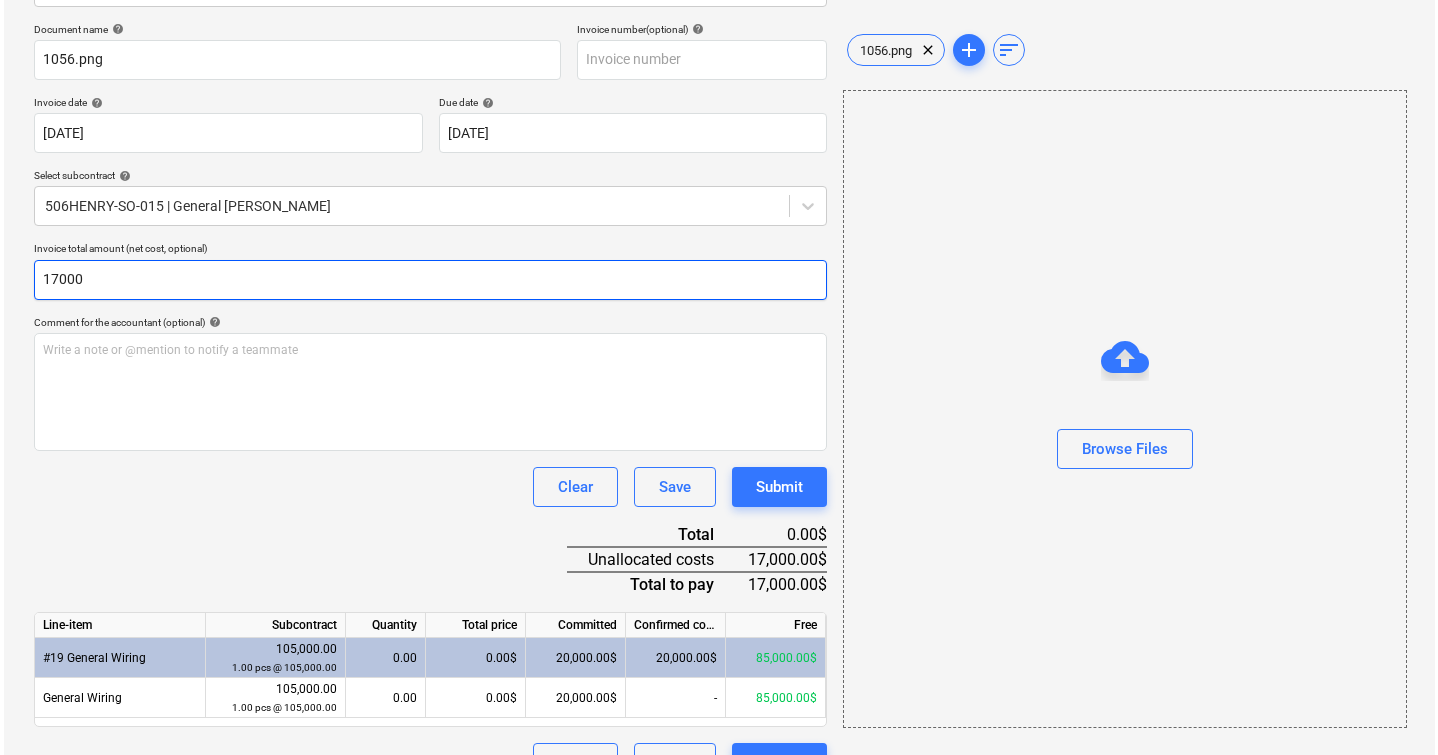 scroll, scrollTop: 332, scrollLeft: 0, axis: vertical 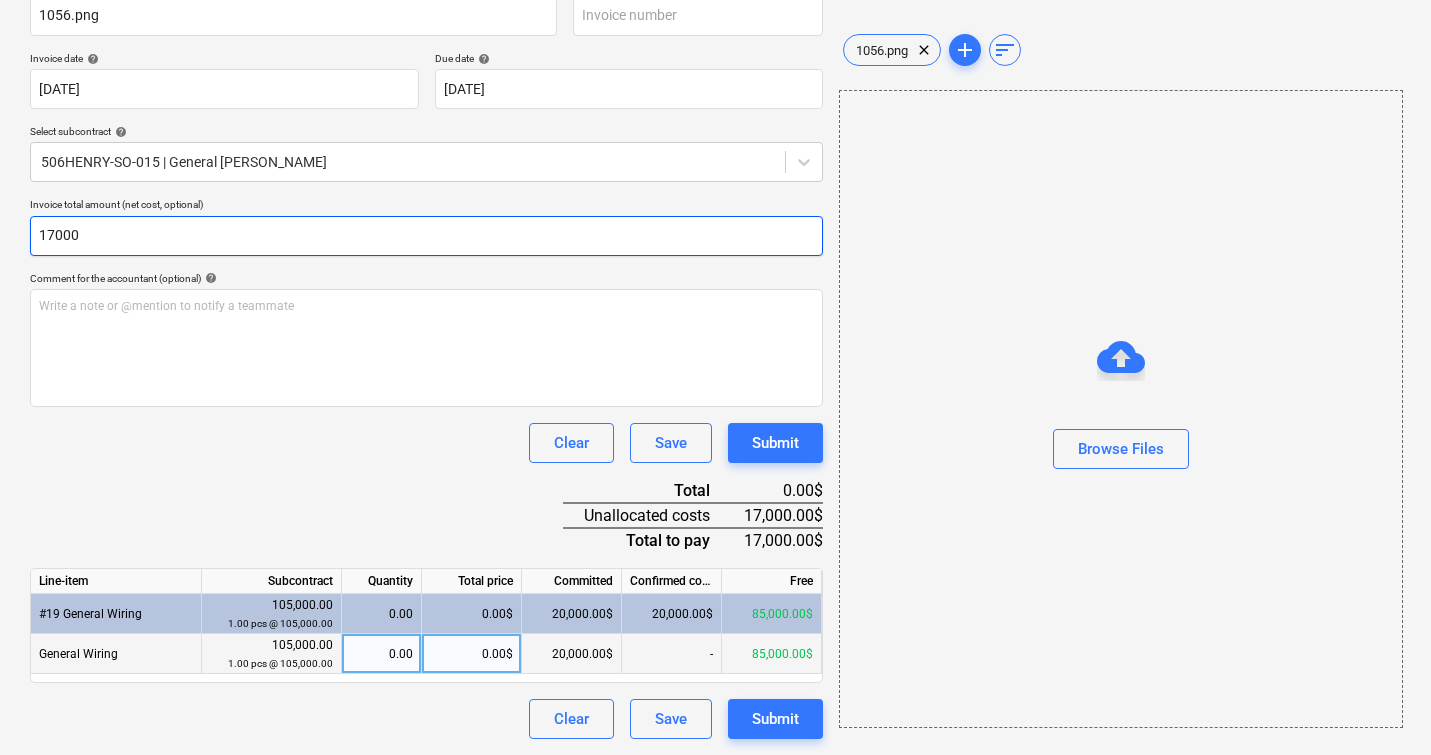 type on "17000" 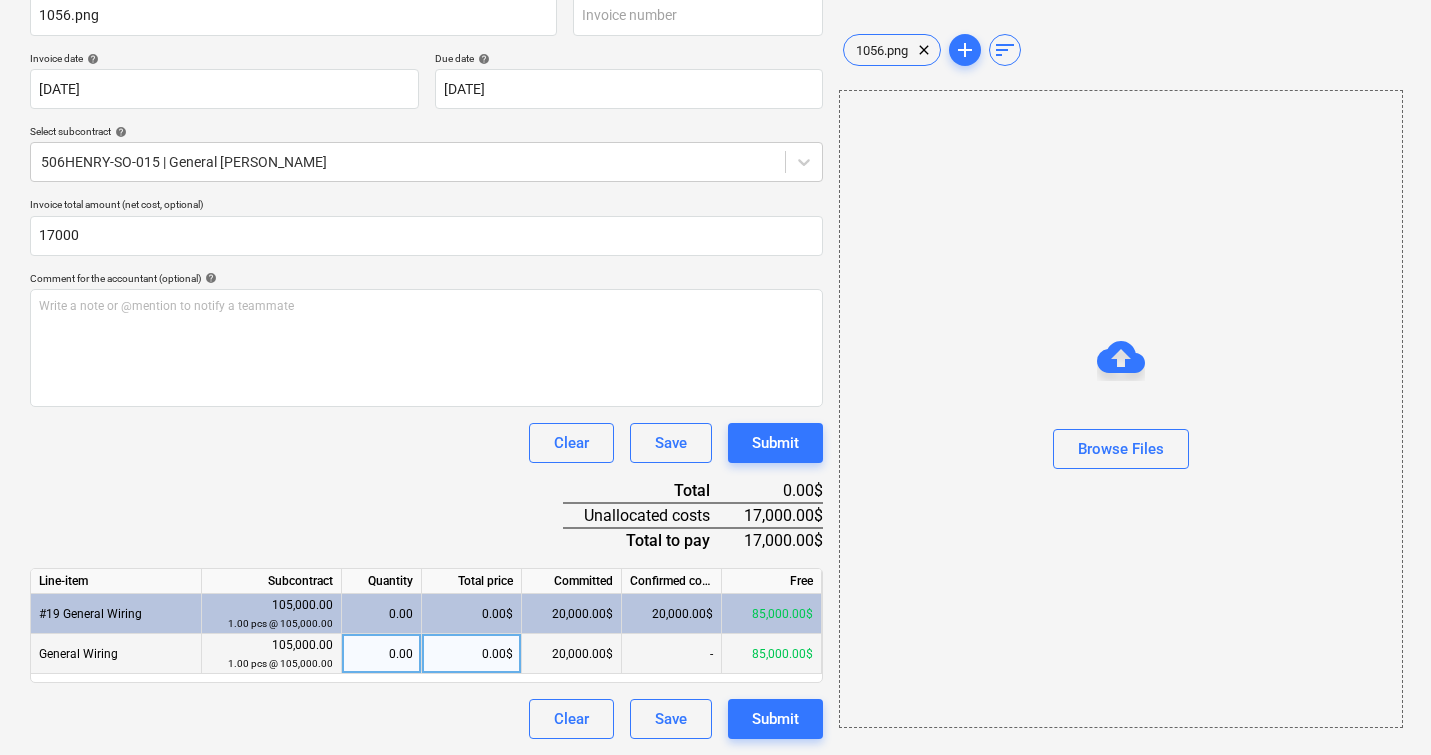 click on "0.00$" at bounding box center [472, 654] 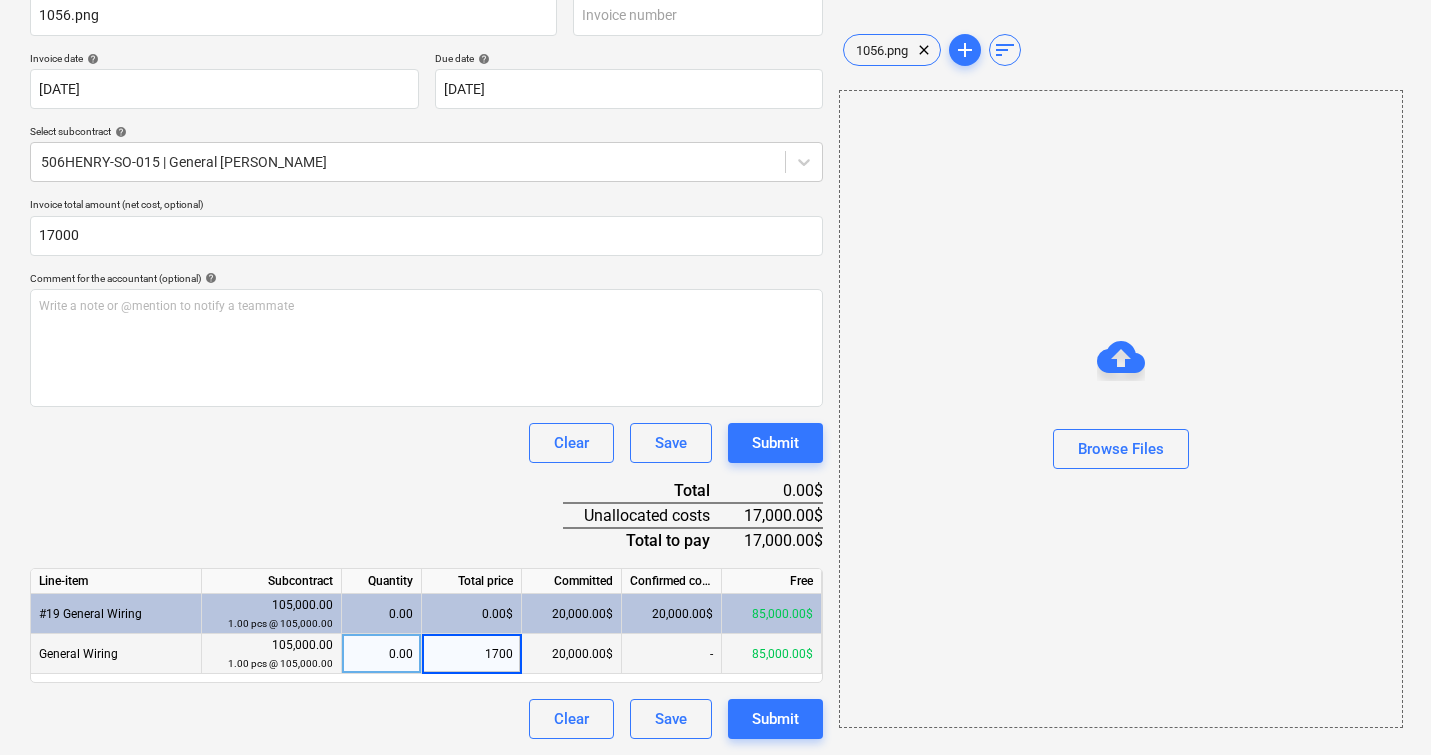type on "17000" 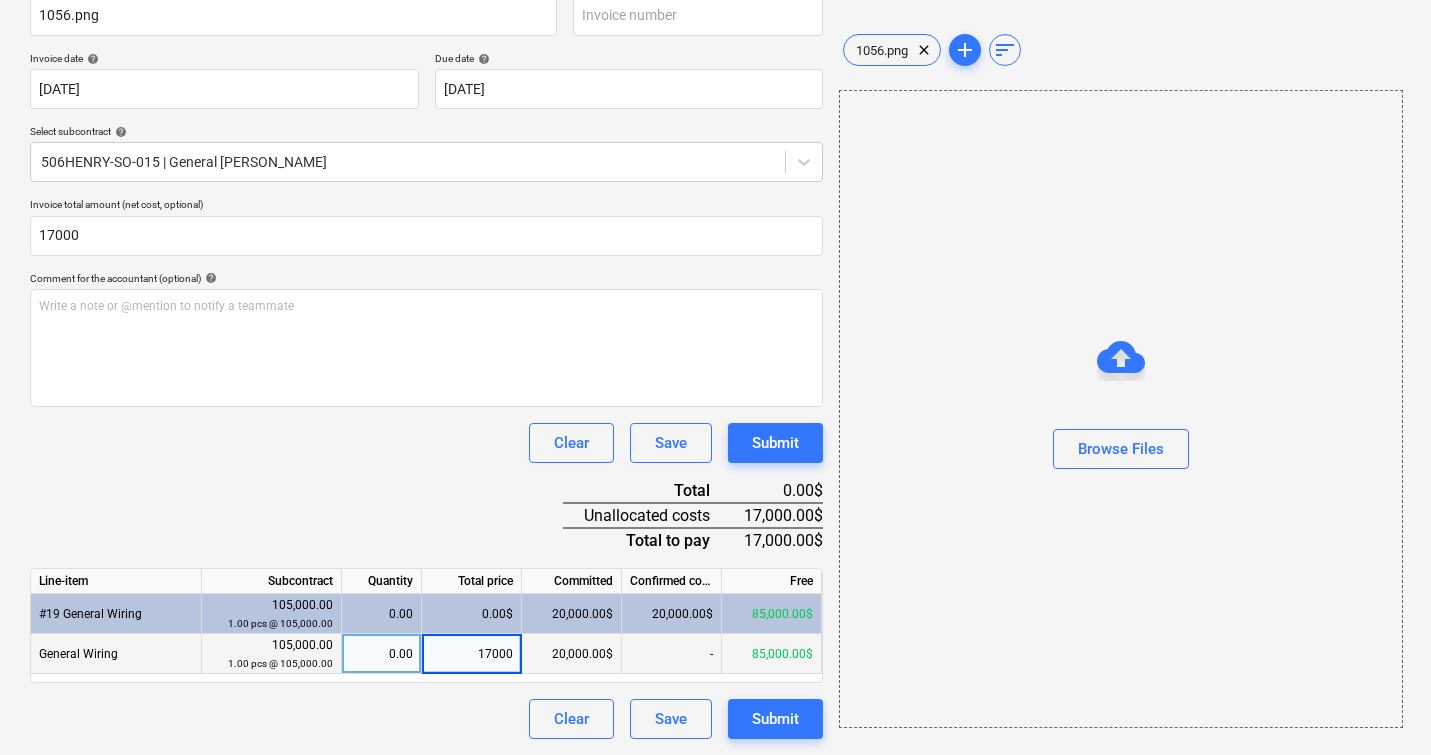 click on "Browse Files" at bounding box center (1121, 409) 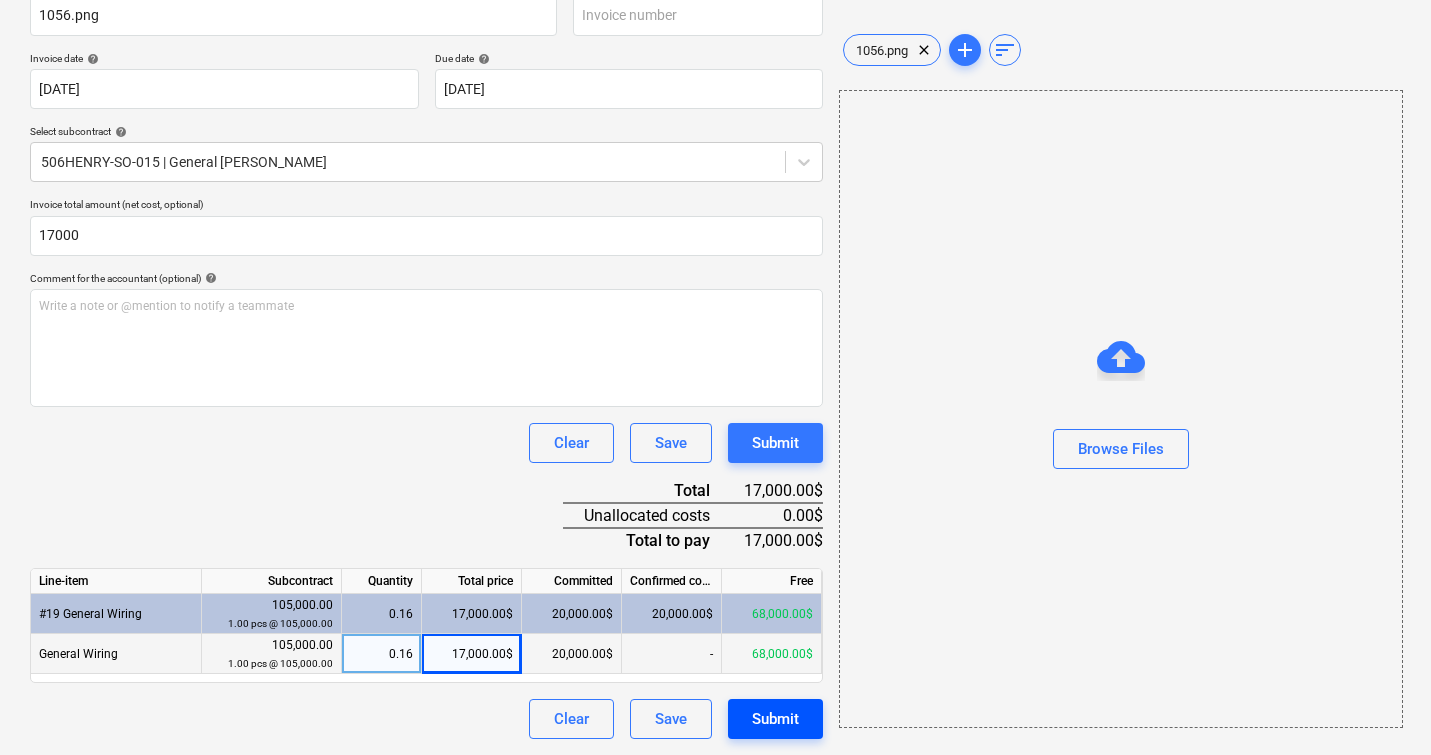 click on "Submit" at bounding box center (775, 719) 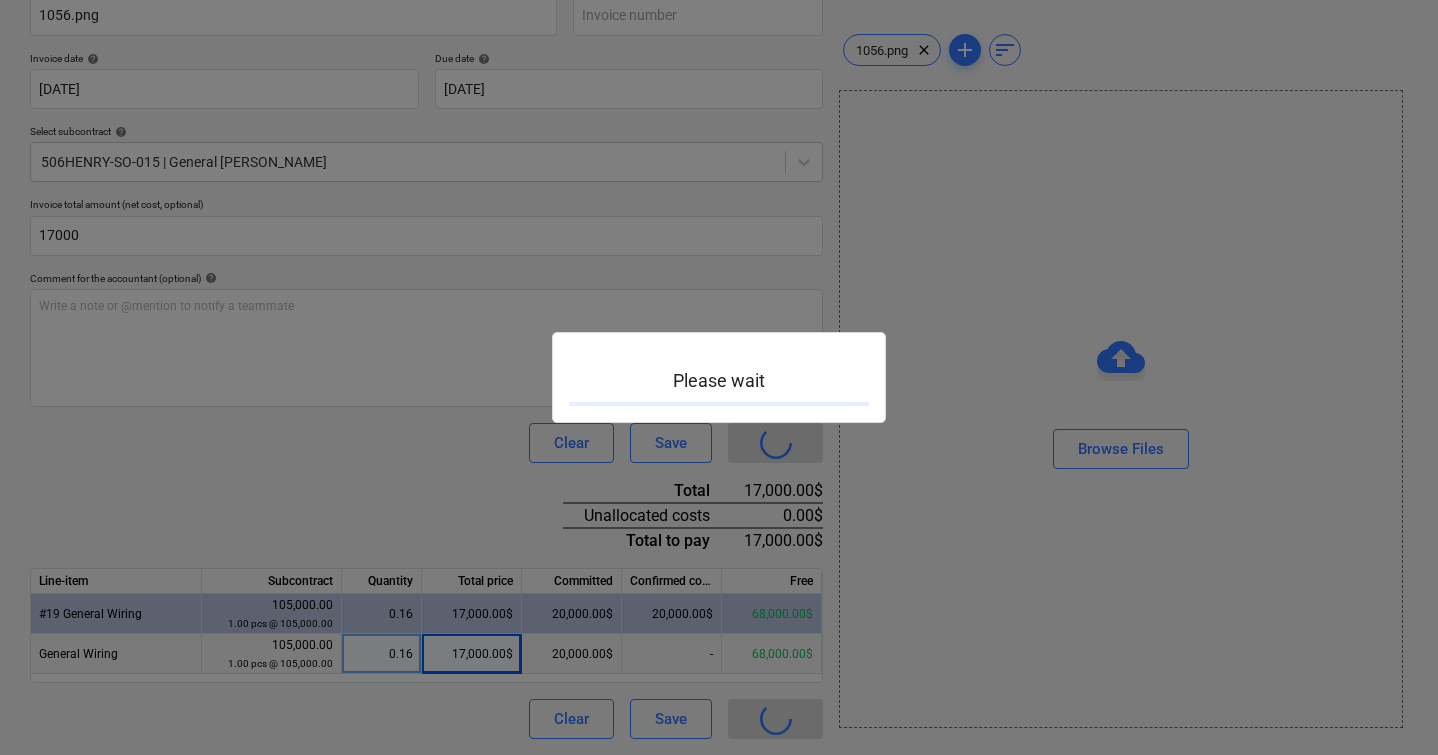 scroll, scrollTop: 0, scrollLeft: 0, axis: both 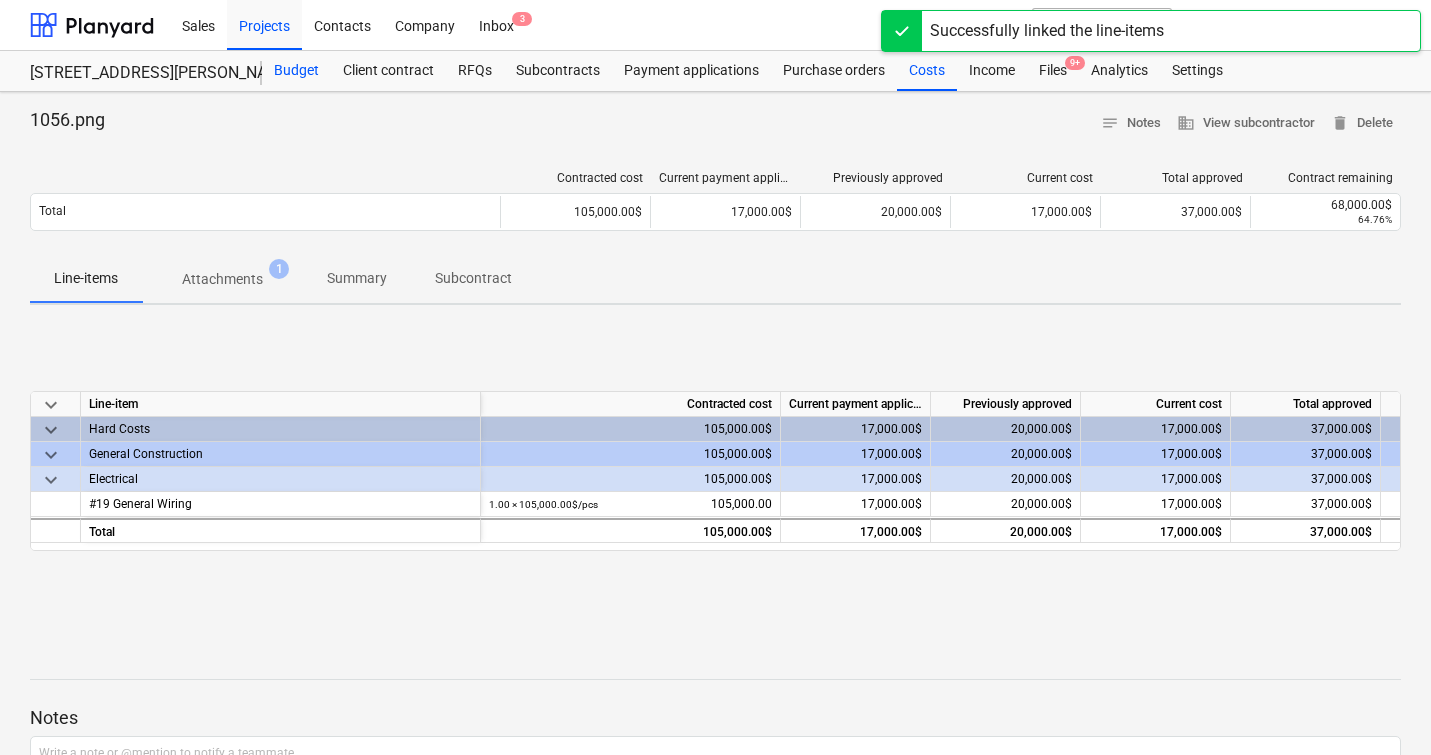 click on "Budget" at bounding box center (296, 71) 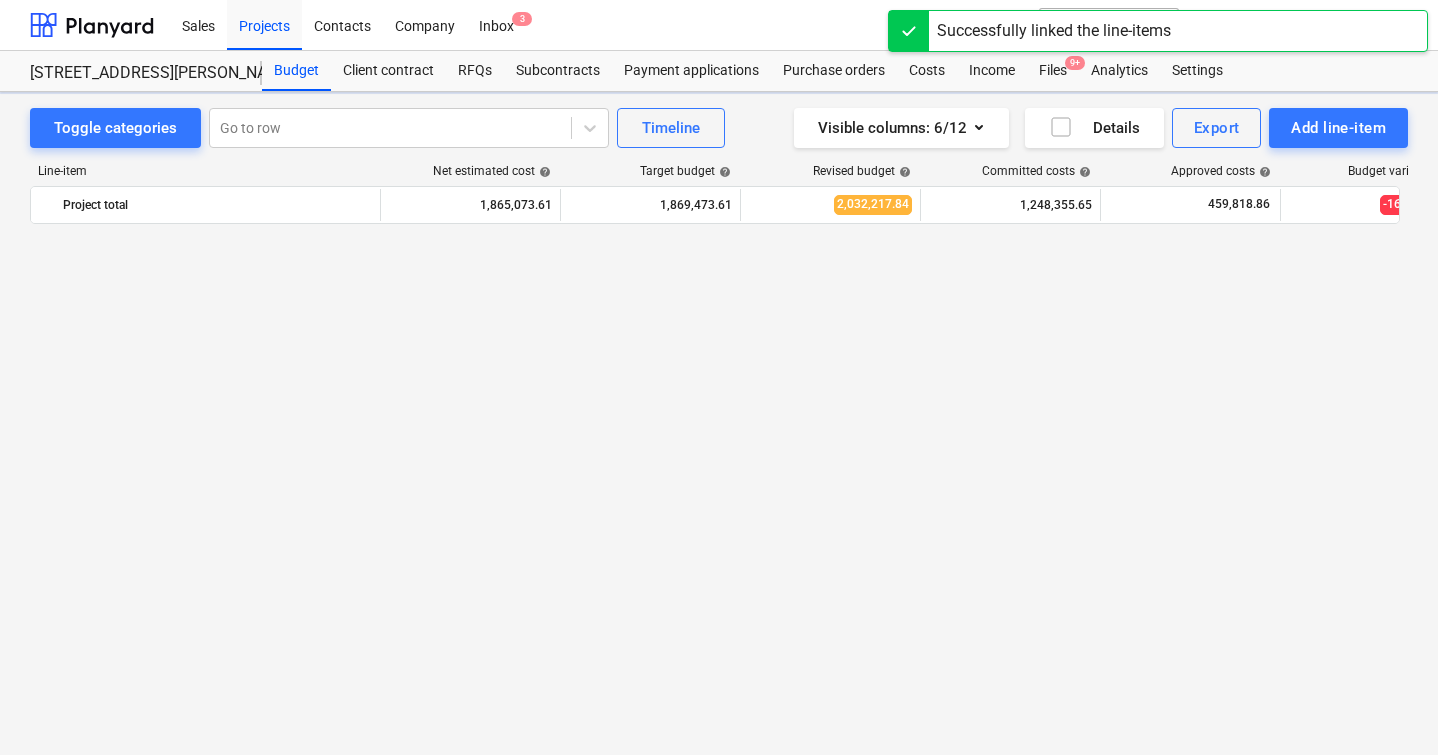 scroll, scrollTop: 1256, scrollLeft: 0, axis: vertical 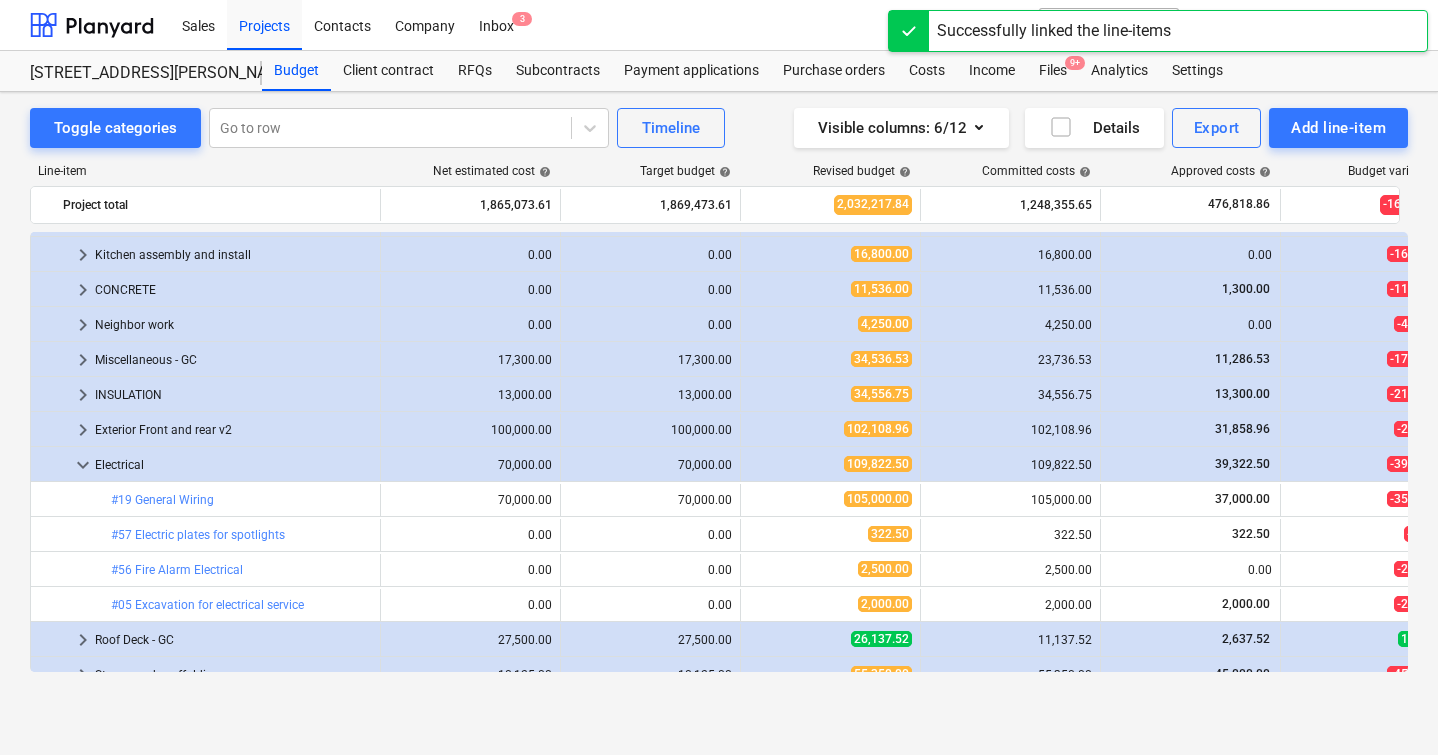 click on "#19 General Wiring" at bounding box center (162, 500) 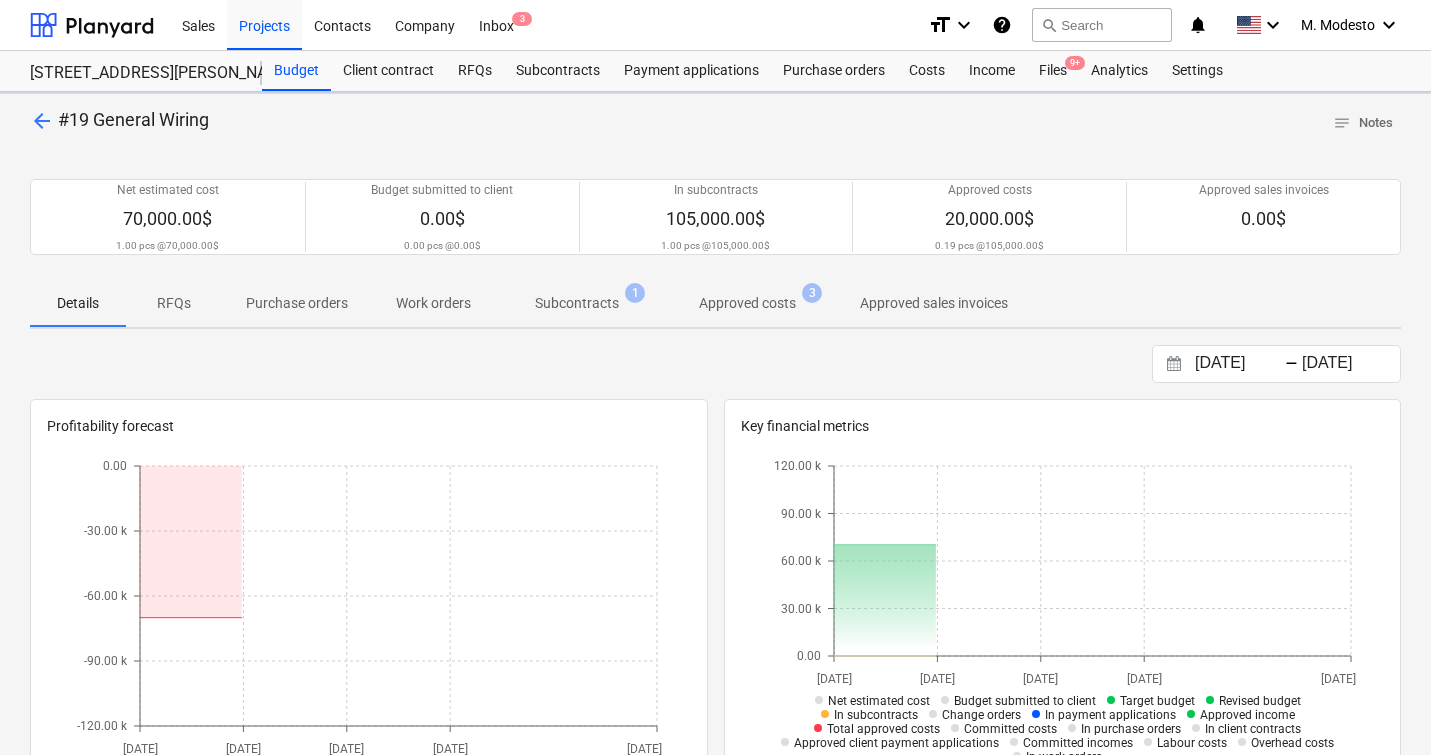 click on "Subcontracts" at bounding box center (577, 303) 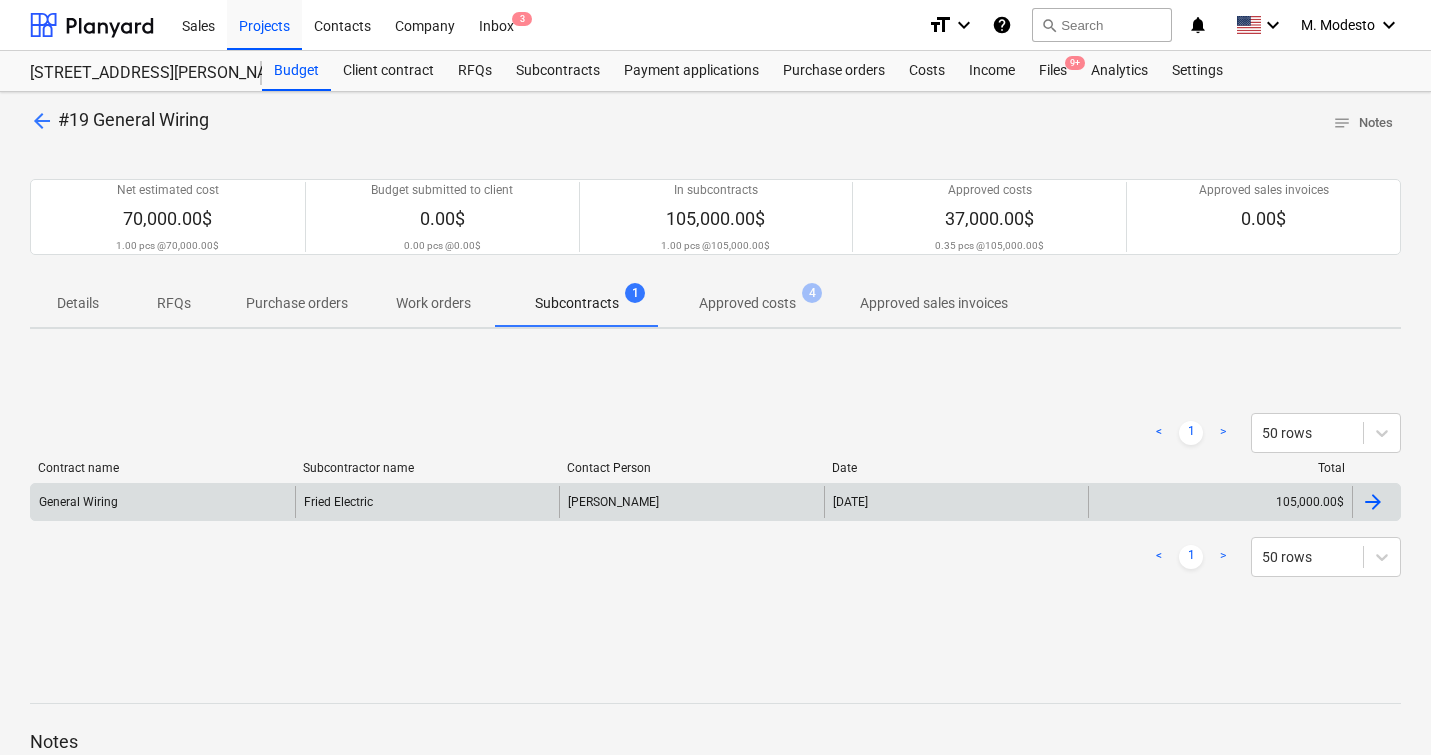click on "[DATE]" at bounding box center [956, 502] 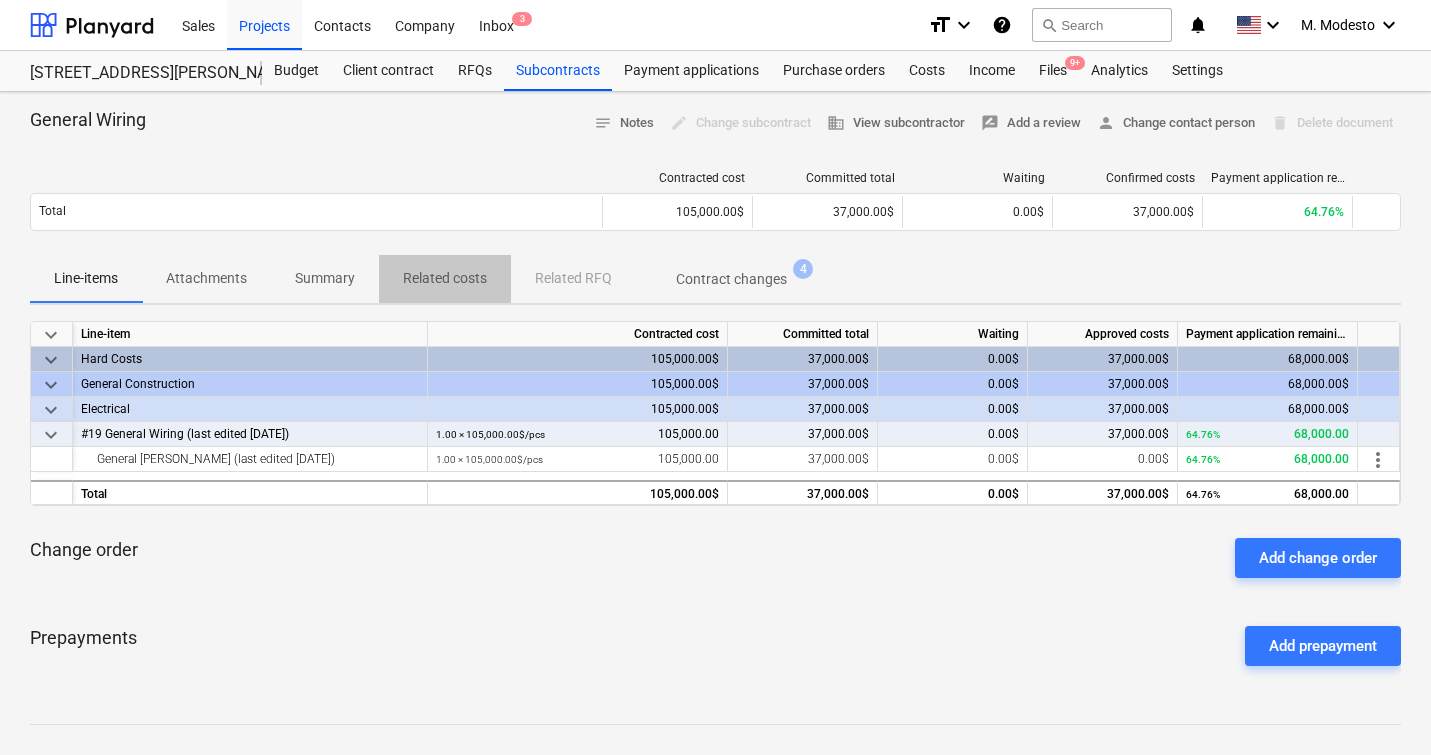 click on "Related costs" at bounding box center [445, 278] 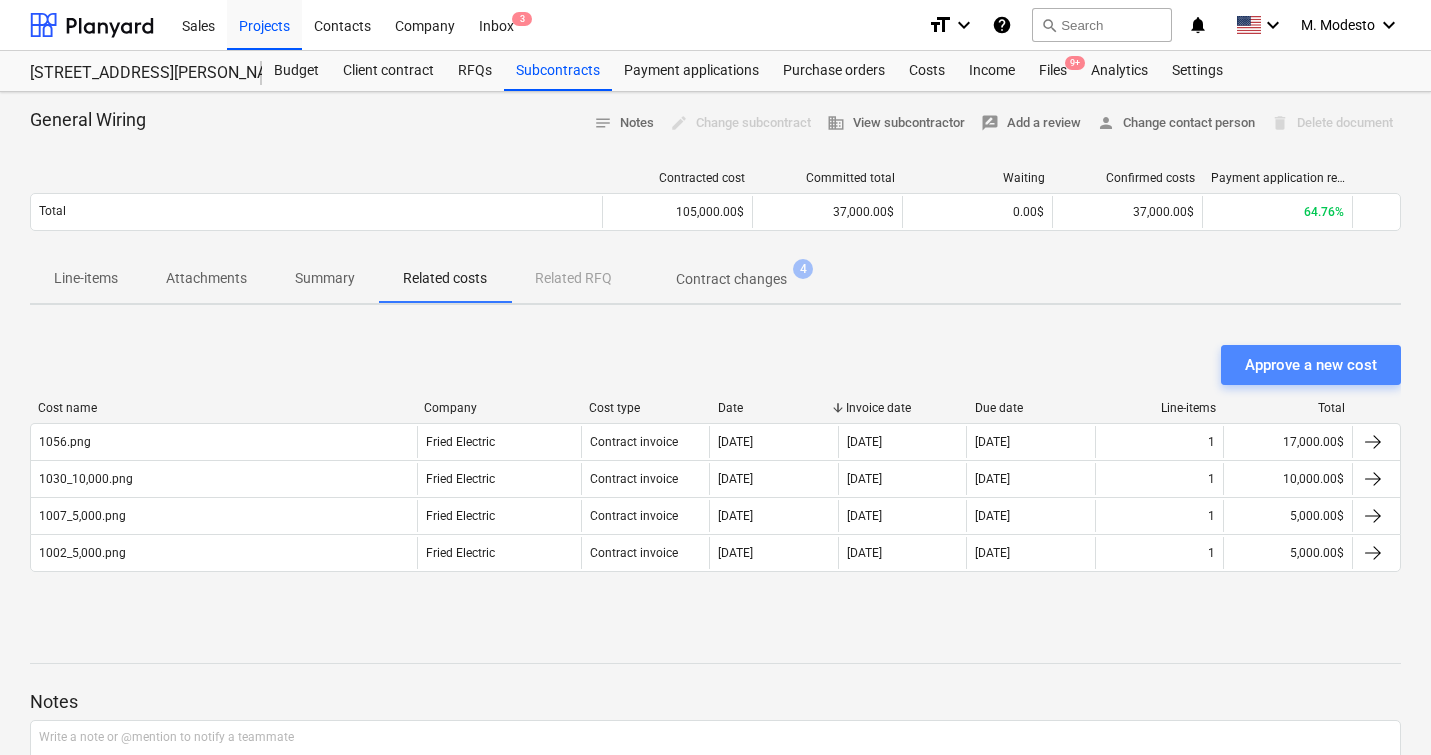 click on "Approve a new cost" at bounding box center [1311, 365] 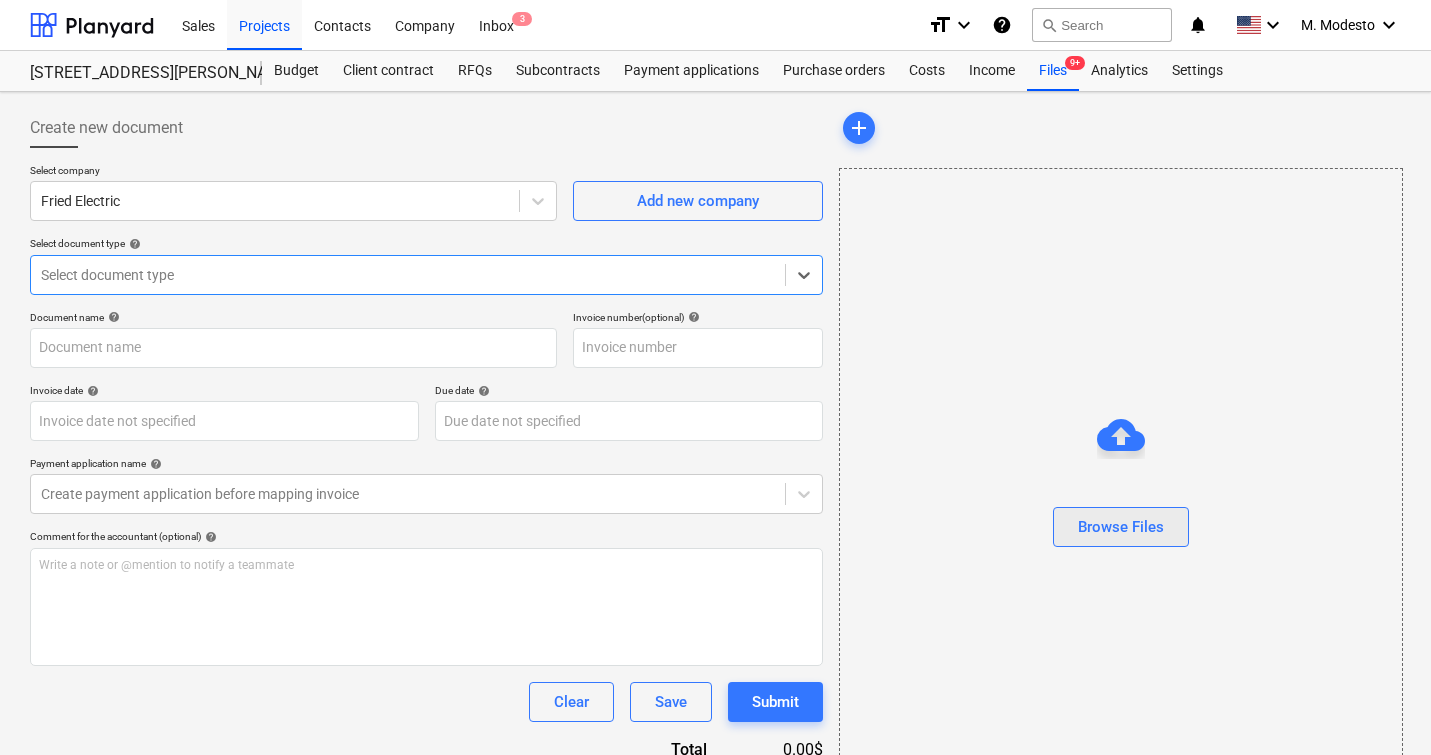 click on "Browse Files" at bounding box center [1121, 527] 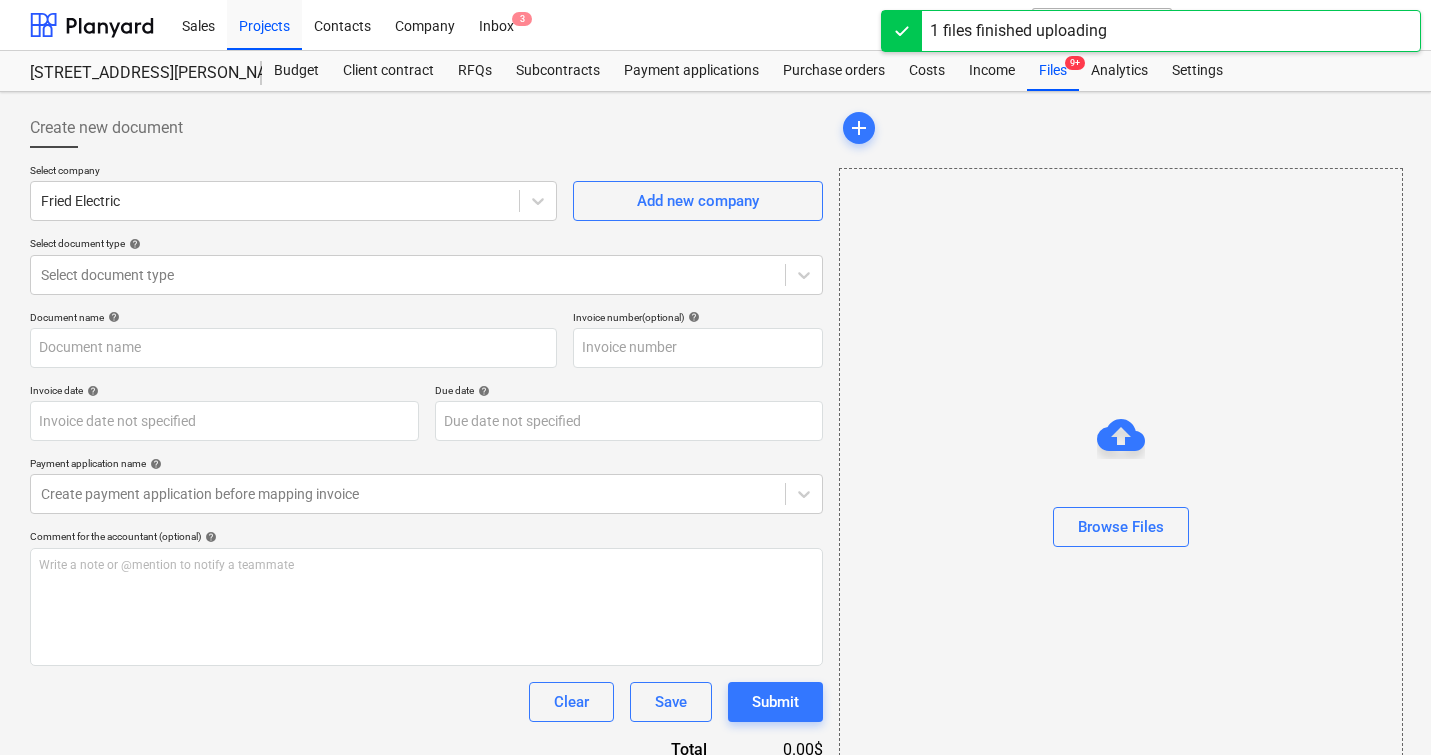 type on "1068_15,000.png" 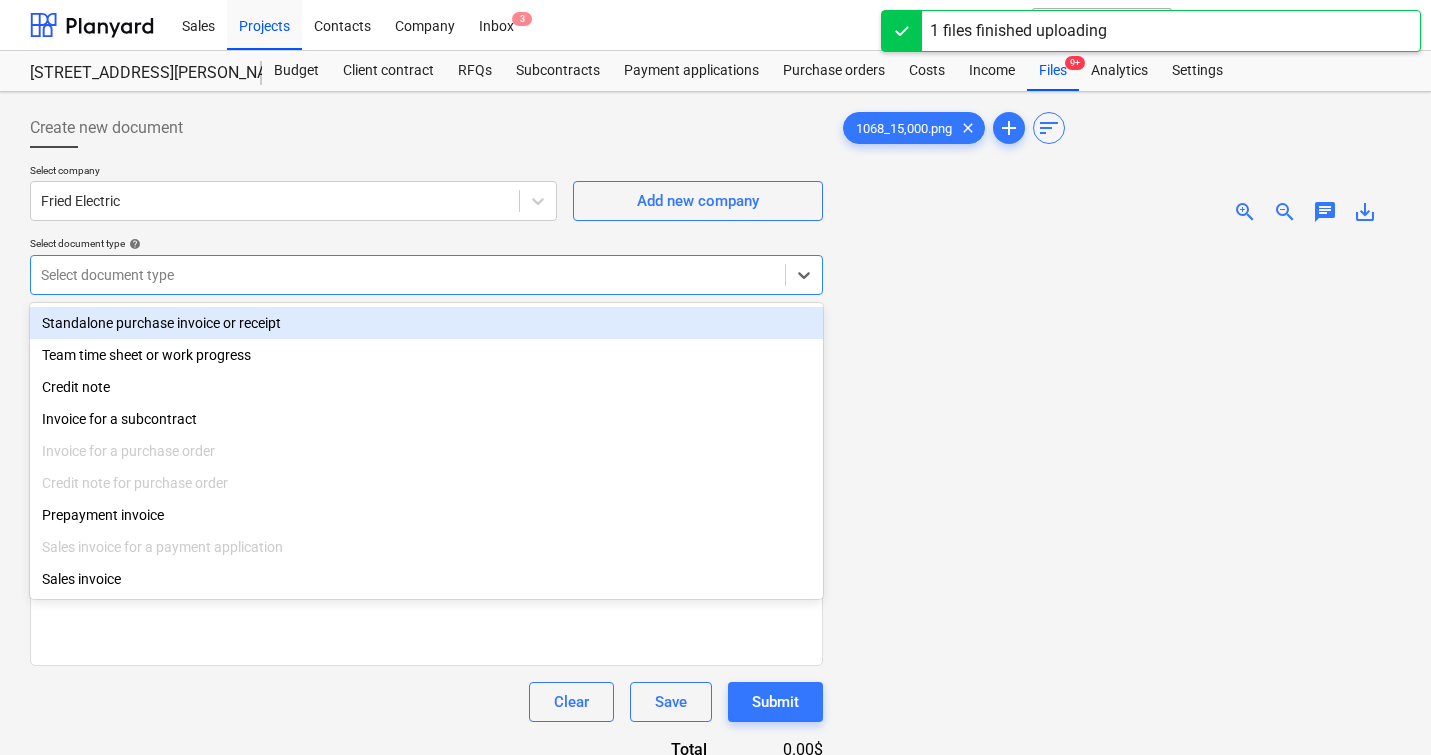 click on "Select document type" at bounding box center (426, 275) 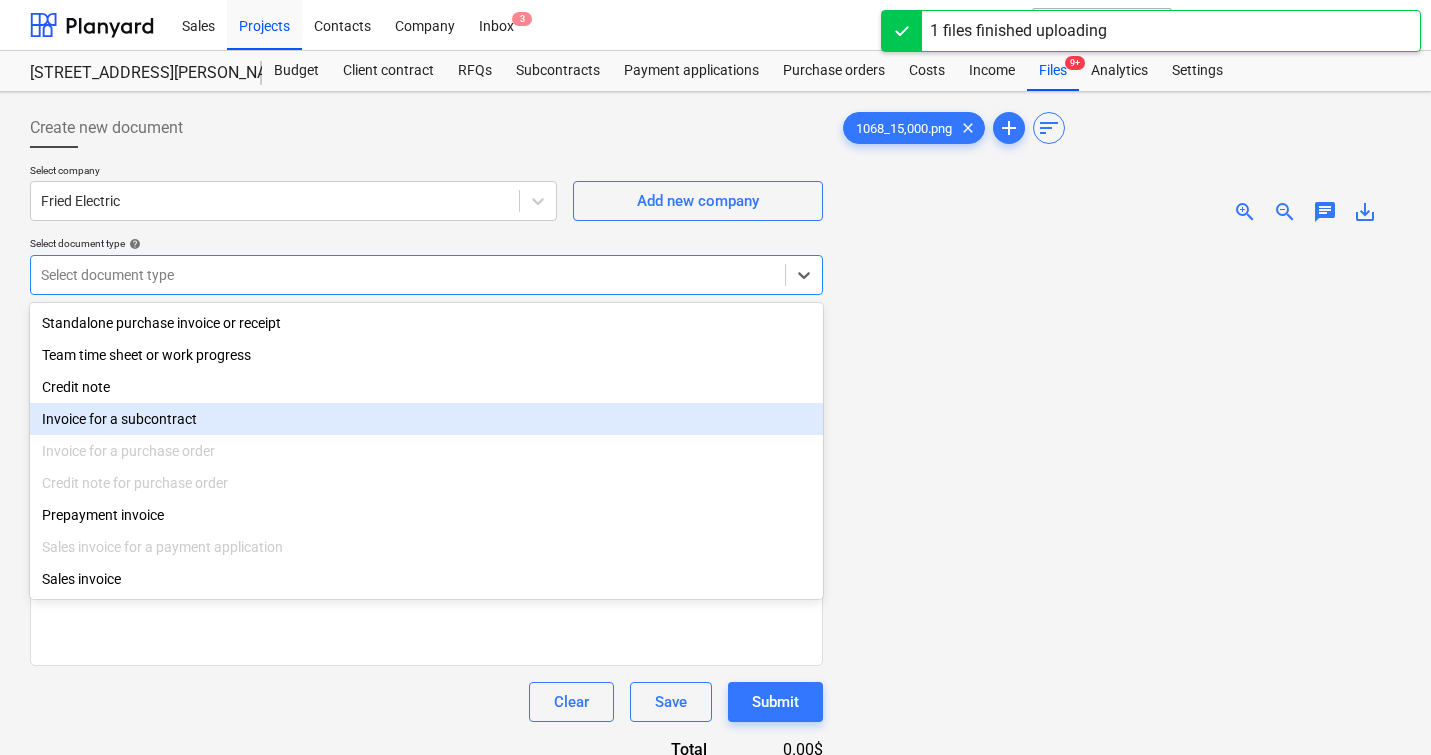 click on "Invoice for a subcontract" at bounding box center [426, 419] 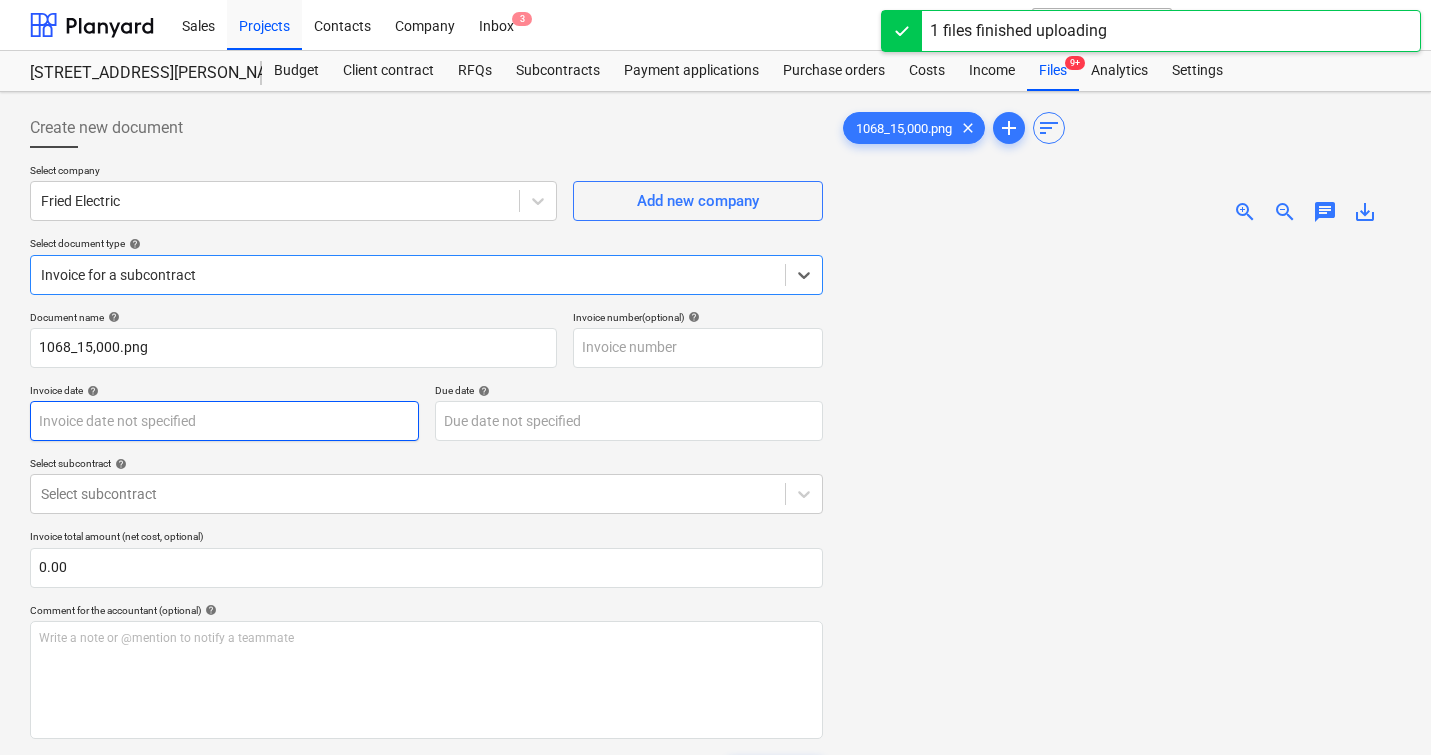 click on "Sales Projects Contacts Company Inbox 3 format_size keyboard_arrow_down help search Search notifications 0 keyboard_arrow_down M. Modesto keyboard_arrow_down 506 Henry Street 506 Henry Street Budget Client contract RFQs Subcontracts Payment applications Purchase orders Costs Income Files 9+ Analytics Settings Create new document Select company Fried Electric   Add new company Select document type help option Invoice for a subcontract, selected.   Select is focused ,type to refine list, press Down to open the menu,  Invoice for a subcontract Document name help 1068_15,000.png Invoice number  (optional) help Invoice date help Press the down arrow key to interact with the calendar and
select a date. Press the question mark key to get the keyboard shortcuts for changing dates. Due date help Press the down arrow key to interact with the calendar and
select a date. Press the question mark key to get the keyboard shortcuts for changing dates. Select subcontract help Select subcontract 0.00 help ﻿ Clear 0" at bounding box center [715, 377] 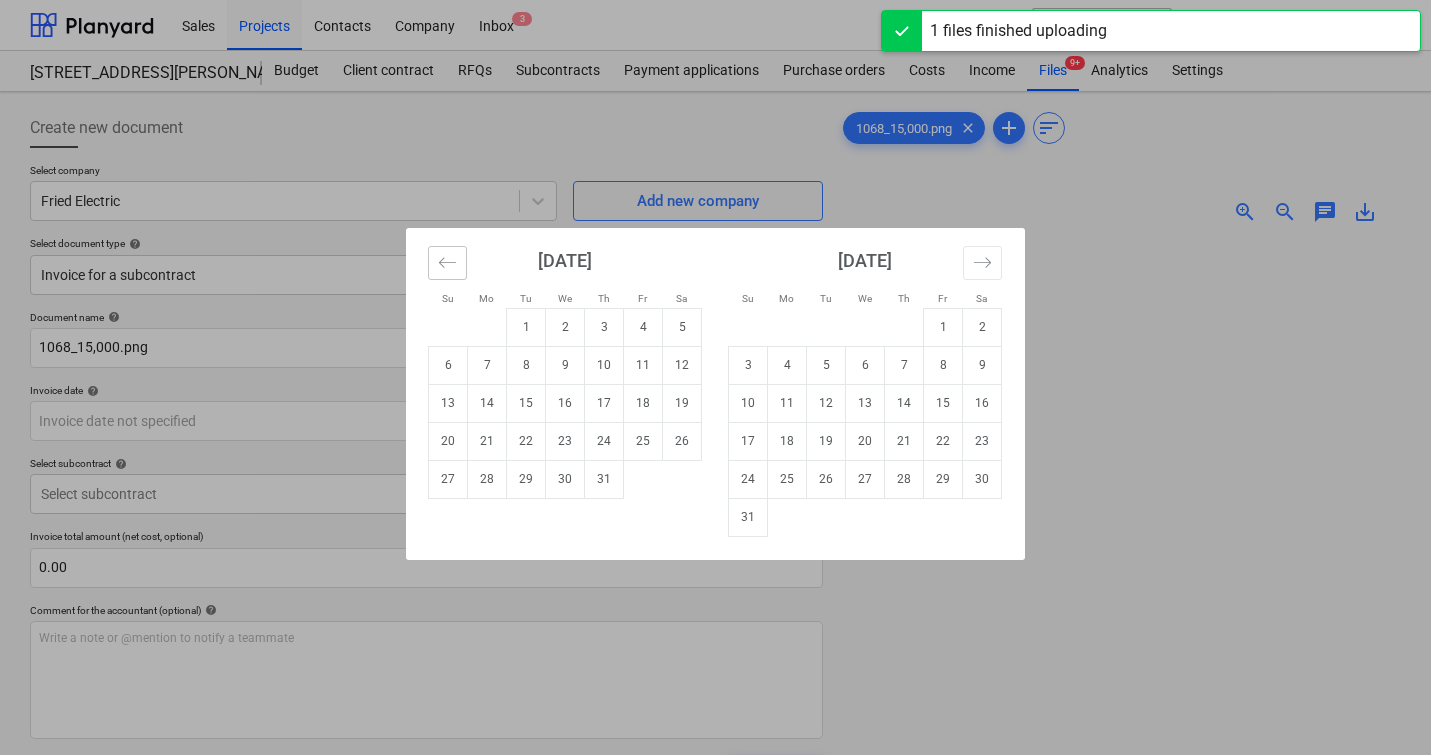 click at bounding box center [447, 263] 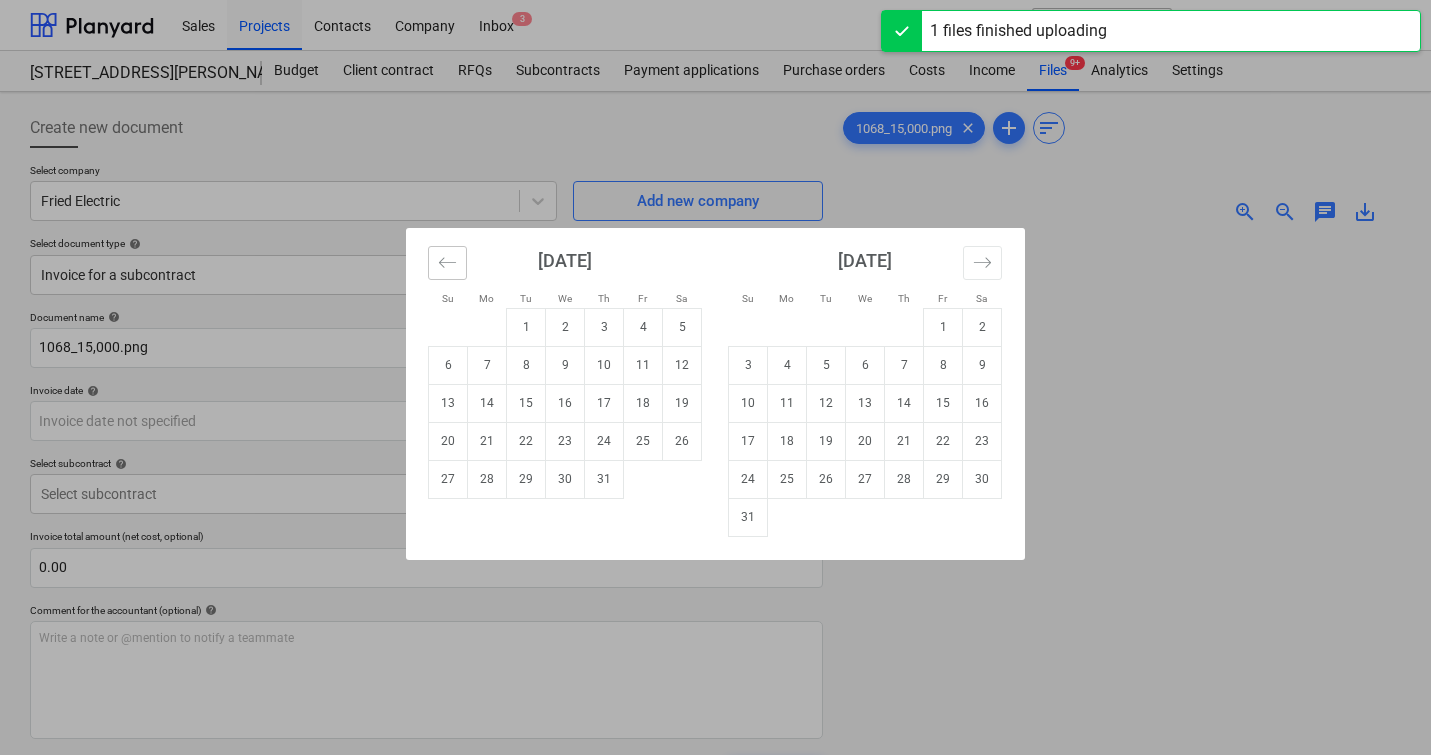 click at bounding box center (447, 263) 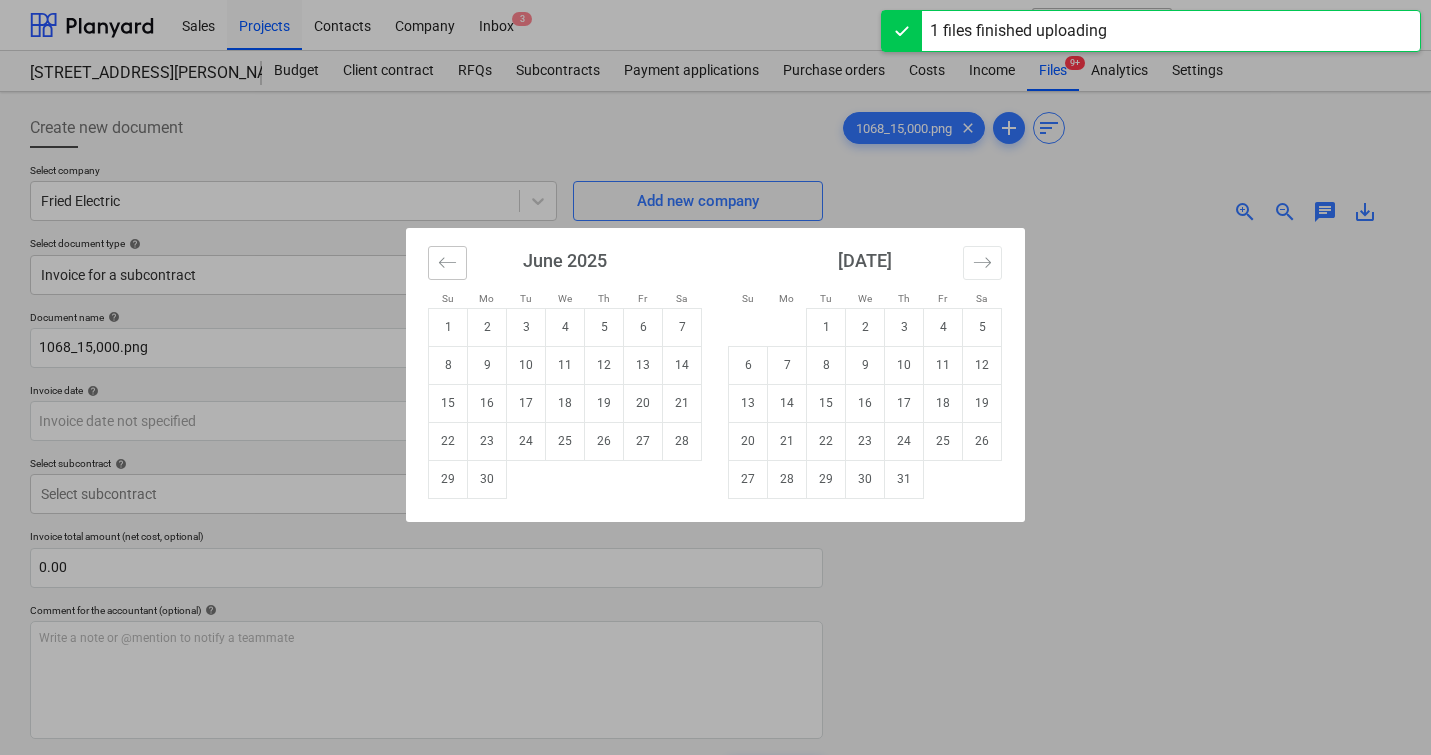 click at bounding box center [447, 263] 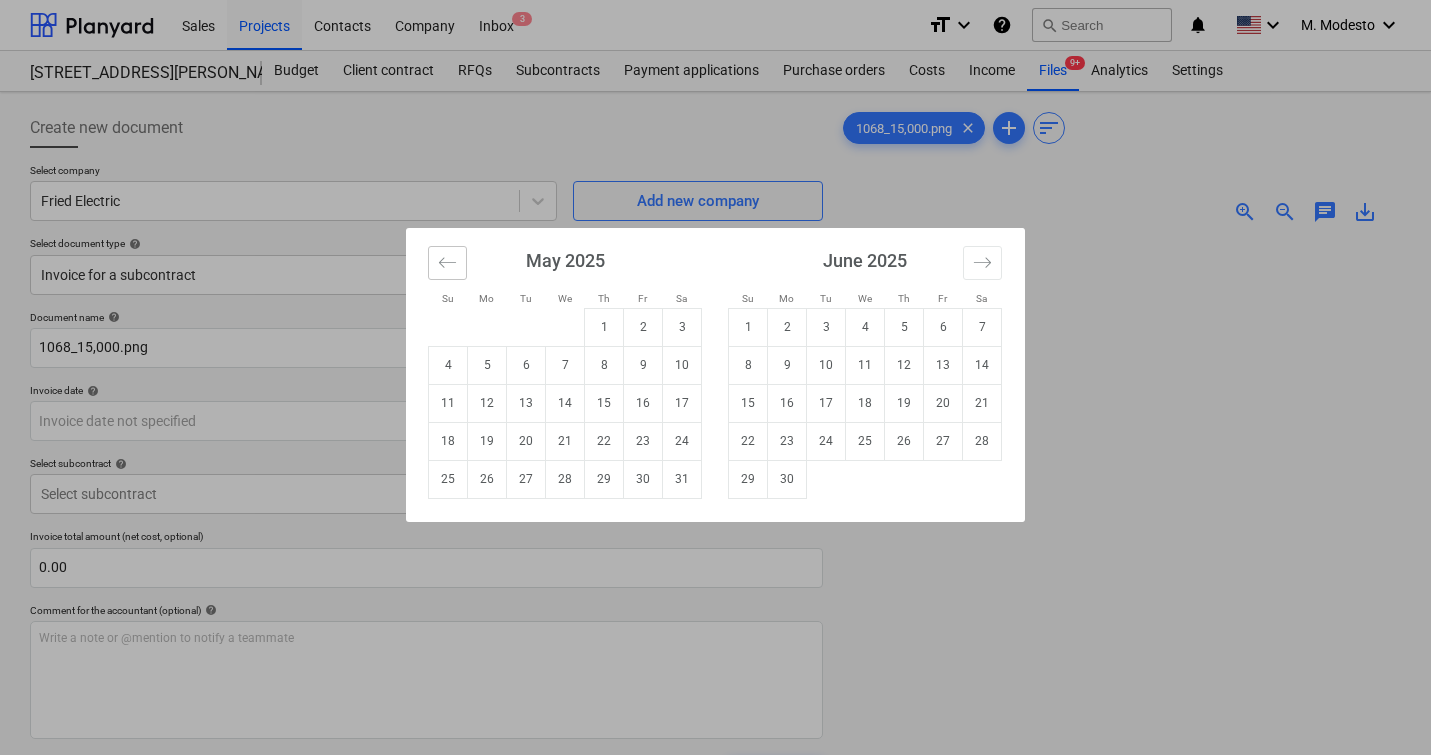 click at bounding box center [447, 263] 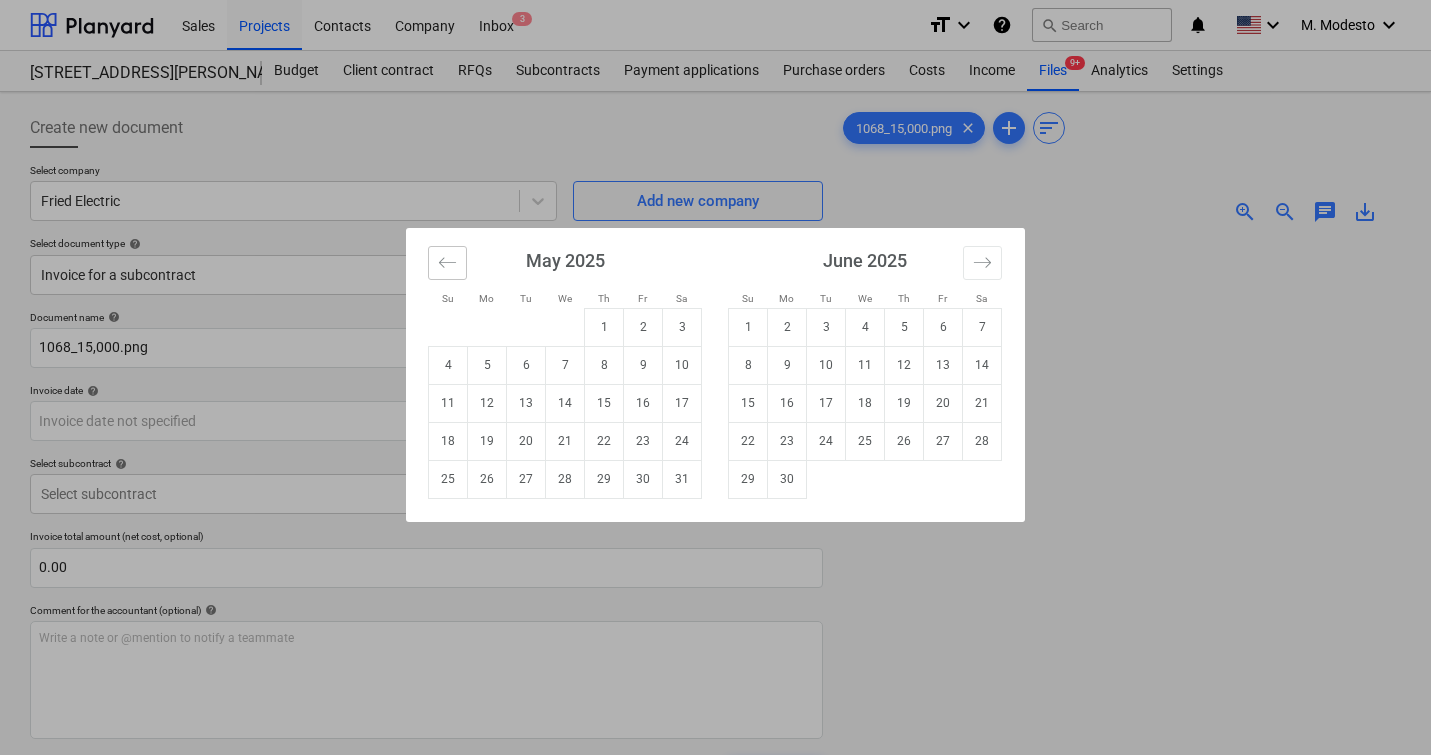 click at bounding box center (447, 263) 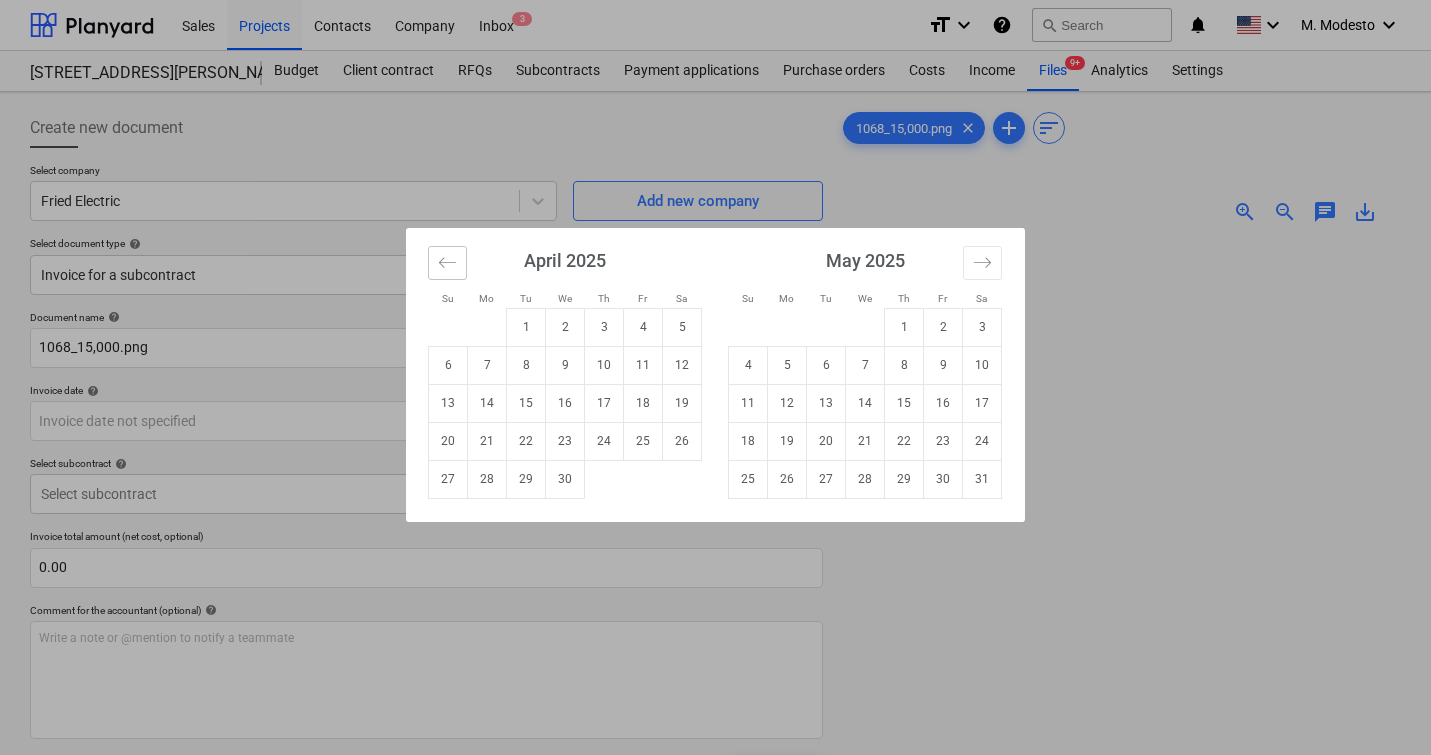 click at bounding box center [447, 263] 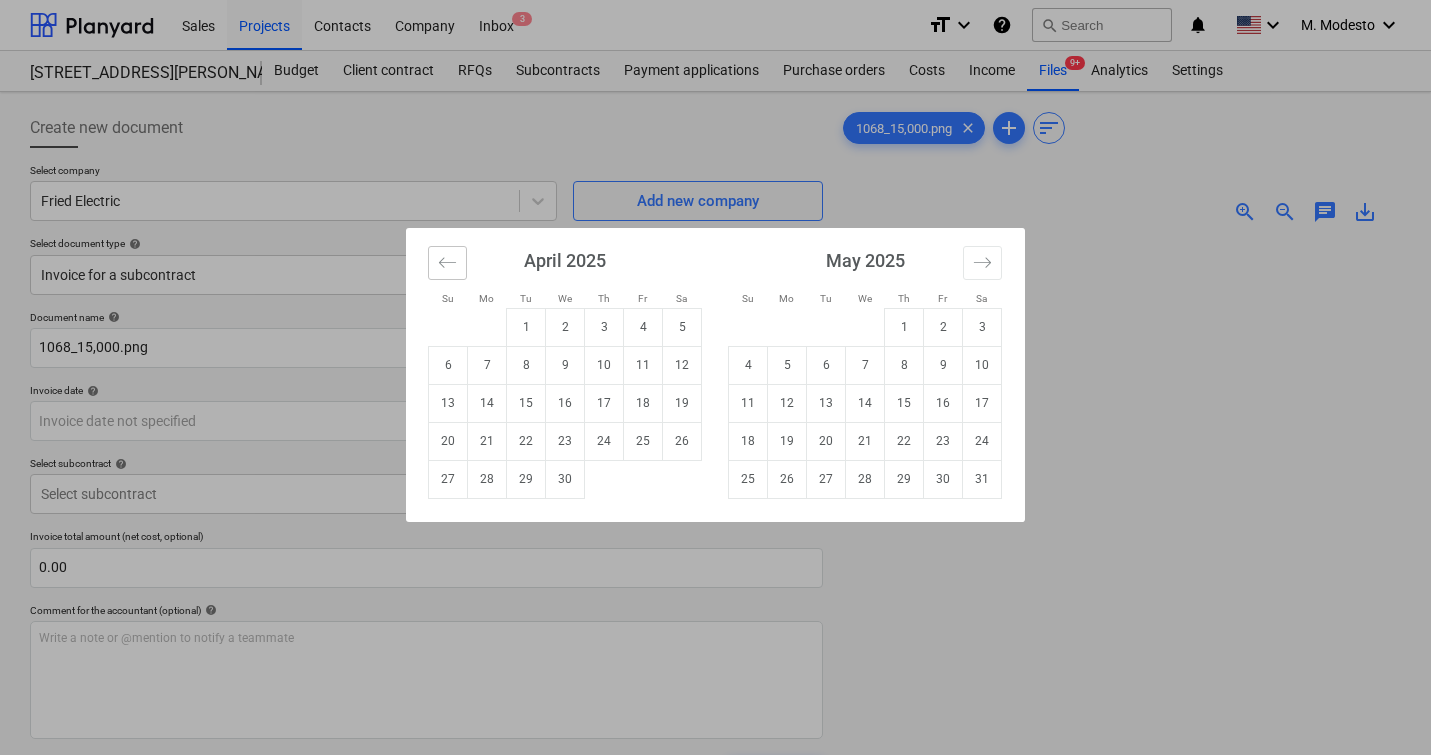 click 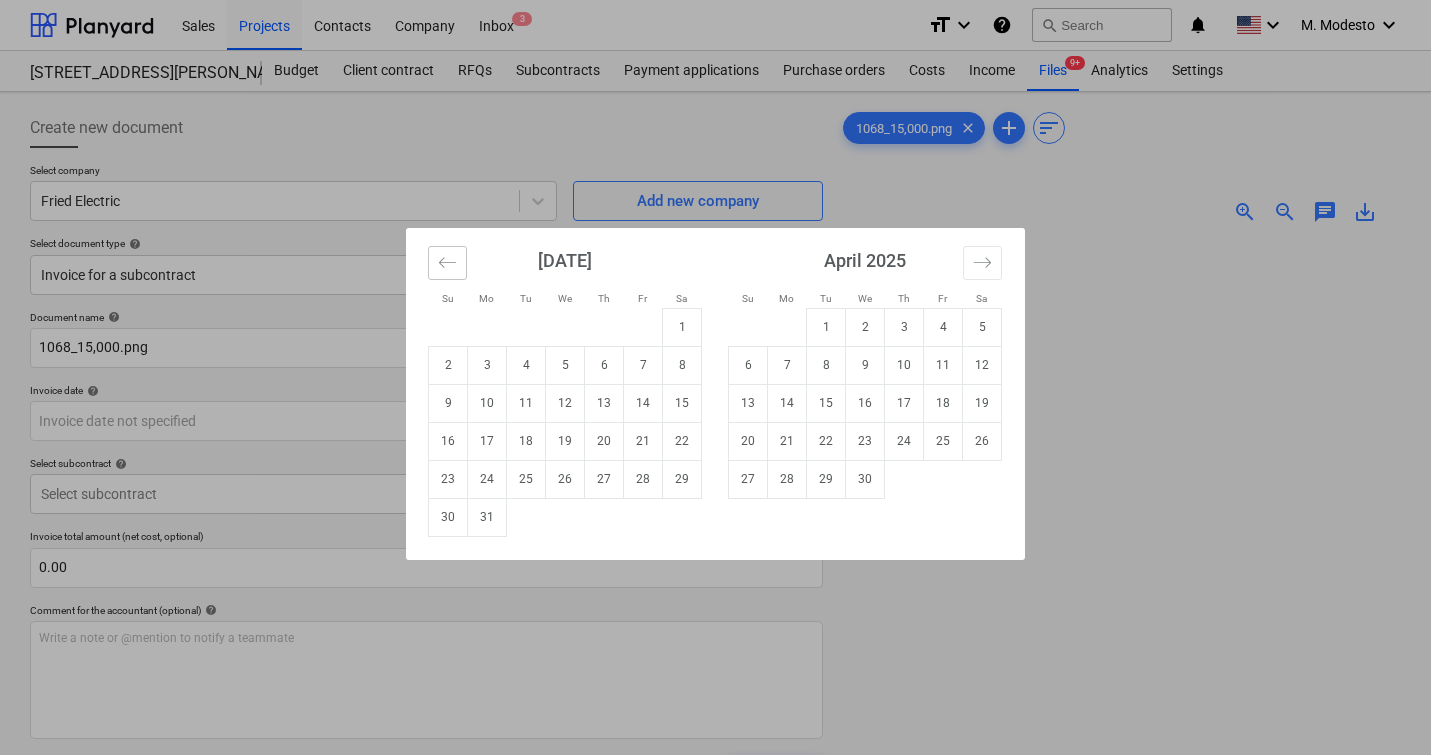 click 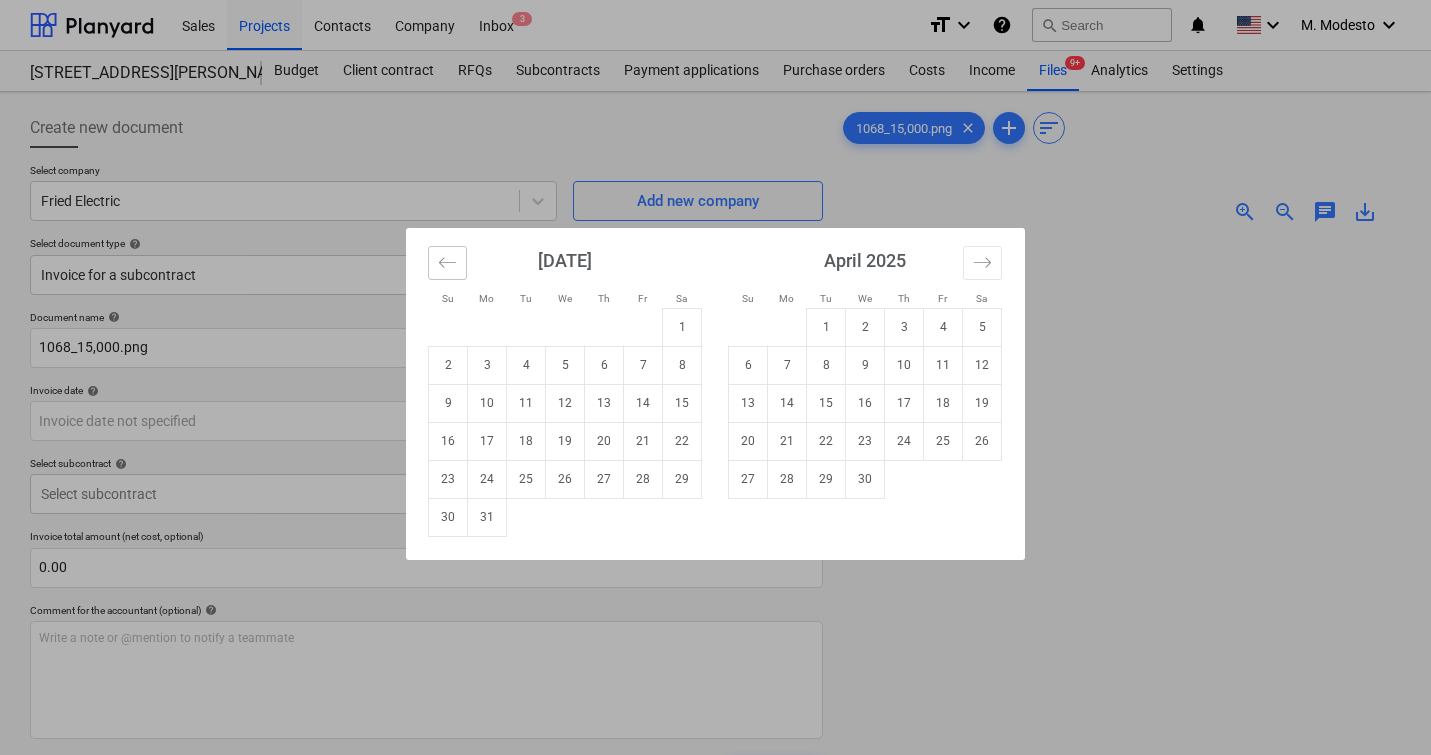 click 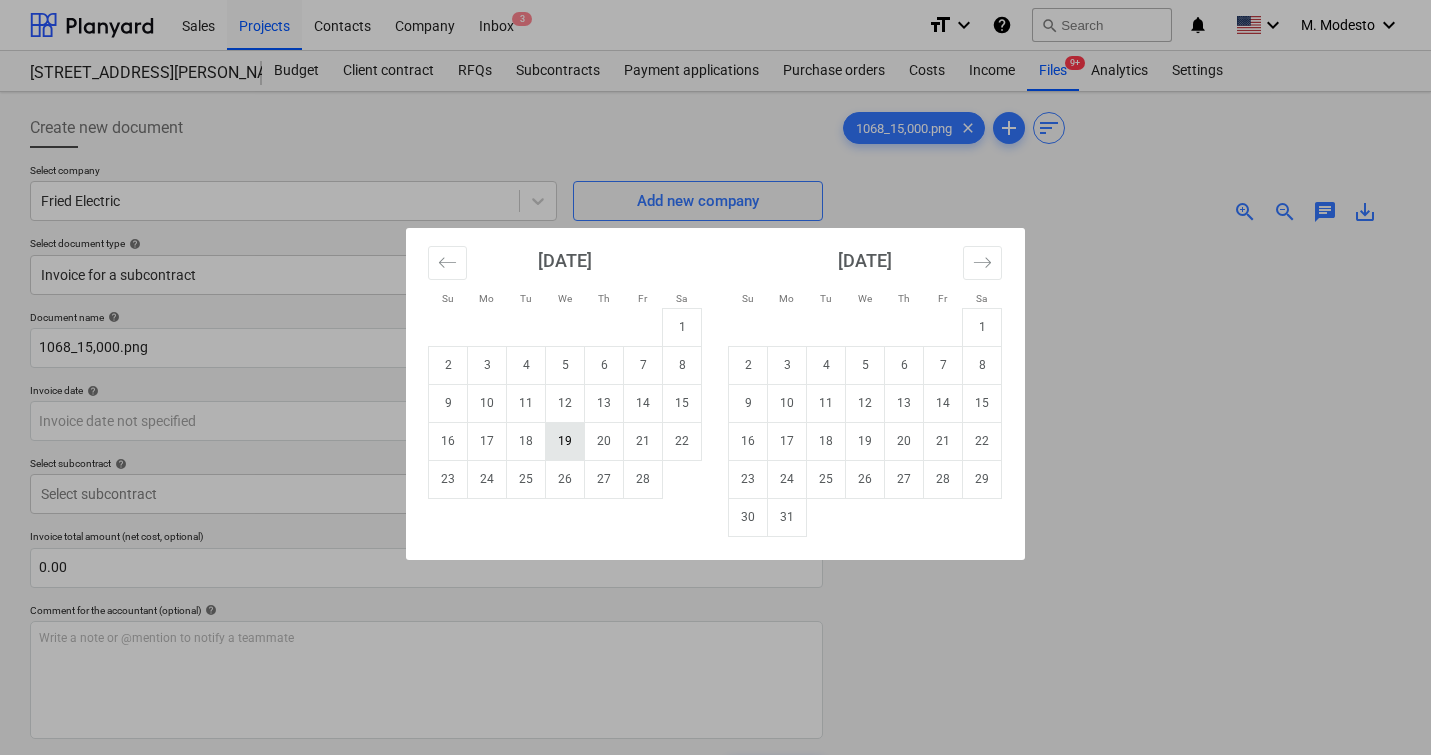 click on "19" at bounding box center [565, 441] 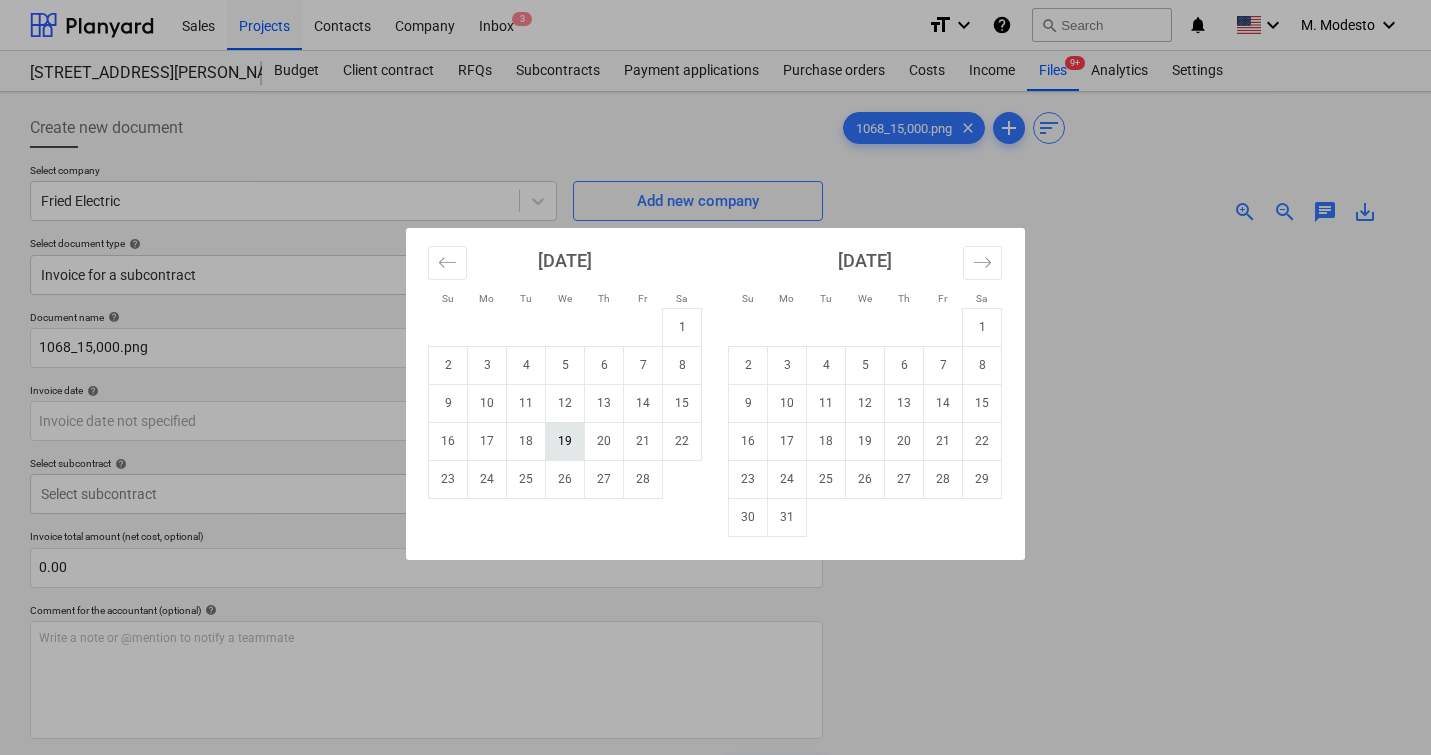 type on "[DATE]" 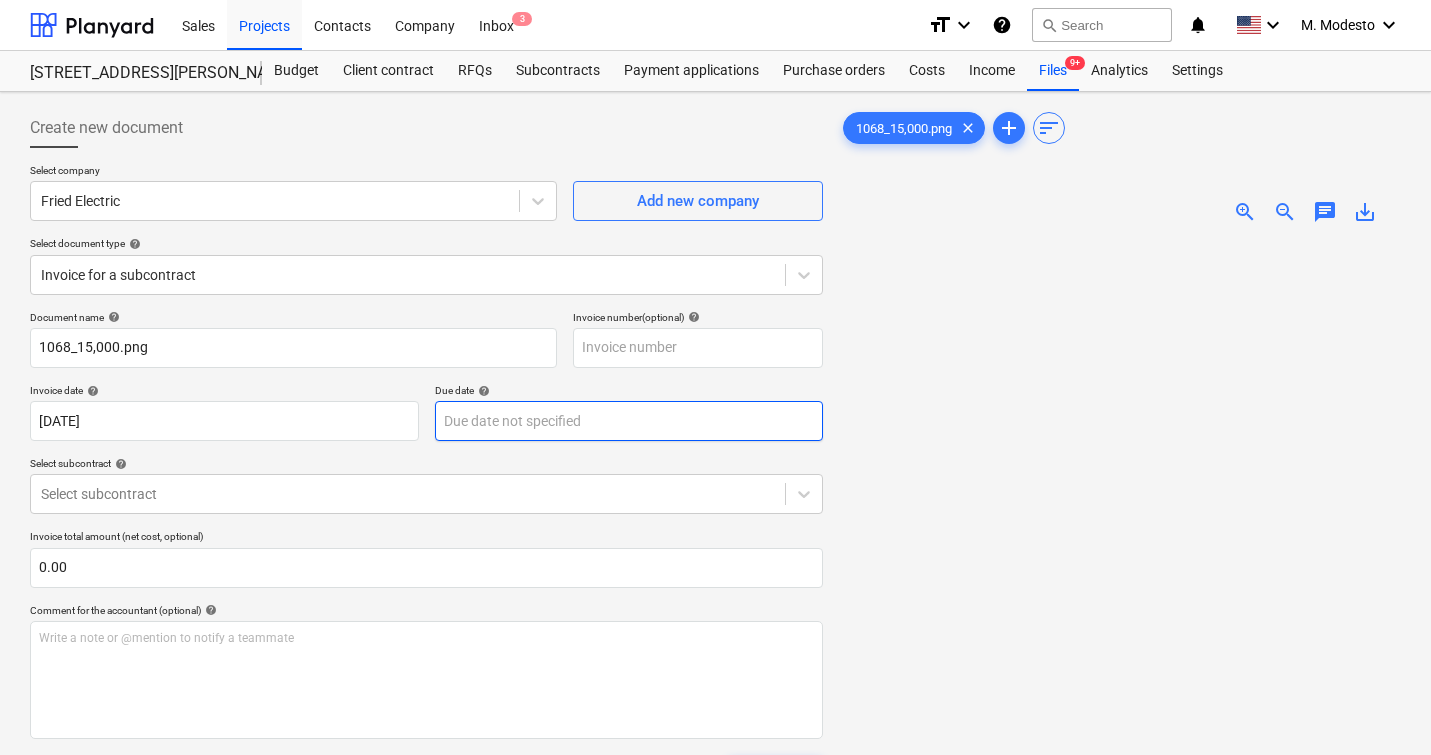 click on "Sales Projects Contacts Company Inbox 3 format_size keyboard_arrow_down help search Search notifications 0 keyboard_arrow_down M. Modesto keyboard_arrow_down 506 Henry Street 506 Henry Street Budget Client contract RFQs Subcontracts Payment applications Purchase orders Costs Income Files 9+ Analytics Settings Create new document Select company Fried Electric   Add new company Select document type help Invoice for a subcontract Document name help 1068_15,000.png Invoice number  (optional) help Invoice date help 19 Feb 2025 19.02.2025 Press the down arrow key to interact with the calendar and
select a date. Press the question mark key to get the keyboard shortcuts for changing dates. Due date help Press the down arrow key to interact with the calendar and
select a date. Press the question mark key to get the keyboard shortcuts for changing dates. Select subcontract help Select subcontract Invoice total amount (net cost, optional) 0.00 Comment for the accountant (optional) help ﻿ Clear Save Submit 0" at bounding box center (715, 377) 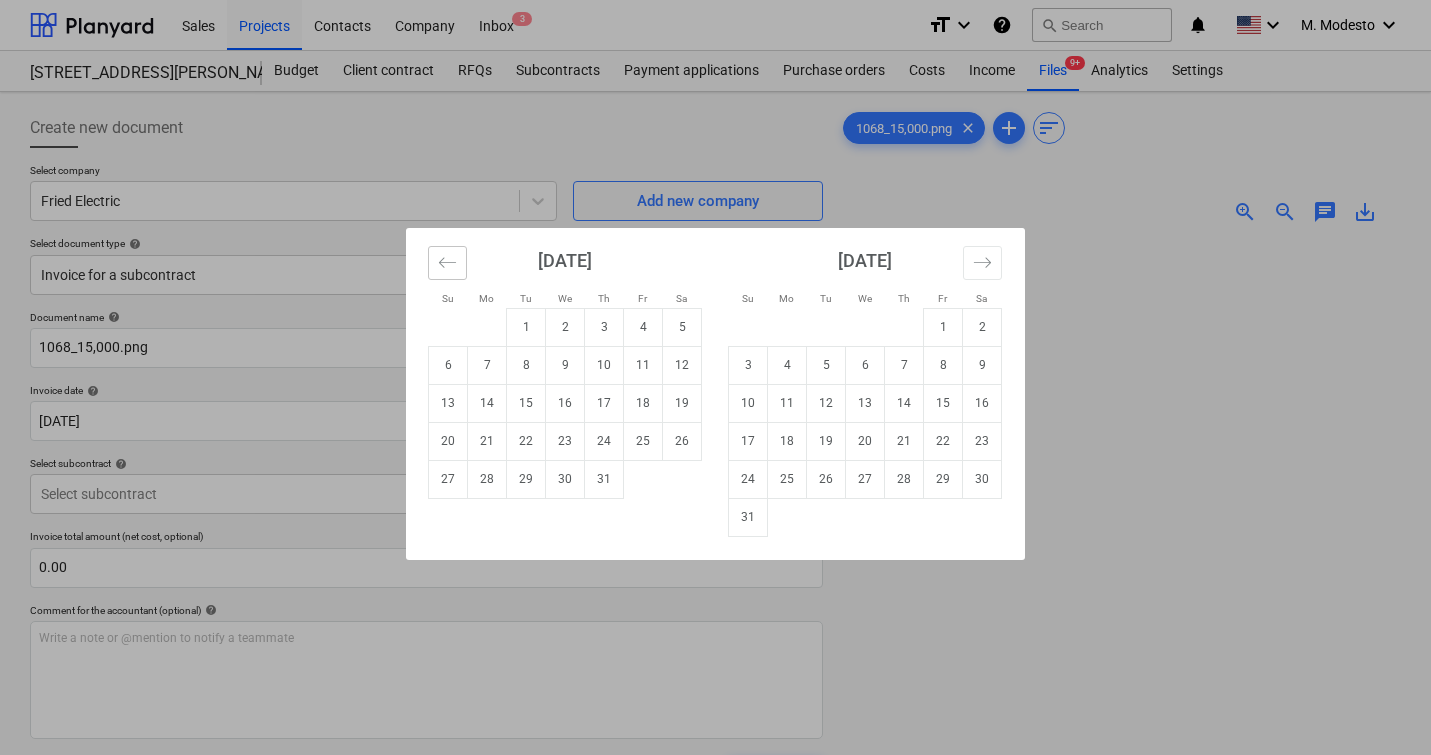 click 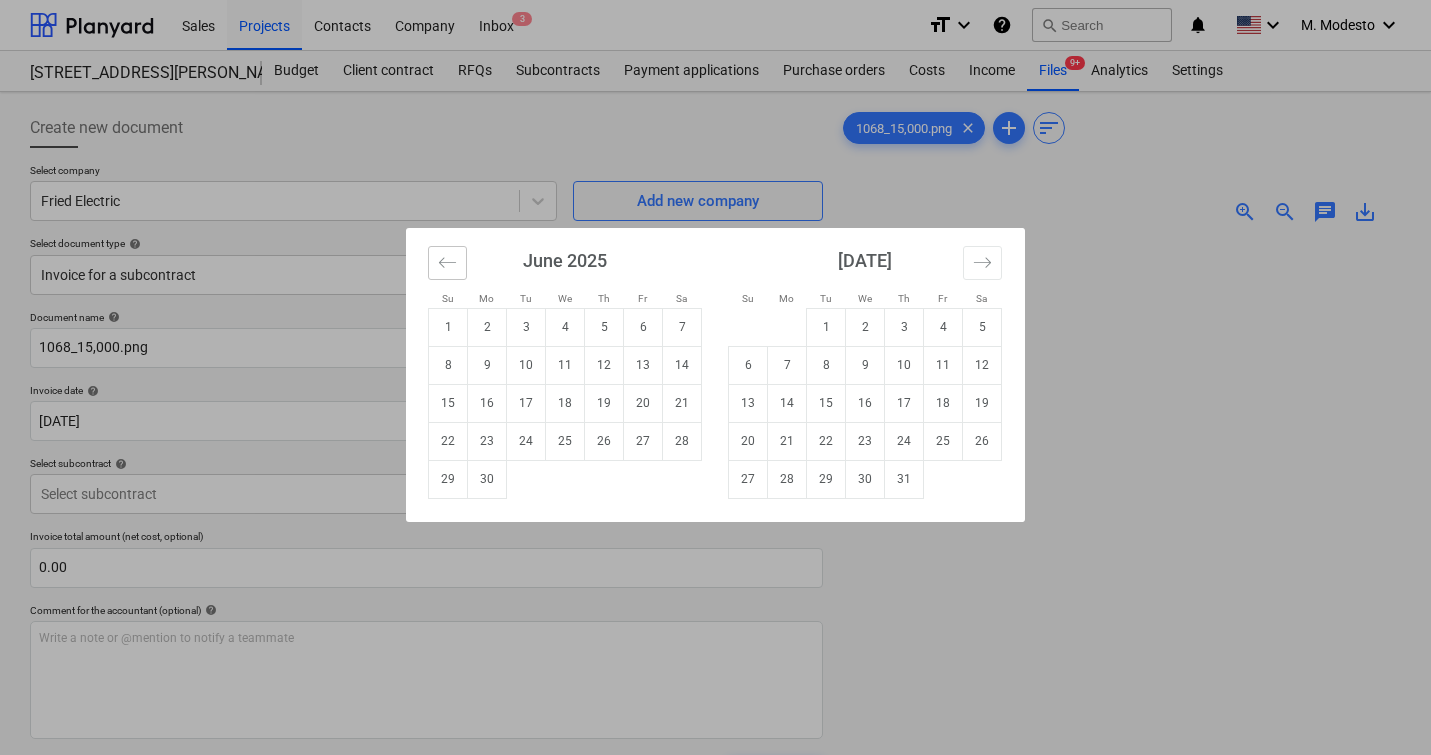 click 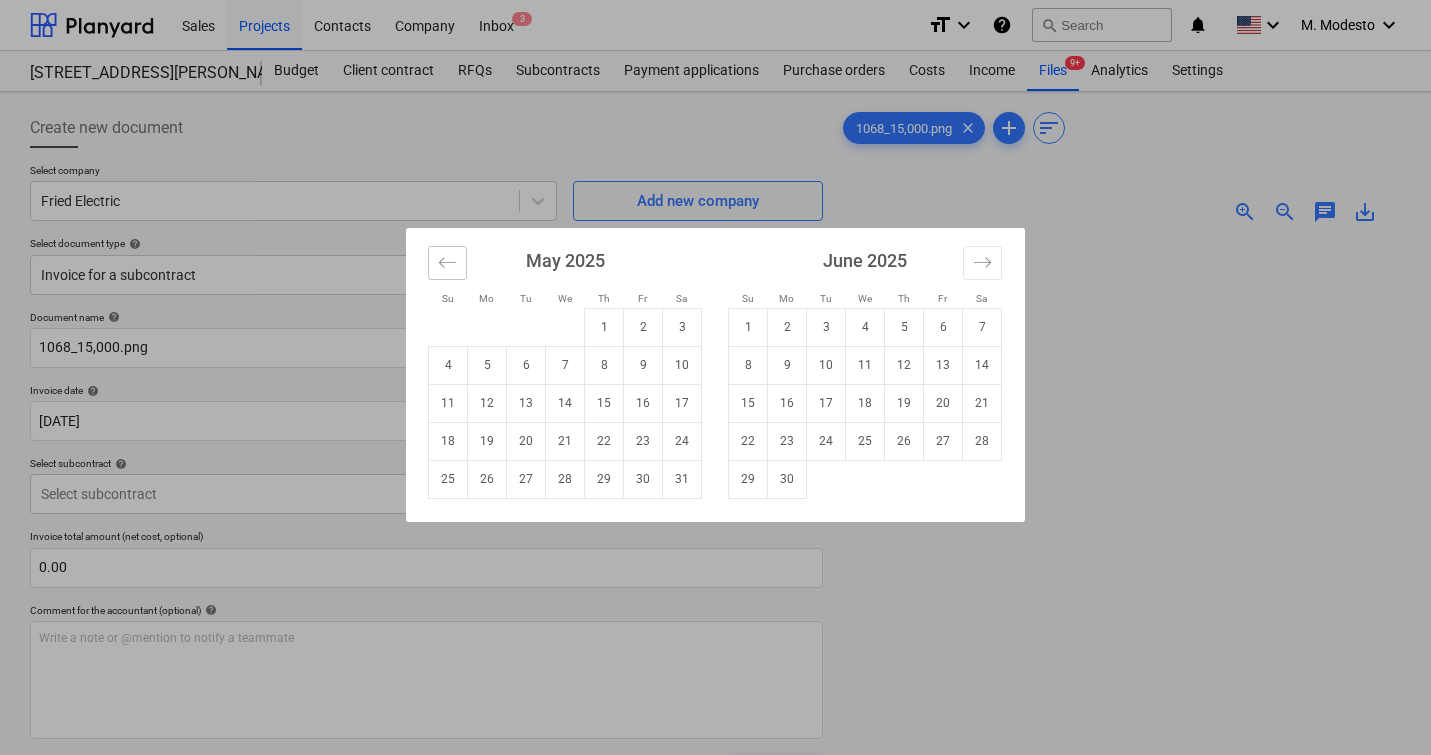 click 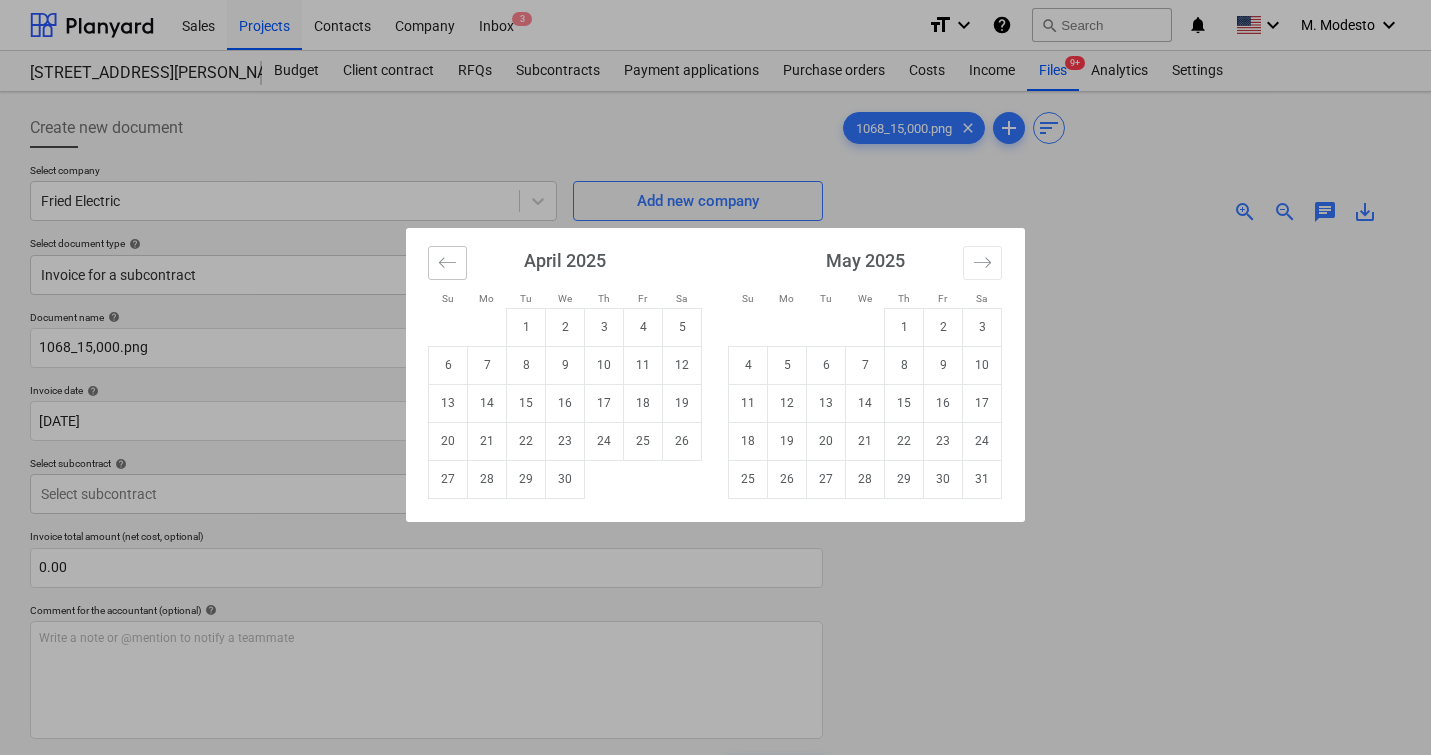 click 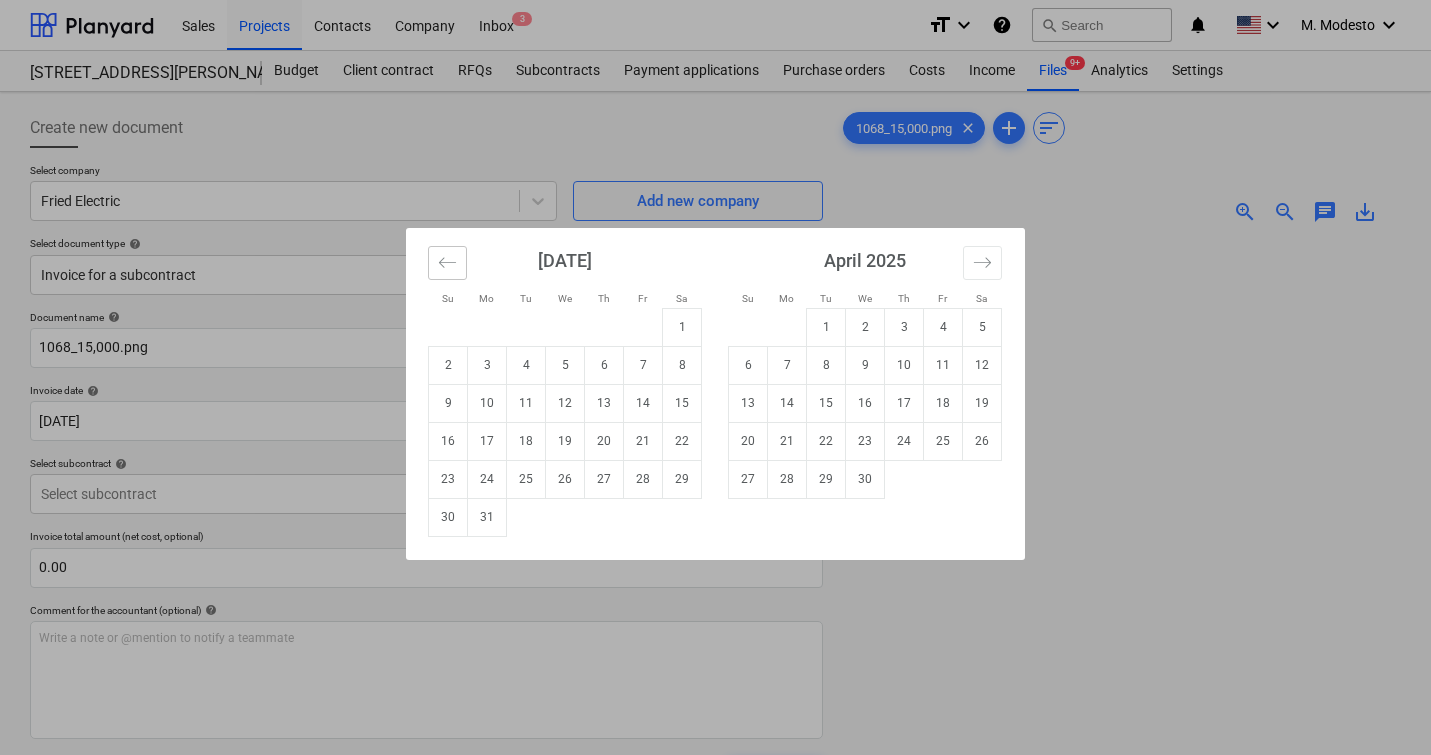 click 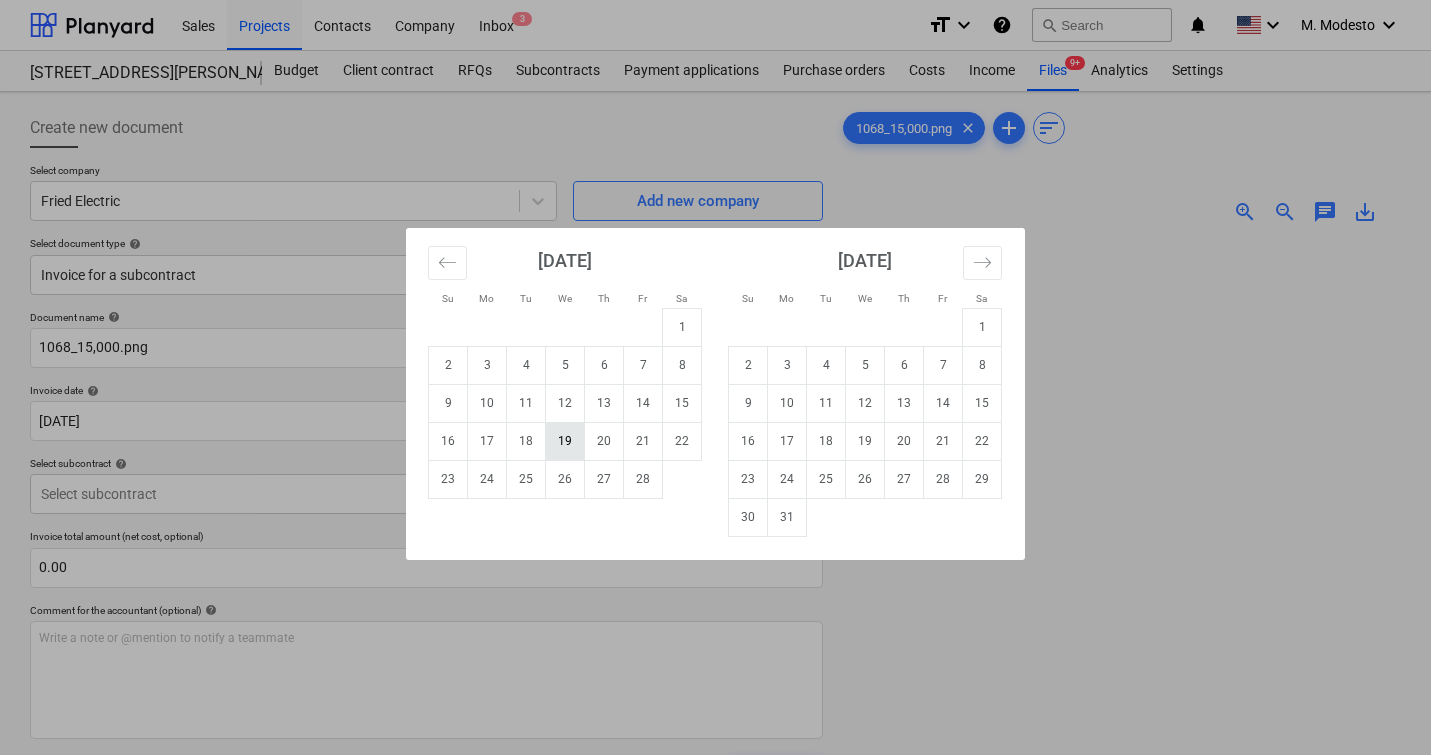 click on "19" at bounding box center [565, 441] 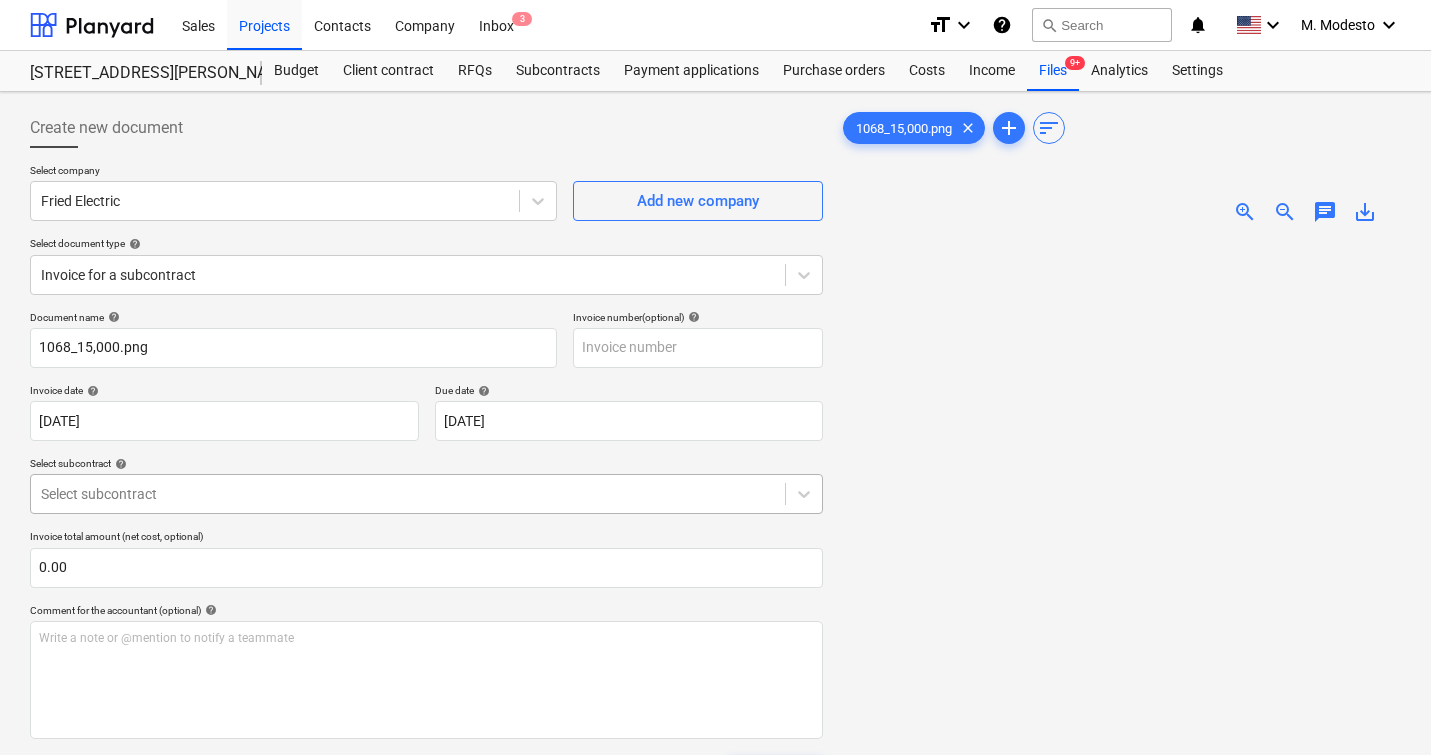 click at bounding box center [408, 494] 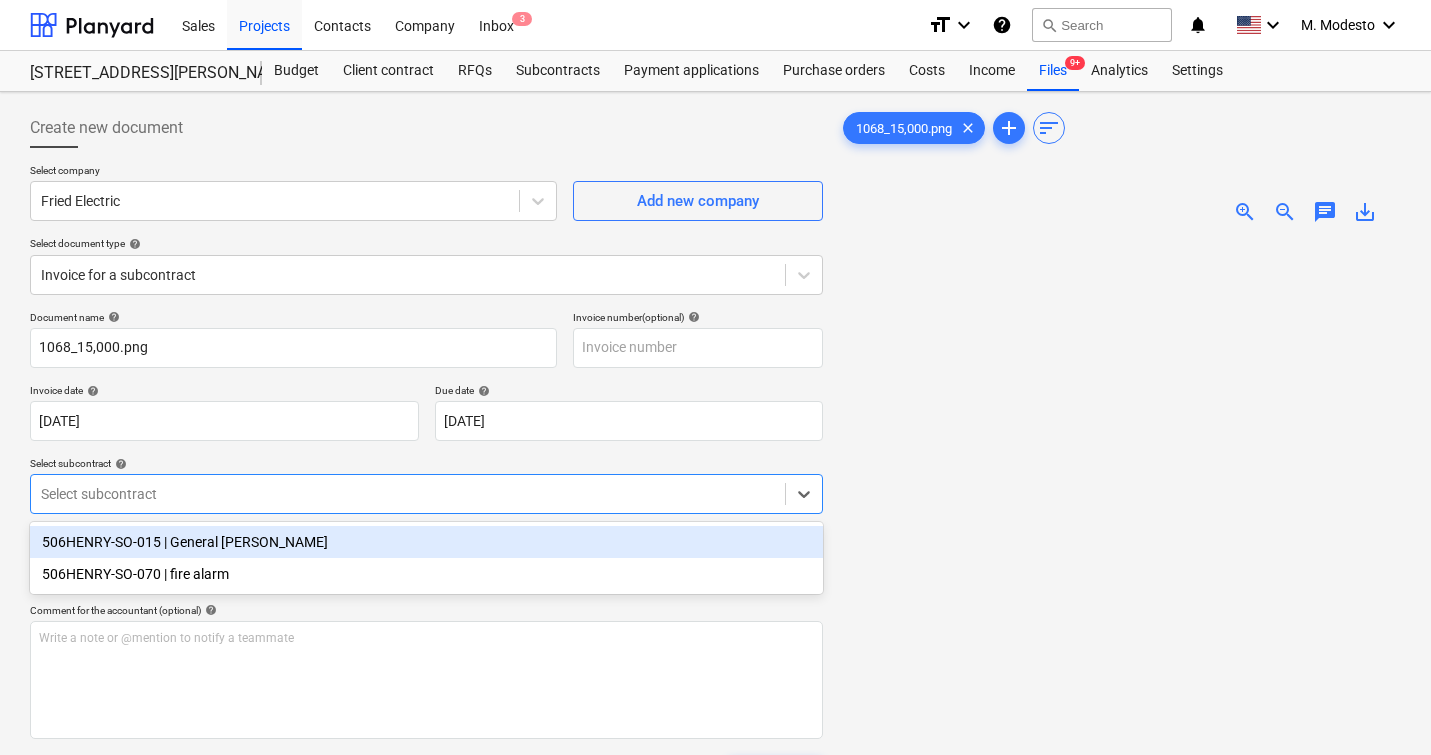 click on "506HENRY-SO-015 | General [PERSON_NAME]" at bounding box center (426, 542) 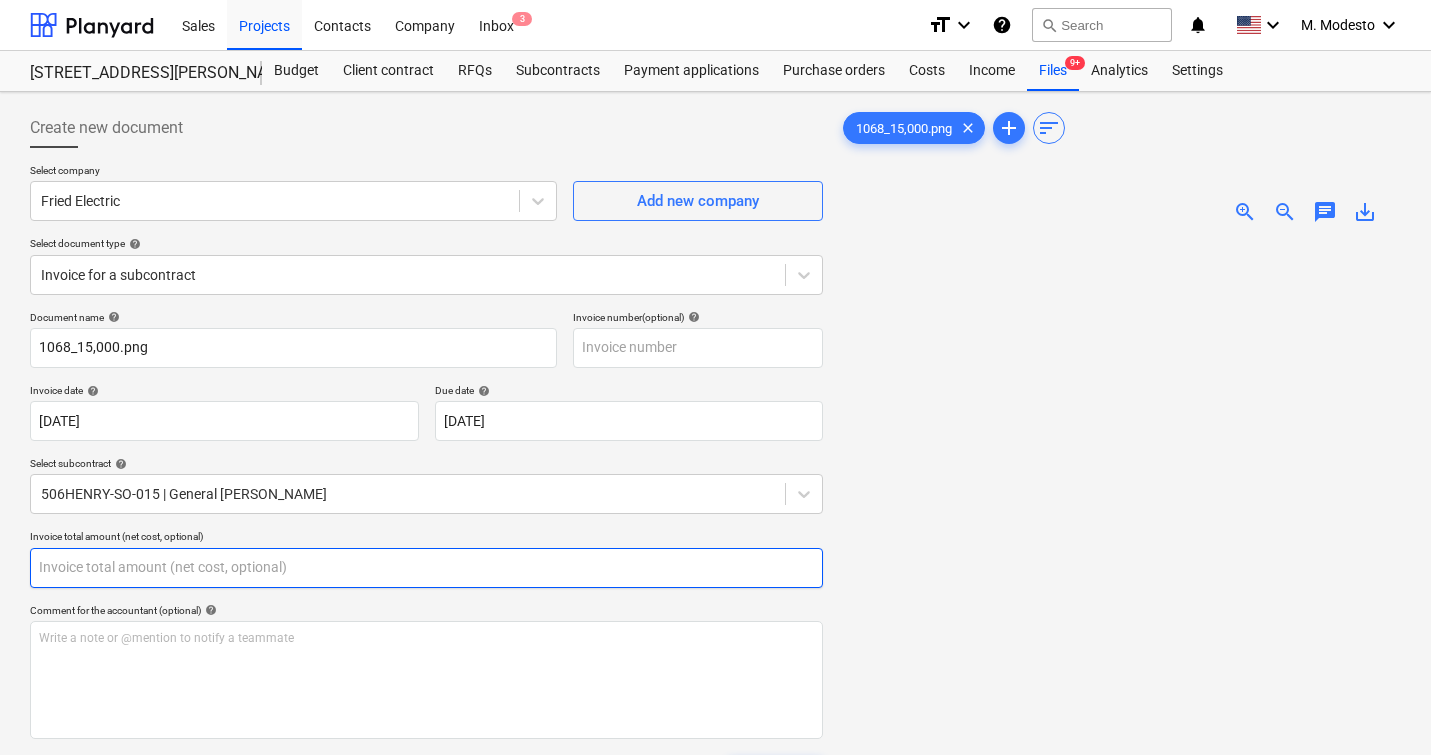 click at bounding box center (426, 568) 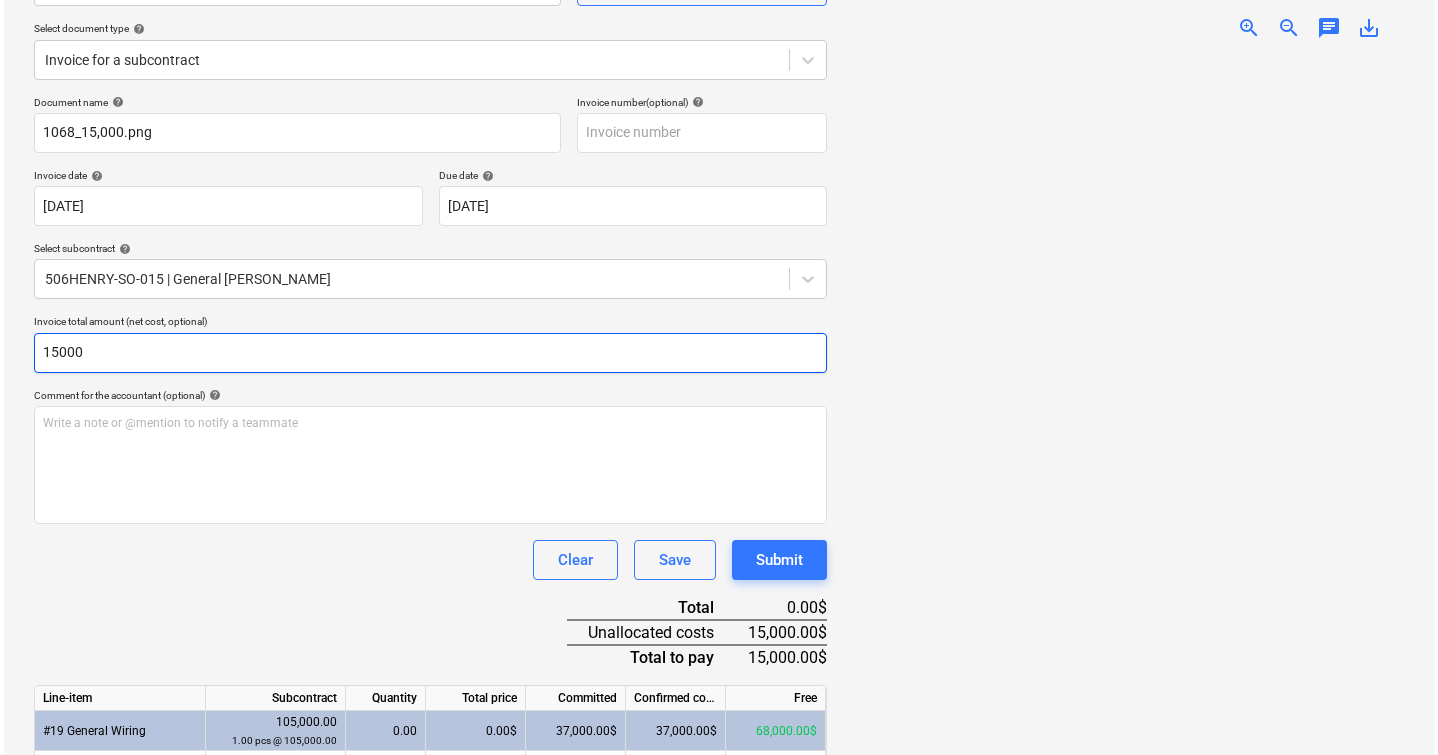 scroll, scrollTop: 324, scrollLeft: 0, axis: vertical 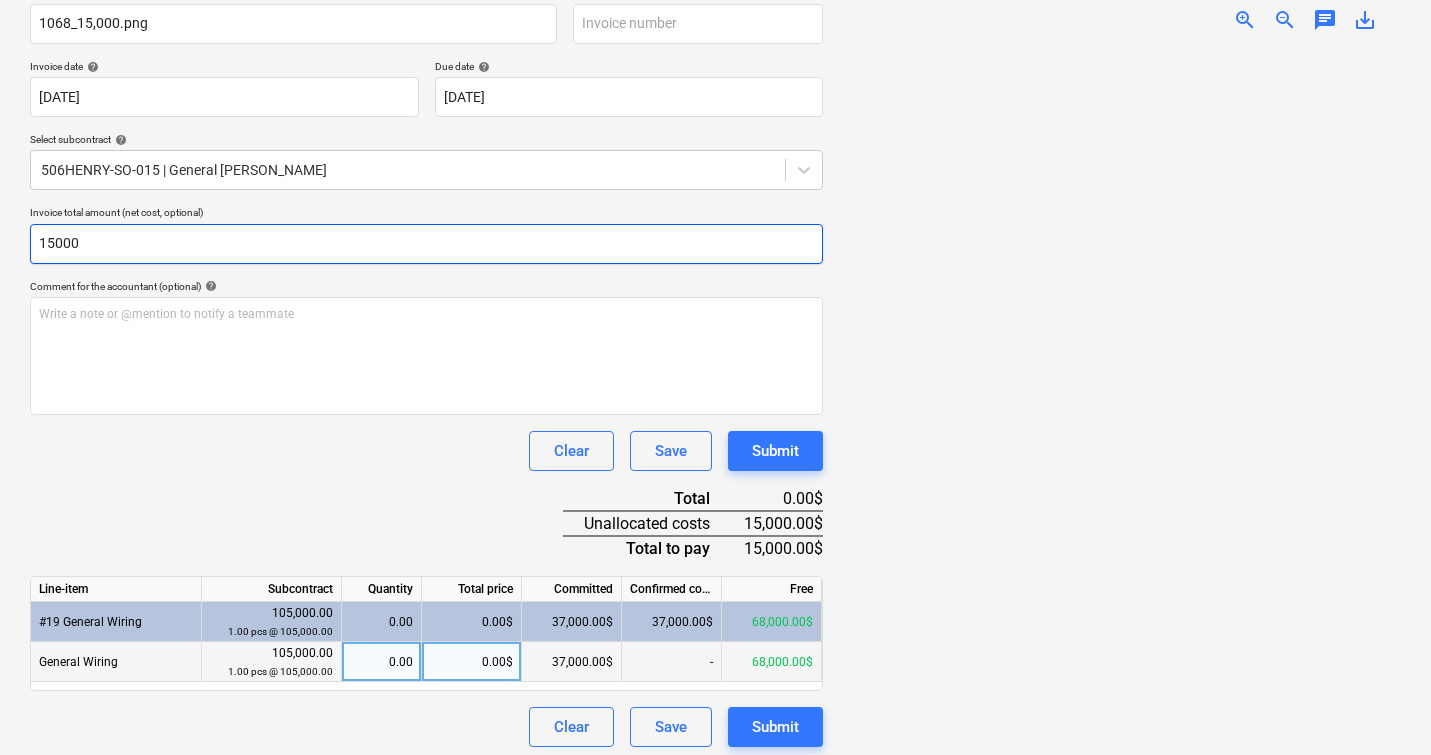 type on "15000" 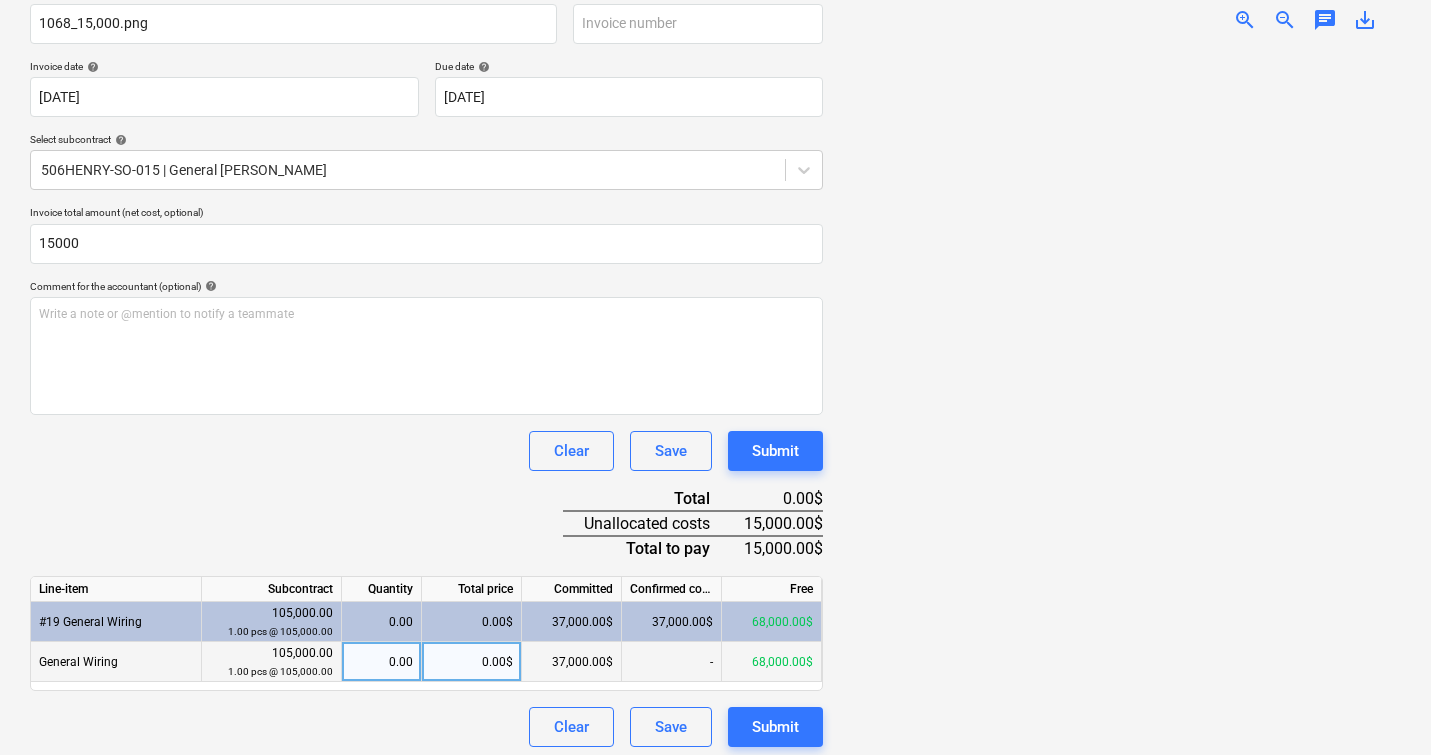 click on "0.00$" at bounding box center [472, 662] 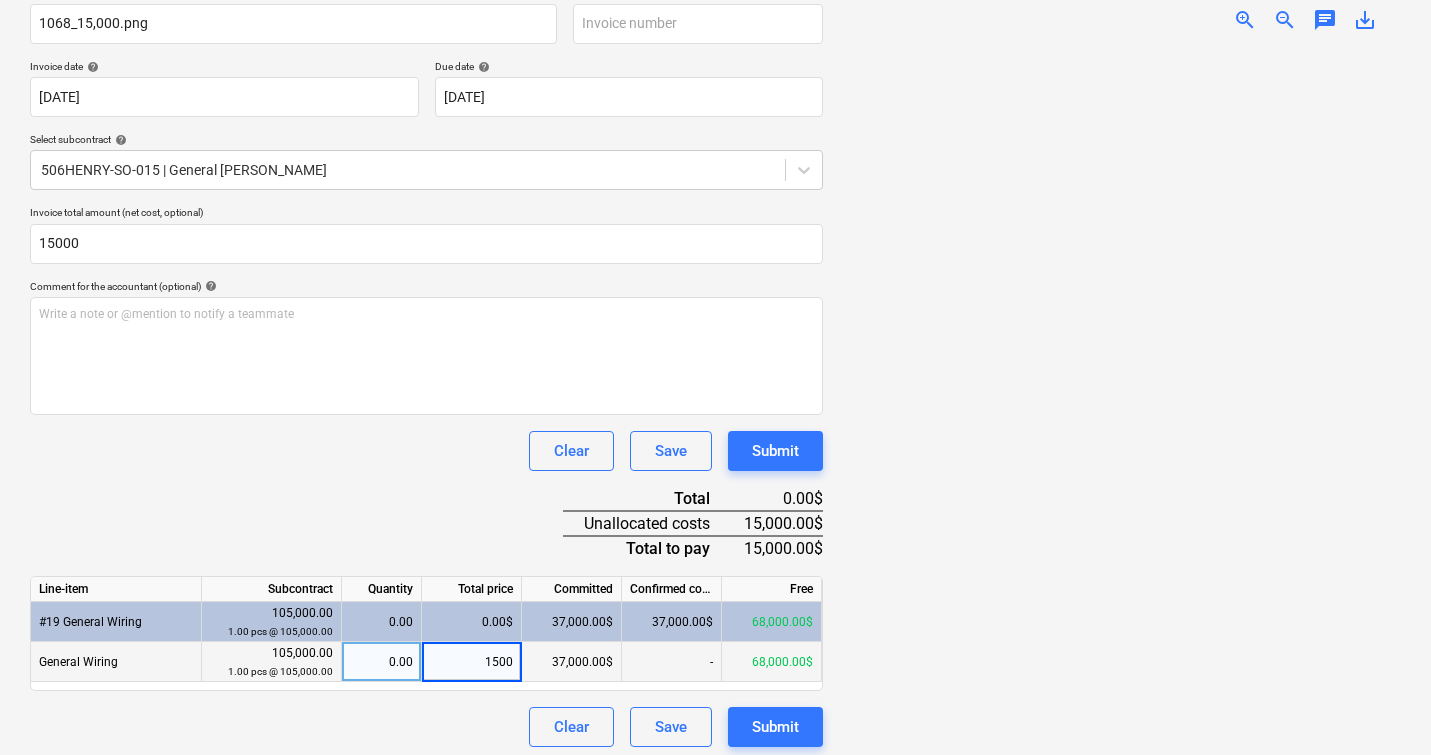 type on "15000" 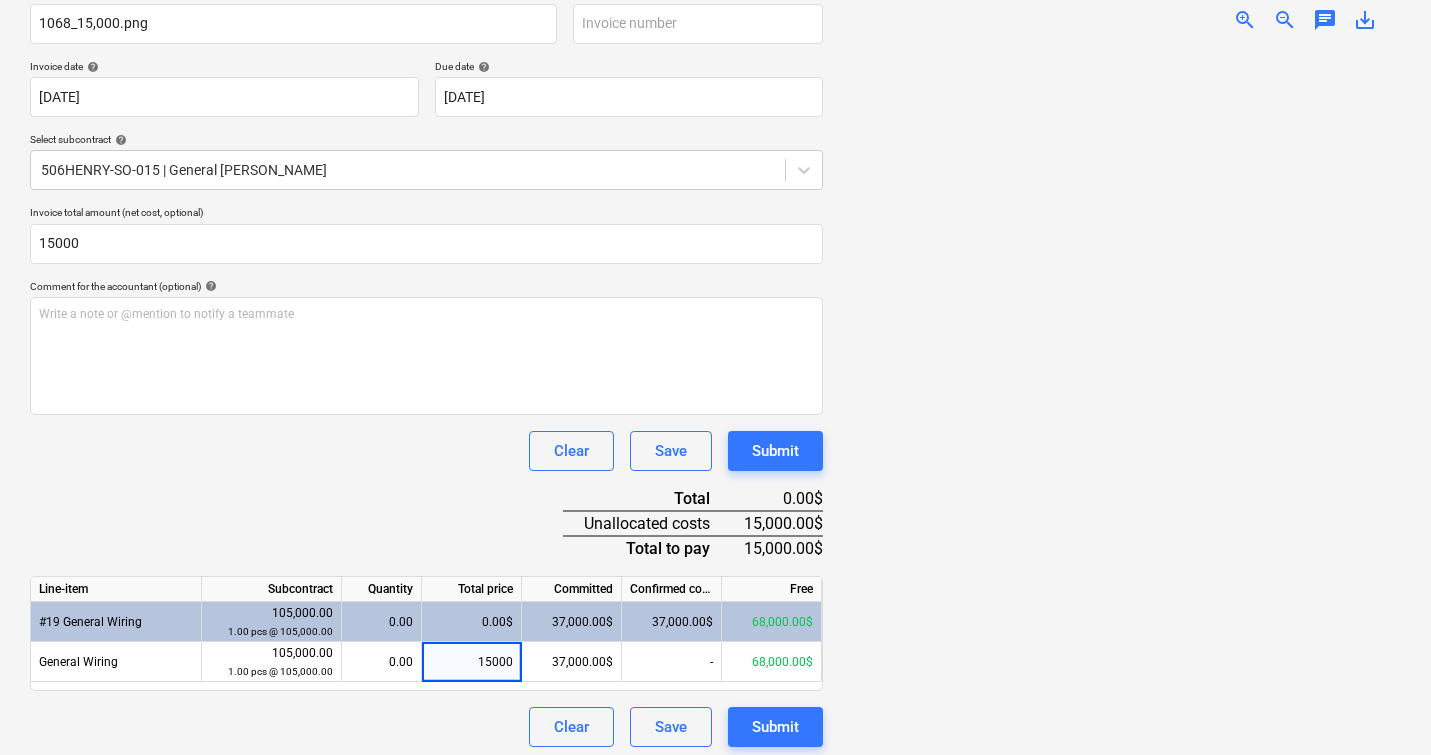click at bounding box center (1120, 397) 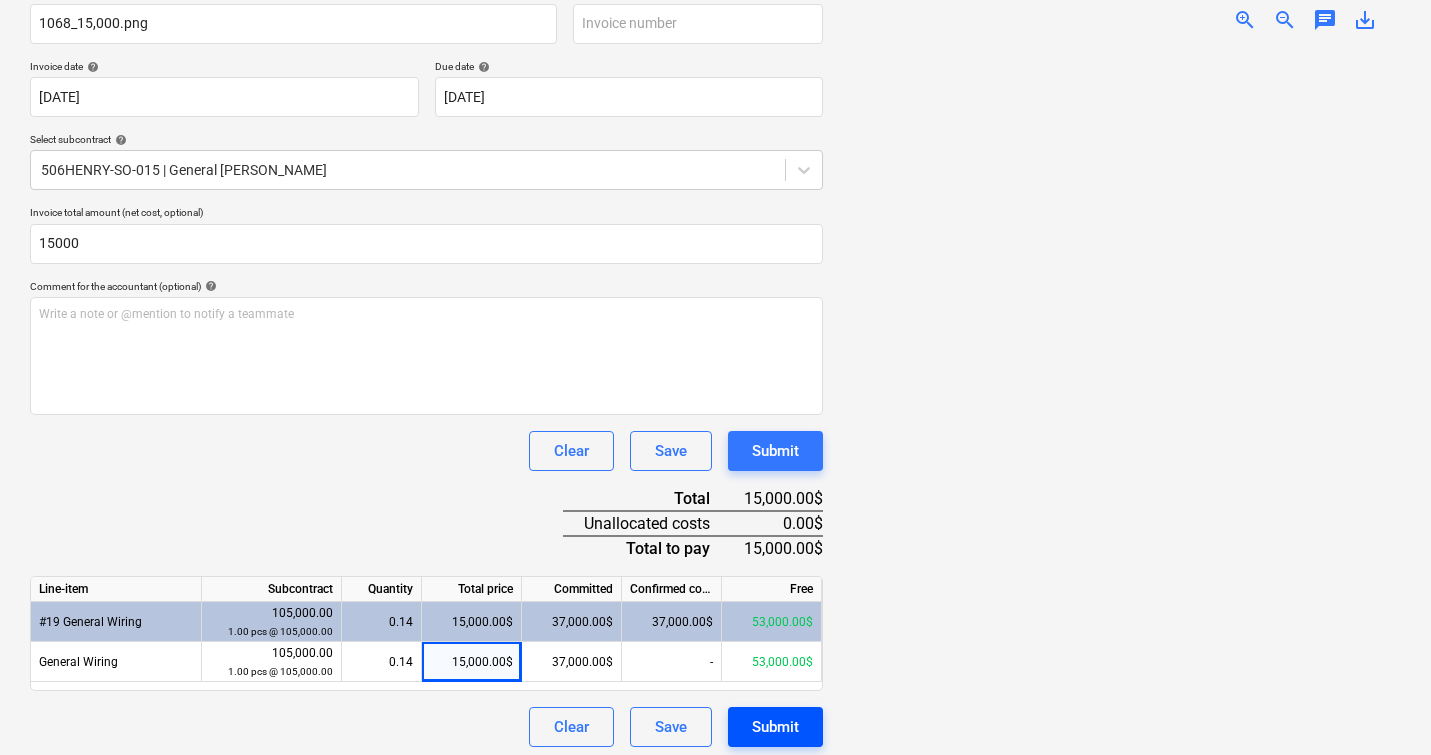 click on "Submit" at bounding box center [775, 727] 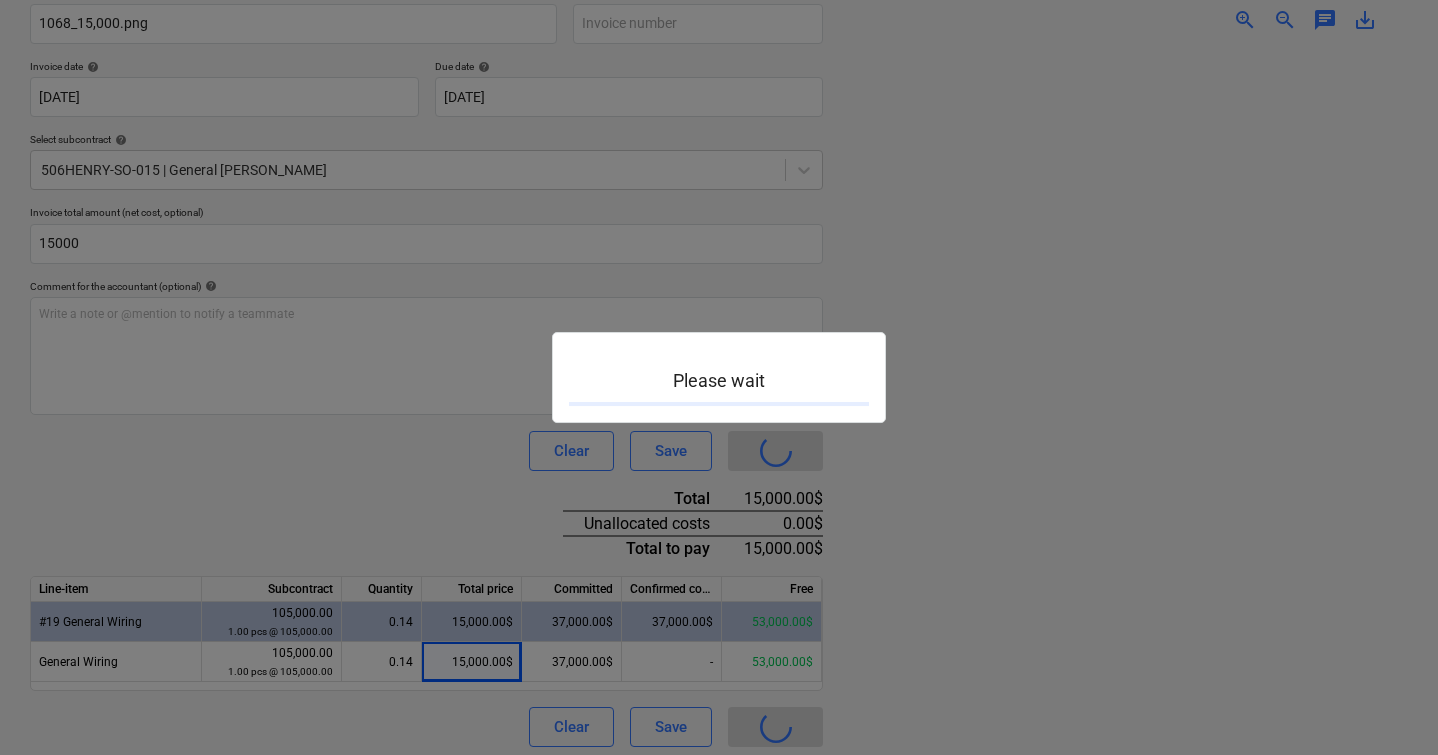 scroll, scrollTop: 0, scrollLeft: 0, axis: both 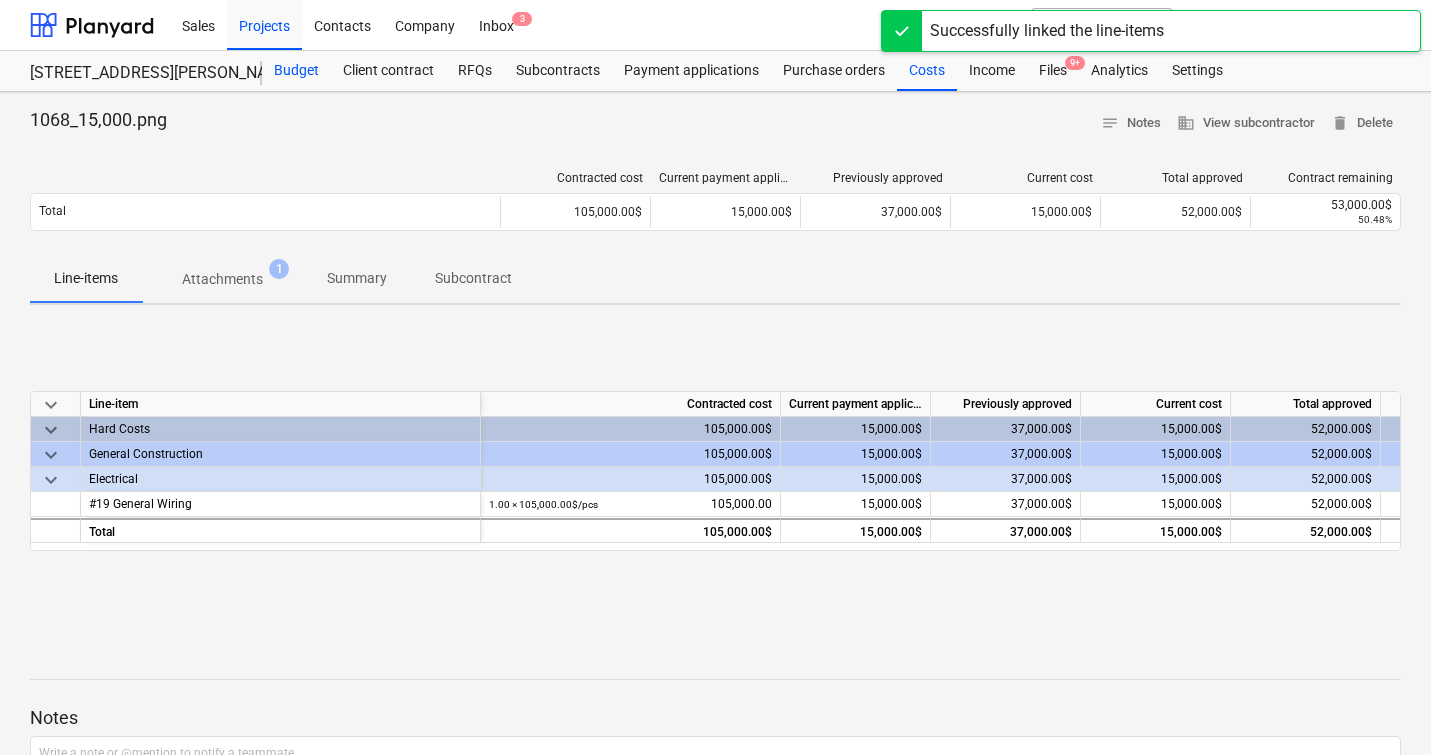 click on "Budget" at bounding box center [296, 71] 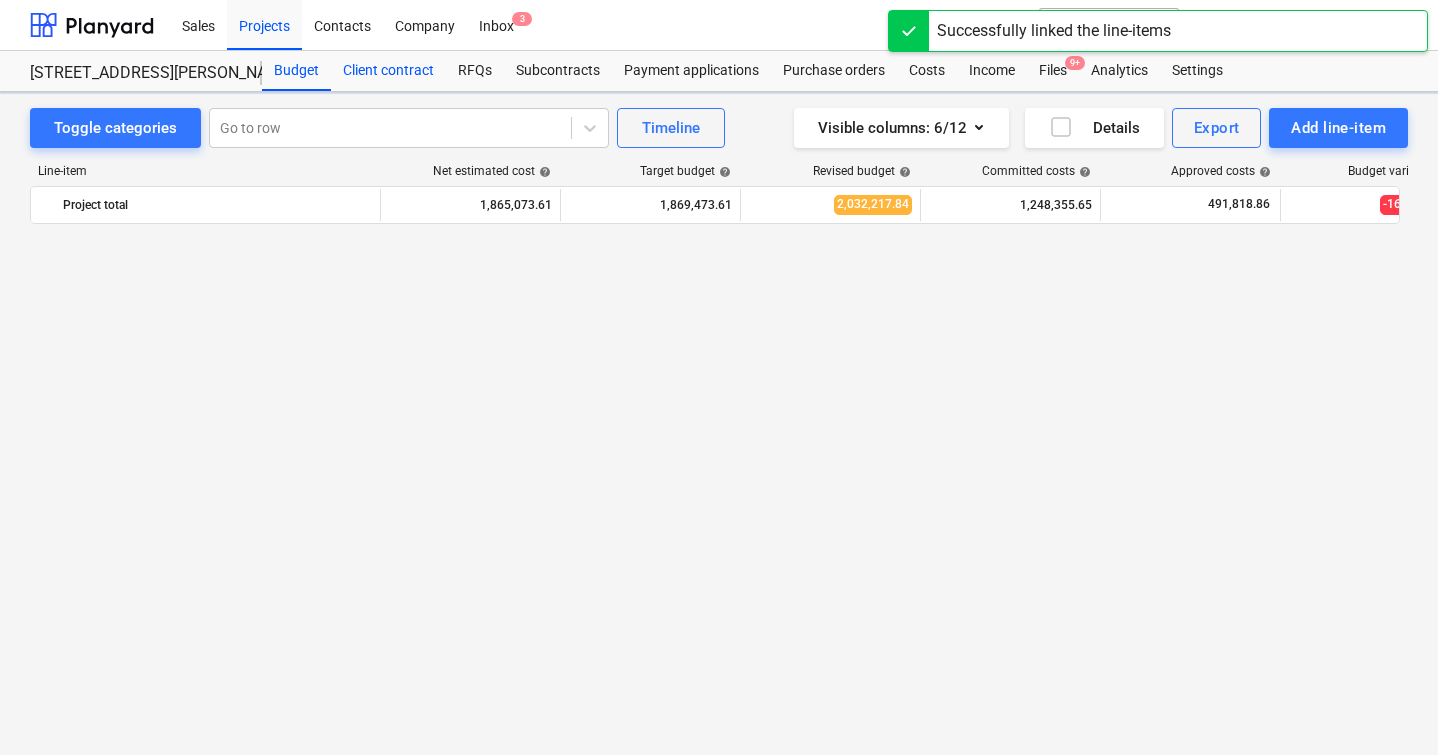 scroll, scrollTop: 1256, scrollLeft: 0, axis: vertical 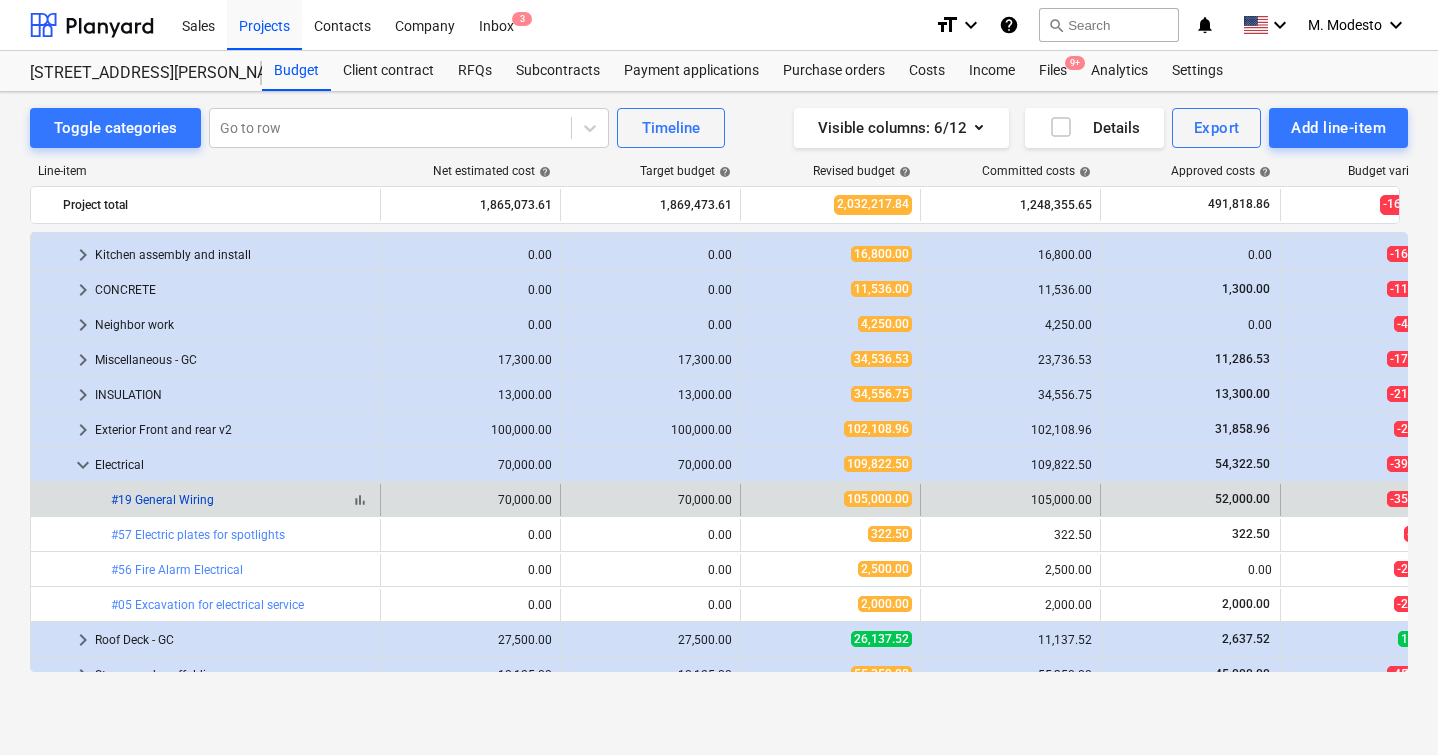 click on "#19 General Wiring" at bounding box center (162, 500) 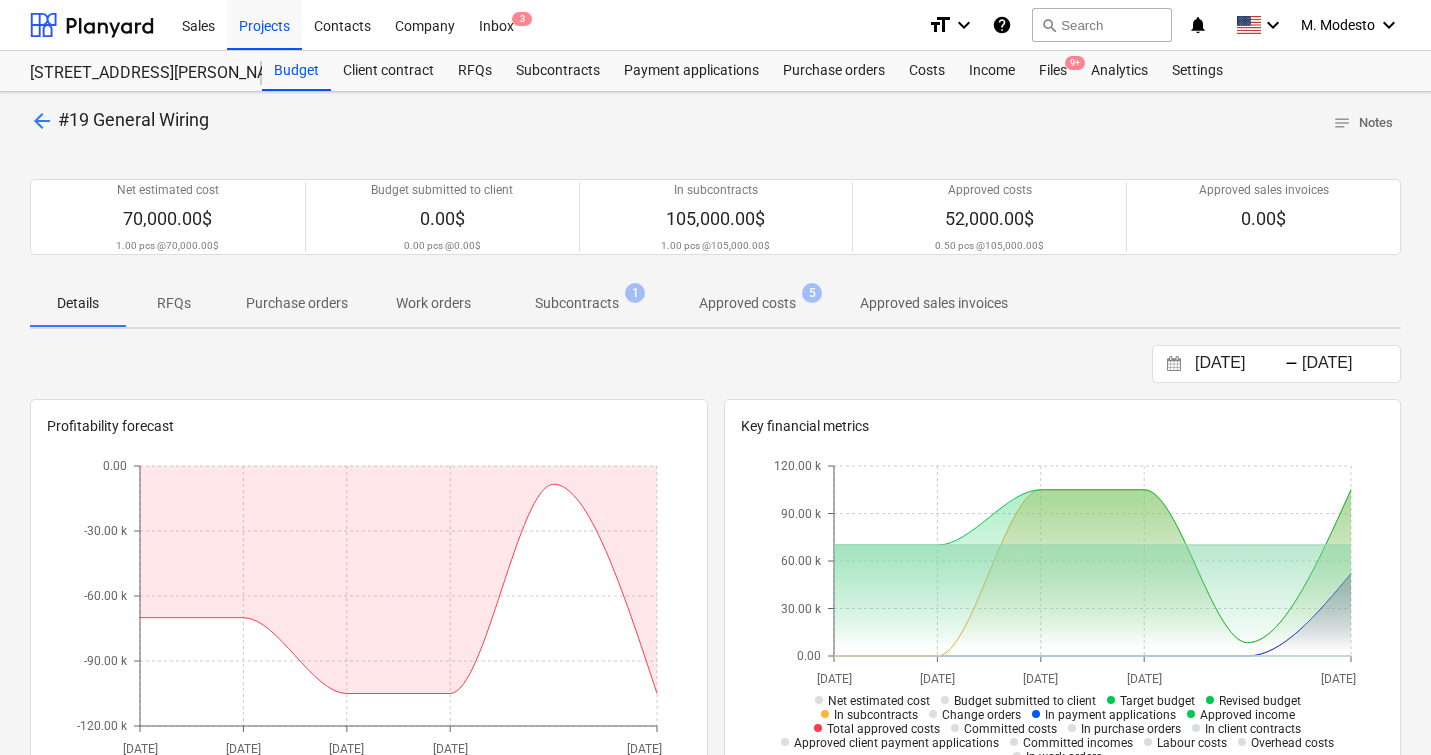 click on "Subcontracts" at bounding box center [577, 303] 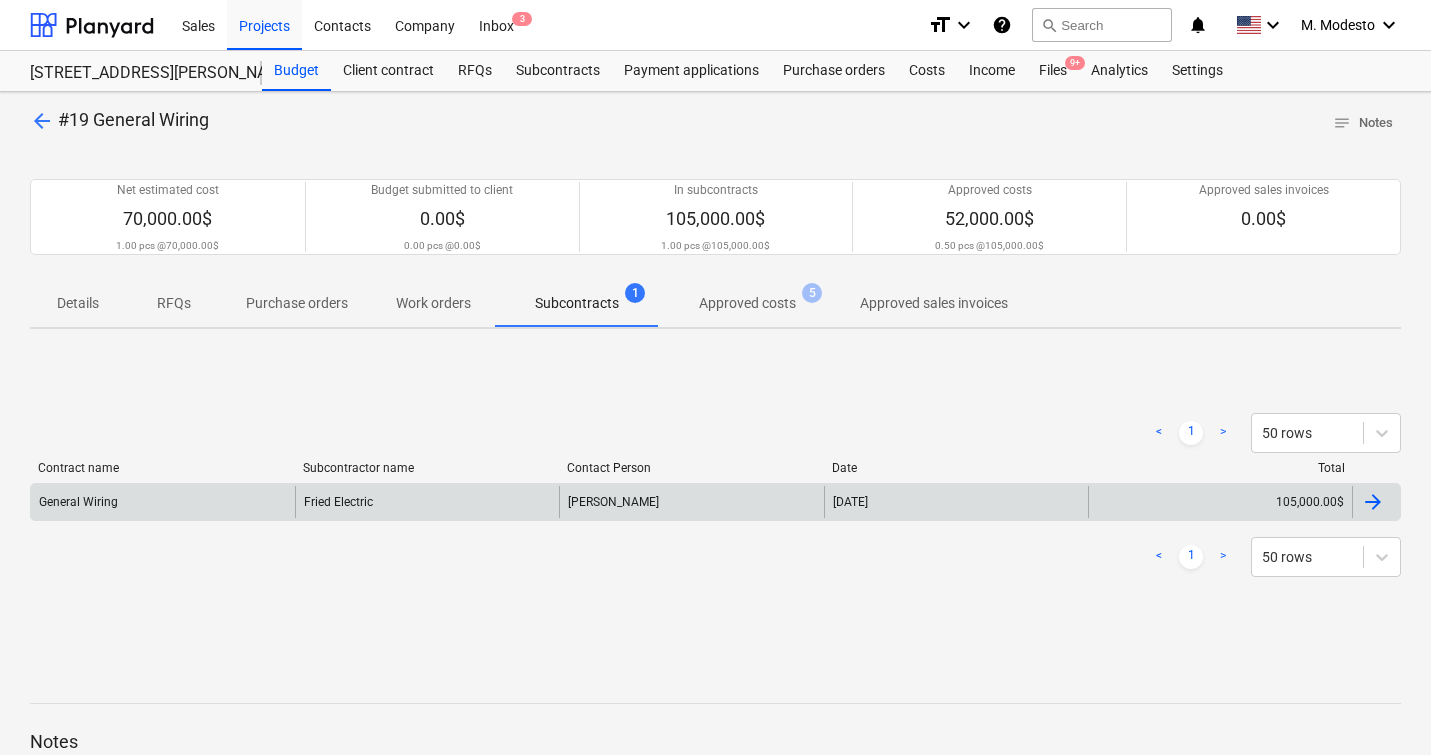 click on "[PERSON_NAME]" at bounding box center (691, 502) 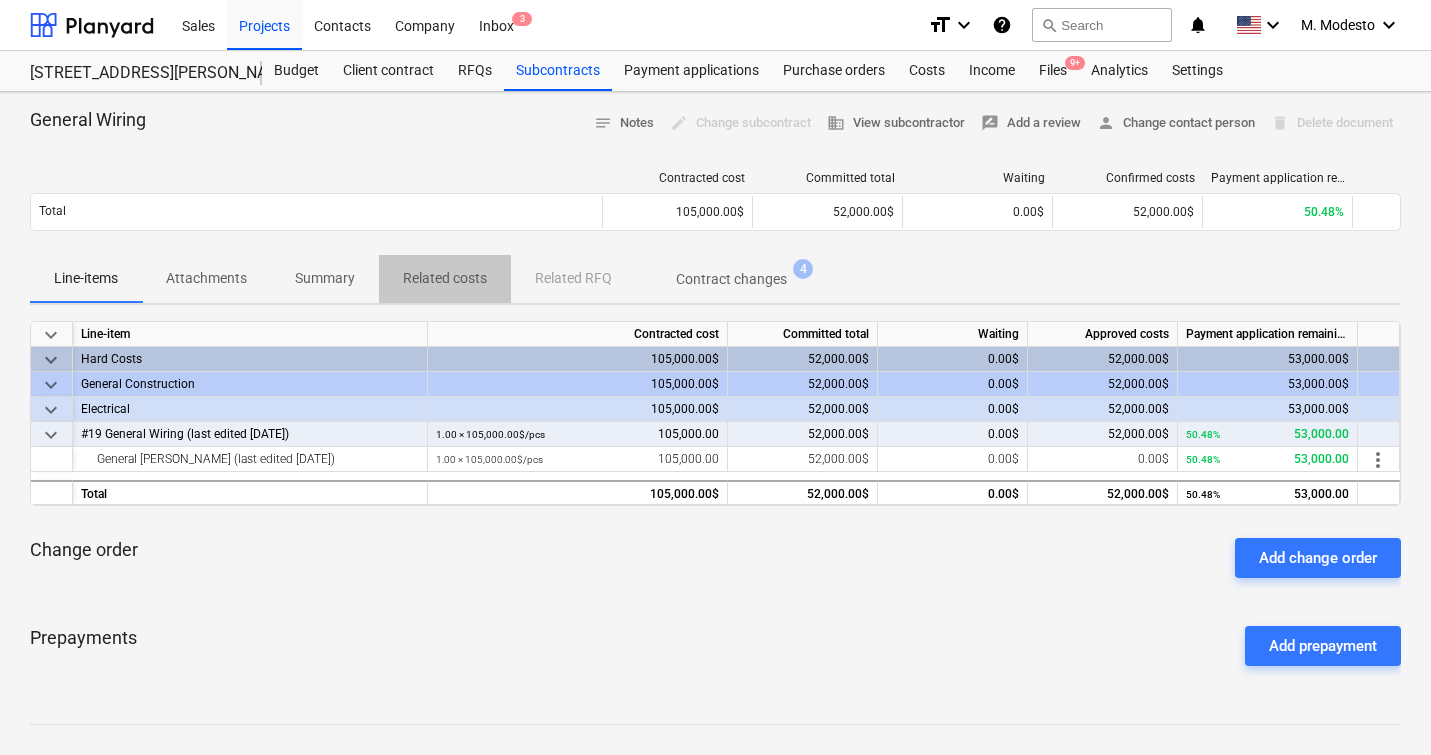 click on "Related costs" at bounding box center [445, 278] 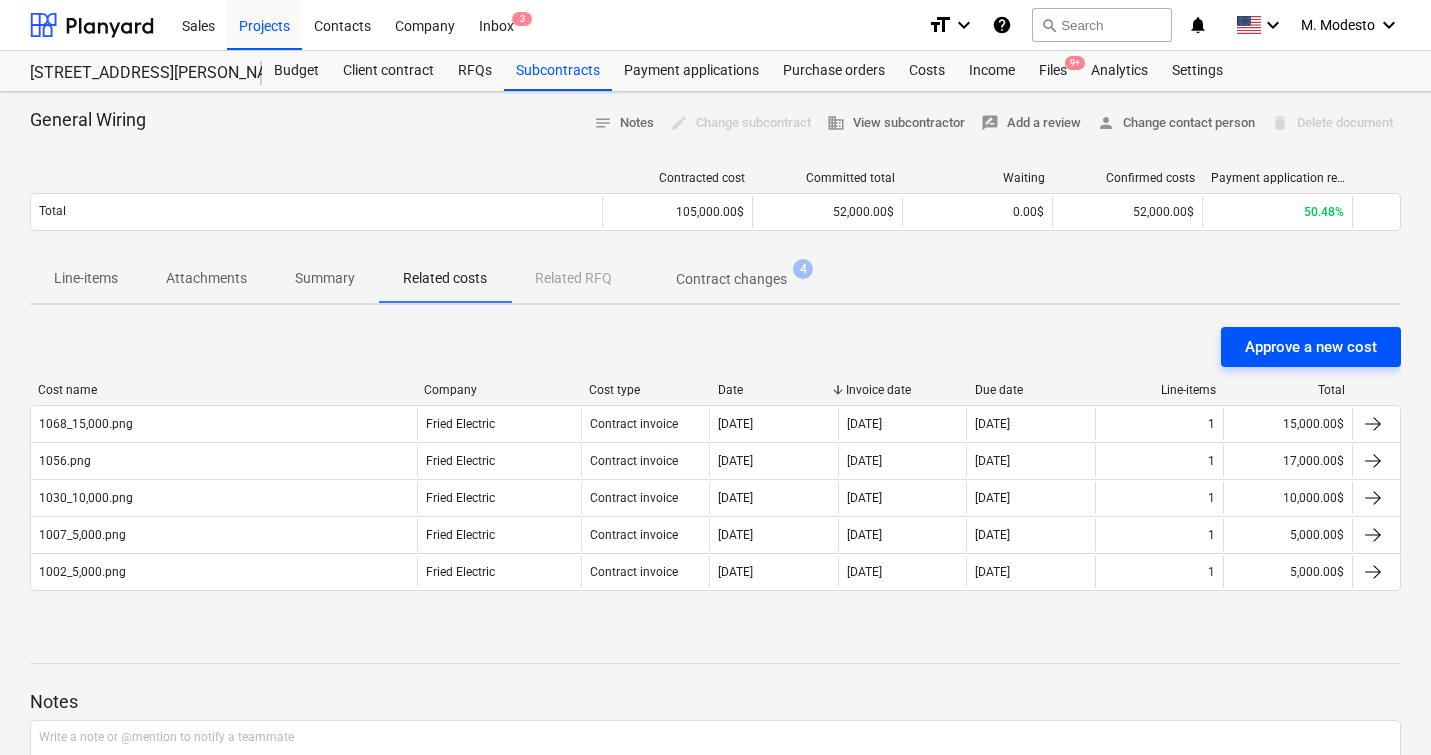 click on "Approve a new cost" at bounding box center [1311, 347] 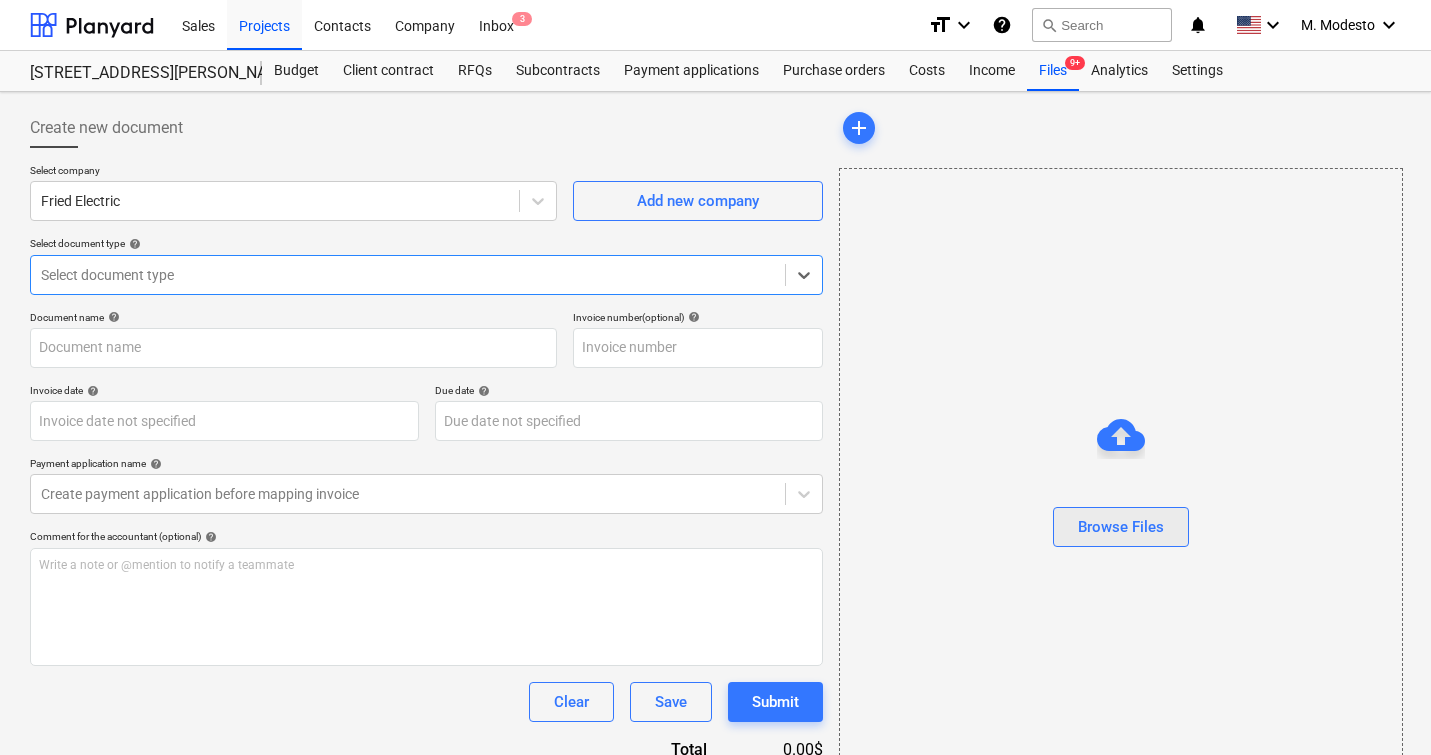 click on "Browse Files" at bounding box center [1121, 527] 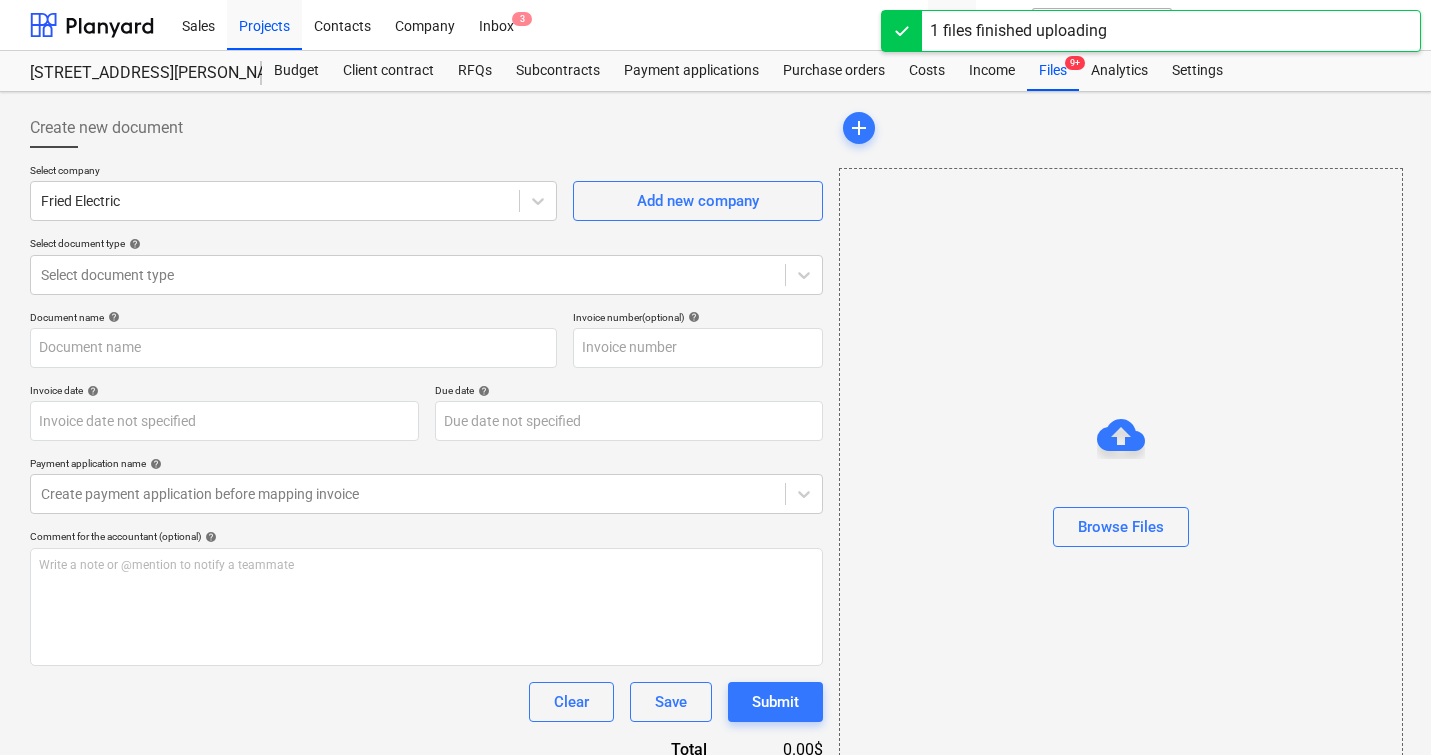type on "1047_8,000.png" 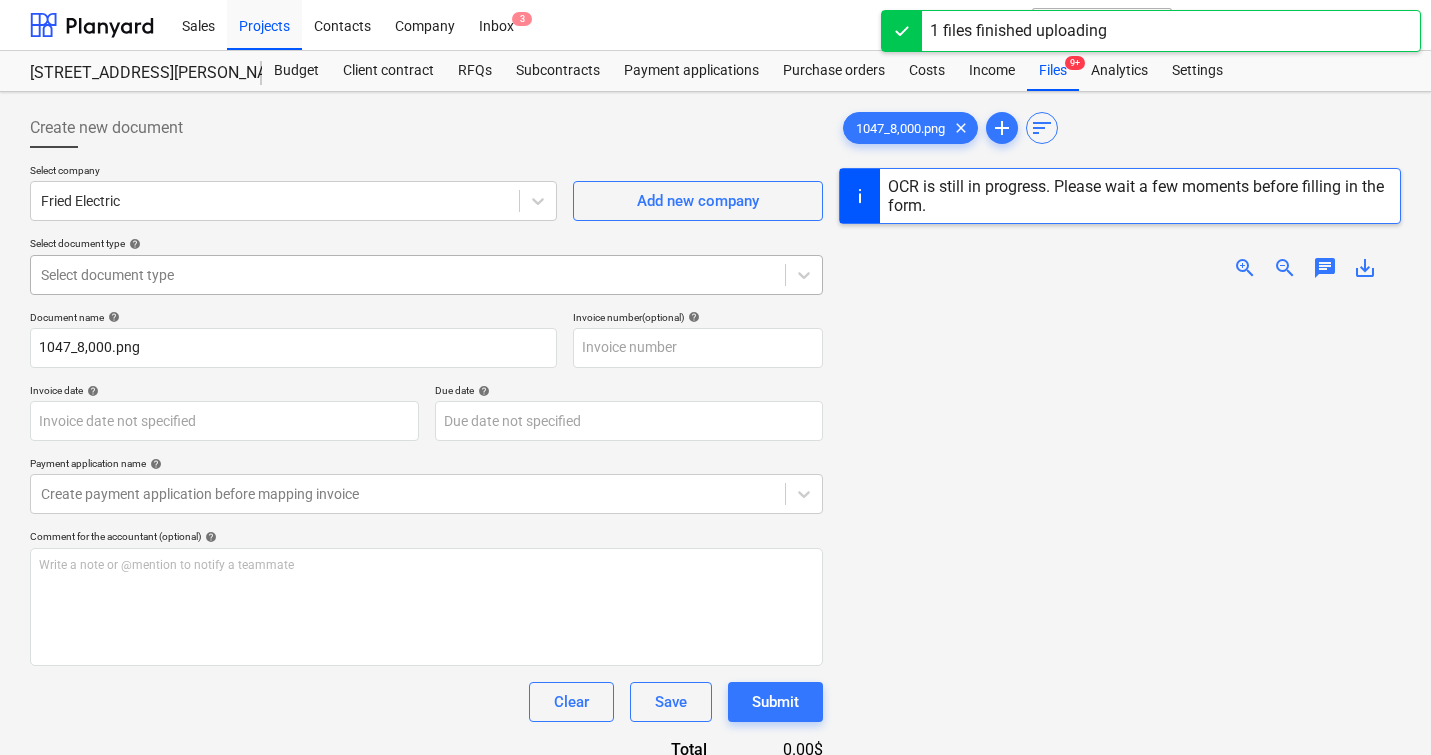 click at bounding box center [408, 275] 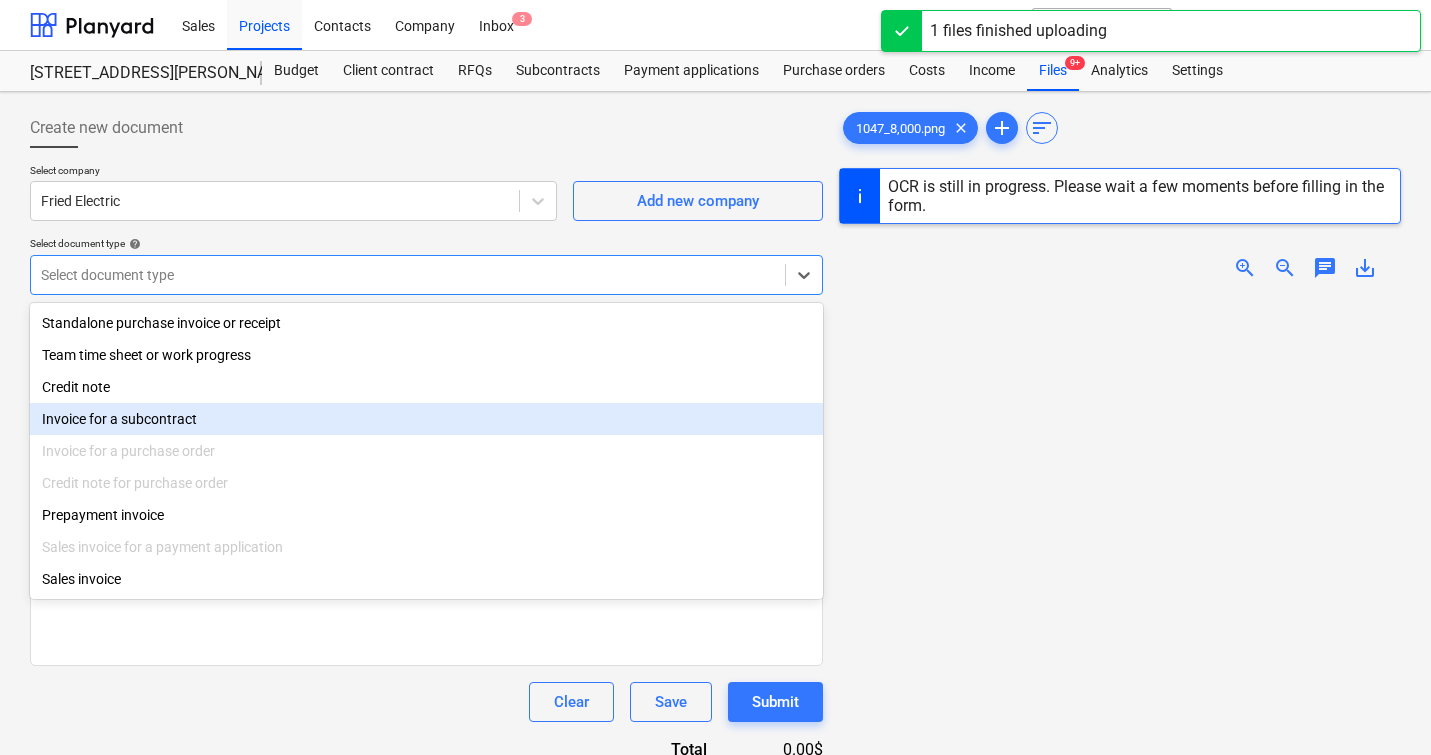 click on "Invoice for a subcontract" at bounding box center (426, 419) 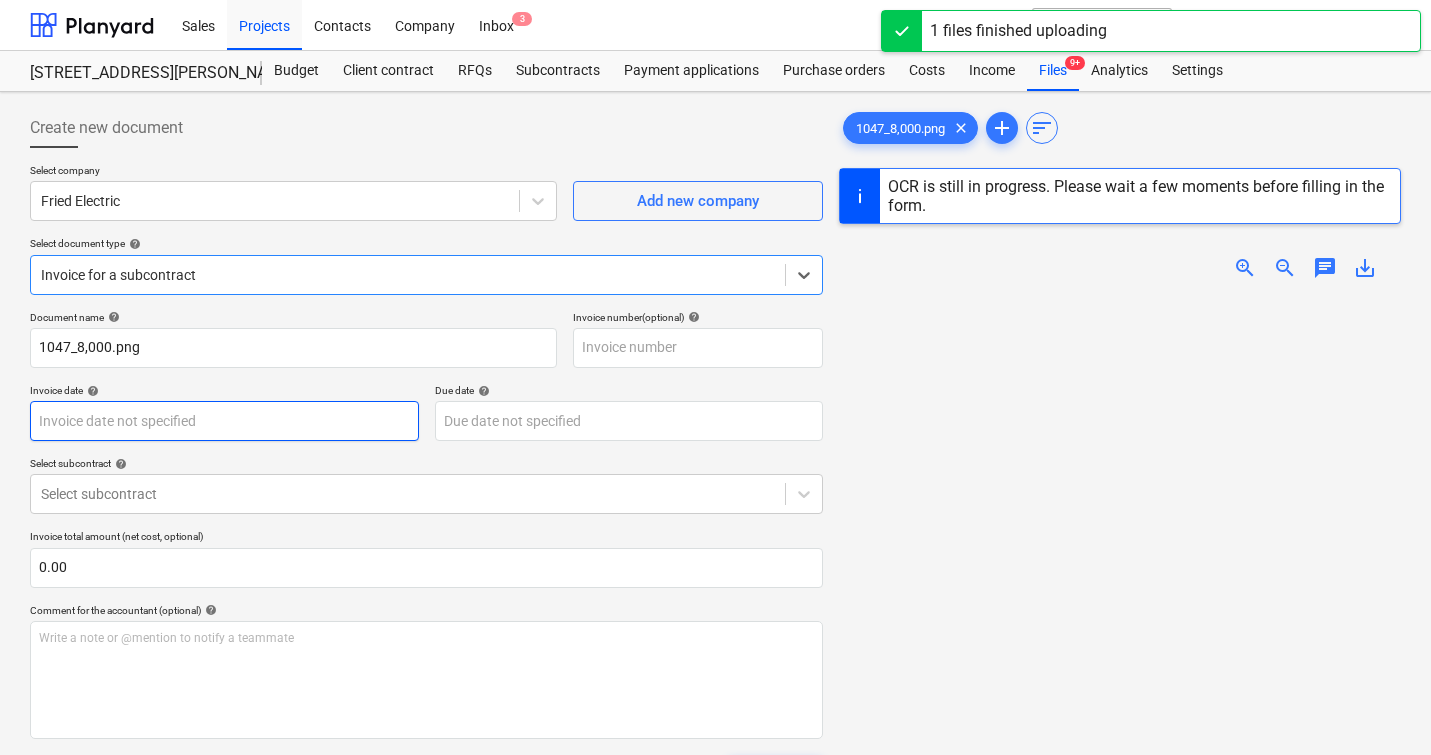 click on "Sales Projects Contacts Company Inbox 3 format_size keyboard_arrow_down help search Search notifications 0 keyboard_arrow_down M. Modesto keyboard_arrow_down 506 Henry Street 506 Henry Street Budget Client contract RFQs Subcontracts Payment applications Purchase orders Costs Income Files 9+ Analytics Settings Create new document Select company Fried Electric   Add new company Select document type help option Invoice for a subcontract, selected.   Select is focused ,type to refine list, press Down to open the menu,  Invoice for a subcontract Document name help 1047_8,000.png Invoice number  (optional) help Invoice date help Press the down arrow key to interact with the calendar and
select a date. Press the question mark key to get the keyboard shortcuts for changing dates. Due date help Press the down arrow key to interact with the calendar and
select a date. Press the question mark key to get the keyboard shortcuts for changing dates. Select subcontract help Select subcontract 0.00 help ﻿ Clear 0" at bounding box center (715, 377) 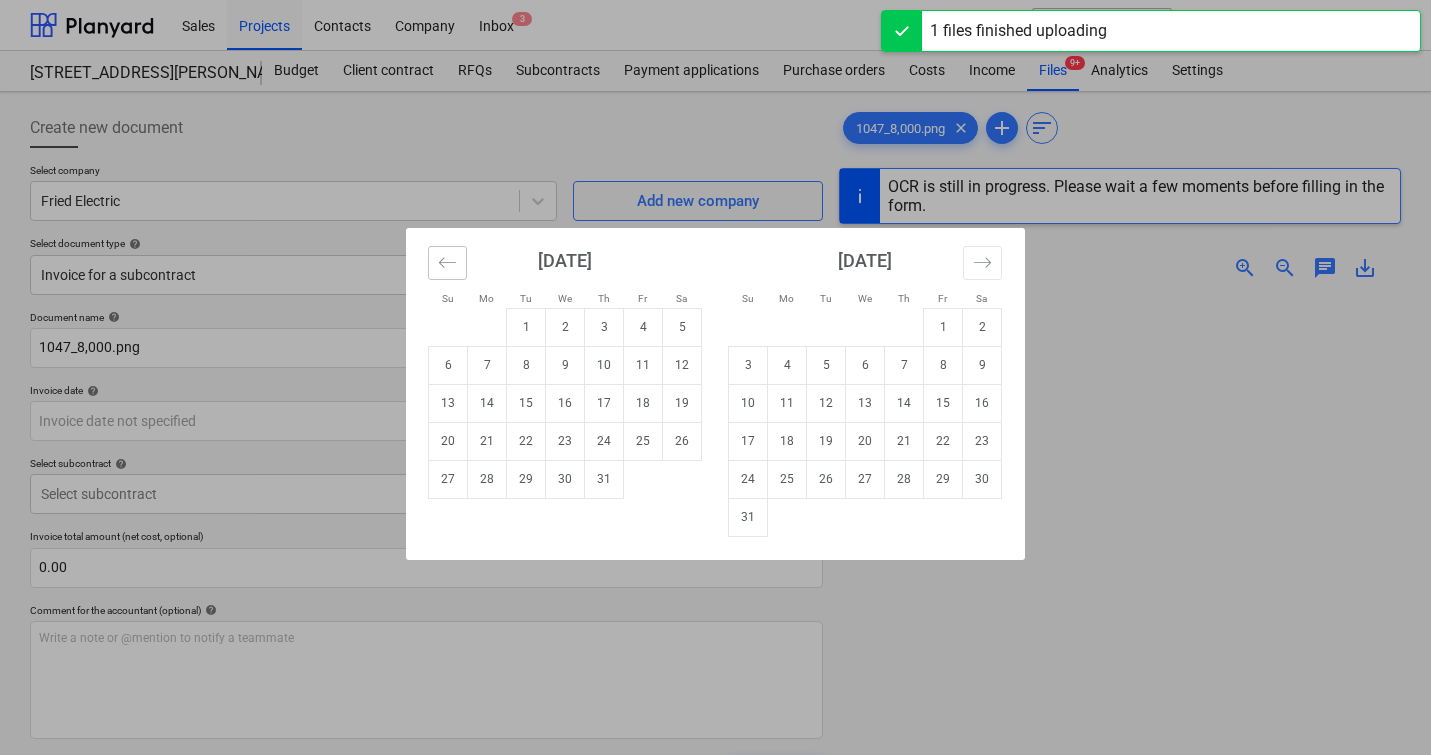 click at bounding box center (447, 263) 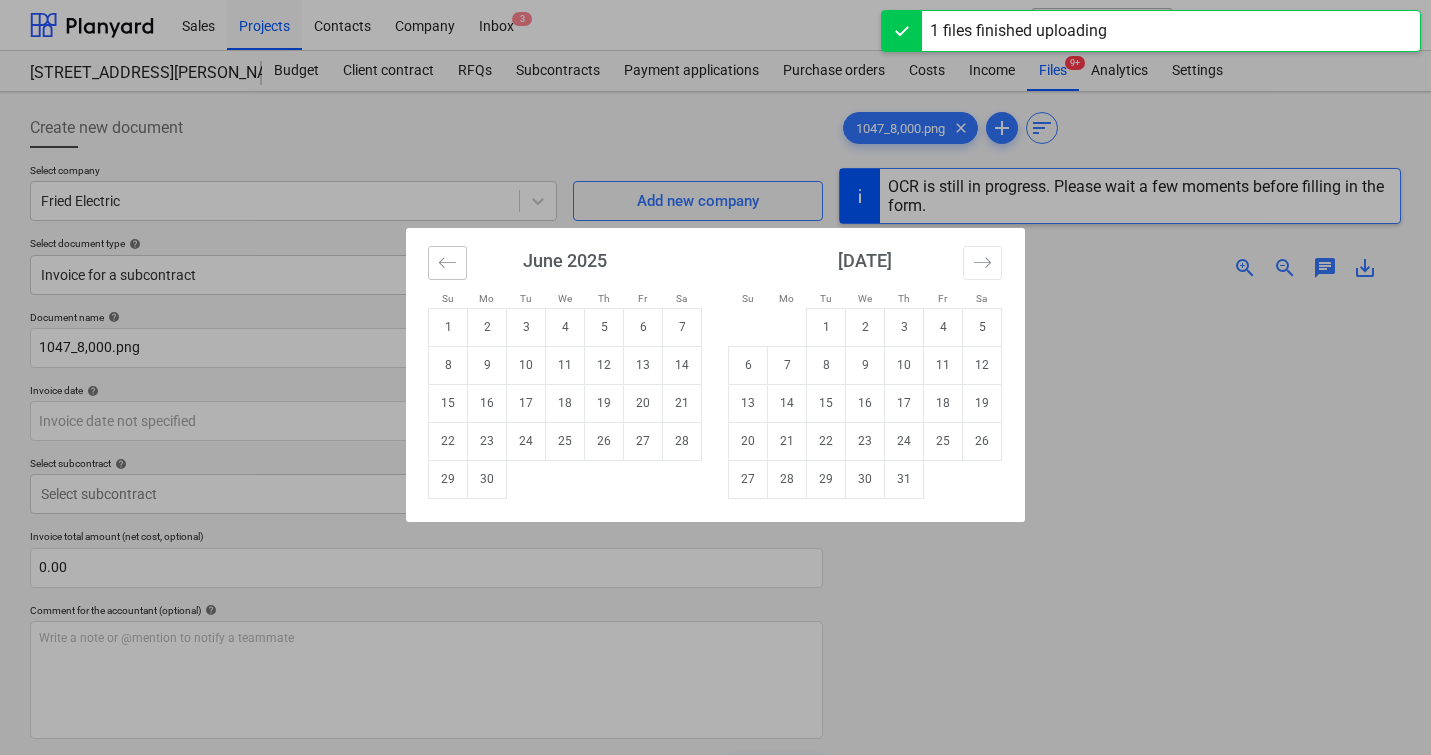 click at bounding box center (447, 263) 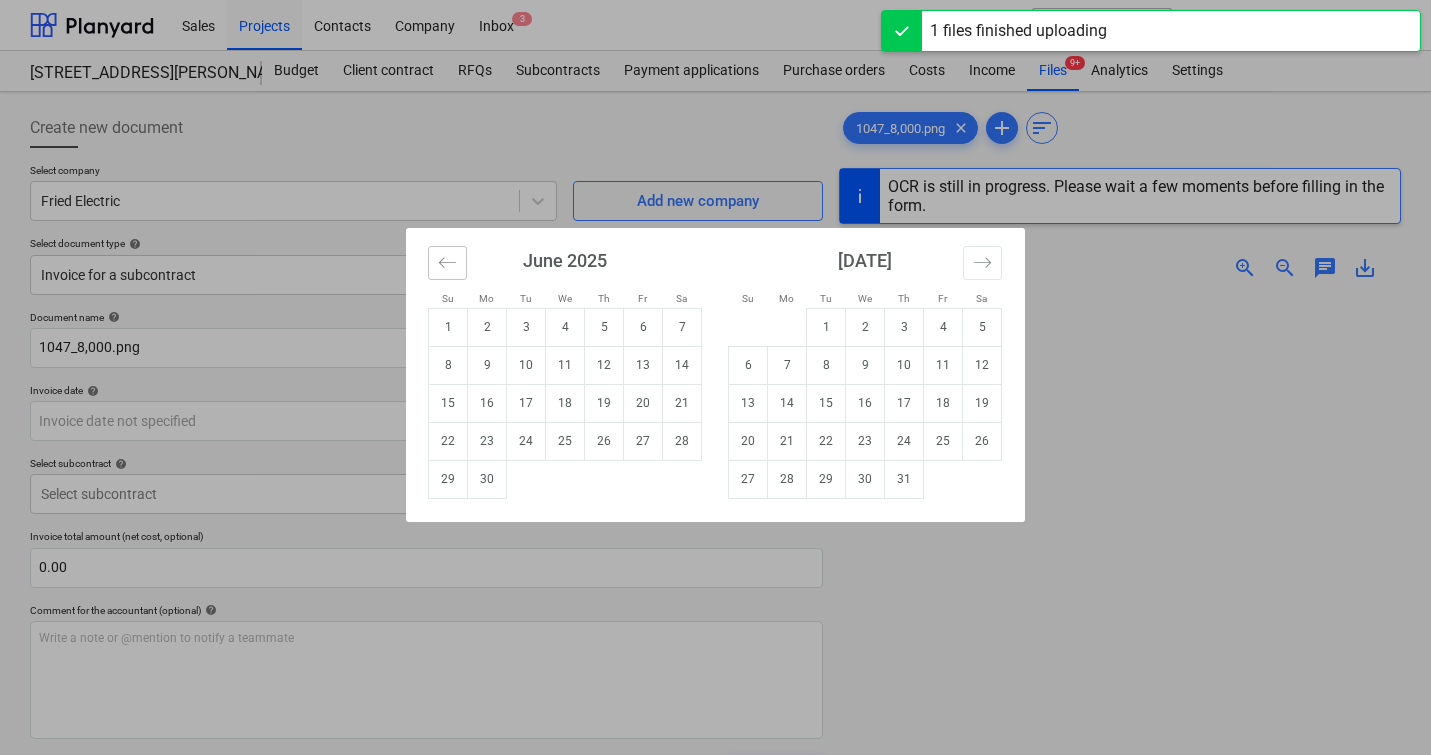 click at bounding box center [447, 263] 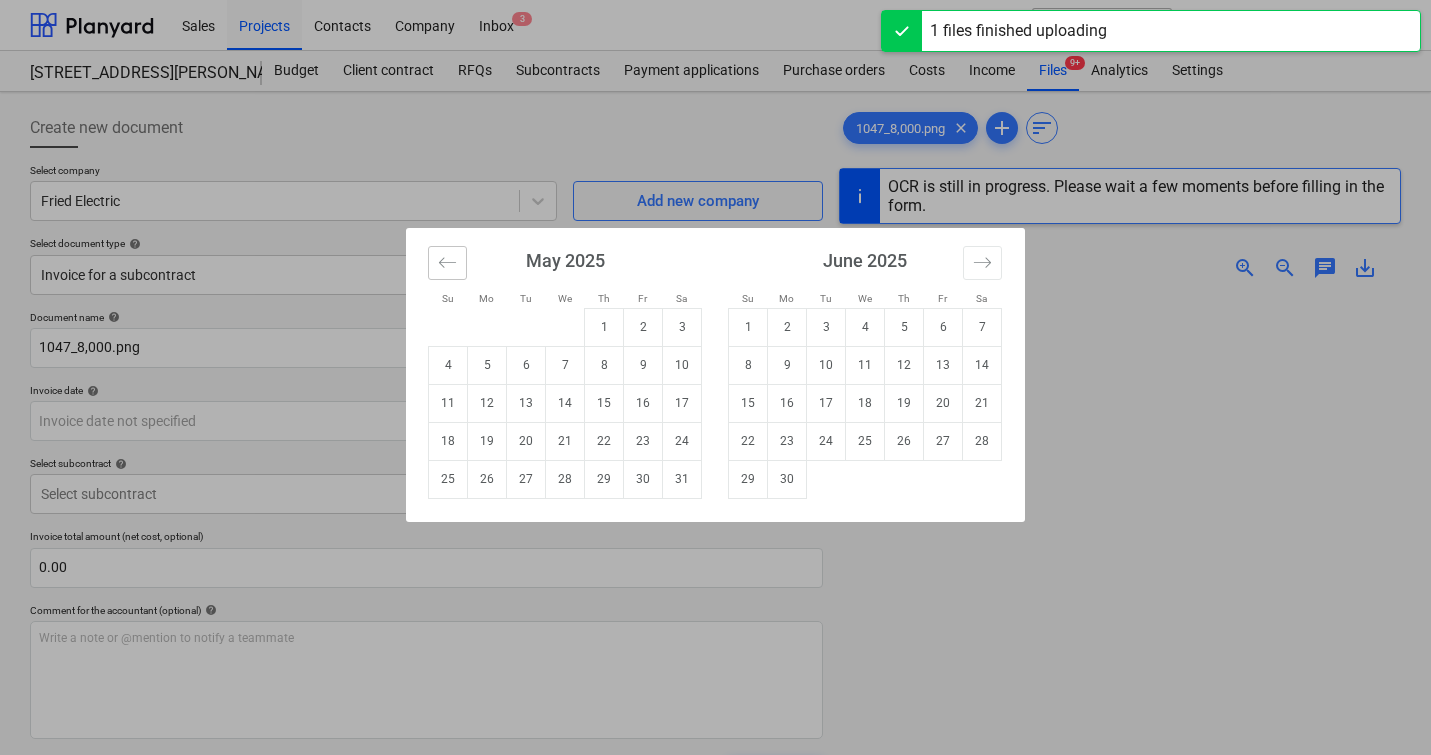 click at bounding box center [447, 263] 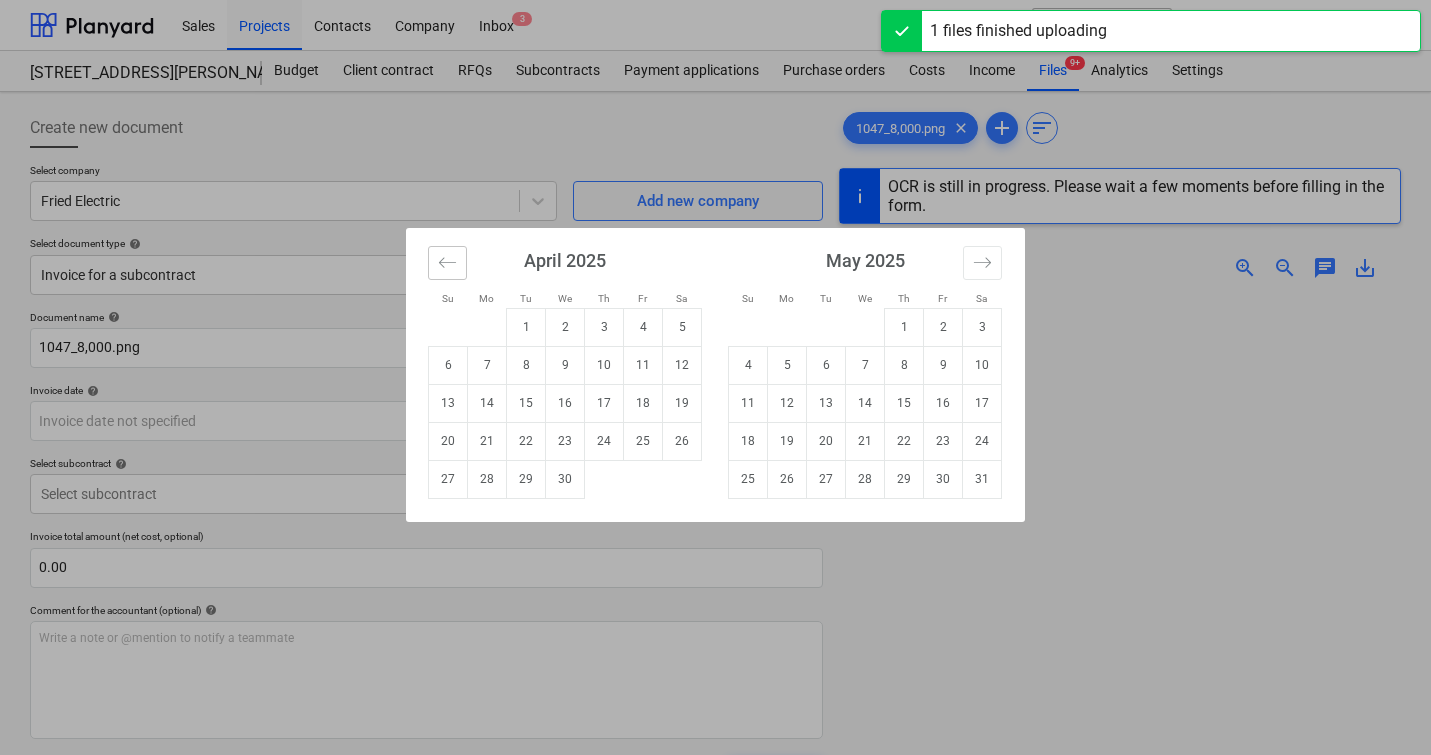 click at bounding box center (447, 263) 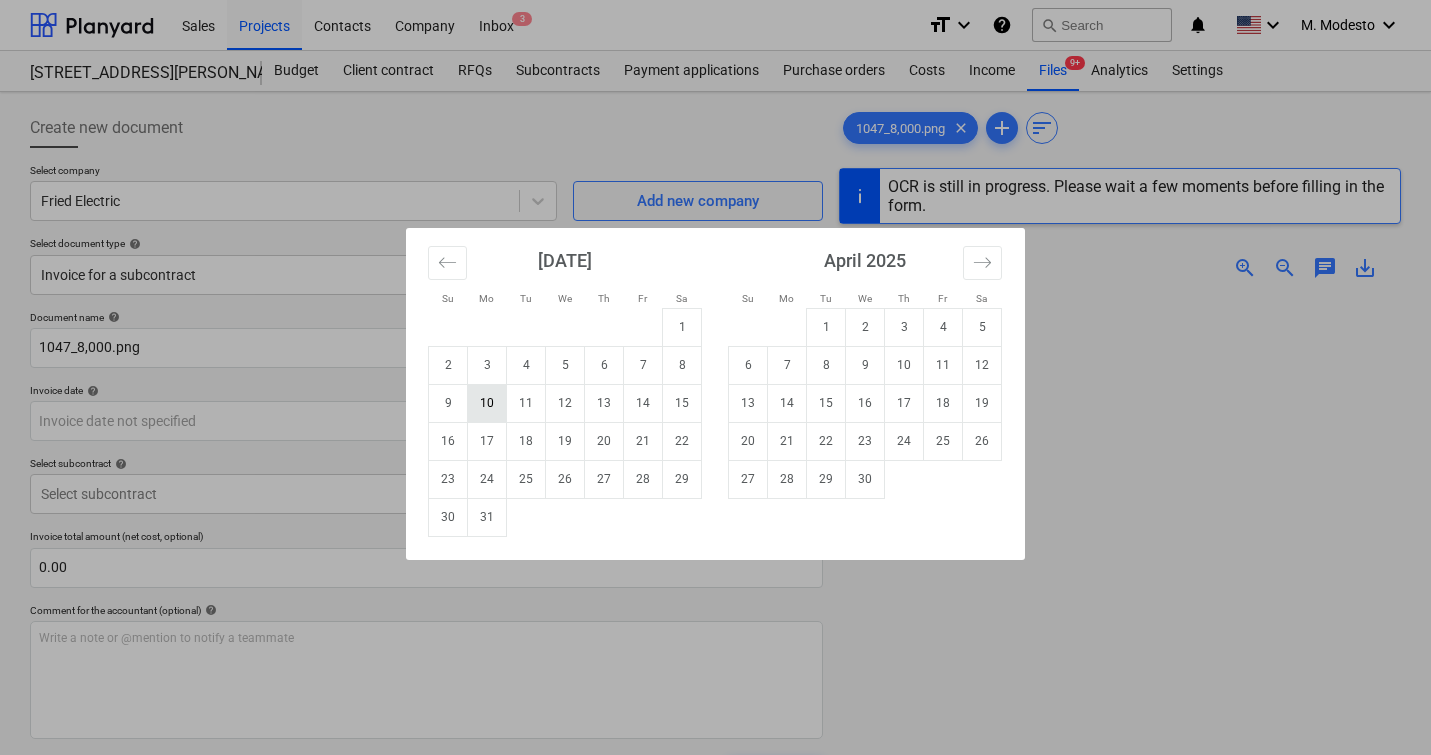 click on "10" at bounding box center (487, 403) 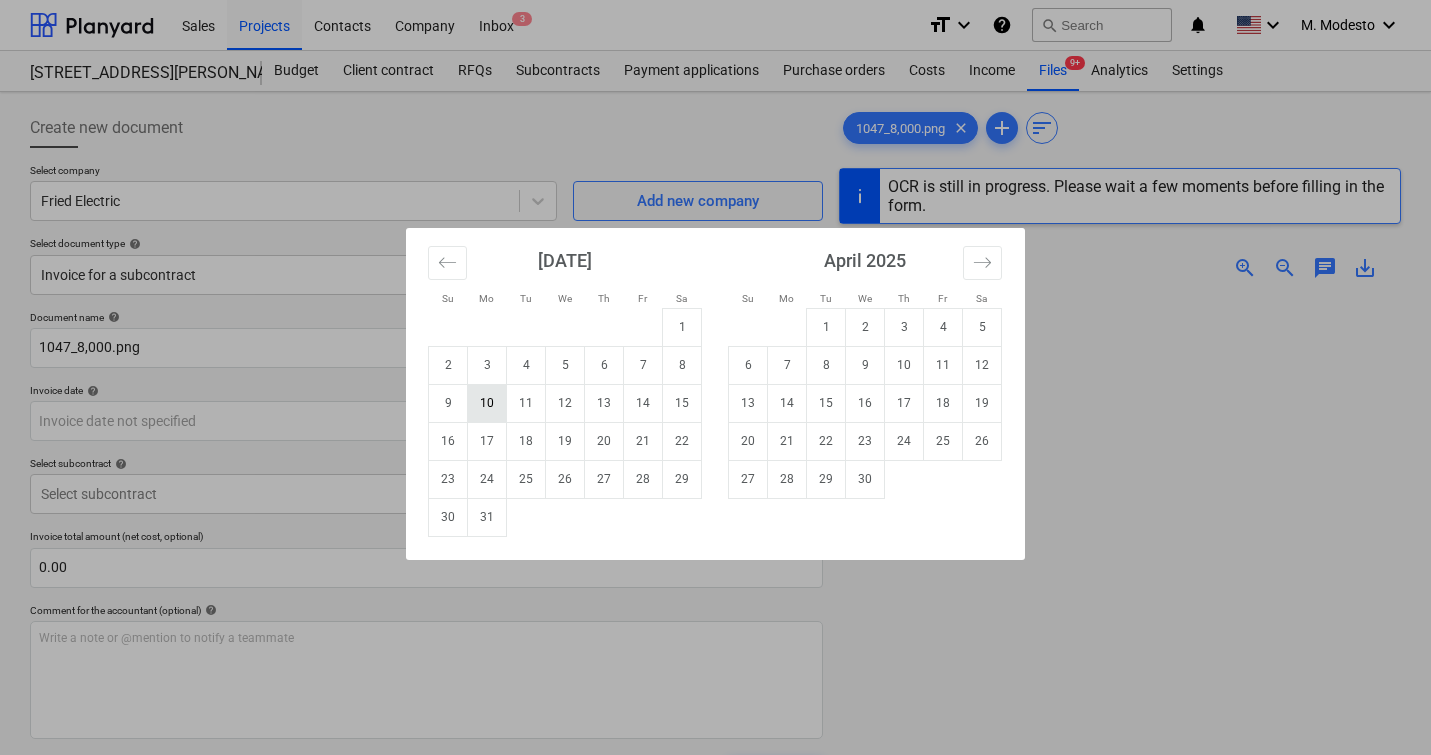 type on "[DATE]" 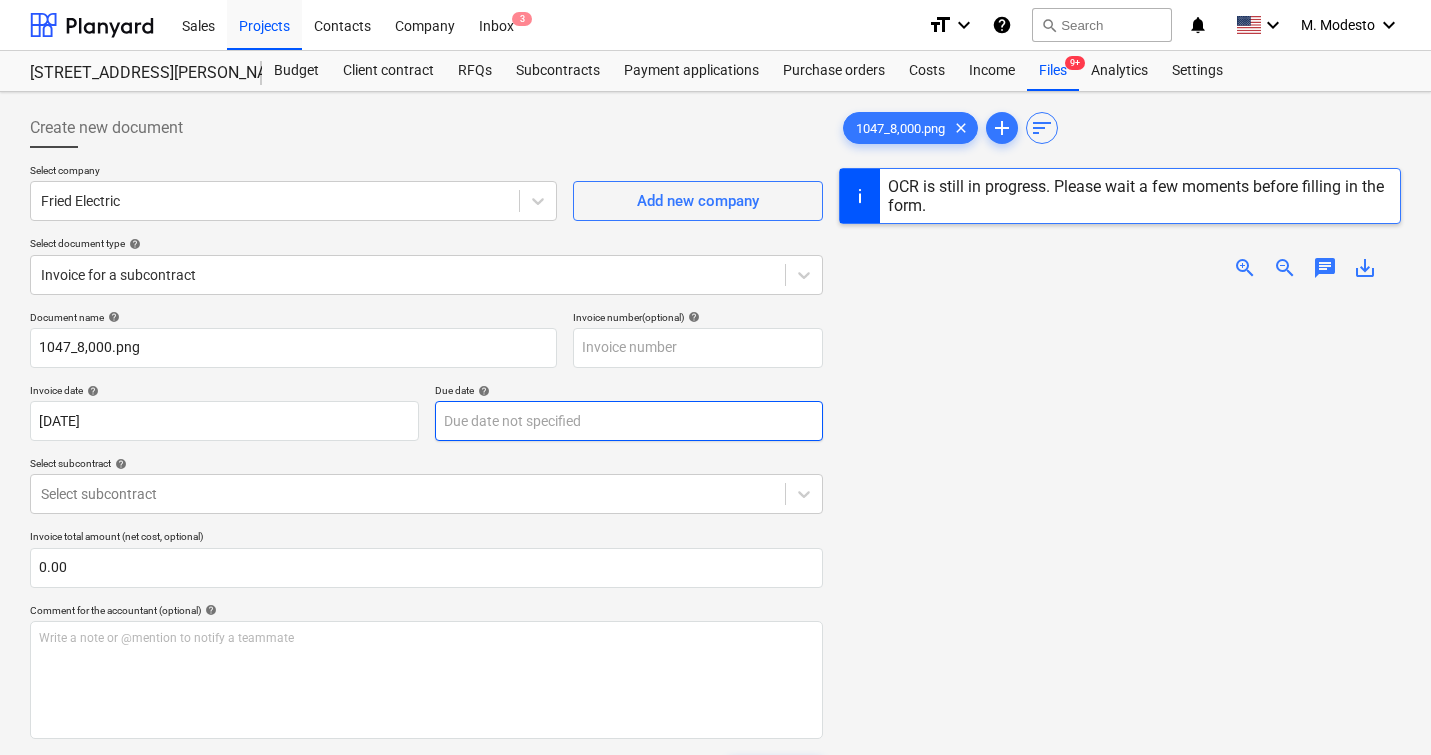 click on "Sales Projects Contacts Company Inbox 3 format_size keyboard_arrow_down help search Search notifications 0 keyboard_arrow_down M. Modesto keyboard_arrow_down 506 Henry Street 506 Henry Street Budget Client contract RFQs Subcontracts Payment applications Purchase orders Costs Income Files 9+ Analytics Settings Create new document Select company Fried Electric   Add new company Select document type help Invoice for a subcontract Document name help 1047_8,000.png Invoice number  (optional) help Invoice date help 10 Mar 2025 10.03.2025 Press the down arrow key to interact with the calendar and
select a date. Press the question mark key to get the keyboard shortcuts for changing dates. Due date help Press the down arrow key to interact with the calendar and
select a date. Press the question mark key to get the keyboard shortcuts for changing dates. Select subcontract help Select subcontract Invoice total amount (net cost, optional) 0.00 Comment for the accountant (optional) help ﻿ Clear Save Submit add" at bounding box center (715, 377) 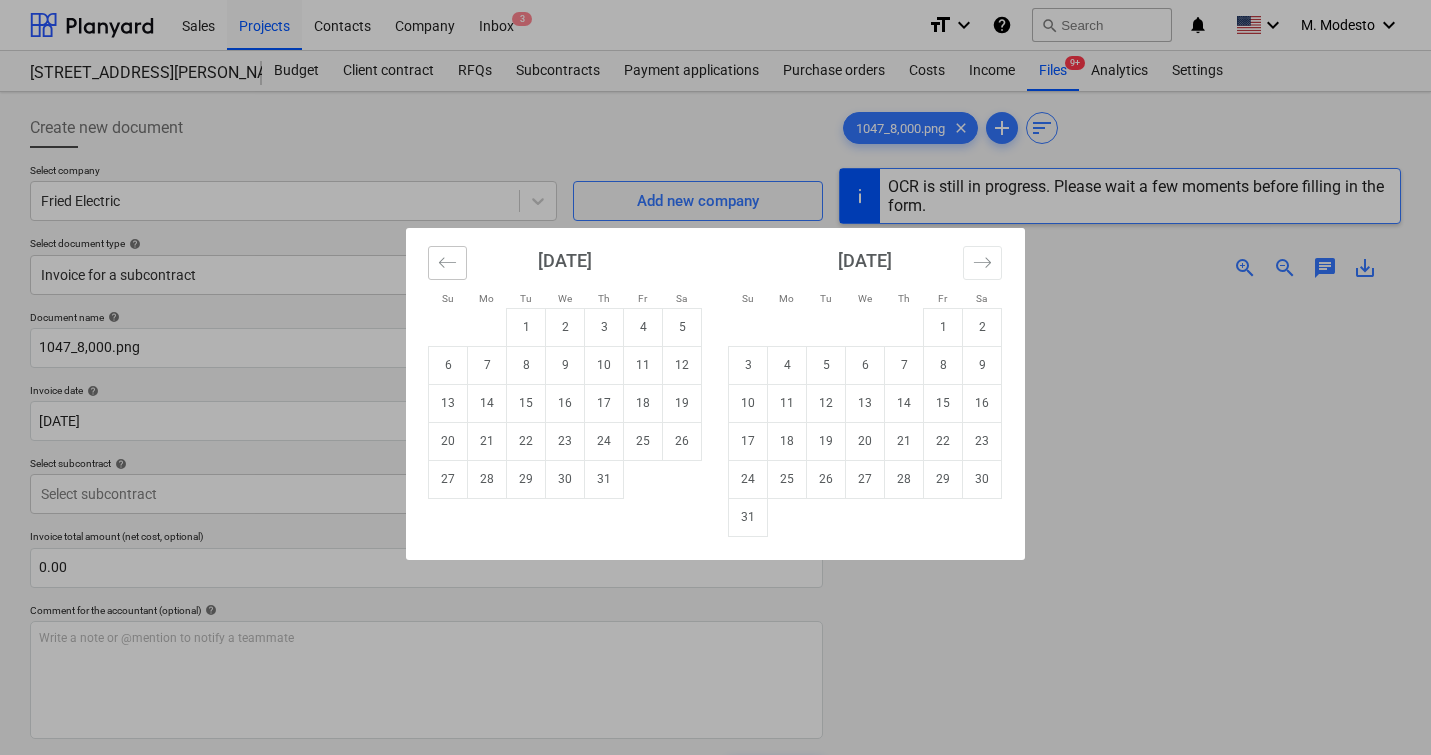 click 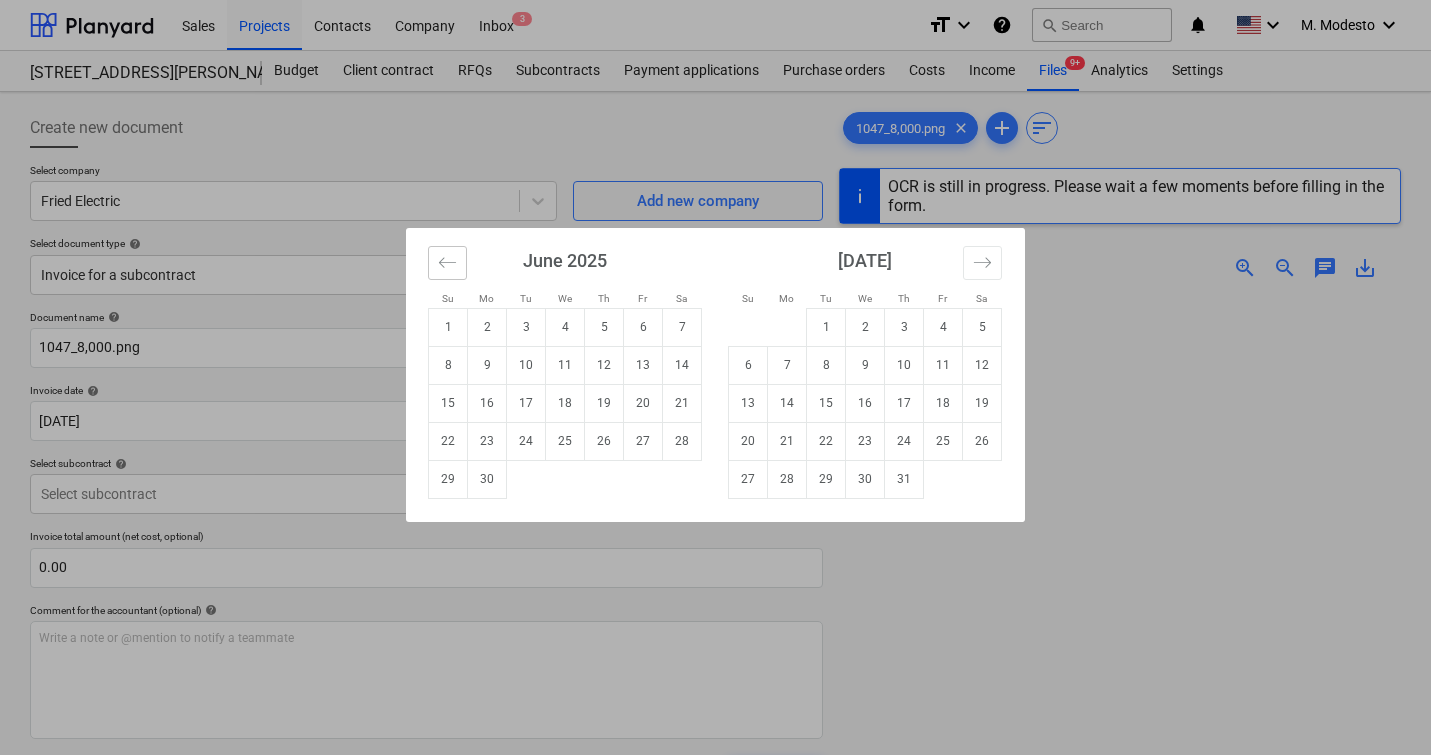 click 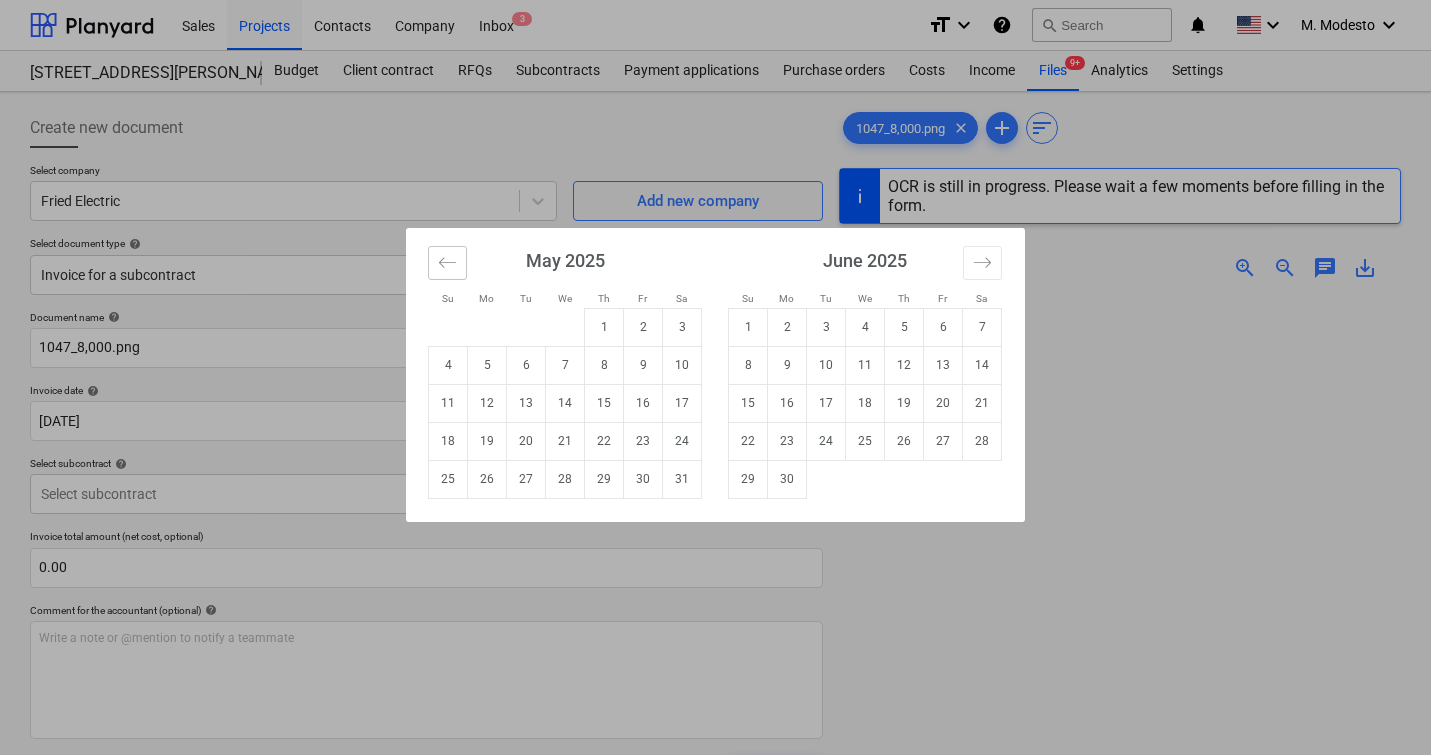 click 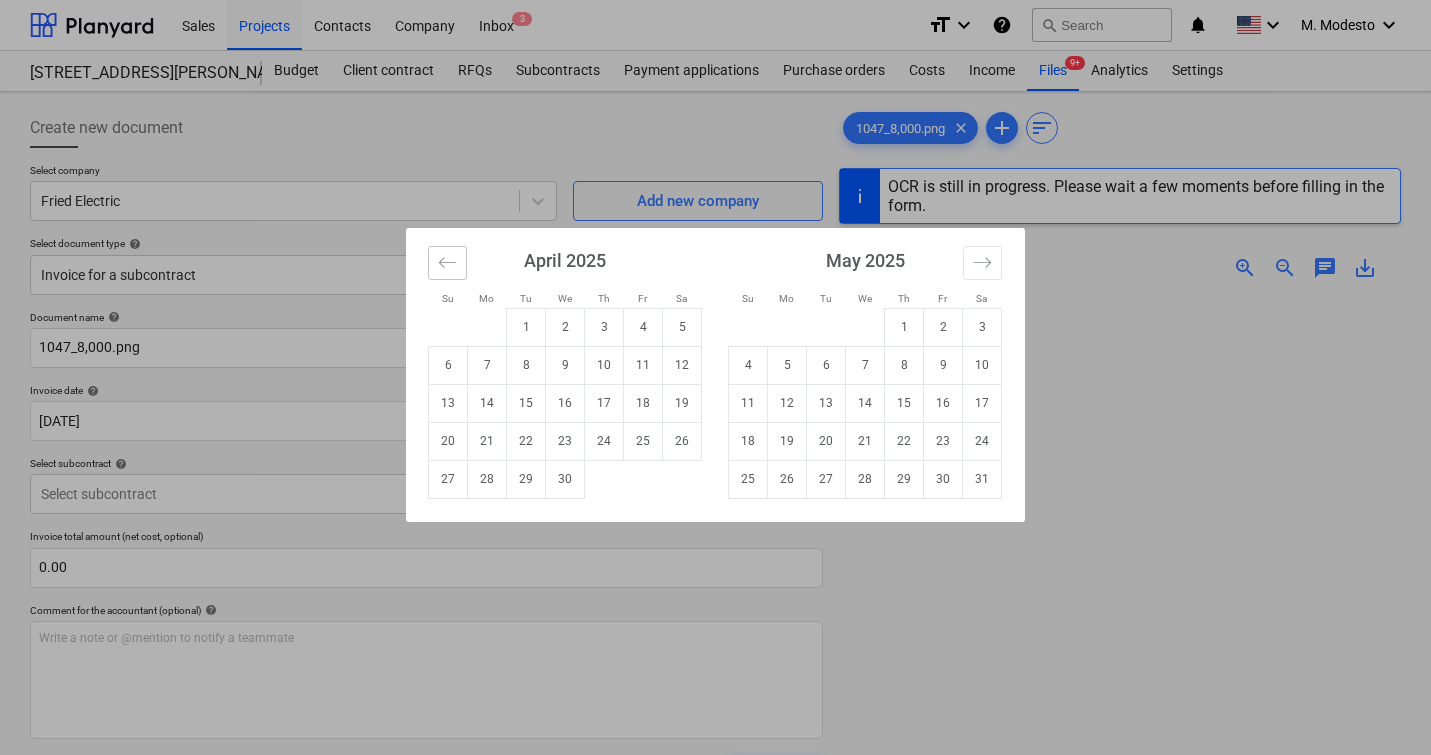 click 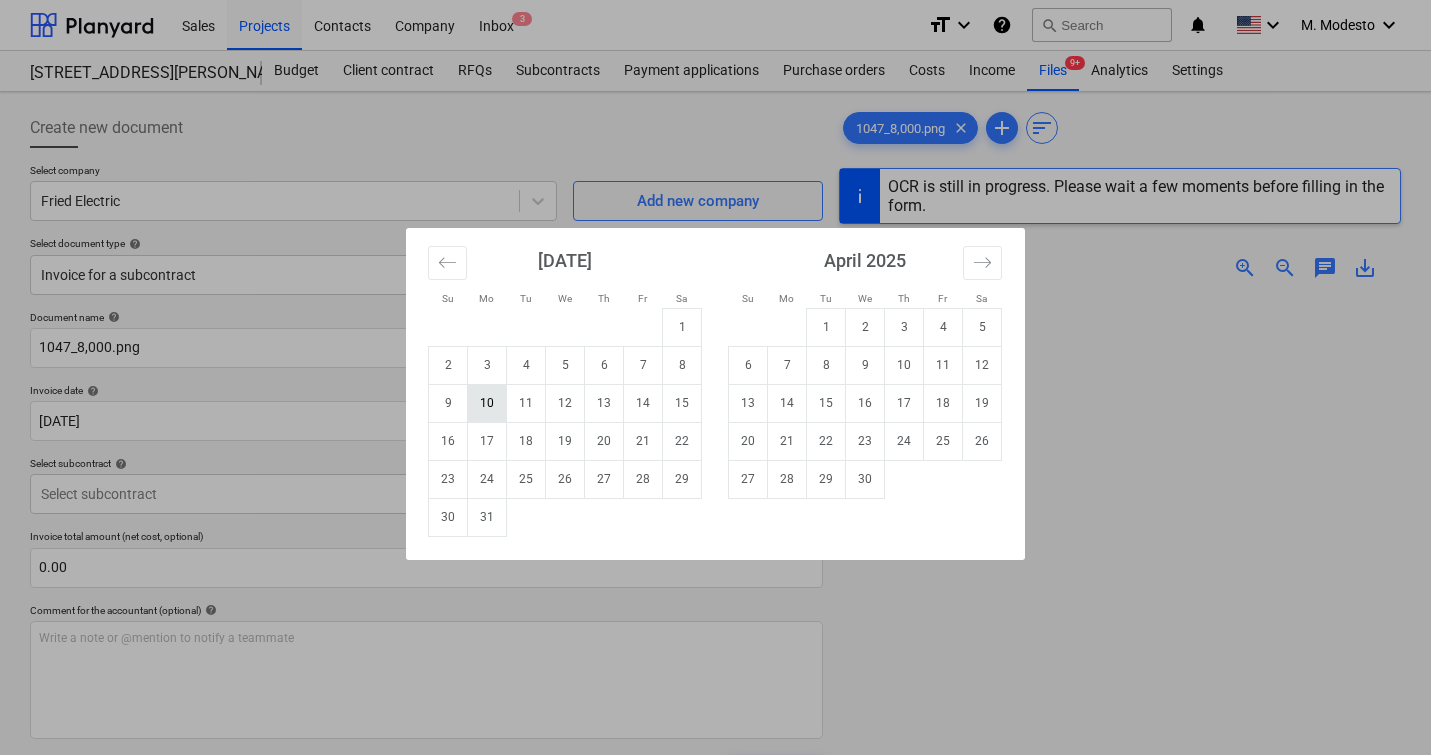 click on "10" at bounding box center (487, 403) 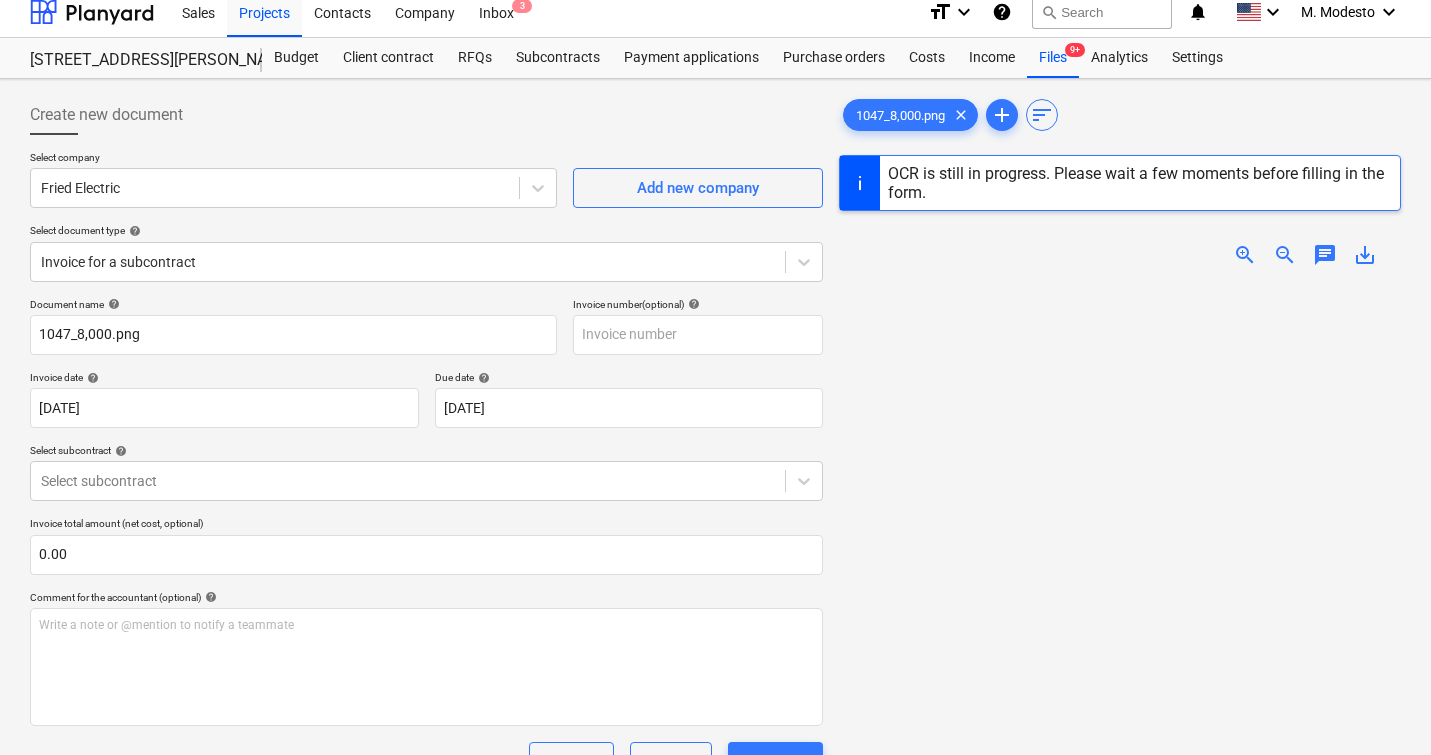 scroll, scrollTop: 29, scrollLeft: 0, axis: vertical 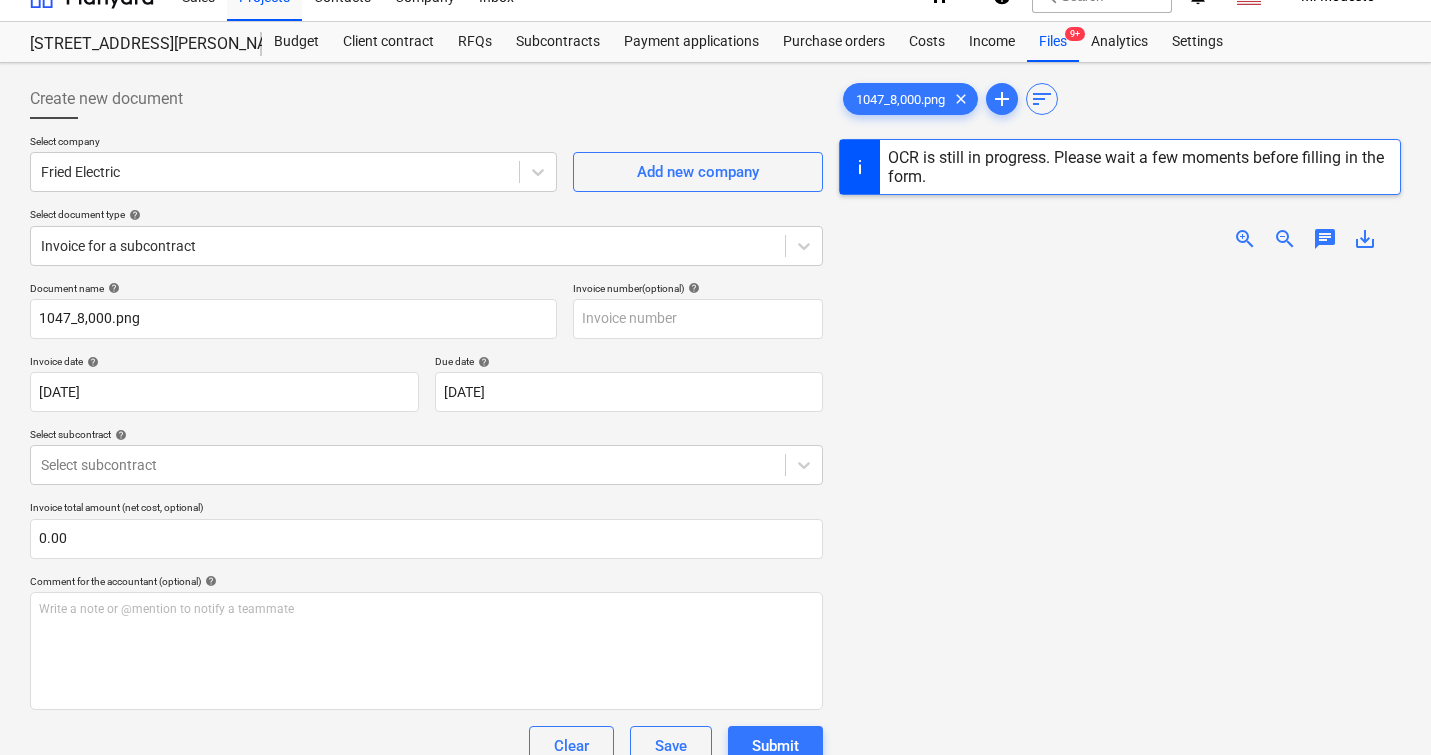 click on "Document name help 1047_8,000.png Invoice number  (optional) help Invoice date help 10 Mar 2025 10.03.2025 Press the down arrow key to interact with the calendar and
select a date. Press the question mark key to get the keyboard shortcuts for changing dates. Due date help 10 Mar 2025 10.03.2025 Press the down arrow key to interact with the calendar and
select a date. Press the question mark key to get the keyboard shortcuts for changing dates. Select subcontract help Select subcontract Invoice total amount (net cost, optional) 0.00 Comment for the accountant (optional) help Write a note or @mention to notify a teammate ﻿ Clear Save Submit Total 0.00$" at bounding box center [426, 543] 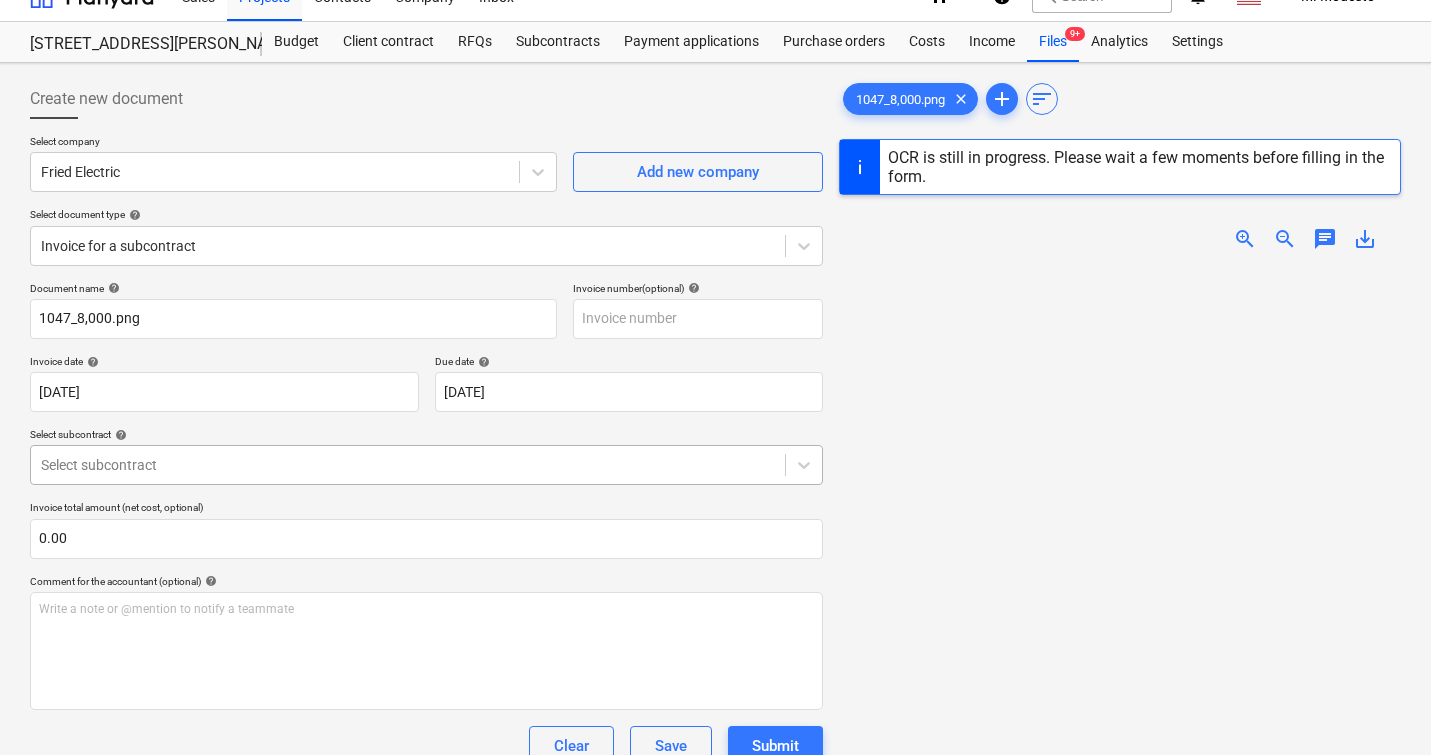 click at bounding box center (408, 465) 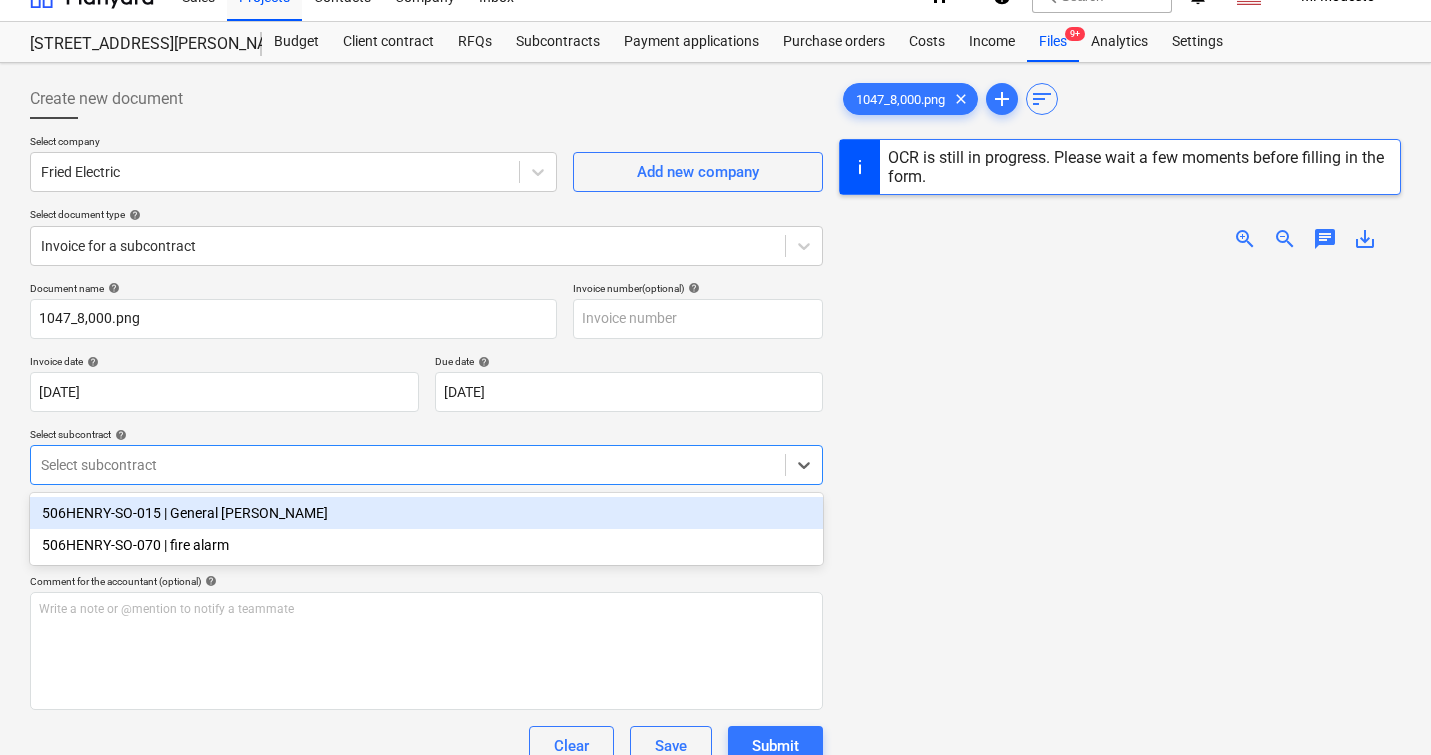 click on "506HENRY-SO-015 | General [PERSON_NAME]" at bounding box center [426, 513] 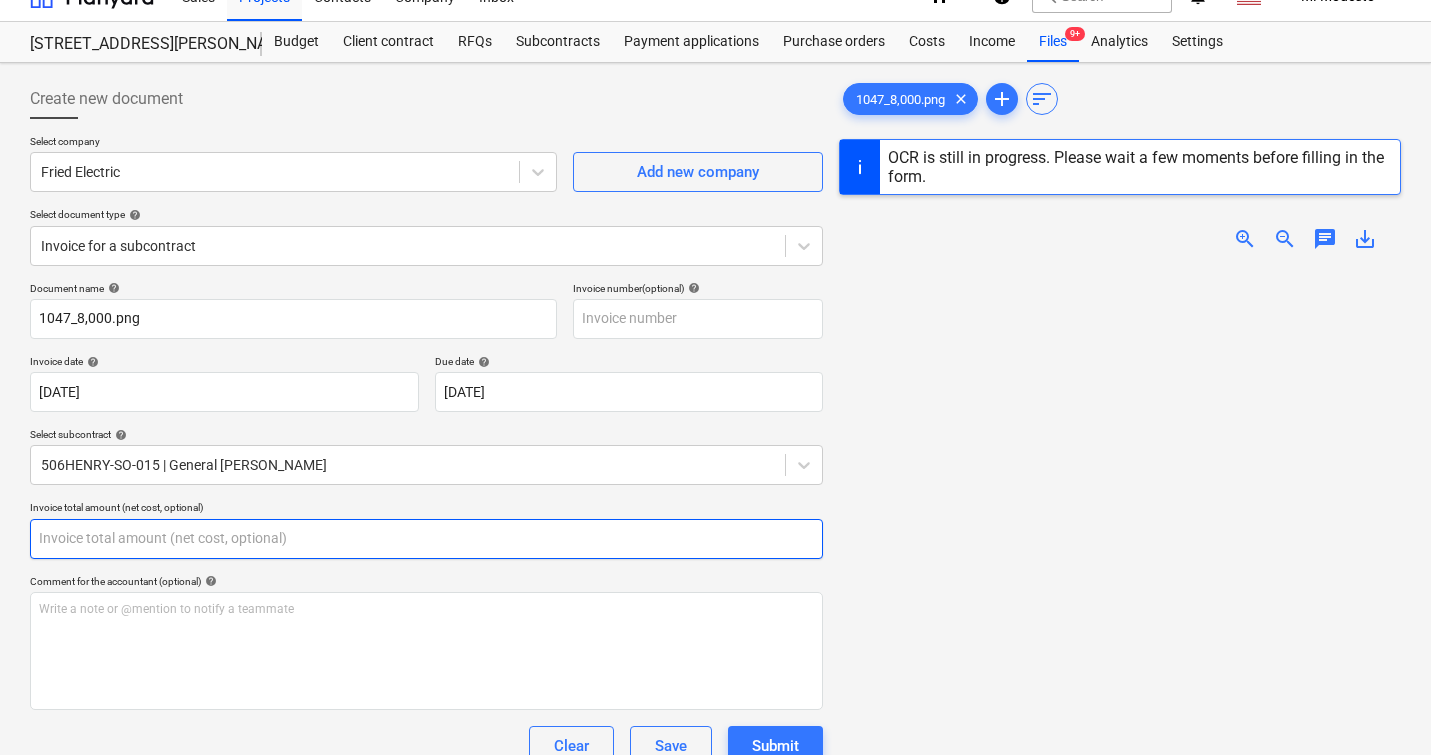 click at bounding box center [426, 539] 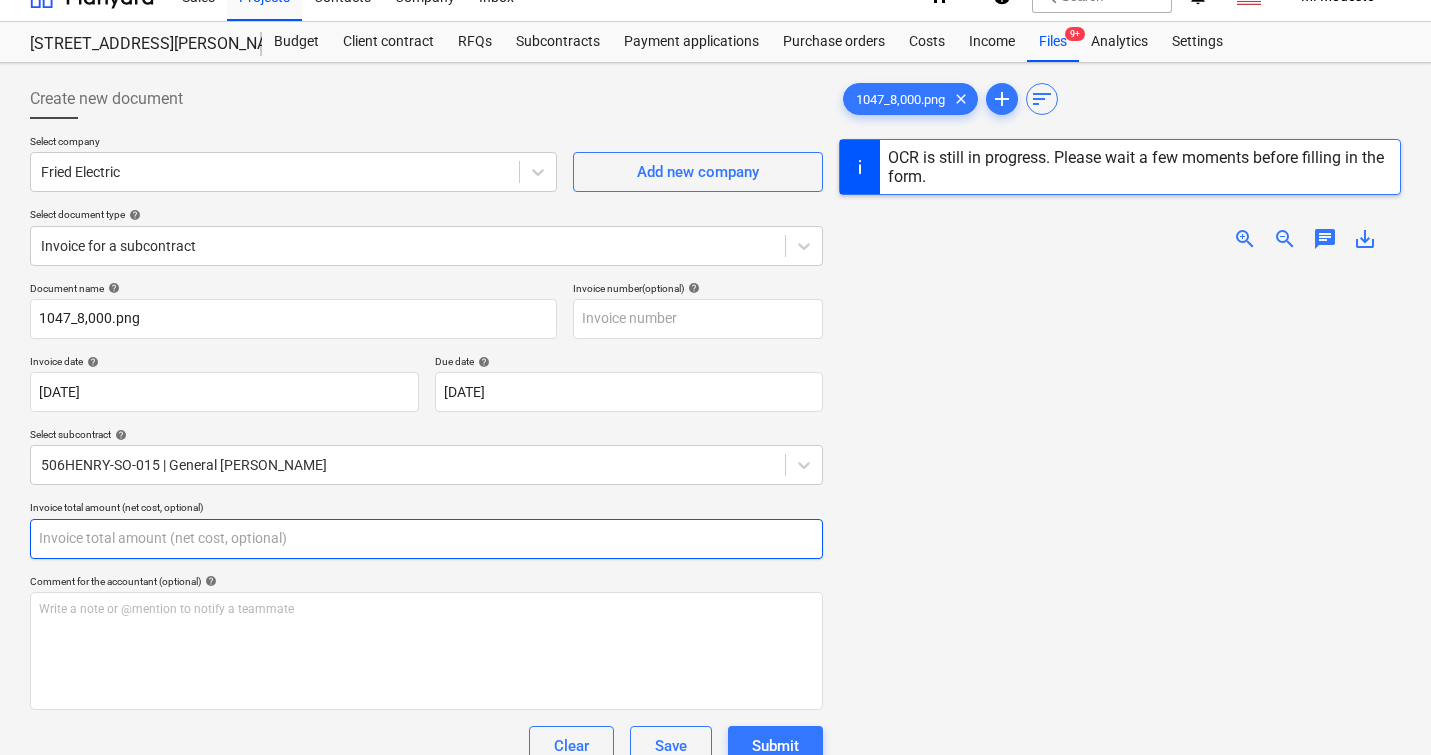 type on "7" 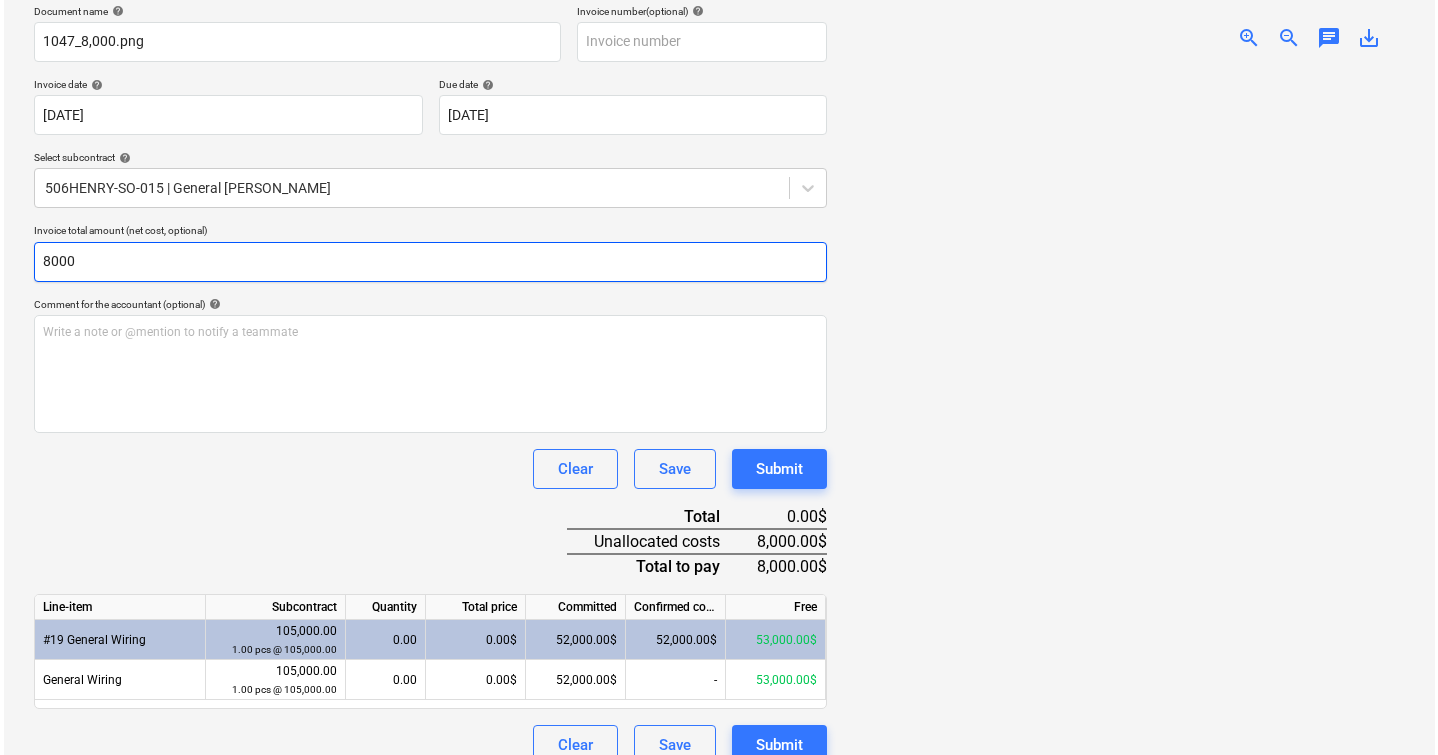 scroll, scrollTop: 332, scrollLeft: 0, axis: vertical 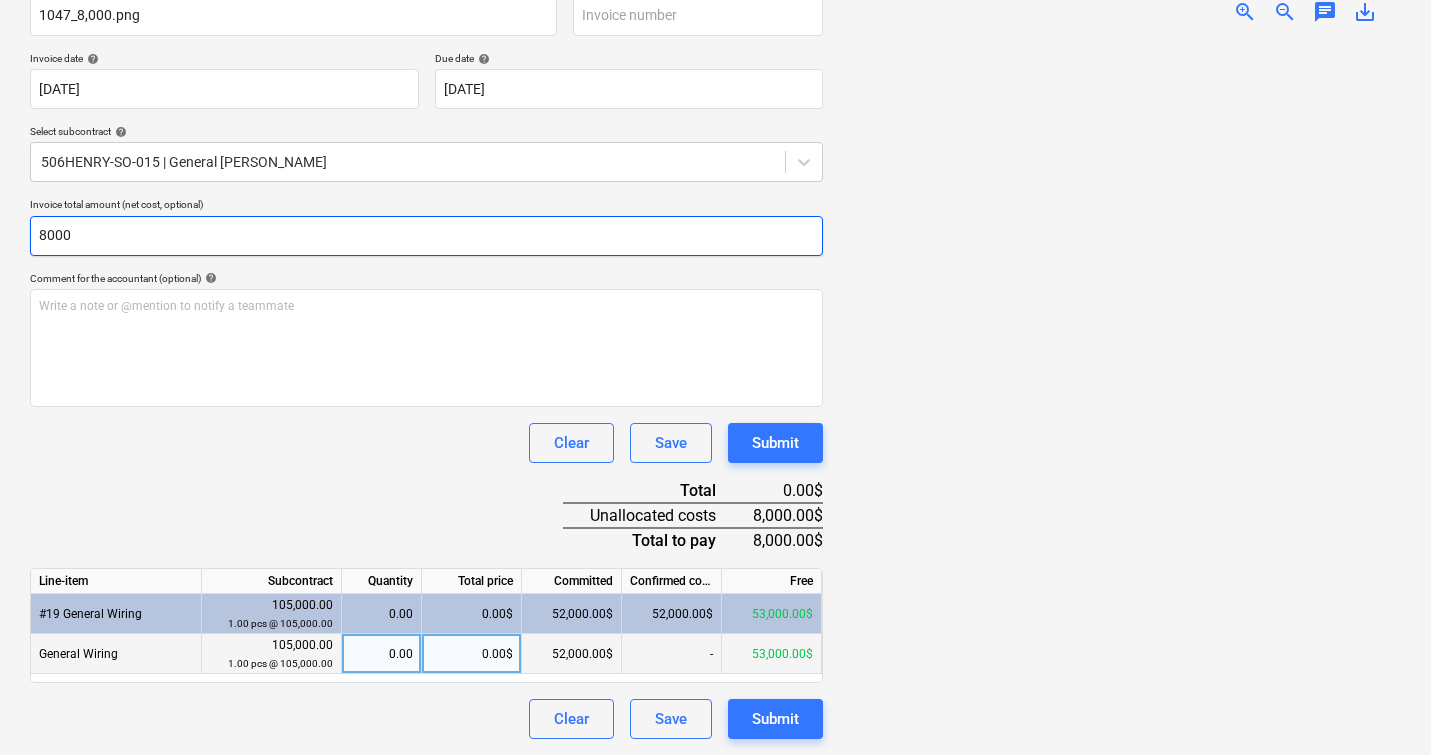 type on "8000" 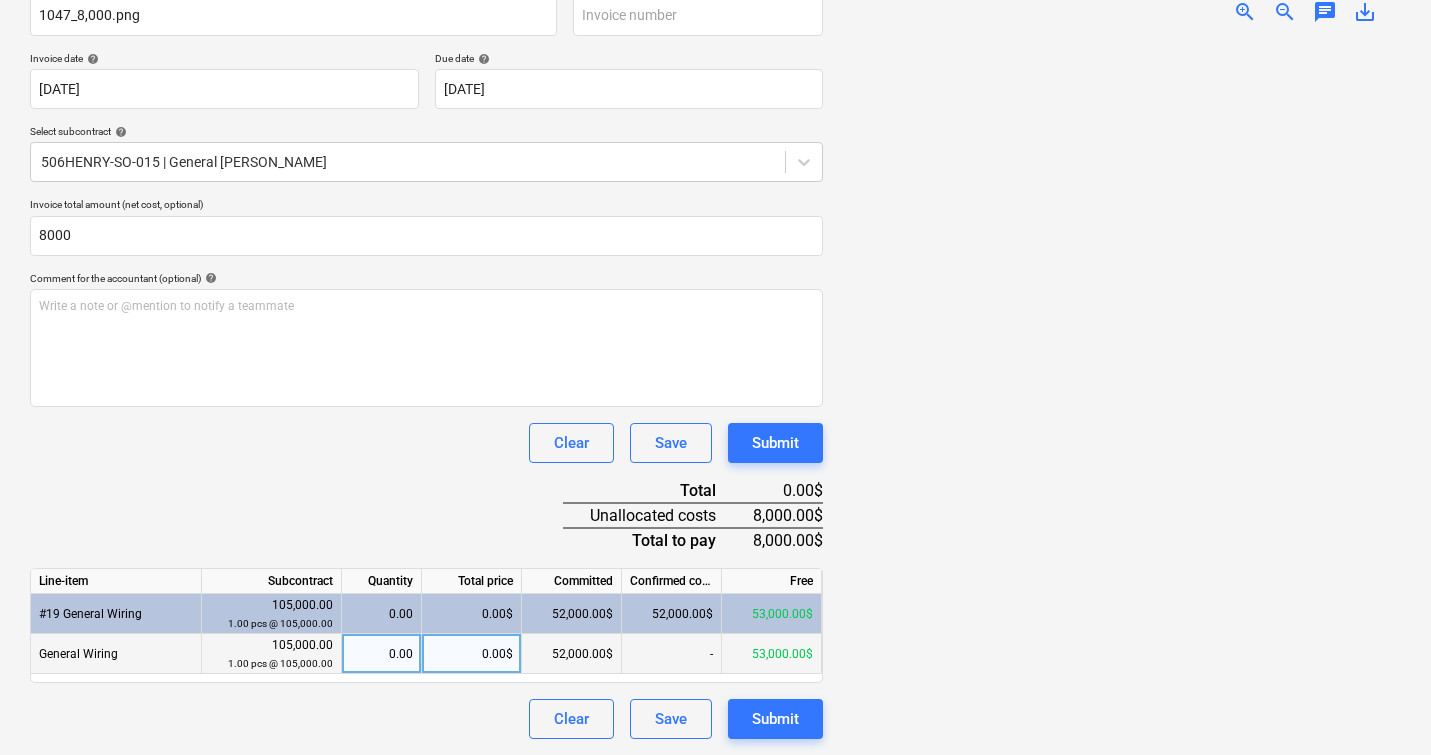 click on "0.00$" at bounding box center (472, 654) 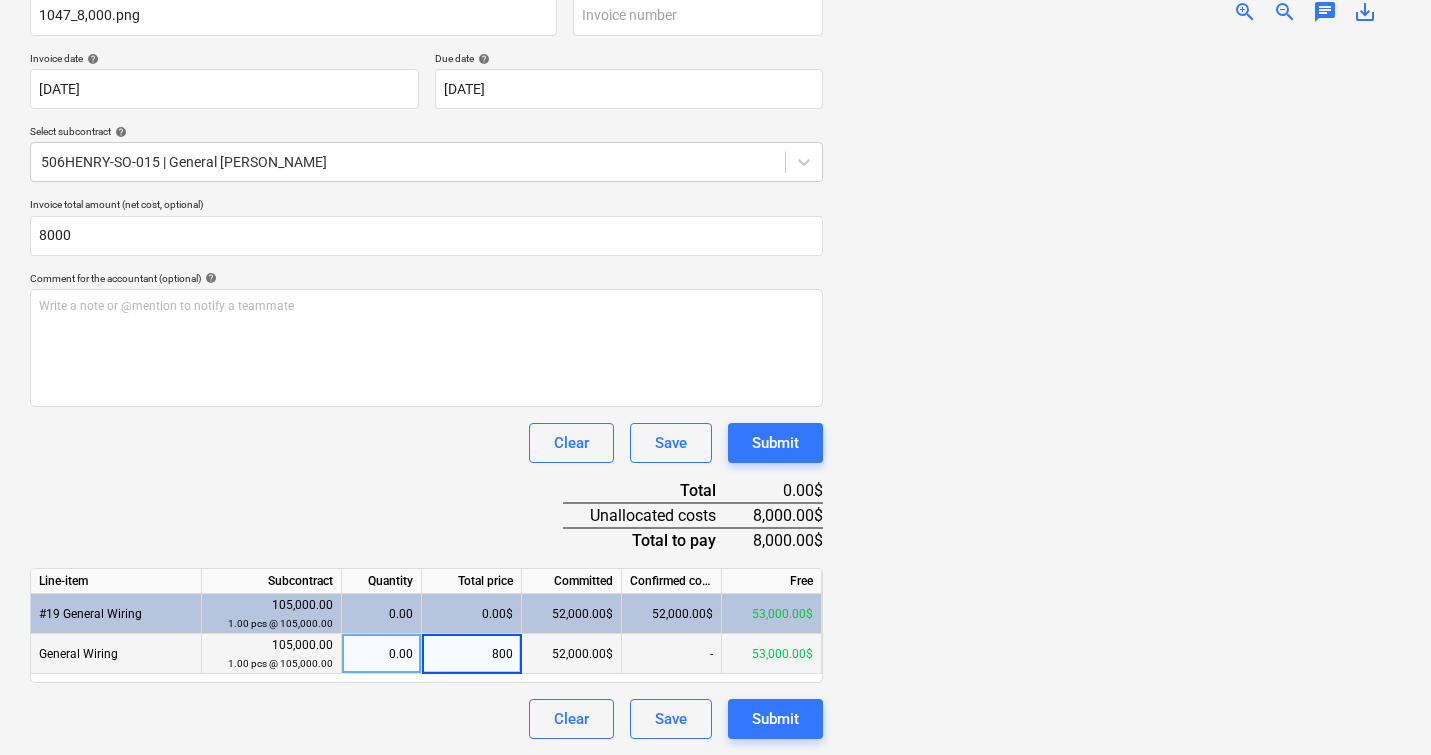 type on "8000" 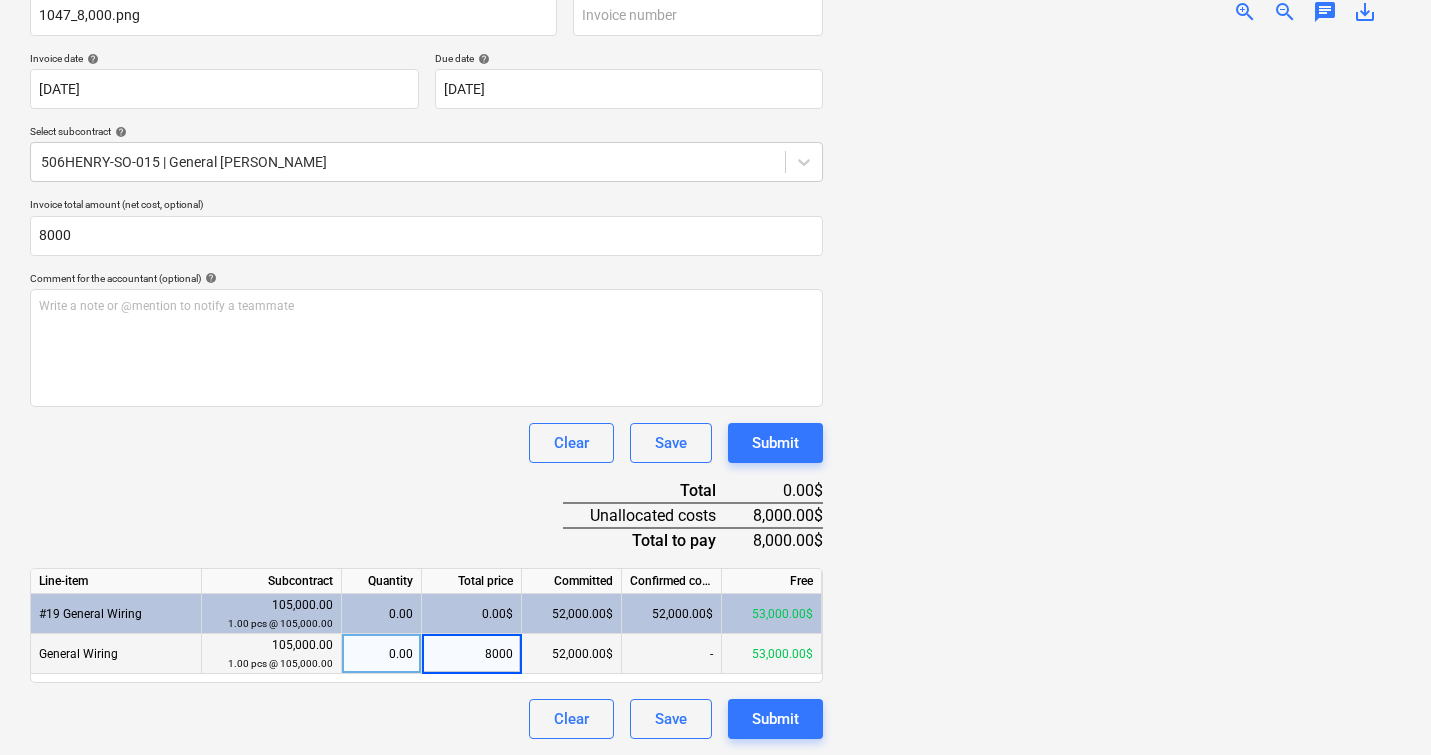 click at bounding box center (1120, 389) 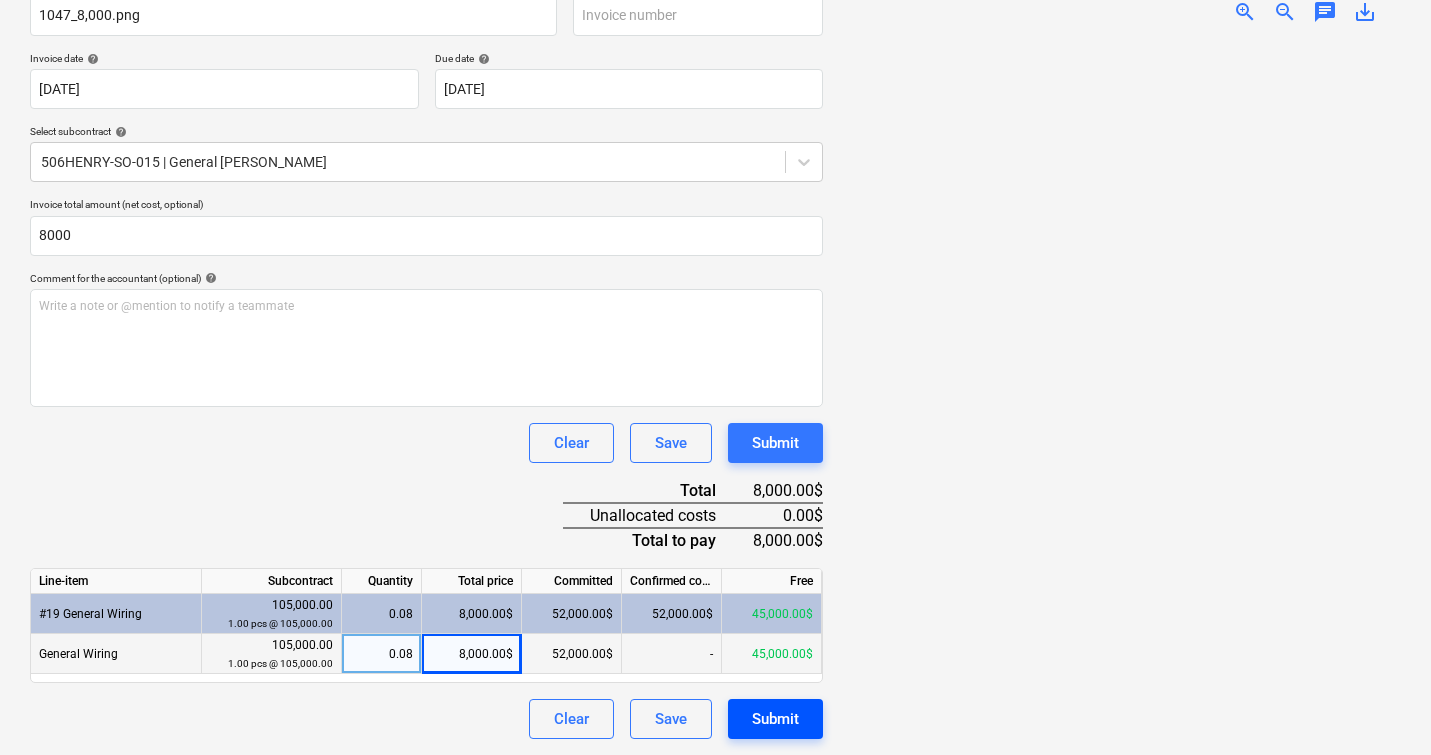 click on "Submit" at bounding box center [775, 719] 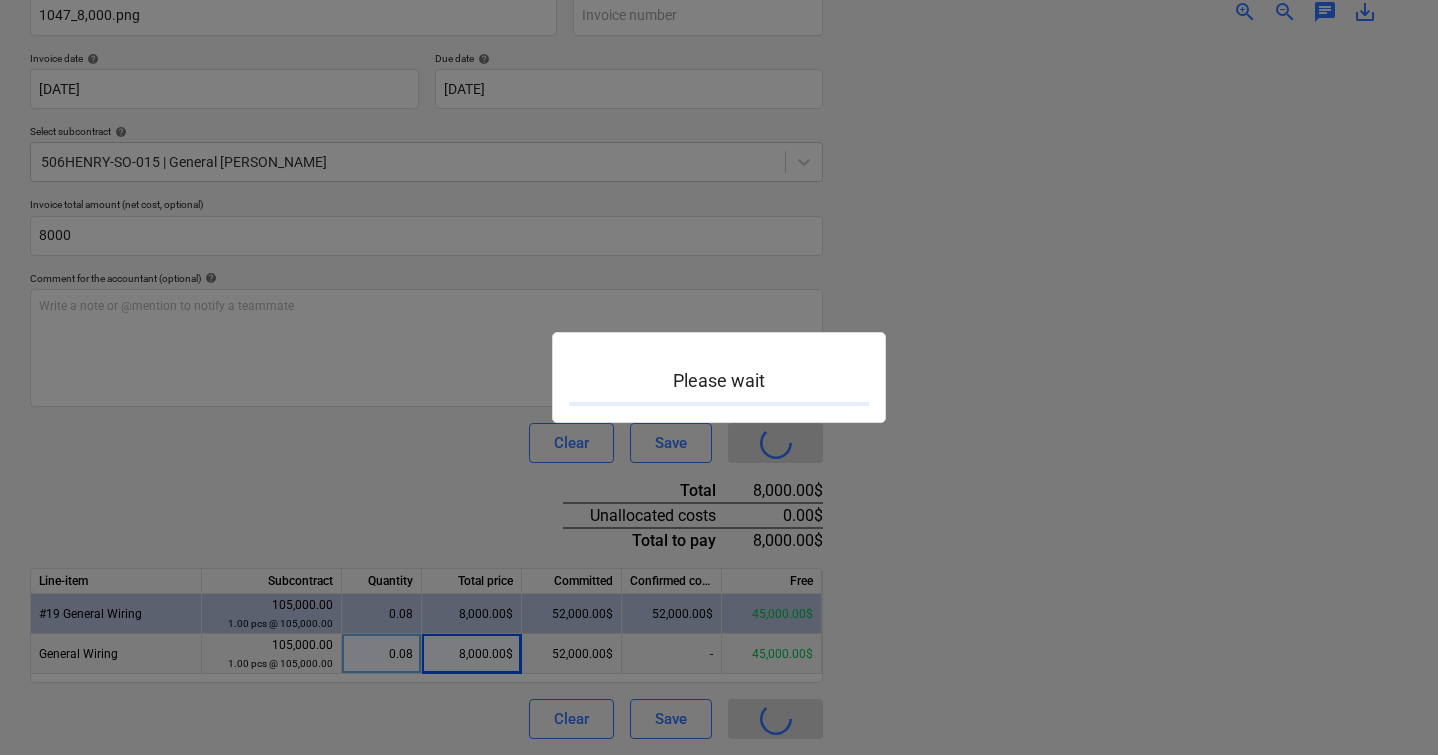 scroll, scrollTop: 0, scrollLeft: 0, axis: both 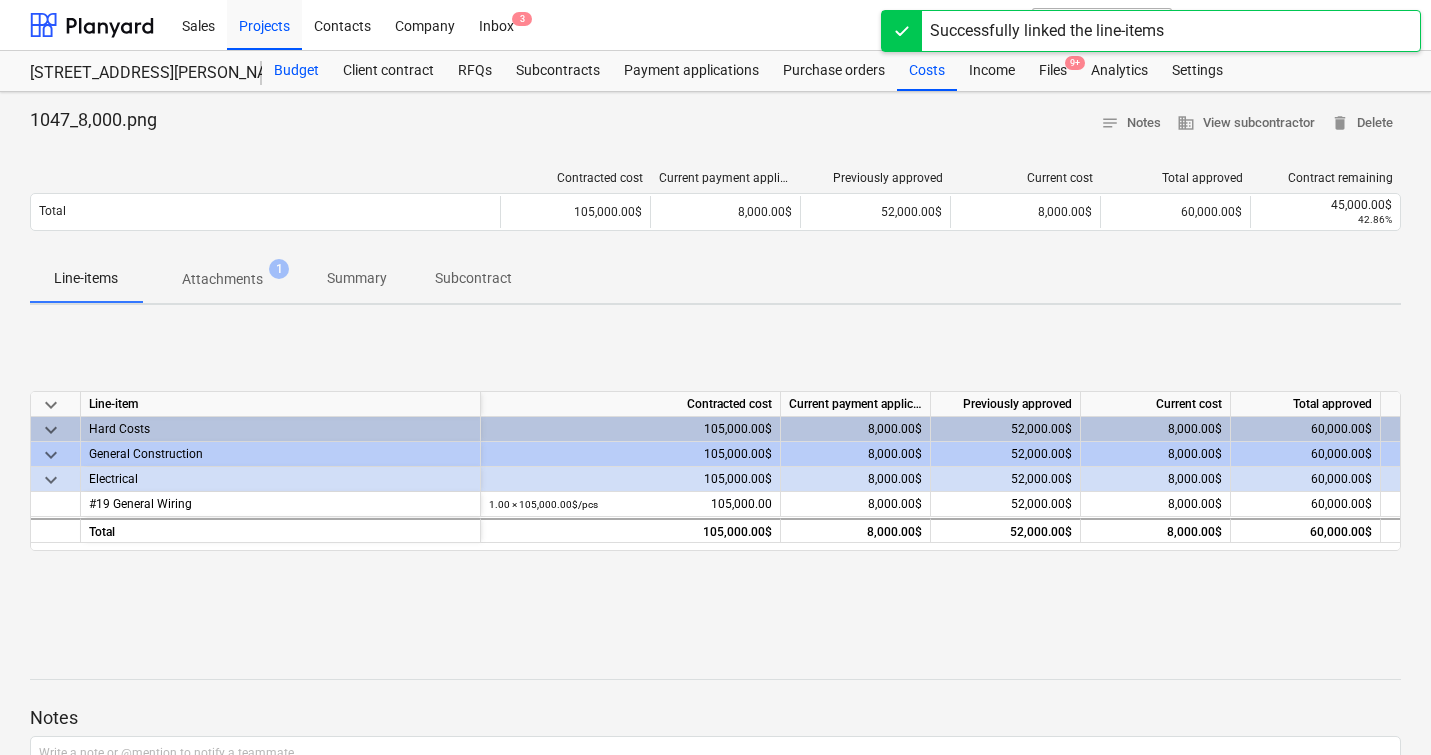 click on "Budget" at bounding box center (296, 71) 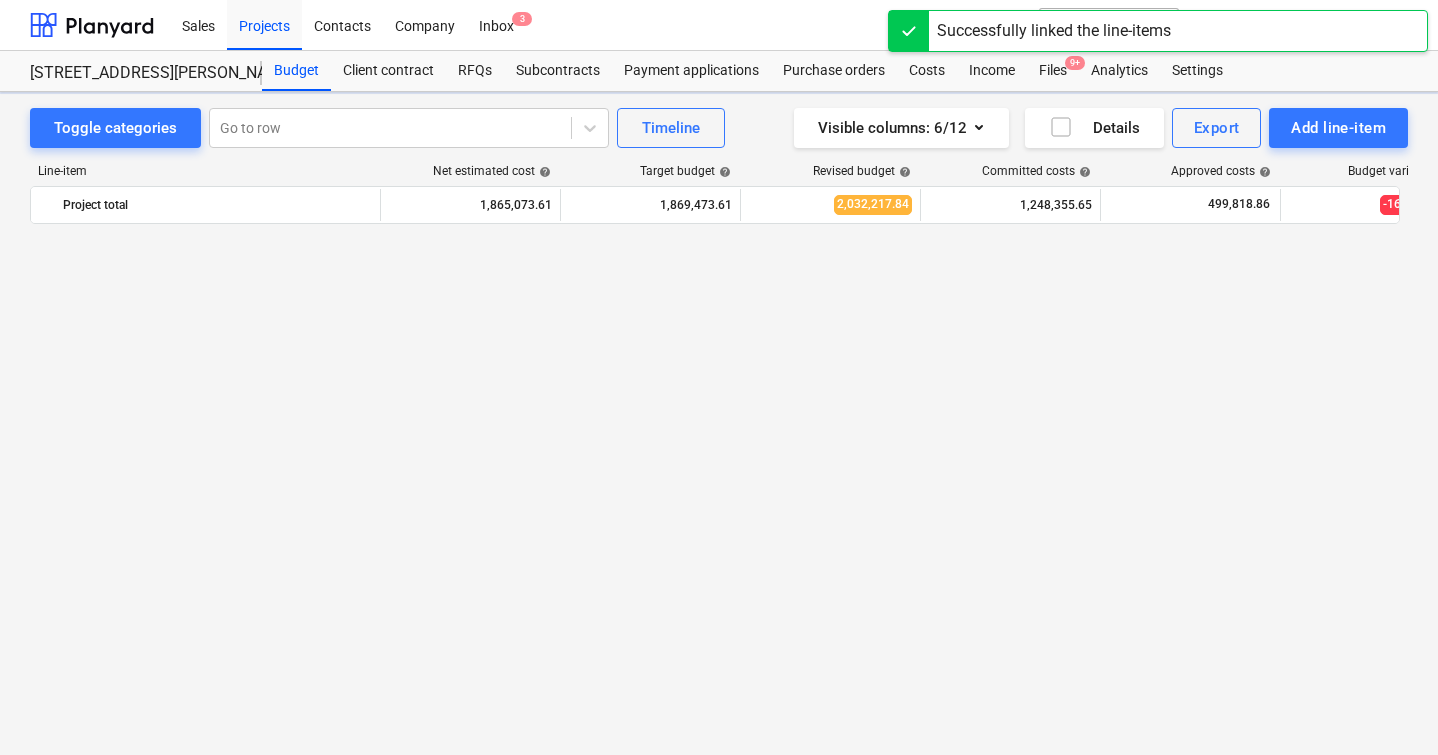 scroll, scrollTop: 1256, scrollLeft: 0, axis: vertical 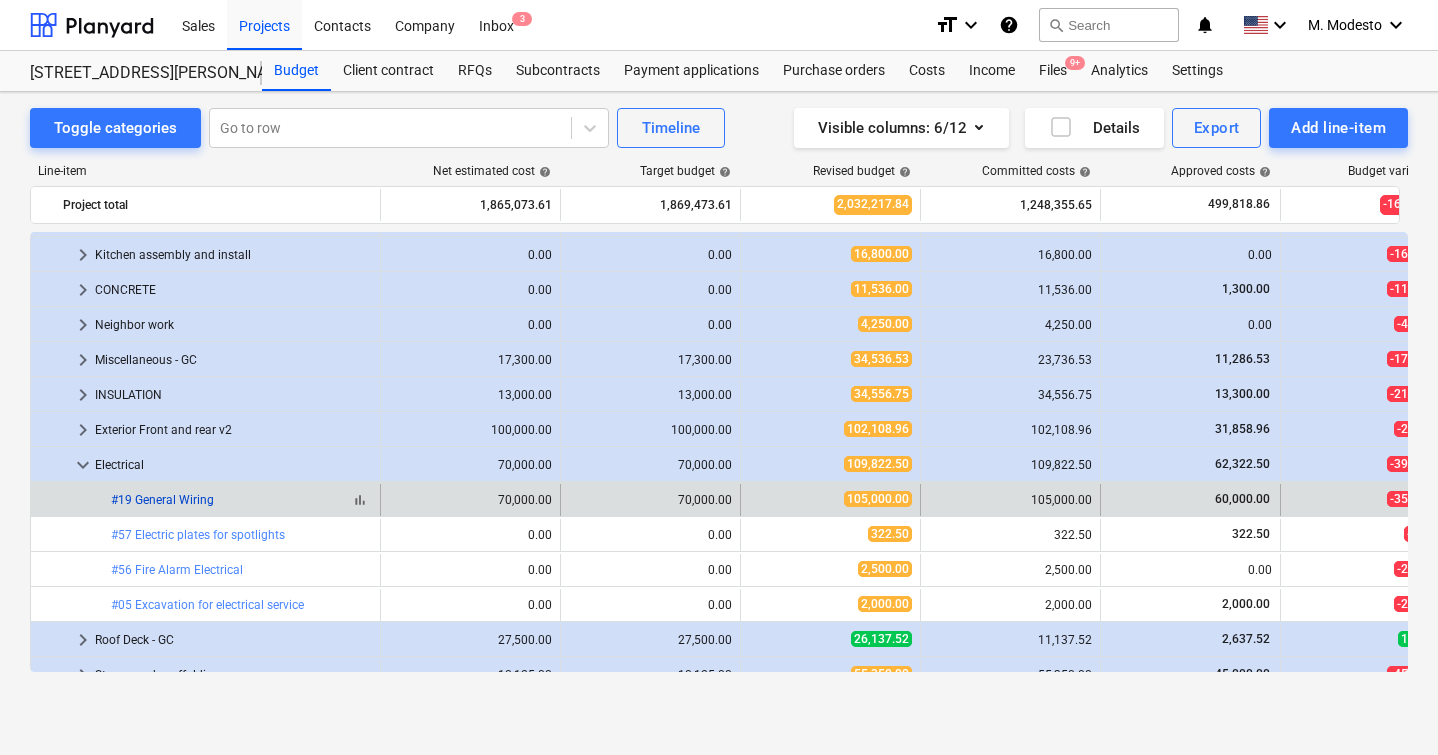click on "#19 General Wiring" at bounding box center (162, 500) 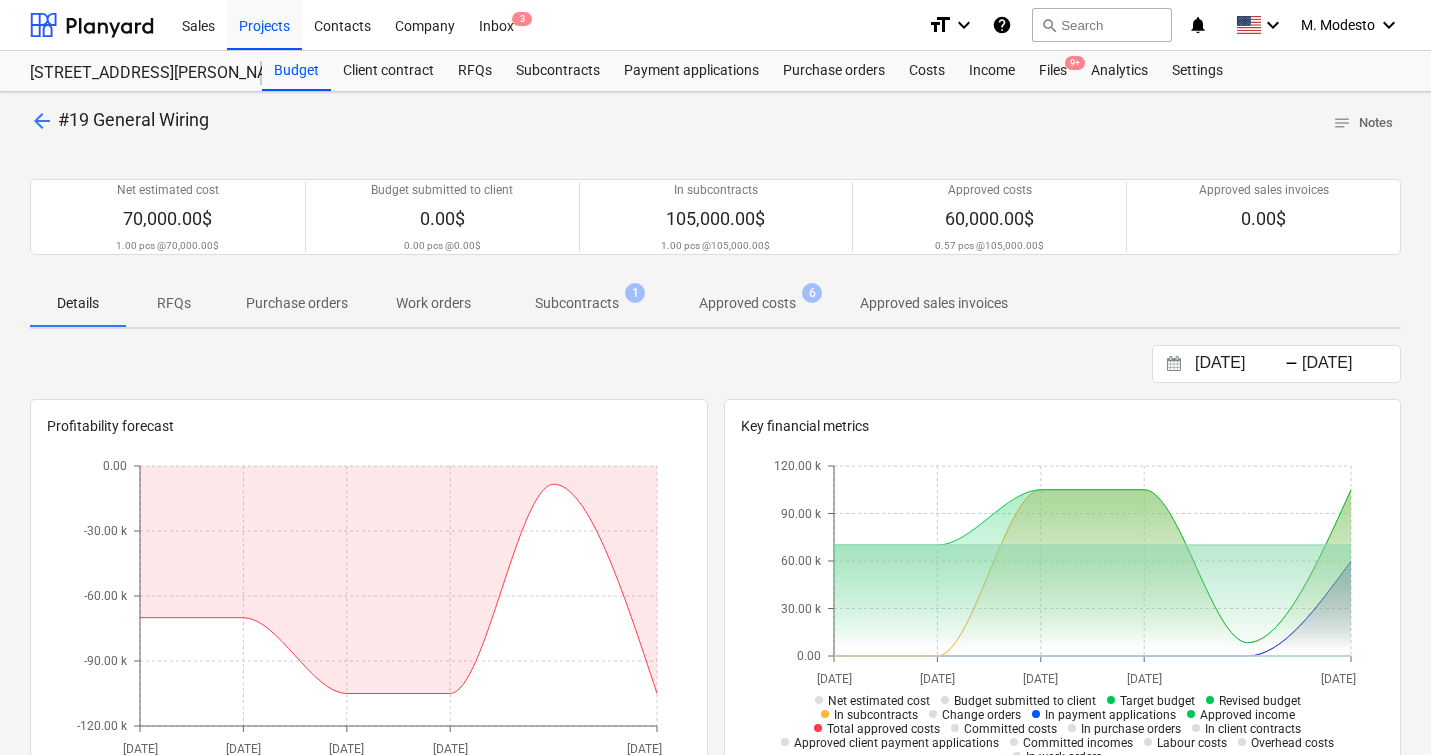 click on "Subcontracts" at bounding box center (577, 303) 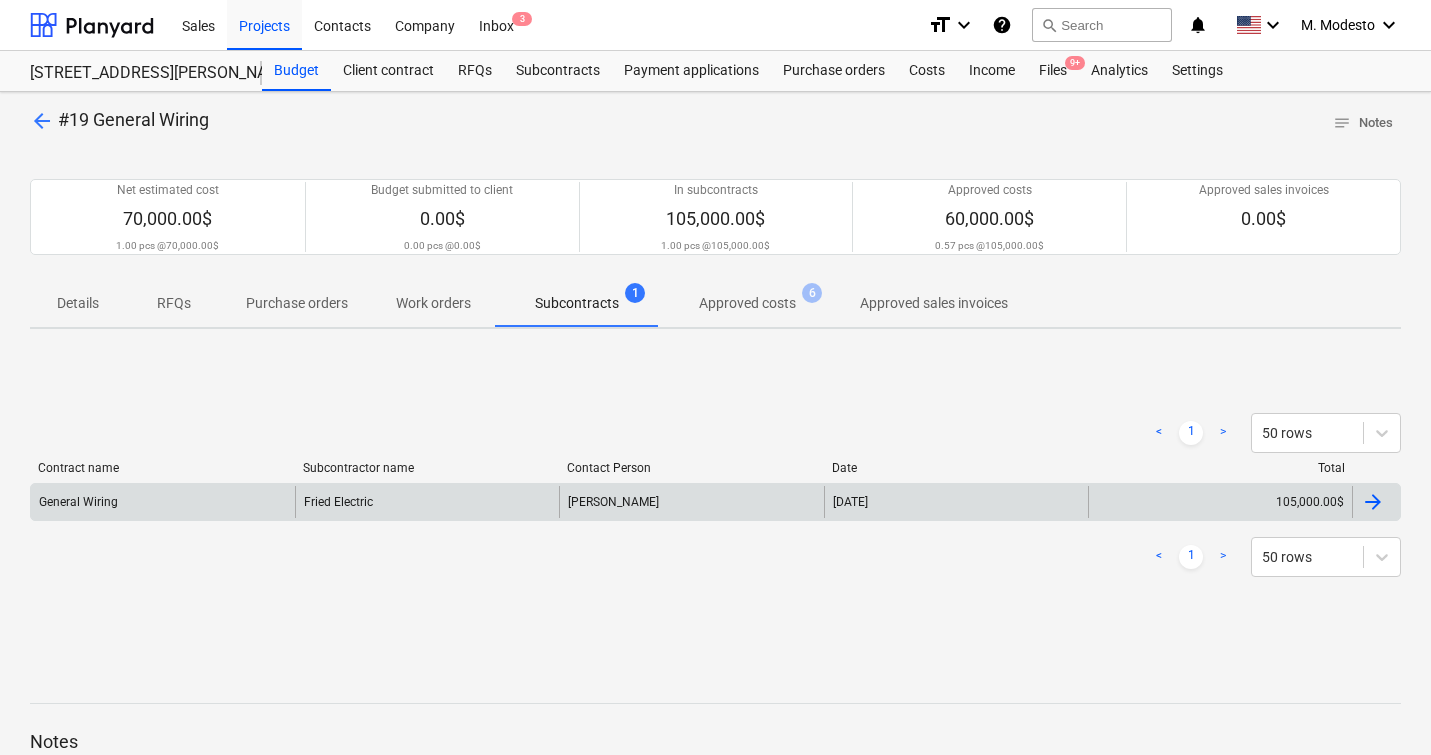 click on "[PERSON_NAME]" at bounding box center [691, 502] 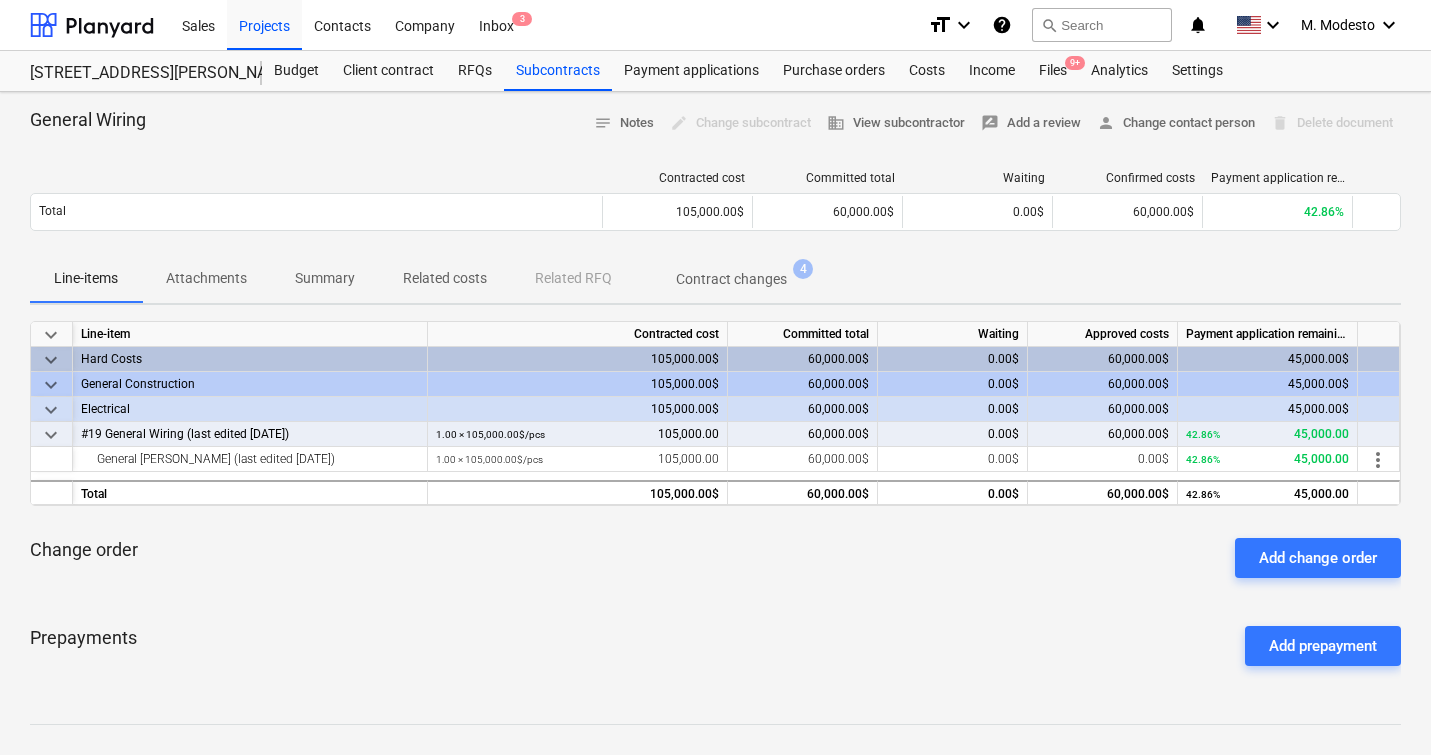 click on "Related costs" at bounding box center (445, 278) 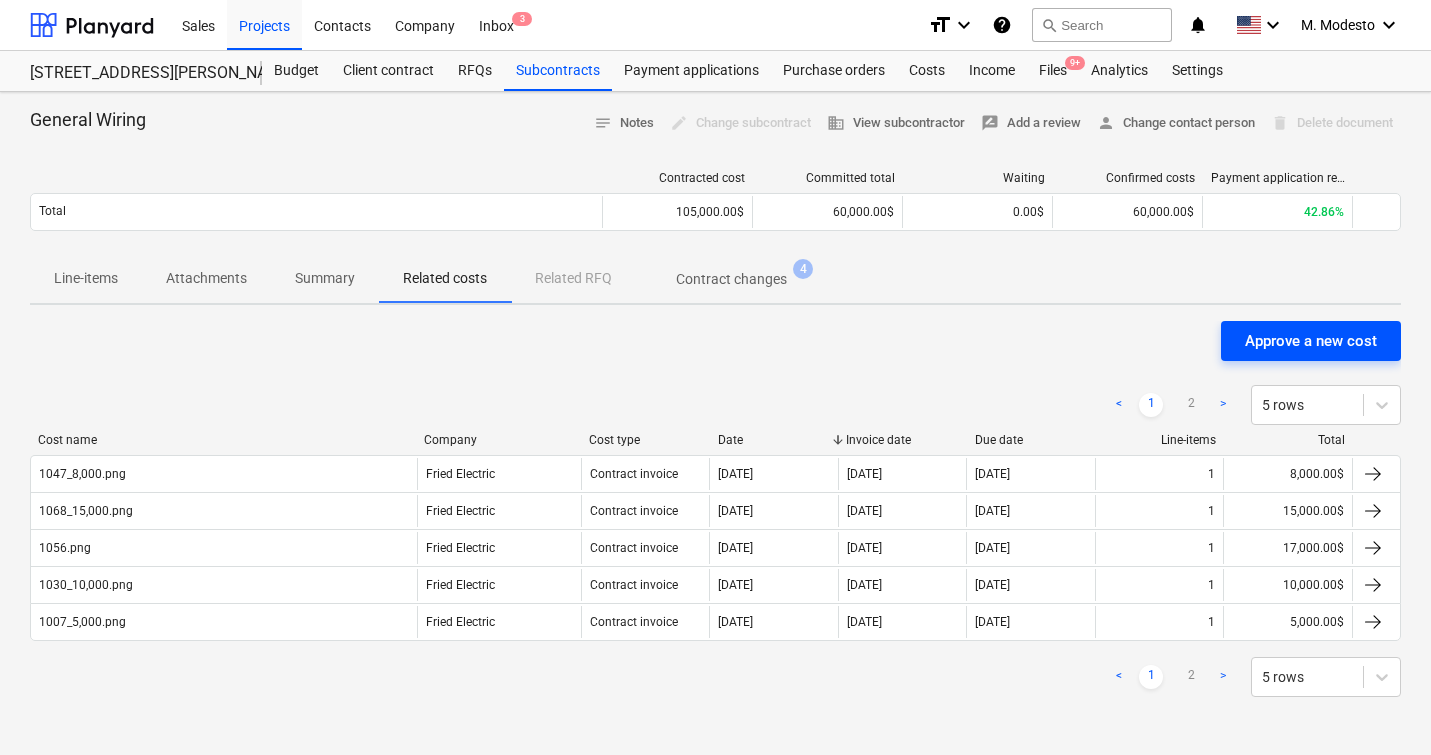click on "Approve a new cost" at bounding box center (1311, 341) 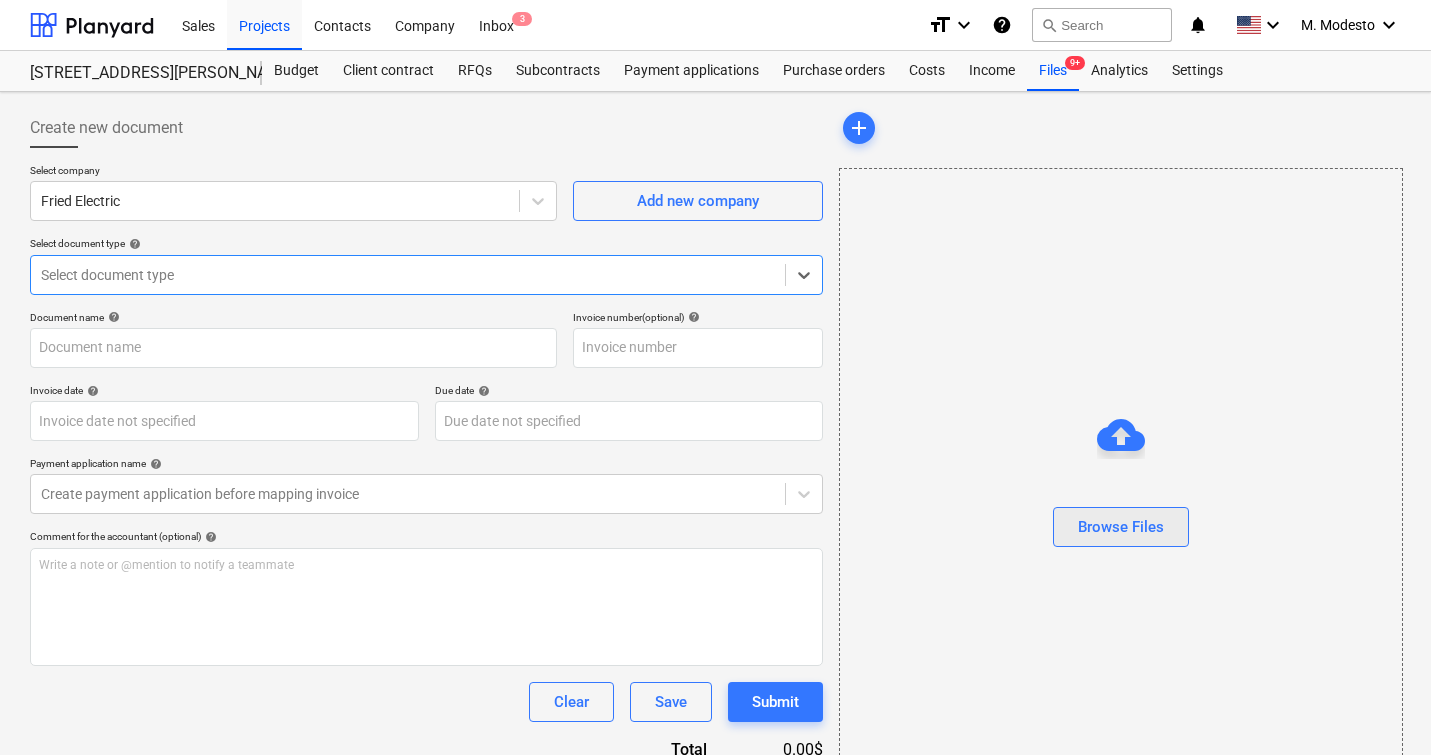click on "Browse Files" at bounding box center [1121, 527] 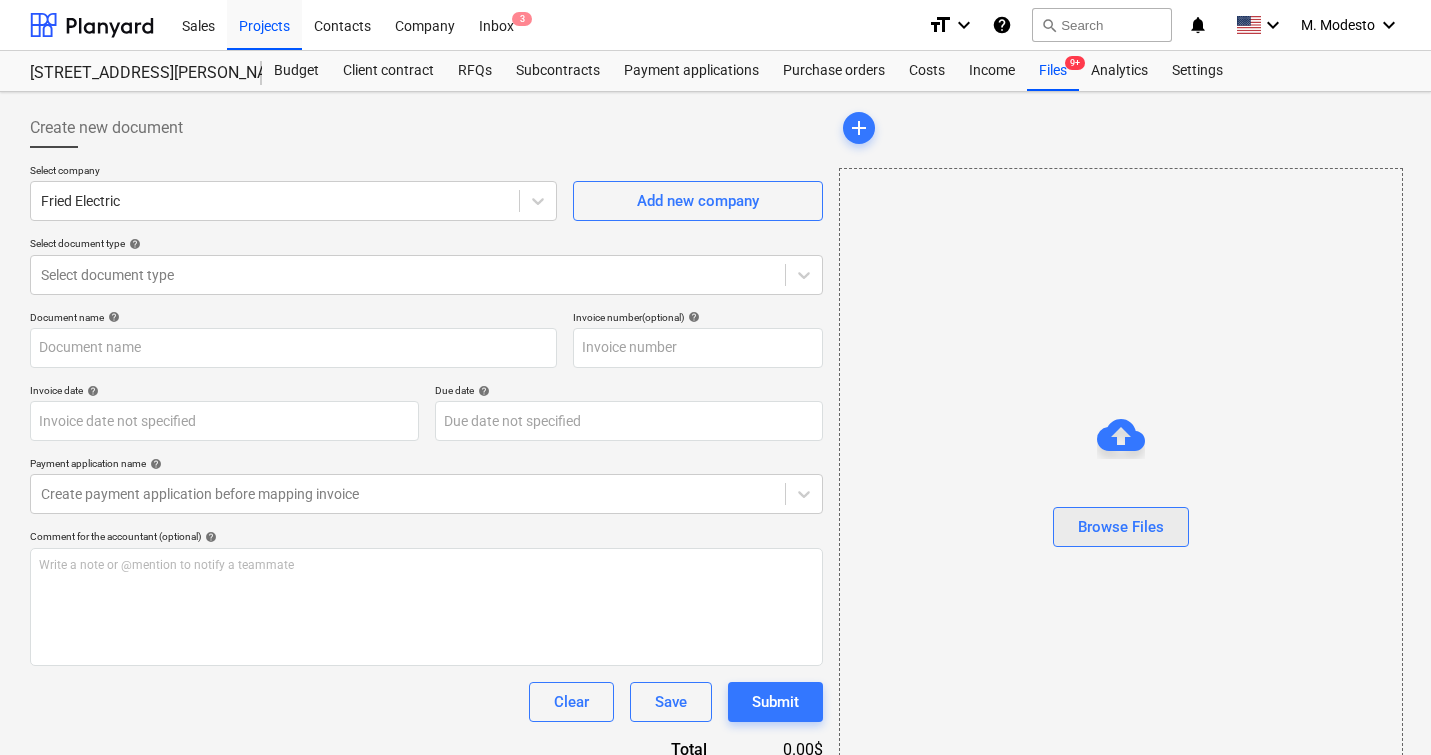 click on "Browse Files" at bounding box center [1121, 527] 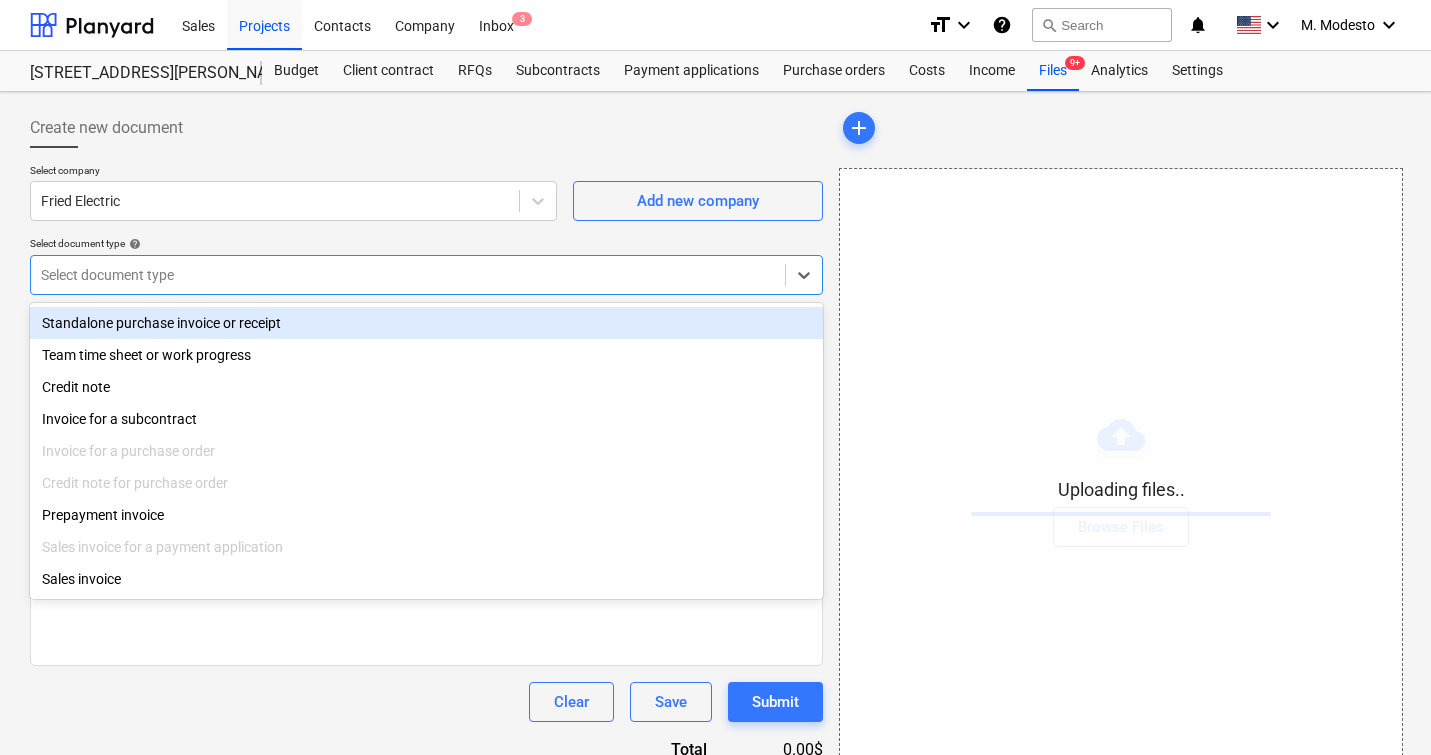 click at bounding box center (408, 275) 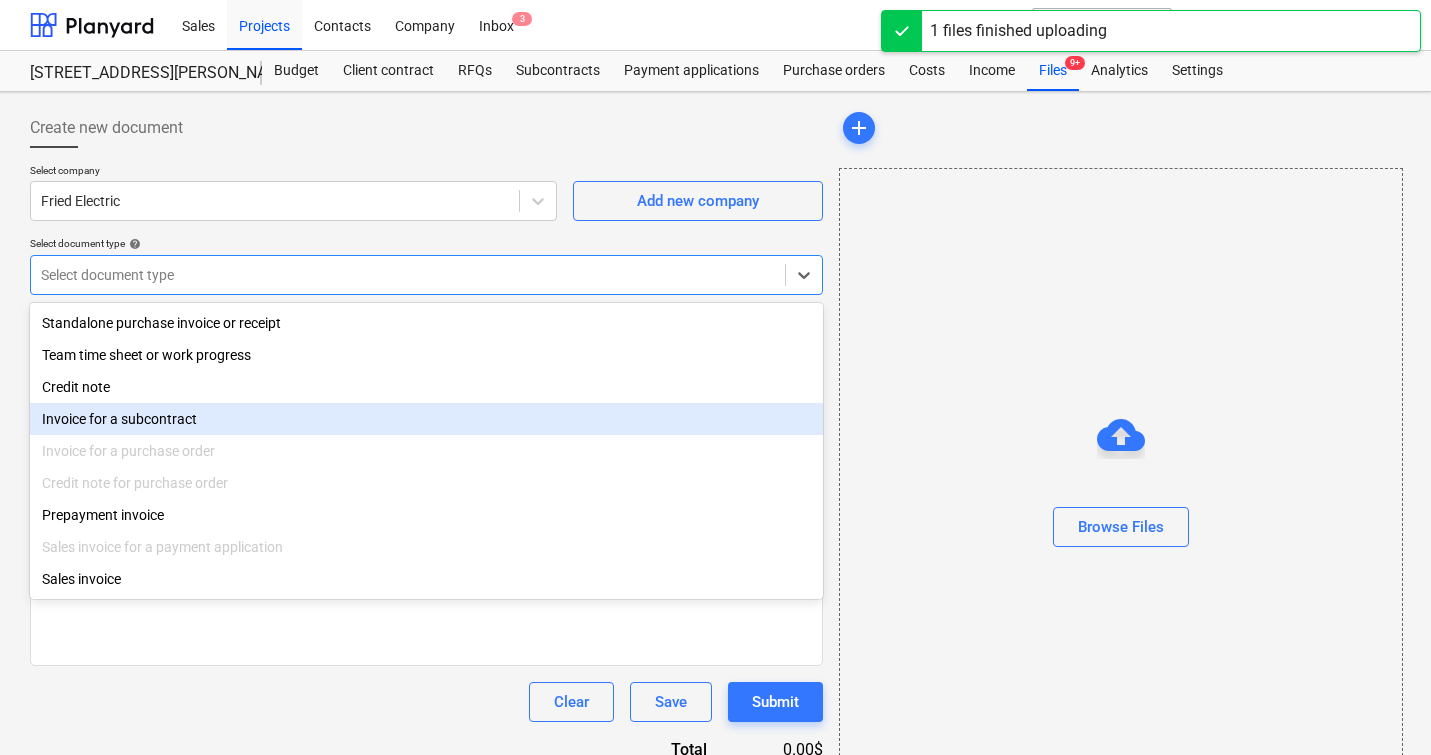 click on "Invoice for a subcontract" at bounding box center (426, 419) 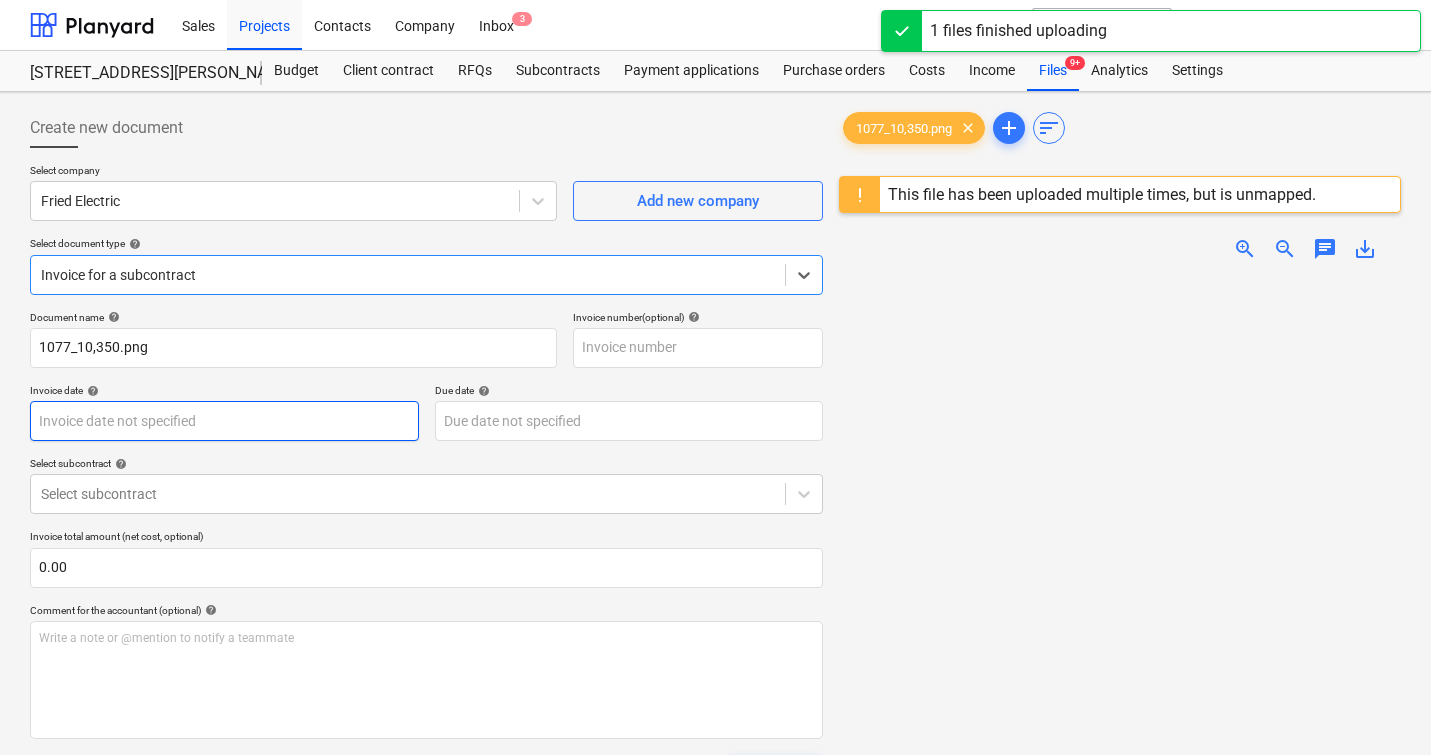 click on "Sales Projects Contacts Company Inbox 3 format_size keyboard_arrow_down help search Search notifications 0 keyboard_arrow_down M. Modesto keyboard_arrow_down 506 Henry Street 506 Henry Street Budget Client contract RFQs Subcontracts Payment applications Purchase orders Costs Income Files 9+ Analytics Settings Create new document Select company Fried Electric   Add new company Select document type help option Invoice for a subcontract, selected.   Select is focused ,type to refine list, press Down to open the menu,  Invoice for a subcontract Document name help 1077_10,350.png Invoice number  (optional) help Invoice date help Press the down arrow key to interact with the calendar and
select a date. Press the question mark key to get the keyboard shortcuts for changing dates. Due date help Press the down arrow key to interact with the calendar and
select a date. Press the question mark key to get the keyboard shortcuts for changing dates. Select subcontract help Select subcontract 0.00 help ﻿ Clear 0" at bounding box center (715, 377) 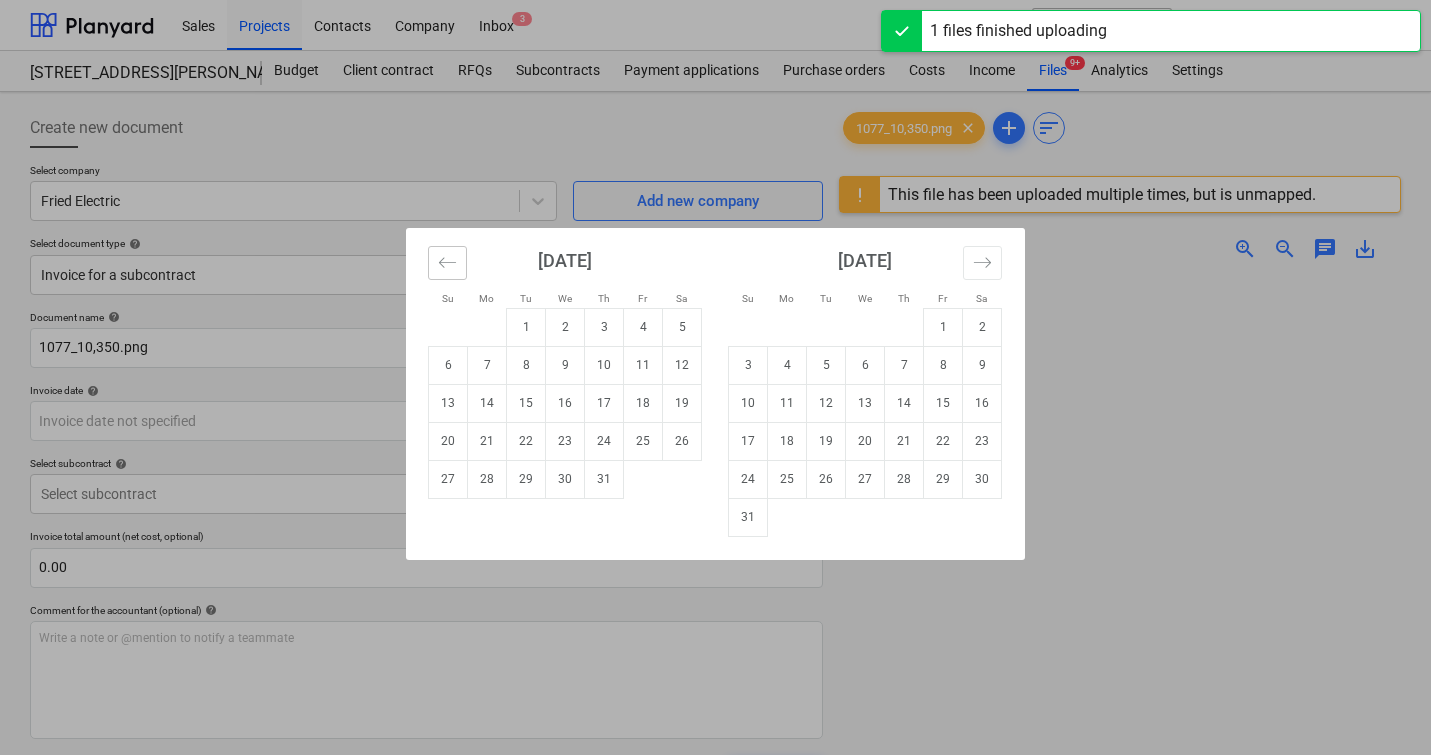 click 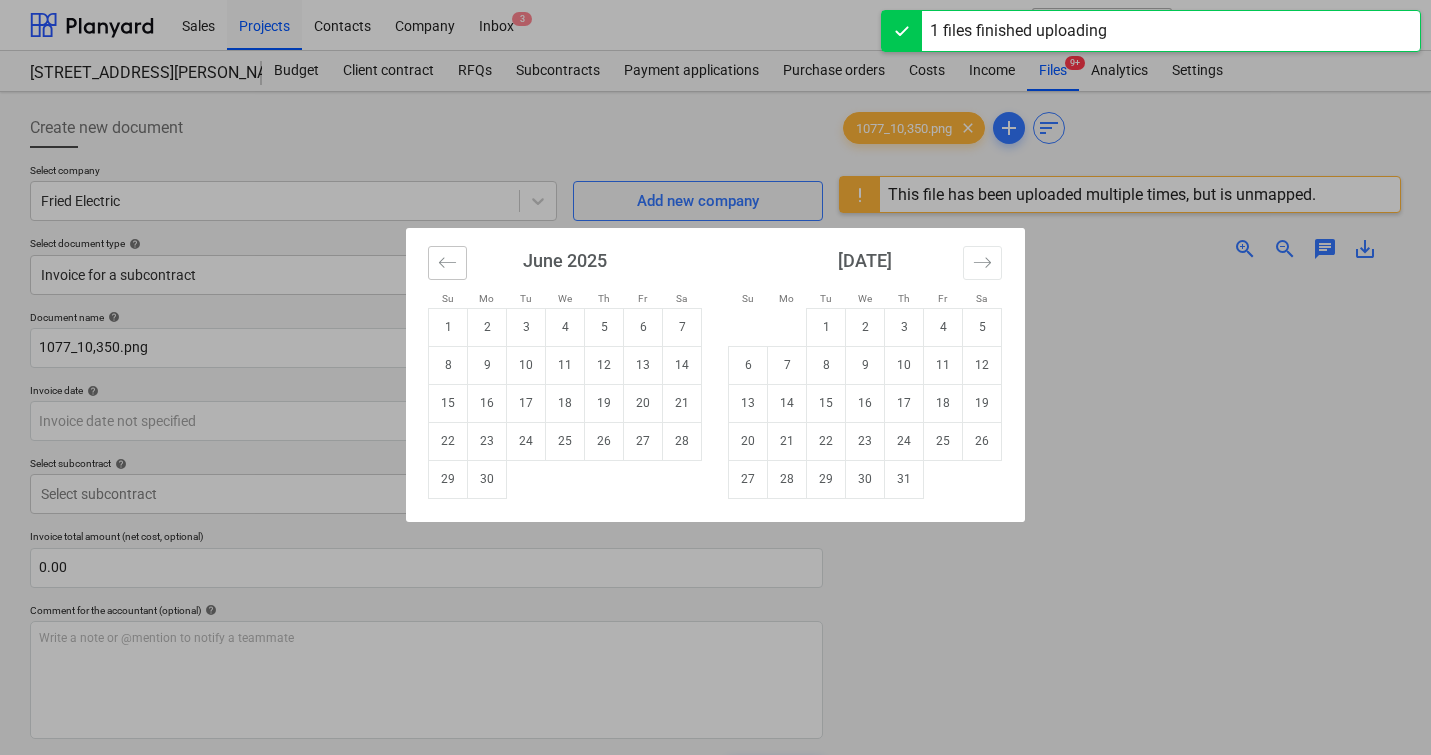 click 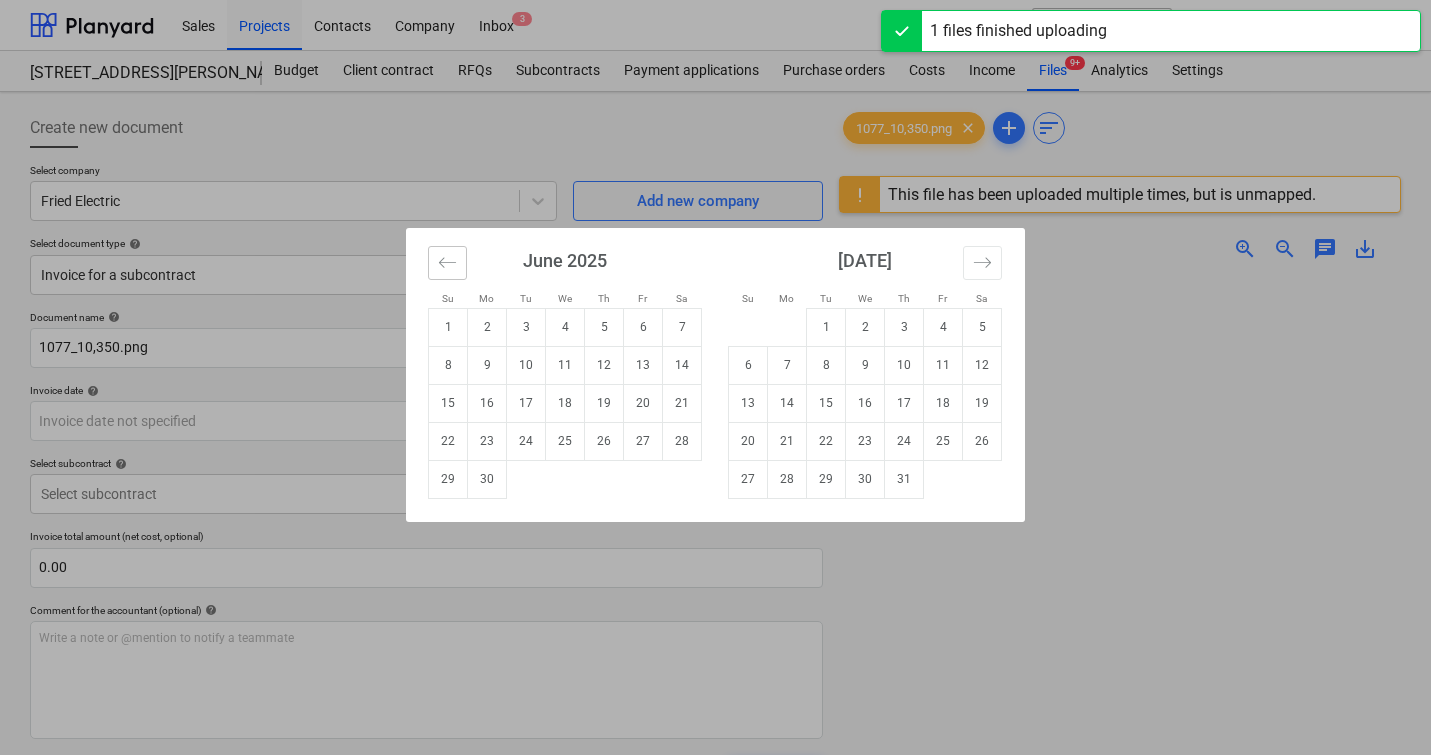 click 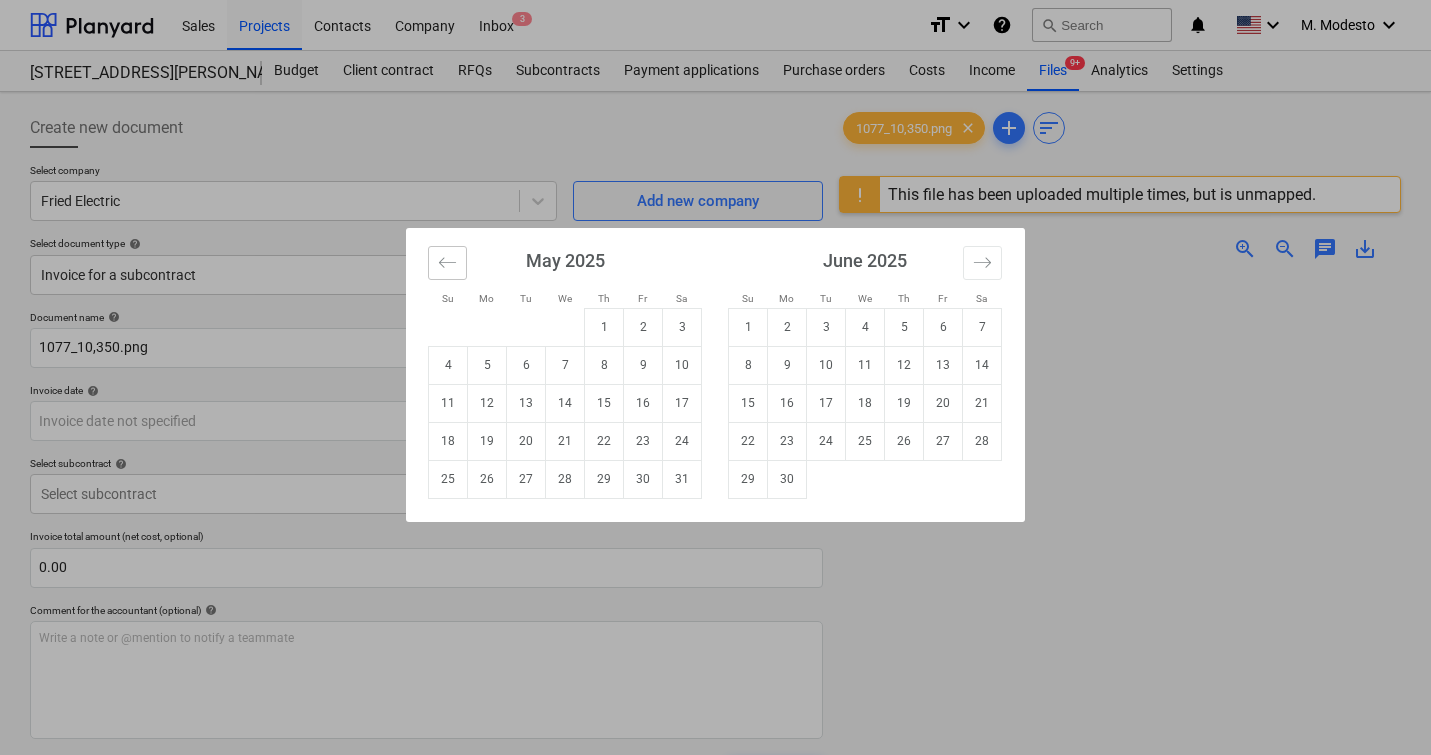 click 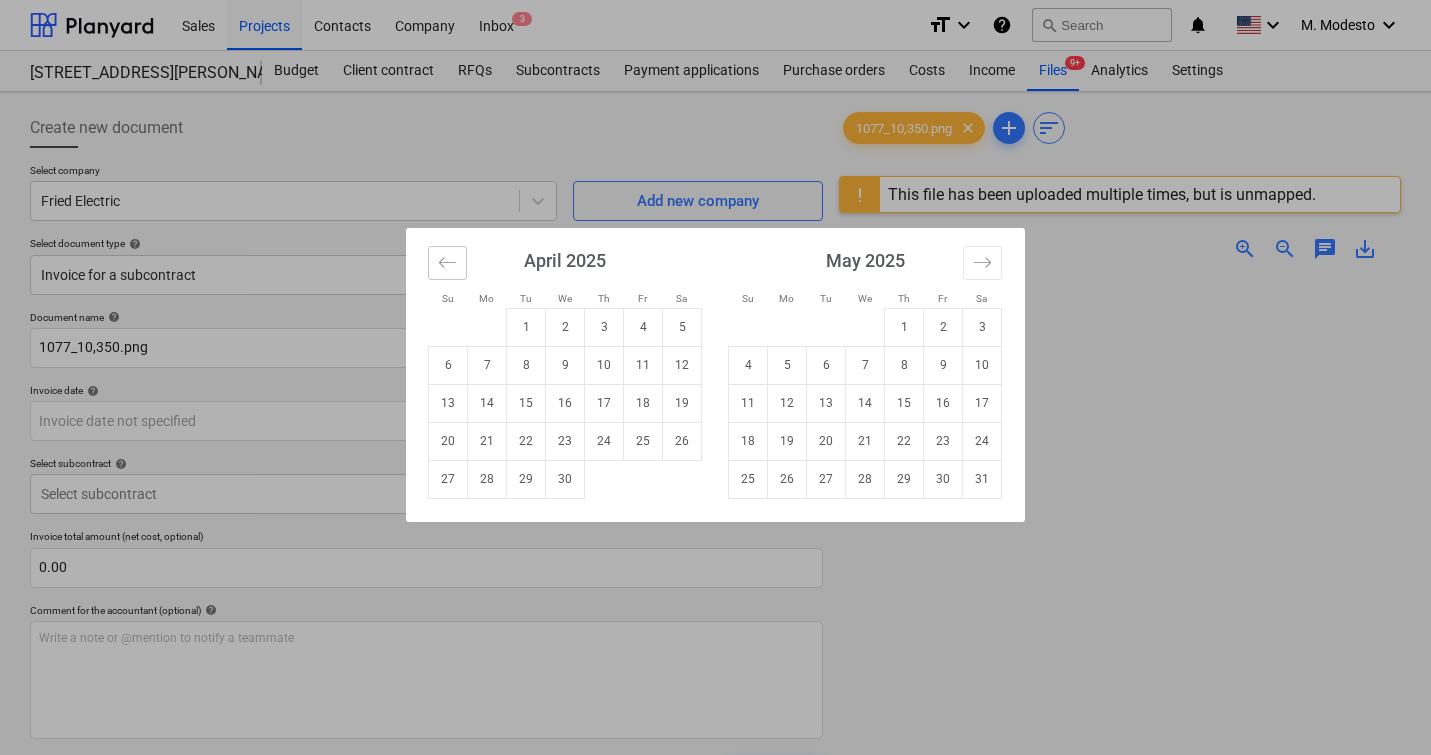 click 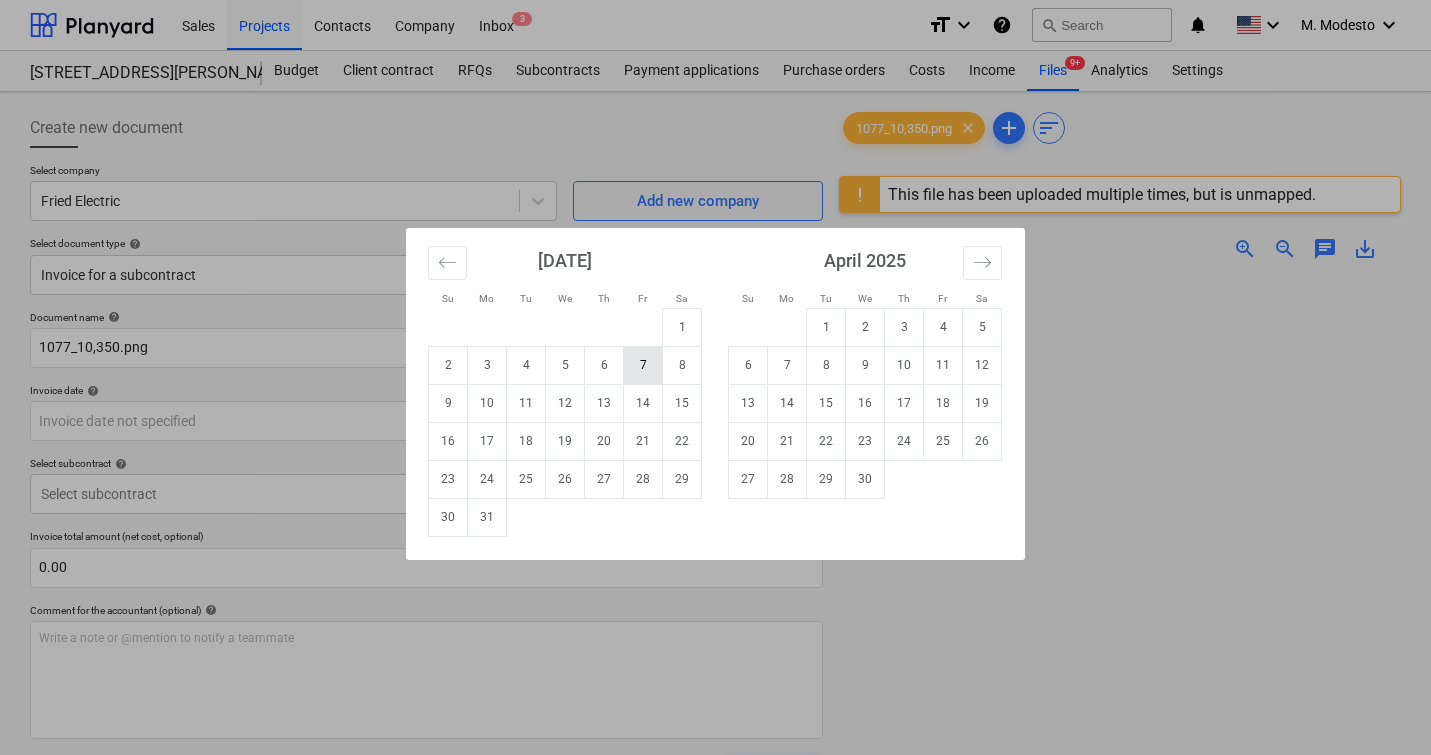 click on "7" at bounding box center [643, 365] 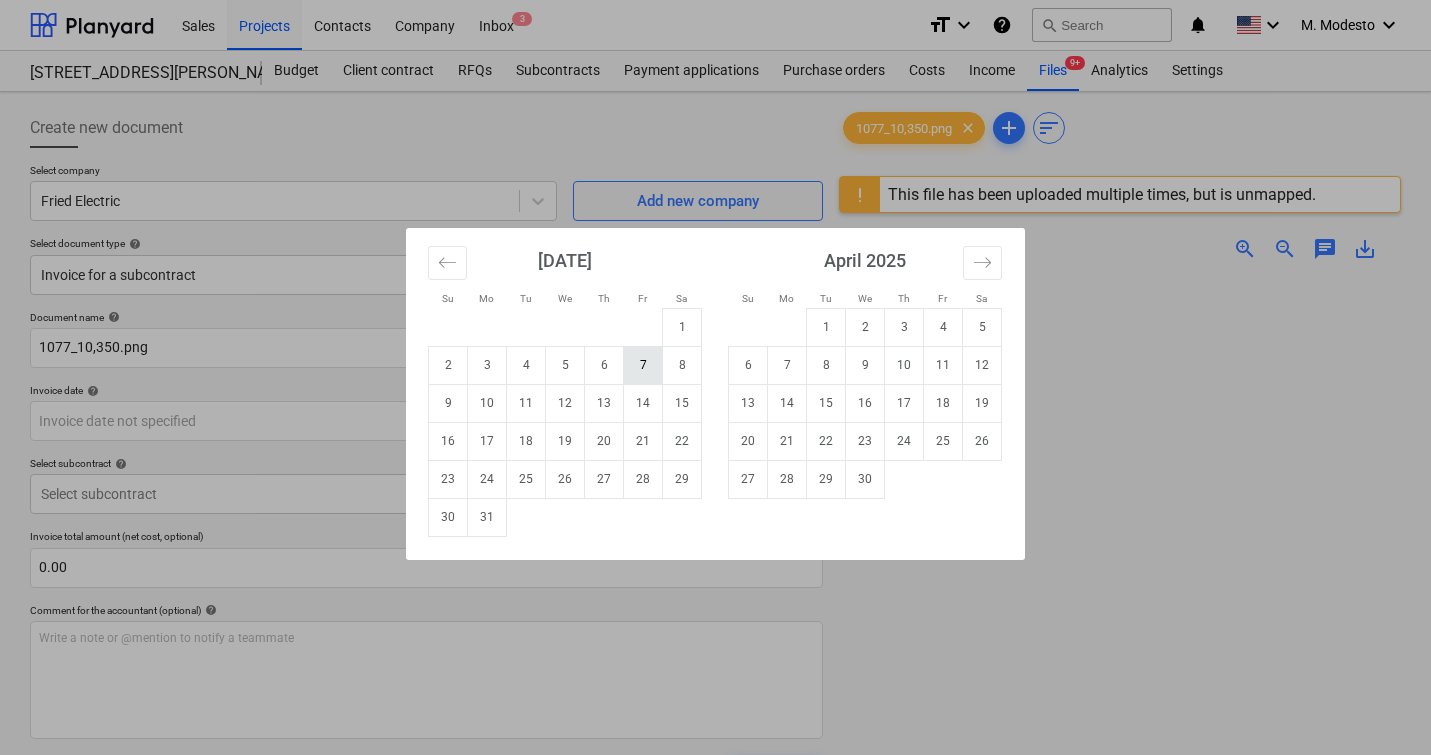 type on "[DATE]" 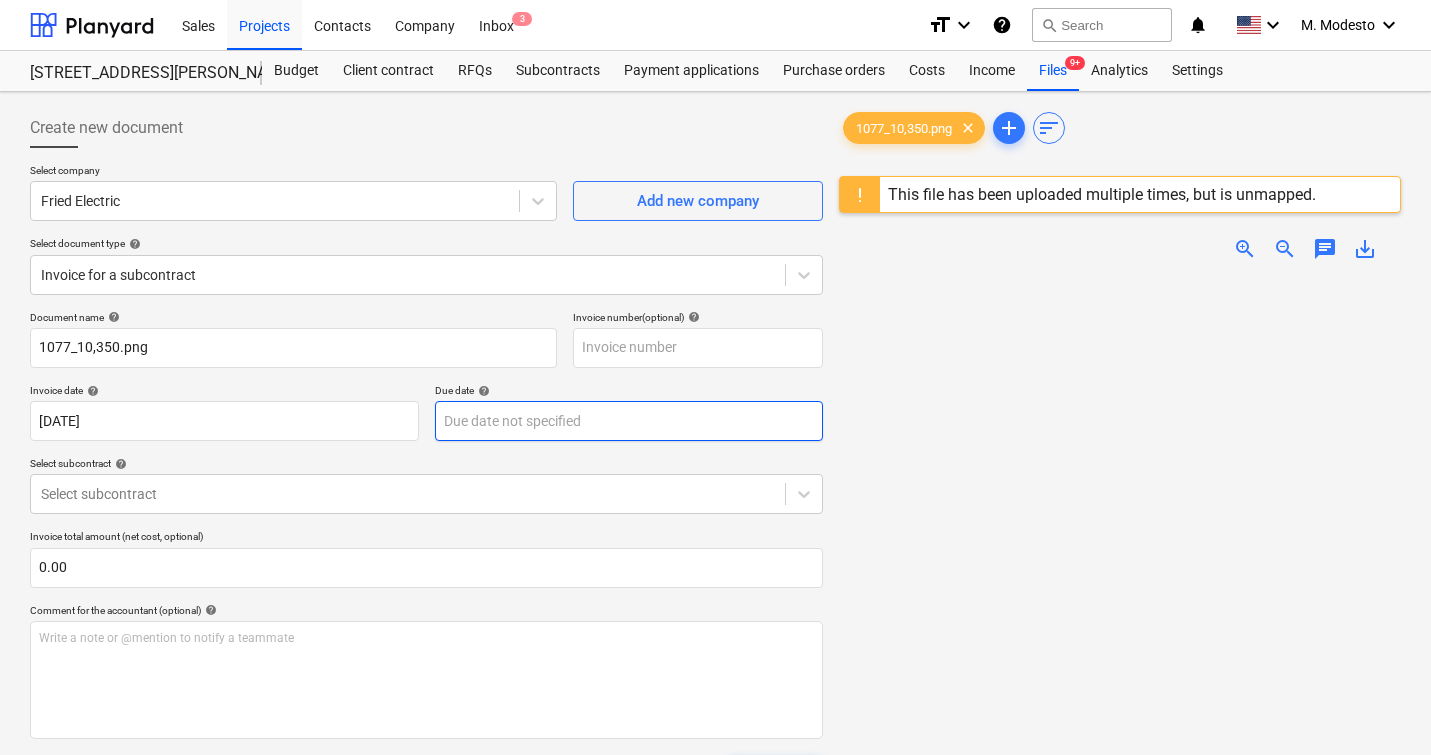 click on "Sales Projects Contacts Company Inbox 3 format_size keyboard_arrow_down help search Search notifications 0 keyboard_arrow_down M. Modesto keyboard_arrow_down 506 Henry Street 506 Henry Street Budget Client contract RFQs Subcontracts Payment applications Purchase orders Costs Income Files 9+ Analytics Settings Create new document Select company Fried Electric   Add new company Select document type help Invoice for a subcontract Document name help 1077_10,350.png Invoice number  (optional) help Invoice date help 07 Mar 2025 07.03.2025 Press the down arrow key to interact with the calendar and
select a date. Press the question mark key to get the keyboard shortcuts for changing dates. Due date help Press the down arrow key to interact with the calendar and
select a date. Press the question mark key to get the keyboard shortcuts for changing dates. Select subcontract help Select subcontract Invoice total amount (net cost, optional) 0.00 Comment for the accountant (optional) help ﻿ Clear Save Submit 0" at bounding box center [715, 377] 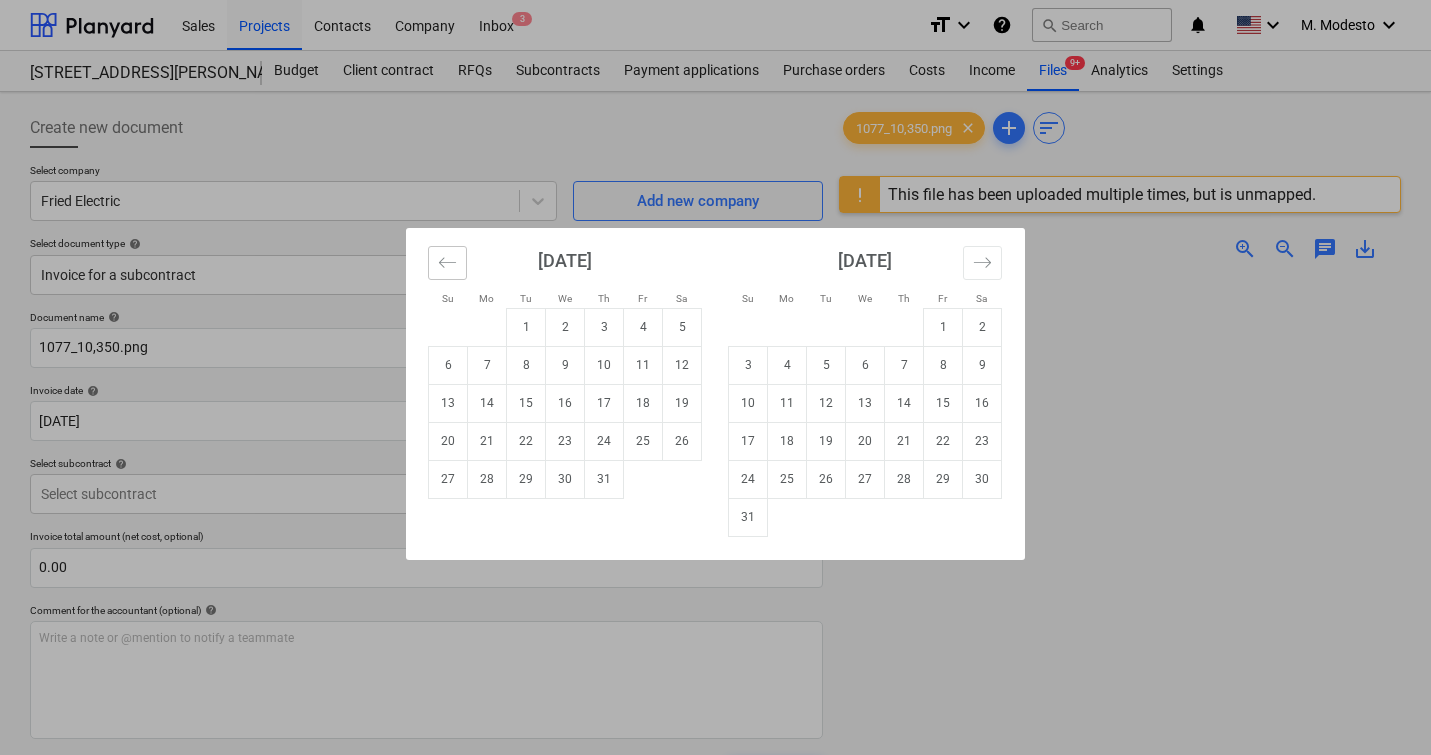 click 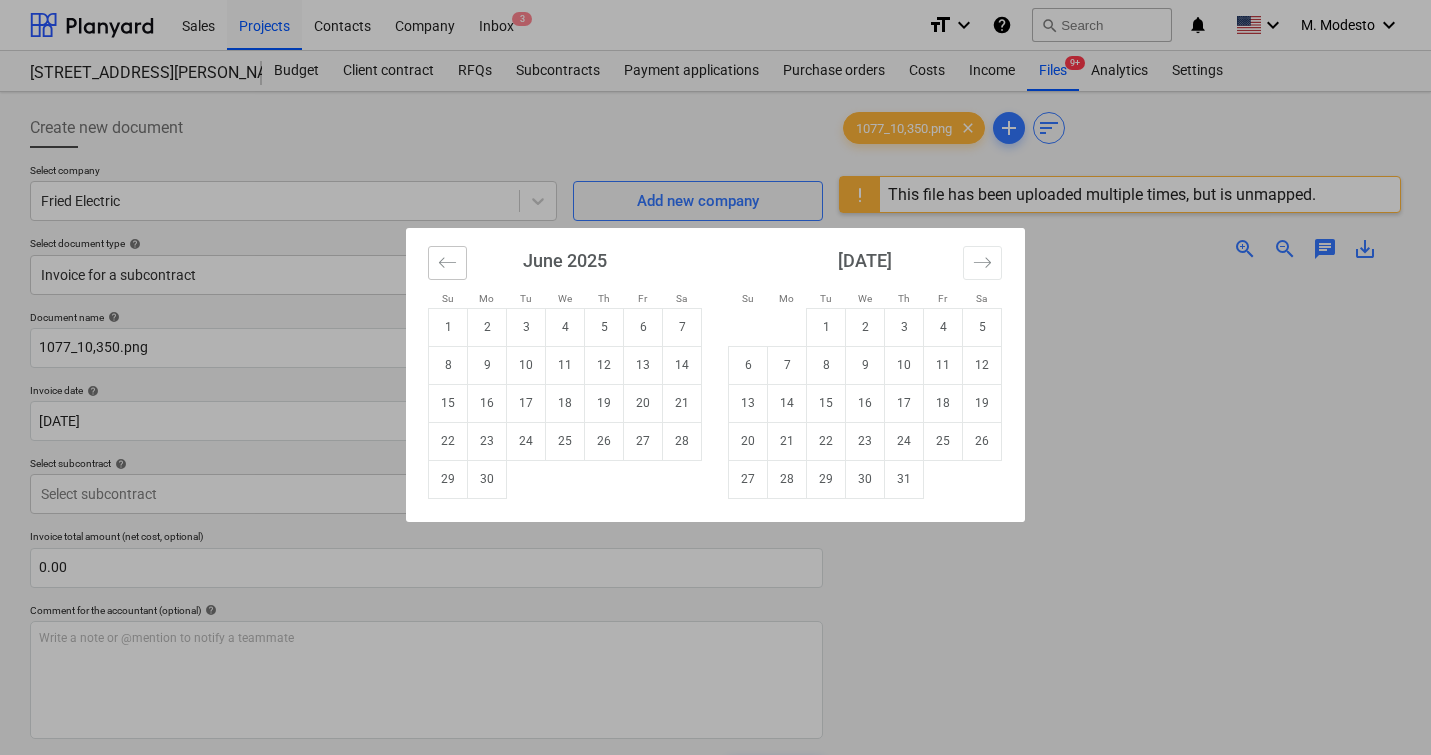 click 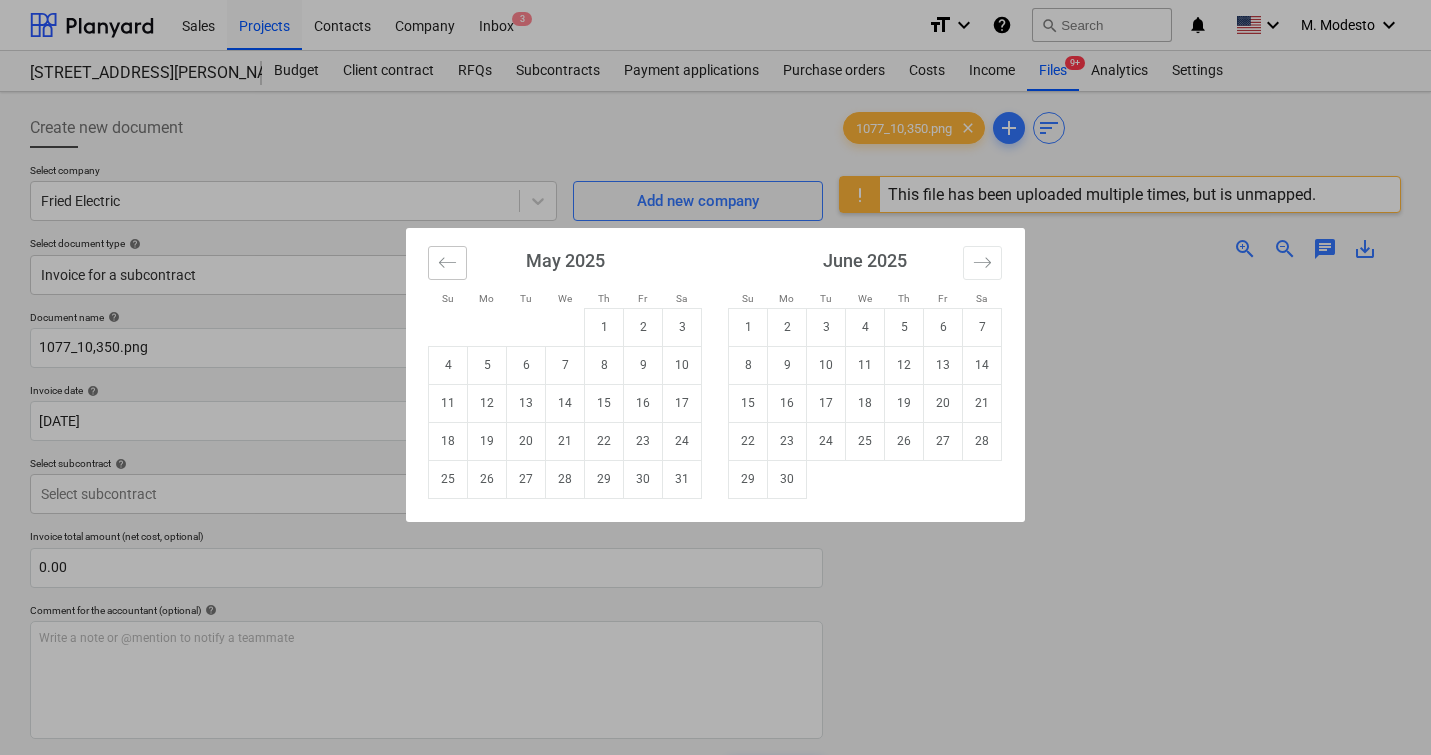 click 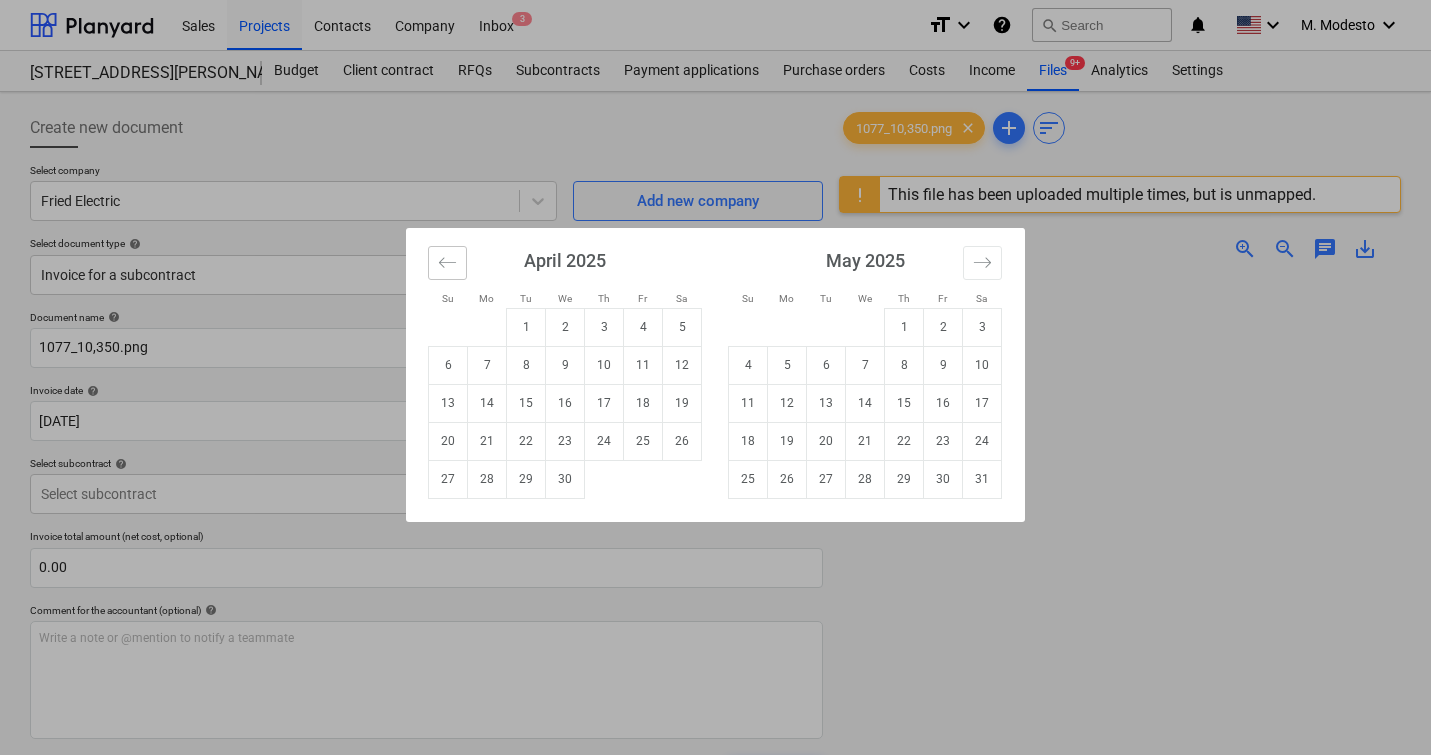 click 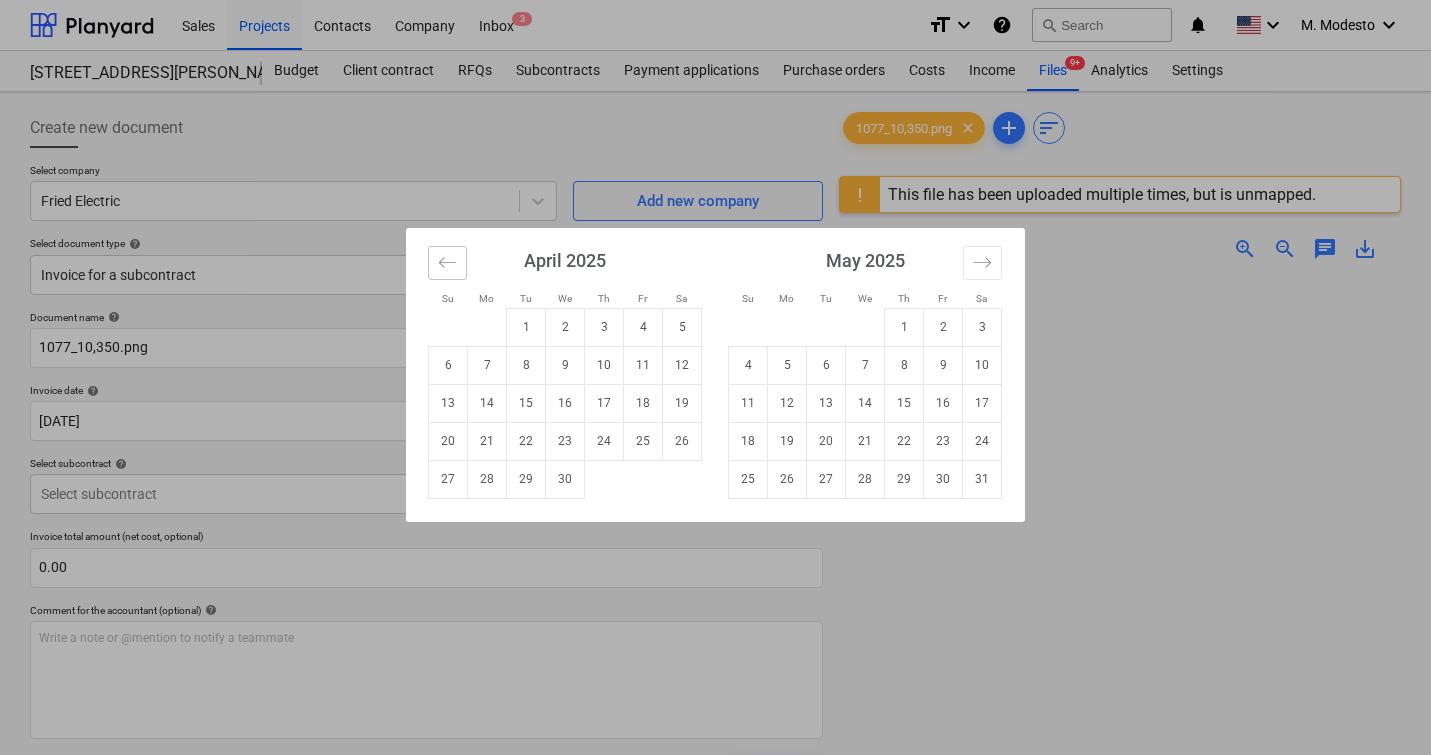 click 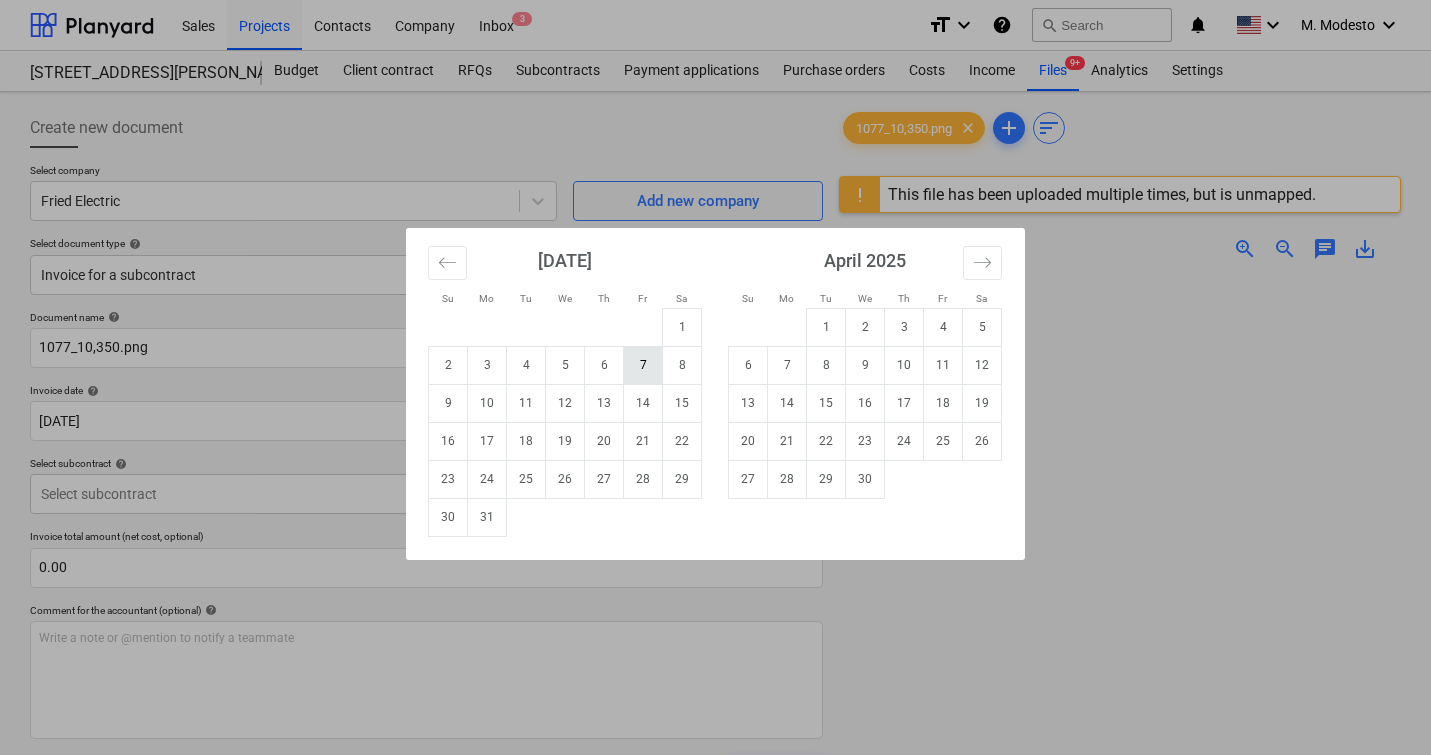 click on "7" at bounding box center [643, 365] 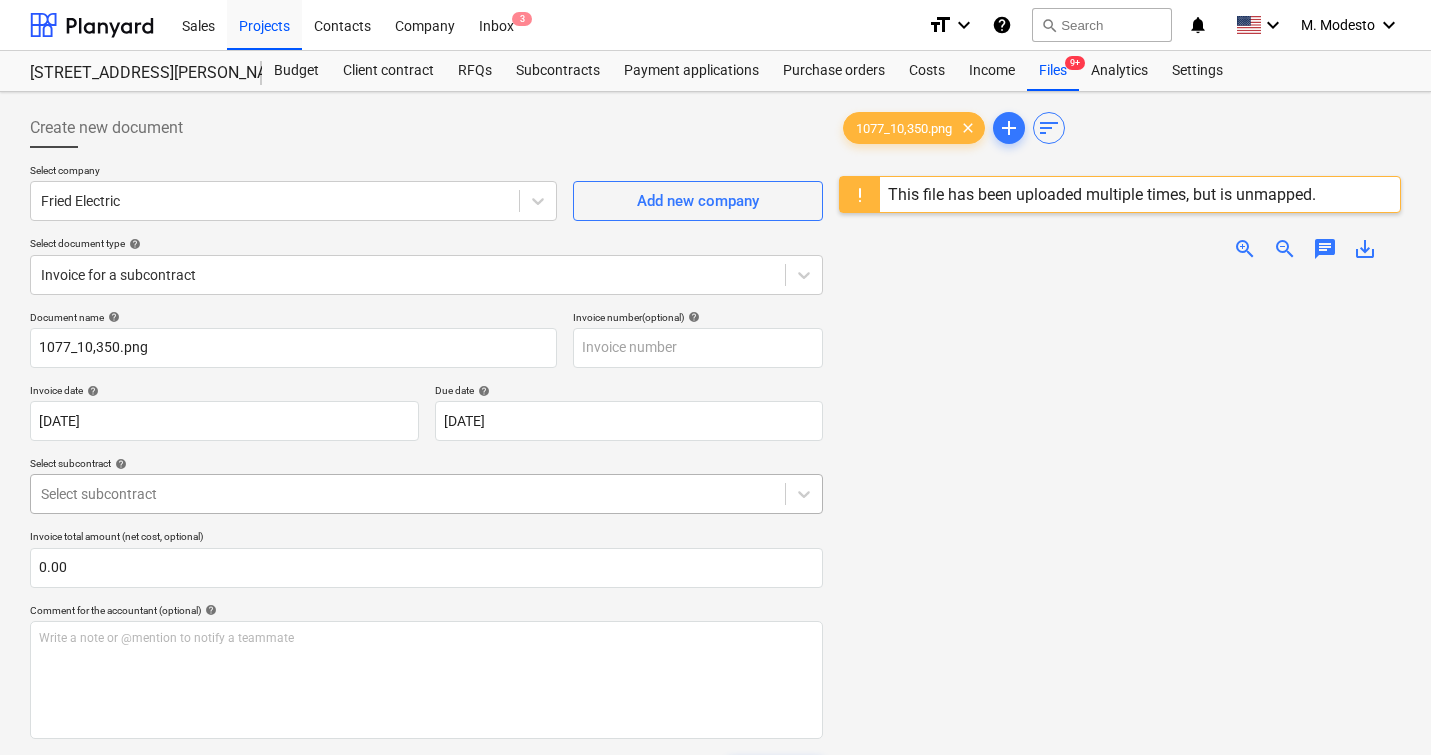 click on "Select subcontract" at bounding box center (426, 494) 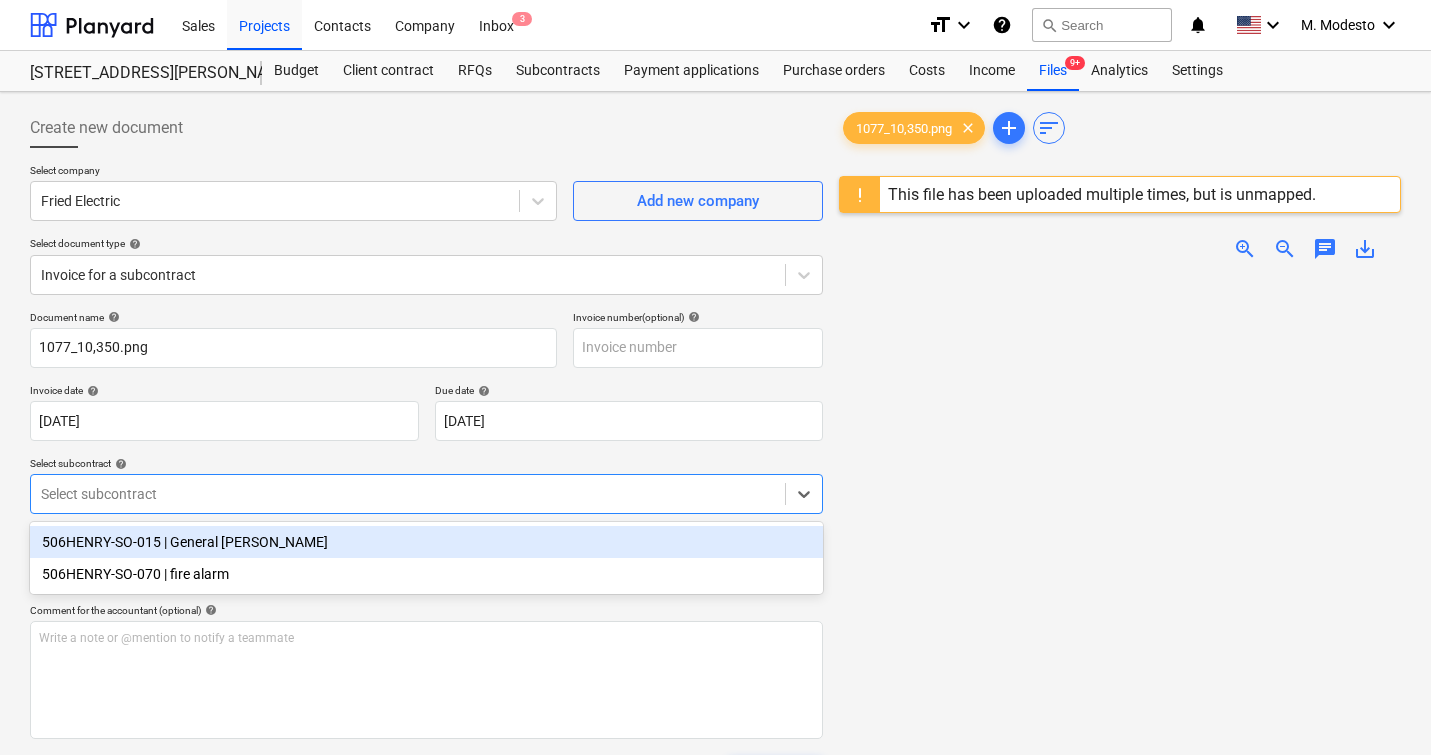 click on "506HENRY-SO-015 | General [PERSON_NAME]" at bounding box center (426, 542) 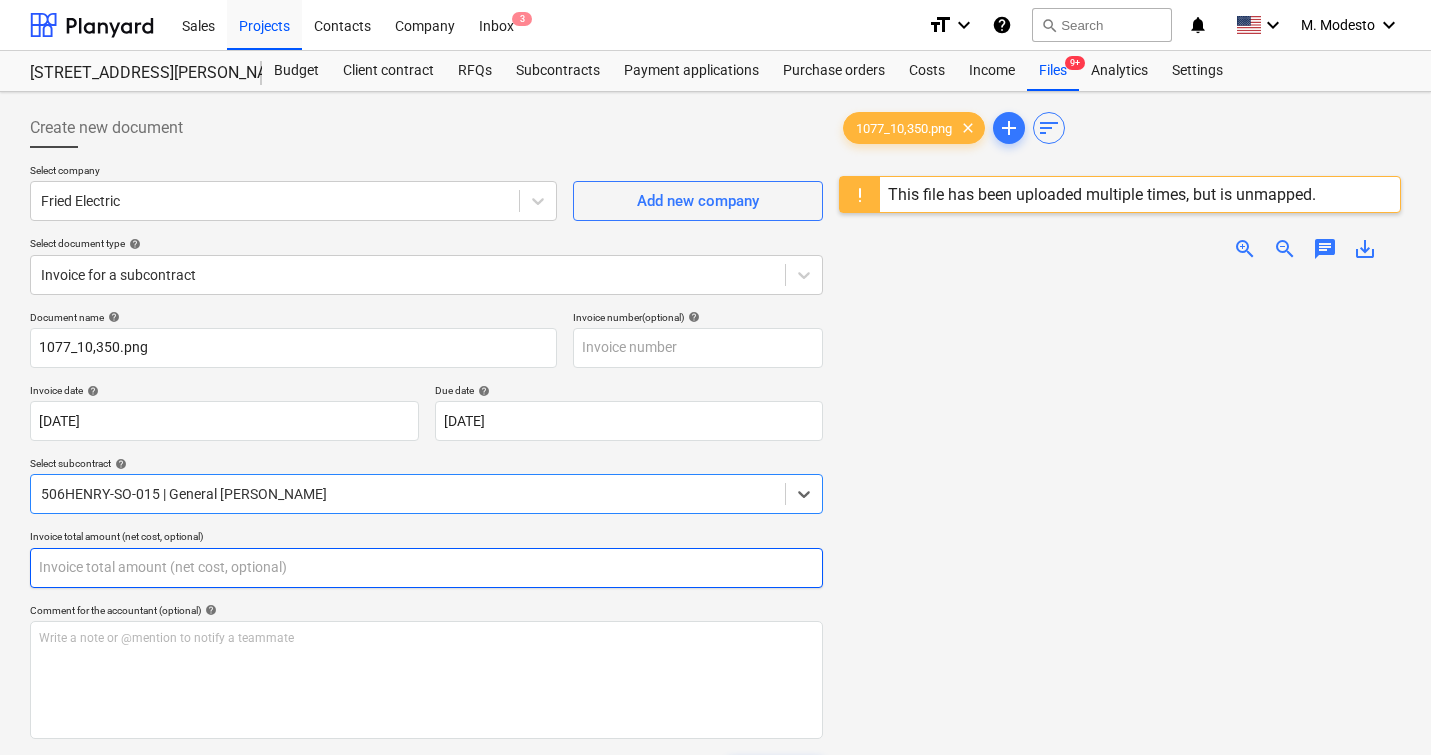 click at bounding box center (426, 568) 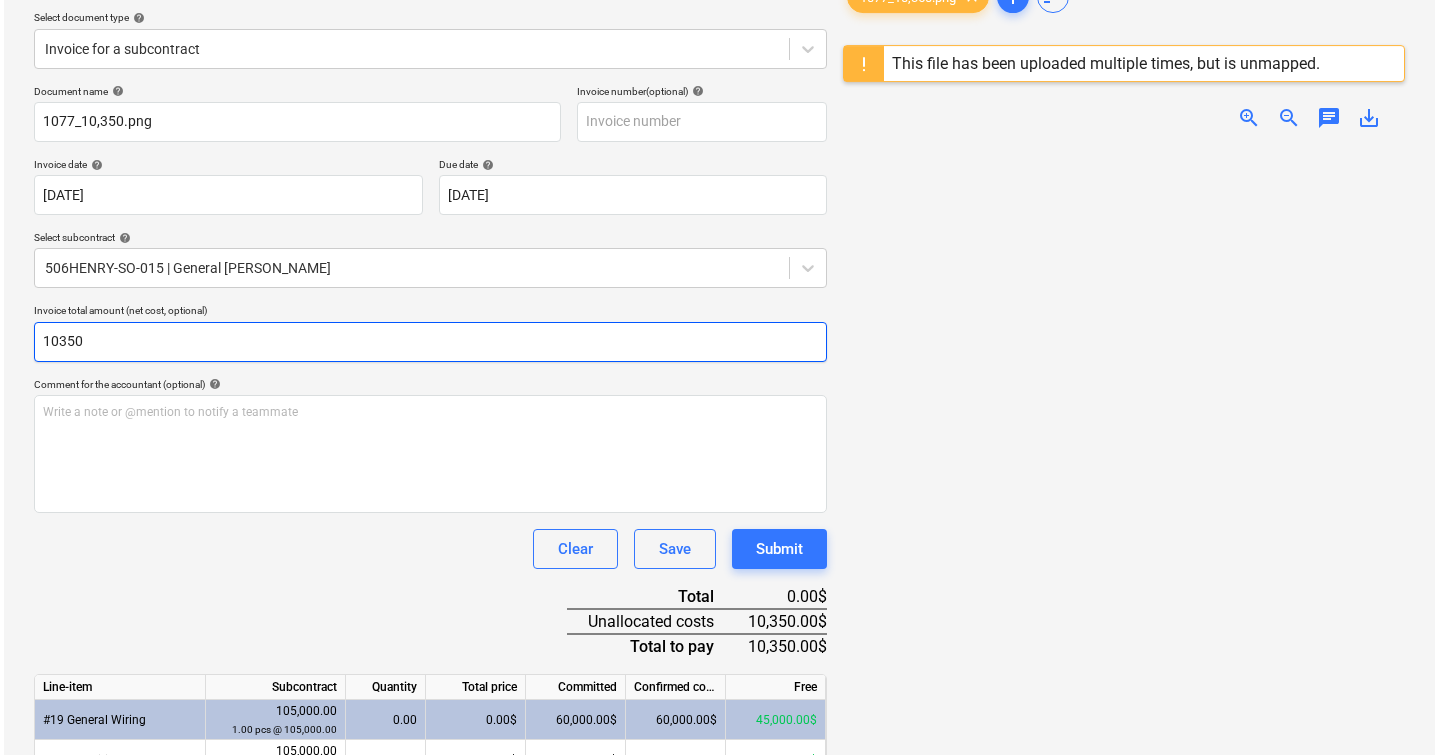 scroll, scrollTop: 332, scrollLeft: 0, axis: vertical 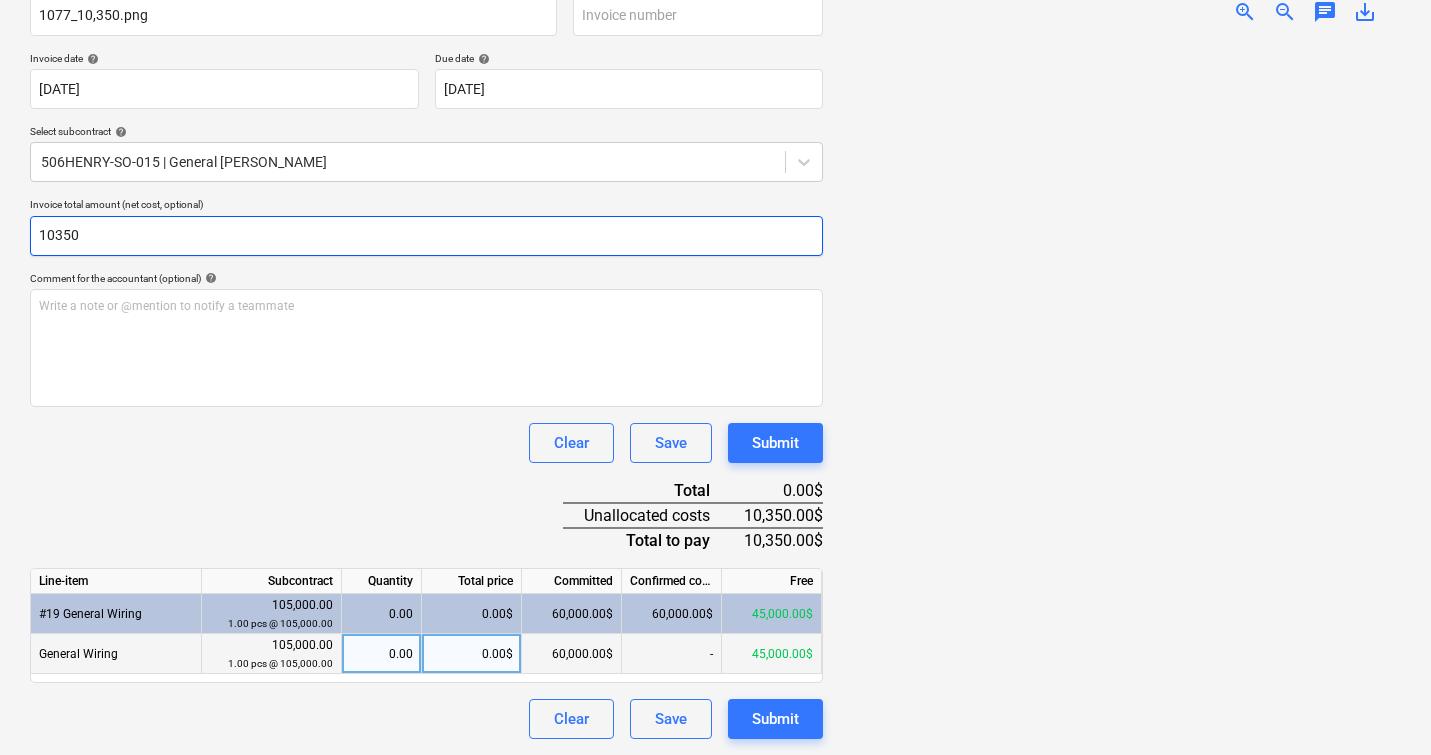 type on "10350" 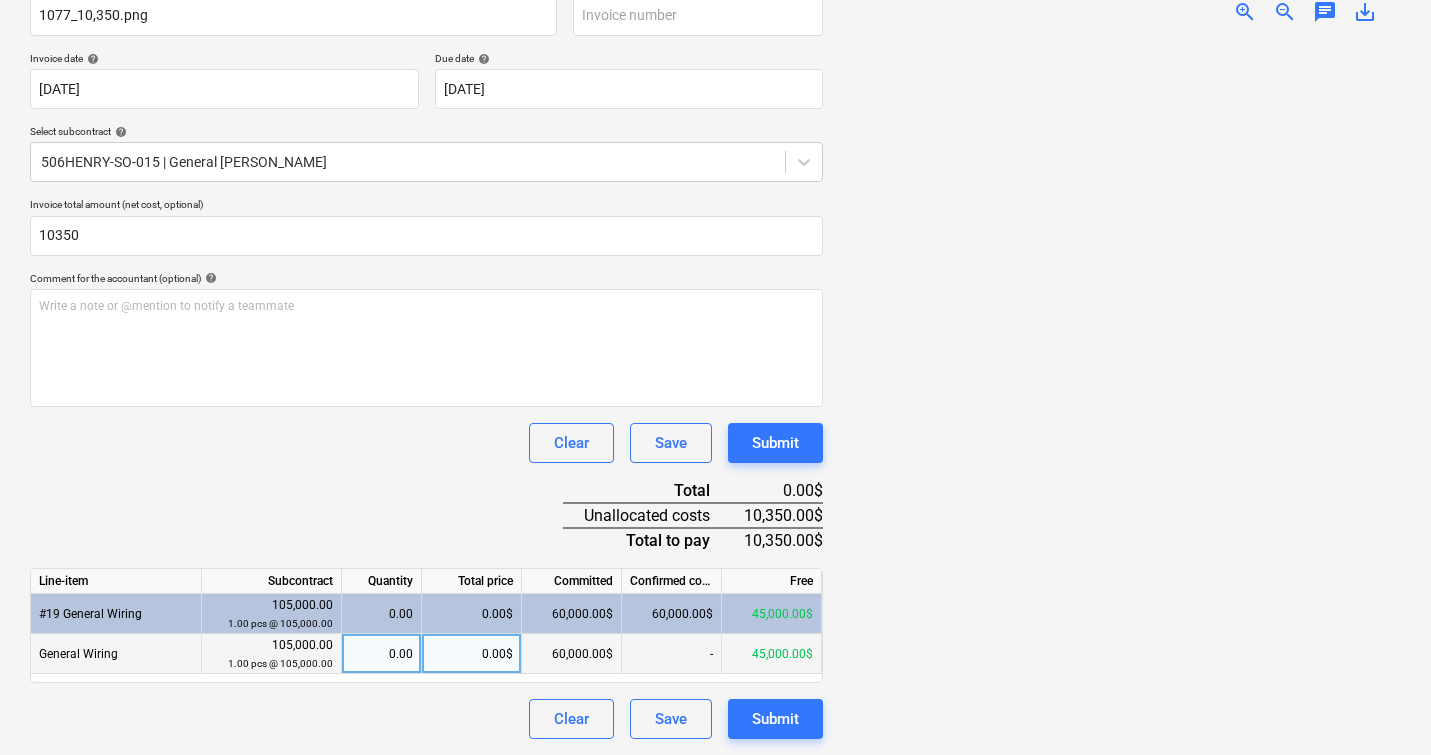 click on "0.00$" at bounding box center (472, 654) 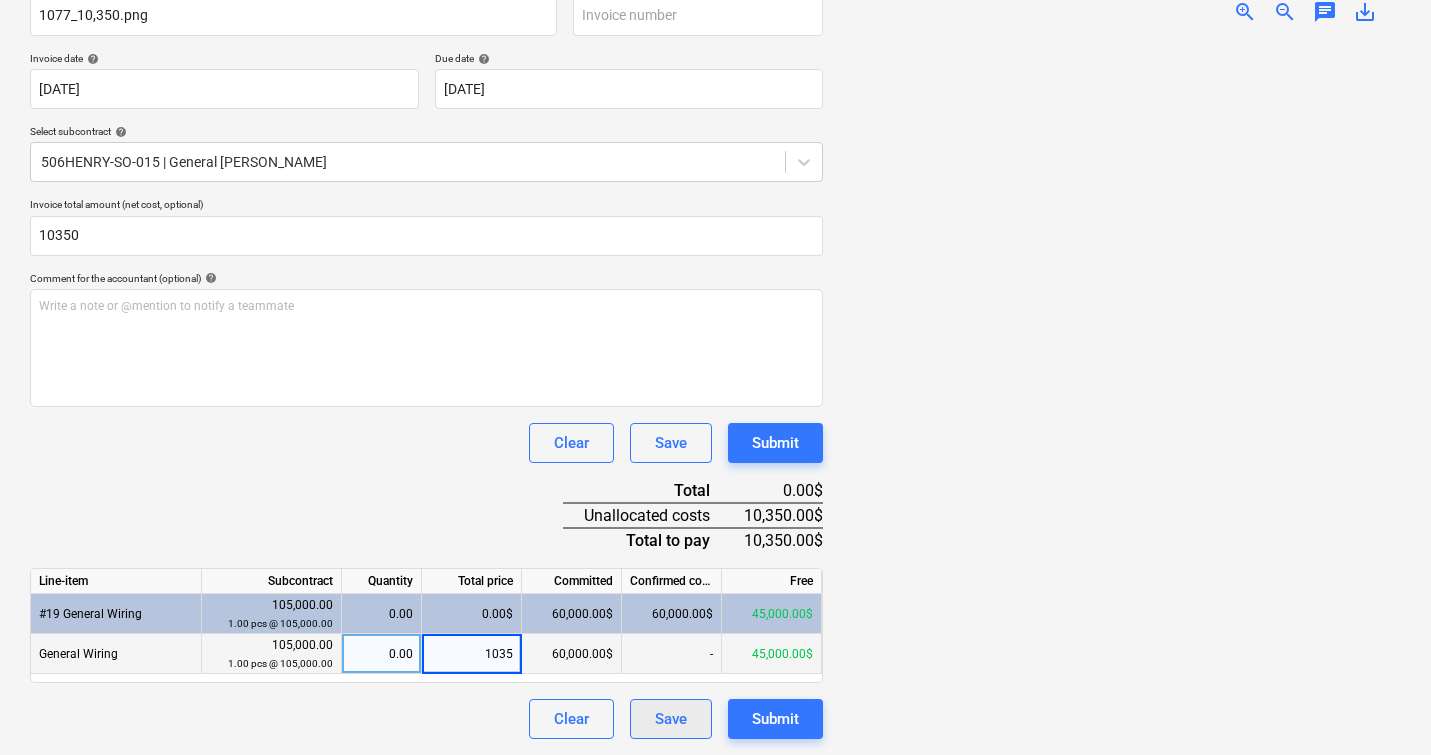 type on "10350" 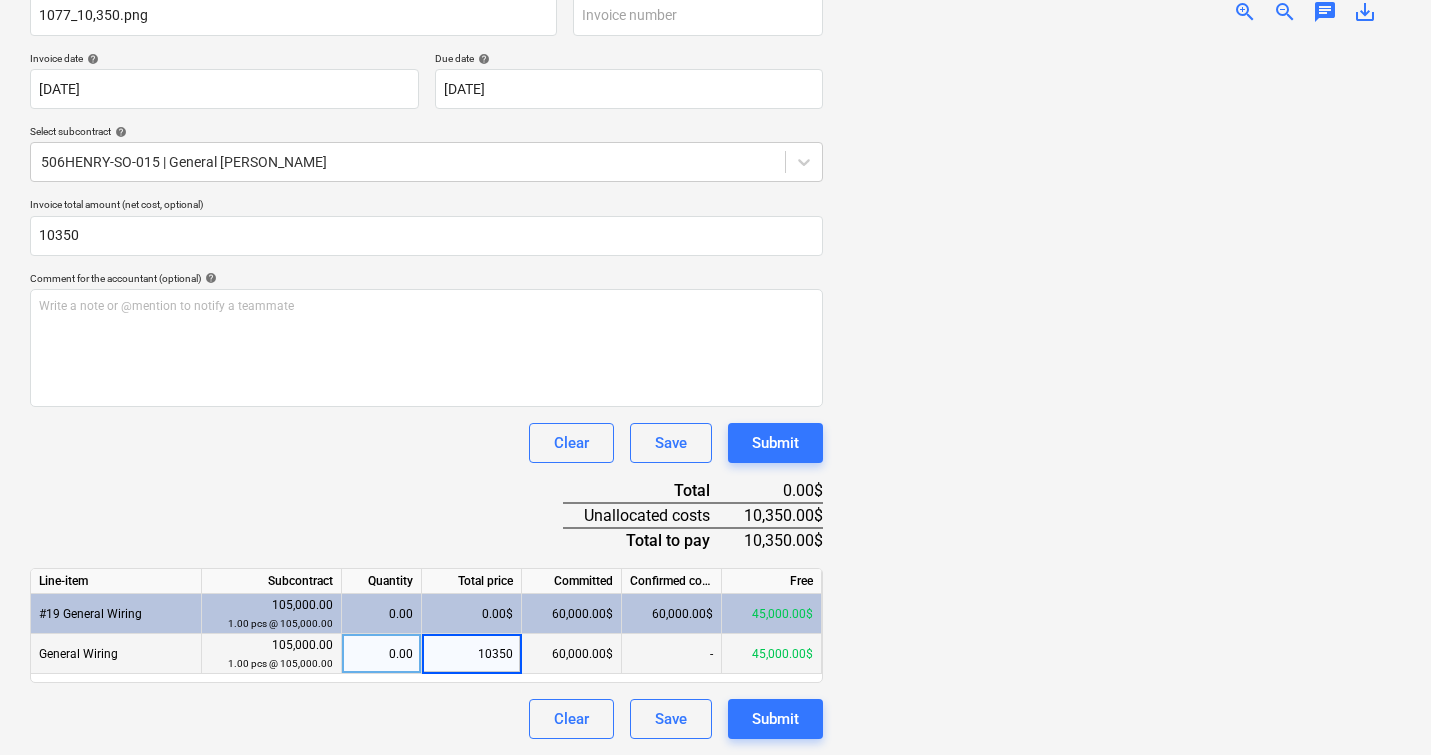 click at bounding box center [1120, 389] 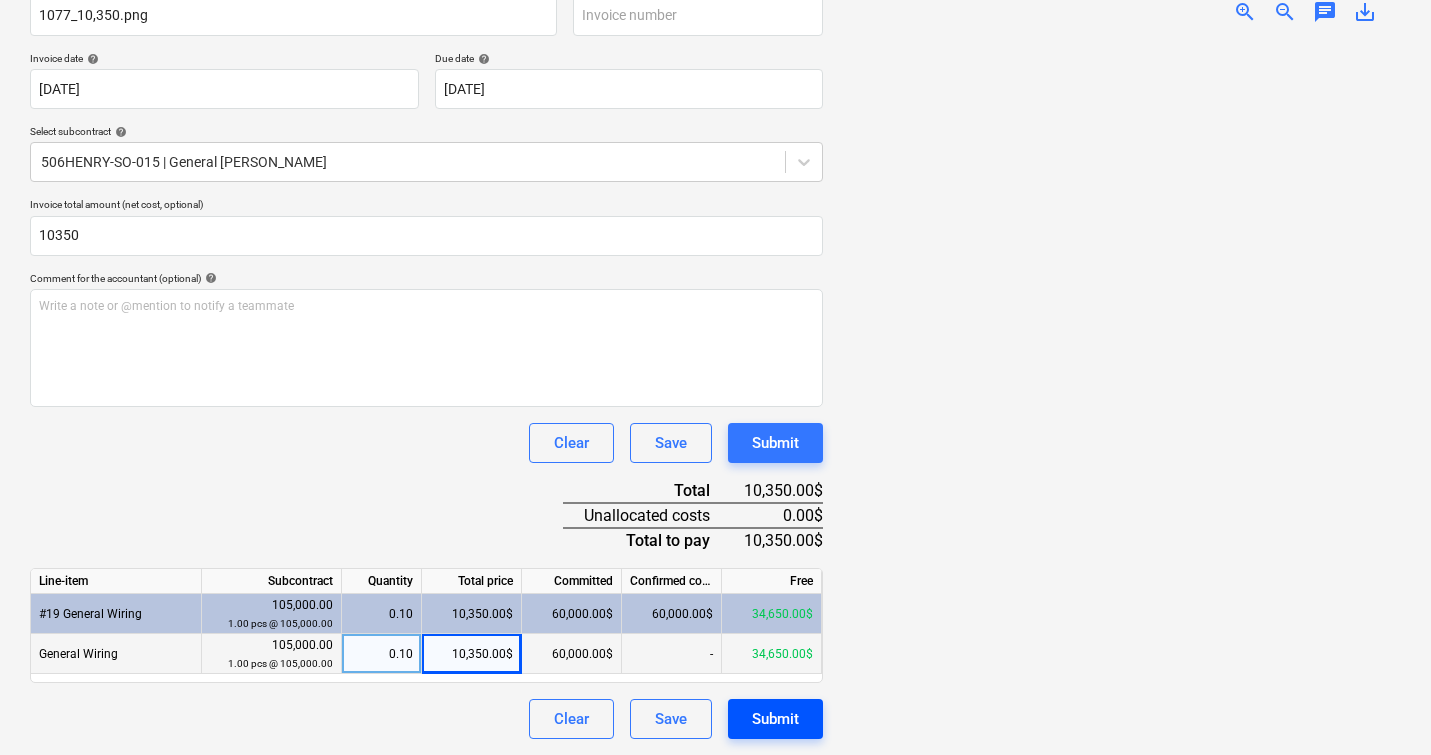click on "Submit" at bounding box center [775, 719] 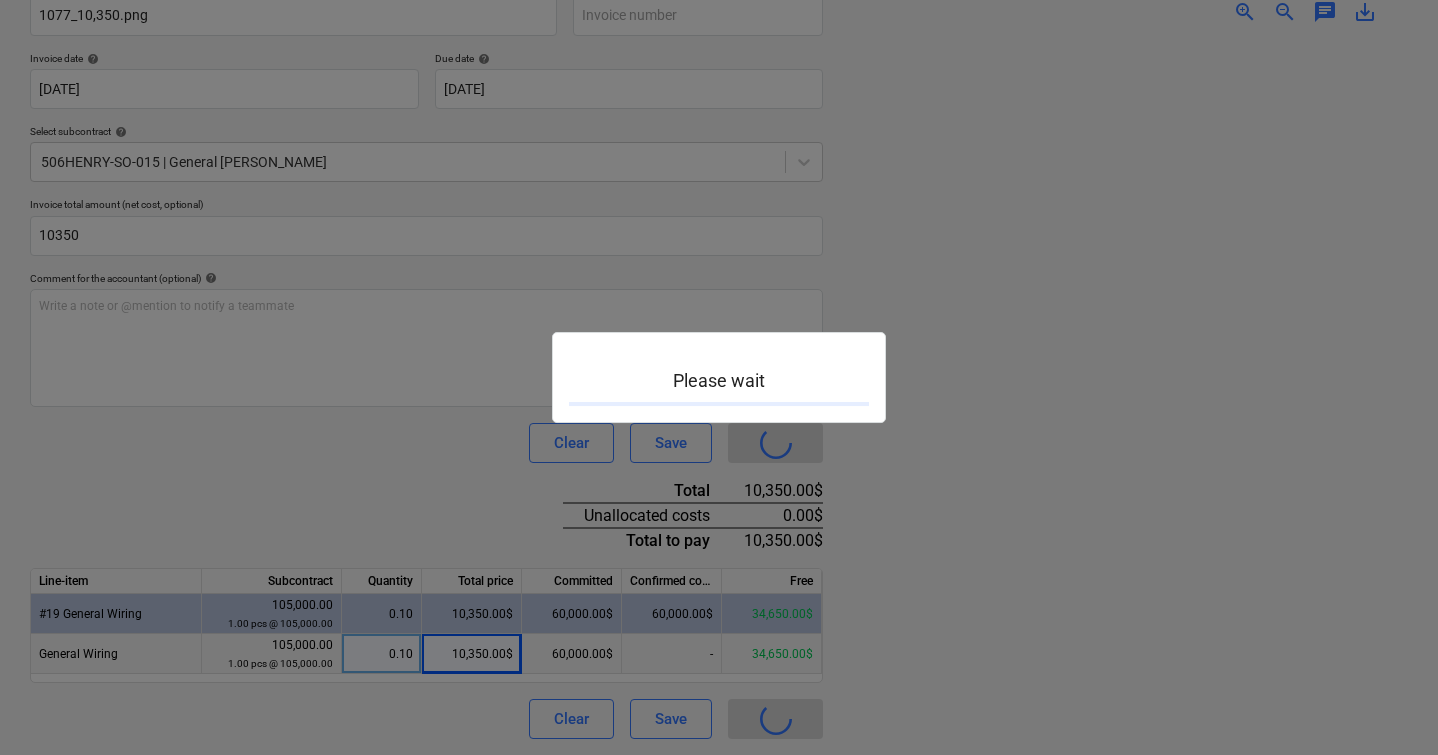 scroll, scrollTop: 0, scrollLeft: 0, axis: both 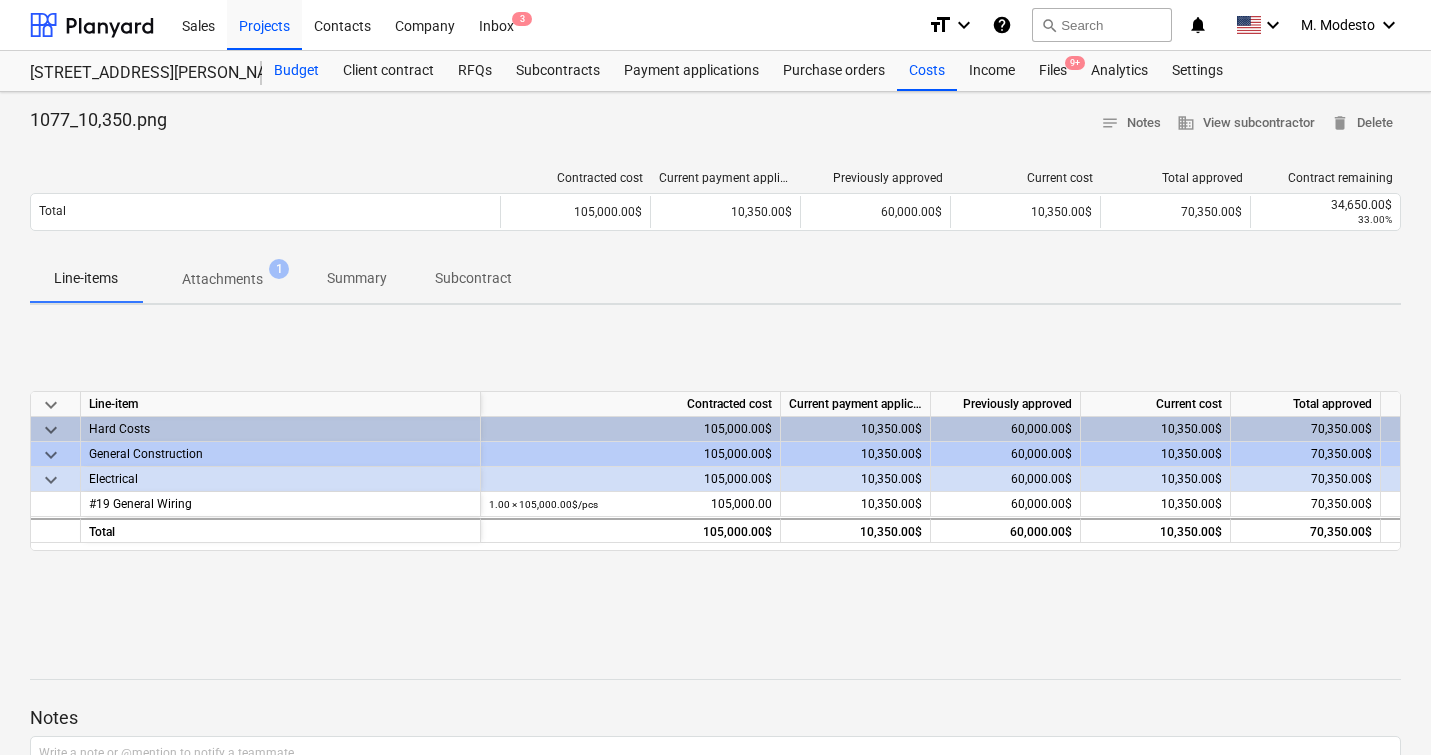 click on "Budget" at bounding box center [296, 71] 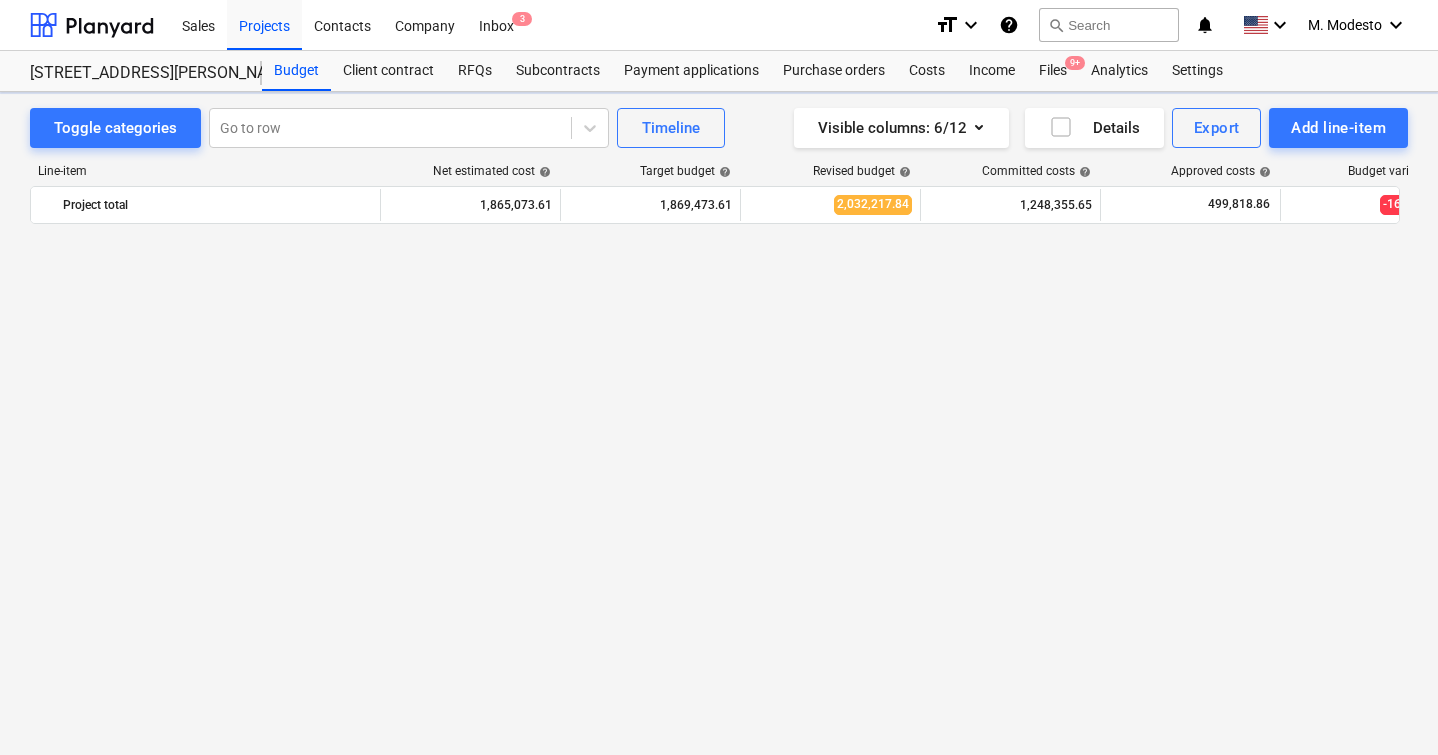 scroll, scrollTop: 1256, scrollLeft: 0, axis: vertical 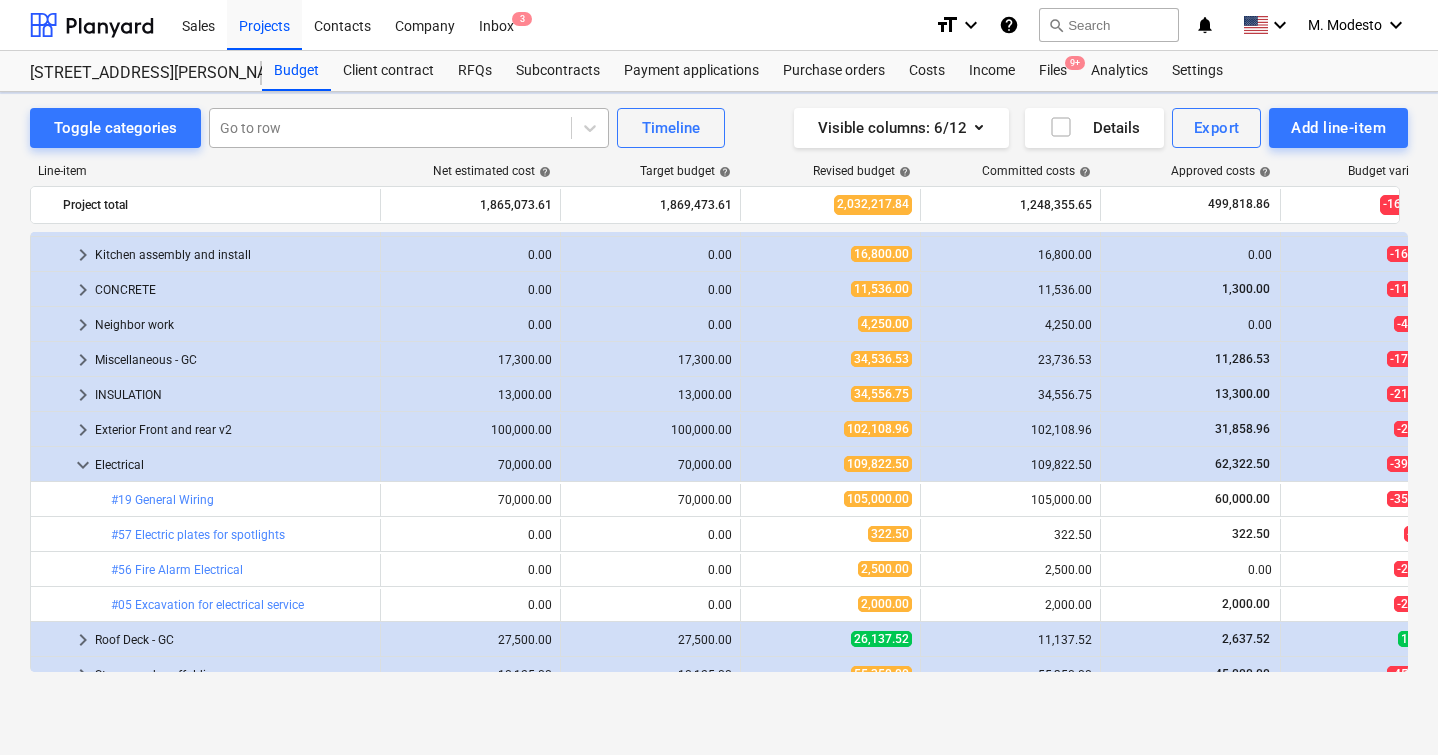 click at bounding box center (390, 128) 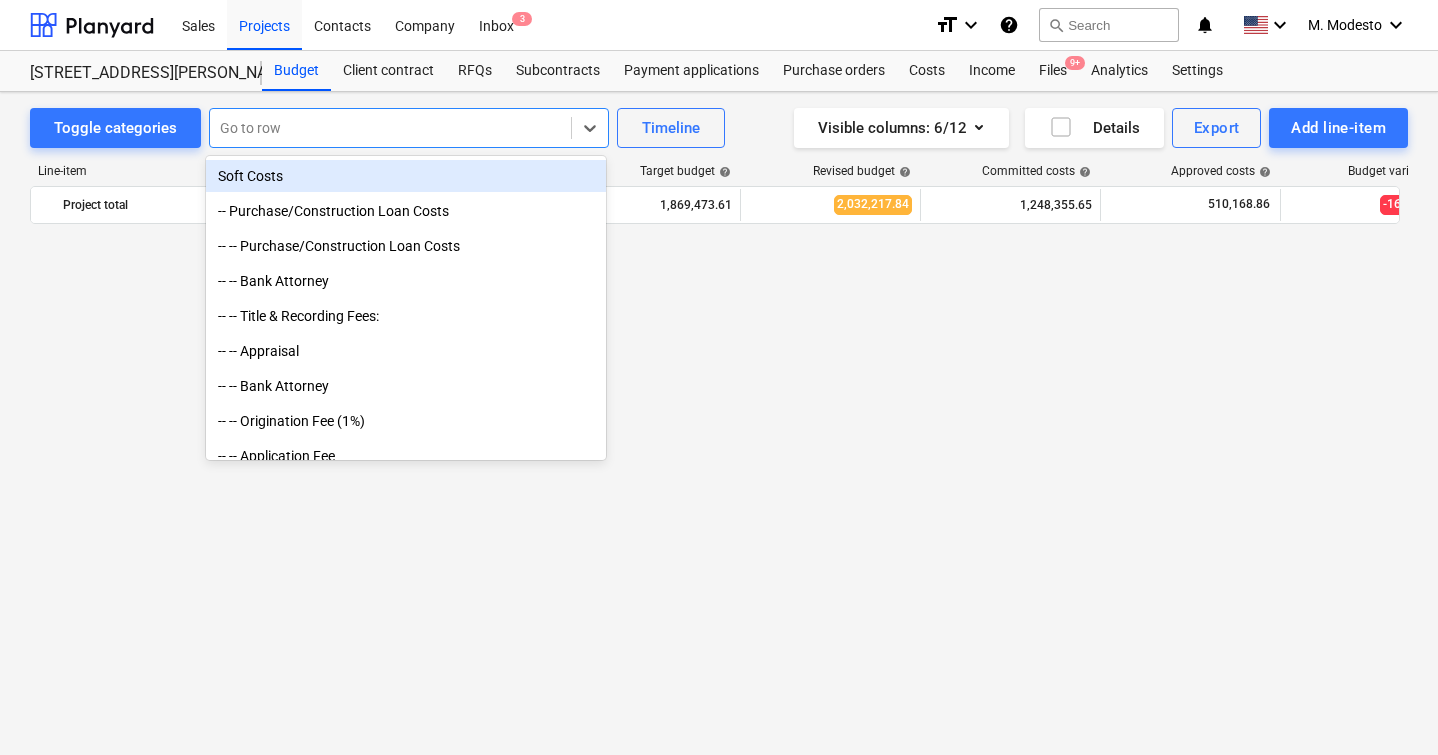 scroll, scrollTop: 1256, scrollLeft: 0, axis: vertical 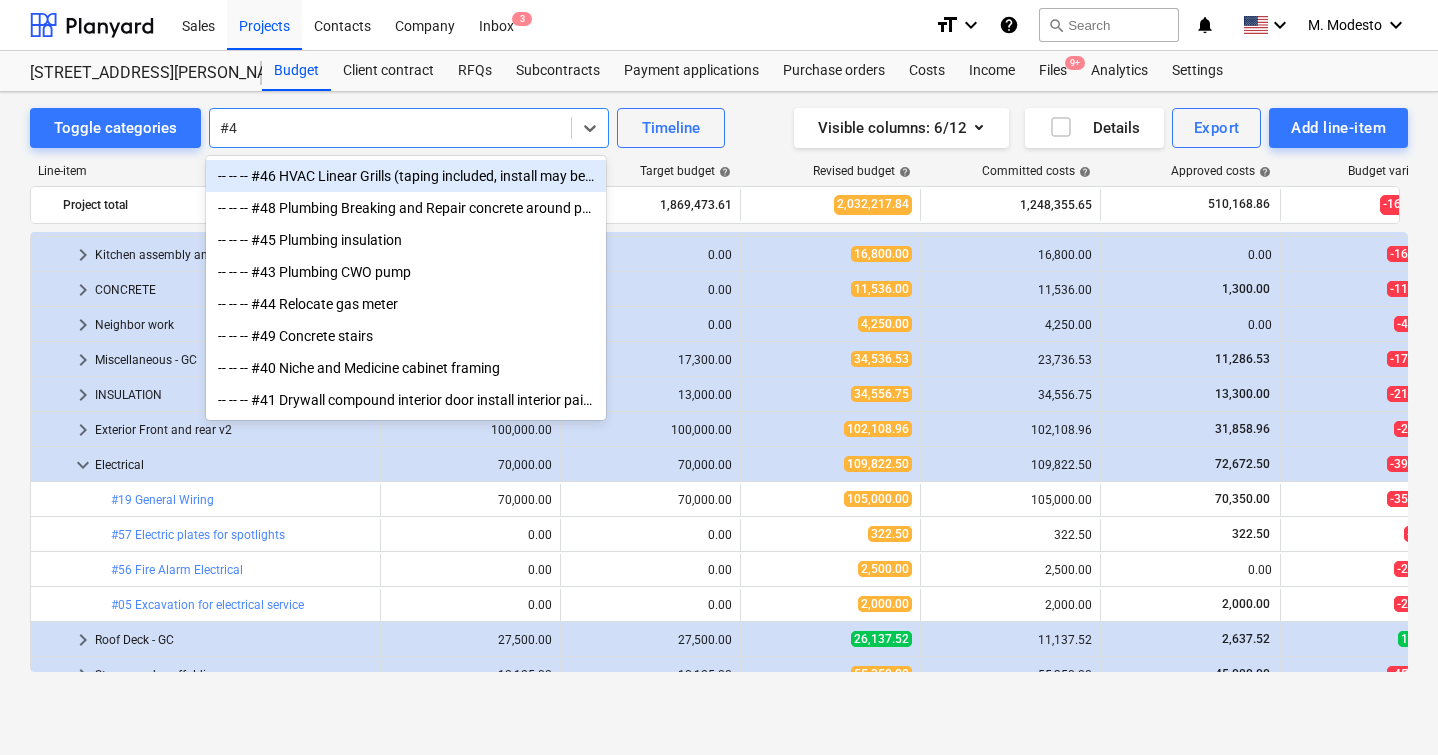 type on "#40" 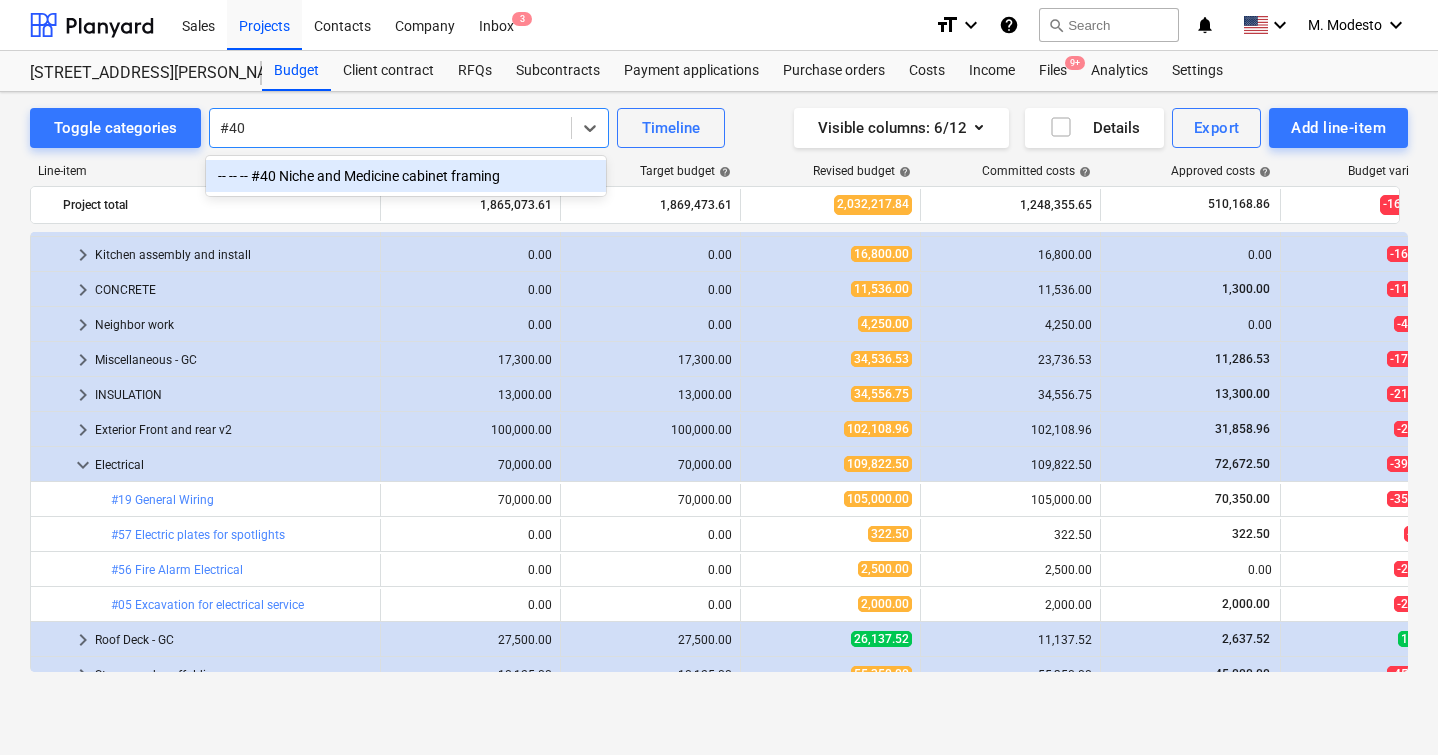 click on "-- -- --   #40 Niche and Medicine cabinet framing" at bounding box center [406, 176] 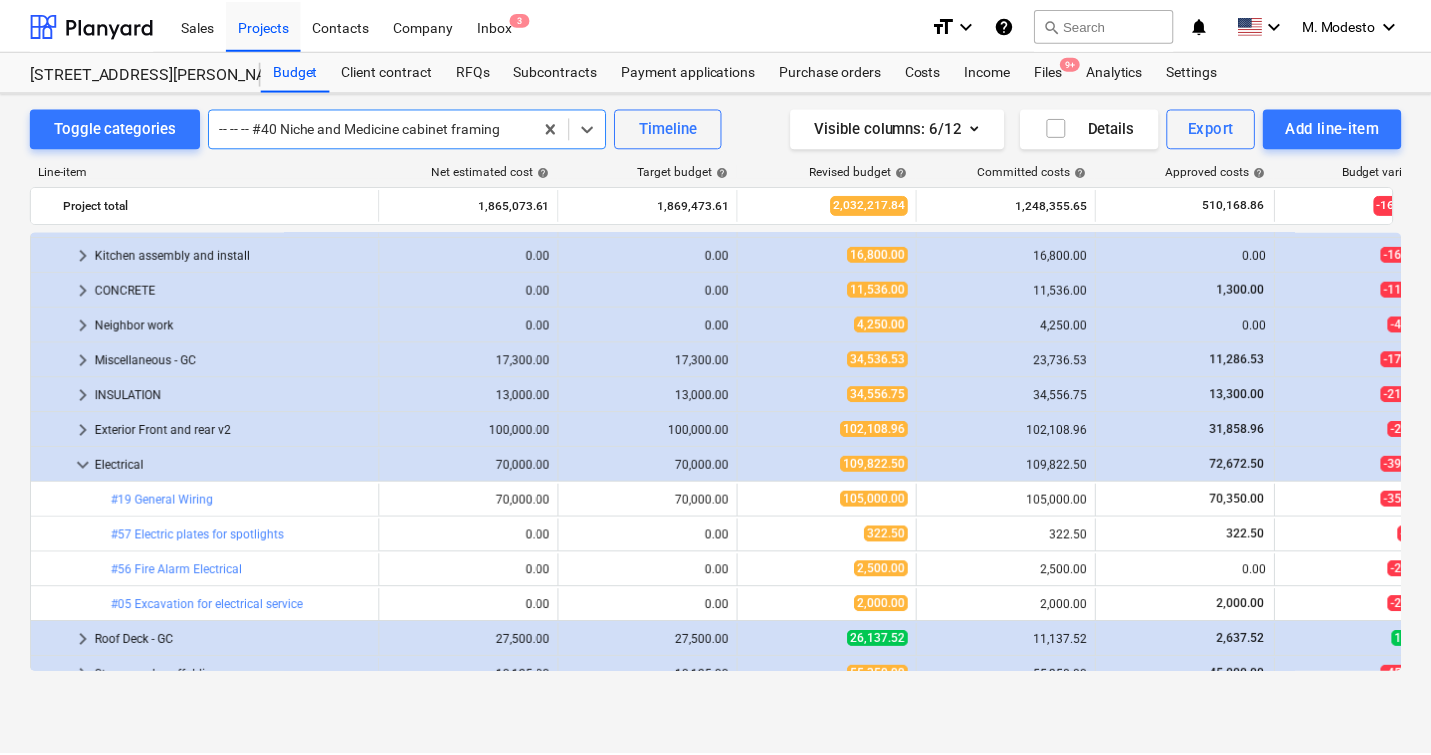 scroll, scrollTop: 1750, scrollLeft: 0, axis: vertical 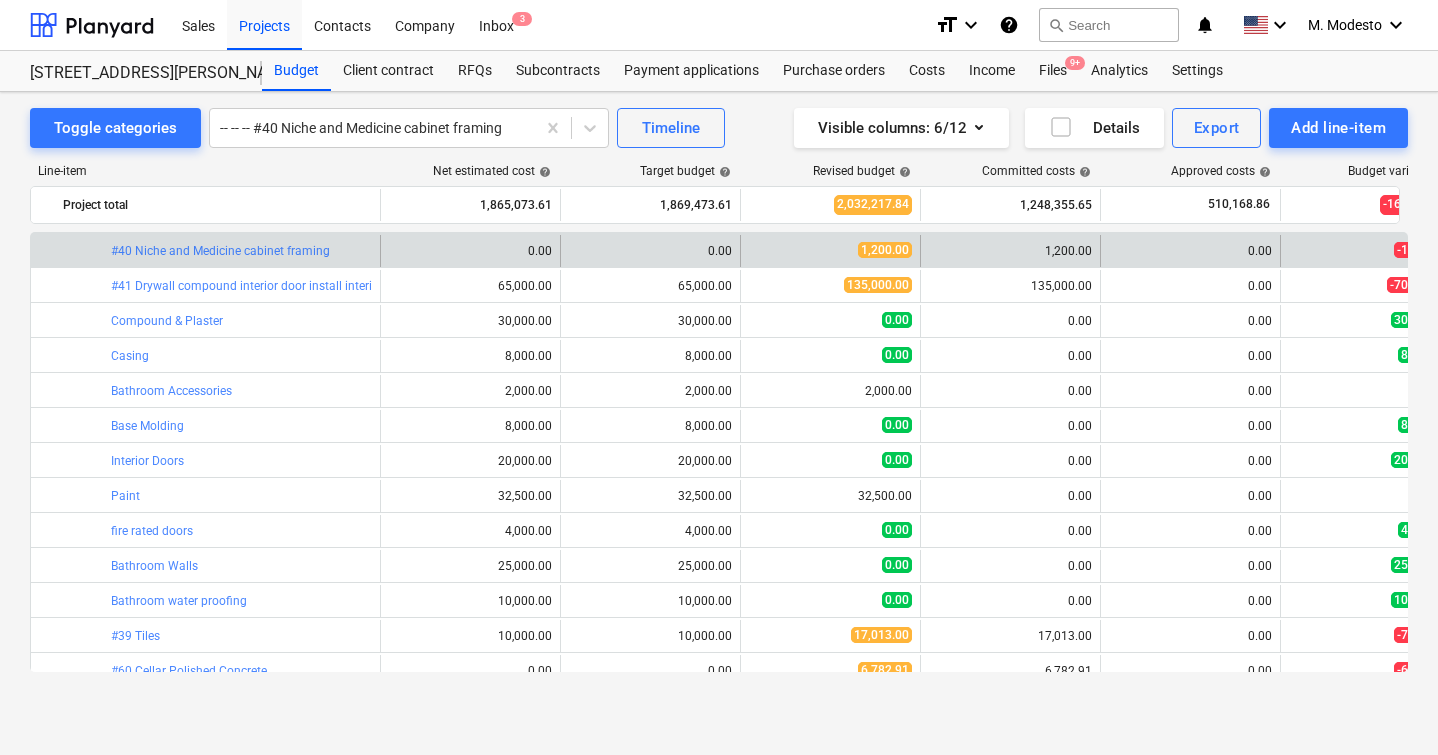 drag, startPoint x: 109, startPoint y: 250, endPoint x: 56, endPoint y: 257, distance: 53.460266 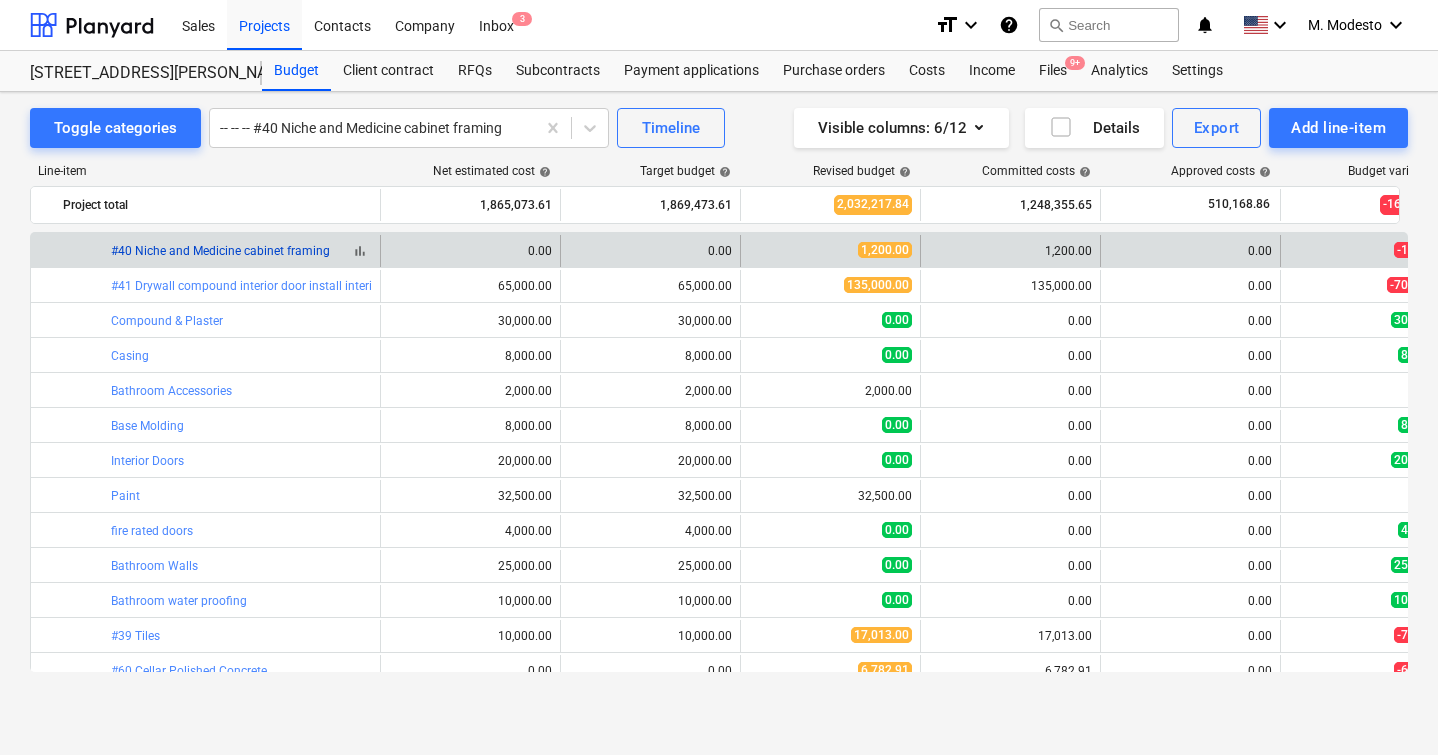 copy on "bar_chart  #40 Niche and Medicine cabinet framing" 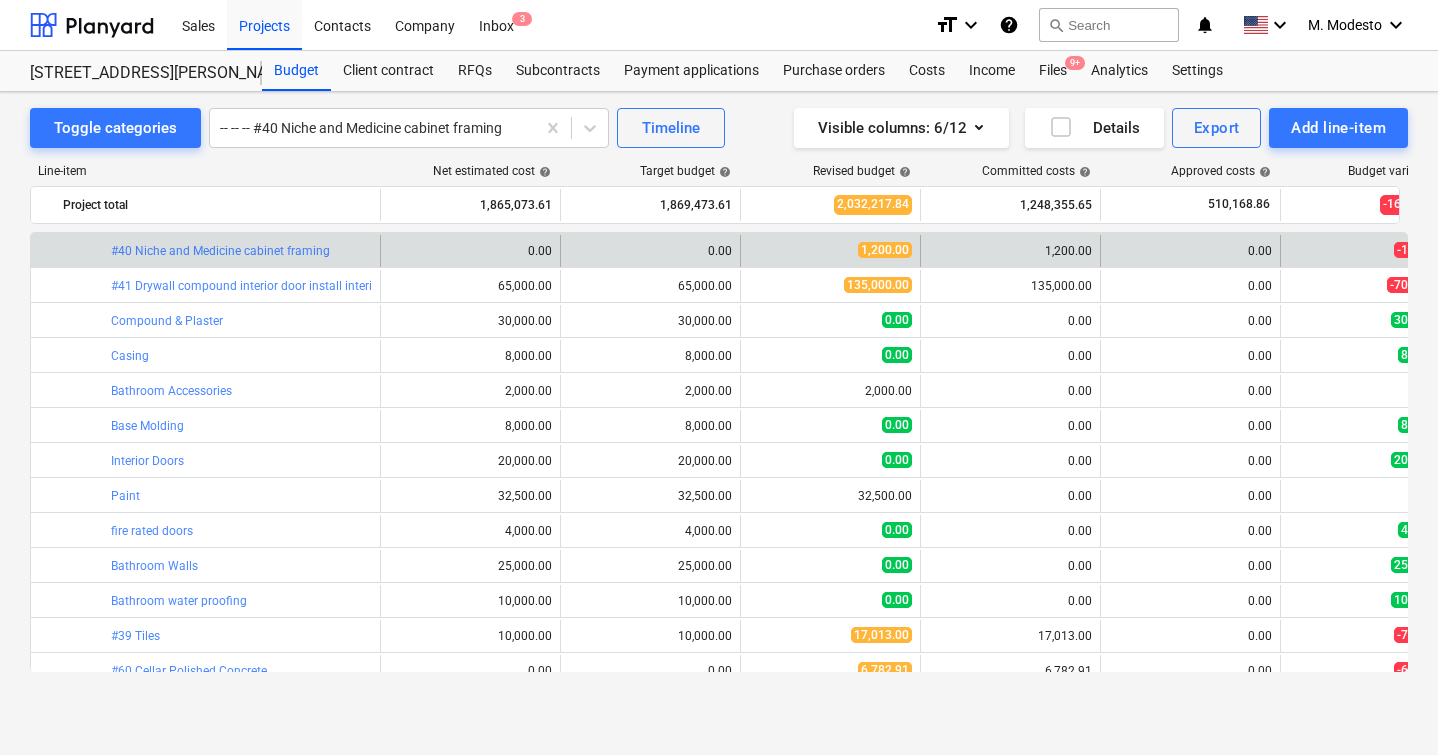 drag, startPoint x: 97, startPoint y: 251, endPoint x: 78, endPoint y: 253, distance: 19.104973 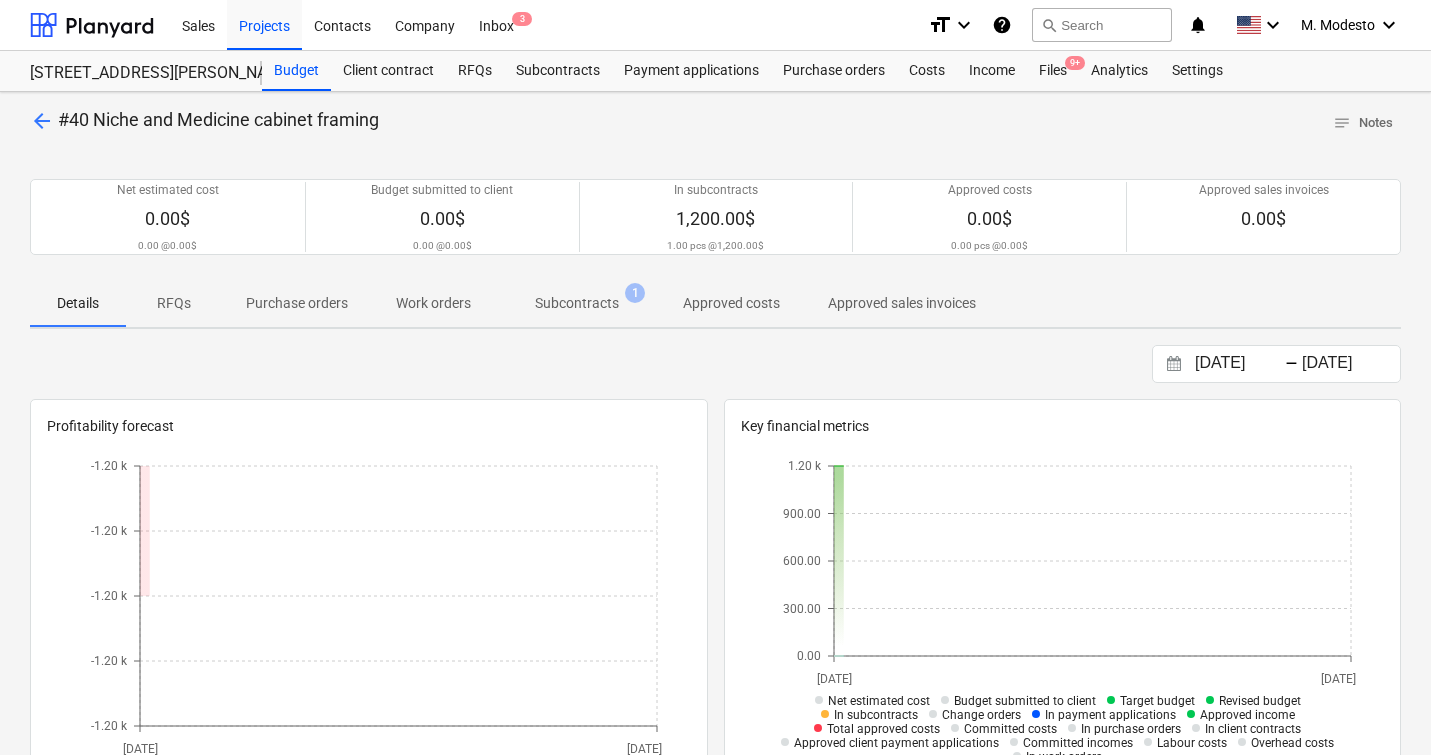 click on "Subcontracts" at bounding box center (577, 303) 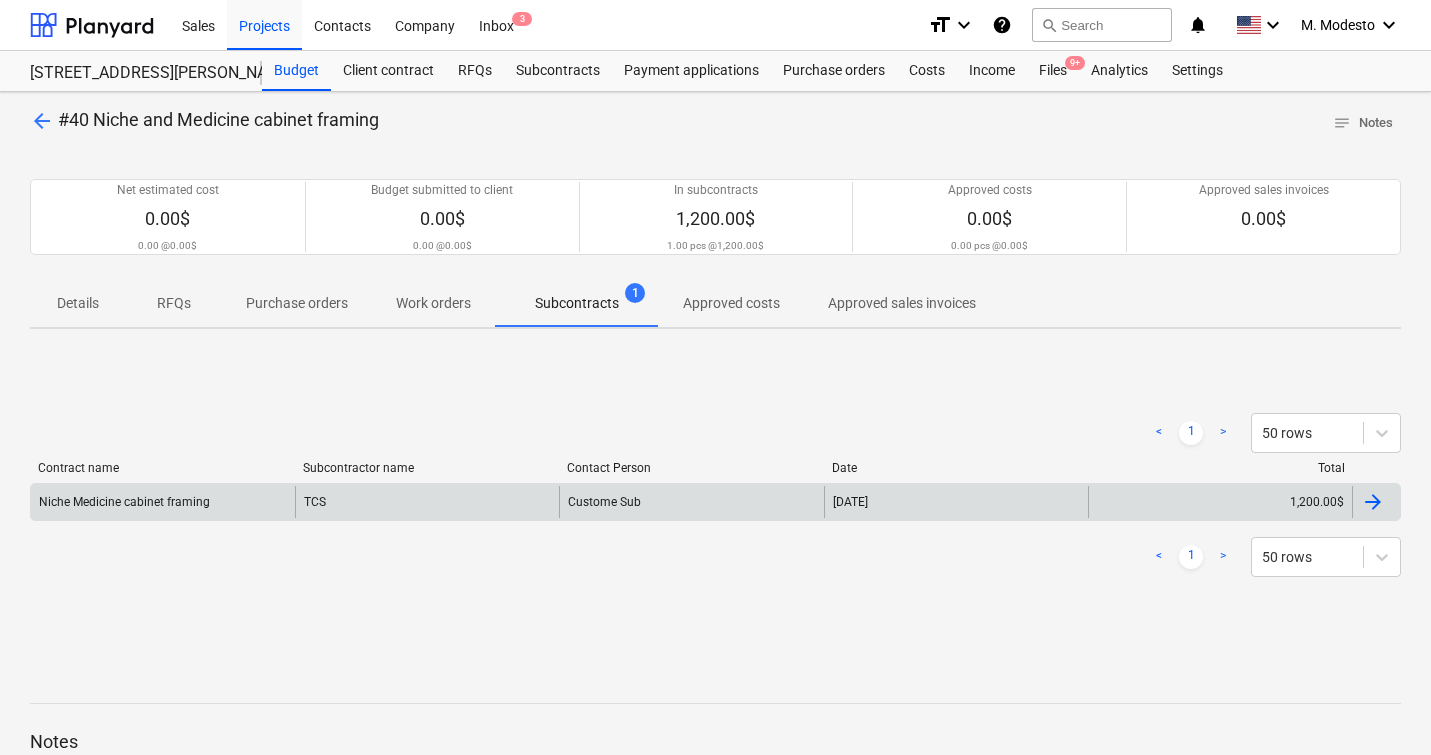 click on "Custome Sub" at bounding box center (691, 502) 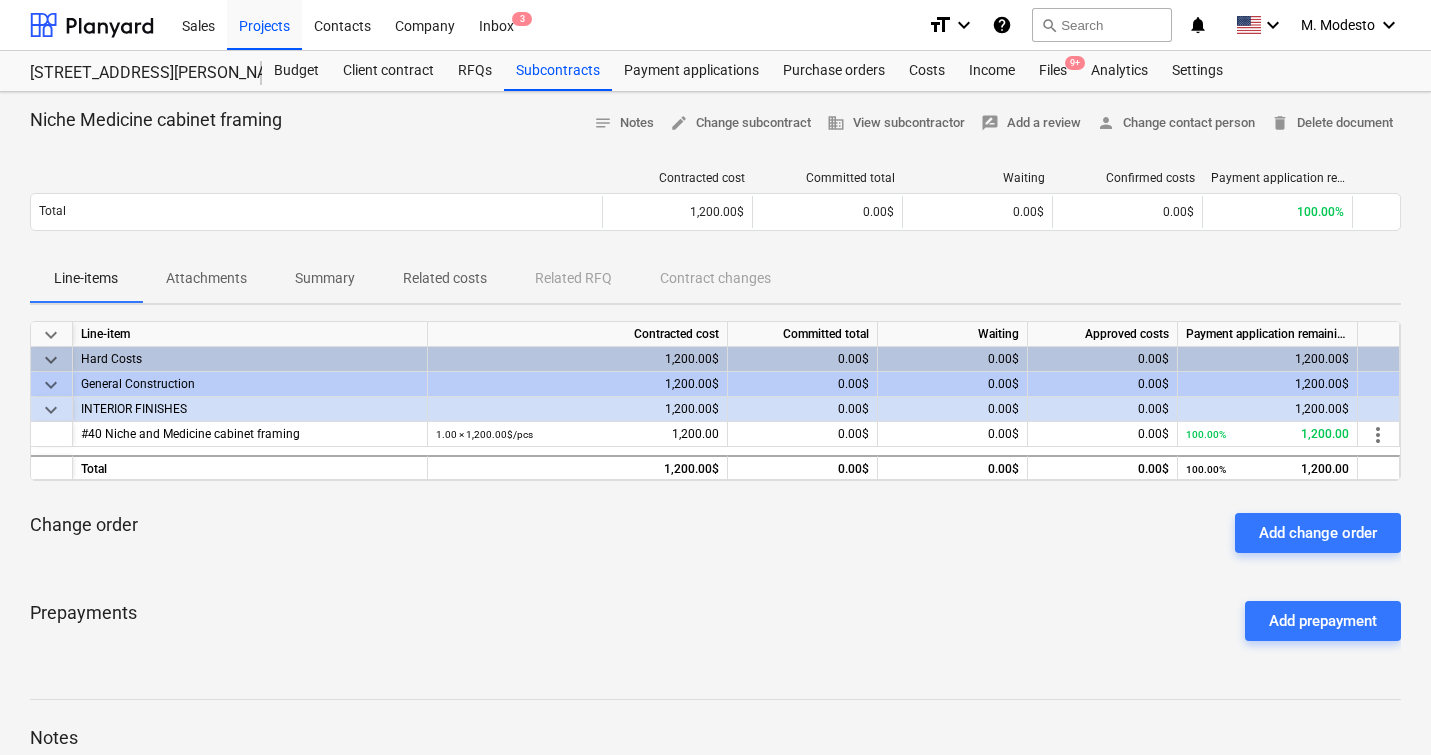 click on "Related costs" at bounding box center [445, 278] 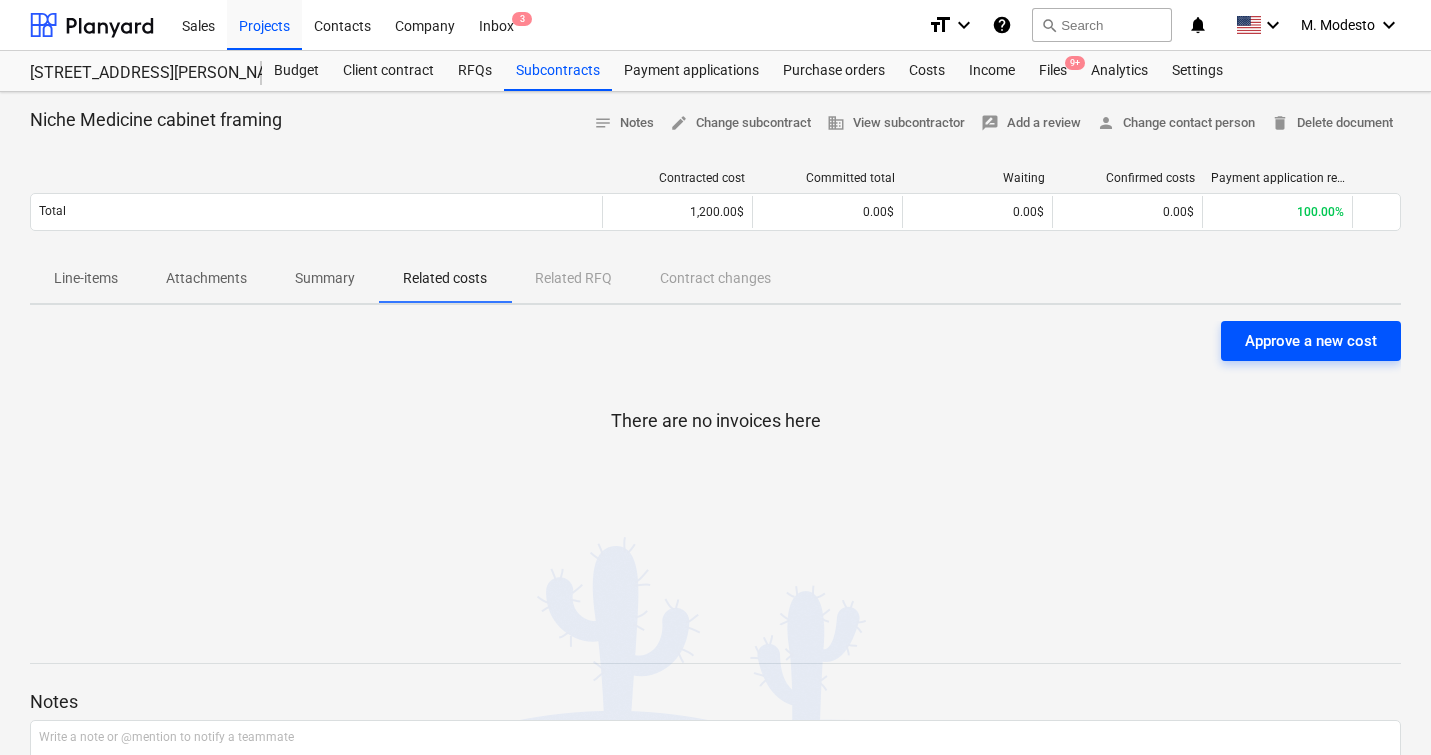 click on "Approve a new cost" at bounding box center [1311, 341] 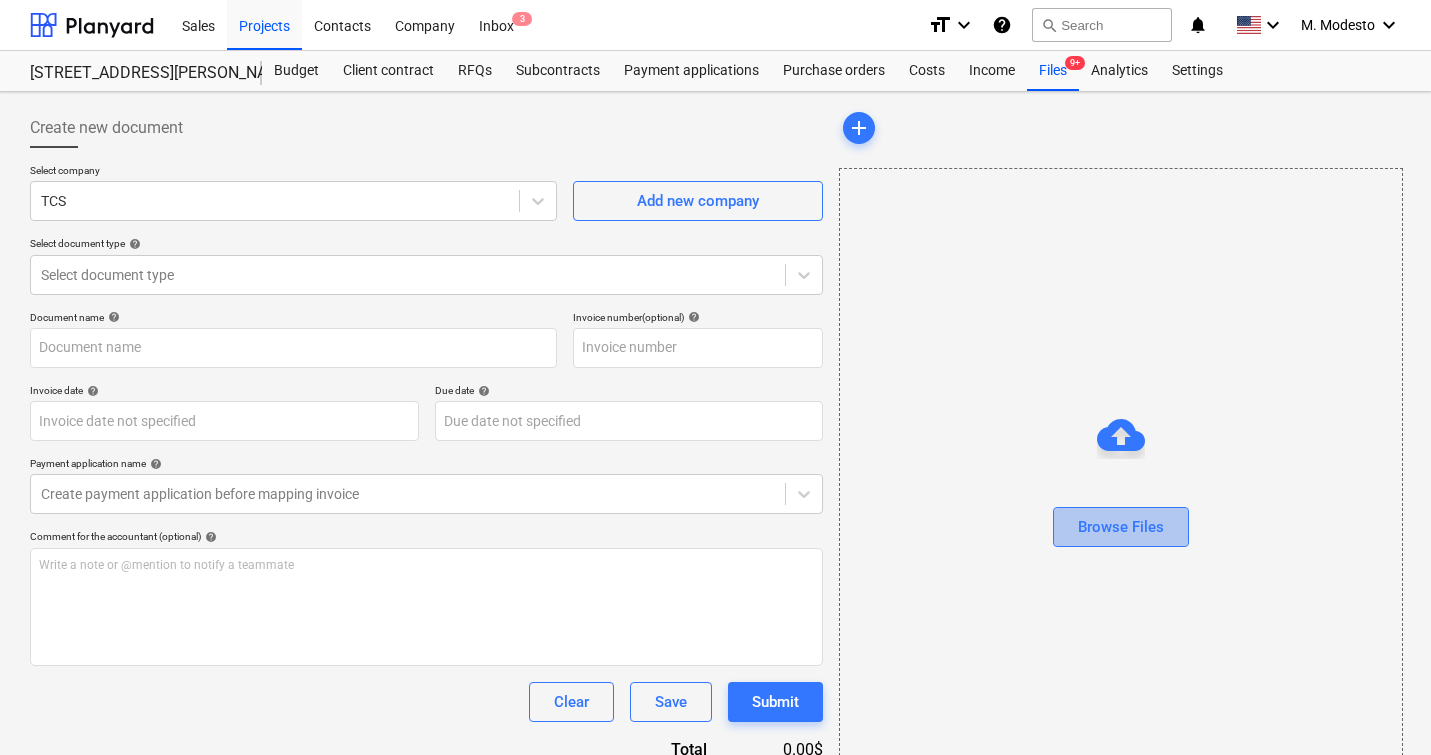 click on "Browse Files" at bounding box center (1121, 527) 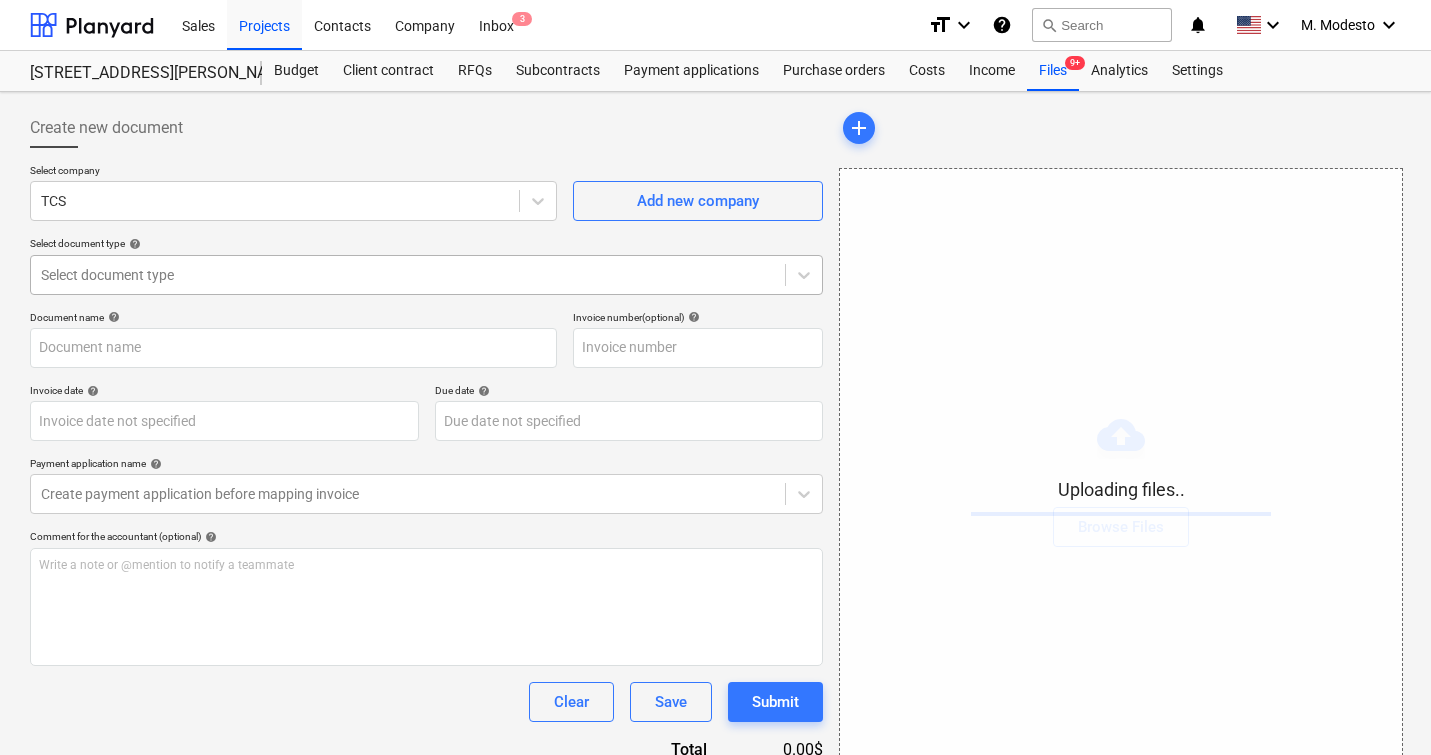 click at bounding box center [408, 275] 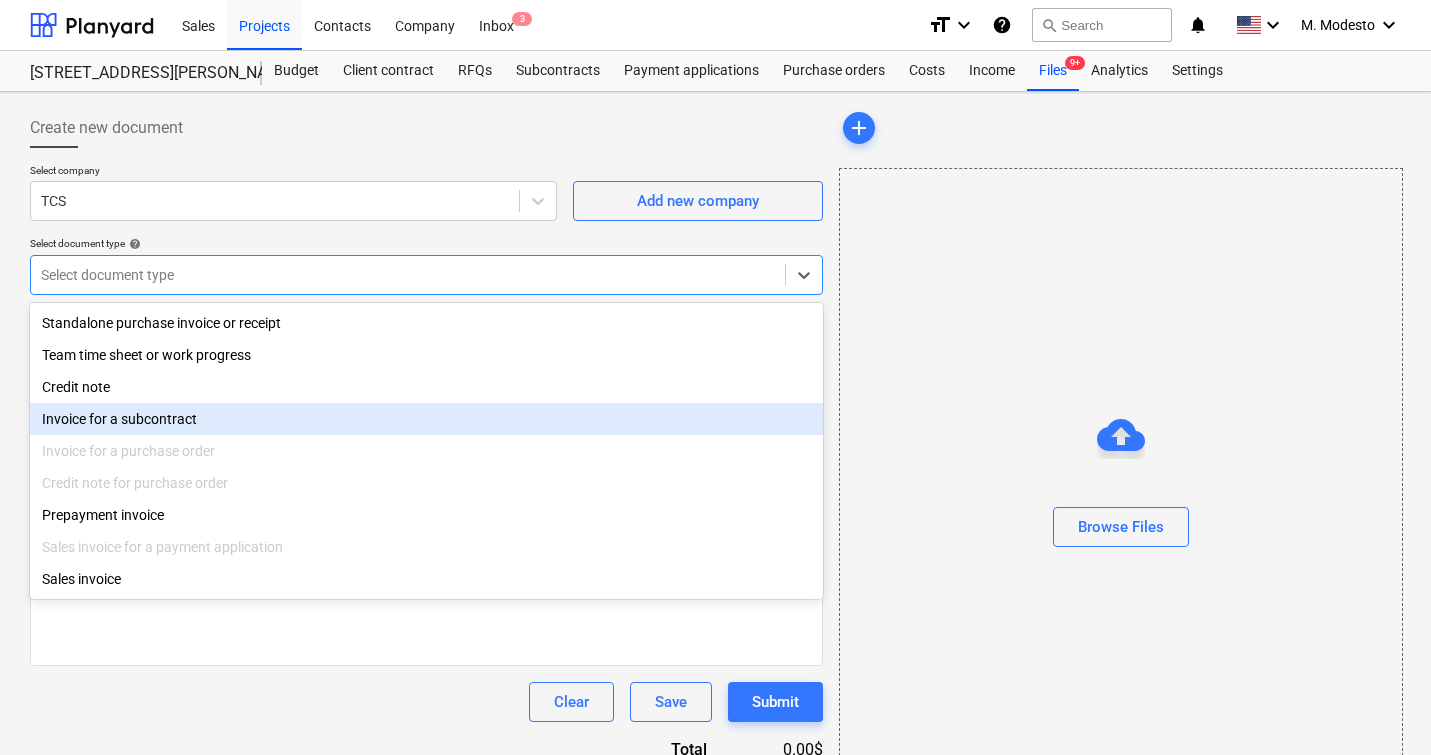 click on "Invoice for a subcontract" at bounding box center (426, 419) 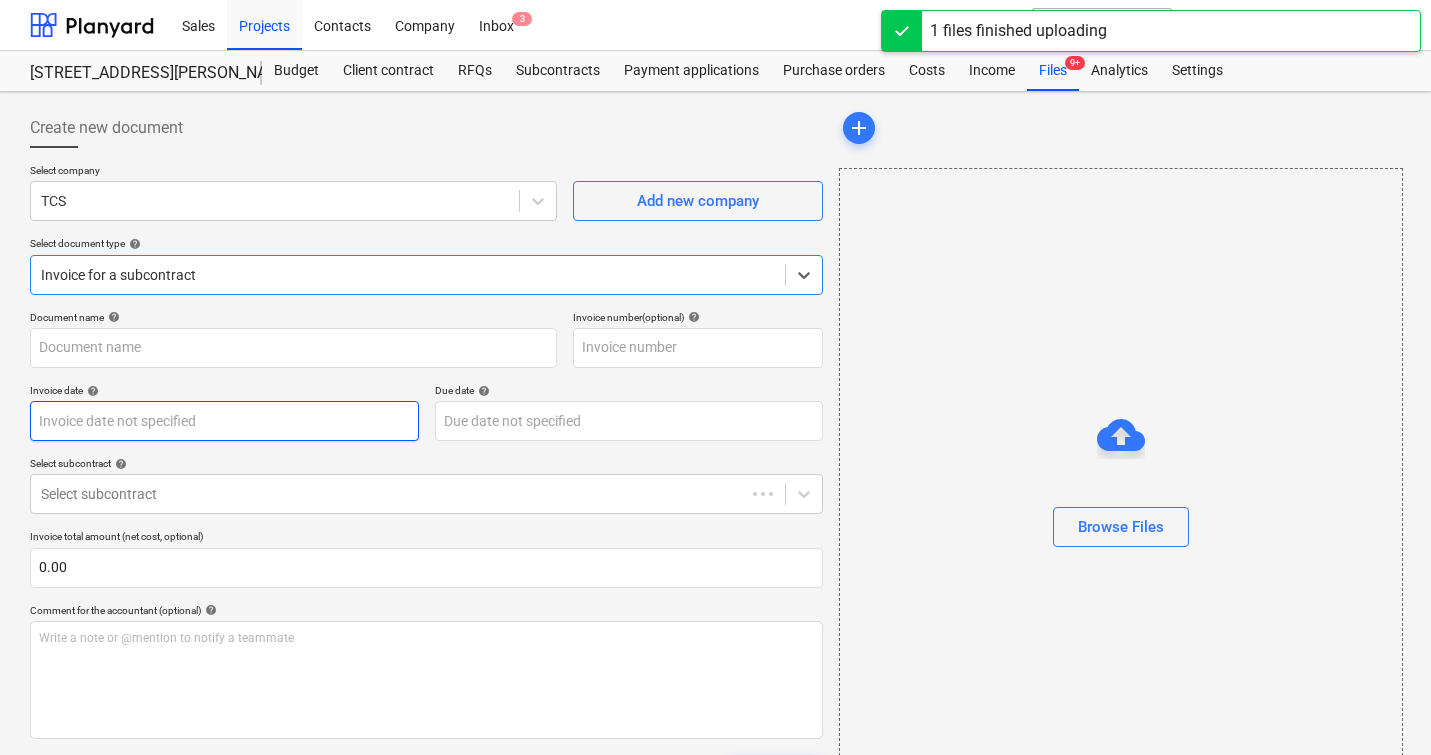 type on "1080.png" 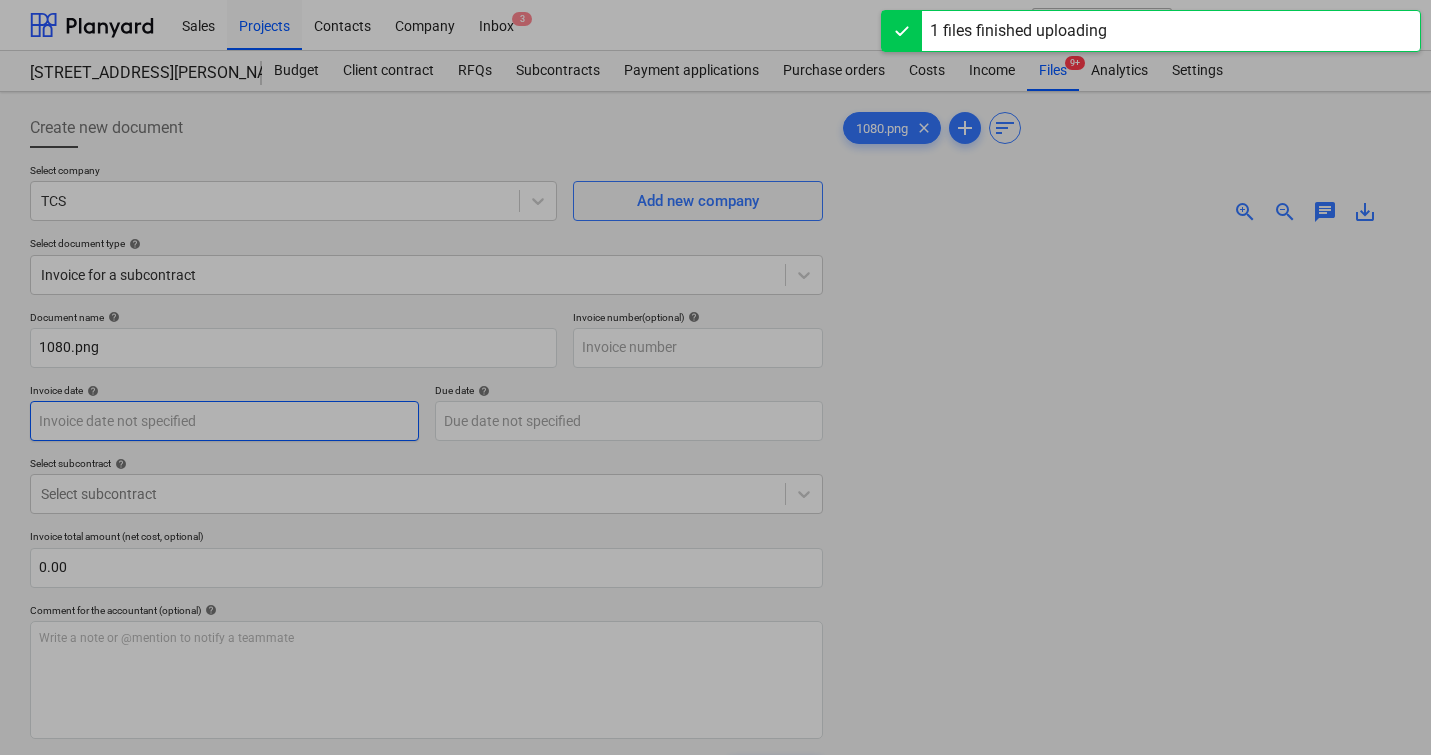 click on "Sales Projects Contacts Company Inbox 3 format_size keyboard_arrow_down help search Search notifications 0 keyboard_arrow_down M. Modesto keyboard_arrow_down 506 Henry Street 506 Henry Street Budget Client contract RFQs Subcontracts Payment applications Purchase orders Costs Income Files 9+ Analytics Settings Create new document Select company TCS   Add new company Select document type help Invoice for a subcontract Document name help 1080.png Invoice number  (optional) help Invoice date help Press the down arrow key to interact with the calendar and
select a date. Press the question mark key to get the keyboard shortcuts for changing dates. Due date help Press the down arrow key to interact with the calendar and
select a date. Press the question mark key to get the keyboard shortcuts for changing dates. Select subcontract help Select subcontract Invoice total amount (net cost, optional) 0.00 Comment for the accountant (optional) help Write a note or @mention to notify a teammate ﻿ Clear Save add" at bounding box center [715, 377] 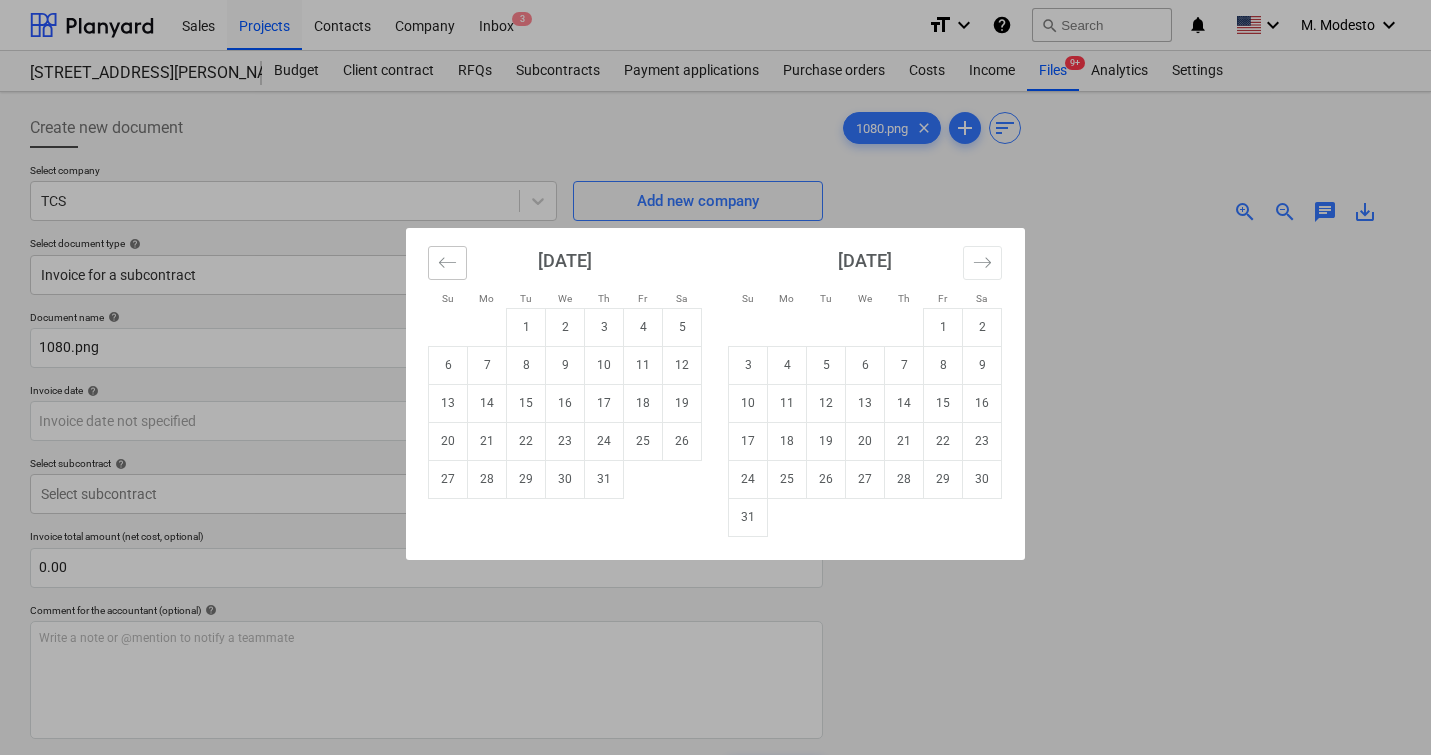 click 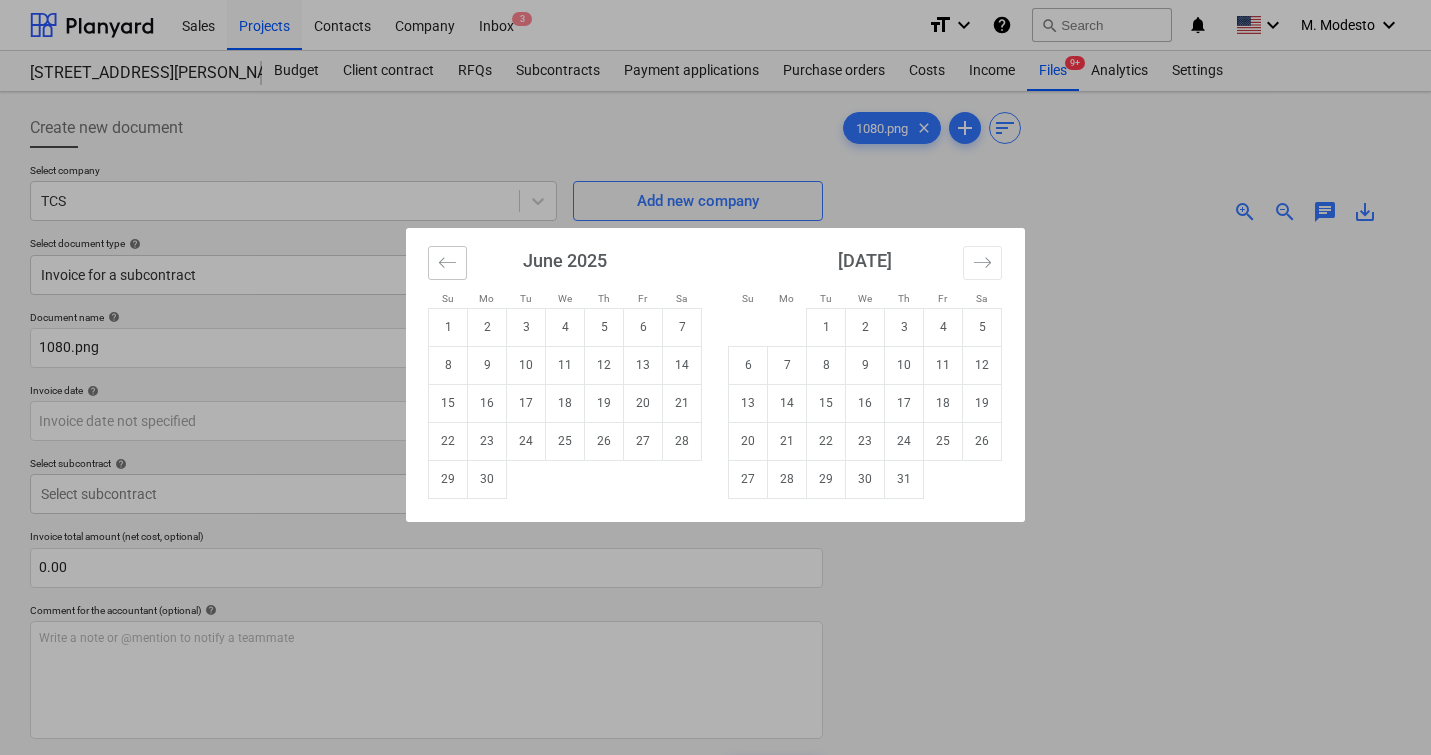 click 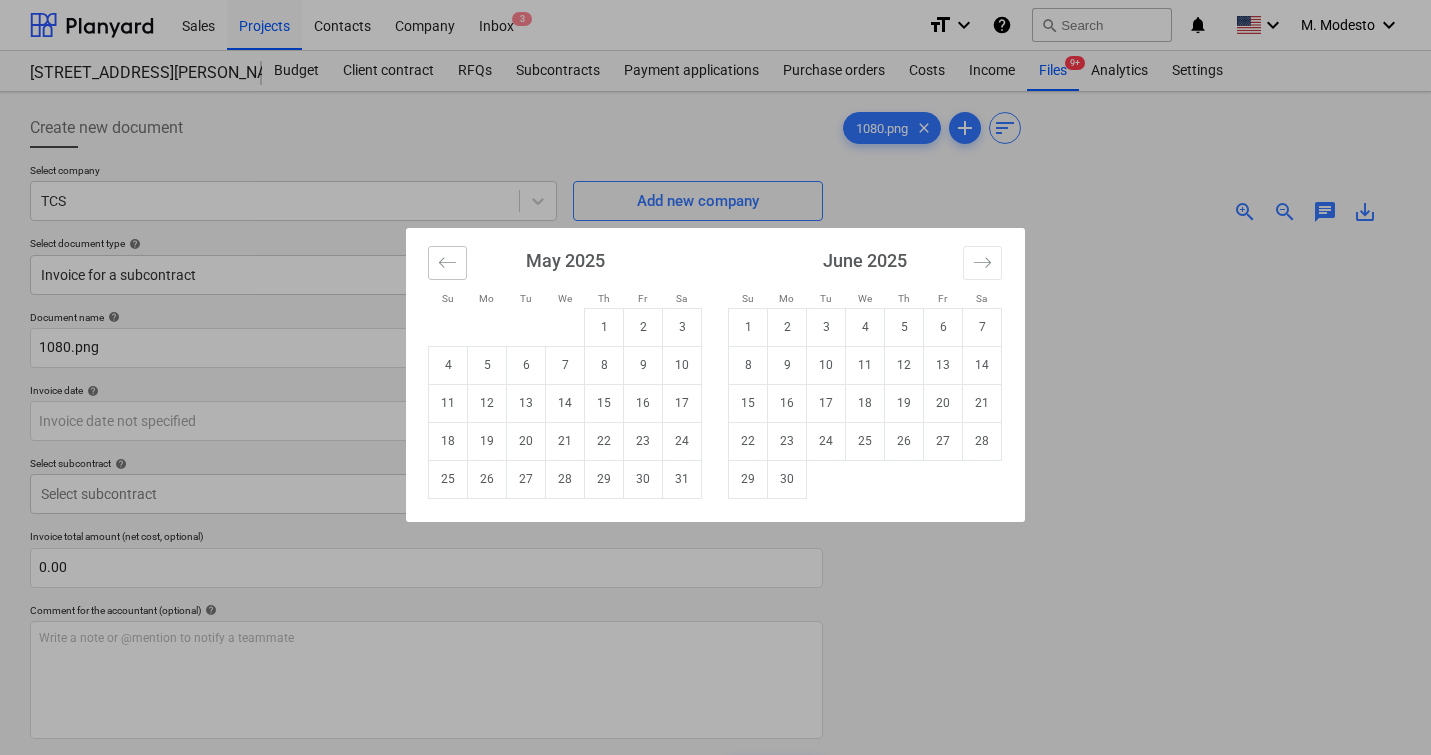 click 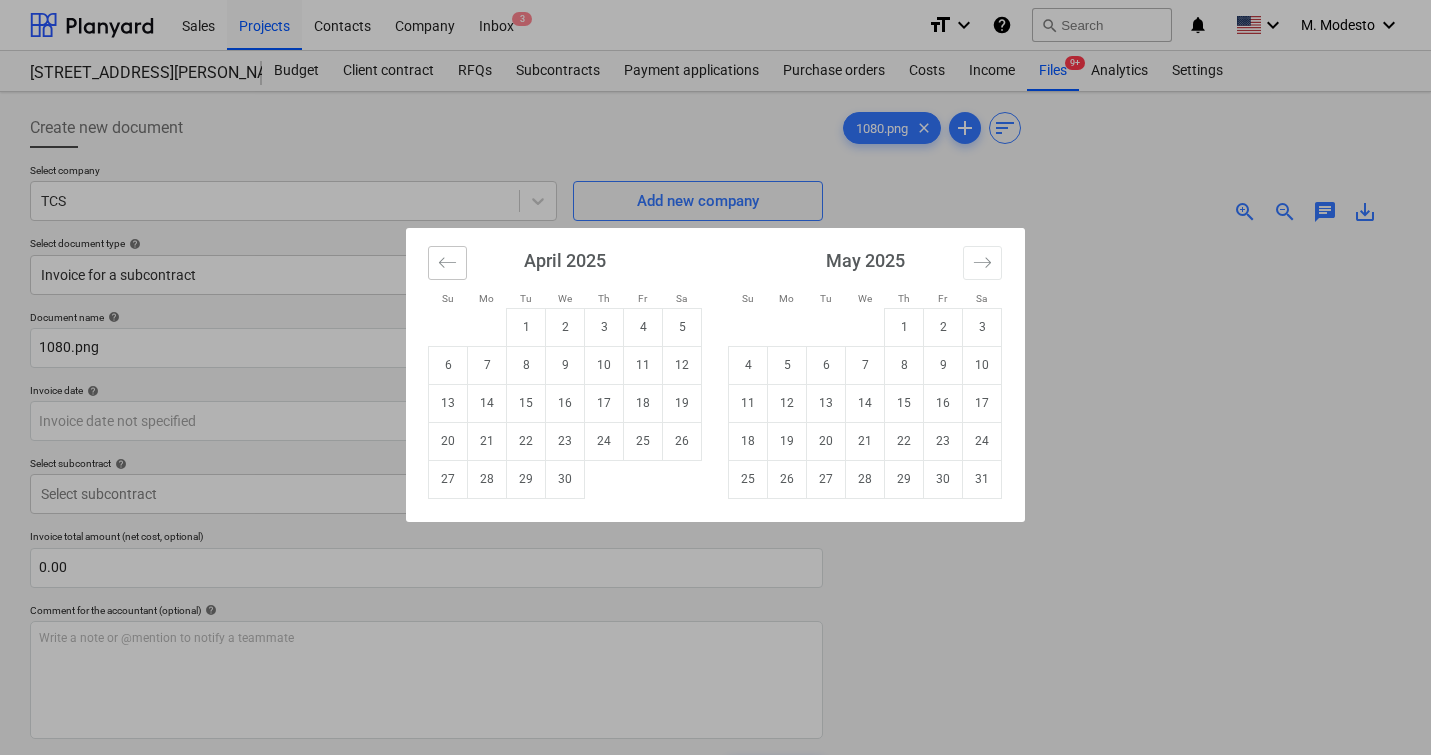 click 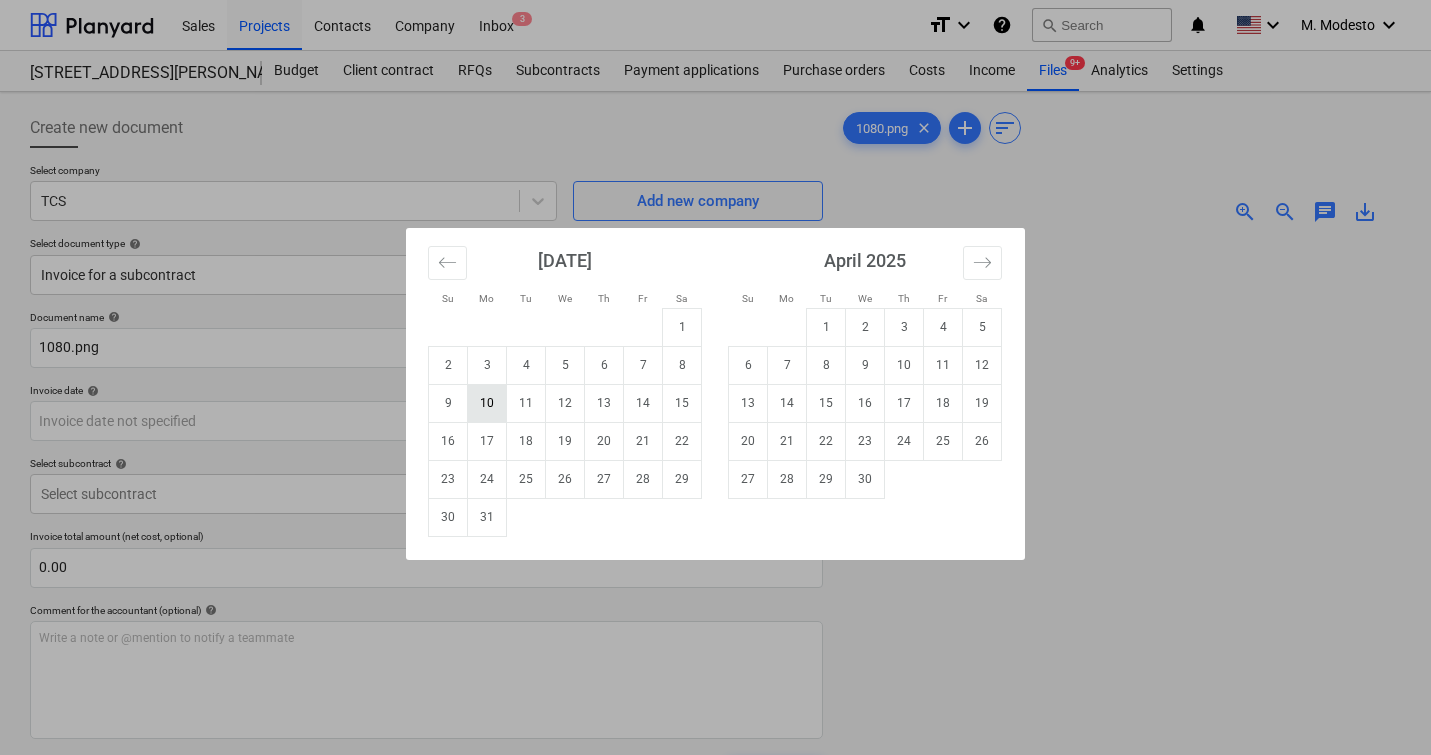 click on "10" at bounding box center (487, 403) 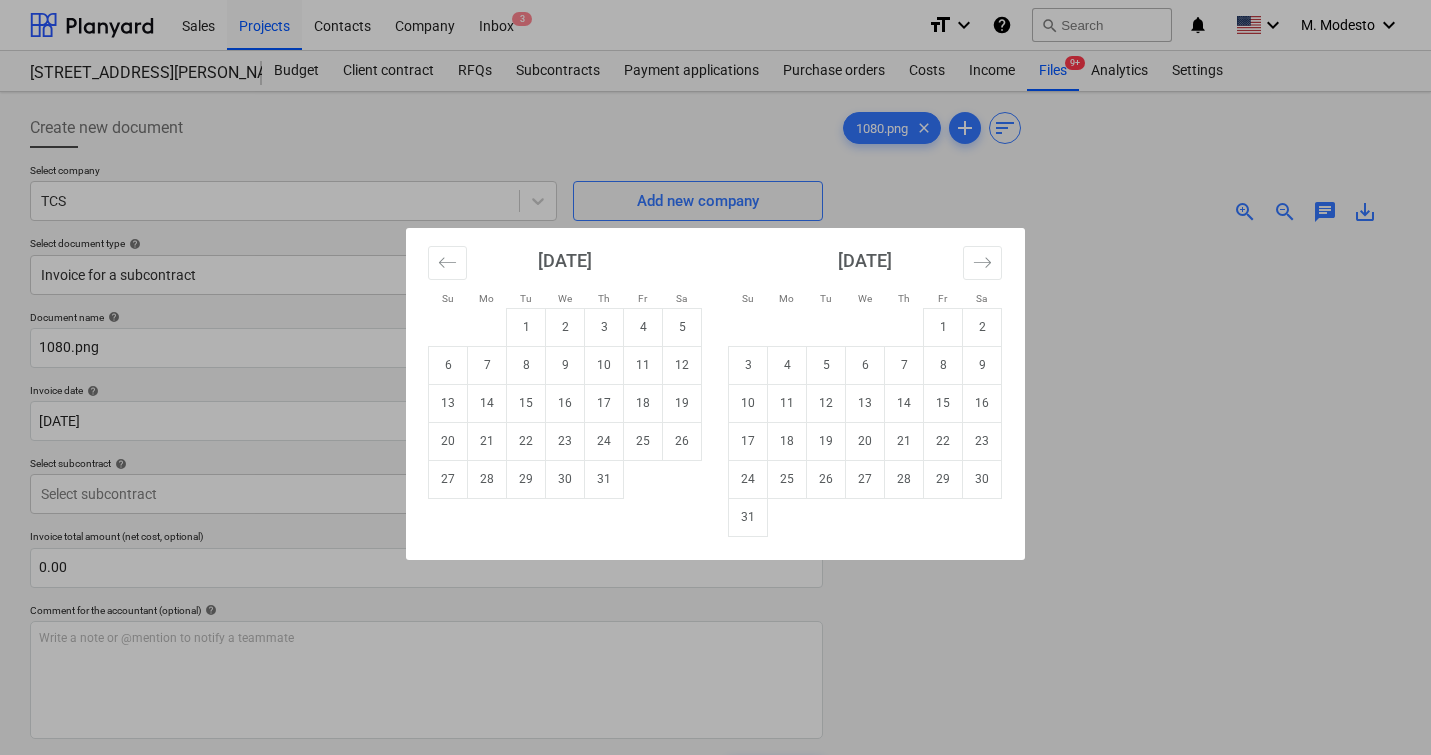 click on "Sales Projects Contacts Company Inbox 3 format_size keyboard_arrow_down help search Search notifications 0 keyboard_arrow_down M. Modesto keyboard_arrow_down 506 Henry Street 506 Henry Street Budget Client contract RFQs Subcontracts Payment applications Purchase orders Costs Income Files 9+ Analytics Settings Create new document Select company TCS   Add new company Select document type help Invoice for a subcontract Document name help 1080.png Invoice number  (optional) help Invoice date help 10 Mar 2025 10.03.2025 Press the down arrow key to interact with the calendar and
select a date. Press the question mark key to get the keyboard shortcuts for changing dates. Due date help Press the down arrow key to interact with the calendar and
select a date. Press the question mark key to get the keyboard shortcuts for changing dates. Select subcontract help Select subcontract Invoice total amount (net cost, optional) 0.00 Comment for the accountant (optional) help ﻿ Clear Save Submit Total 0.00$ 1080.png" at bounding box center (715, 377) 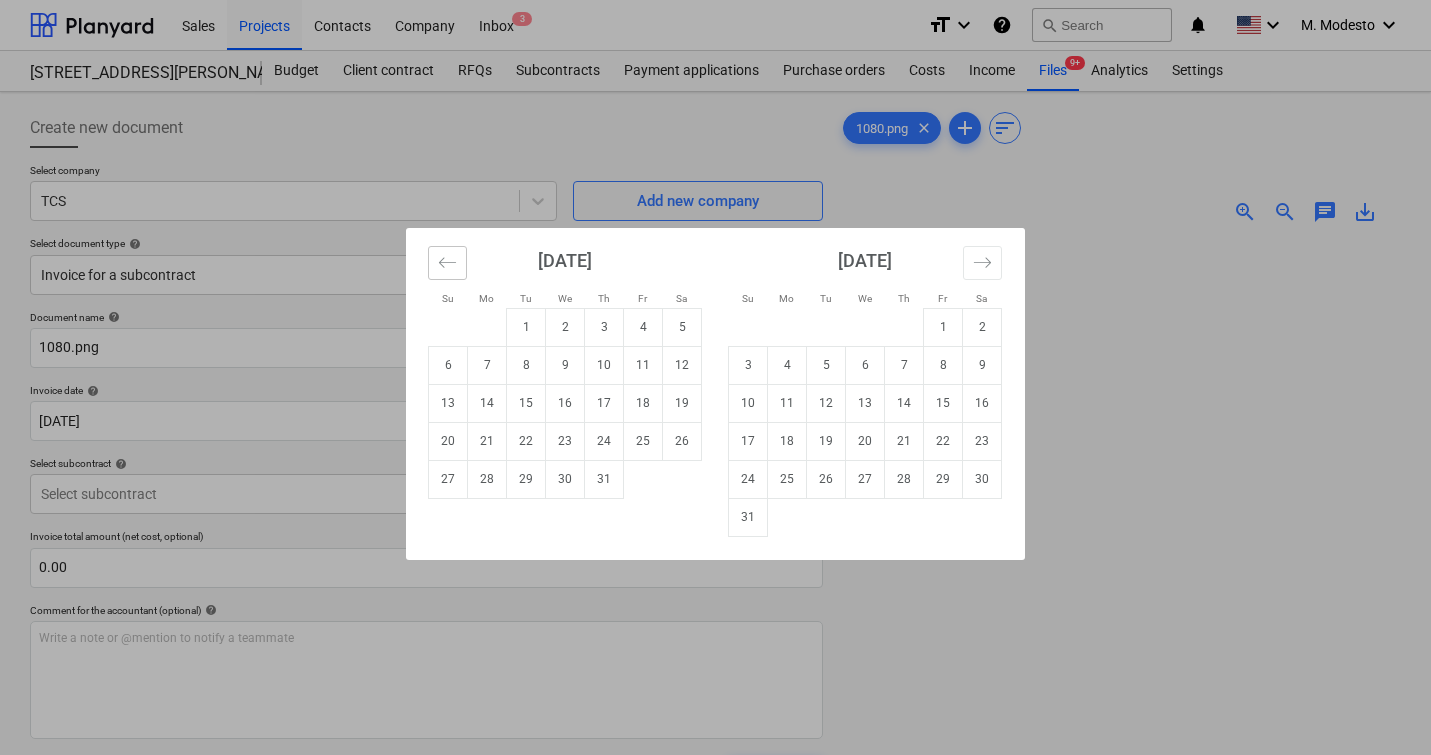 click at bounding box center (447, 263) 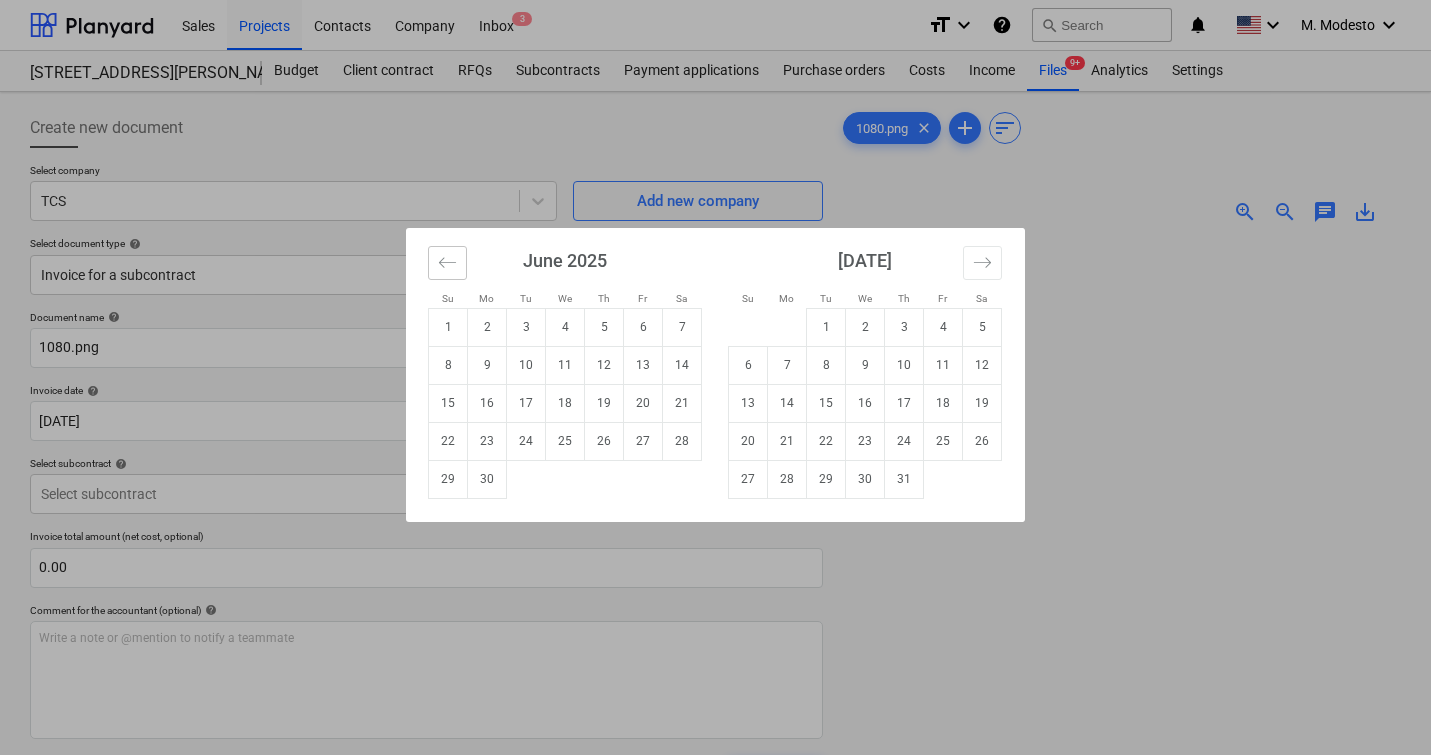 click at bounding box center [447, 263] 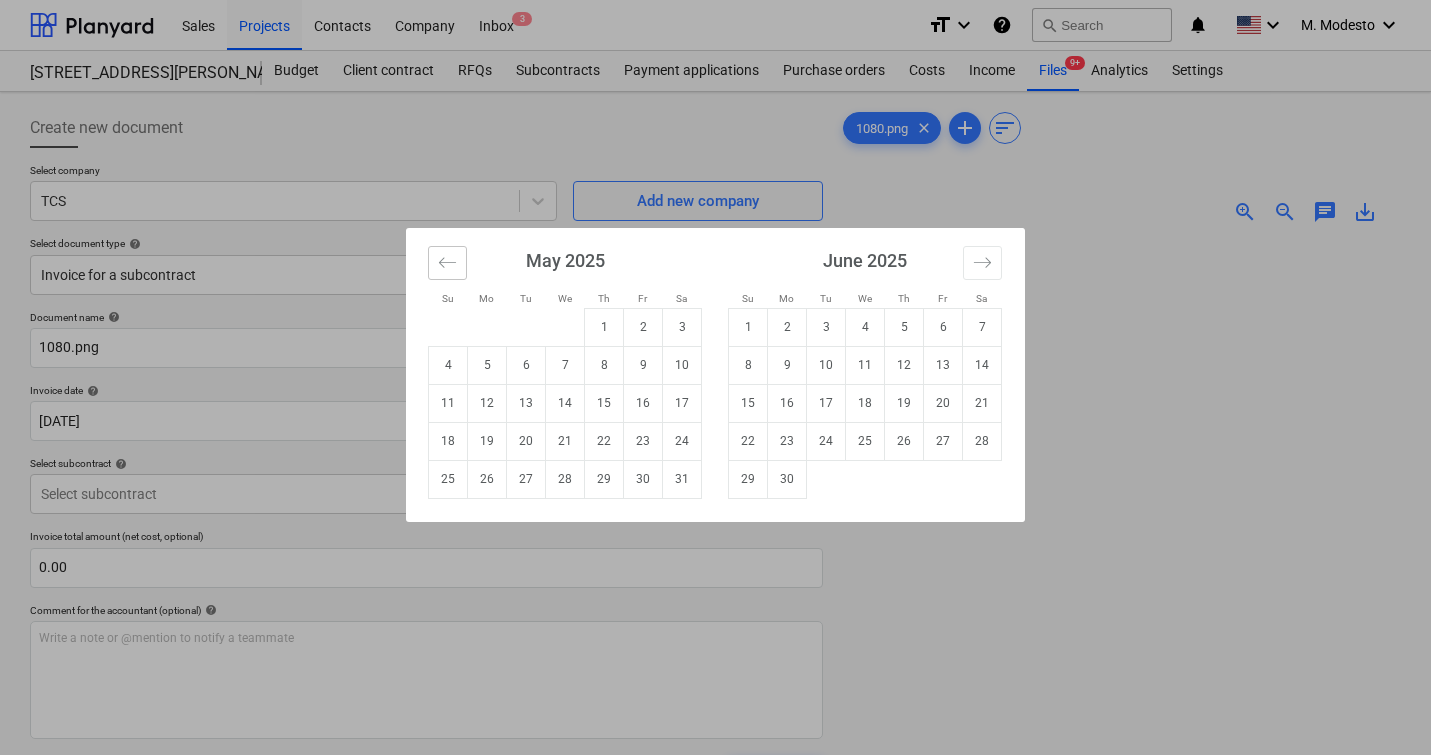 click at bounding box center (447, 263) 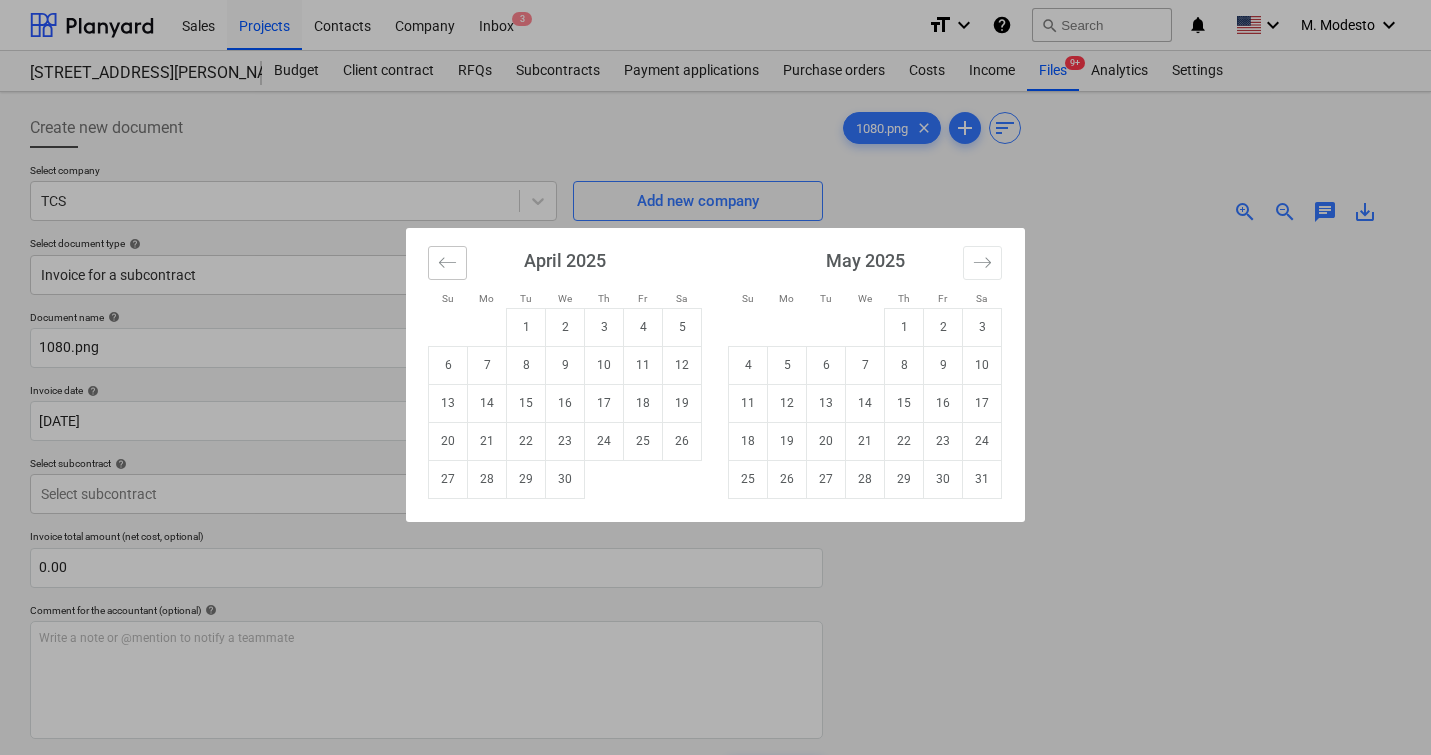 click at bounding box center [447, 263] 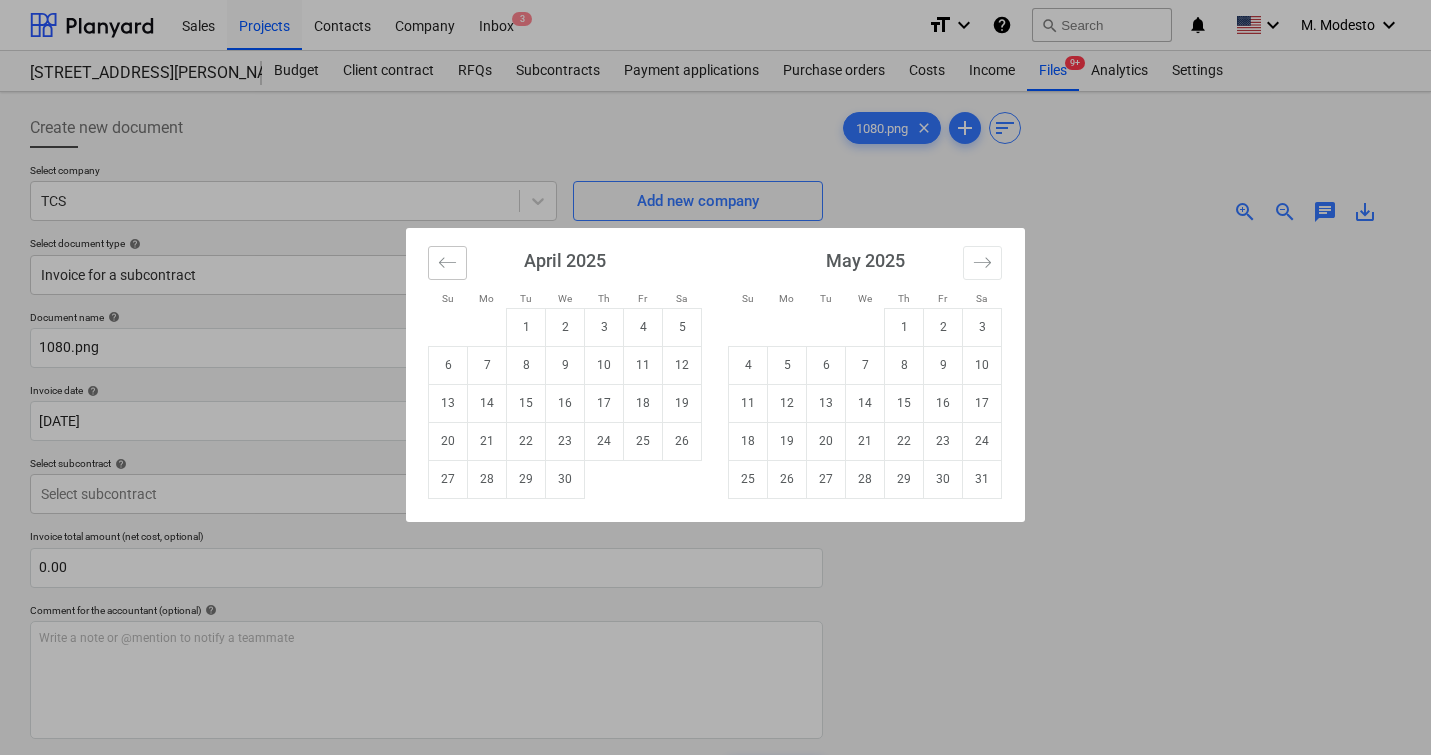 click at bounding box center (447, 263) 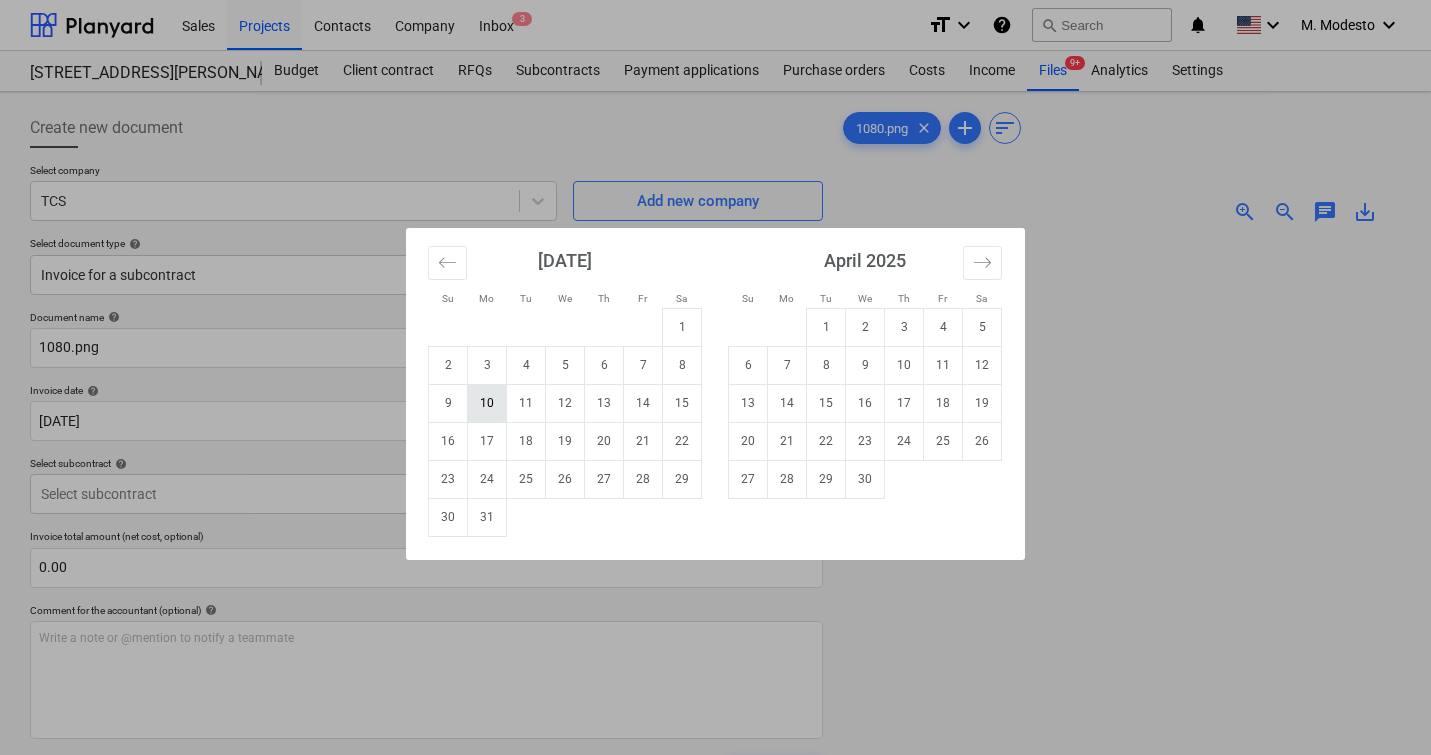 click on "10" at bounding box center (487, 403) 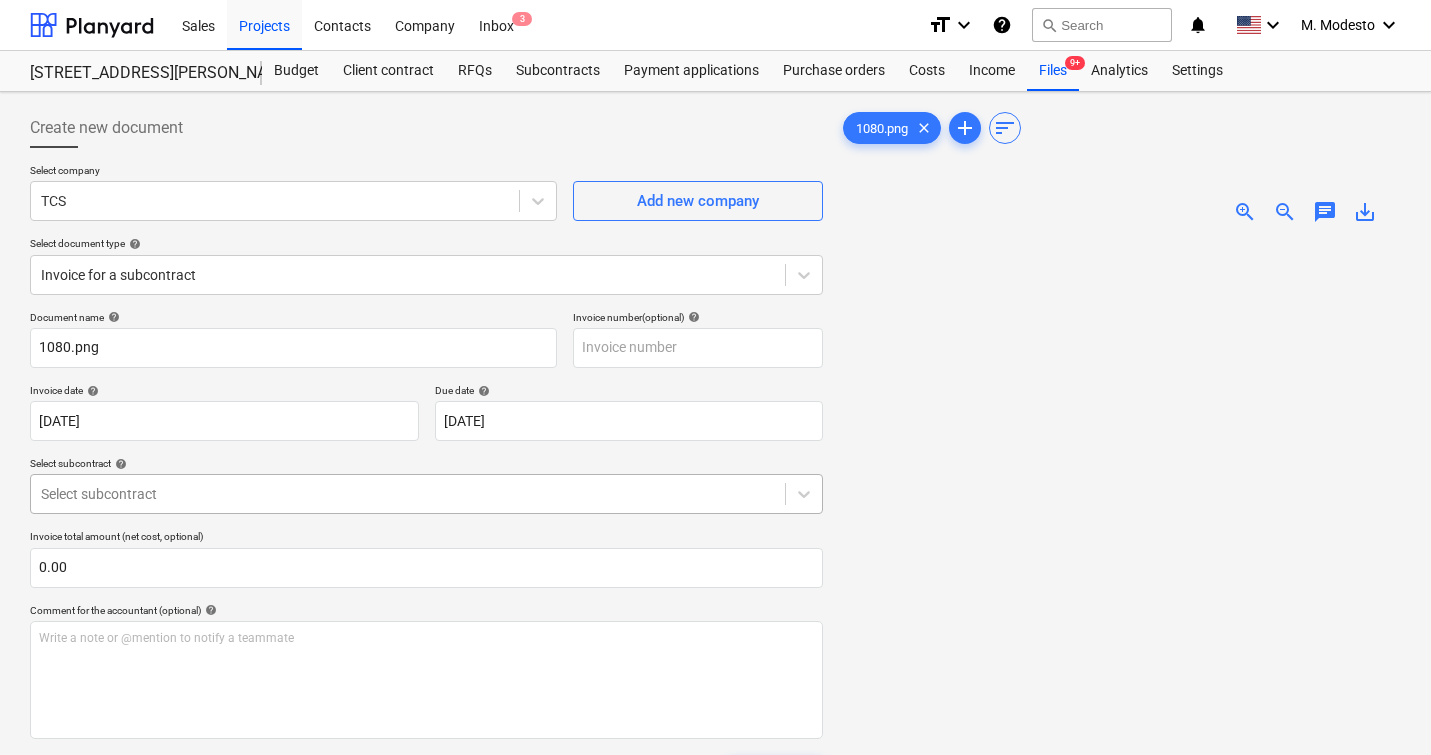 click on "Sales Projects Contacts Company Inbox 3 format_size keyboard_arrow_down help search Search notifications 0 keyboard_arrow_down M. Modesto keyboard_arrow_down 506 Henry Street 506 Henry Street Budget Client contract RFQs Subcontracts Payment applications Purchase orders Costs Income Files 9+ Analytics Settings Create new document Select company TCS   Add new company Select document type help Invoice for a subcontract Document name help 1080.png Invoice number  (optional) help Invoice date help 10 Mar 2025 10.03.2025 Press the down arrow key to interact with the calendar and
select a date. Press the question mark key to get the keyboard shortcuts for changing dates. Due date help 10 Mar 2025 10.03.2025 Press the down arrow key to interact with the calendar and
select a date. Press the question mark key to get the keyboard shortcuts for changing dates. Select subcontract help Select subcontract Invoice total amount (net cost, optional) 0.00 Comment for the accountant (optional) help ﻿ Clear Save add" at bounding box center [715, 377] 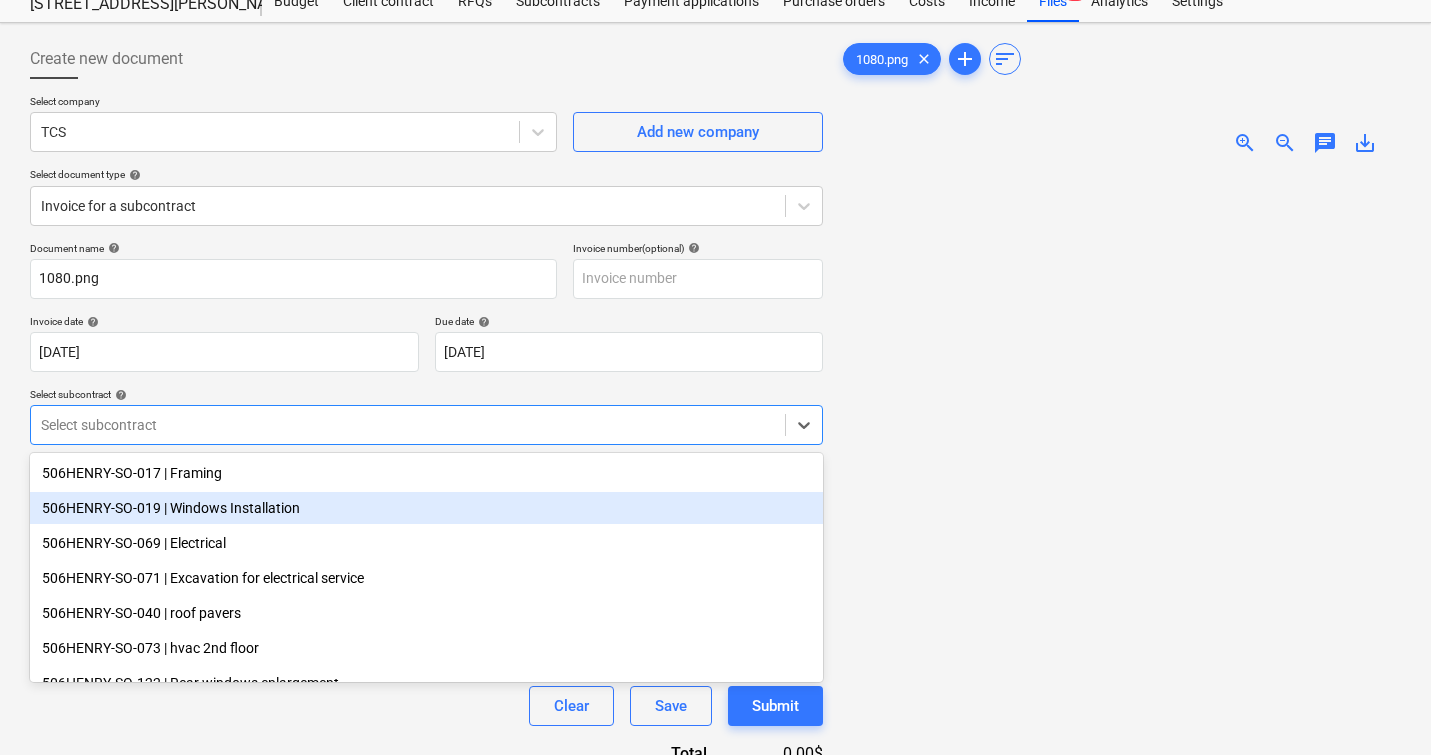 scroll, scrollTop: 79, scrollLeft: 0, axis: vertical 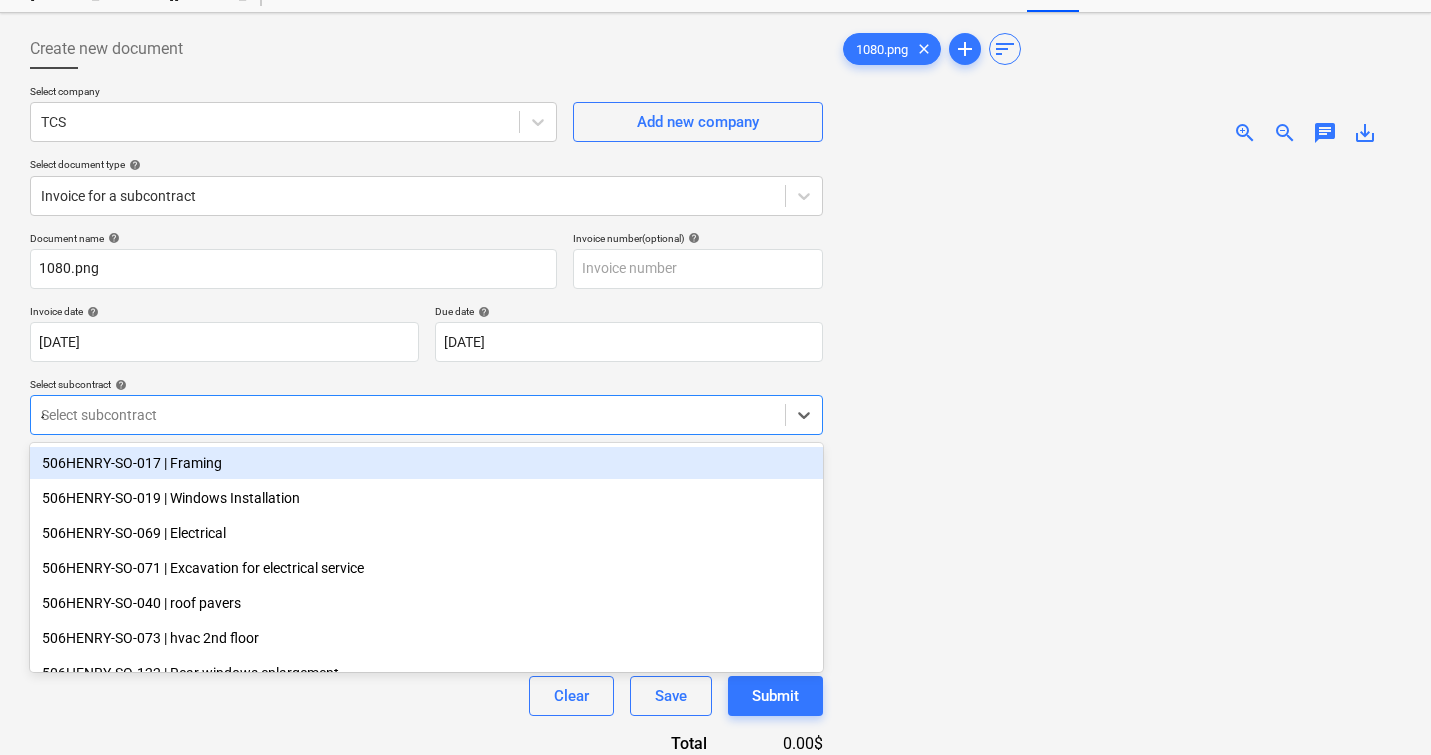 type on "40" 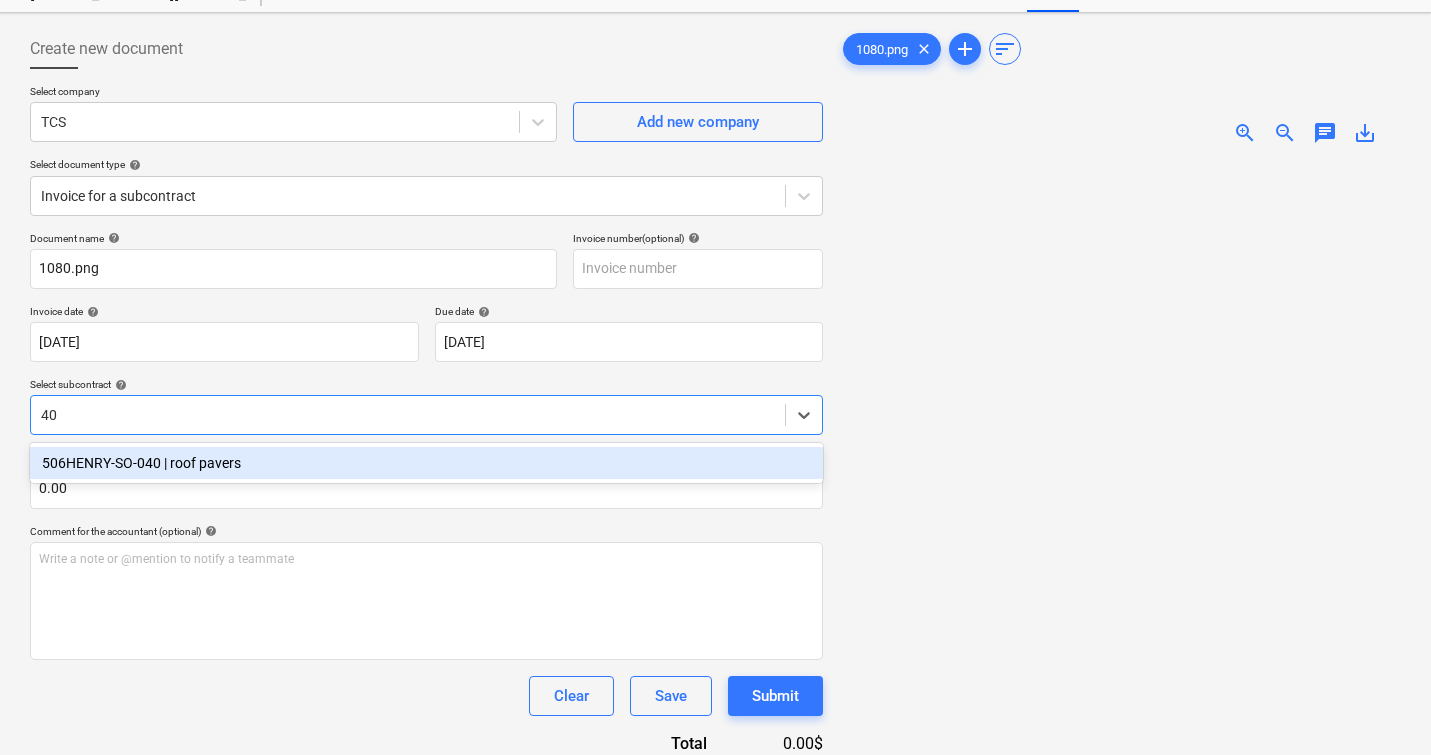 click on "506HENRY-SO-040 | roof pavers" at bounding box center (426, 463) 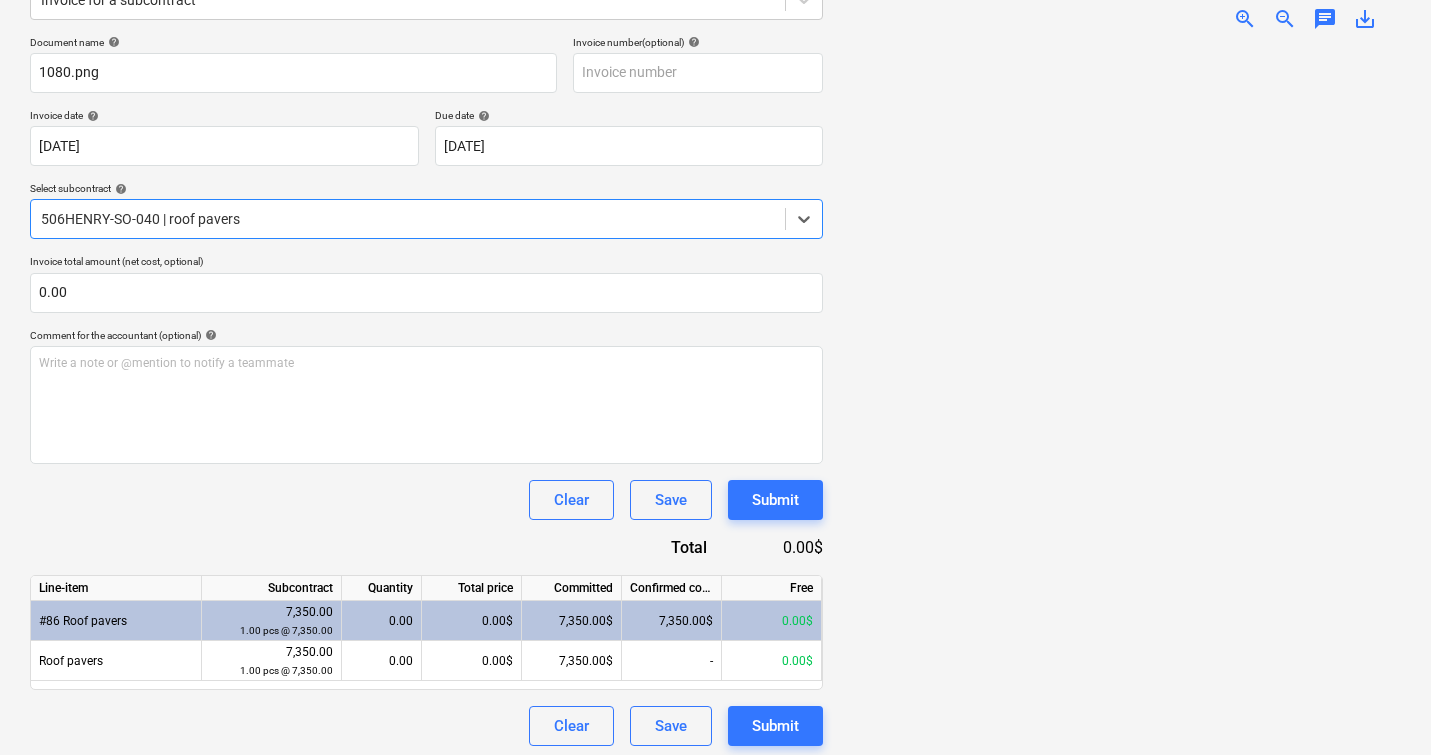 scroll, scrollTop: 282, scrollLeft: 0, axis: vertical 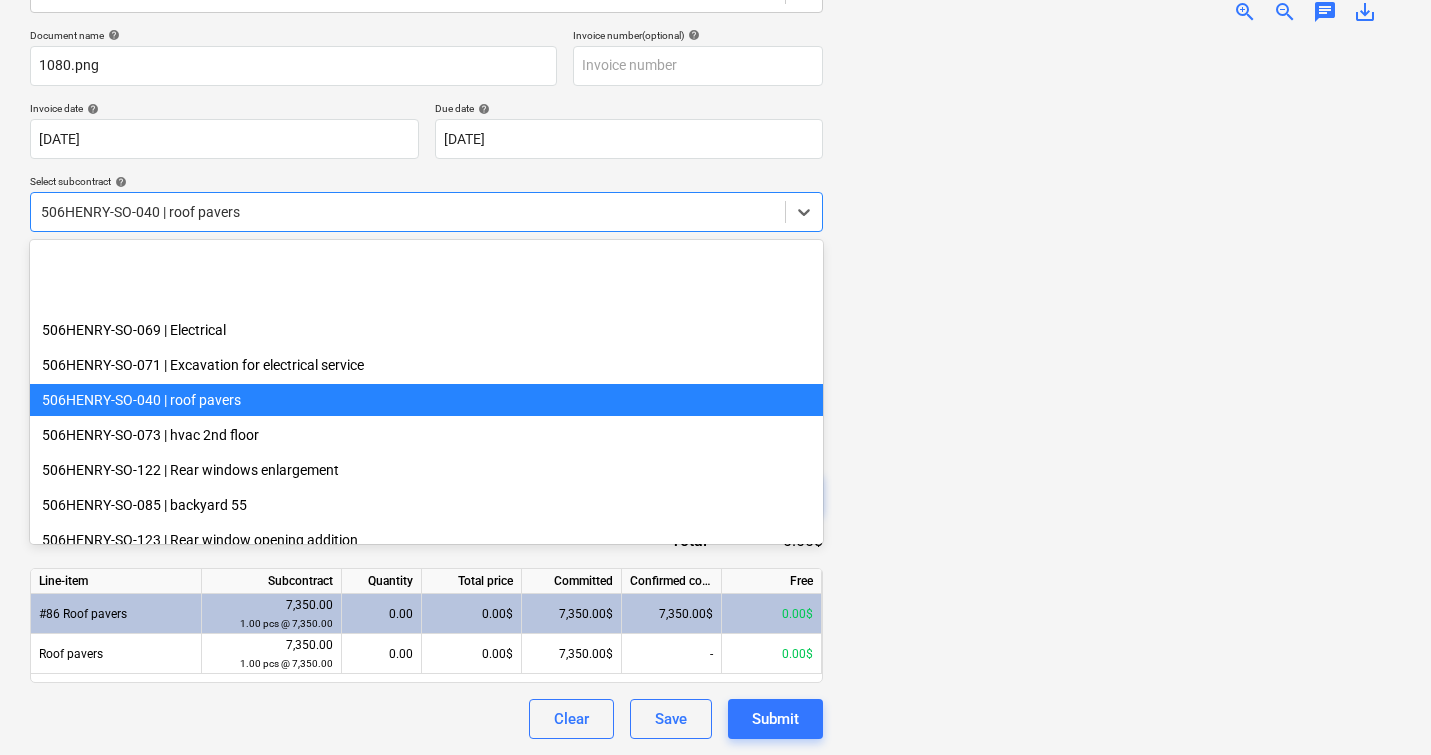 click at bounding box center (408, 212) 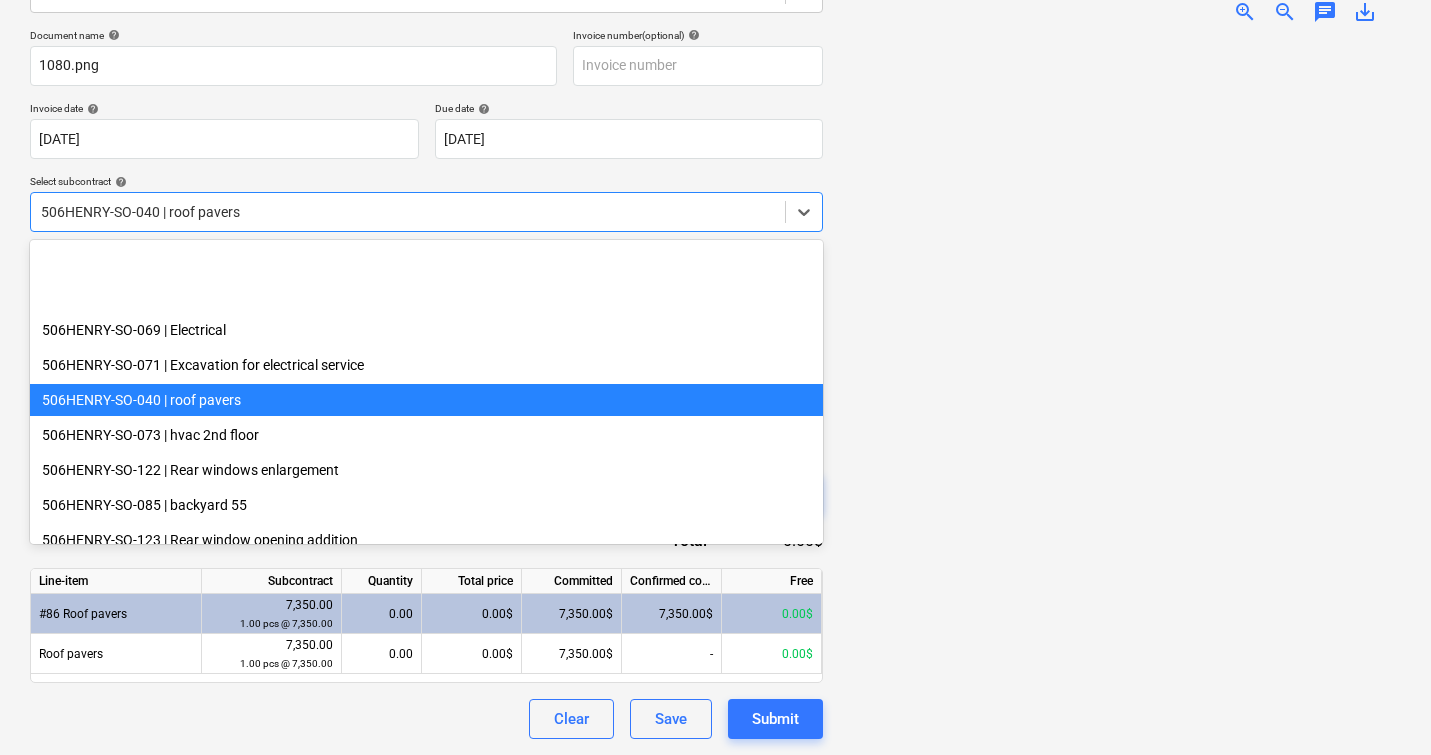 scroll, scrollTop: 140, scrollLeft: 0, axis: vertical 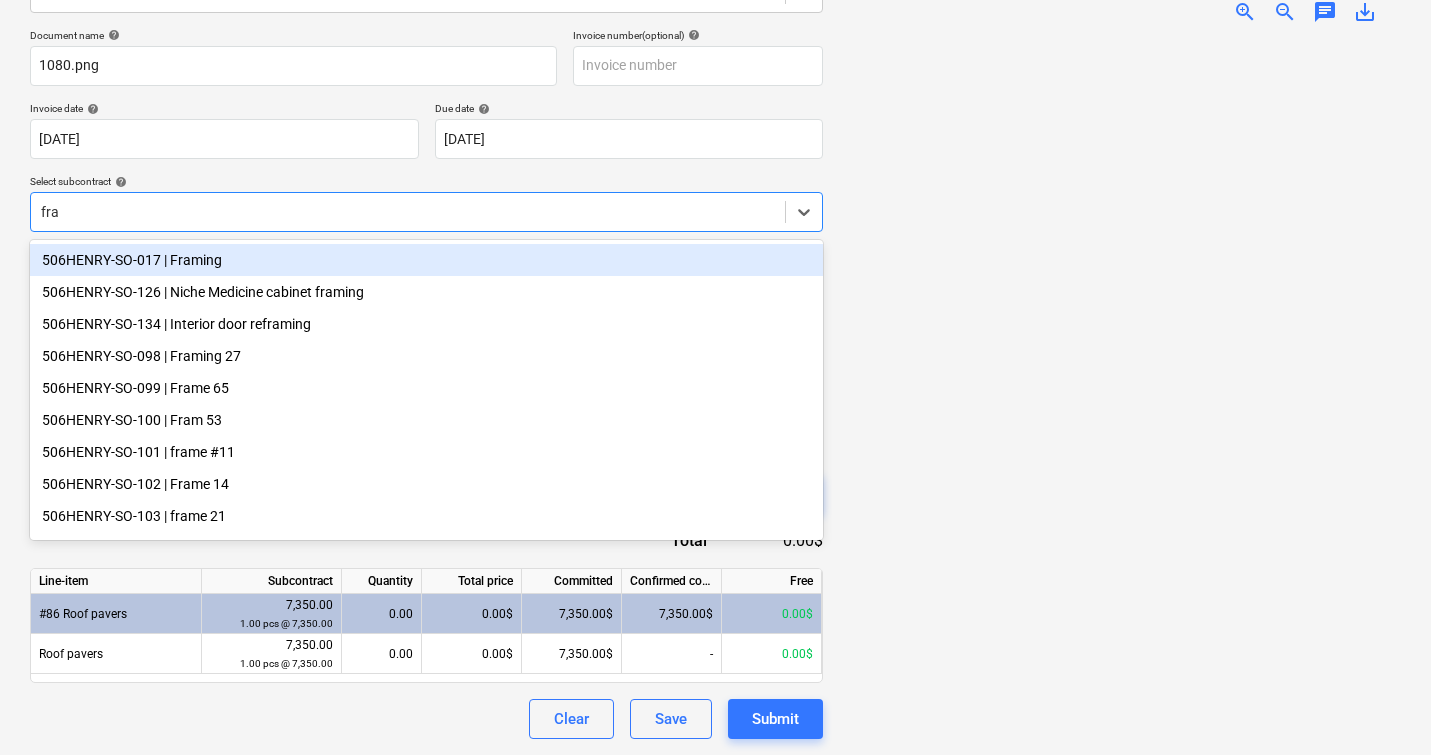type on "fram" 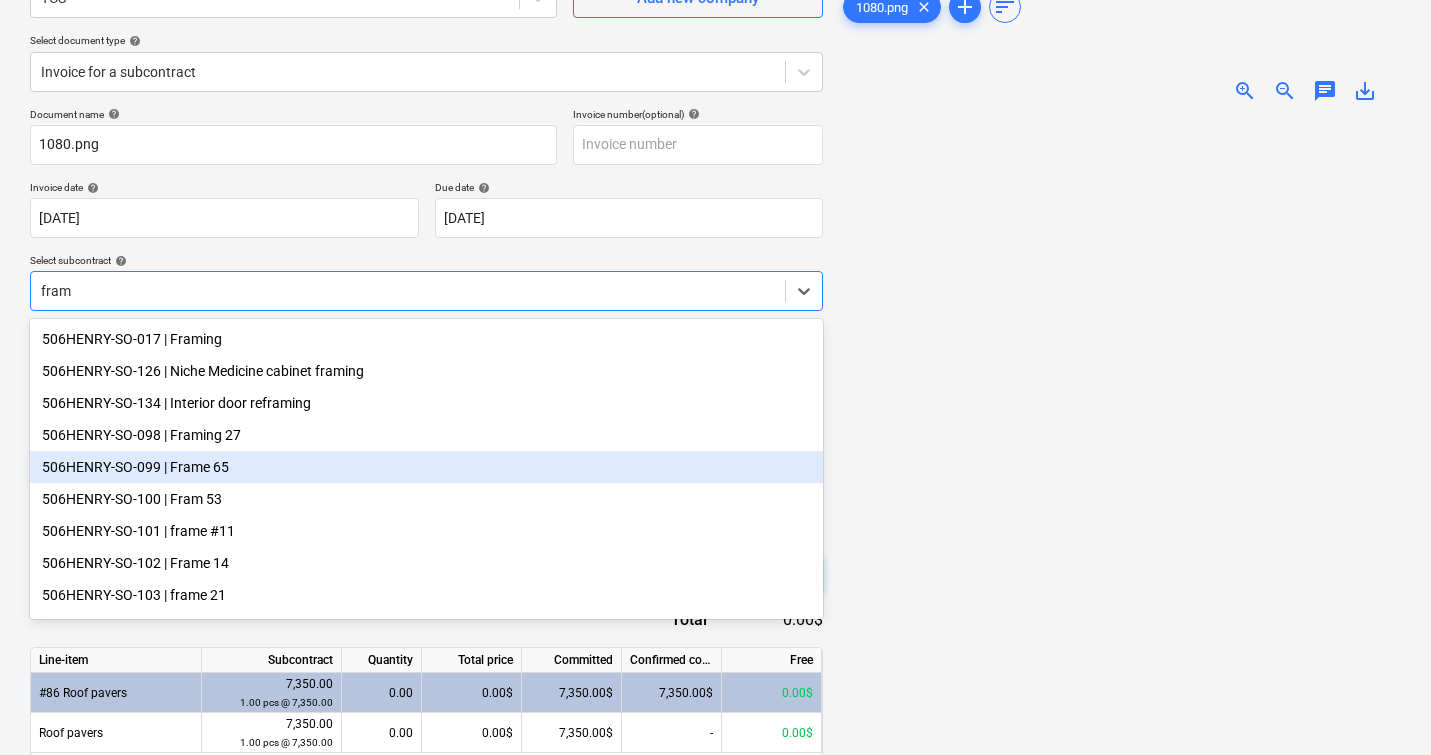 scroll, scrollTop: 183, scrollLeft: 0, axis: vertical 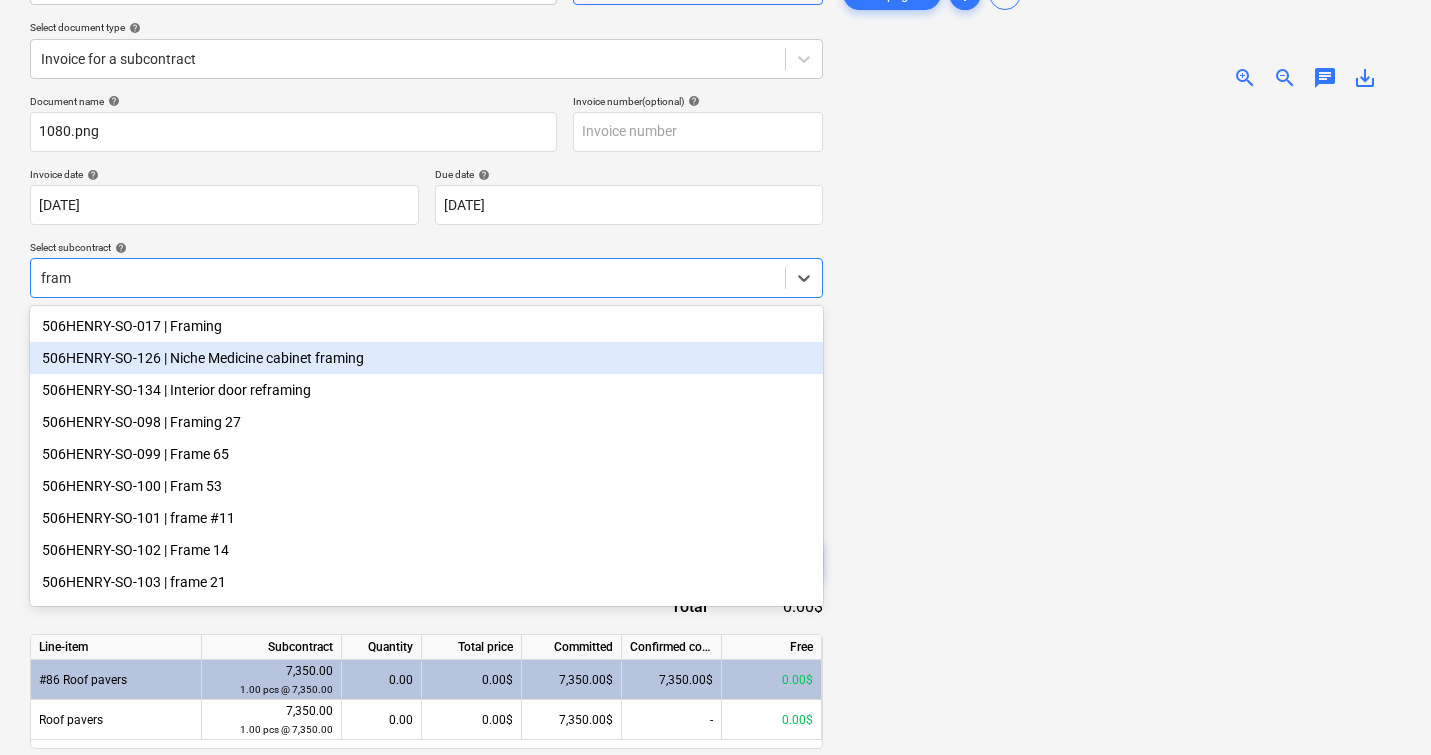 click on "506HENRY-SO-126 | Niche Medicine cabinet framing" at bounding box center [426, 358] 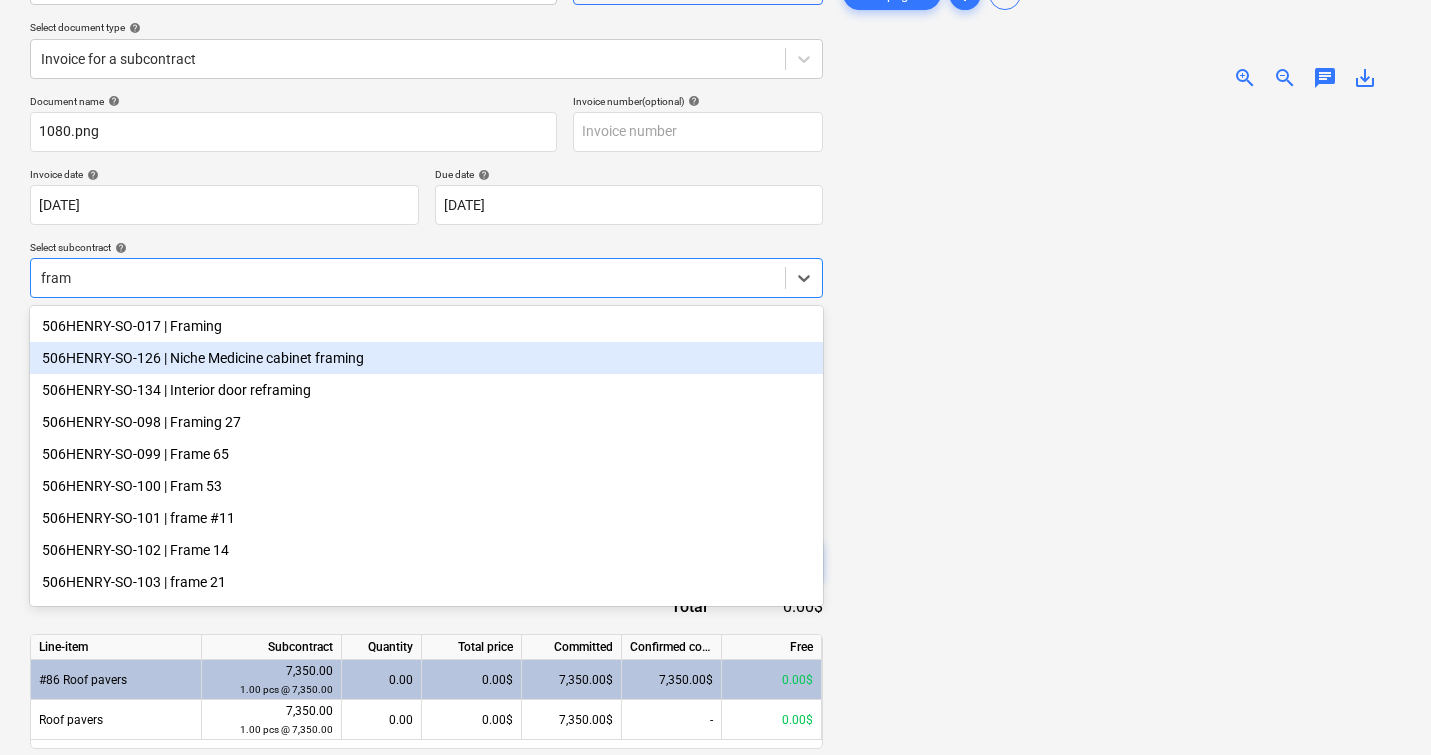 type 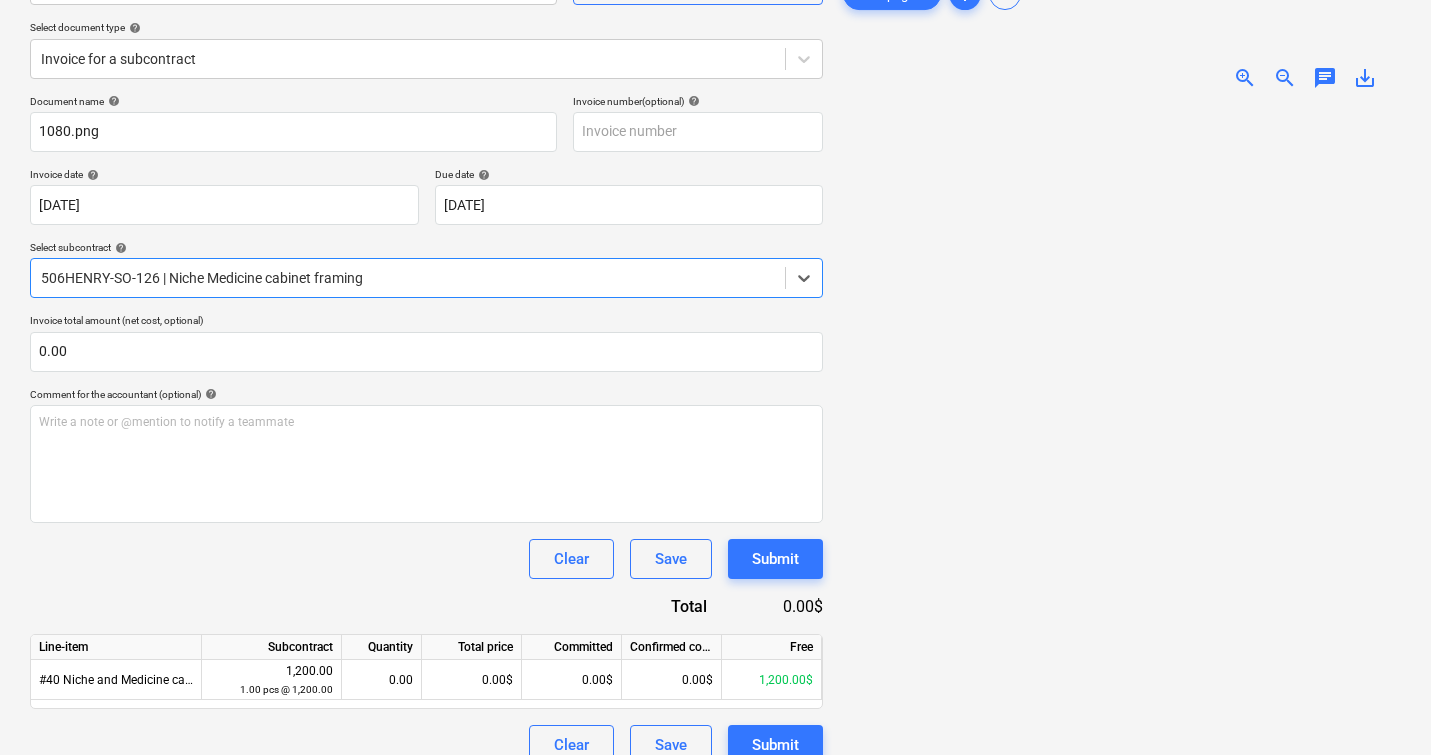 scroll, scrollTop: 242, scrollLeft: 0, axis: vertical 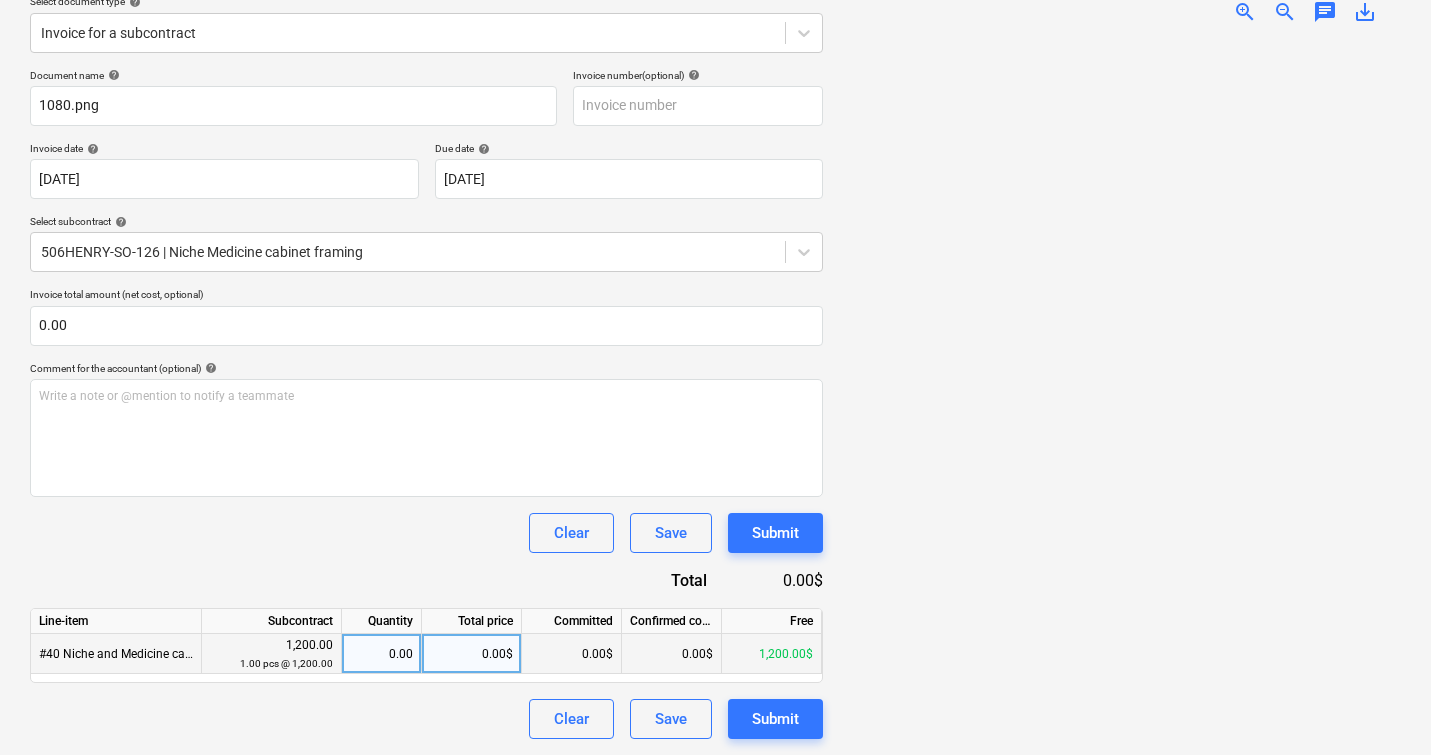 click on "0.00$" at bounding box center (472, 654) 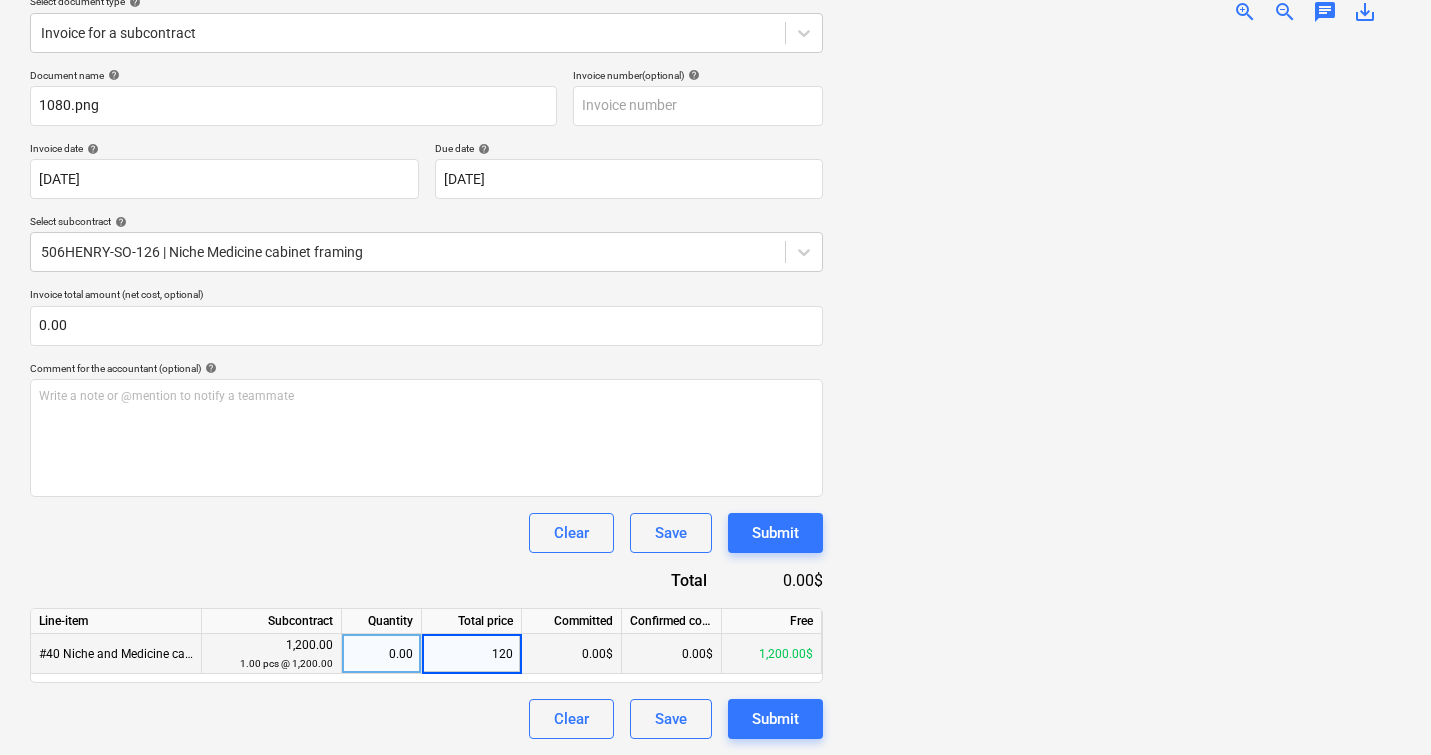 type on "1200" 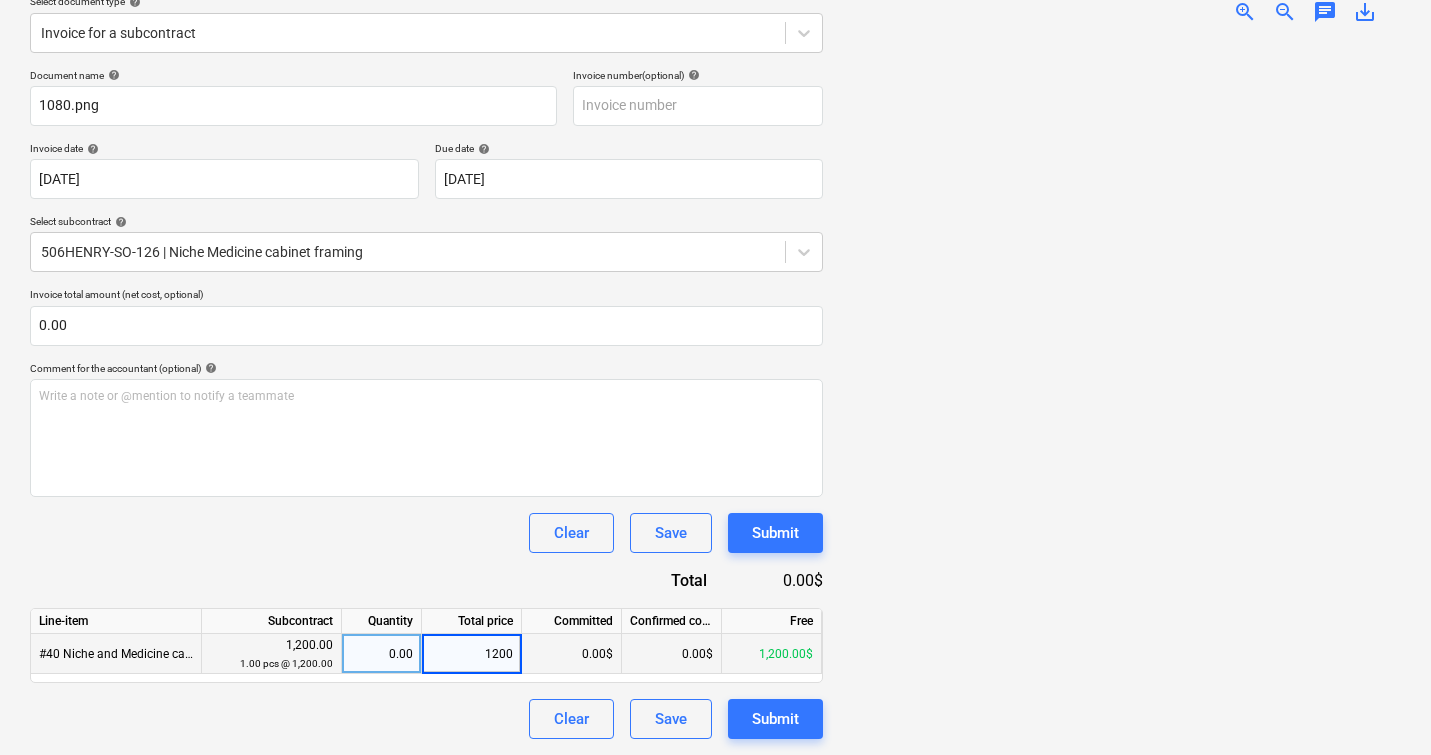 click at bounding box center (1120, 389) 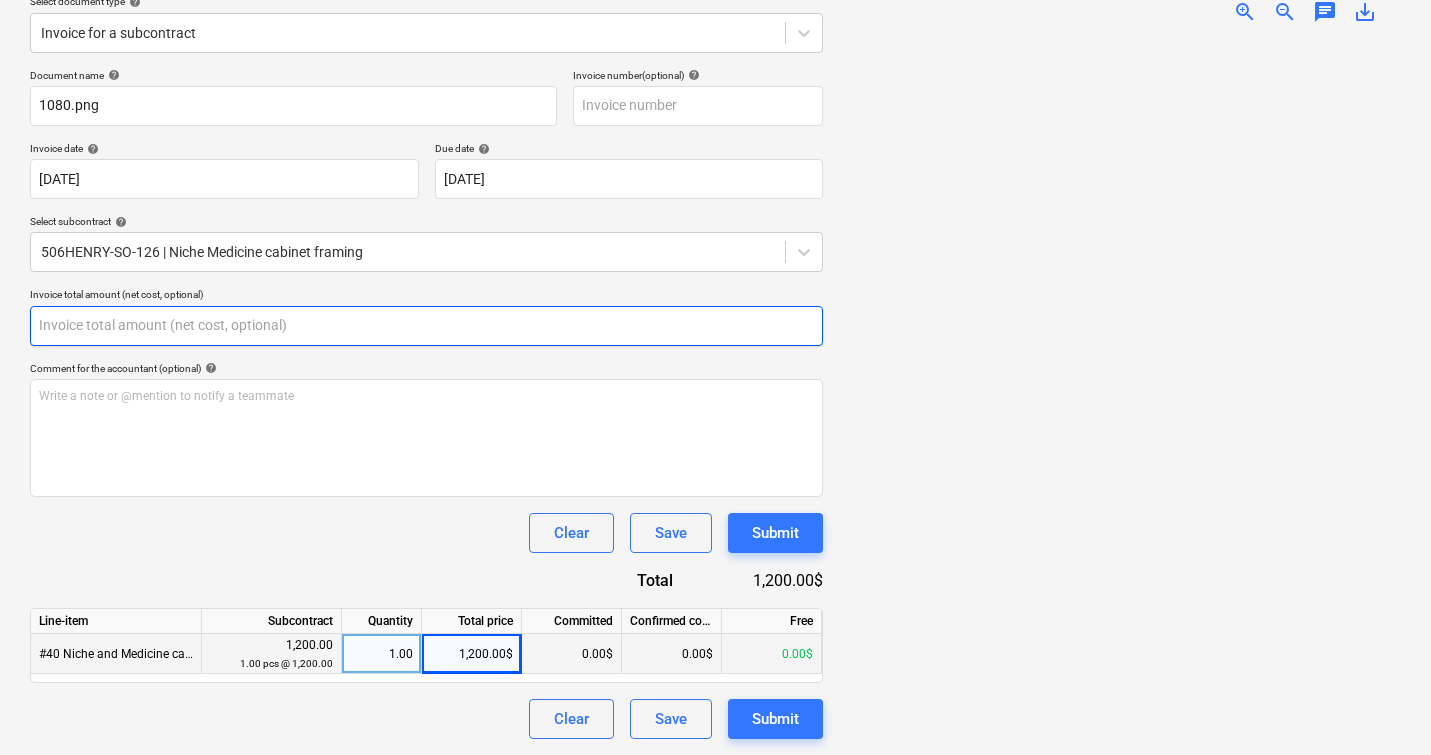 click at bounding box center [426, 326] 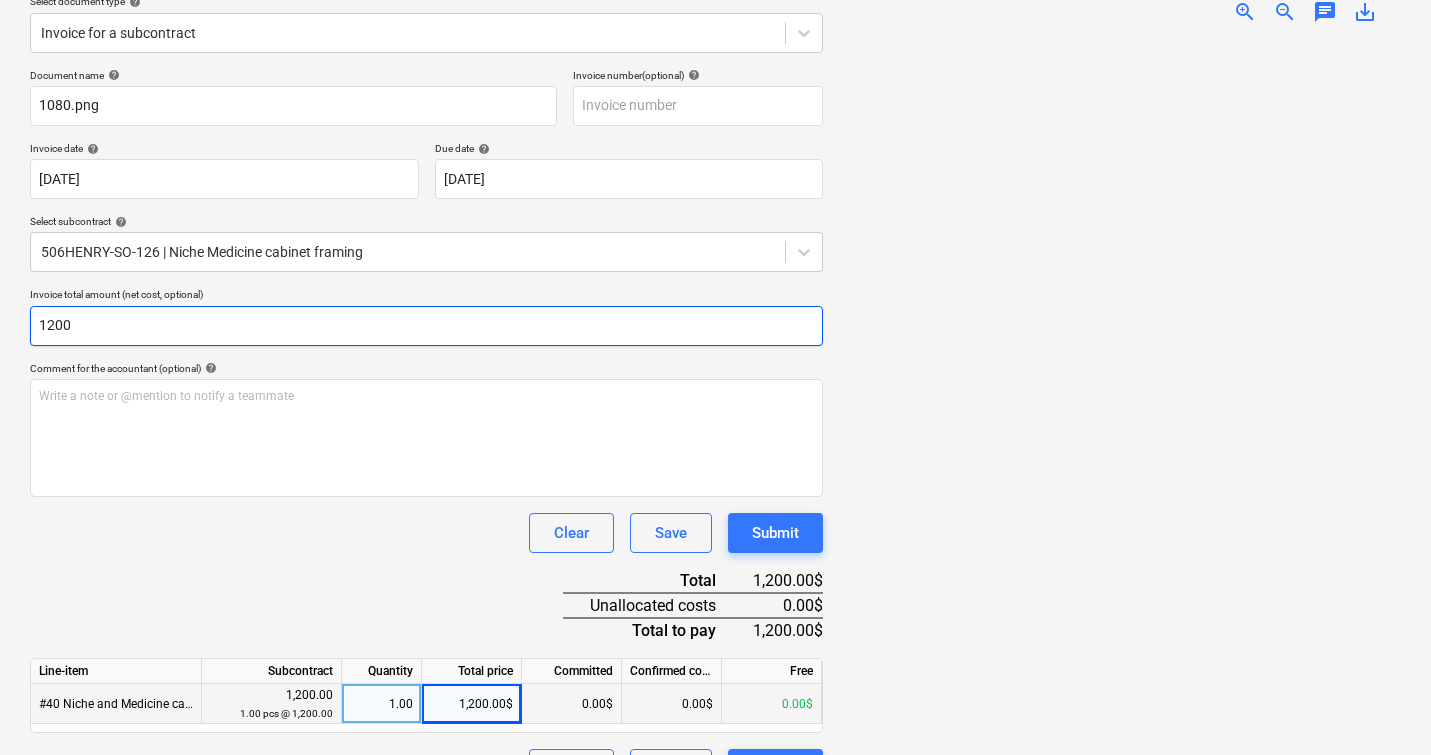 type on "1200" 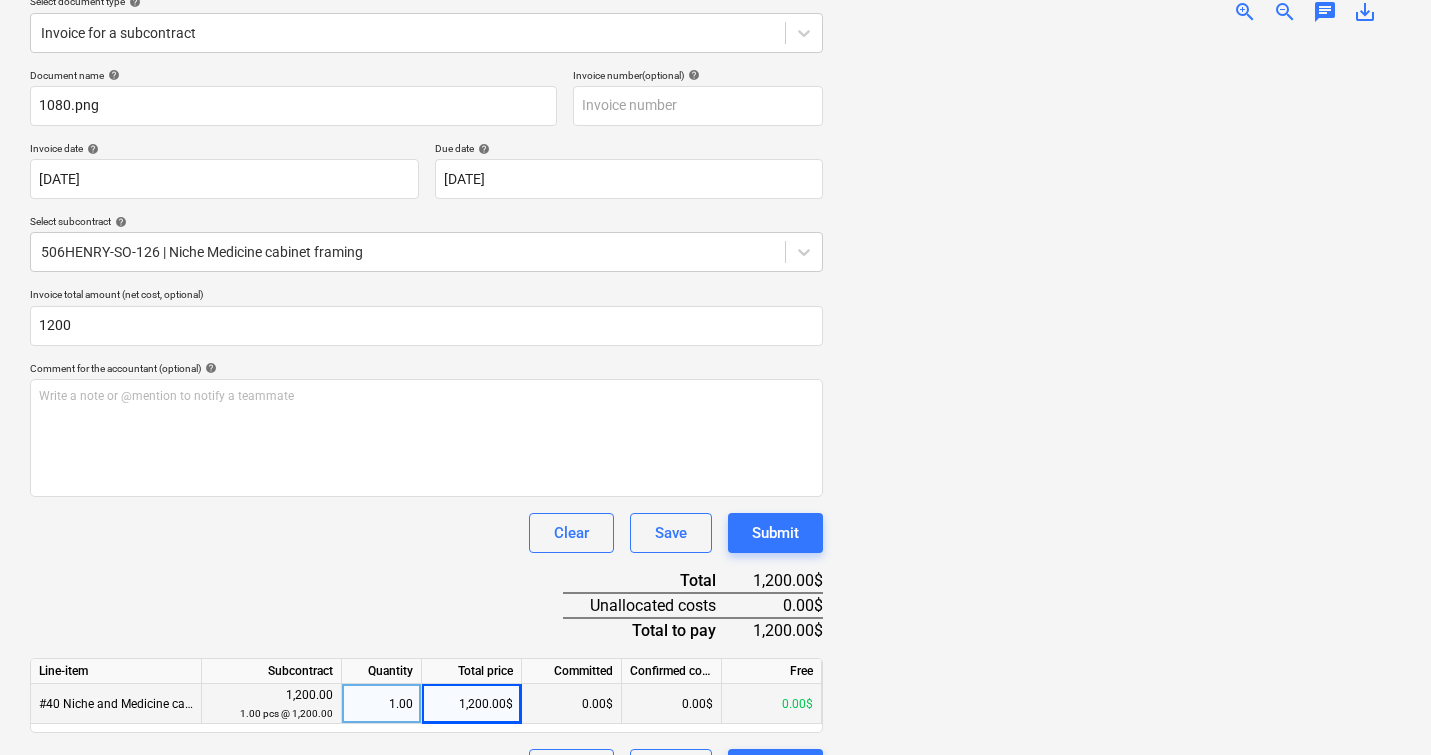 click at bounding box center (1120, 389) 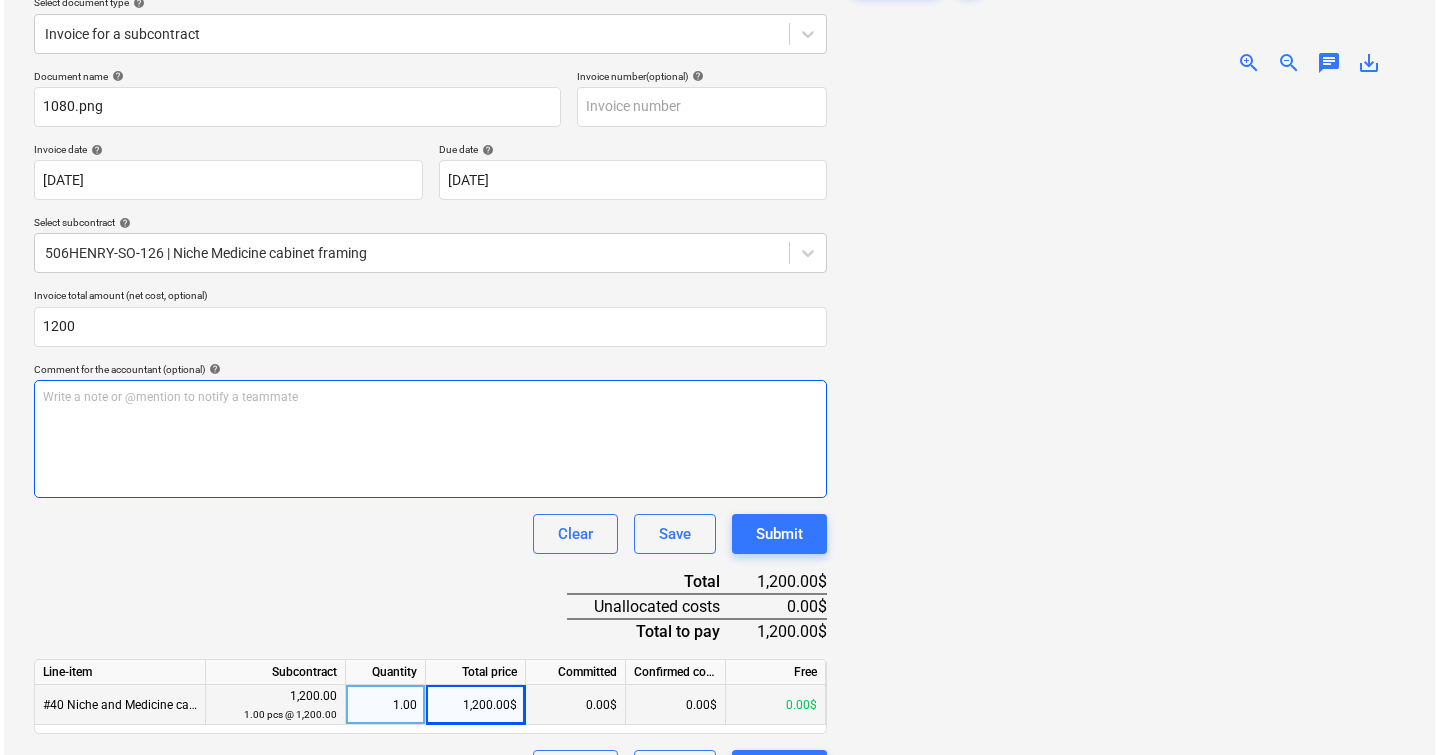 scroll, scrollTop: 292, scrollLeft: 0, axis: vertical 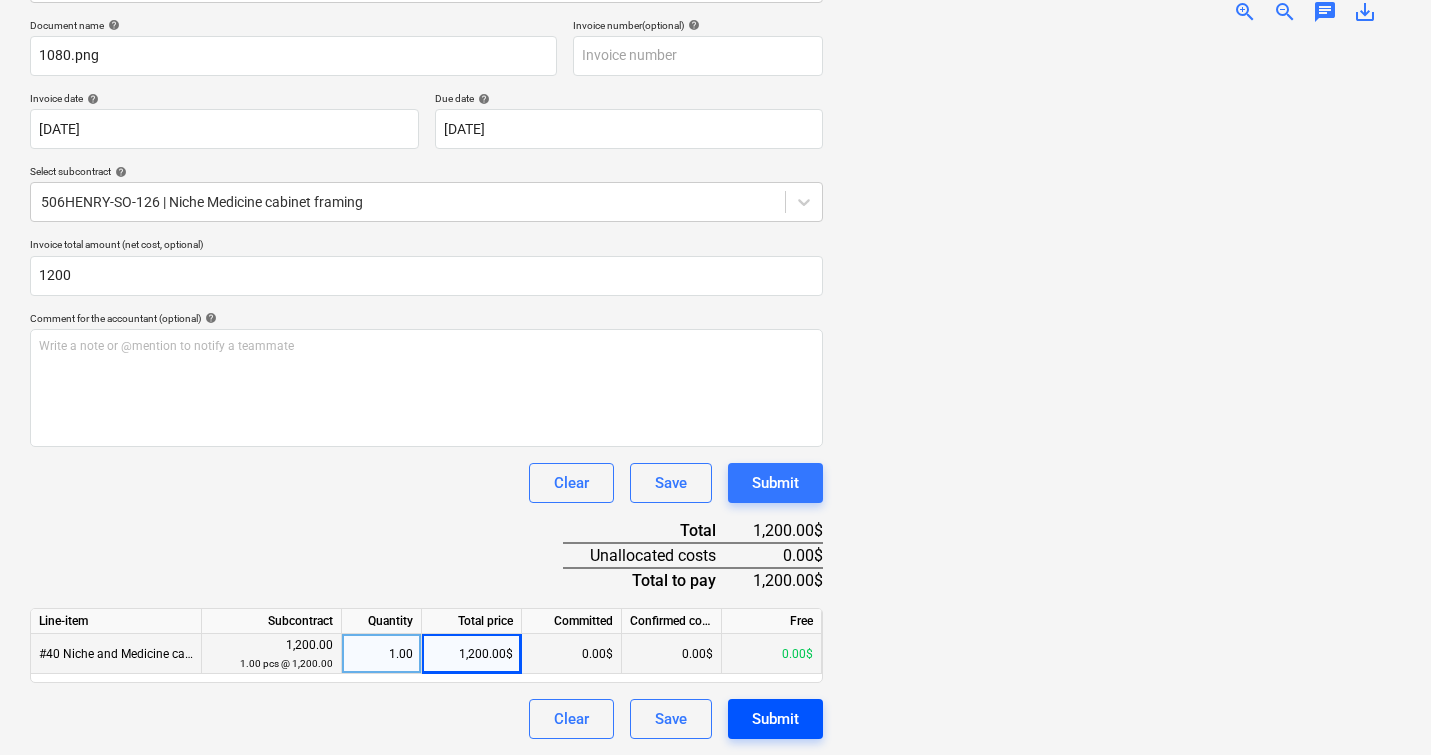 click on "Submit" at bounding box center (775, 719) 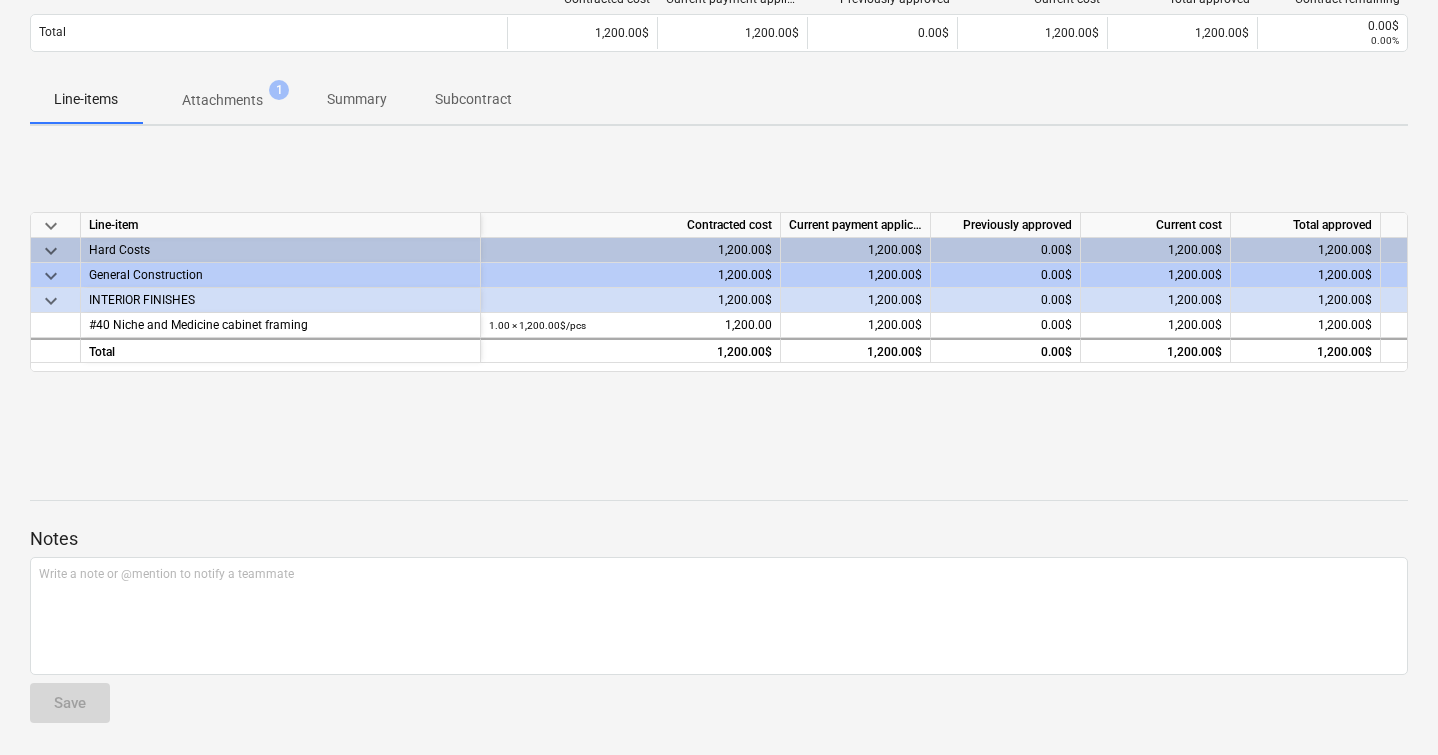 scroll, scrollTop: 0, scrollLeft: 0, axis: both 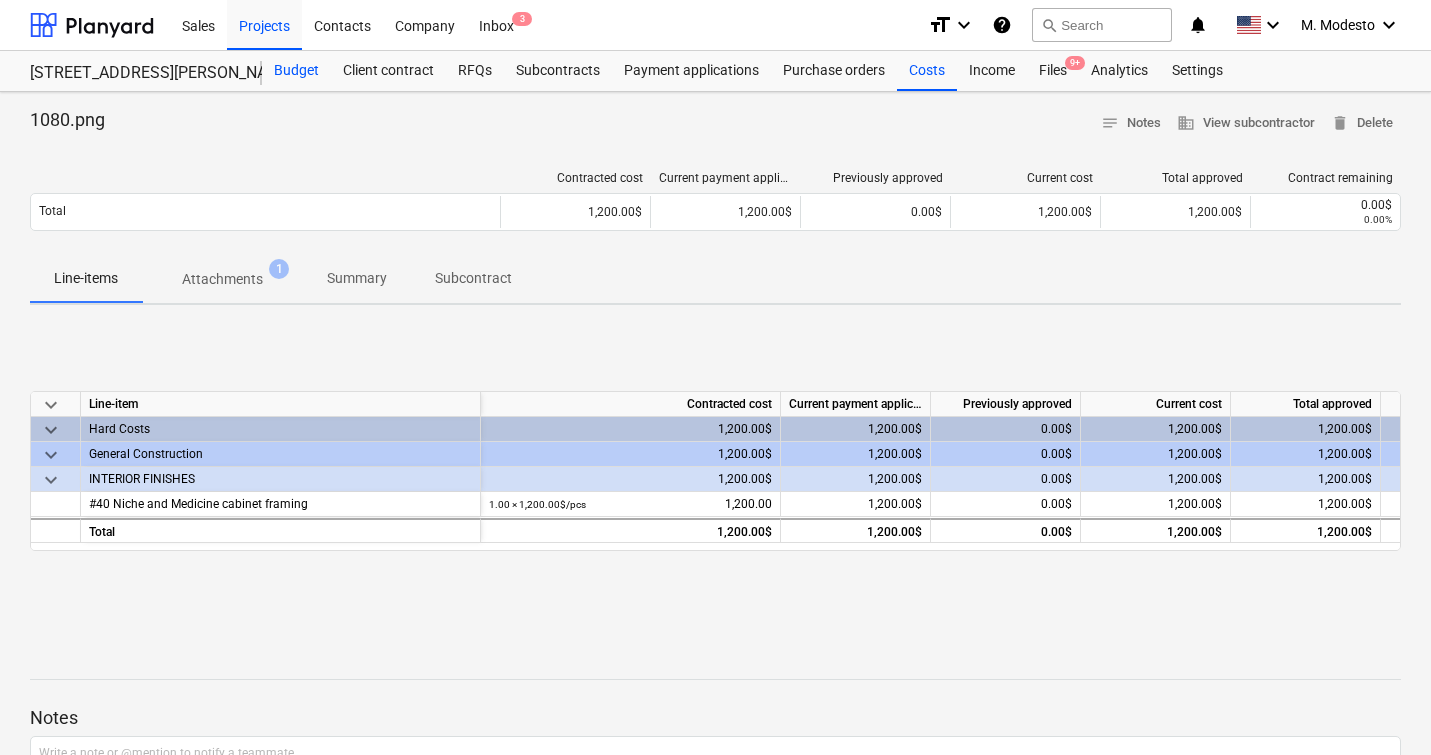 click on "Budget" at bounding box center [296, 71] 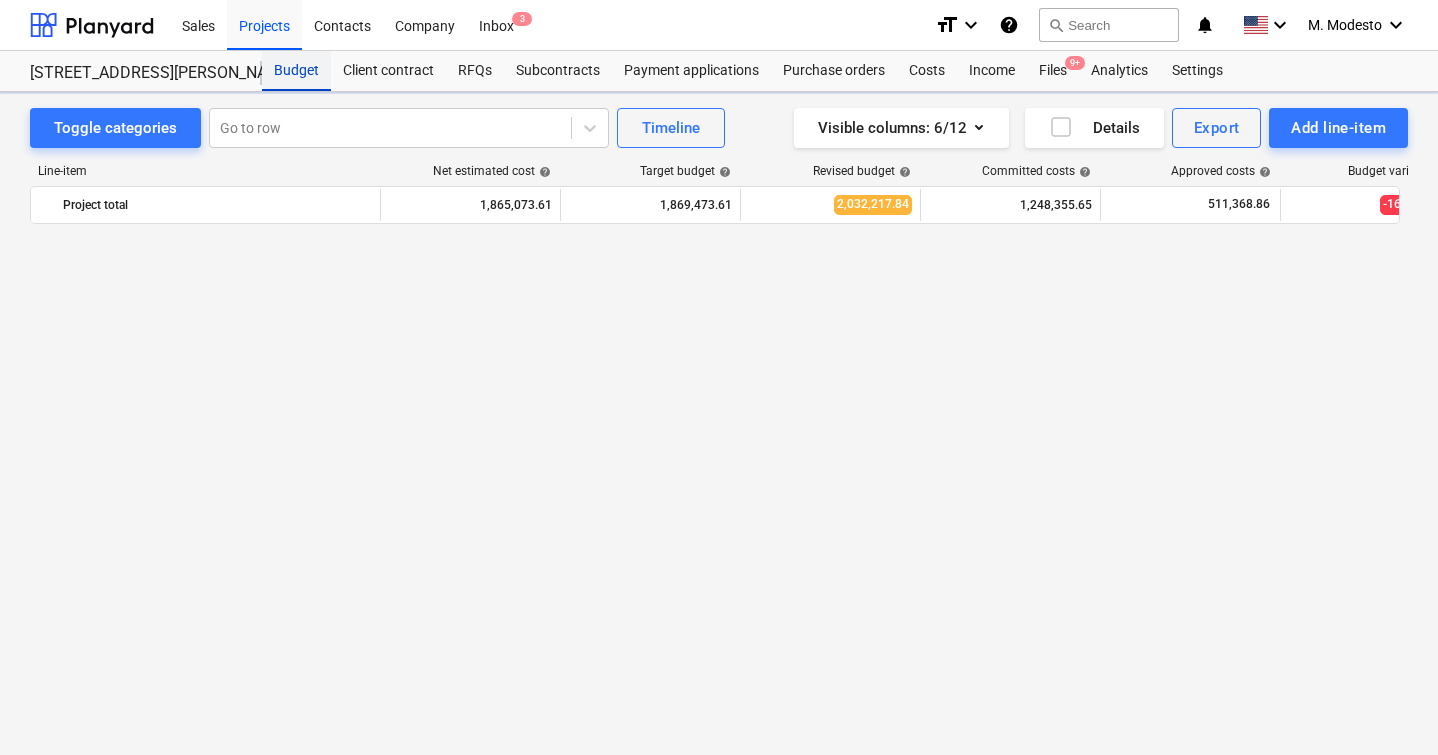 scroll, scrollTop: 1750, scrollLeft: 0, axis: vertical 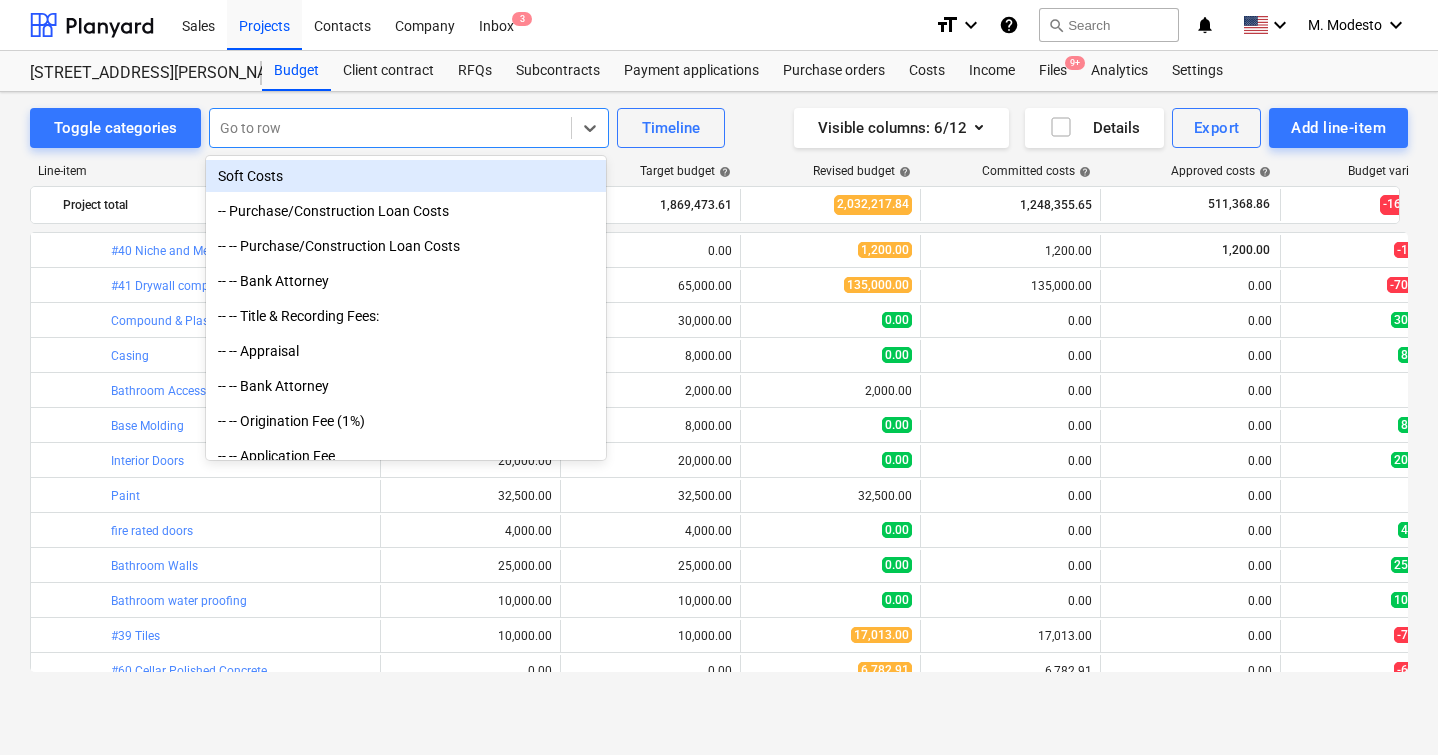 click at bounding box center (390, 128) 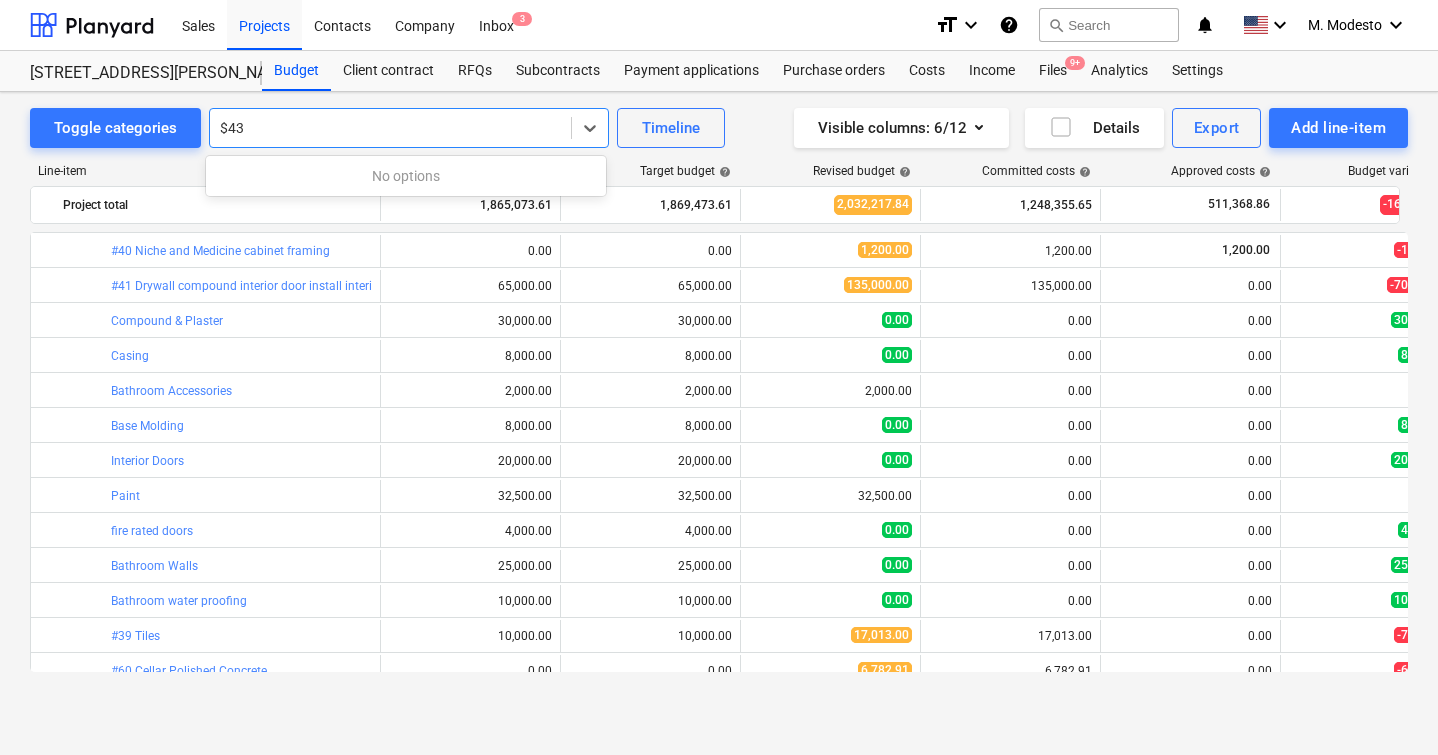 click on "$43" at bounding box center (233, 128) 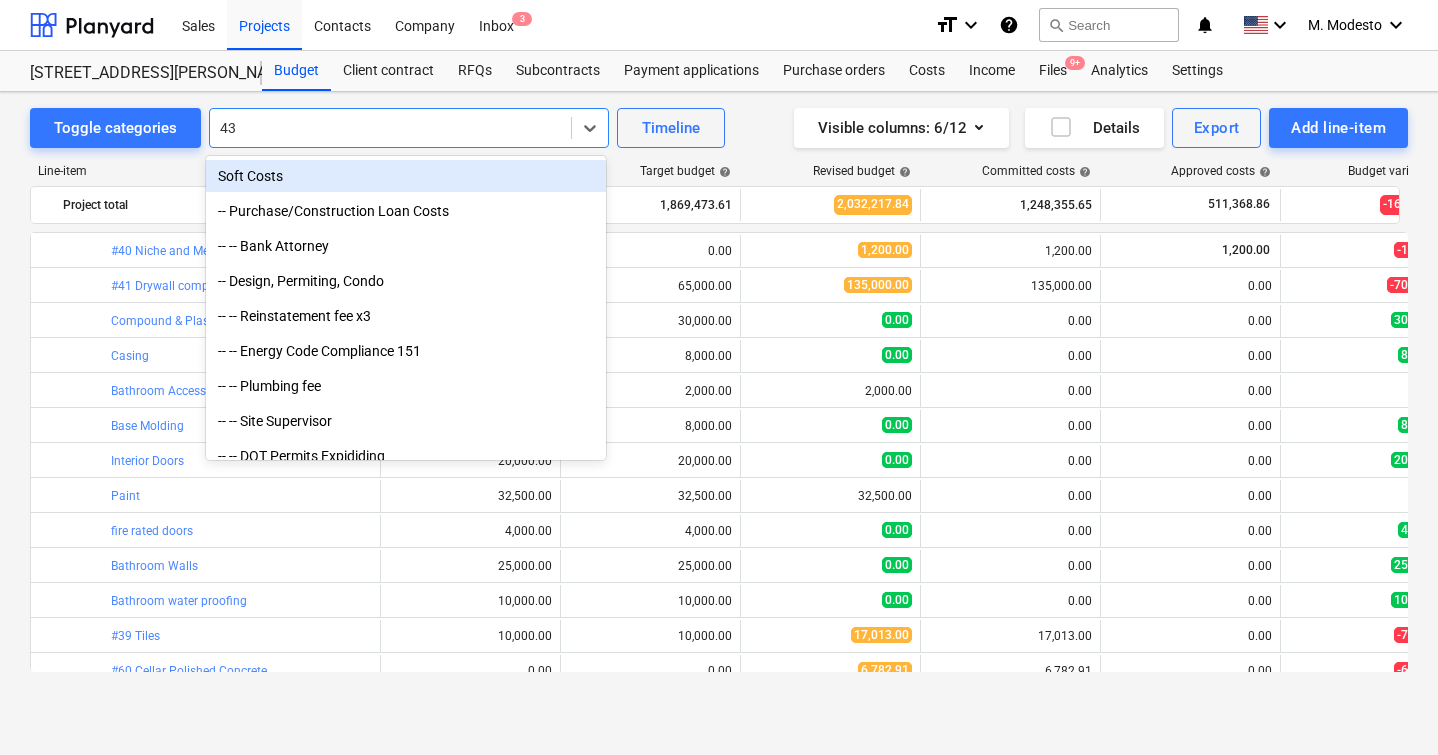 type on "#43" 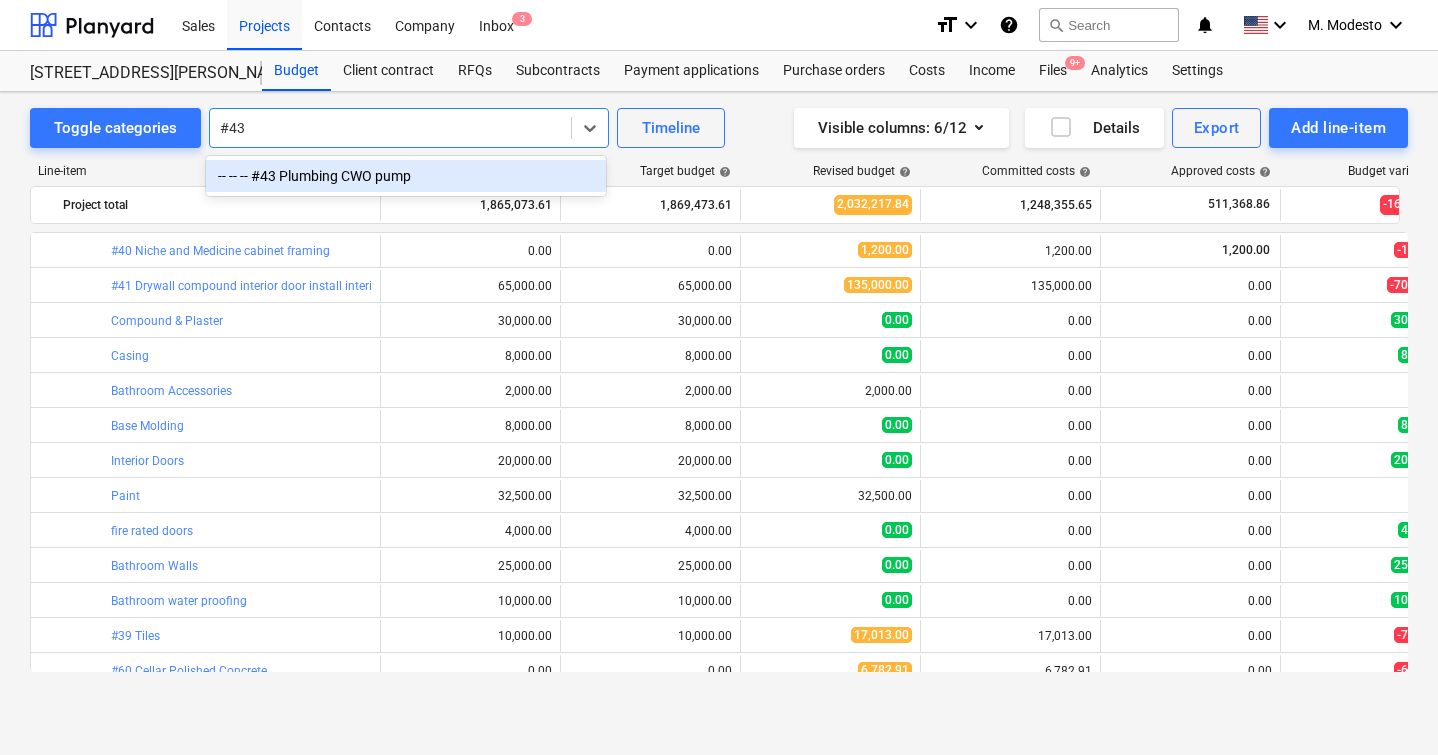 click on "-- -- --   #43 Plumbing CWO pump" at bounding box center (406, 176) 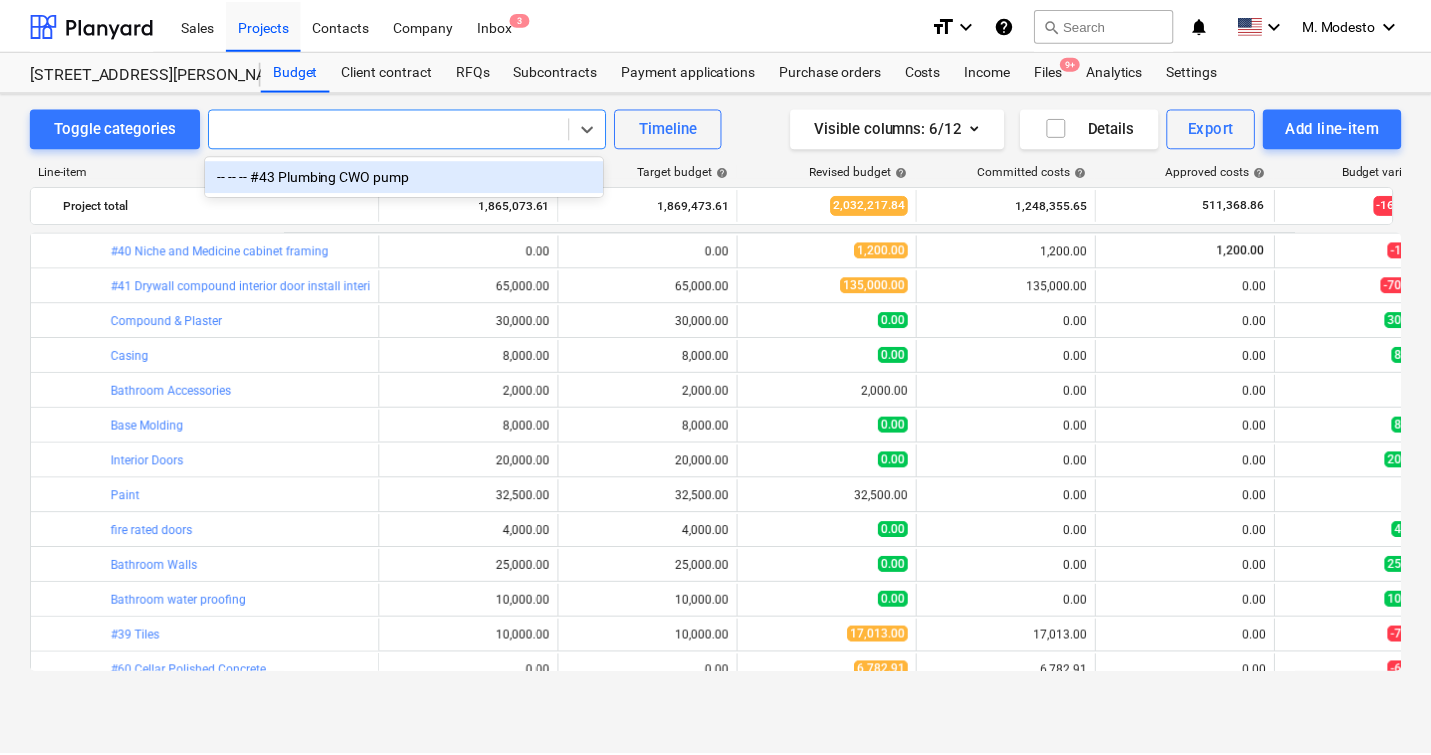 scroll, scrollTop: 1085, scrollLeft: 0, axis: vertical 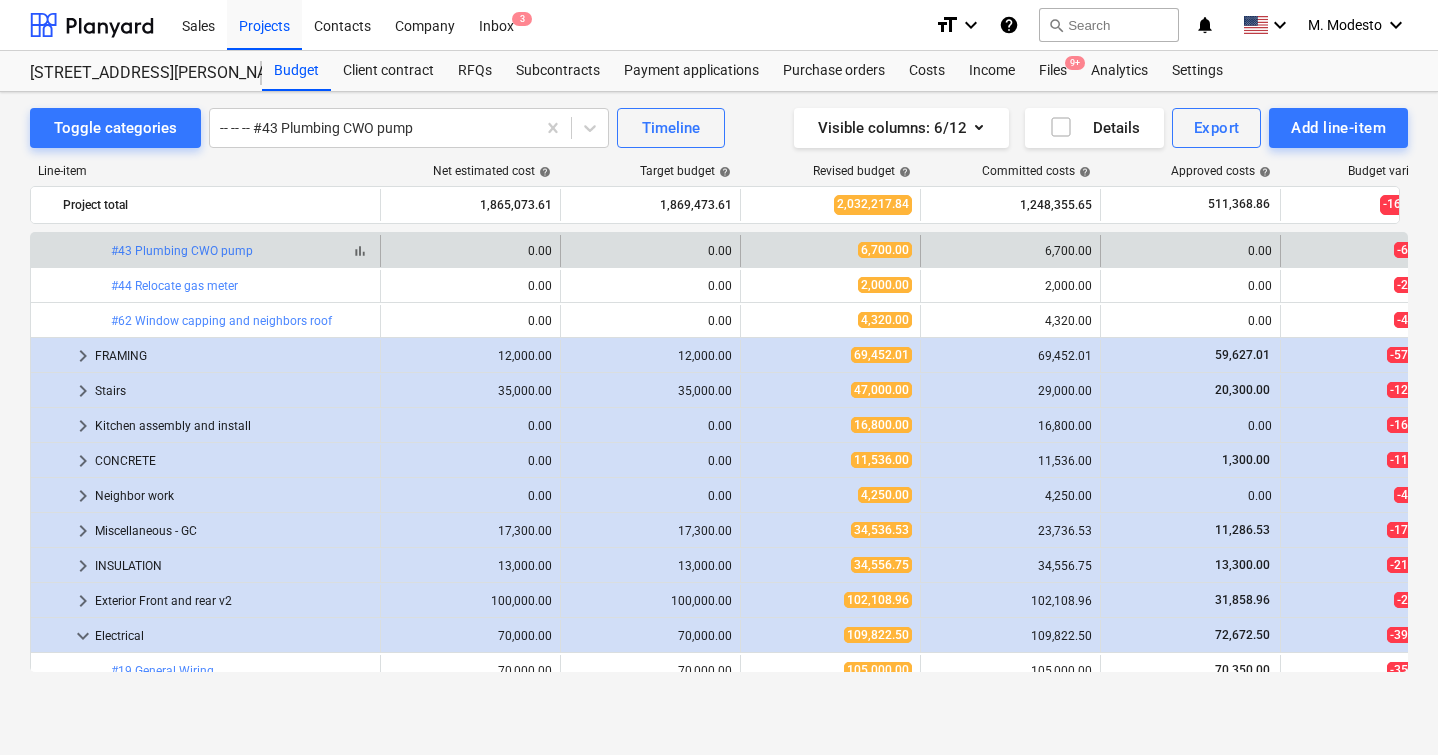 copy on "bar_chart  #43 Plumbing CWO pump" 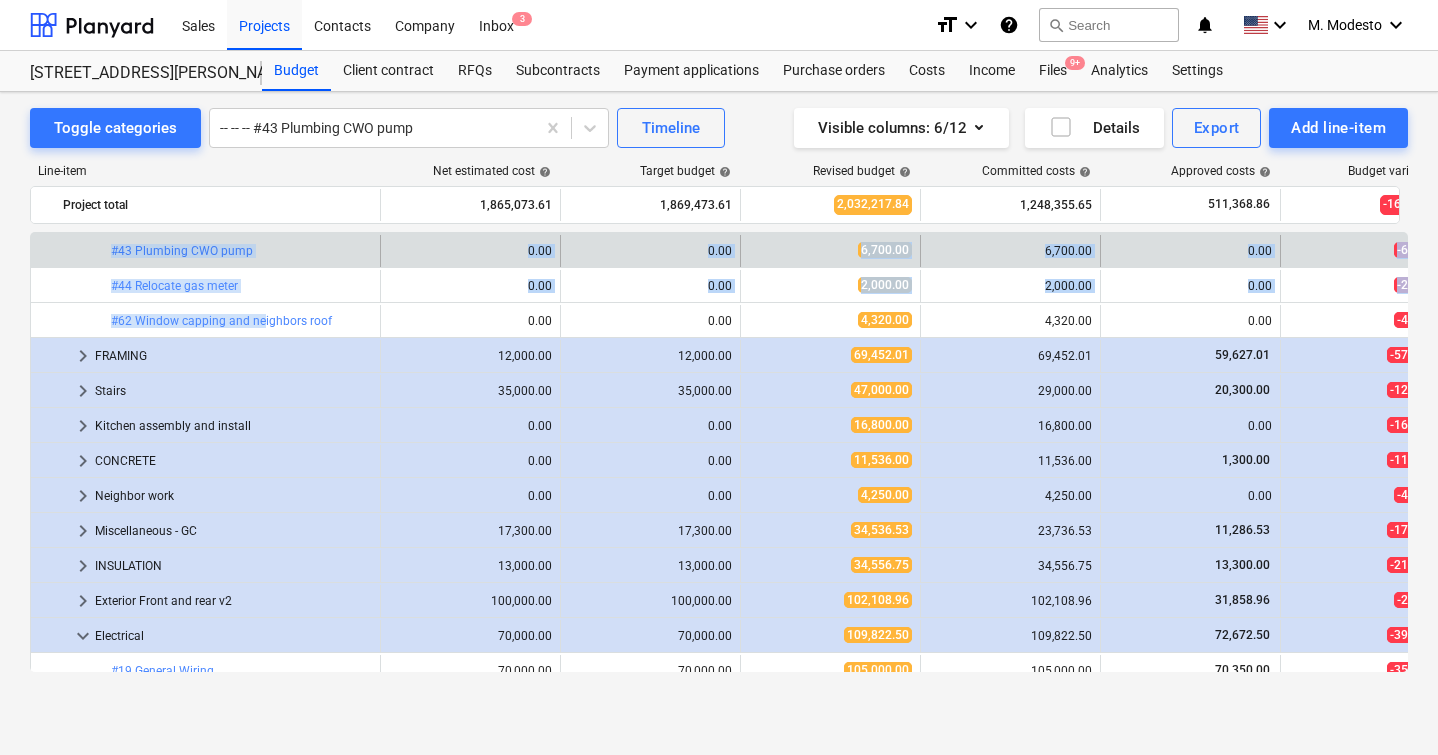 drag, startPoint x: 115, startPoint y: 249, endPoint x: 374, endPoint y: 248, distance: 259.00192 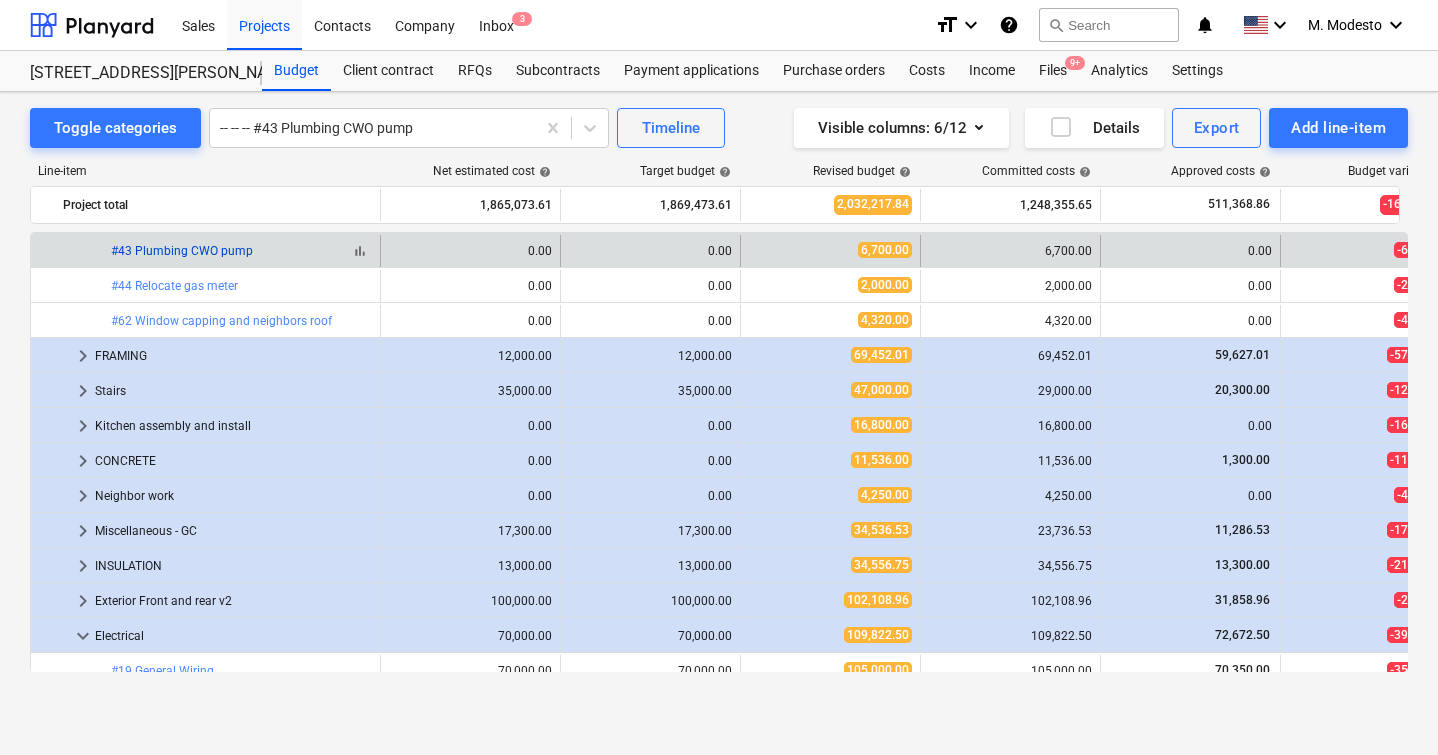 click on "#43 Plumbing CWO pump" at bounding box center [182, 251] 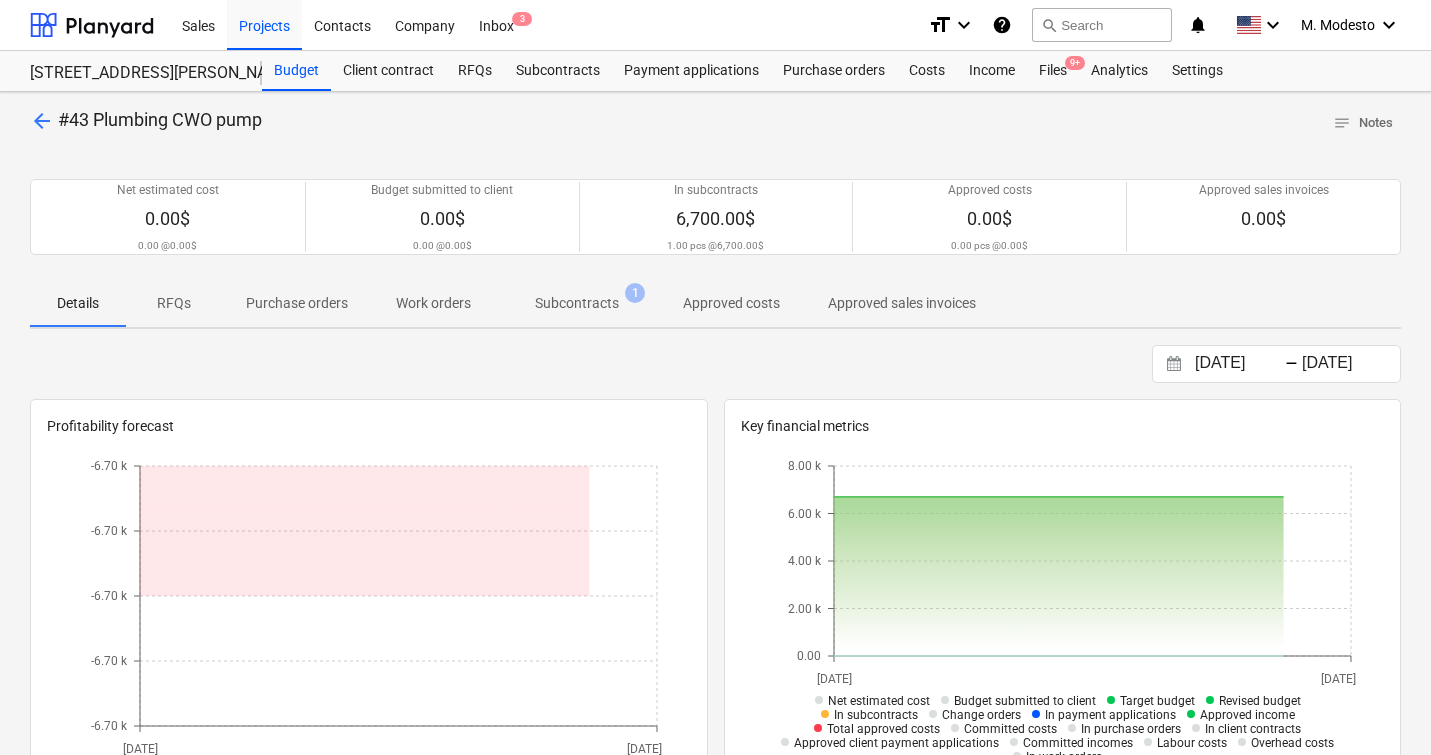 click on "Subcontracts 1" at bounding box center [577, 303] 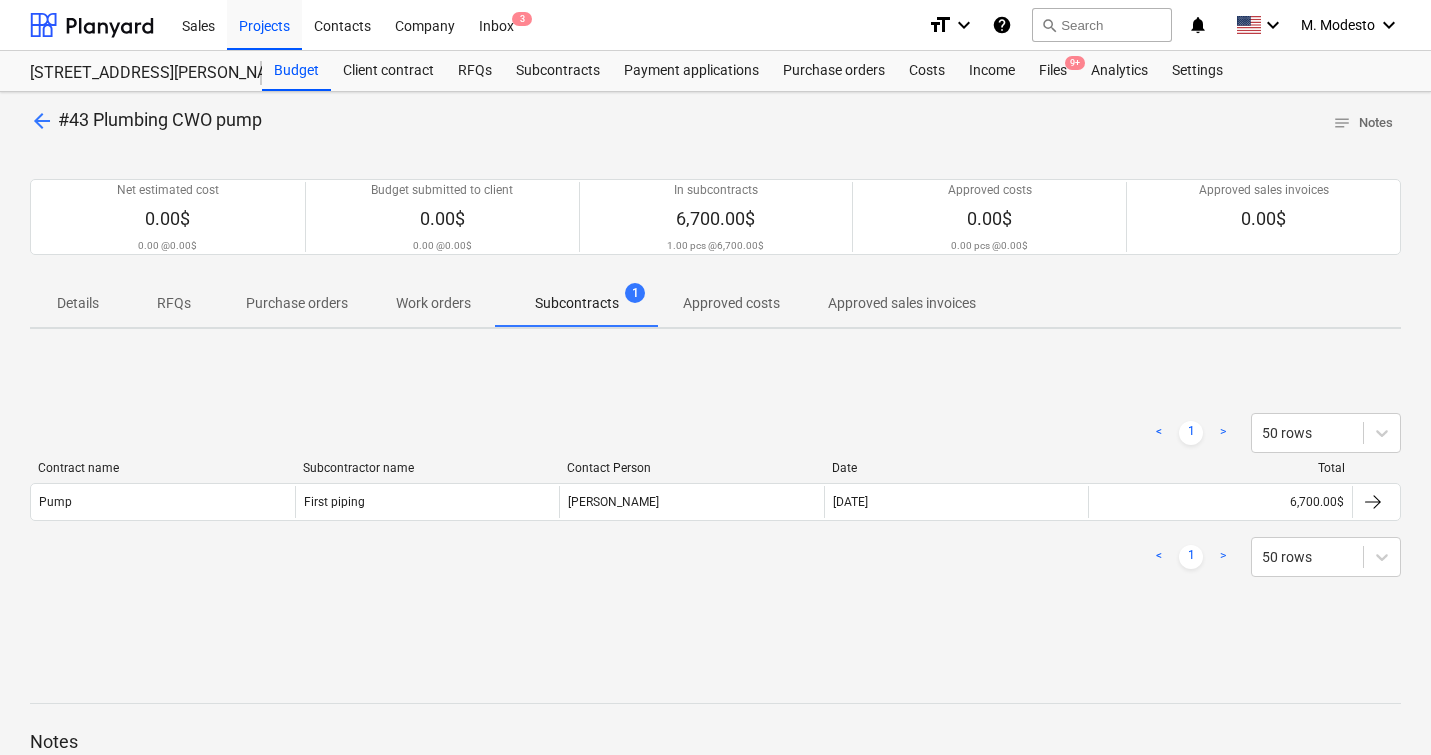 click on "Contract name Subcontractor name Contact Person Date Total Pump First piping Alex  15 Jul 2025 6,700.00$" at bounding box center [715, 495] 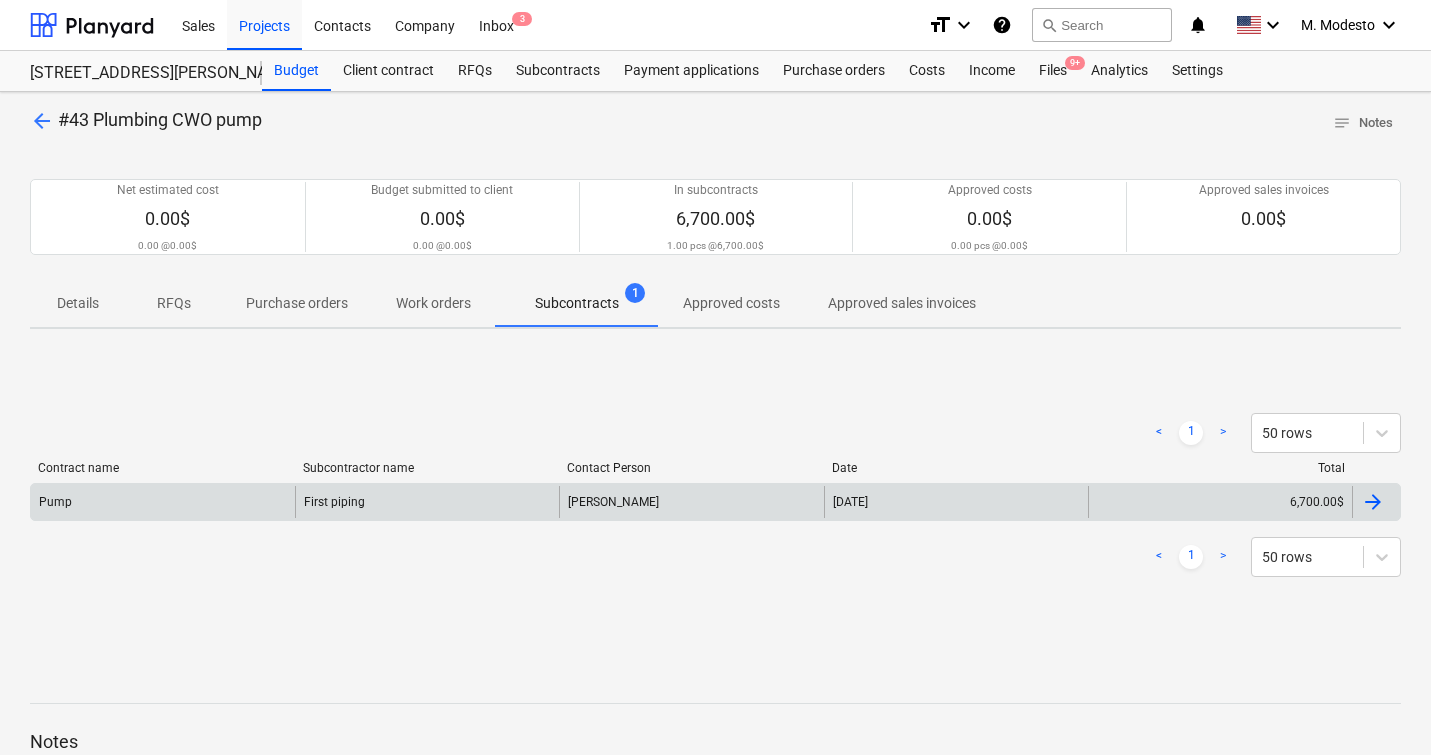 click on "[DATE]" at bounding box center (850, 502) 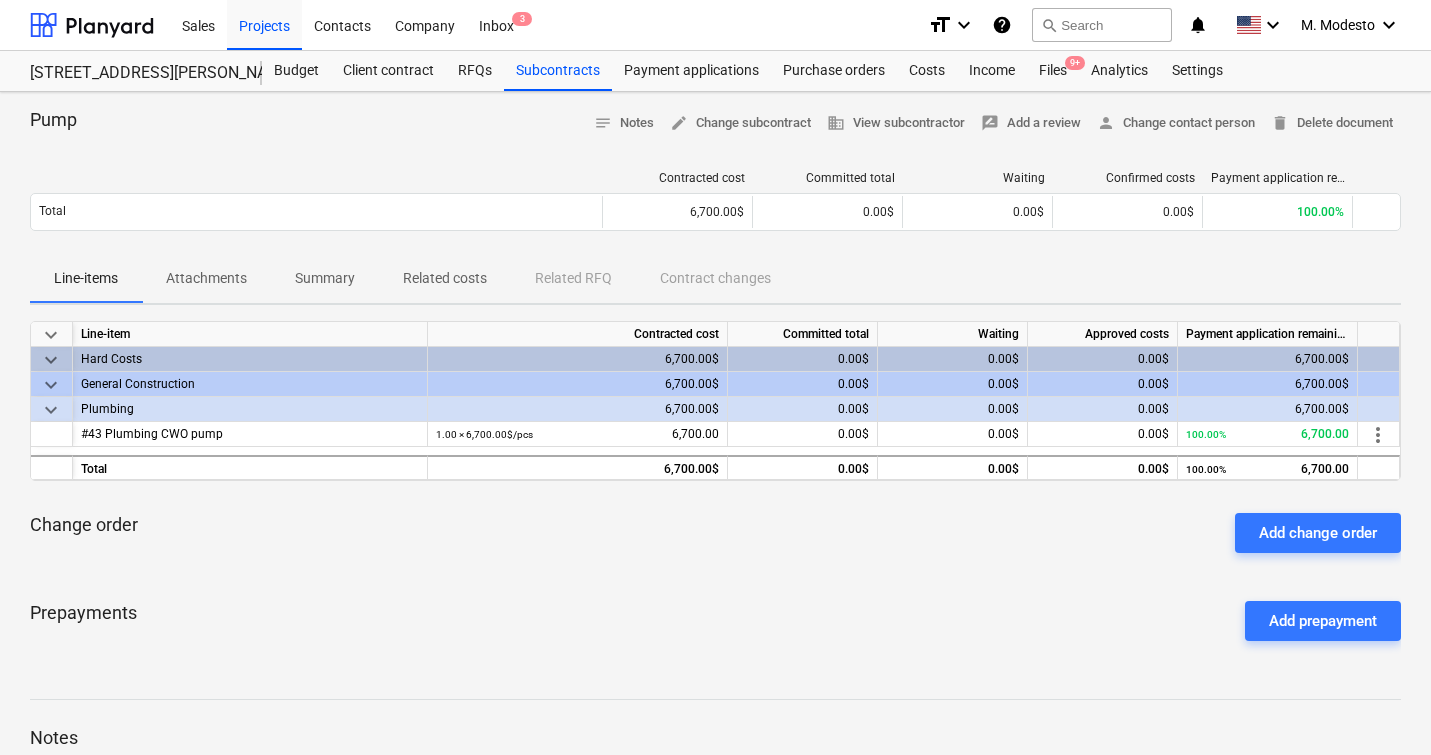 click on "Related costs" at bounding box center [445, 278] 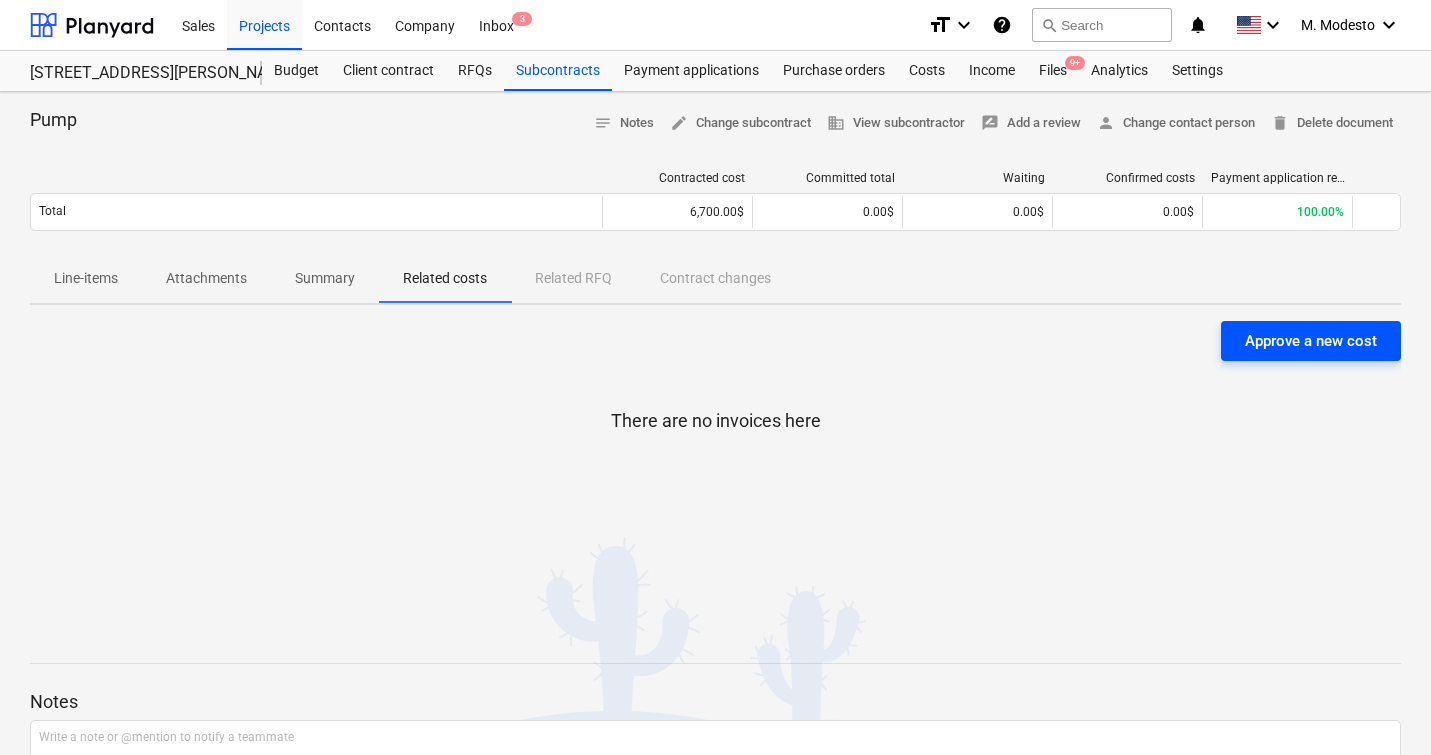 click on "Approve a new cost" at bounding box center (1311, 341) 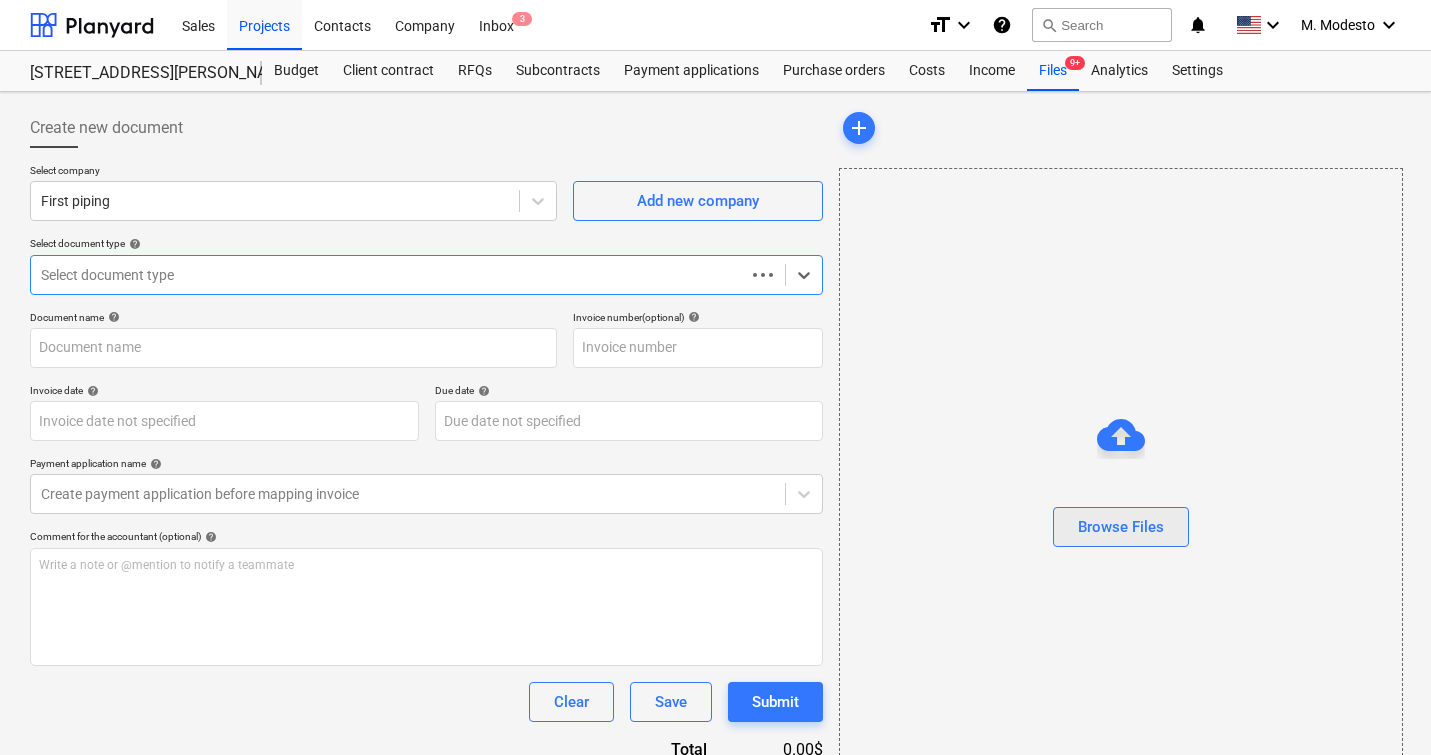 click on "Browse Files" at bounding box center [1121, 527] 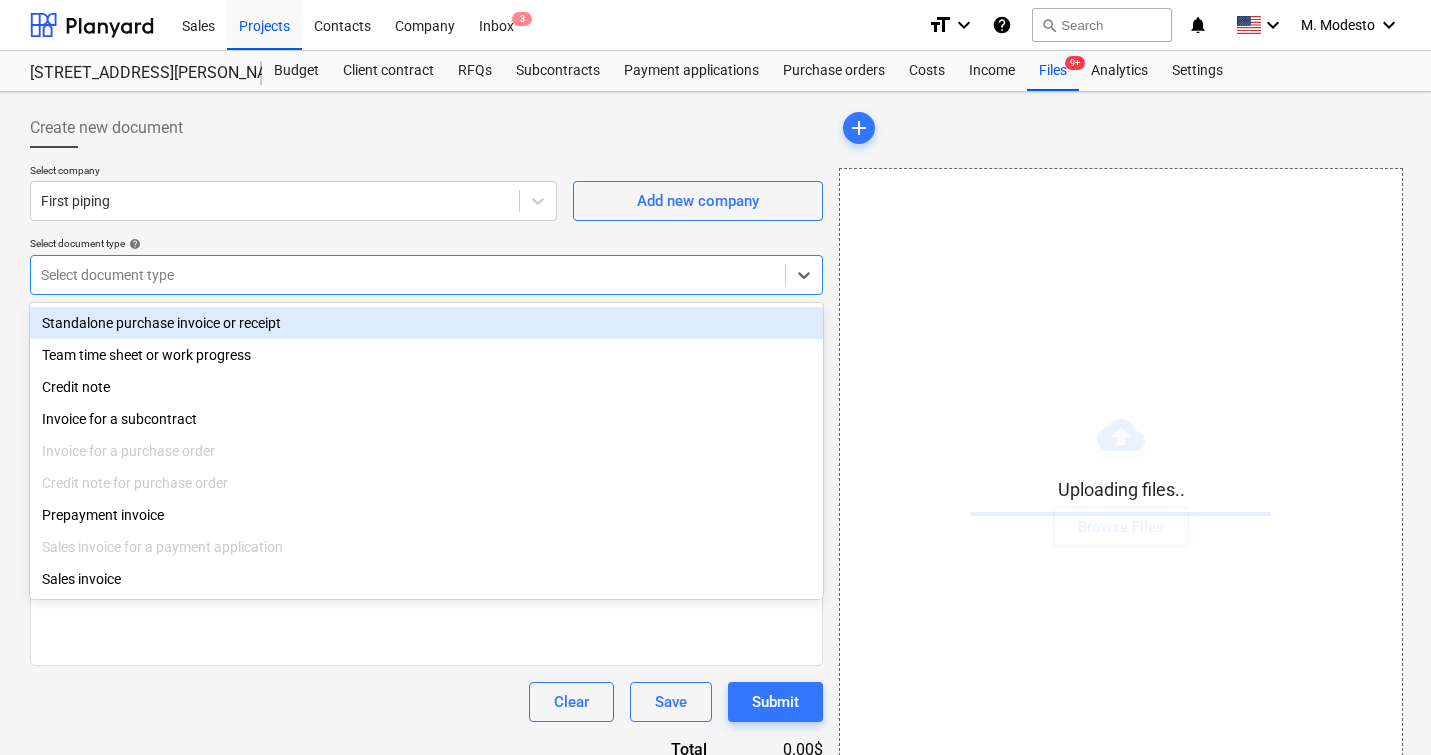 click at bounding box center [408, 275] 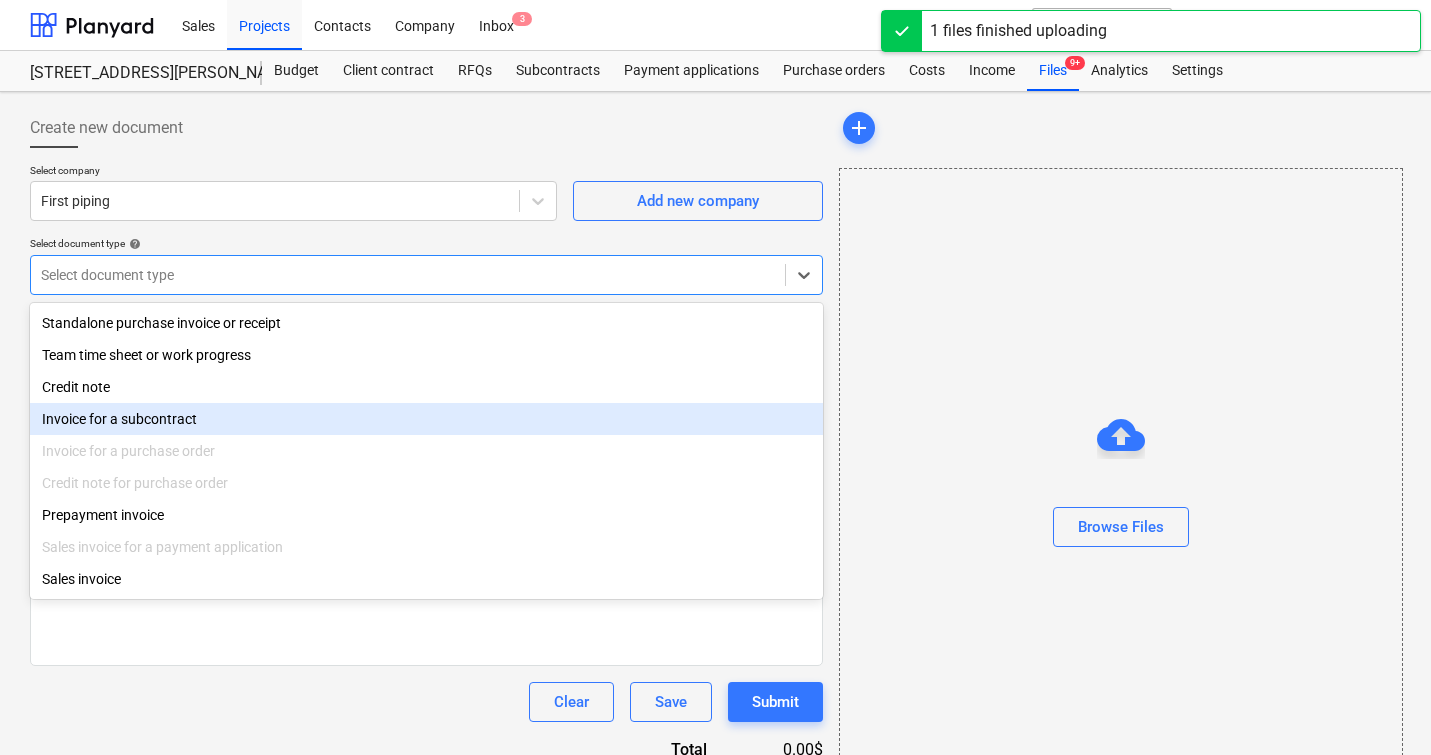 click on "Invoice for a subcontract" at bounding box center [426, 419] 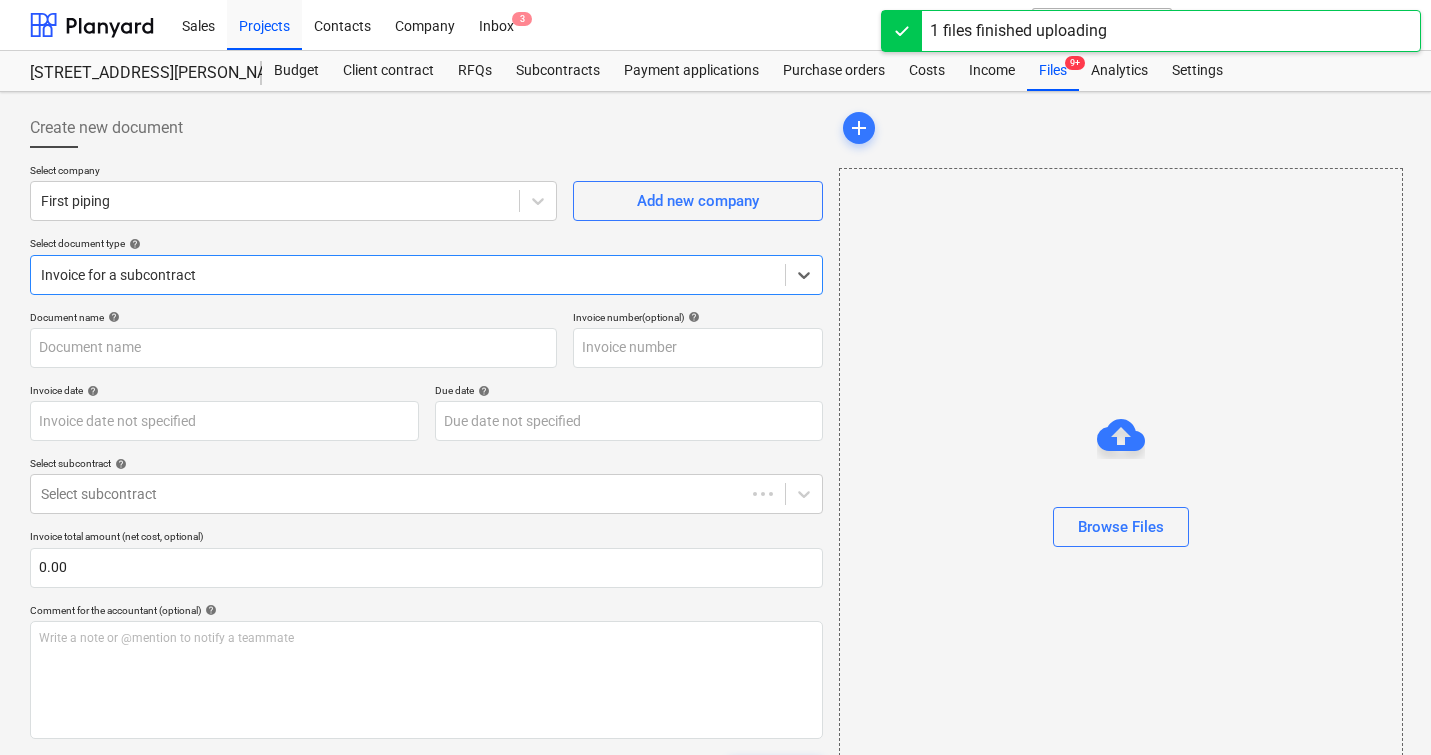 type on "1098.png" 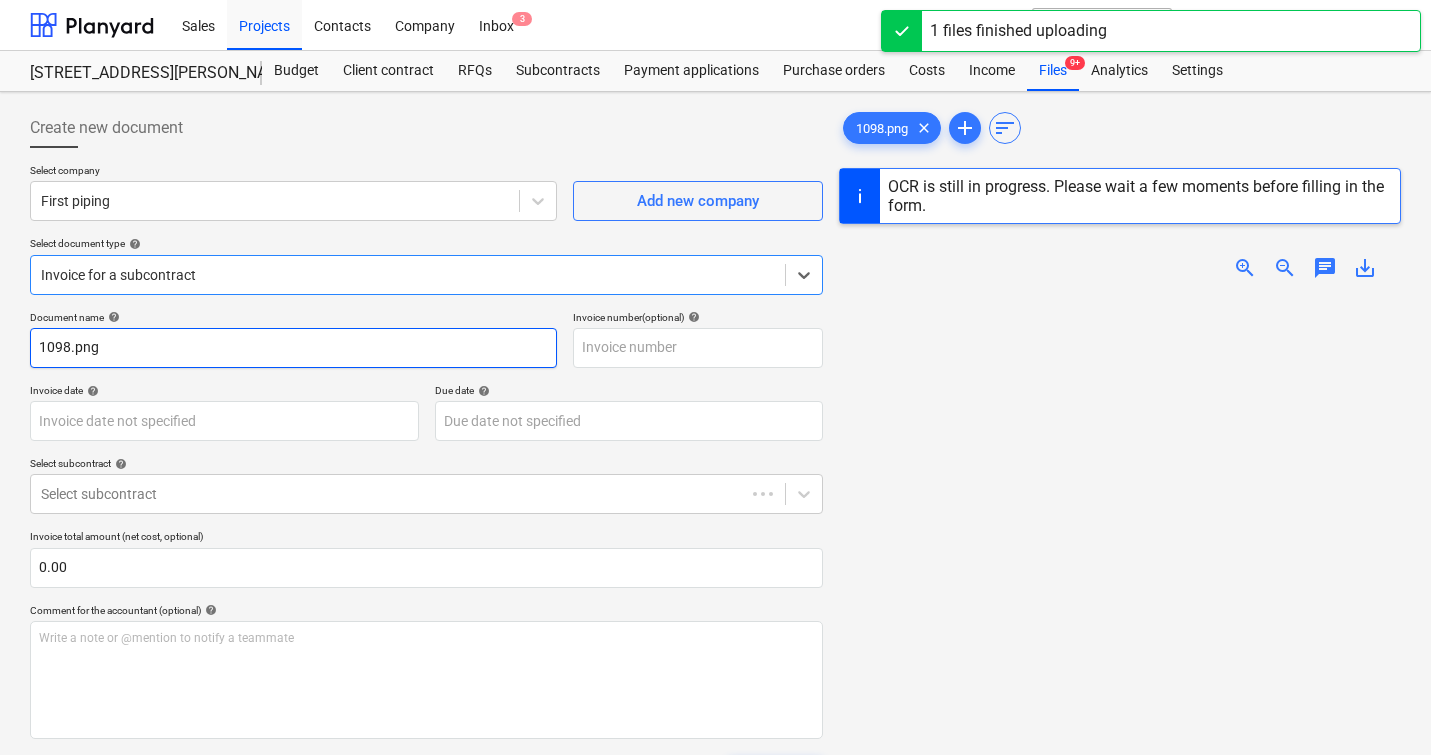 click on "1098.png" at bounding box center [293, 348] 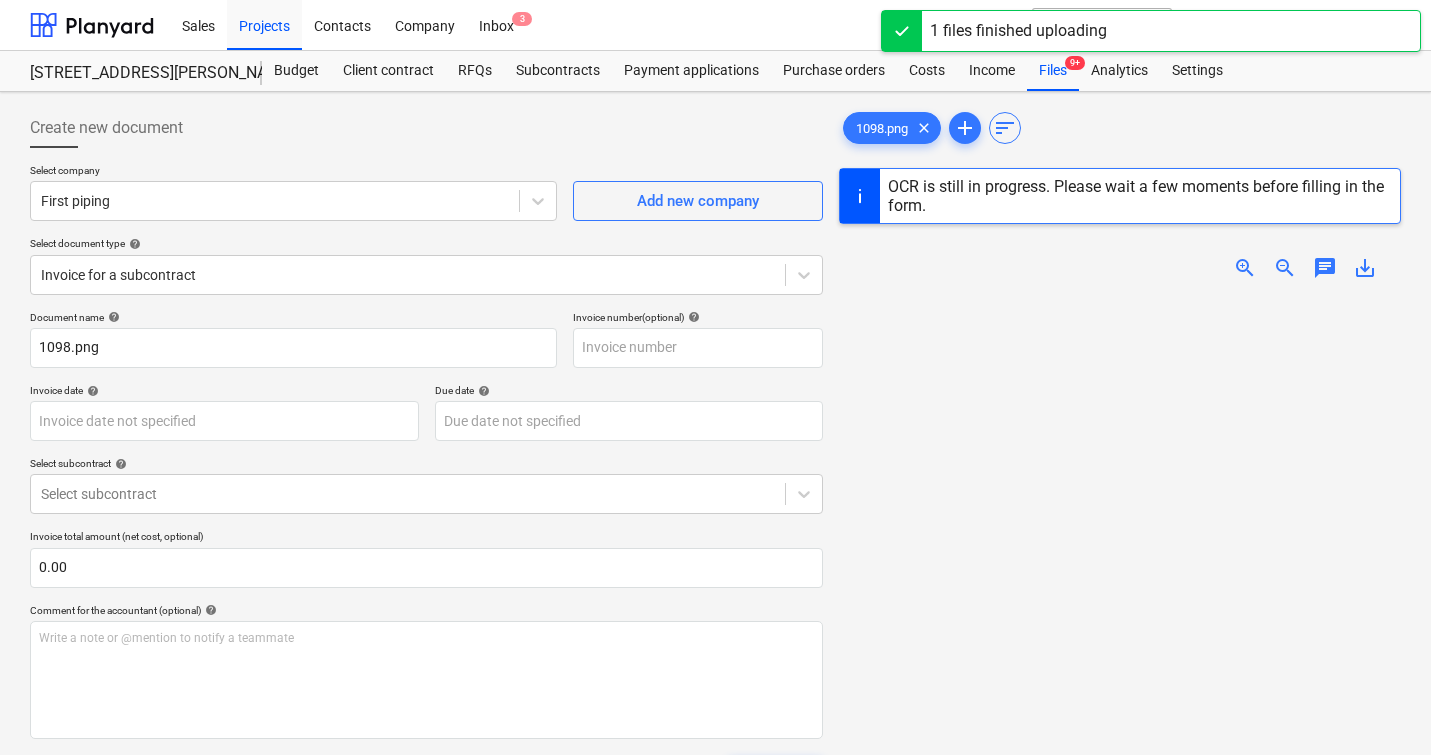 click at bounding box center (1120, 645) 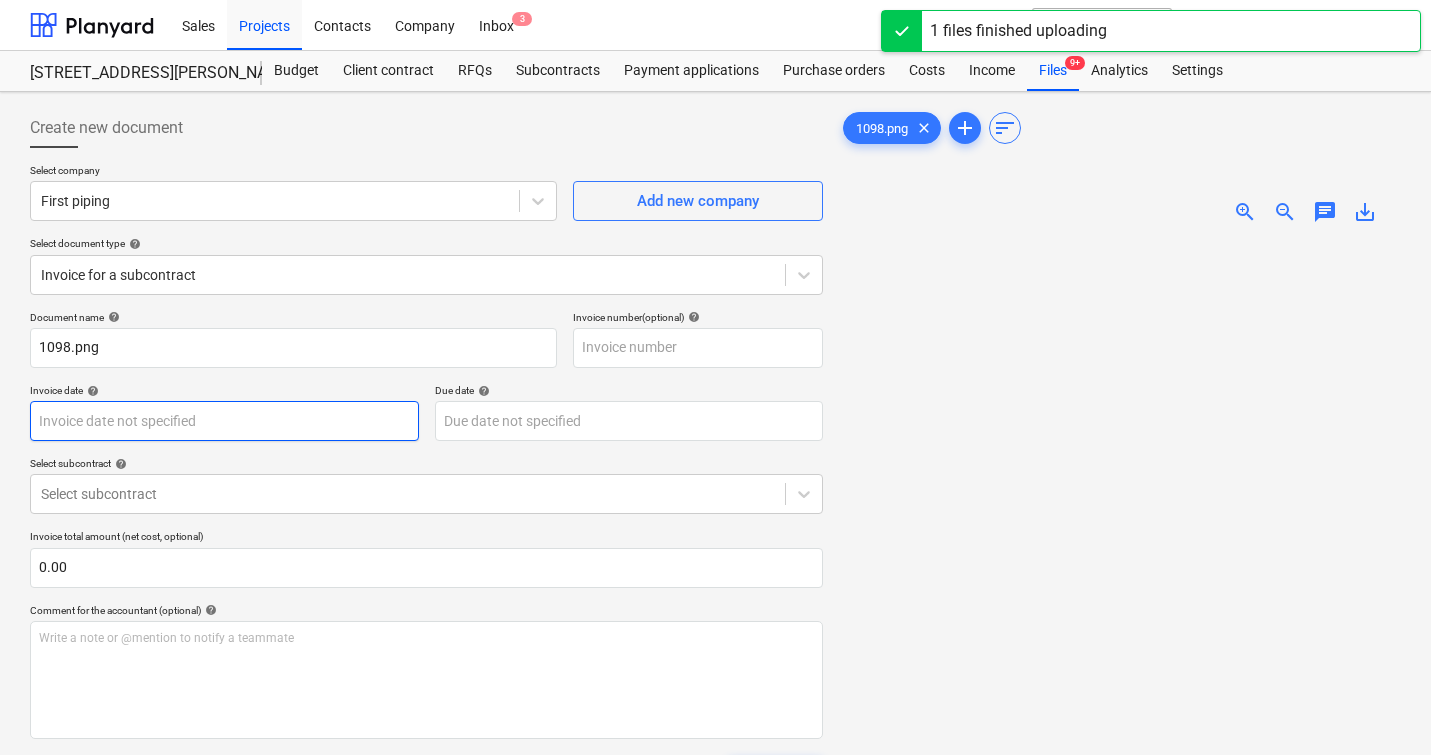 click on "Sales Projects Contacts Company Inbox 3 format_size keyboard_arrow_down help search Search notifications 0 keyboard_arrow_down M. Modesto keyboard_arrow_down 506 Henry Street 506 Henry Street Budget Client contract RFQs Subcontracts Payment applications Purchase orders Costs Income Files 9+ Analytics Settings Create new document Select company First piping   Add new company Select document type help Invoice for a subcontract Document name help 1098.png Invoice number  (optional) help Invoice date help Press the down arrow key to interact with the calendar and
select a date. Press the question mark key to get the keyboard shortcuts for changing dates. Due date help Press the down arrow key to interact with the calendar and
select a date. Press the question mark key to get the keyboard shortcuts for changing dates. Select subcontract help Select subcontract Invoice total amount (net cost, optional) 0.00 Comment for the accountant (optional) help Write a note or @mention to notify a teammate ﻿ Clear" at bounding box center (715, 377) 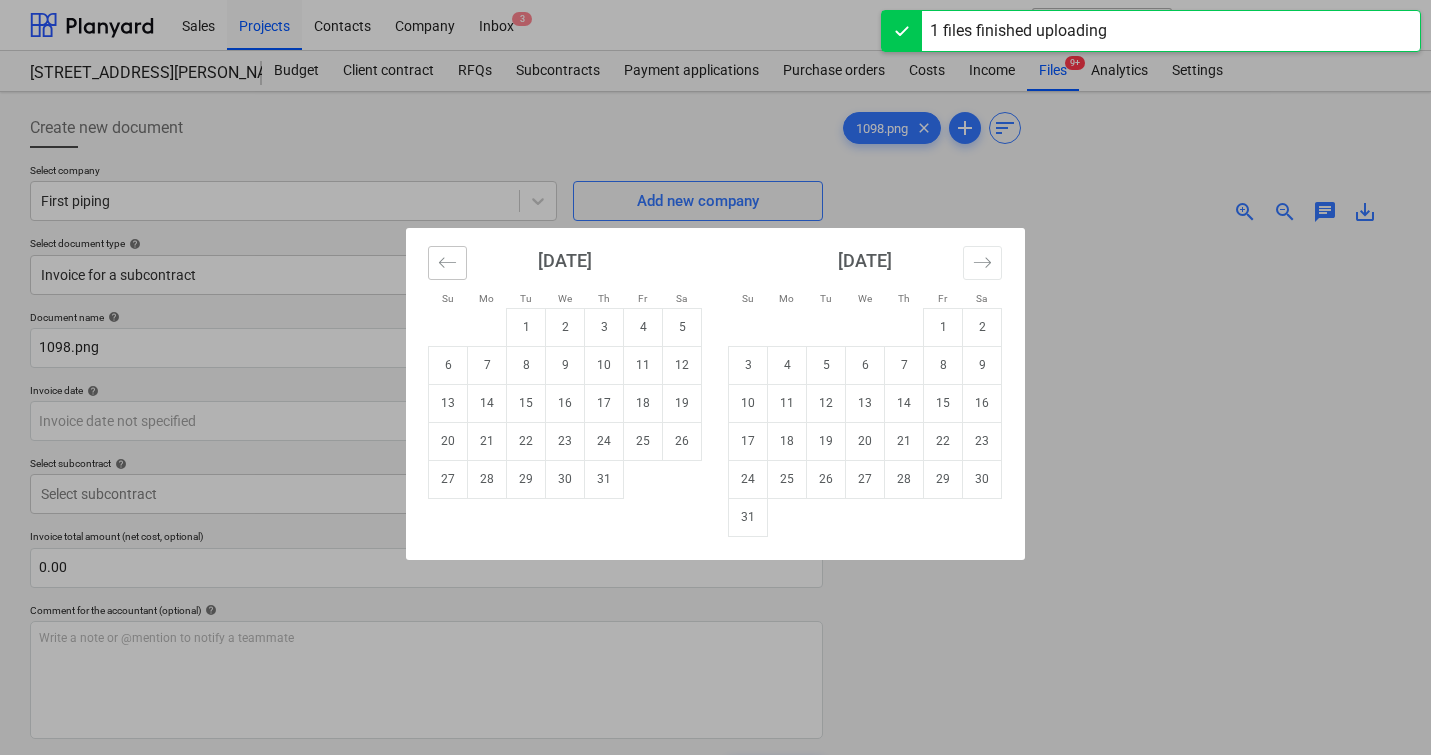 click 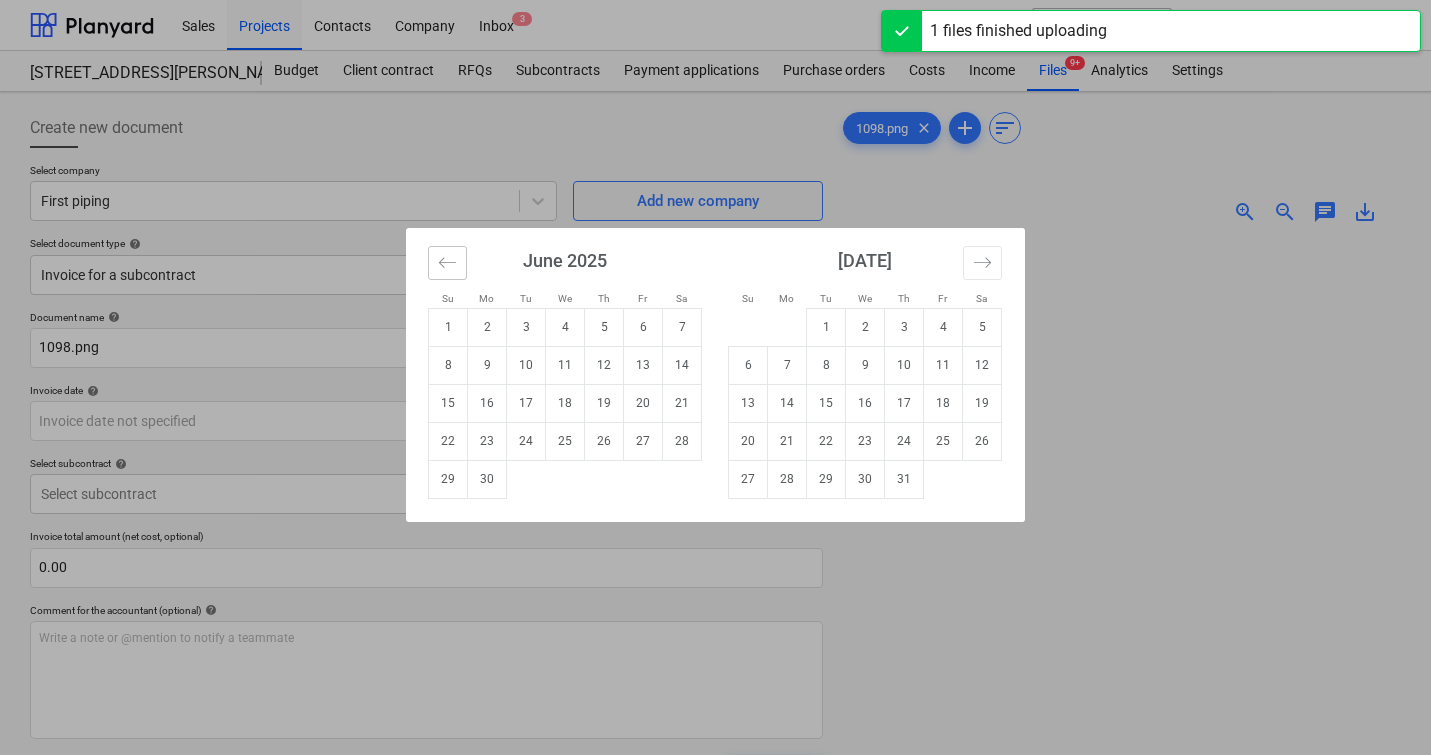 click 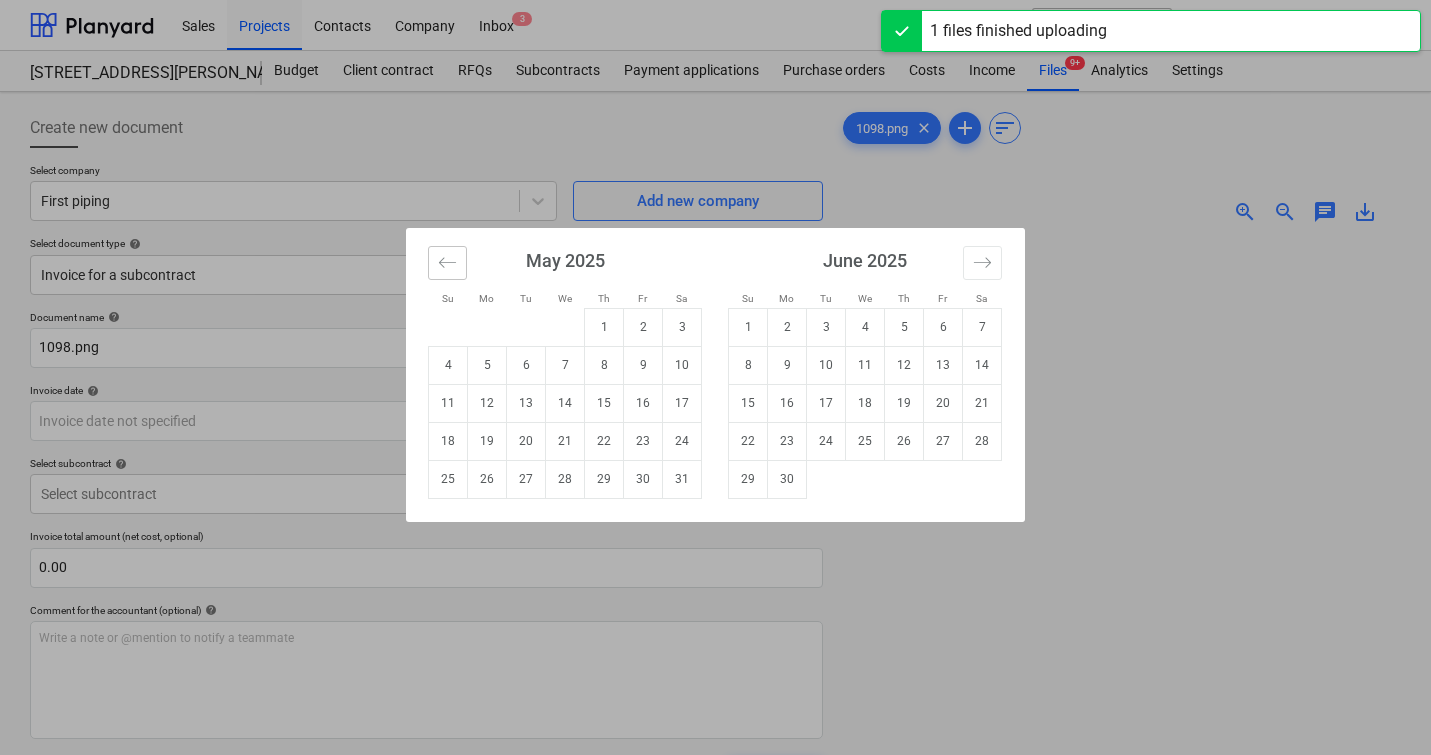 click 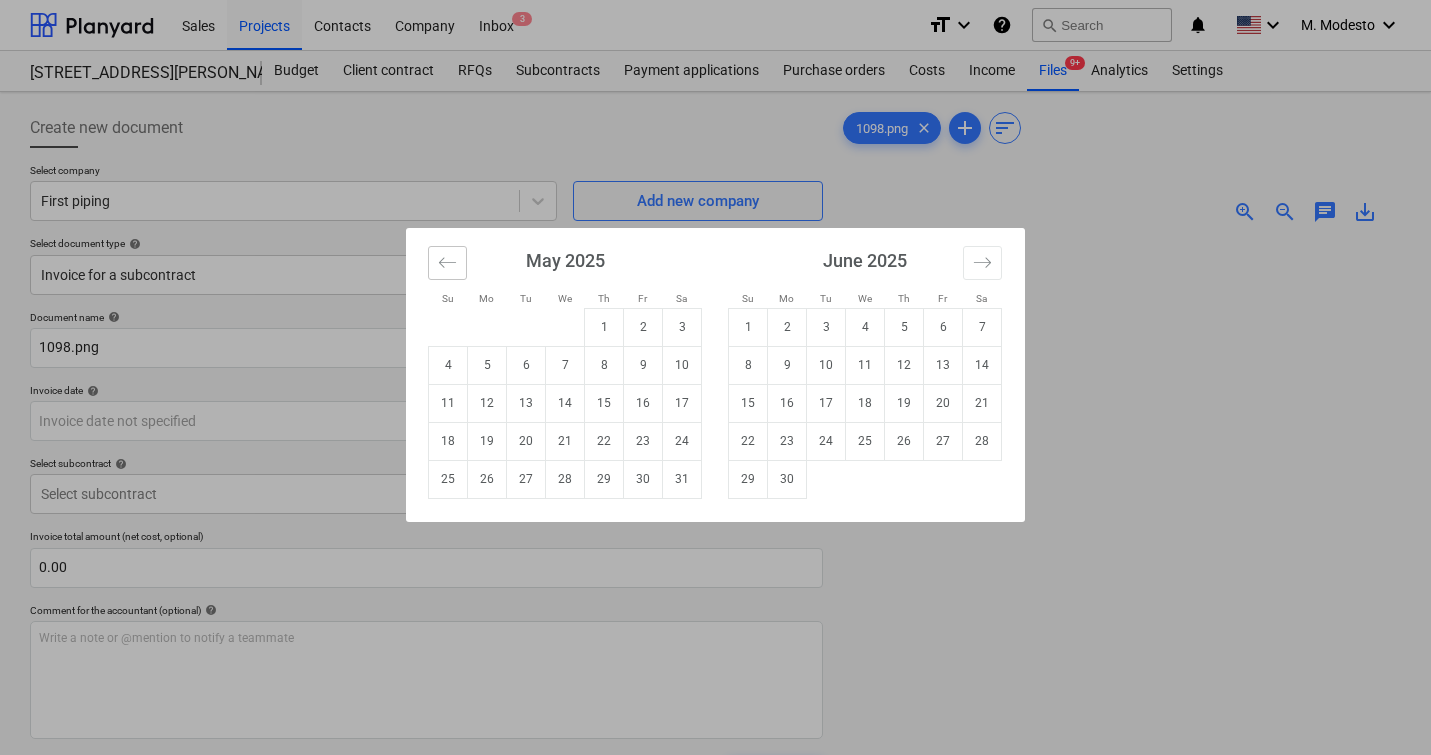 click 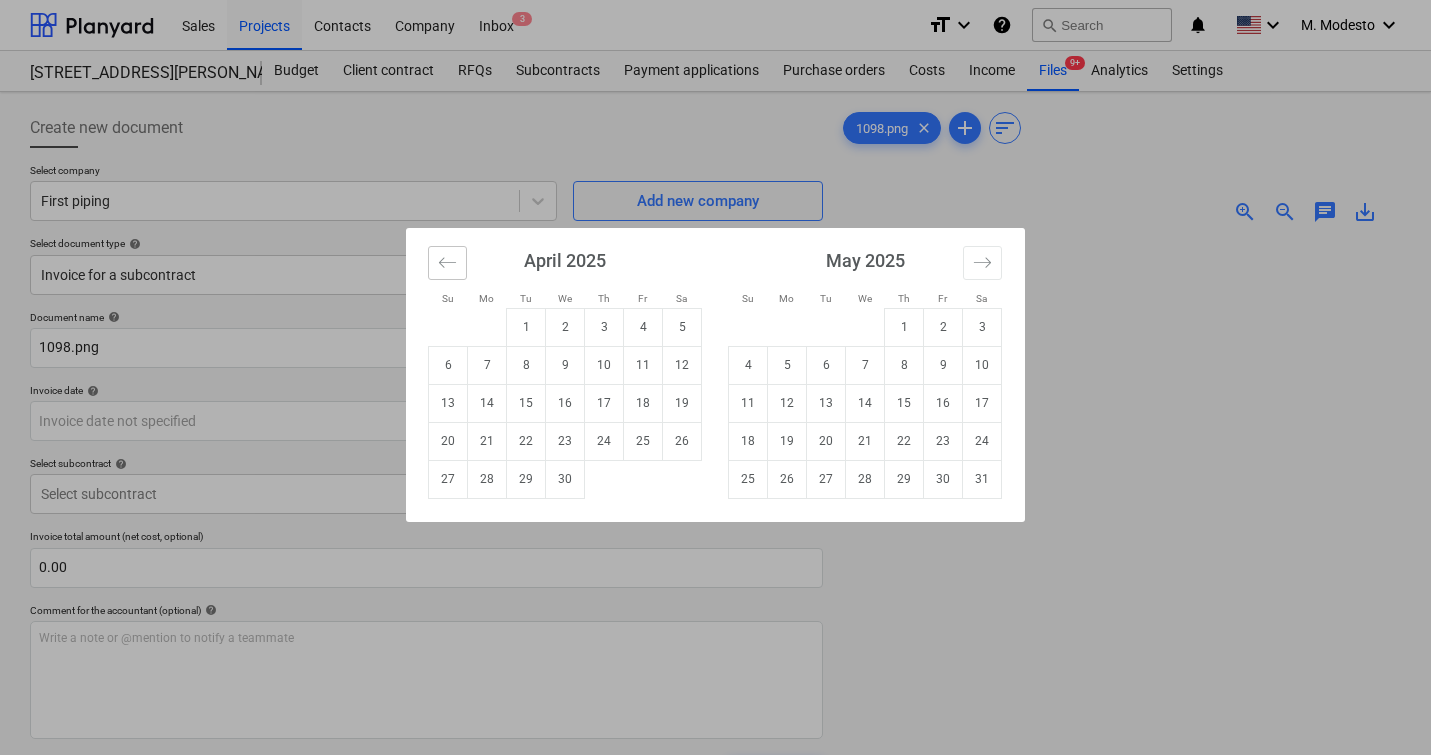 click 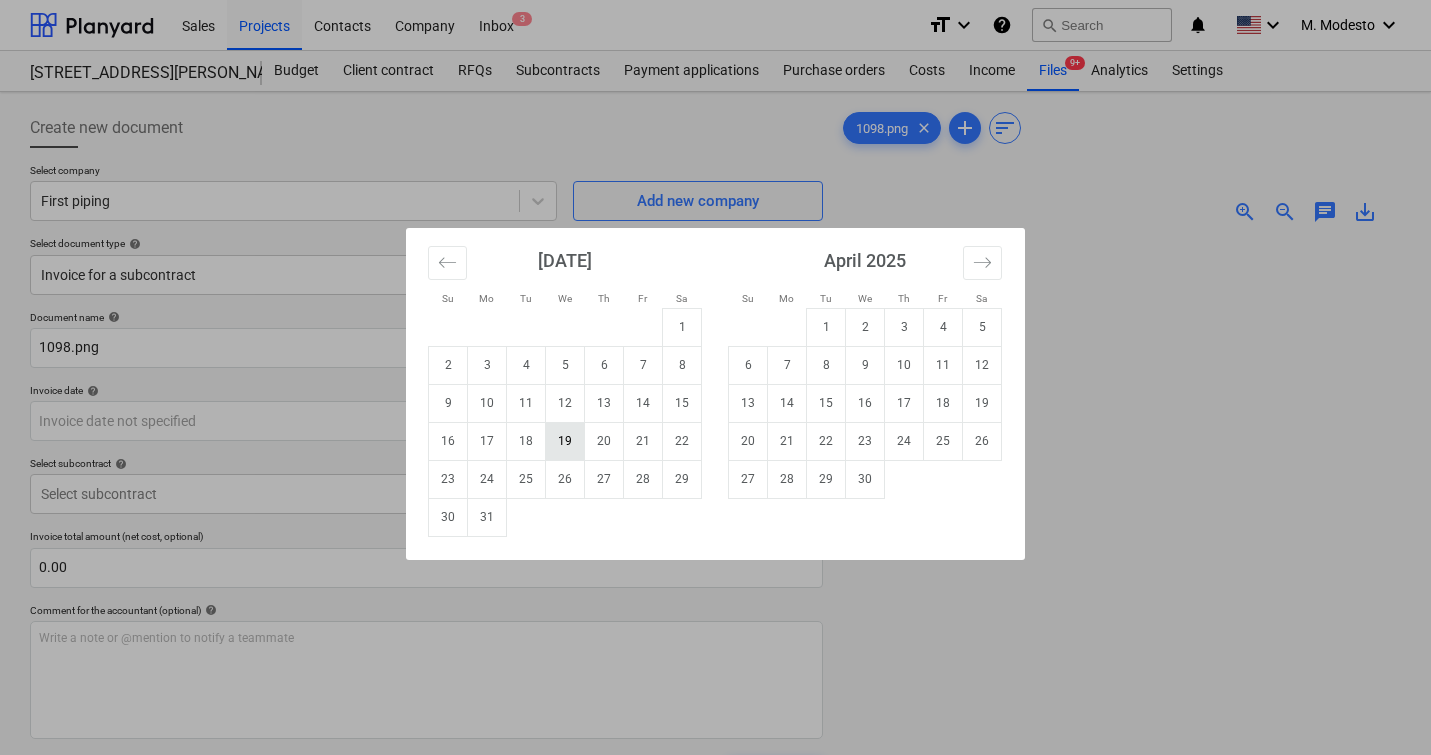 click on "19" at bounding box center (565, 441) 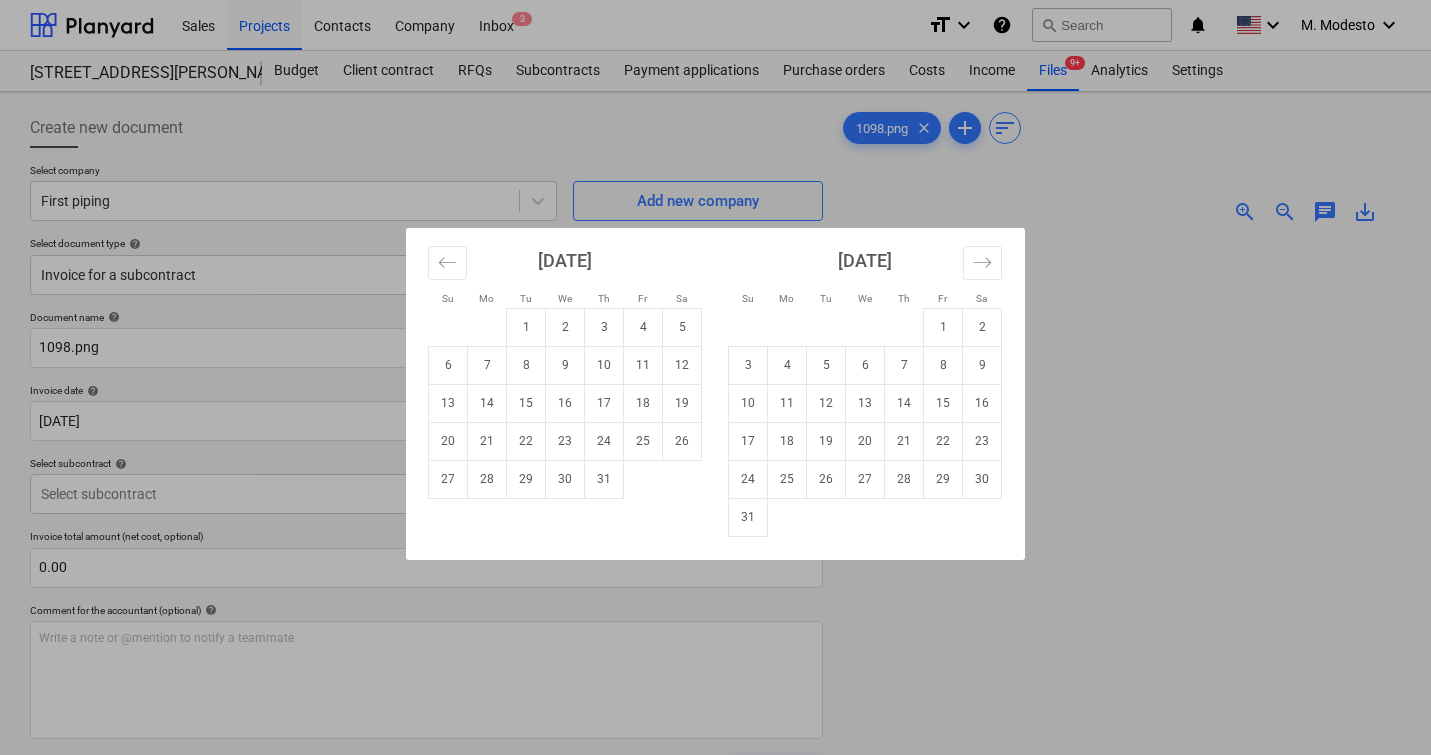 click on "Sales Projects Contacts Company Inbox 3 format_size keyboard_arrow_down help search Search notifications 0 keyboard_arrow_down M. Modesto keyboard_arrow_down 506 Henry Street 506 Henry Street Budget Client contract RFQs Subcontracts Payment applications Purchase orders Costs Income Files 9+ Analytics Settings Create new document Select company First piping   Add new company Select document type help Invoice for a subcontract Document name help 1098.png Invoice number  (optional) help Invoice date help 19 Mar 2025 19.03.2025 Press the down arrow key to interact with the calendar and
select a date. Press the question mark key to get the keyboard shortcuts for changing dates. Due date help Press the down arrow key to interact with the calendar and
select a date. Press the question mark key to get the keyboard shortcuts for changing dates. Select subcontract help Select subcontract Invoice total amount (net cost, optional) 0.00 Comment for the accountant (optional) help ﻿ Clear Save Submit Total 0.00$" at bounding box center [715, 377] 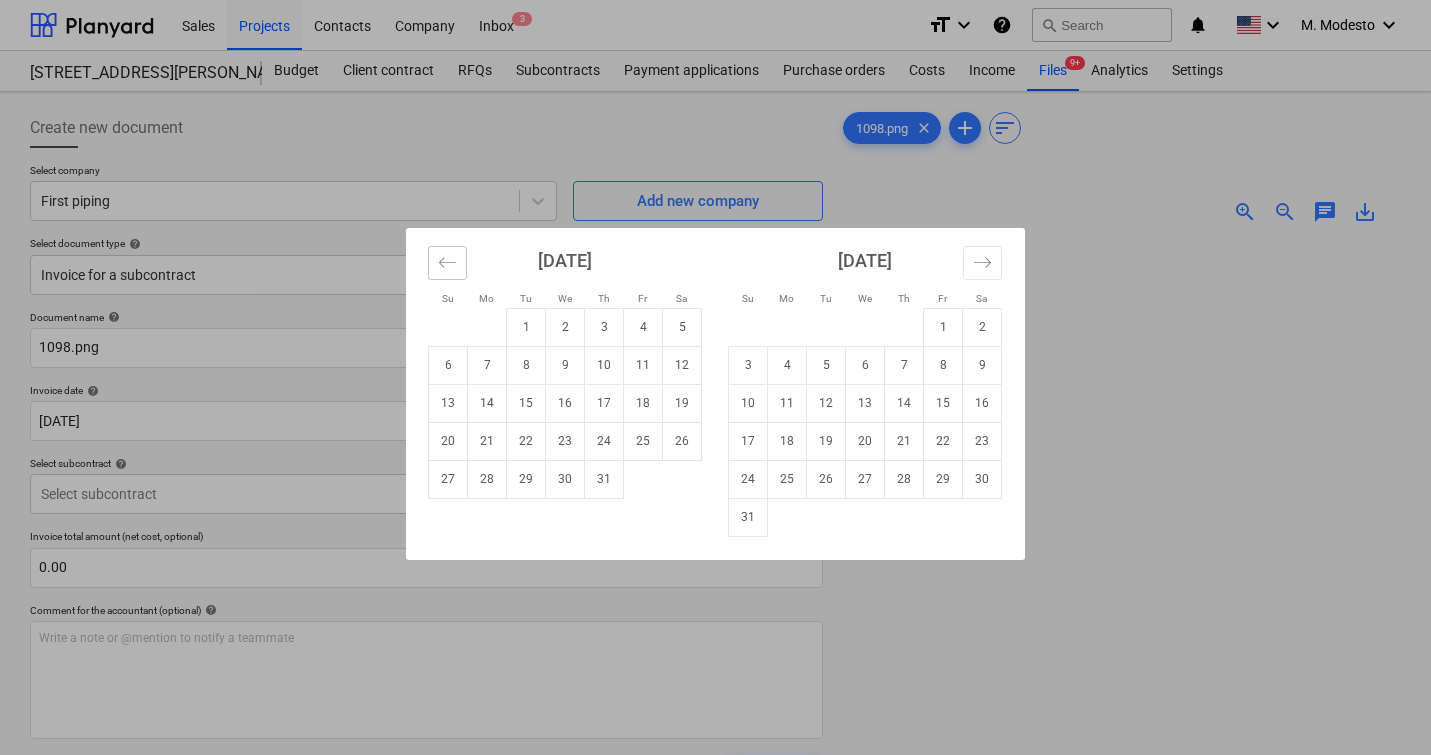 click 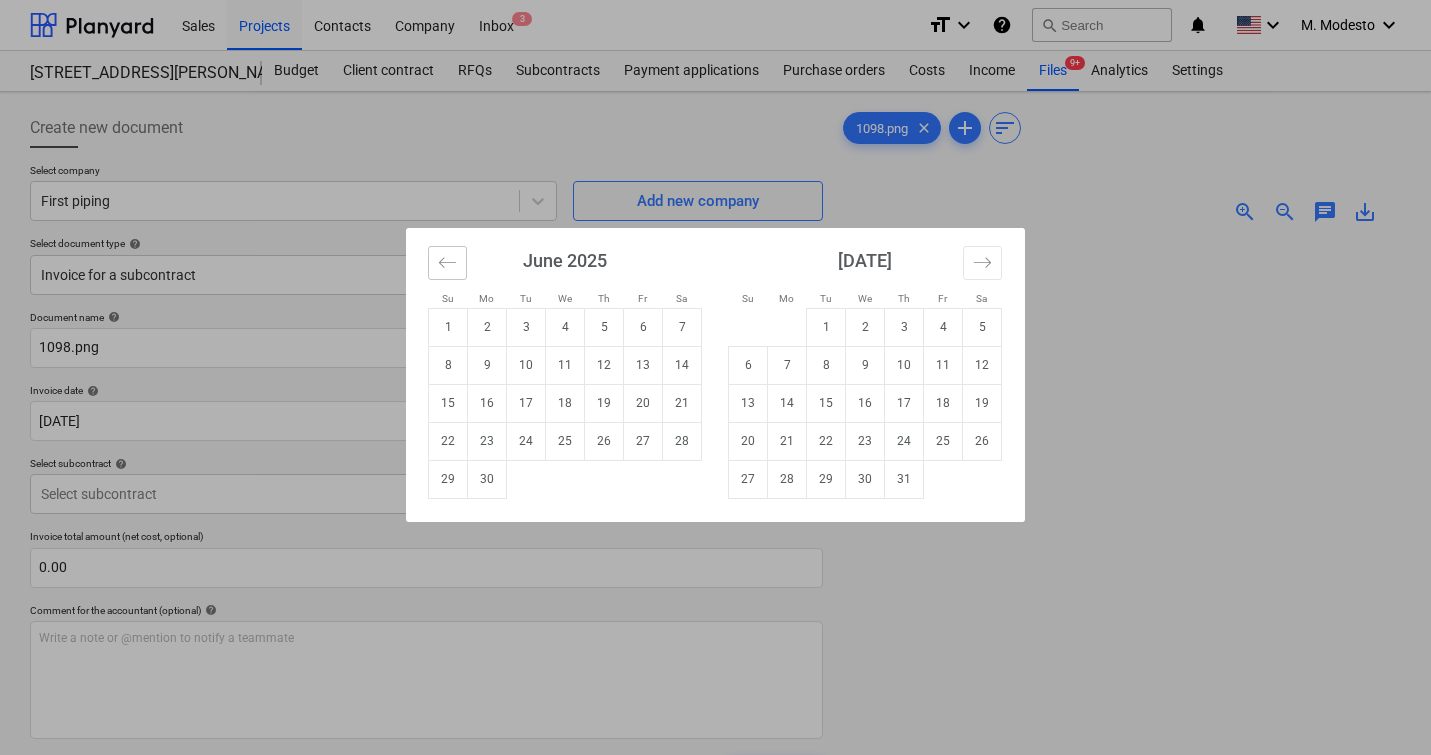 click 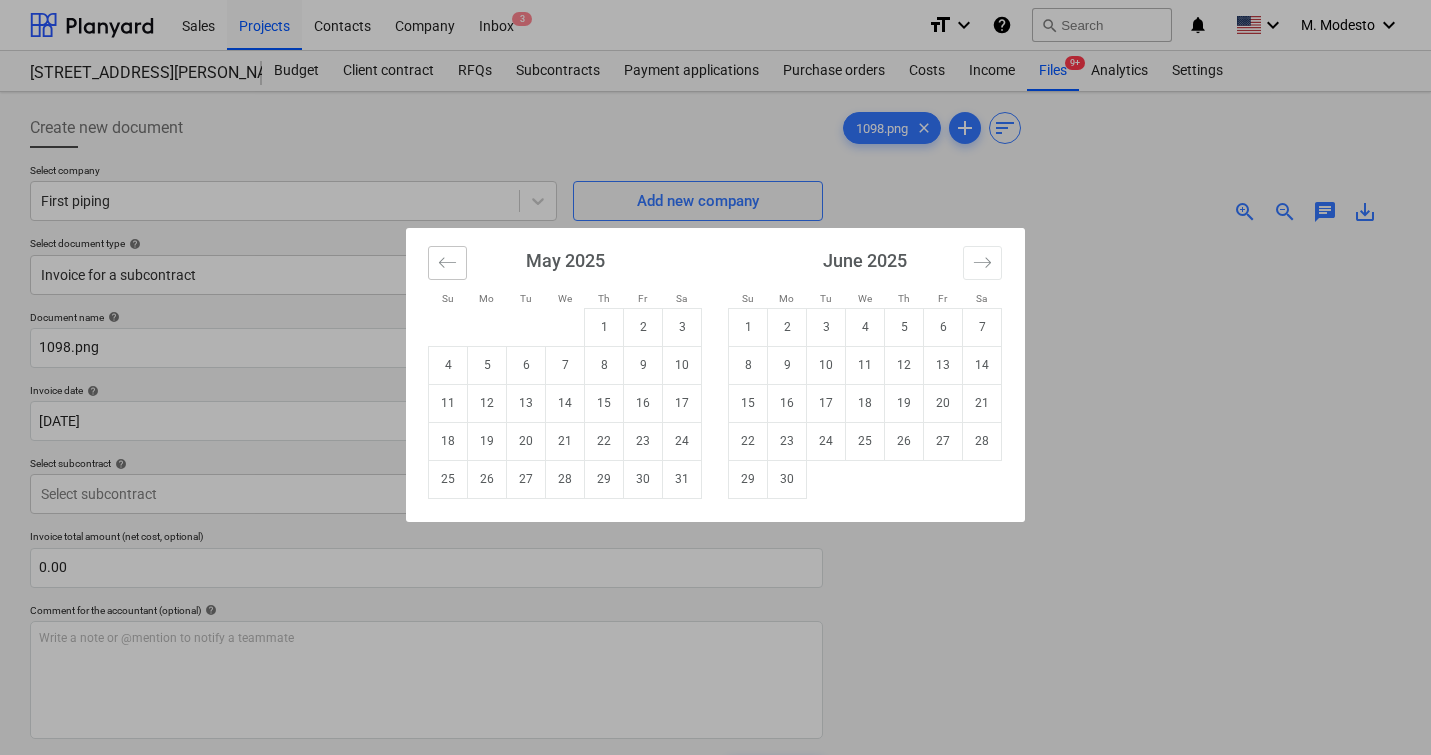 click 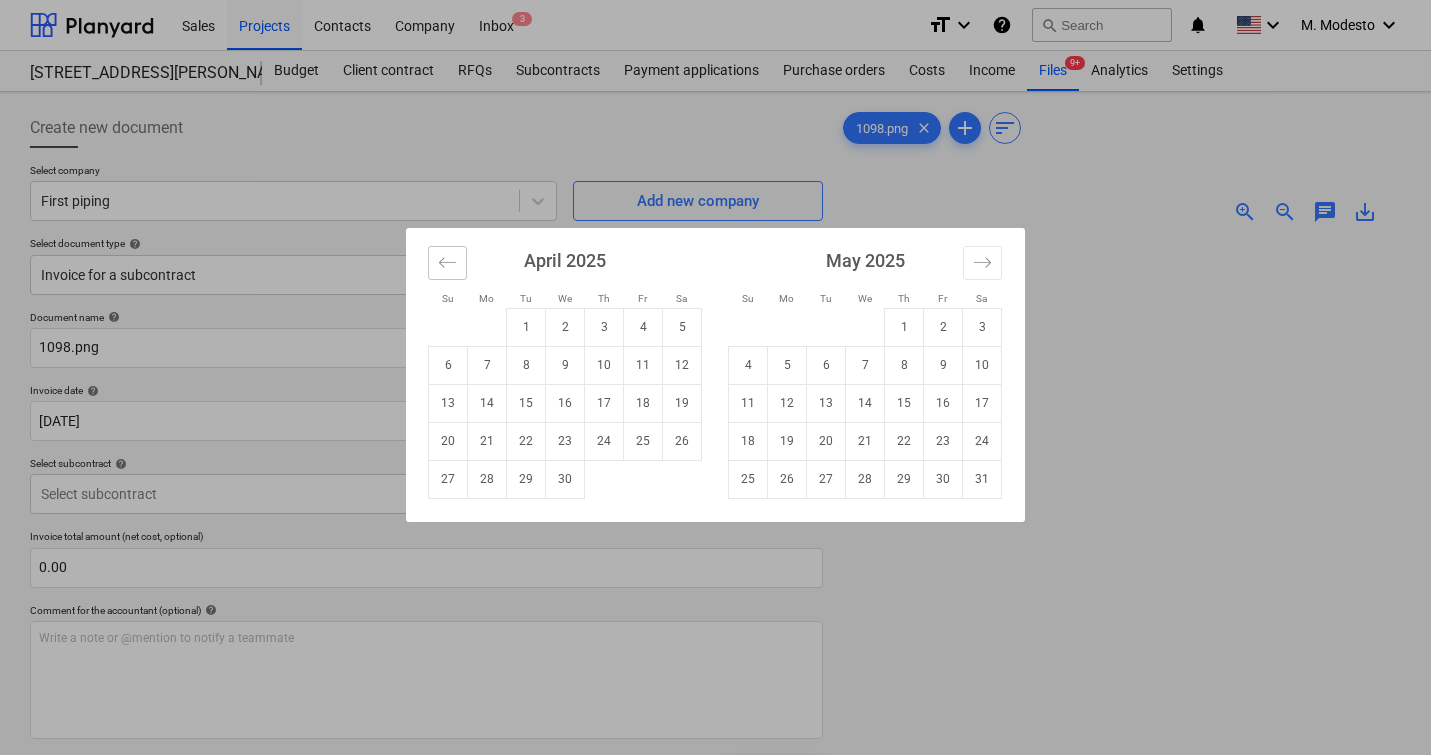 click 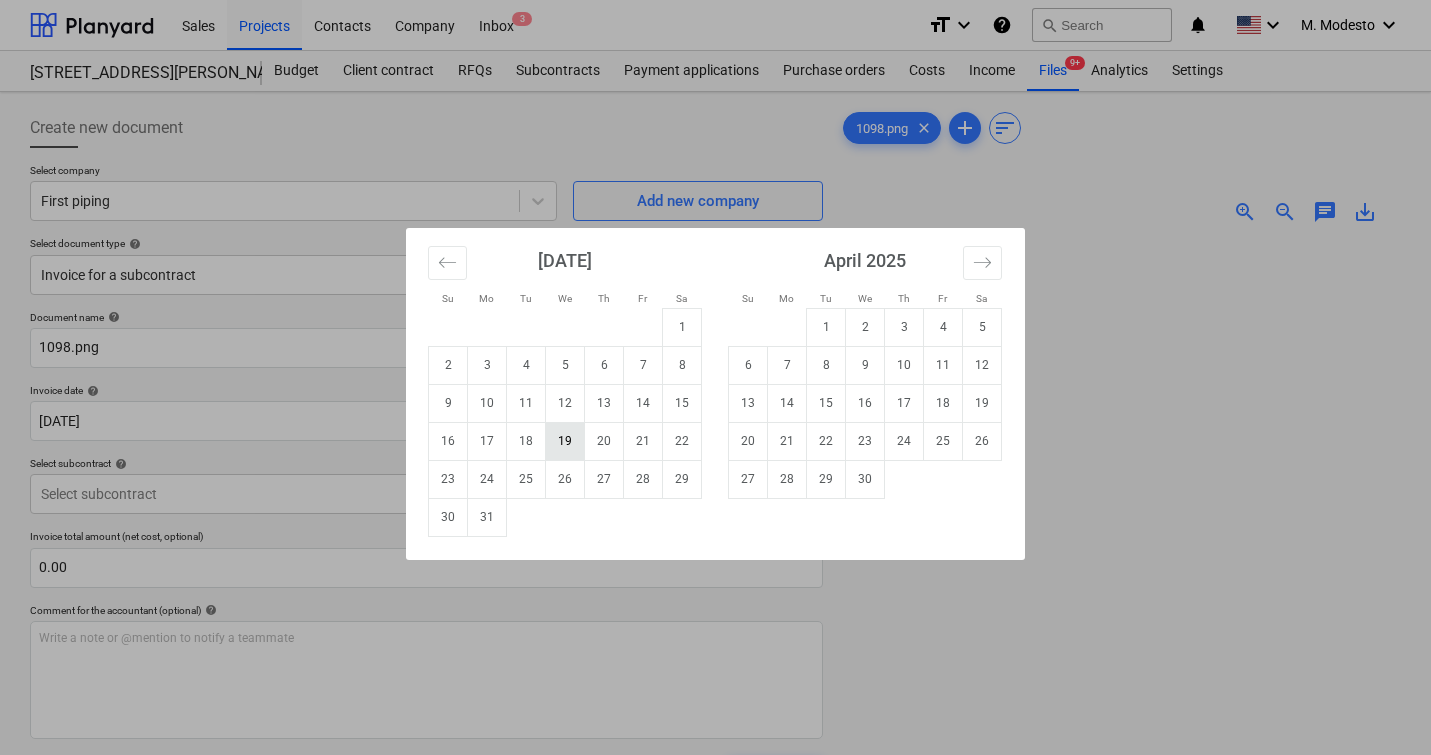 click on "19" at bounding box center [565, 441] 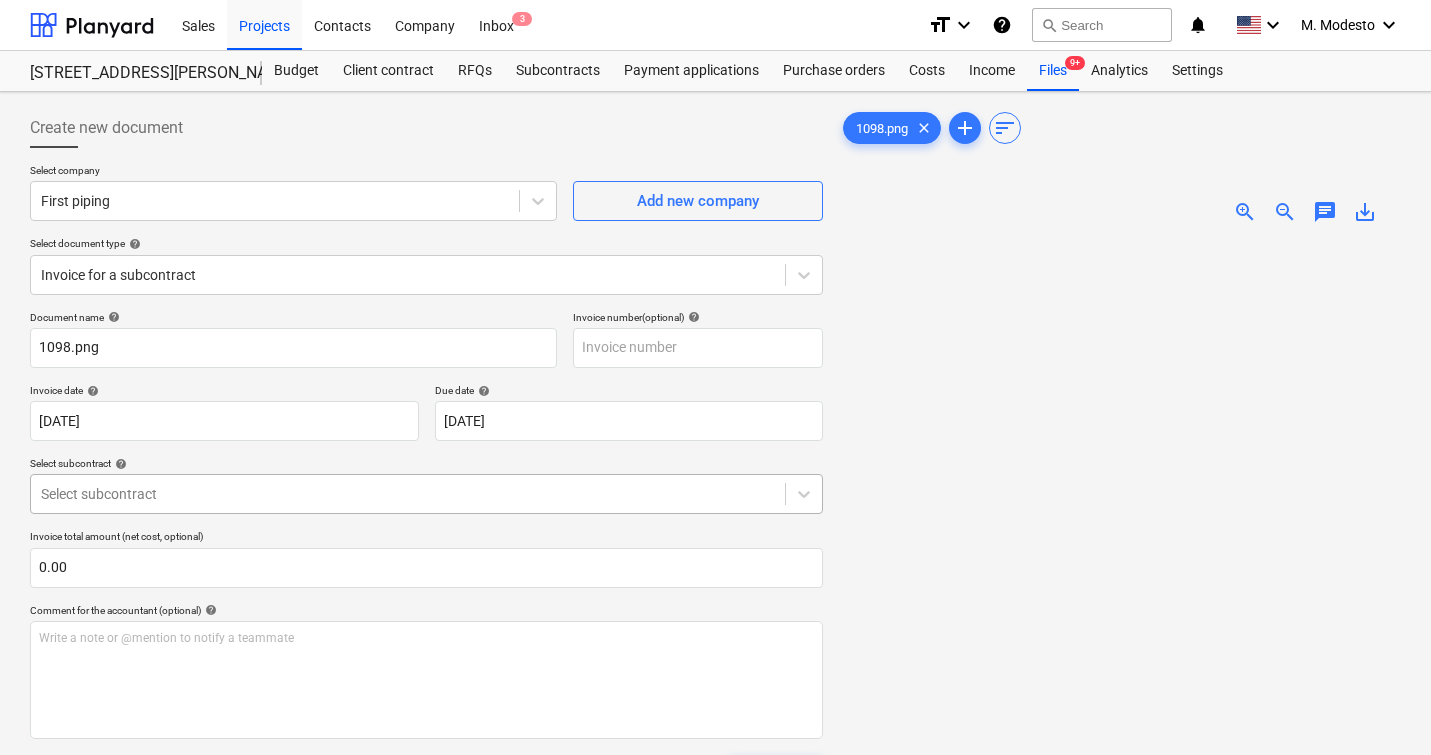 click on "Sales Projects Contacts Company Inbox 3 format_size keyboard_arrow_down help search Search notifications 0 keyboard_arrow_down M. Modesto keyboard_arrow_down 506 Henry Street 506 Henry Street Budget Client contract RFQs Subcontracts Payment applications Purchase orders Costs Income Files 9+ Analytics Settings Create new document Select company First piping   Add new company Select document type help Invoice for a subcontract Document name help 1098.png Invoice number  (optional) help Invoice date help 19 Mar 2025 19.03.2025 Press the down arrow key to interact with the calendar and
select a date. Press the question mark key to get the keyboard shortcuts for changing dates. Due date help 19 Mar 2025 19.03.2025 Press the down arrow key to interact with the calendar and
select a date. Press the question mark key to get the keyboard shortcuts for changing dates. Select subcontract help Select subcontract Invoice total amount (net cost, optional) 0.00 Comment for the accountant (optional) help ﻿ Clear" at bounding box center (715, 377) 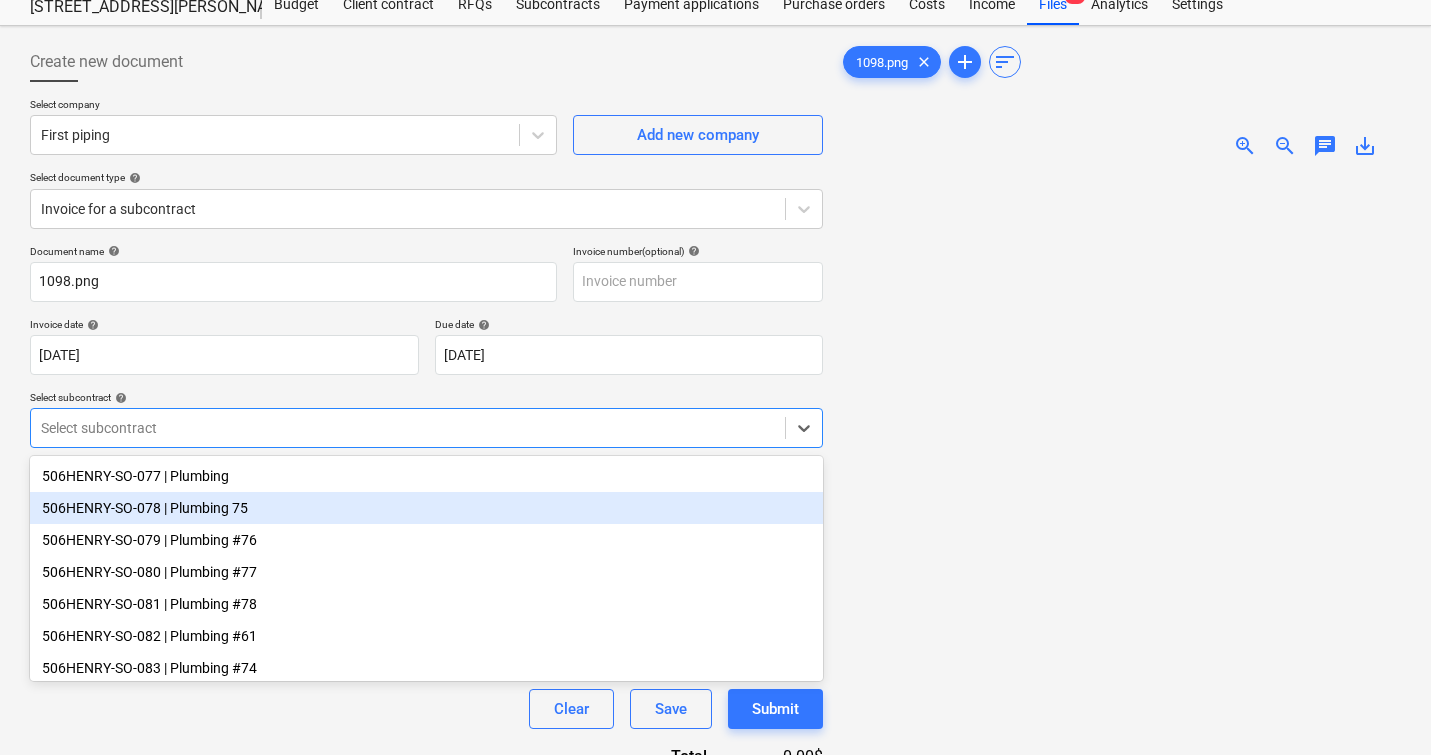 scroll, scrollTop: 75, scrollLeft: 0, axis: vertical 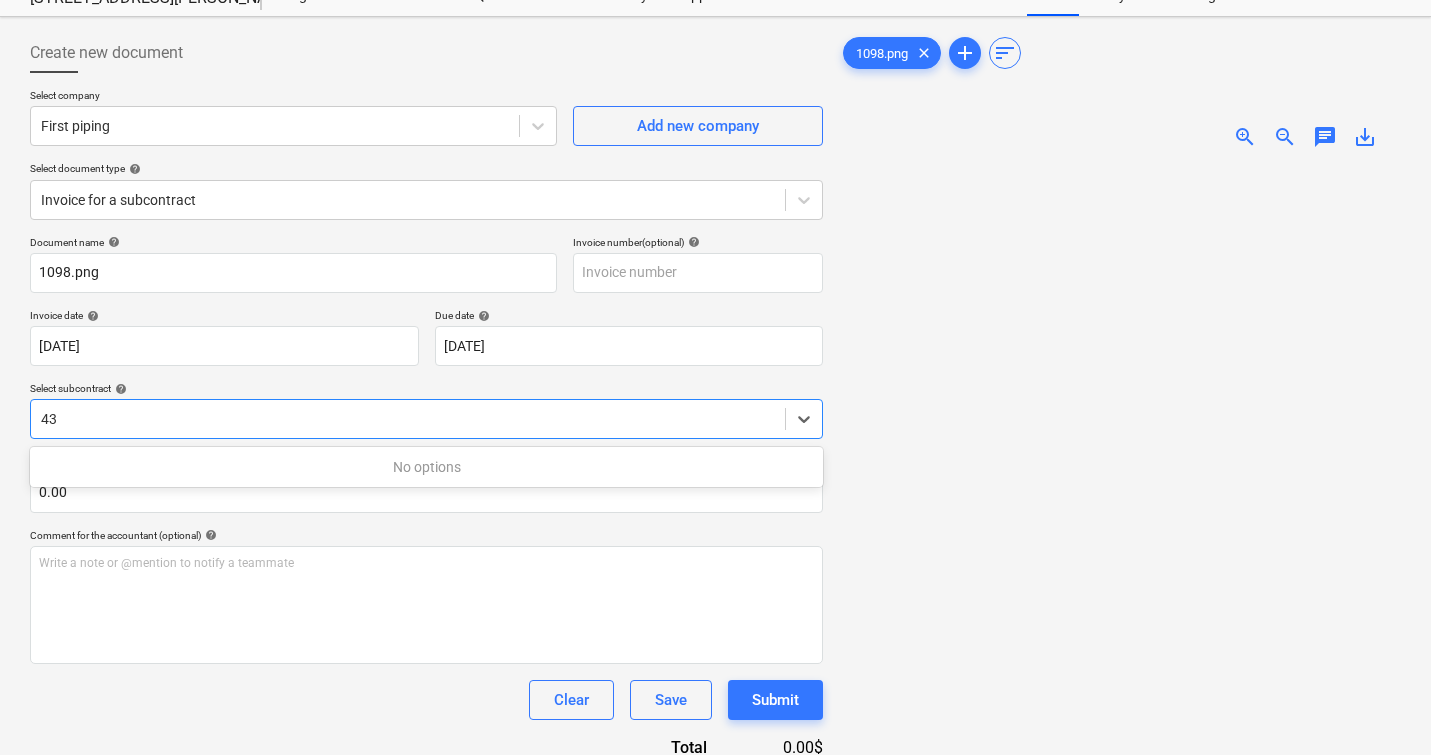 type on "43" 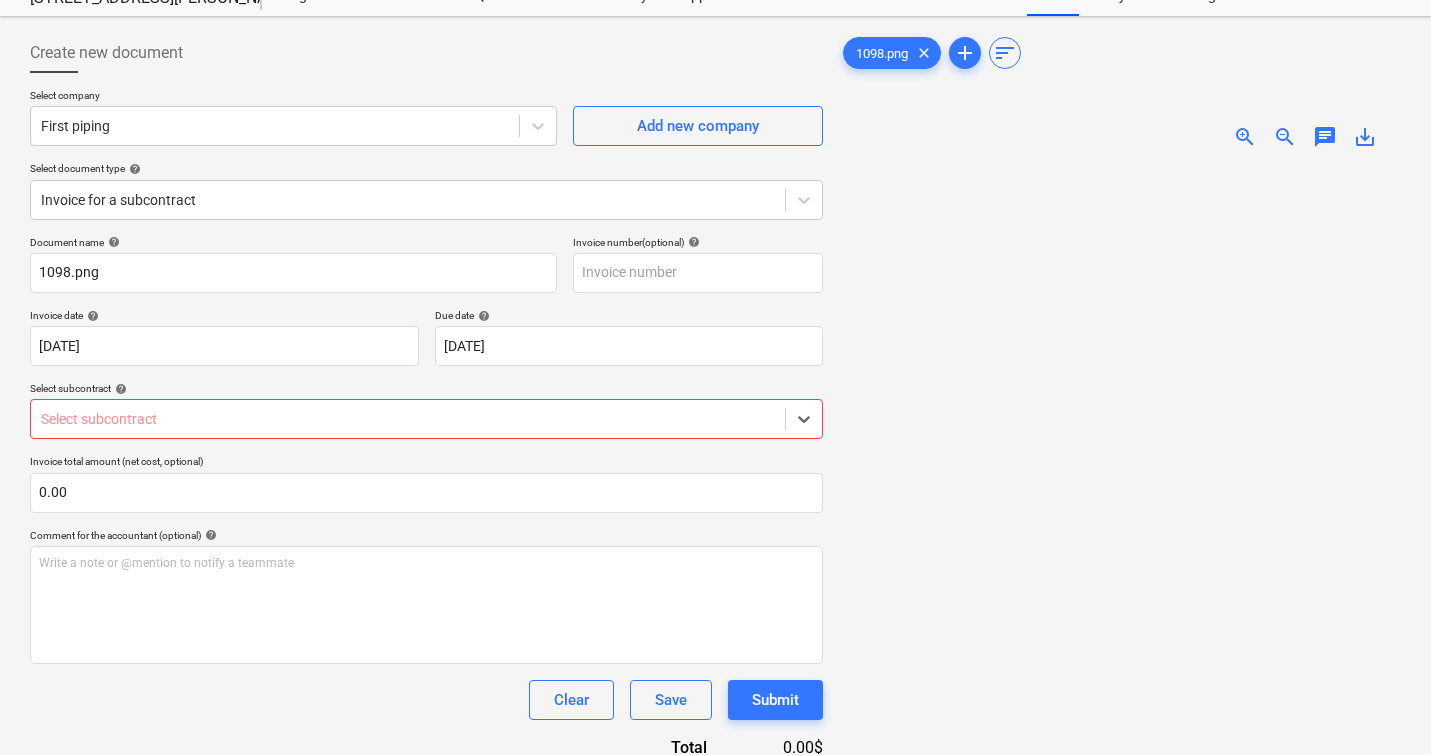 click at bounding box center (408, 419) 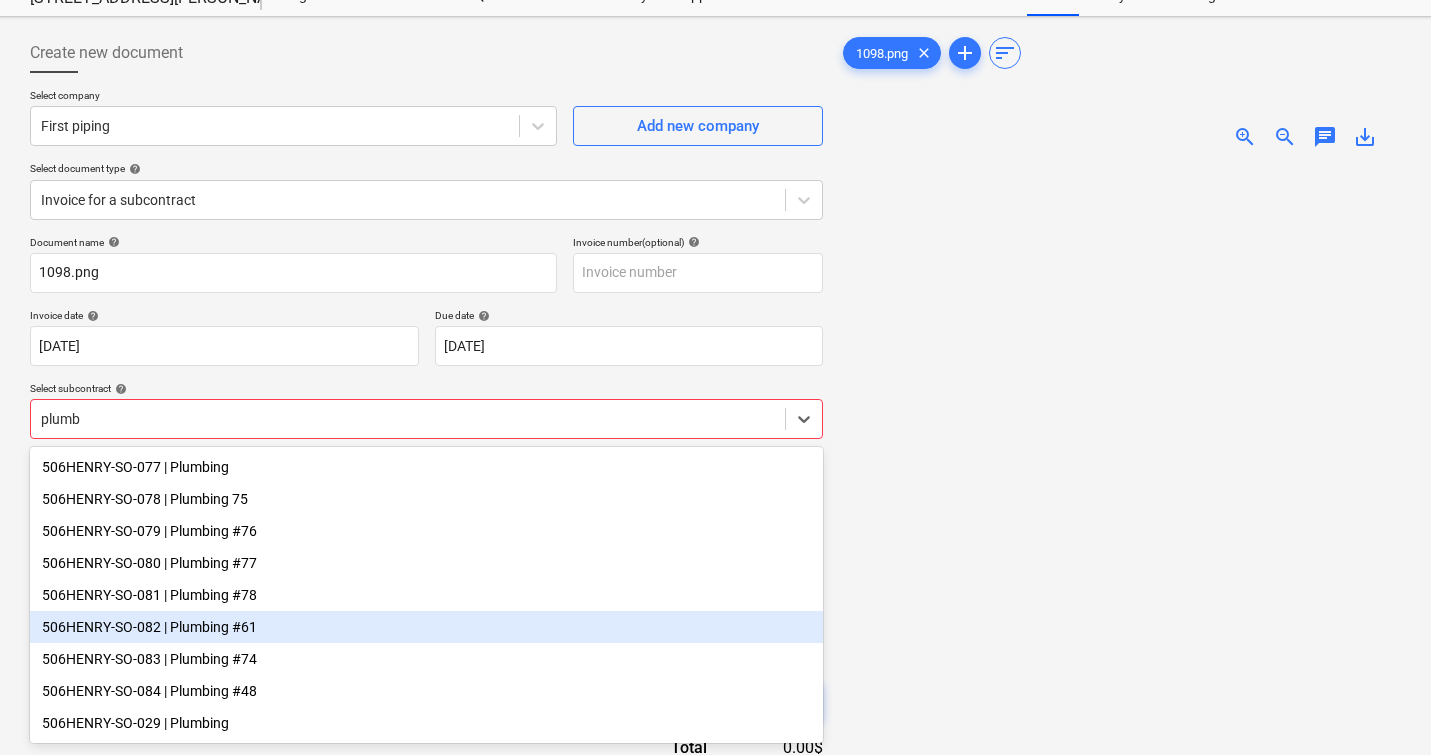 scroll, scrollTop: 0, scrollLeft: 0, axis: both 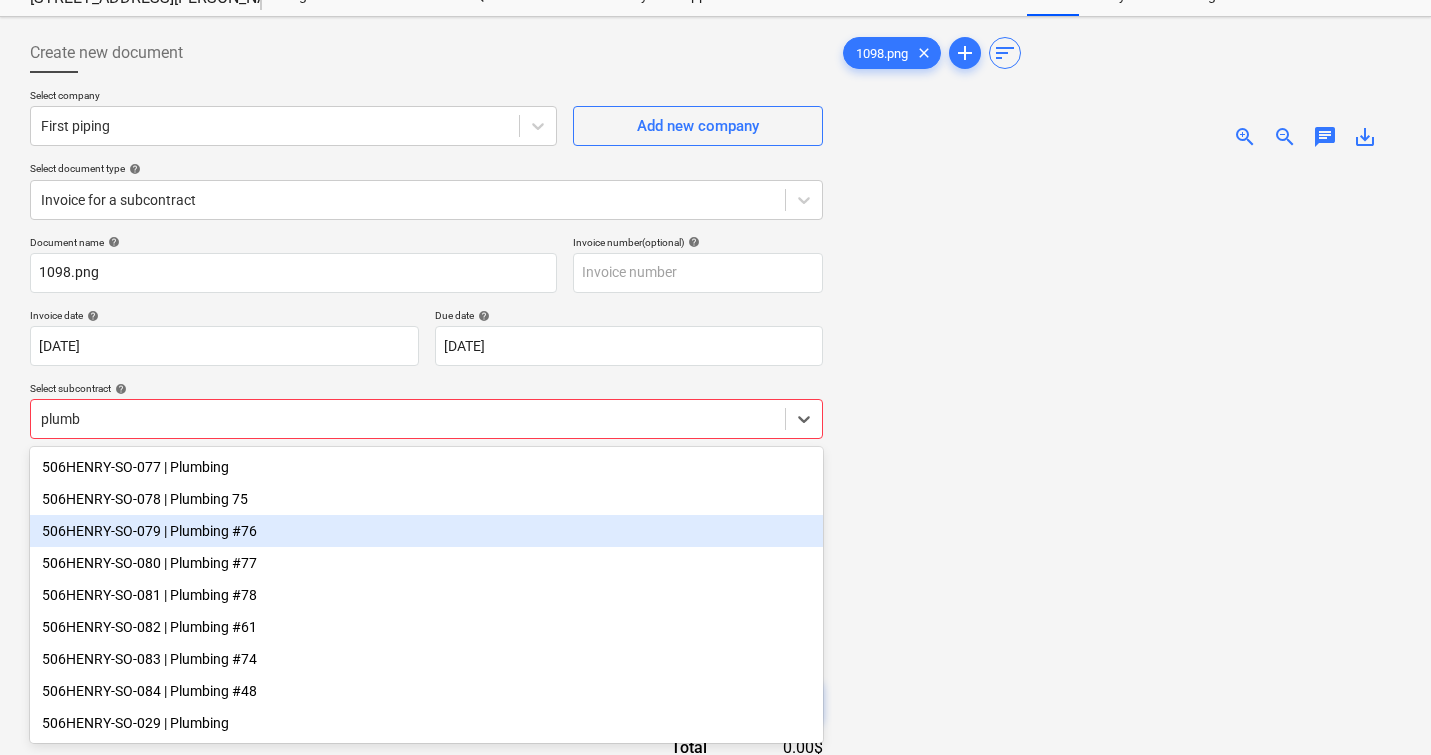 type on "plumb" 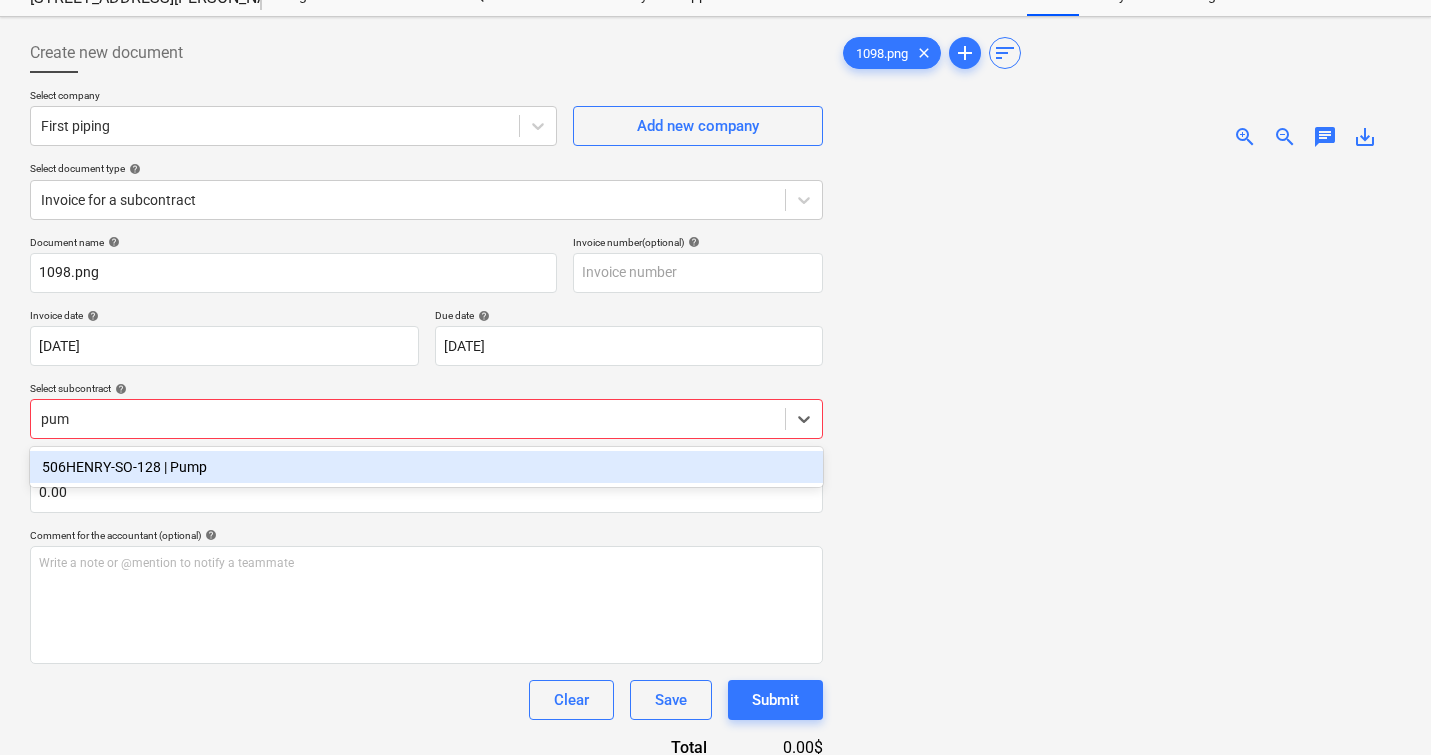 type on "pump" 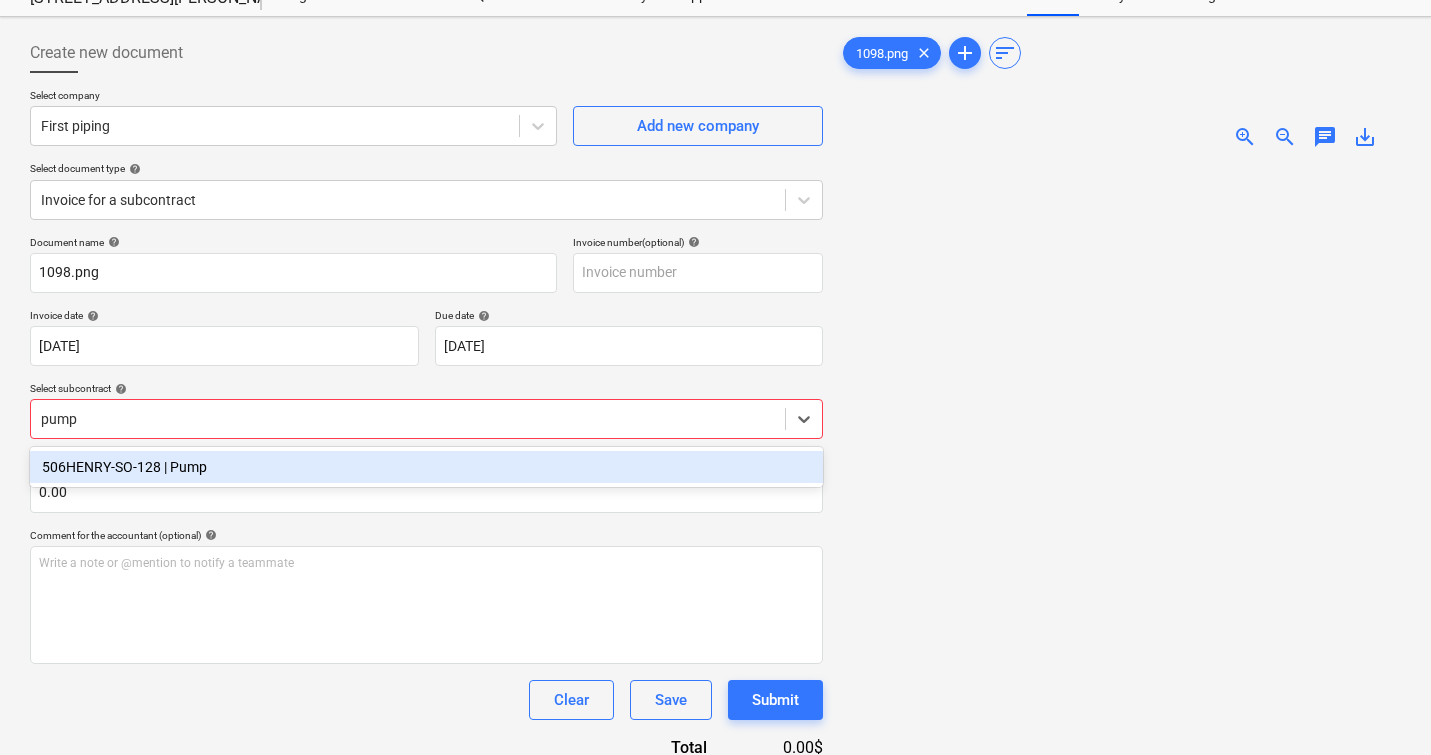 click on "506HENRY-SO-128 | Pump" at bounding box center (426, 467) 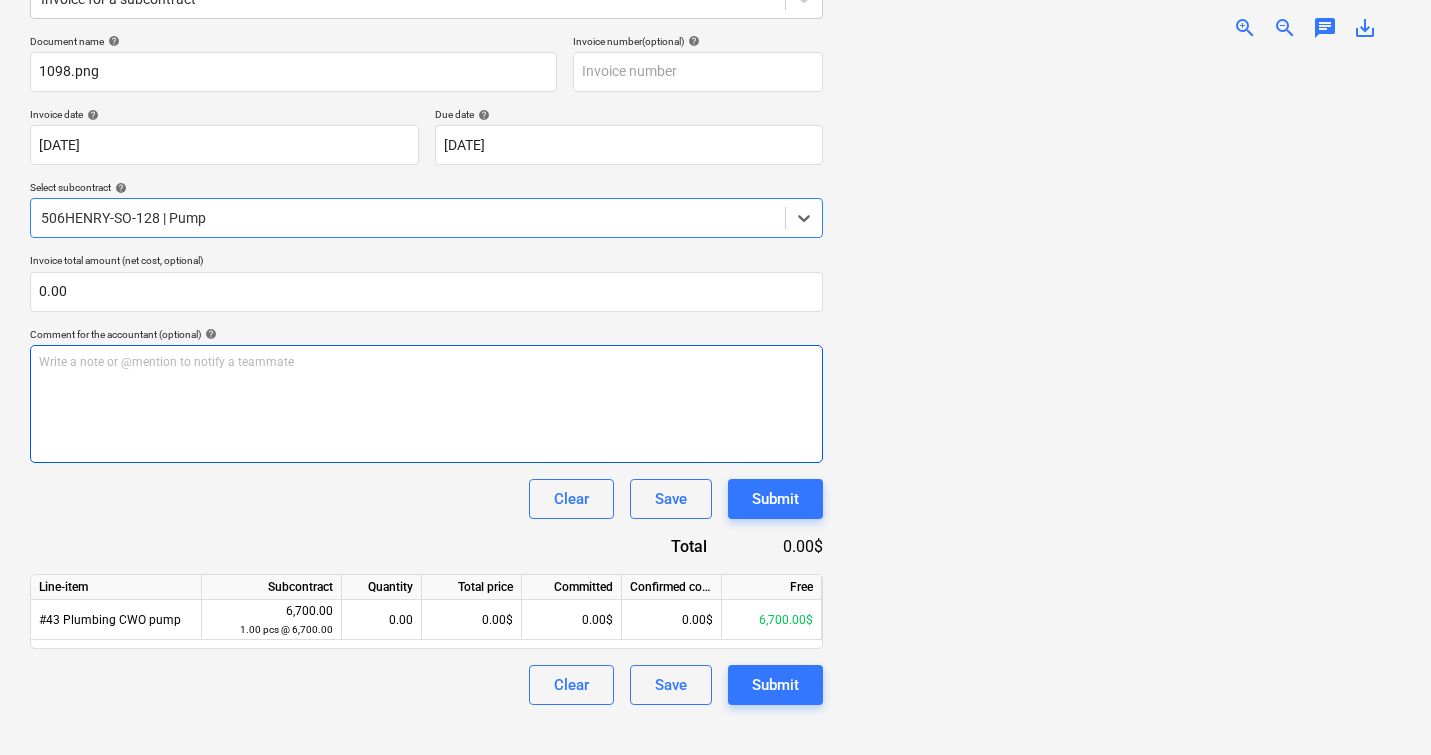 scroll, scrollTop: 276, scrollLeft: 0, axis: vertical 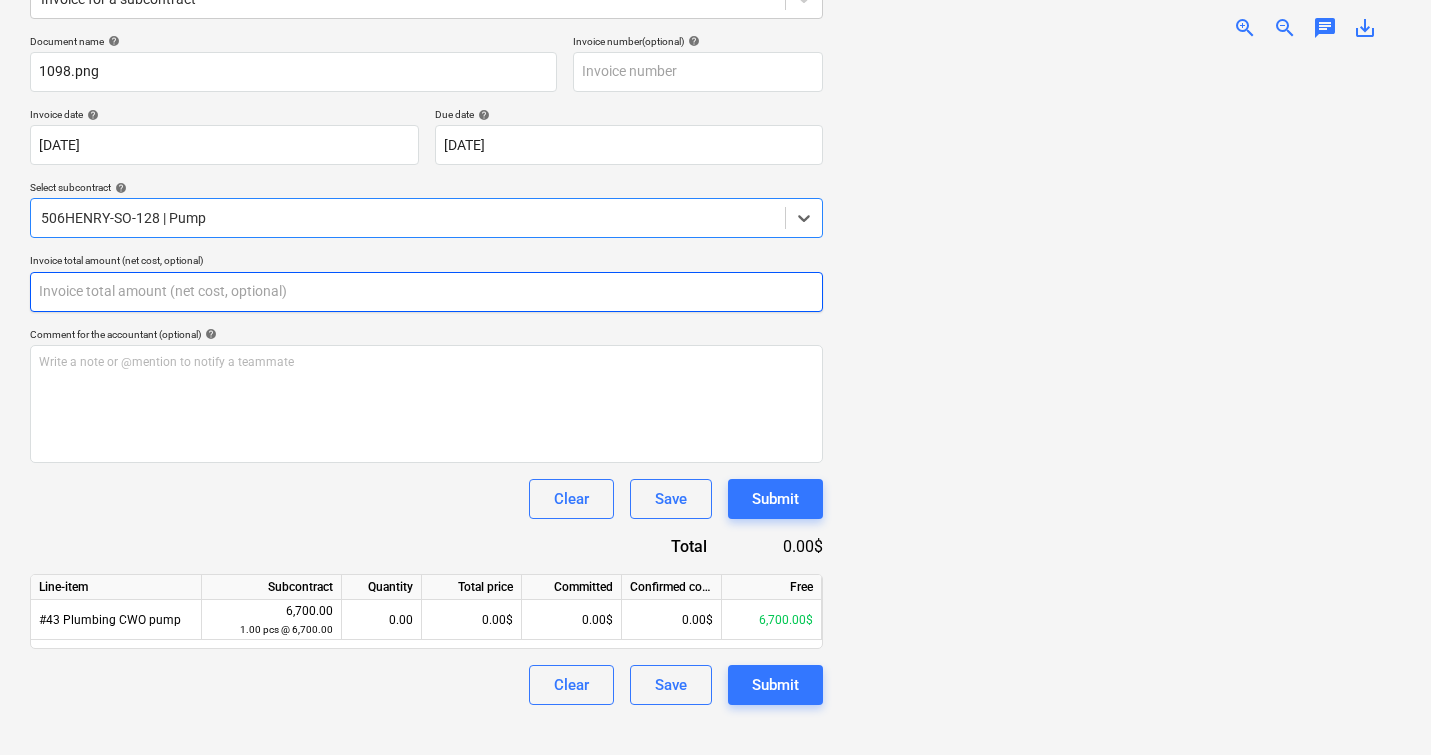 click at bounding box center [426, 292] 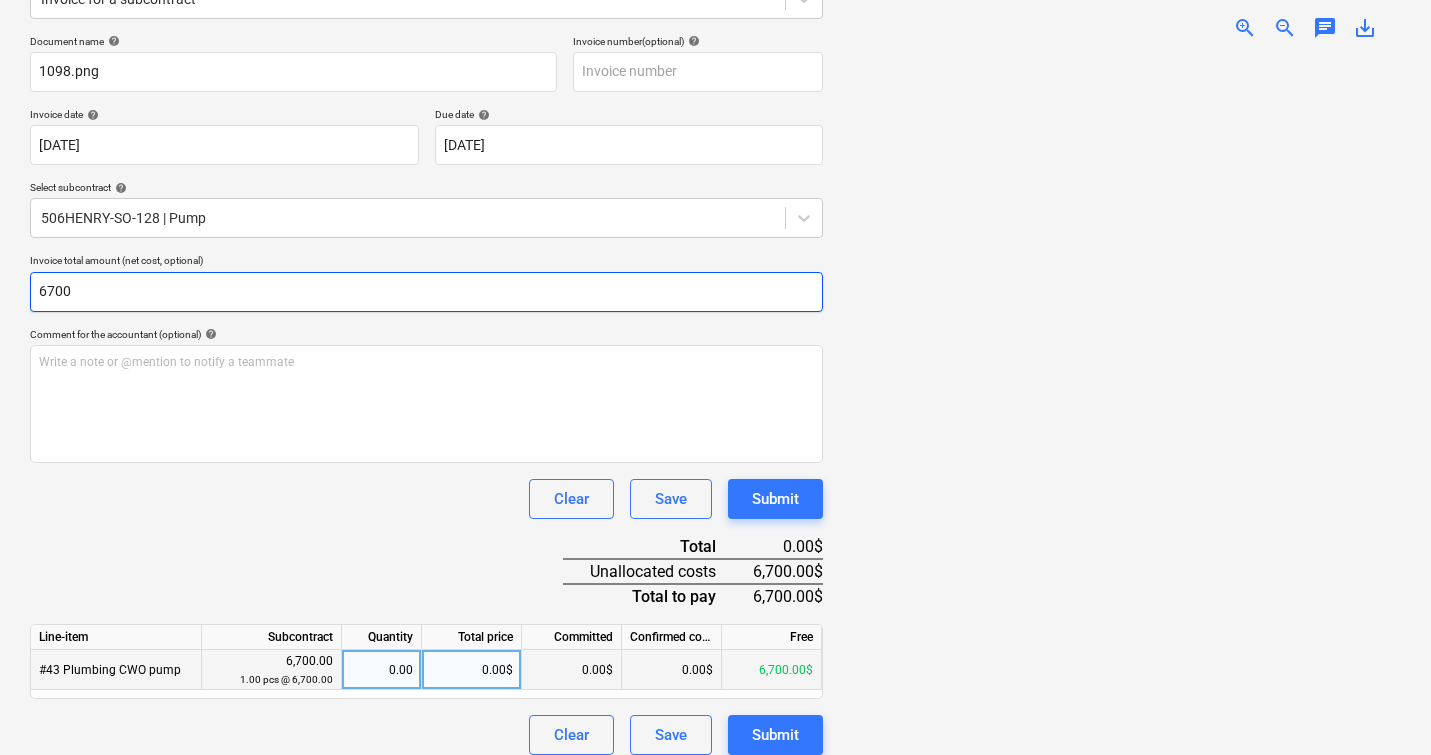type on "6700" 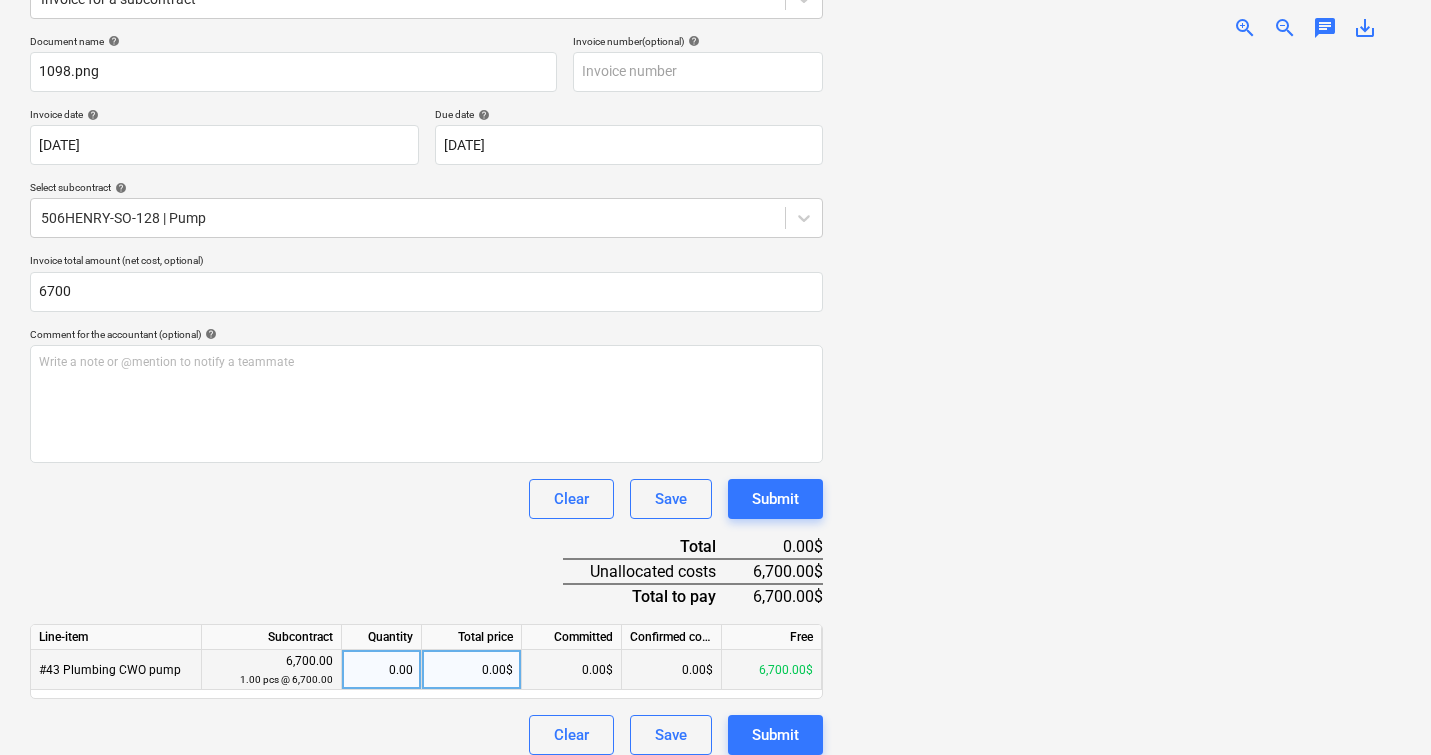 click on "0.00$" at bounding box center (472, 670) 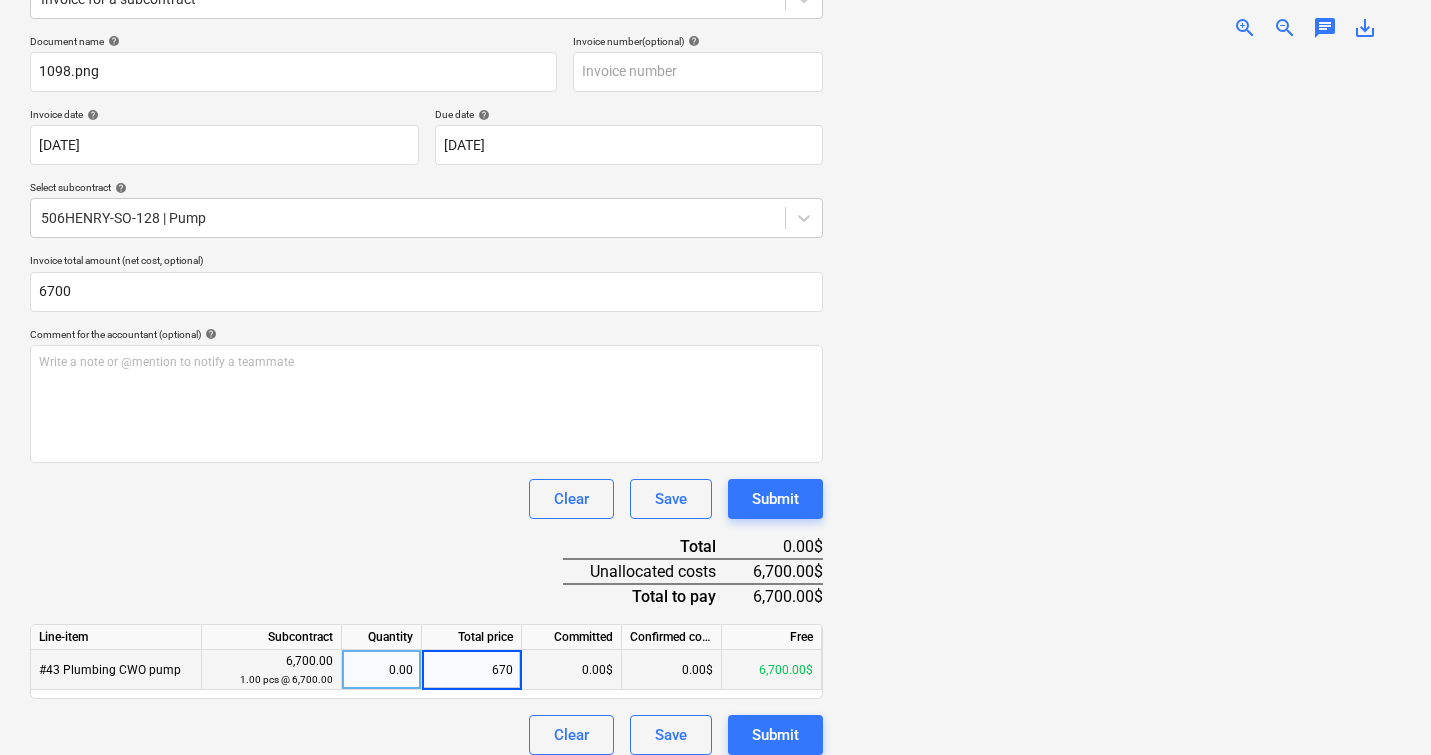 type on "6700" 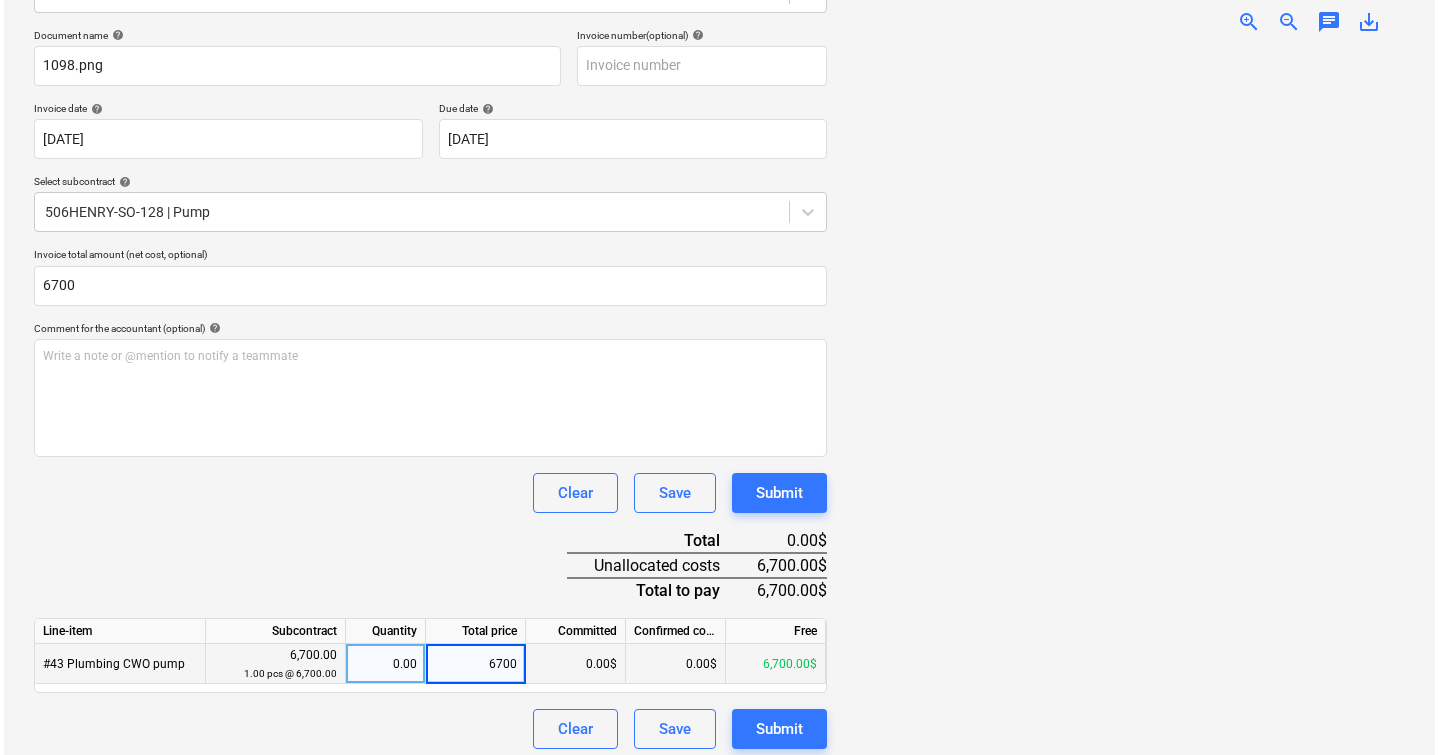 scroll, scrollTop: 292, scrollLeft: 0, axis: vertical 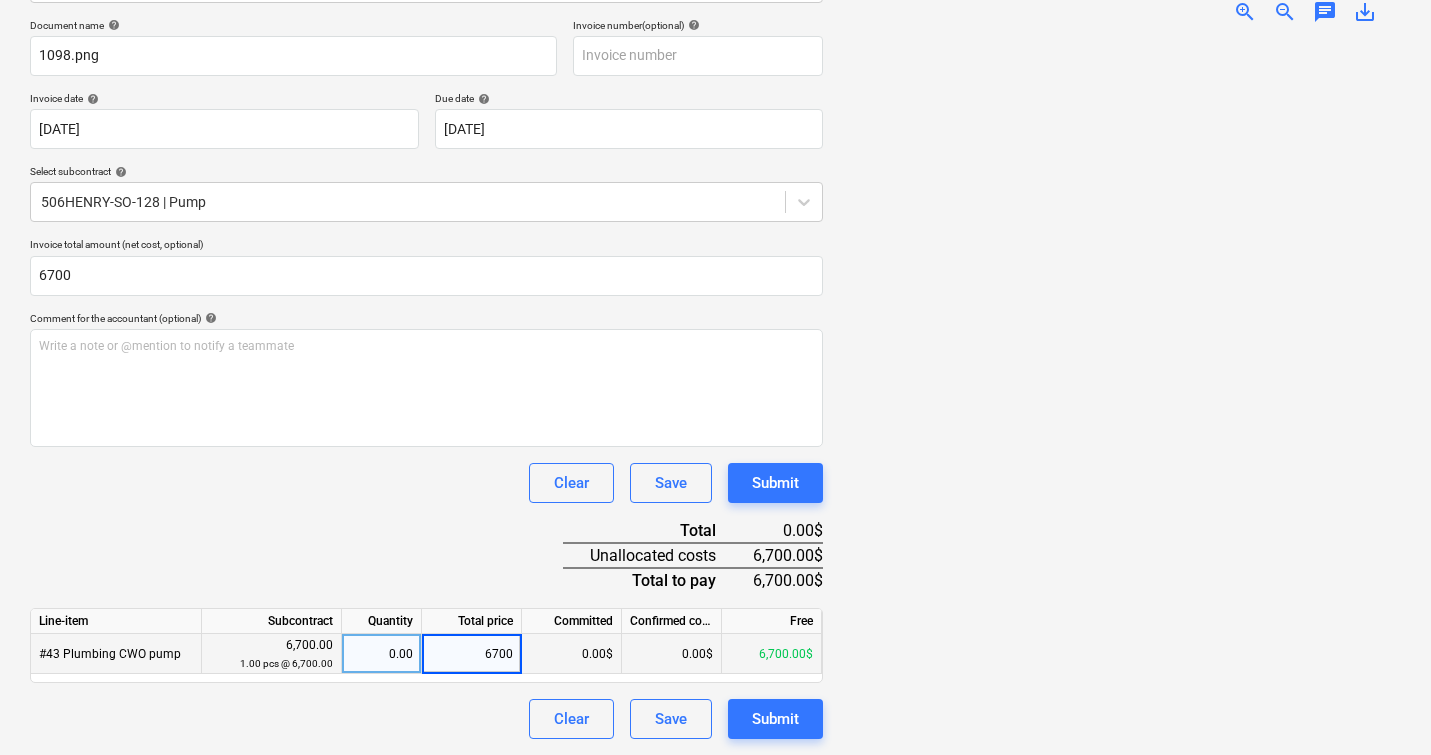 click at bounding box center (1120, 389) 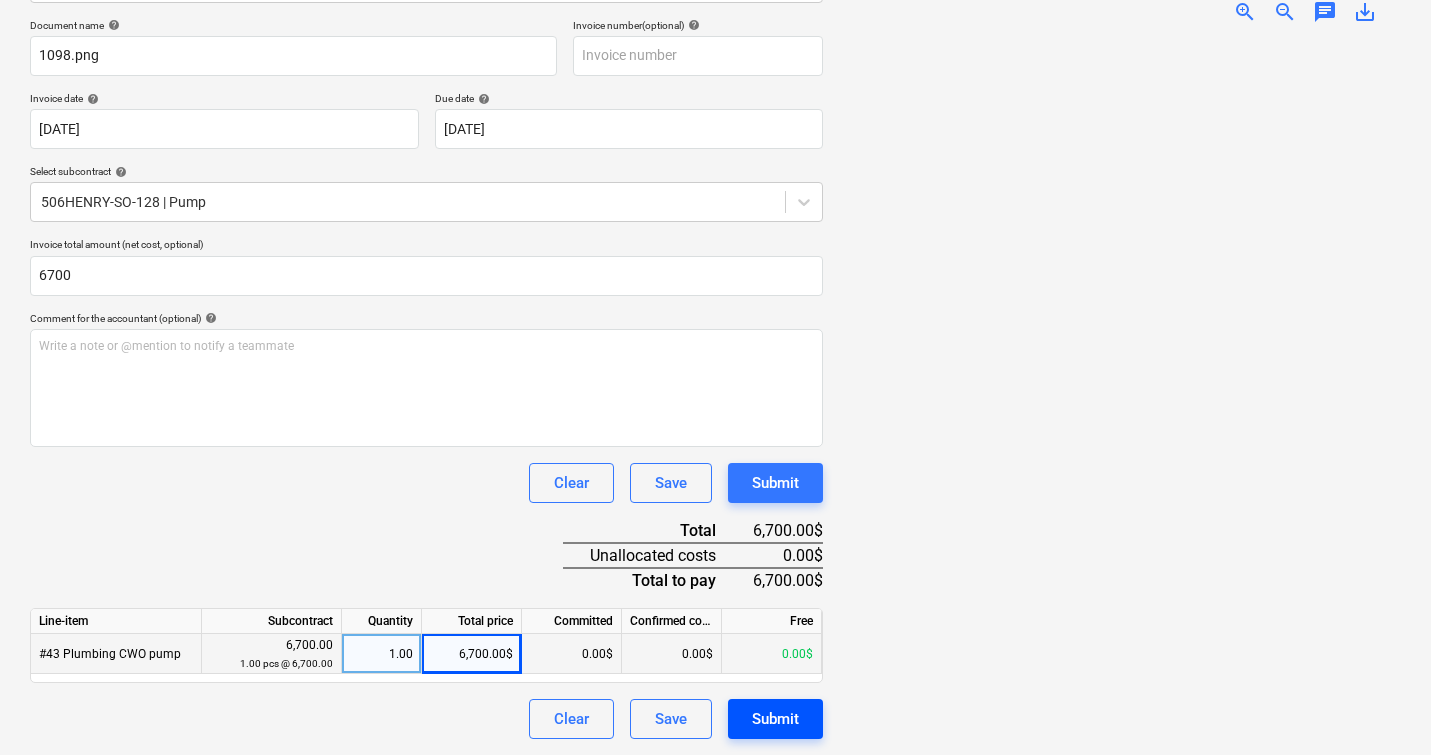 click on "Submit" at bounding box center (775, 719) 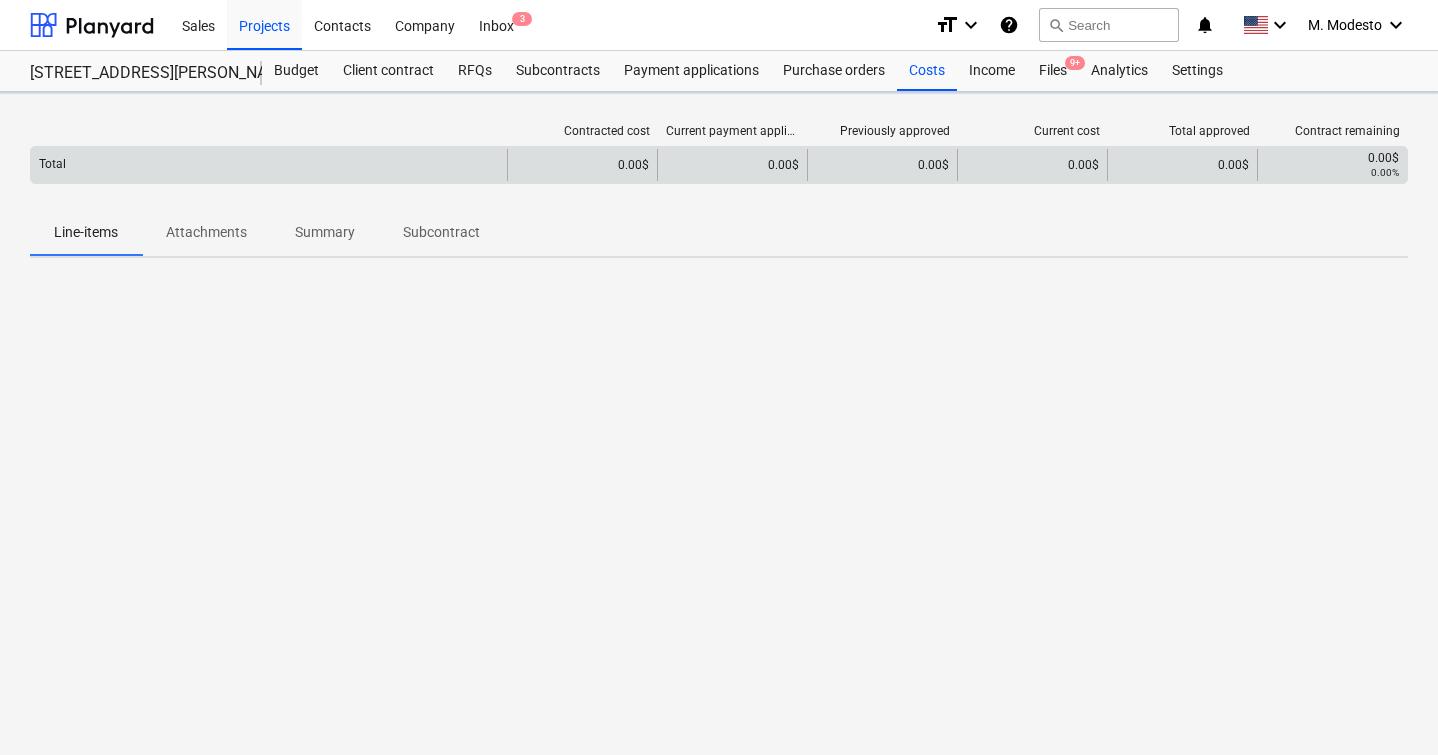 scroll, scrollTop: 0, scrollLeft: 0, axis: both 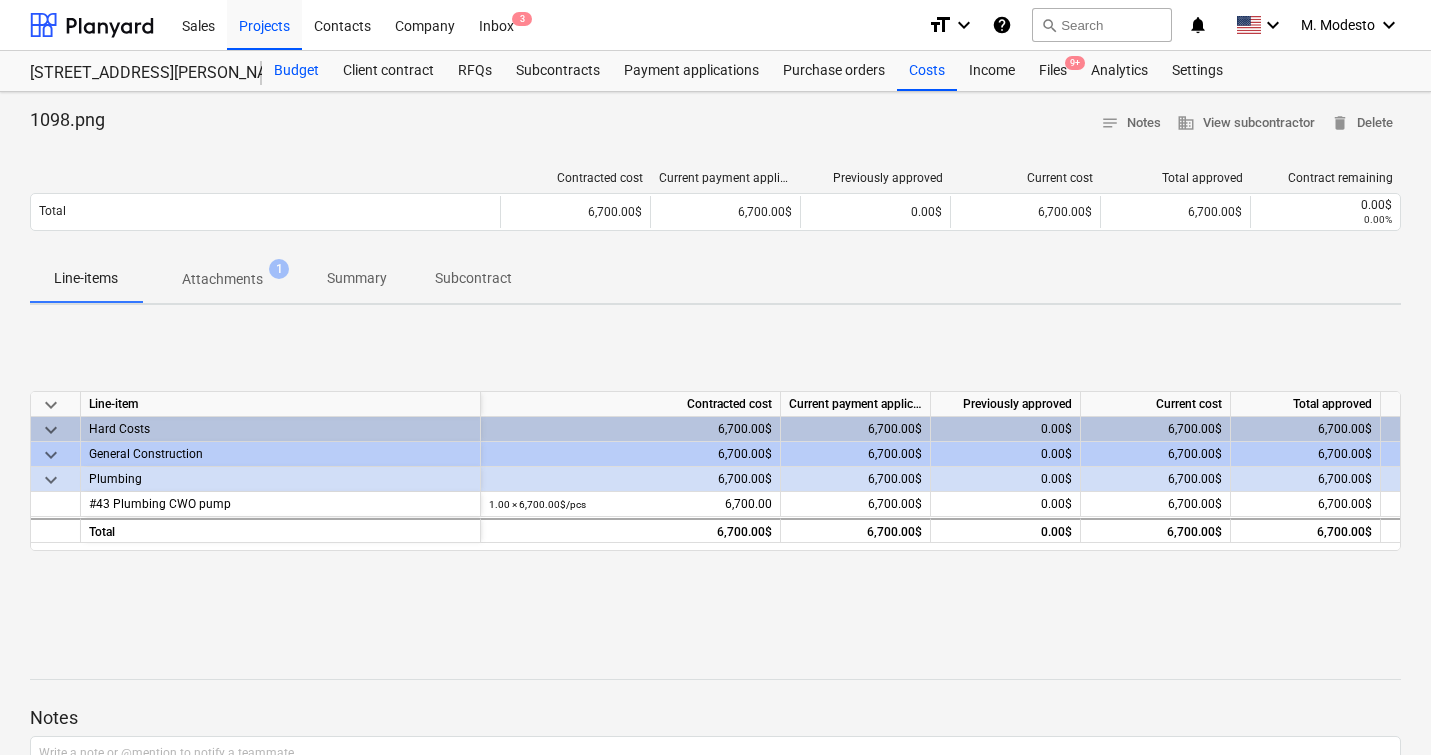 click on "Budget" at bounding box center [296, 71] 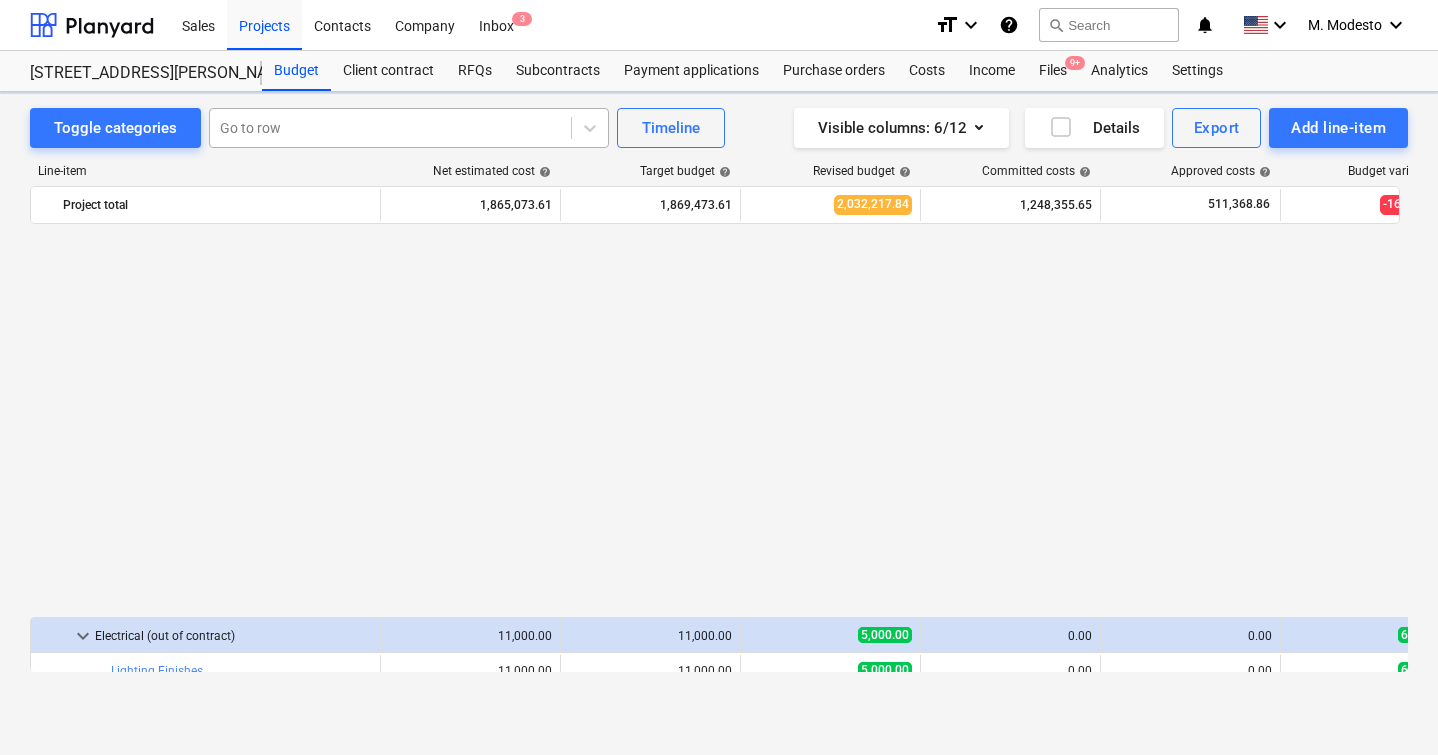scroll, scrollTop: 1085, scrollLeft: 0, axis: vertical 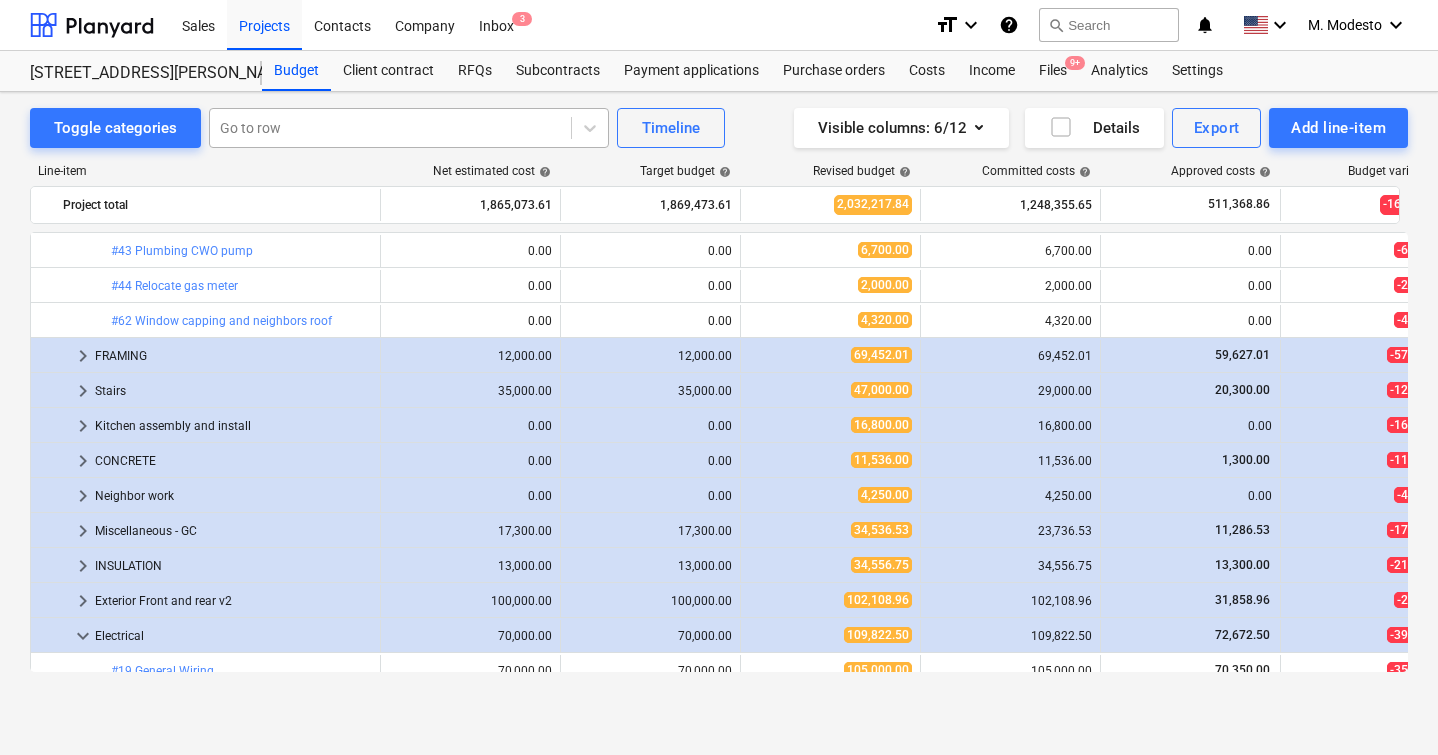 click at bounding box center [390, 128] 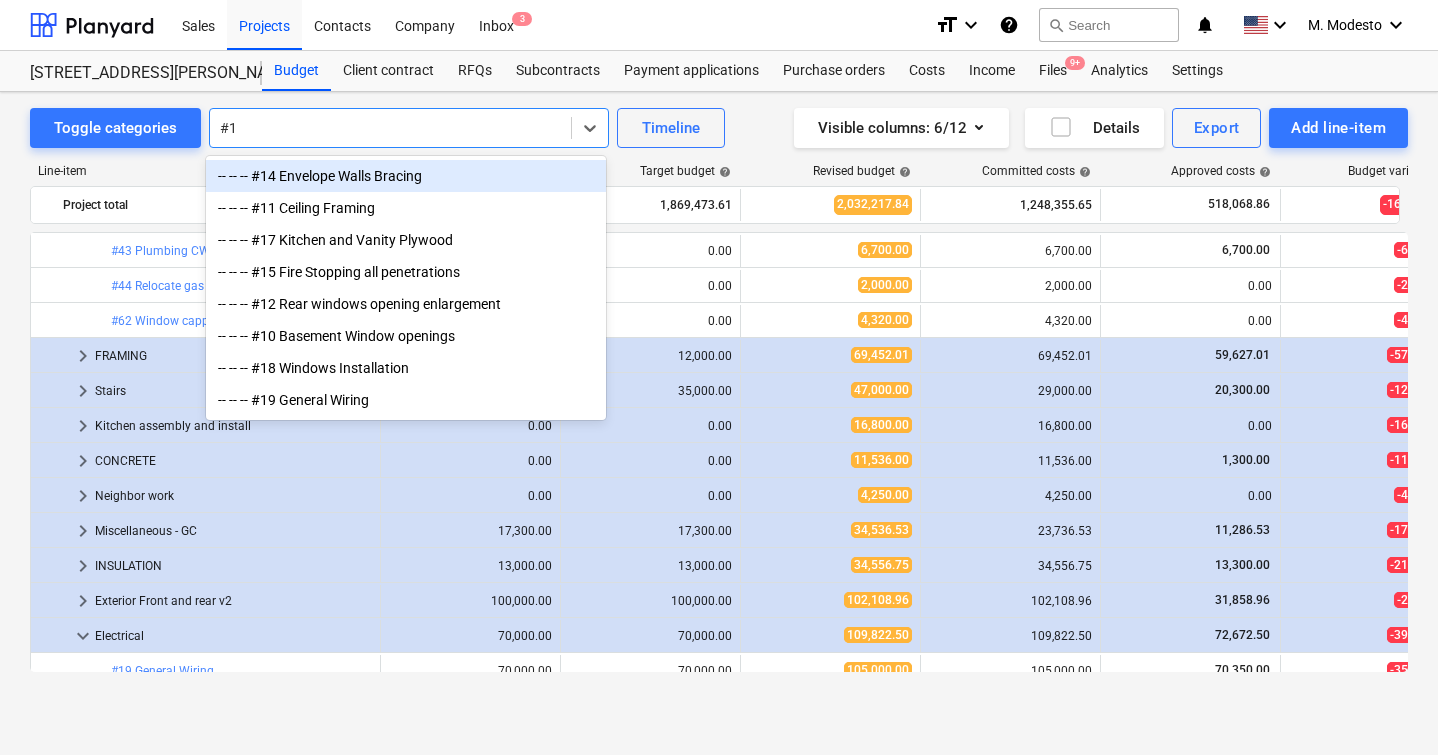 type on "#12" 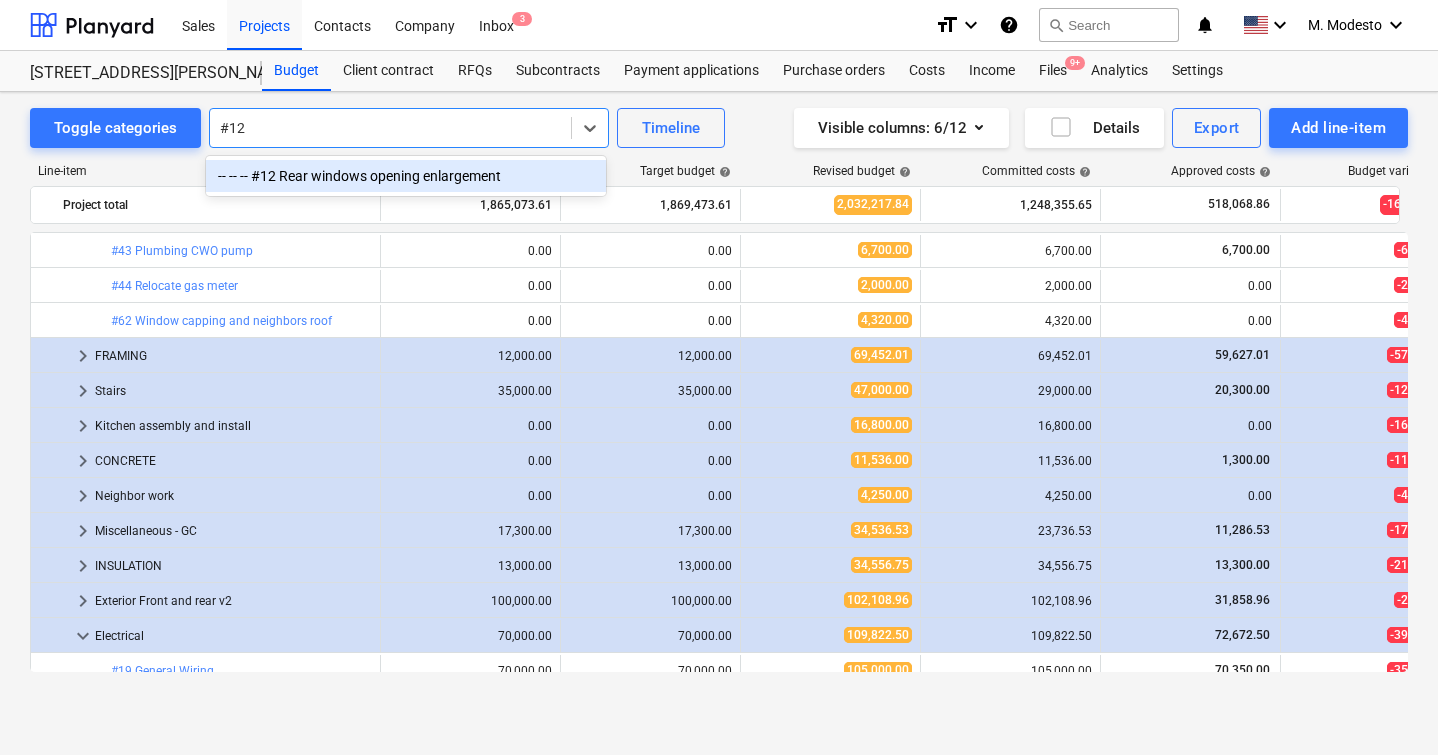 click on "-- -- --   #12 Rear windows opening enlargement" at bounding box center (406, 176) 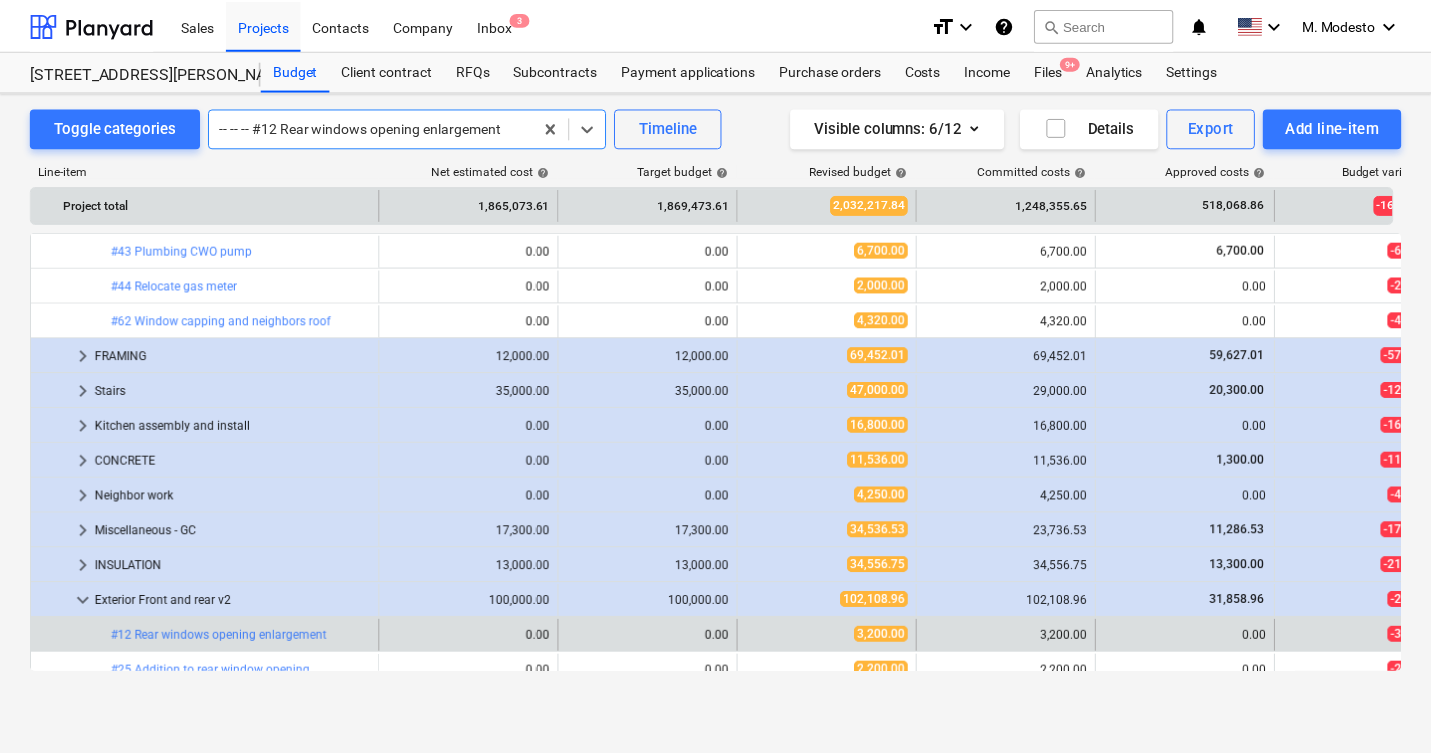 scroll, scrollTop: 1470, scrollLeft: 0, axis: vertical 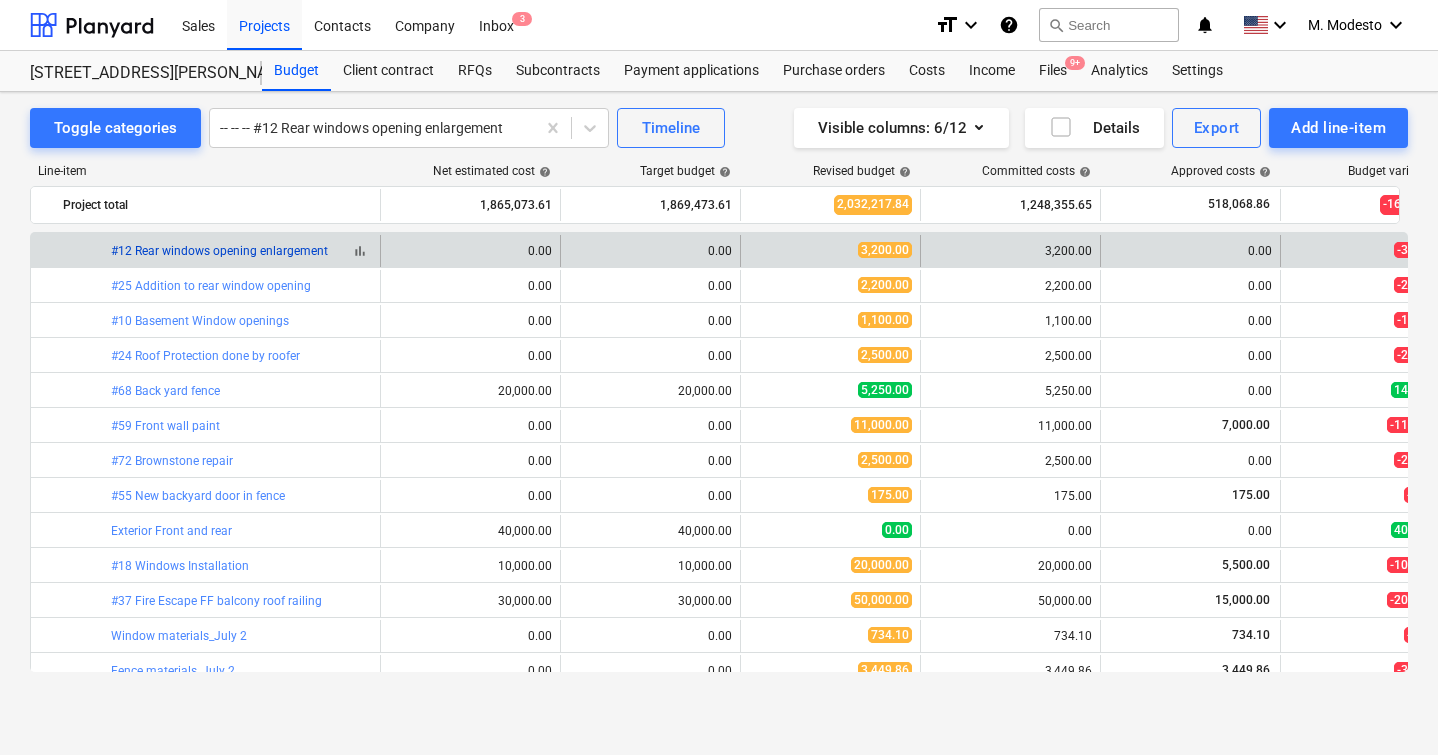 copy on "bar_chart  #12 Rear windows opening enlargement" 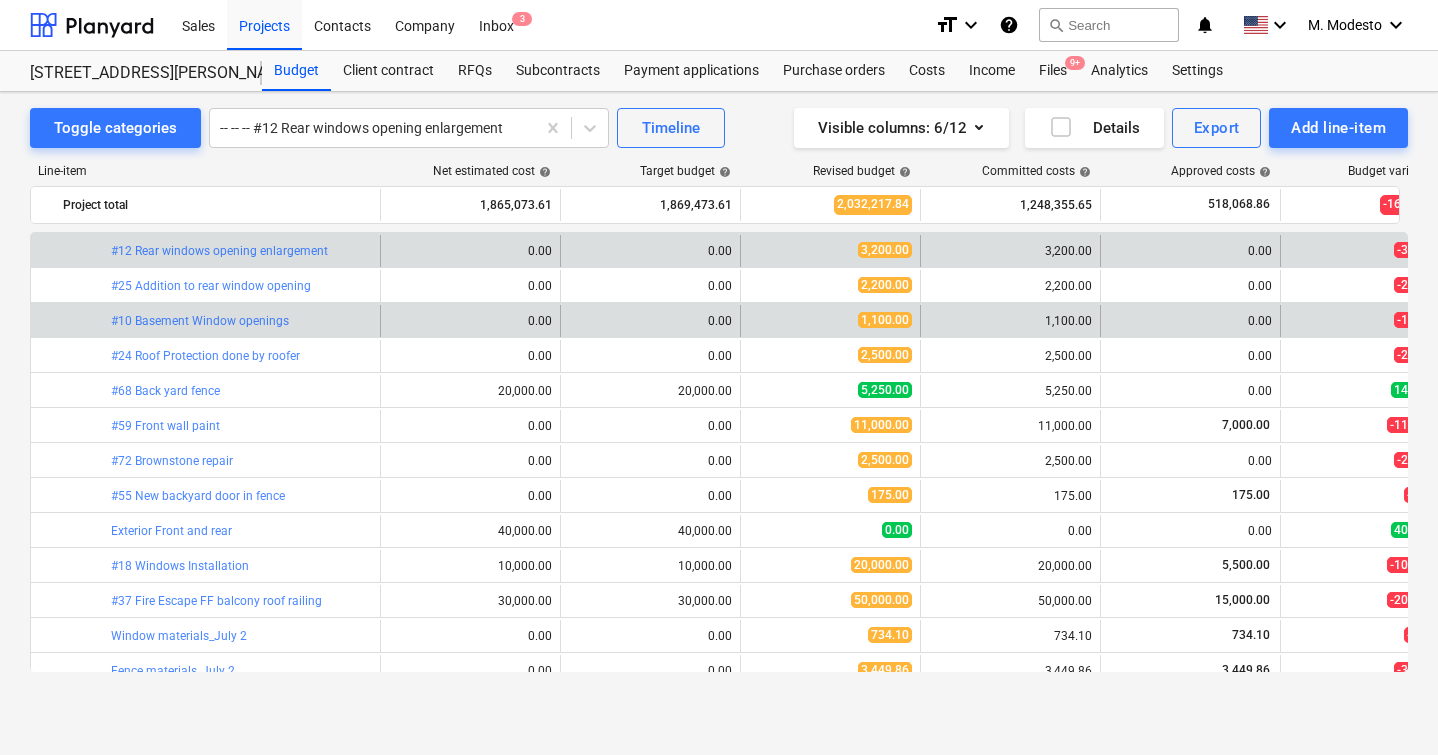 drag, startPoint x: 100, startPoint y: 251, endPoint x: 322, endPoint y: 329, distance: 235.30406 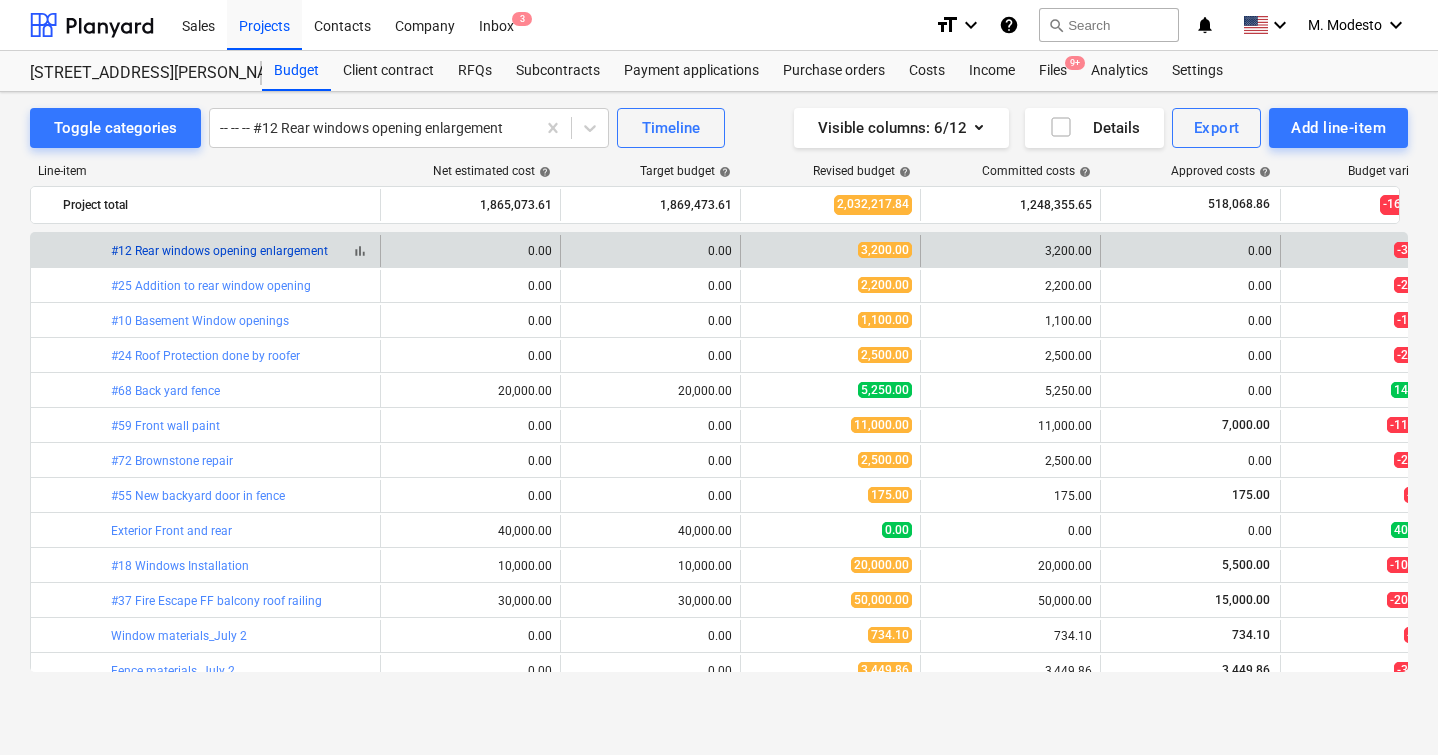 click on "#12 Rear windows opening enlargement" at bounding box center (219, 251) 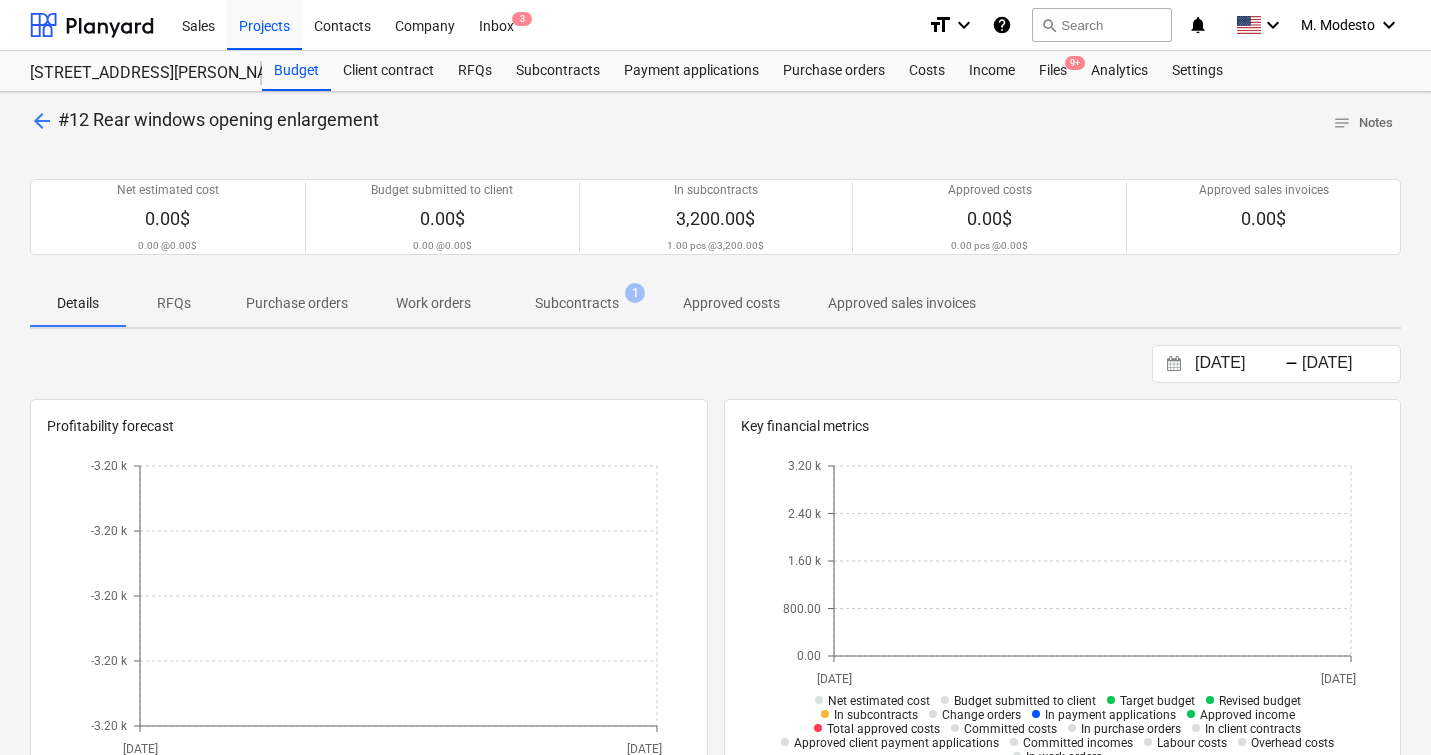 click on "Subcontracts" at bounding box center (577, 303) 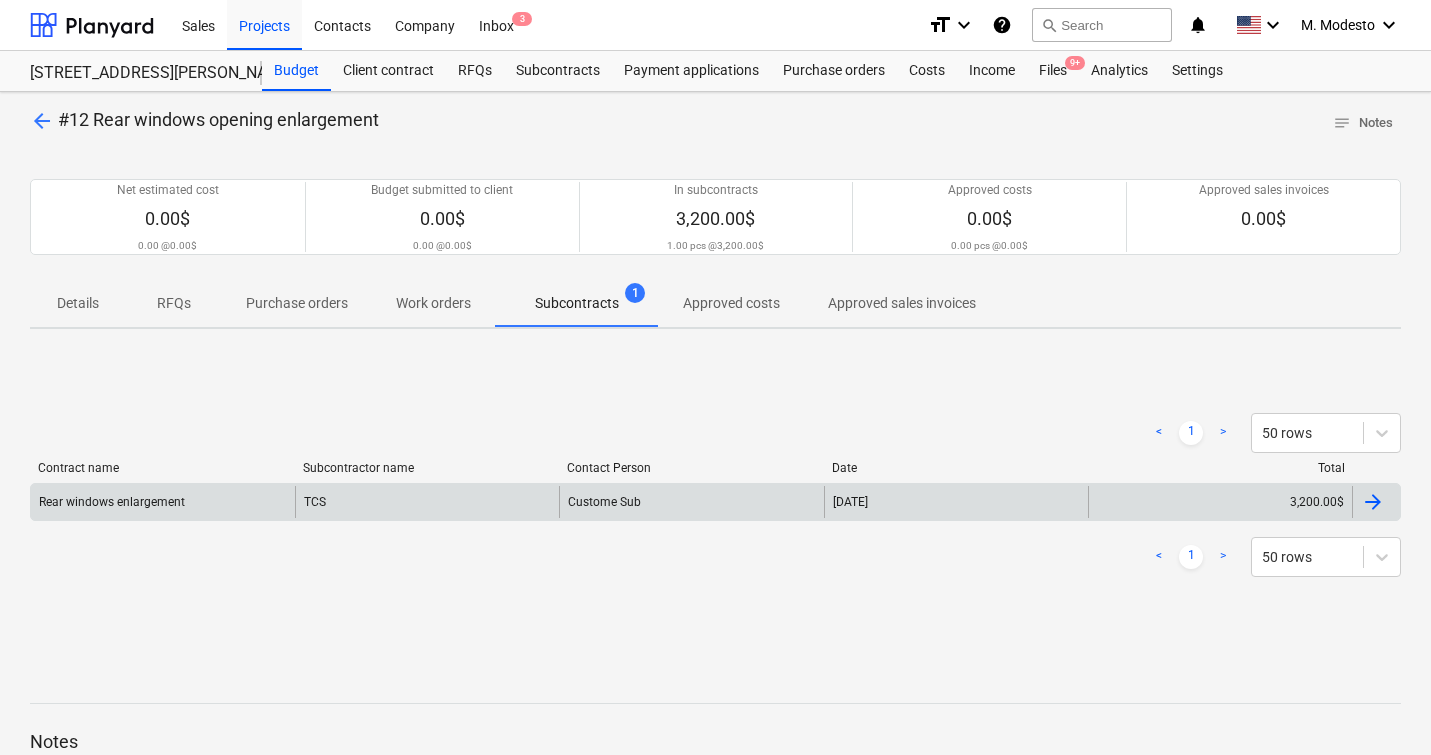 click on "Custome Sub" at bounding box center (691, 502) 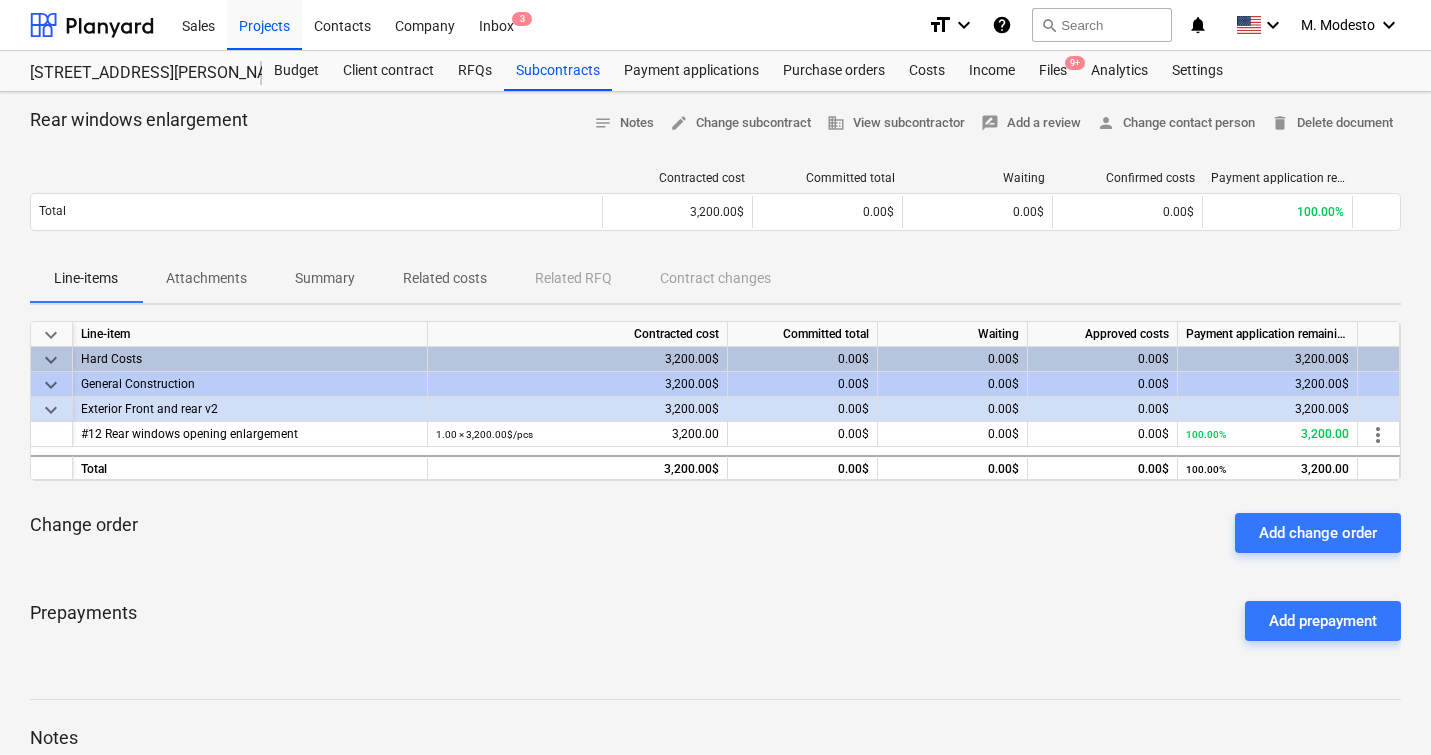 click on "Related costs" at bounding box center (445, 278) 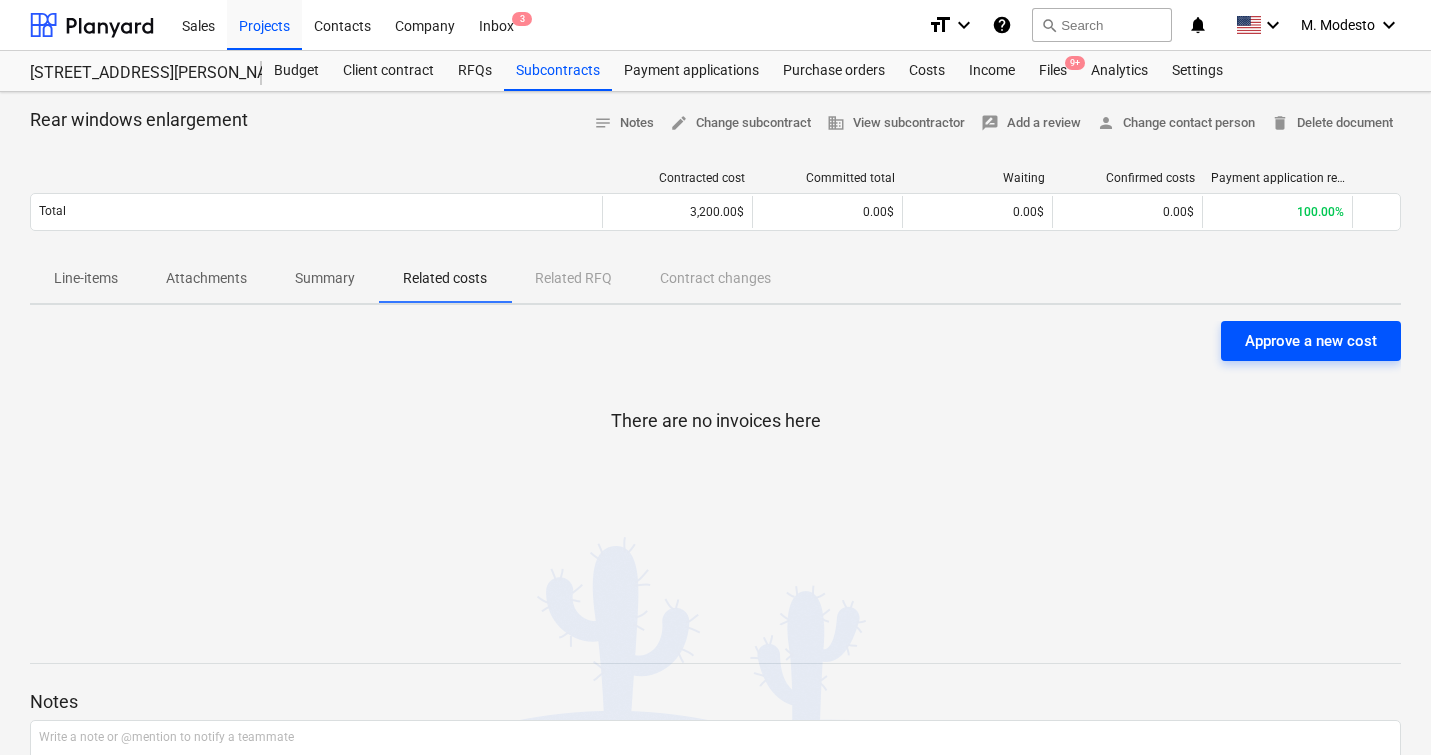 click on "Approve a new cost" at bounding box center [1311, 341] 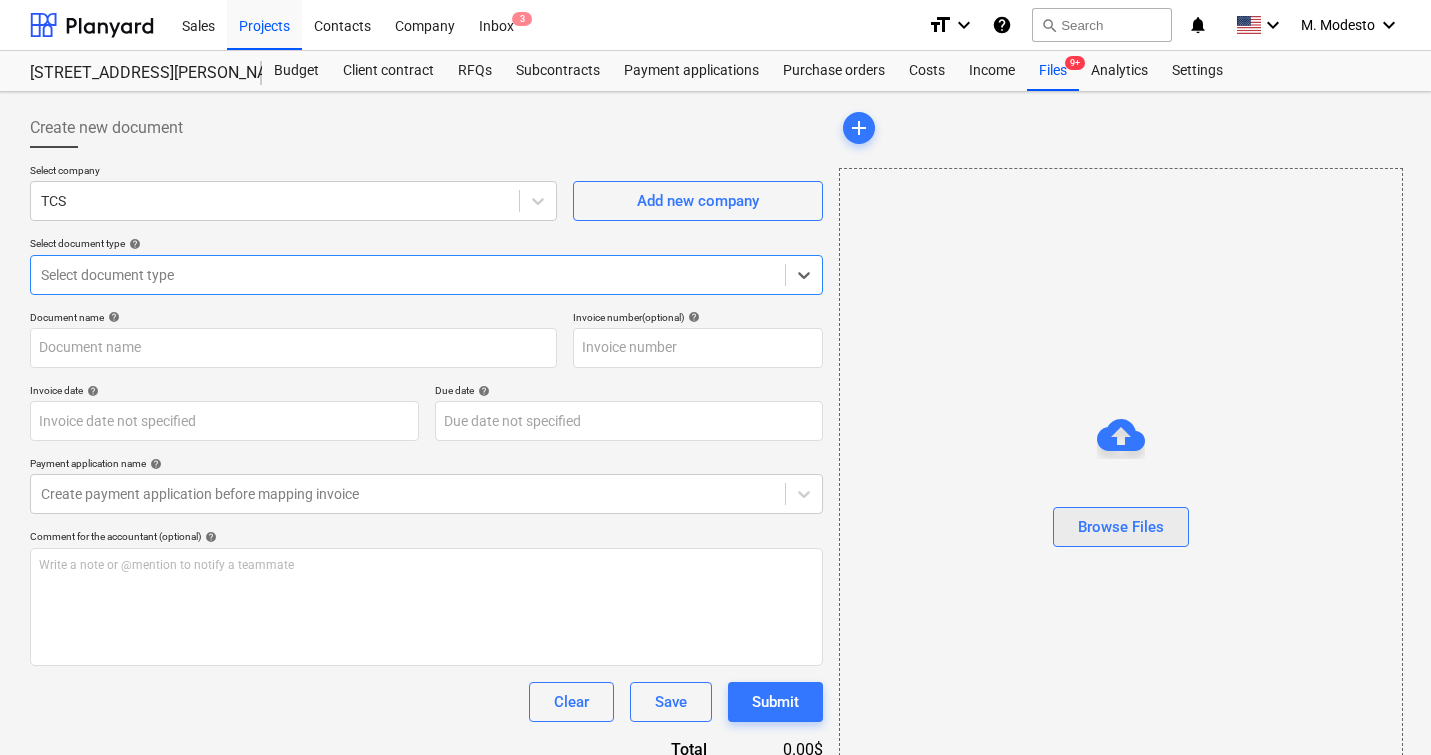 click on "Browse Files" at bounding box center (1121, 527) 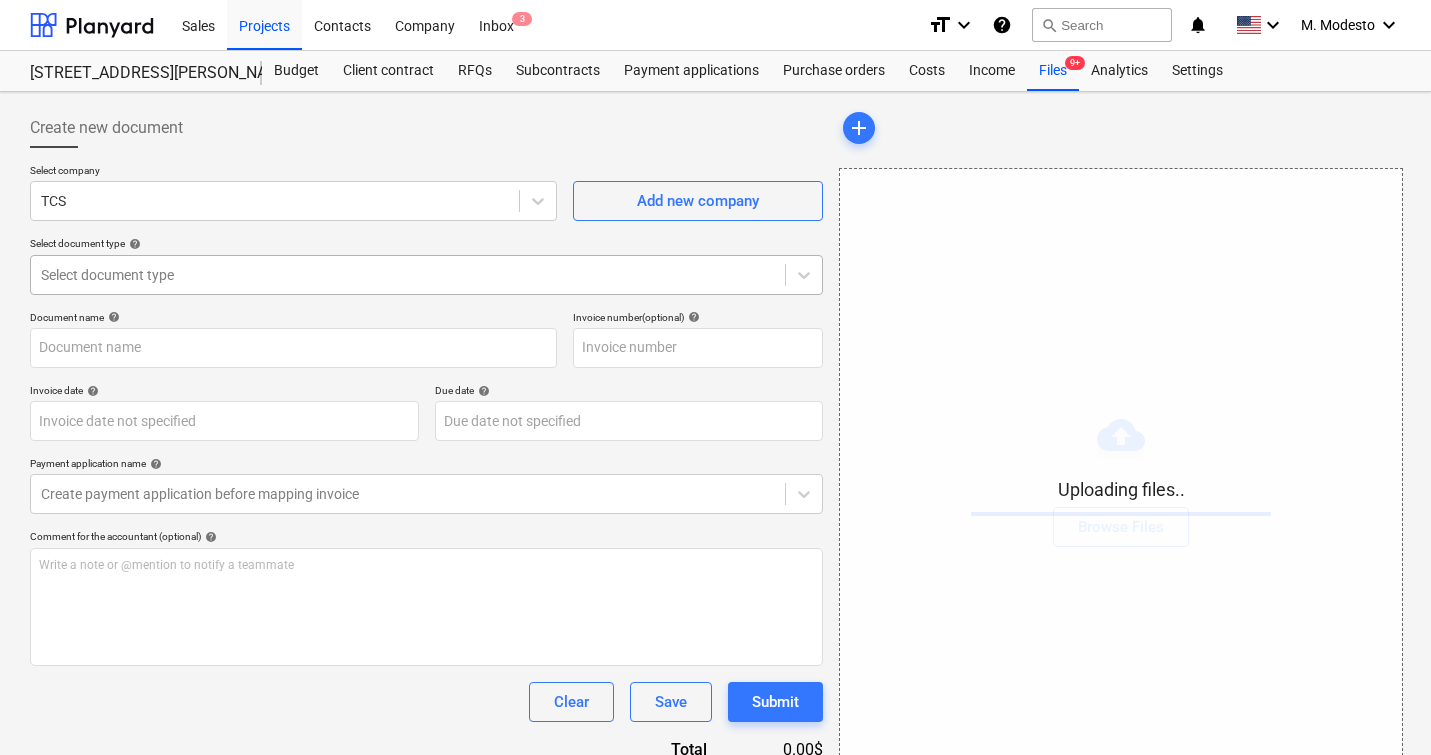 click at bounding box center (408, 275) 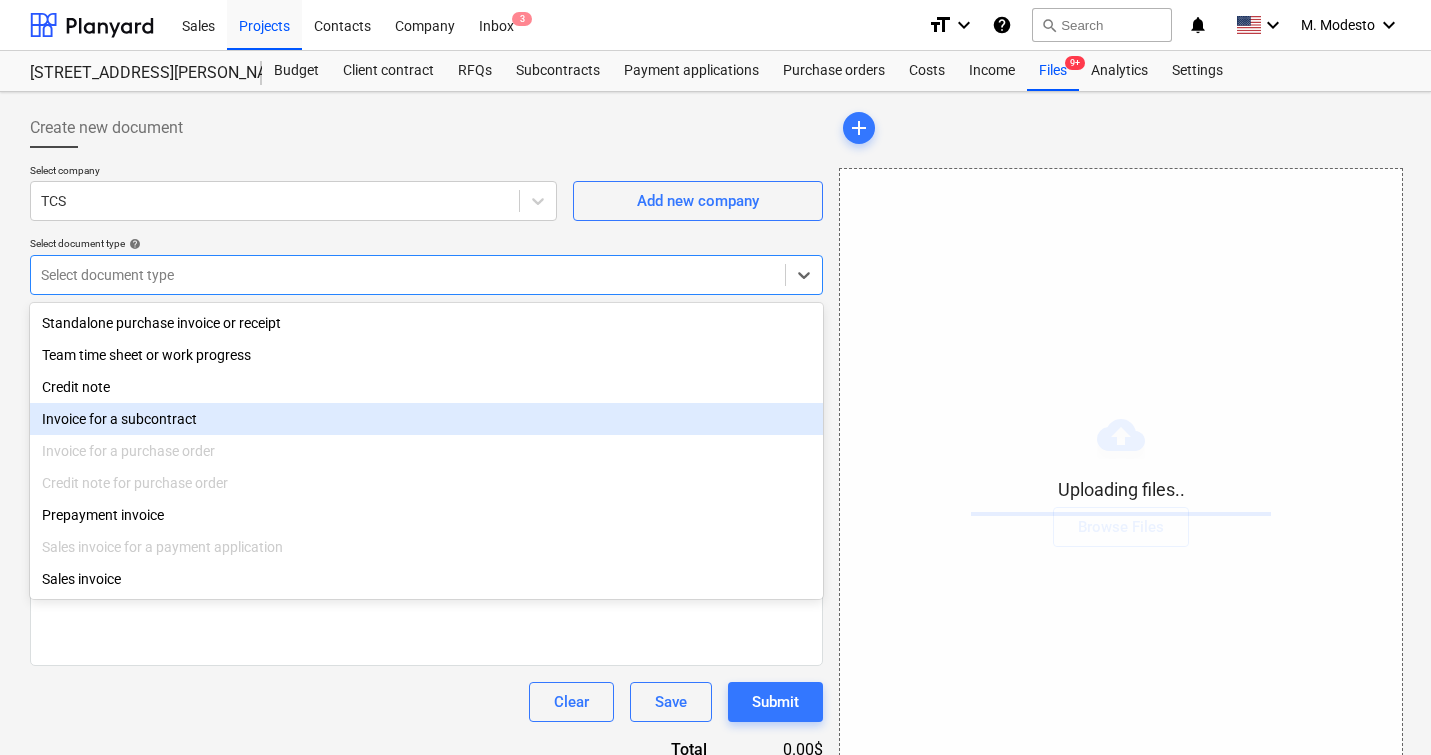 click on "Invoice for a subcontract" at bounding box center (426, 419) 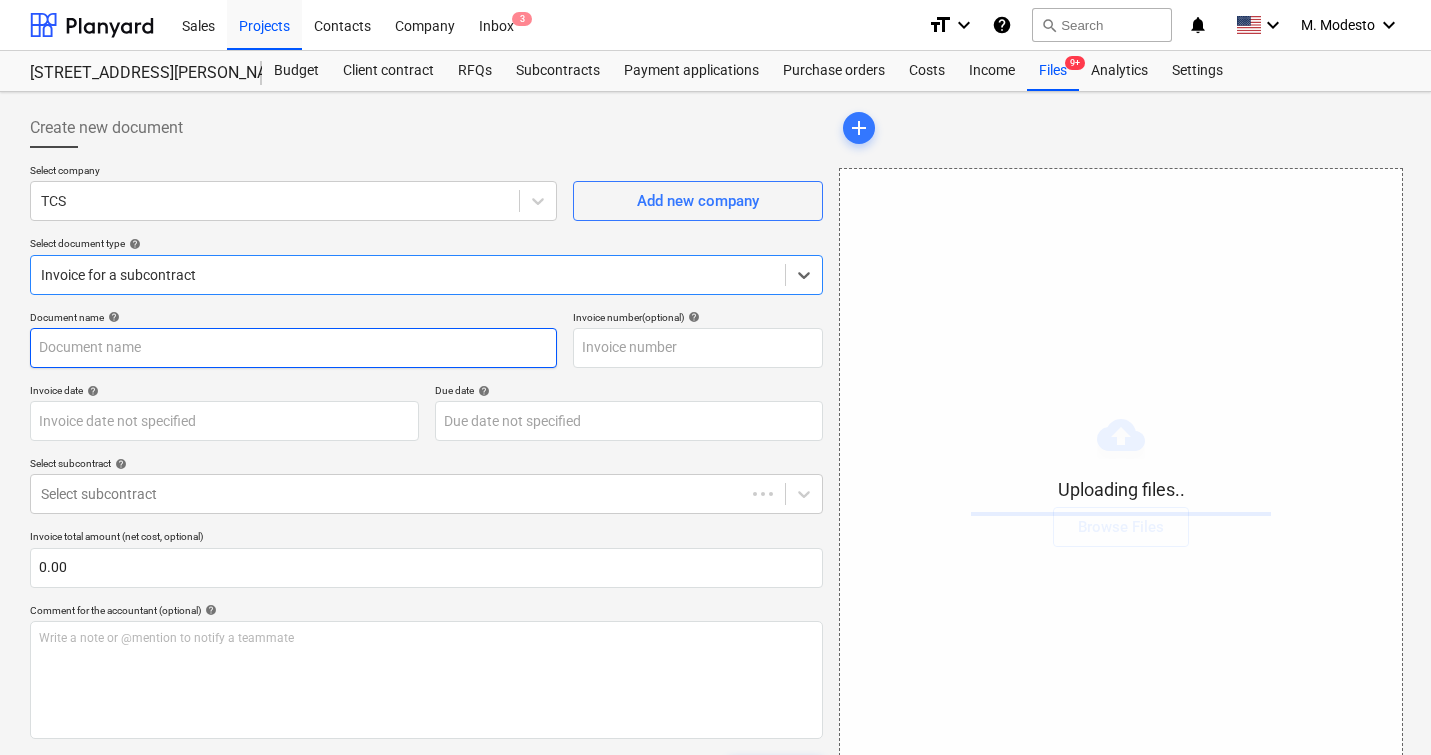 click at bounding box center (293, 348) 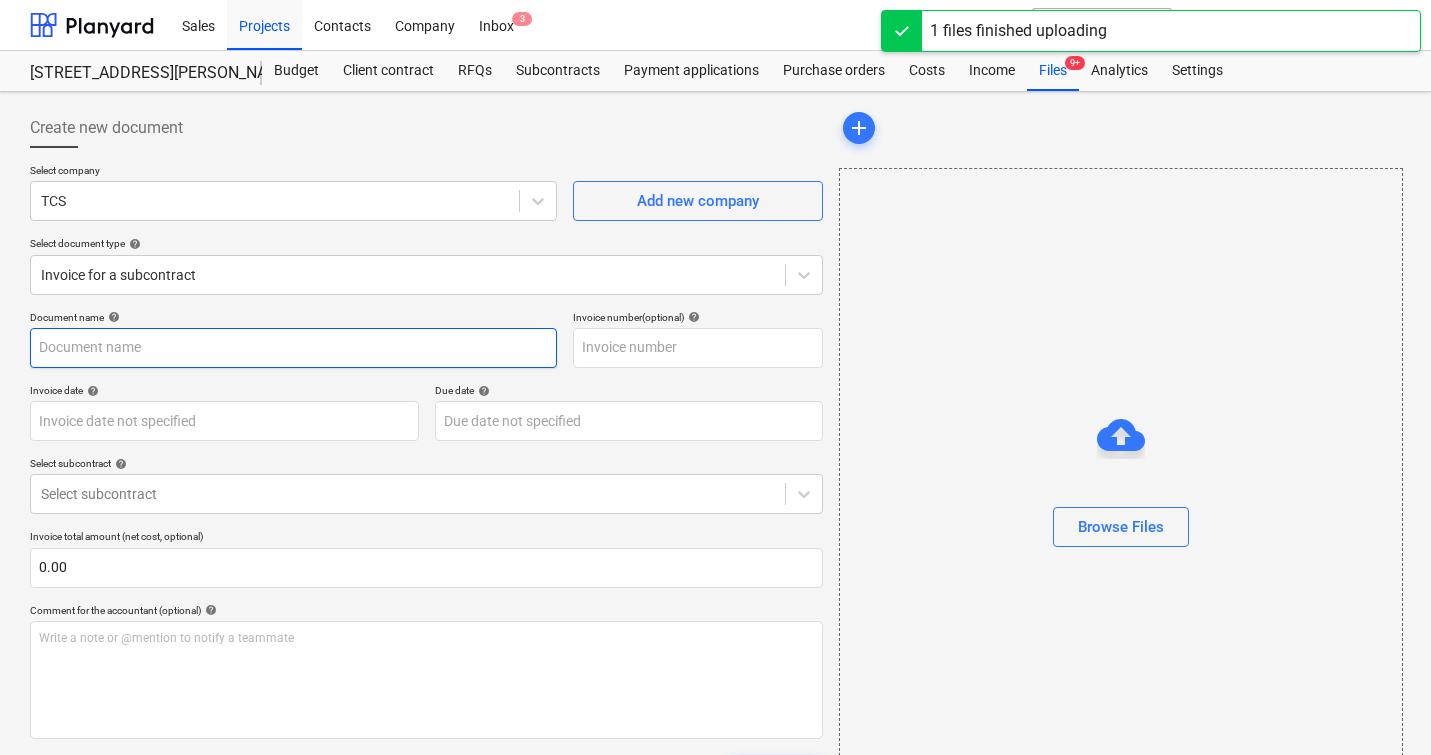 type on "1059.png" 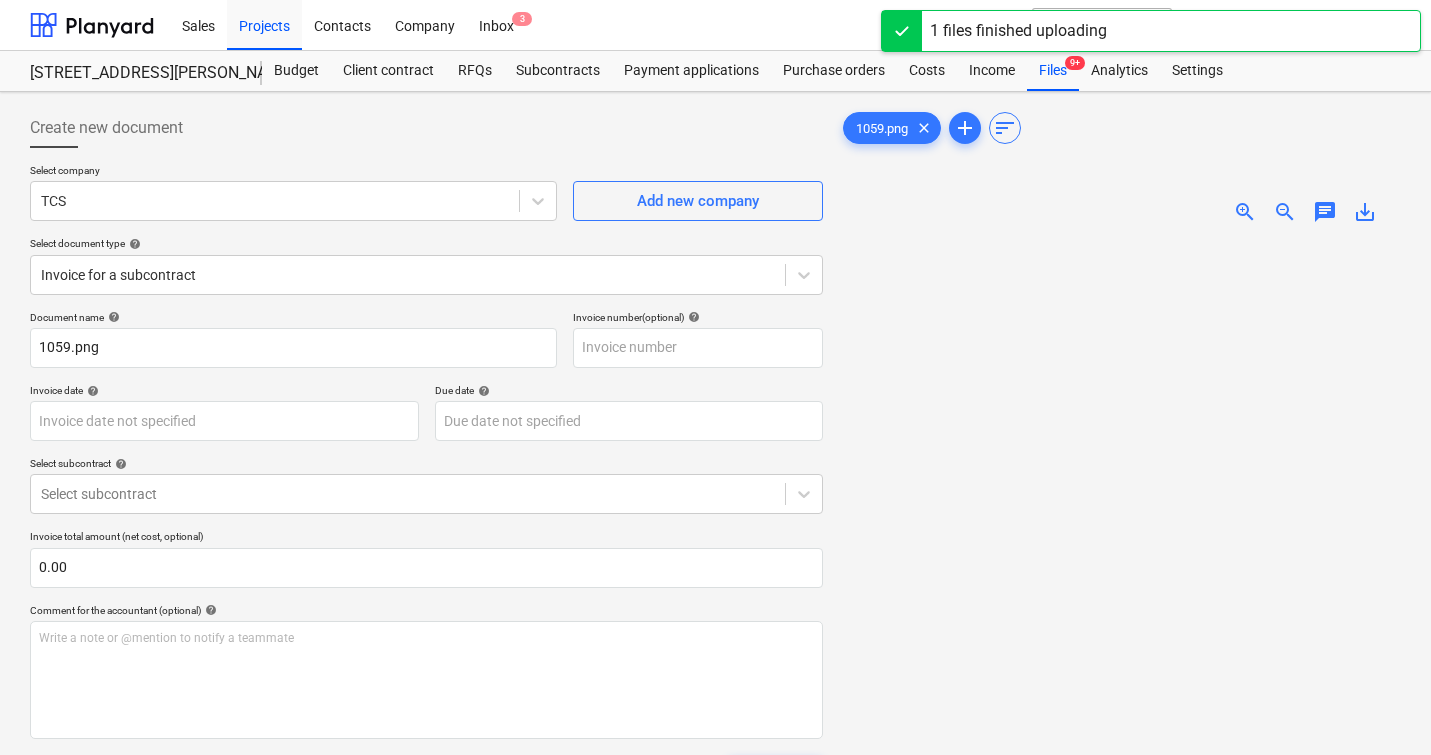 click at bounding box center (1120, 589) 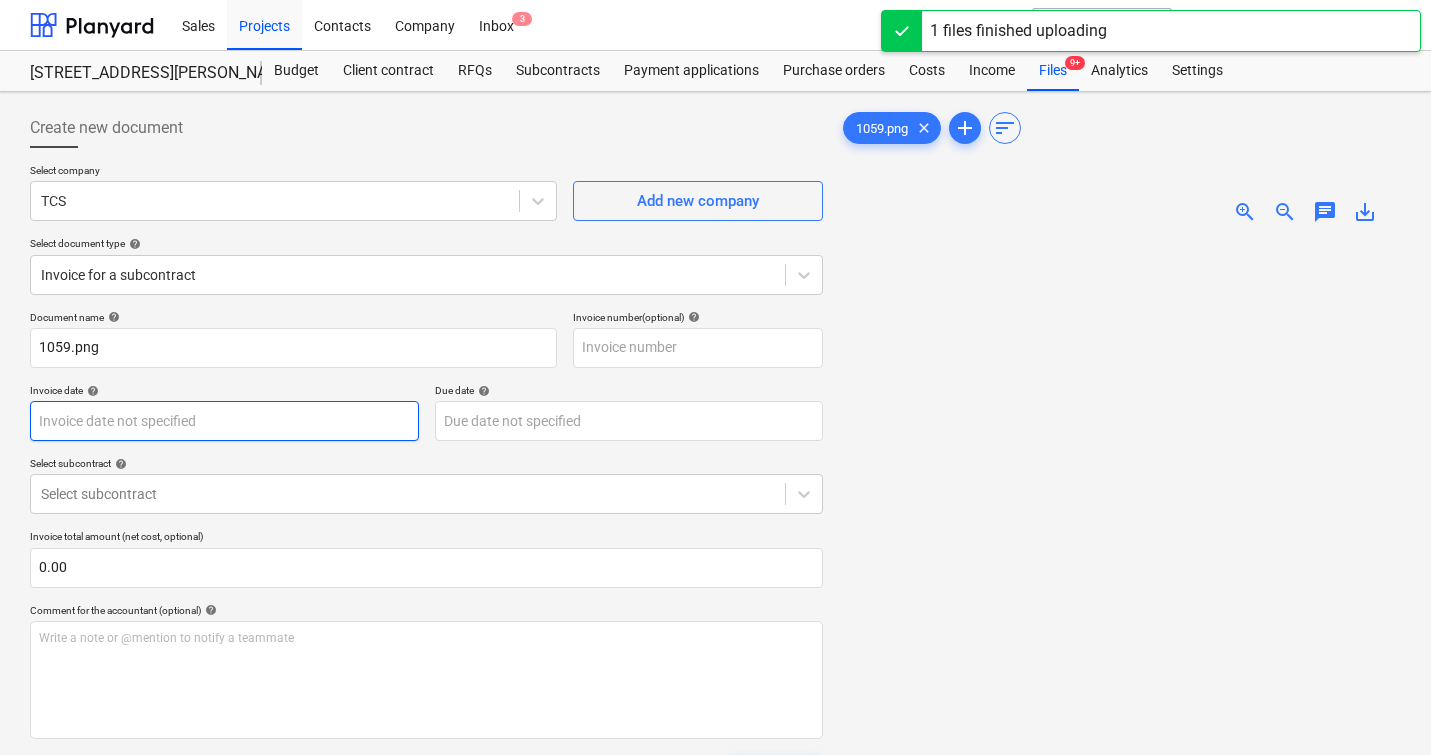 click on "Sales Projects Contacts Company Inbox 3 format_size keyboard_arrow_down help search Search notifications 0 keyboard_arrow_down M. Modesto keyboard_arrow_down 506 Henry Street 506 Henry Street Budget Client contract RFQs Subcontracts Payment applications Purchase orders Costs Income Files 9+ Analytics Settings Create new document Select company TCS   Add new company Select document type help Invoice for a subcontract Document name help 1059.png Invoice number  (optional) help Invoice date help Press the down arrow key to interact with the calendar and
select a date. Press the question mark key to get the keyboard shortcuts for changing dates. Due date help Press the down arrow key to interact with the calendar and
select a date. Press the question mark key to get the keyboard shortcuts for changing dates. Select subcontract help Select subcontract Invoice total amount (net cost, optional) 0.00 Comment for the accountant (optional) help Write a note or @mention to notify a teammate ﻿ Clear Save add" at bounding box center (715, 377) 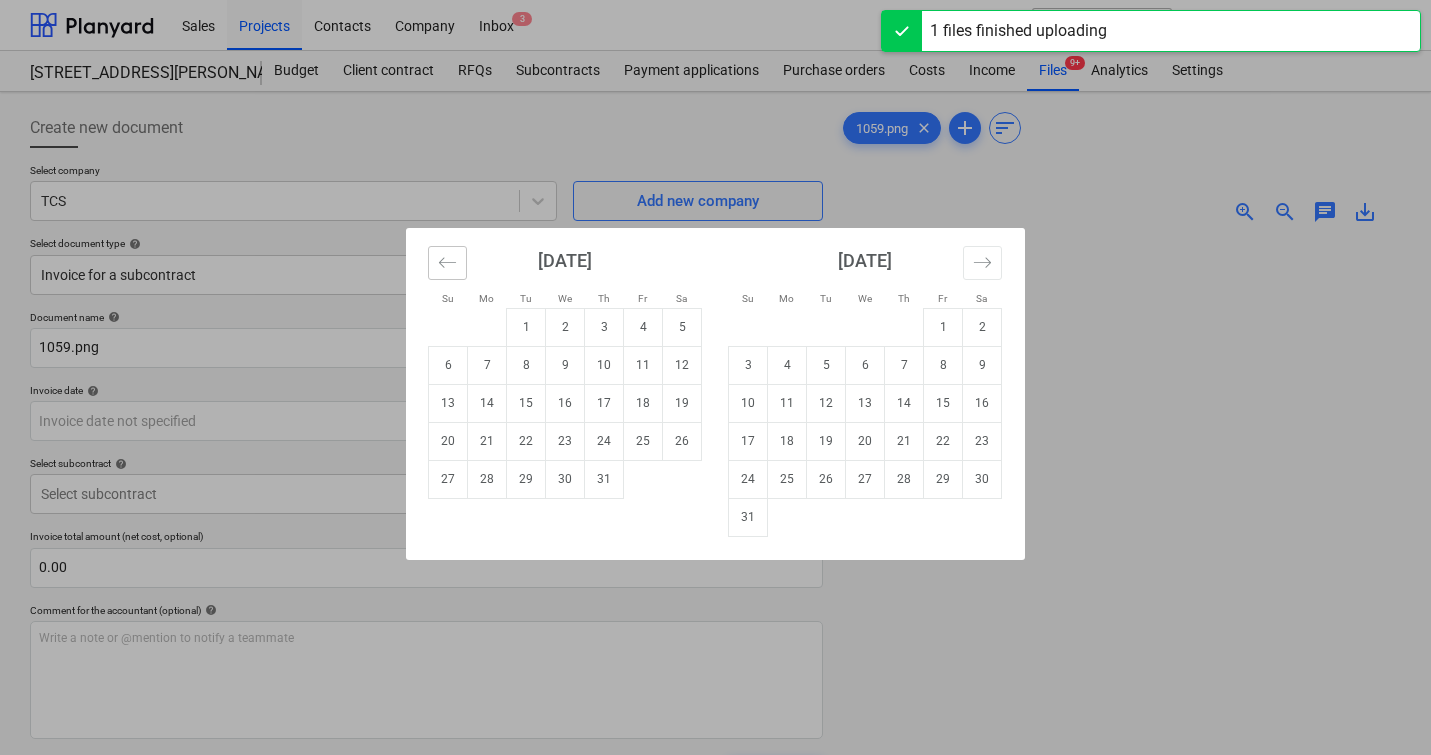 click at bounding box center (447, 263) 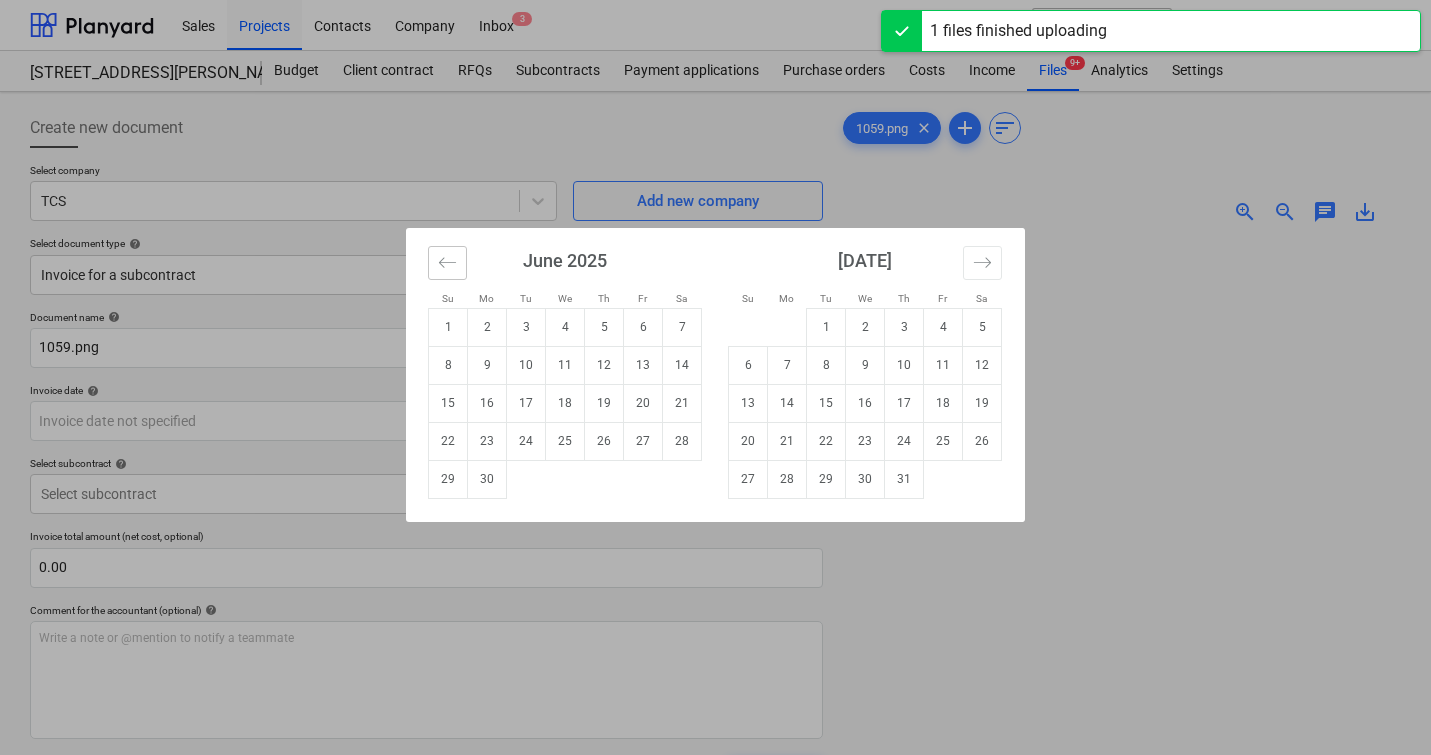 click at bounding box center (447, 263) 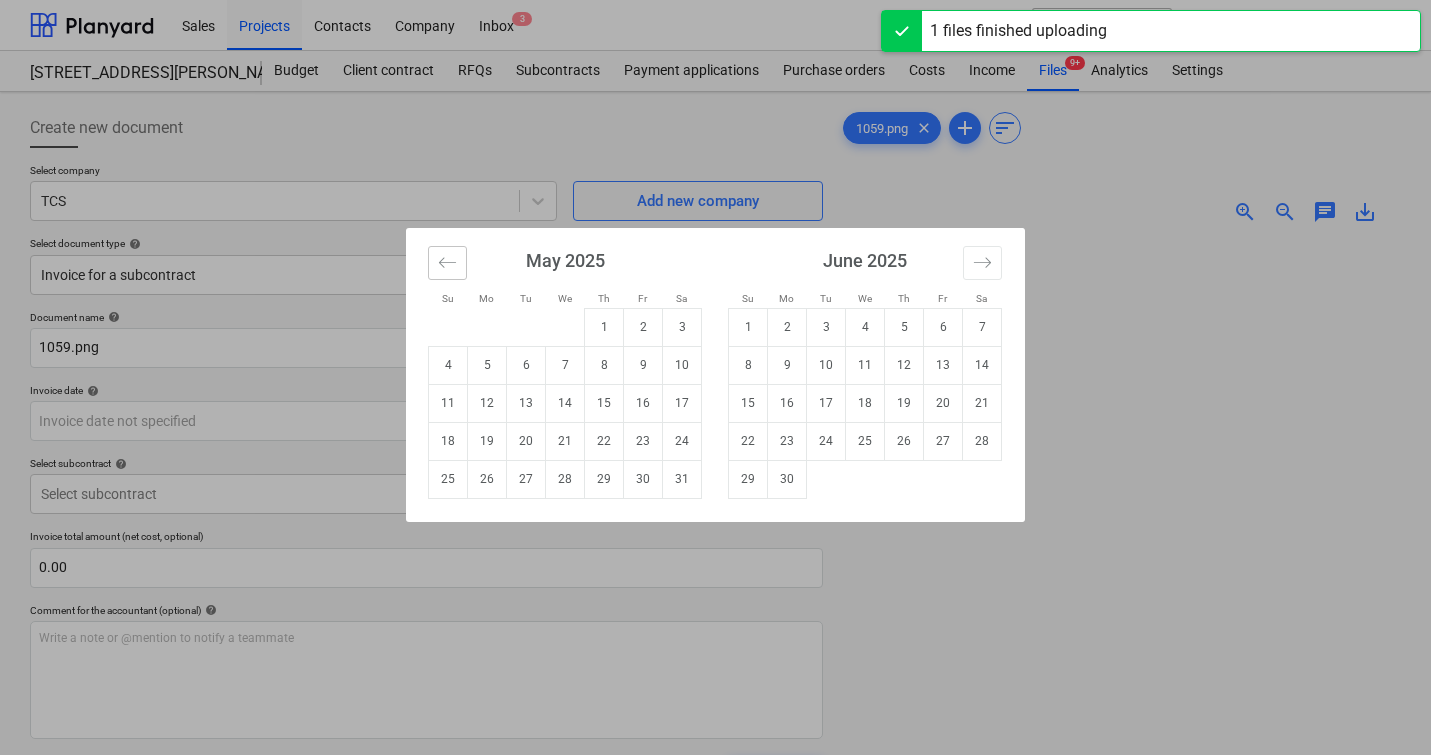 click at bounding box center [447, 263] 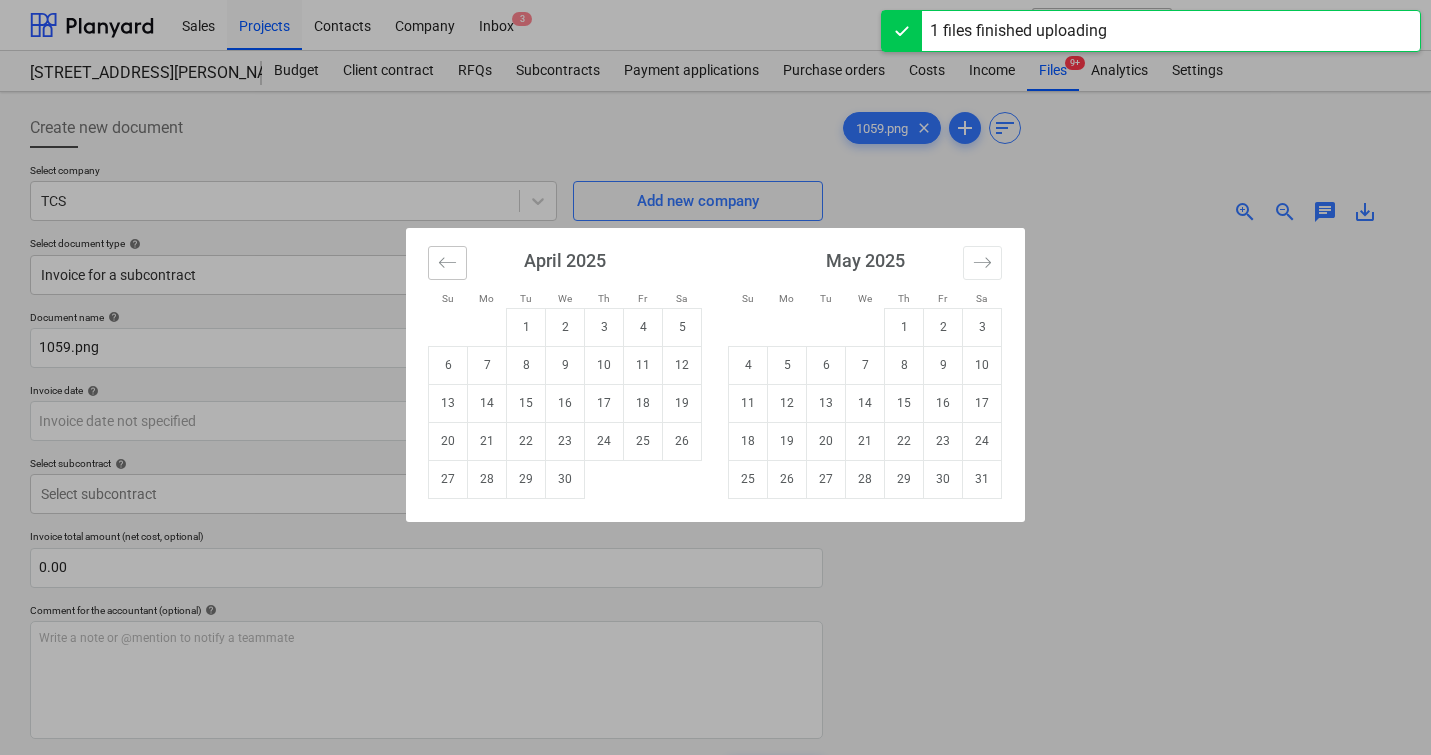 click at bounding box center (447, 263) 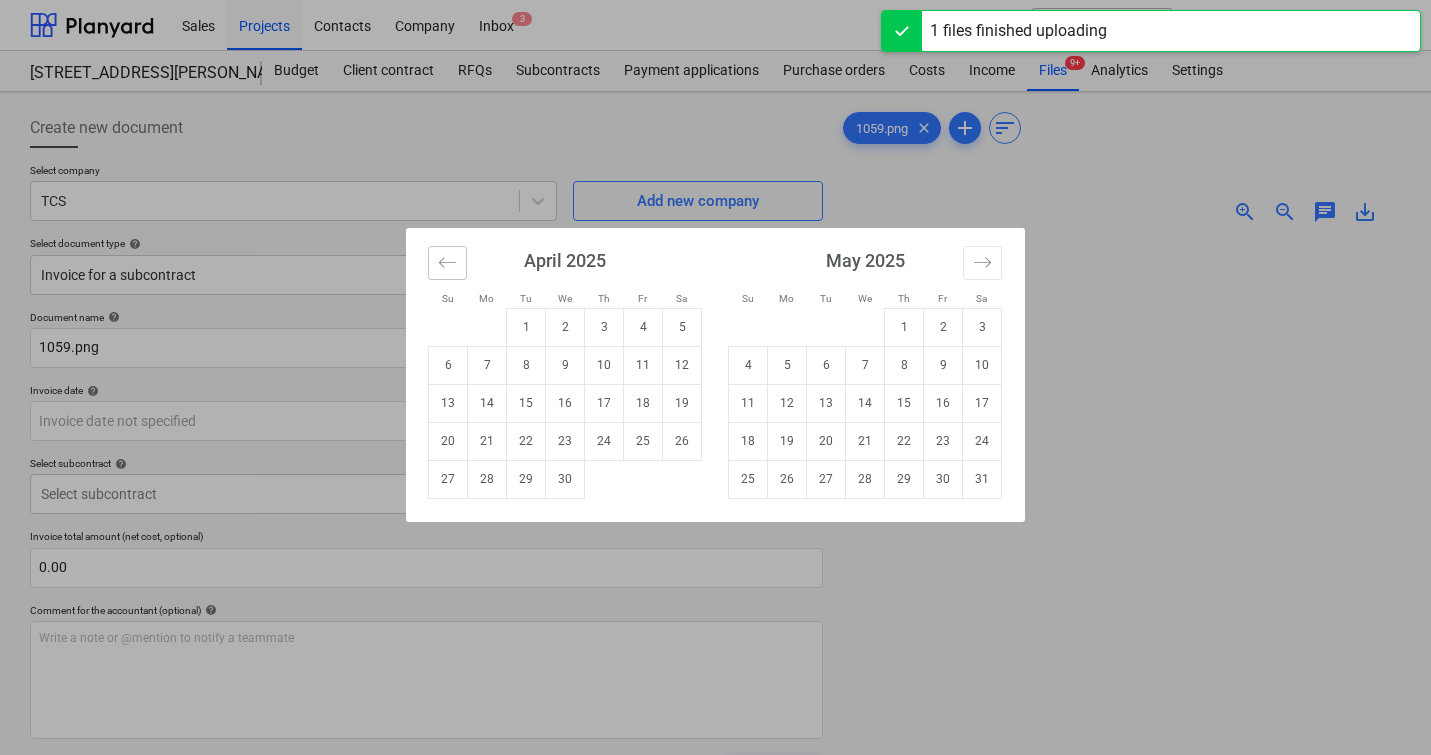 click at bounding box center (447, 263) 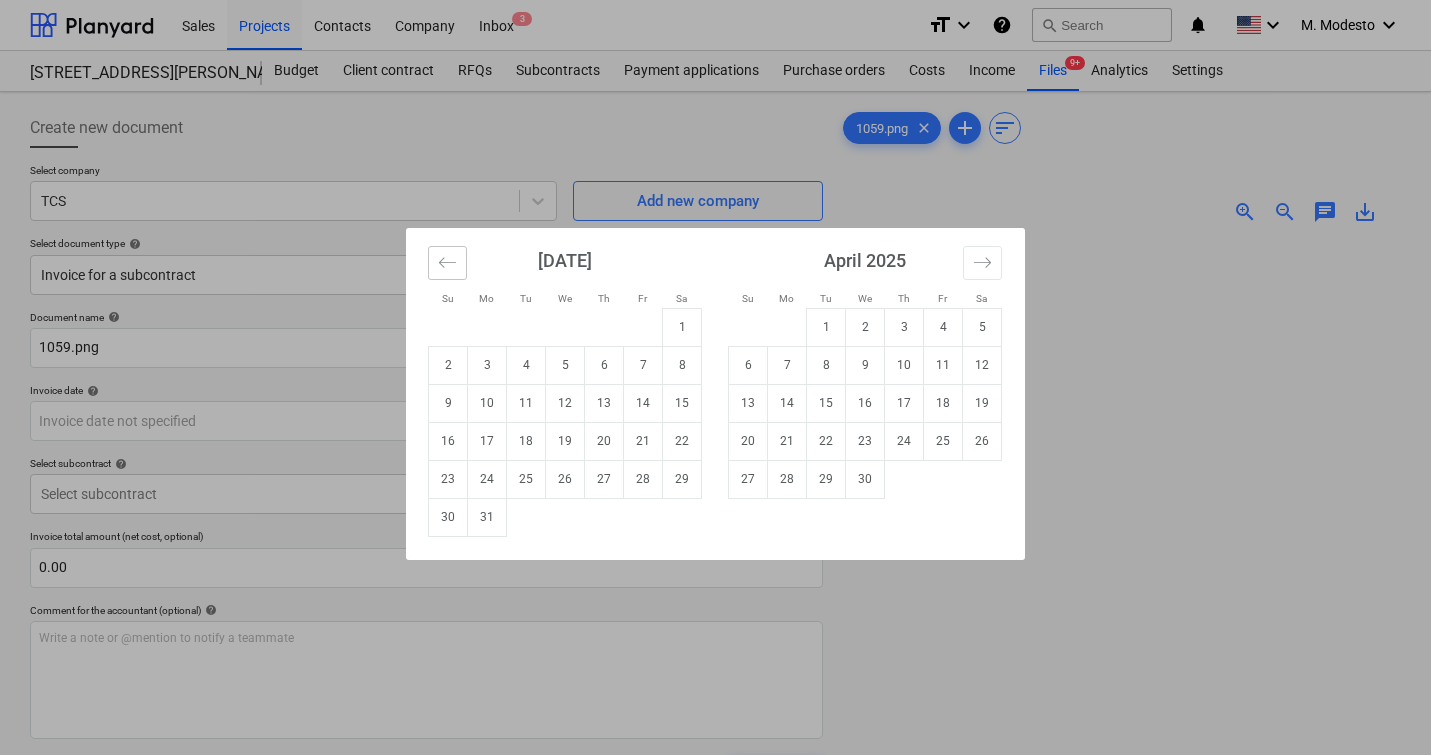 click at bounding box center (447, 263) 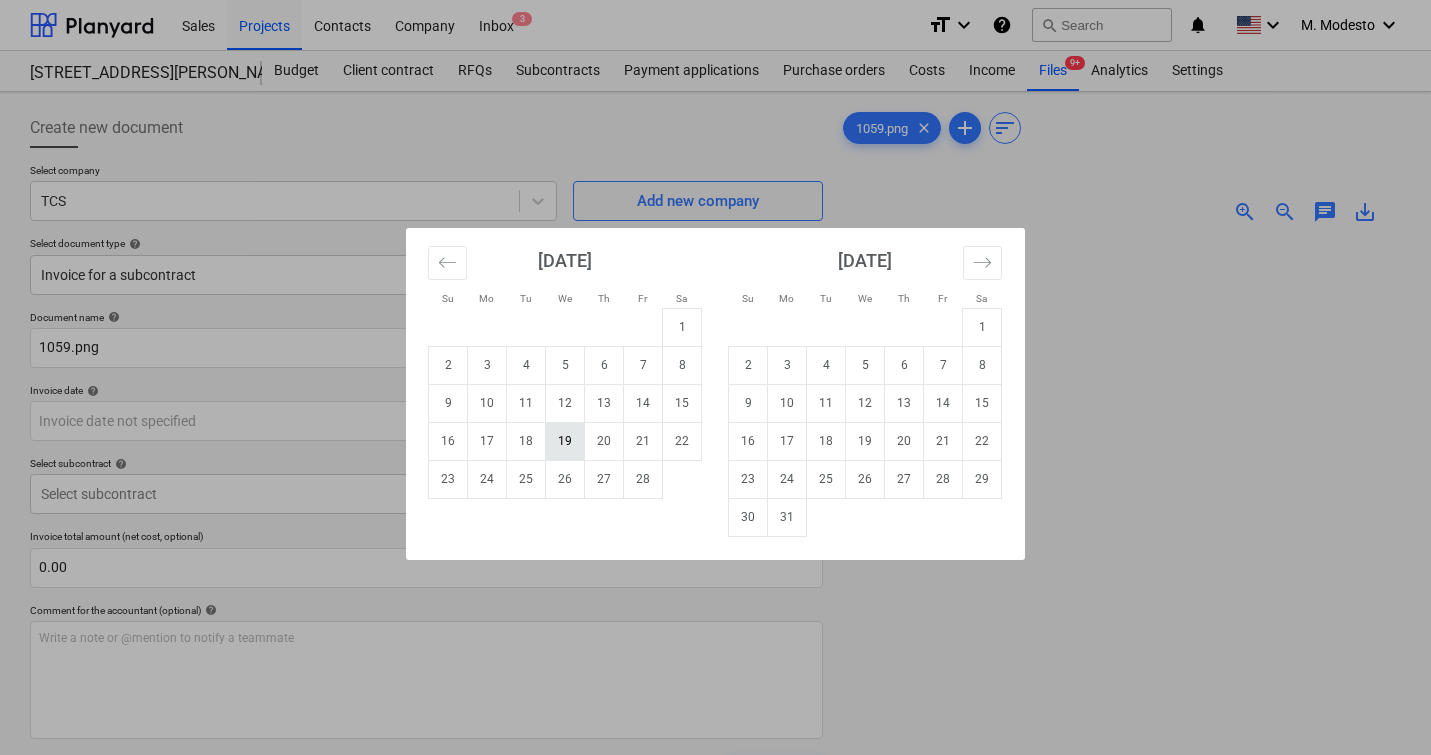 click on "19" at bounding box center [565, 441] 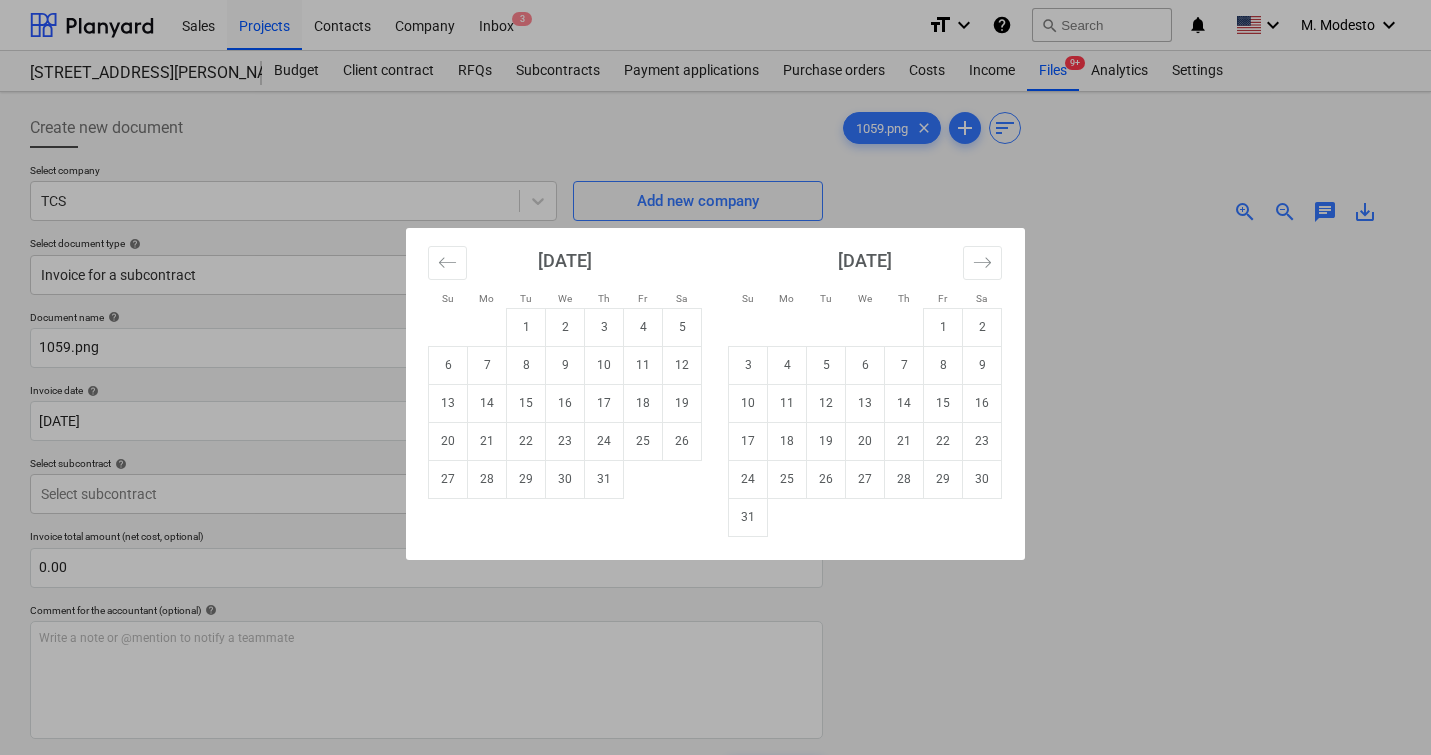 click on "Sales Projects Contacts Company Inbox 3 format_size keyboard_arrow_down help search Search notifications 0 keyboard_arrow_down M. Modesto keyboard_arrow_down 506 Henry Street 506 Henry Street Budget Client contract RFQs Subcontracts Payment applications Purchase orders Costs Income Files 9+ Analytics Settings Create new document Select company TCS   Add new company Select document type help Invoice for a subcontract Document name help 1059.png Invoice number  (optional) help Invoice date help 19 Feb 2025 19.02.2025 Press the down arrow key to interact with the calendar and
select a date. Press the question mark key to get the keyboard shortcuts for changing dates. Due date help Press the down arrow key to interact with the calendar and
select a date. Press the question mark key to get the keyboard shortcuts for changing dates. Select subcontract help Select subcontract Invoice total amount (net cost, optional) 0.00 Comment for the accountant (optional) help ﻿ Clear Save Submit Total 0.00$ 1059.png" at bounding box center (715, 377) 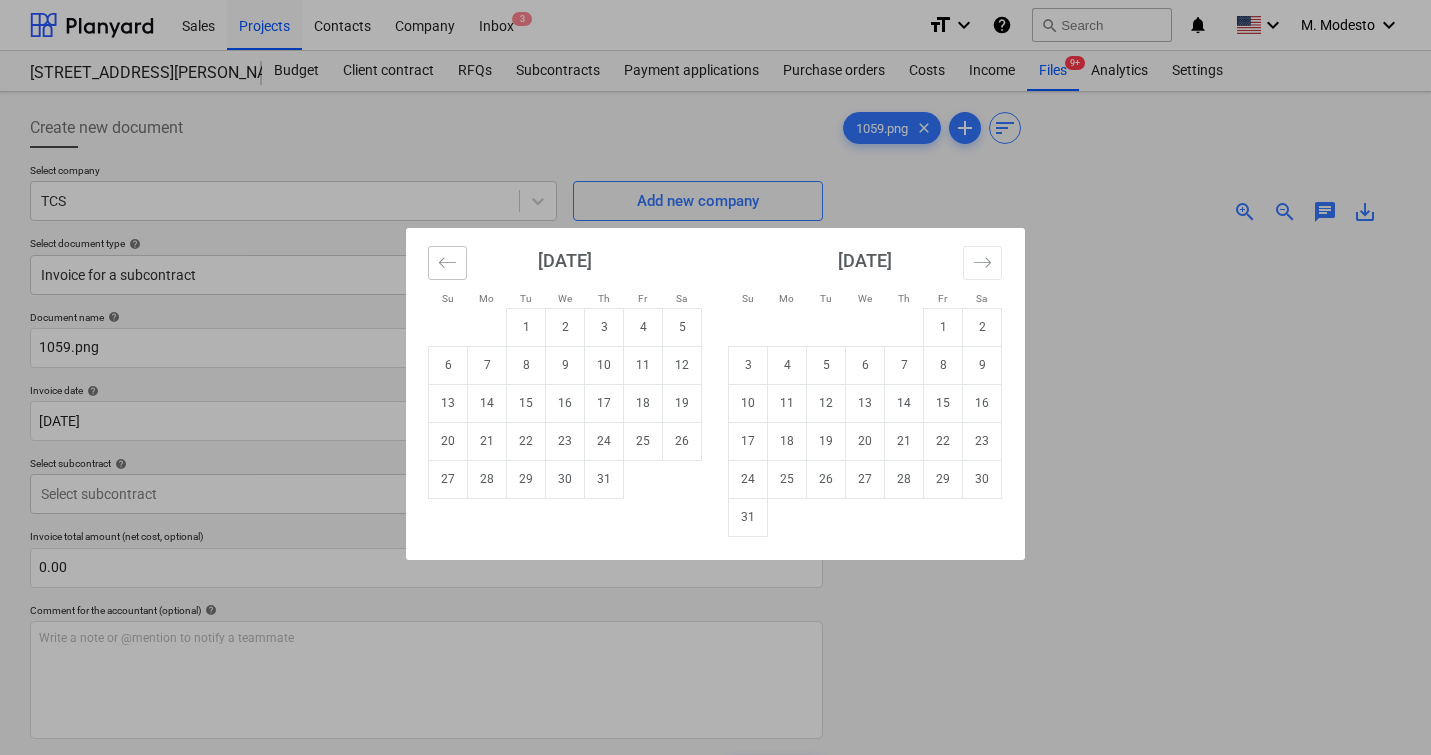 click 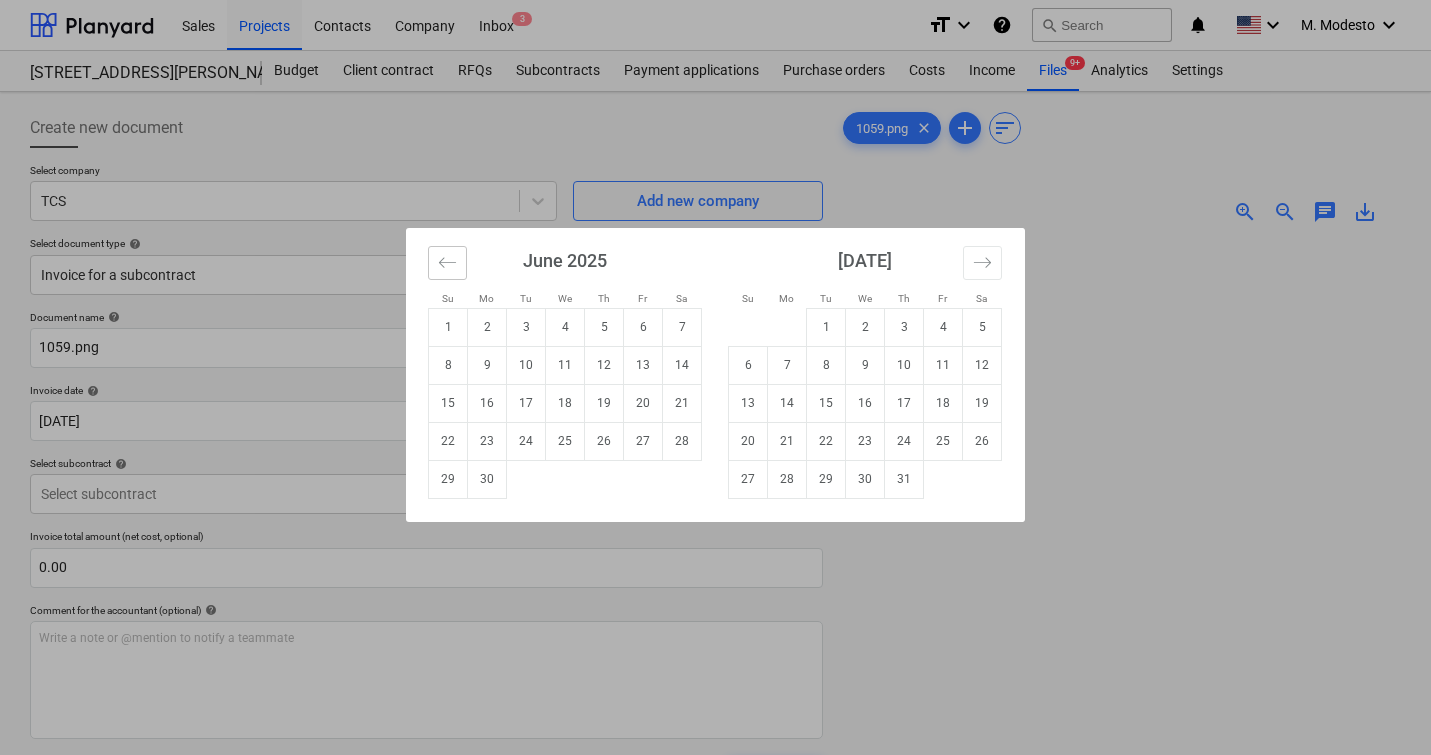 click 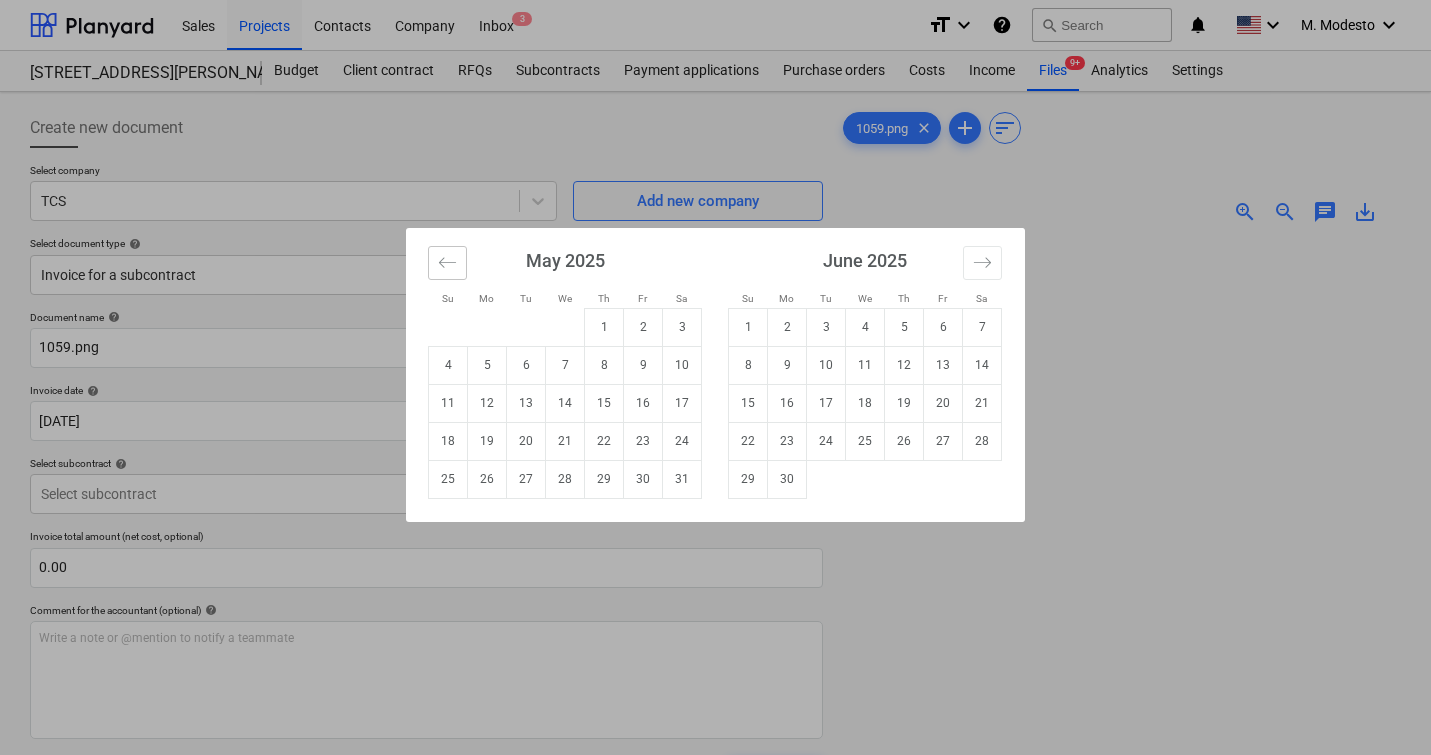 click 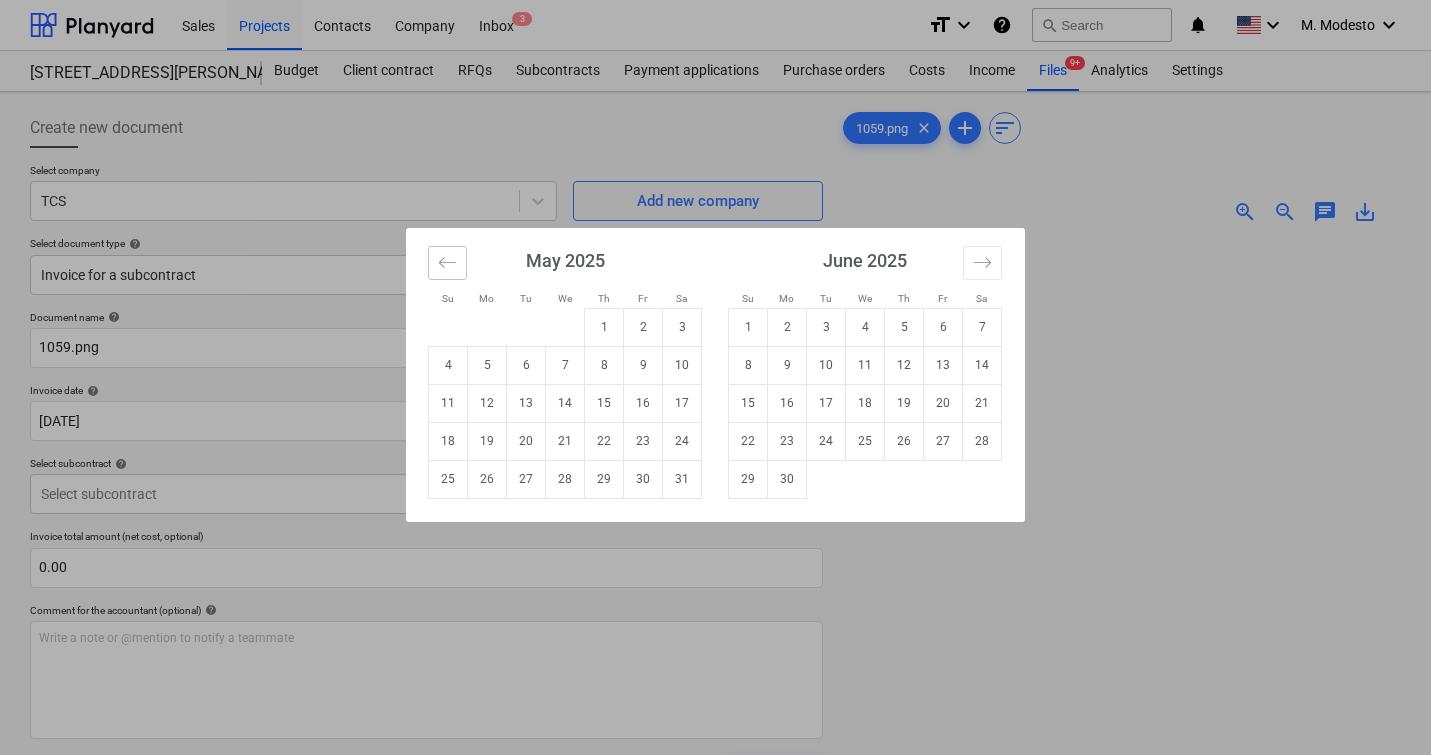 click 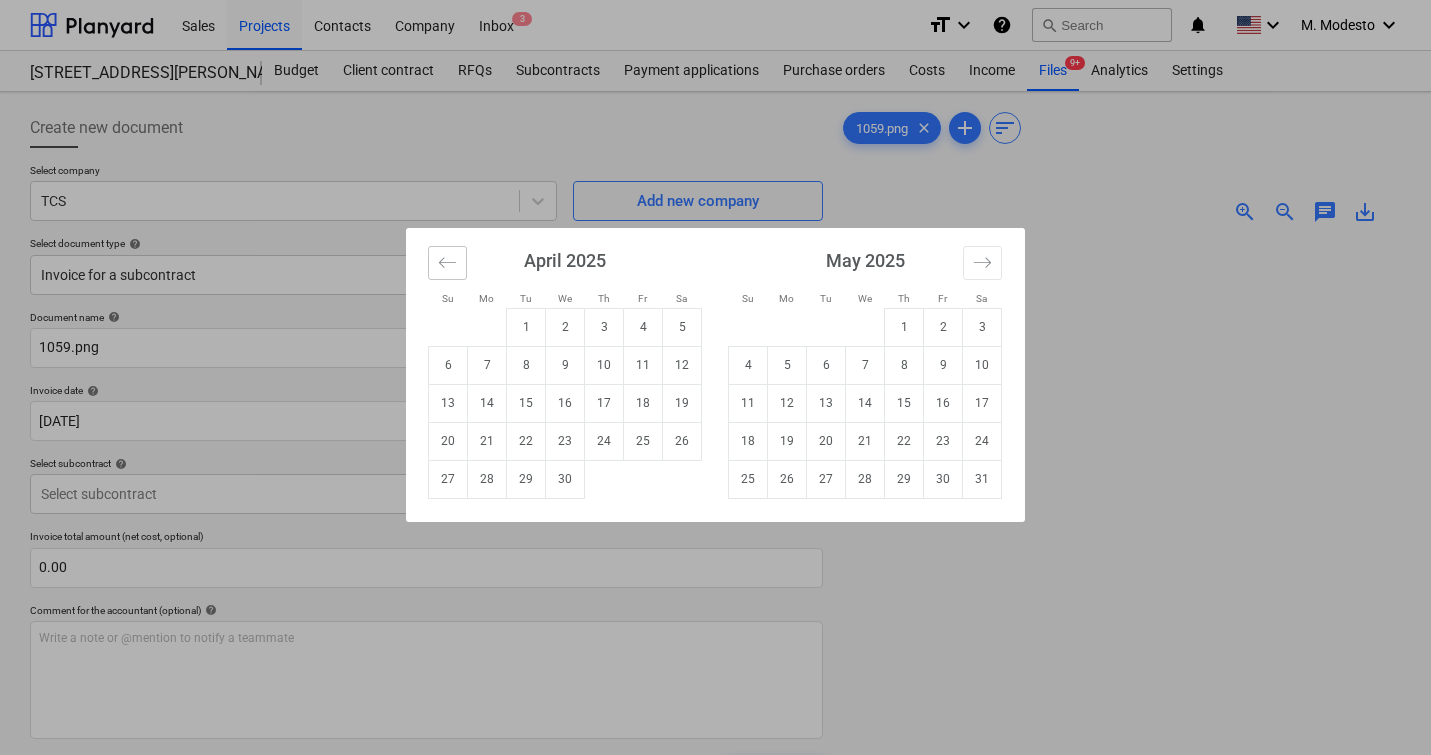 click 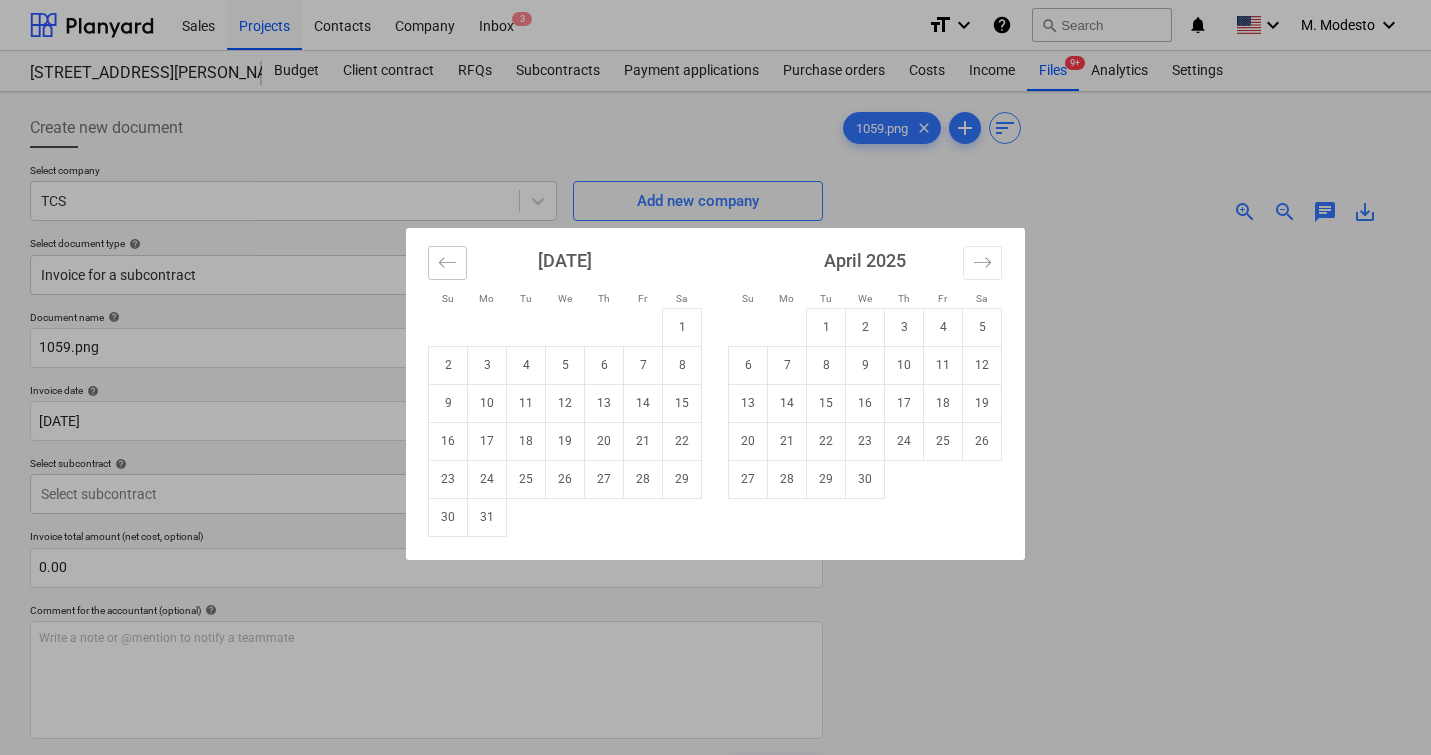 click 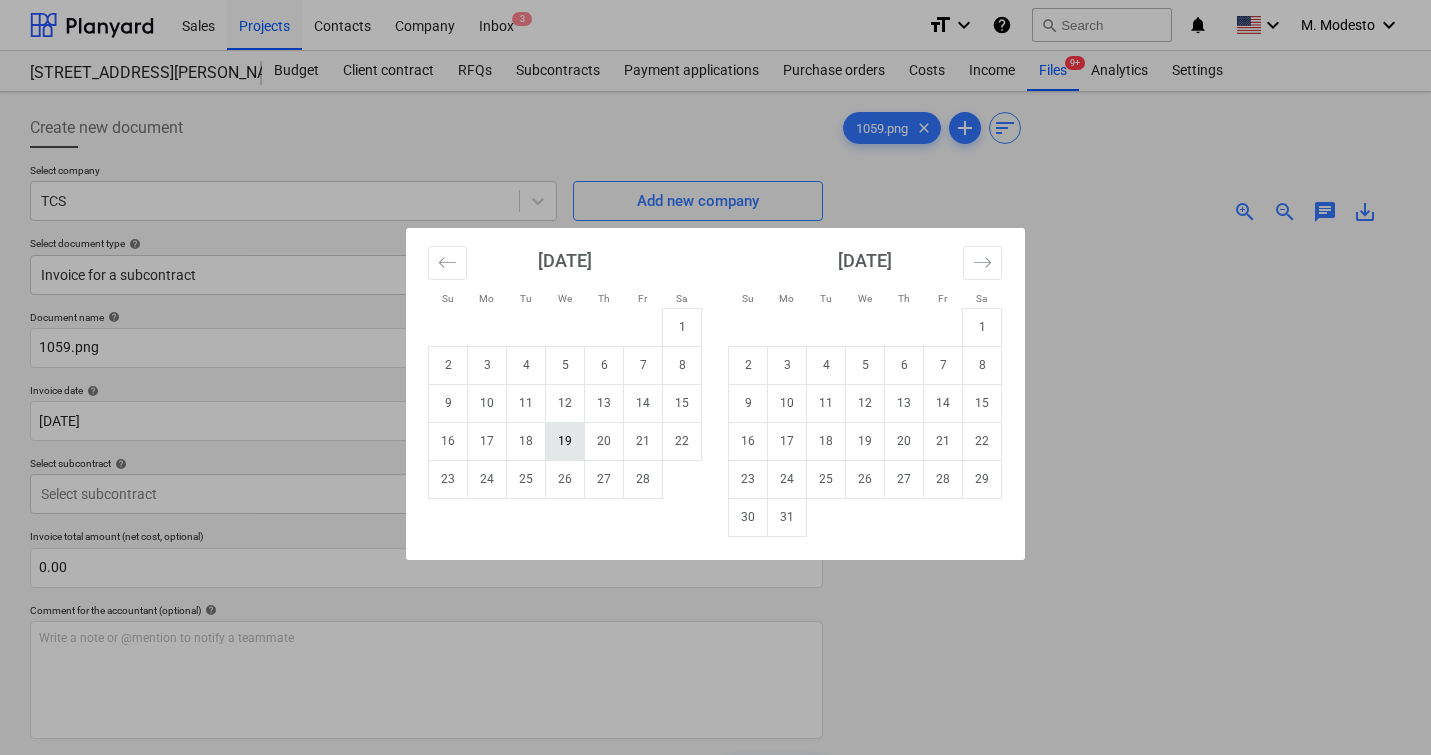 click on "19" at bounding box center (565, 441) 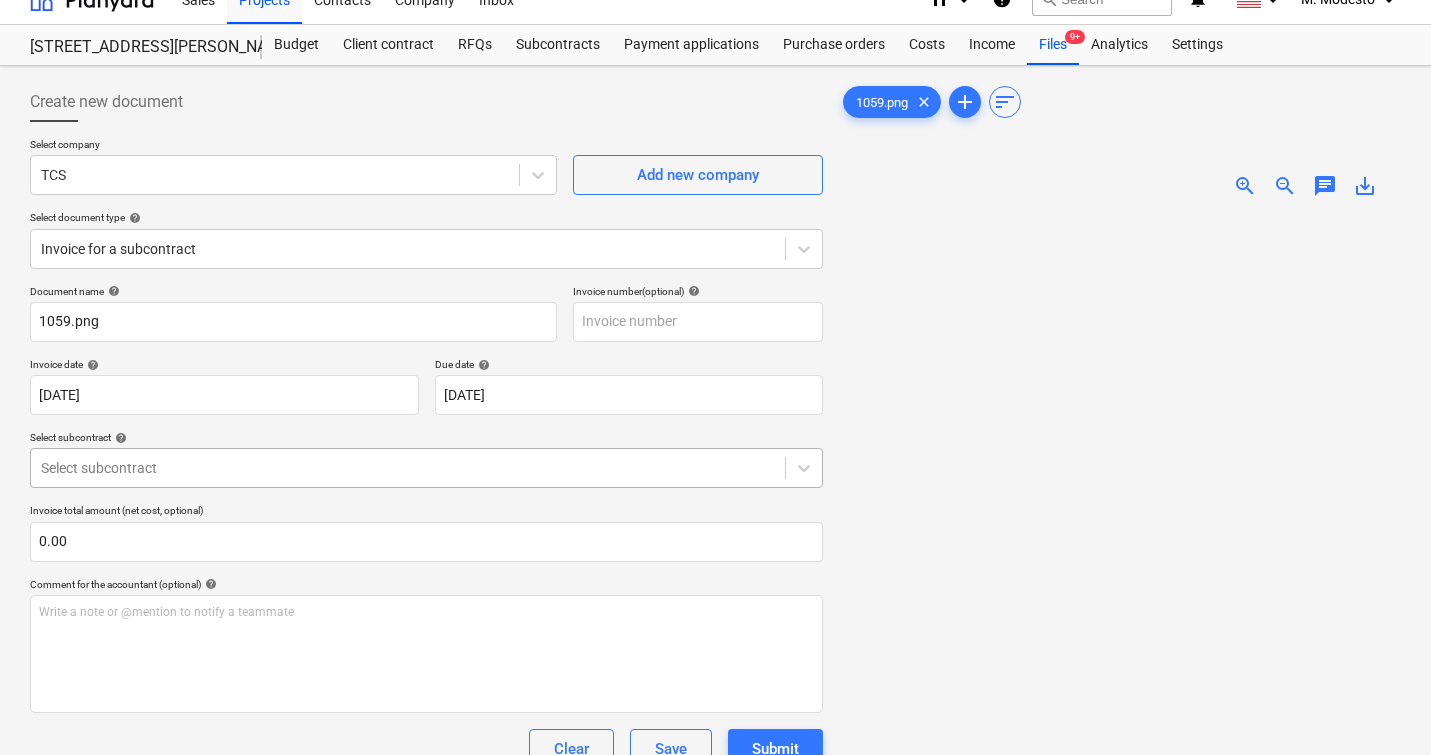 click on "Sales Projects Contacts Company Inbox 3 format_size keyboard_arrow_down help search Search notifications 0 keyboard_arrow_down M. Modesto keyboard_arrow_down 506 Henry Street 506 Henry Street Budget Client contract RFQs Subcontracts Payment applications Purchase orders Costs Income Files 9+ Analytics Settings Create new document Select company TCS   Add new company Select document type help Invoice for a subcontract Document name help 1059.png Invoice number  (optional) help Invoice date help 19 Feb 2025 19.02.2025 Press the down arrow key to interact with the calendar and
select a date. Press the question mark key to get the keyboard shortcuts for changing dates. Due date help 19 Feb 2025 19.02.2025 Press the down arrow key to interact with the calendar and
select a date. Press the question mark key to get the keyboard shortcuts for changing dates. Select subcontract help Select subcontract Invoice total amount (net cost, optional) 0.00 Comment for the accountant (optional) help ﻿ Clear Save add" at bounding box center (715, 351) 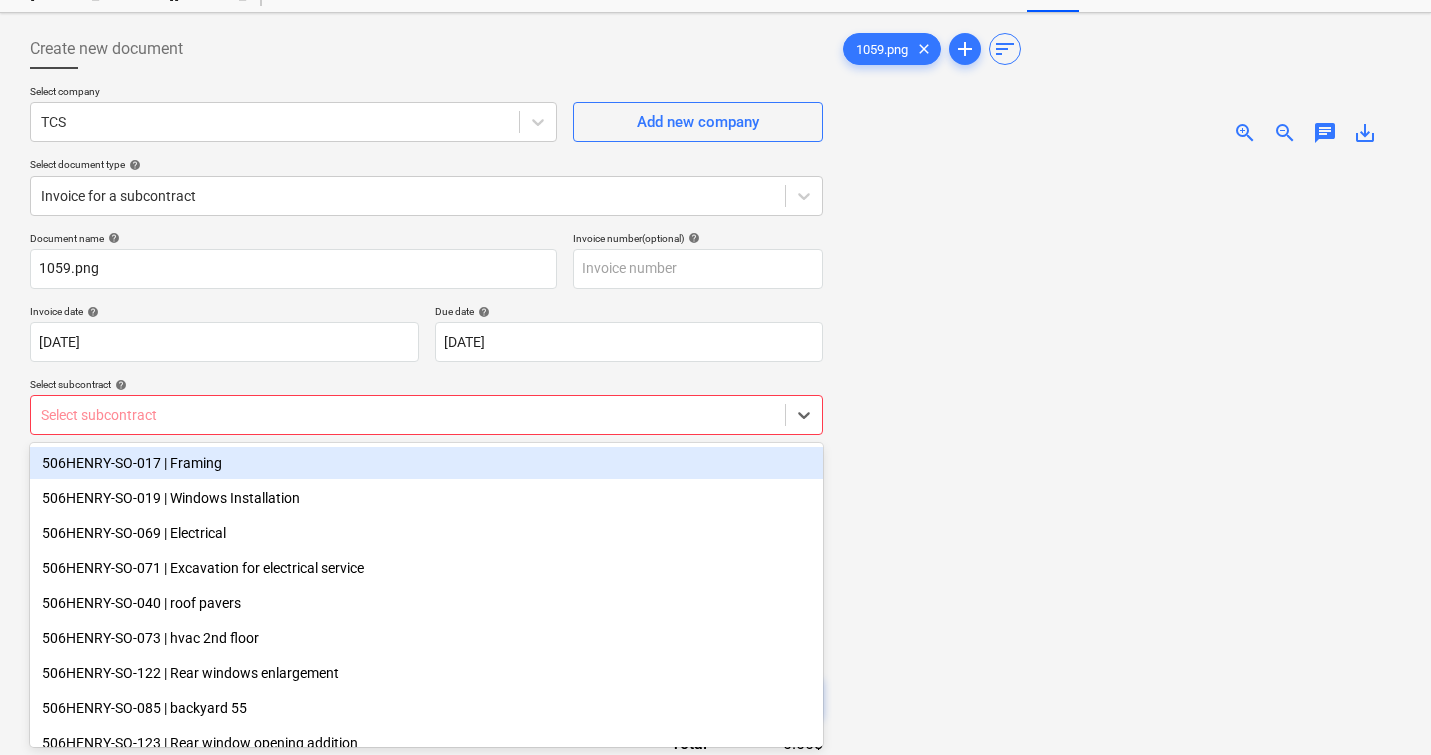 click at bounding box center (408, 415) 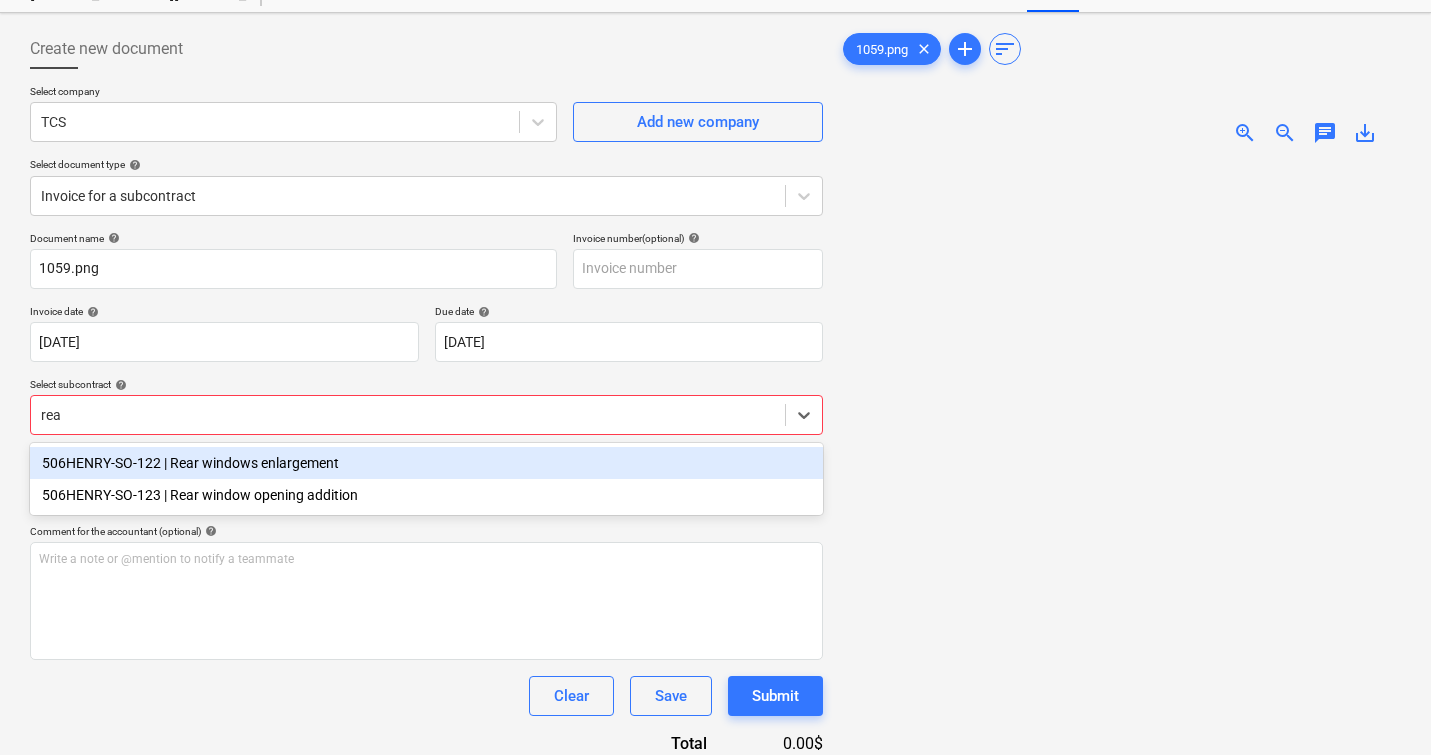 type on "rear" 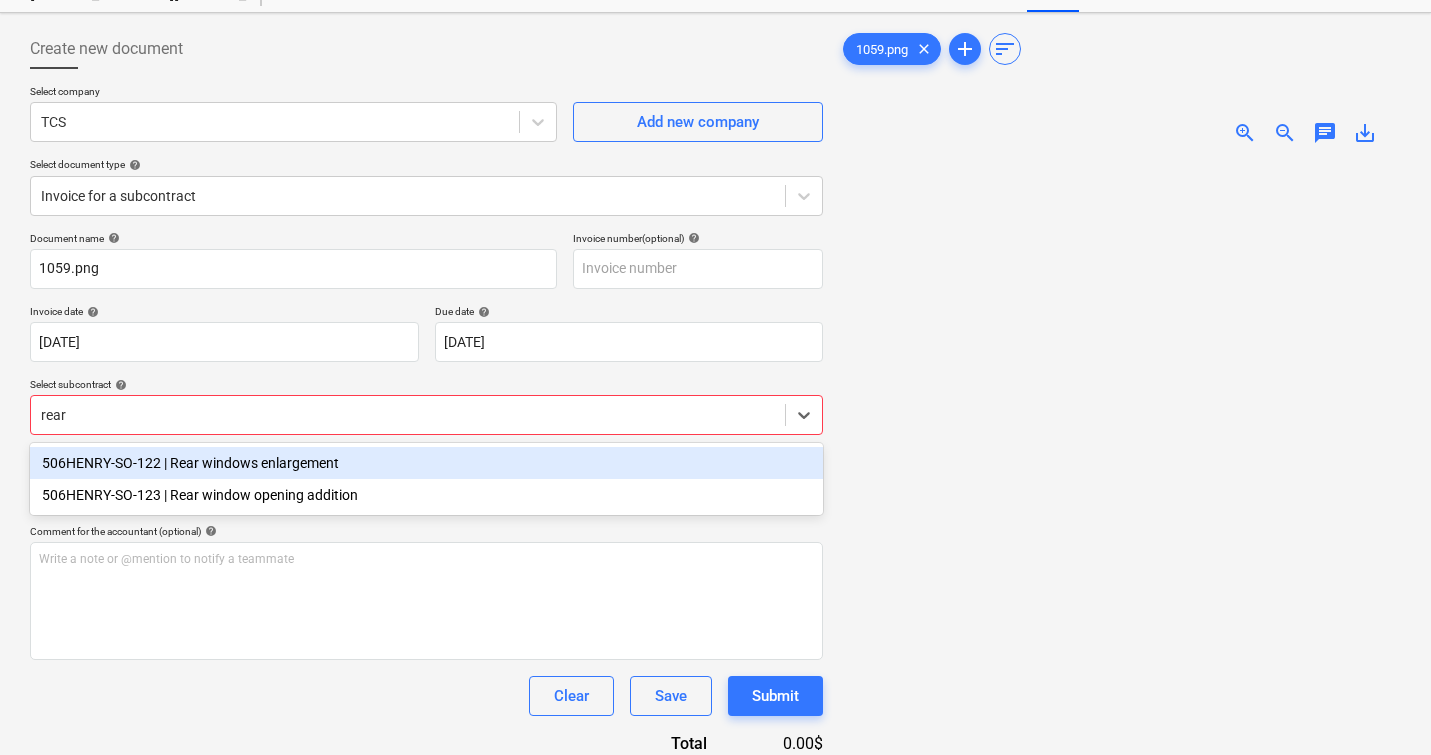 click on "506HENRY-SO-122 | Rear windows enlargement" at bounding box center (426, 463) 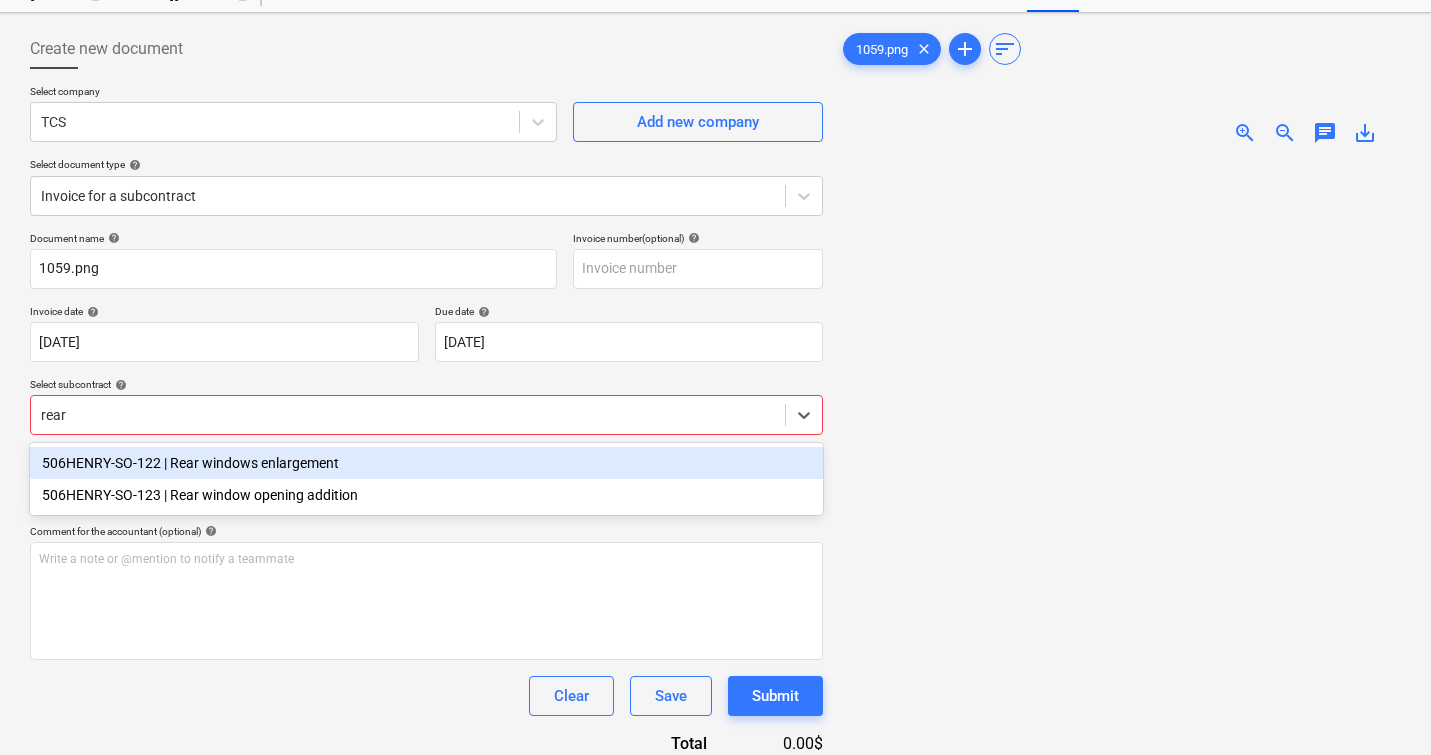 type 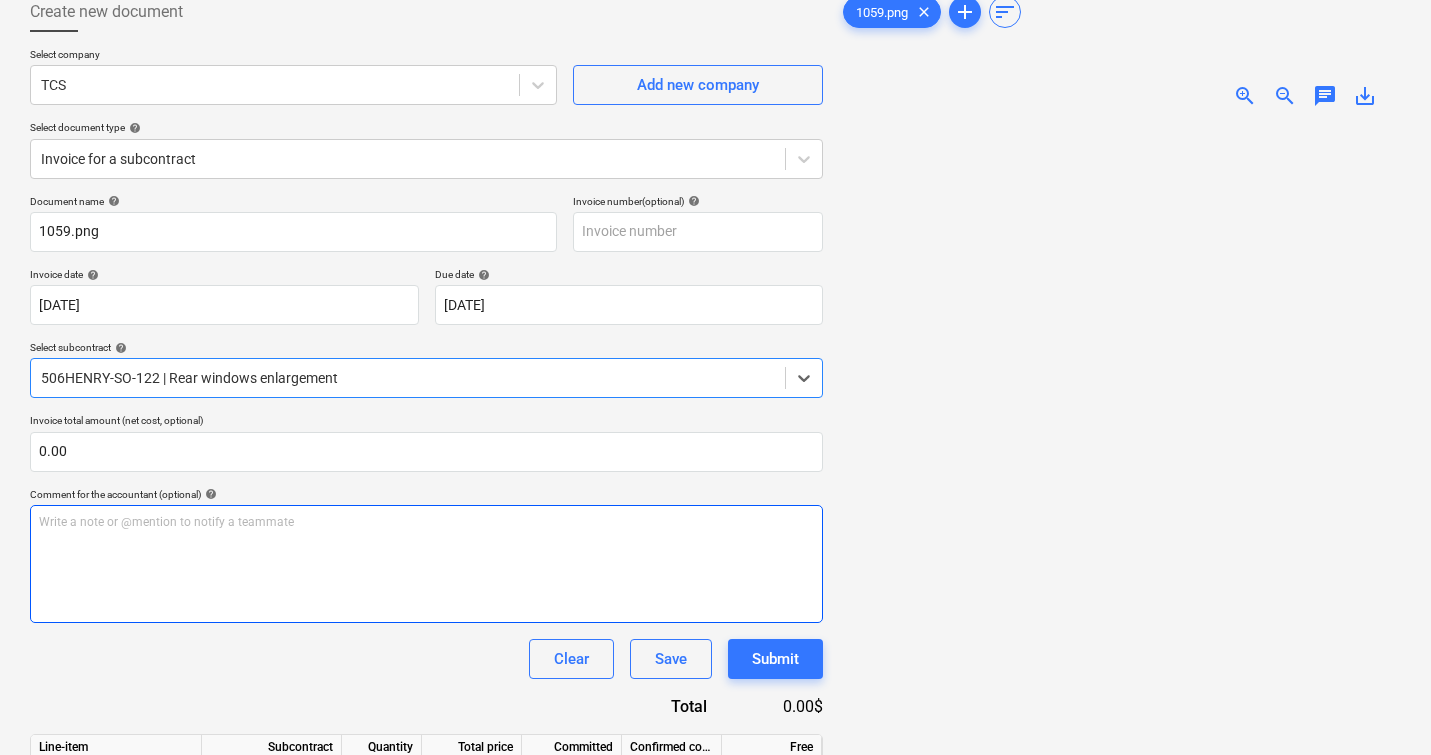 scroll, scrollTop: 242, scrollLeft: 0, axis: vertical 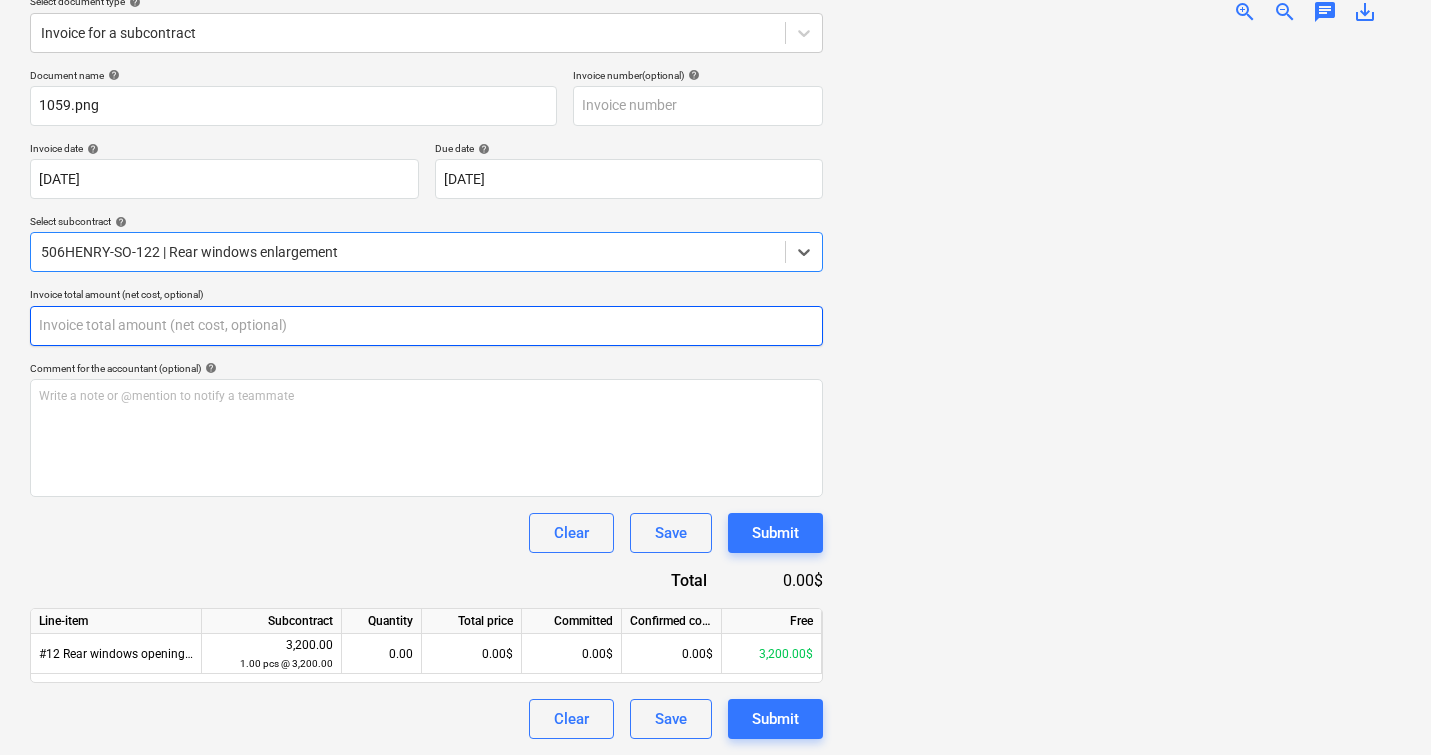 click at bounding box center [426, 326] 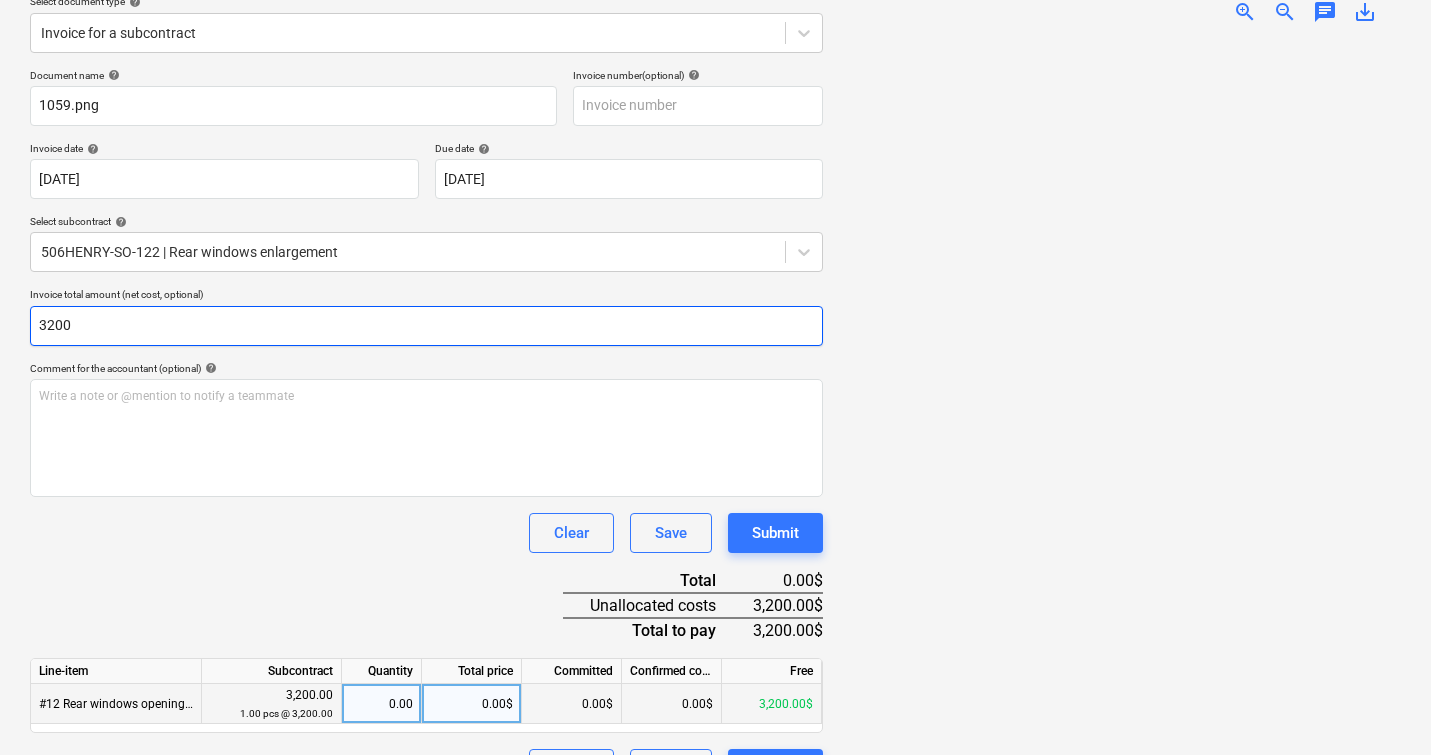 type on "3200" 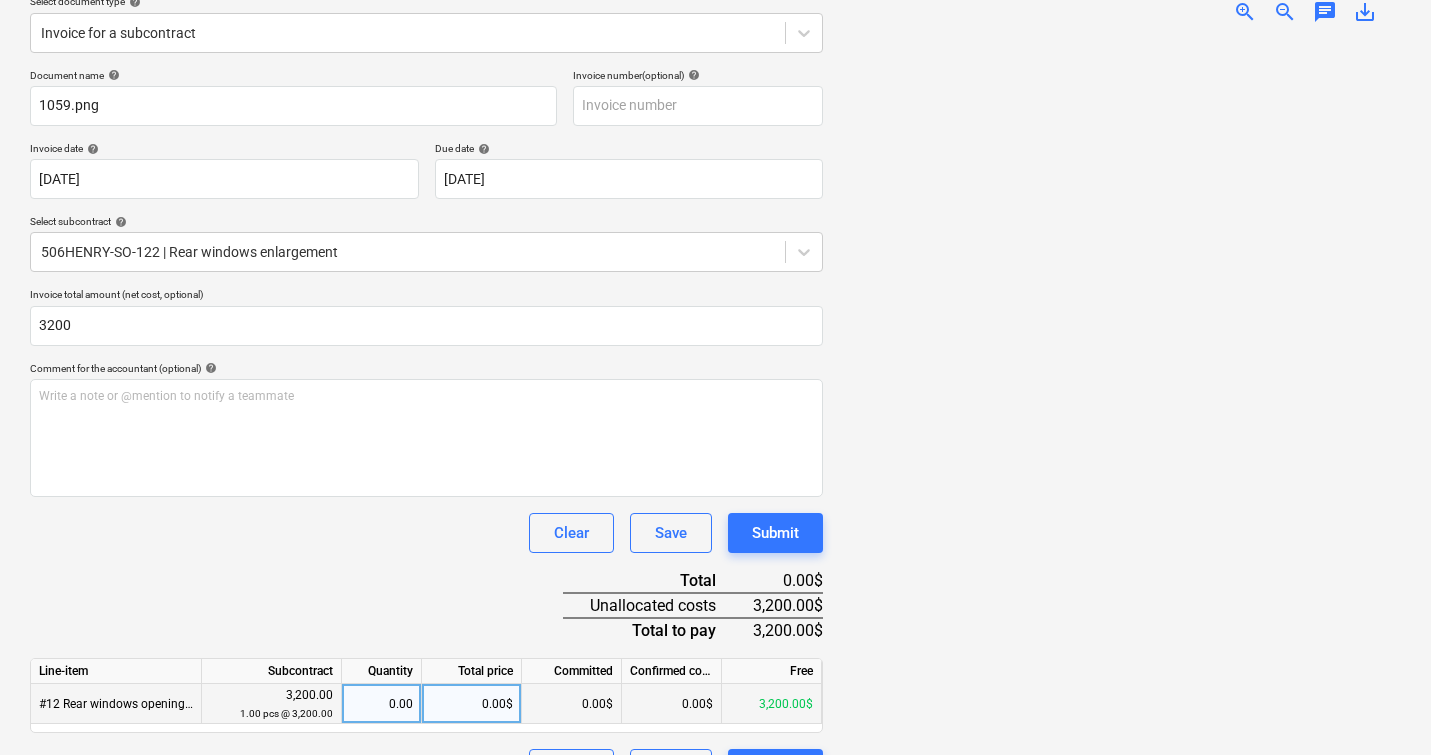 click on "0.00$" at bounding box center [472, 704] 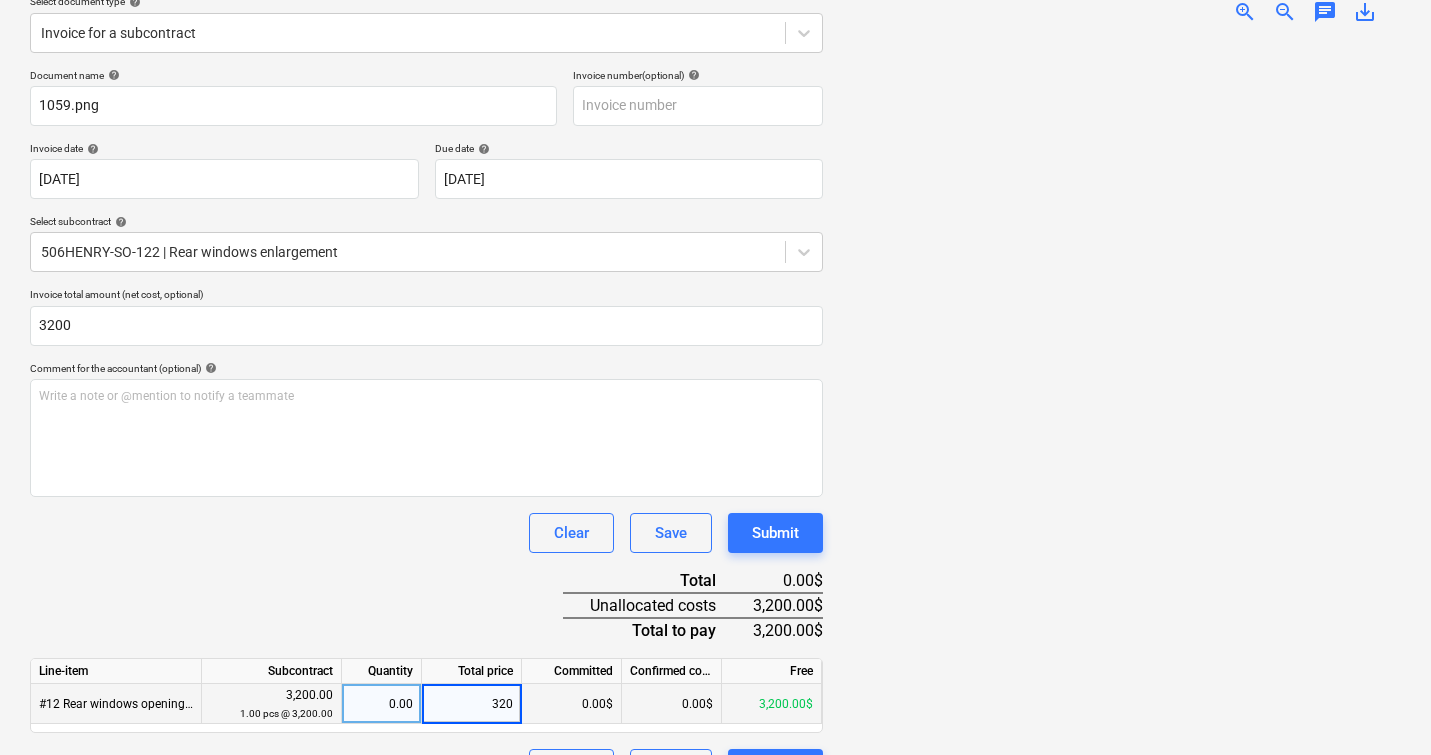 type on "3200" 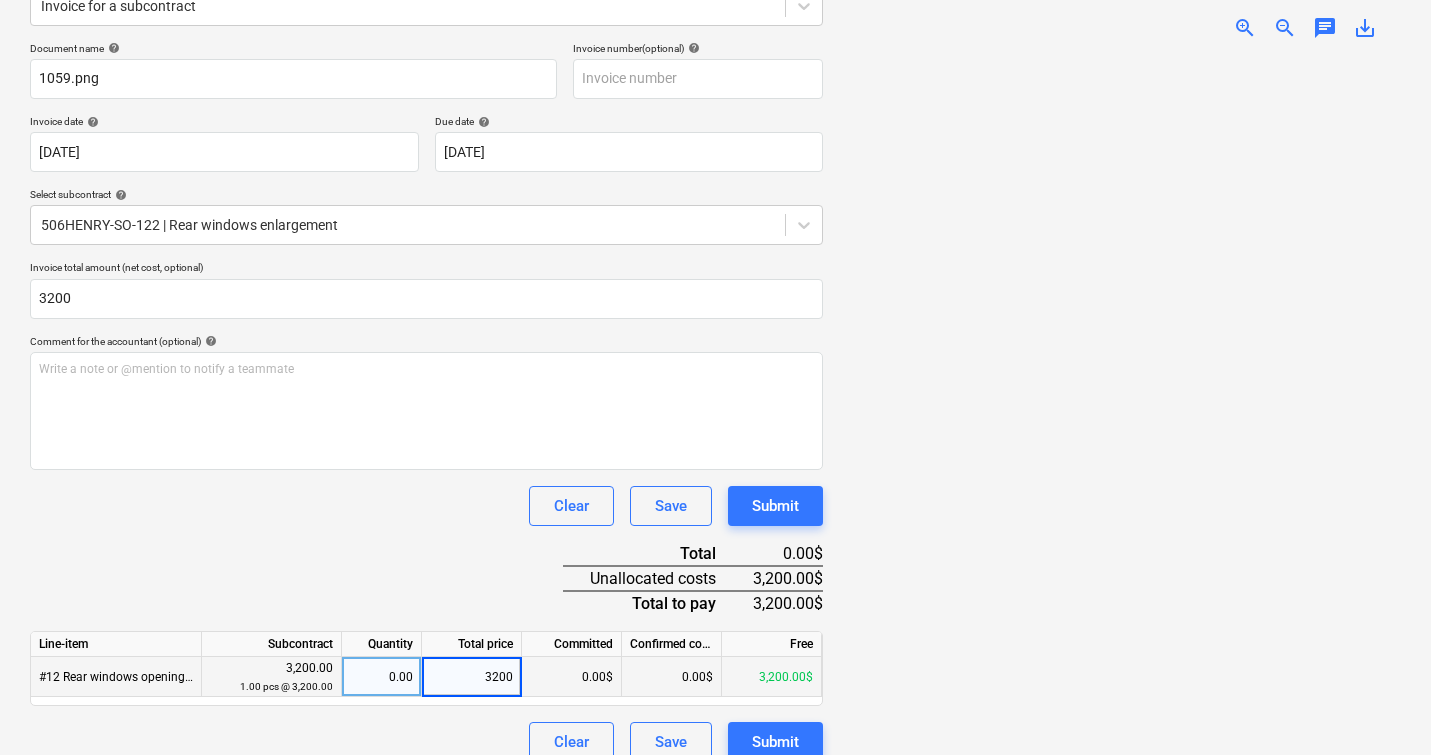 click at bounding box center (1120, 405) 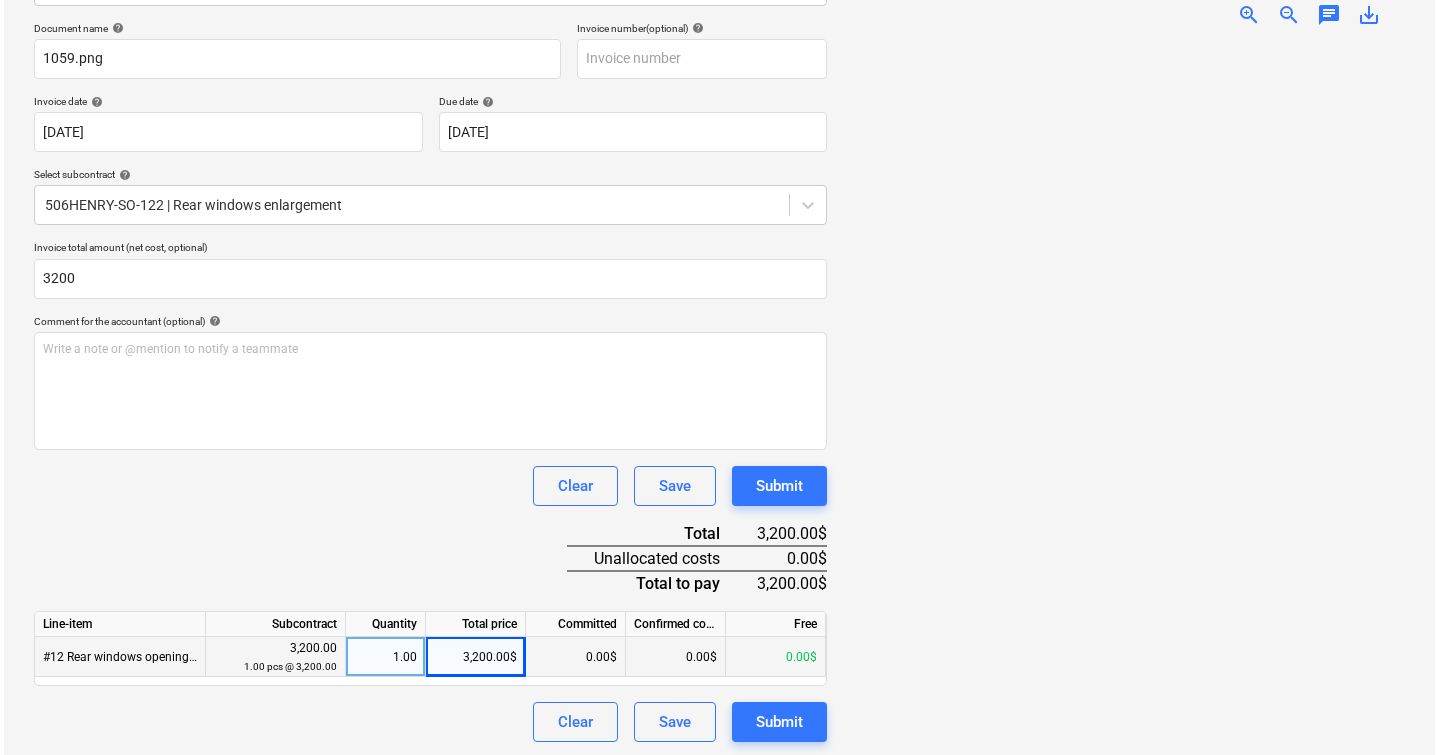 scroll, scrollTop: 289, scrollLeft: 0, axis: vertical 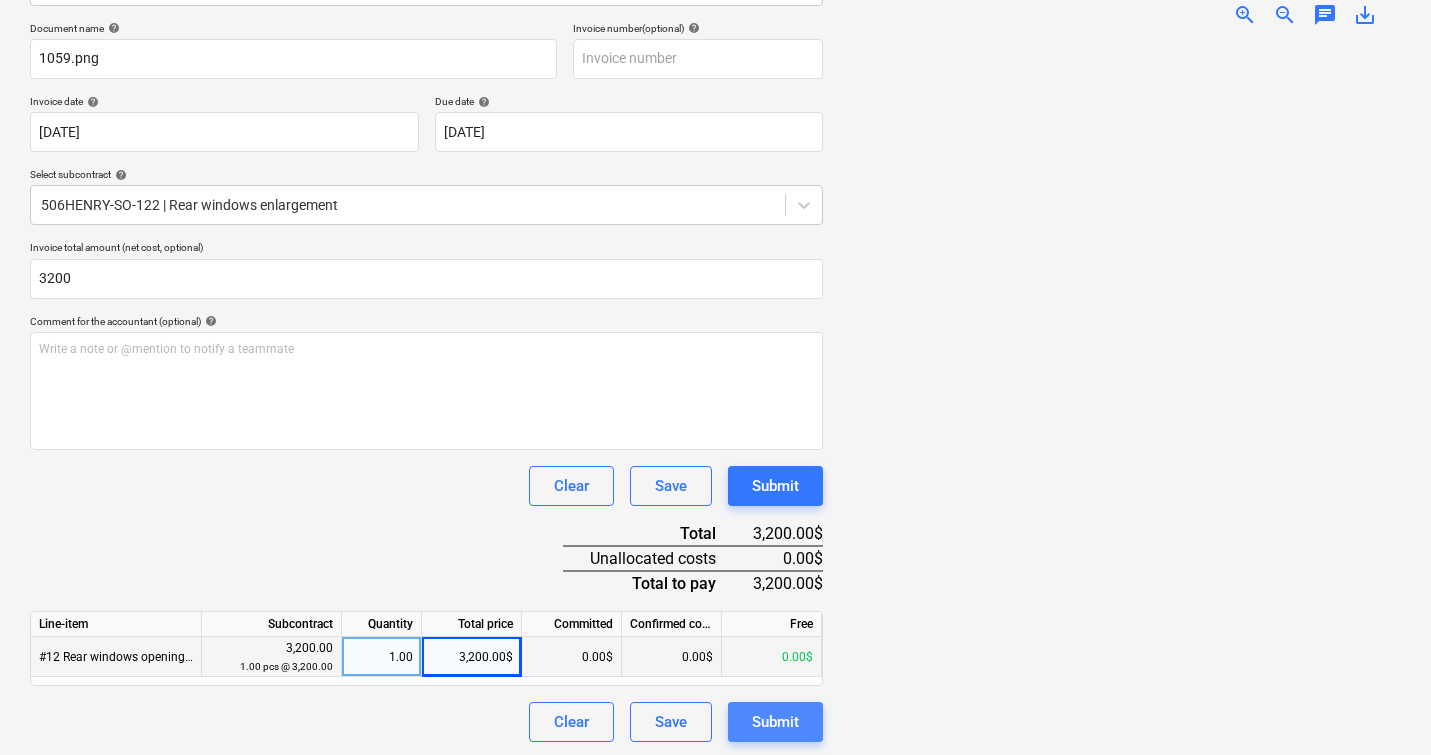 click on "Submit" at bounding box center (775, 722) 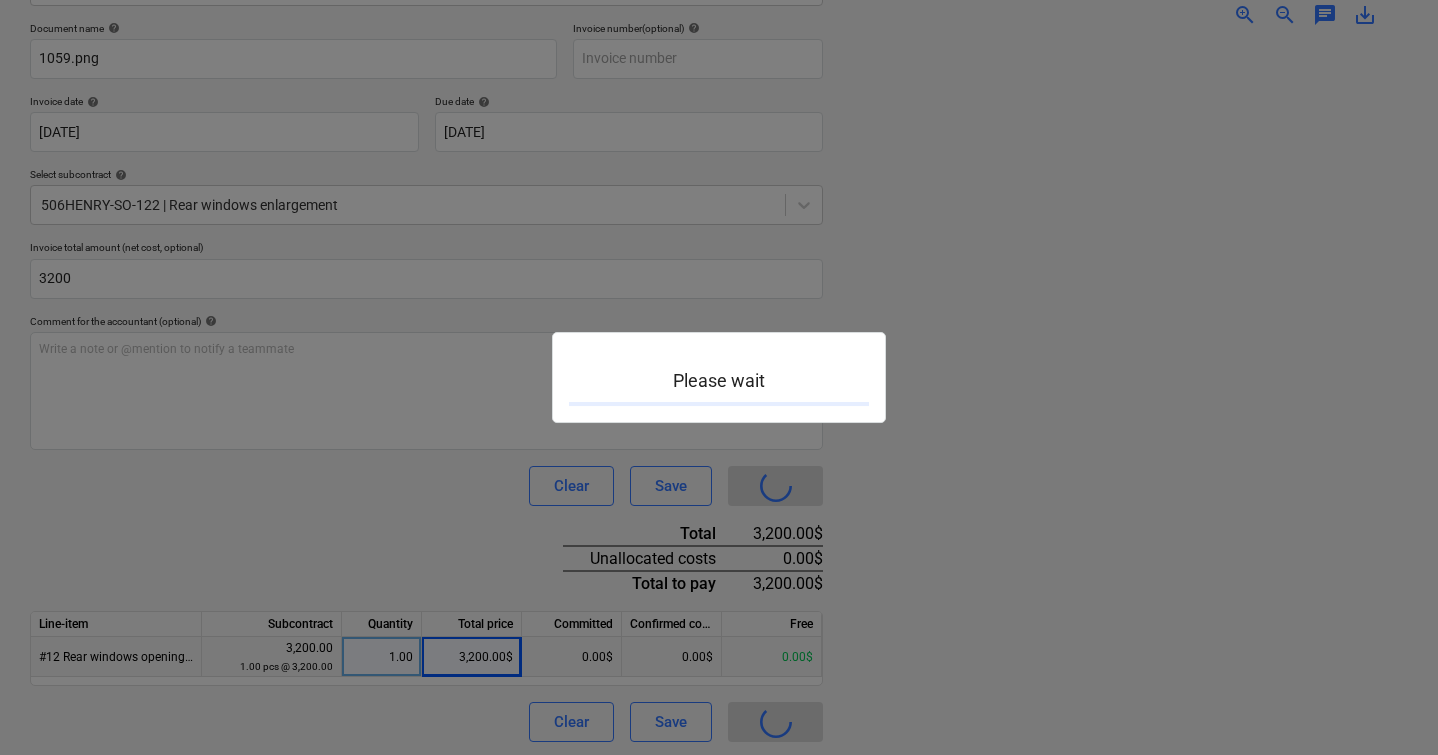 scroll, scrollTop: 0, scrollLeft: 0, axis: both 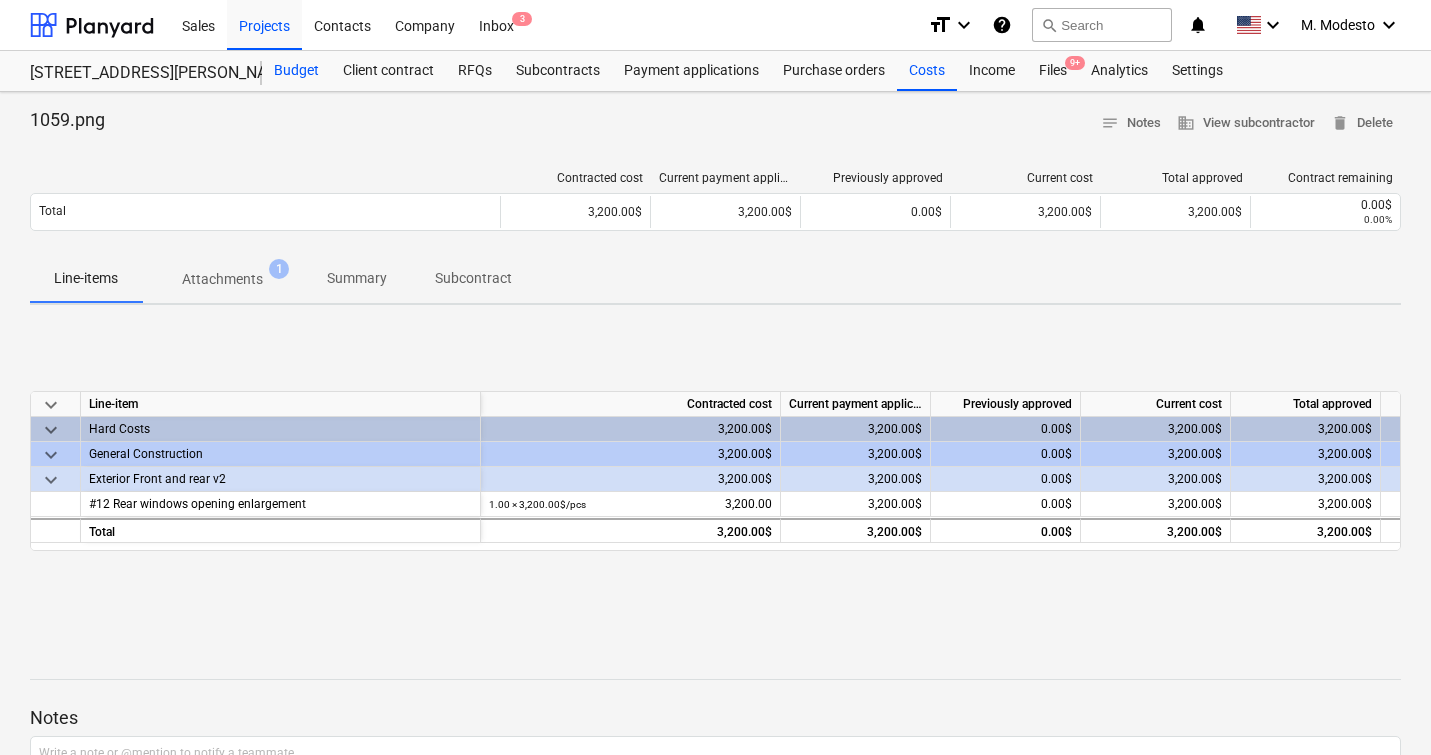 click on "Budget" at bounding box center (296, 71) 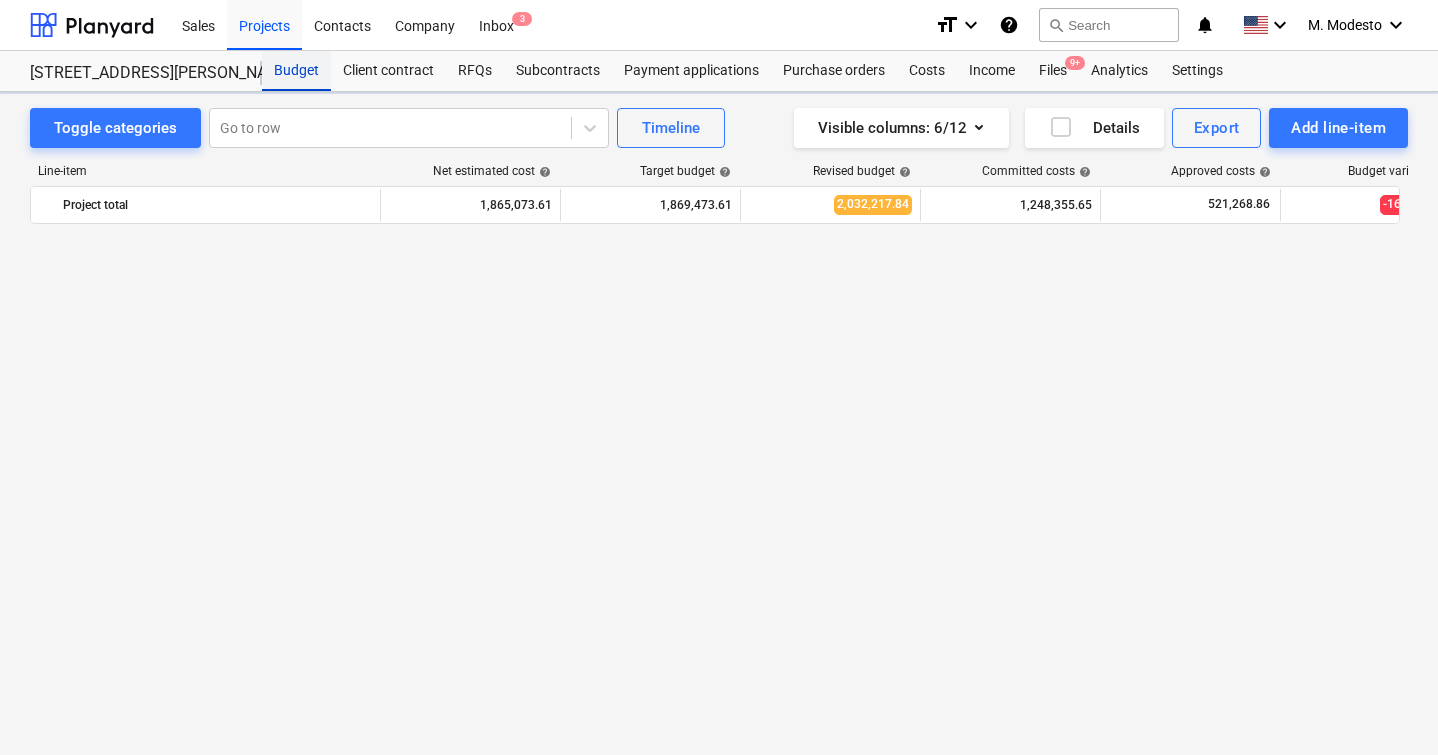 scroll, scrollTop: 1470, scrollLeft: 0, axis: vertical 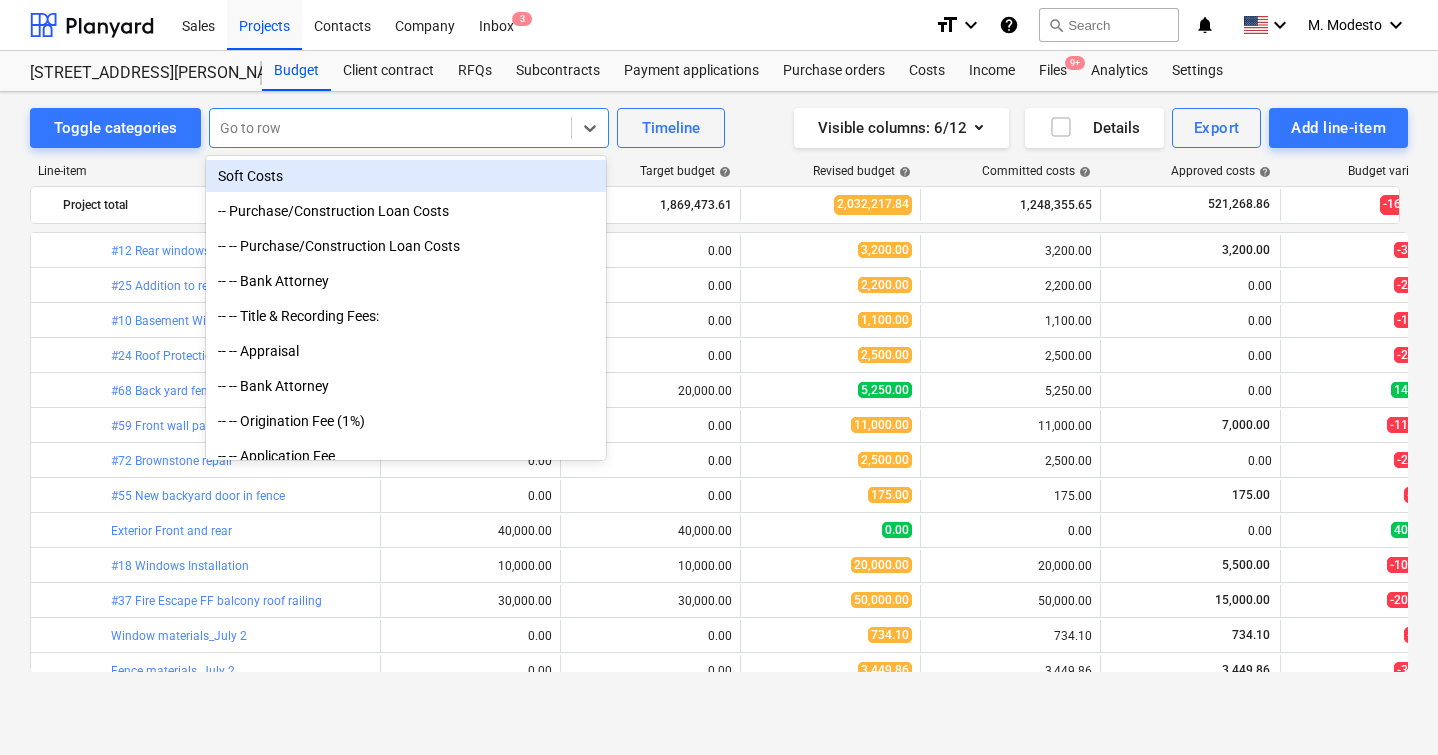 click at bounding box center [390, 128] 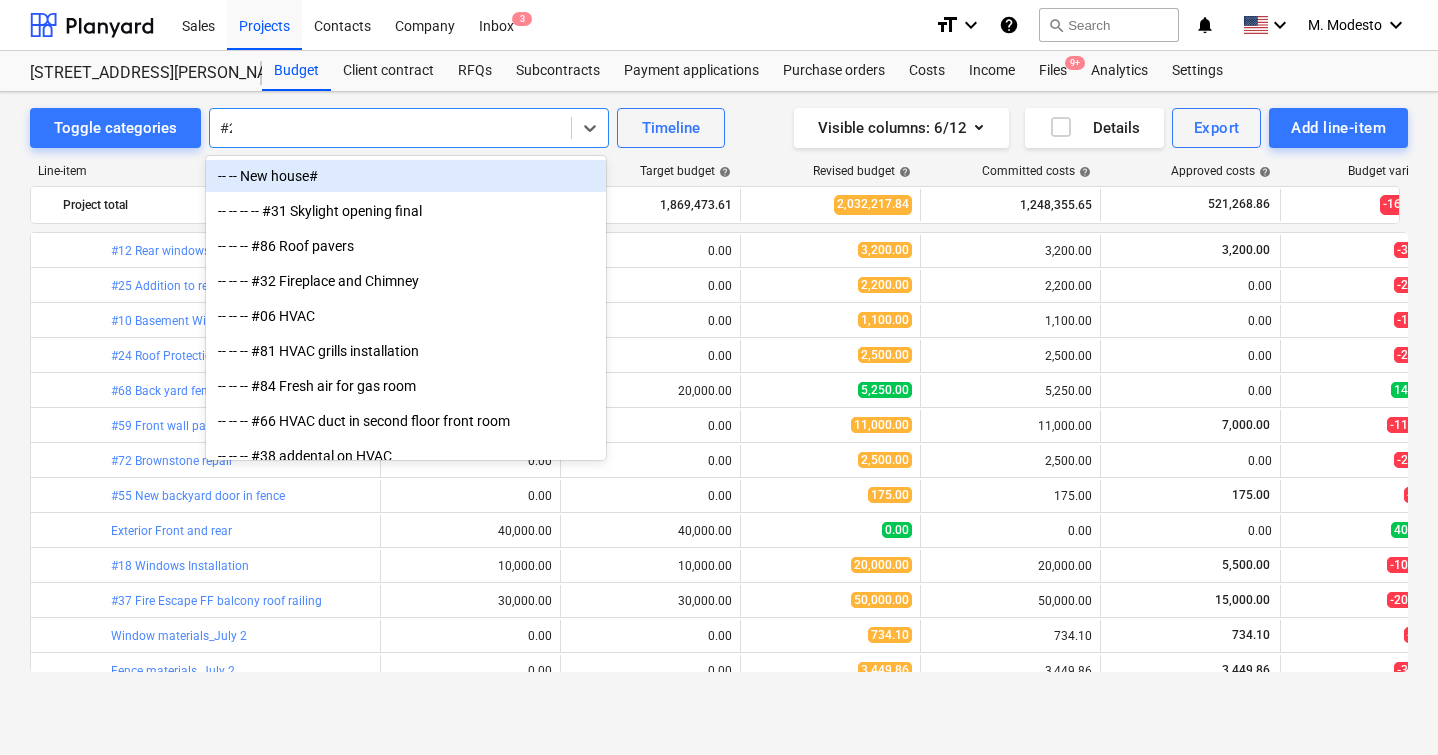 type on "#25" 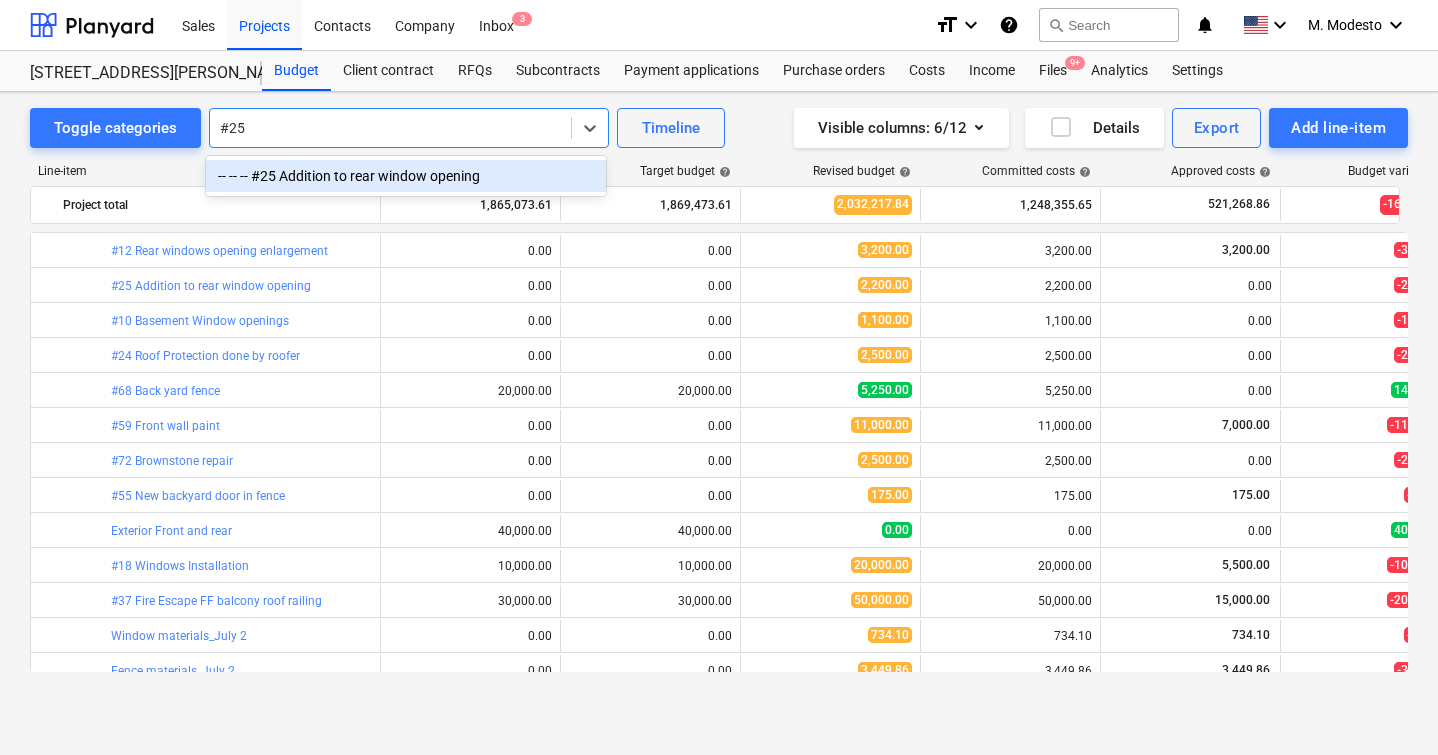 click on "-- -- --   #25 Addition to rear window opening" at bounding box center [406, 176] 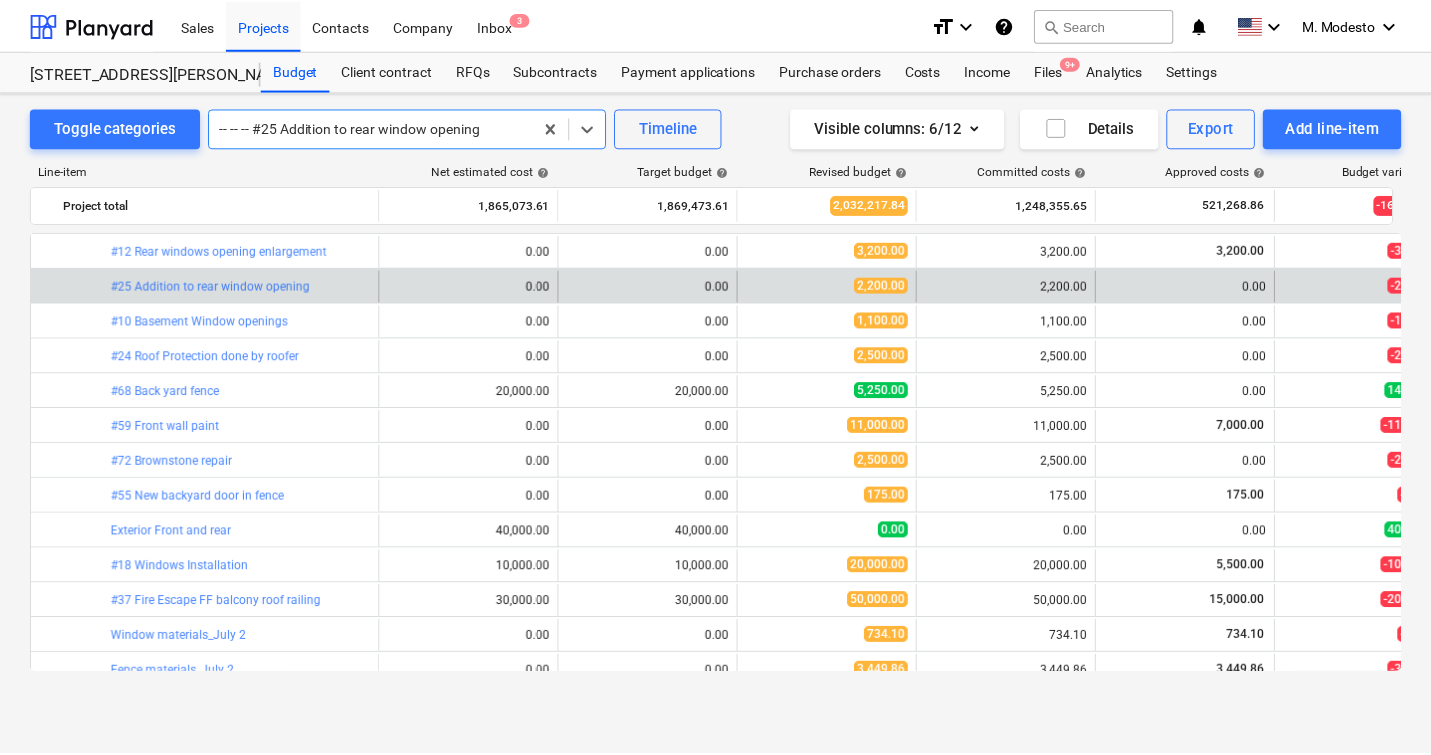 scroll, scrollTop: 1505, scrollLeft: 0, axis: vertical 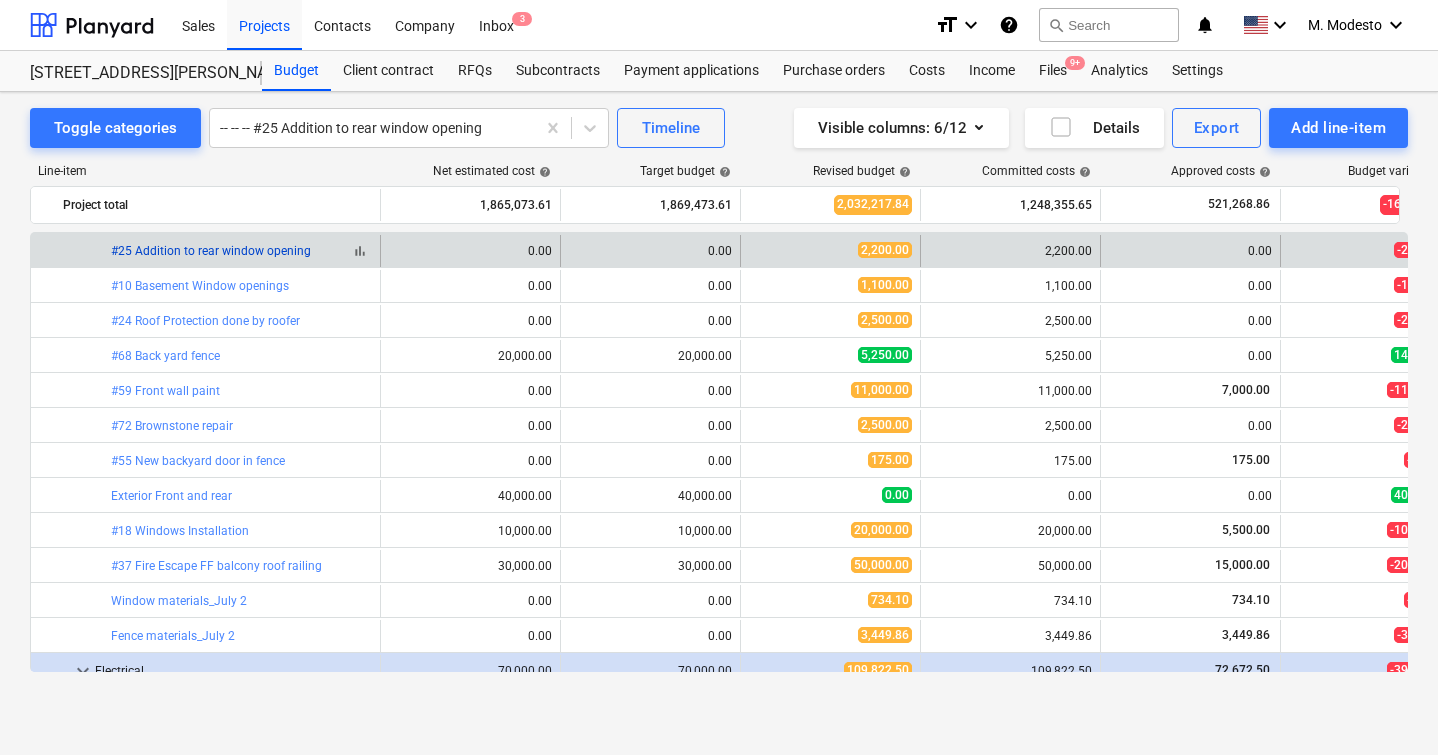copy on "bar_chart  #25 Addition to rear window opening" 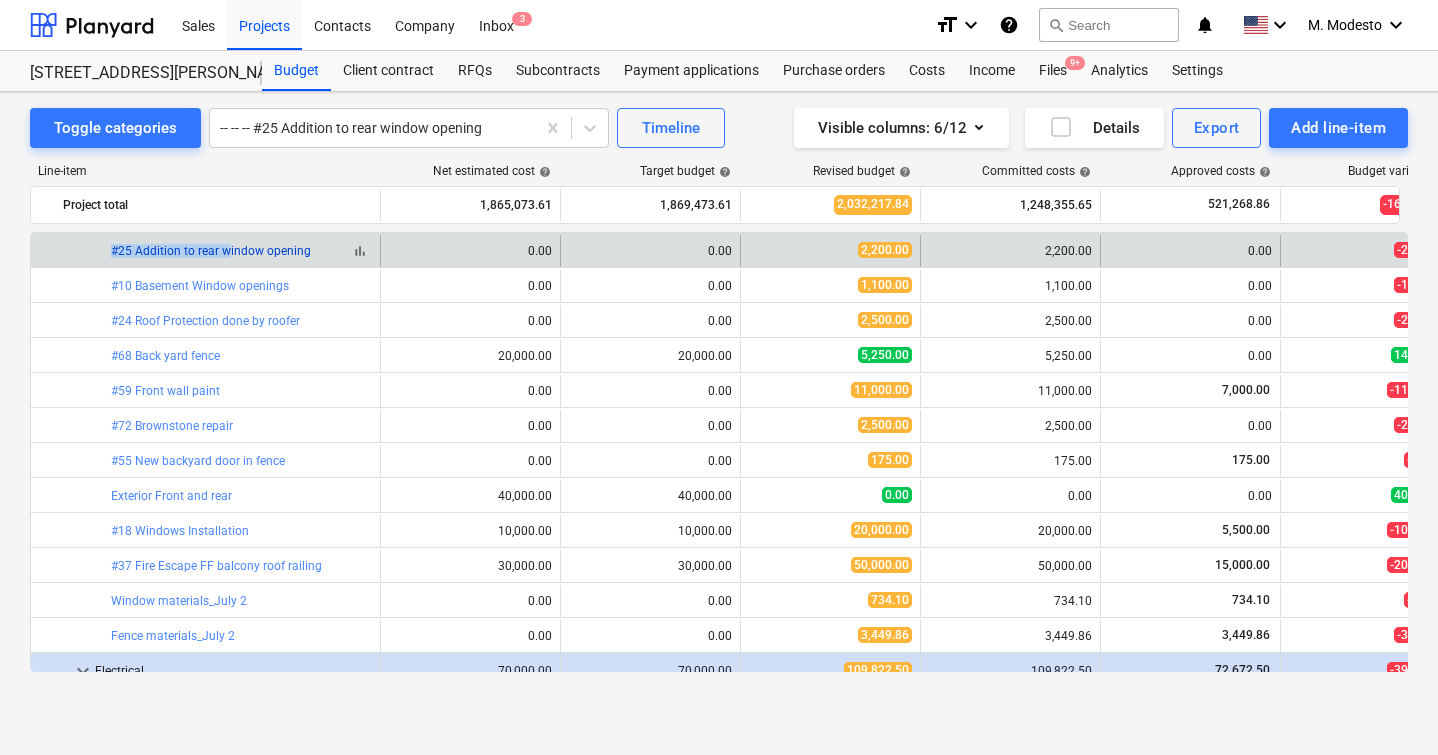 click on "bar_chart  #25 Addition to rear window opening" at bounding box center [206, 251] 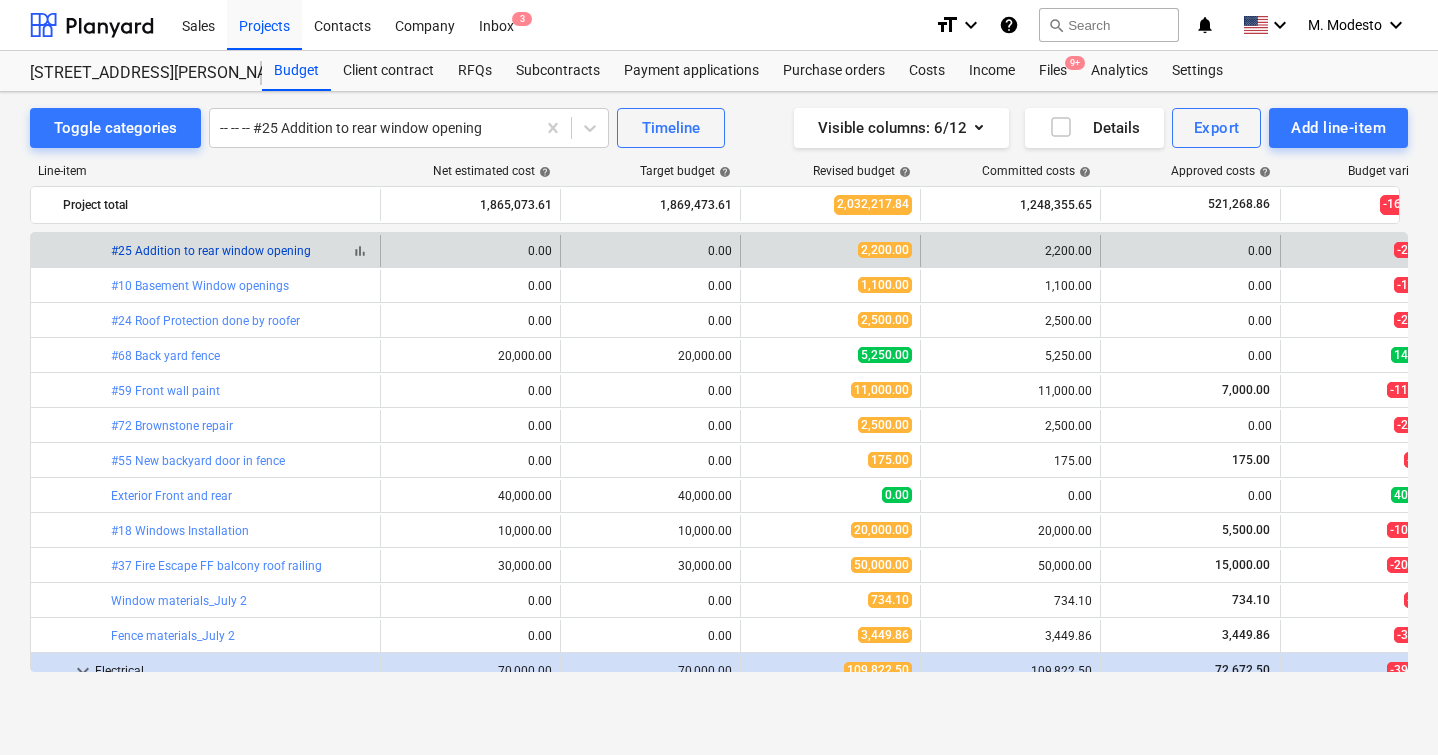 click on "#25 Addition to rear window opening" at bounding box center [211, 251] 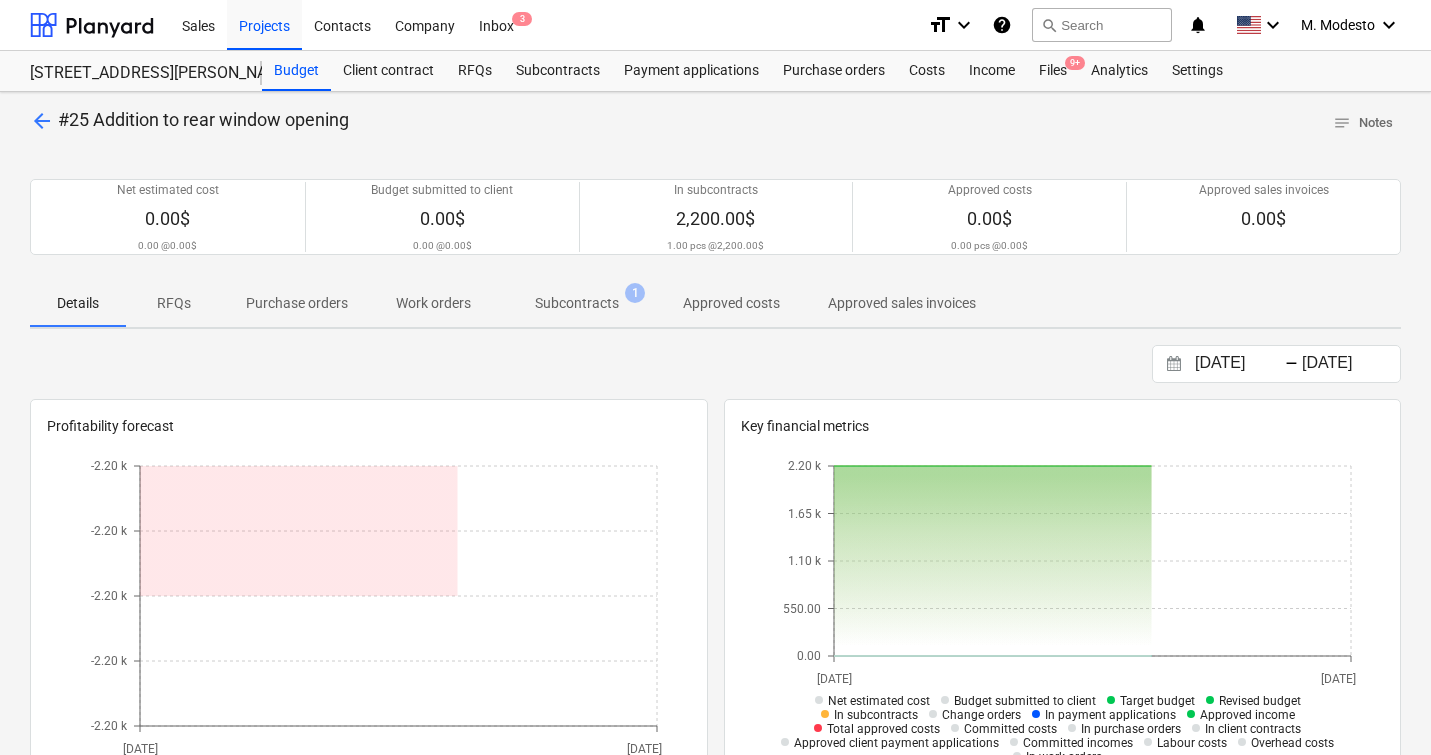 click on "Subcontracts" at bounding box center [577, 303] 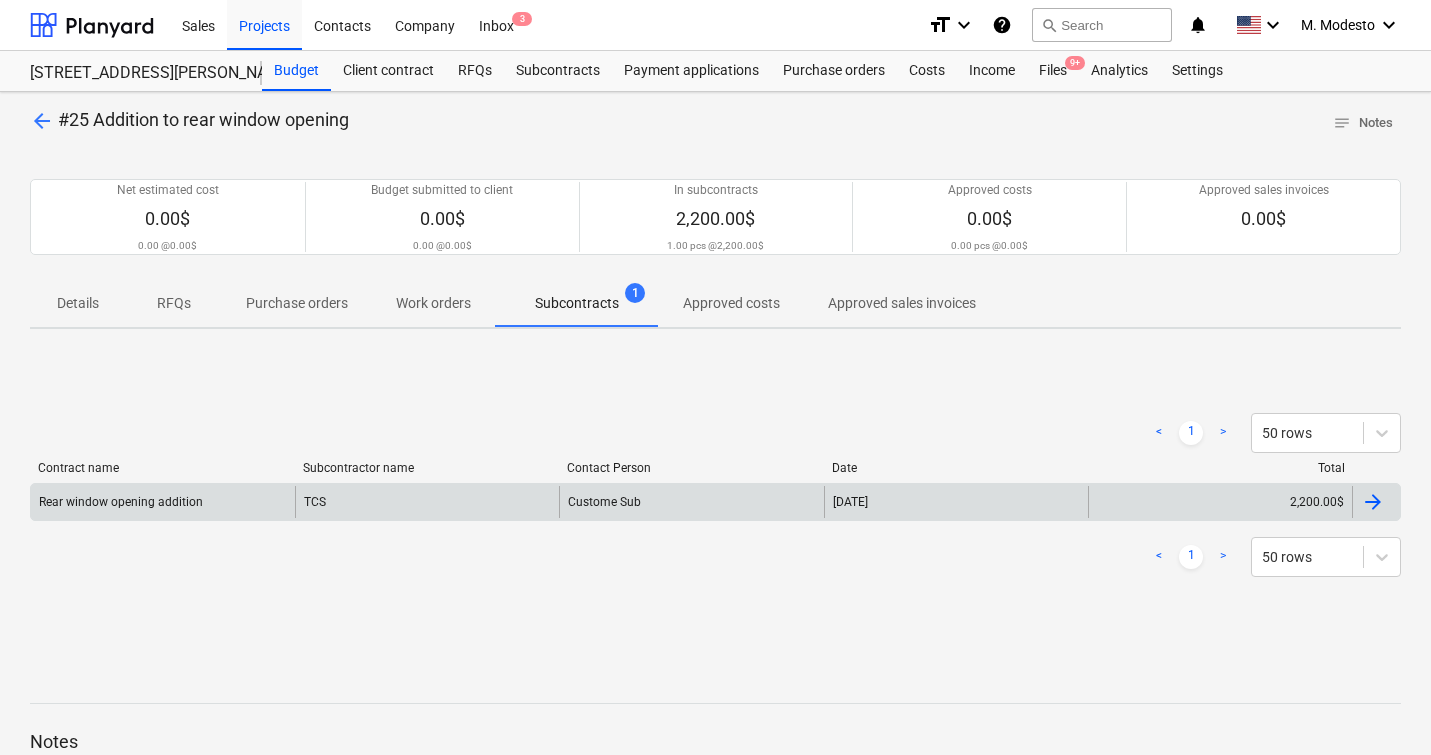 click on "Custome Sub" at bounding box center [691, 502] 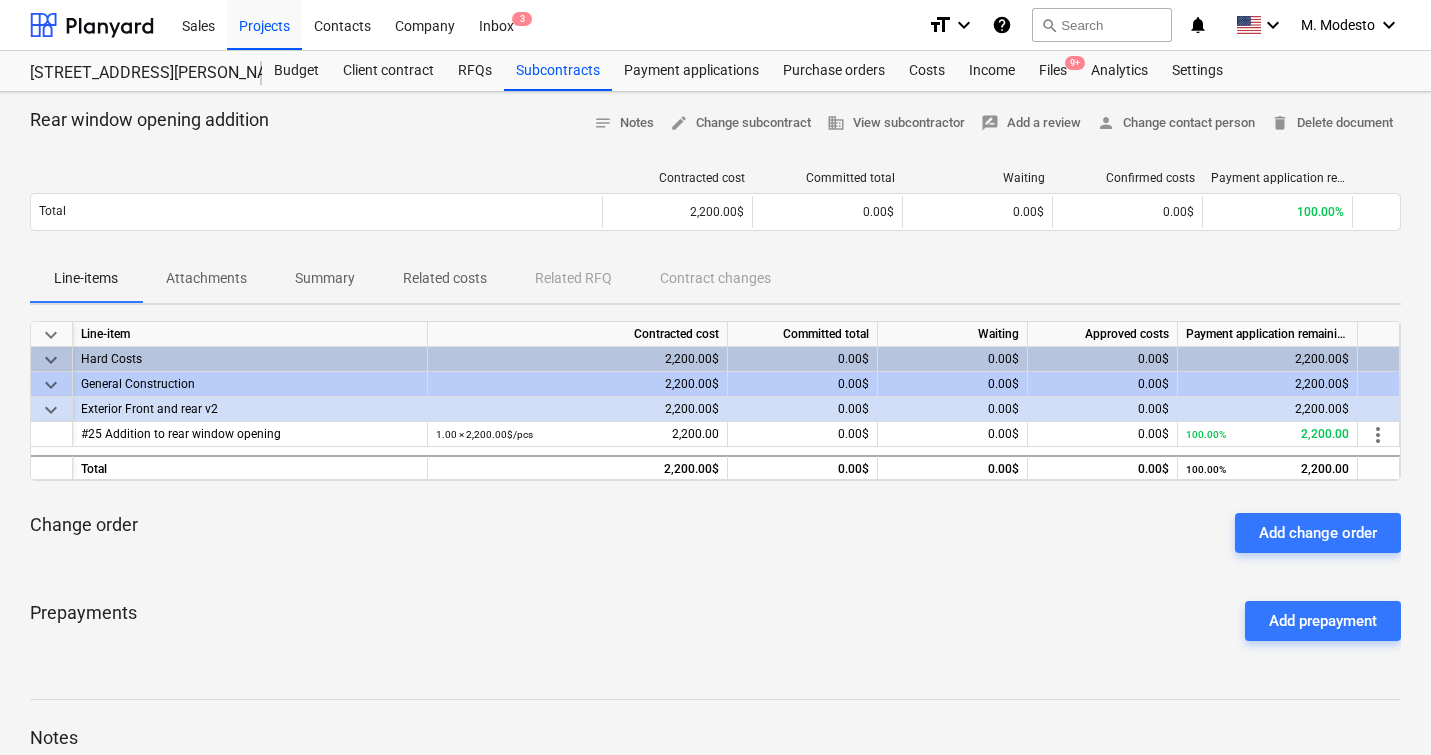 click on "Related costs" at bounding box center [445, 278] 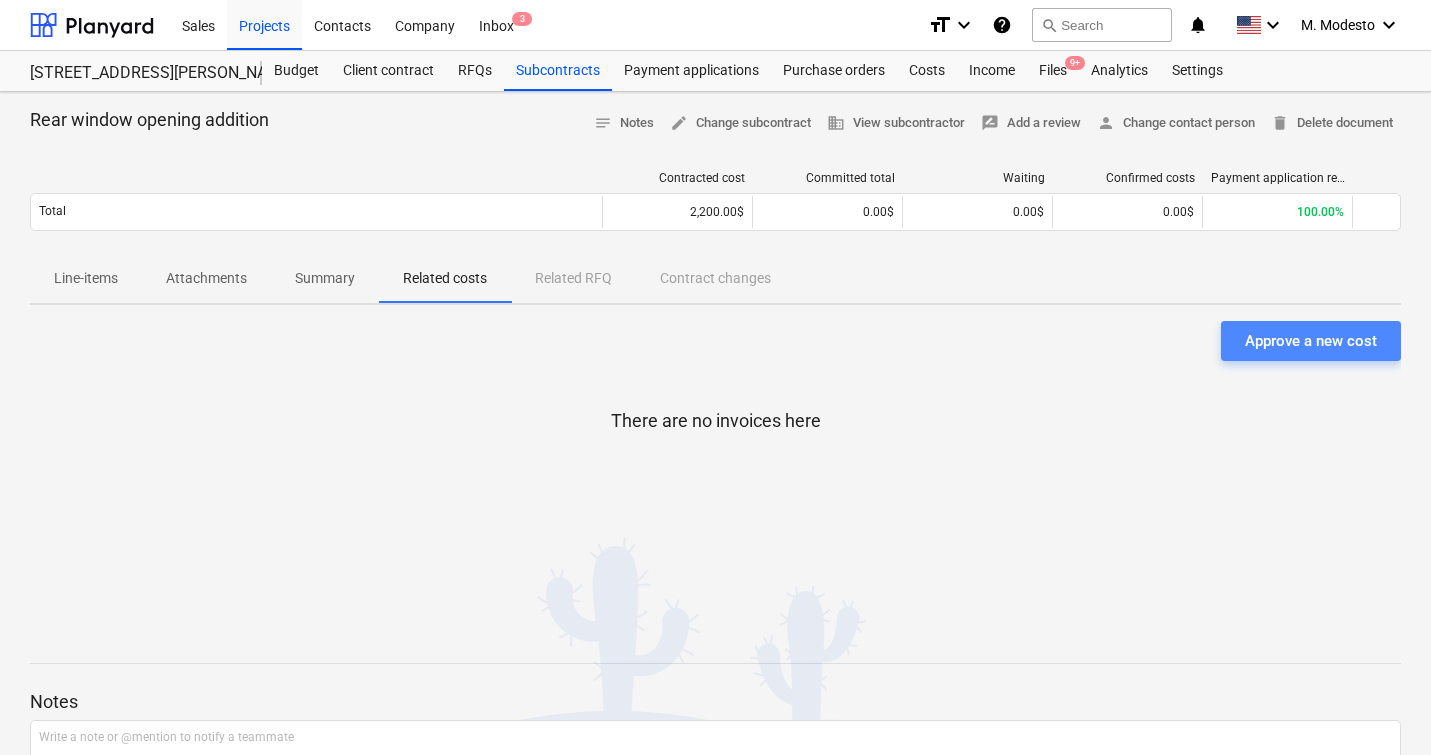 click on "Approve a new cost" at bounding box center (1311, 341) 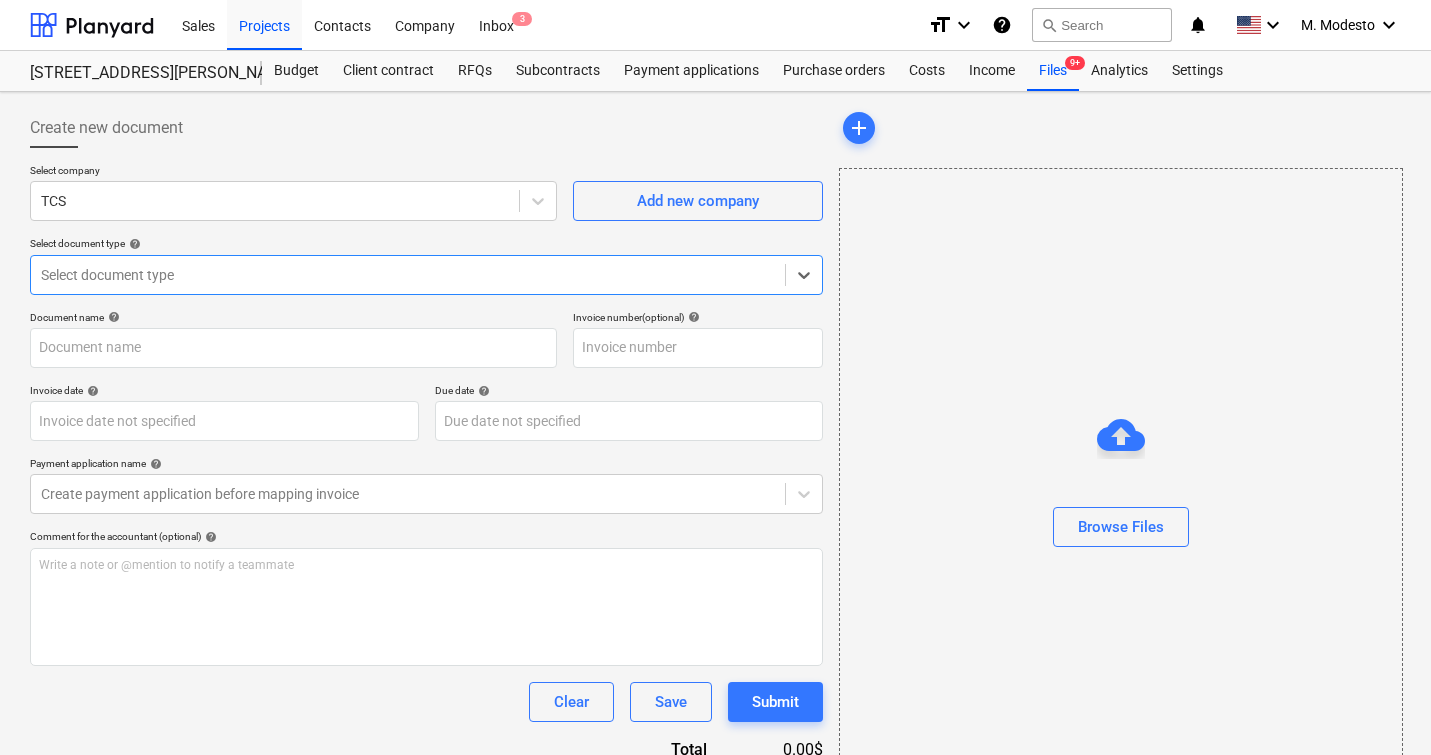 click at bounding box center (1121, 555) 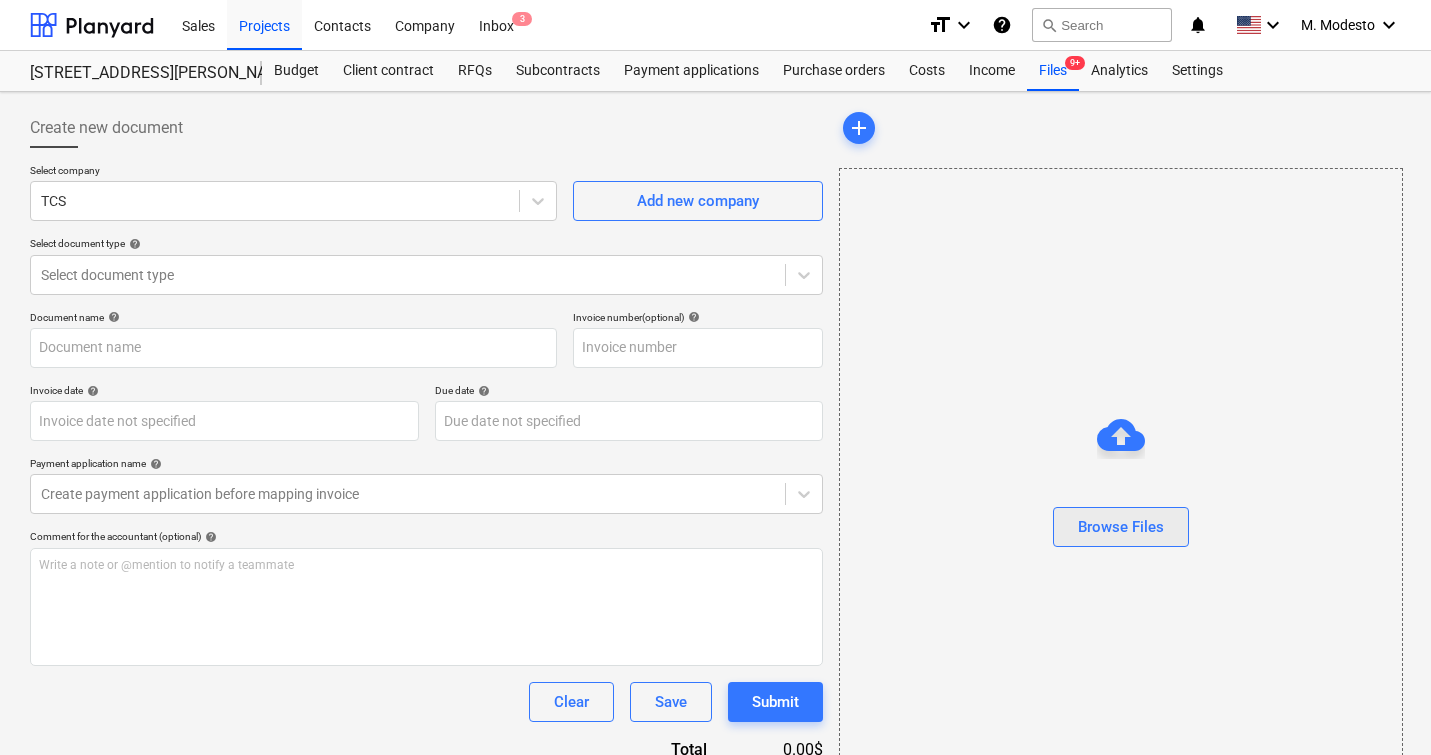 click on "Browse Files" at bounding box center [1121, 527] 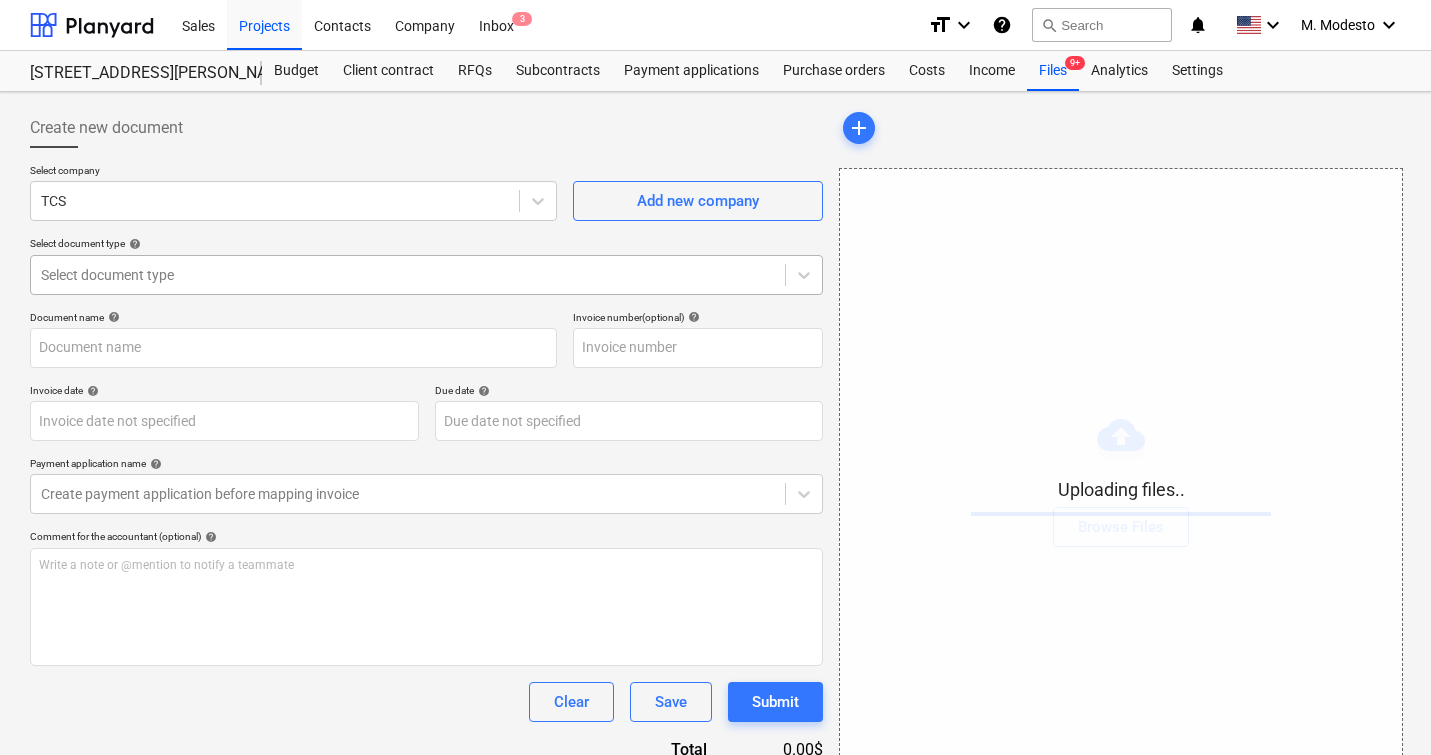 click 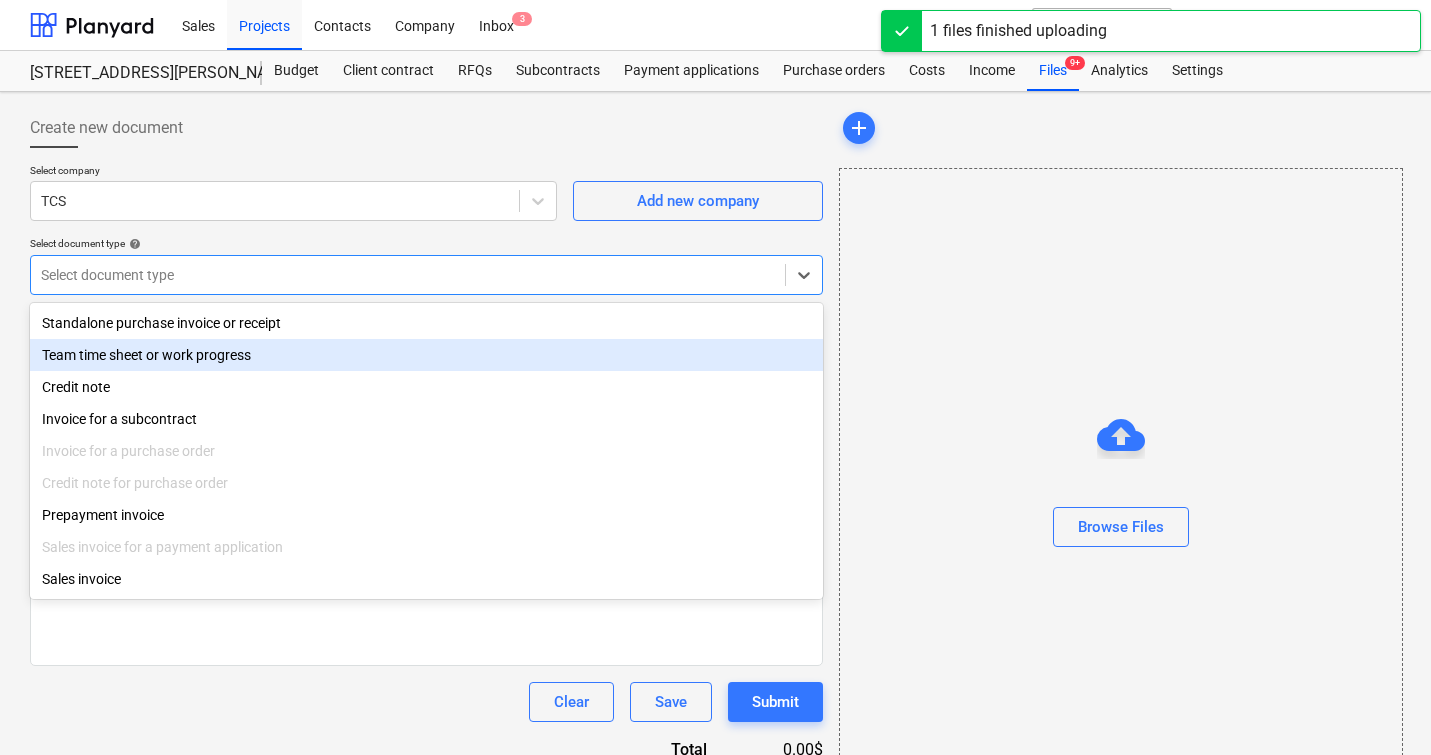 type on "1061.png" 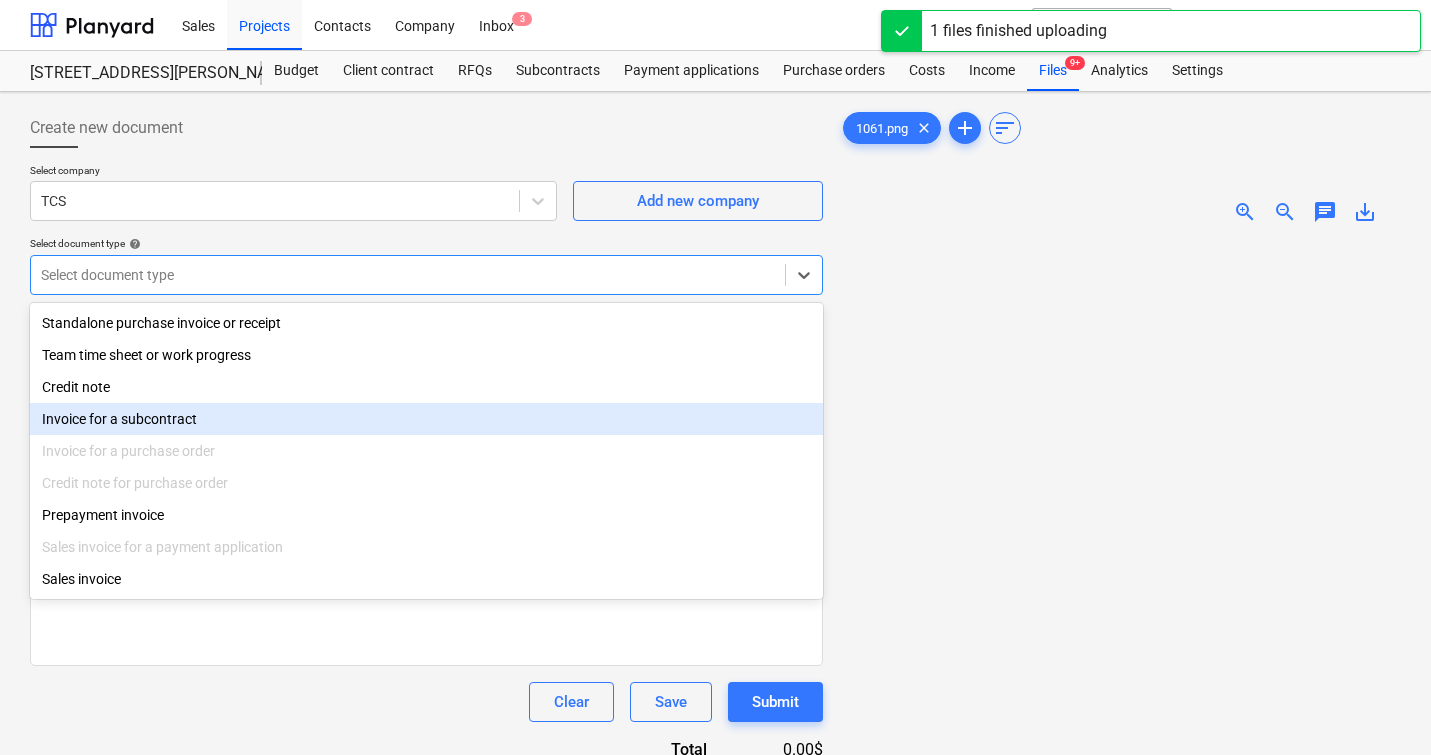 click on "Invoice for a subcontract" at bounding box center (426, 419) 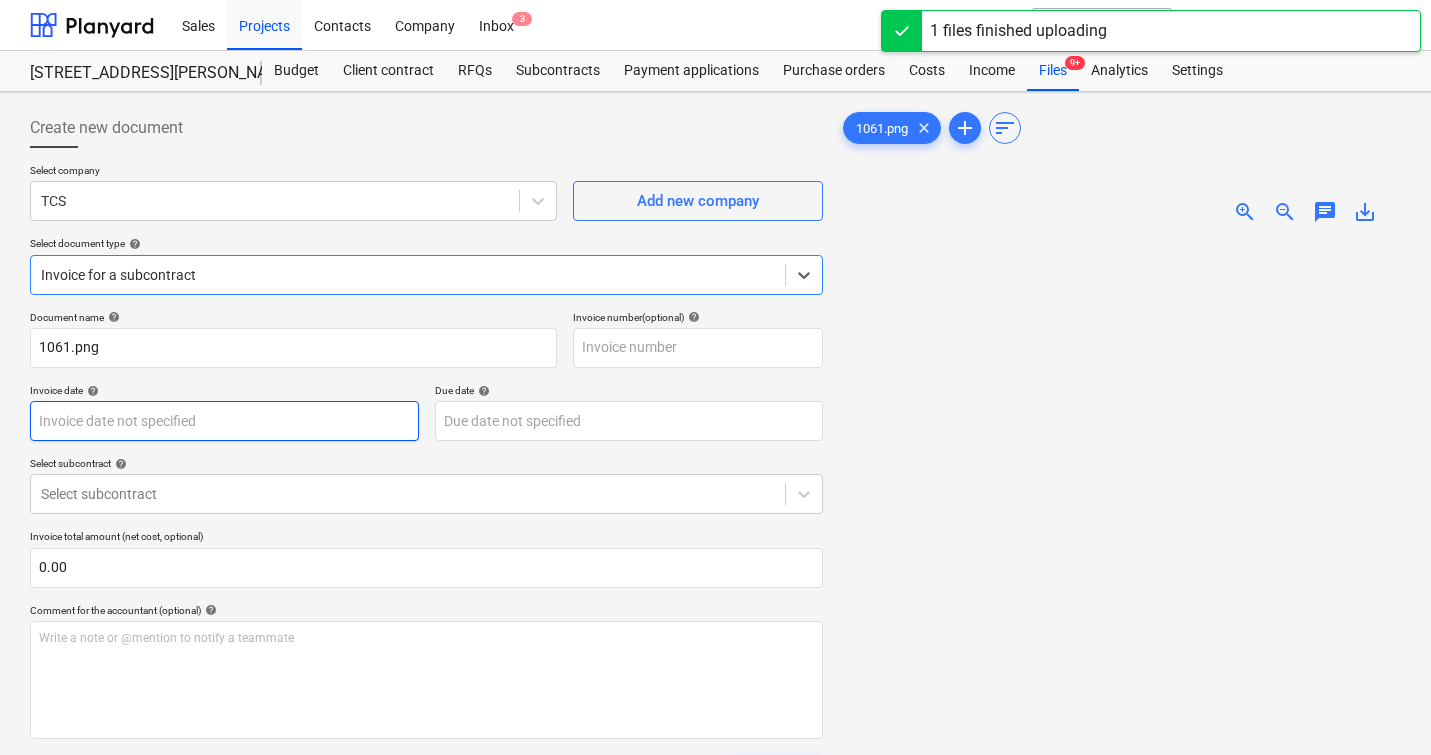 click on "Sales Projects Contacts Company Inbox 3 format_size keyboard_arrow_down help search Search notifications 0 keyboard_arrow_down M. Modesto keyboard_arrow_down 506 Henry Street 506 Henry Street Budget Client contract RFQs Subcontracts Payment applications Purchase orders Costs Income Files 9+ Analytics Settings Create new document Select company TCS   Add new company Select document type help option Invoice for a subcontract, selected.   Select is focused ,type to refine list, press Down to open the menu,  Invoice for a subcontract Document name help 1061.png Invoice number  (optional) help Invoice date help Press the down arrow key to interact with the calendar and
select a date. Press the question mark key to get the keyboard shortcuts for changing dates. Due date help Press the down arrow key to interact with the calendar and
select a date. Press the question mark key to get the keyboard shortcuts for changing dates. Select subcontract help Select subcontract 0.00 help ﻿ Clear Save Submit Total 0" at bounding box center (715, 377) 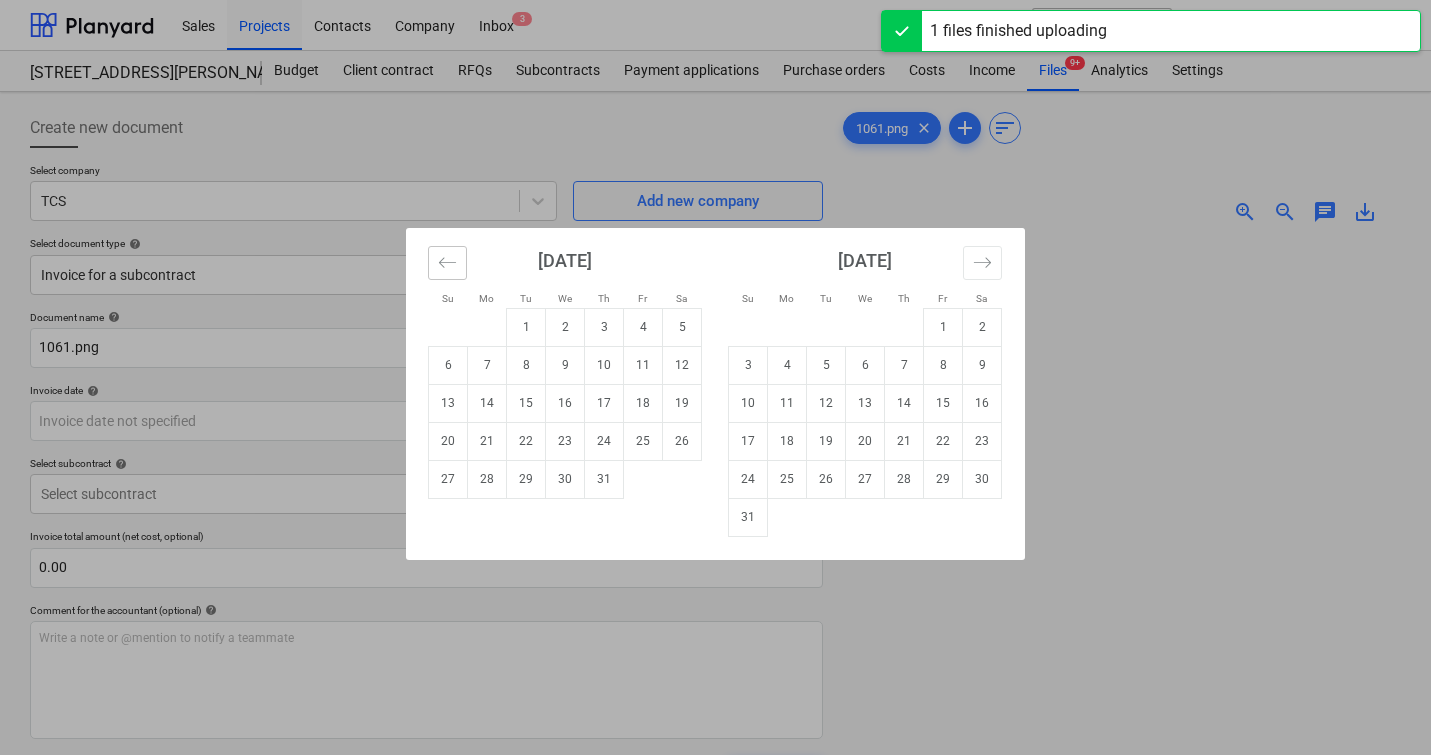 click 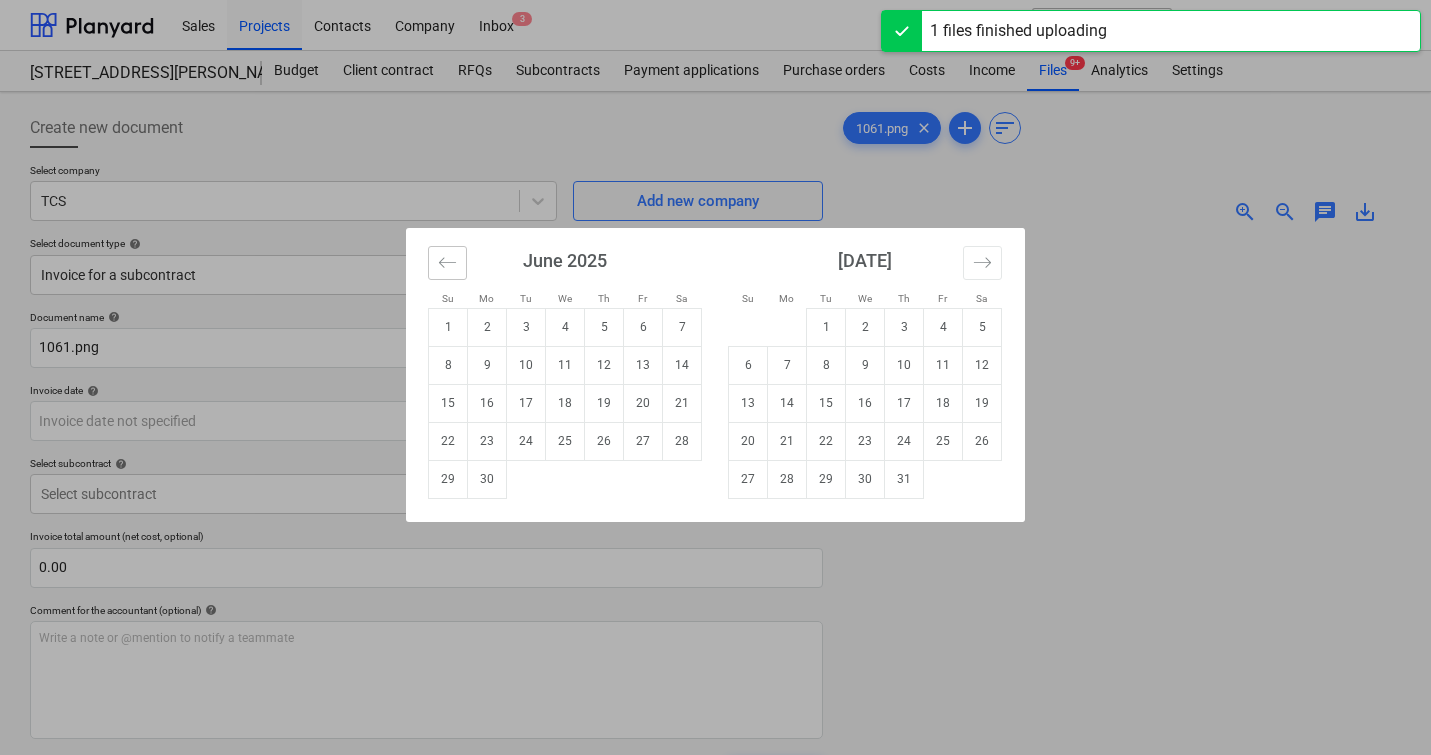 click 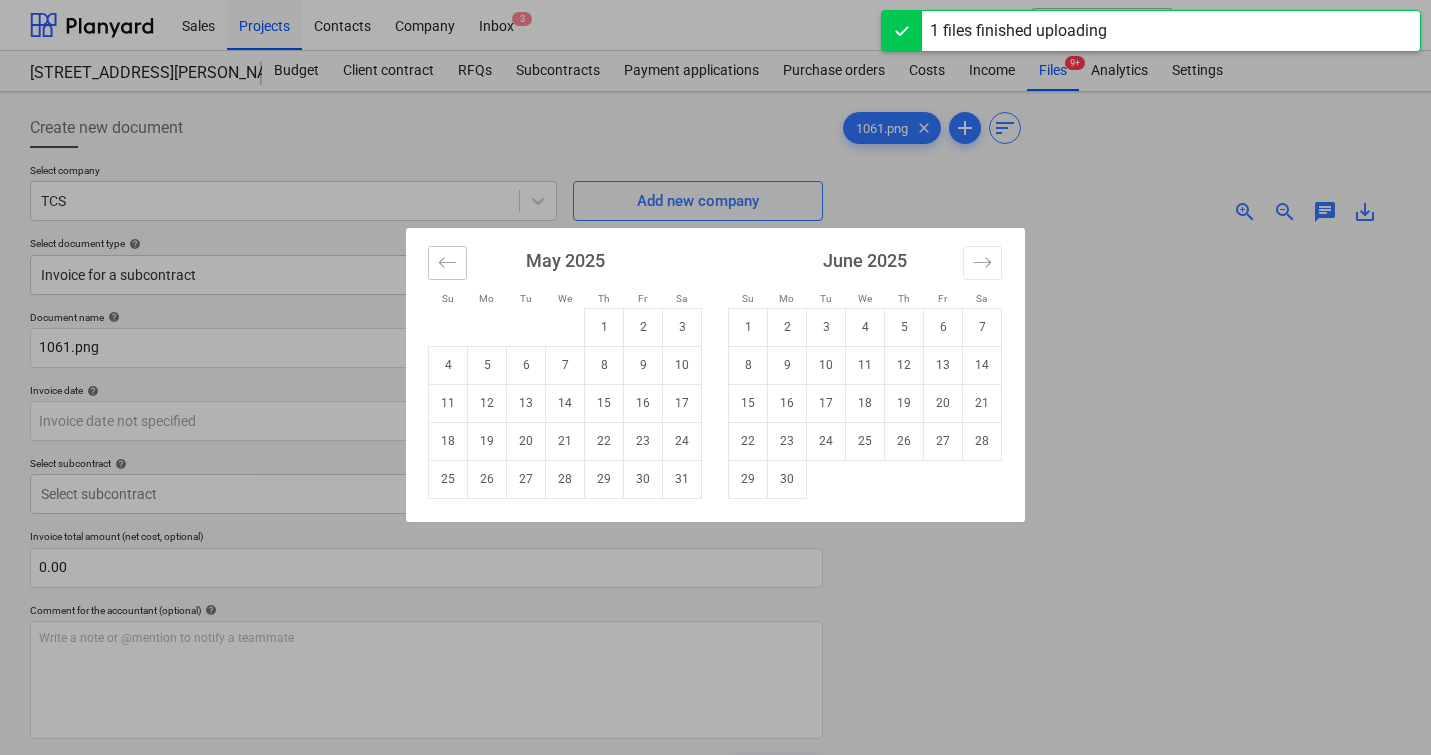 click 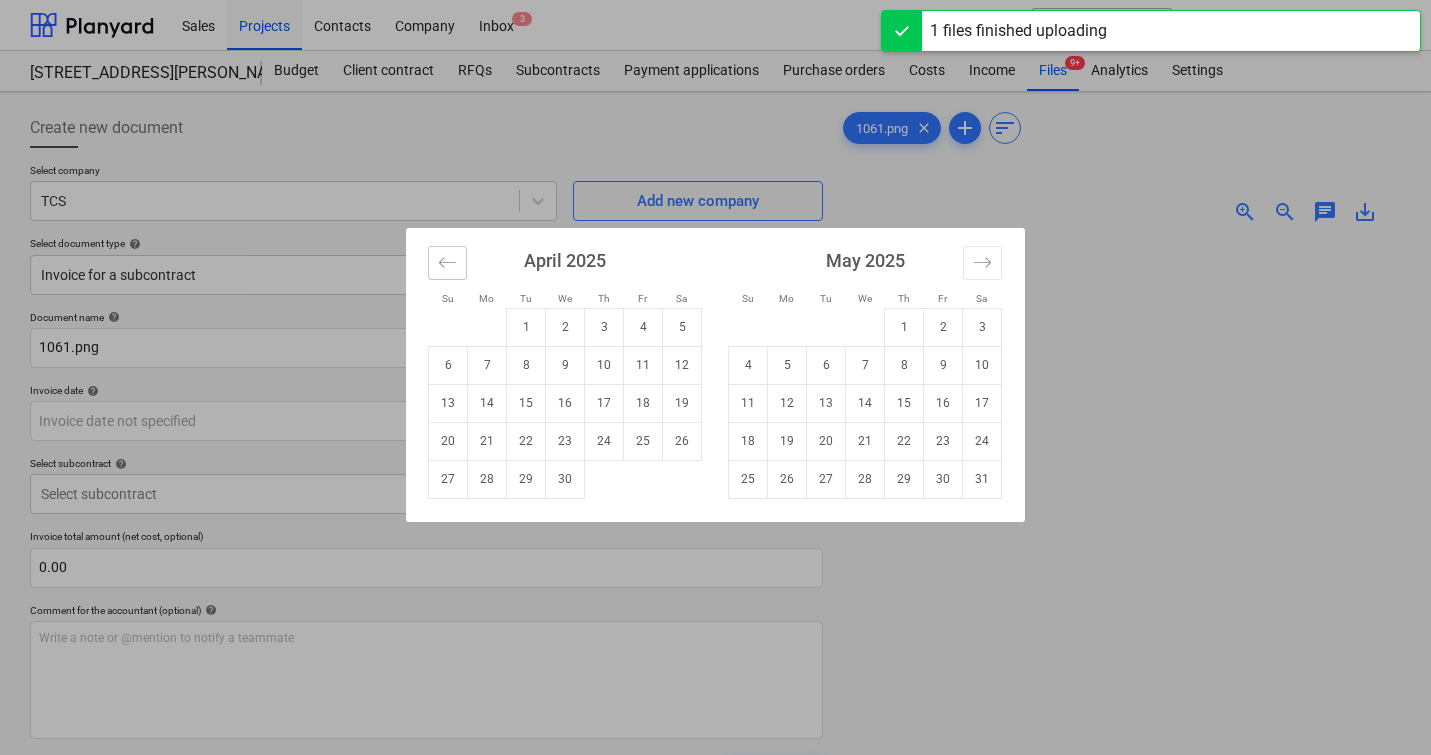 click 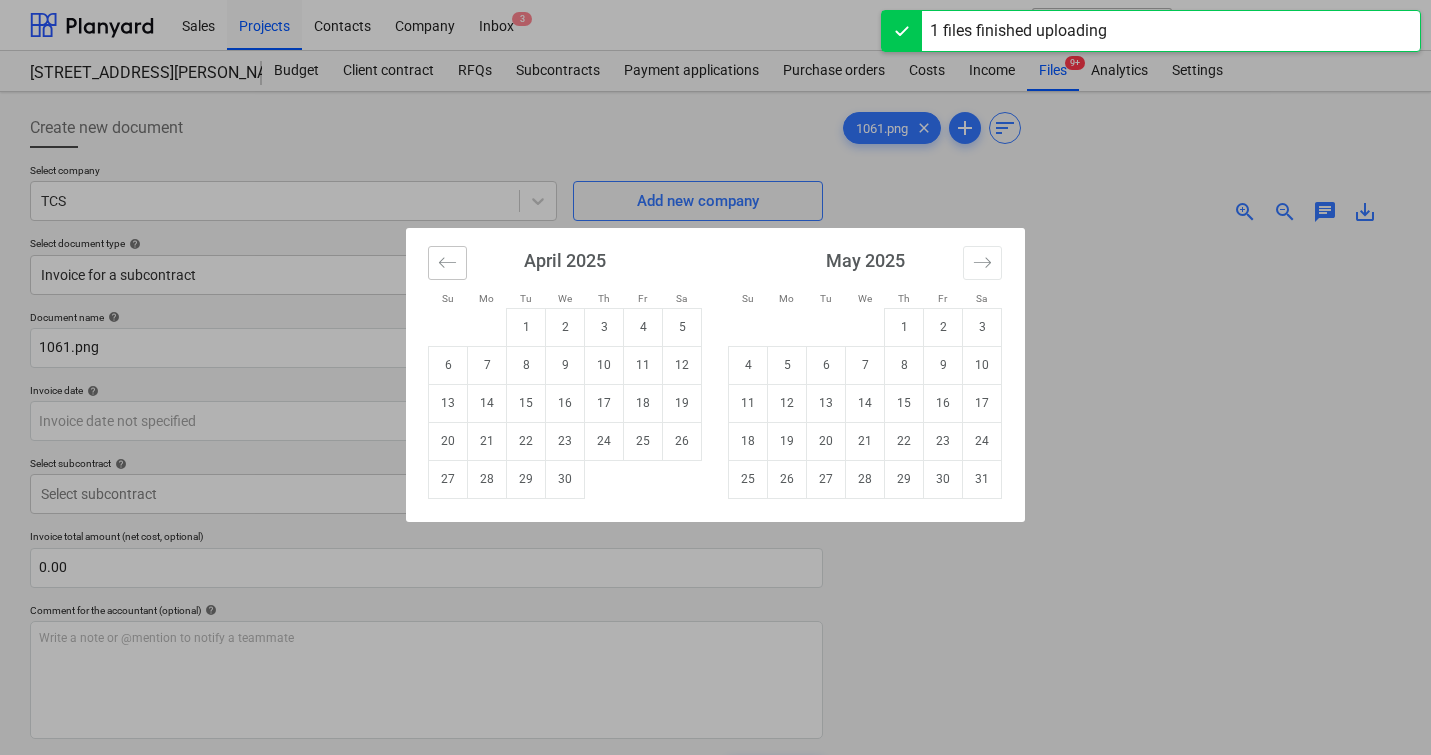 click 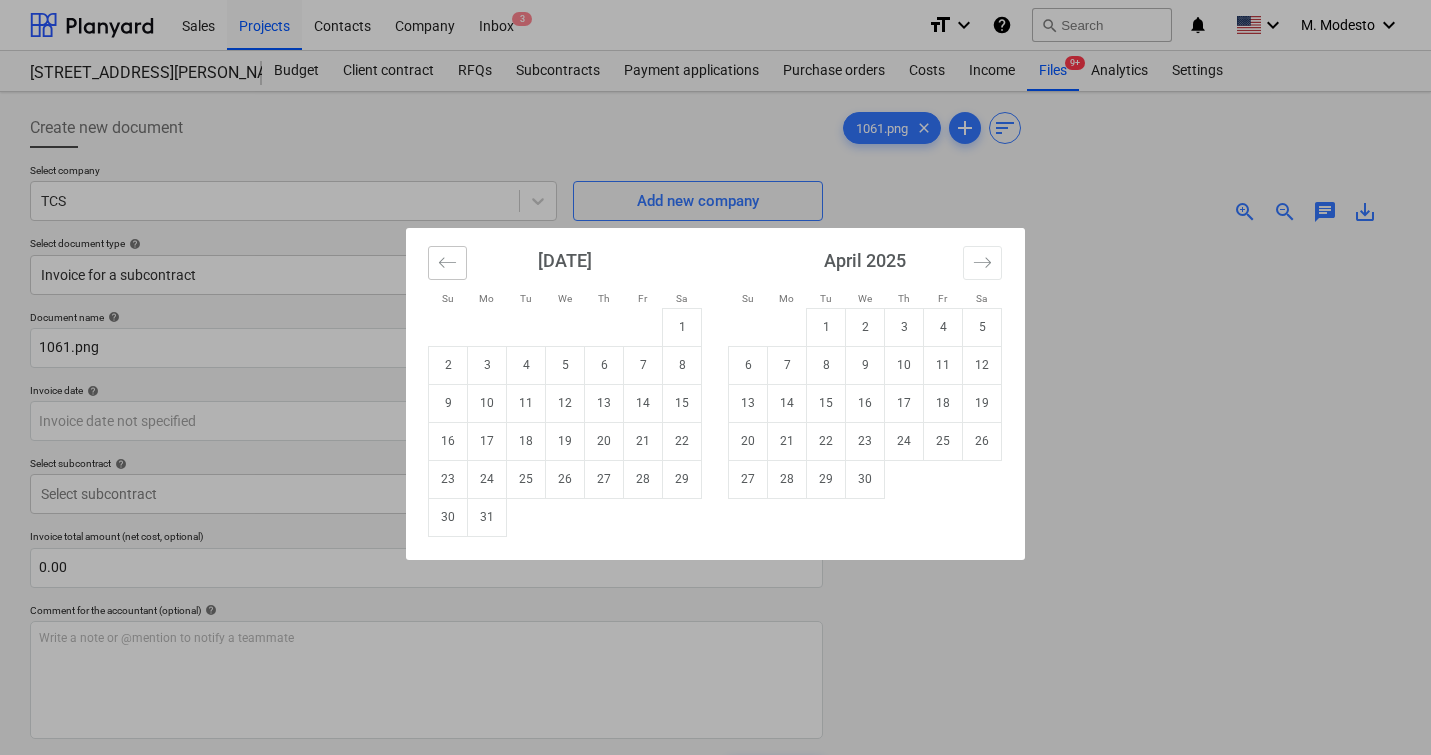 click 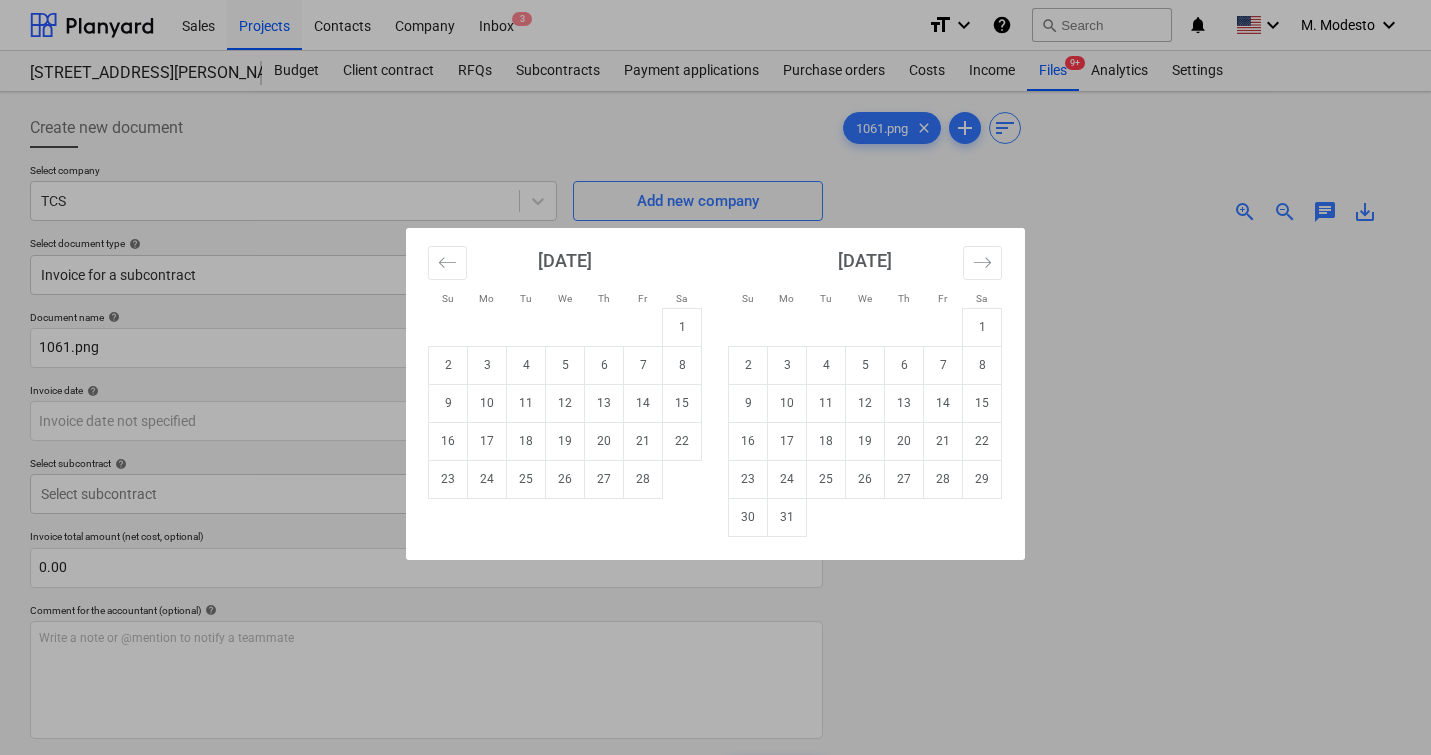 click on "13" at bounding box center [604, 403] 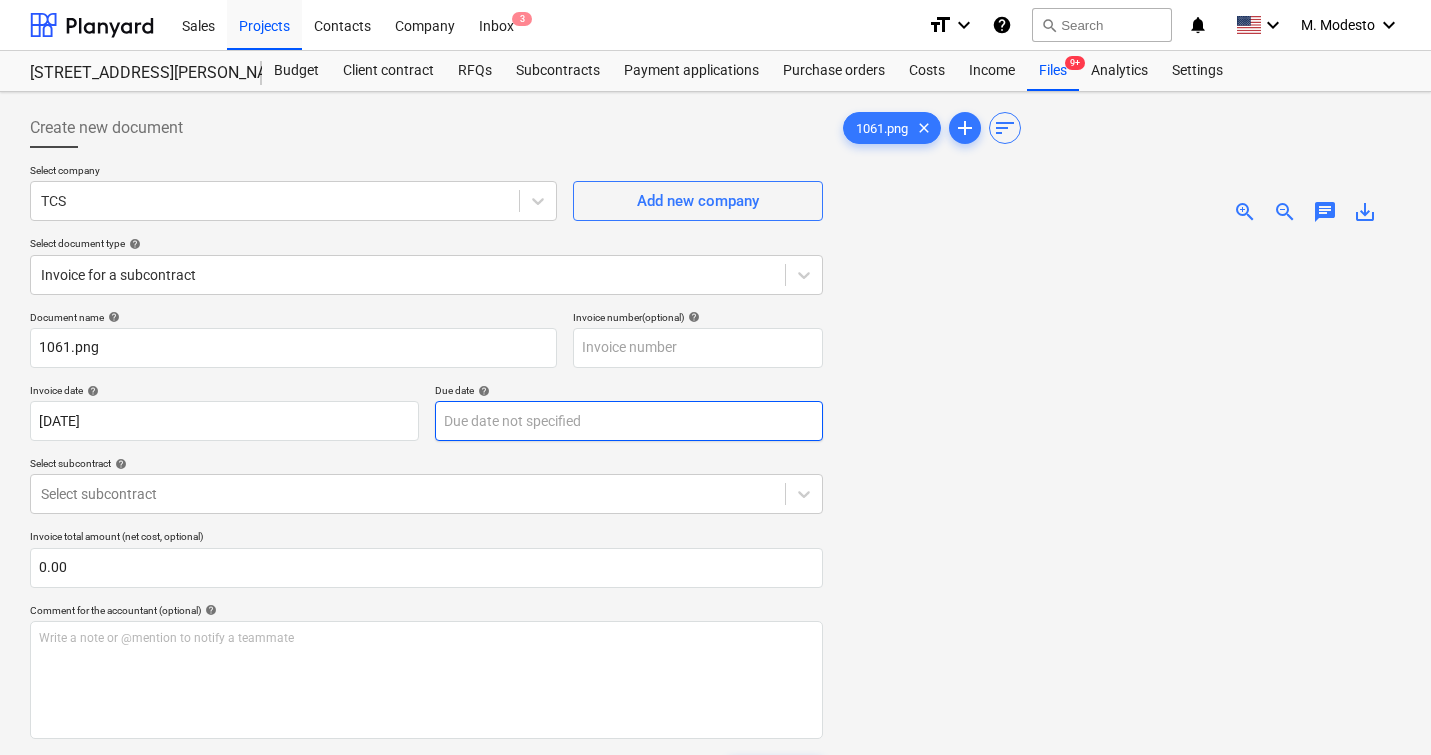 click on "Sales Projects Contacts Company Inbox 3 format_size keyboard_arrow_down help search Search notifications 0 keyboard_arrow_down M. Modesto keyboard_arrow_down 506 Henry Street 506 Henry Street Budget Client contract RFQs Subcontracts Payment applications Purchase orders Costs Income Files 9+ Analytics Settings Create new document Select company TCS   Add new company Select document type help Invoice for a subcontract Document name help 1061.png Invoice number  (optional) help Invoice date help 13 Feb 2025 13.02.2025 Press the down arrow key to interact with the calendar and
select a date. Press the question mark key to get the keyboard shortcuts for changing dates. Due date help Press the down arrow key to interact with the calendar and
select a date. Press the question mark key to get the keyboard shortcuts for changing dates. Select subcontract help Select subcontract Invoice total amount (net cost, optional) 0.00 Comment for the accountant (optional) help ﻿ Clear Save Submit Total 0.00$ 1061.png" at bounding box center [715, 377] 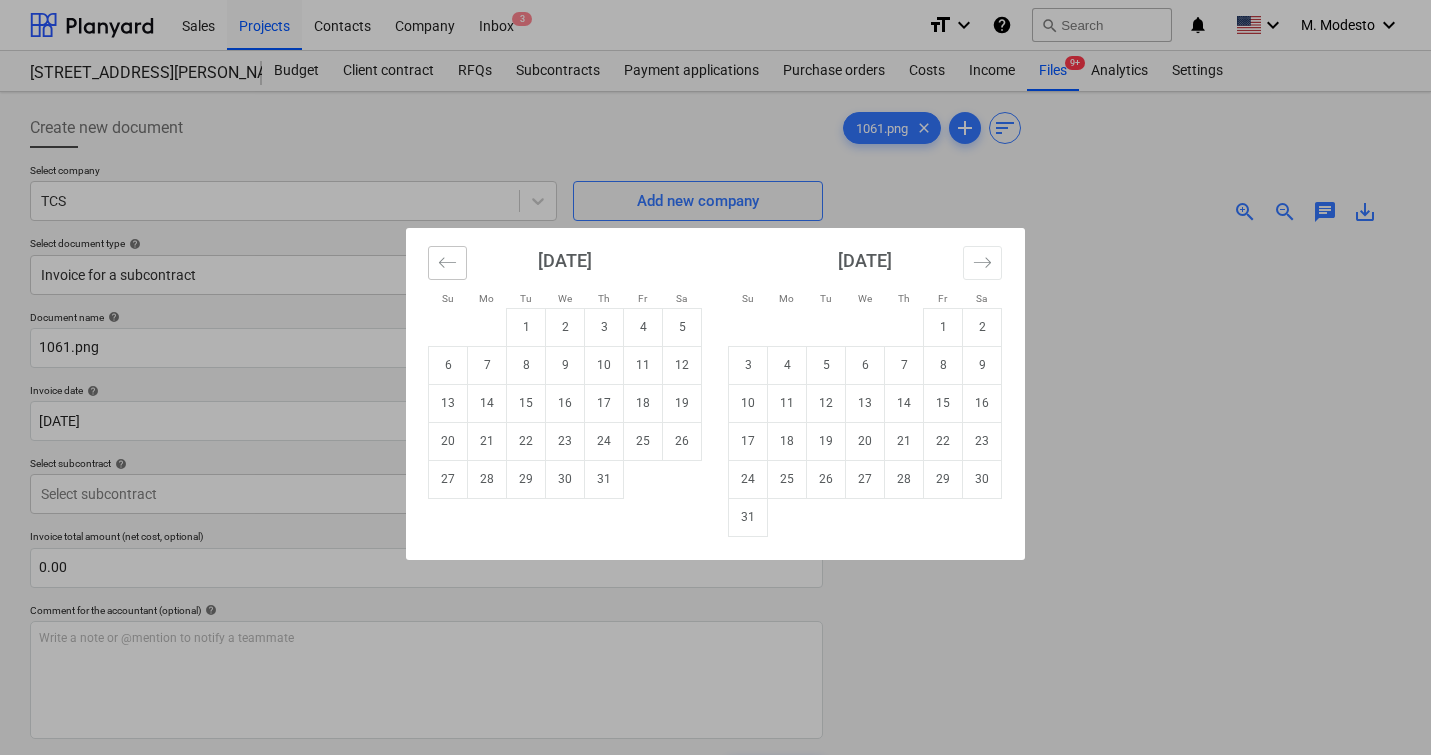 click 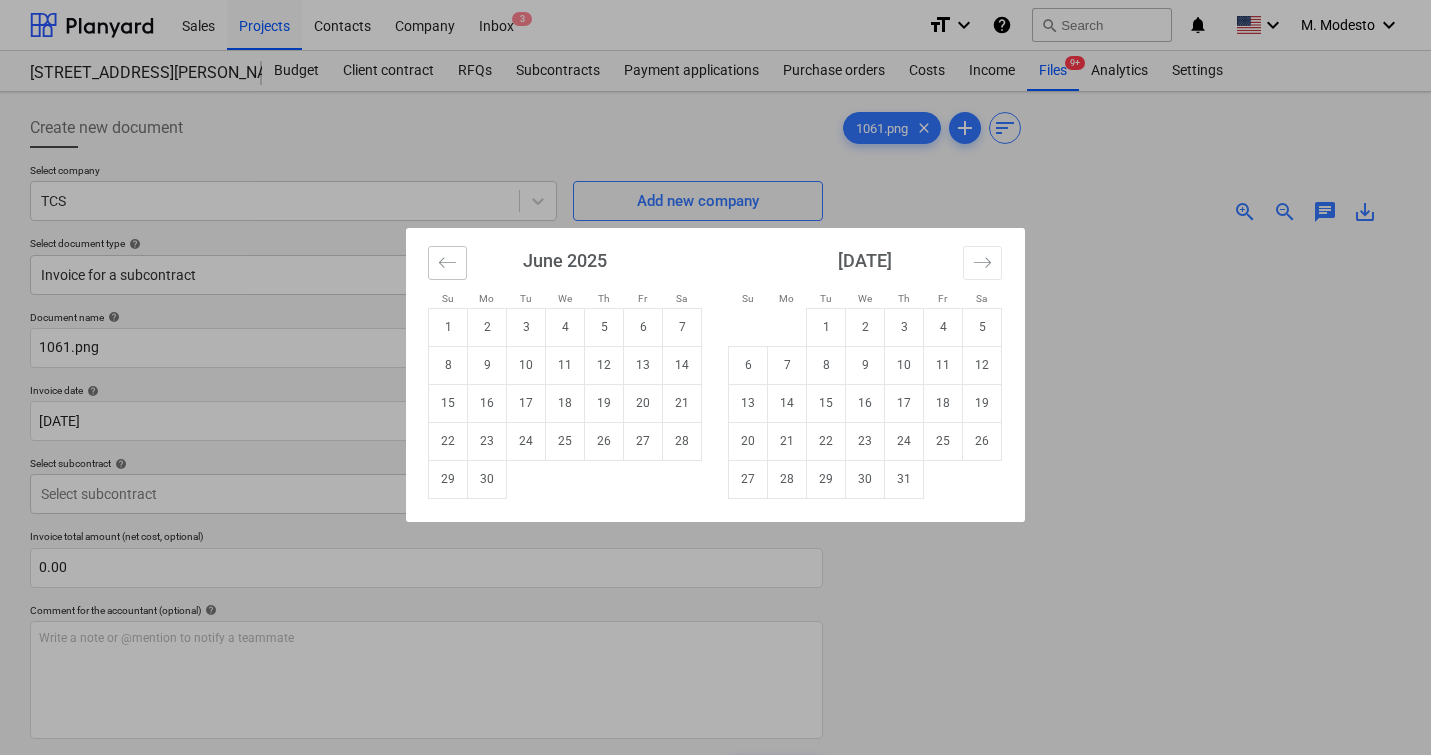 click 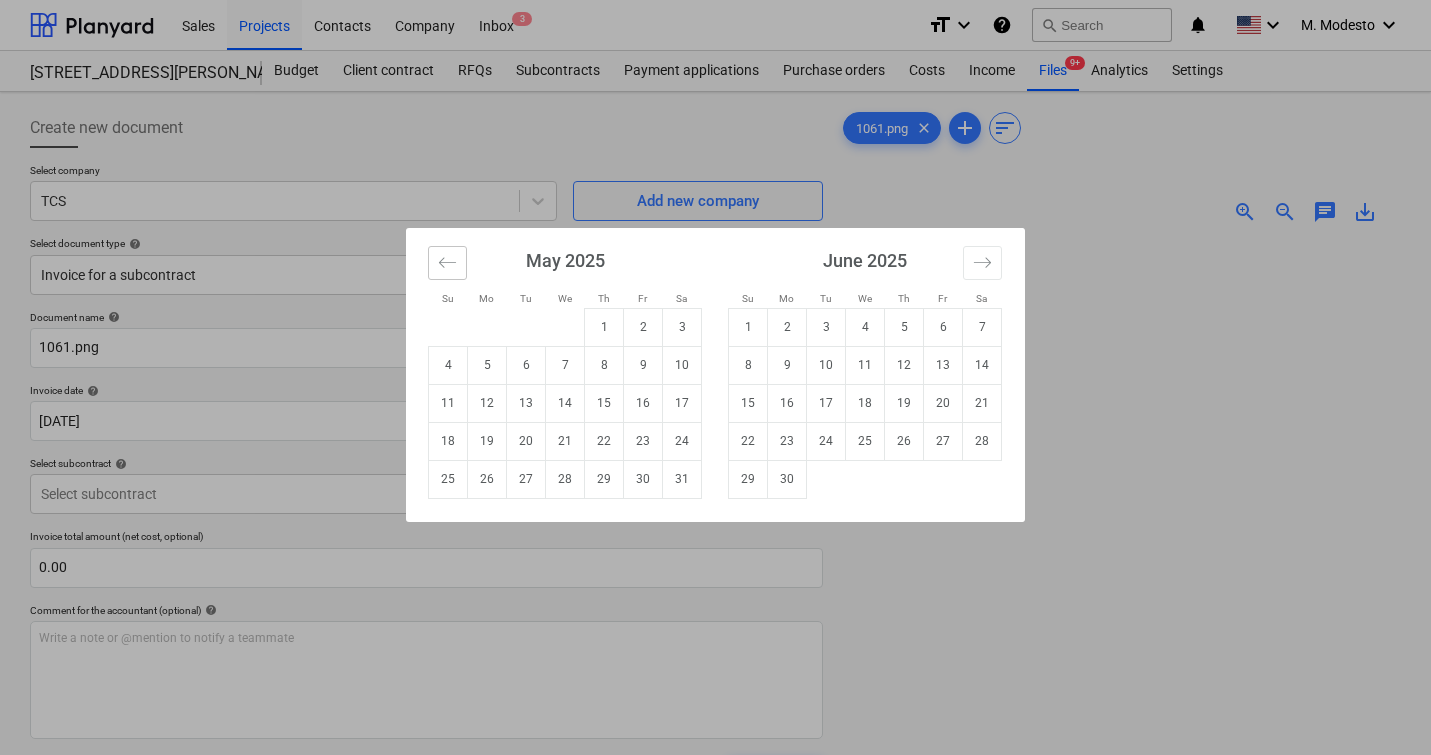 click 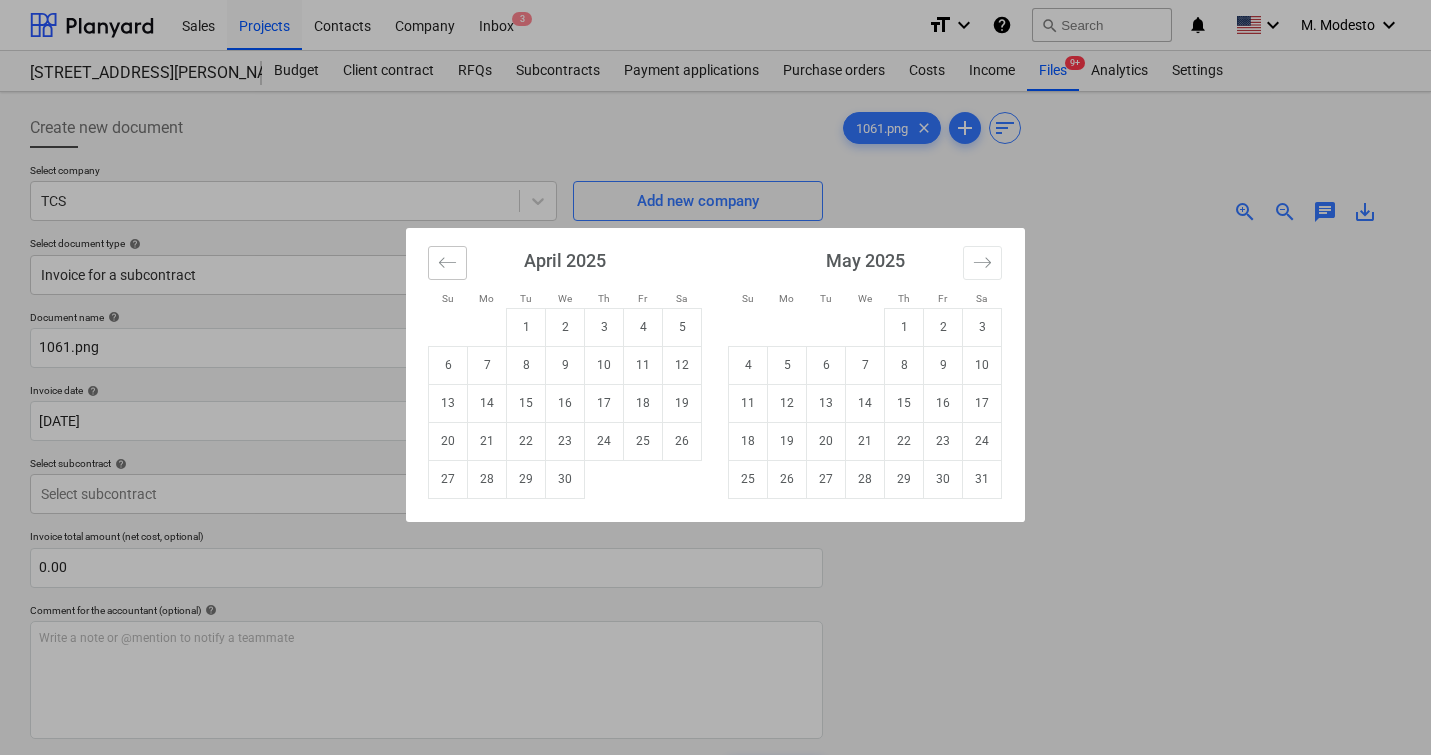 click 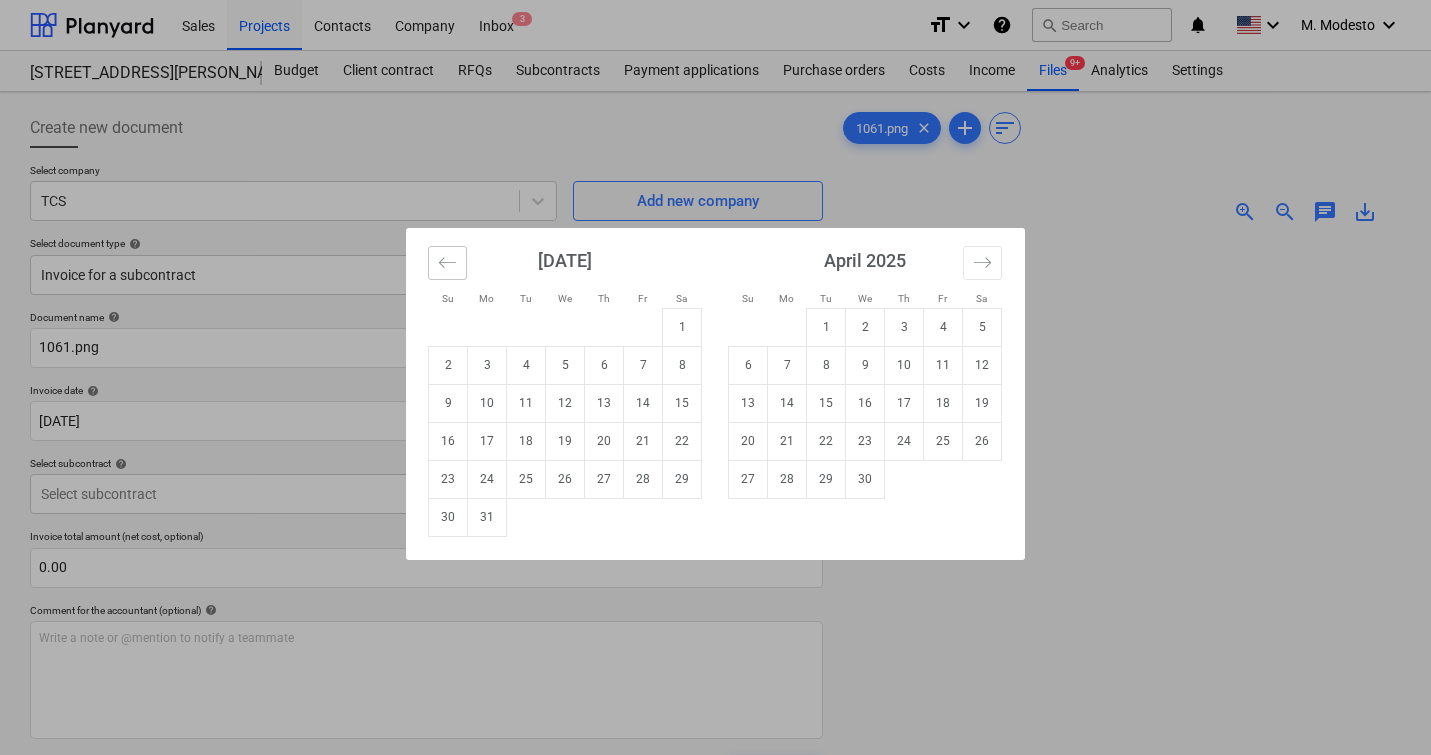 click 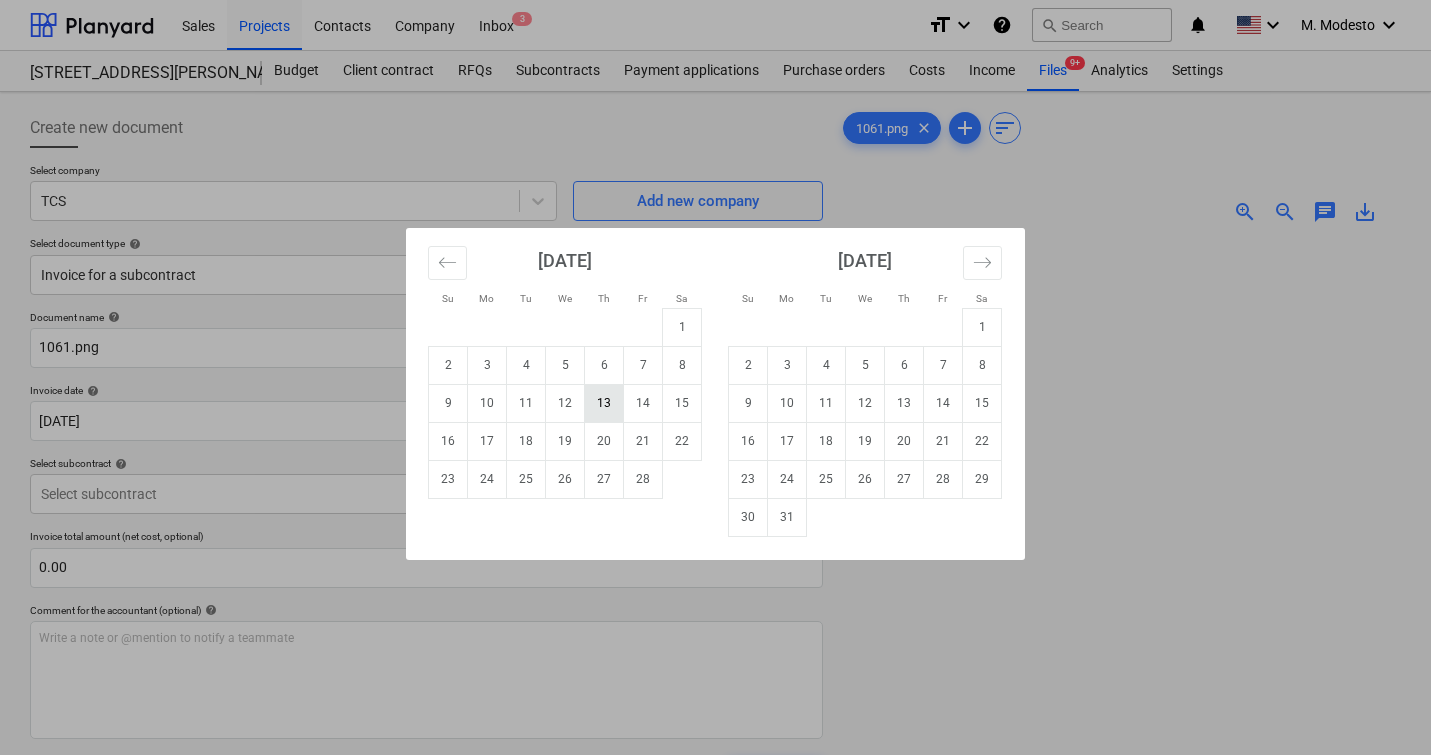 click on "13" at bounding box center (604, 403) 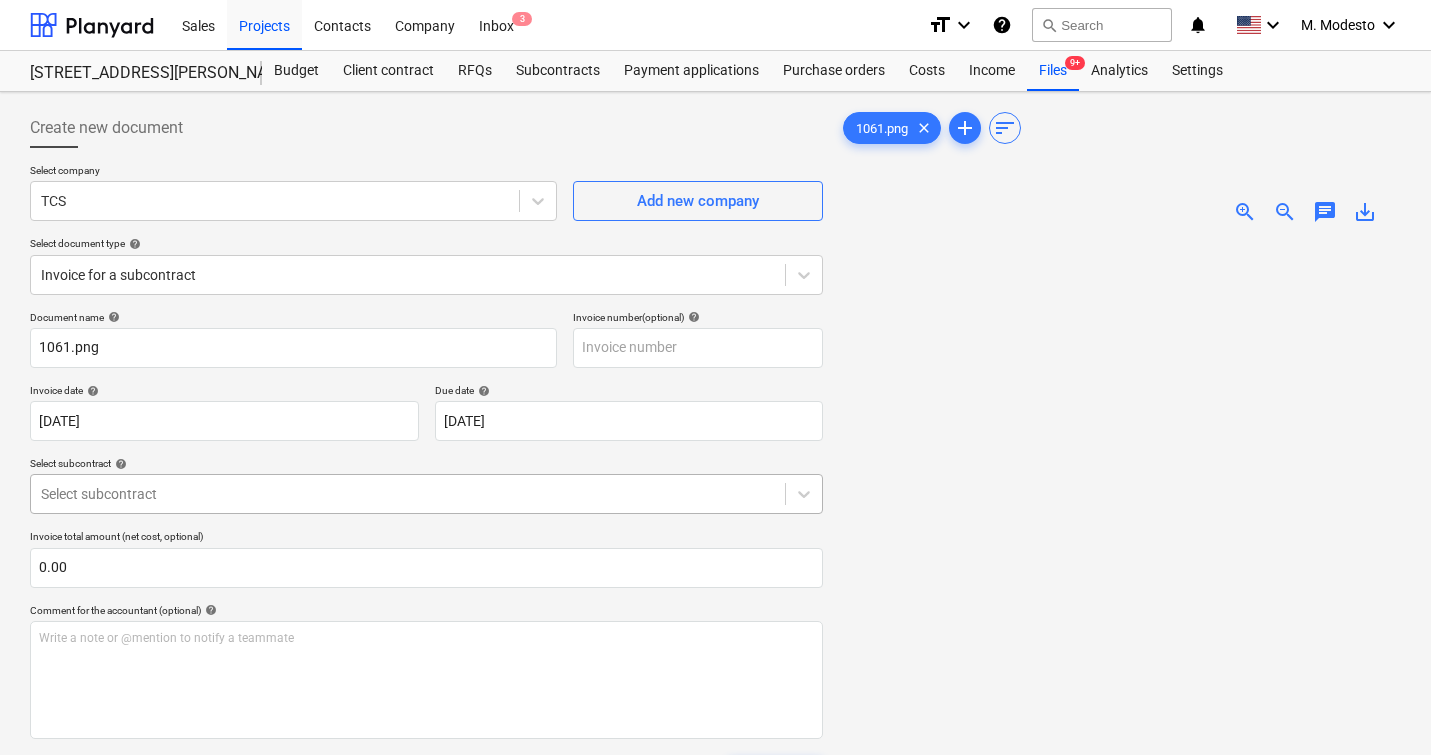 click on "Sales Projects Contacts Company Inbox 3 format_size keyboard_arrow_down help search Search notifications 0 keyboard_arrow_down M. Modesto keyboard_arrow_down 506 Henry Street 506 Henry Street Budget Client contract RFQs Subcontracts Payment applications Purchase orders Costs Income Files 9+ Analytics Settings Create new document Select company TCS   Add new company Select document type help Invoice for a subcontract Document name help 1061.png Invoice number  (optional) help Invoice date help 13 Feb 2025 13.02.2025 Press the down arrow key to interact with the calendar and
select a date. Press the question mark key to get the keyboard shortcuts for changing dates. Due date help 13 Feb 2025 13.02.2025 Press the down arrow key to interact with the calendar and
select a date. Press the question mark key to get the keyboard shortcuts for changing dates. Select subcontract help Select subcontract Invoice total amount (net cost, optional) 0.00 Comment for the accountant (optional) help ﻿ Clear Save add" at bounding box center (715, 377) 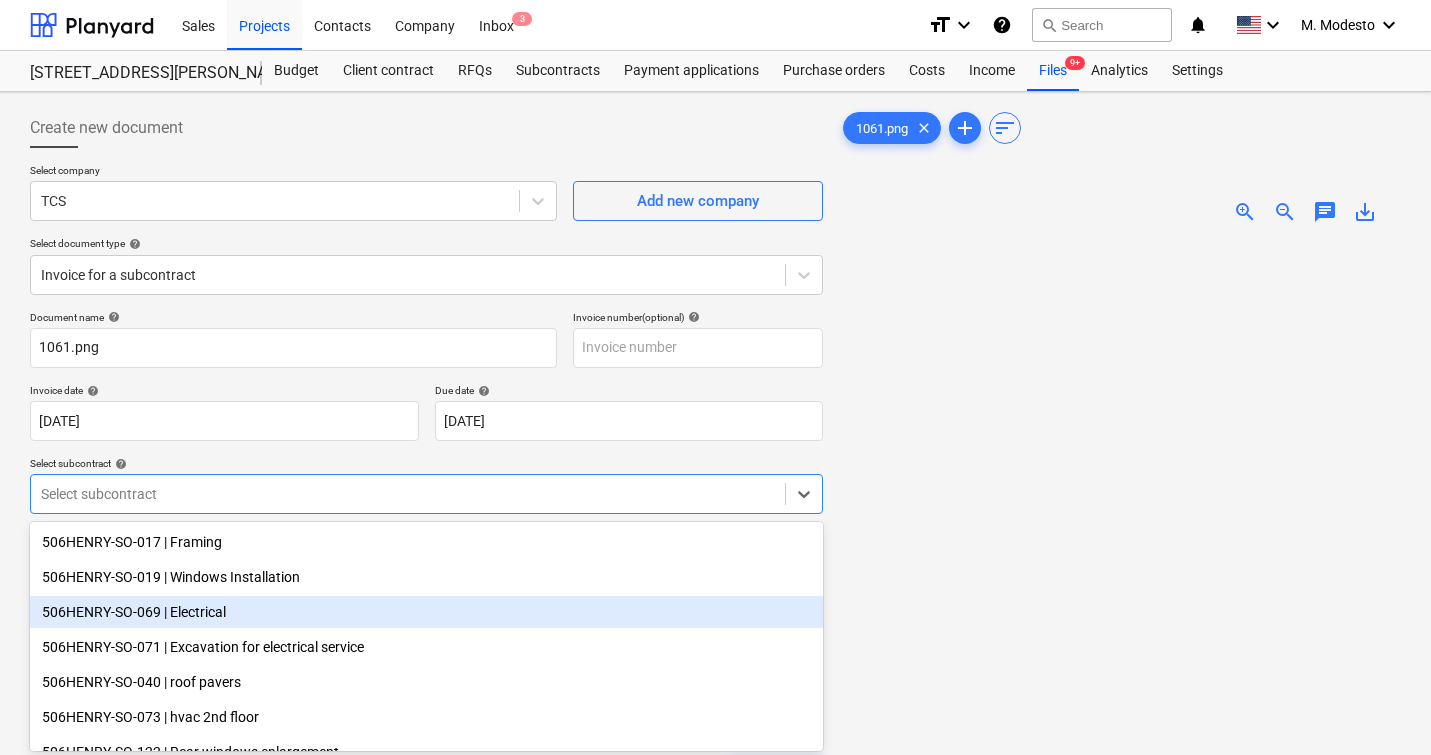 scroll, scrollTop: 79, scrollLeft: 0, axis: vertical 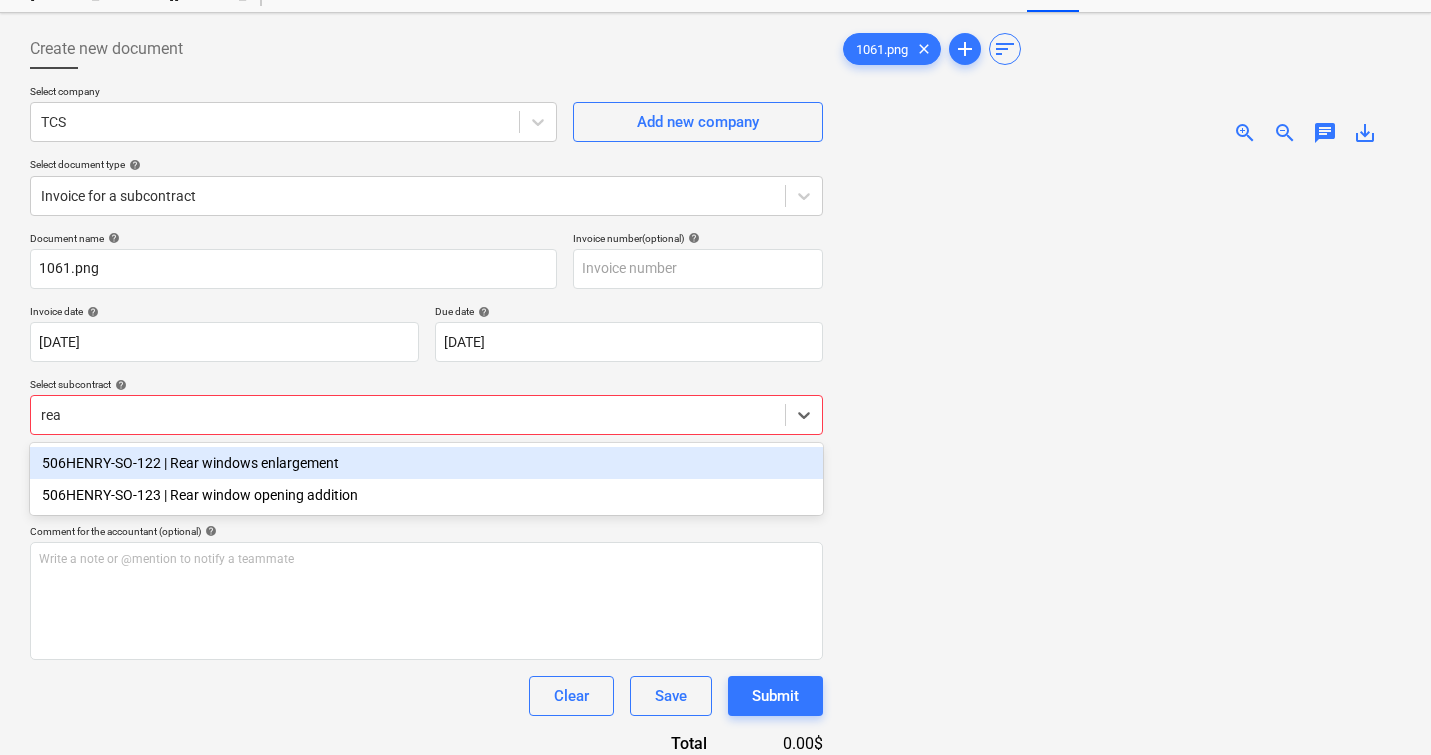 type on "rear" 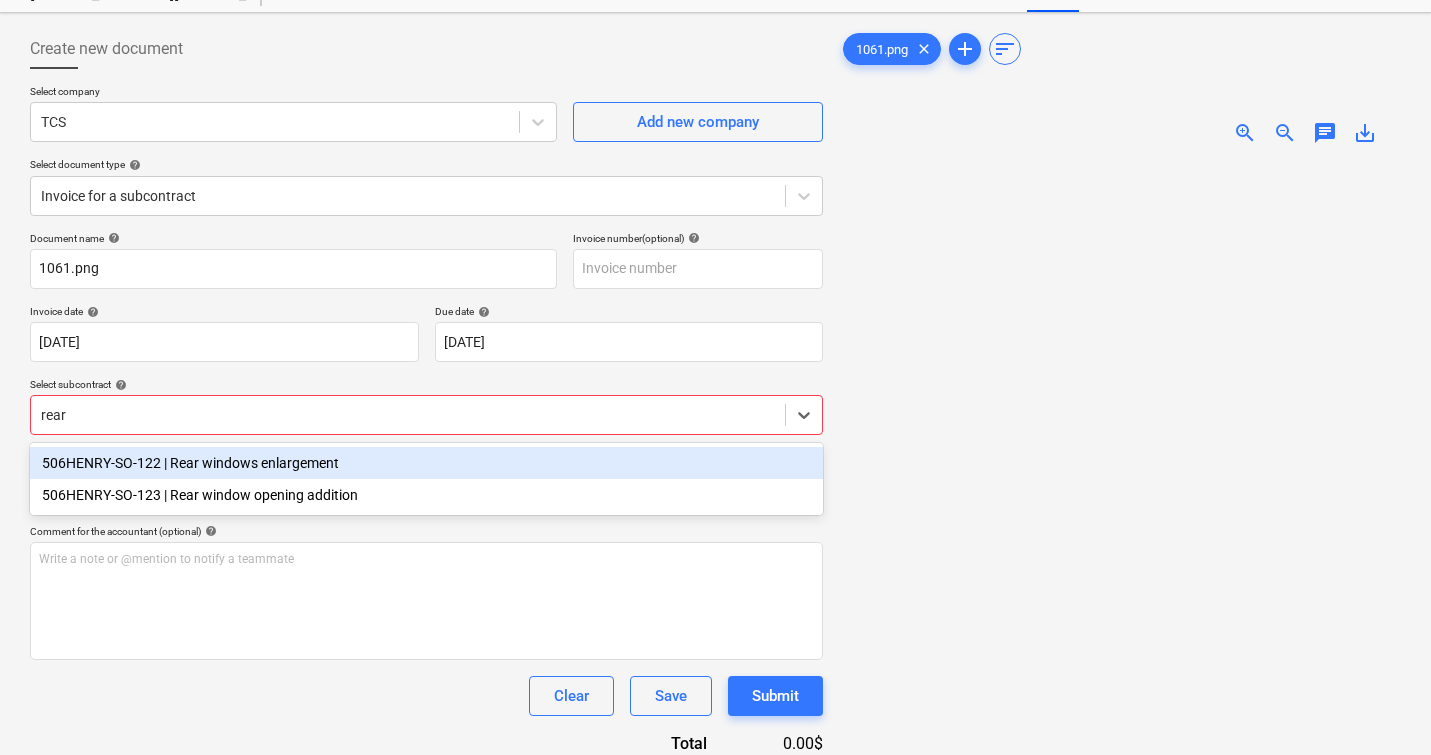 click on "506HENRY-SO-123 | Rear window opening addition" at bounding box center (426, 495) 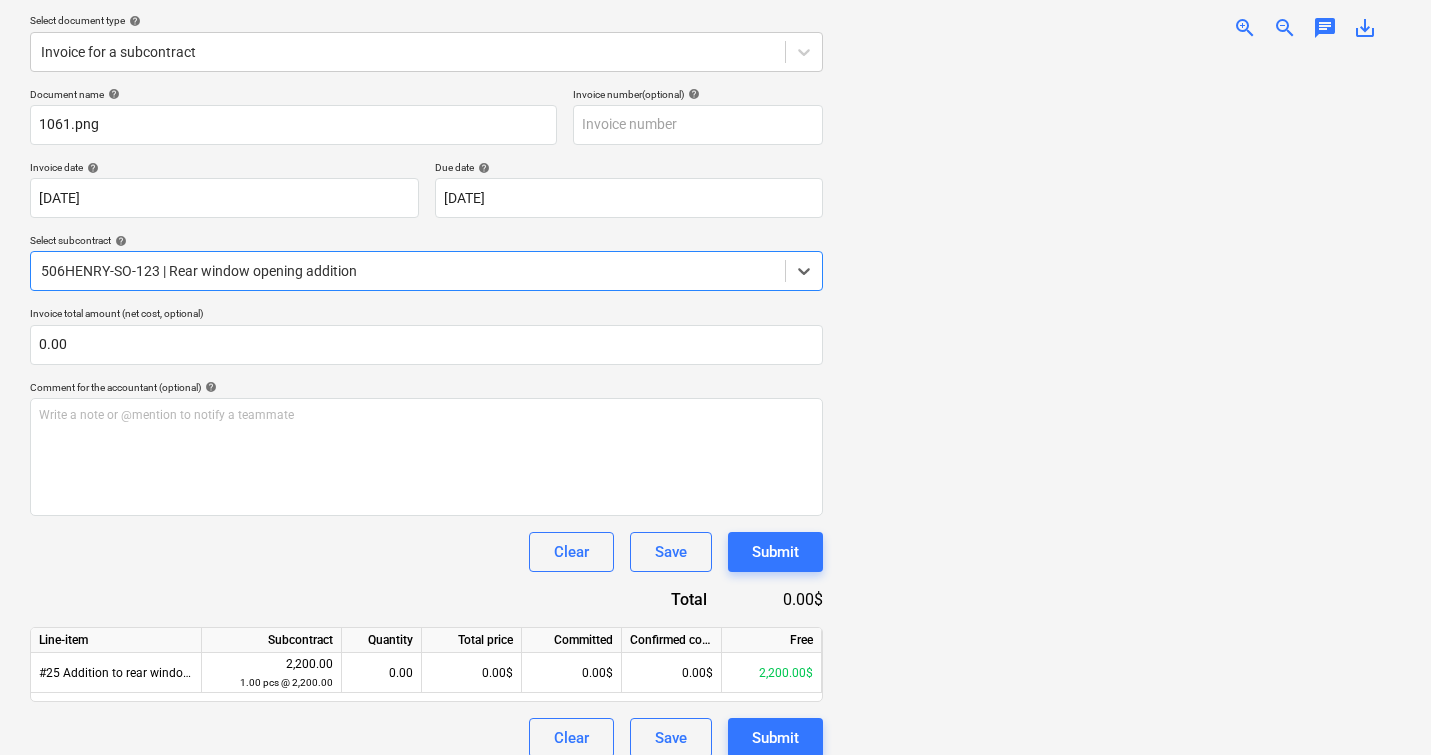 scroll, scrollTop: 242, scrollLeft: 0, axis: vertical 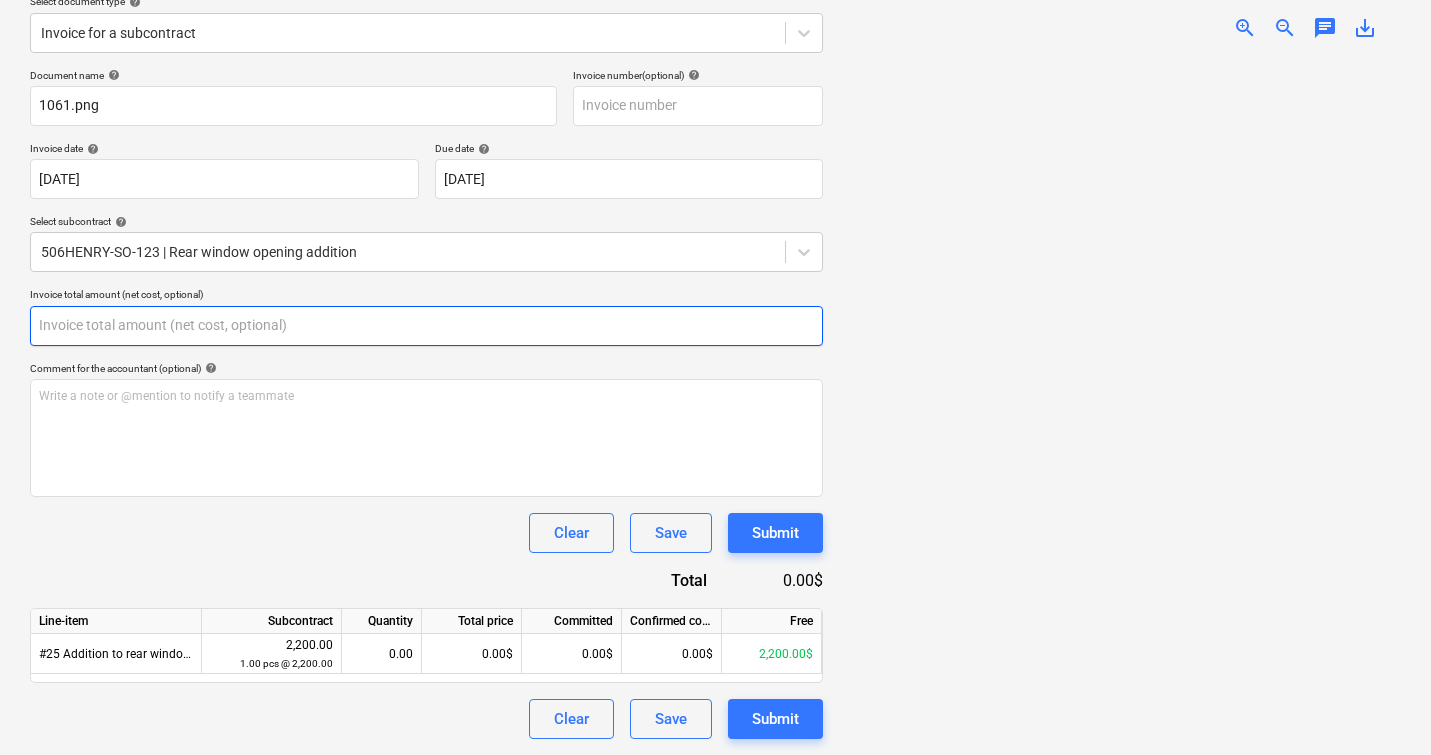 click at bounding box center [426, 326] 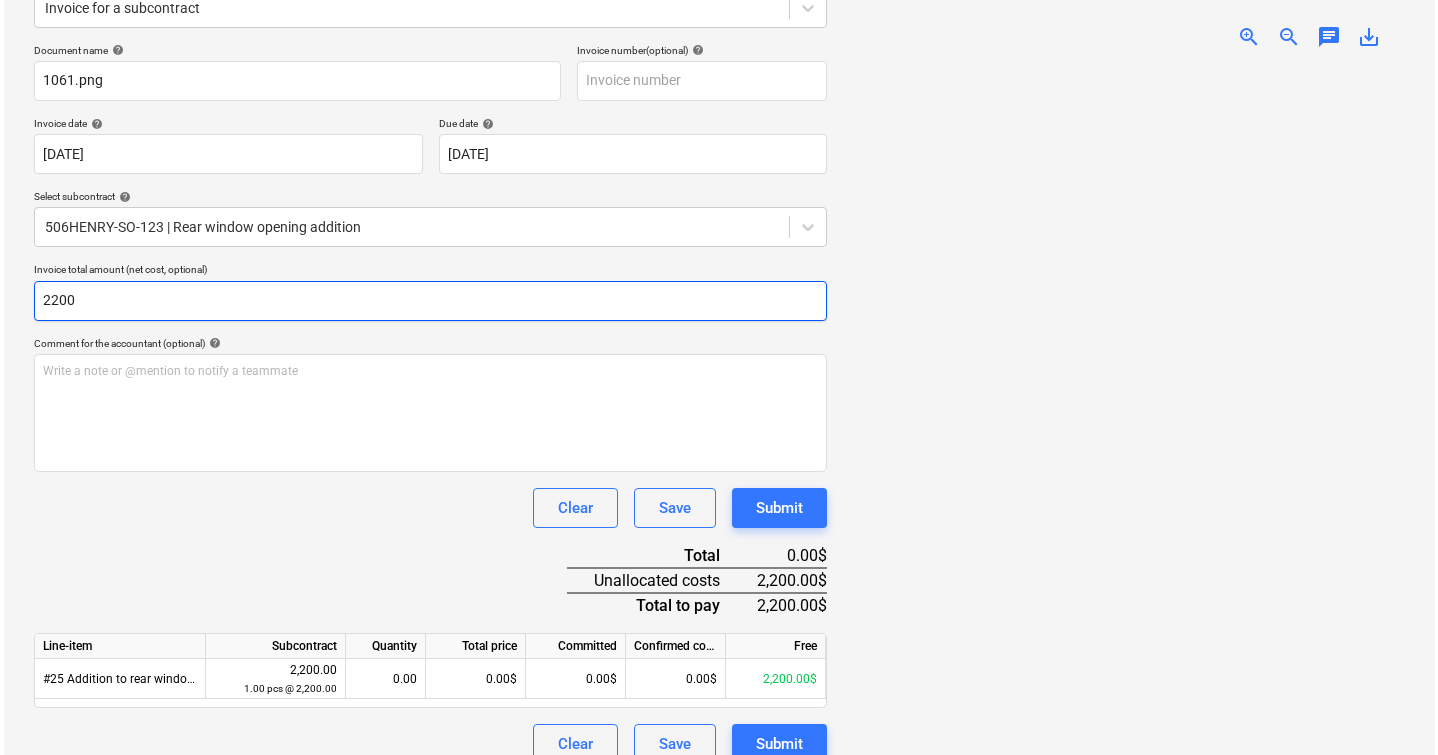 scroll, scrollTop: 292, scrollLeft: 0, axis: vertical 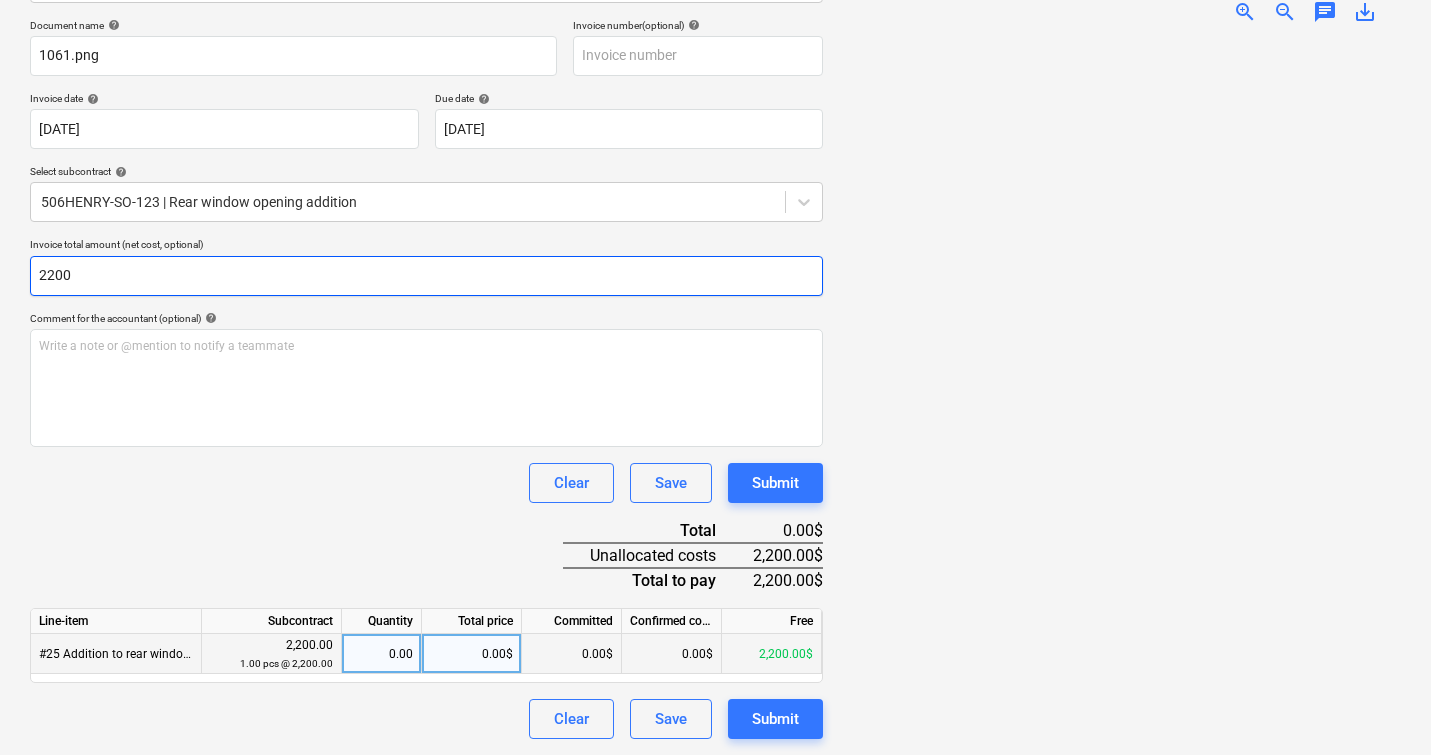 type on "2200" 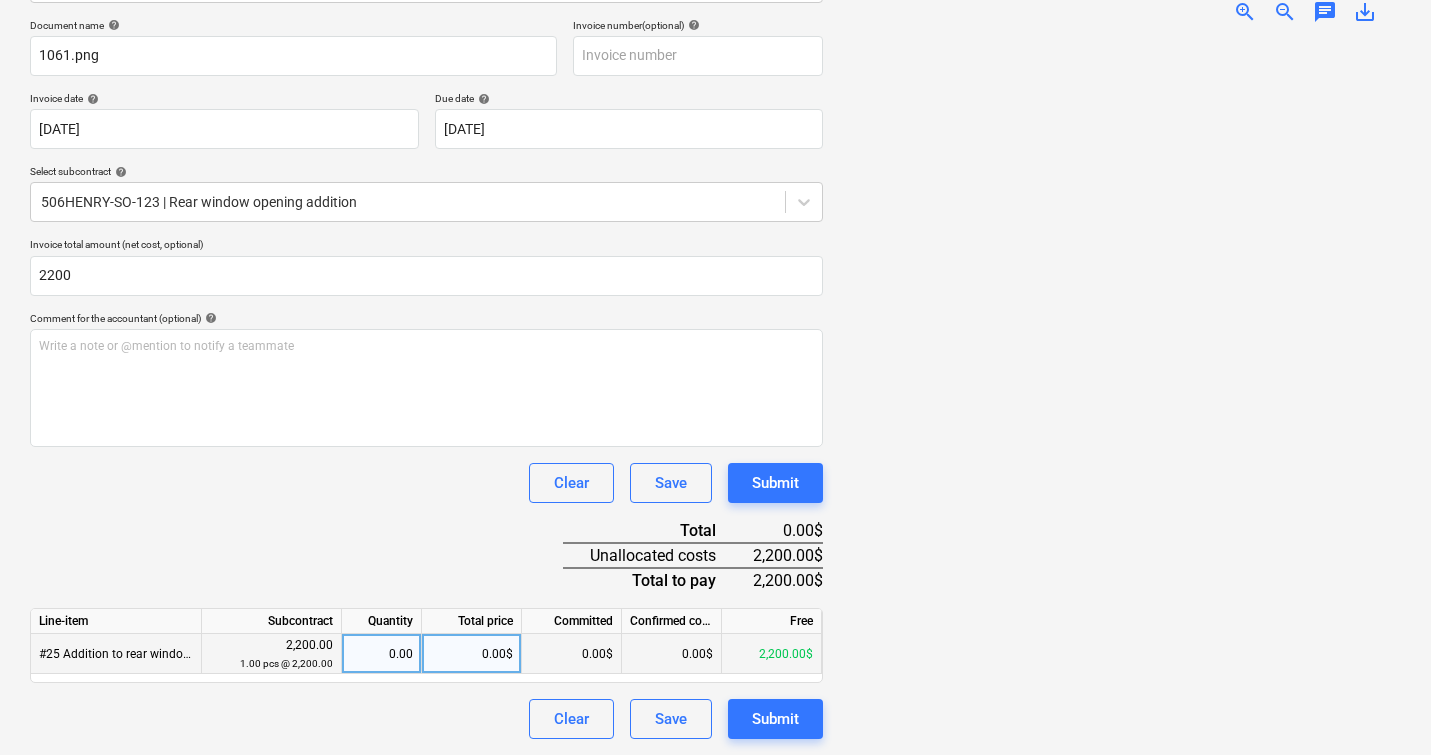click on "0.00$" at bounding box center [472, 654] 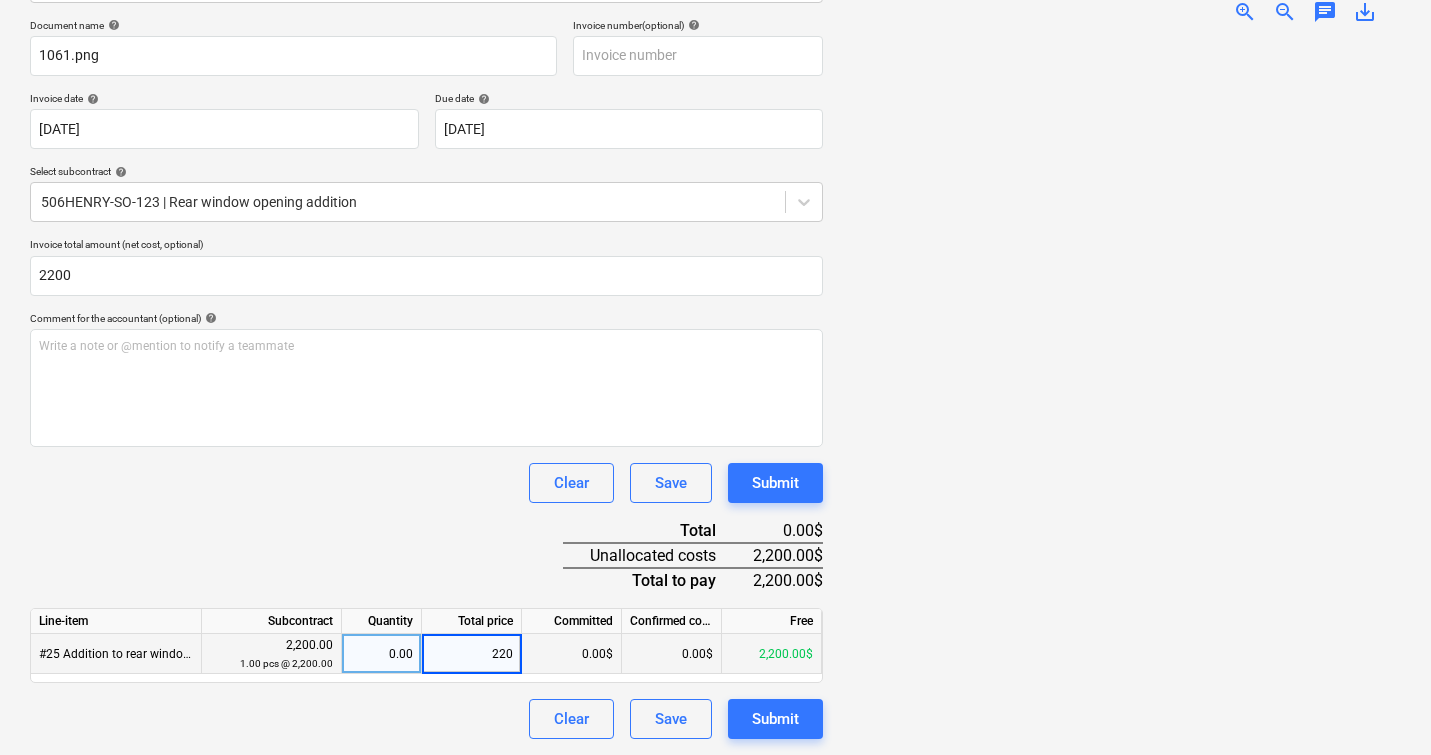 type on "2200" 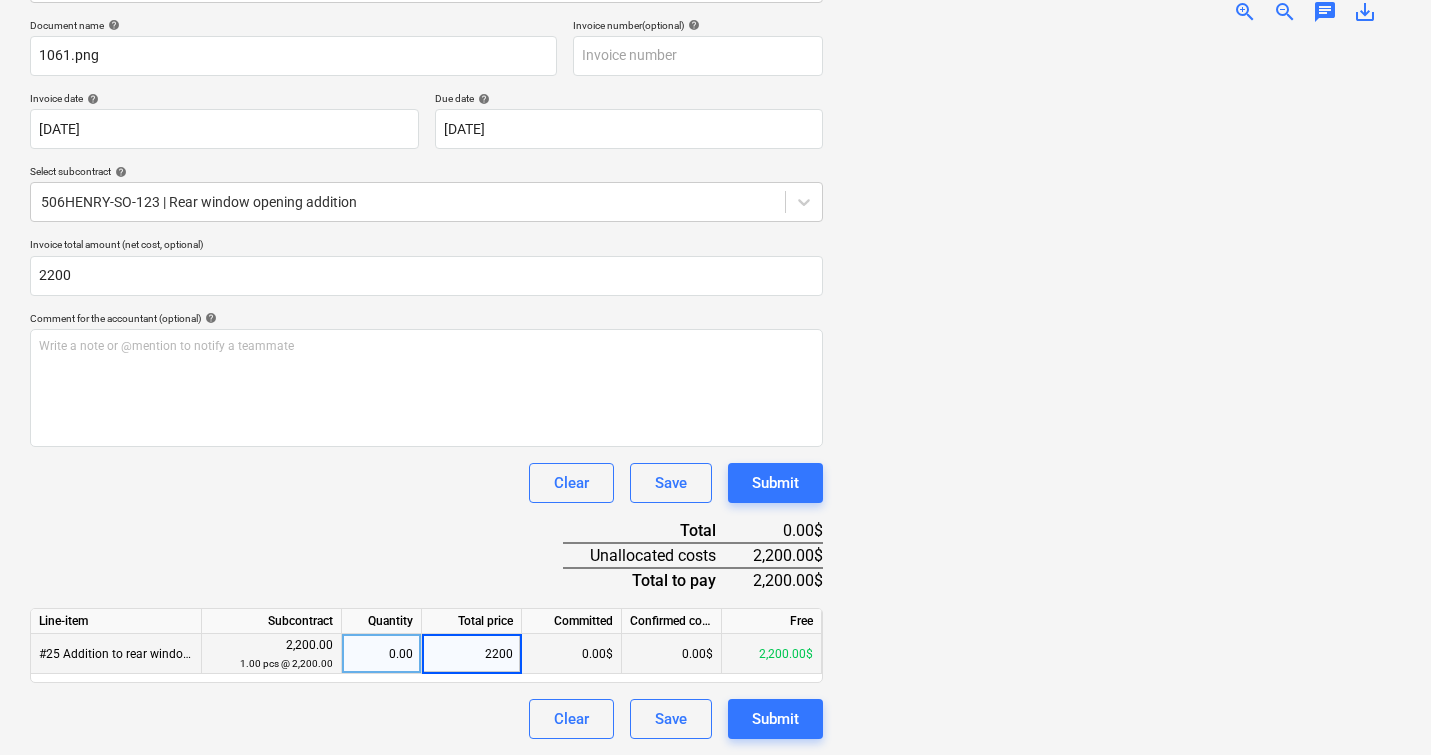 click at bounding box center [1120, 389] 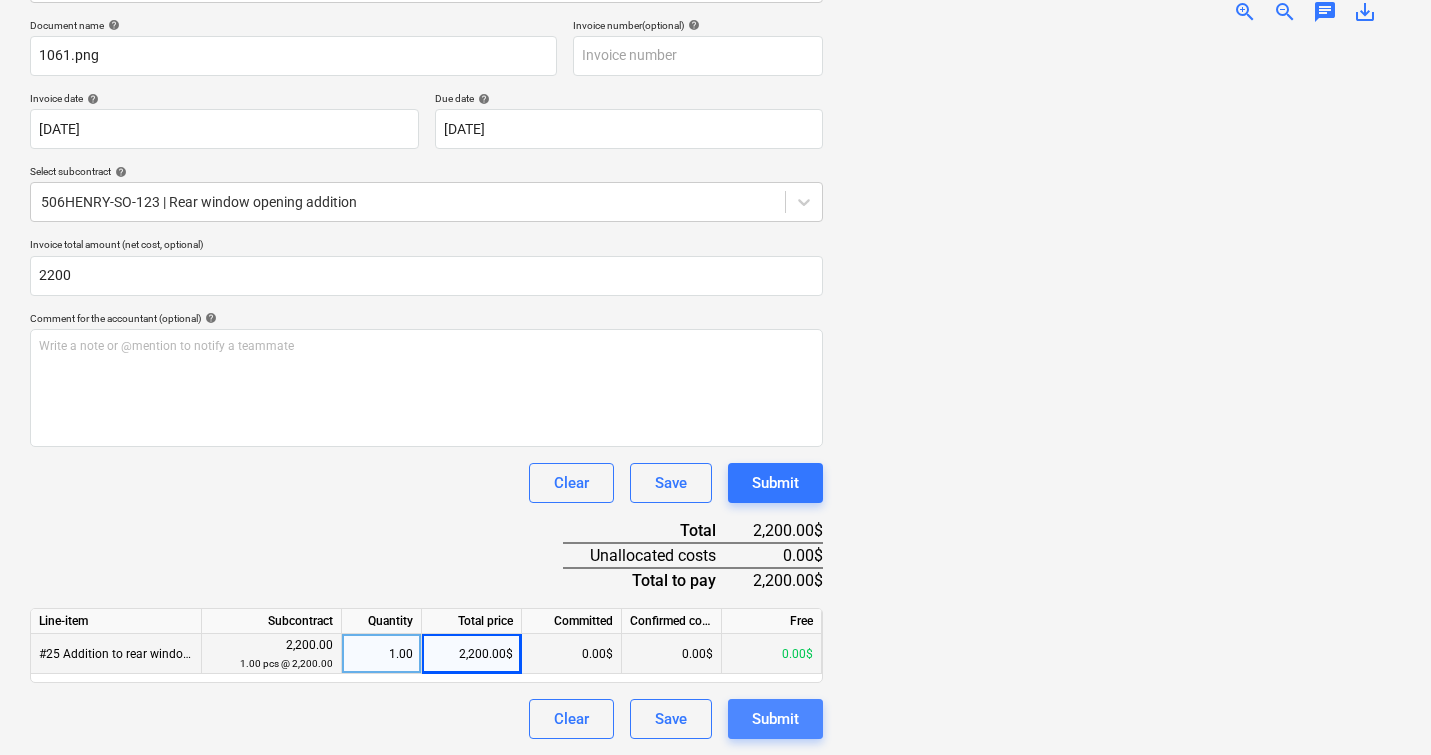 click on "Submit" at bounding box center [775, 719] 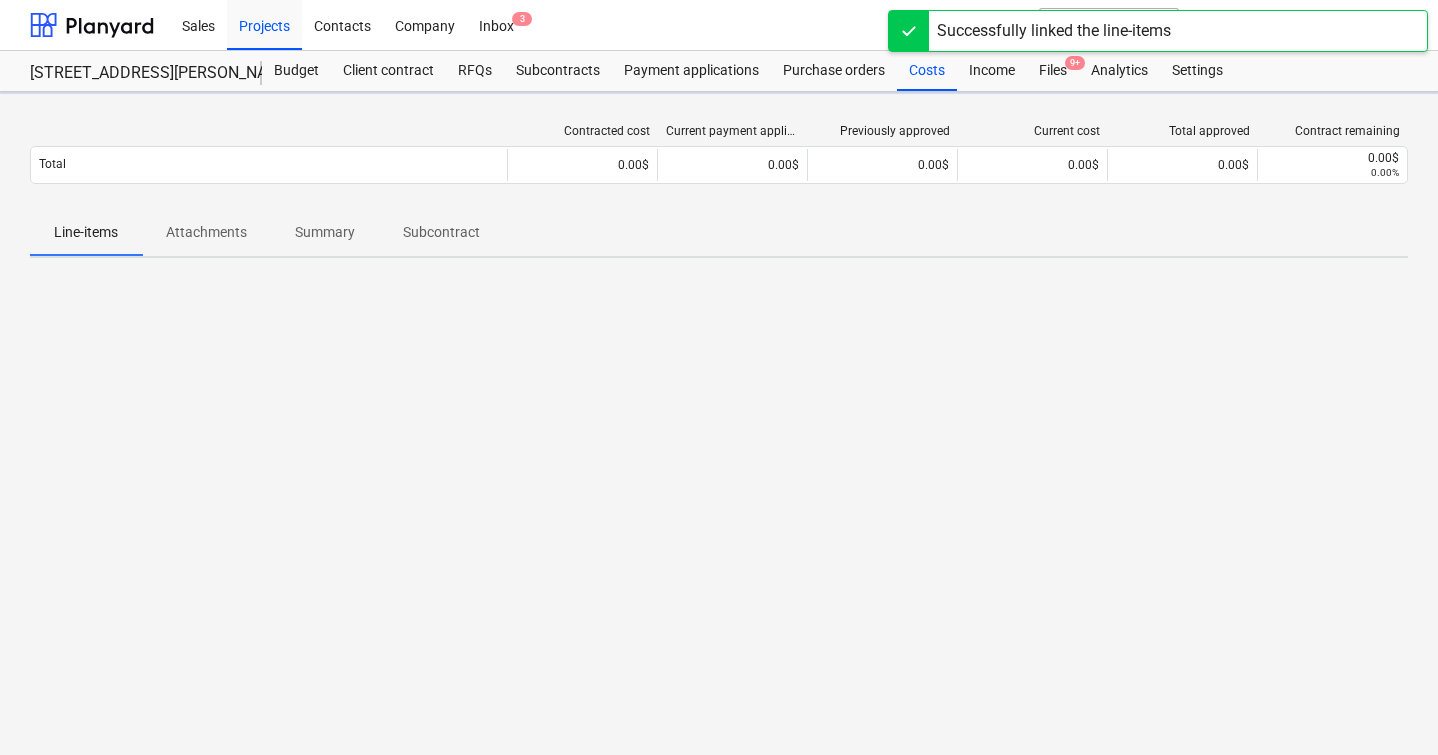 scroll, scrollTop: 0, scrollLeft: 0, axis: both 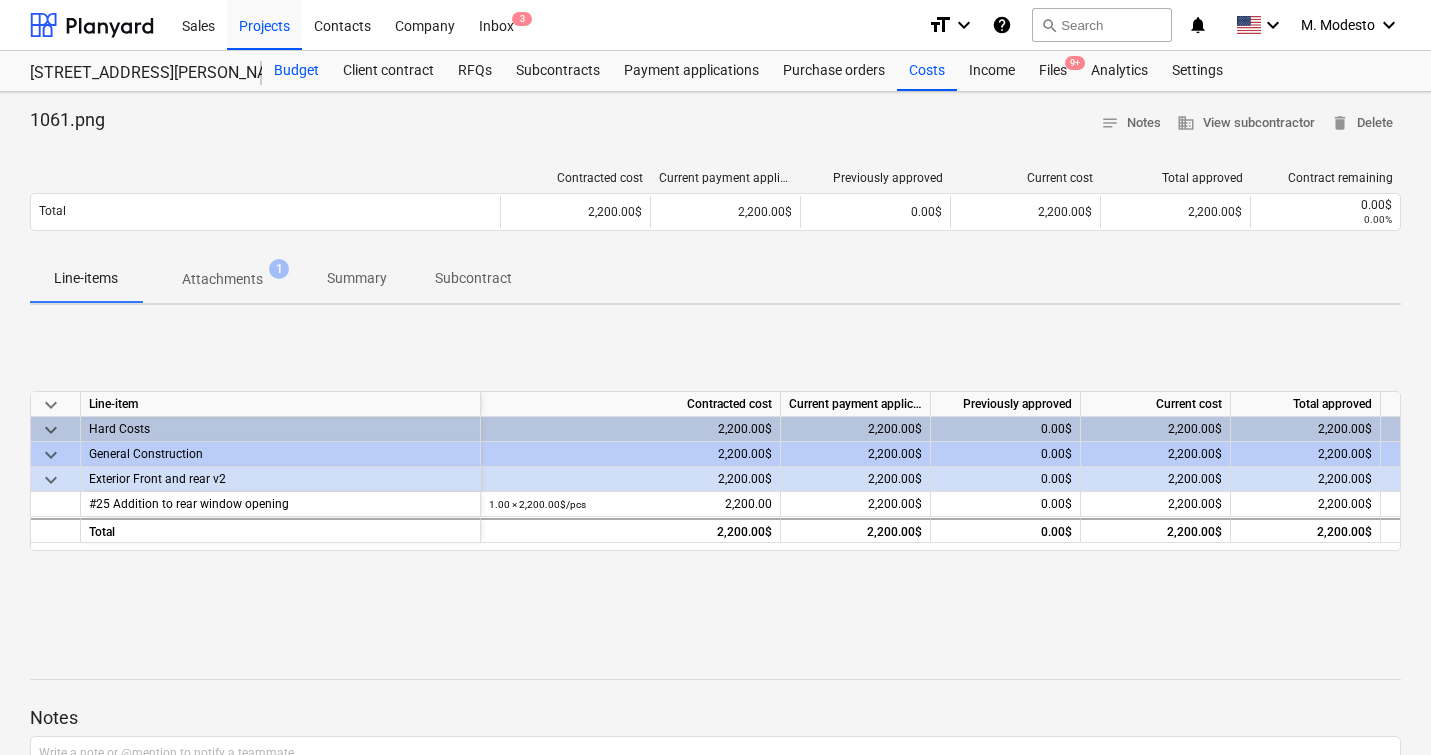 click on "Budget" at bounding box center [296, 71] 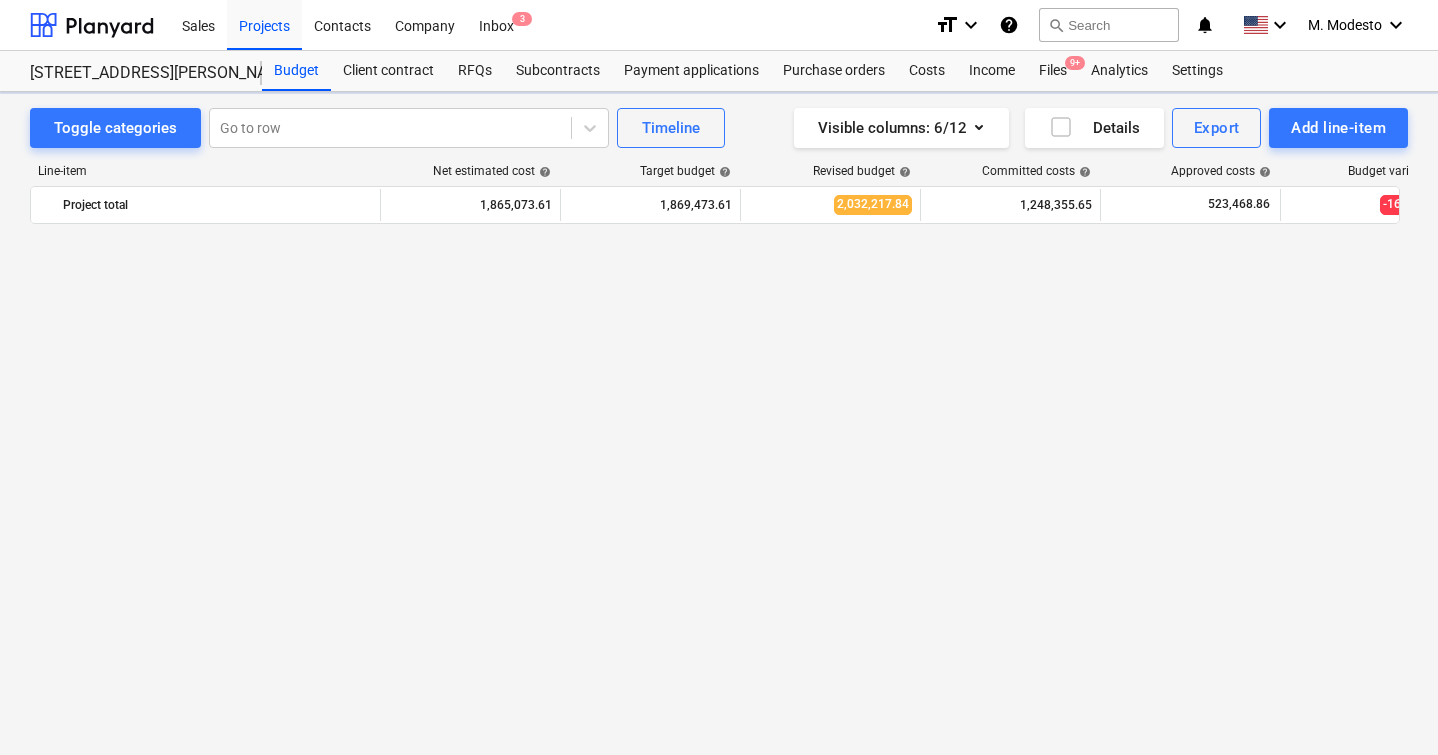 scroll, scrollTop: 1505, scrollLeft: 0, axis: vertical 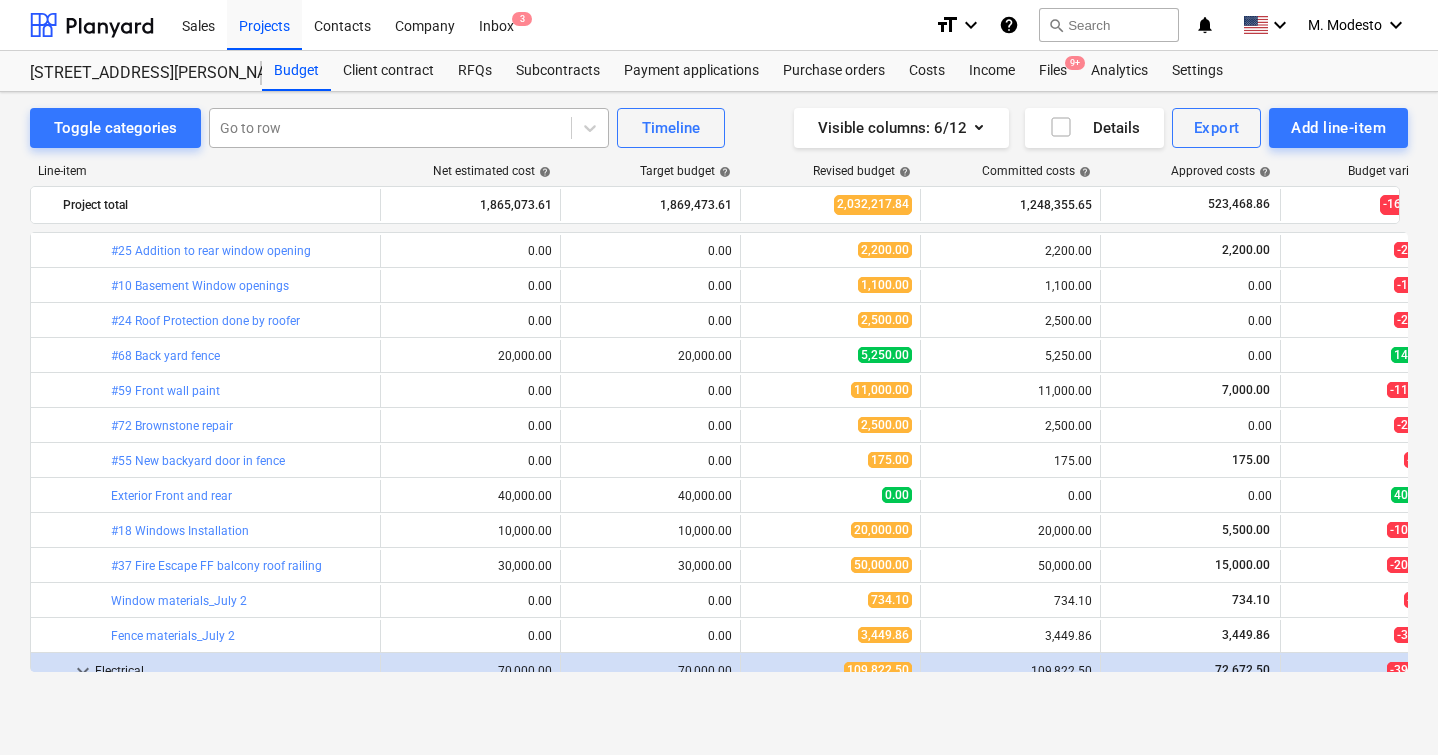 click at bounding box center [390, 128] 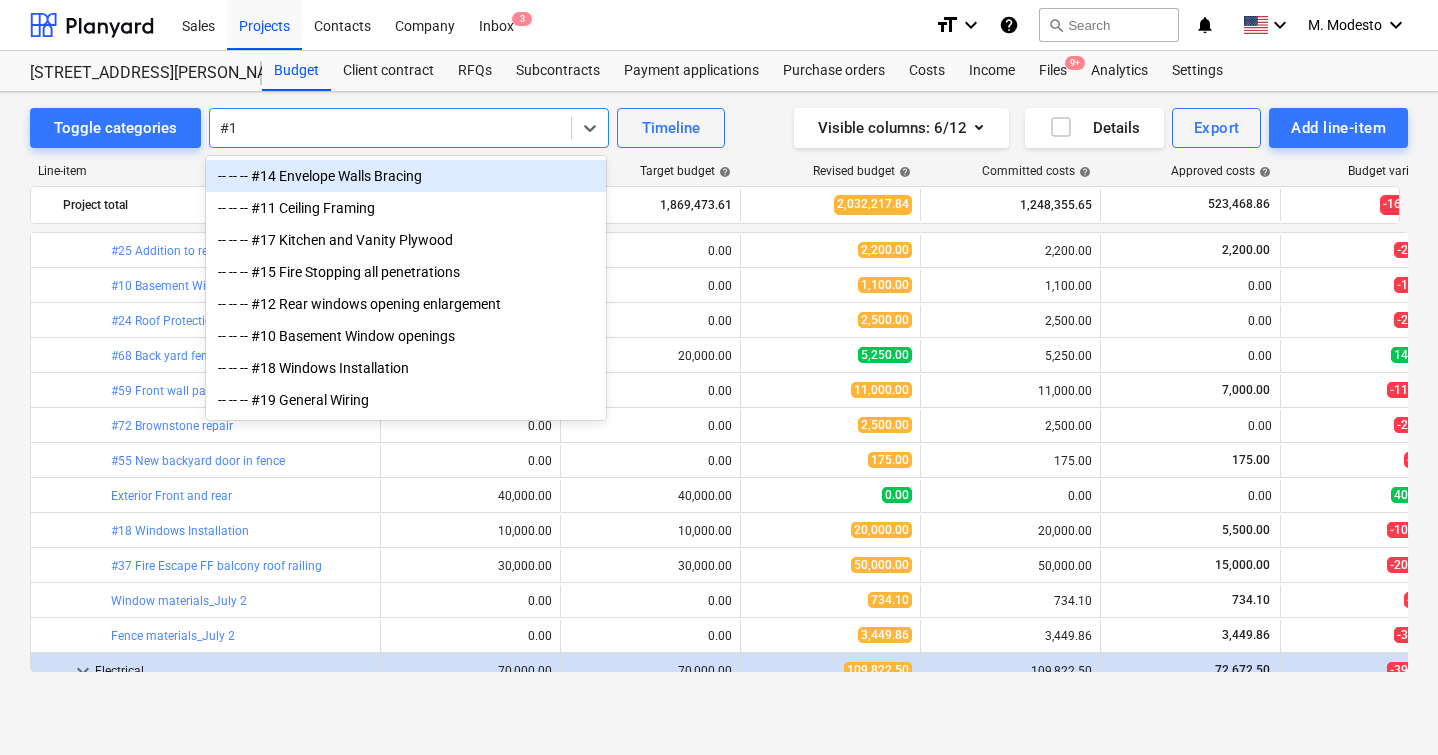type on "#10" 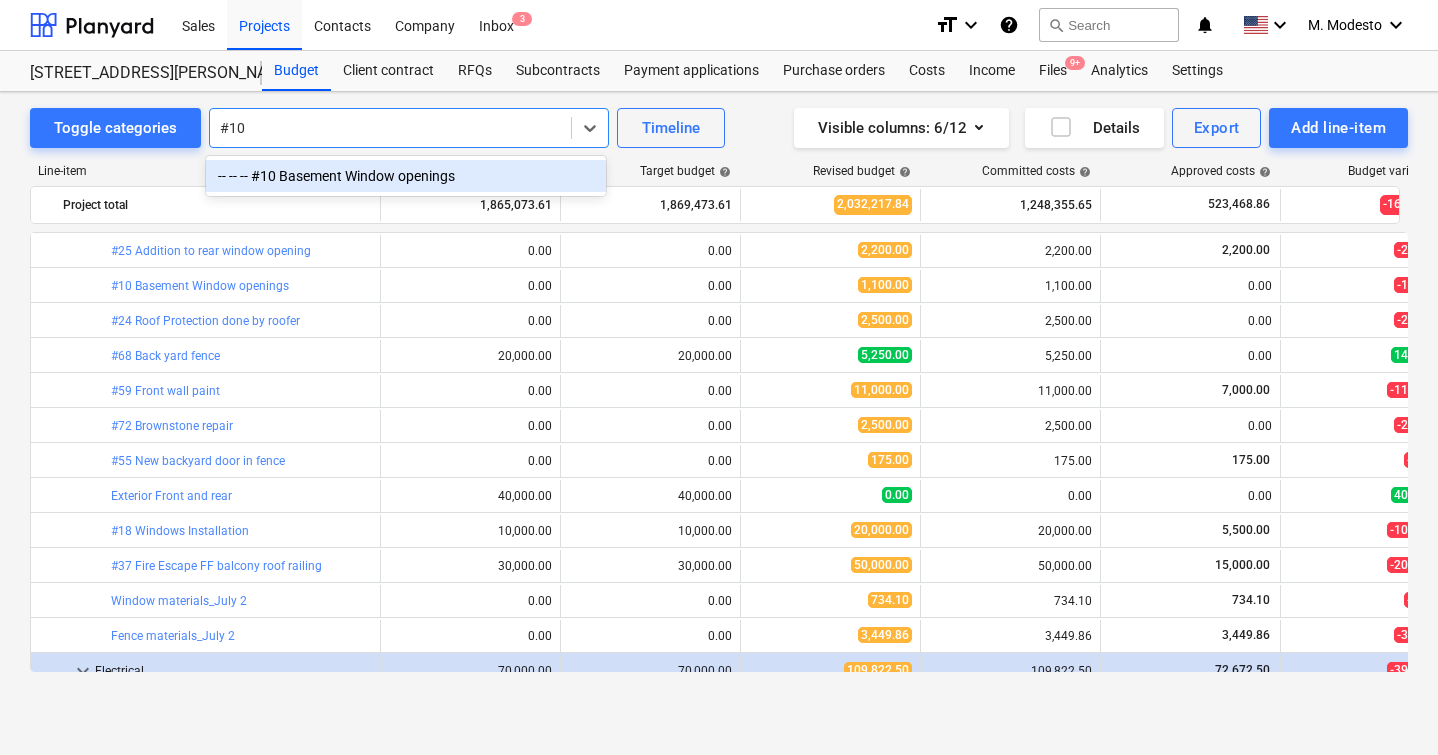 click on "-- -- --   #10 Basement Window openings" at bounding box center [406, 176] 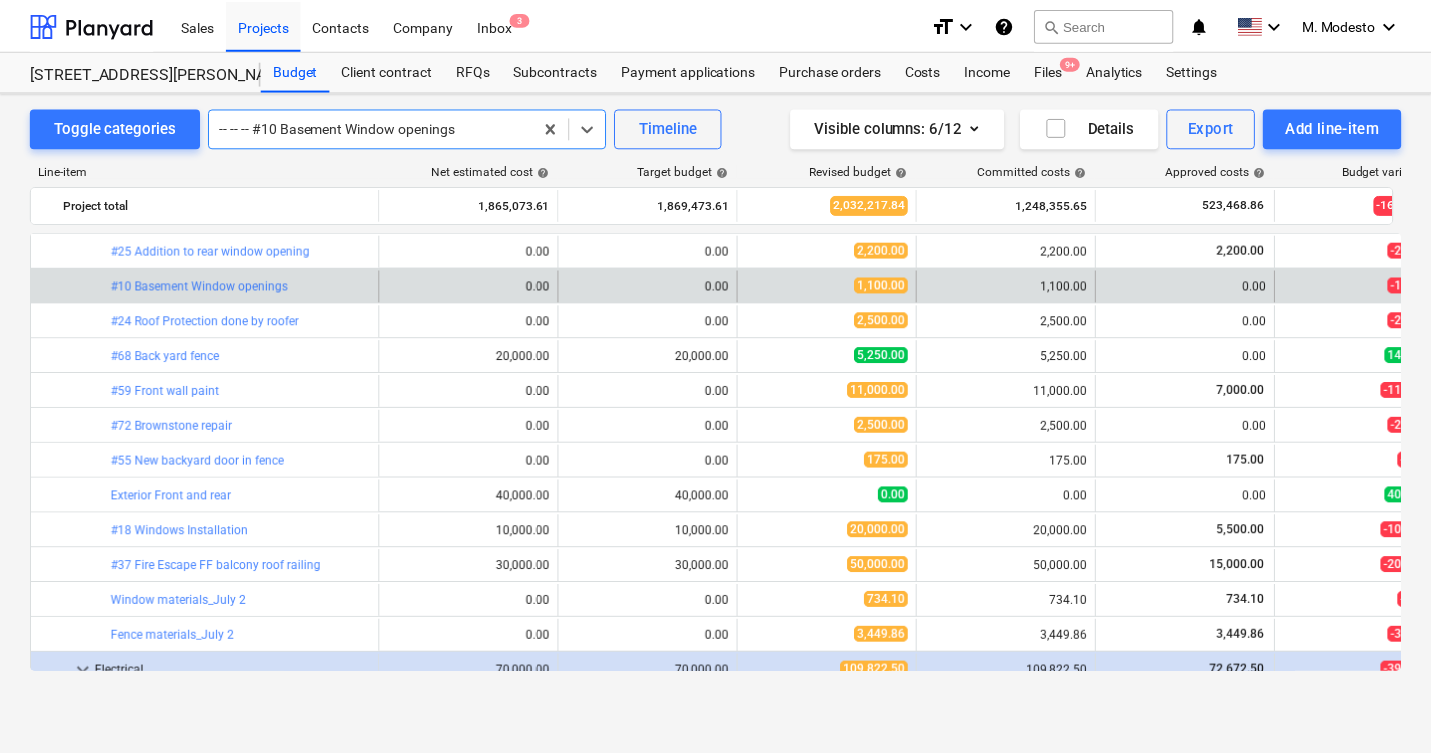 scroll, scrollTop: 1540, scrollLeft: 0, axis: vertical 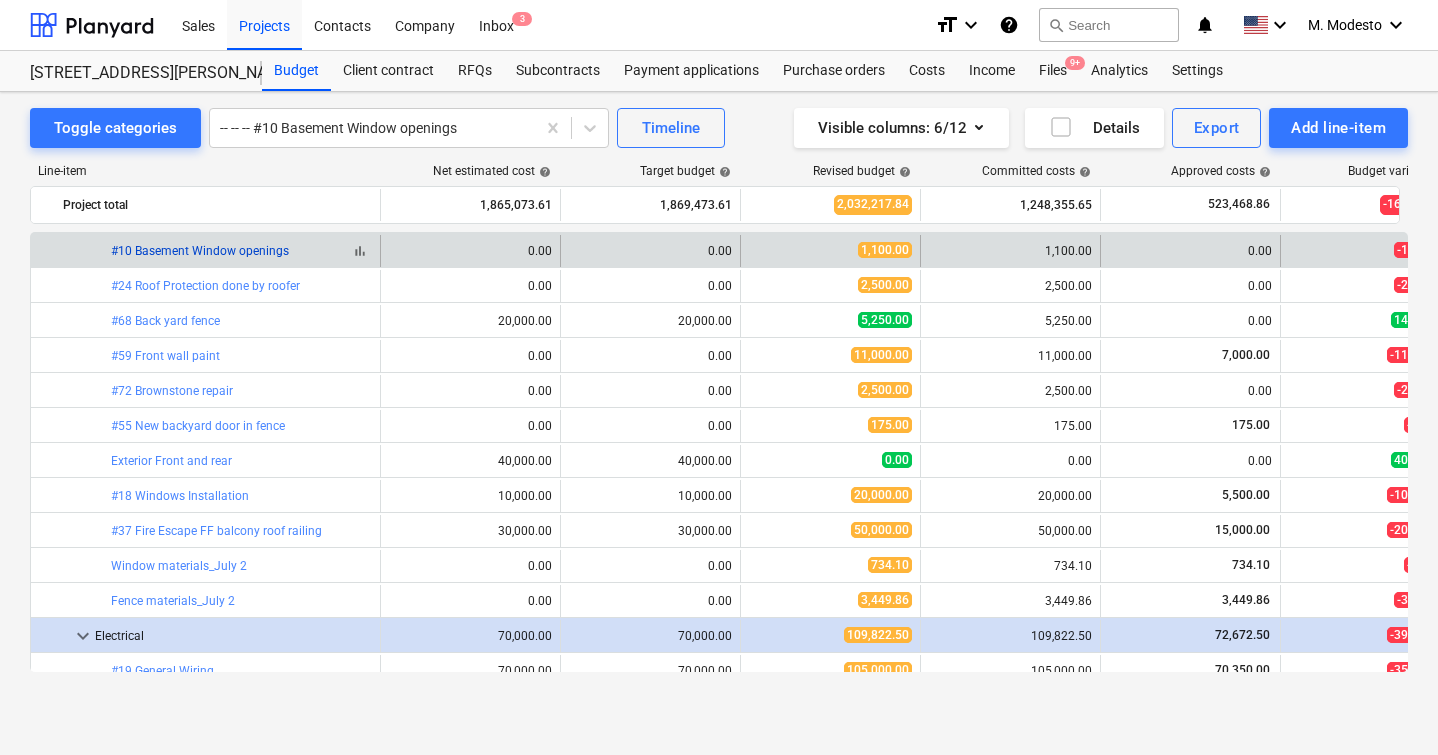 copy on "bar_chart  #10 Basement Window openings" 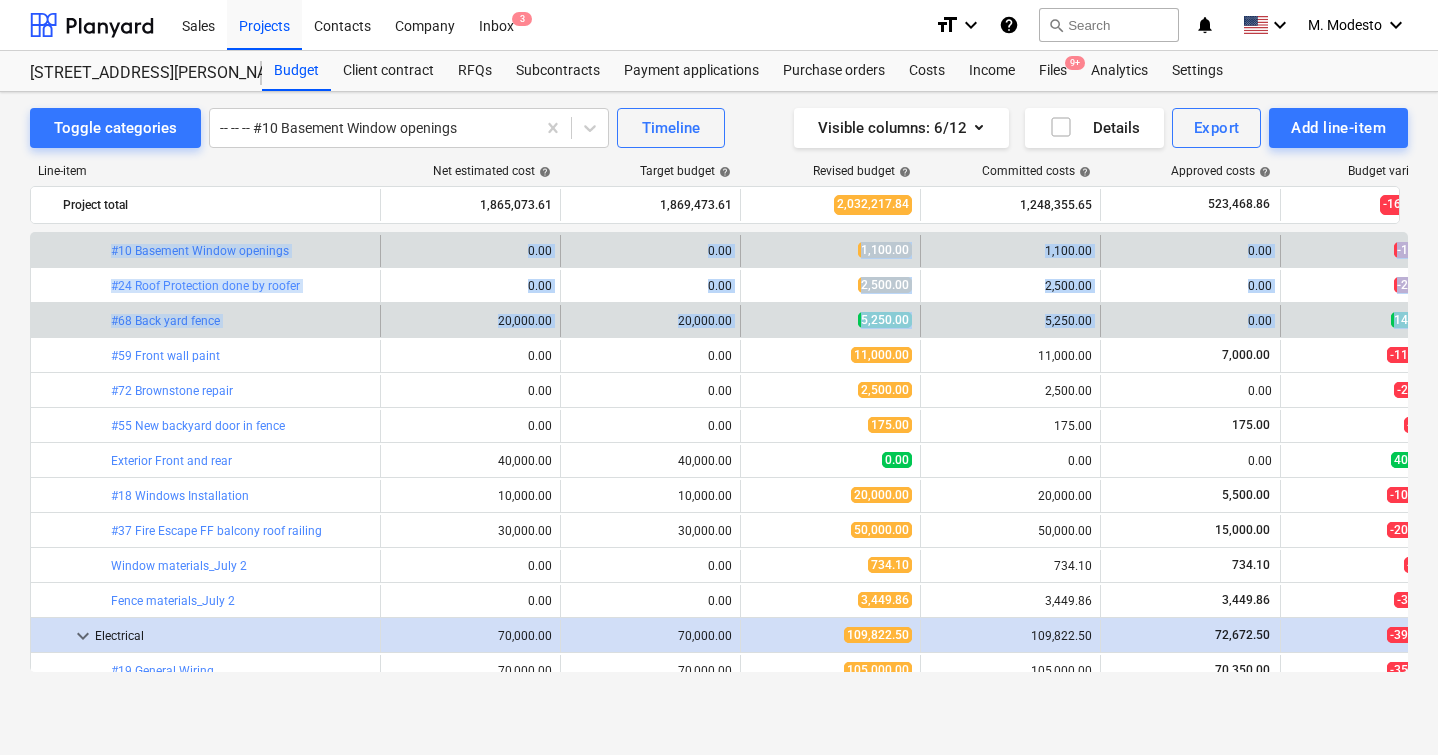 drag, startPoint x: 107, startPoint y: 249, endPoint x: 288, endPoint y: 333, distance: 199.54198 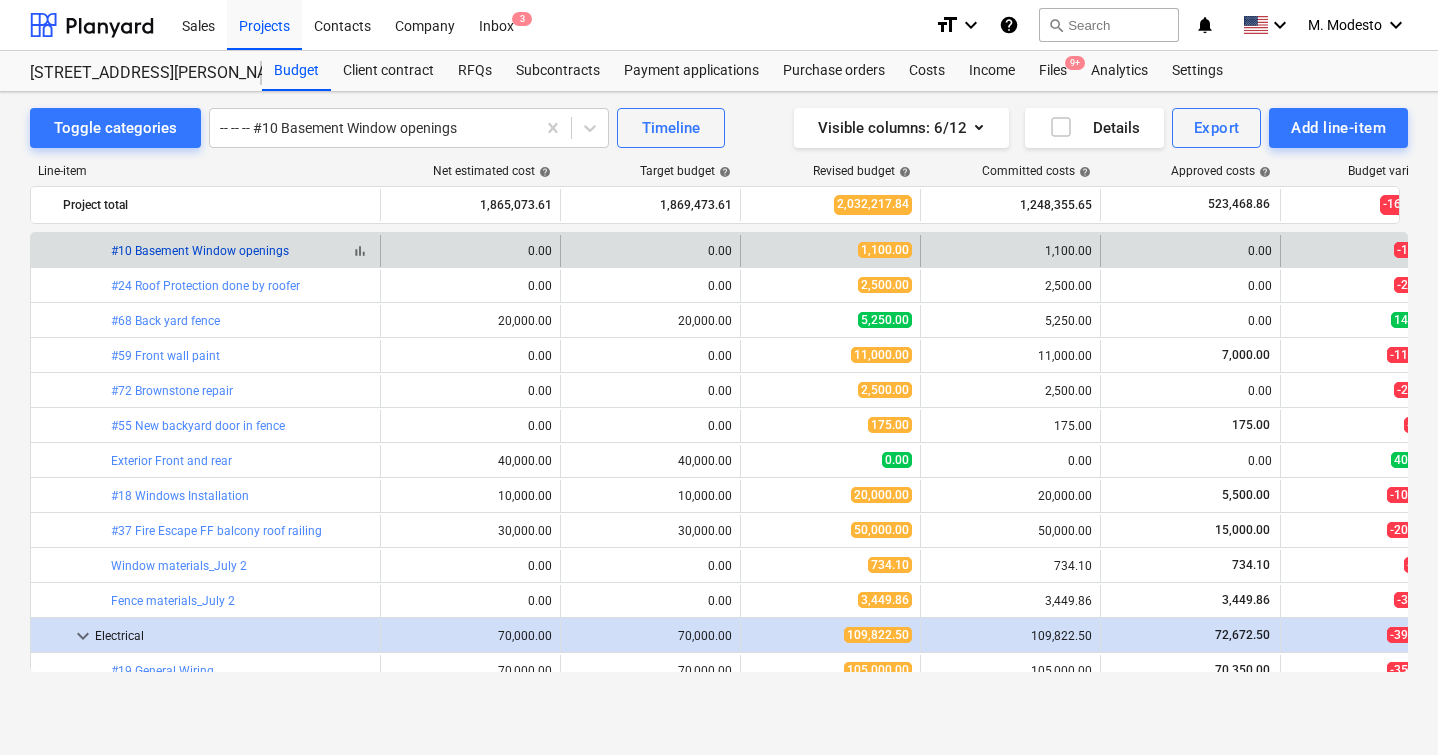 click on "#10 Basement Window openings" at bounding box center (200, 251) 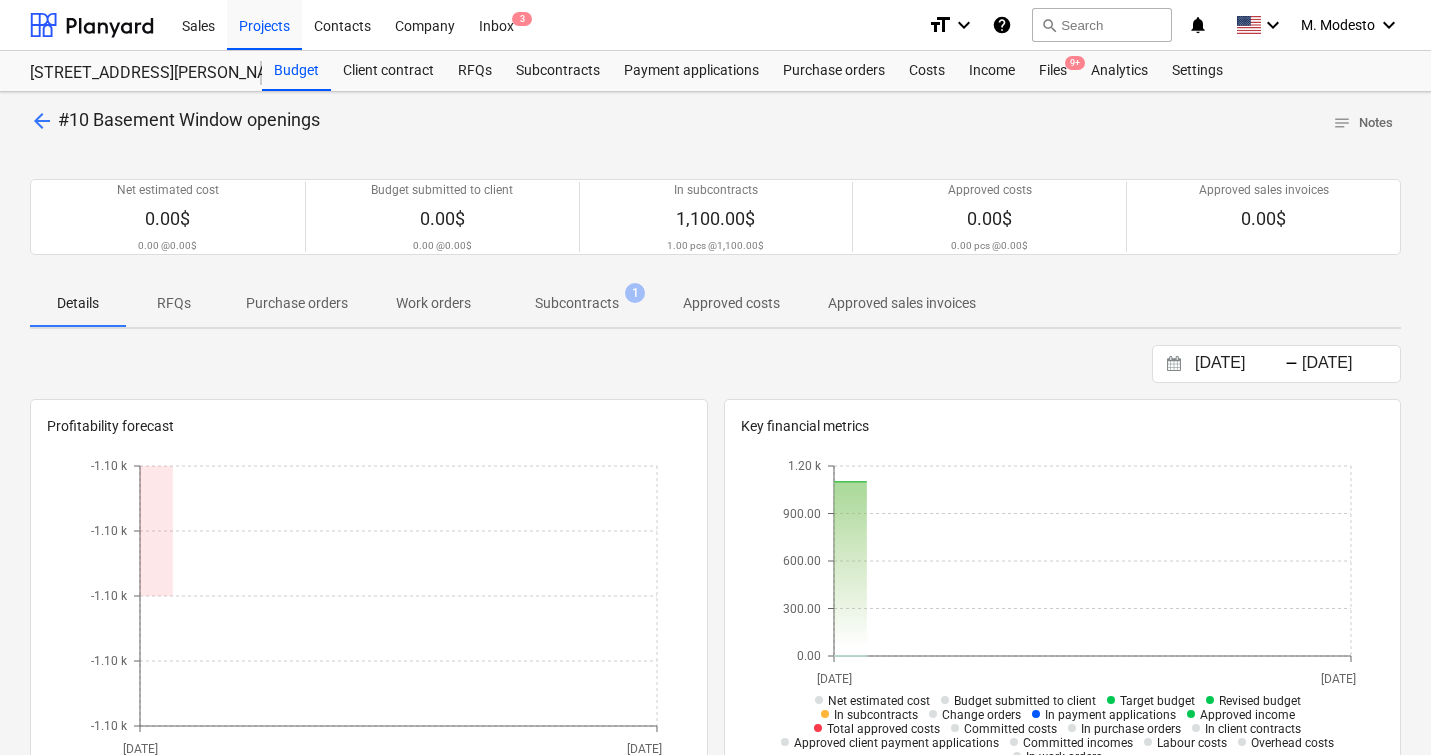 click on "Subcontracts" at bounding box center (577, 303) 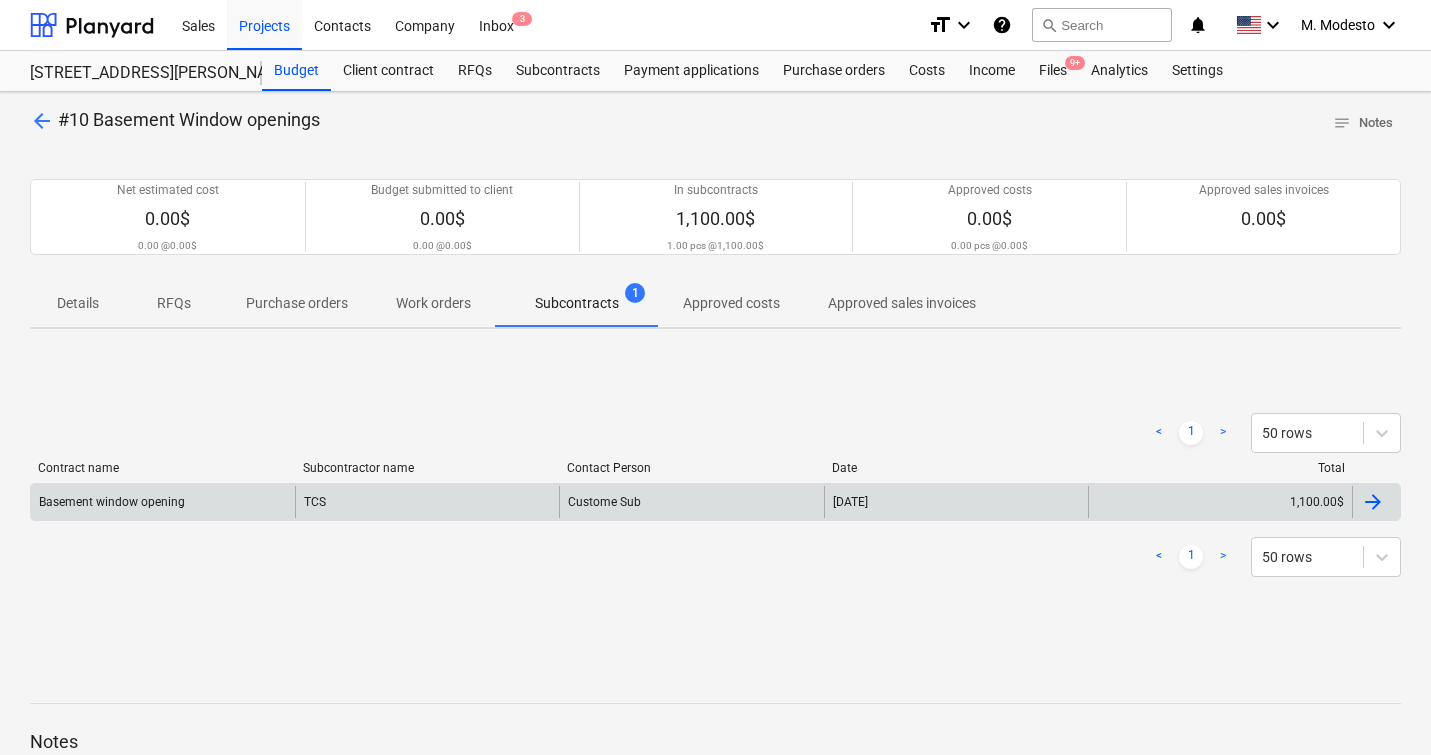 click on "[DATE]" at bounding box center [956, 502] 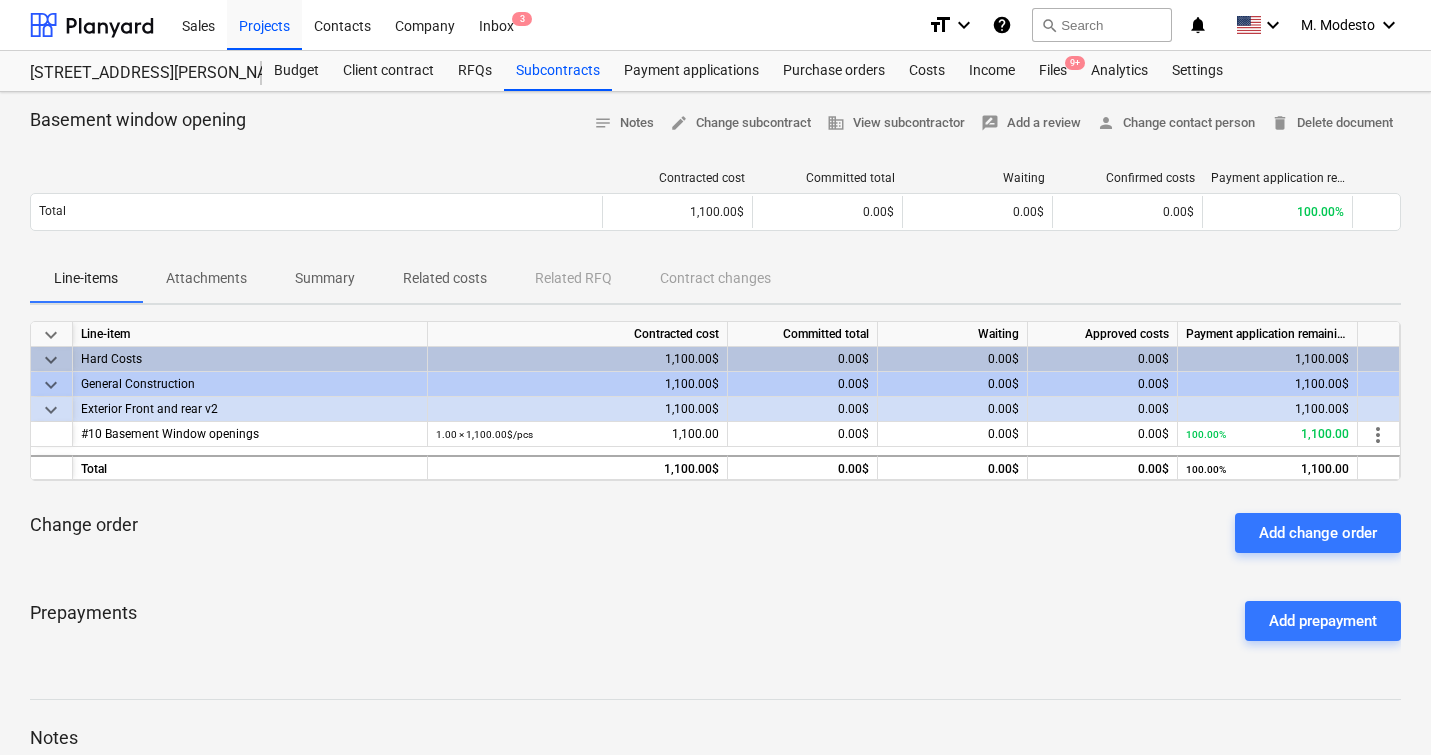 click on "Related costs" at bounding box center [445, 278] 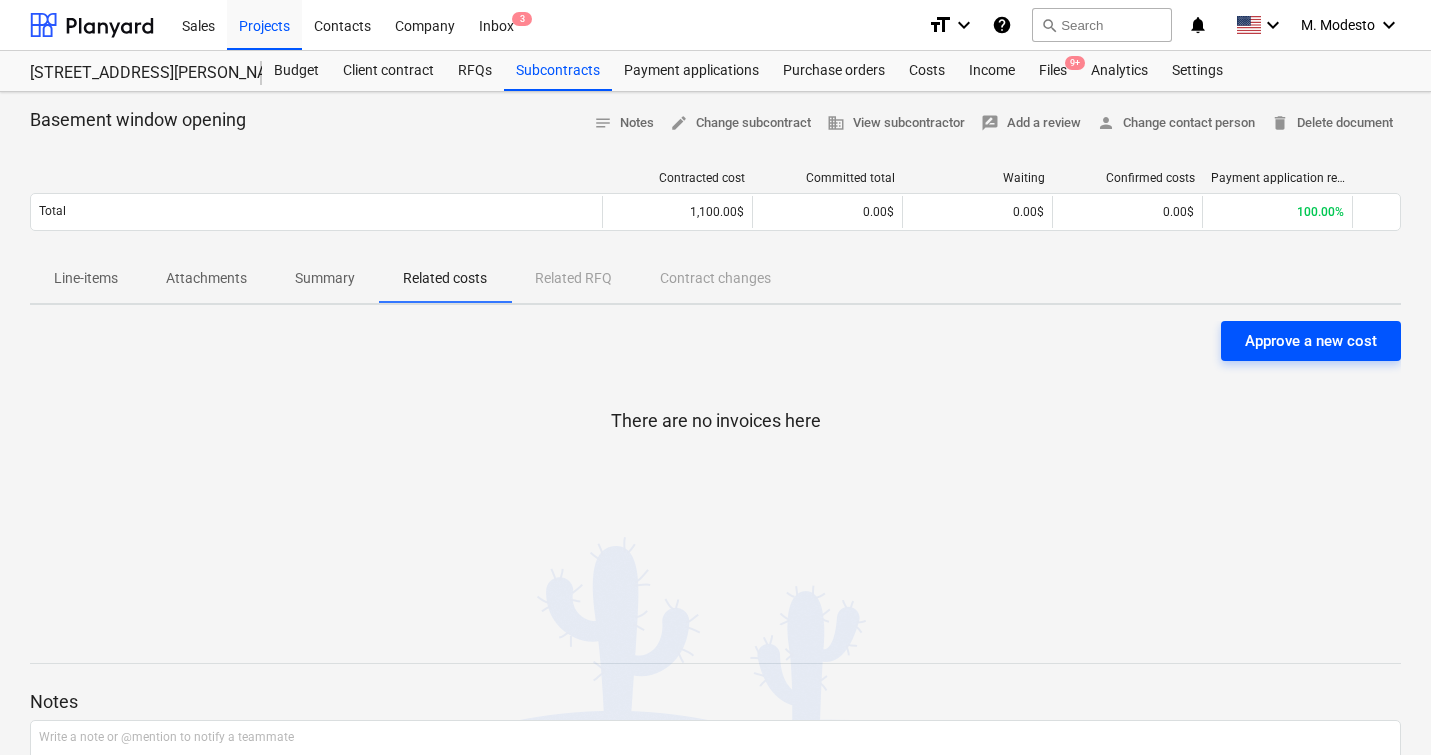 click on "Approve a new cost" at bounding box center (1311, 341) 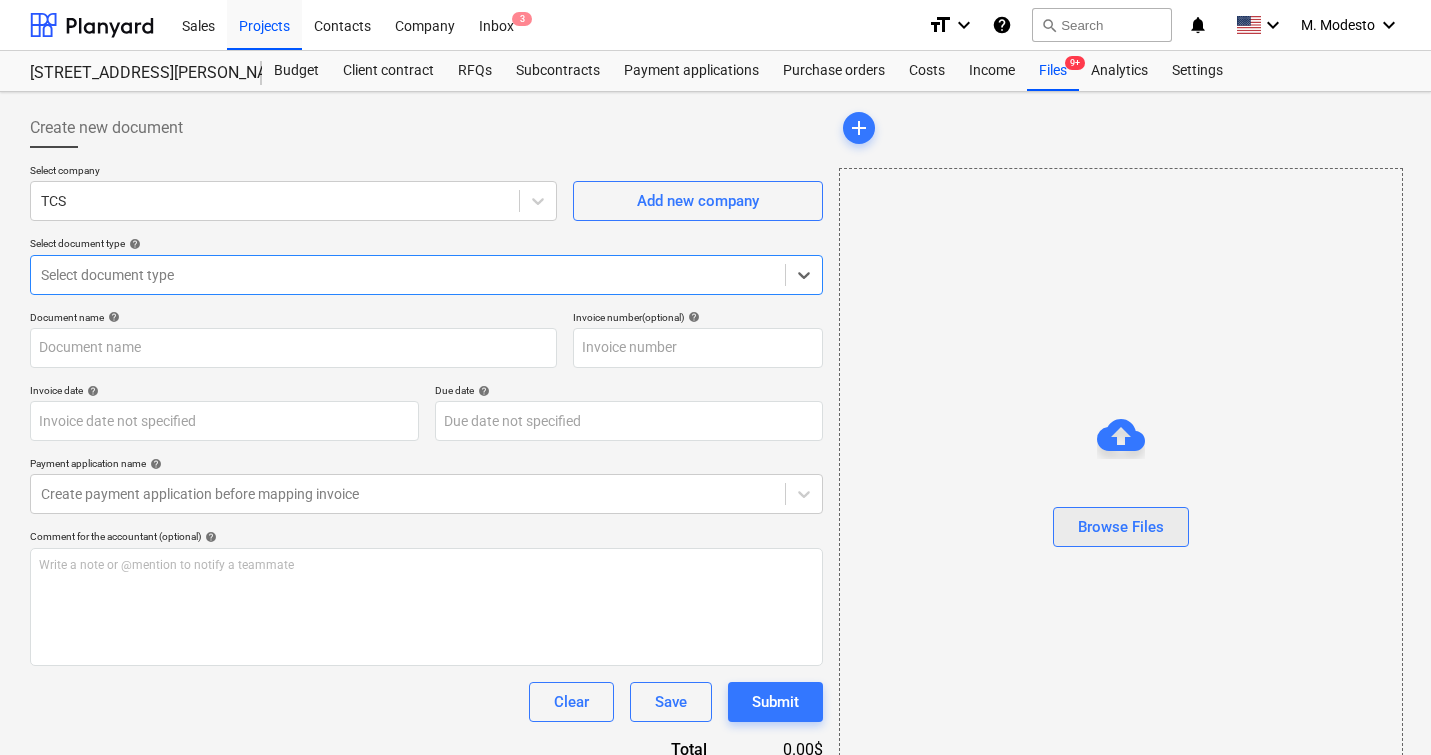 click on "Browse Files" at bounding box center (1121, 527) 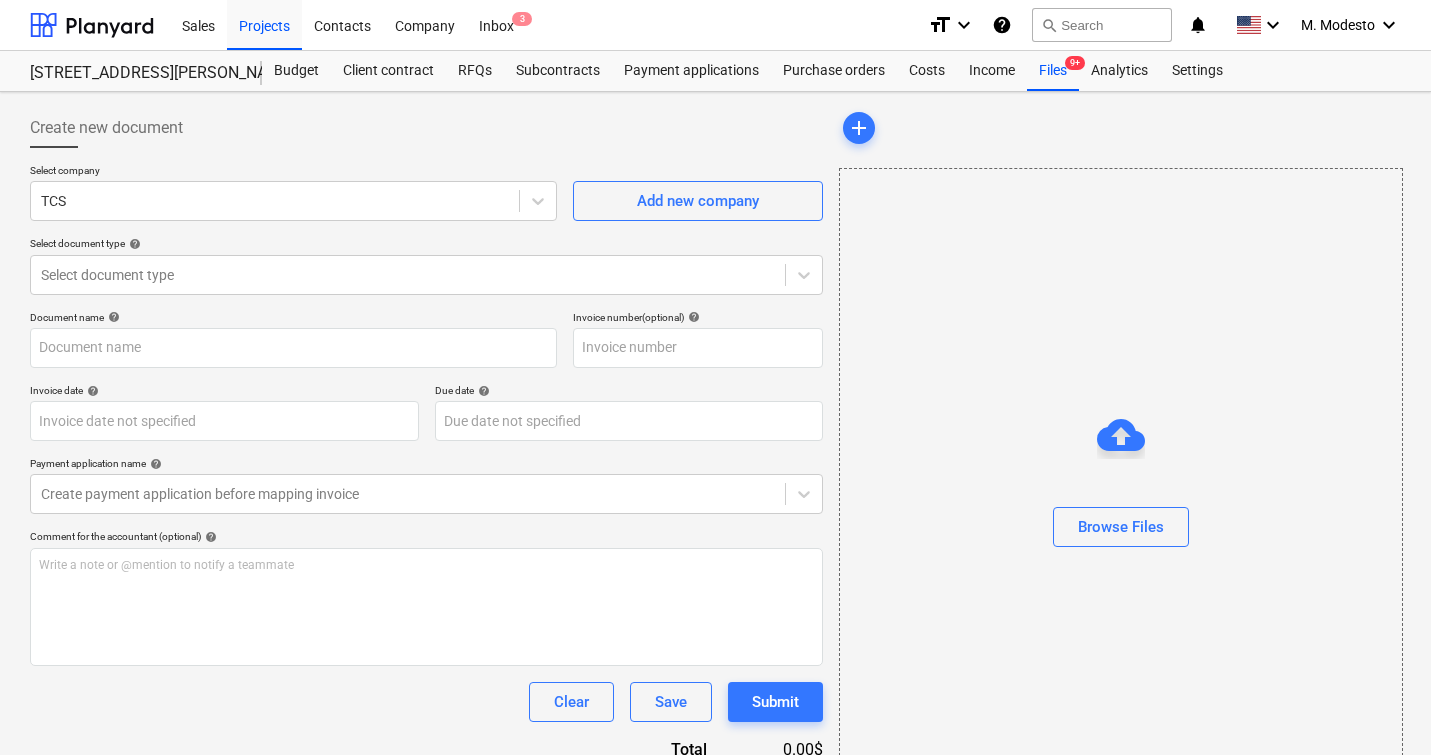 type on "1063.png" 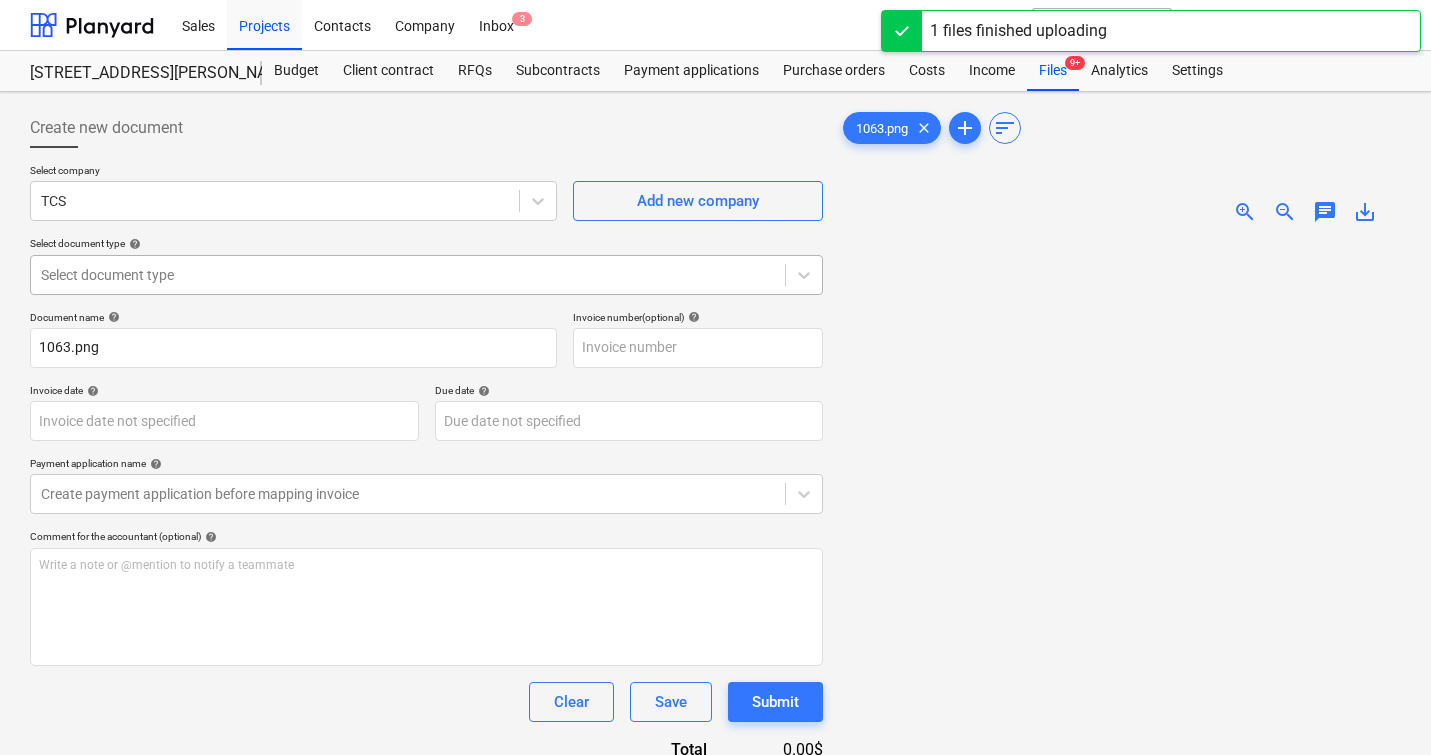 click on "Select document type" at bounding box center (426, 275) 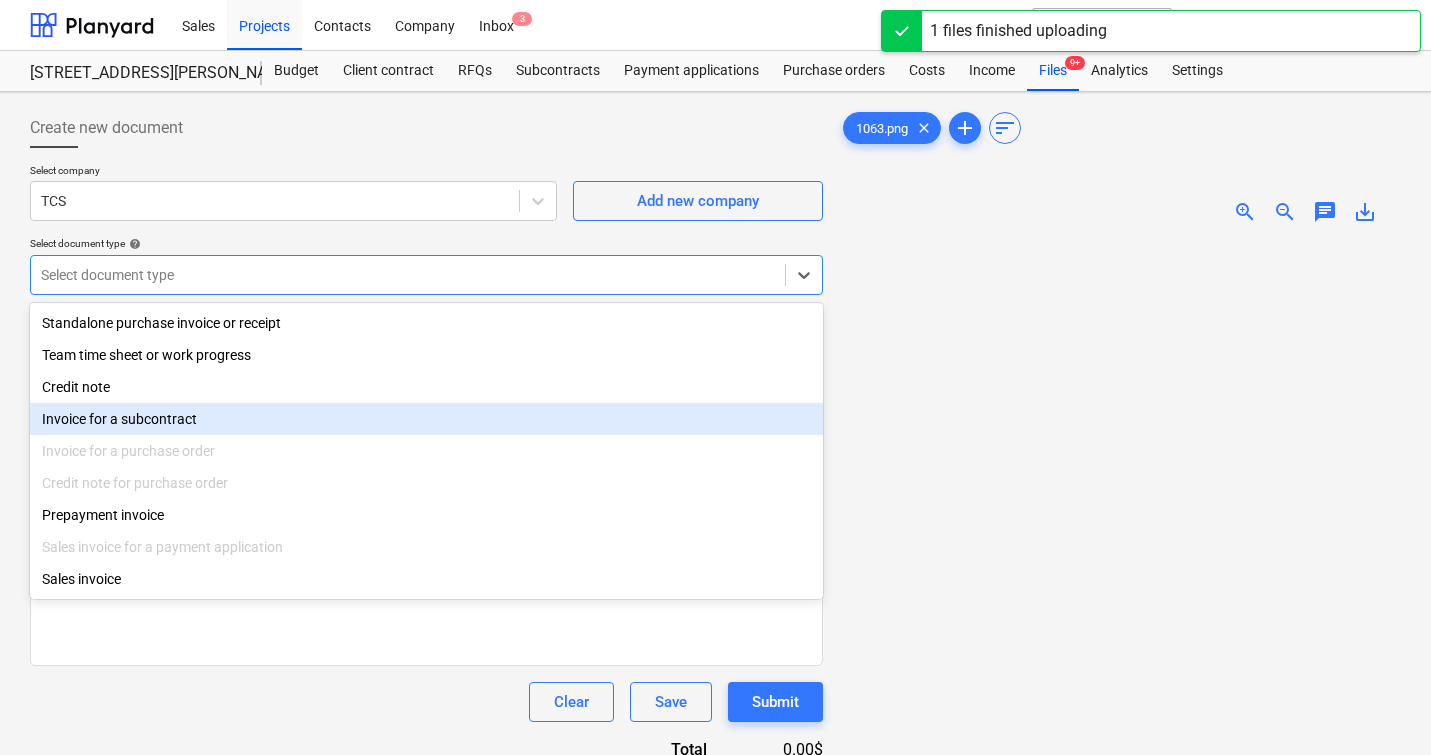 click on "Invoice for a subcontract" at bounding box center [426, 419] 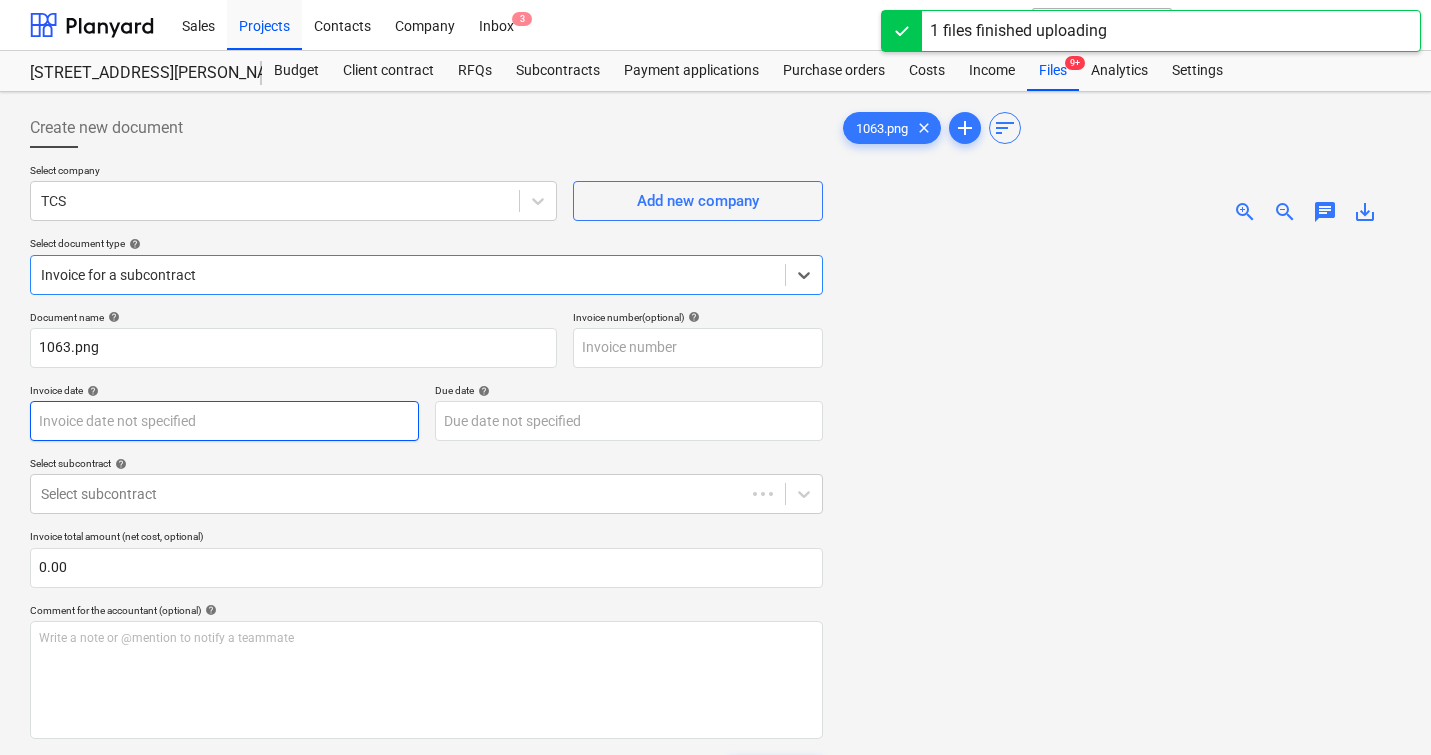 click on "Sales Projects Contacts Company Inbox 3 format_size keyboard_arrow_down help search Search notifications 0 keyboard_arrow_down M. Modesto keyboard_arrow_down [STREET_ADDRESS][PERSON_NAME][PERSON_NAME] Budget Client contract RFQs Subcontracts Payment applications Purchase orders Costs Income Files 9+ Analytics Settings Create new document Select company TCS   Add new company Select document type help option Invoice for a subcontract, selected.   Select is focused ,type to refine list, press Down to open the menu,  Invoice for a subcontract Document name help 1063.png Invoice number  (optional) help Invoice date help Press the down arrow key to interact with the calendar and
select a date. Press the question mark key to get the keyboard shortcuts for changing dates. Due date help Press the down arrow key to interact with the calendar and
select a date. Press the question mark key to get the keyboard shortcuts for changing dates. Select subcontract help Select subcontract 0.00 help ﻿ Clear Save Submit Total 0" at bounding box center [715, 377] 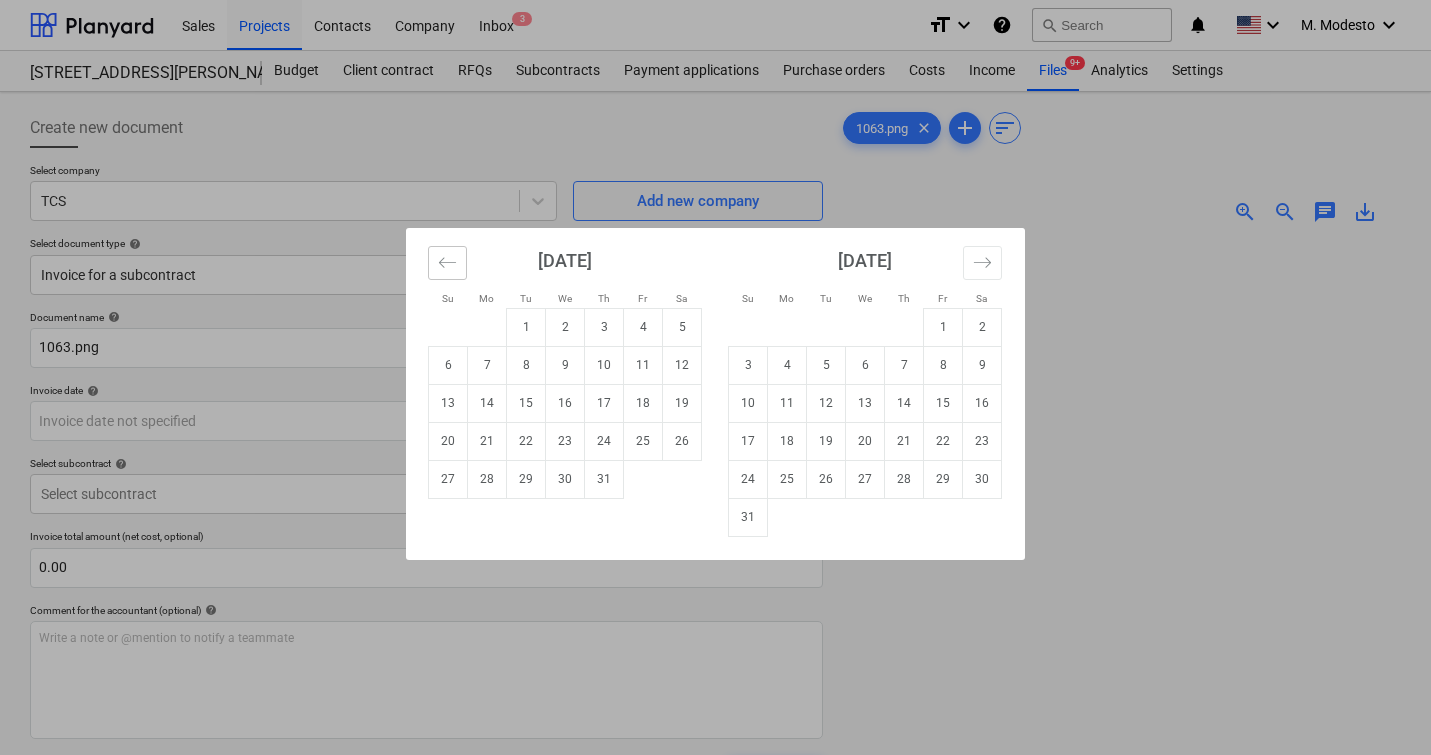 click 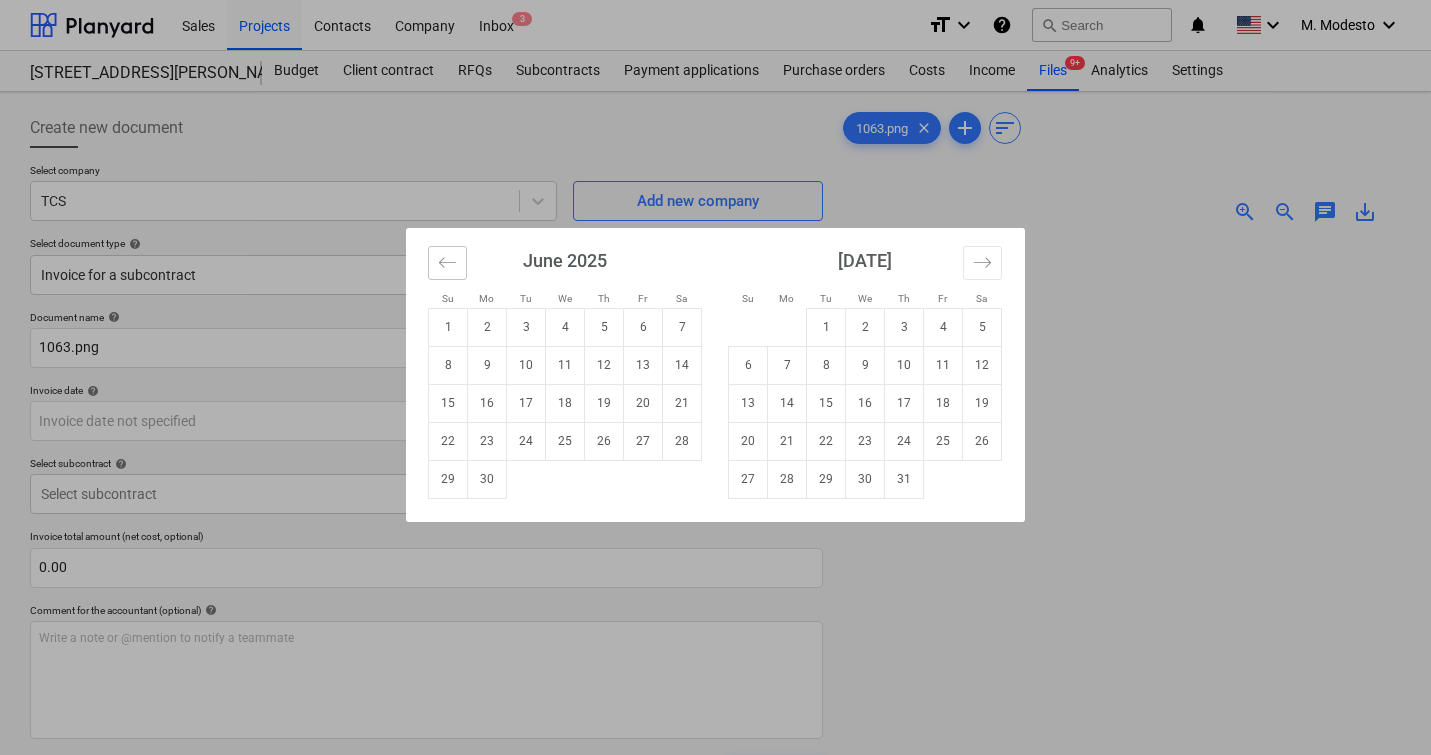 click 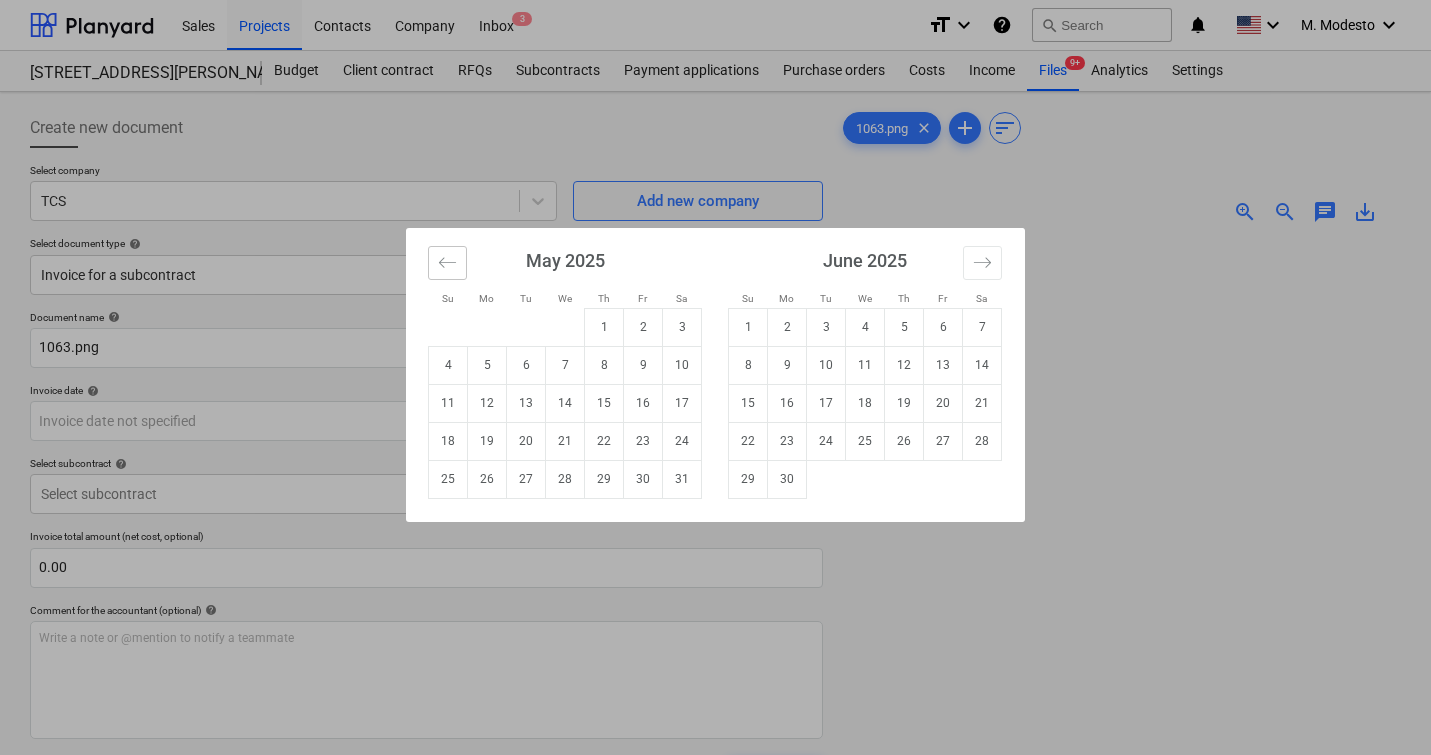 click 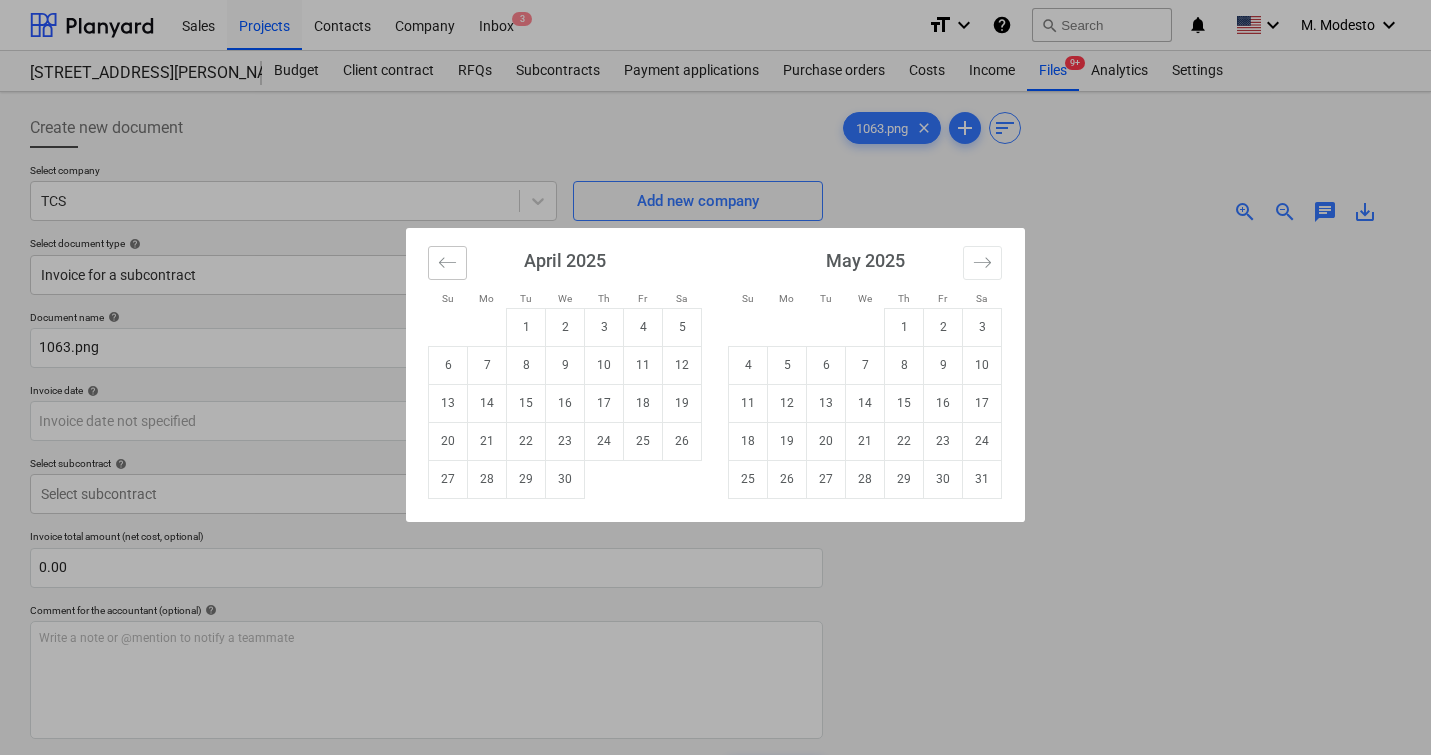 click 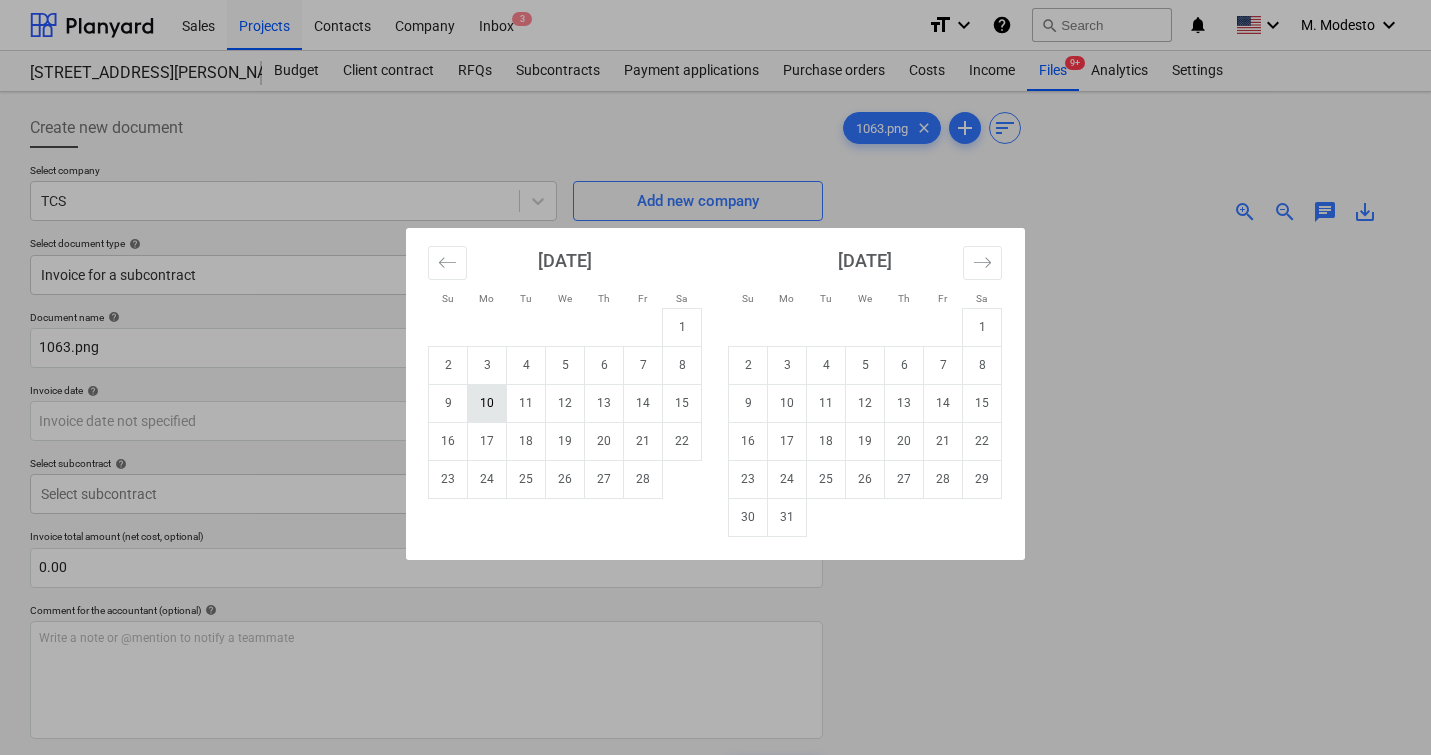 click on "10" at bounding box center (487, 403) 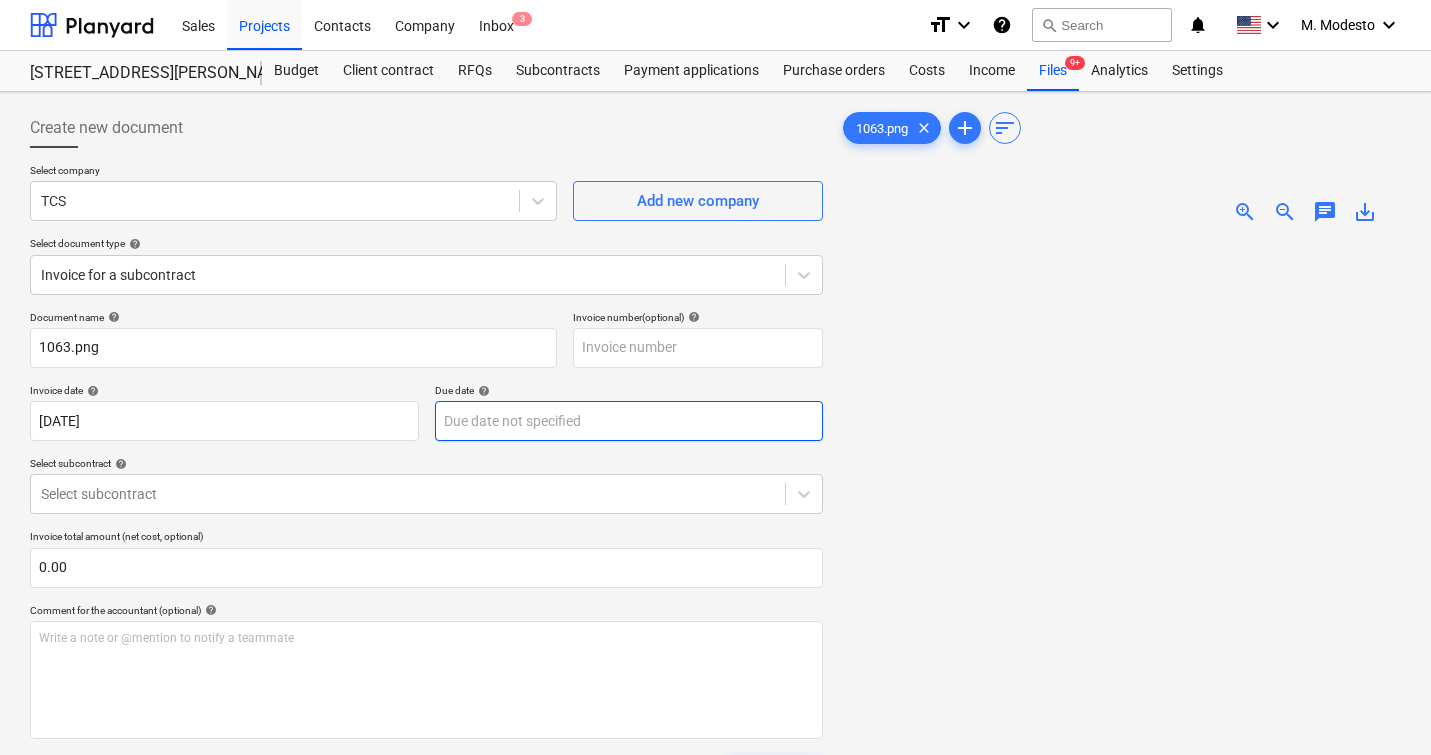 click on "Sales Projects Contacts Company Inbox 3 format_size keyboard_arrow_down help search Search notifications 0 keyboard_arrow_down M. Modesto keyboard_arrow_down [STREET_ADDRESS][PERSON_NAME][PERSON_NAME] Budget Client contract RFQs Subcontracts Payment applications Purchase orders Costs Income Files 9+ Analytics Settings Create new document Select company TCS   Add new company Select document type help Invoice for a subcontract Document name help 1063.png Invoice number  (optional) help Invoice date help [DATE] 10.02.2025 Press the down arrow key to interact with the calendar and
select a date. Press the question mark key to get the keyboard shortcuts for changing dates. Due date help Press the down arrow key to interact with the calendar and
select a date. Press the question mark key to get the keyboard shortcuts for changing dates. Select subcontract help Select subcontract Invoice total amount (net cost, optional) 0.00 Comment for the accountant (optional) help ﻿ Clear Save Submit Total 0.00$ 1063.png" at bounding box center [715, 377] 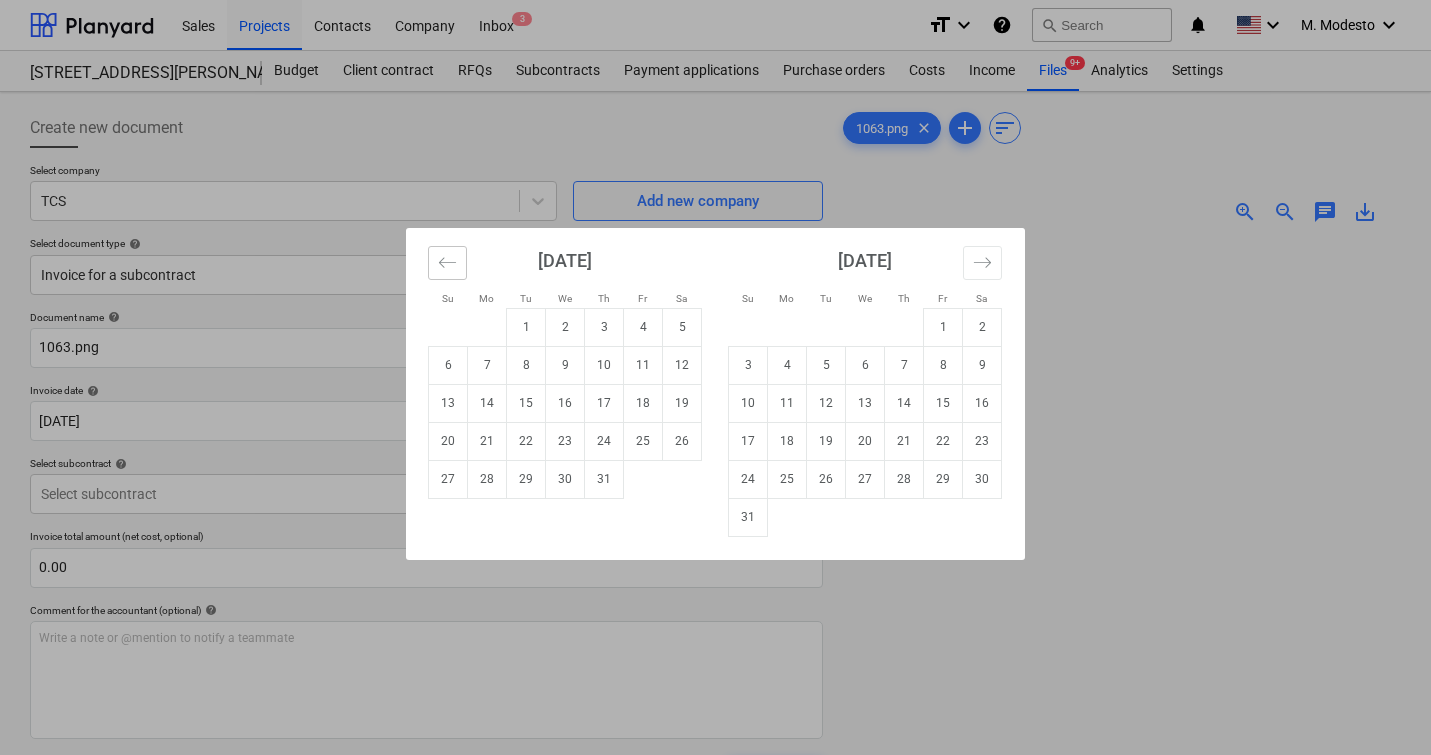 click 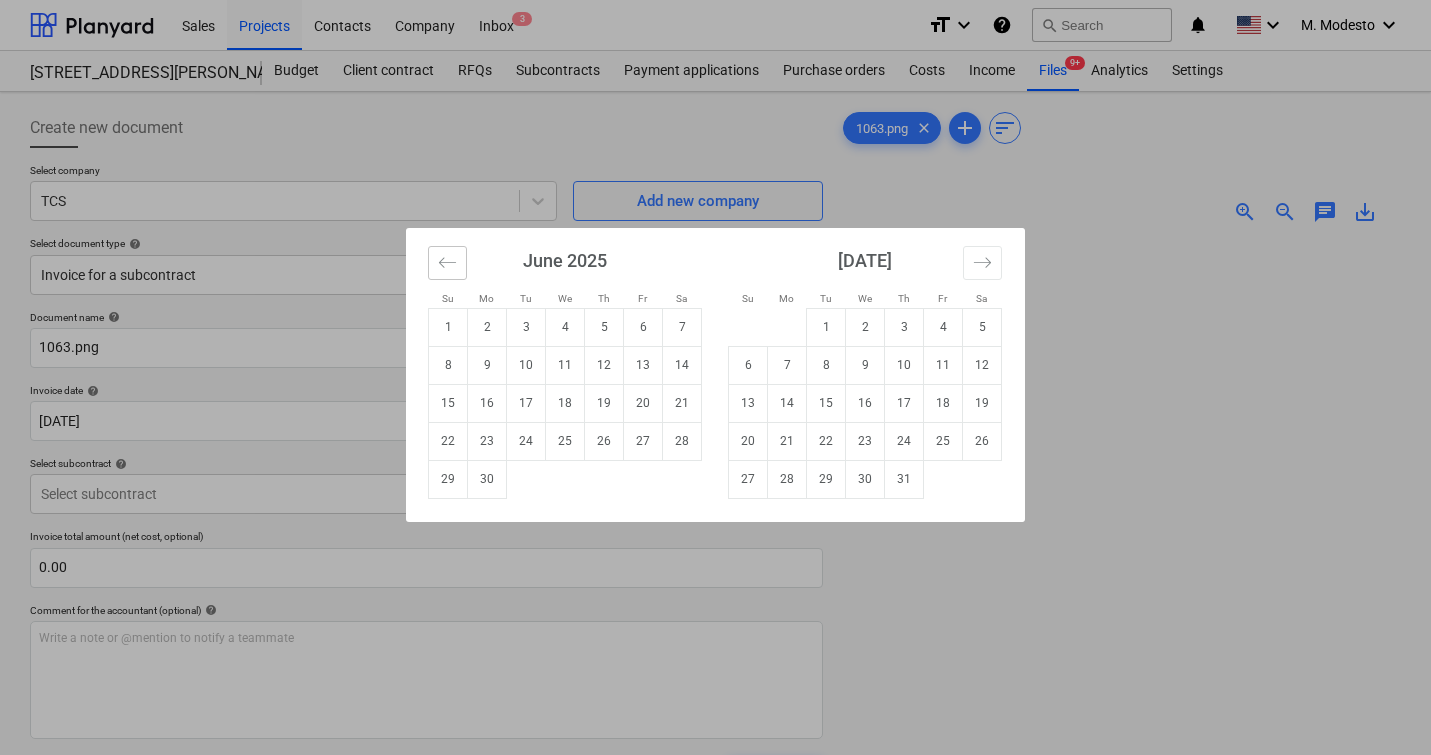 click 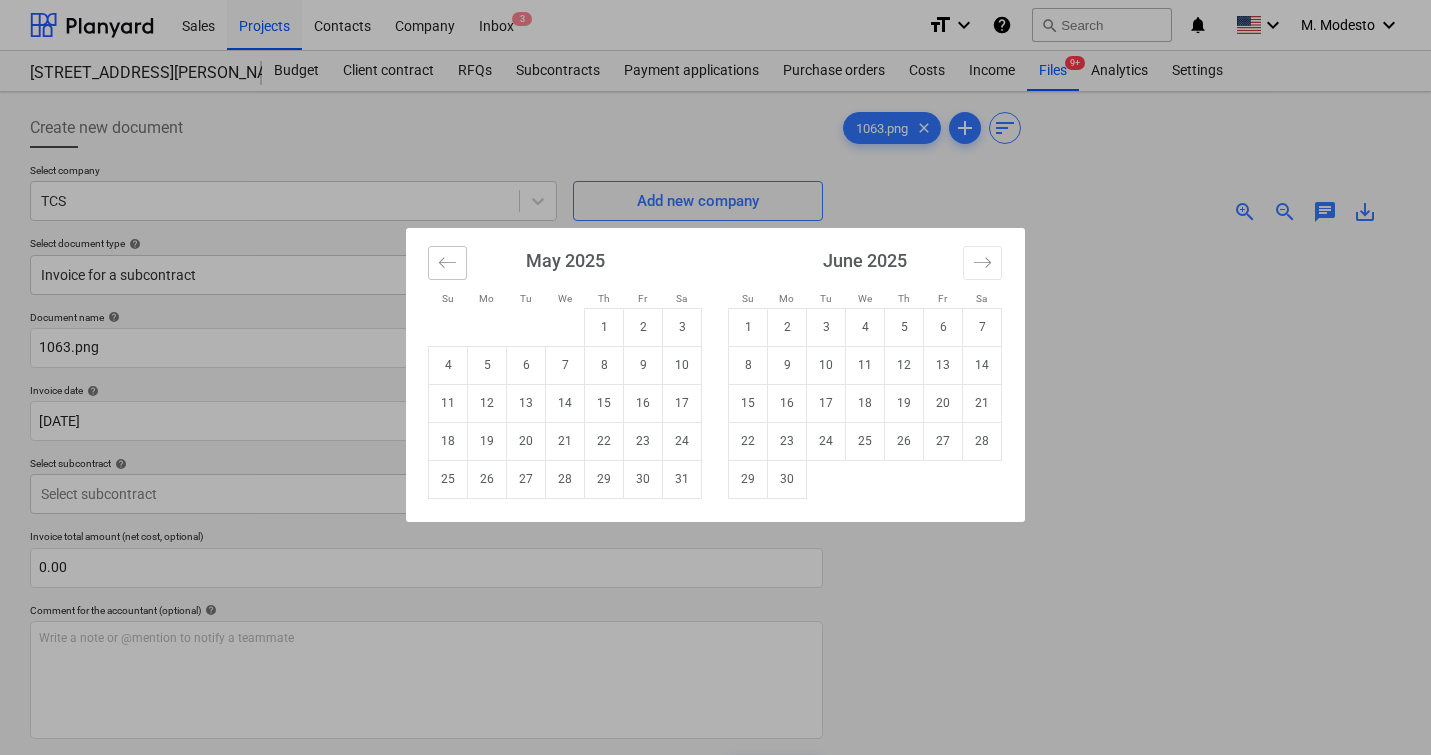 click 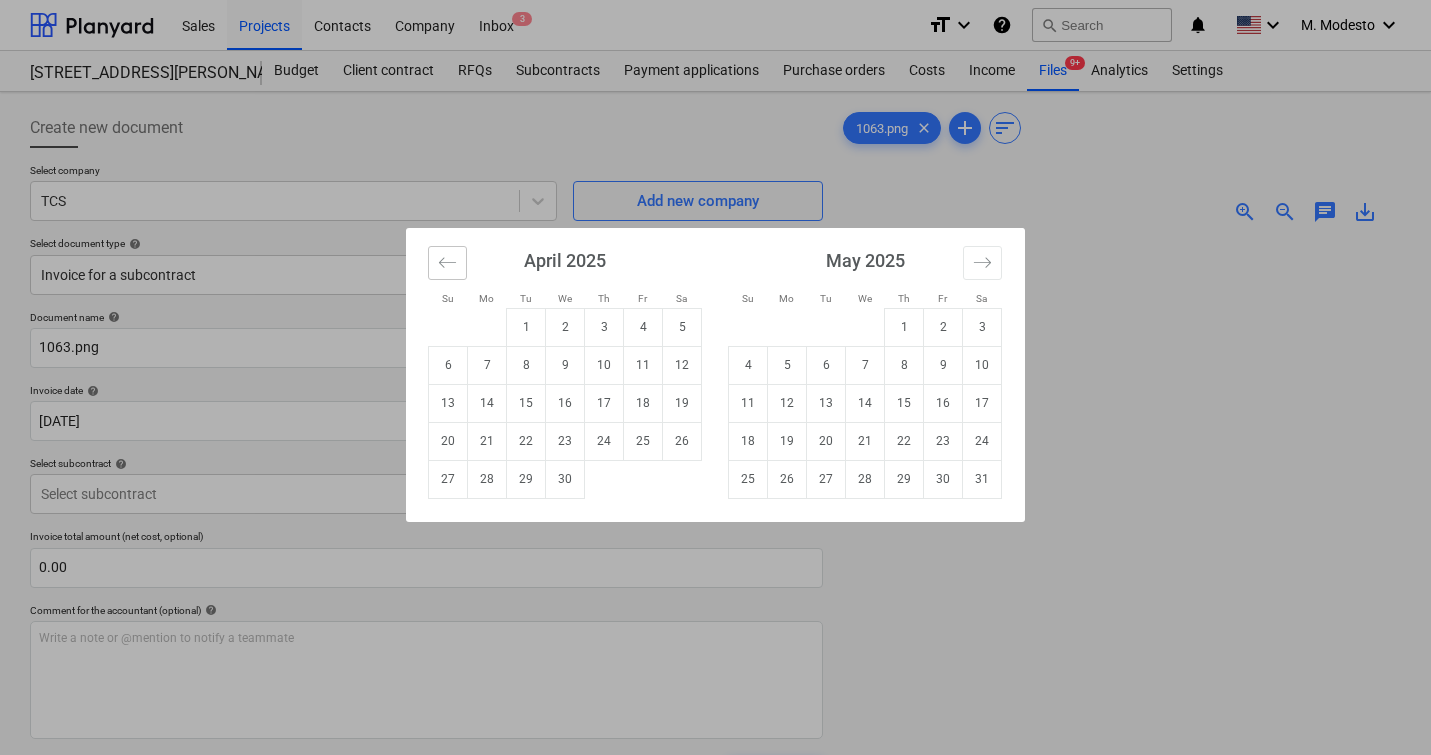 click 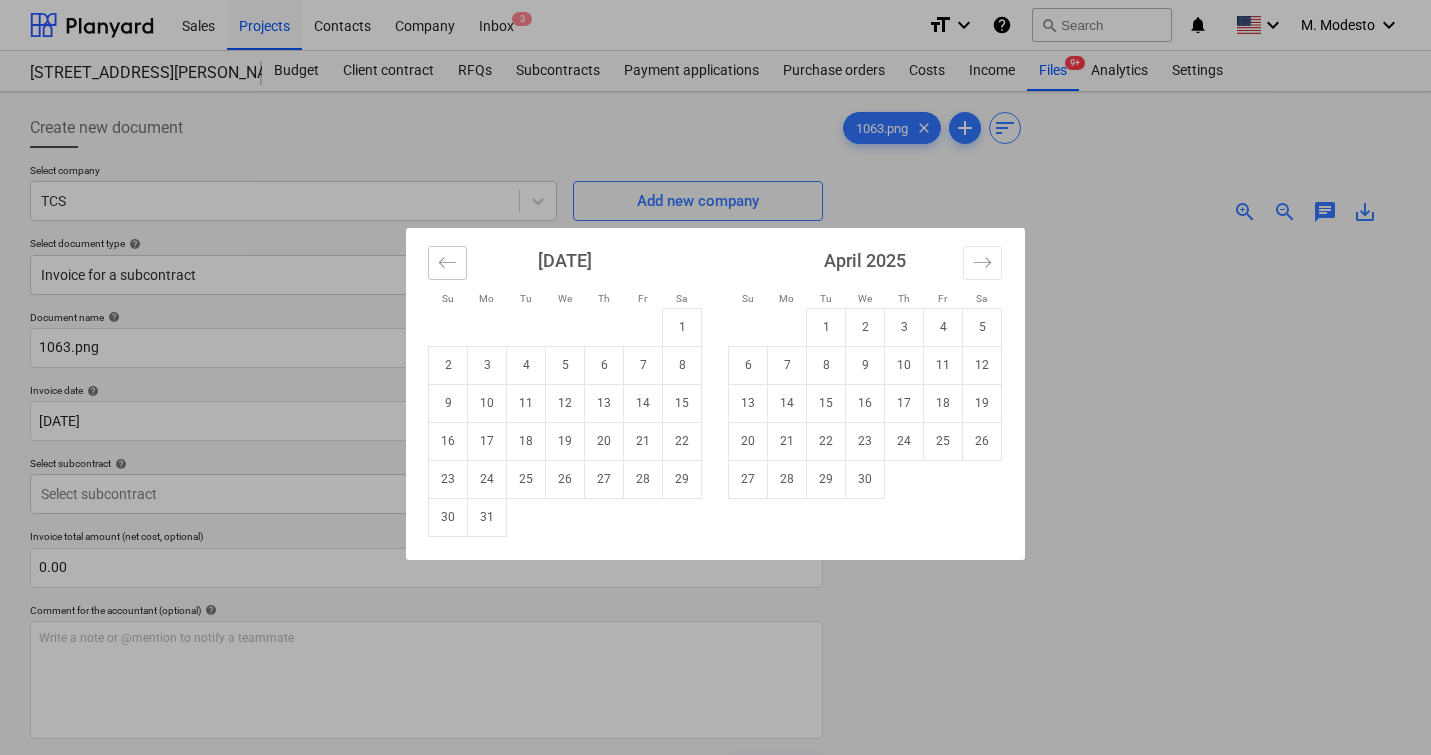 click at bounding box center [447, 263] 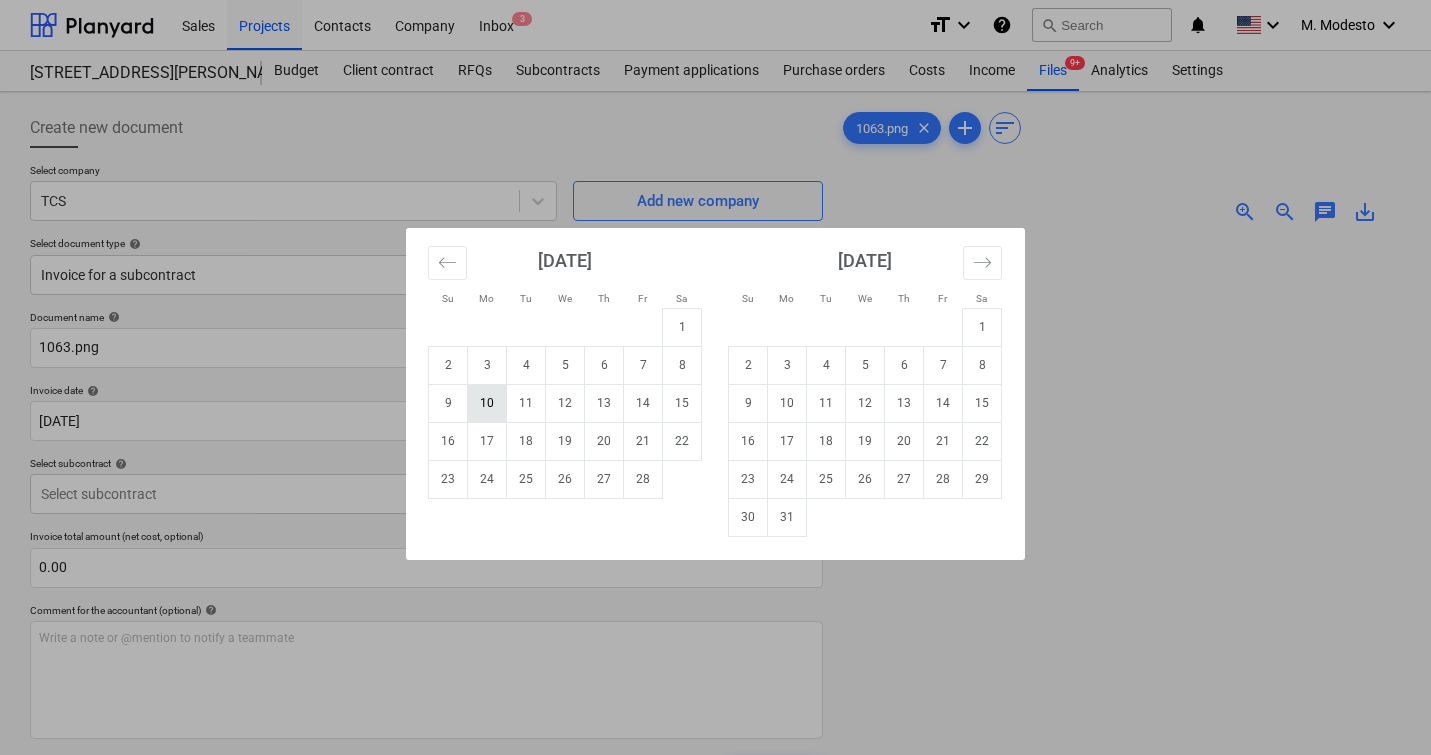 click on "10" at bounding box center [487, 403] 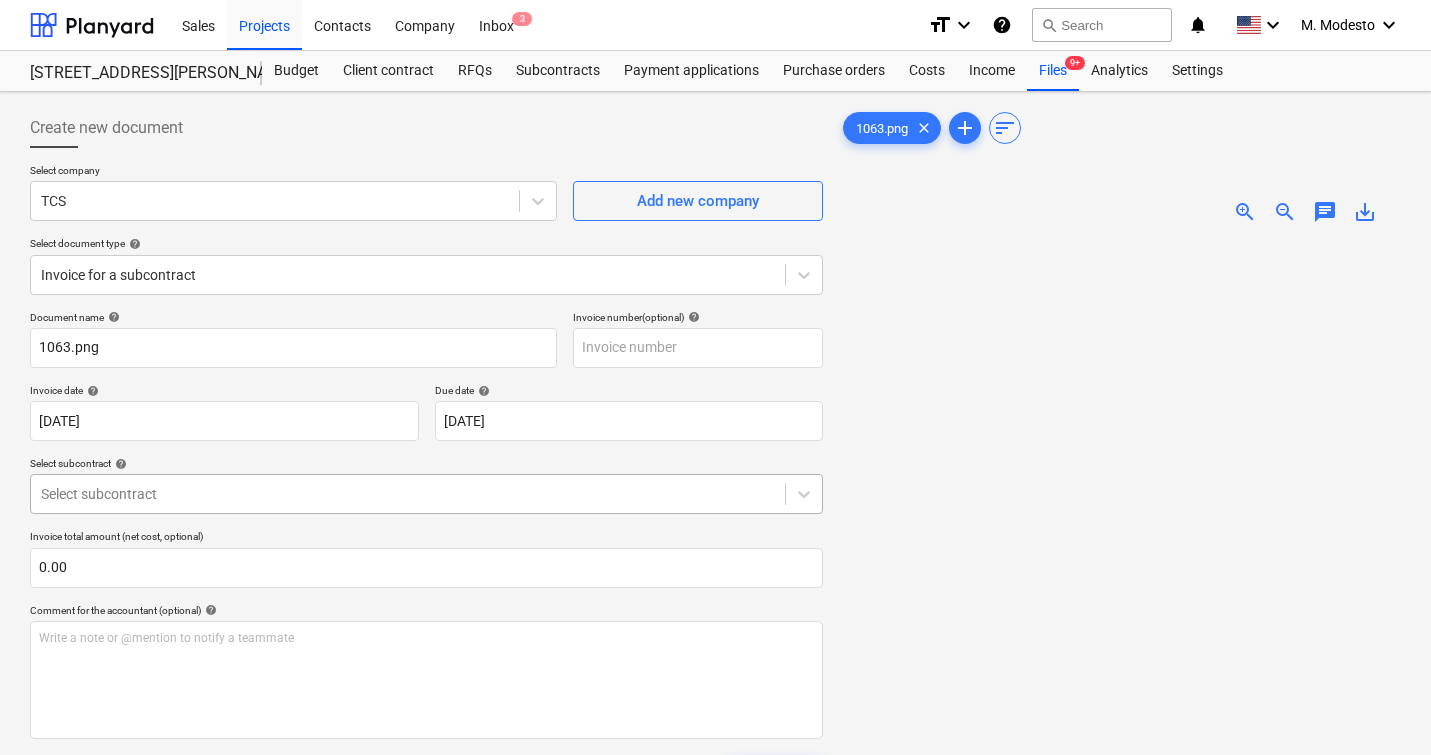click on "Sales Projects Contacts Company Inbox 3 format_size keyboard_arrow_down help search Search notifications 0 keyboard_arrow_down M. Modesto keyboard_arrow_down [STREET_ADDRESS][PERSON_NAME][PERSON_NAME] Budget Client contract RFQs Subcontracts Payment applications Purchase orders Costs Income Files 9+ Analytics Settings Create new document Select company TCS   Add new company Select document type help Invoice for a subcontract Document name help 1063.png Invoice number  (optional) help Invoice date help [DATE] 10.02.2025 Press the down arrow key to interact with the calendar and
select a date. Press the question mark key to get the keyboard shortcuts for changing dates. Due date help [DATE] 10.02.2025 Press the down arrow key to interact with the calendar and
select a date. Press the question mark key to get the keyboard shortcuts for changing dates. Select subcontract help Select subcontract Invoice total amount (net cost, optional) 0.00 Comment for the accountant (optional) help ﻿ Clear Save add" at bounding box center [715, 377] 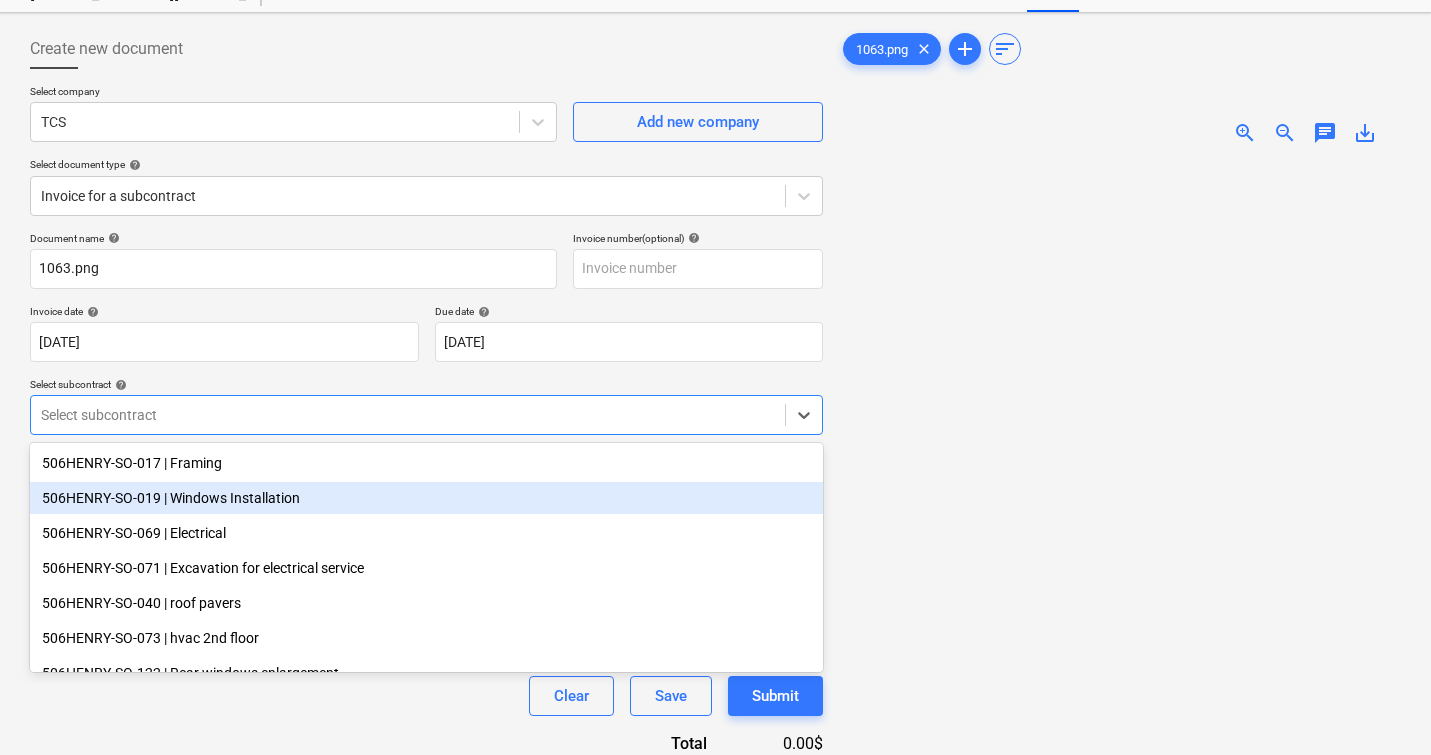 scroll, scrollTop: 79, scrollLeft: 0, axis: vertical 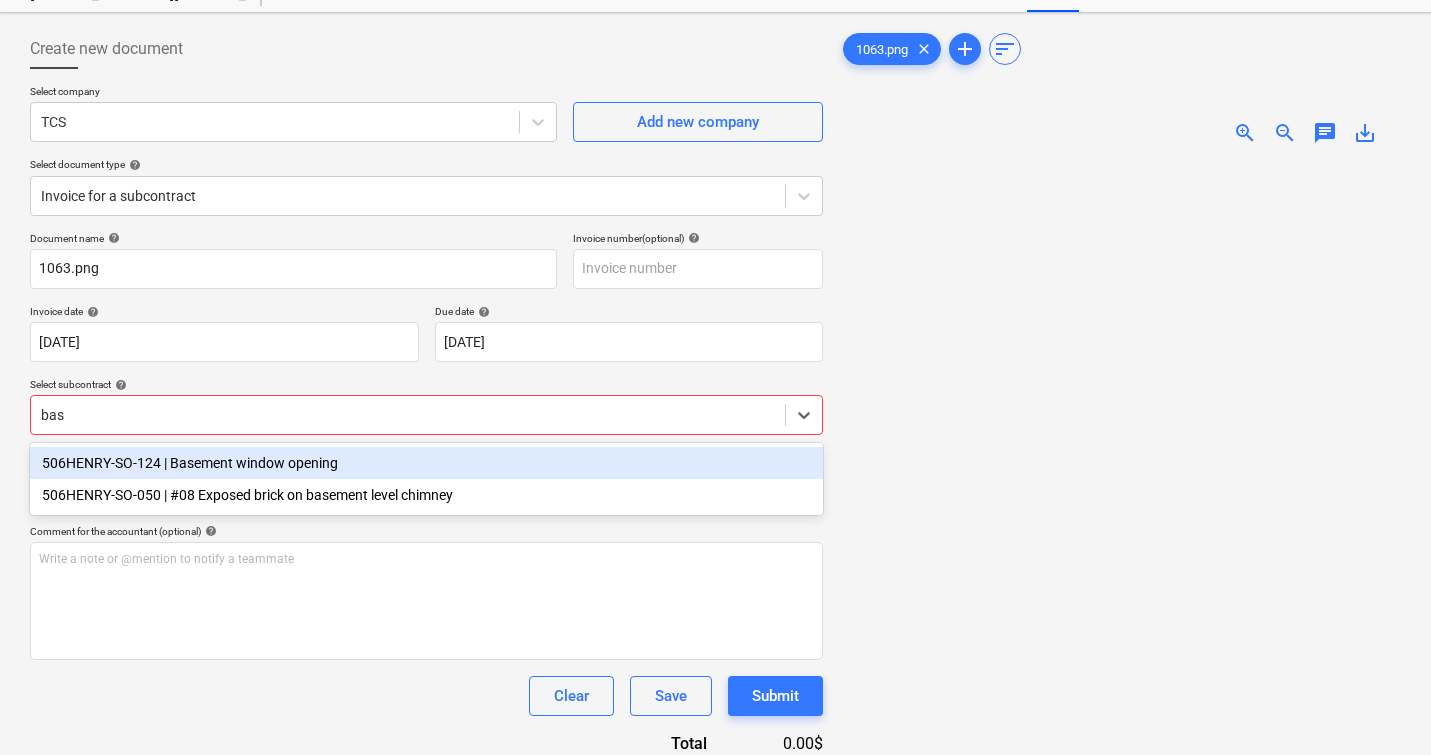 type on "base" 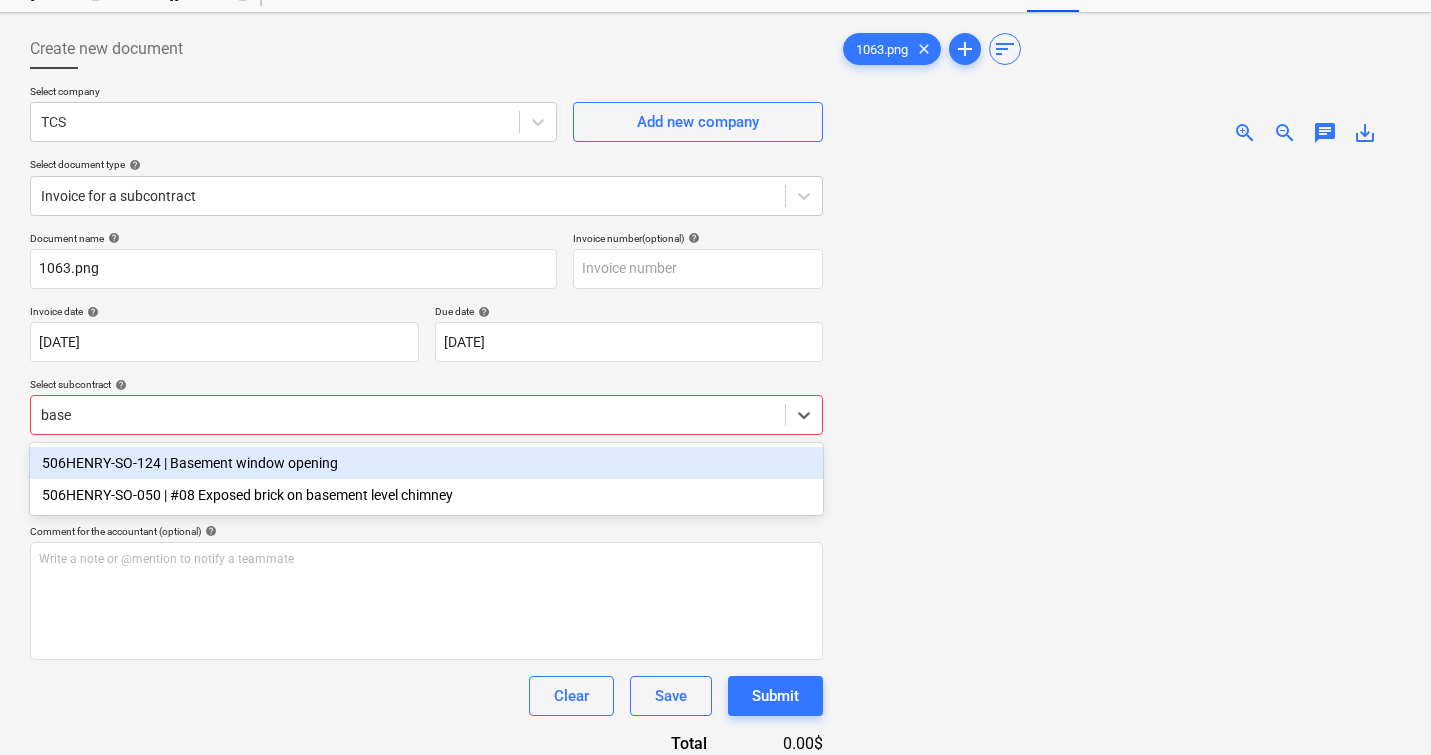 click on "506HENRY-SO-124 | Basement window opening" at bounding box center (426, 463) 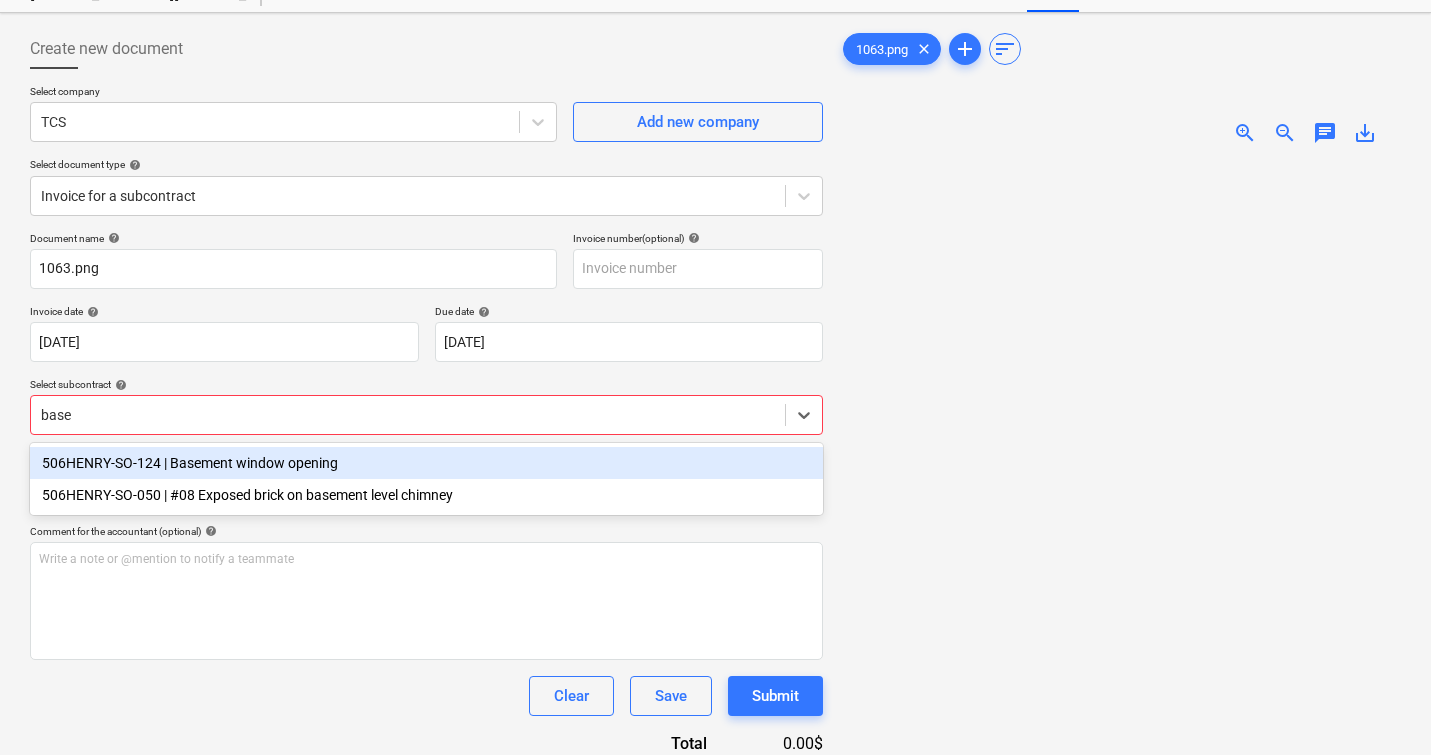type 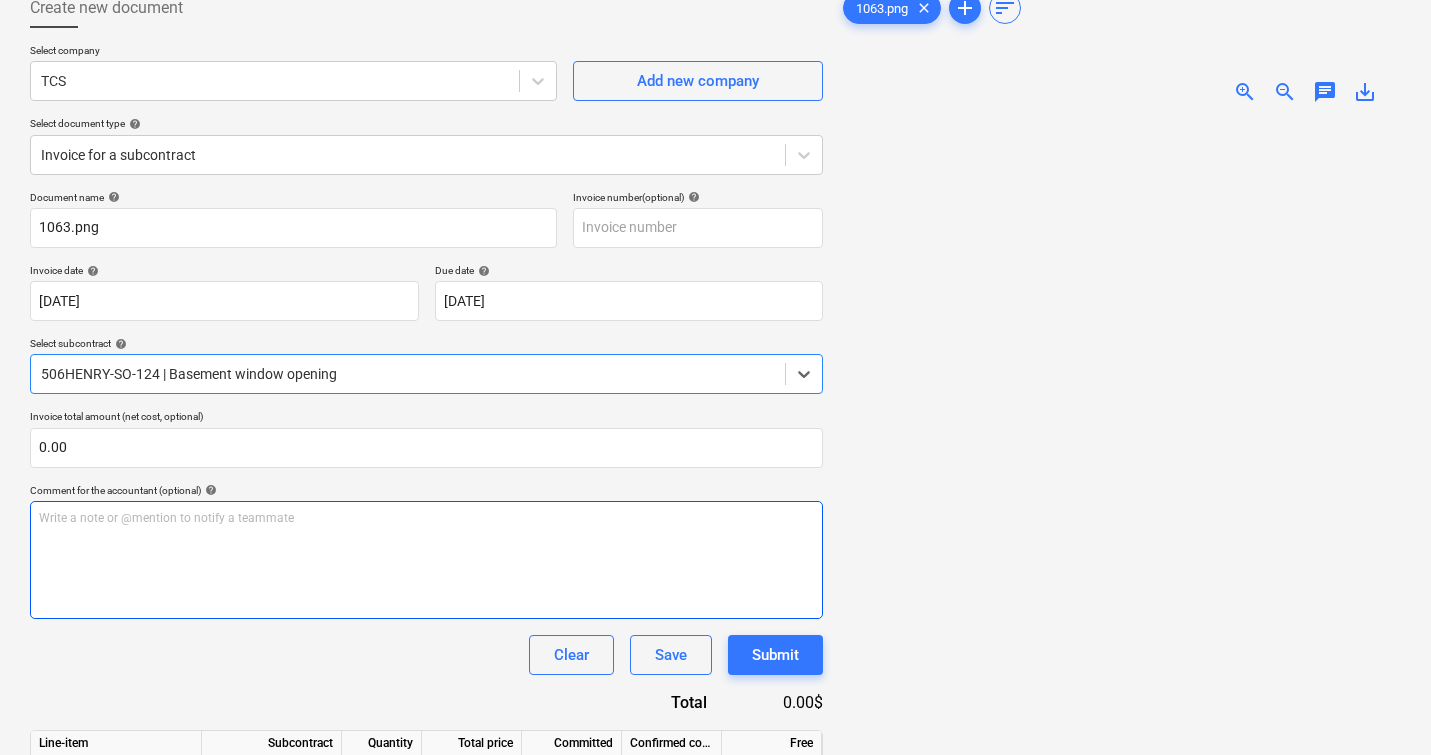 scroll, scrollTop: 242, scrollLeft: 0, axis: vertical 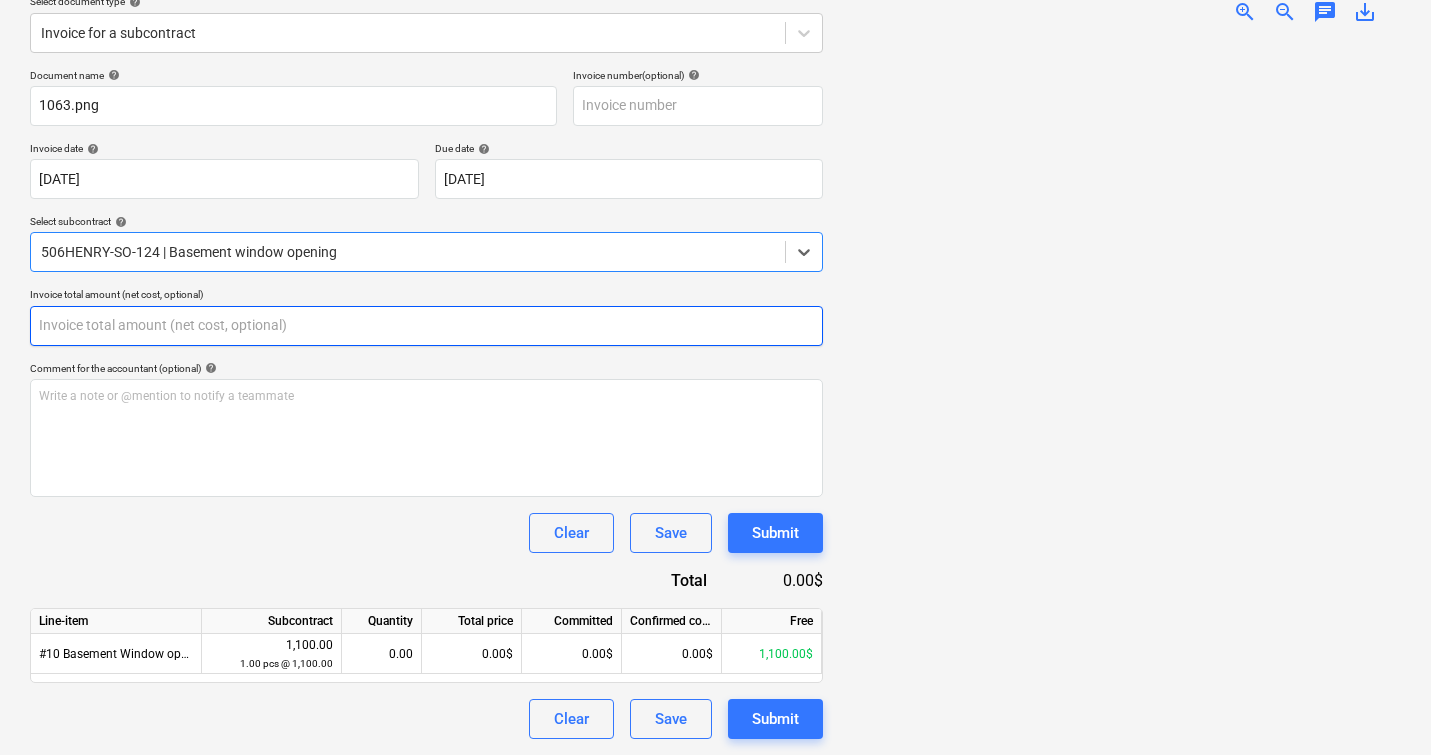 click at bounding box center [426, 326] 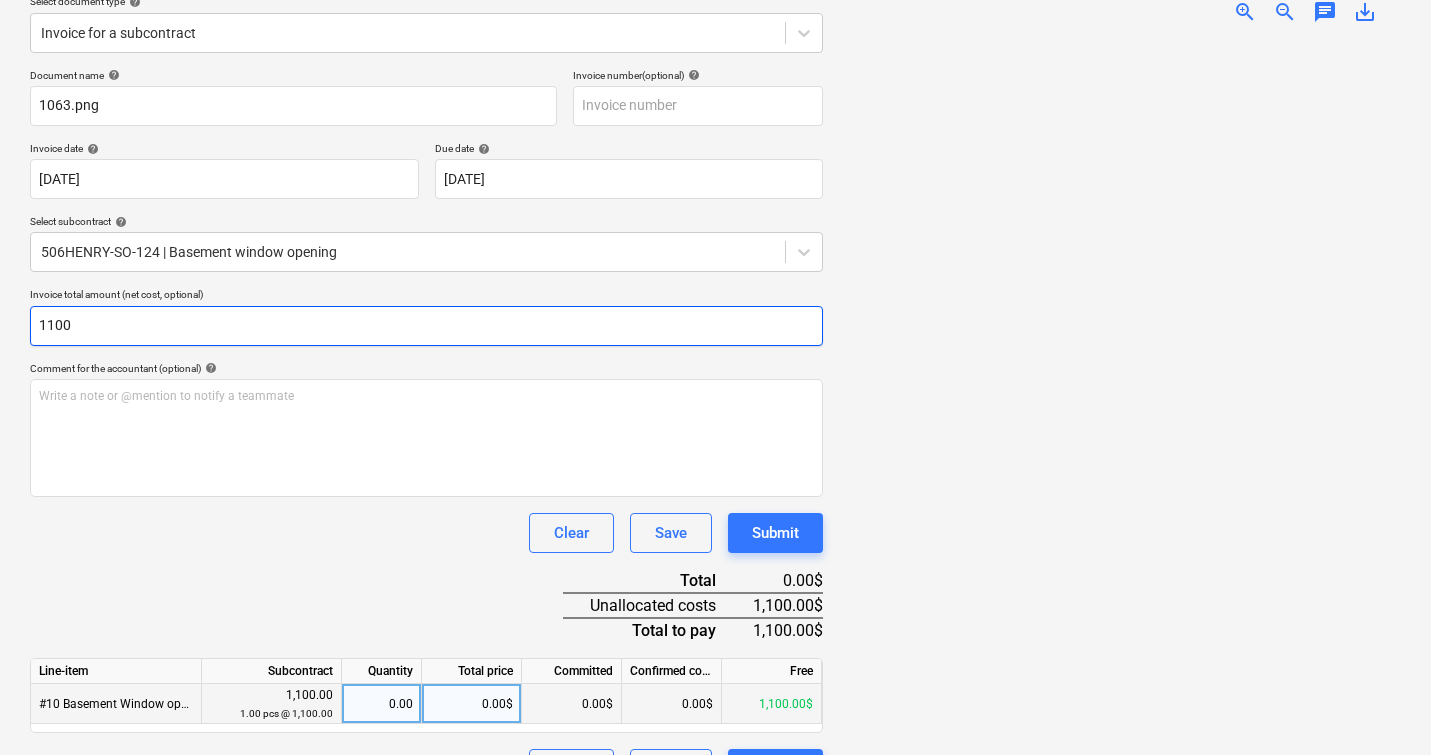 type on "1100" 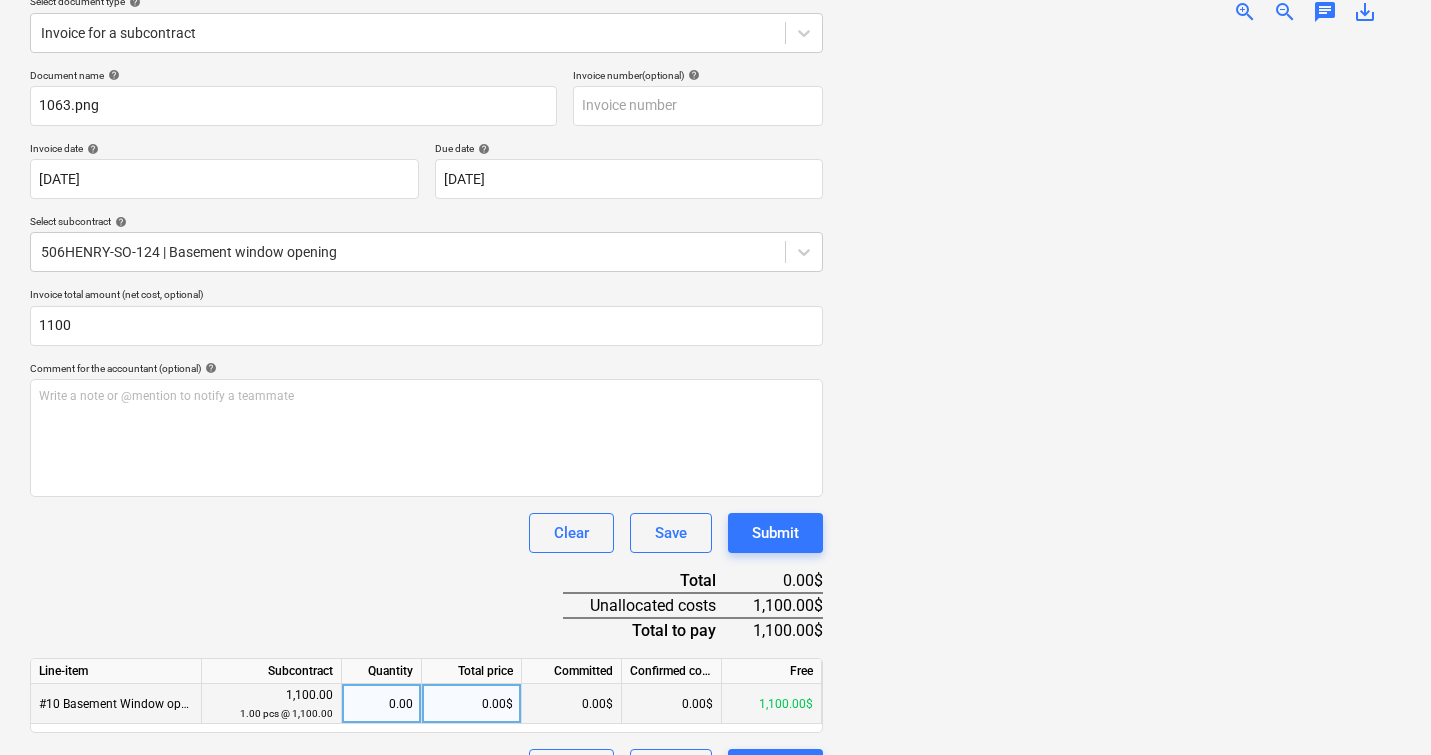 click on "0.00$" at bounding box center (472, 704) 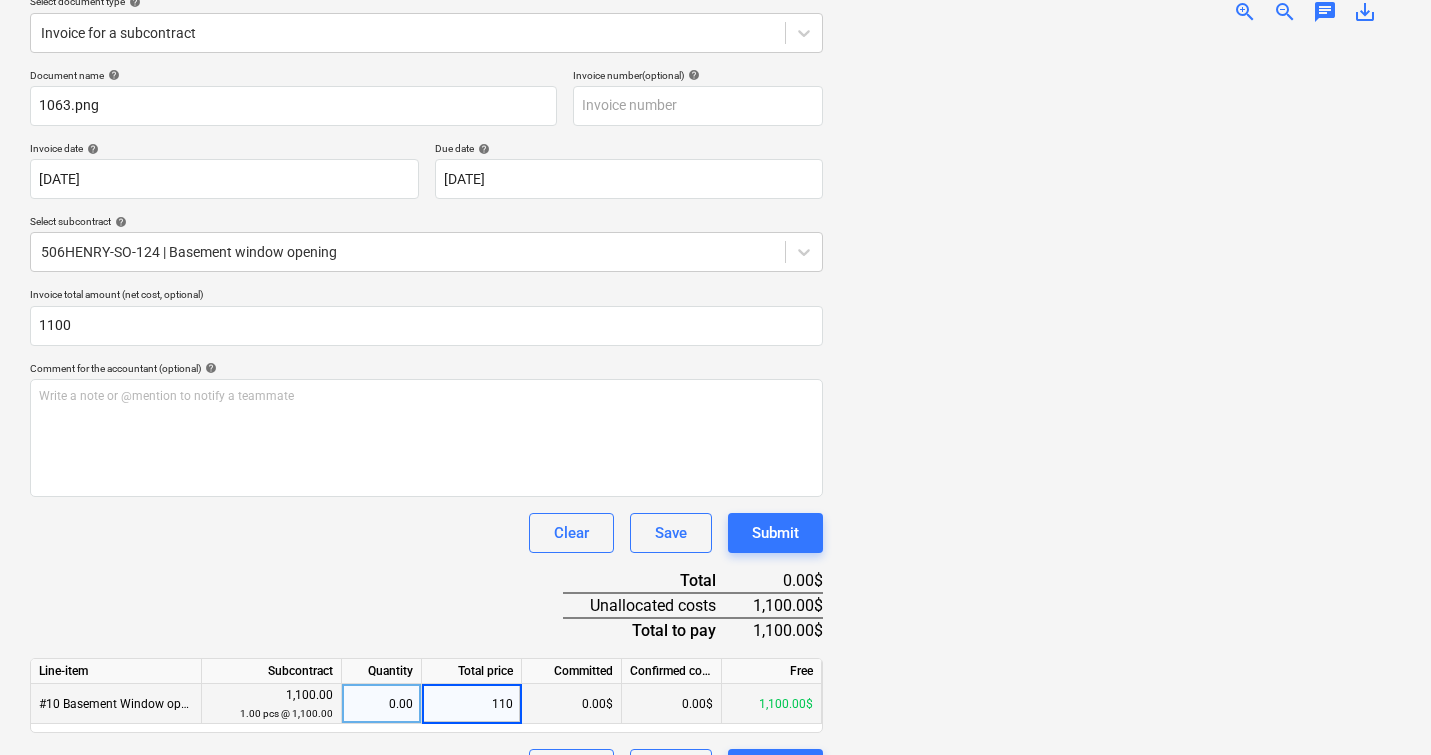 type on "1100" 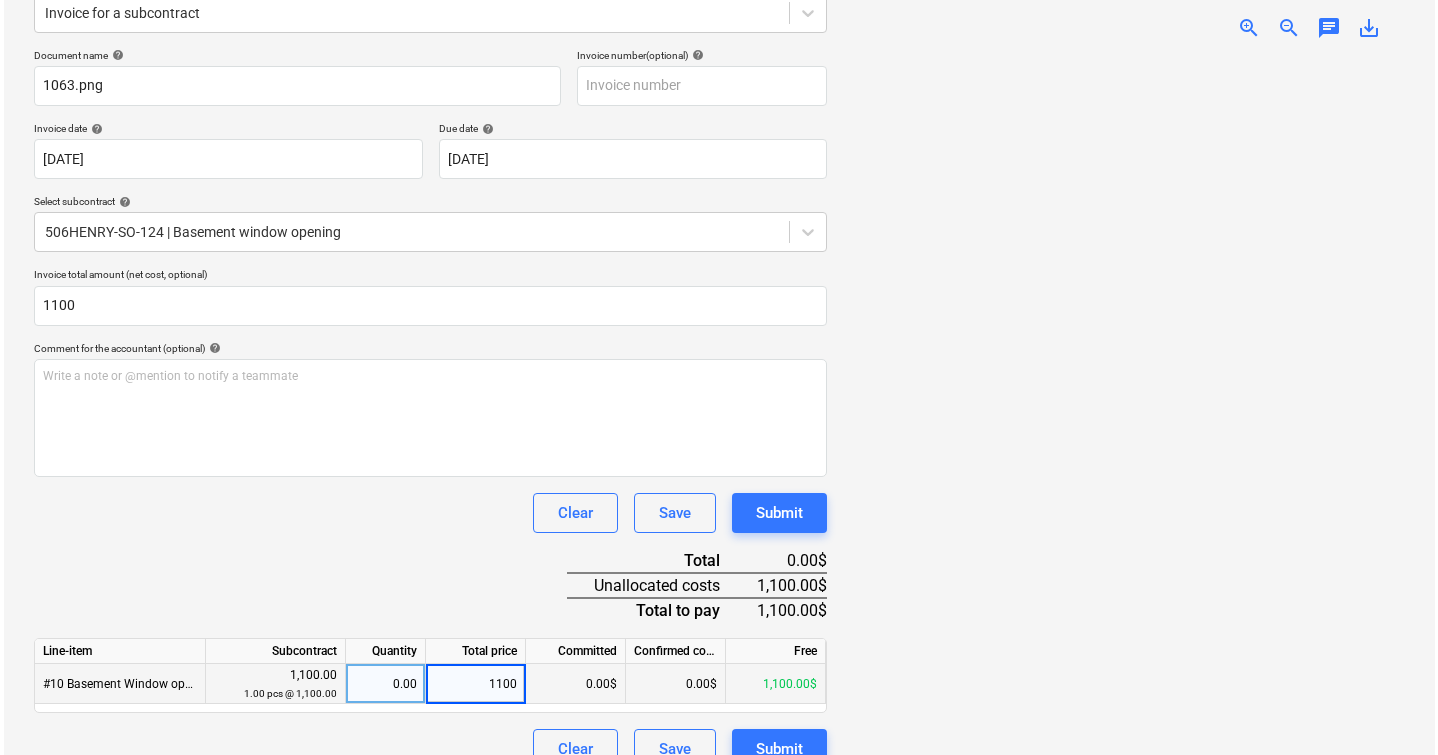 scroll, scrollTop: 292, scrollLeft: 0, axis: vertical 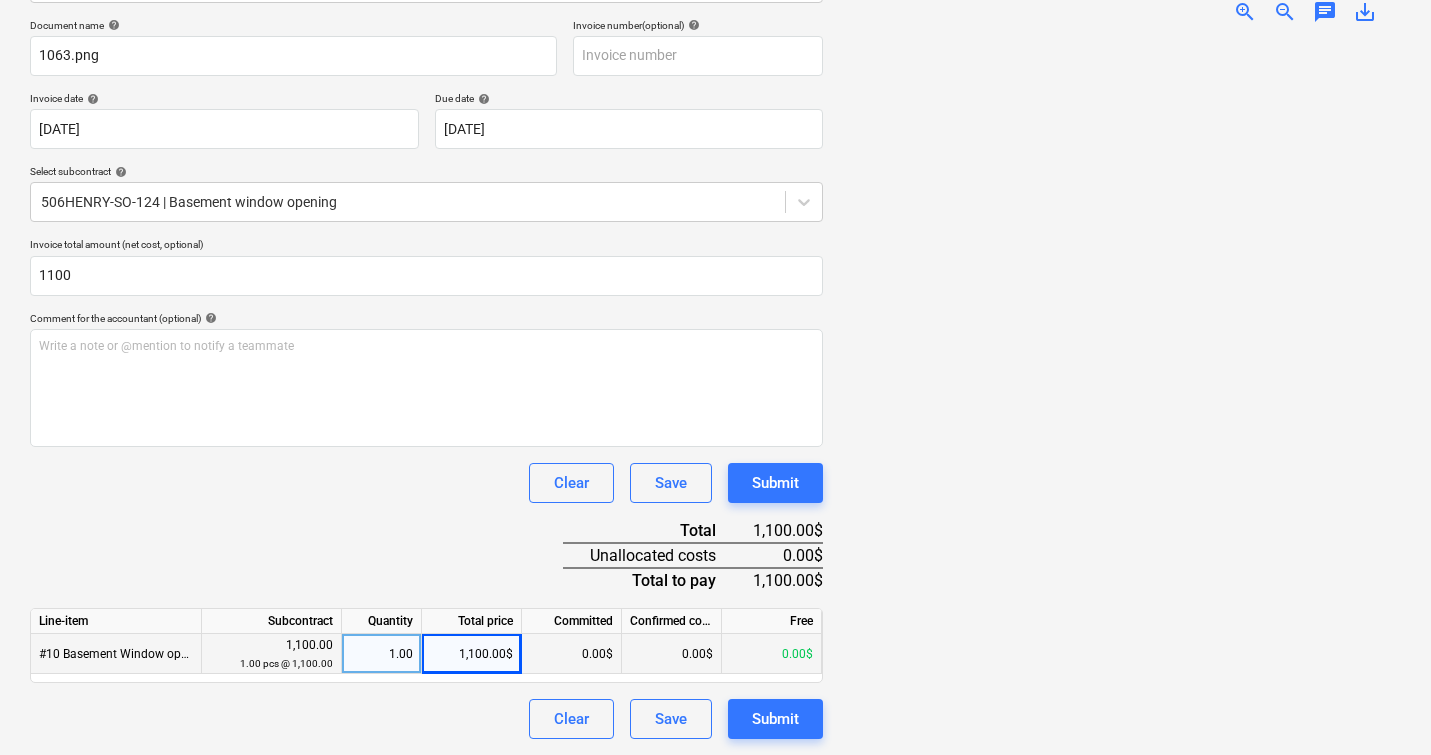 click at bounding box center [1120, 389] 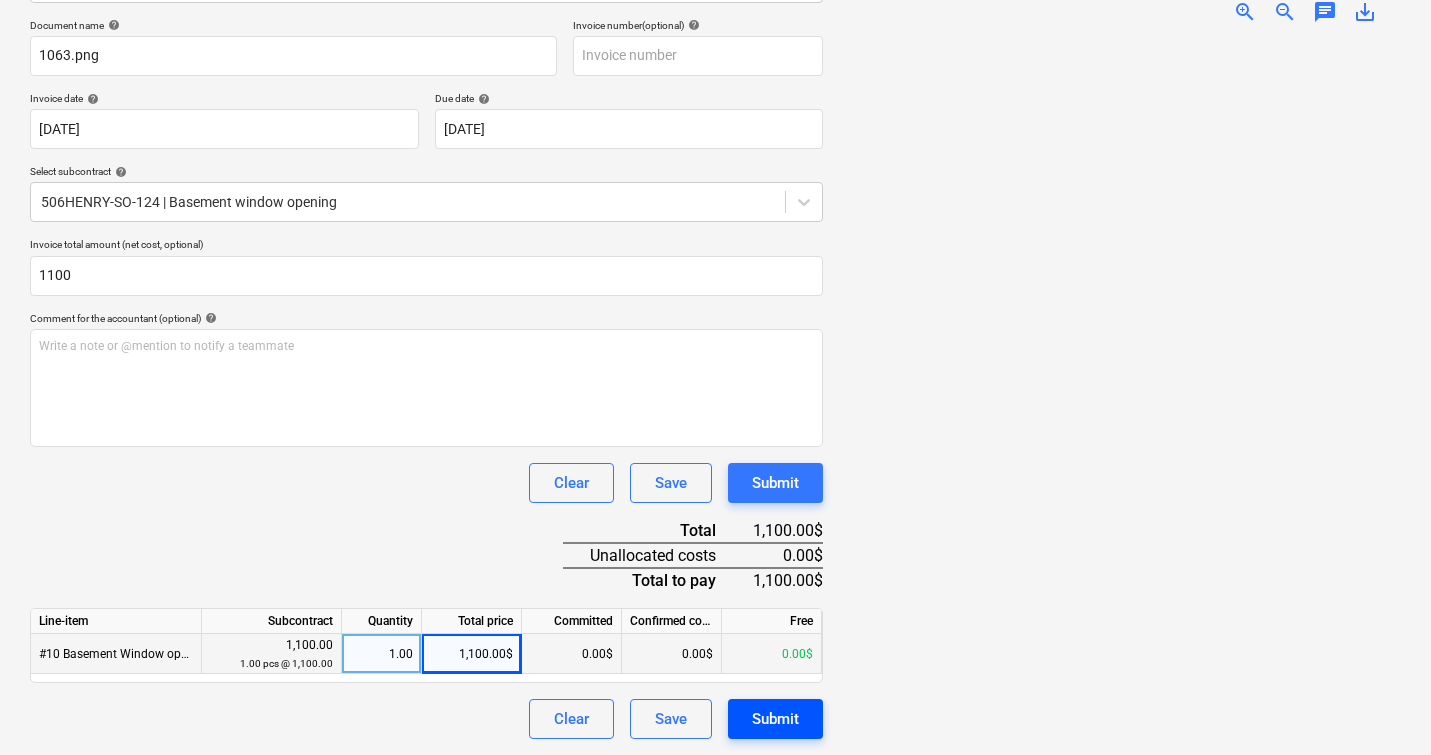 click on "Submit" at bounding box center [775, 719] 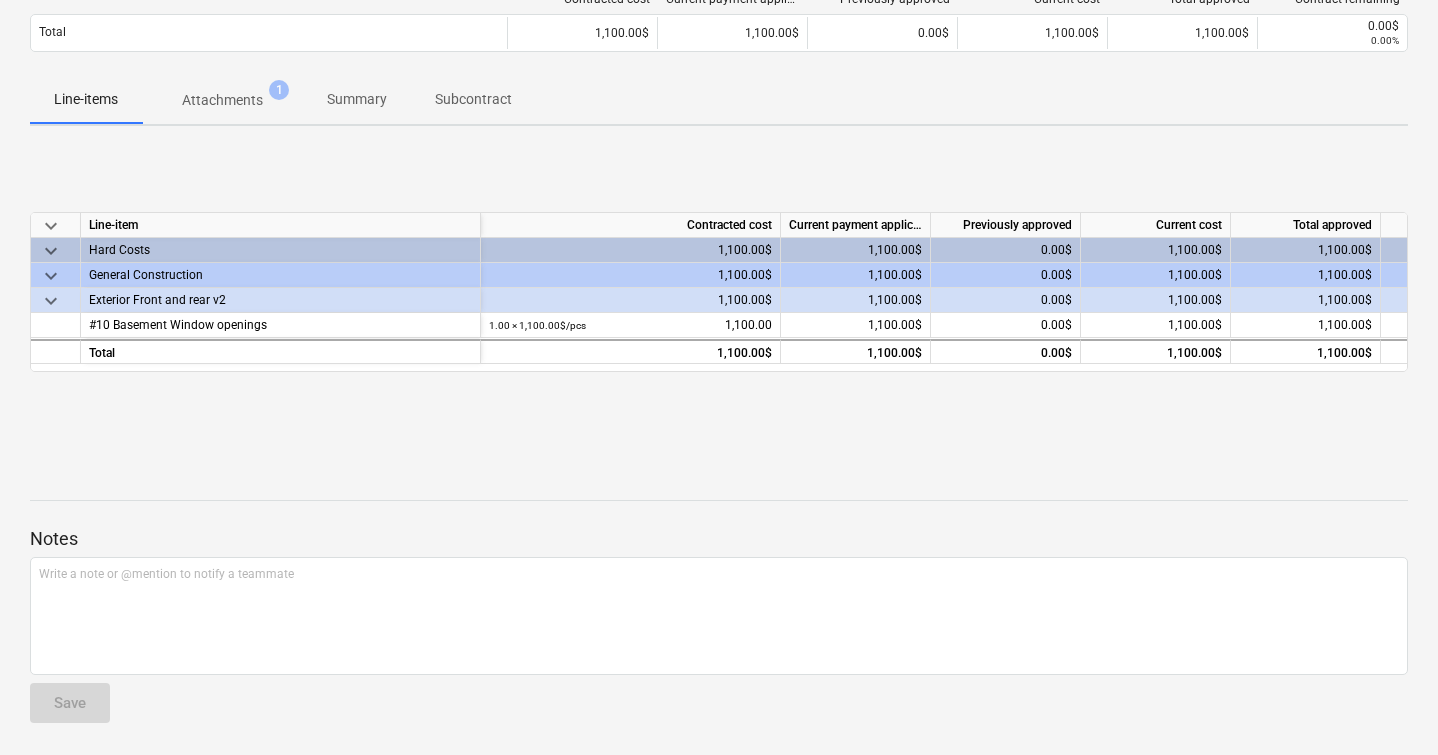 scroll, scrollTop: 0, scrollLeft: 0, axis: both 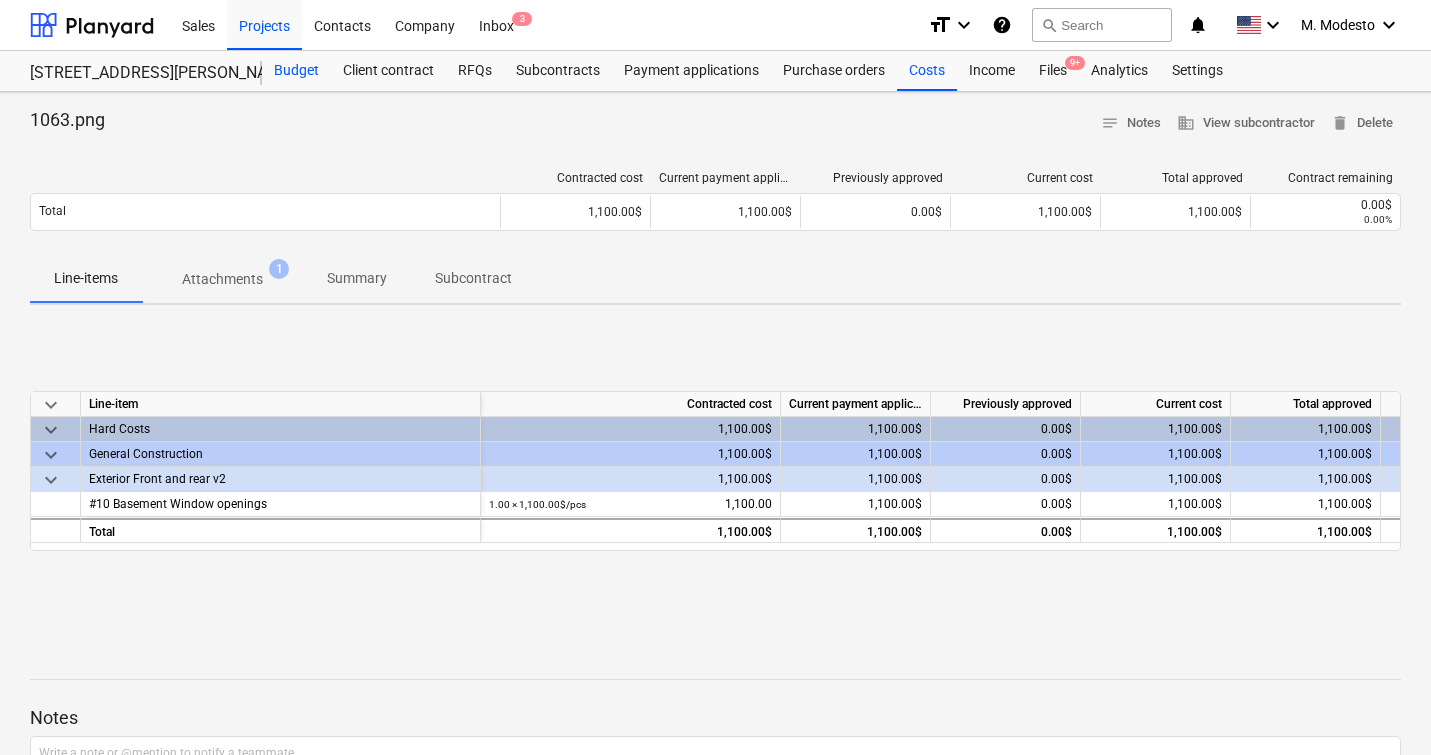 click on "Budget" at bounding box center (296, 71) 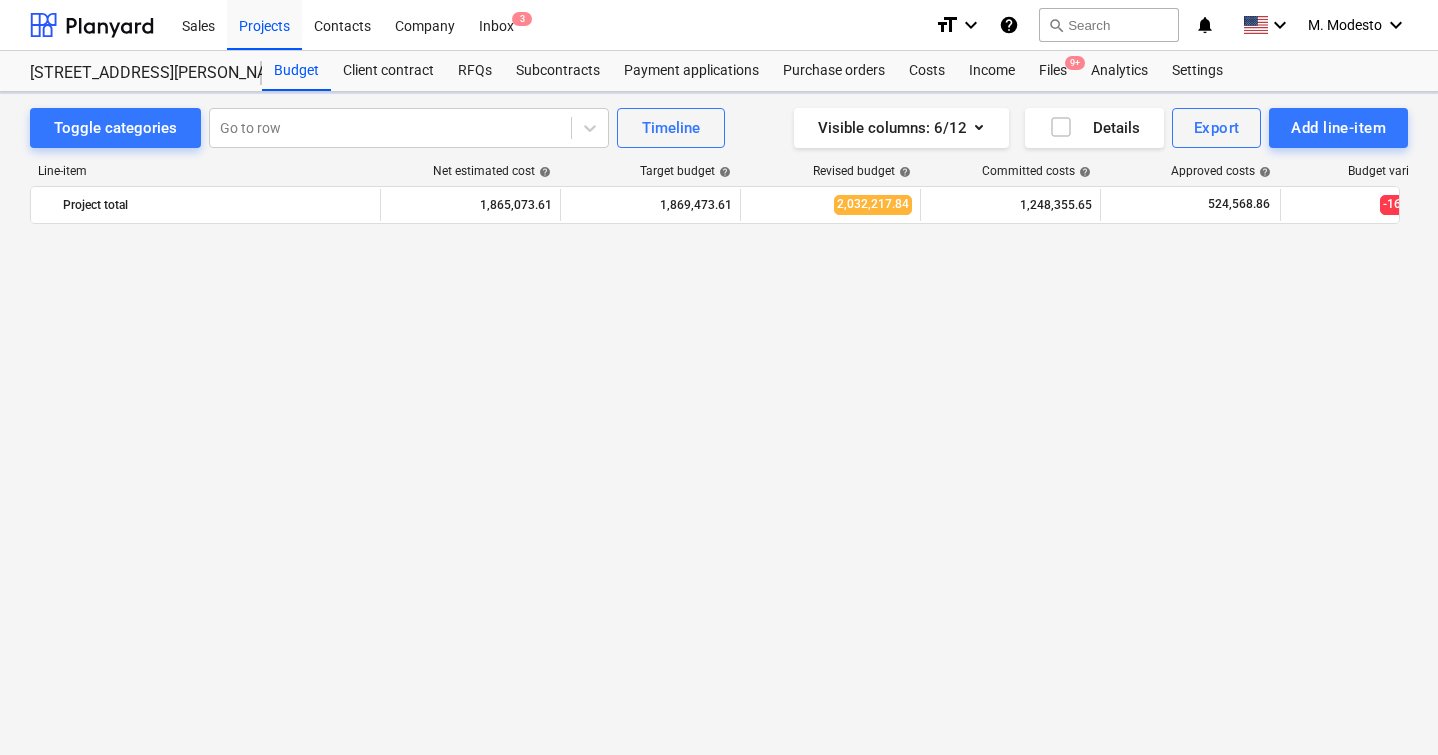 scroll, scrollTop: 1540, scrollLeft: 0, axis: vertical 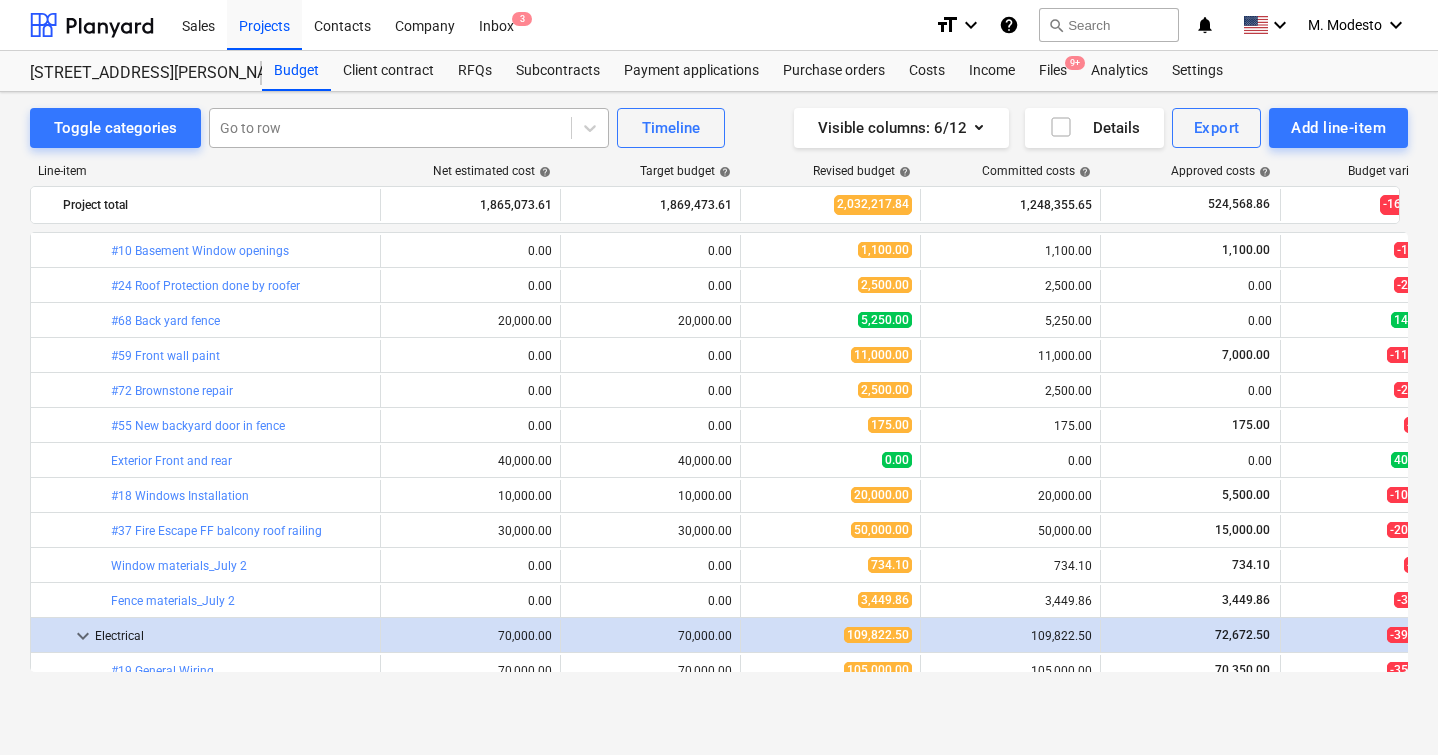 click on "Go to row" at bounding box center [390, 128] 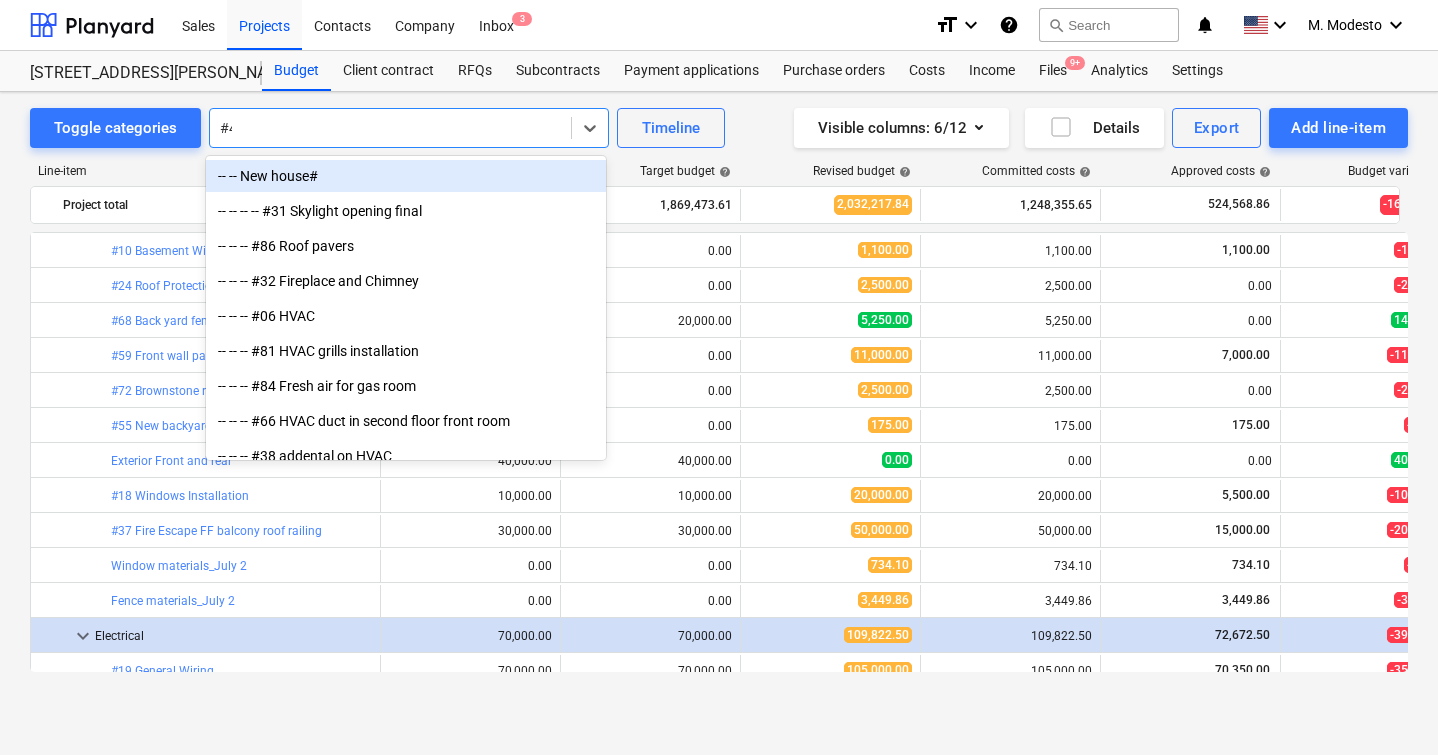 type on "#45" 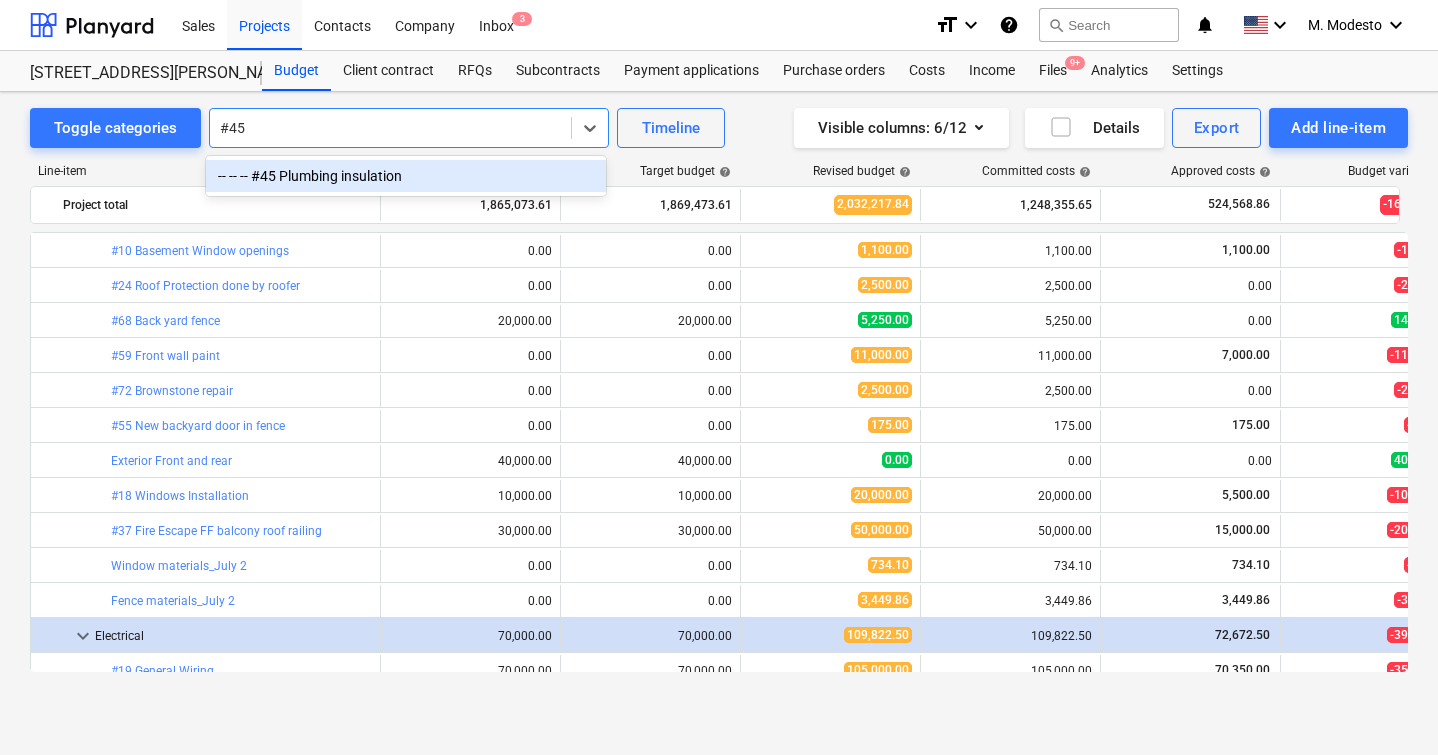 click on "-- -- --   #45 Plumbing insulation" at bounding box center [406, 176] 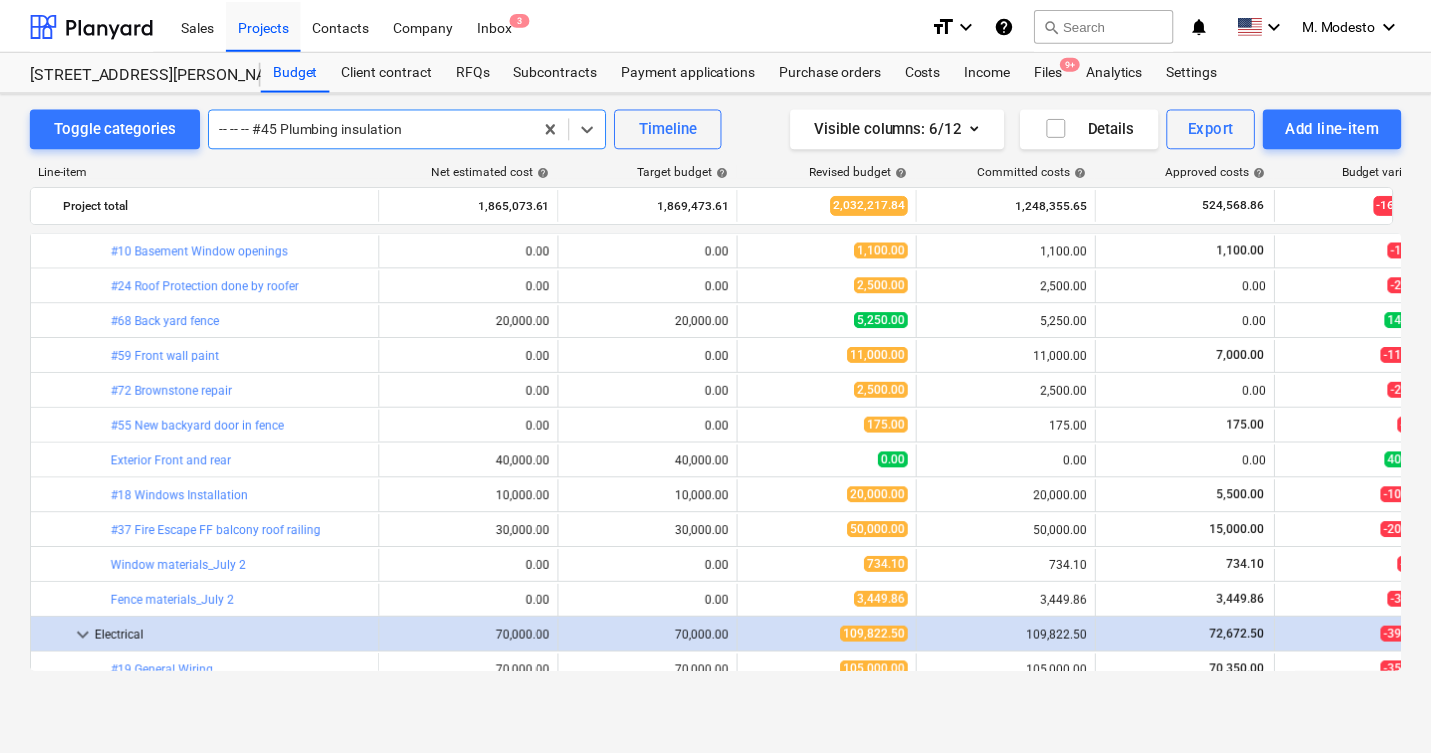scroll, scrollTop: 1050, scrollLeft: 0, axis: vertical 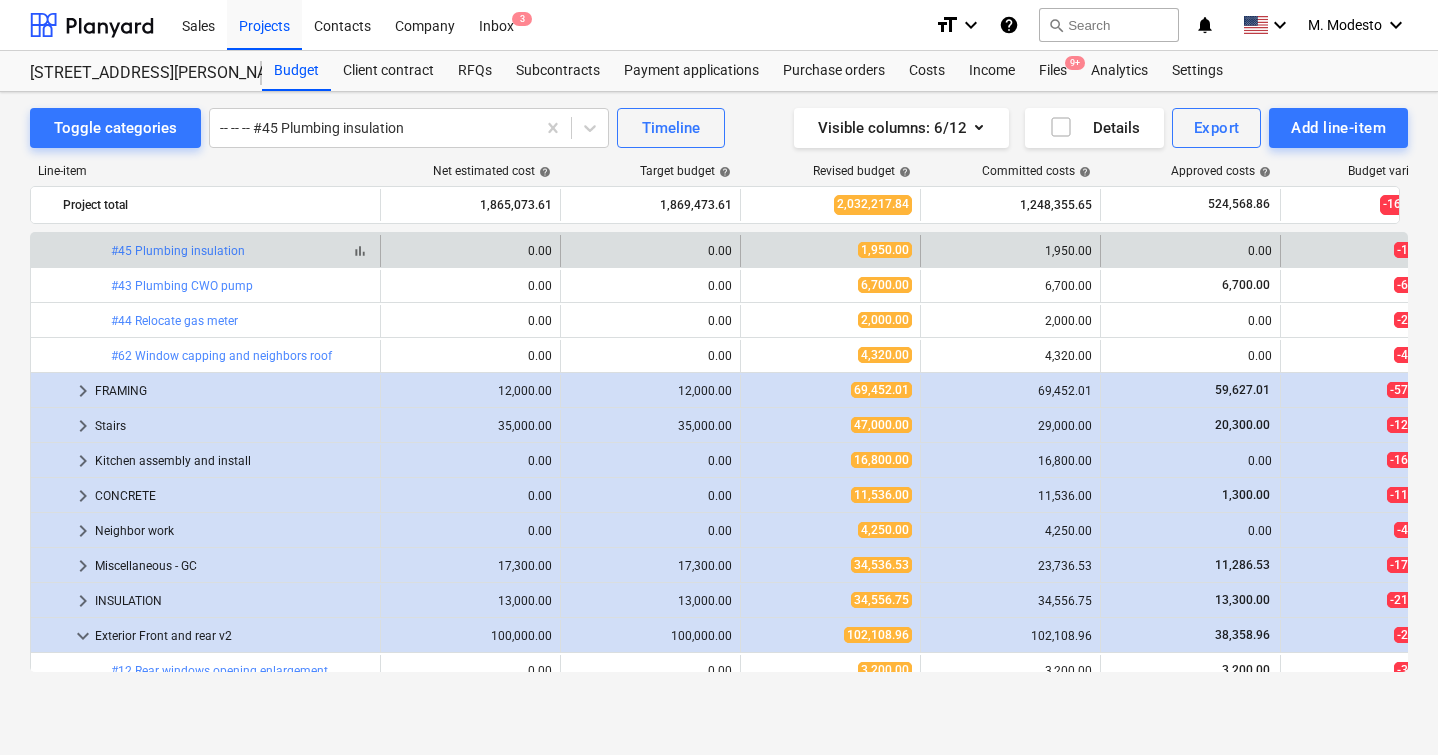copy on "bar_chart  #45 Plumbing insulation" 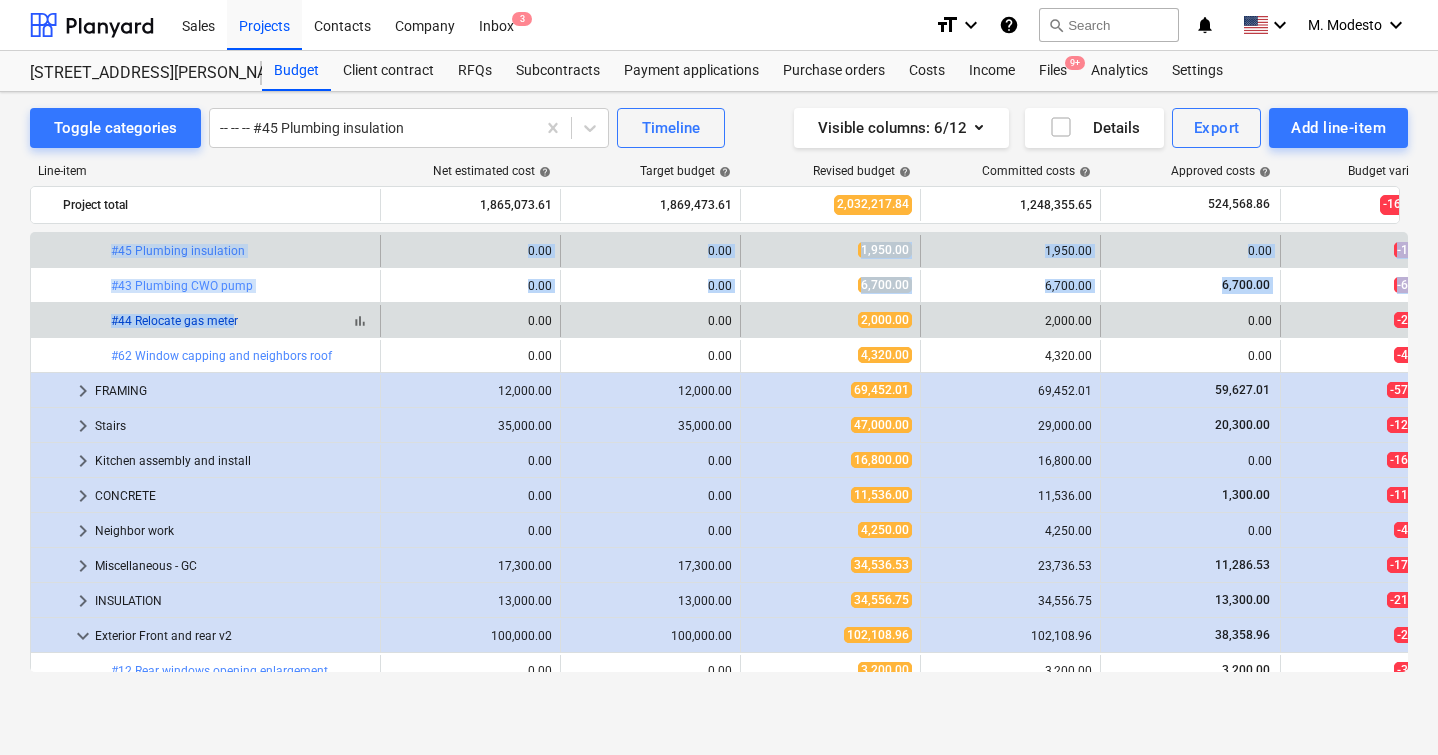 drag, startPoint x: 108, startPoint y: 248, endPoint x: 230, endPoint y: 320, distance: 141.66158 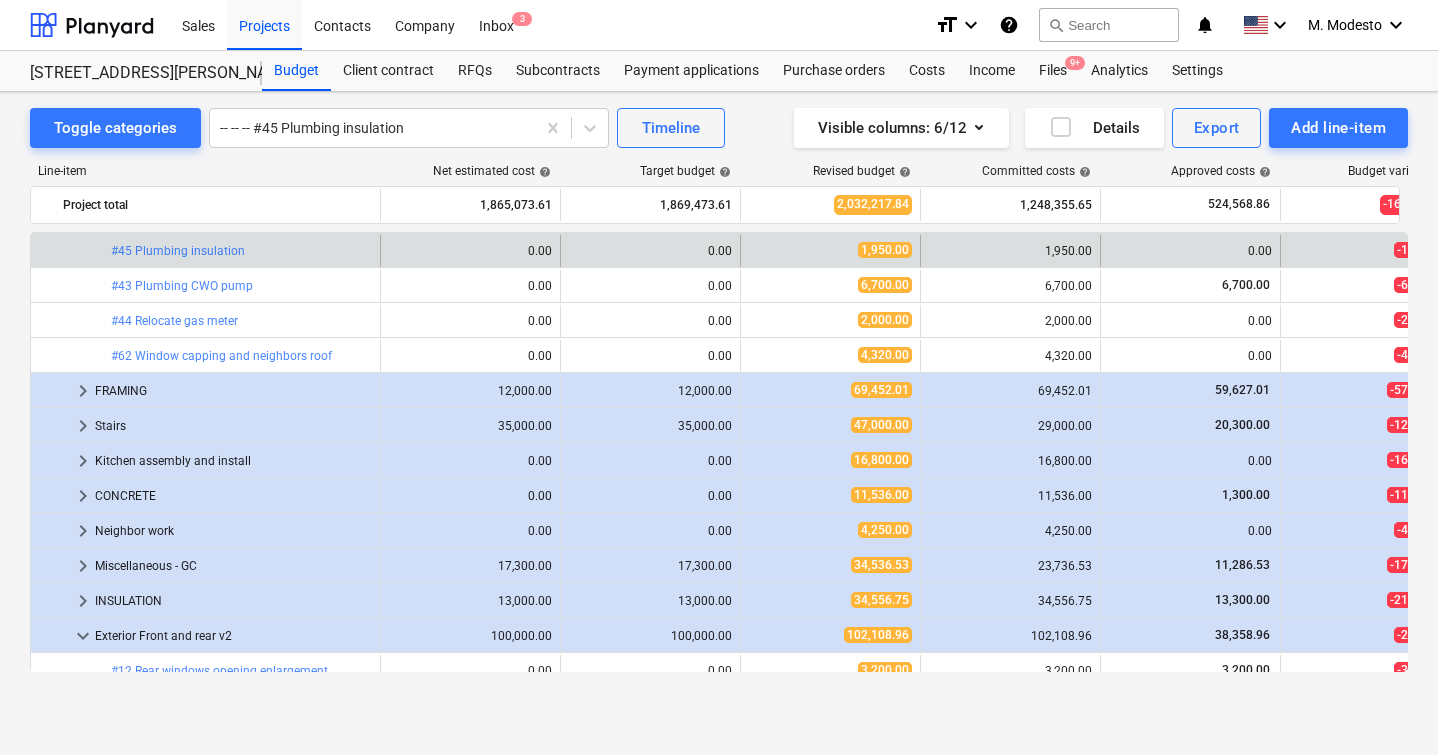 click on "#45 Plumbing insulation" at bounding box center (178, 251) 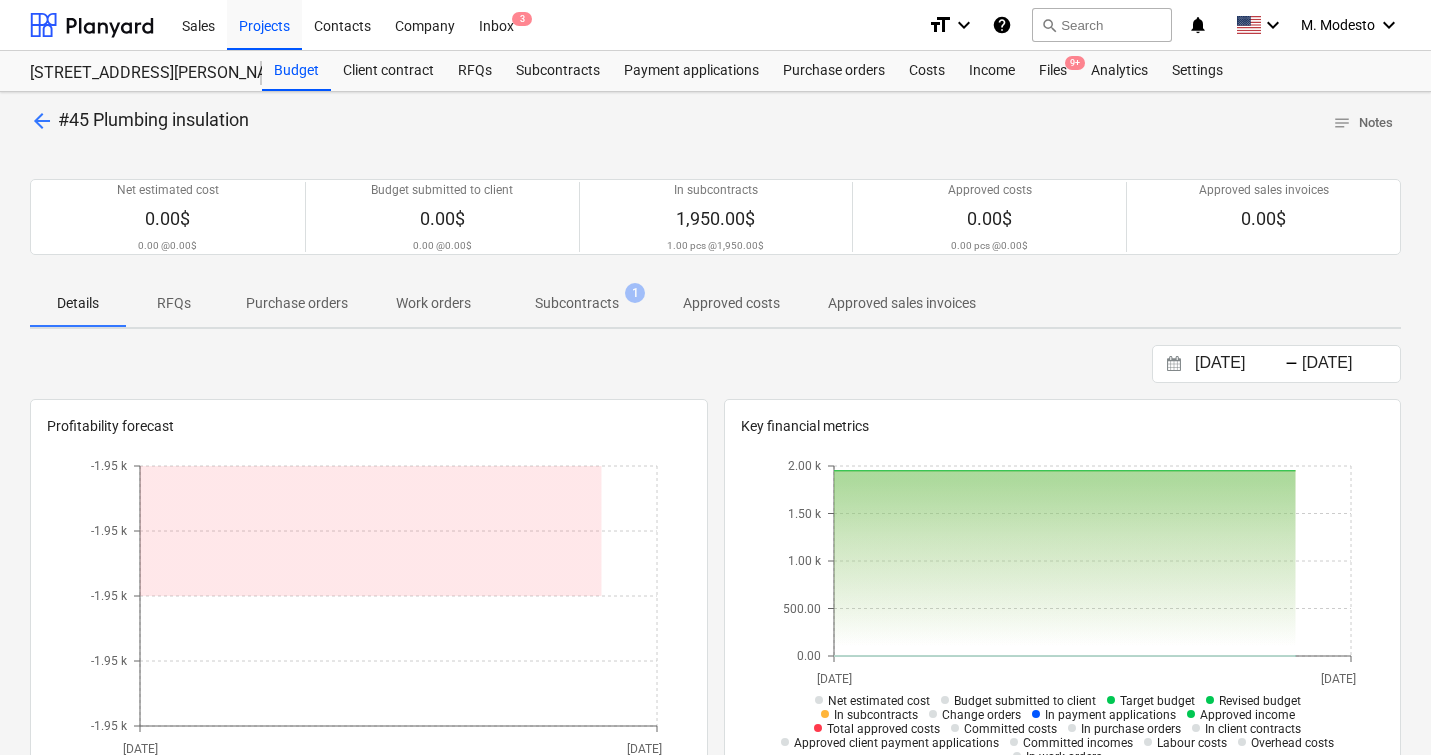 click on "Subcontracts" at bounding box center [577, 303] 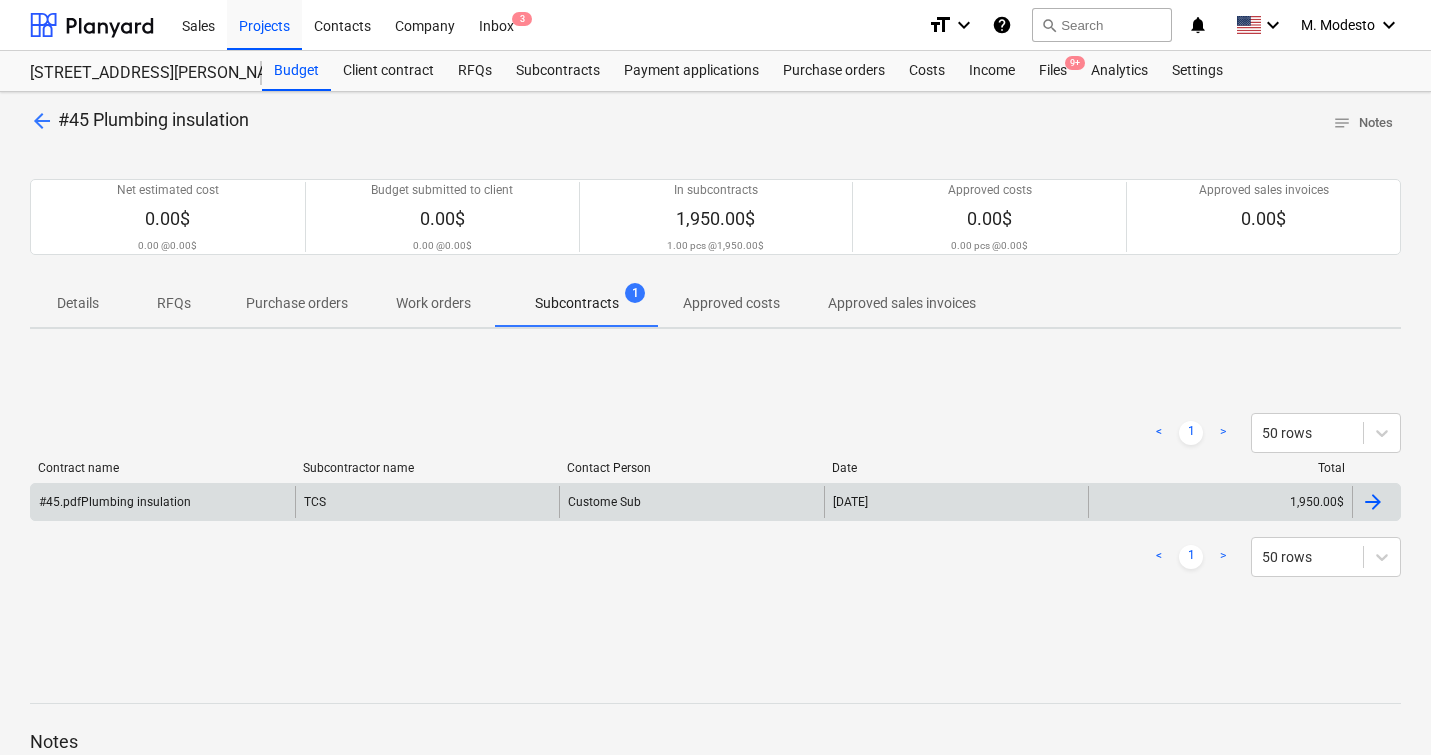 click on "[DATE]" at bounding box center [956, 502] 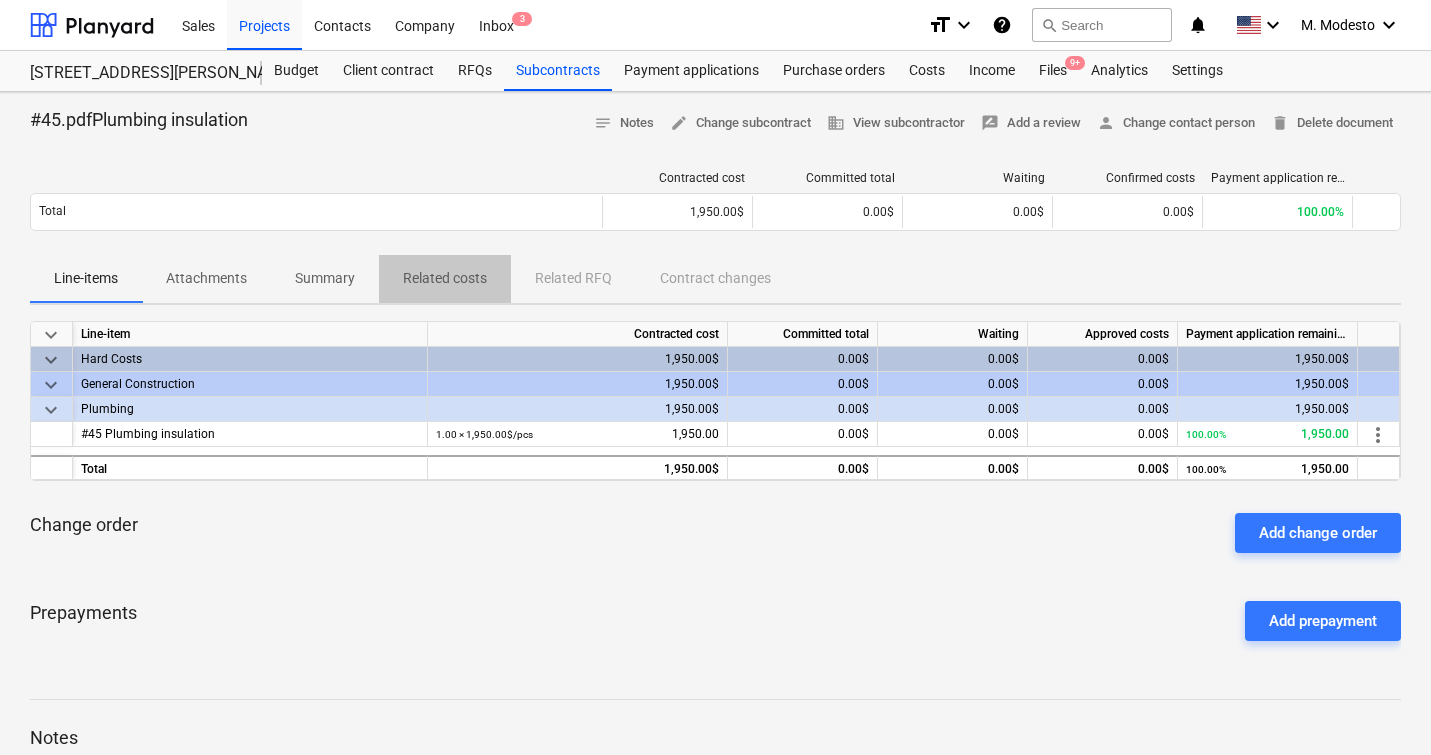 click on "Related costs" at bounding box center [445, 278] 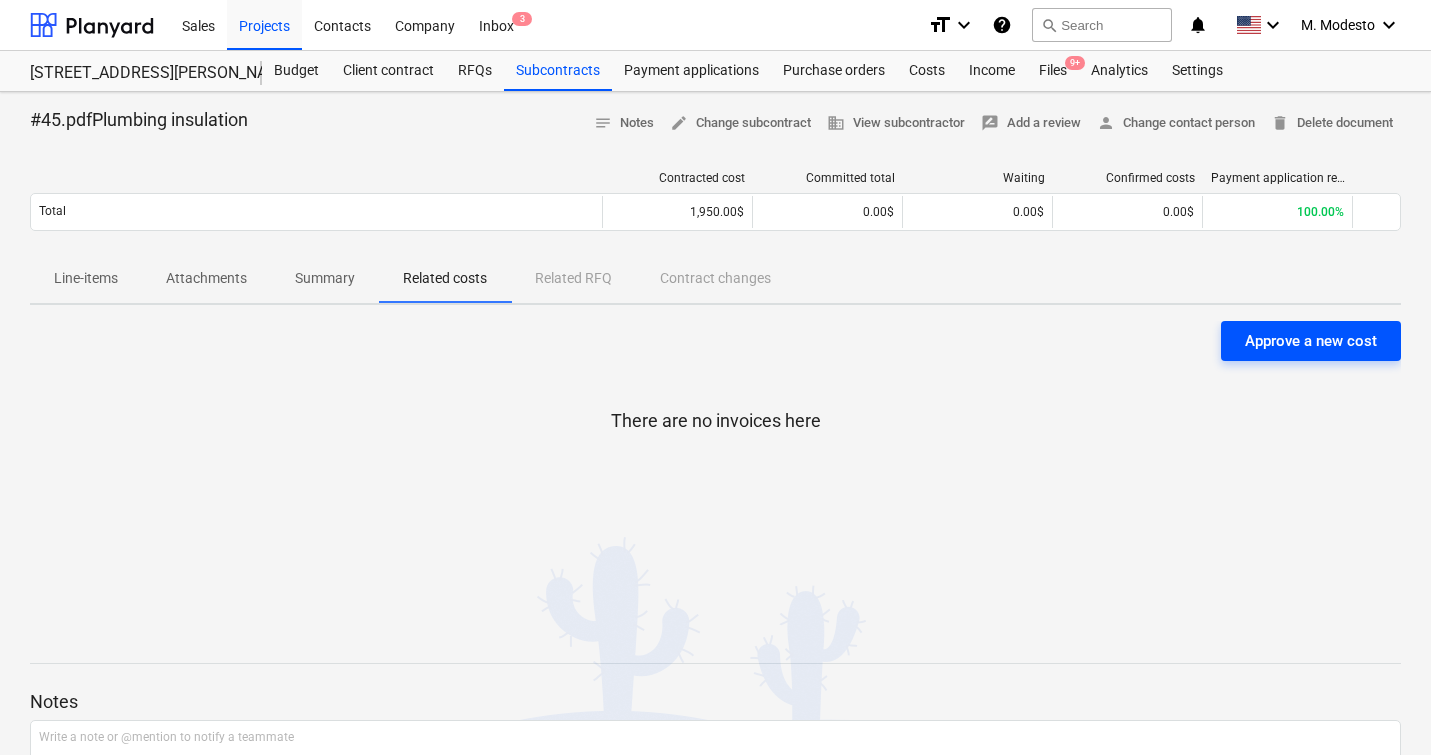 click on "Approve a new cost" at bounding box center (1311, 341) 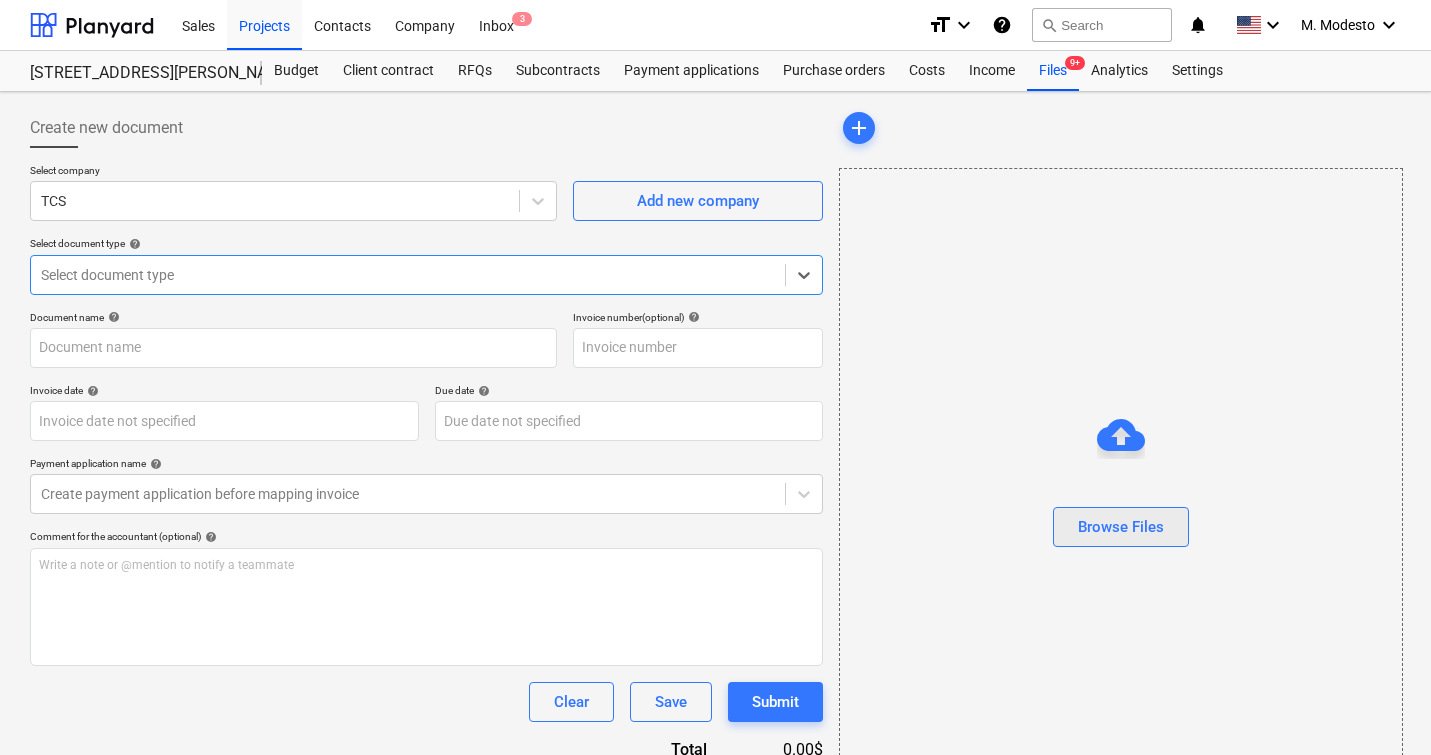 click on "Browse Files" at bounding box center (1121, 527) 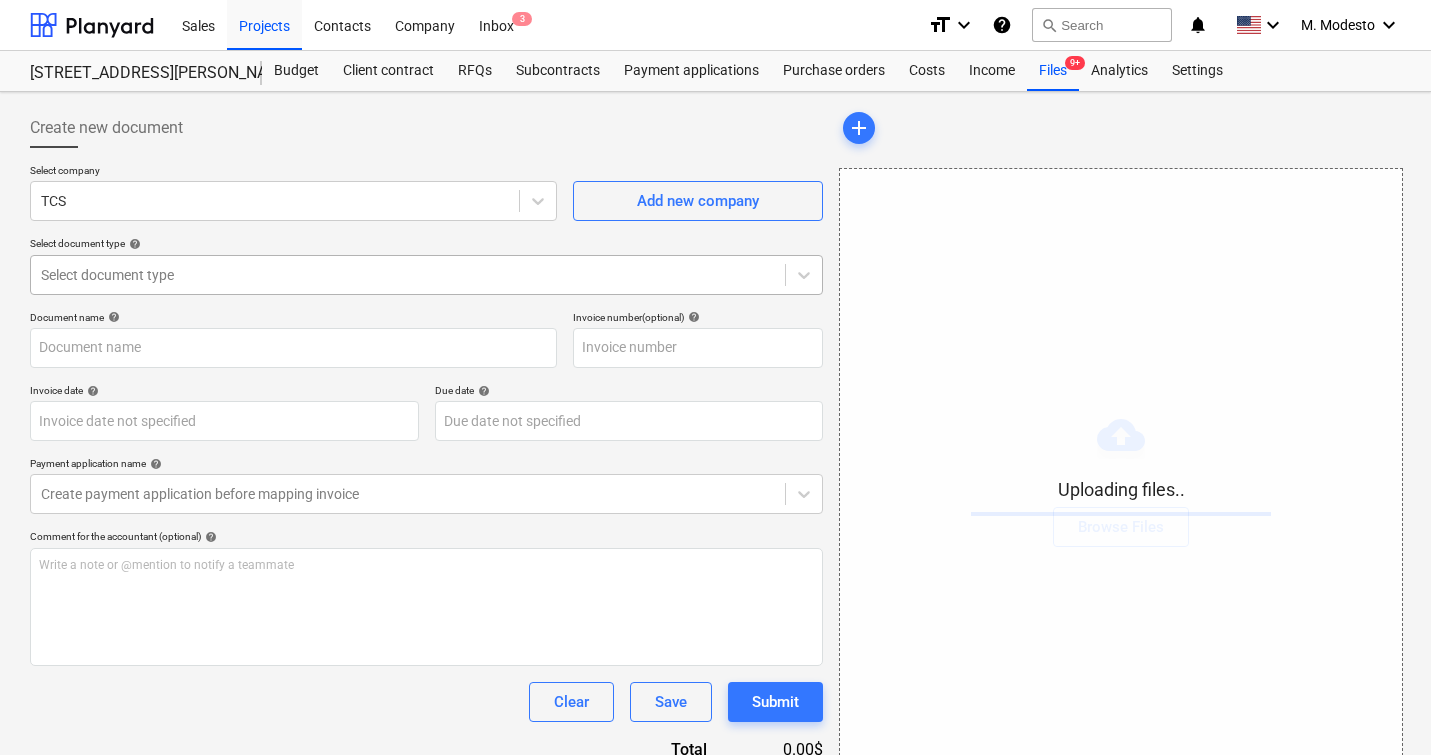 click on "Select document type" at bounding box center [426, 275] 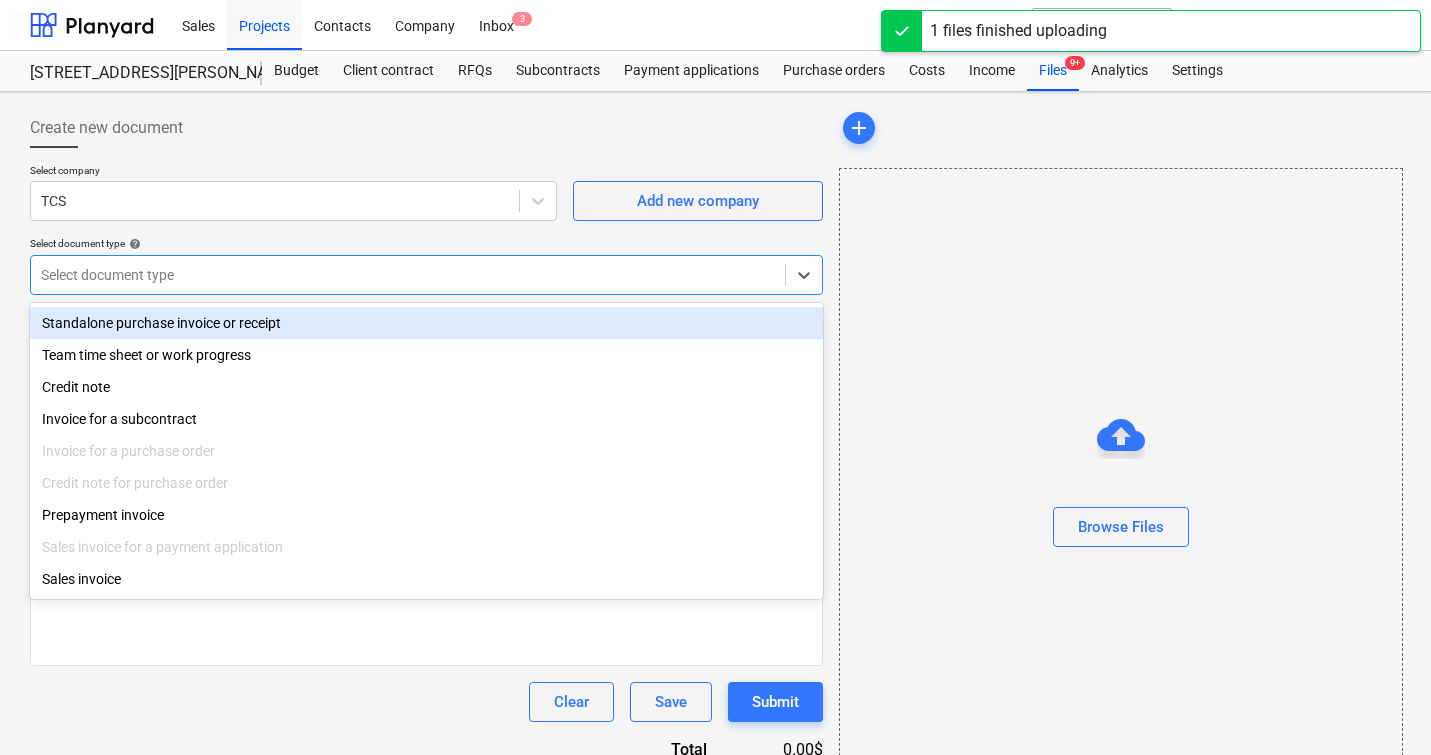 type on "1132.png" 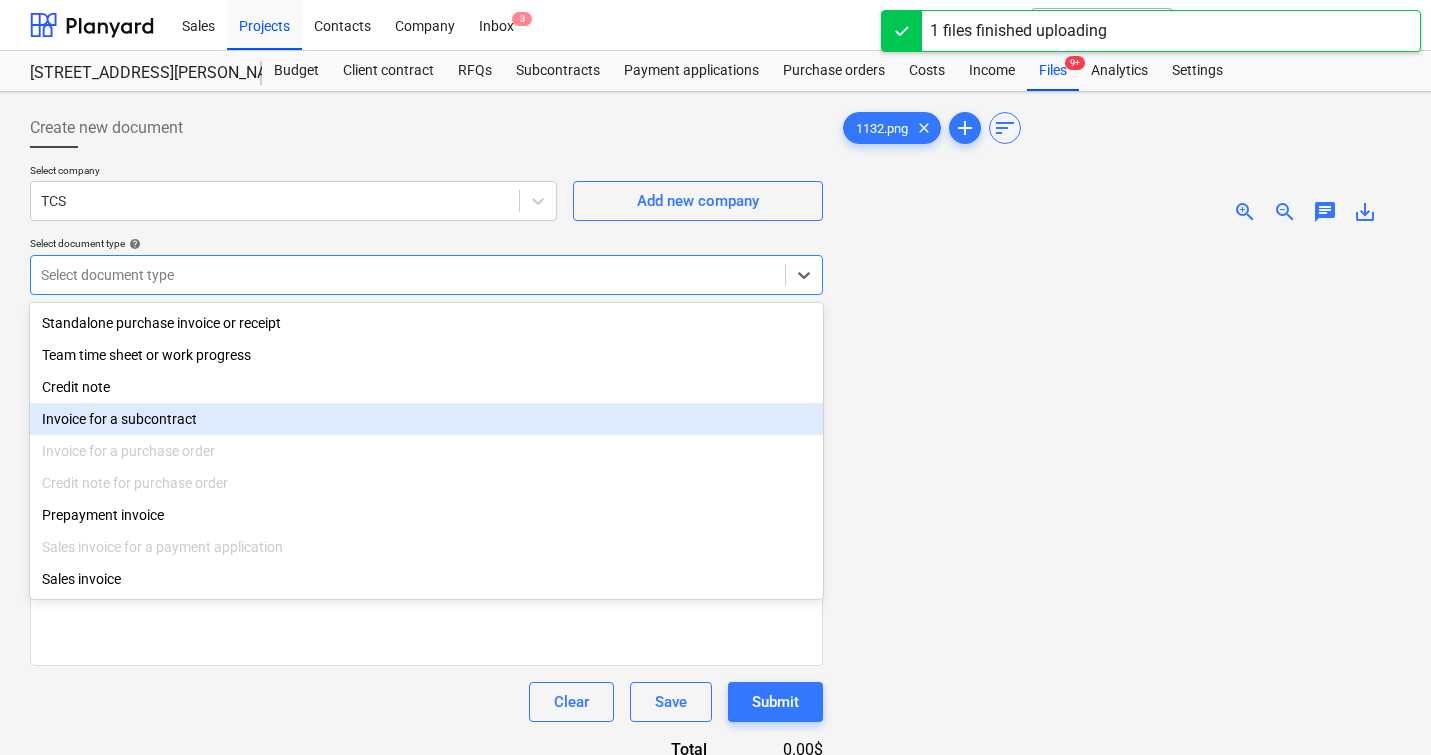 click on "Invoice for a subcontract" at bounding box center (426, 419) 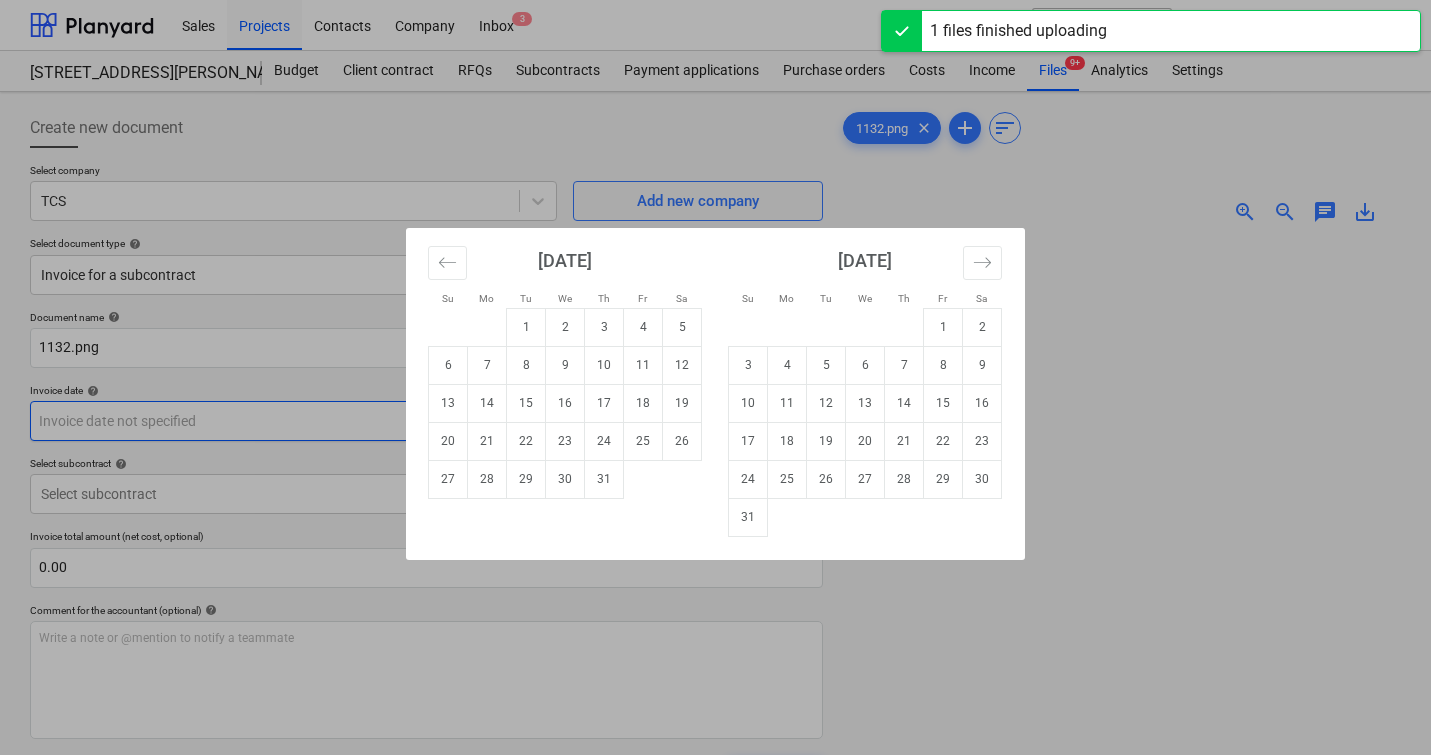 click on "Sales Projects Contacts Company Inbox 3 format_size keyboard_arrow_down help search Search notifications 0 keyboard_arrow_down M. Modesto keyboard_arrow_down [STREET_ADDRESS][PERSON_NAME][PERSON_NAME] Budget Client contract RFQs Subcontracts Payment applications Purchase orders Costs Income Files 9+ Analytics Settings Create new document Select company TCS   Add new company Select document type help Invoice for a subcontract Document name help 1132.png Invoice number  (optional) help Invoice date help Press the down arrow key to interact with the calendar and
select a date. Press the question mark key to get the keyboard shortcuts for changing dates. Due date help Press the down arrow key to interact with the calendar and
select a date. Press the question mark key to get the keyboard shortcuts for changing dates. Select subcontract help Select subcontract Invoice total amount (net cost, optional) 0.00 Comment for the accountant (optional) help Write a note or @mention to notify a teammate ﻿ Clear Save add" at bounding box center (715, 377) 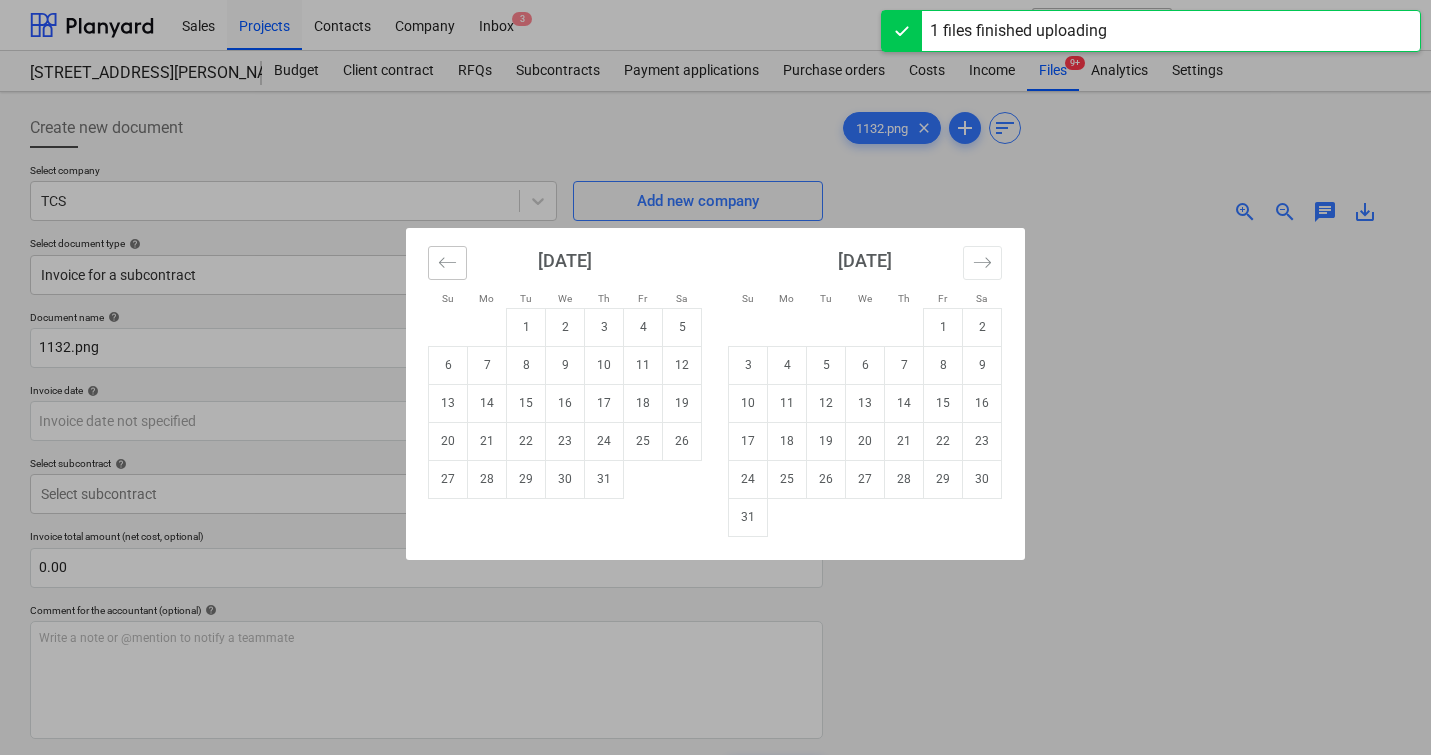 click at bounding box center [447, 263] 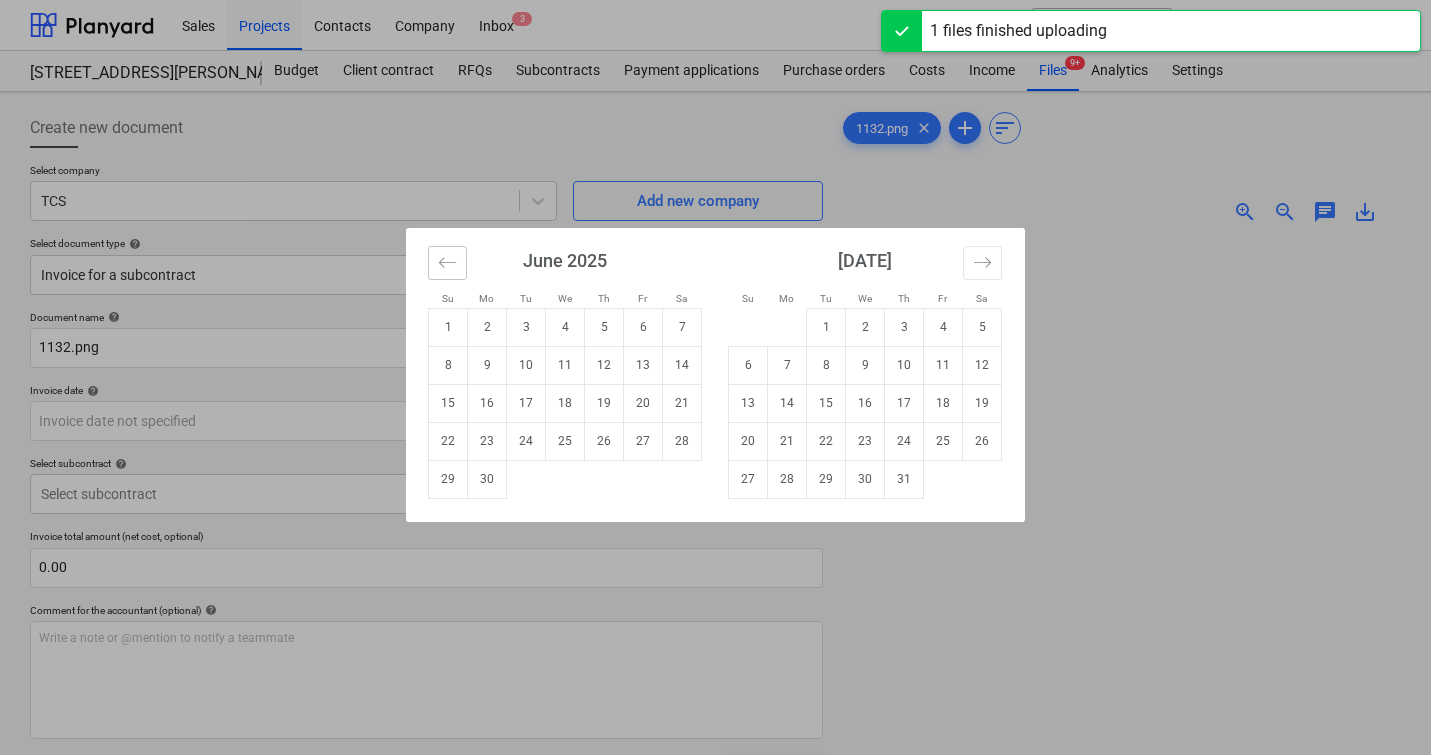 click at bounding box center (447, 263) 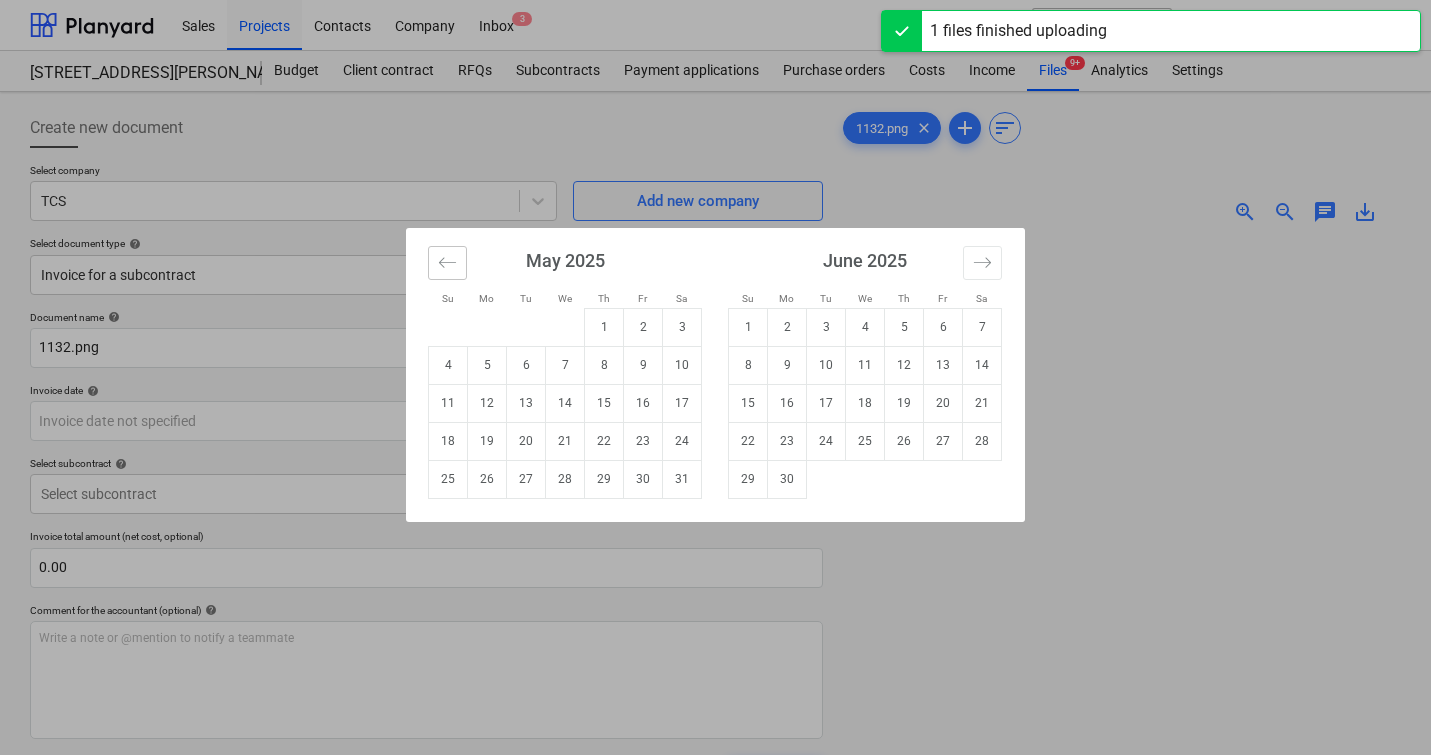 click at bounding box center [447, 263] 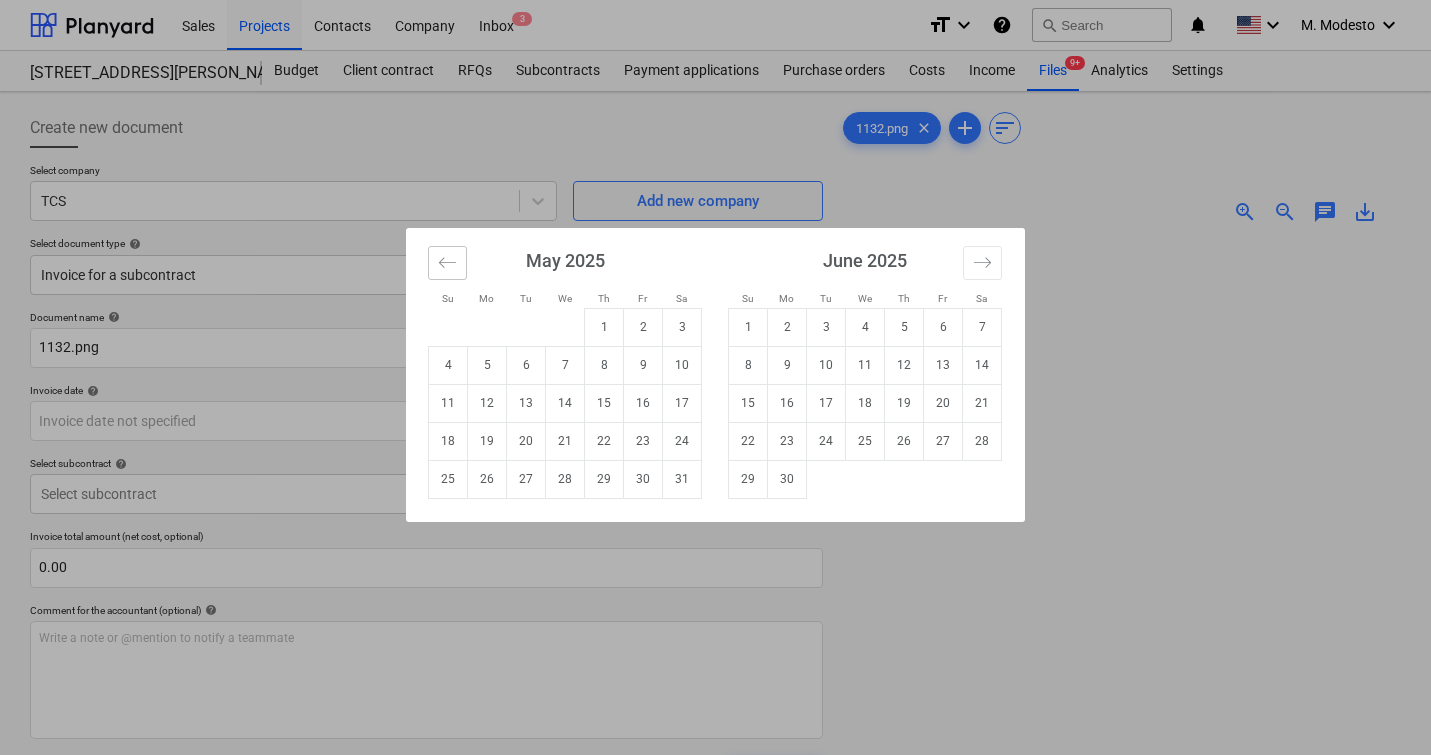 click at bounding box center (447, 263) 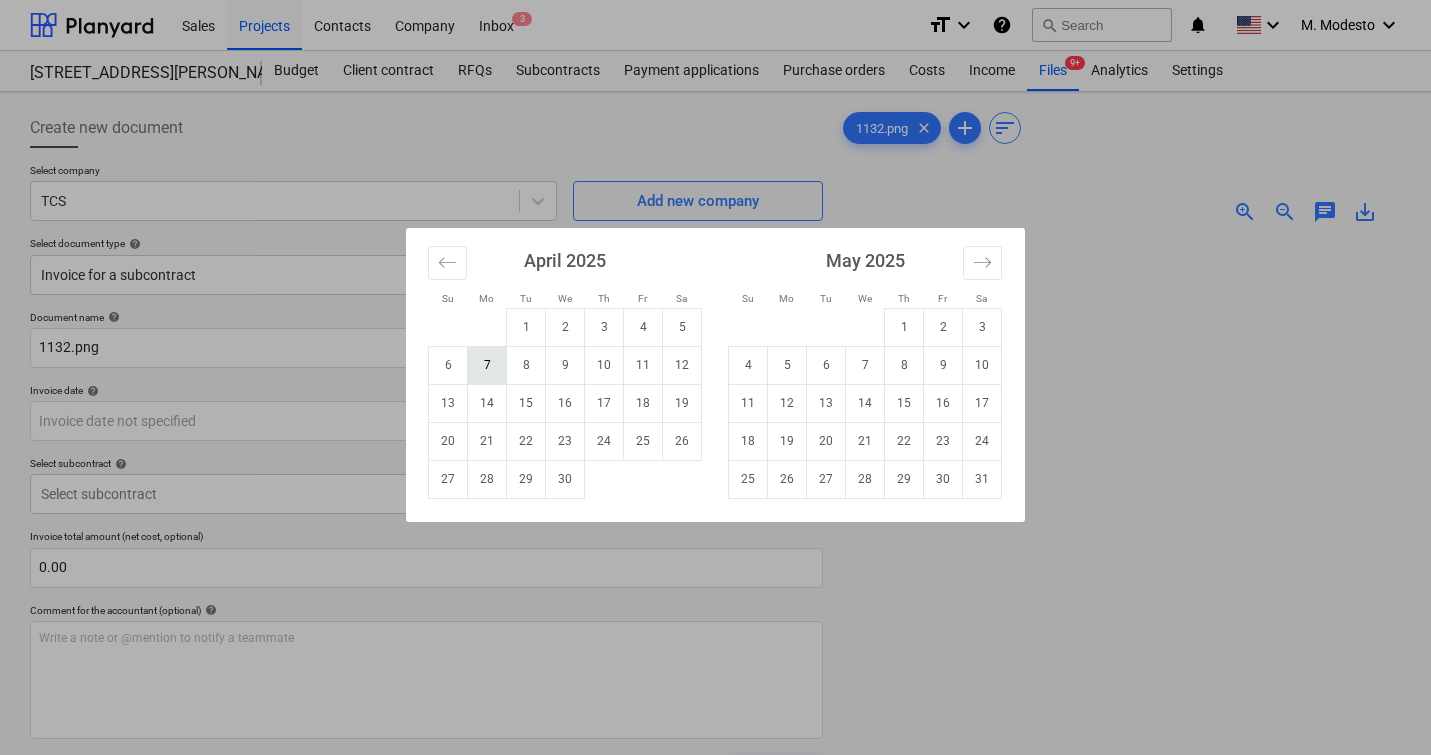 click on "7" at bounding box center [487, 365] 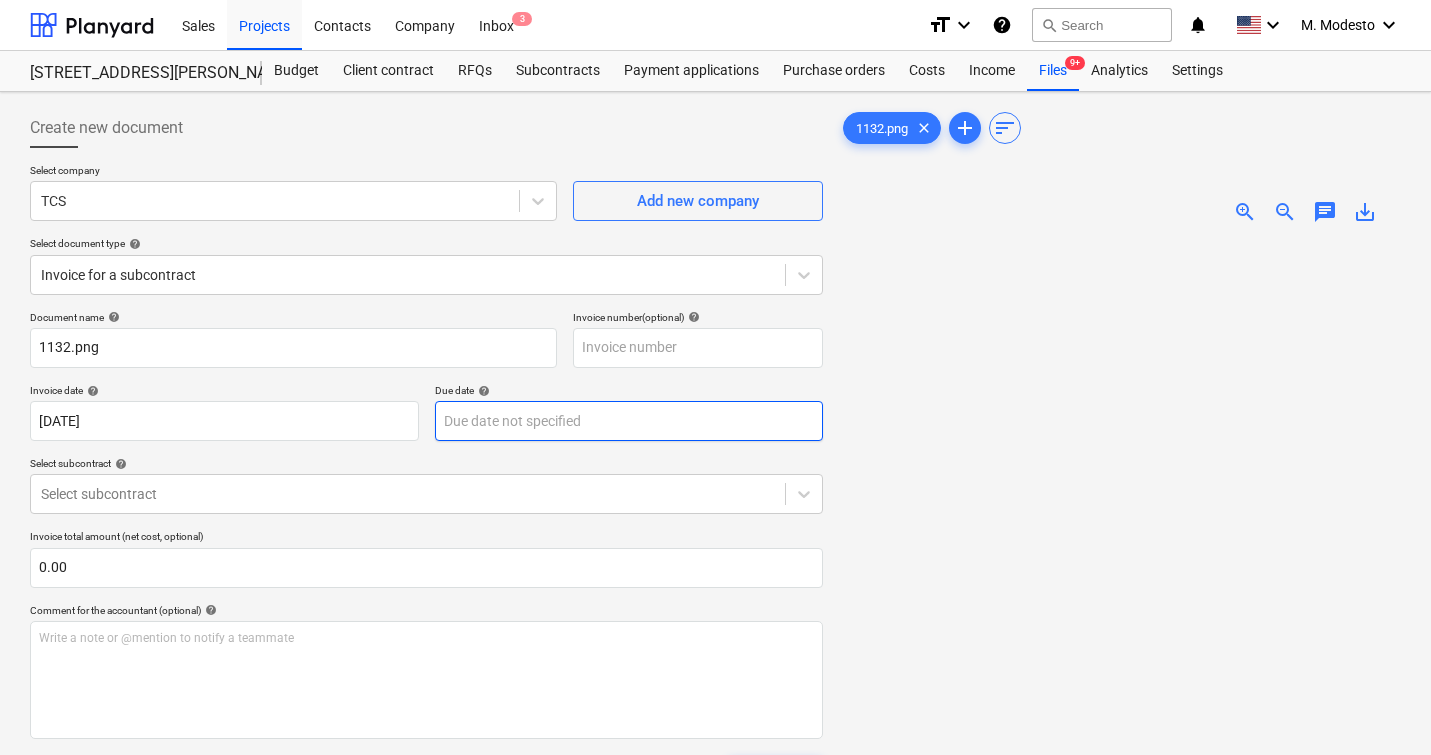 click on "Sales Projects Contacts Company Inbox 3 format_size keyboard_arrow_down help search Search notifications 0 keyboard_arrow_down M. Modesto keyboard_arrow_down [STREET_ADDRESS][PERSON_NAME][PERSON_NAME] Budget Client contract RFQs Subcontracts Payment applications Purchase orders Costs Income Files 9+ Analytics Settings Create new document Select company TCS   Add new company Select document type help Invoice for a subcontract Document name help 1132.png Invoice number  (optional) help Invoice date help [DATE] 07.04.2025 Press the down arrow key to interact with the calendar and
select a date. Press the question mark key to get the keyboard shortcuts for changing dates. Due date help Press the down arrow key to interact with the calendar and
select a date. Press the question mark key to get the keyboard shortcuts for changing dates. Select subcontract help Select subcontract Invoice total amount (net cost, optional) 0.00 Comment for the accountant (optional) help ﻿ Clear Save Submit Total 0.00$ 1132.png" at bounding box center (715, 377) 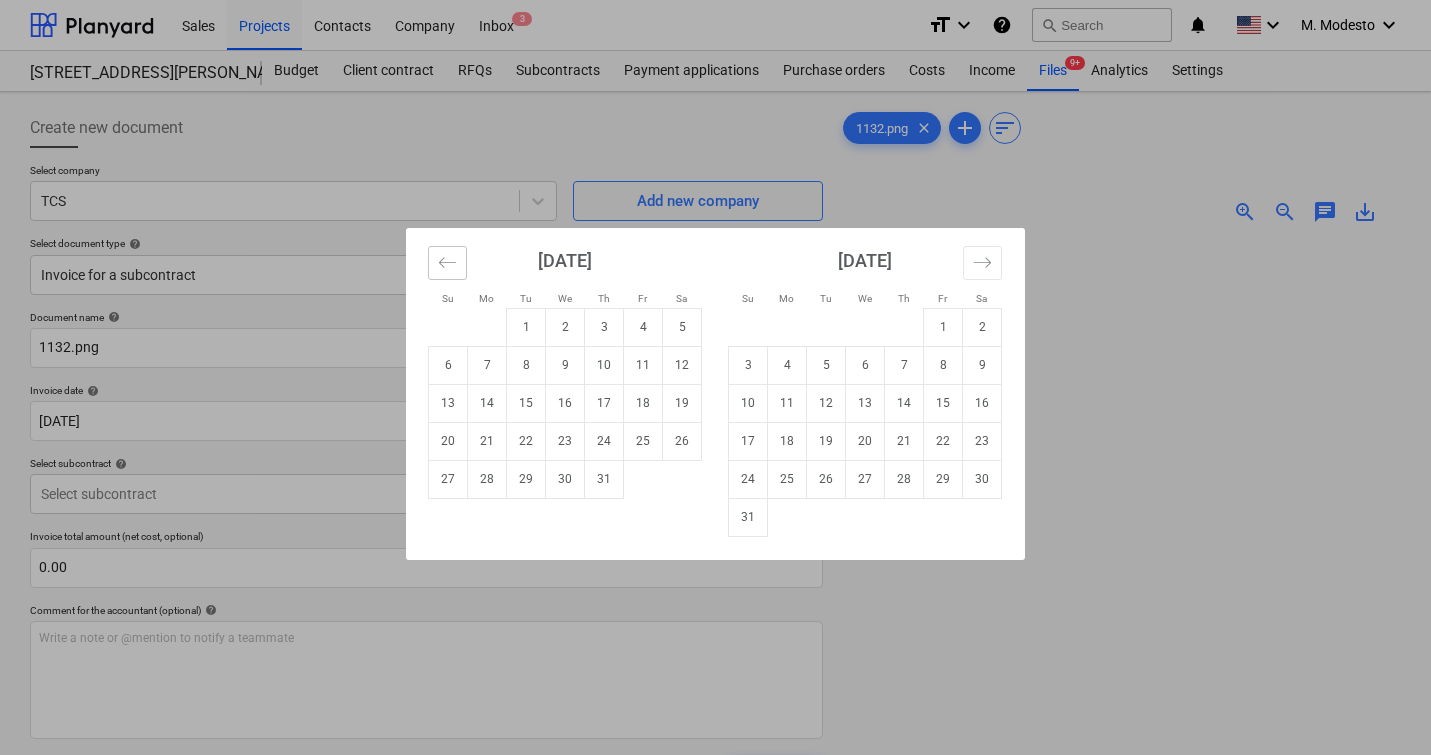 click 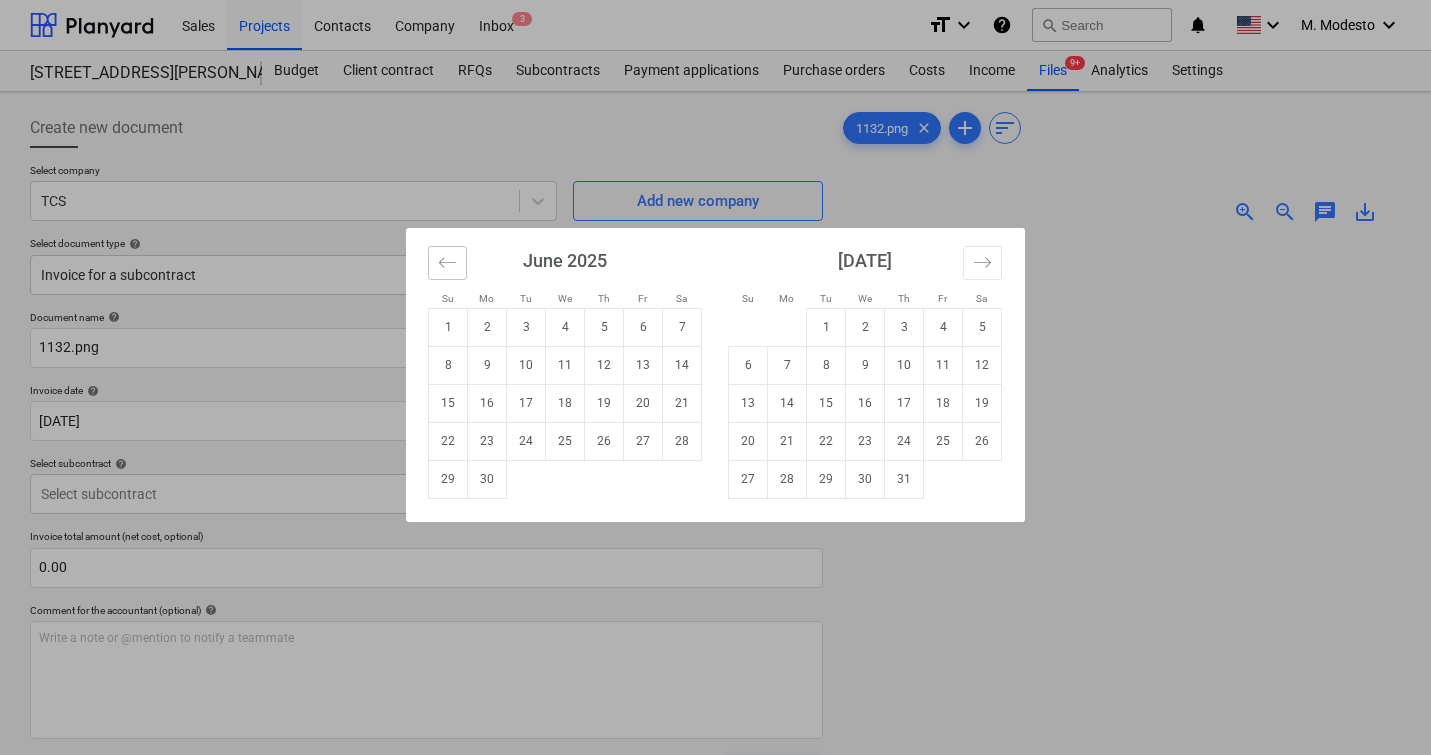 click 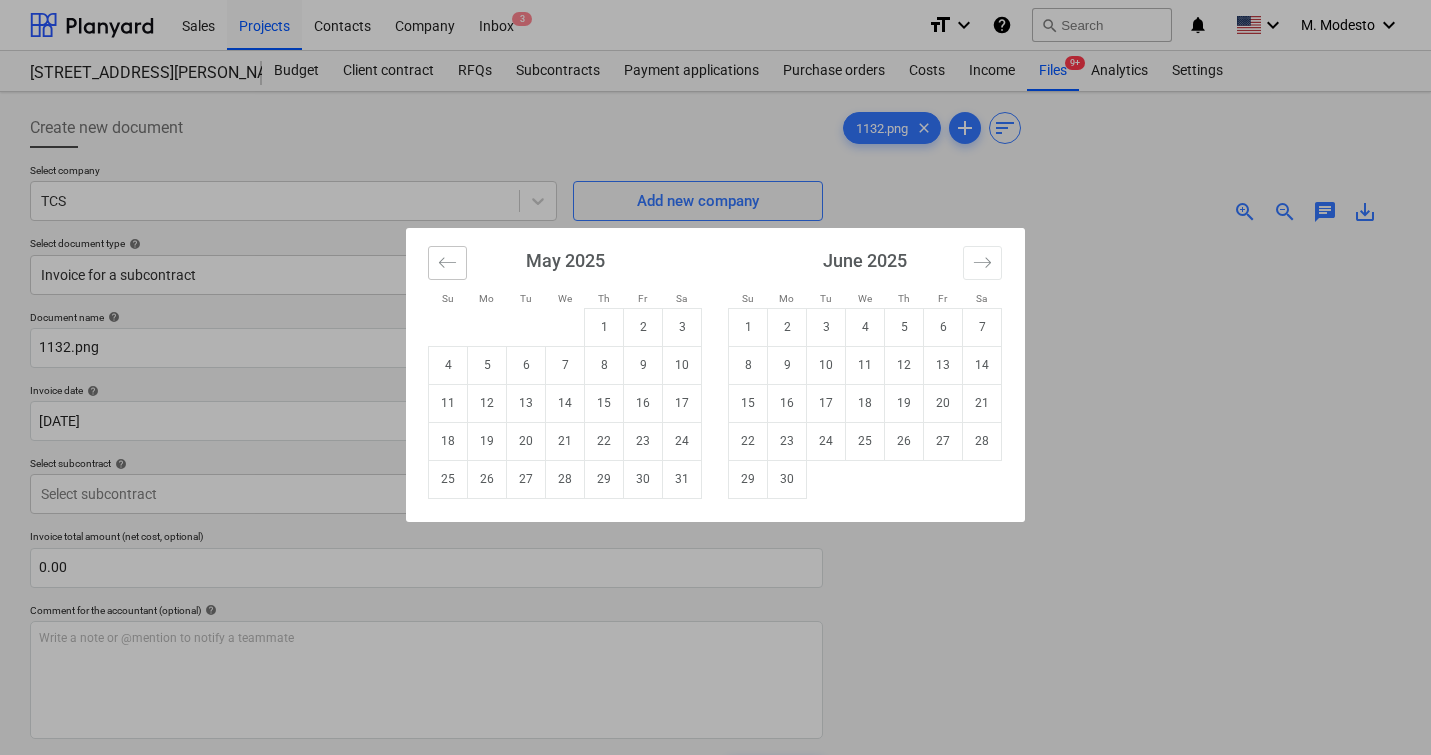 click 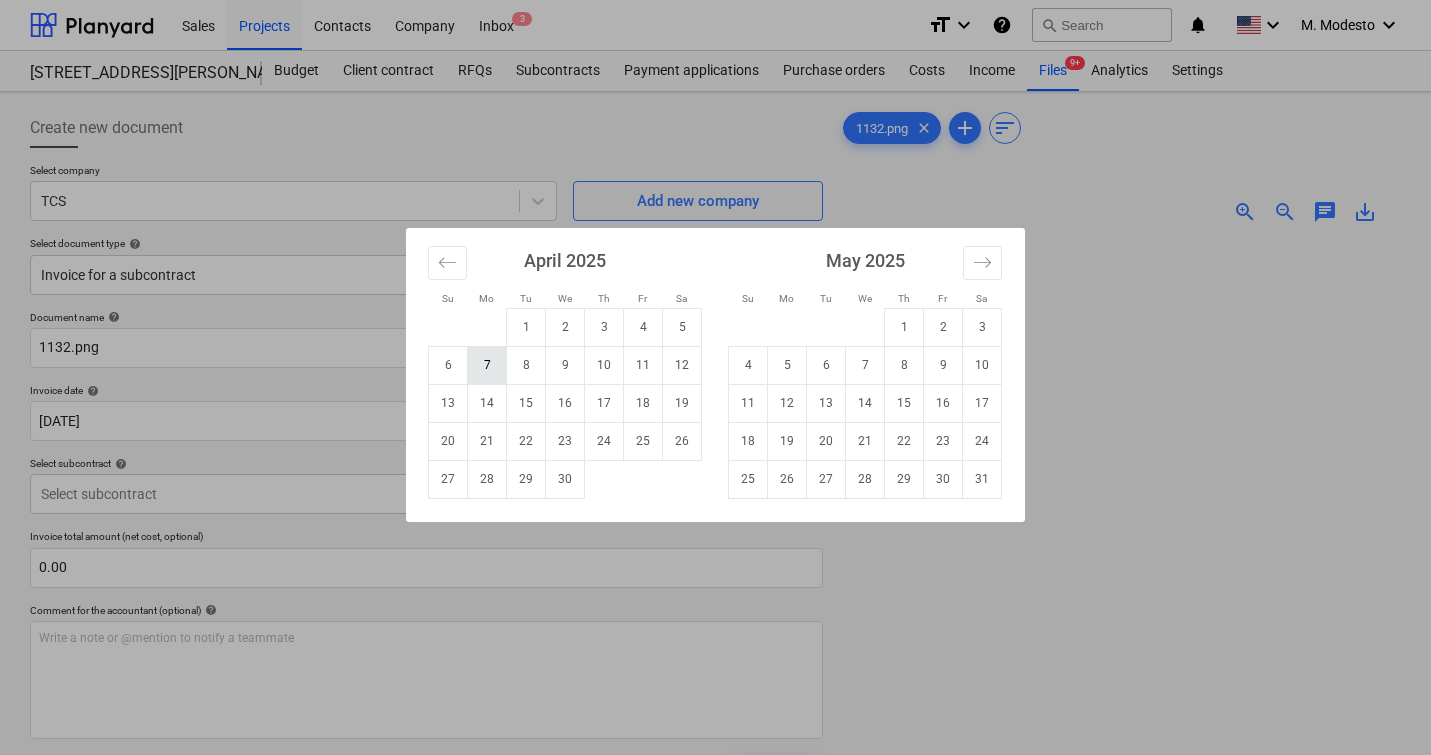 click on "7" at bounding box center (487, 365) 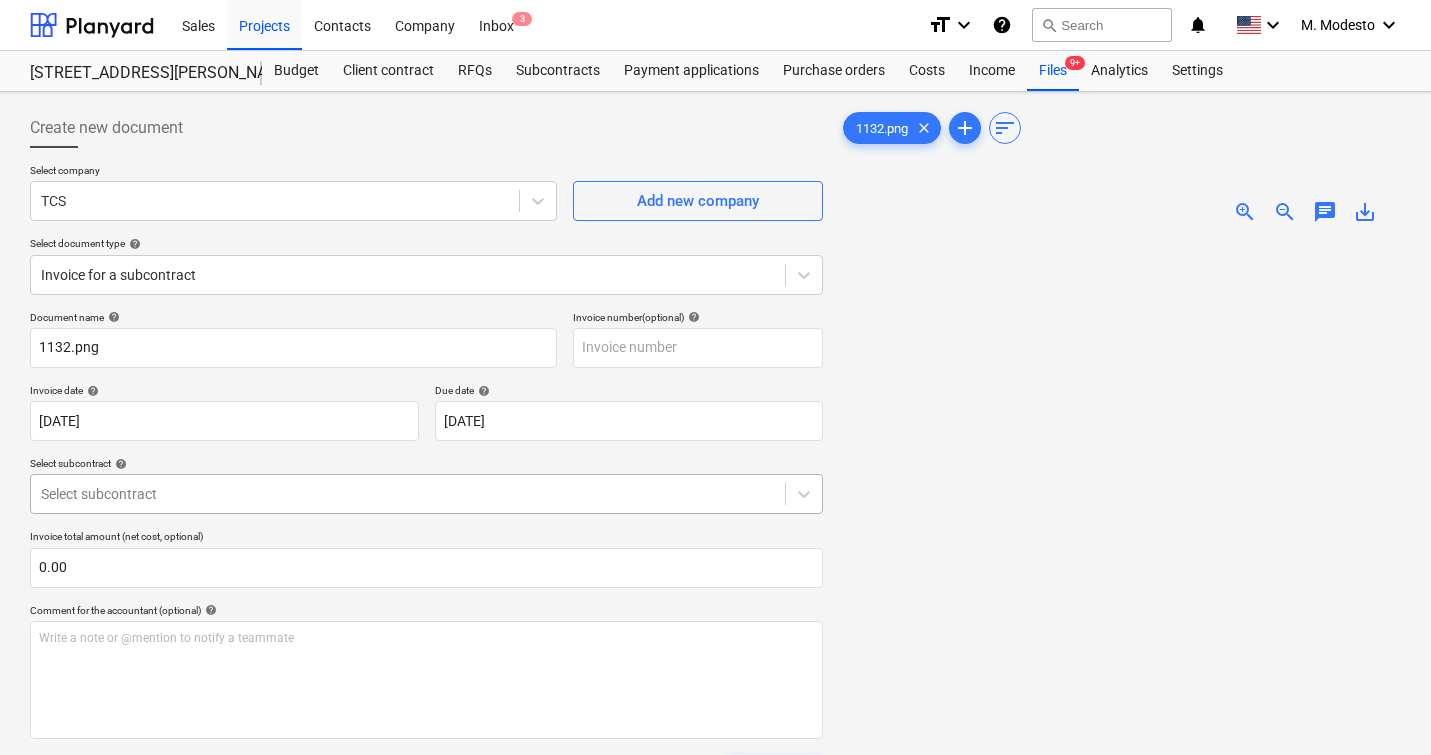 click on "Sales Projects Contacts Company Inbox 3 format_size keyboard_arrow_down help search Search notifications 0 keyboard_arrow_down M. Modesto keyboard_arrow_down [STREET_ADDRESS][PERSON_NAME][PERSON_NAME] Budget Client contract RFQs Subcontracts Payment applications Purchase orders Costs Income Files 9+ Analytics Settings Create new document Select company TCS   Add new company Select document type help Invoice for a subcontract Document name help 1132.png Invoice number  (optional) help Invoice date help [DATE] 07.04.2025 Press the down arrow key to interact with the calendar and
select a date. Press the question mark key to get the keyboard shortcuts for changing dates. Due date help [DATE] 07.04.2025 Press the down arrow key to interact with the calendar and
select a date. Press the question mark key to get the keyboard shortcuts for changing dates. Select subcontract help Select subcontract Invoice total amount (net cost, optional) 0.00 Comment for the accountant (optional) help ﻿ Clear Save add" at bounding box center (715, 377) 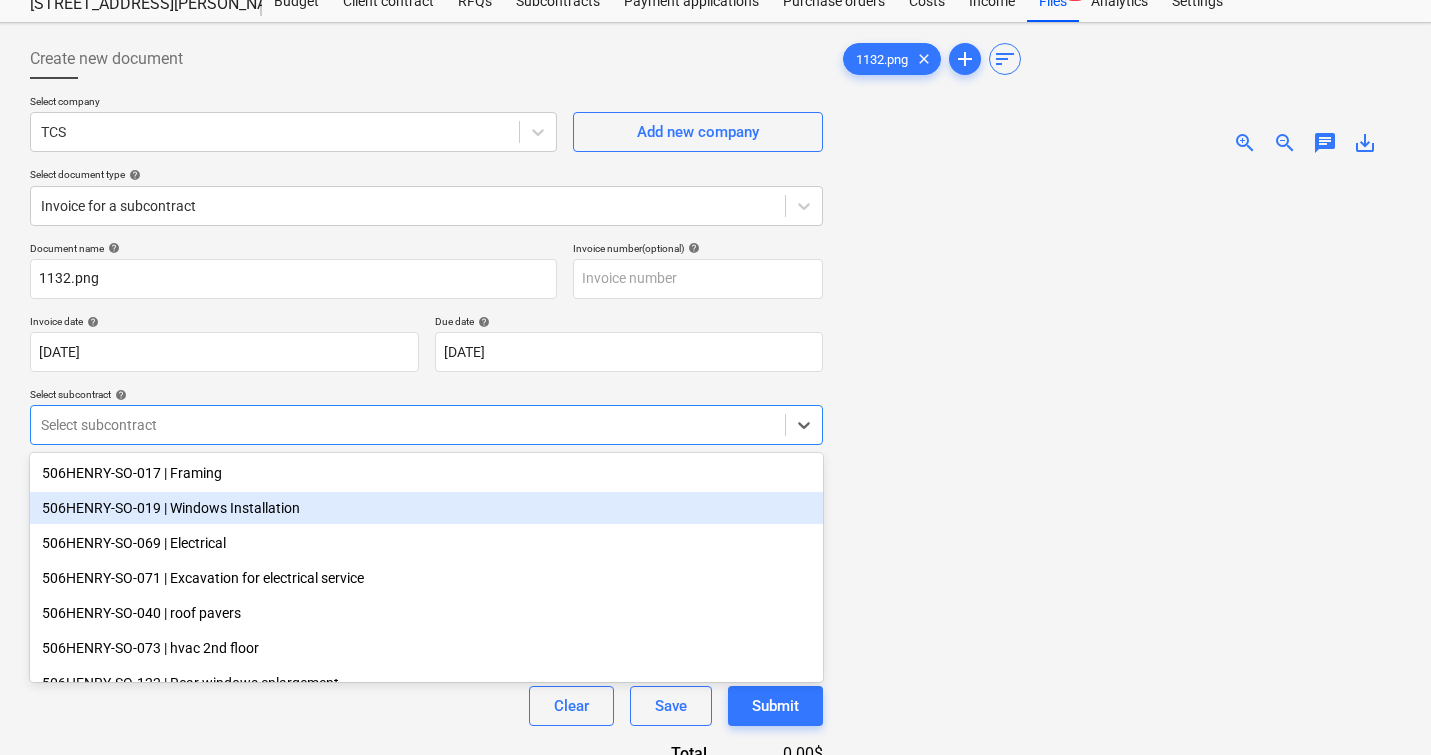 scroll, scrollTop: 79, scrollLeft: 0, axis: vertical 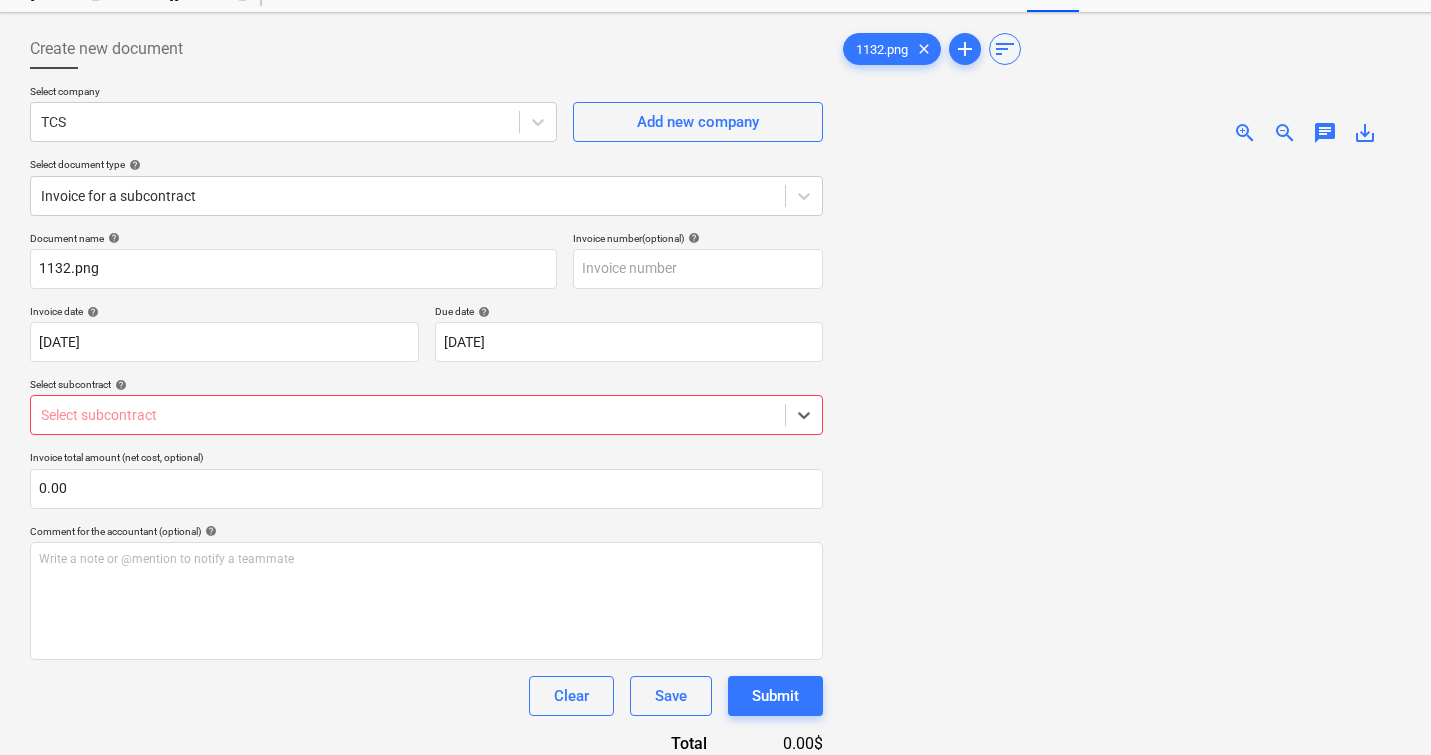 click at bounding box center [408, 415] 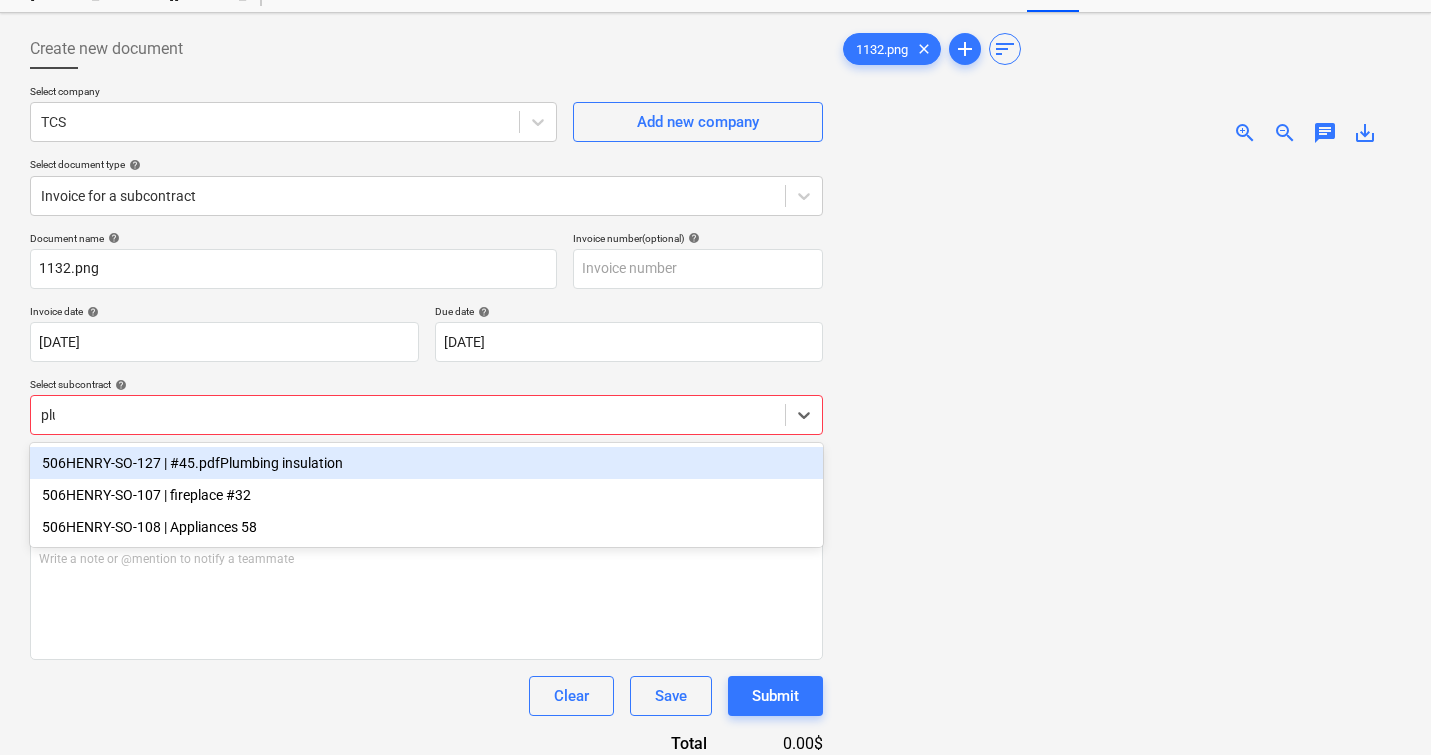 type on "plum" 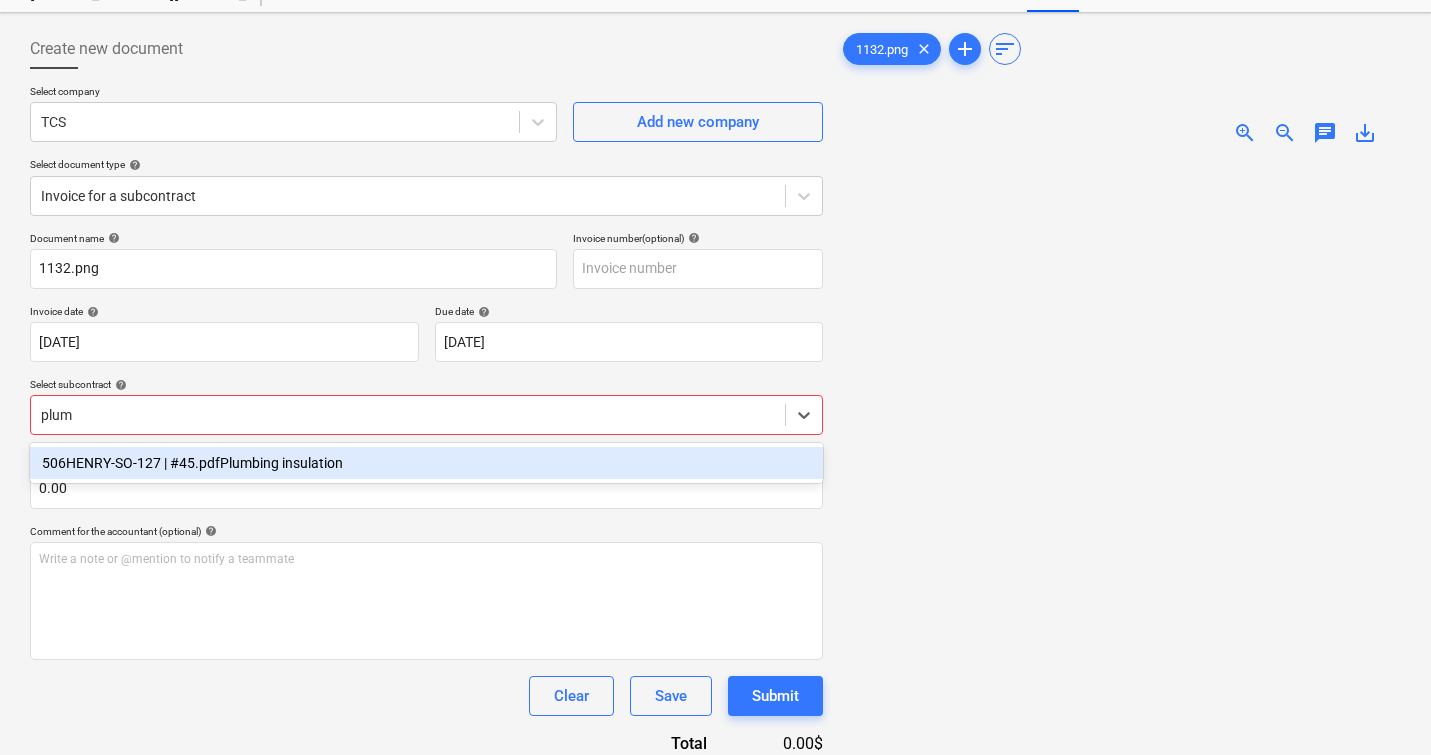 click on "506HENRY-SO-127 | #45.pdfPlumbing insulation" at bounding box center [426, 463] 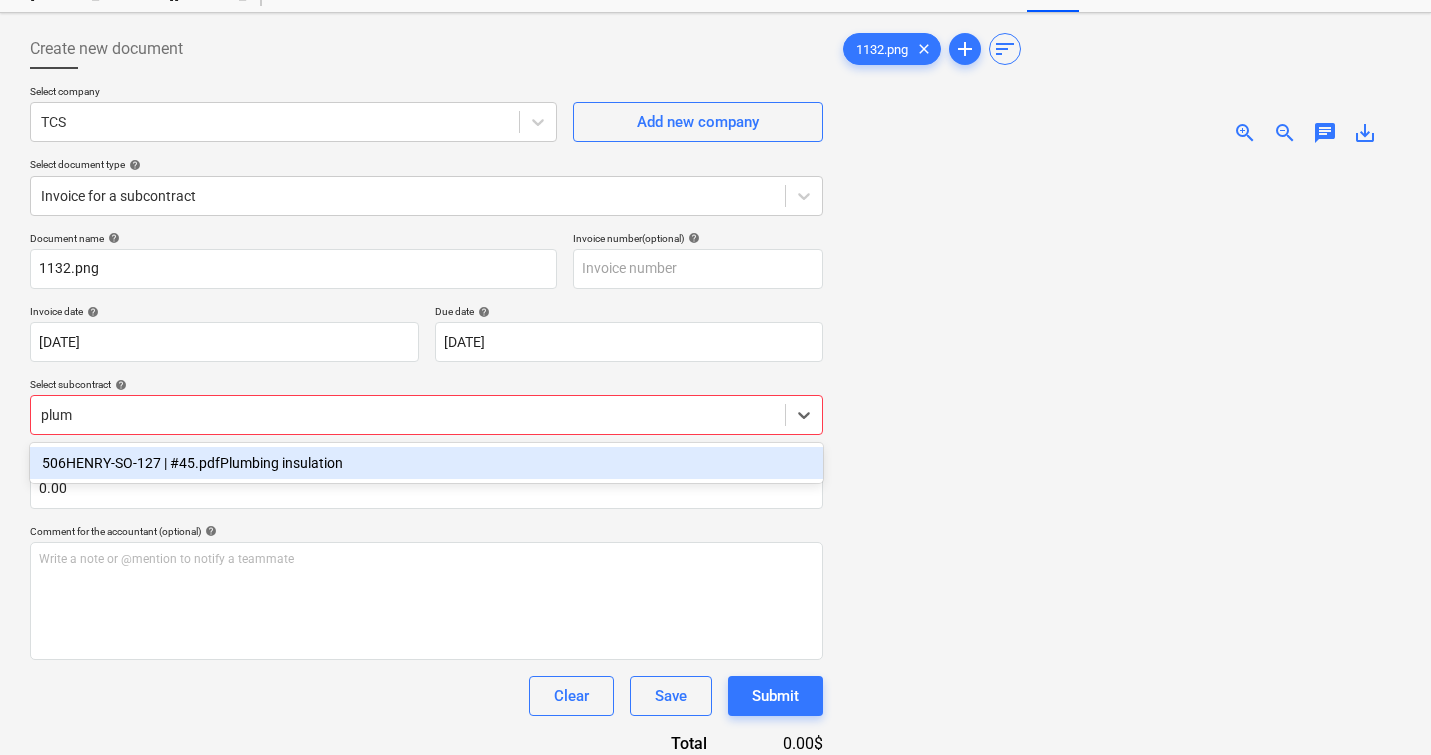 type 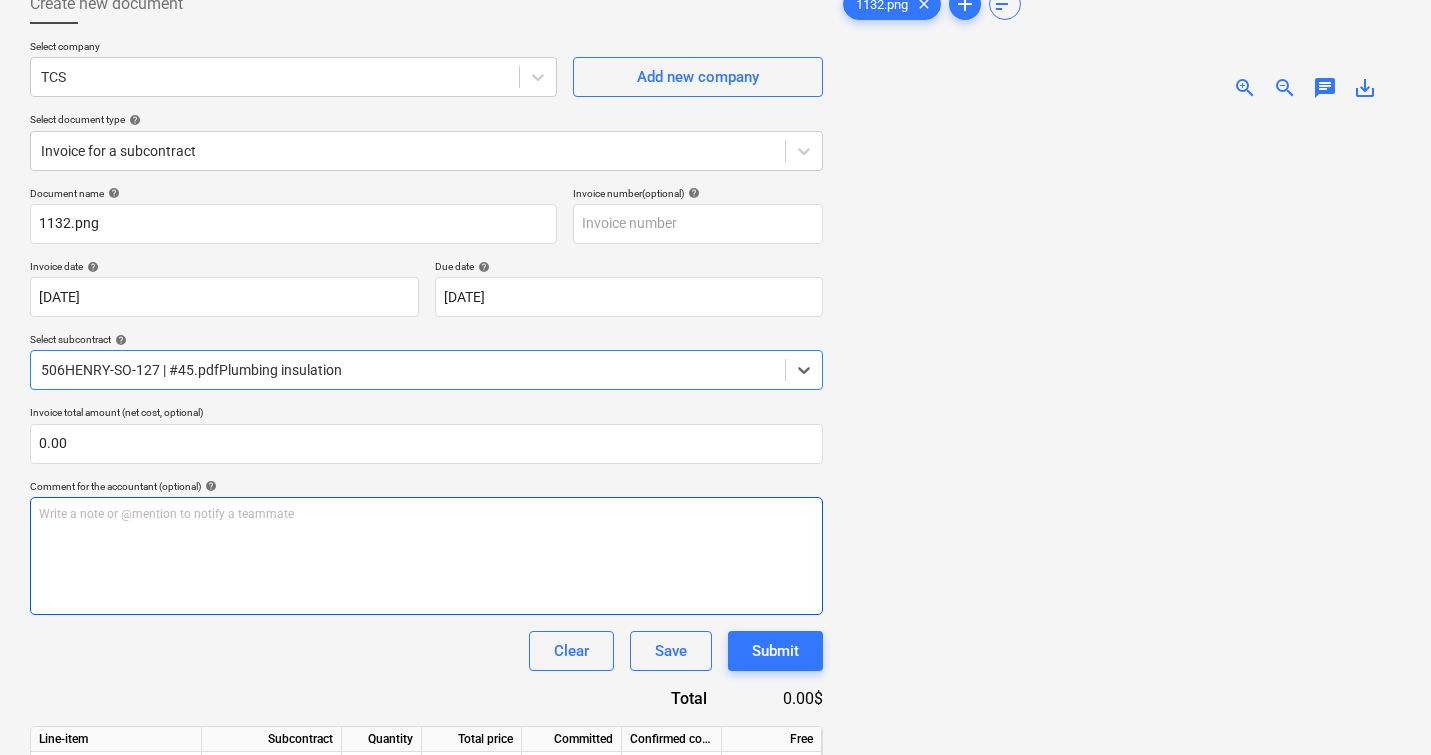 scroll, scrollTop: 141, scrollLeft: 0, axis: vertical 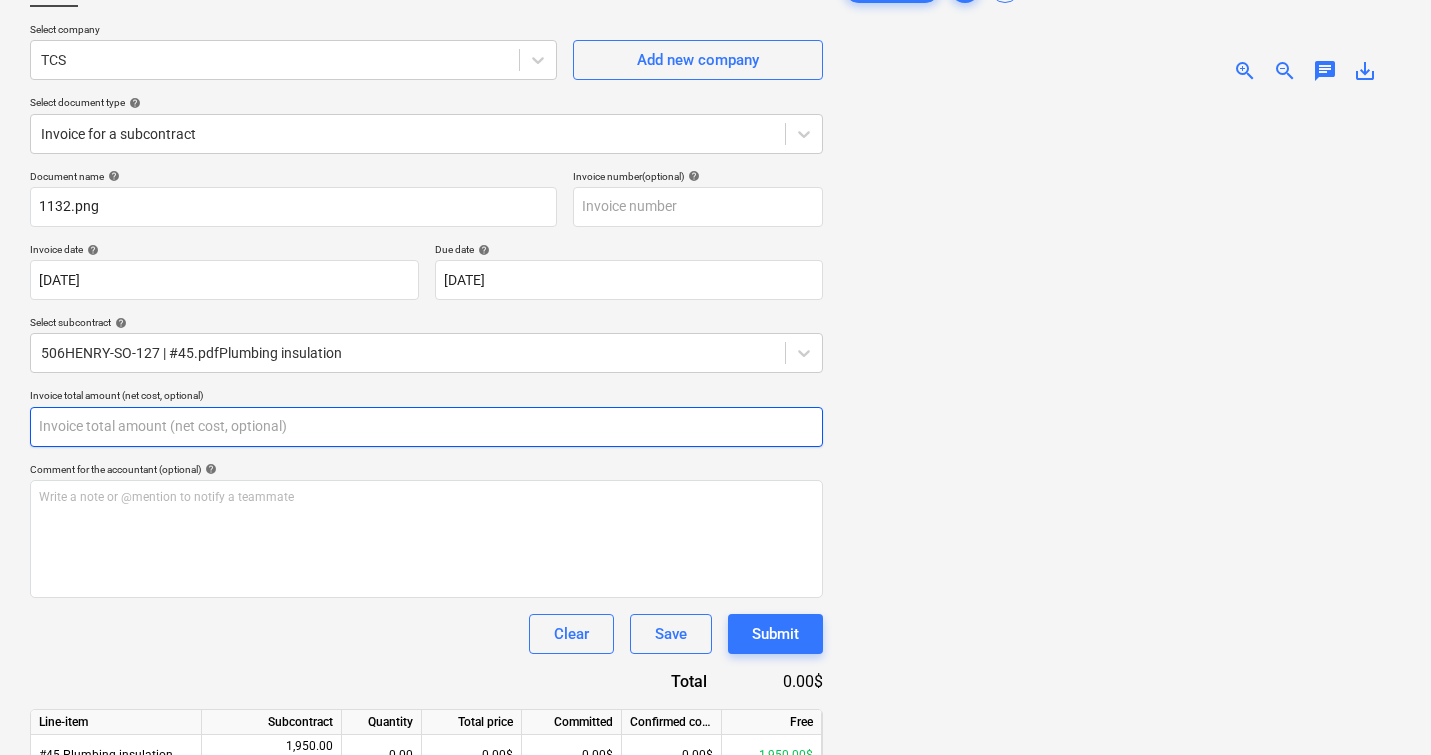 click at bounding box center [426, 427] 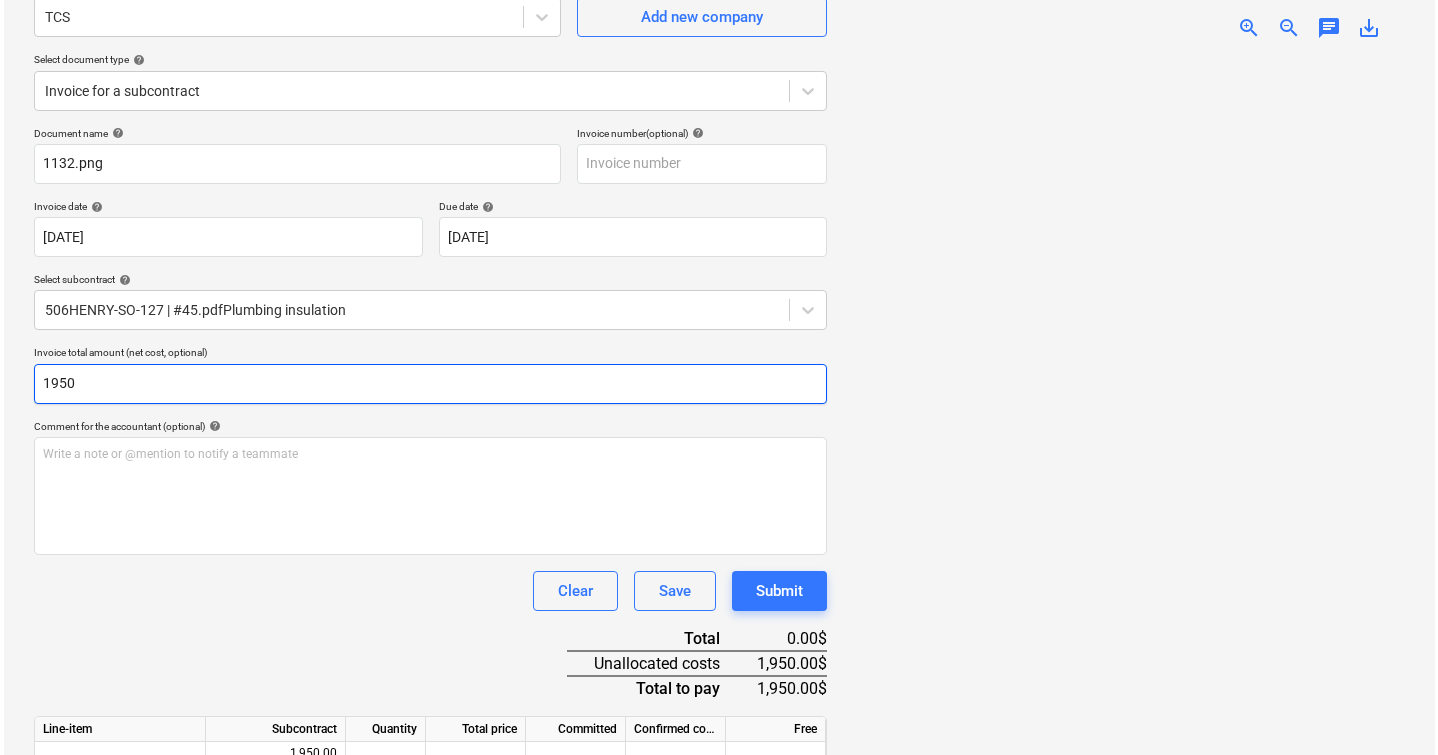 scroll, scrollTop: 292, scrollLeft: 0, axis: vertical 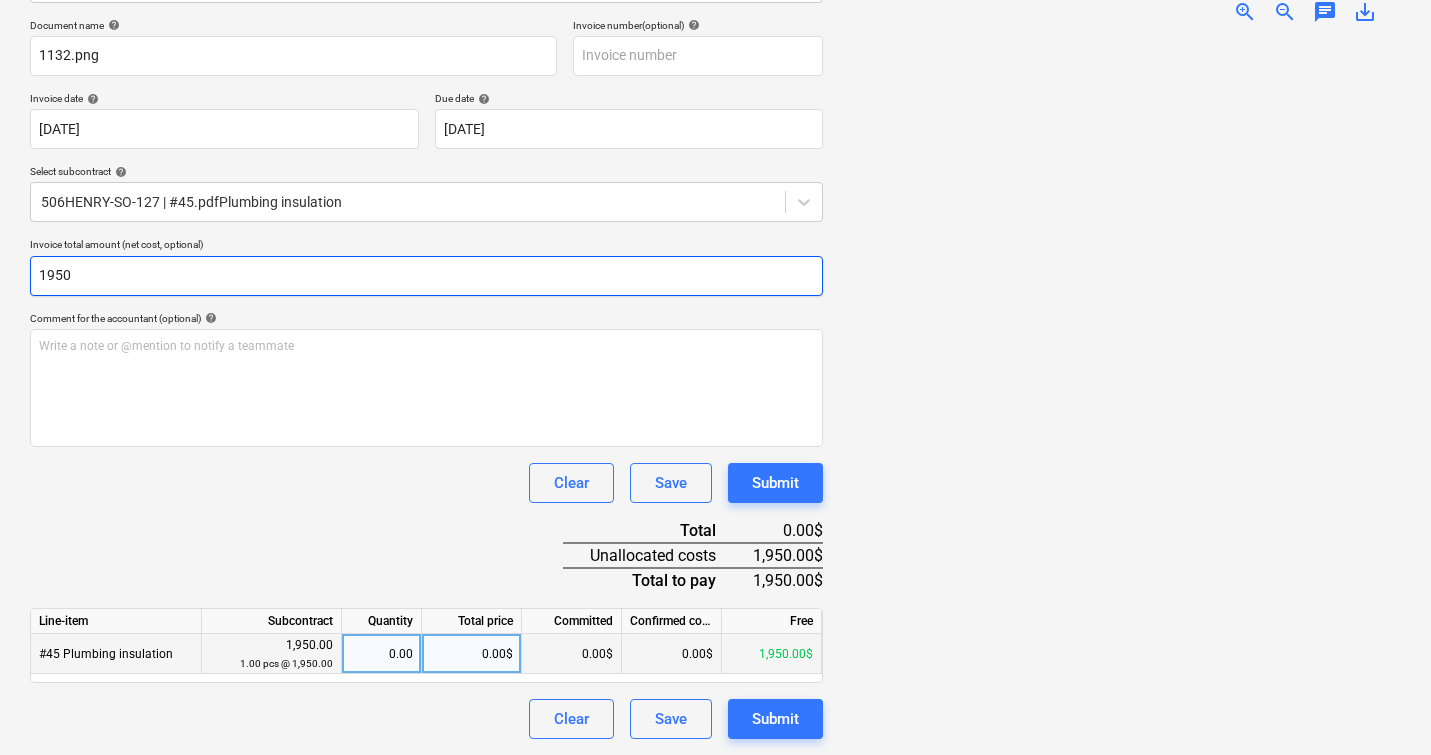 type on "1950" 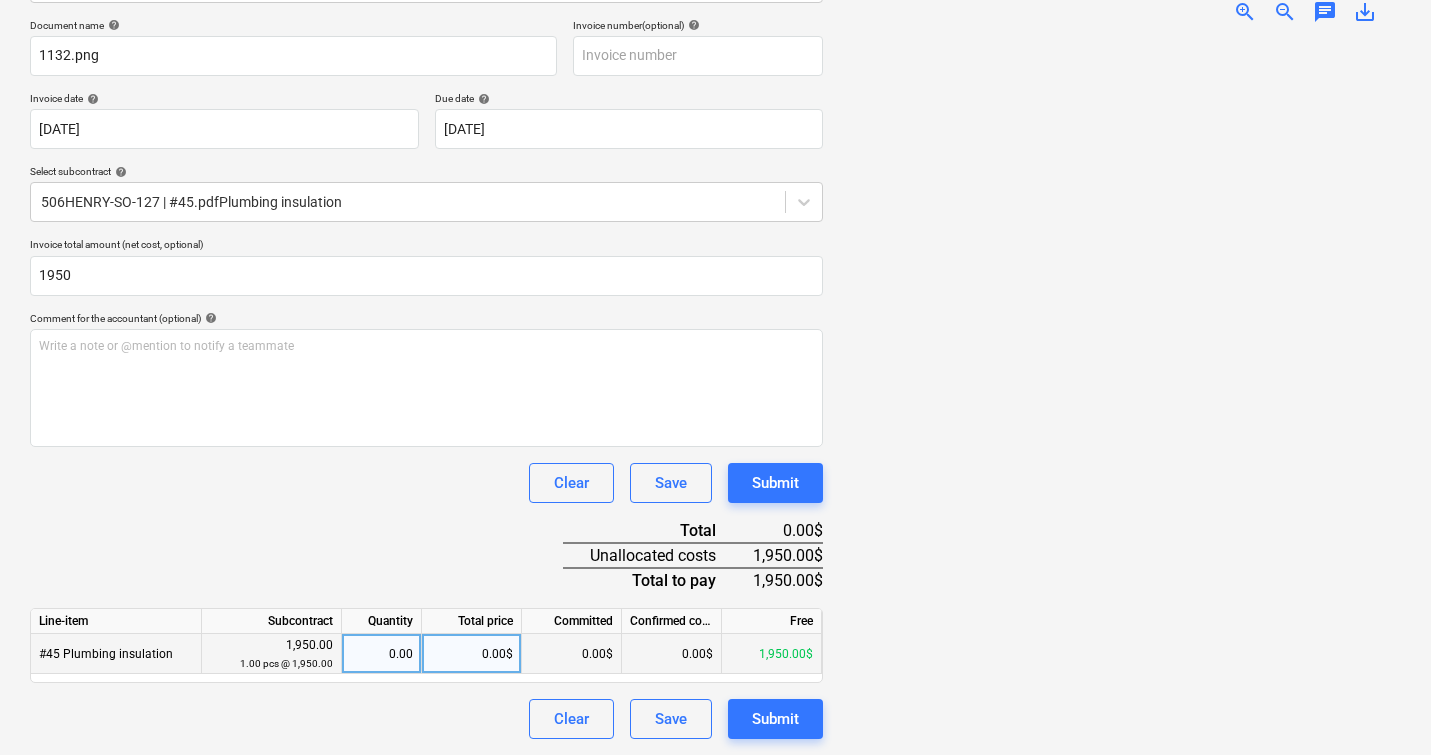 click on "0.00$" at bounding box center (472, 654) 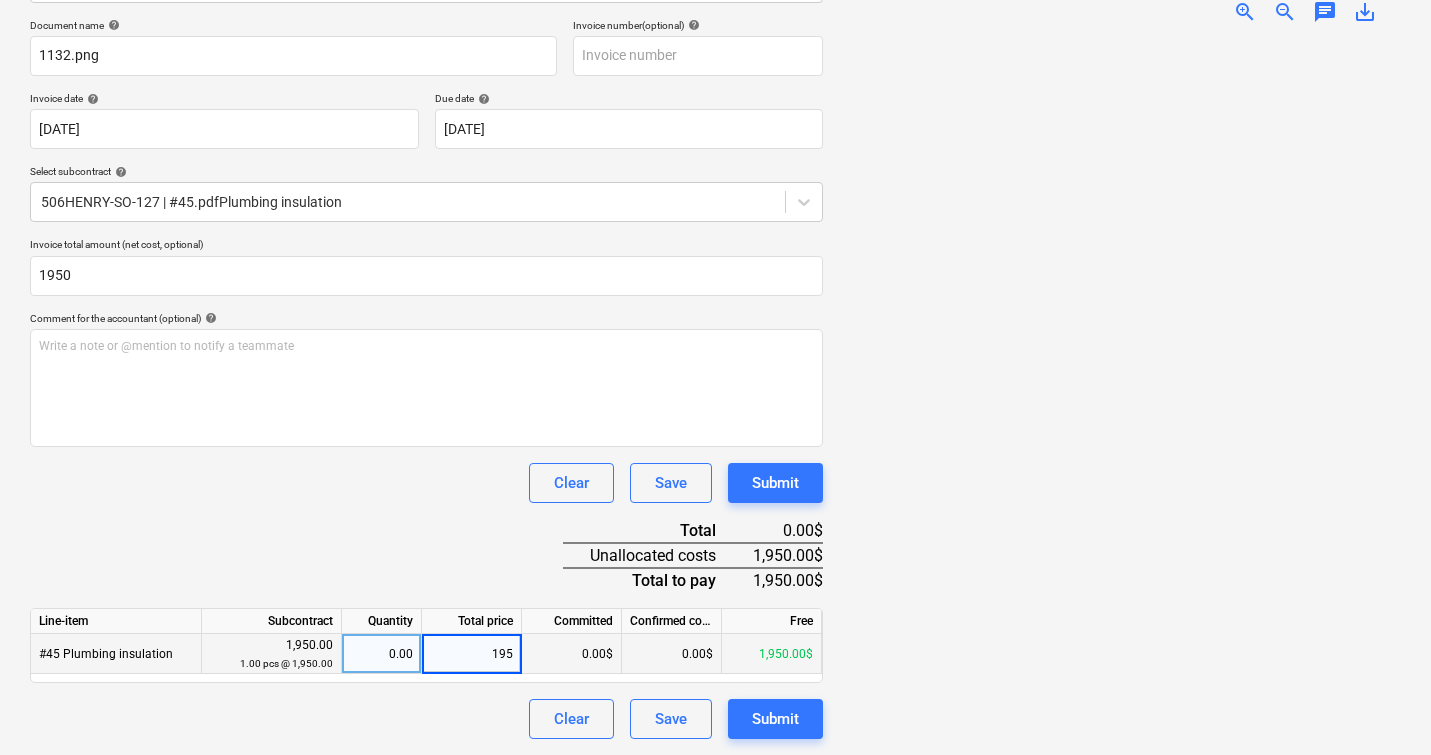 type on "1950" 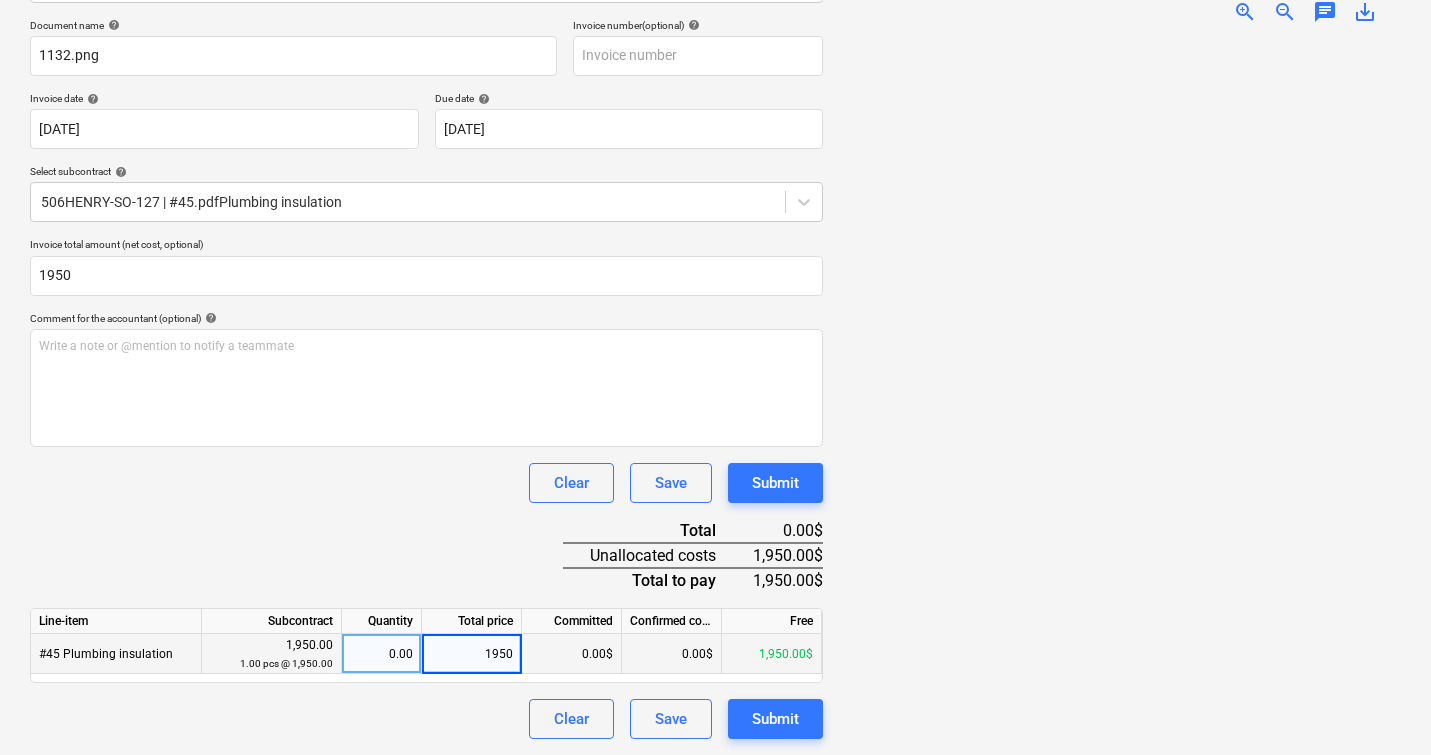 click at bounding box center [1120, 389] 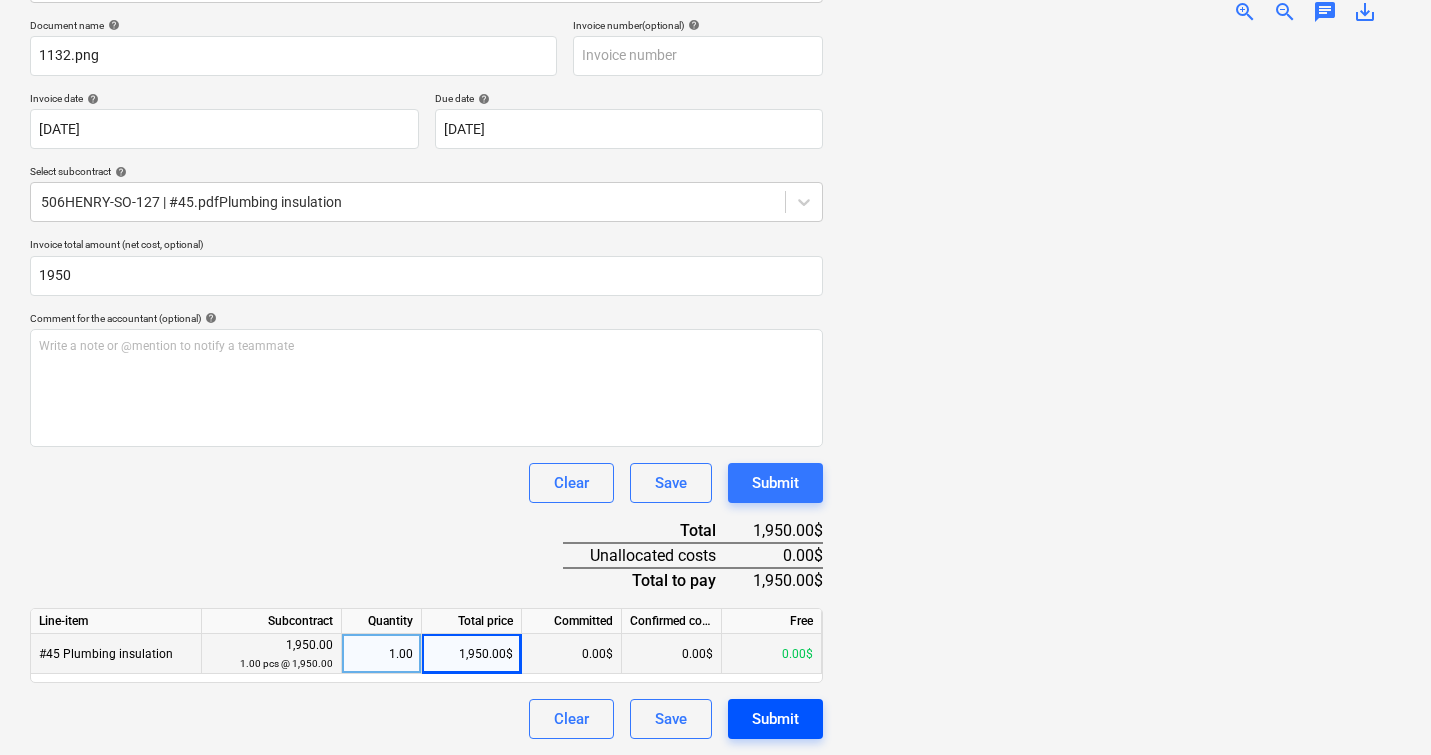 click on "Submit" at bounding box center (775, 719) 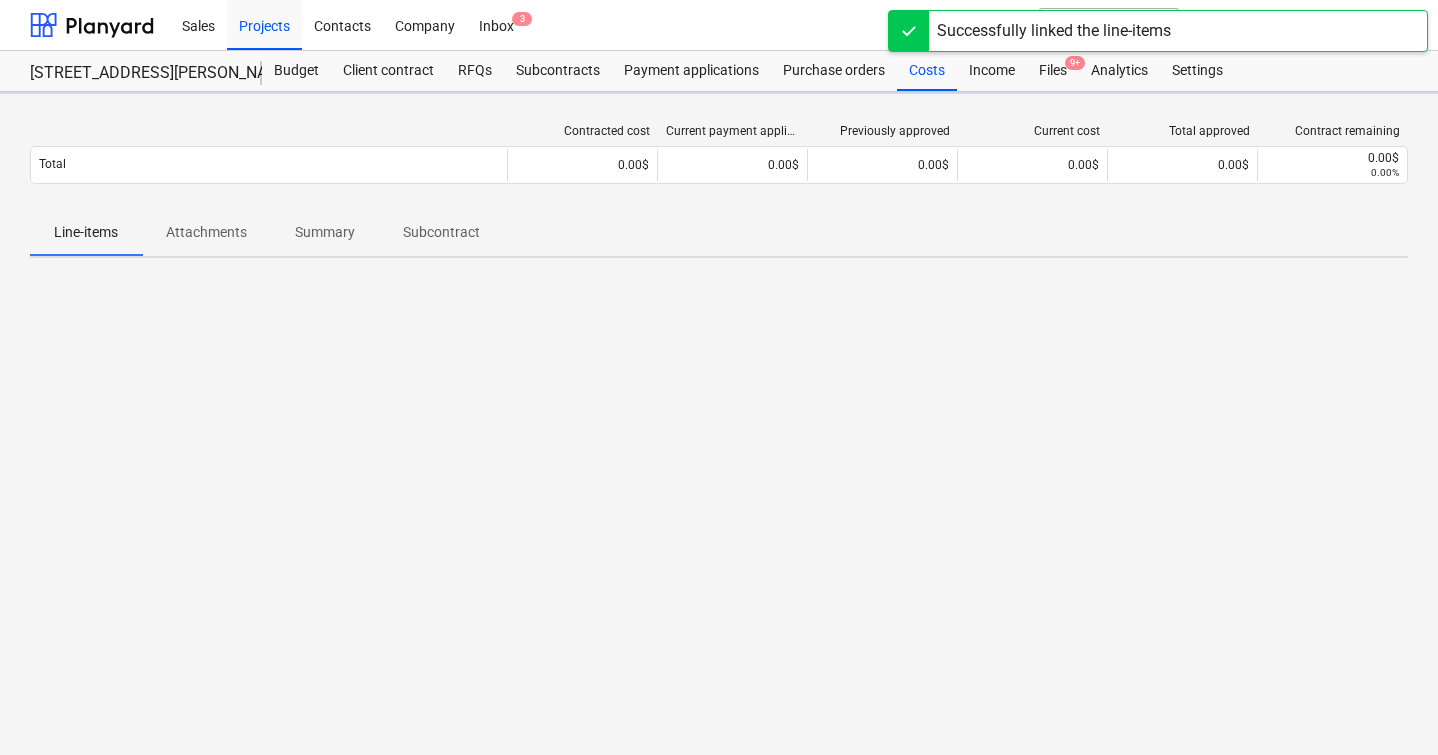 scroll, scrollTop: 0, scrollLeft: 0, axis: both 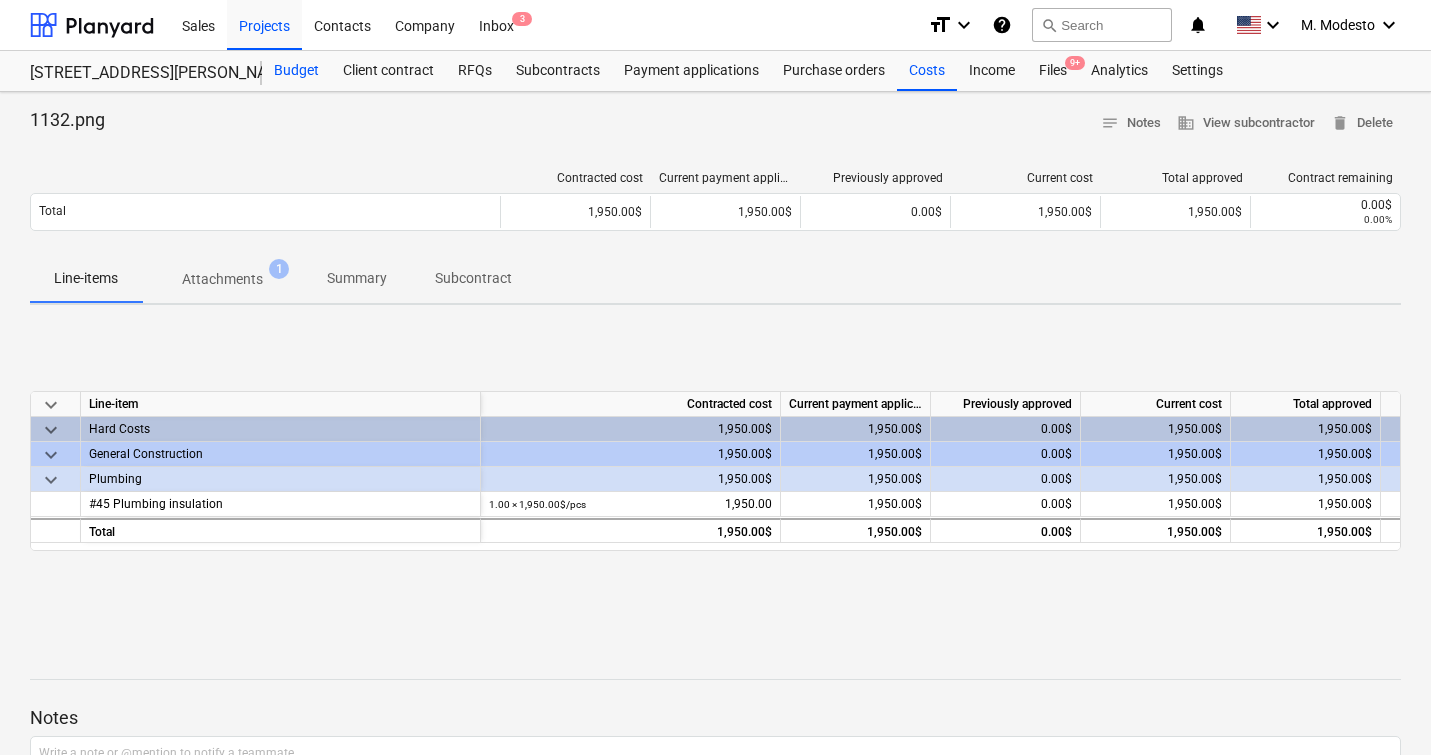 click on "Budget" at bounding box center (296, 71) 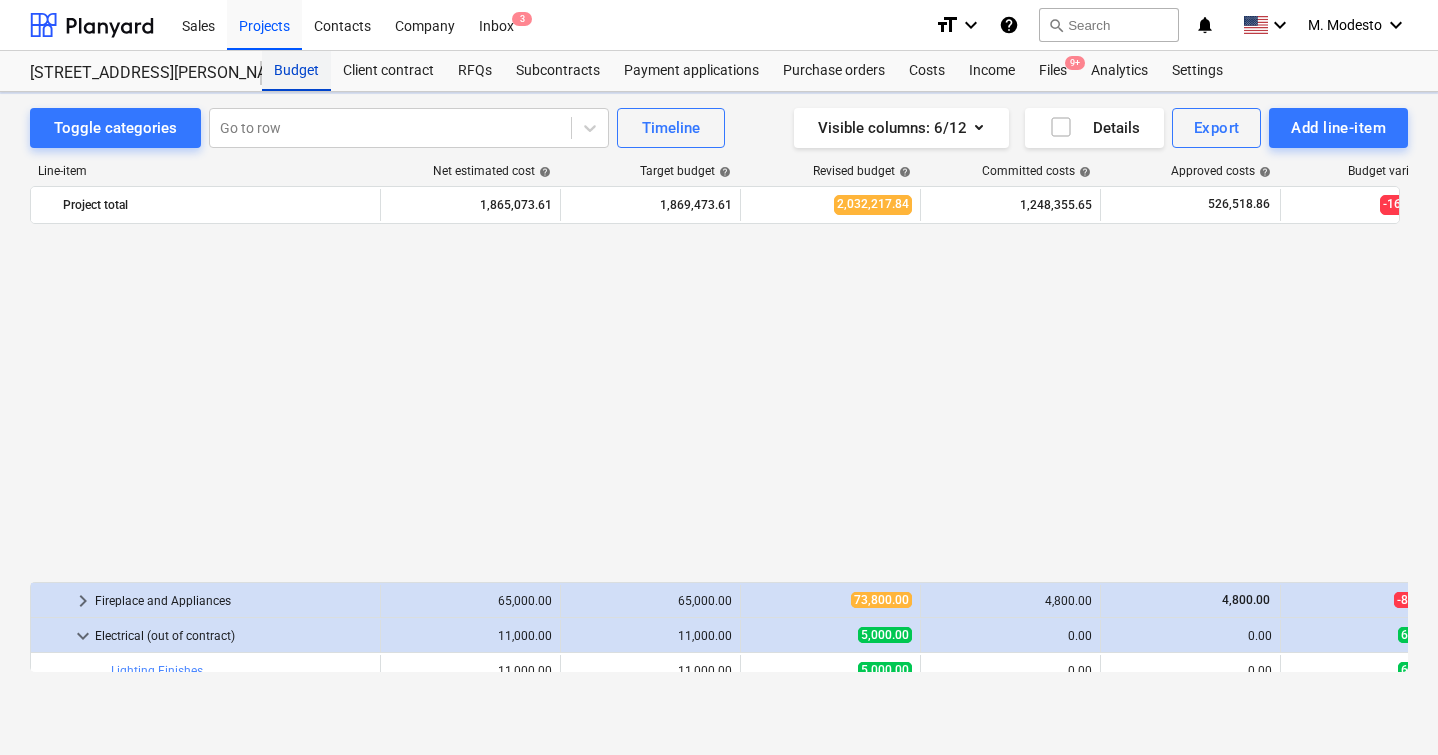 scroll, scrollTop: 1050, scrollLeft: 0, axis: vertical 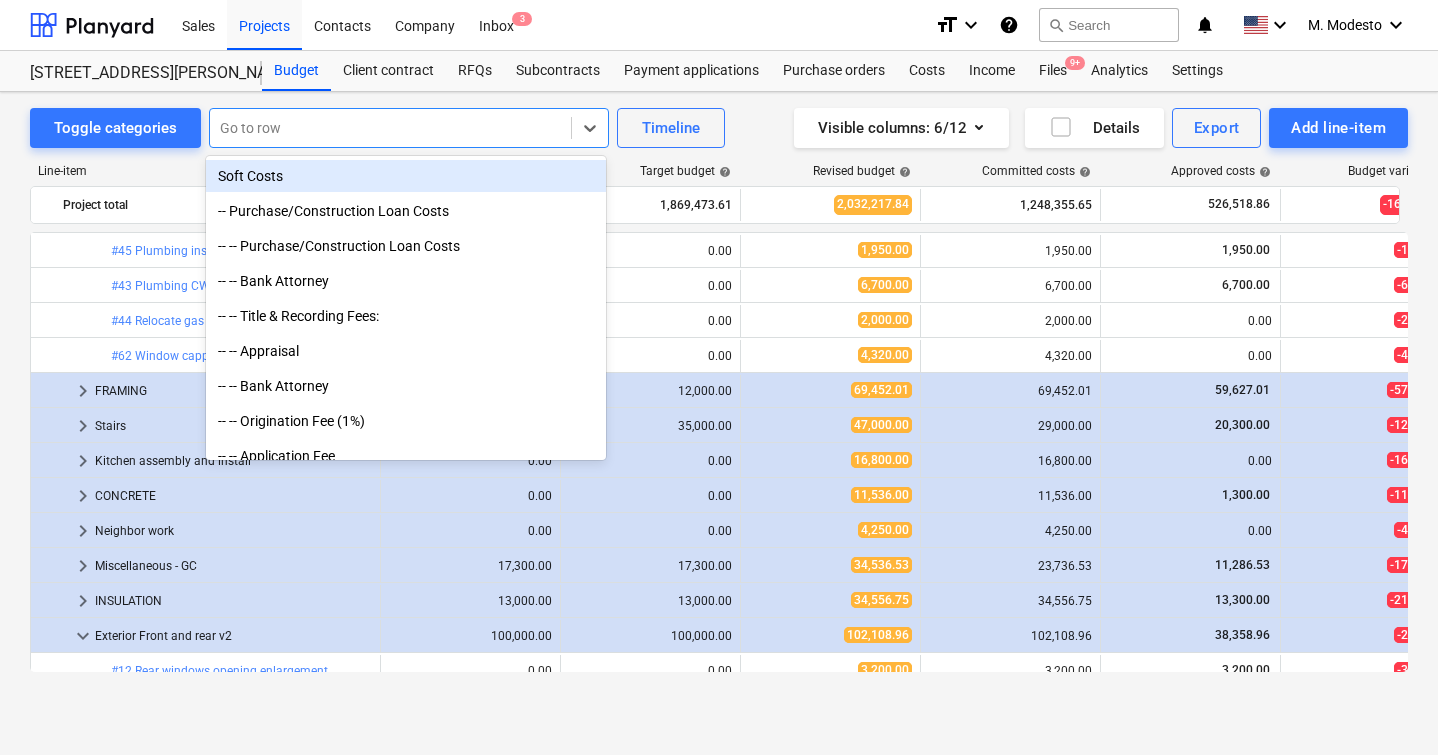 click at bounding box center [390, 128] 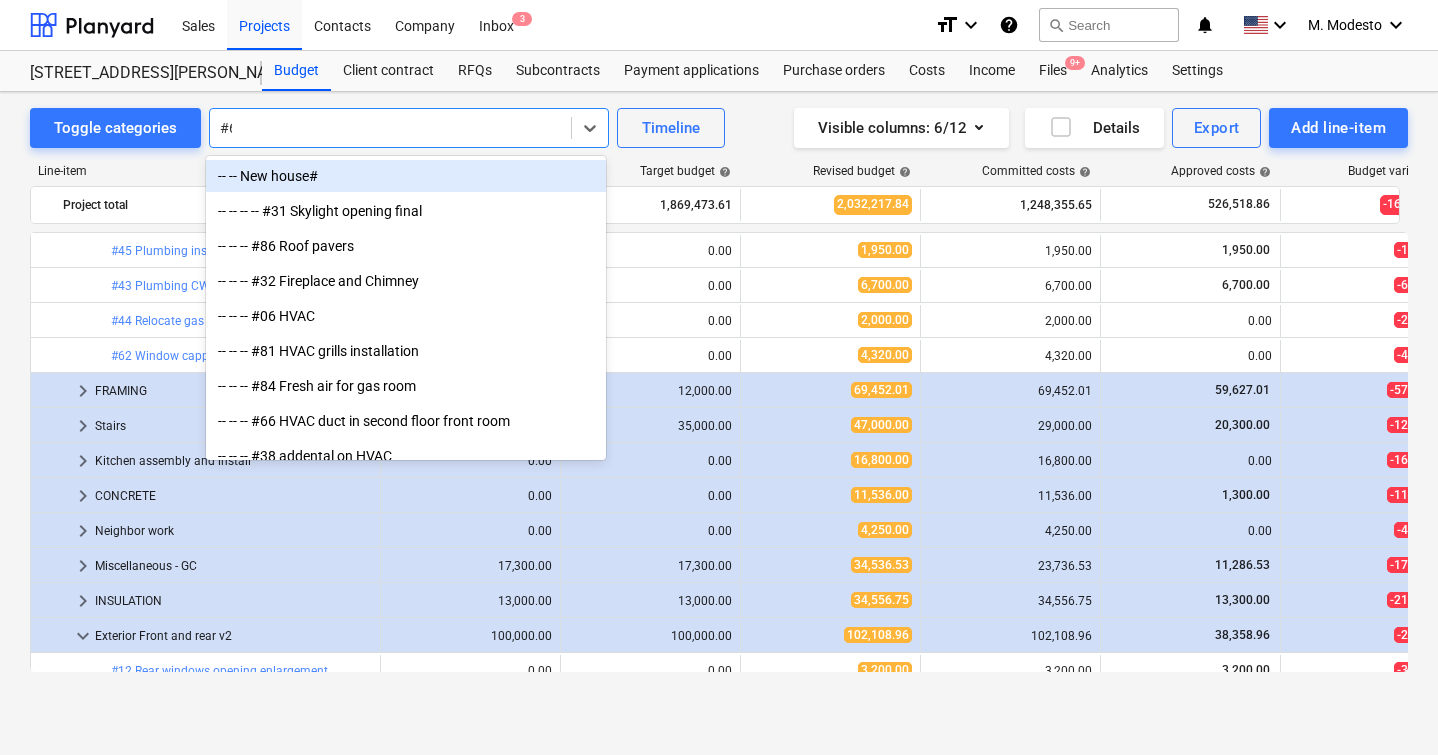 type on "#62" 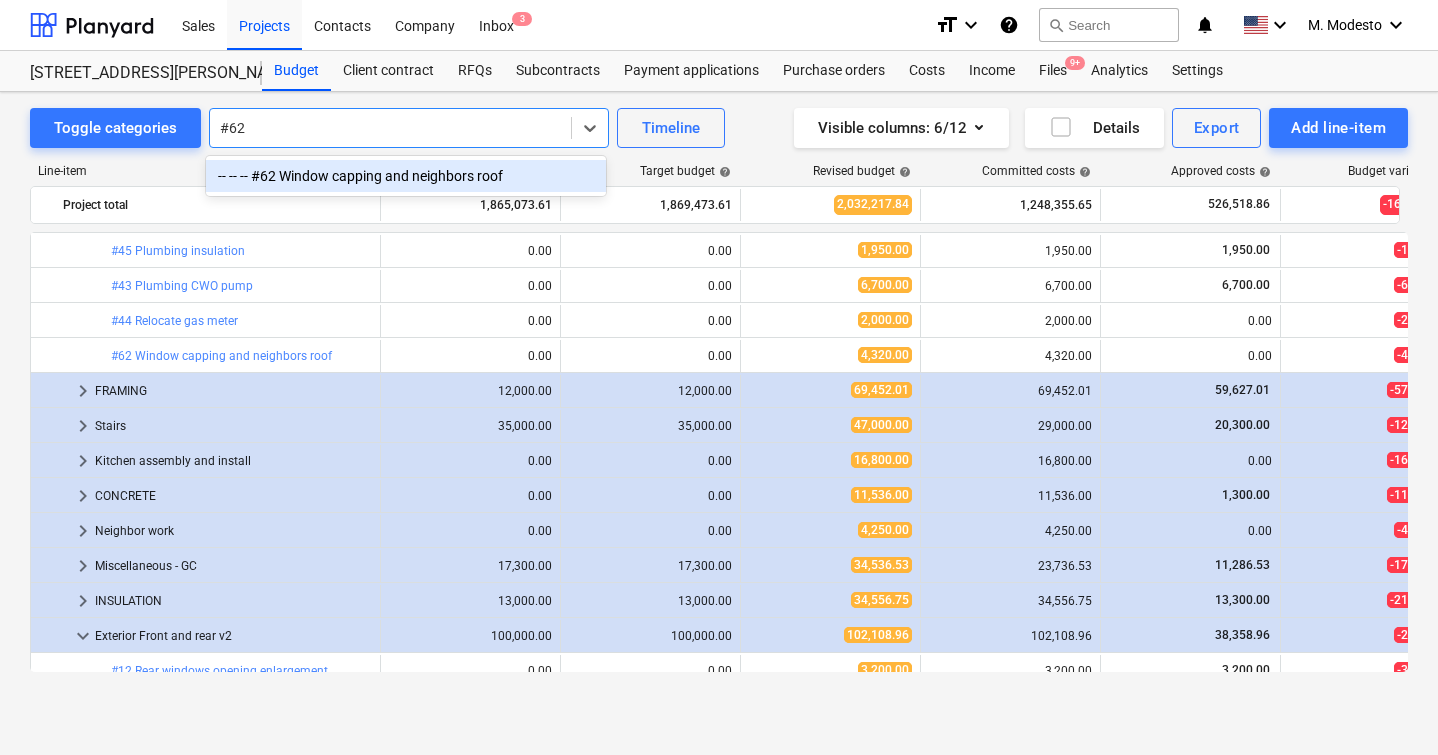 click on "-- -- --   #62 Window capping and neighbors roof" at bounding box center [406, 176] 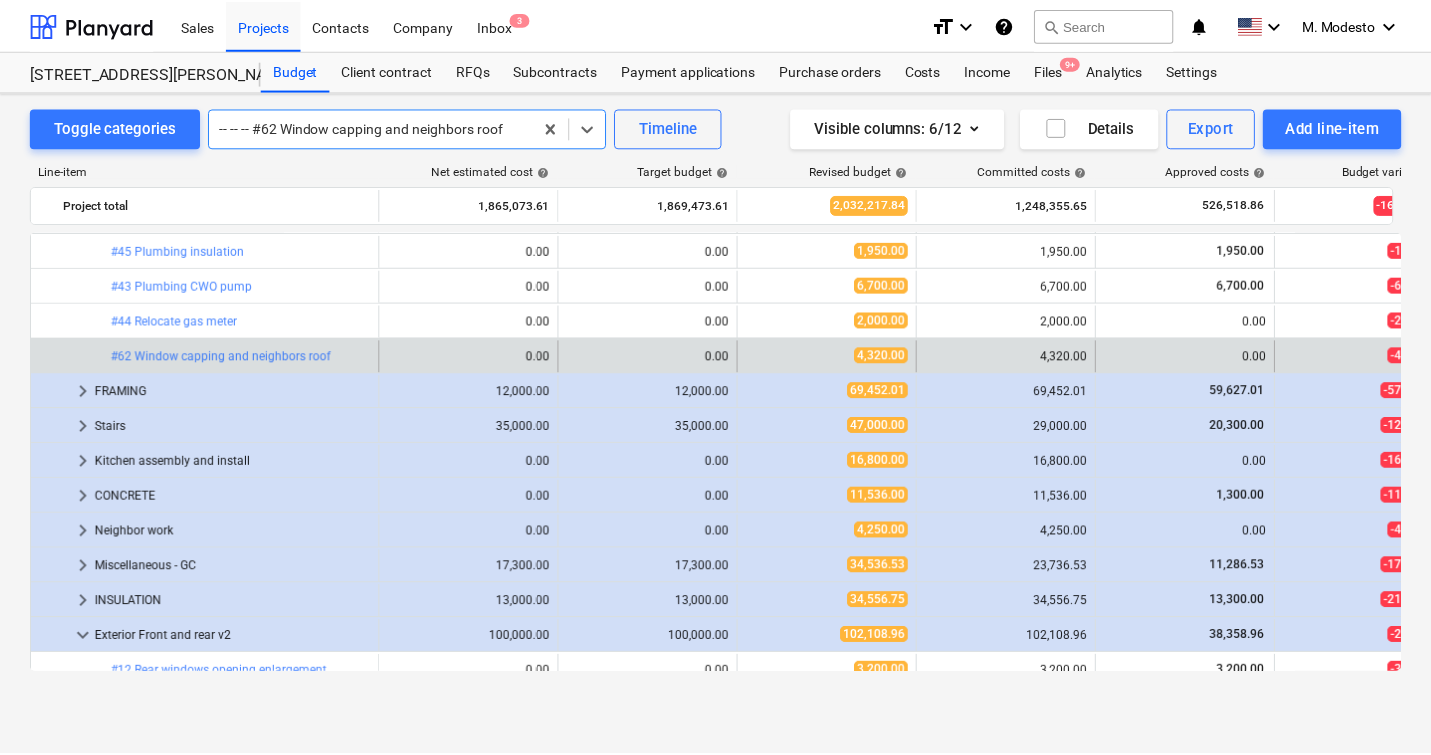 scroll, scrollTop: 1155, scrollLeft: 0, axis: vertical 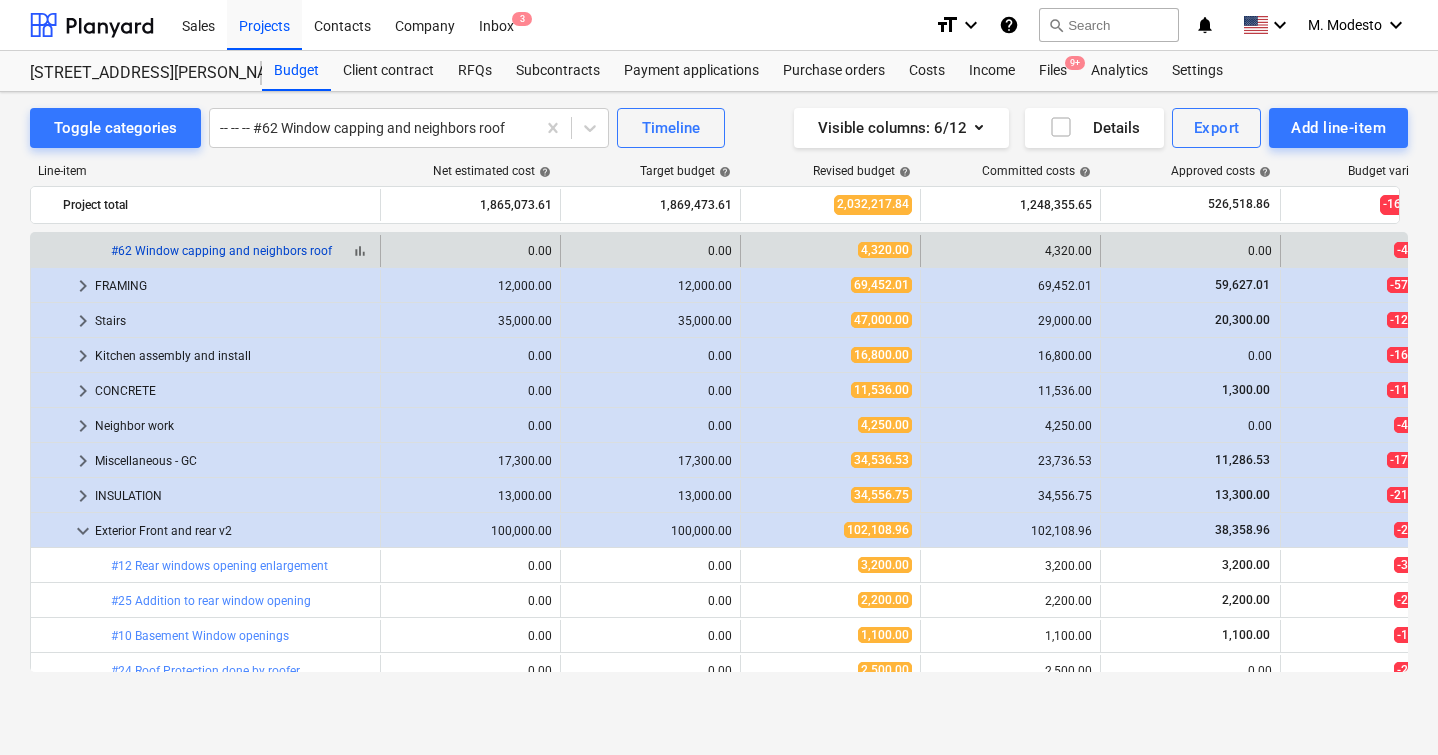 copy on "bar_chart  #62 Window capping and neighbors roof" 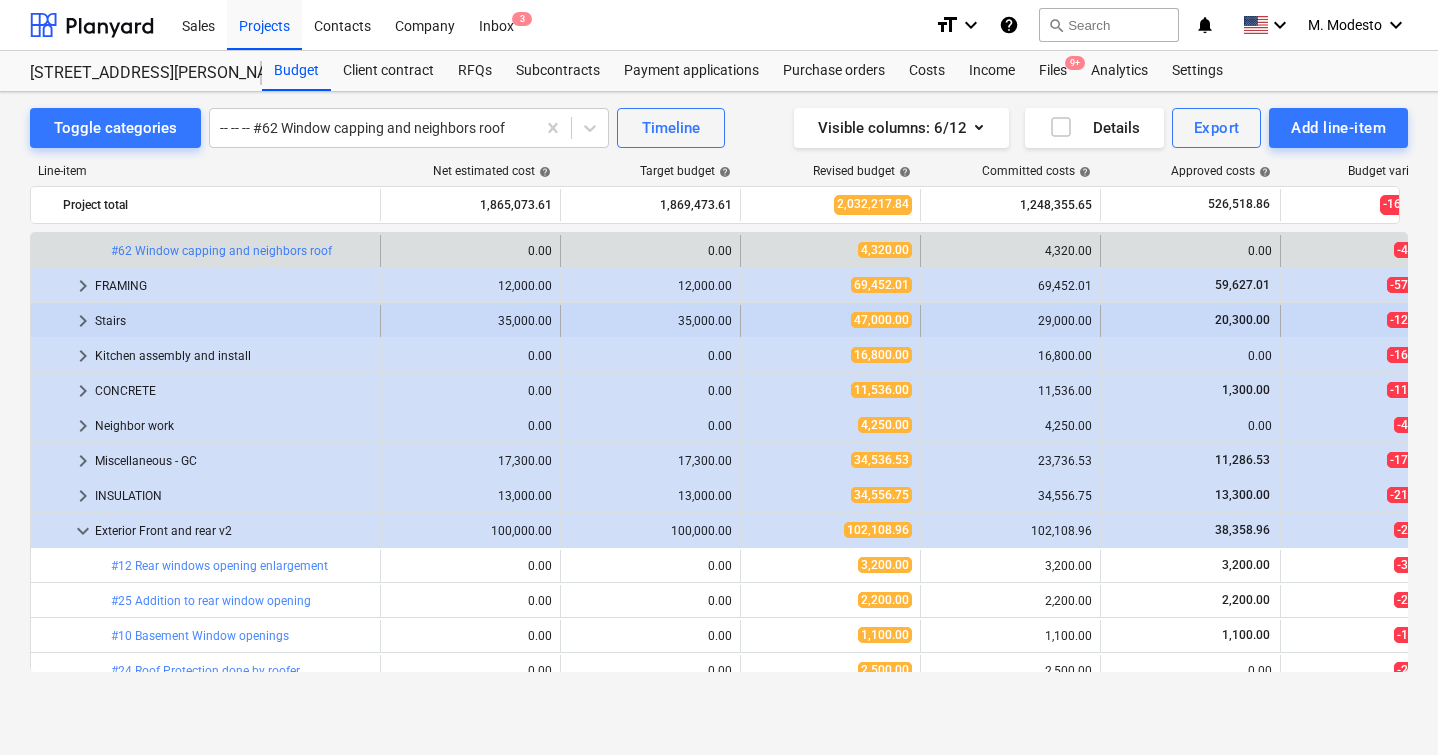 drag, startPoint x: 110, startPoint y: 252, endPoint x: 342, endPoint y: 320, distance: 241.76021 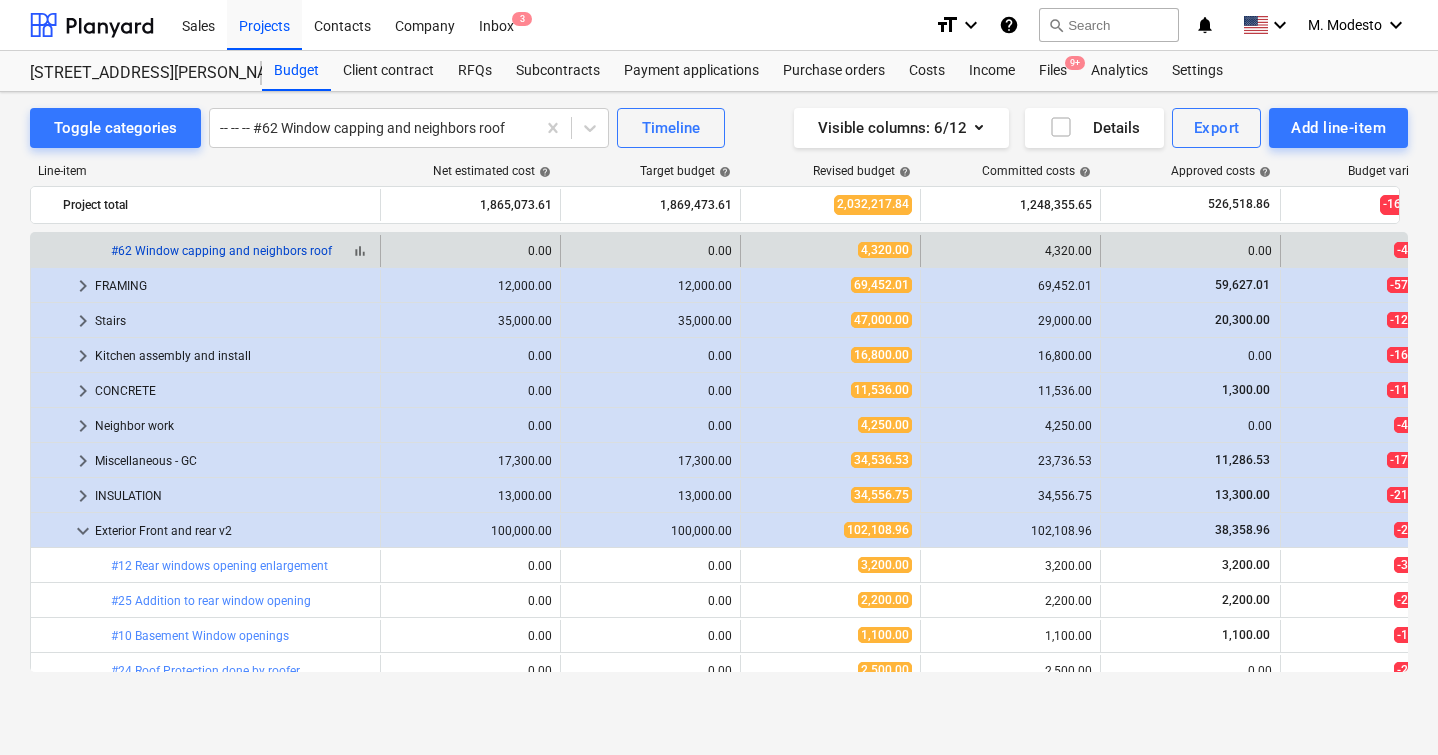 click on "#62 Window capping and neighbors roof" at bounding box center [221, 251] 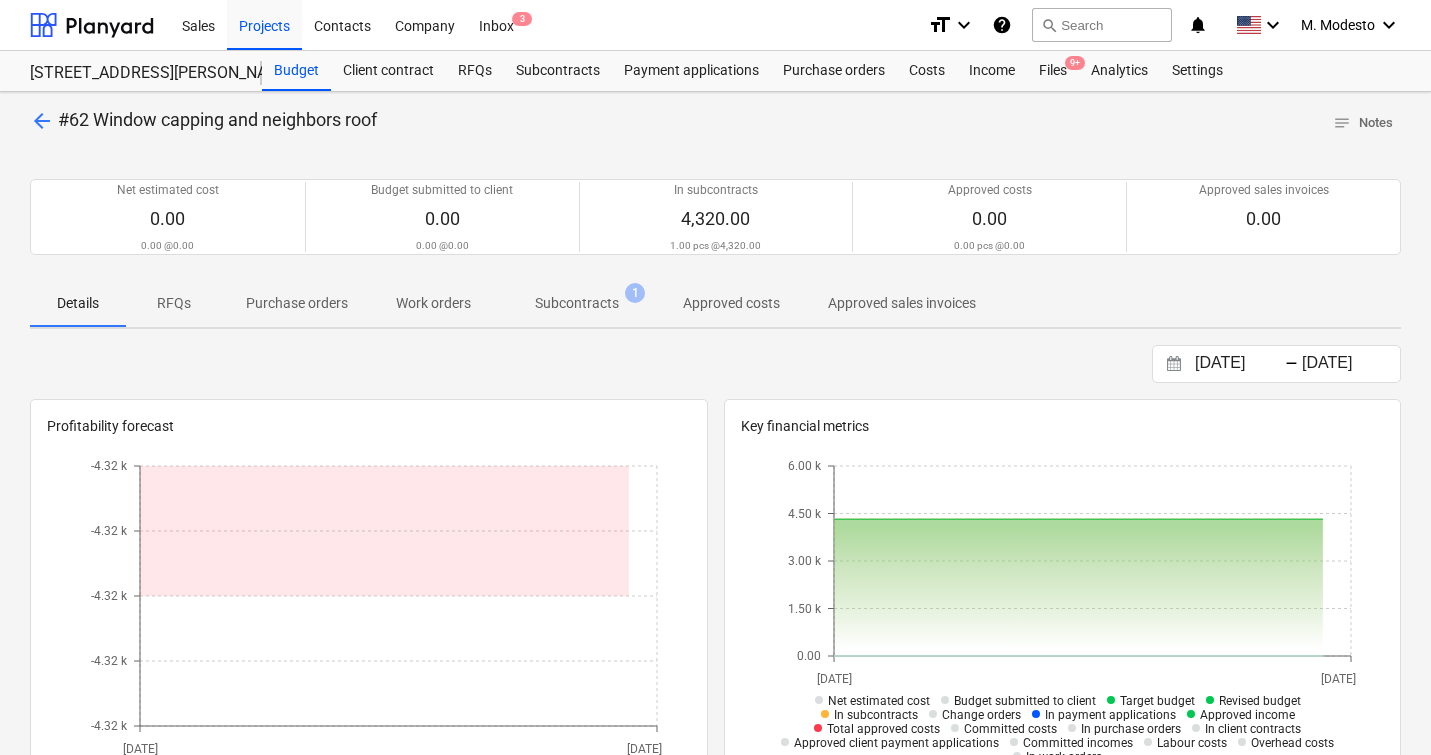 click on "Subcontracts" at bounding box center [577, 303] 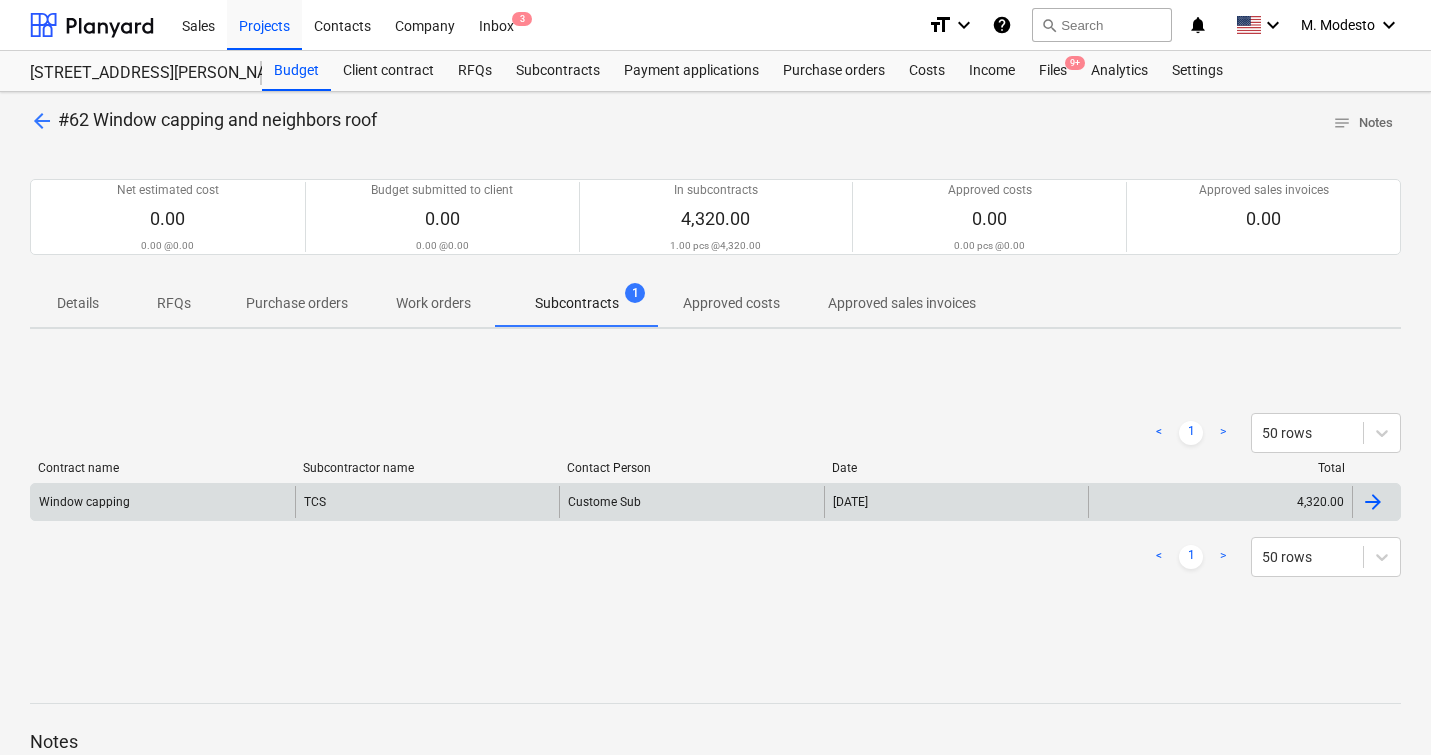 click on "[DATE]" at bounding box center (956, 502) 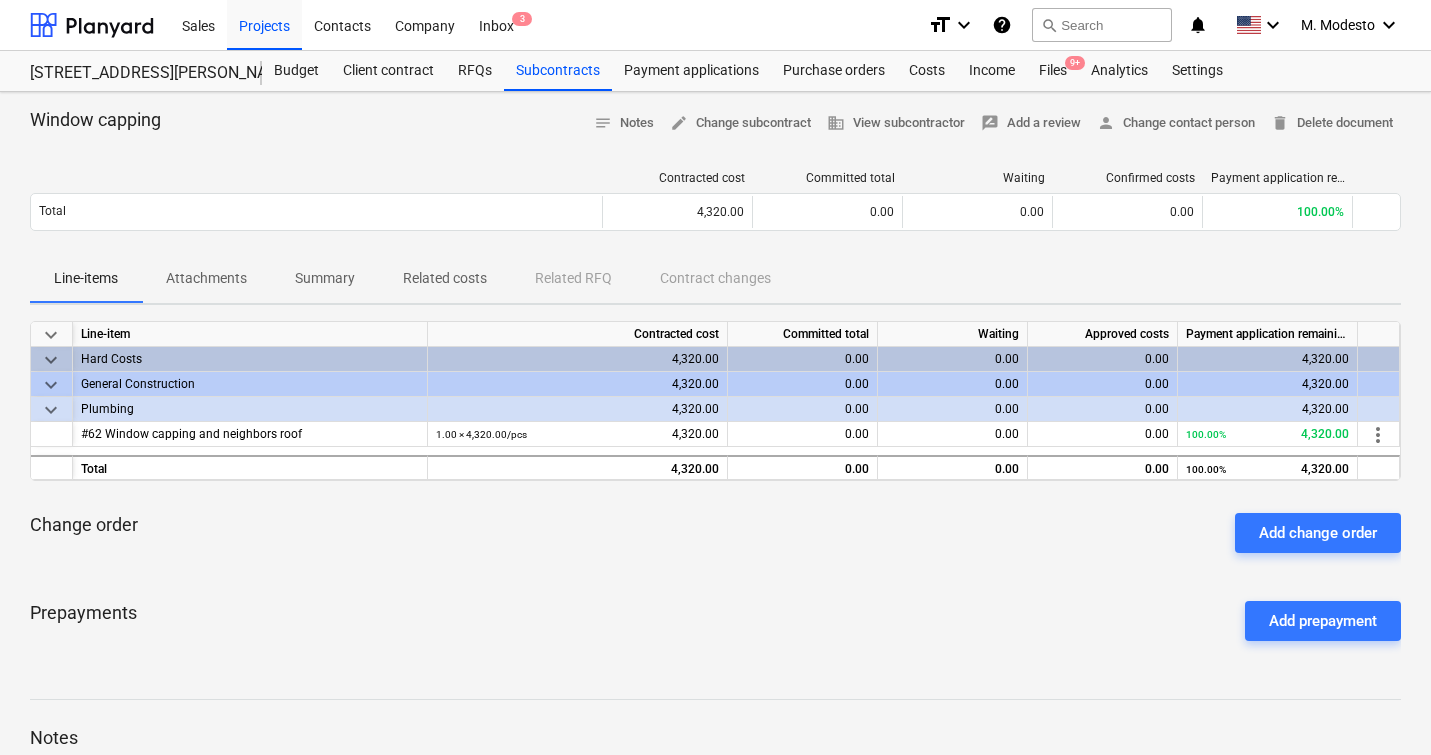 click on "Related costs" at bounding box center [445, 279] 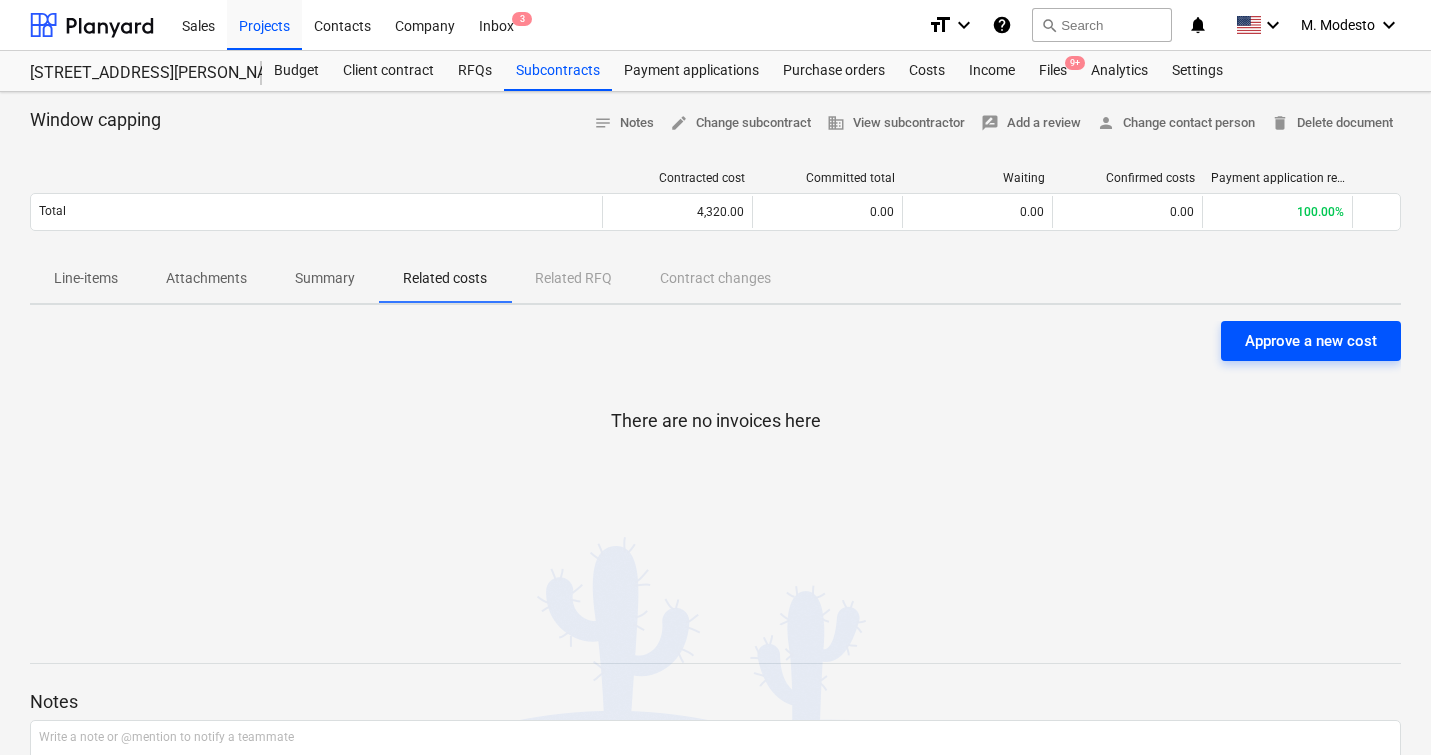 click on "Approve a new cost" at bounding box center [1311, 341] 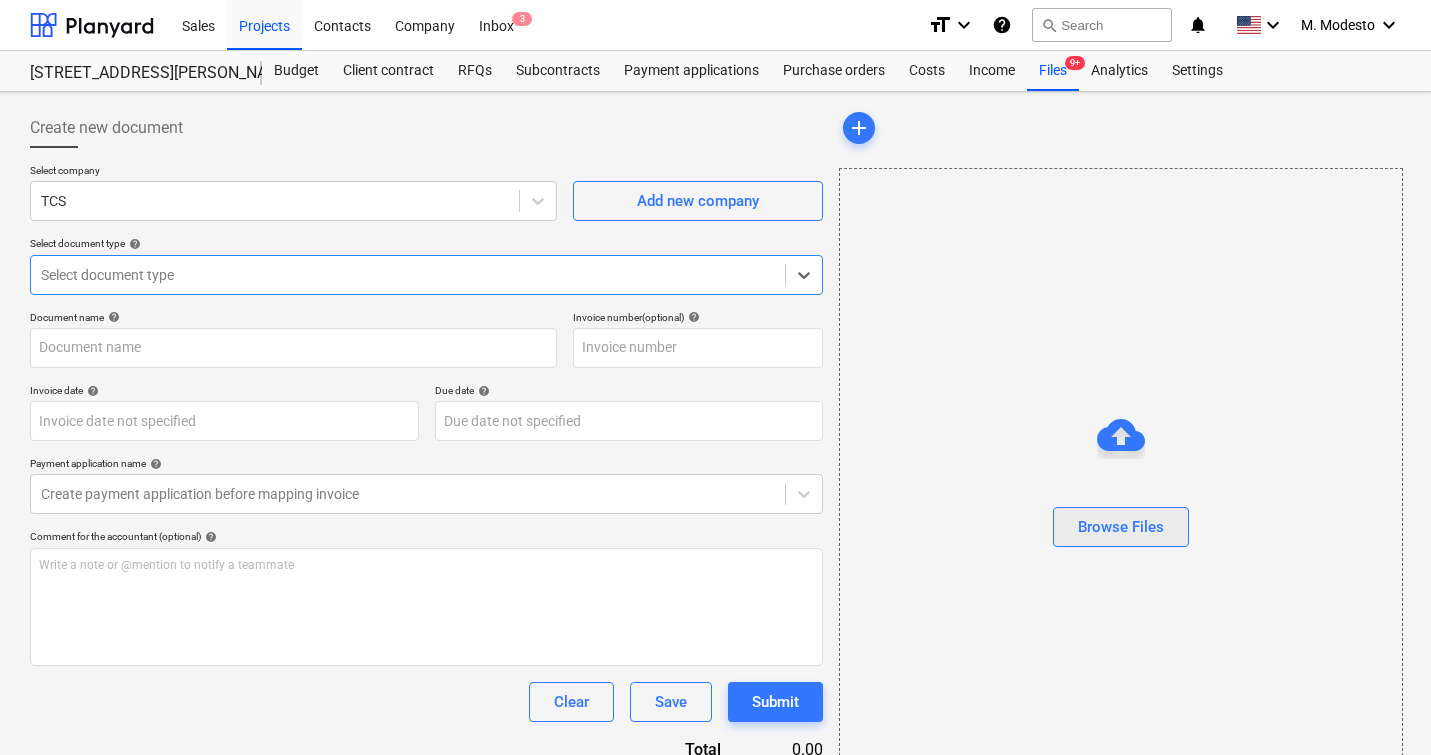 click on "Browse Files" at bounding box center (1121, 527) 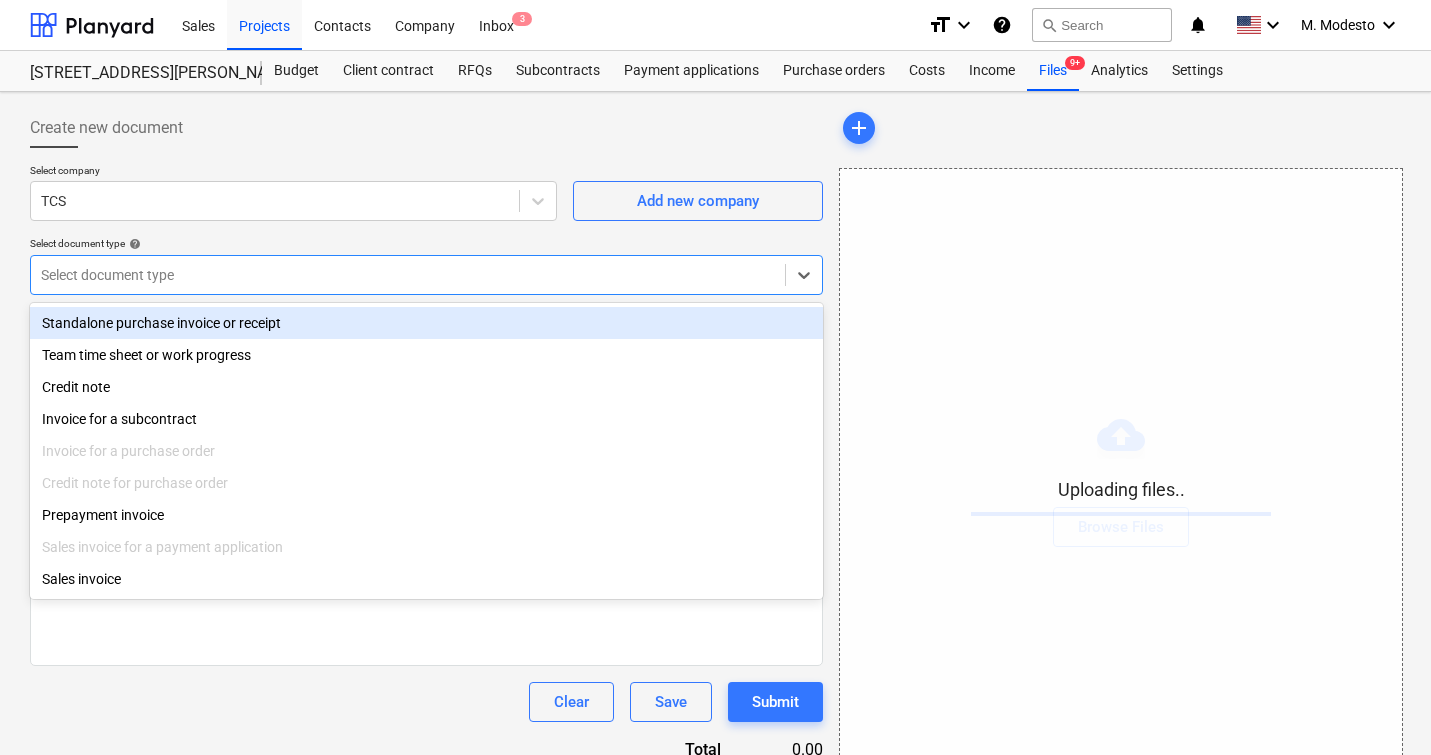 click on "Select document type" at bounding box center (408, 275) 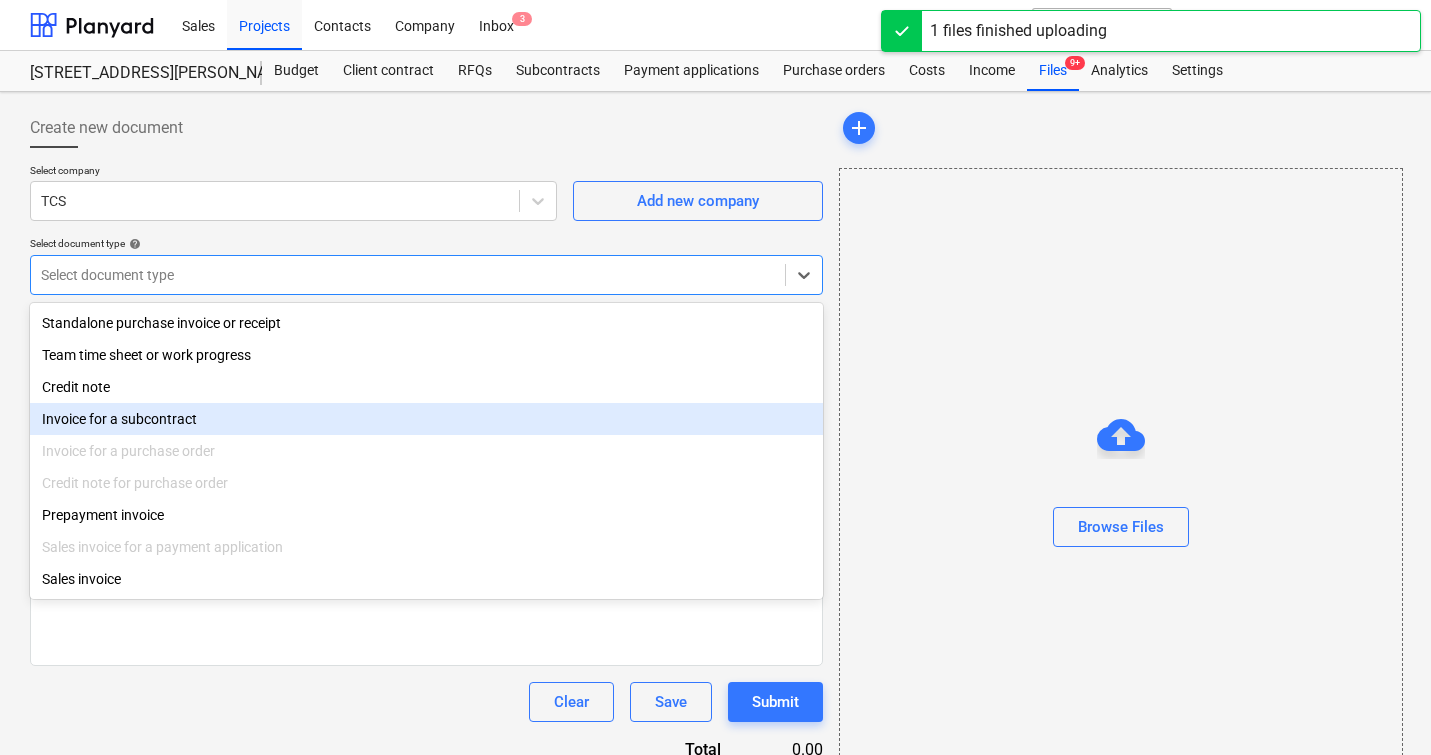click on "Invoice for a subcontract" at bounding box center [426, 419] 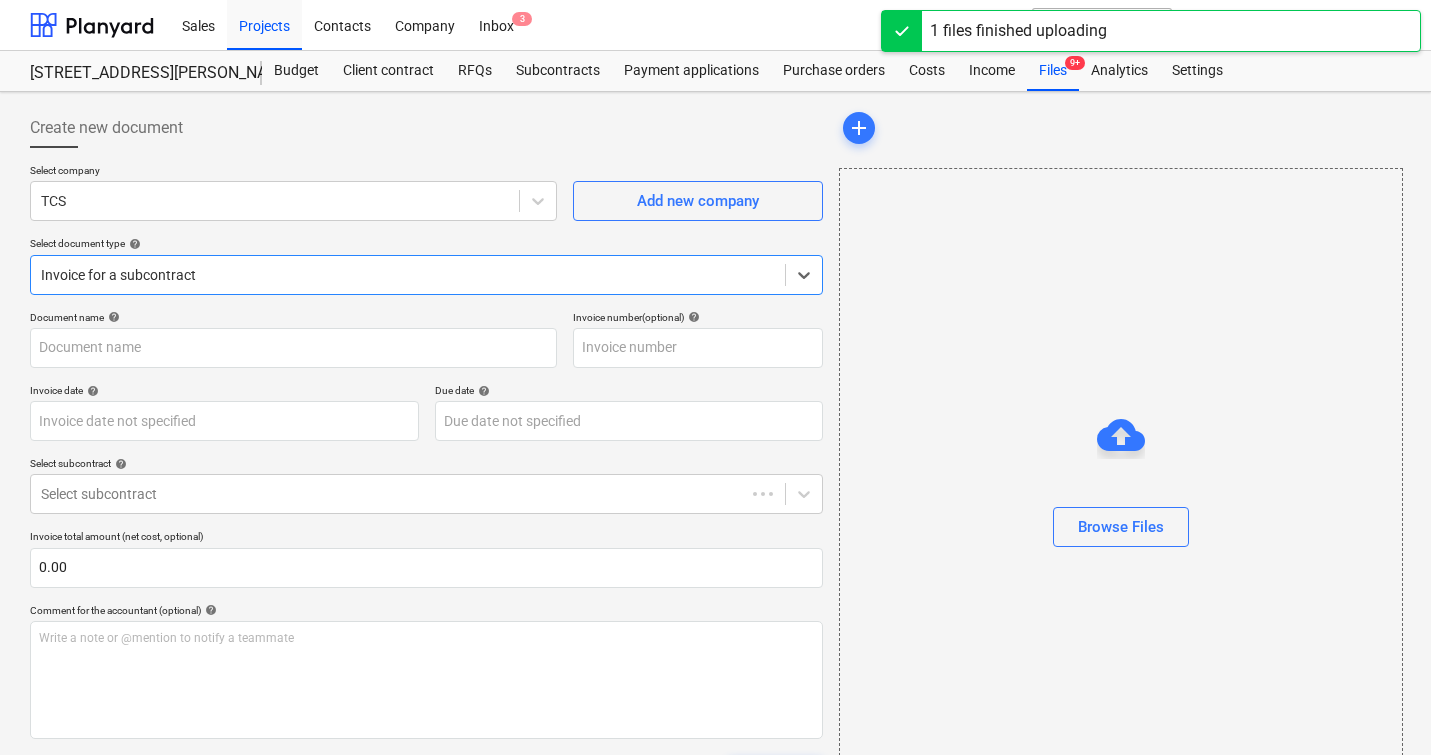 type on "1138.png" 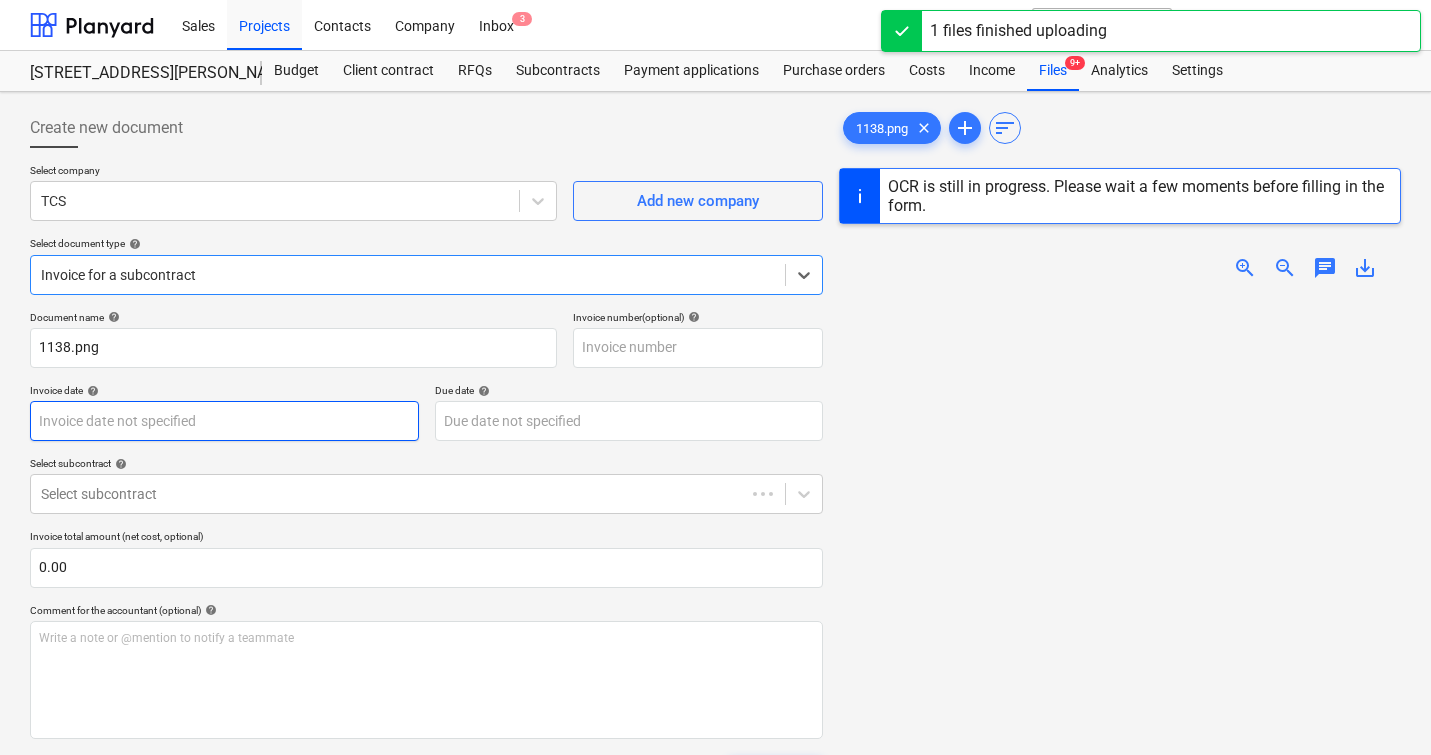 click on "Sales Projects Contacts Company Inbox 3 format_size keyboard_arrow_down help search Search notifications 0 keyboard_arrow_down M. Modesto keyboard_arrow_down [STREET_ADDRESS][PERSON_NAME][PERSON_NAME] Budget Client contract RFQs Subcontracts Payment applications Purchase orders Costs Income Files 9+ Analytics Settings Create new document Select company TCS   Add new company Select document type help option Invoice for a subcontract, selected.   Select is focused ,type to refine list, press Down to open the menu,  Invoice for a subcontract Document name help 1138.png Invoice number  (optional) help Invoice date help Press the down arrow key to interact with the calendar and
select a date. Press the question mark key to get the keyboard shortcuts for changing dates. Due date help Press the down arrow key to interact with the calendar and
select a date. Press the question mark key to get the keyboard shortcuts for changing dates. Select subcontract help Select subcontract 0.00 help ﻿ Clear Save Submit Total 0" at bounding box center (715, 377) 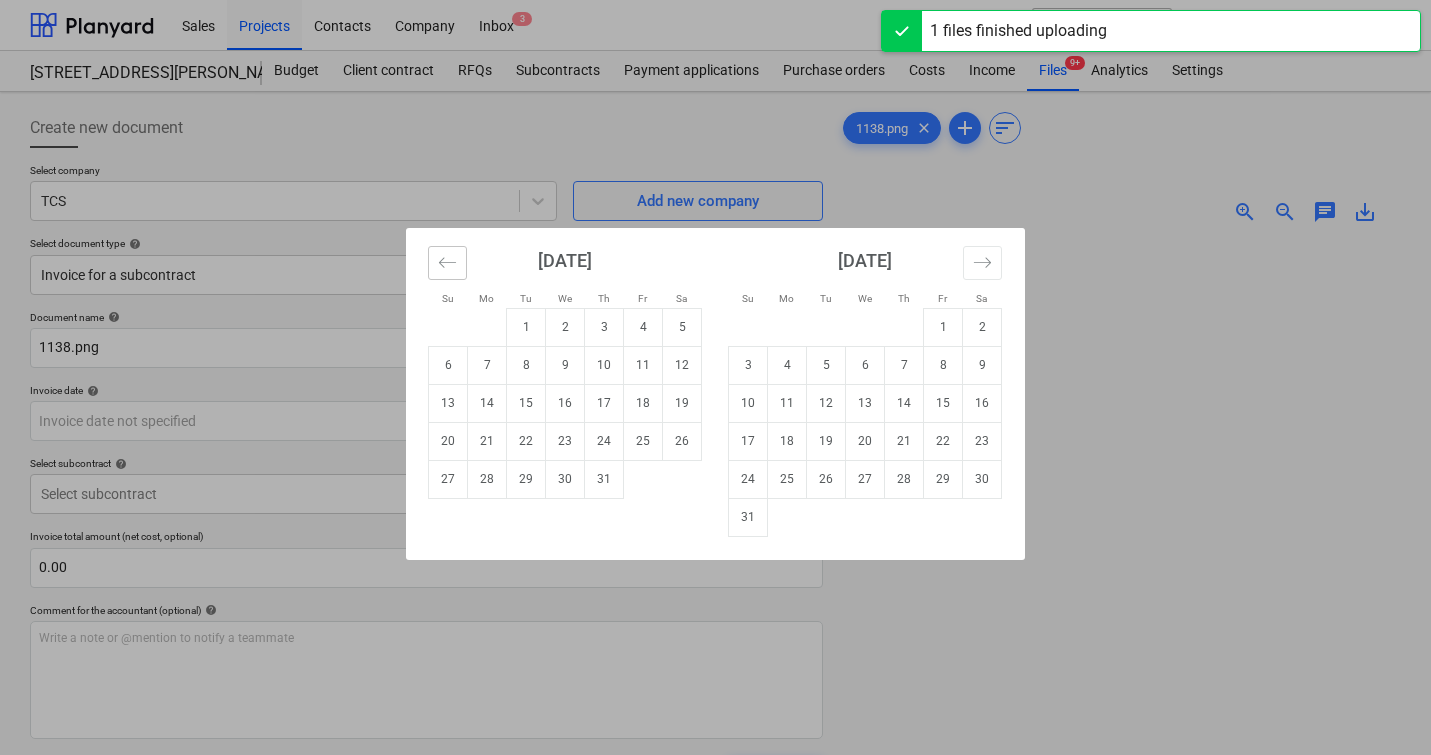 click 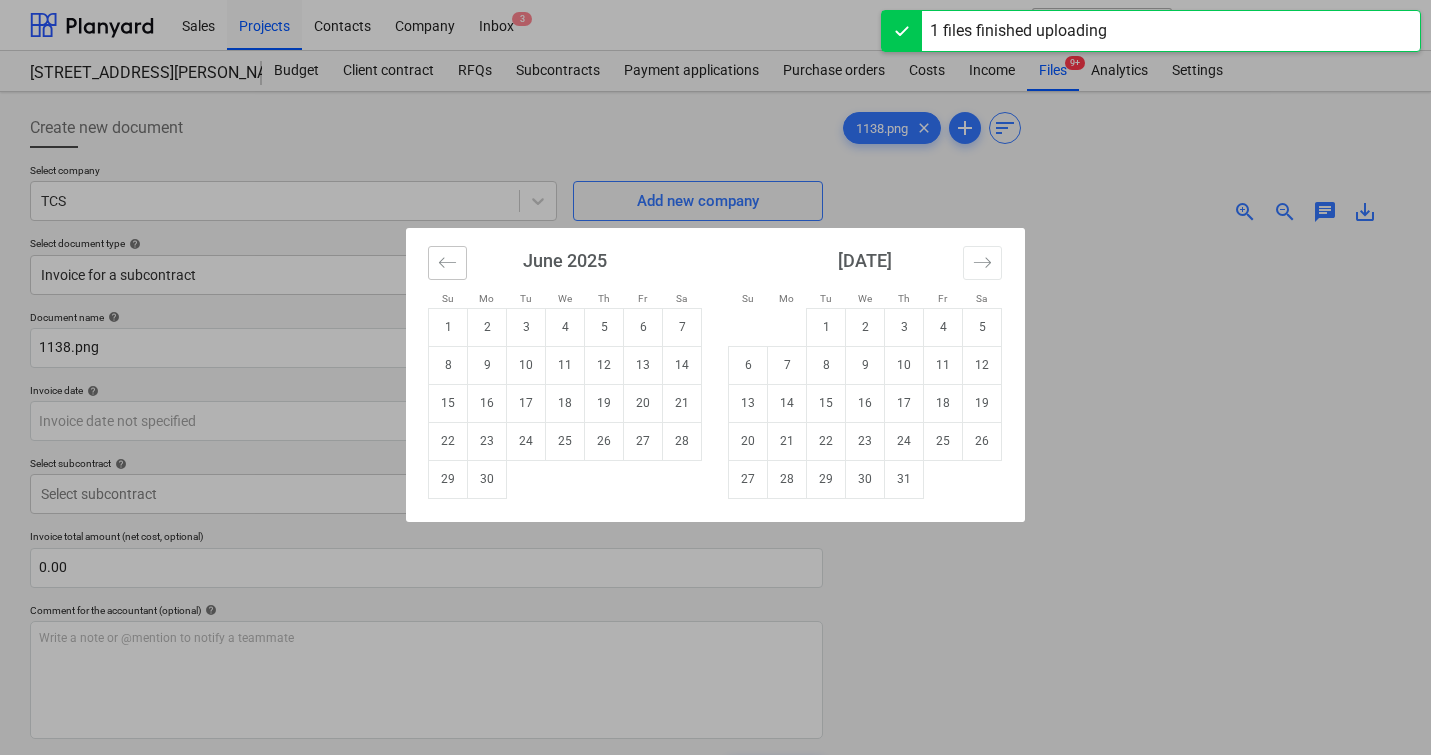 click 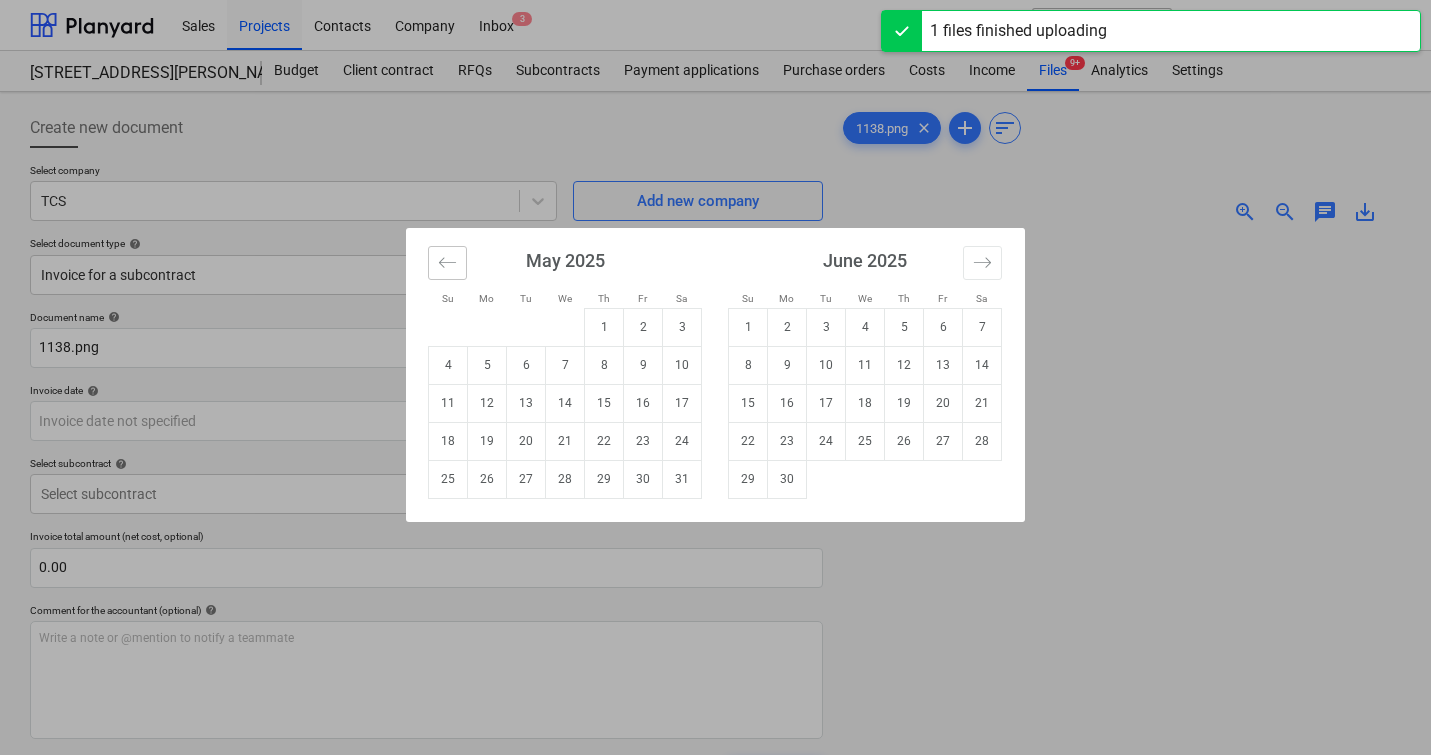 click 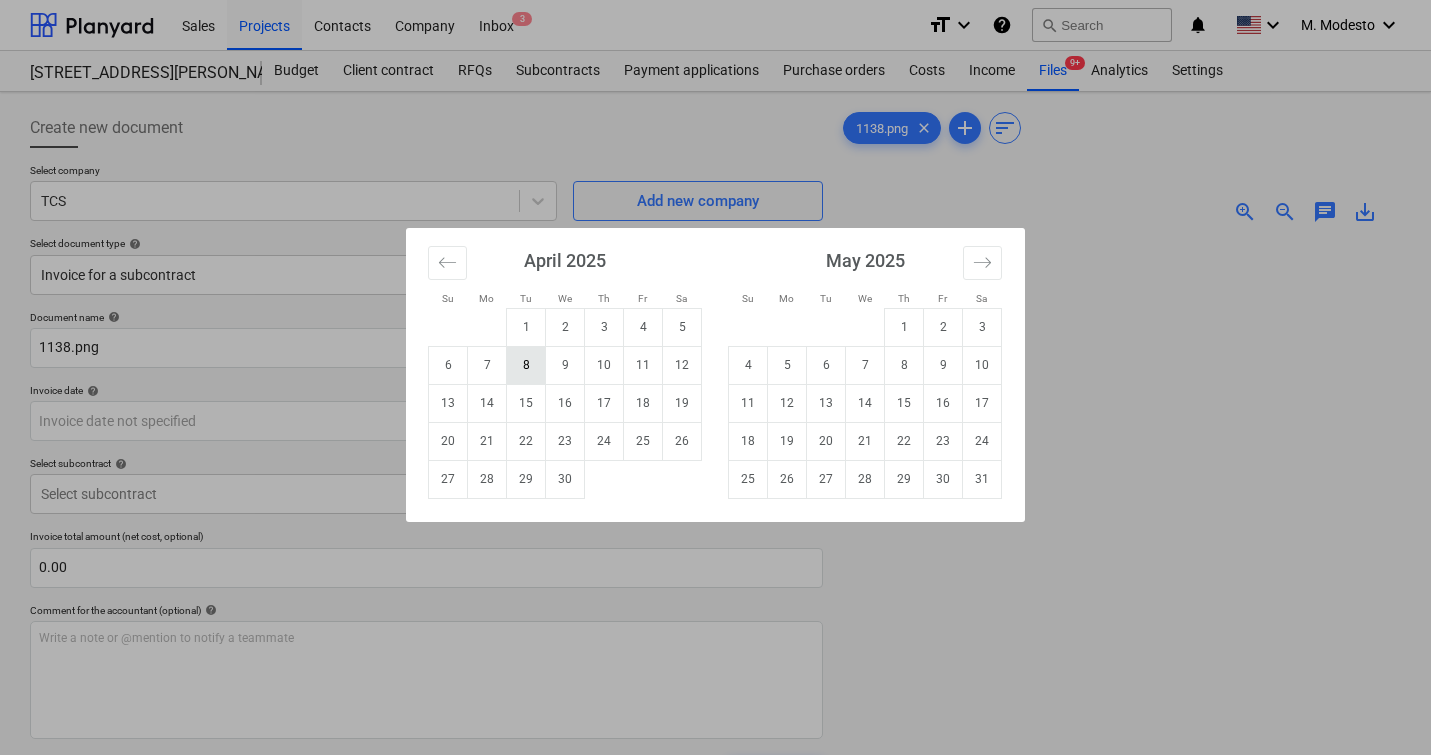 click on "8" at bounding box center [526, 365] 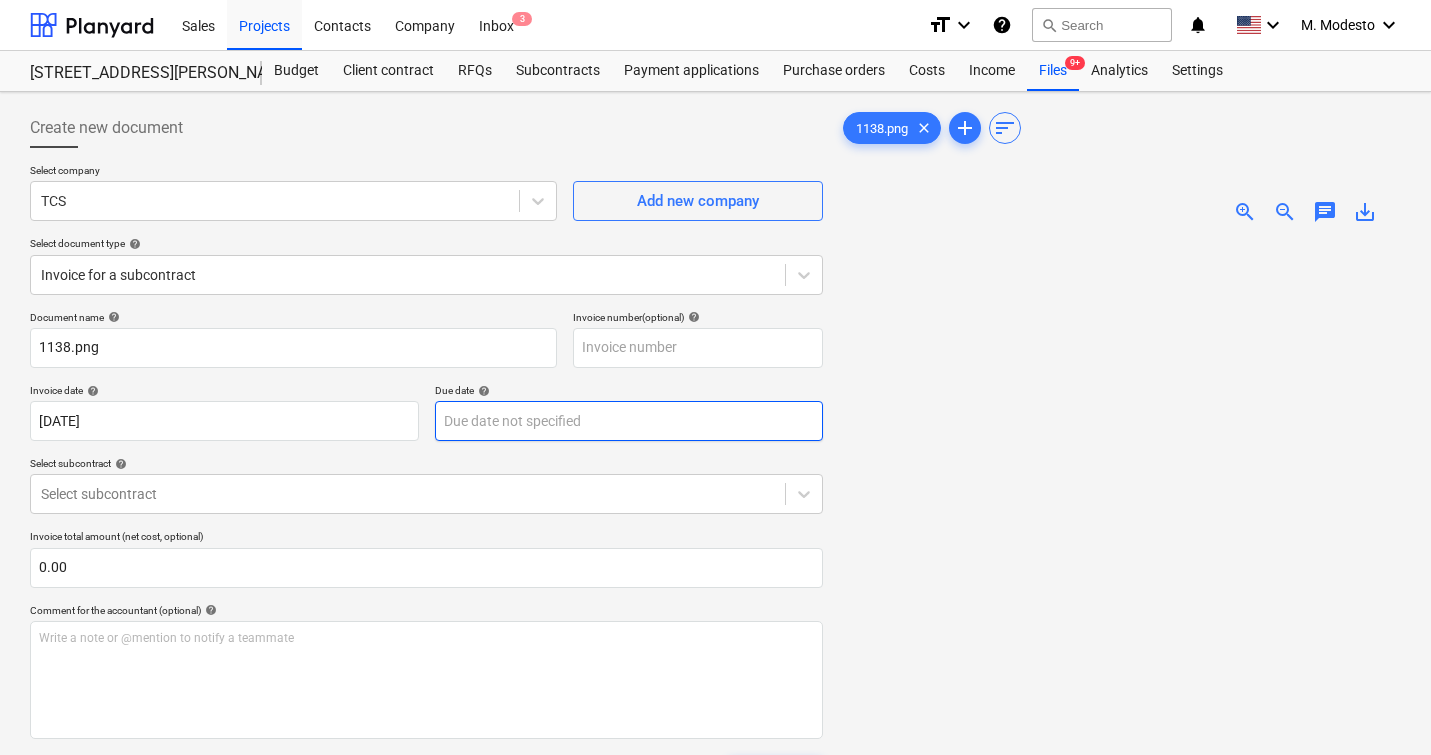 click on "Sales Projects Contacts Company Inbox 3 format_size keyboard_arrow_down help search Search notifications 0 keyboard_arrow_down M. Modesto keyboard_arrow_down [STREET_ADDRESS][PERSON_NAME][PERSON_NAME] Budget Client contract RFQs Subcontracts Payment applications Purchase orders Costs Income Files 9+ Analytics Settings Create new document Select company TCS   Add new company Select document type help Invoice for a subcontract Document name help 1138.png Invoice number  (optional) help Invoice date help [DATE] 08.04.2025 Press the down arrow key to interact with the calendar and
select a date. Press the question mark key to get the keyboard shortcuts for changing dates. Due date help Press the down arrow key to interact with the calendar and
select a date. Press the question mark key to get the keyboard shortcuts for changing dates. Select subcontract help Select subcontract Invoice total amount (net cost, optional) 0.00 Comment for the accountant (optional) help ﻿ Clear Save Submit Total 0.00 1138.png" at bounding box center [715, 377] 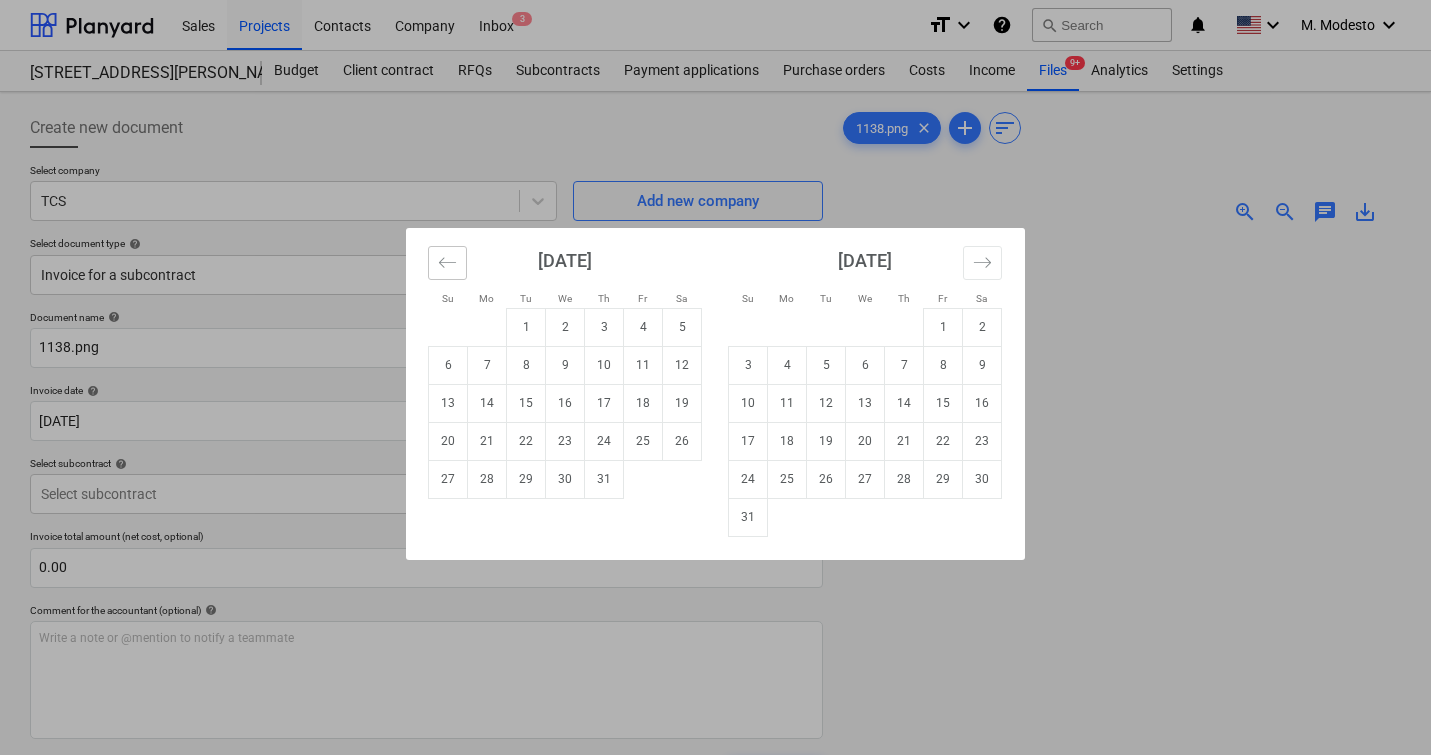 click at bounding box center [447, 263] 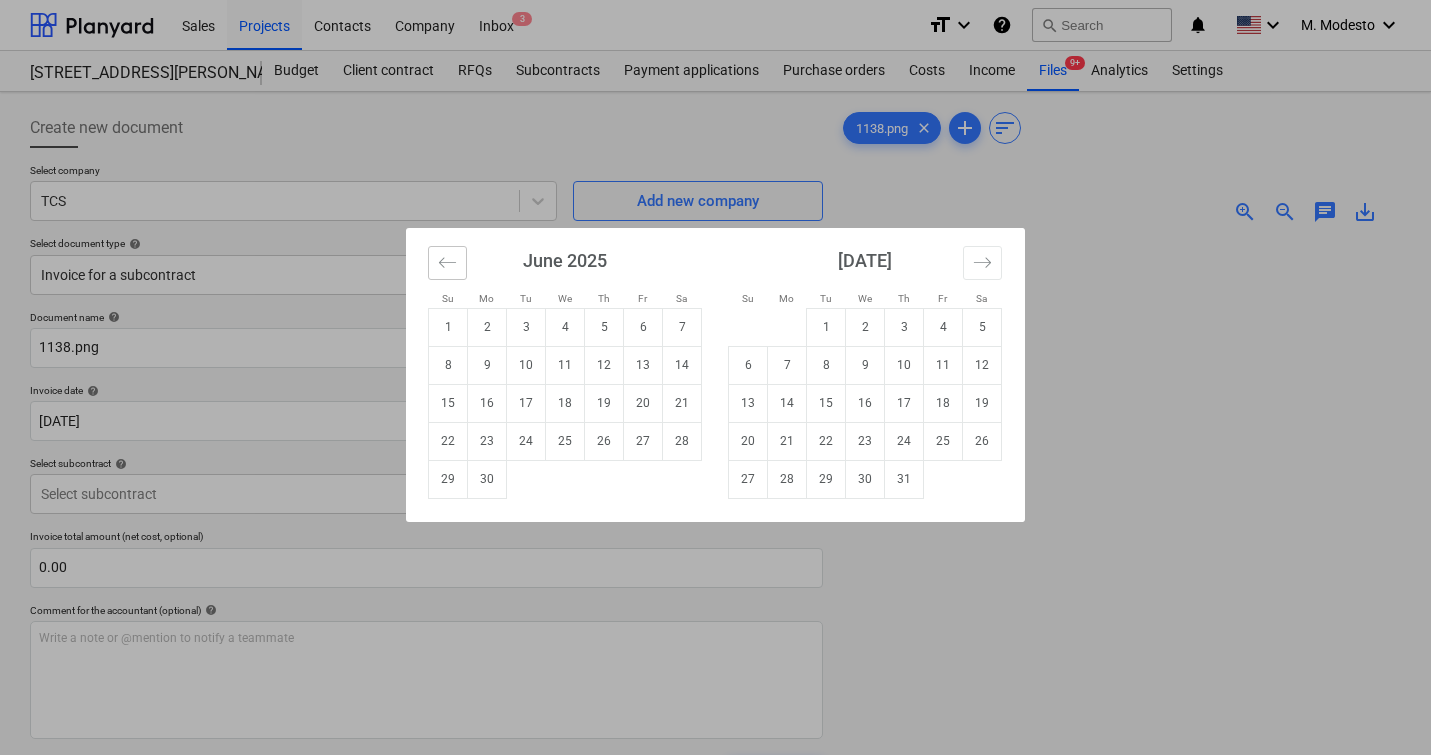 click at bounding box center (447, 263) 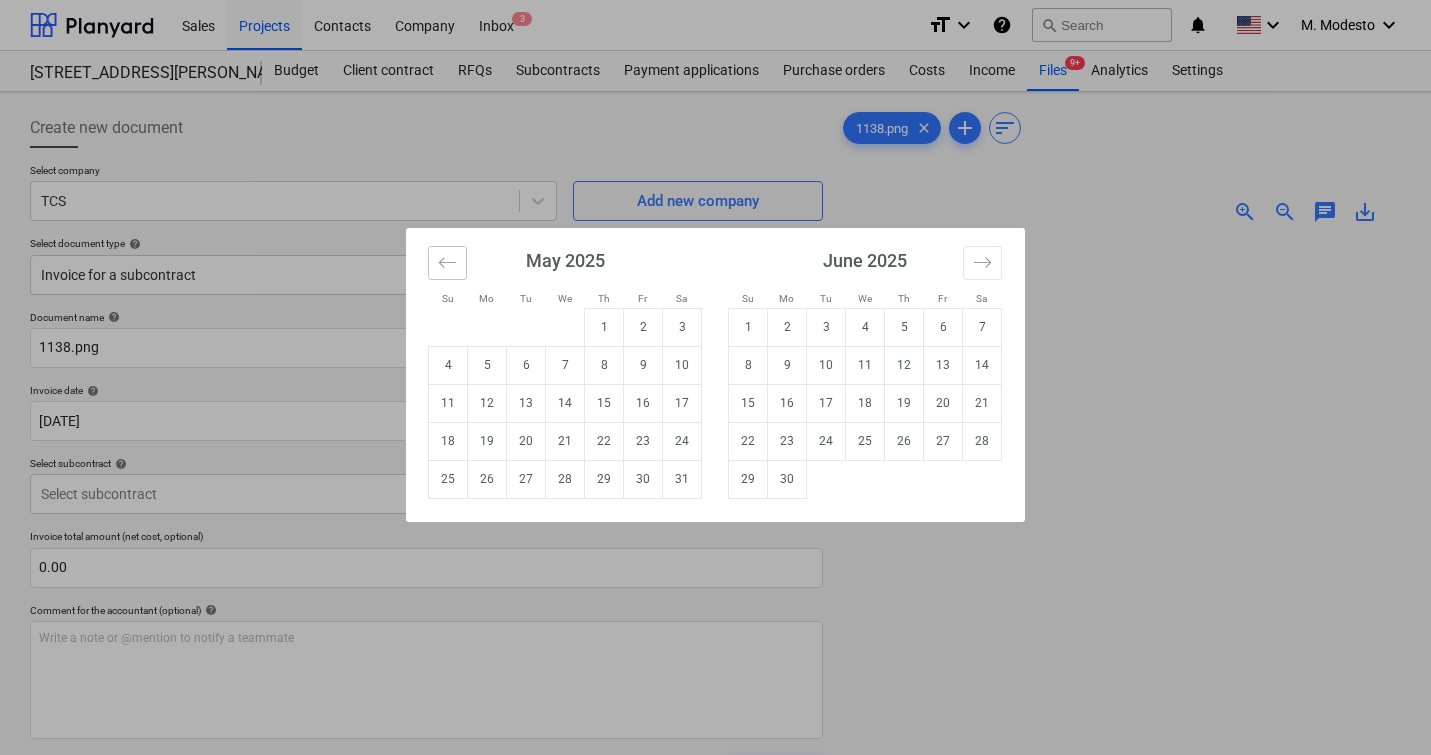 click at bounding box center (447, 263) 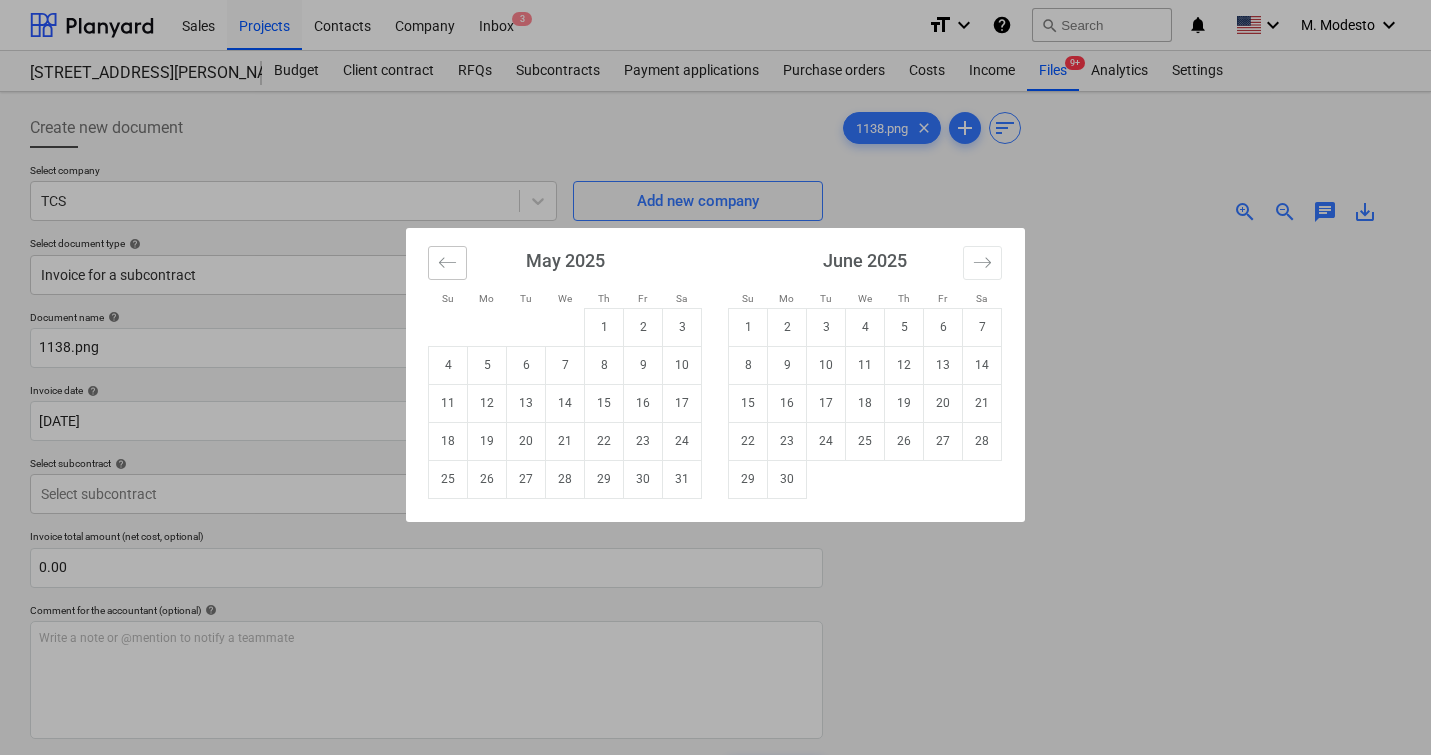 click at bounding box center (447, 263) 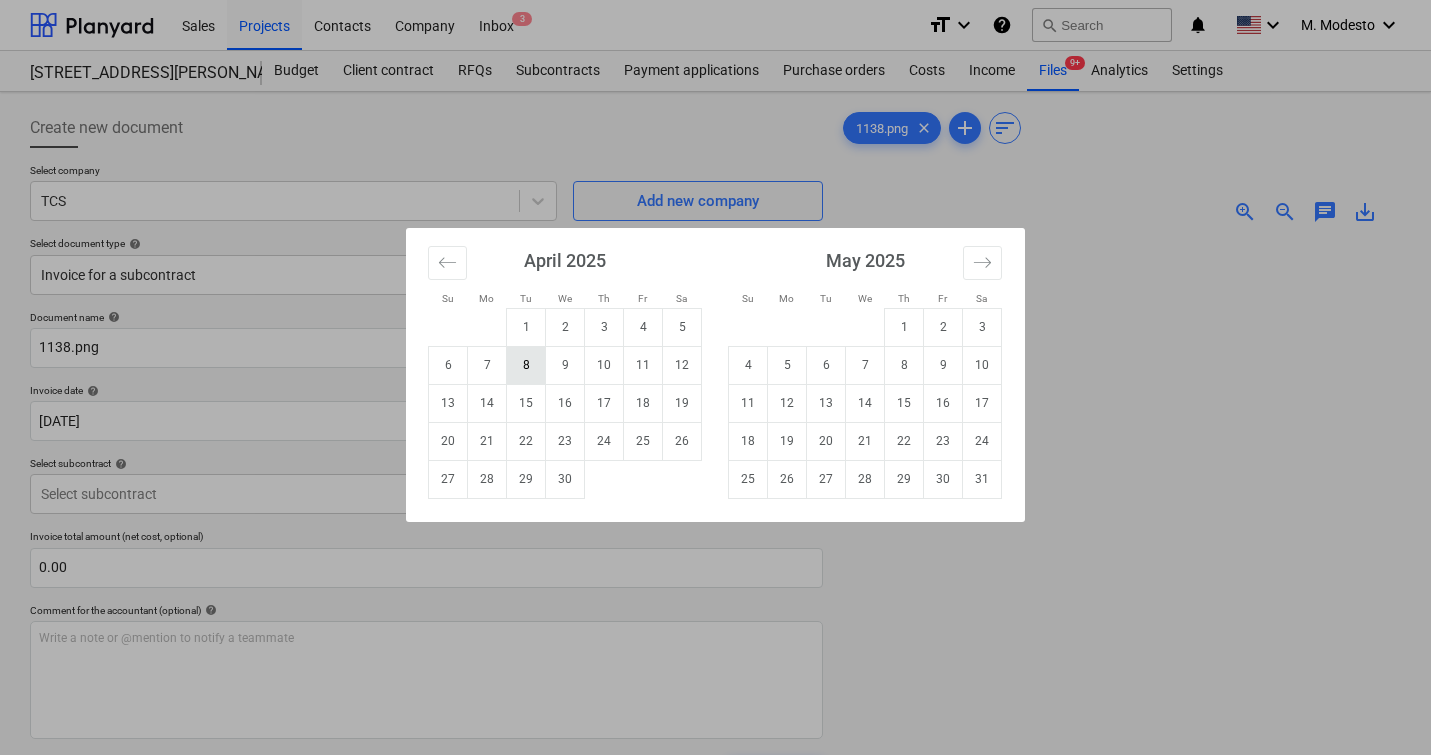 click on "8" at bounding box center [526, 365] 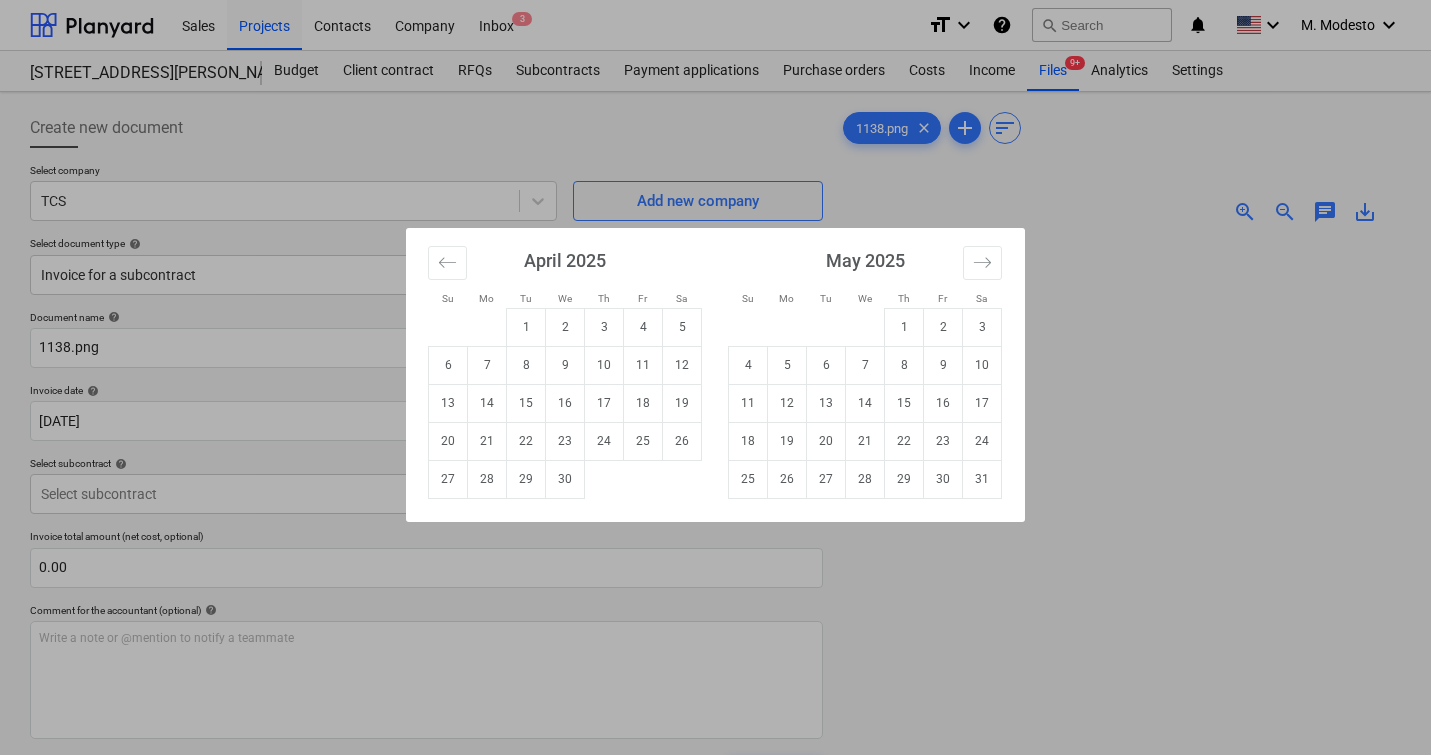 type on "[DATE]" 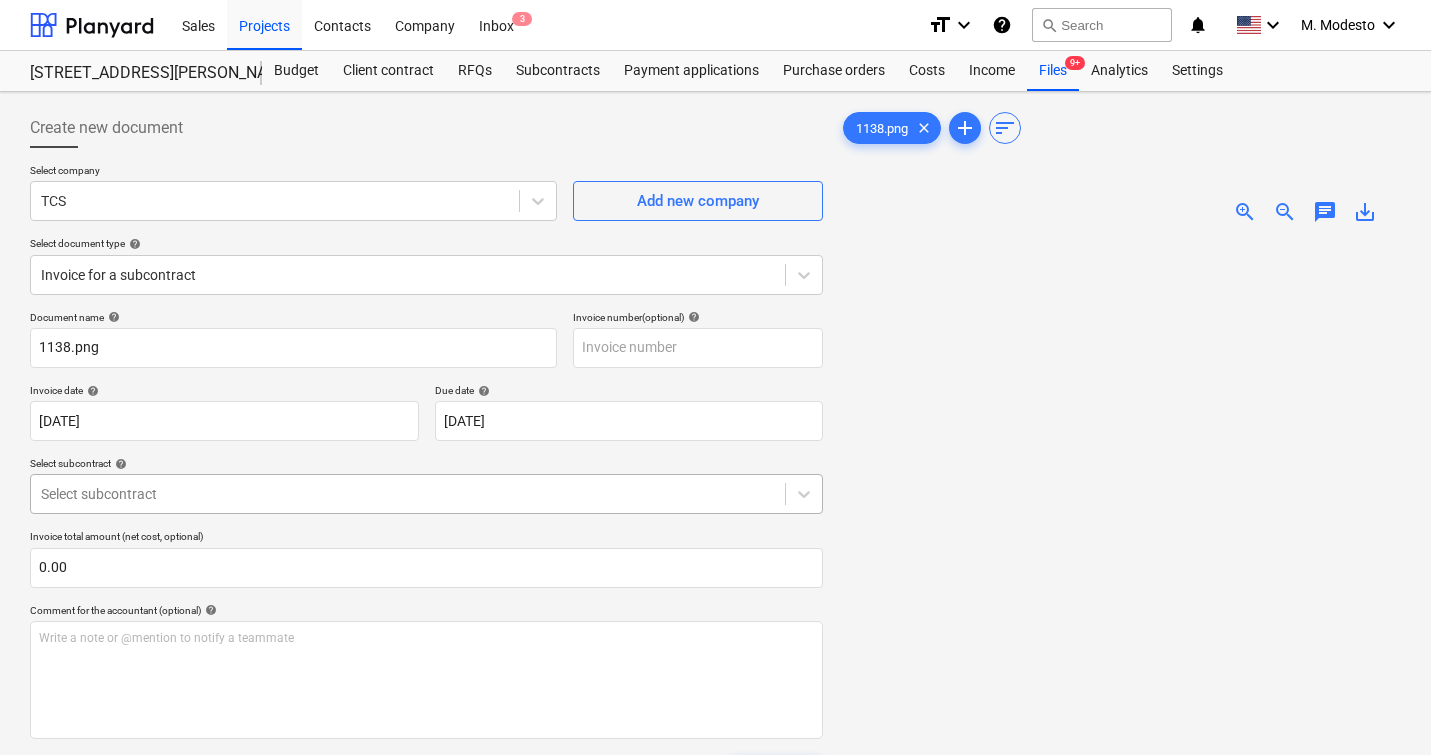 click on "Sales Projects Contacts Company Inbox 3 format_size keyboard_arrow_down help search Search notifications 0 keyboard_arrow_down M. Modesto keyboard_arrow_down [STREET_ADDRESS][PERSON_NAME][PERSON_NAME] Budget Client contract RFQs Subcontracts Payment applications Purchase orders Costs Income Files 9+ Analytics Settings Create new document Select company TCS   Add new company Select document type help Invoice for a subcontract Document name help 1138.png Invoice number  (optional) help Invoice date help [DATE] 08.04.2025 Press the down arrow key to interact with the calendar and
select a date. Press the question mark key to get the keyboard shortcuts for changing dates. Due date help [DATE] 08.04.2025 Press the down arrow key to interact with the calendar and
select a date. Press the question mark key to get the keyboard shortcuts for changing dates. Select subcontract help Select subcontract Invoice total amount (net cost, optional) 0.00 Comment for the accountant (optional) help ﻿ Clear Save 0.00" at bounding box center (715, 377) 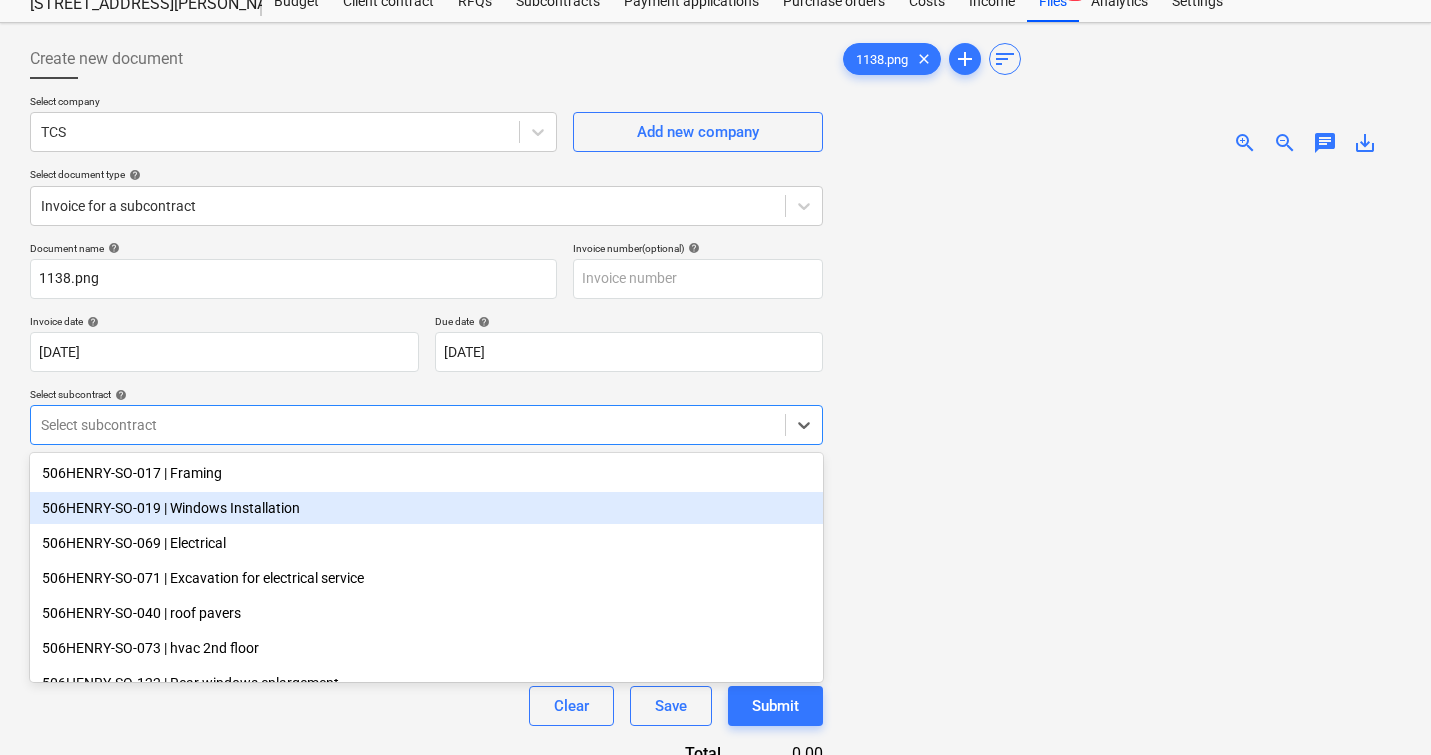 scroll, scrollTop: 79, scrollLeft: 0, axis: vertical 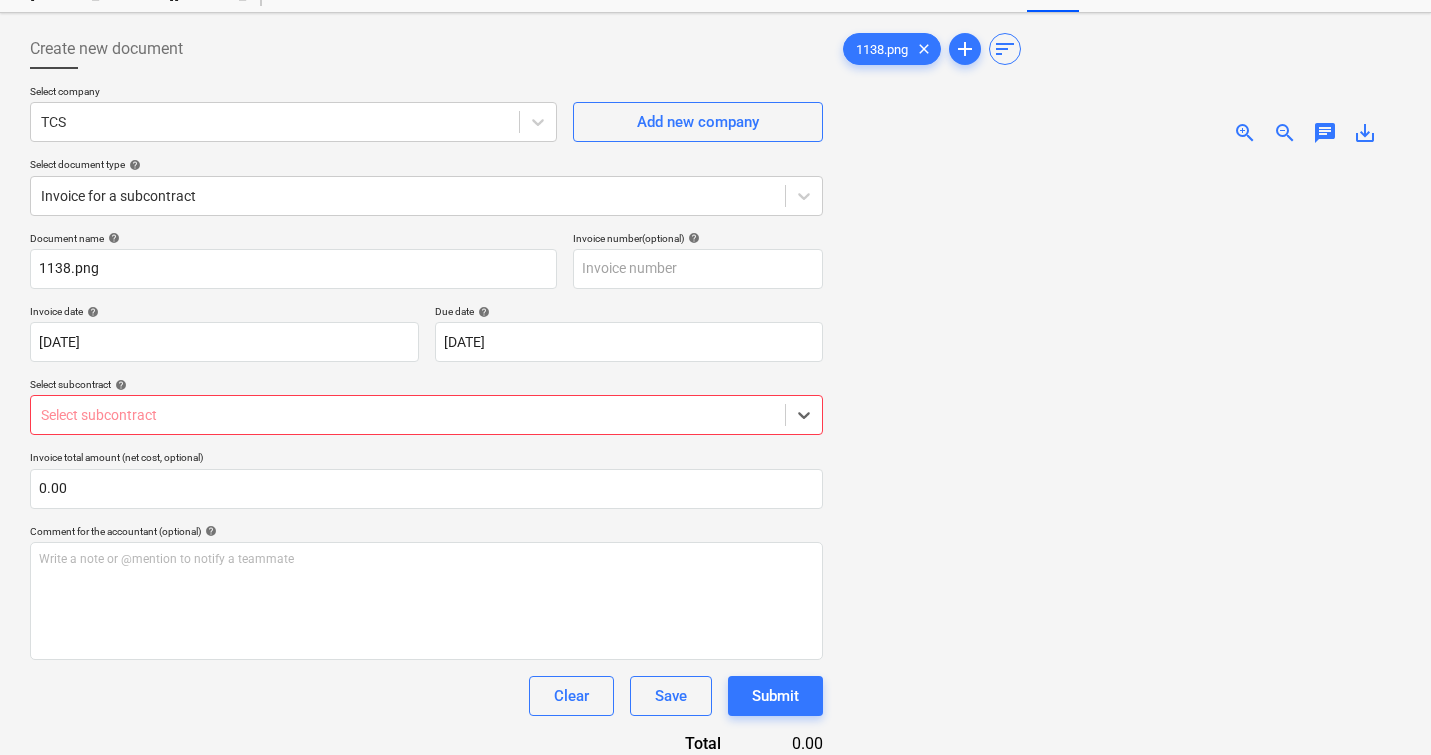 click at bounding box center (408, 415) 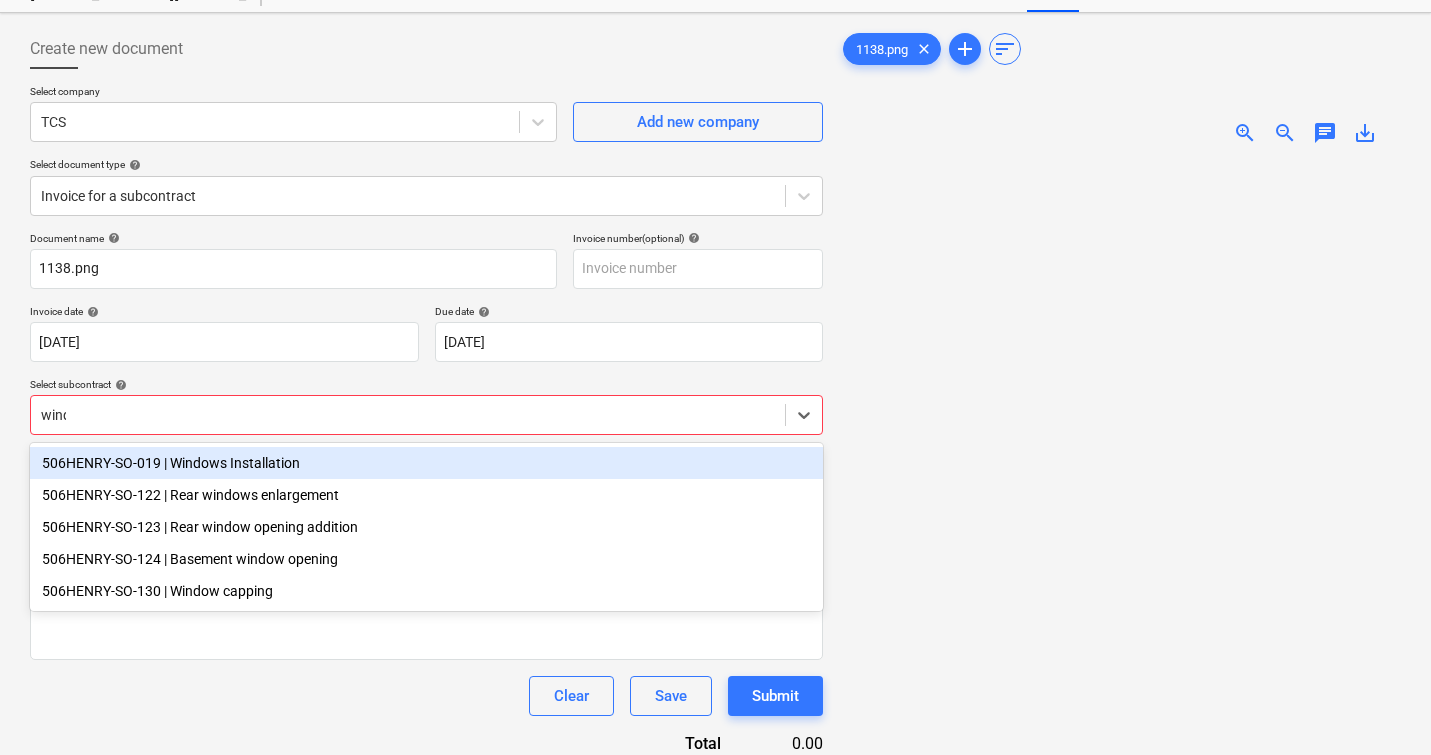 type on "windo" 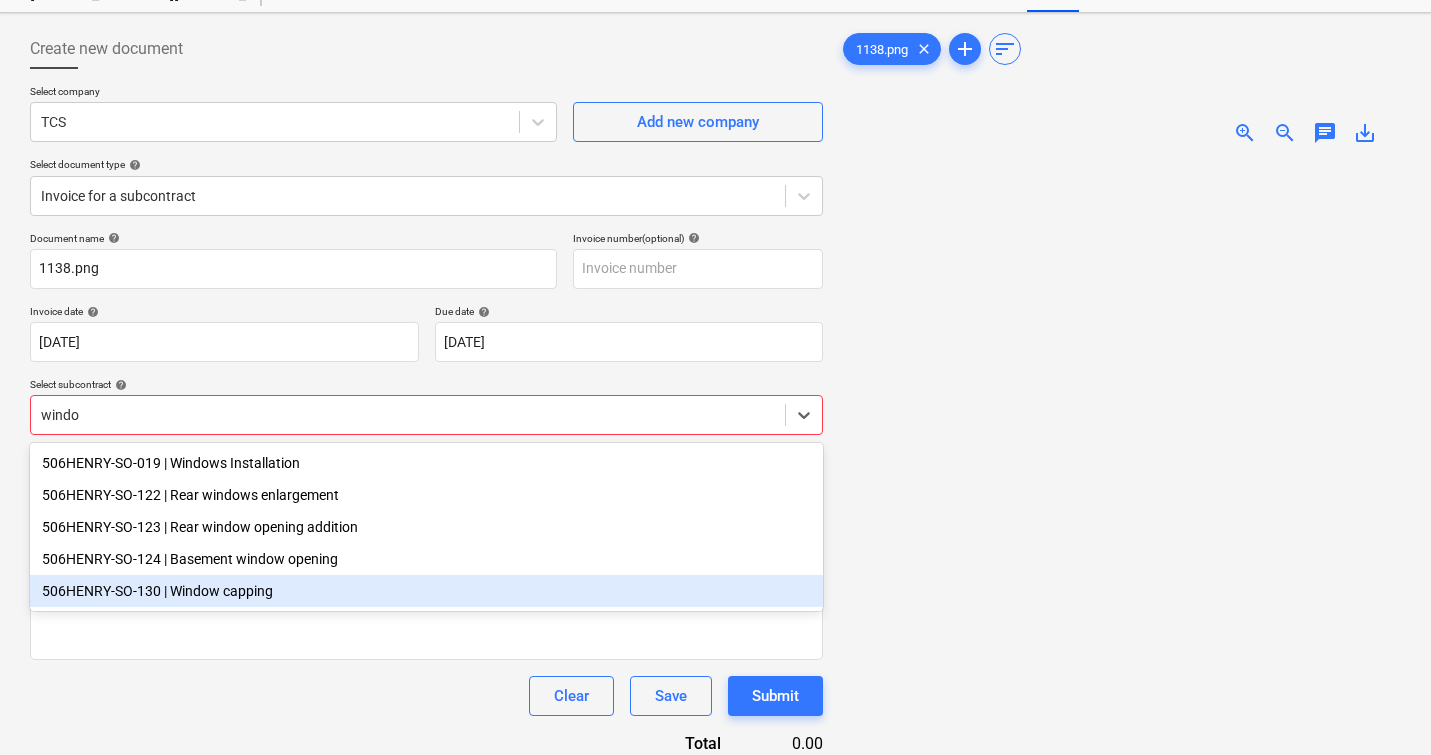 click on "506HENRY-SO-130 | Window capping" at bounding box center (426, 591) 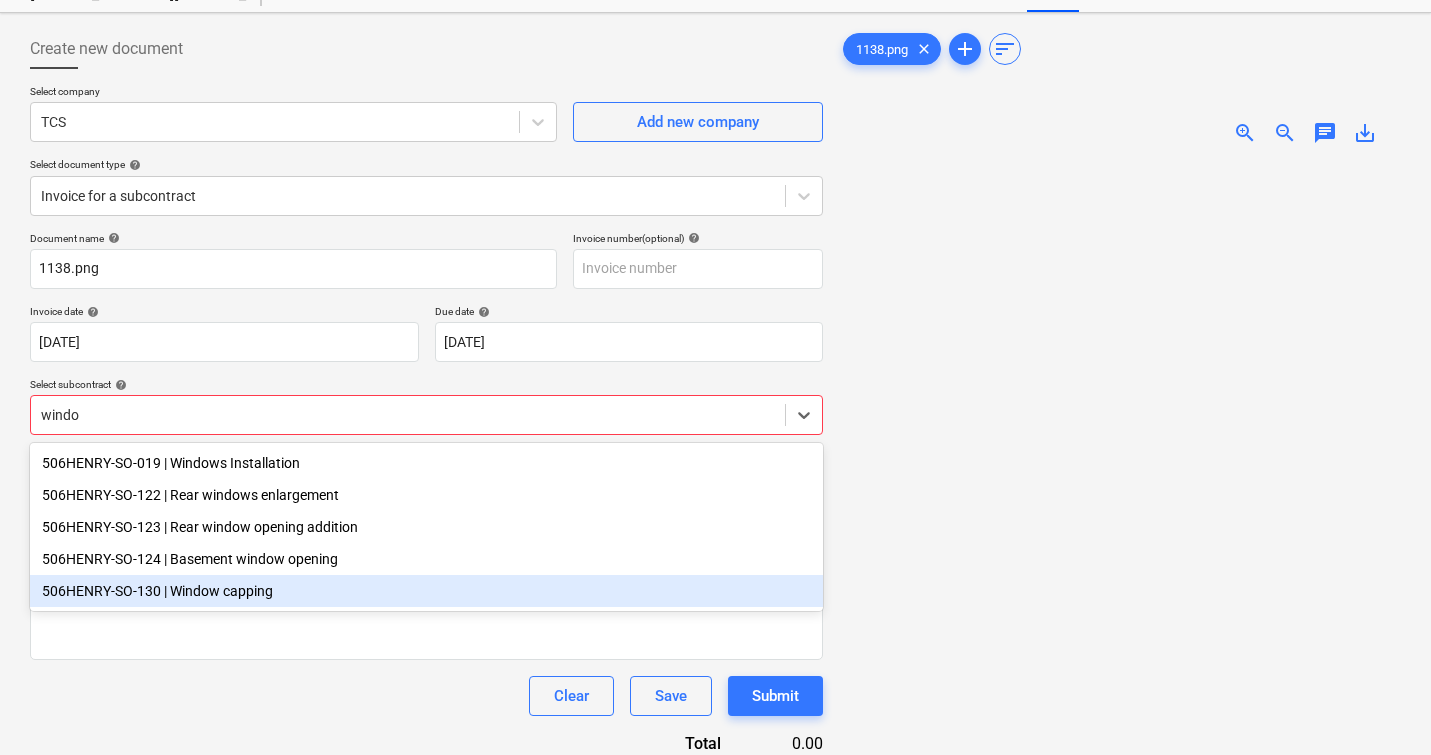 type 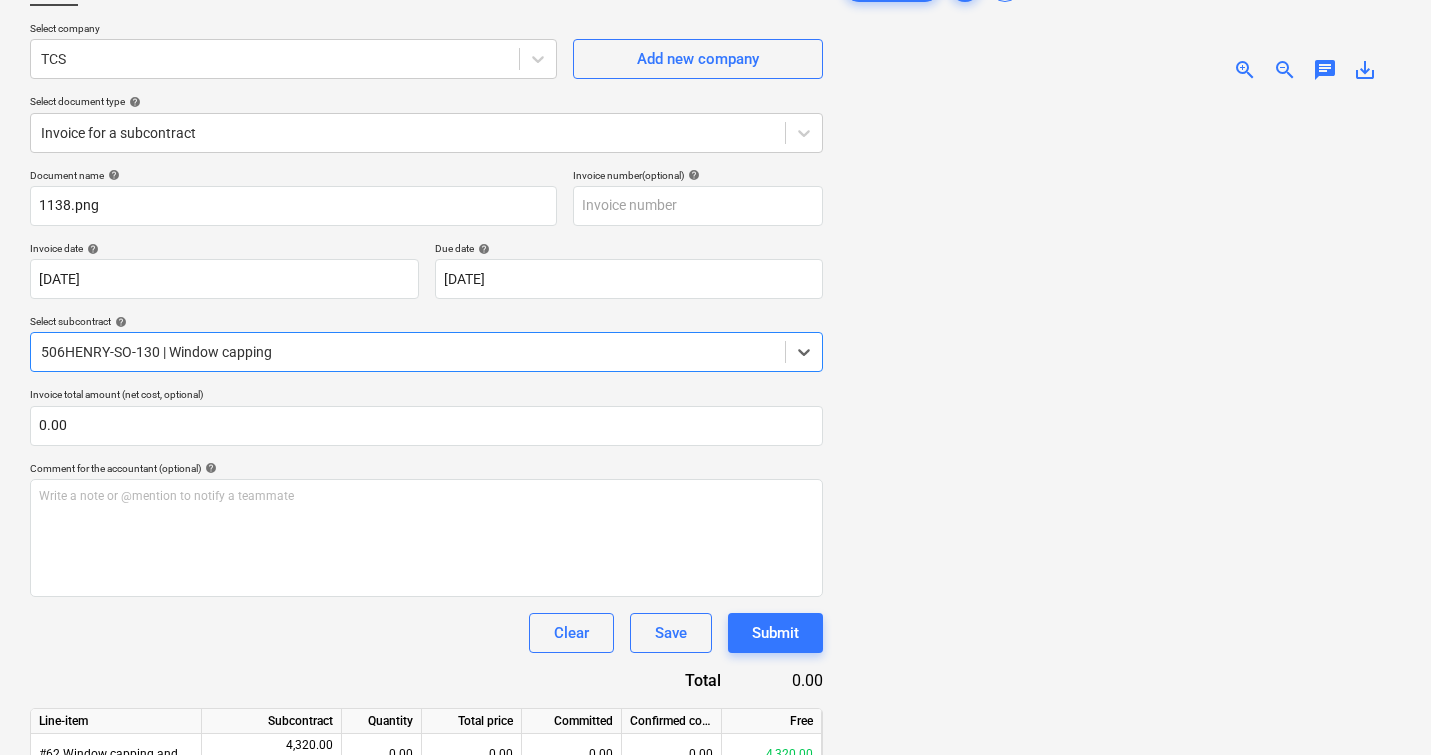 scroll, scrollTop: 212, scrollLeft: 0, axis: vertical 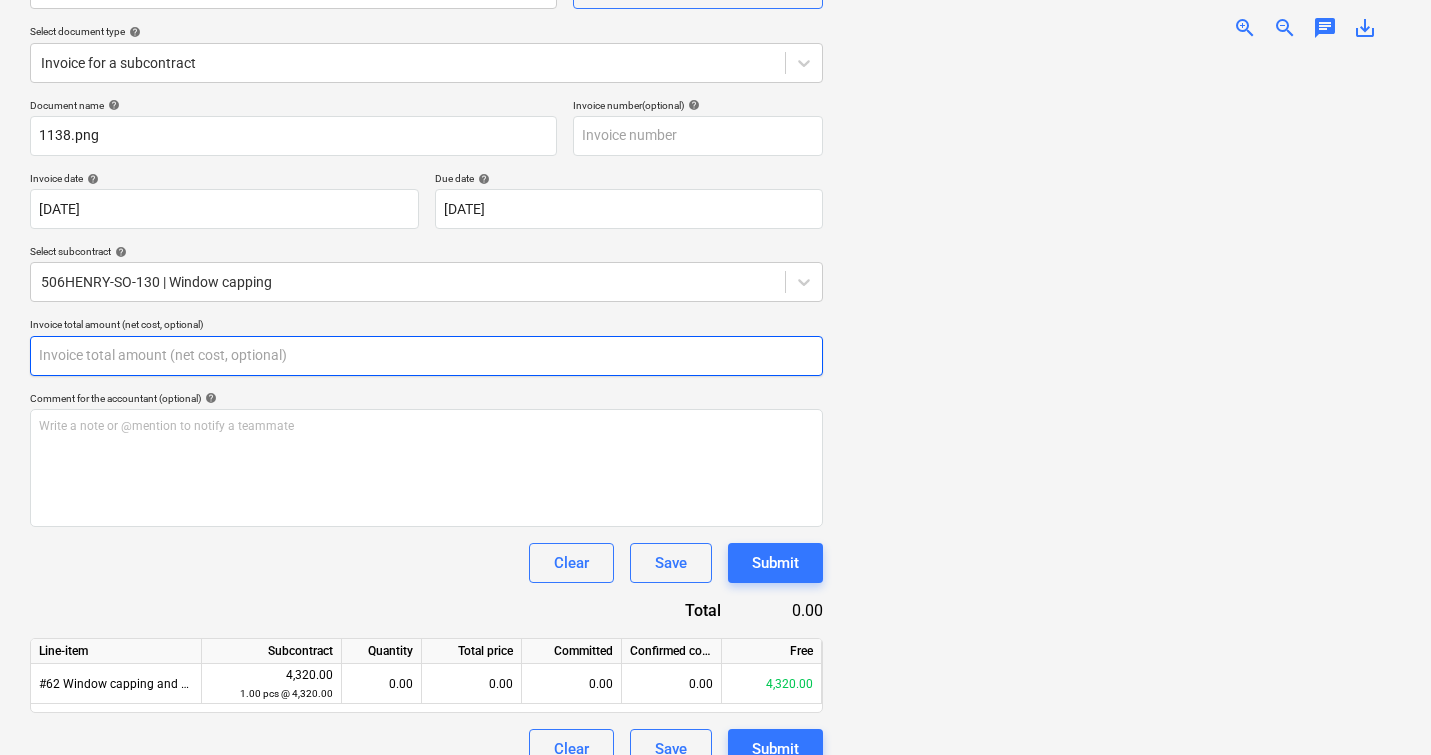 click at bounding box center (426, 356) 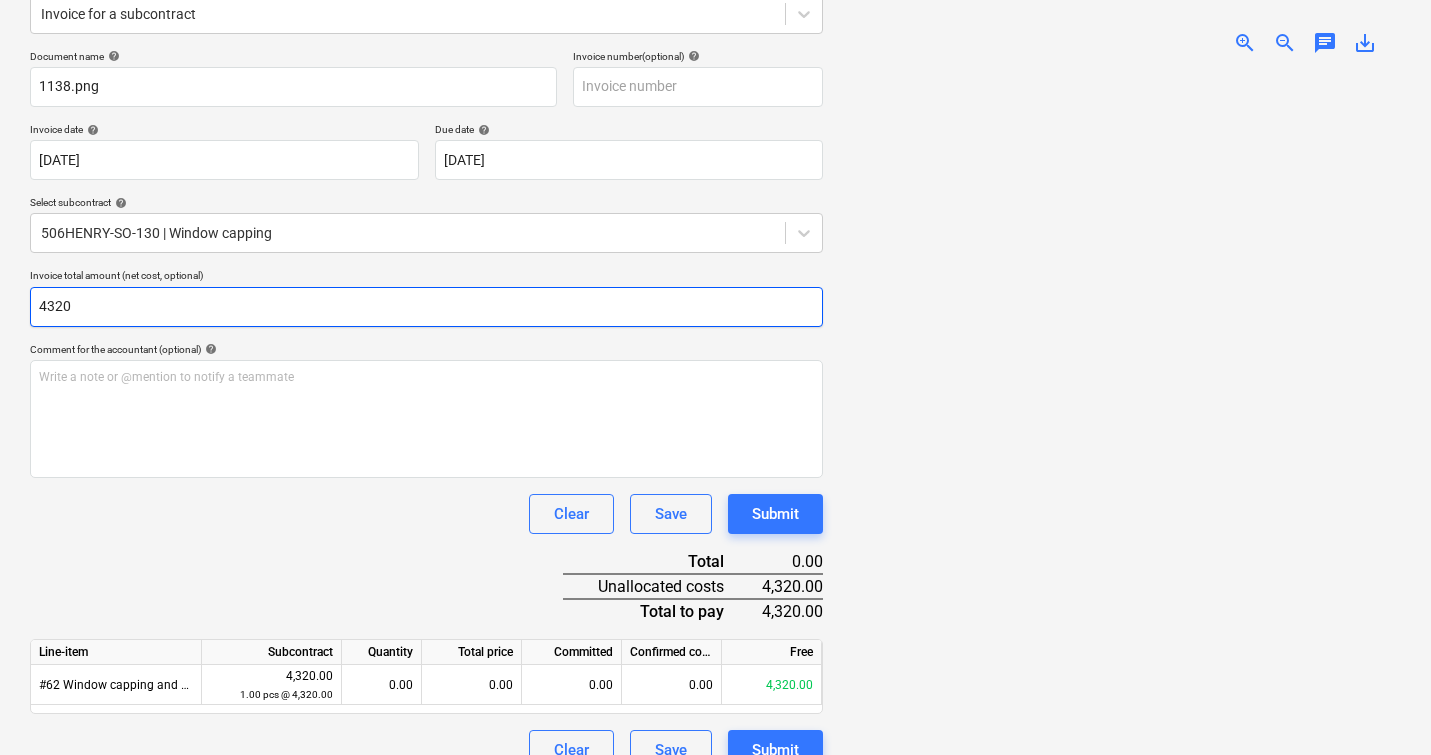 scroll, scrollTop: 257, scrollLeft: 0, axis: vertical 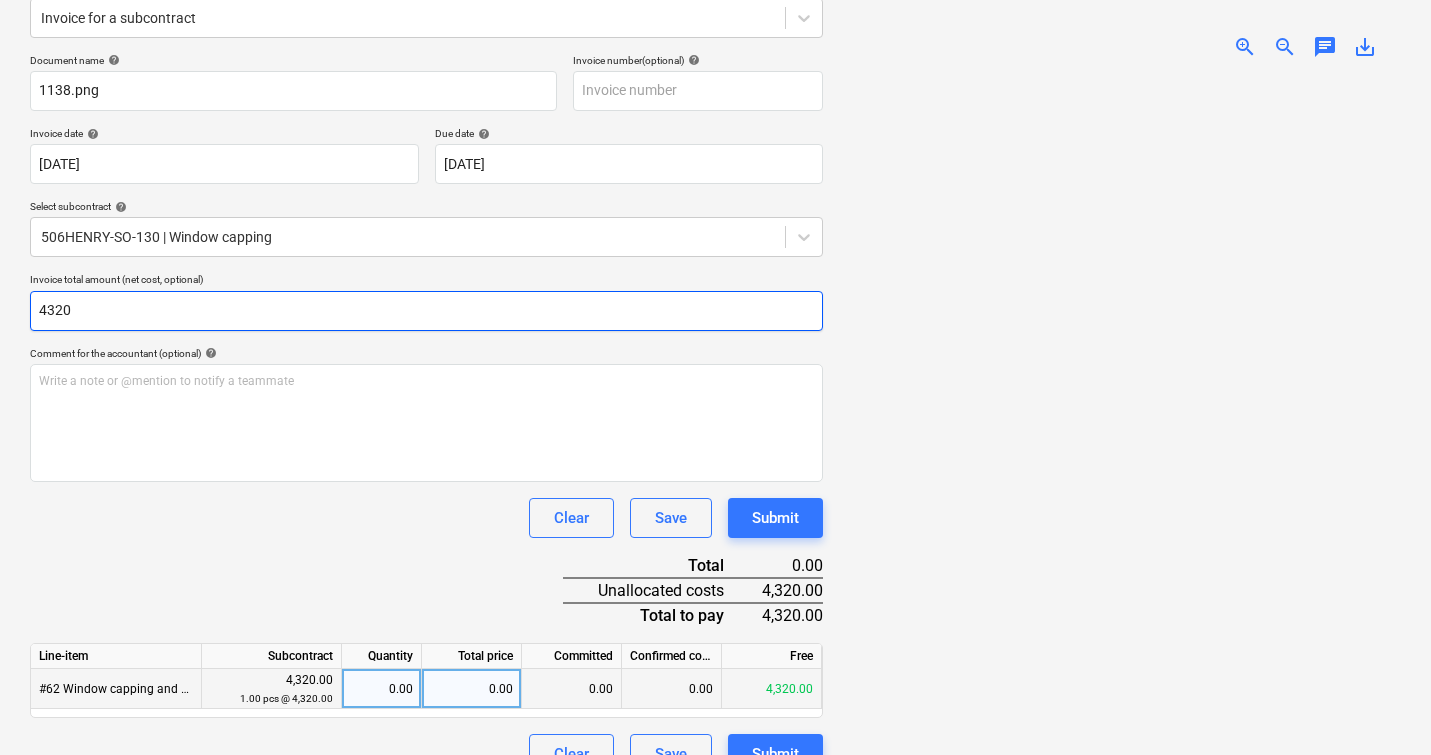 type on "4320" 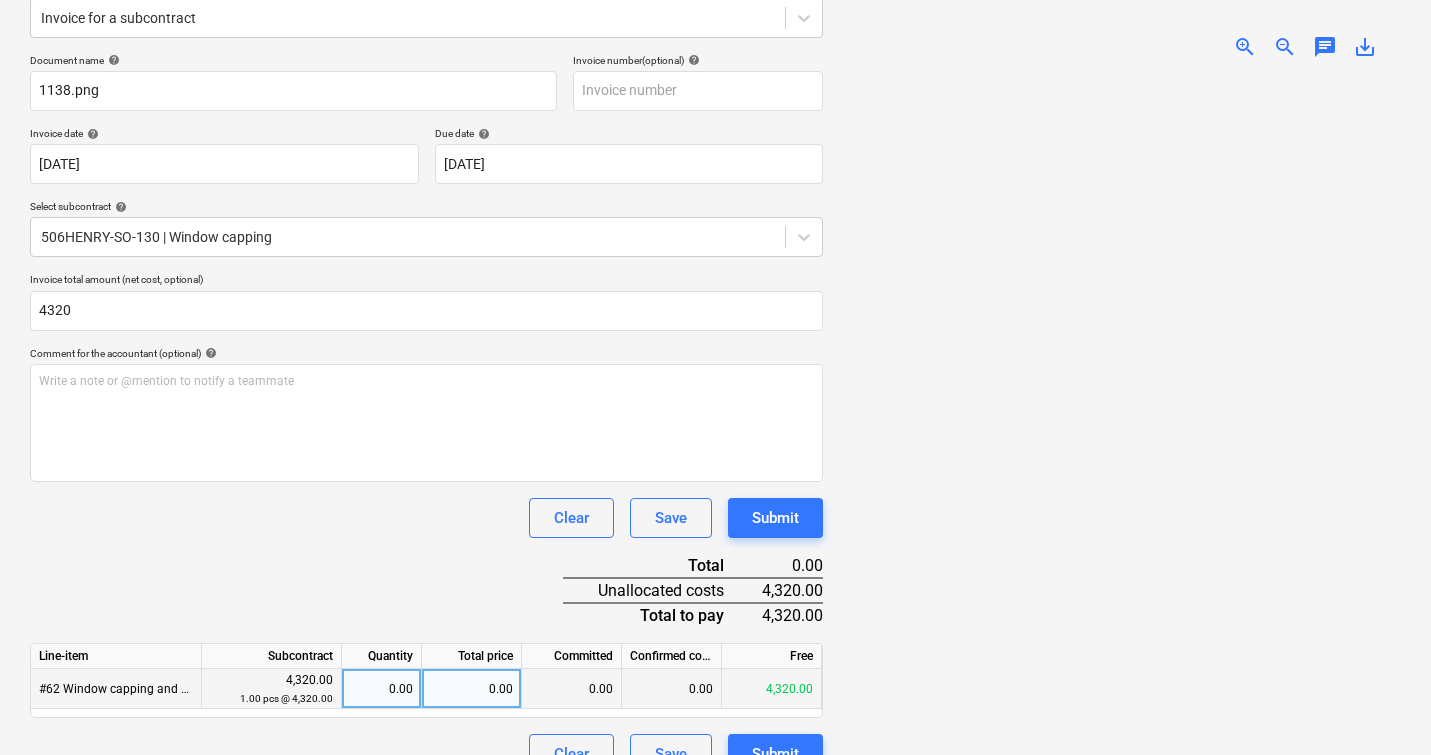 click on "0.00" at bounding box center [472, 689] 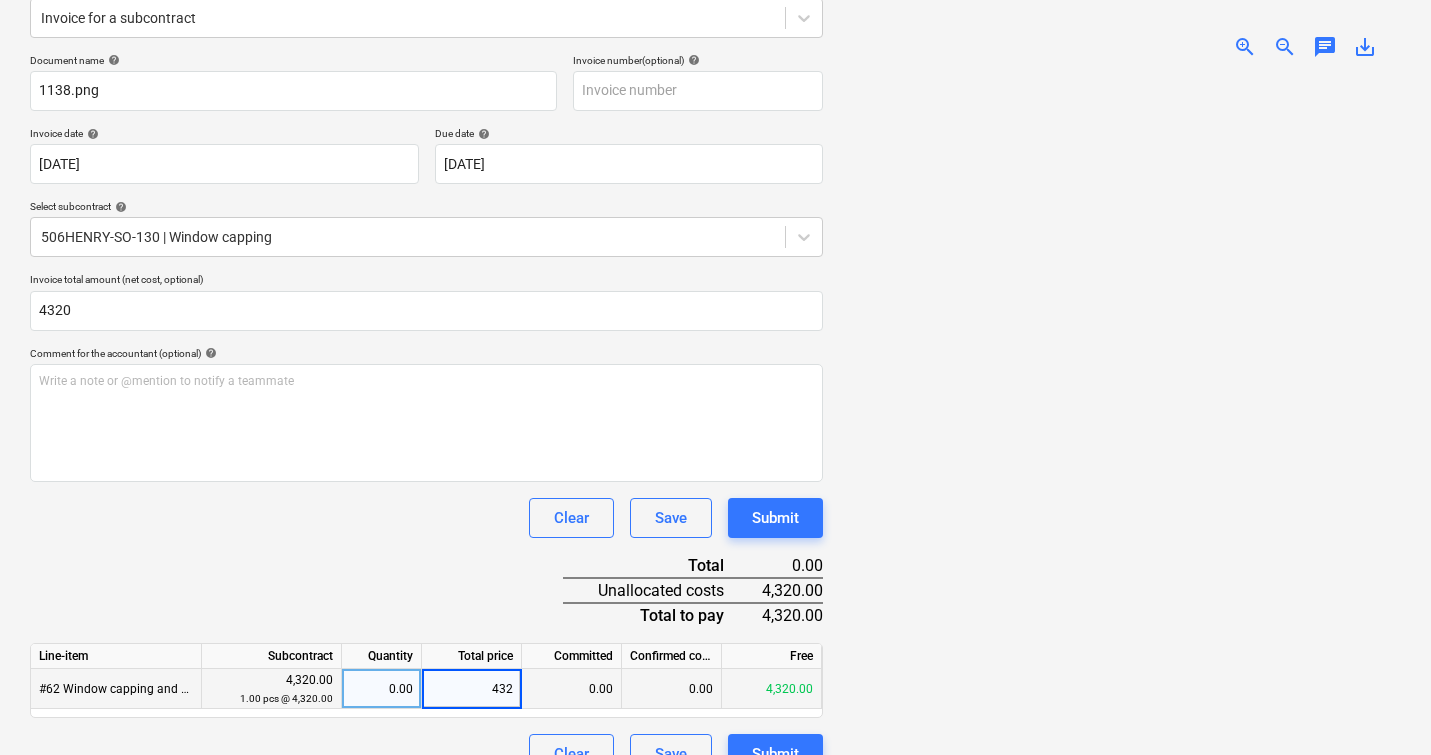 type on "4320" 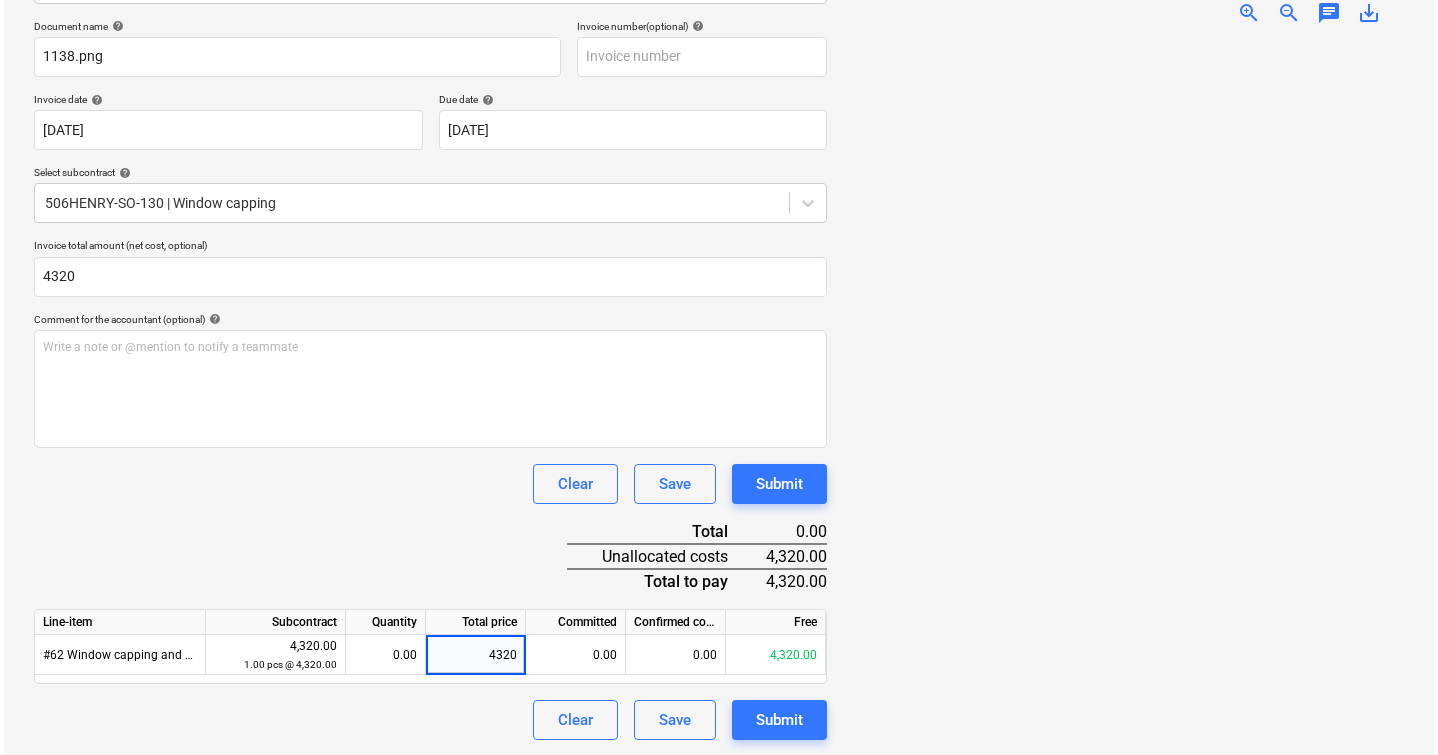 scroll, scrollTop: 292, scrollLeft: 0, axis: vertical 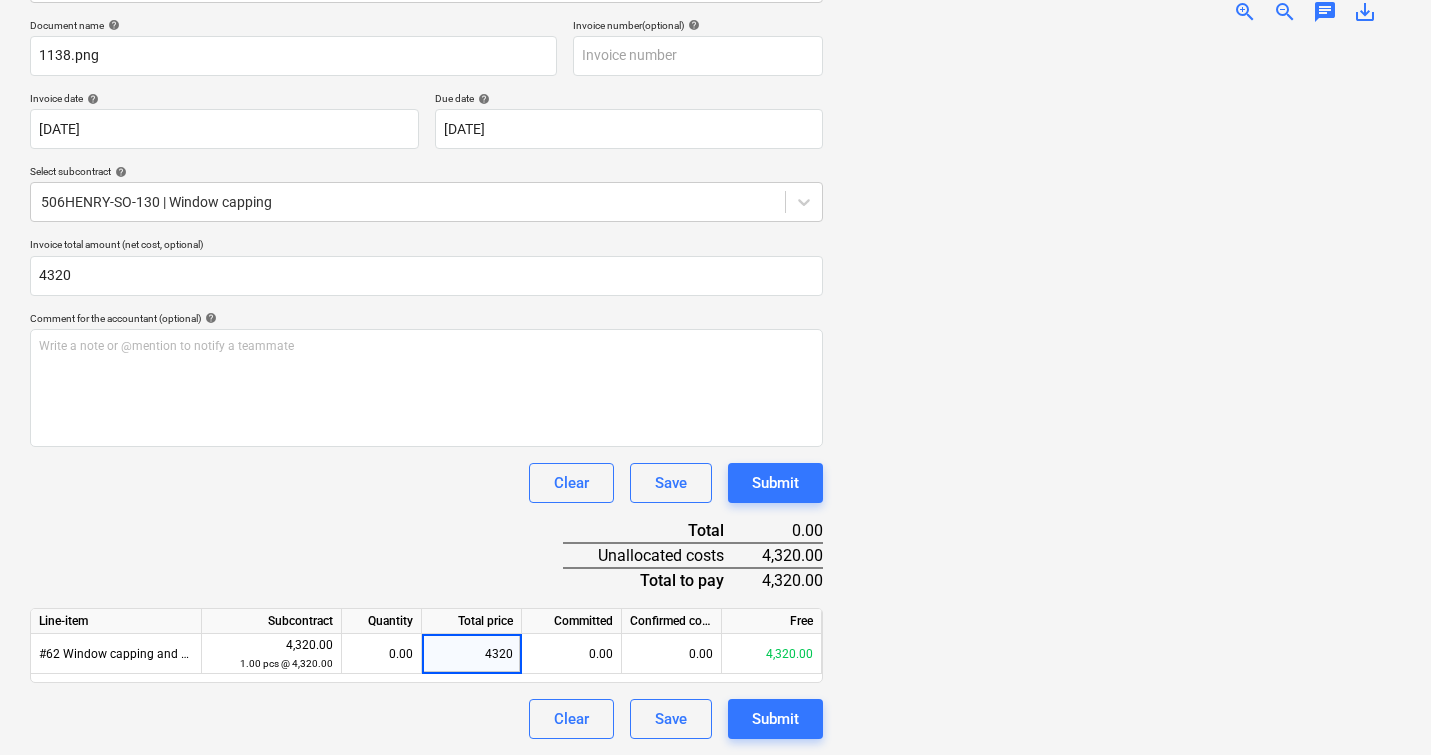 click at bounding box center [1120, 389] 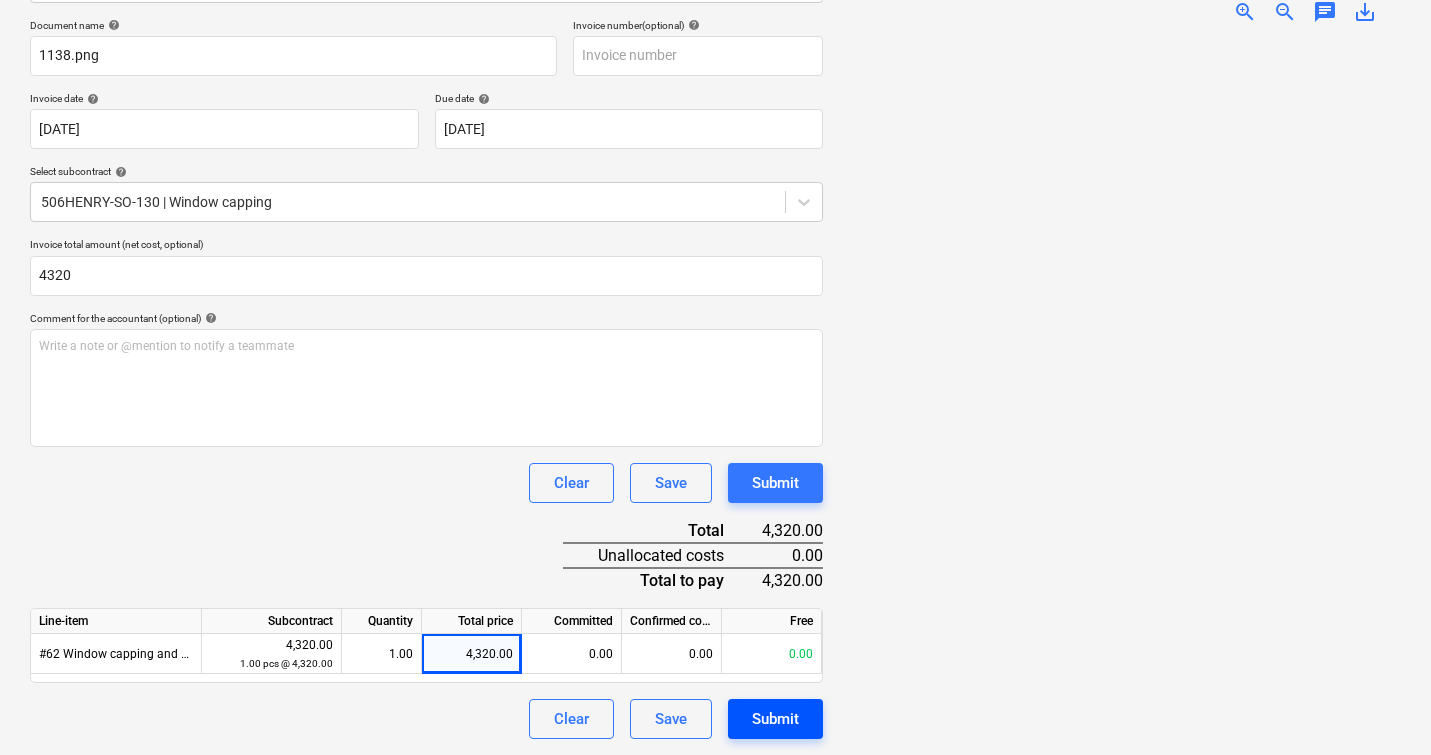 click on "Submit" at bounding box center [775, 719] 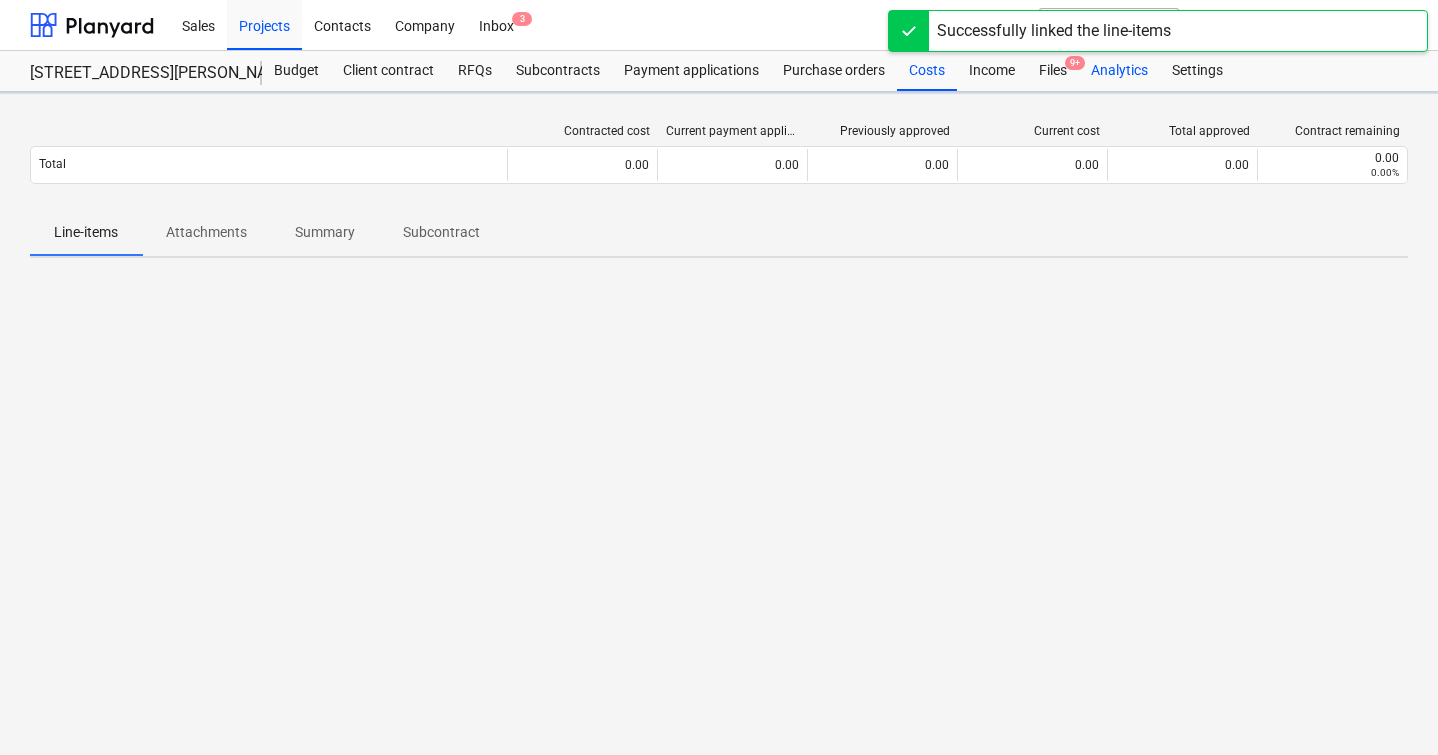 scroll, scrollTop: 0, scrollLeft: 0, axis: both 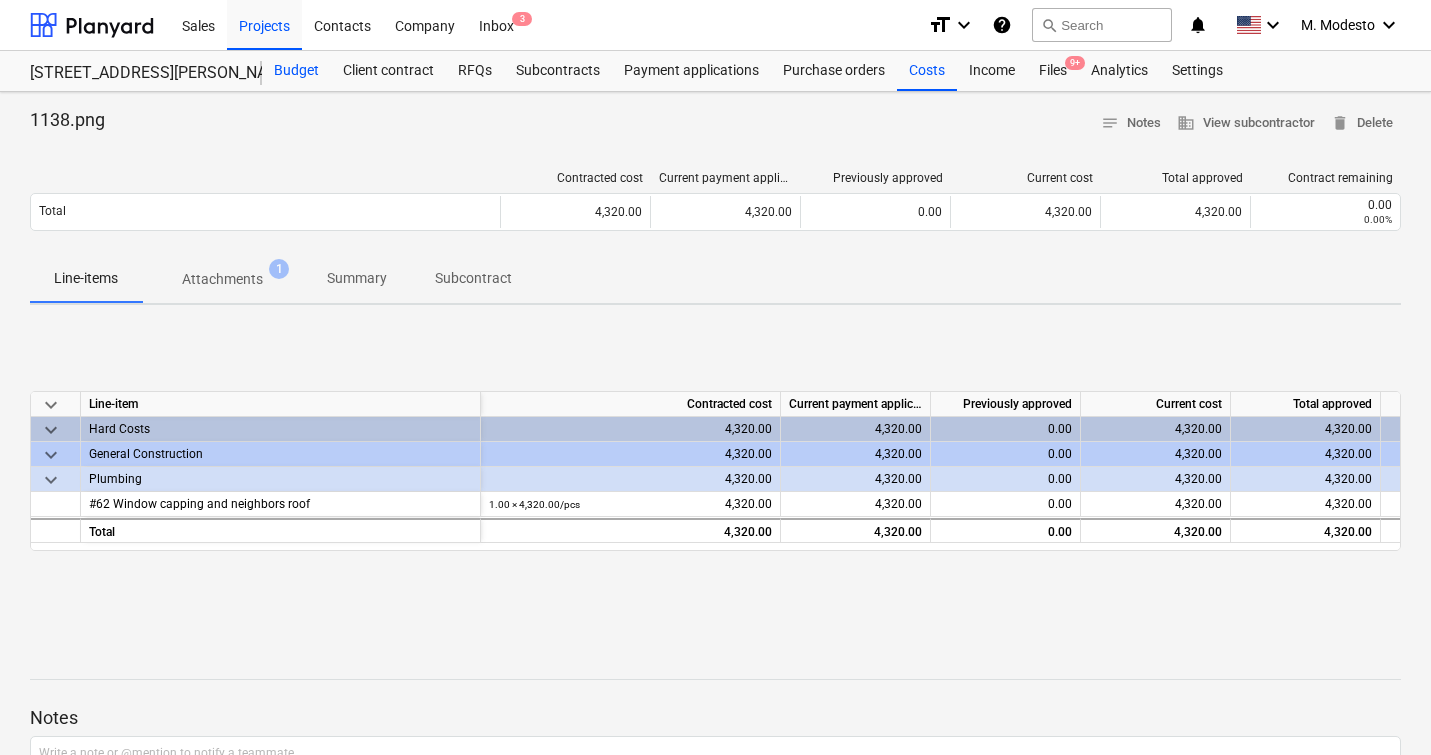 click on "Budget" at bounding box center (296, 71) 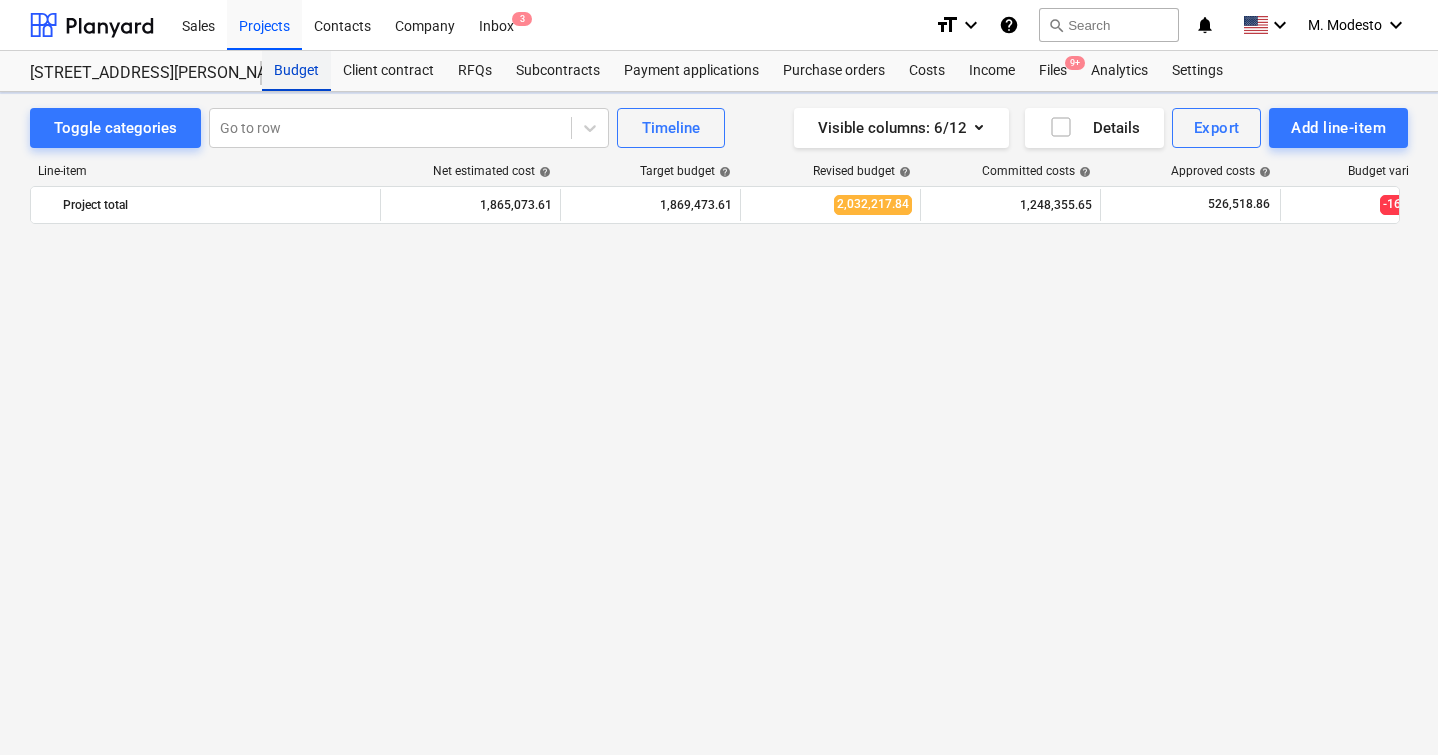 scroll, scrollTop: 1155, scrollLeft: 0, axis: vertical 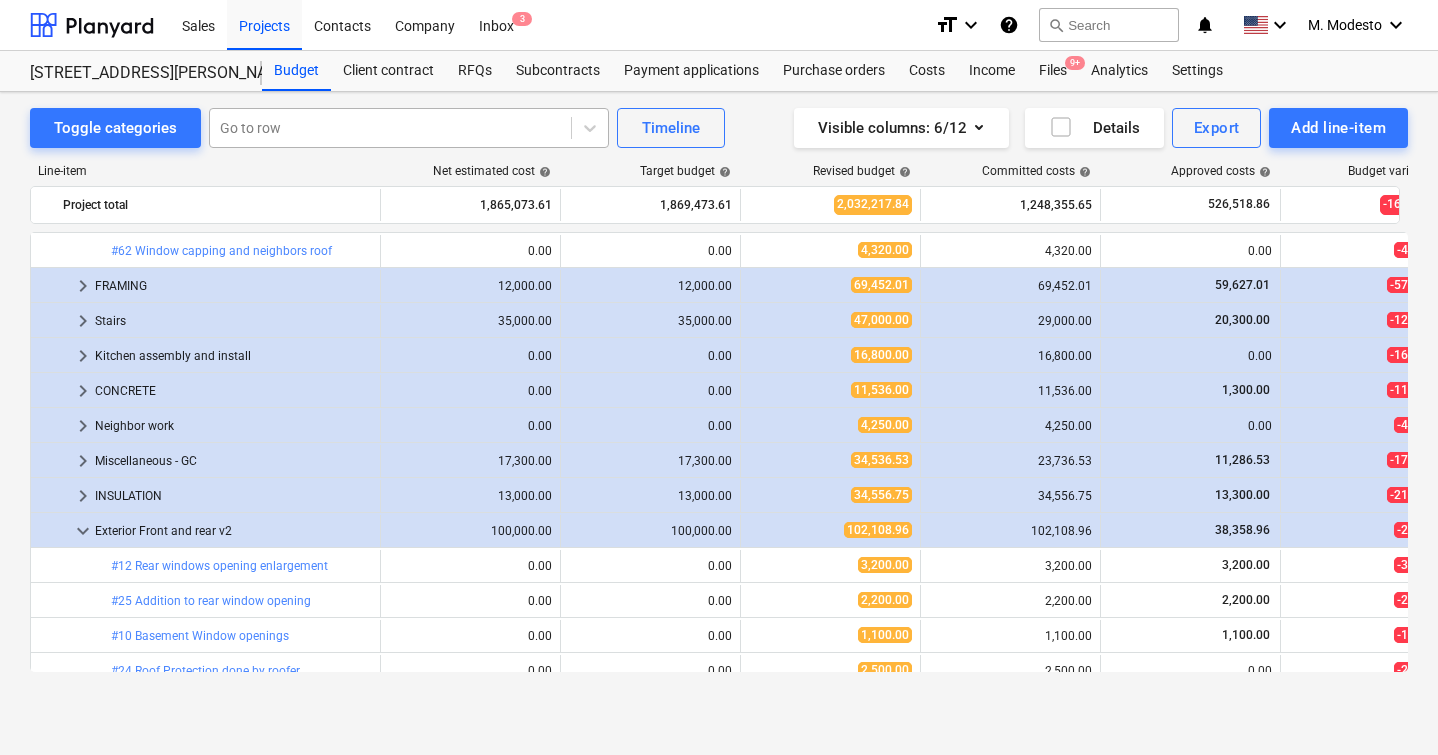 click at bounding box center [390, 128] 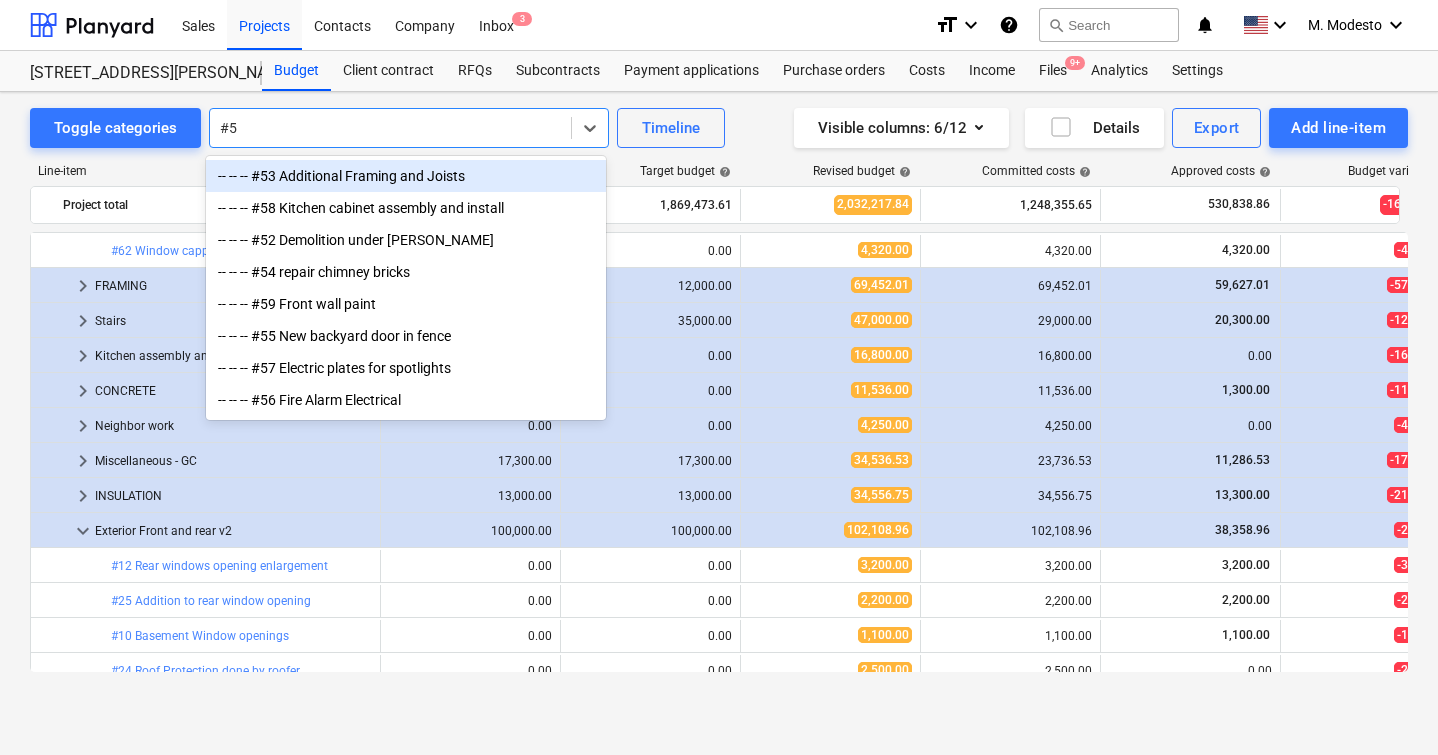 type on "#56" 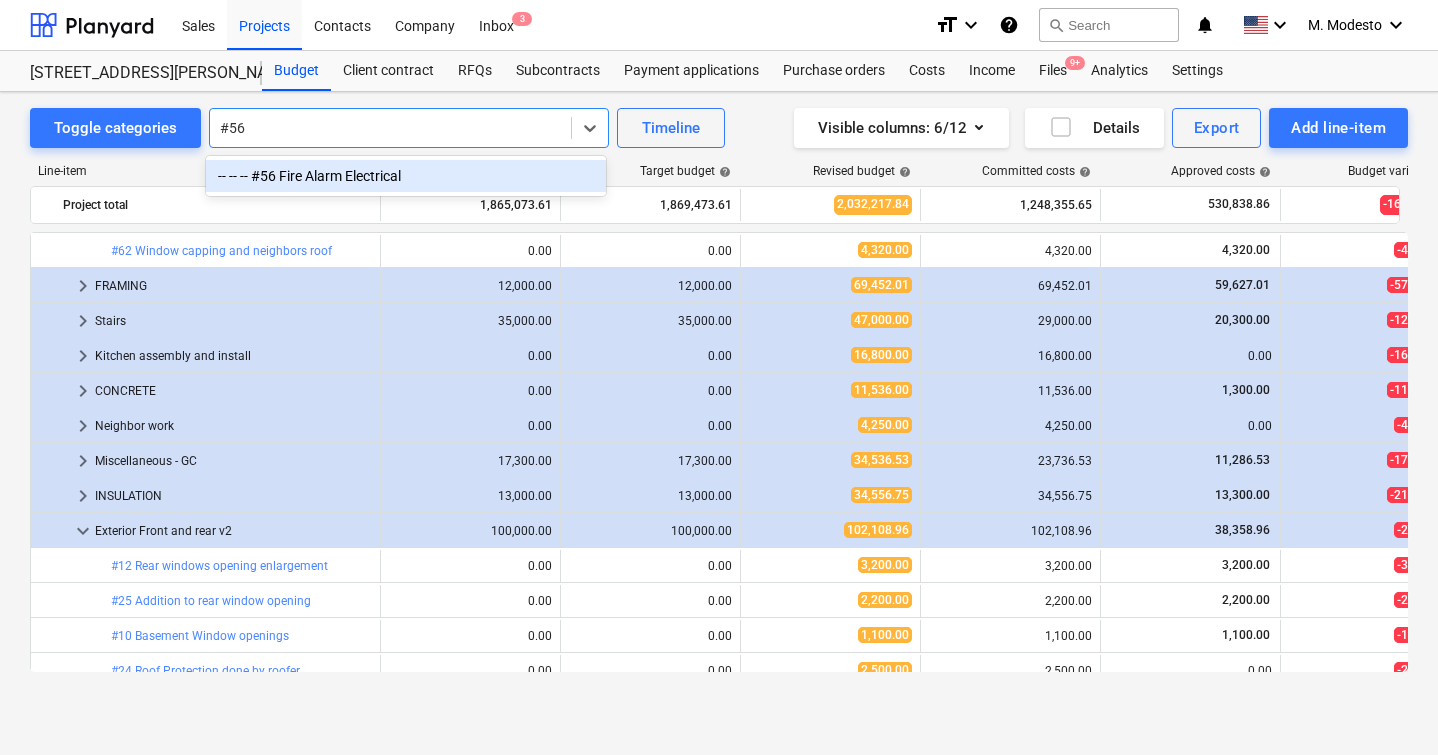 click on "-- -- --   #56 Fire Alarm Electrical" at bounding box center (406, 176) 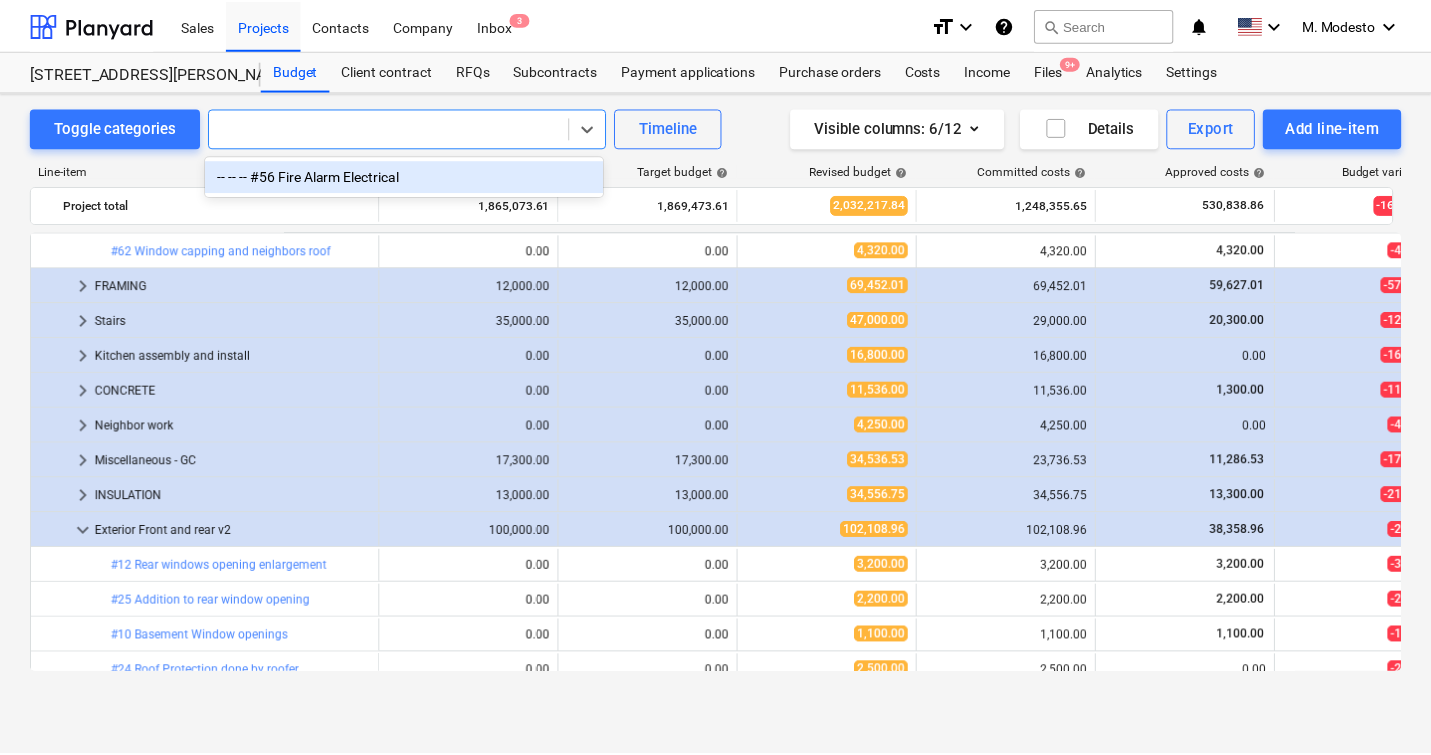scroll, scrollTop: 2030, scrollLeft: 0, axis: vertical 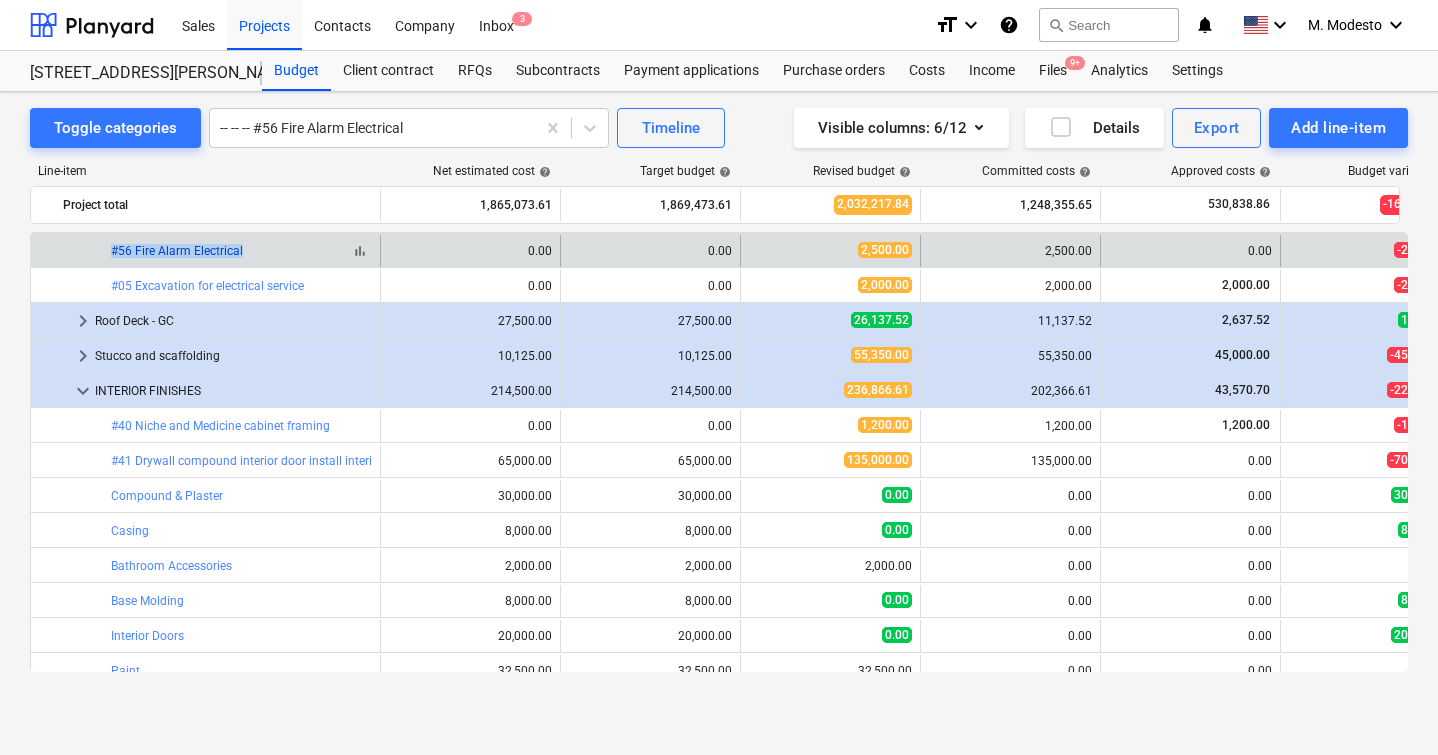 copy on "bar_chart  #56 Fire Alarm Electrica" 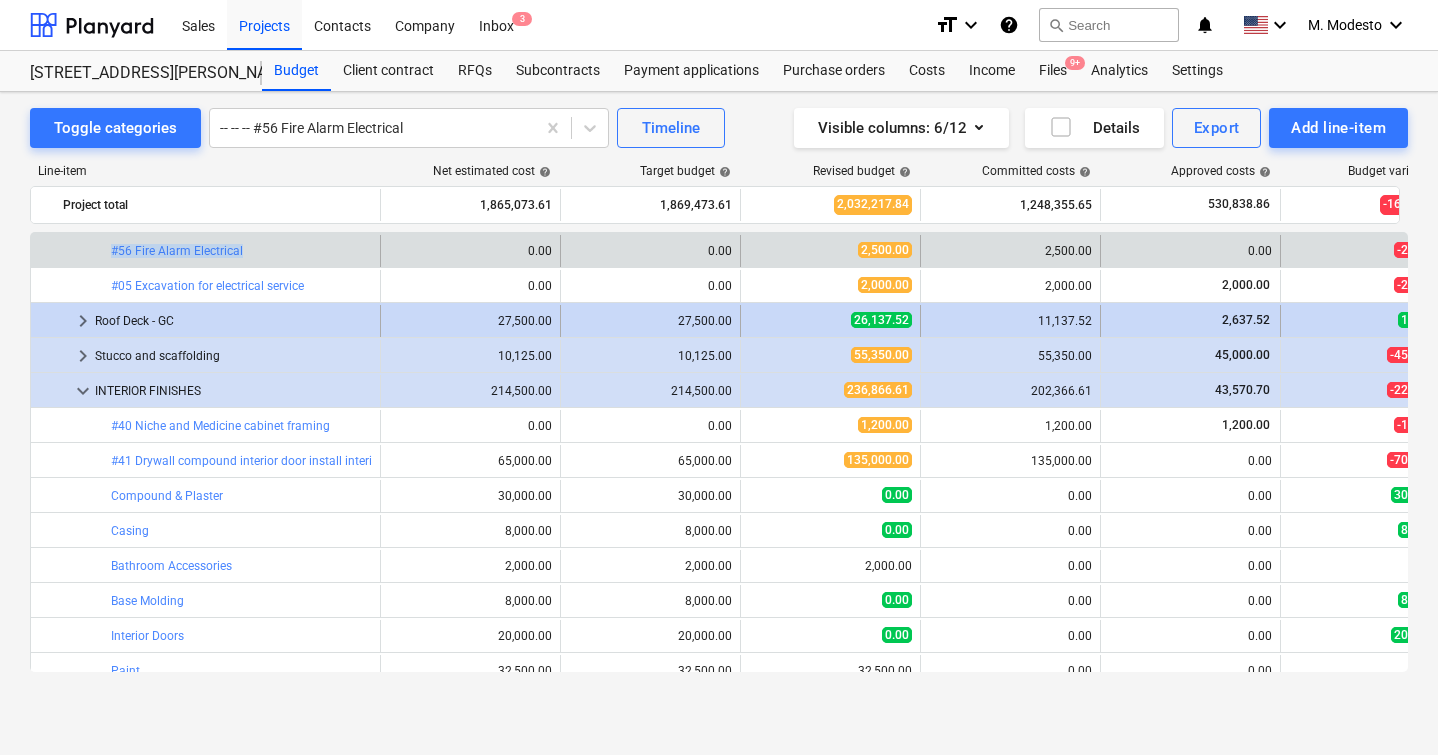 drag, startPoint x: 116, startPoint y: 251, endPoint x: 292, endPoint y: 312, distance: 186.2713 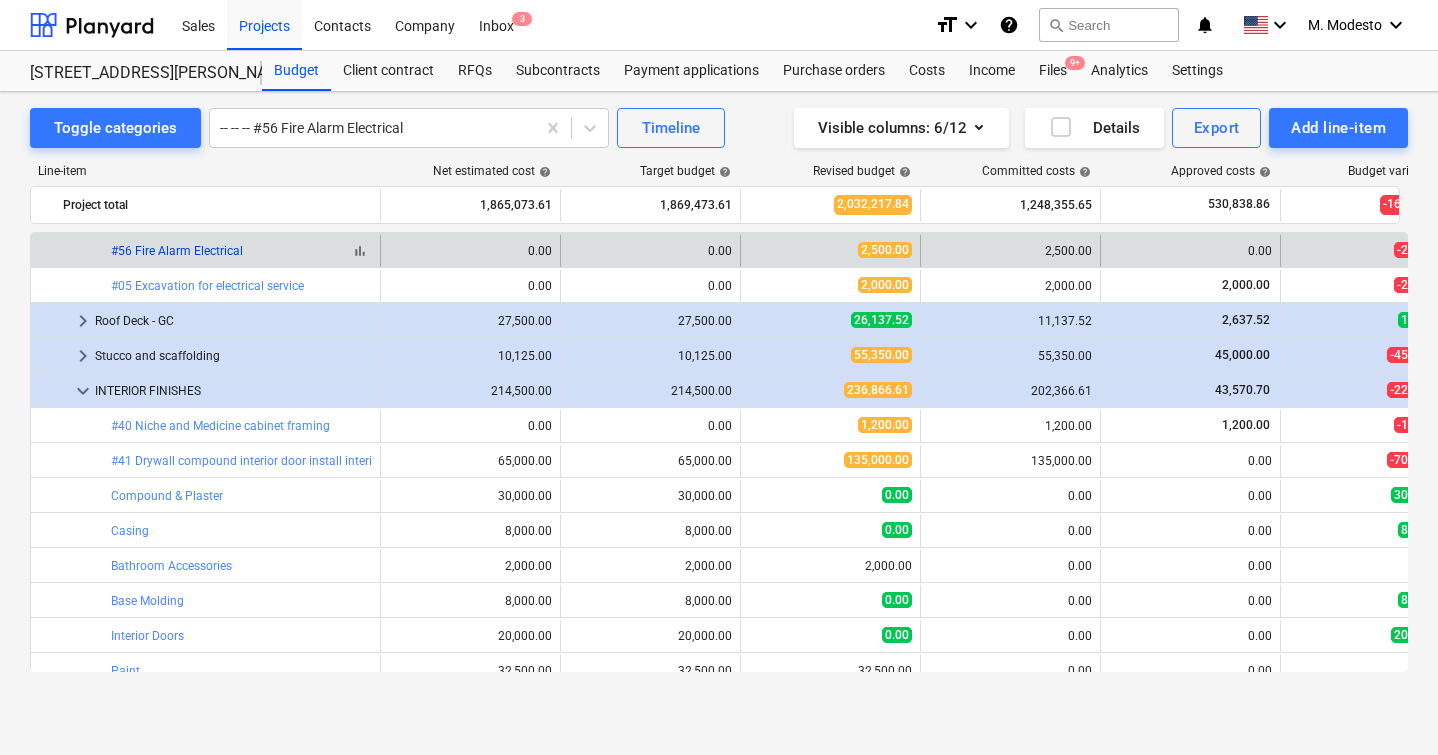 click on "#56 Fire Alarm Electrical" at bounding box center [177, 251] 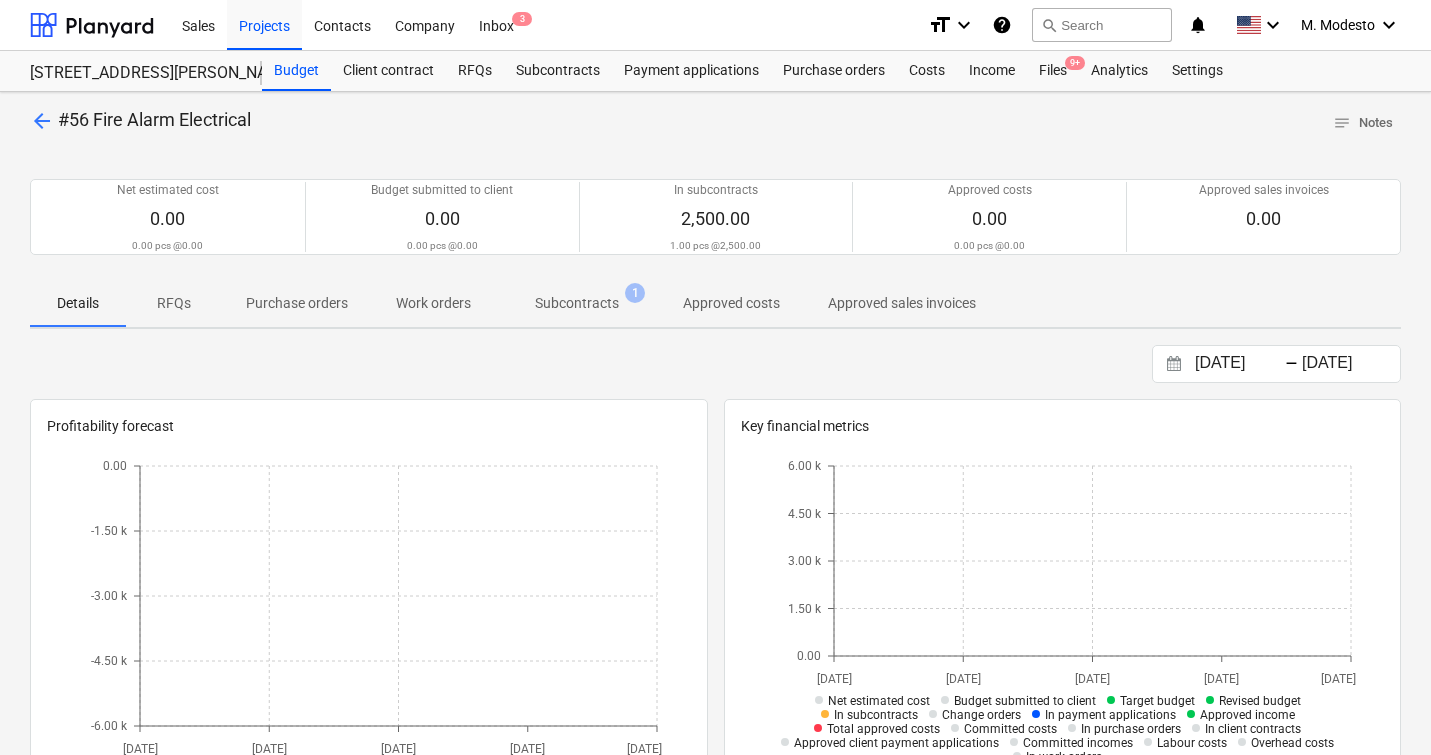 click on "Subcontracts 1" at bounding box center (577, 303) 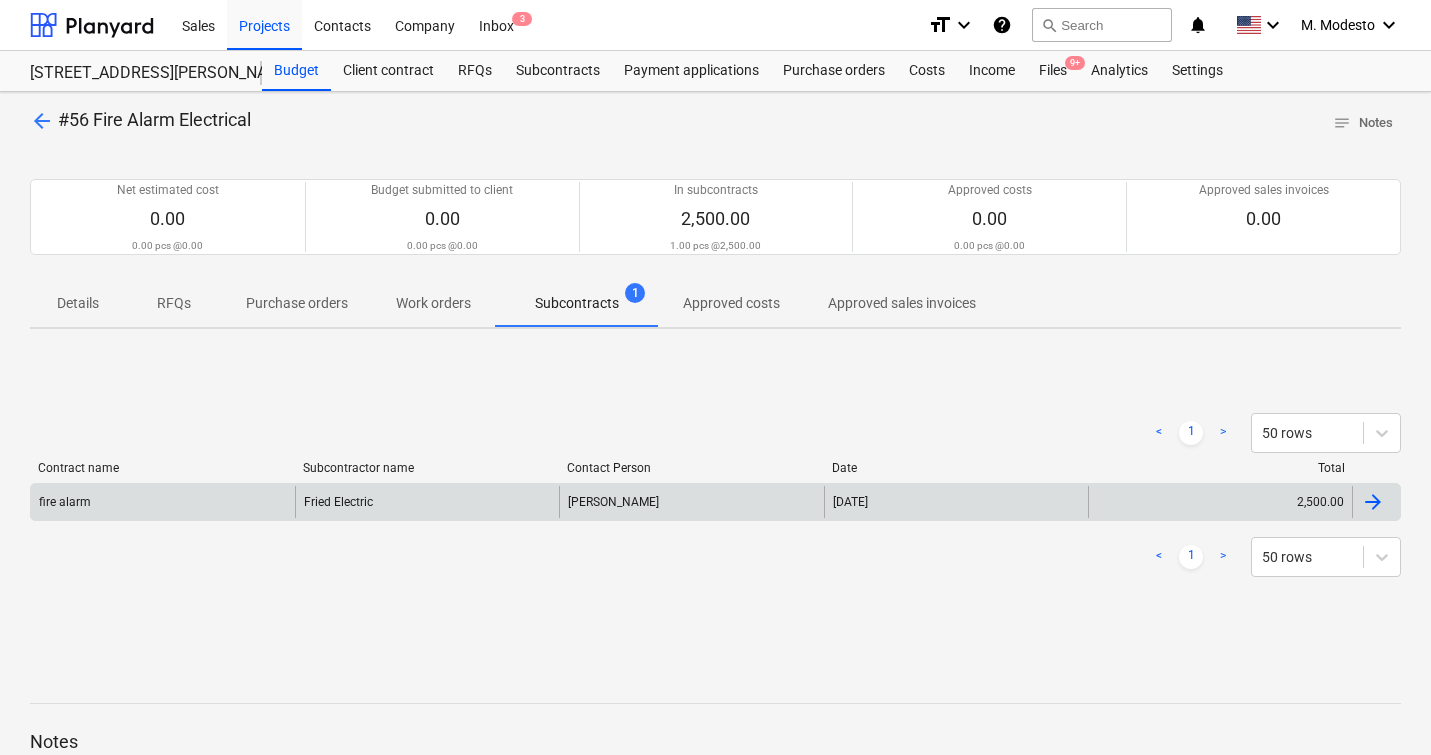 click on "[PERSON_NAME]" at bounding box center (691, 502) 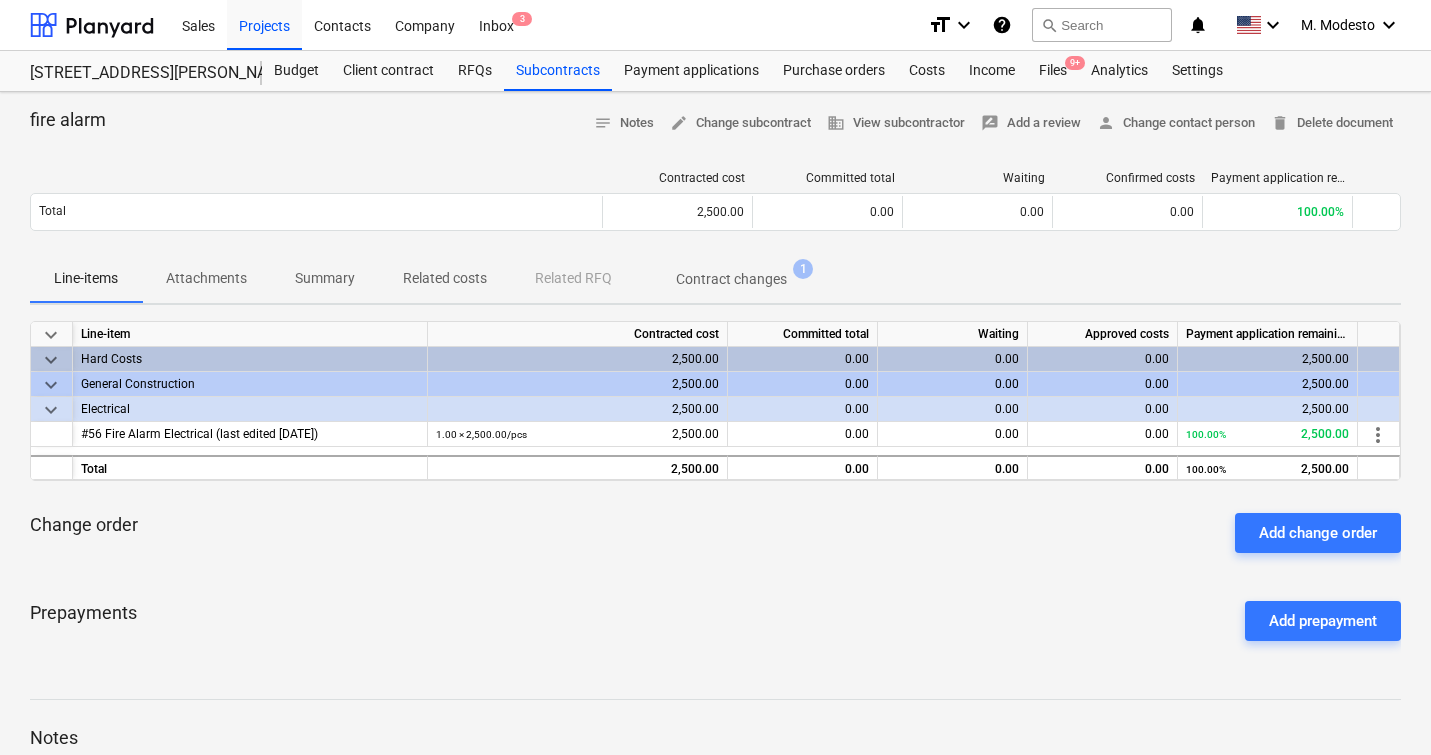 click on "Related costs" at bounding box center [445, 278] 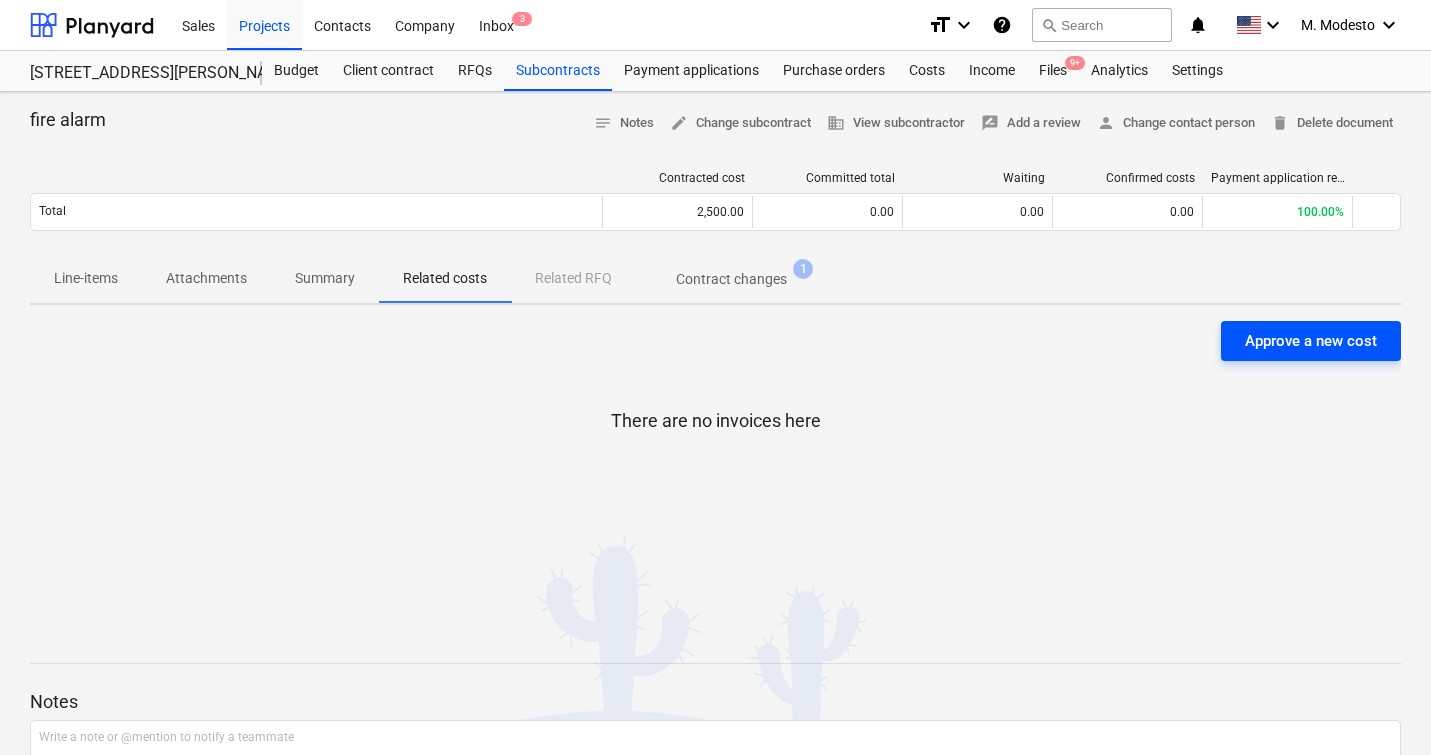 click on "Approve a new cost" at bounding box center (1311, 341) 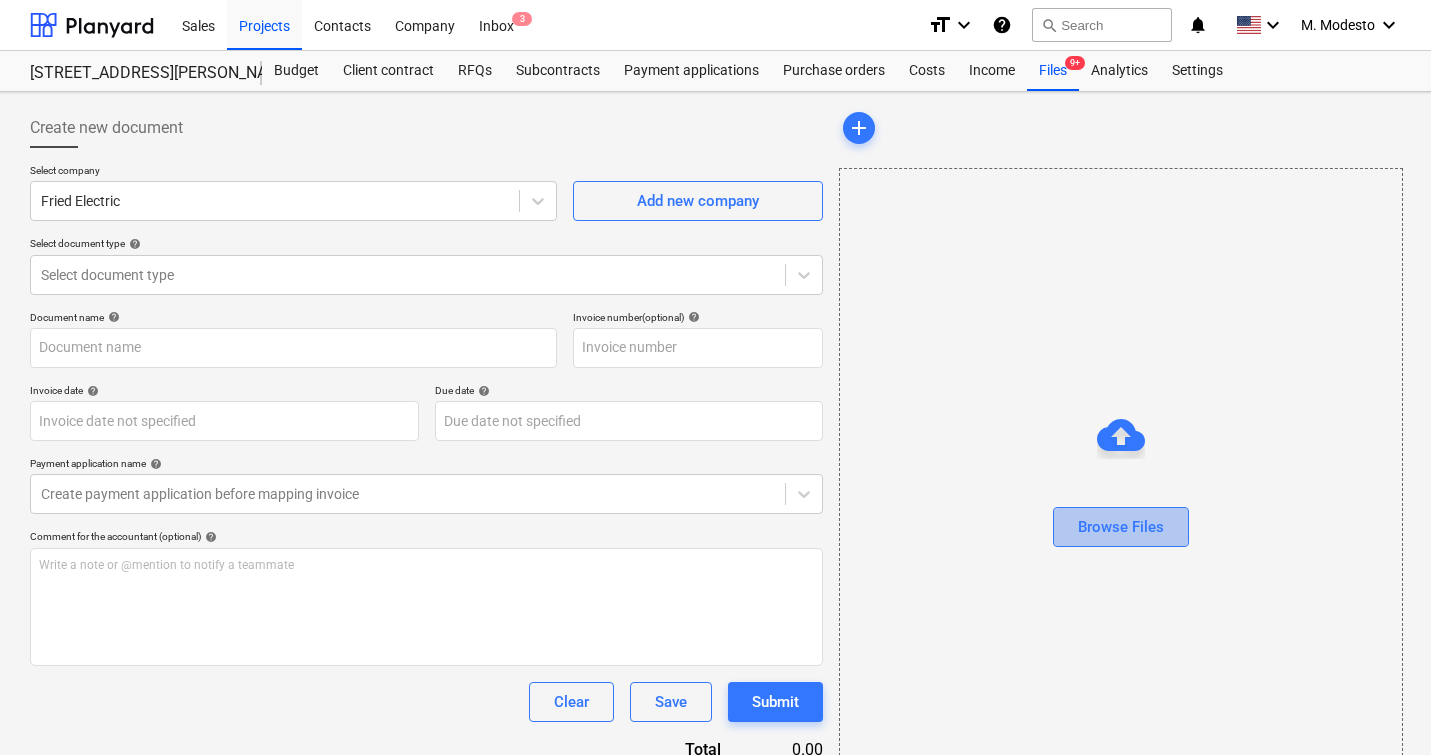 click on "Browse Files" at bounding box center [1121, 527] 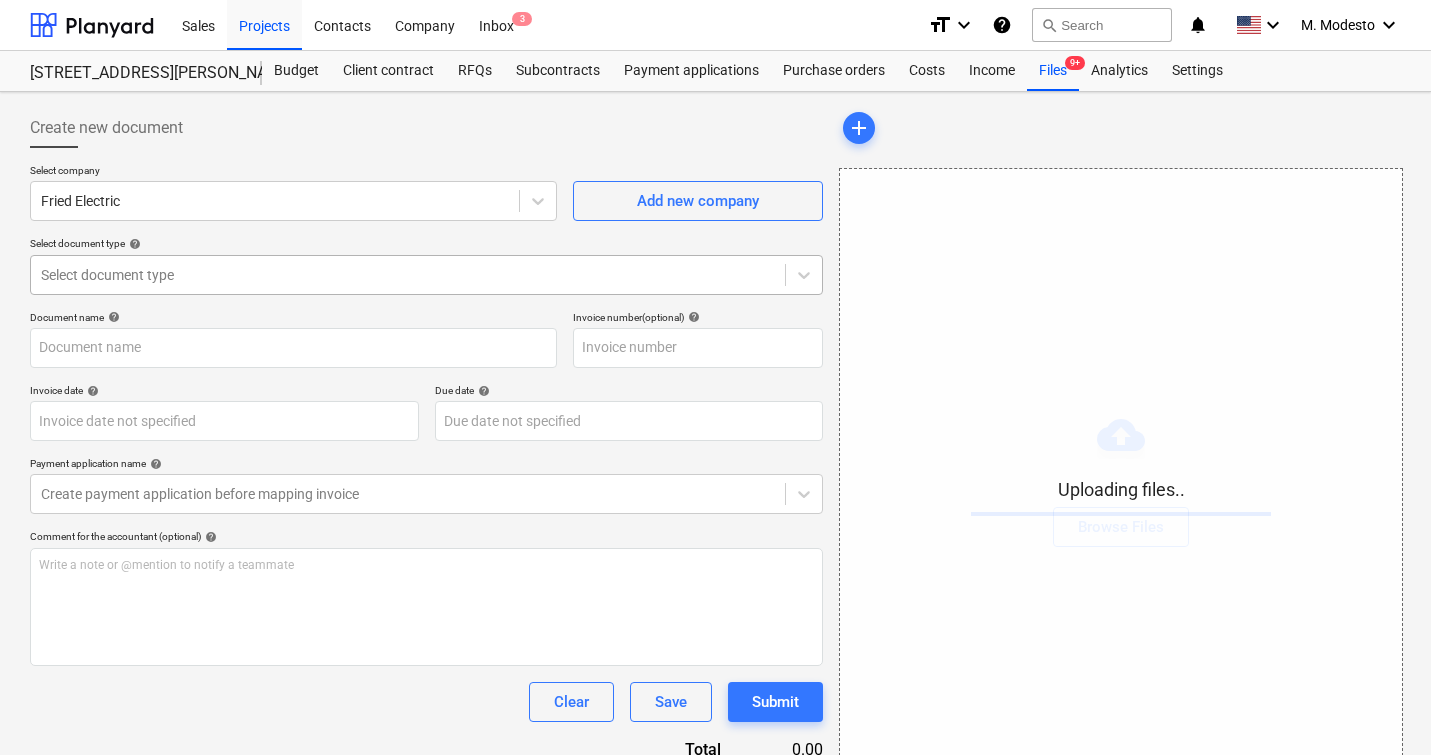 click at bounding box center [408, 275] 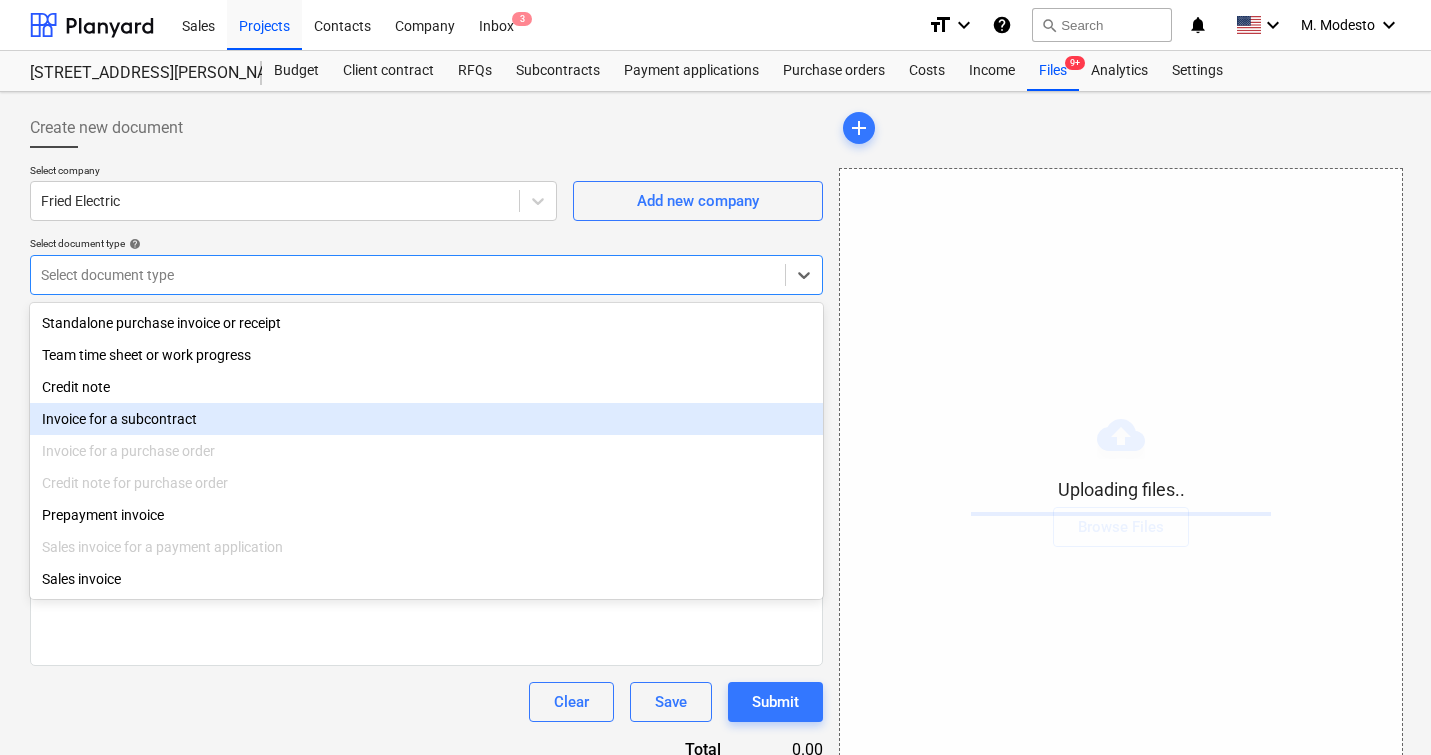 click on "Invoice for a subcontract" at bounding box center [426, 419] 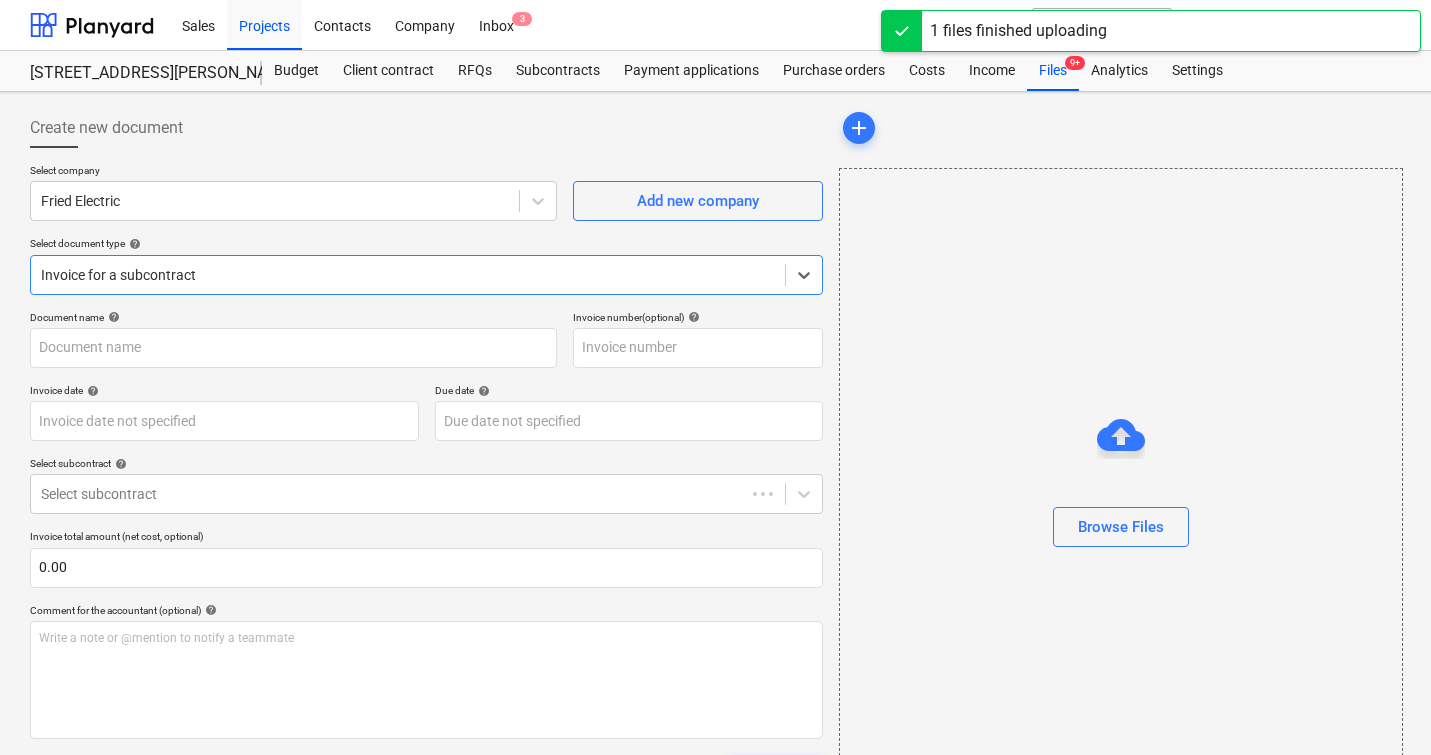 type on "1139.png" 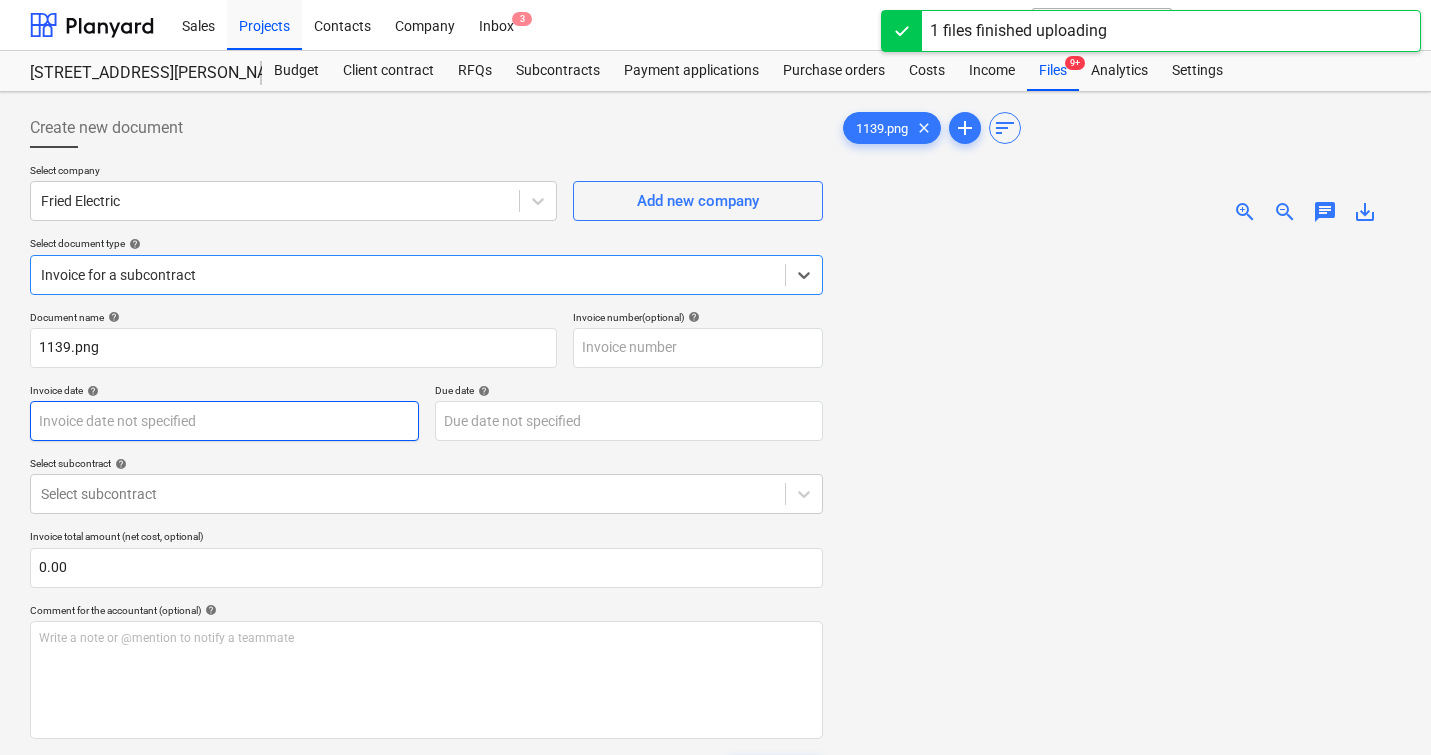 click on "Sales Projects Contacts Company Inbox 3 format_size keyboard_arrow_down help search Search notifications 0 keyboard_arrow_down M. Modesto keyboard_arrow_down [STREET_ADDRESS][PERSON_NAME][PERSON_NAME] Budget Client contract RFQs Subcontracts Payment applications Purchase orders Costs Income Files 9+ Analytics Settings Create new document Select company Fried Electric   Add new company Select document type help option Invoice for a subcontract, selected.   Select is focused ,type to refine list, press Down to open the menu,  Invoice for a subcontract Document name help 1139.png Invoice number  (optional) help Invoice date help Press the down arrow key to interact with the calendar and
select a date. Press the question mark key to get the keyboard shortcuts for changing dates. Due date help Press the down arrow key to interact with the calendar and
select a date. Press the question mark key to get the keyboard shortcuts for changing dates. Select subcontract help Select subcontract 0.00 help ﻿ Clear Save add" at bounding box center (715, 377) 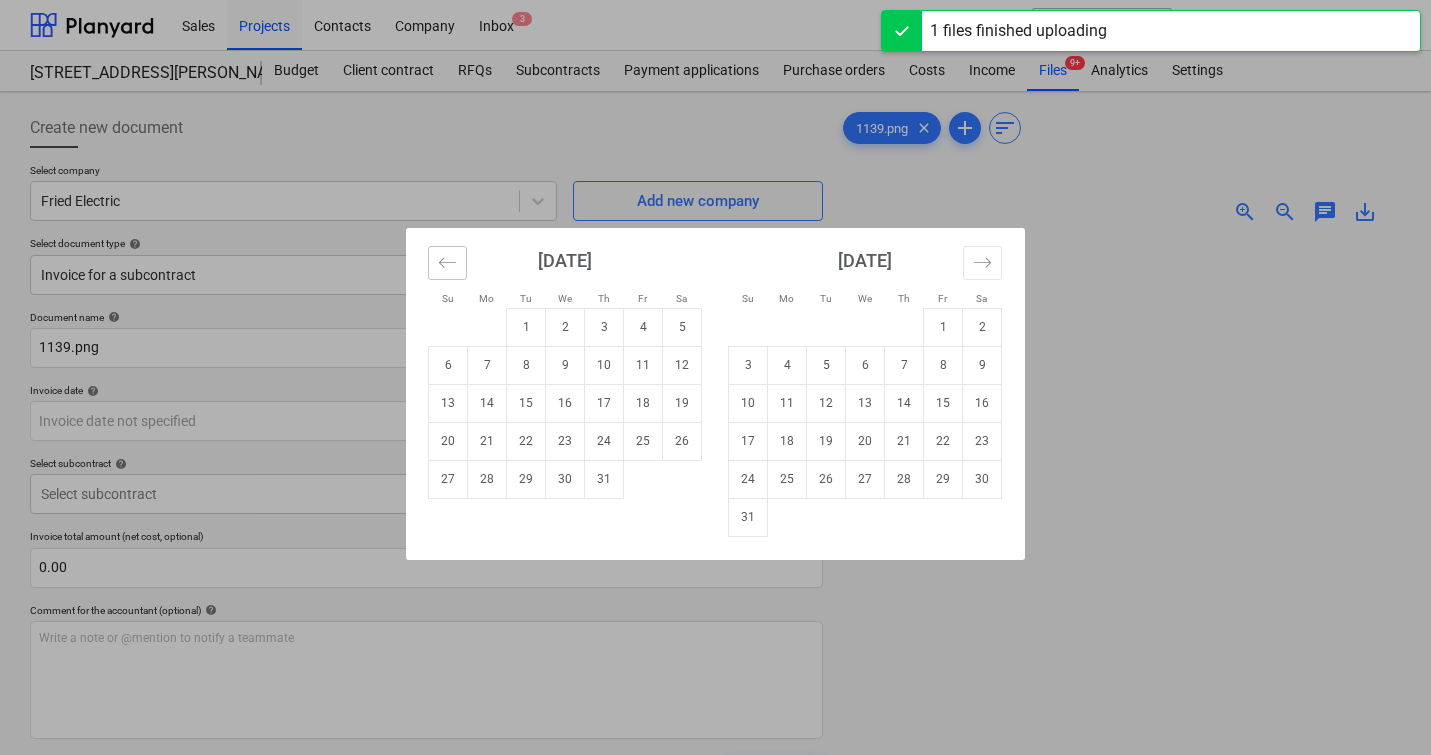 click at bounding box center (447, 263) 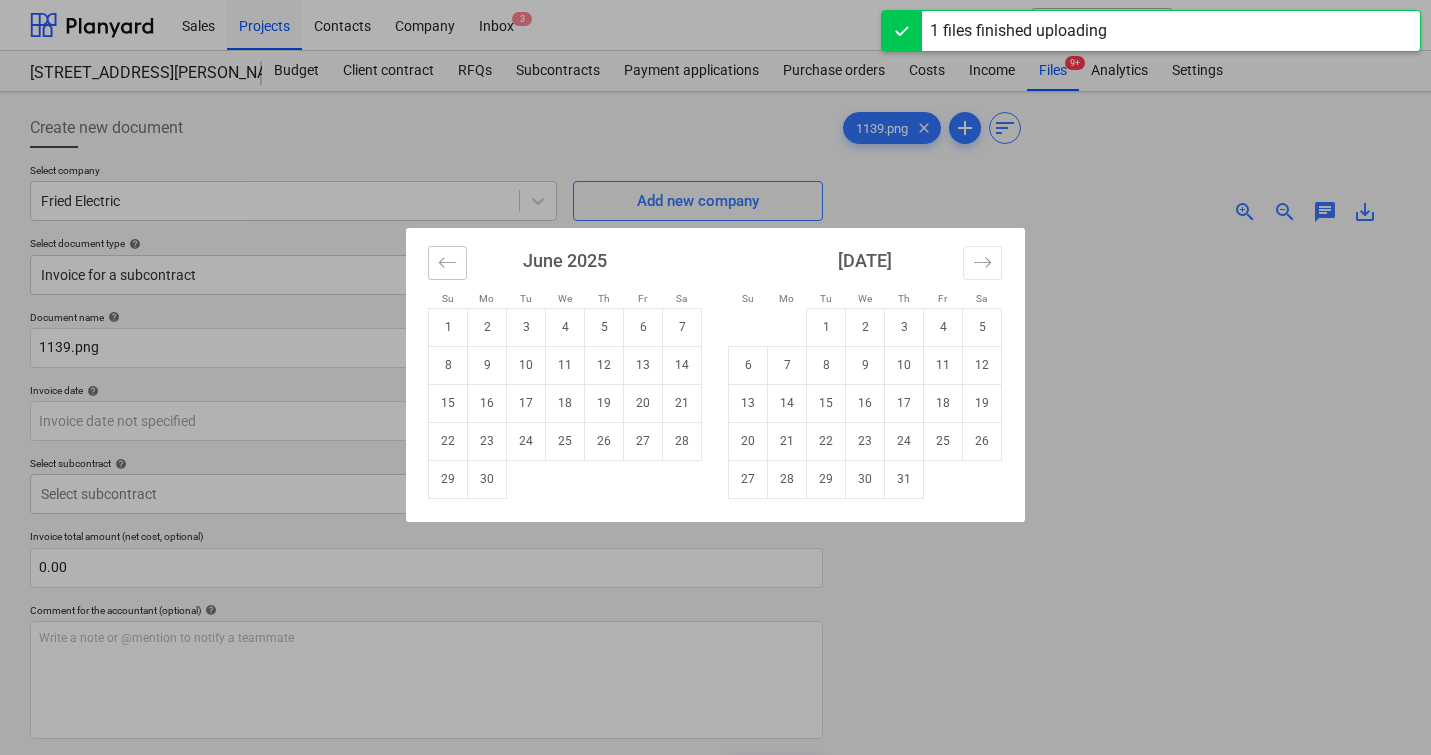 click at bounding box center (447, 263) 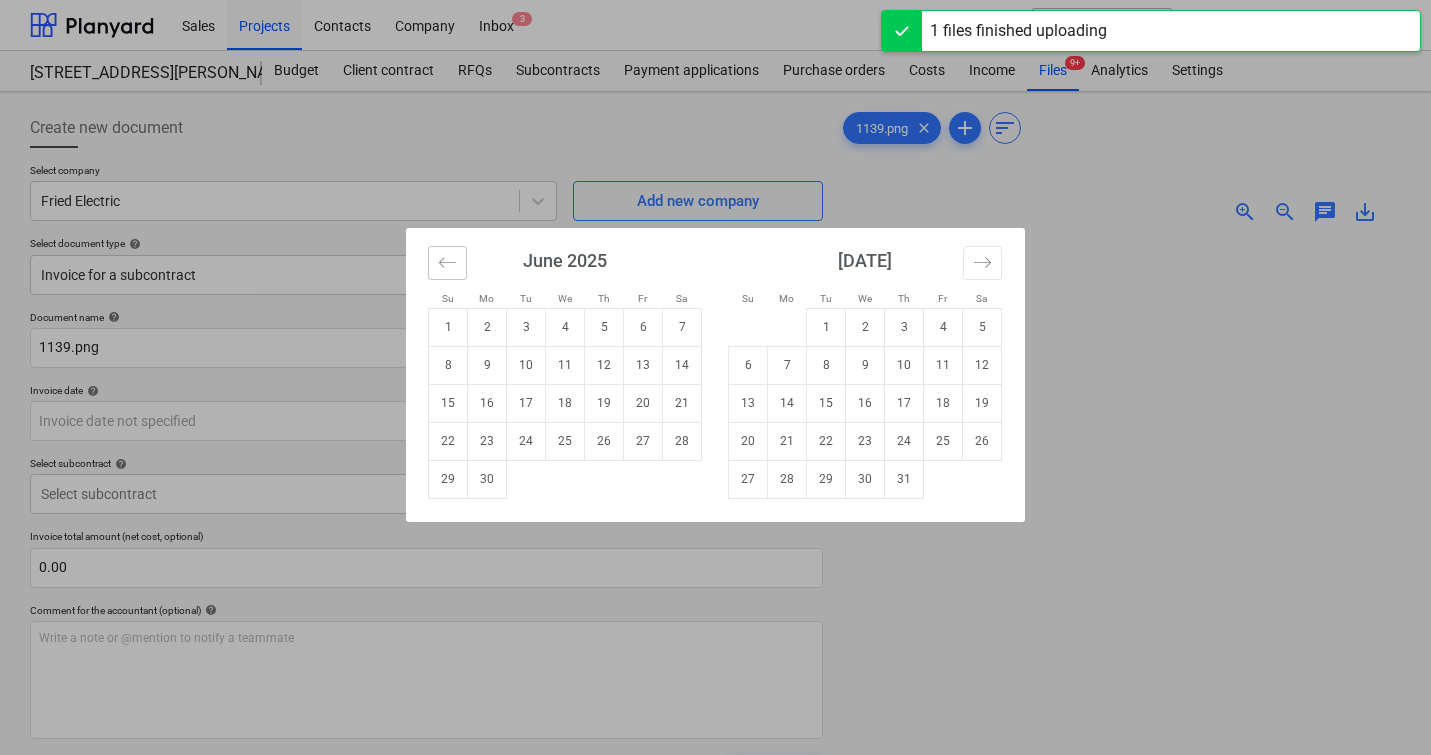 click at bounding box center (447, 263) 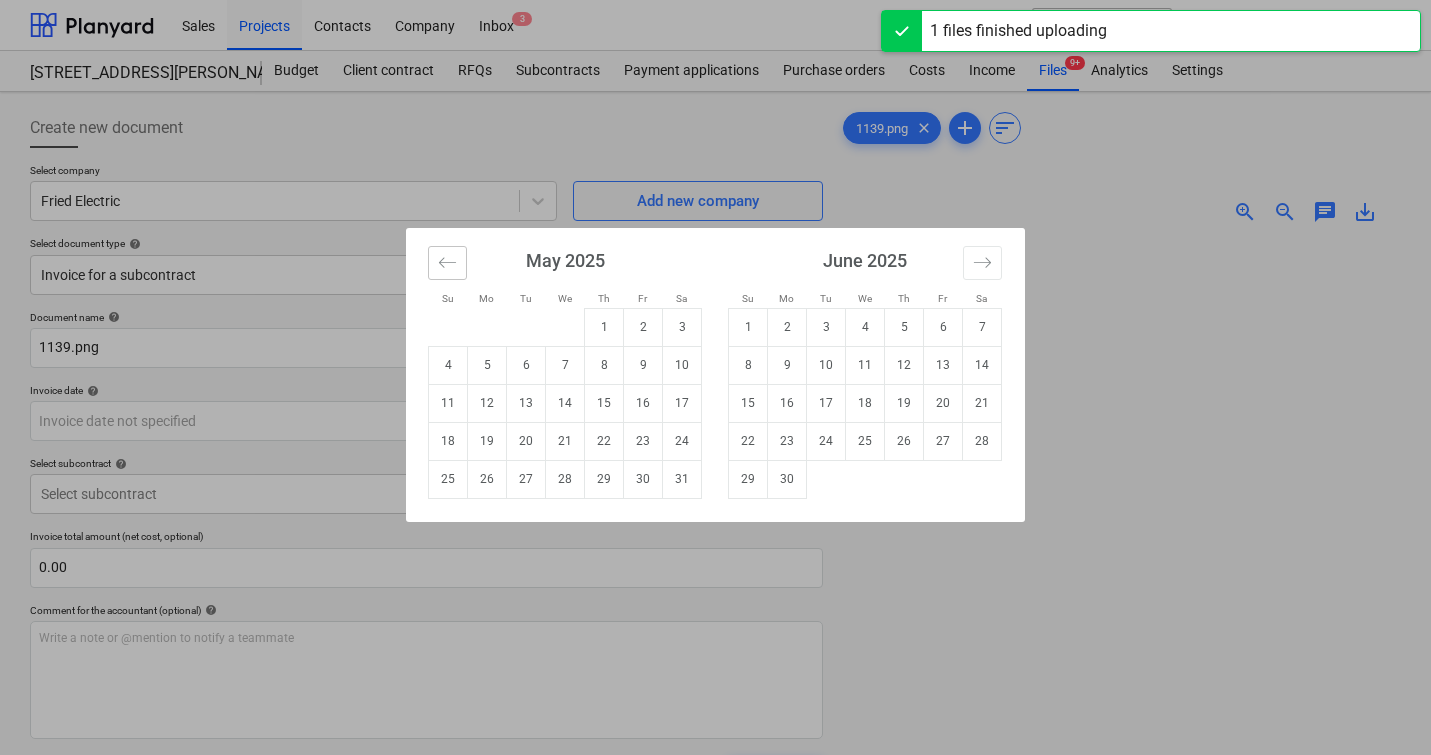 click at bounding box center [447, 263] 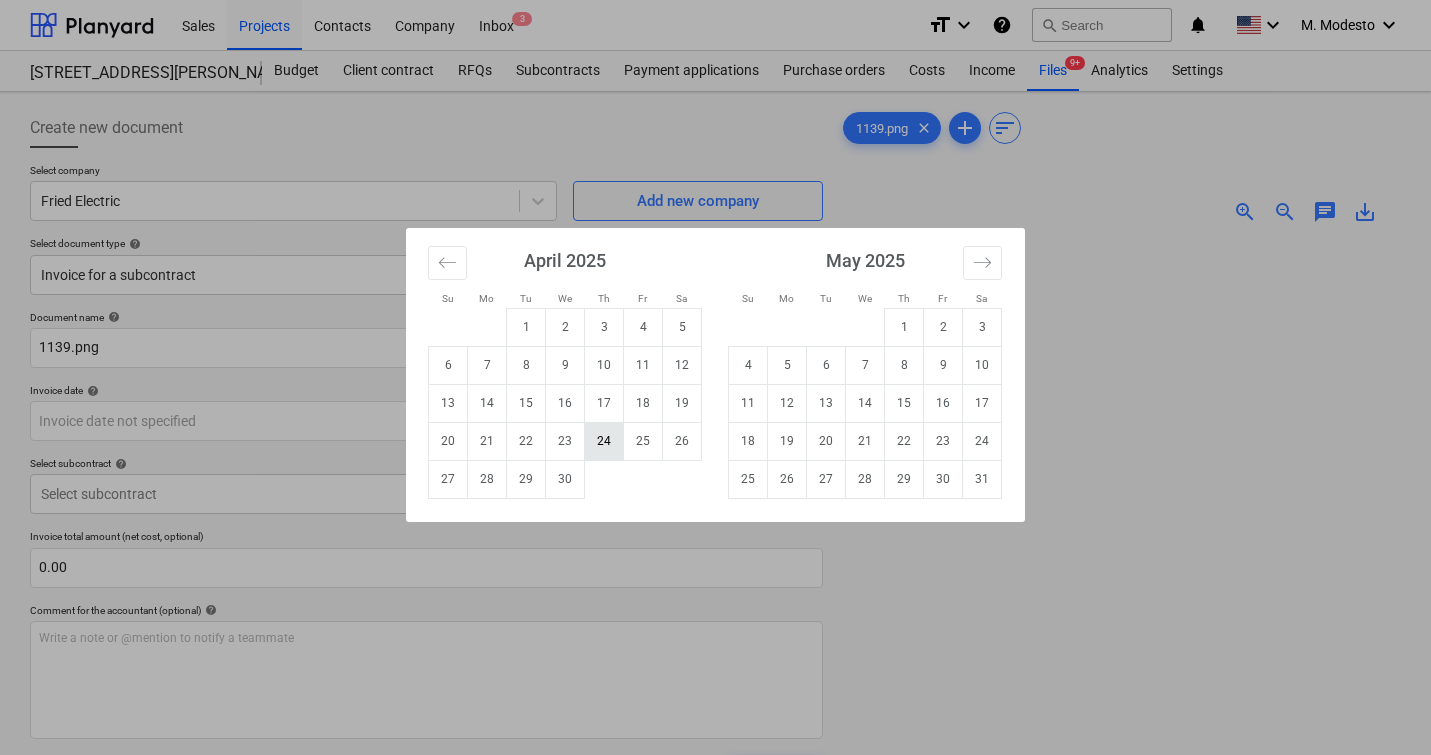 click on "24" at bounding box center (604, 441) 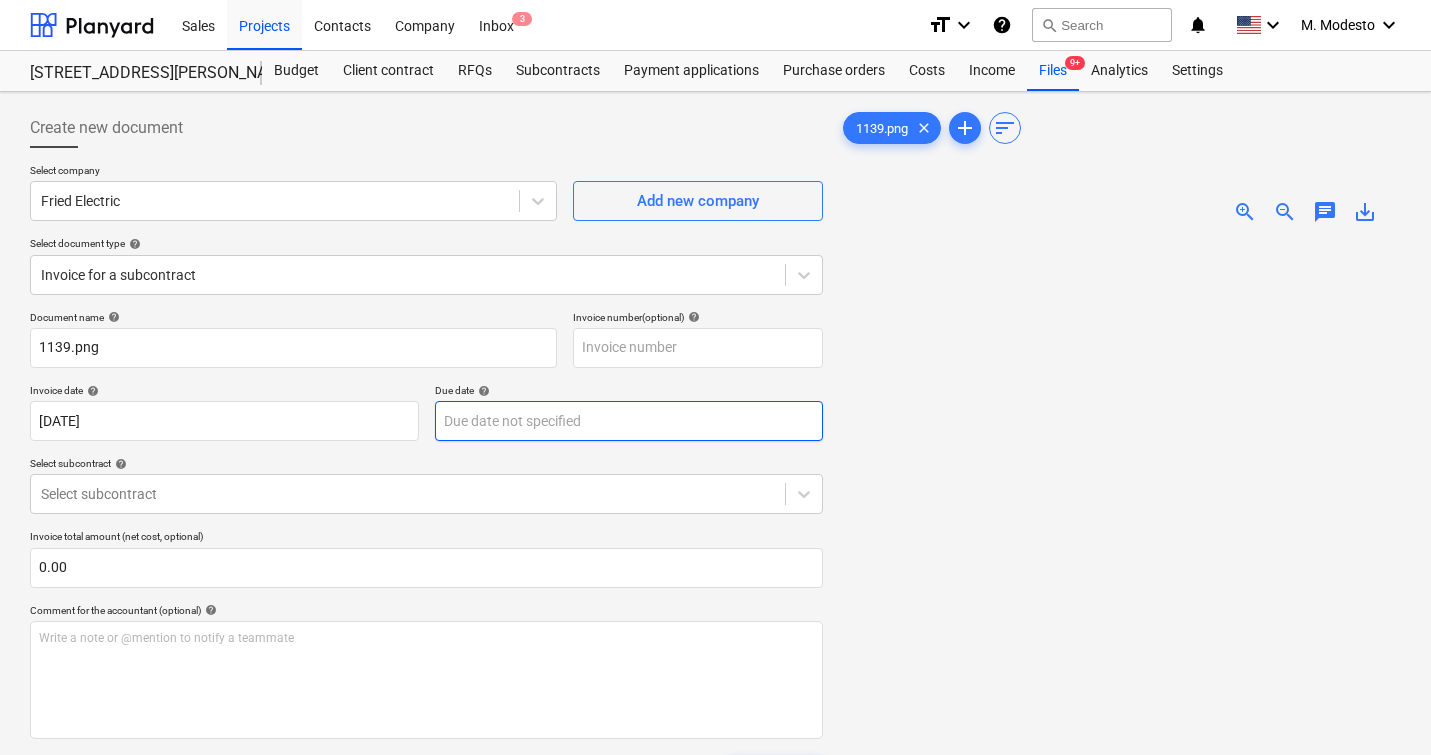 click on "Sales Projects Contacts Company Inbox 3 format_size keyboard_arrow_down help search Search notifications 0 keyboard_arrow_down M. Modesto keyboard_arrow_down [STREET_ADDRESS][PERSON_NAME][PERSON_NAME] Budget Client contract RFQs Subcontracts Payment applications Purchase orders Costs Income Files 9+ Analytics Settings Create new document Select company Fried Electric   Add new company Select document type help Invoice for a subcontract Document name help 1139.png Invoice number  (optional) help Invoice date help [DATE] [DATE] Press the down arrow key to interact with the calendar and
select a date. Press the question mark key to get the keyboard shortcuts for changing dates. Due date help Press the down arrow key to interact with the calendar and
select a date. Press the question mark key to get the keyboard shortcuts for changing dates. Select subcontract help Select subcontract Invoice total amount (net cost, optional) 0.00 Comment for the accountant (optional) help ﻿ Clear Save Submit Total add" at bounding box center (715, 377) 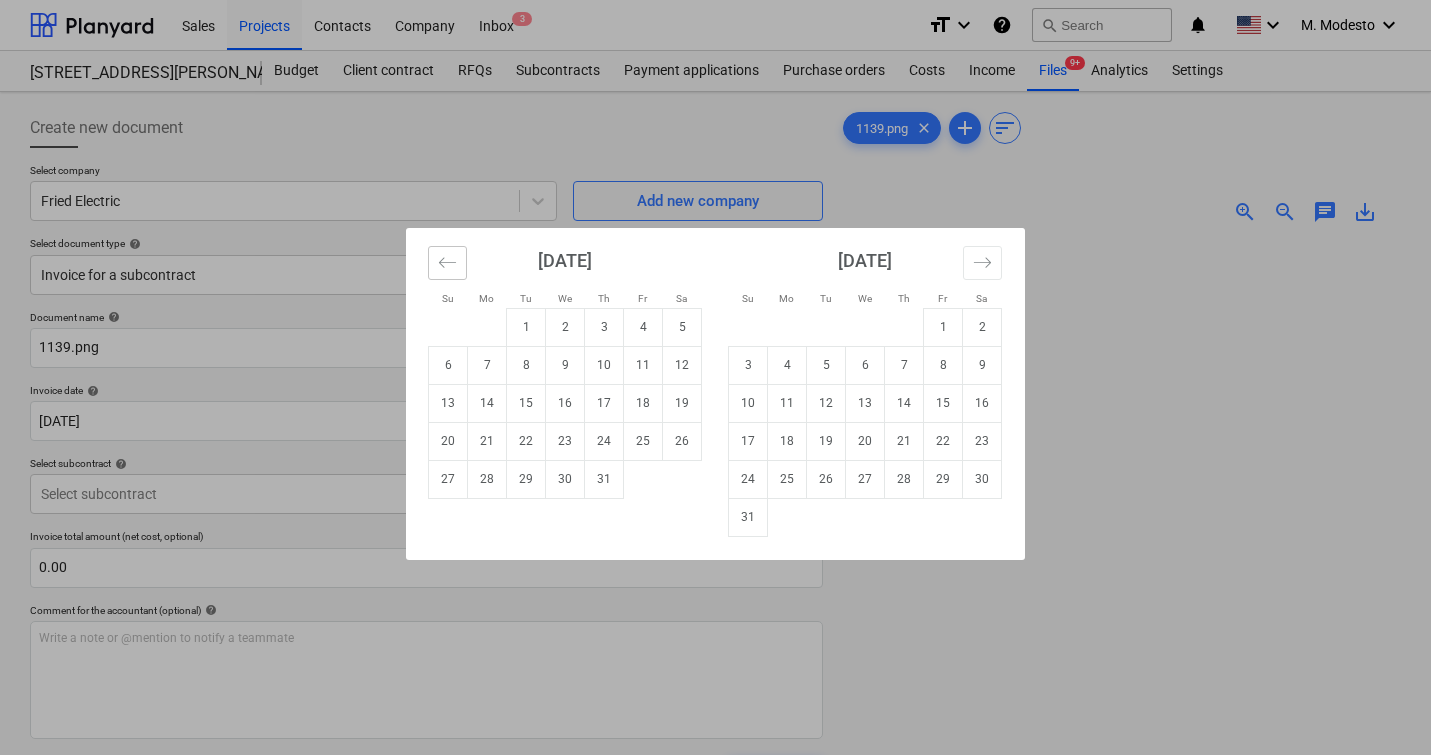 click 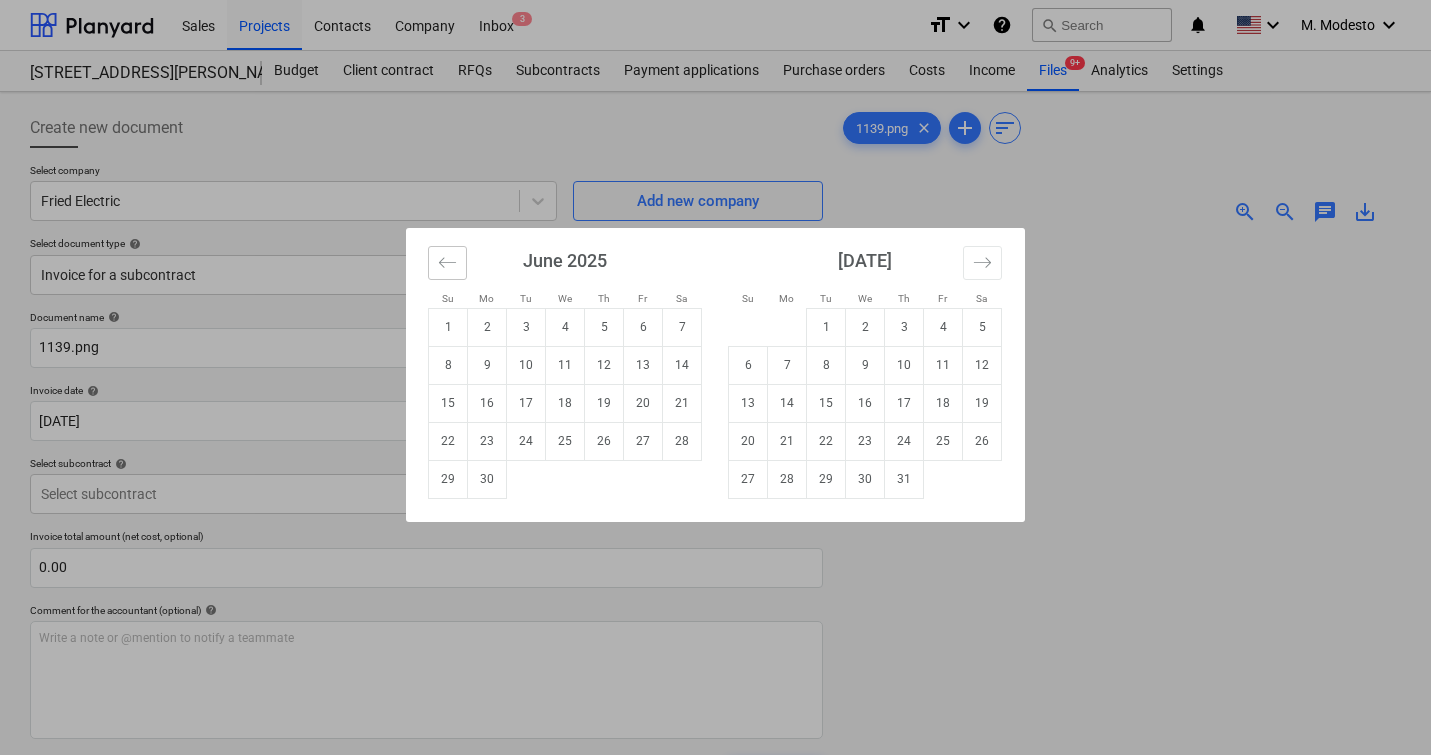 click 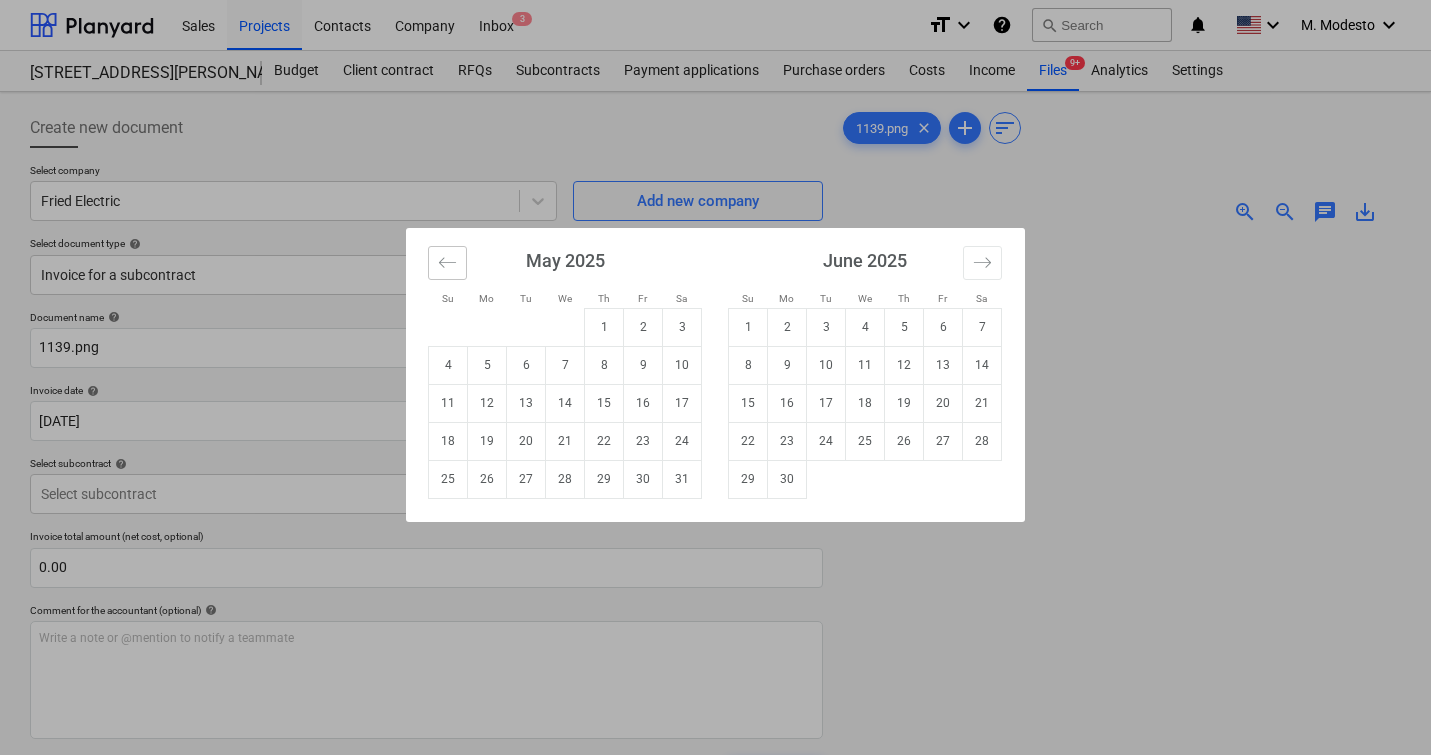 click 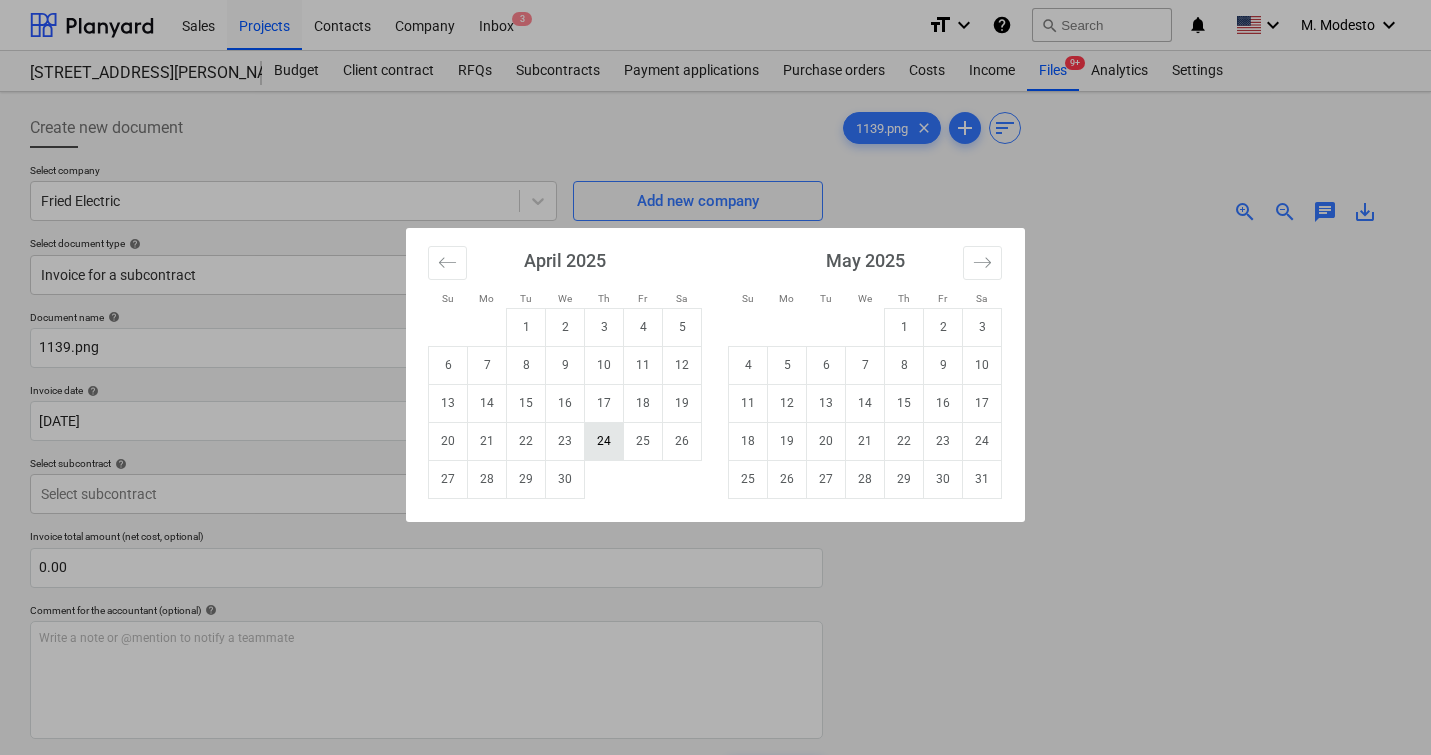 click on "24" at bounding box center (604, 441) 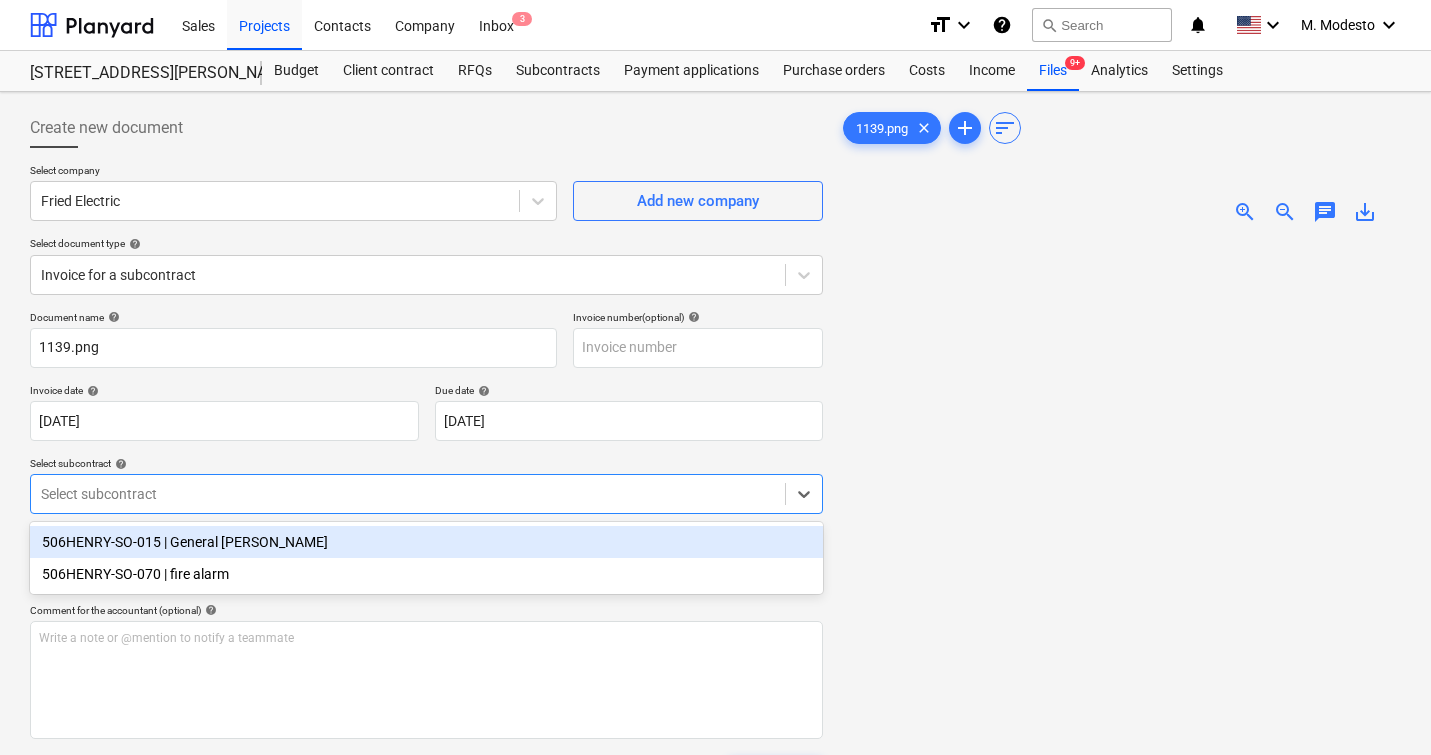 click at bounding box center [408, 494] 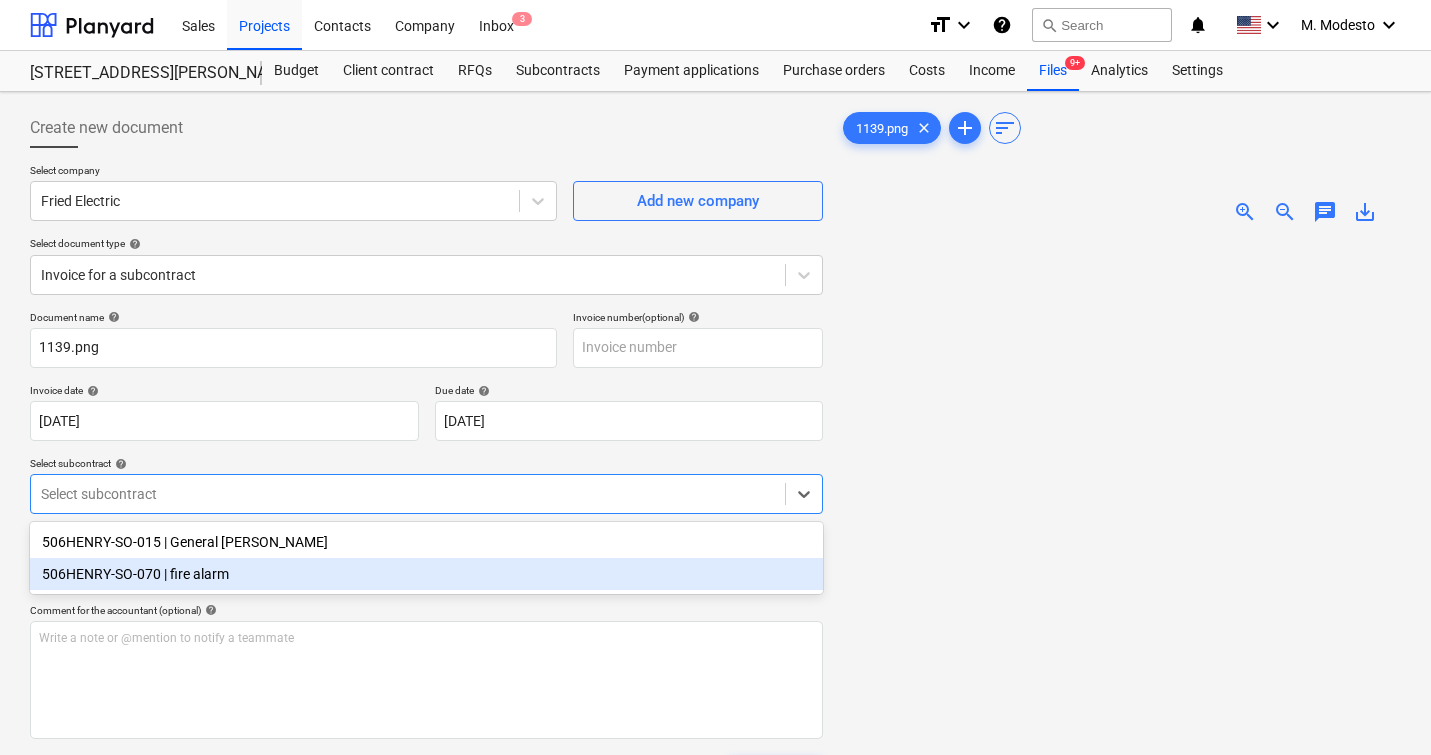 click on "506HENRY-SO-070 | fire alarm" at bounding box center [426, 574] 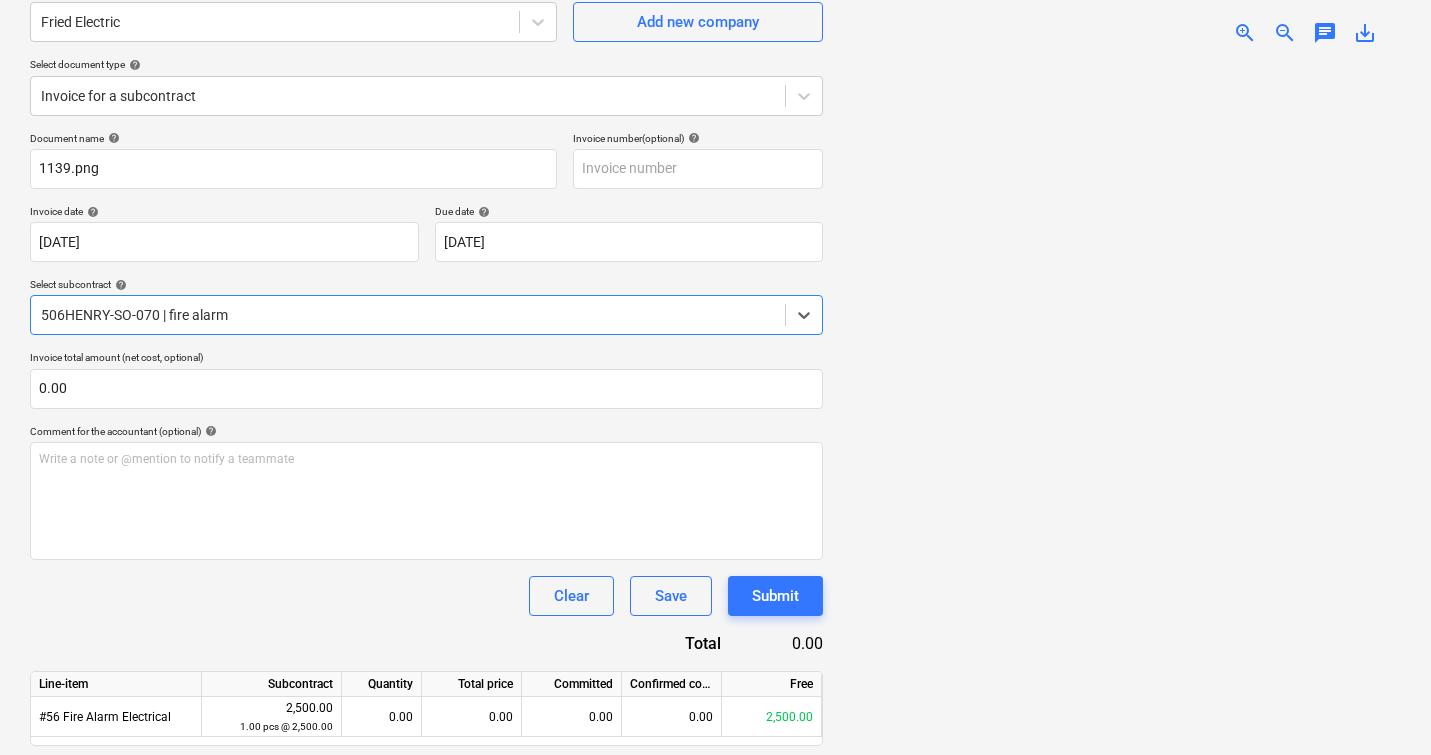 scroll, scrollTop: 242, scrollLeft: 0, axis: vertical 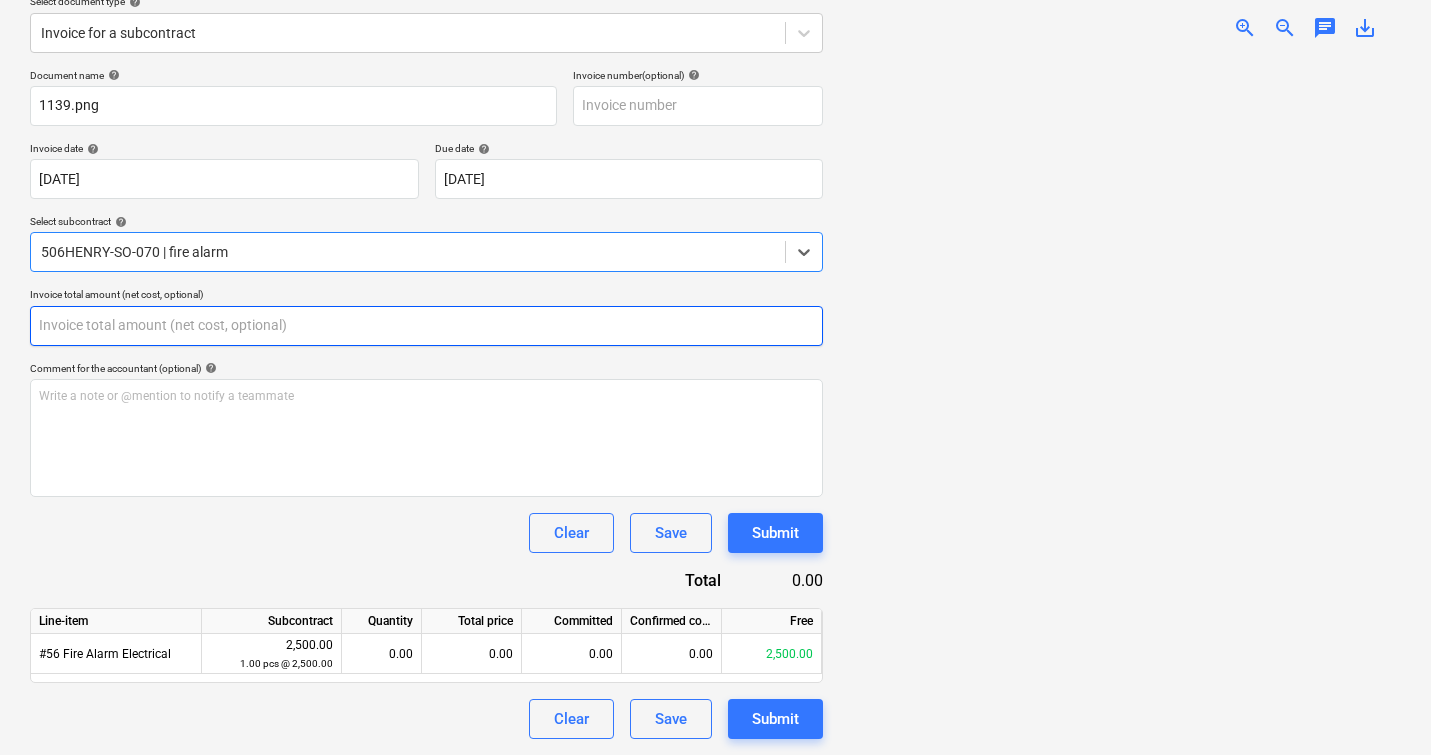 click at bounding box center [426, 326] 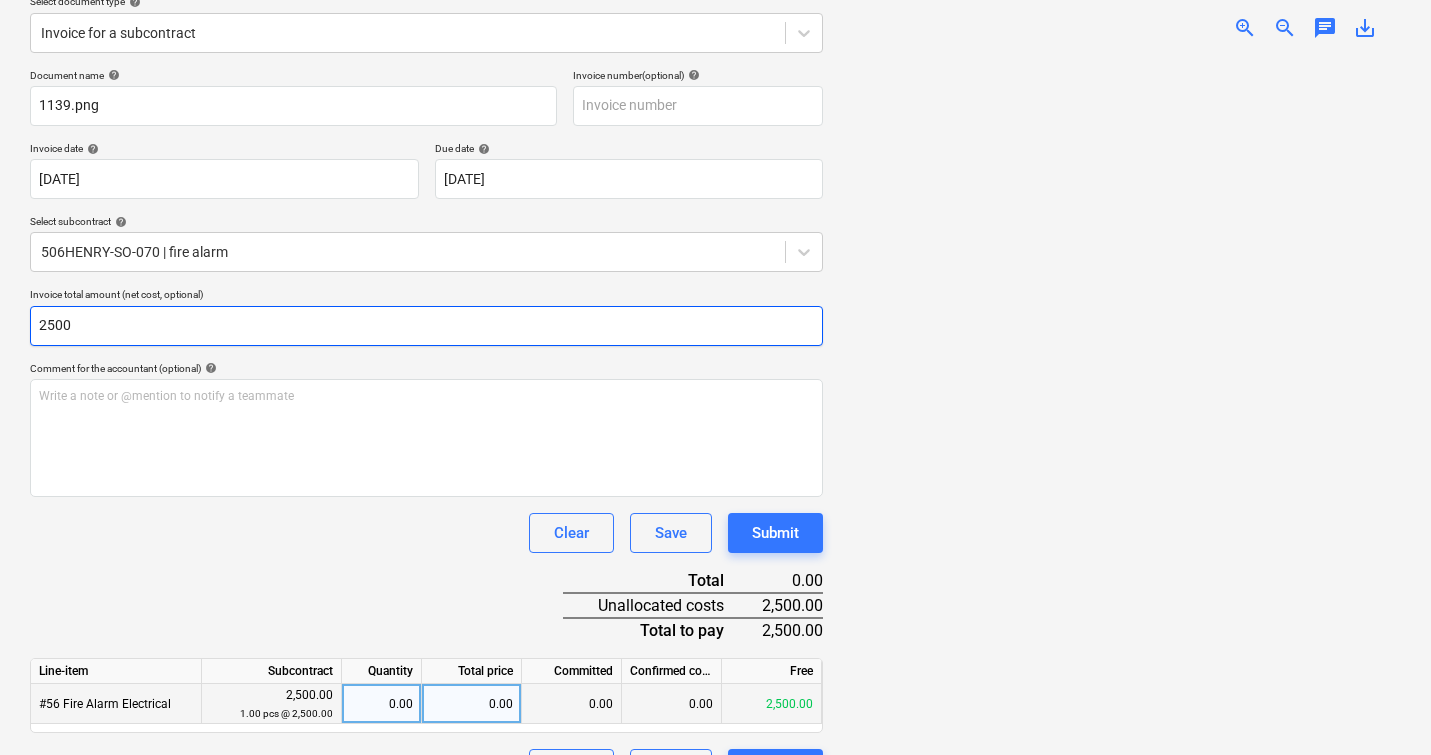 type on "2500" 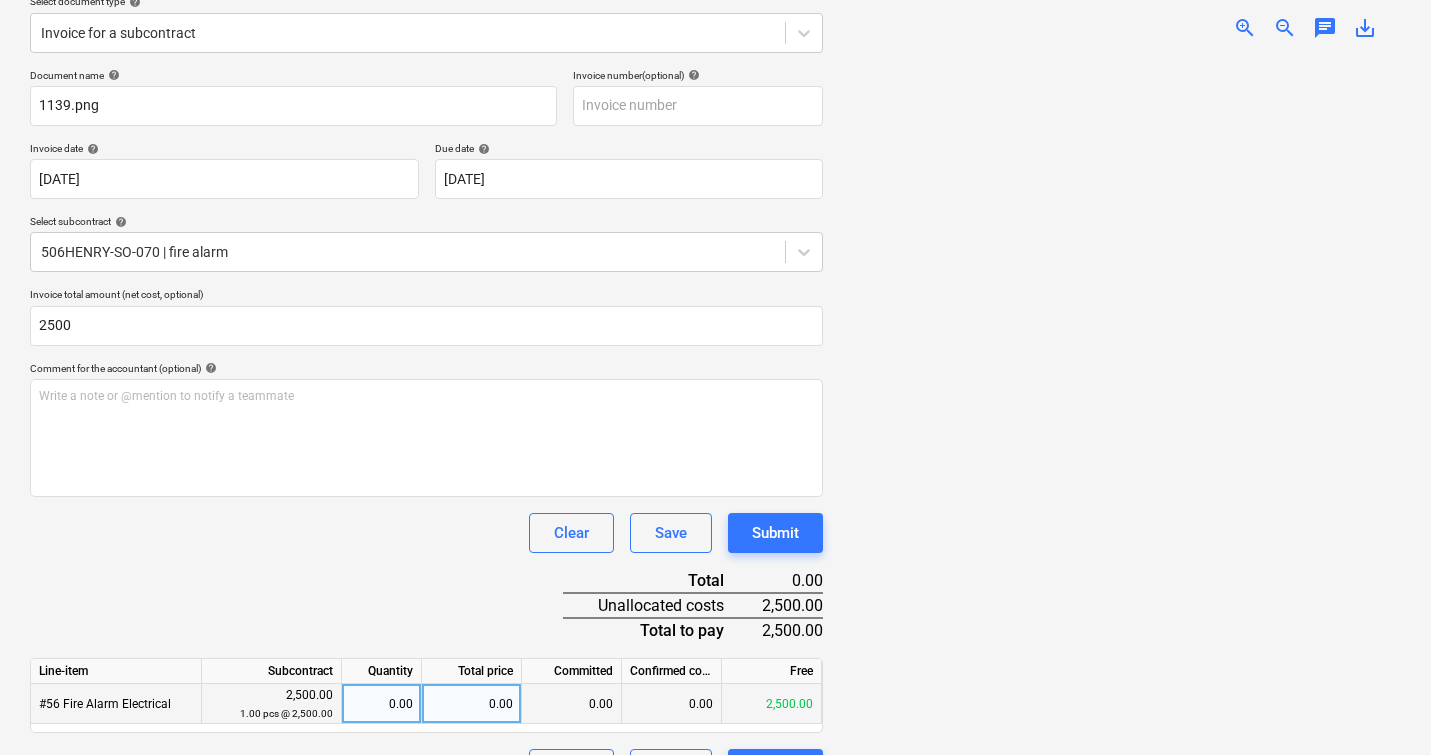 click on "0.00" at bounding box center (472, 704) 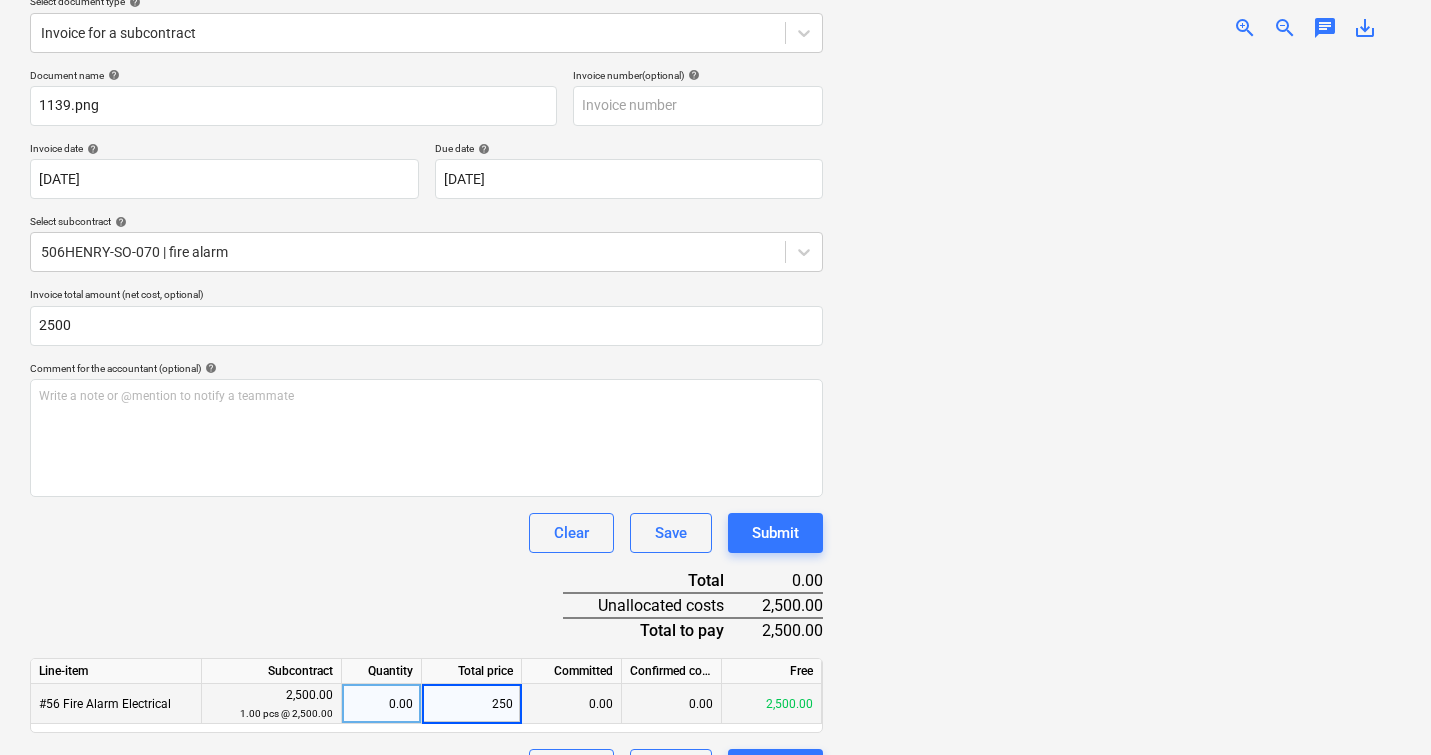 type on "2500" 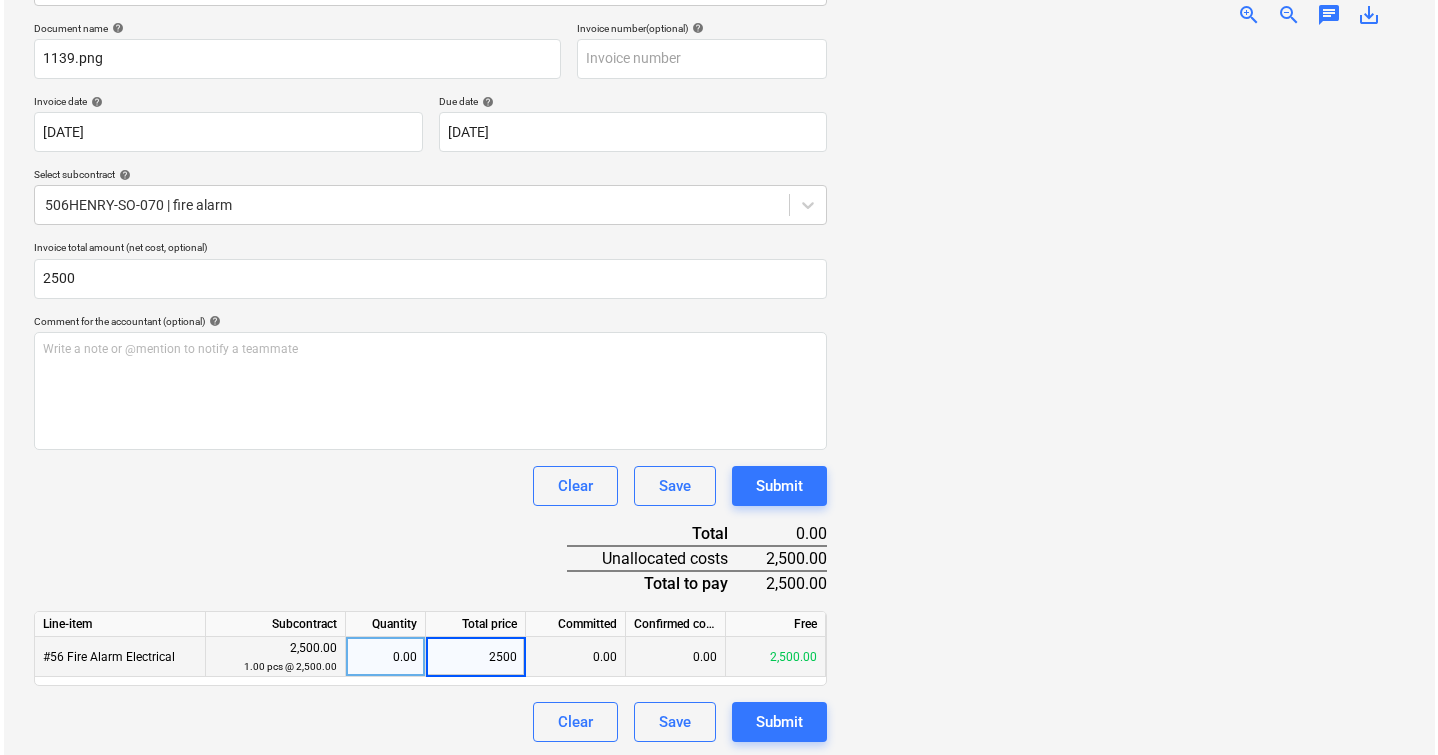 scroll, scrollTop: 292, scrollLeft: 0, axis: vertical 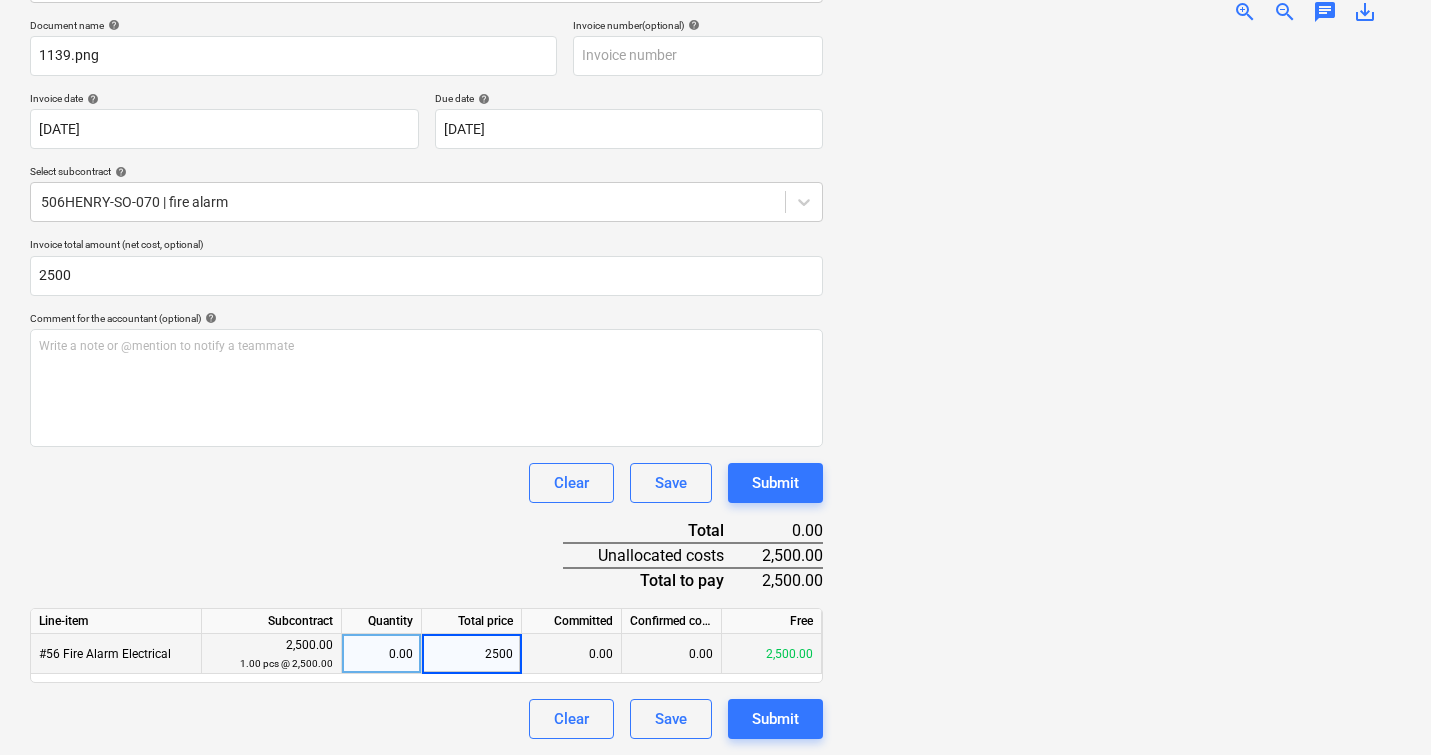 click at bounding box center [1120, 389] 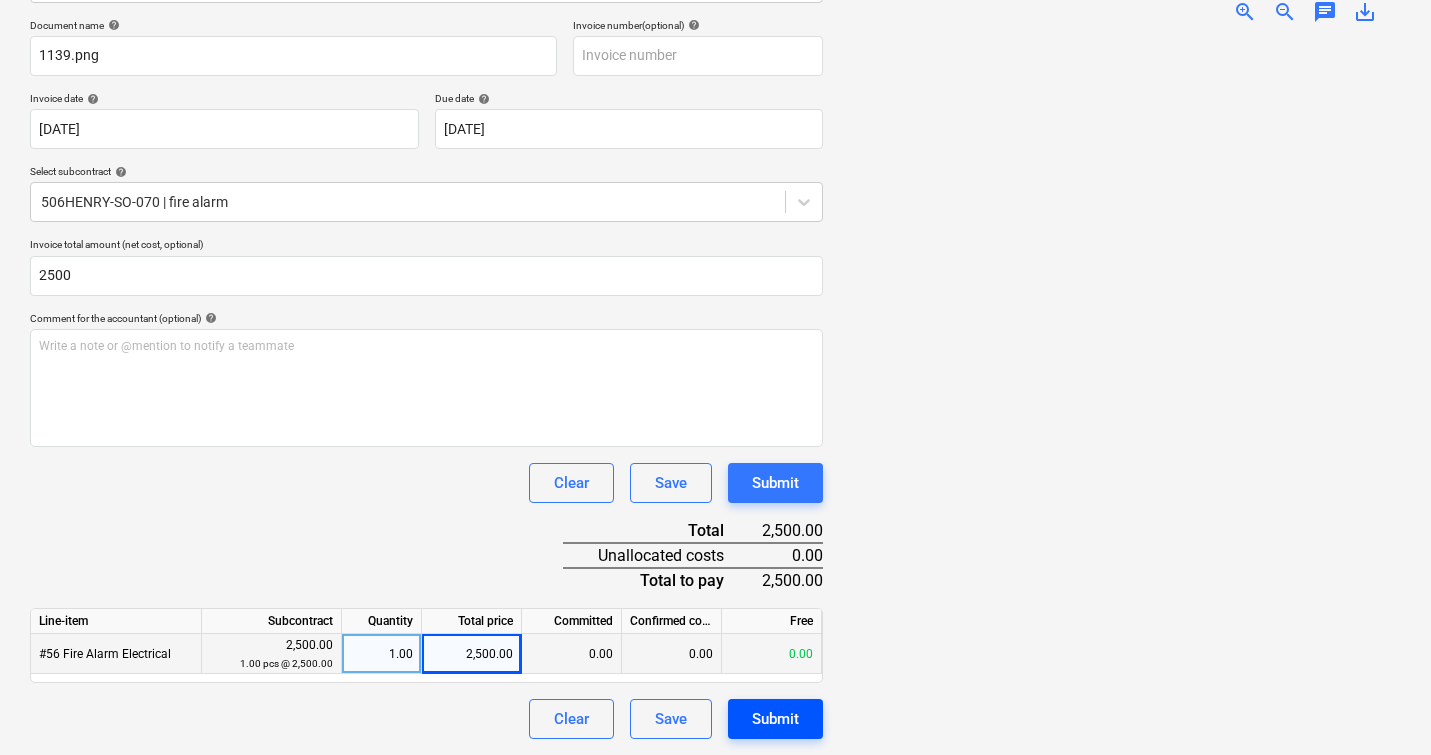 click on "Submit" at bounding box center (775, 719) 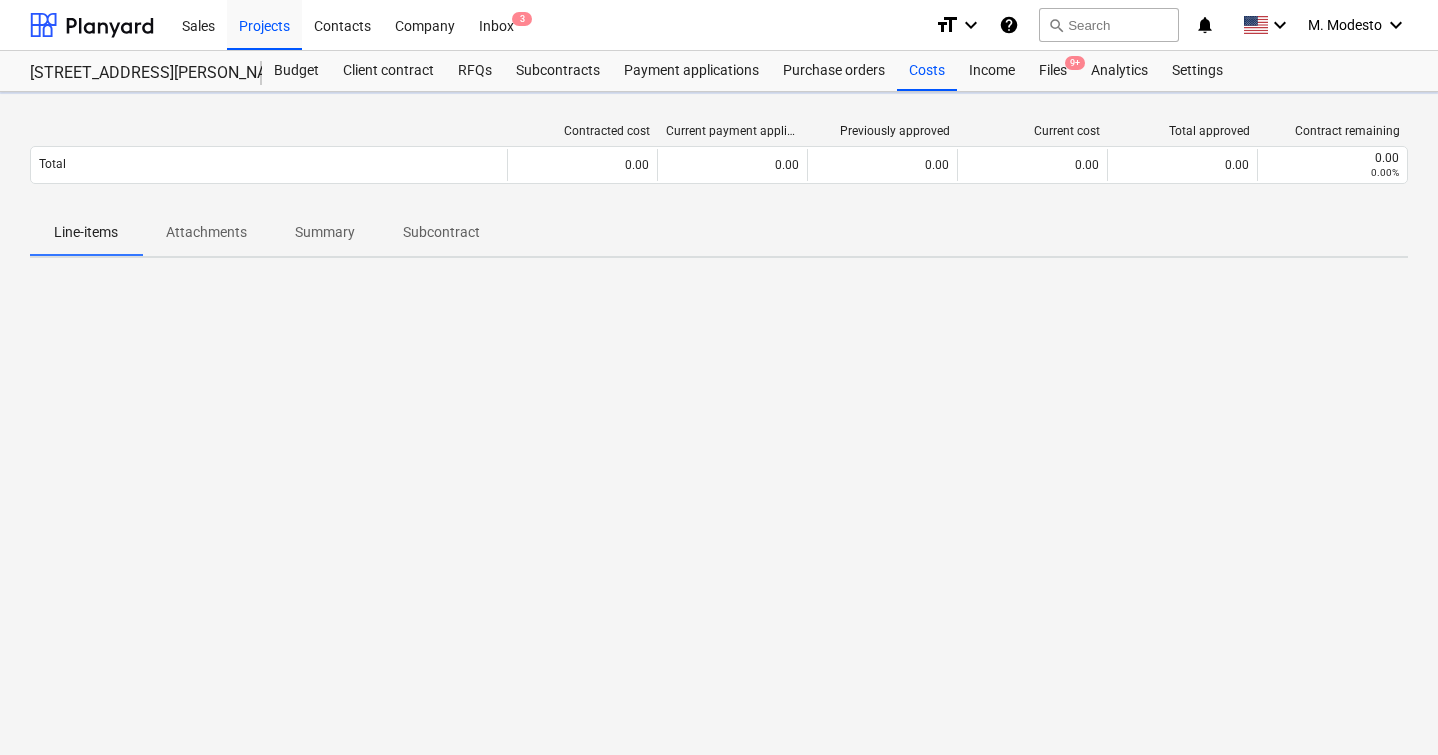 scroll, scrollTop: 0, scrollLeft: 0, axis: both 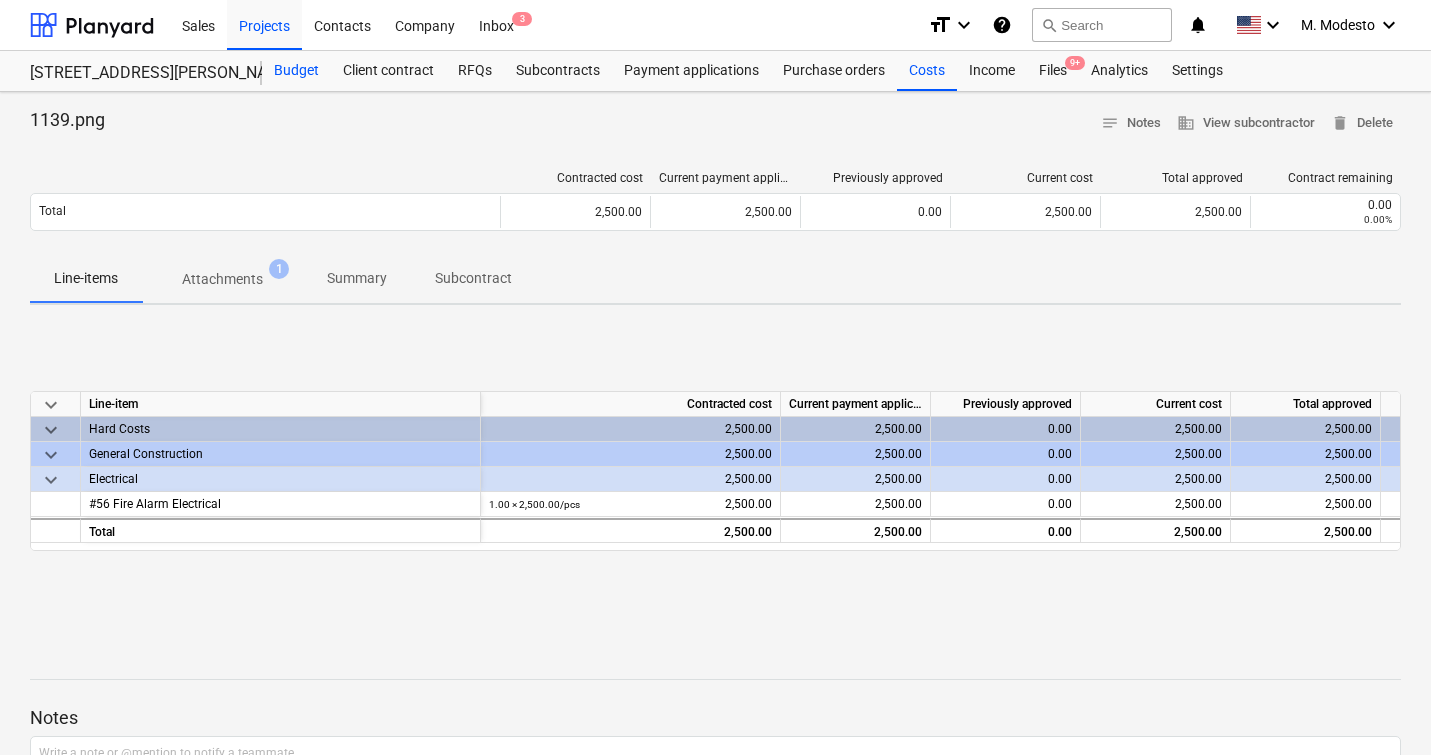 click on "Budget" at bounding box center [296, 71] 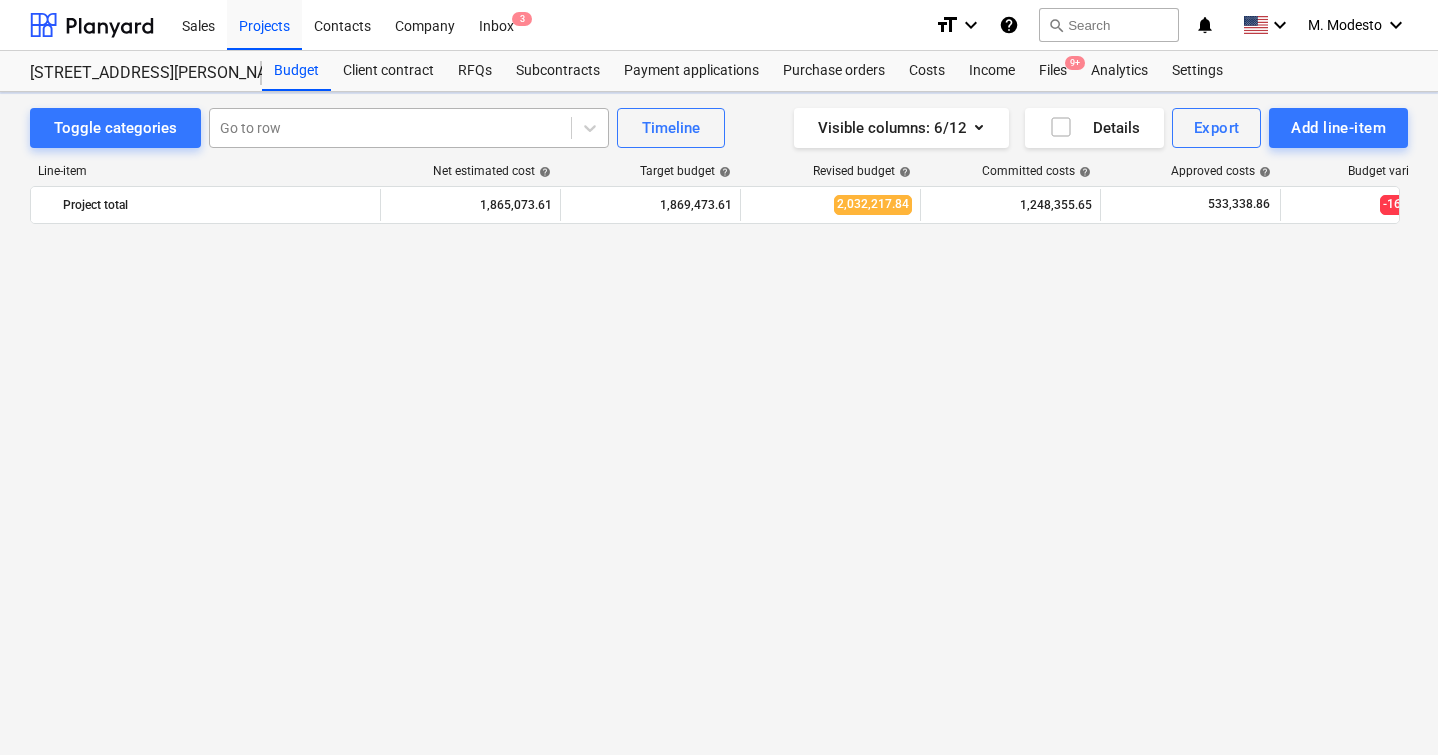 scroll, scrollTop: 2030, scrollLeft: 0, axis: vertical 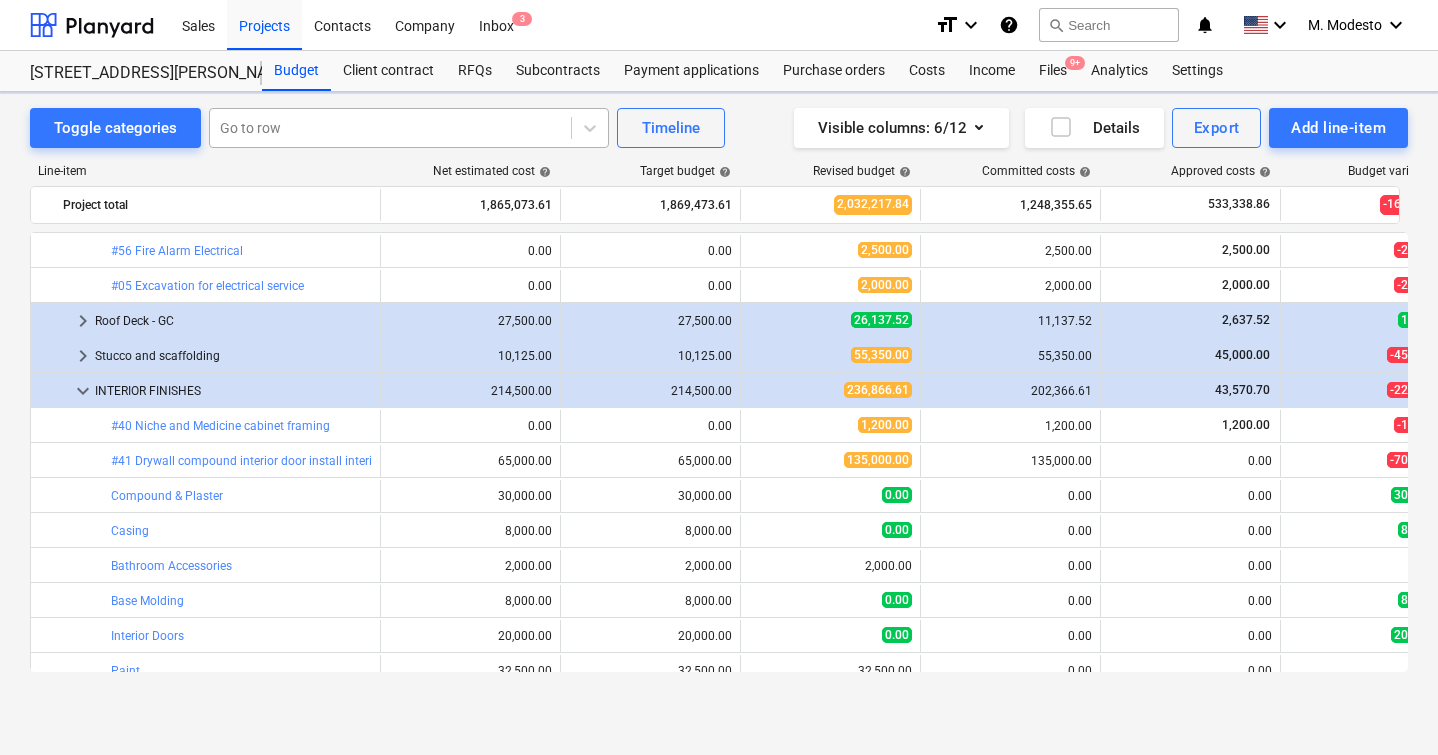 click at bounding box center (390, 128) 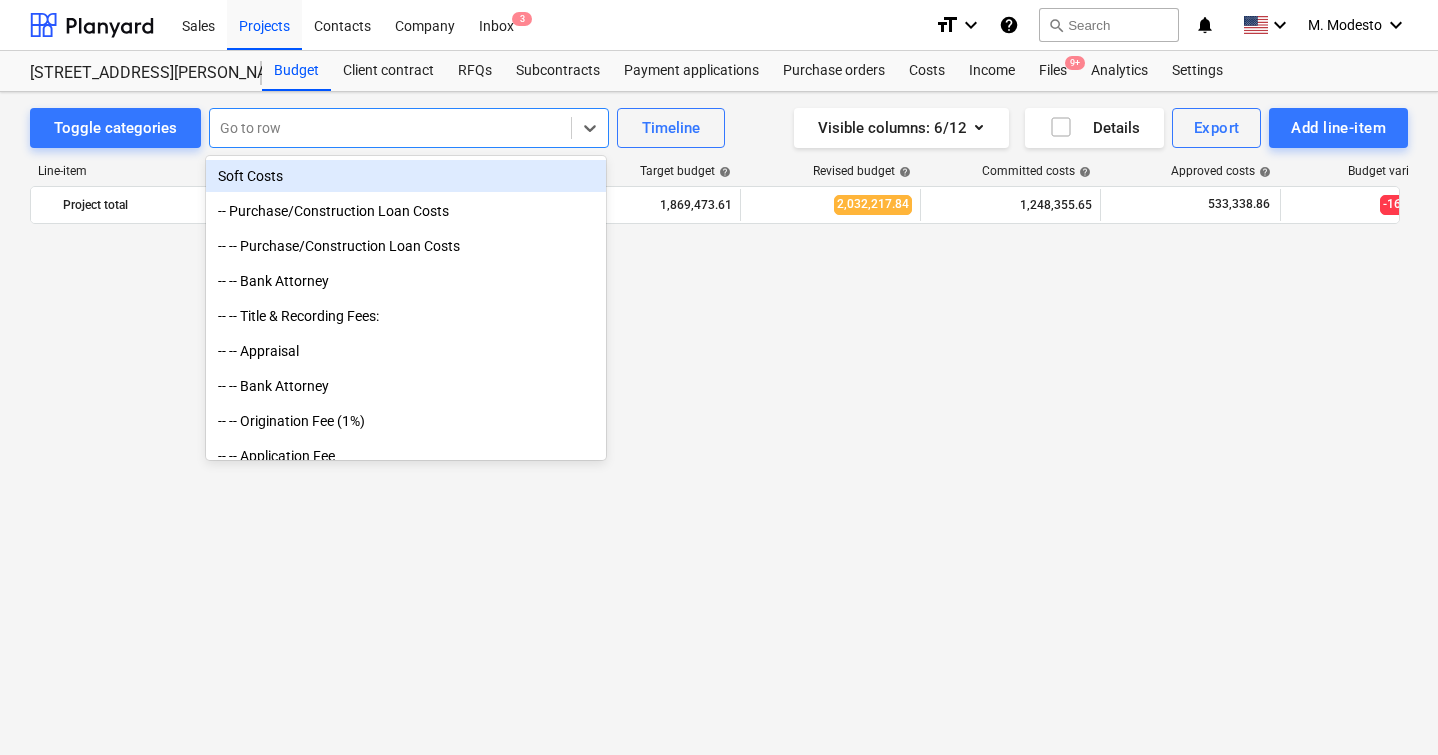 scroll, scrollTop: 2030, scrollLeft: 0, axis: vertical 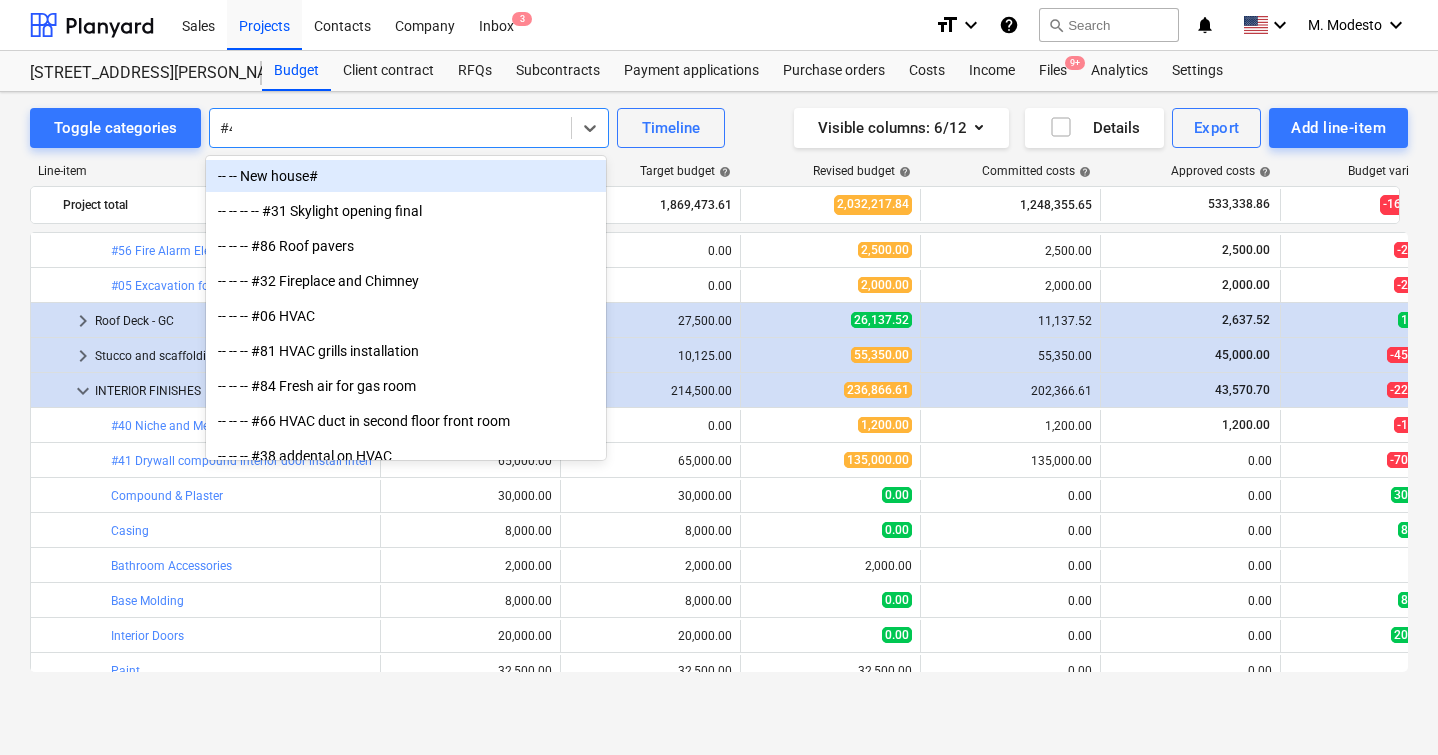 type on "#44" 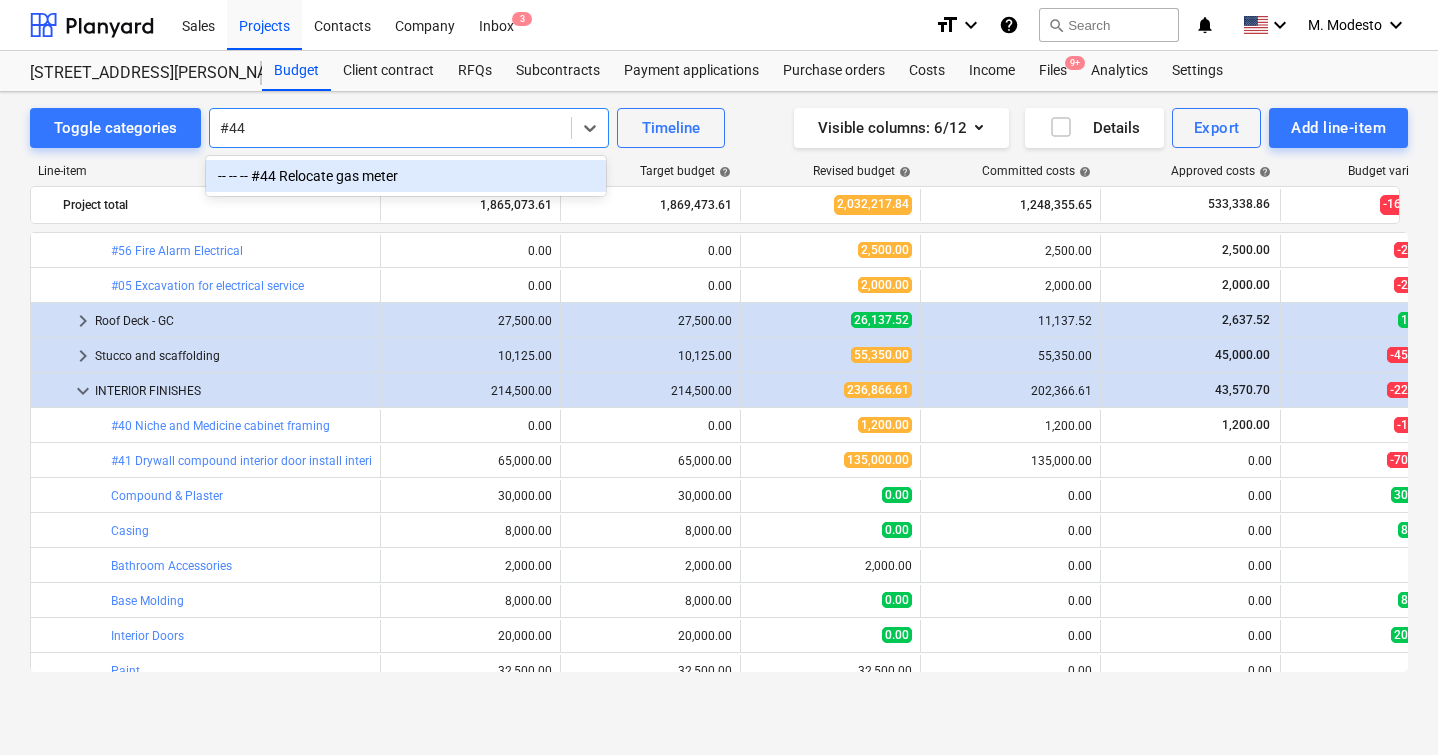click on "-- -- --   #44 Relocate gas meter" at bounding box center (406, 176) 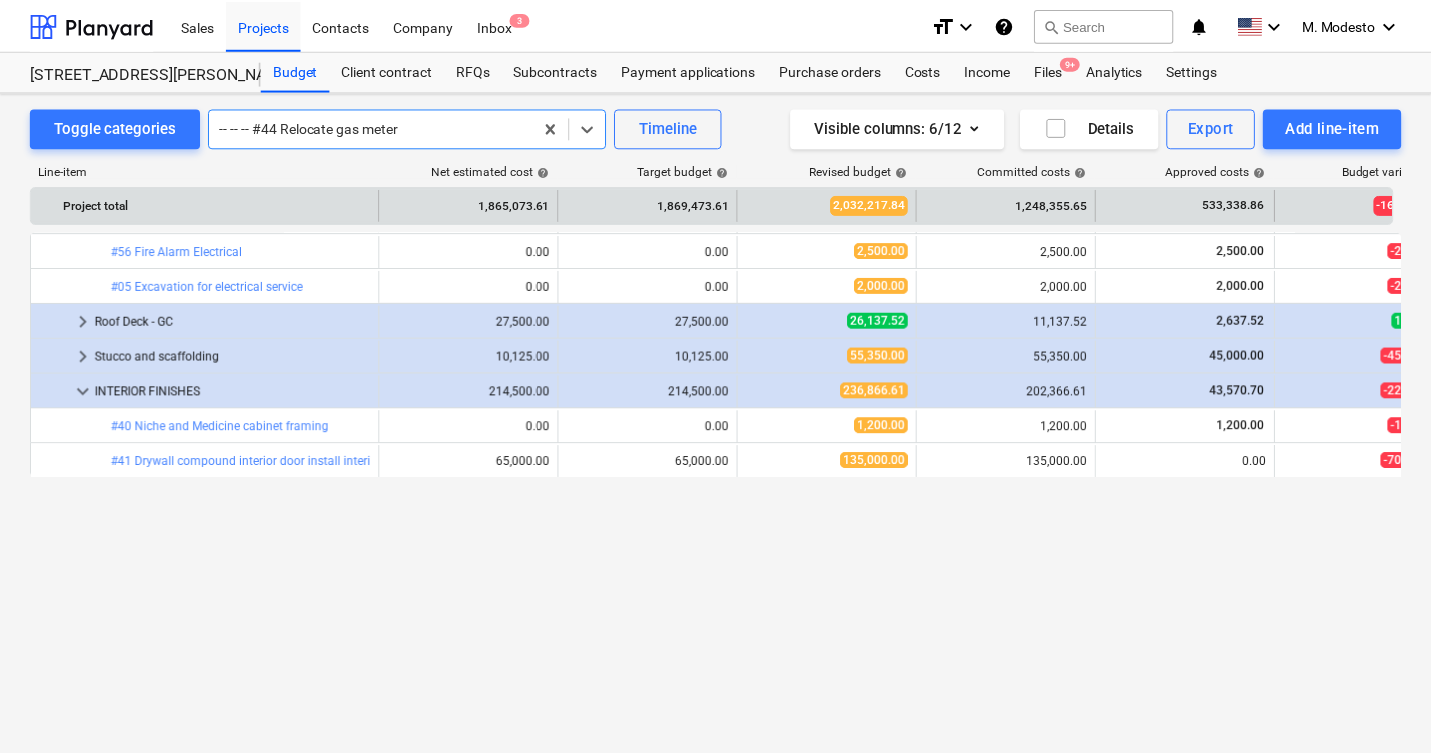 scroll, scrollTop: 1120, scrollLeft: 0, axis: vertical 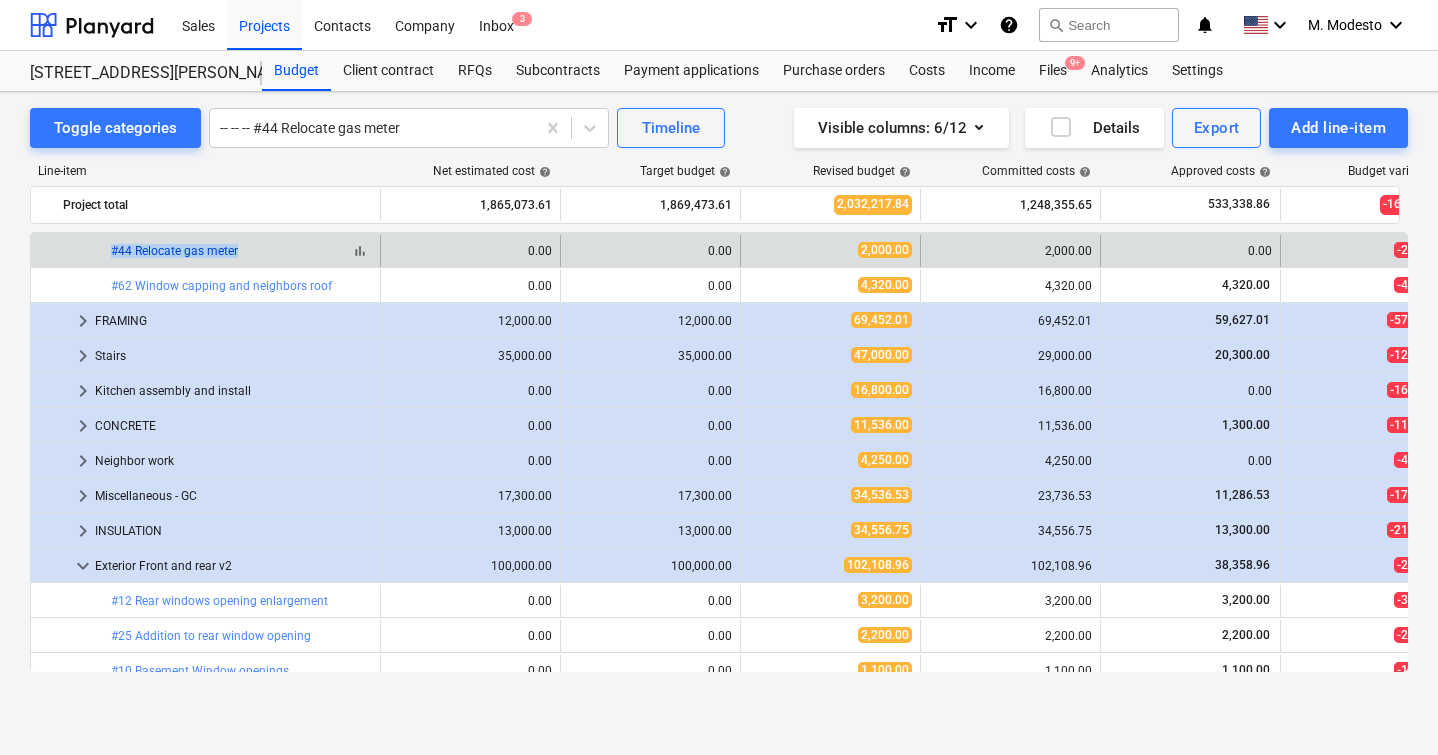copy on "bar_chart  #44 Relocate gas mete" 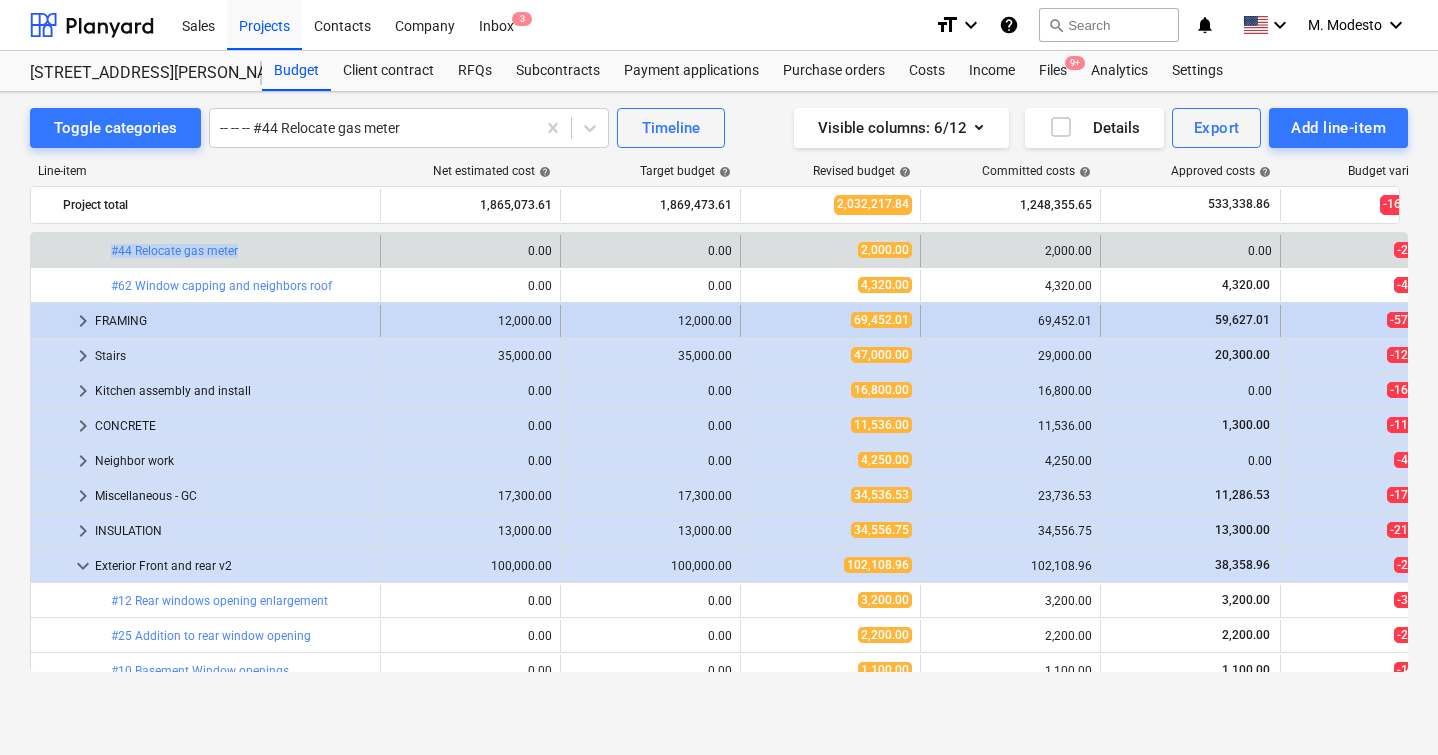 drag, startPoint x: 103, startPoint y: 249, endPoint x: 251, endPoint y: 320, distance: 164.14932 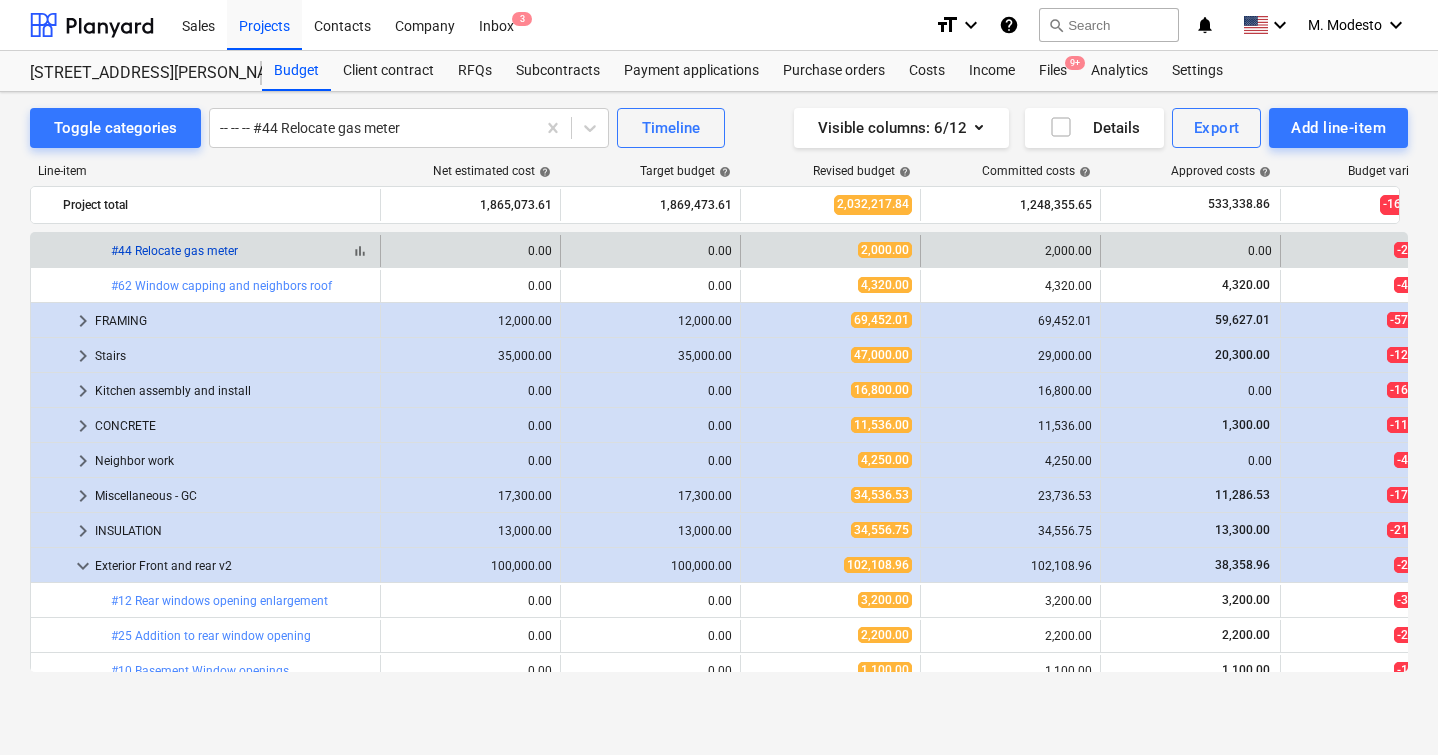click on "#44 Relocate gas meter" at bounding box center (174, 251) 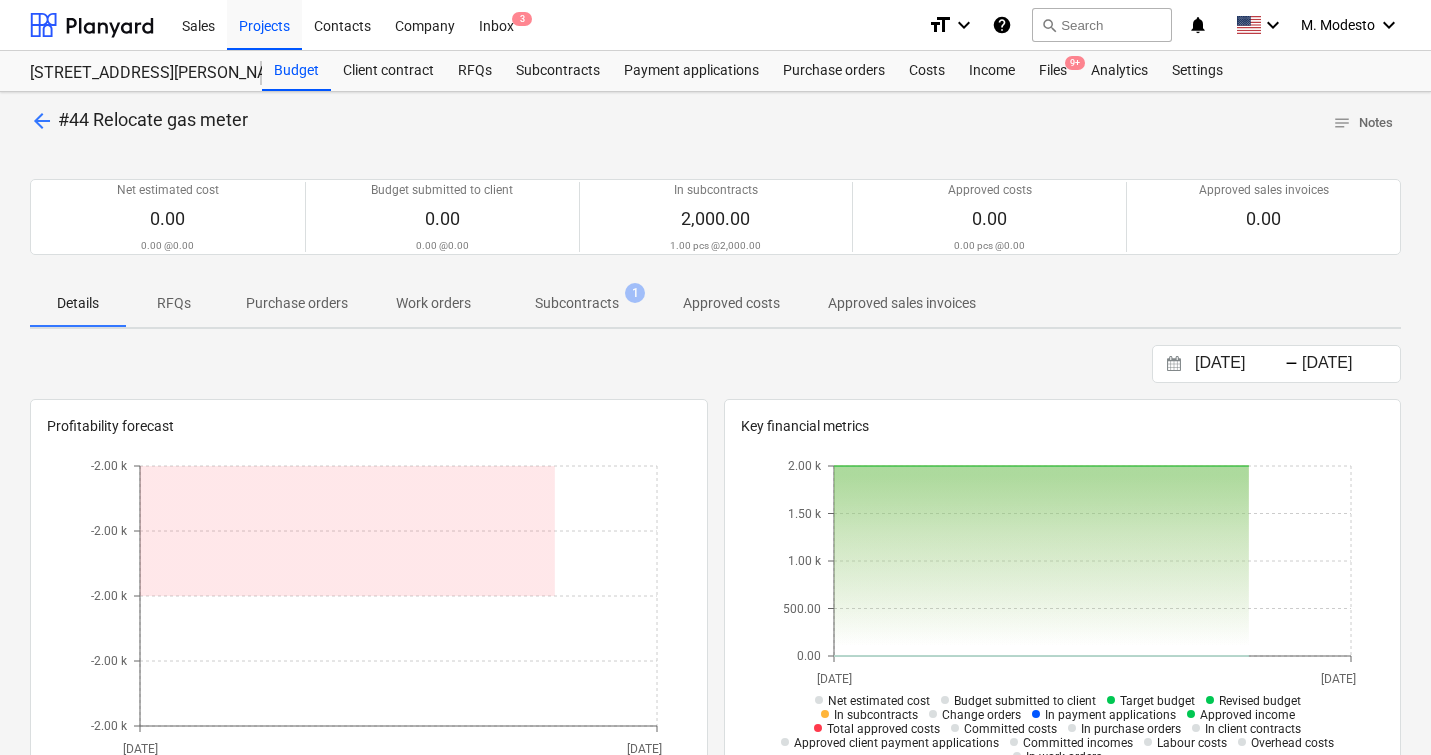 click on "Subcontracts" at bounding box center [577, 303] 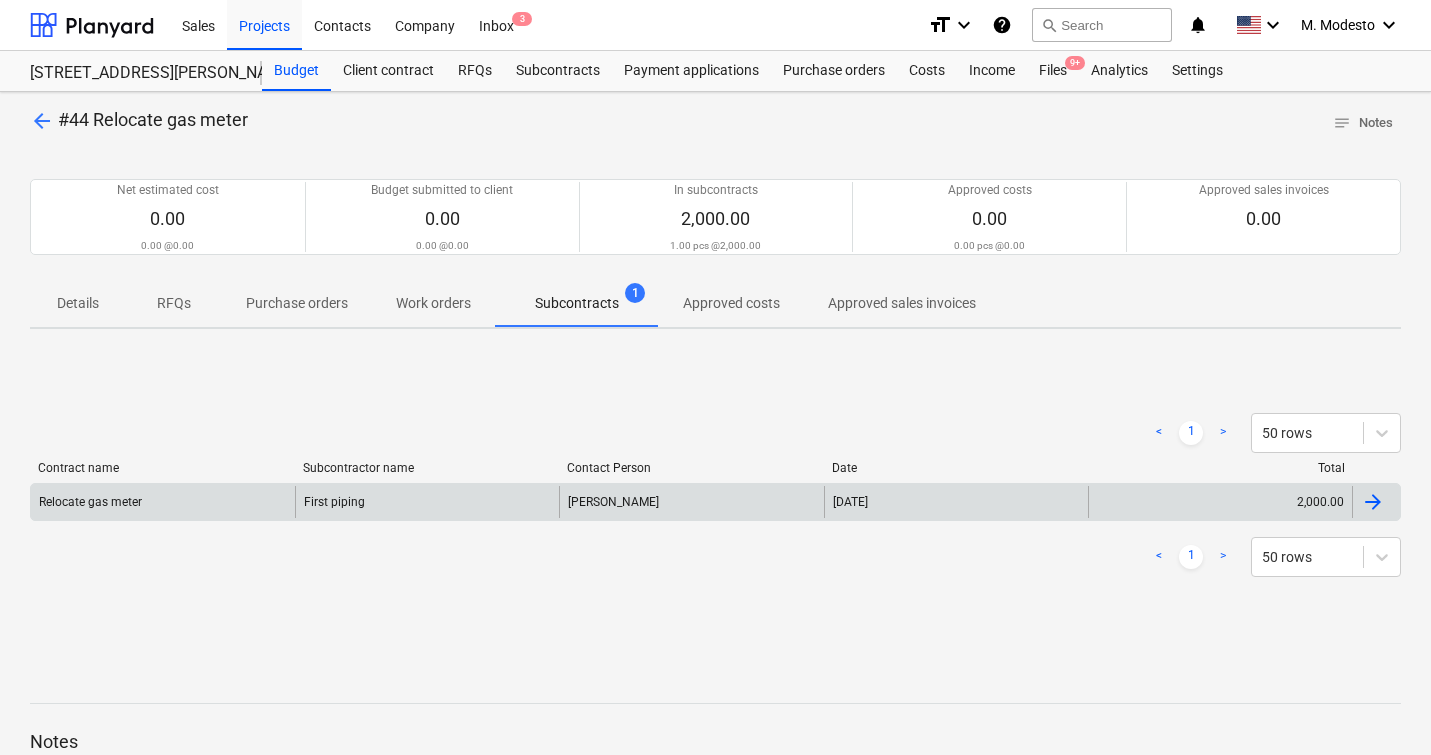 click on "[PERSON_NAME]" at bounding box center (691, 502) 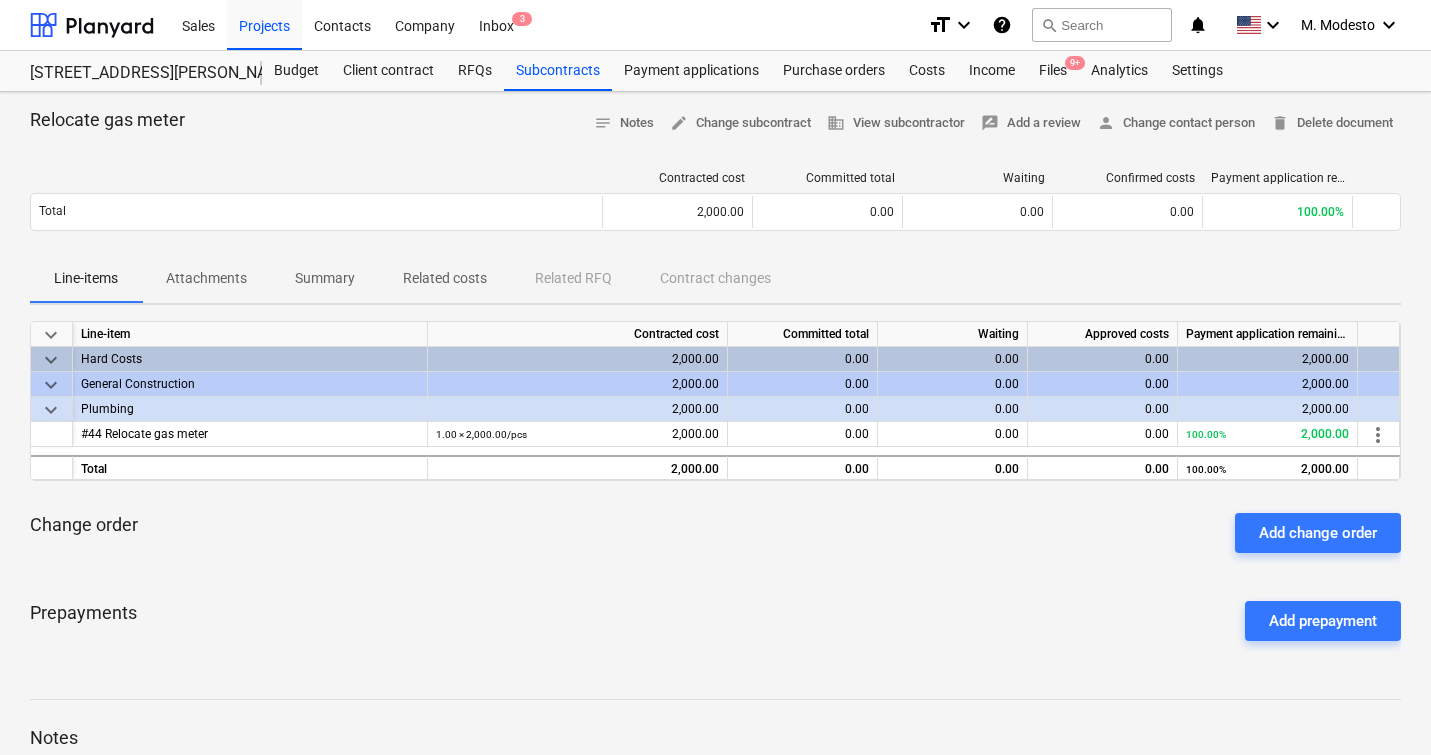 click on "Related costs" at bounding box center (445, 278) 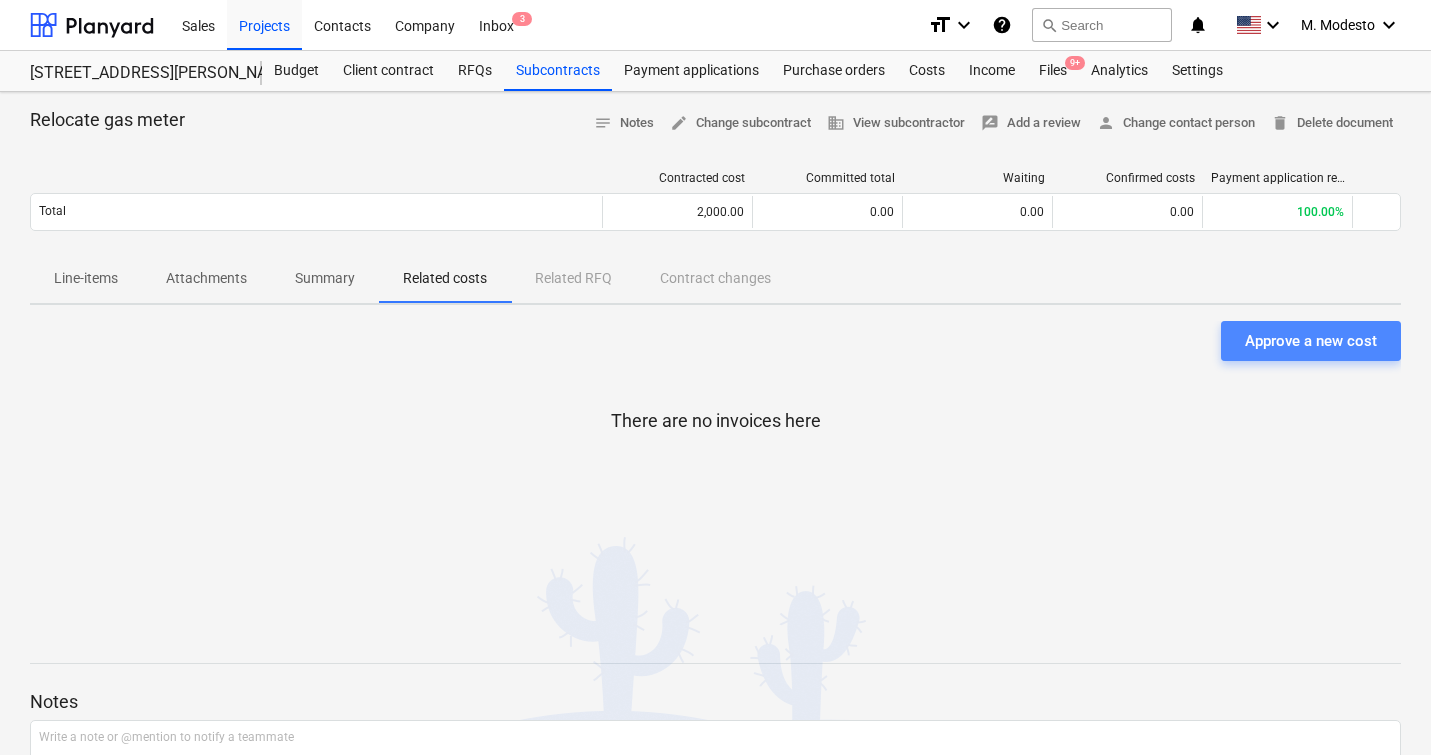 click on "Approve a new cost" at bounding box center (1311, 341) 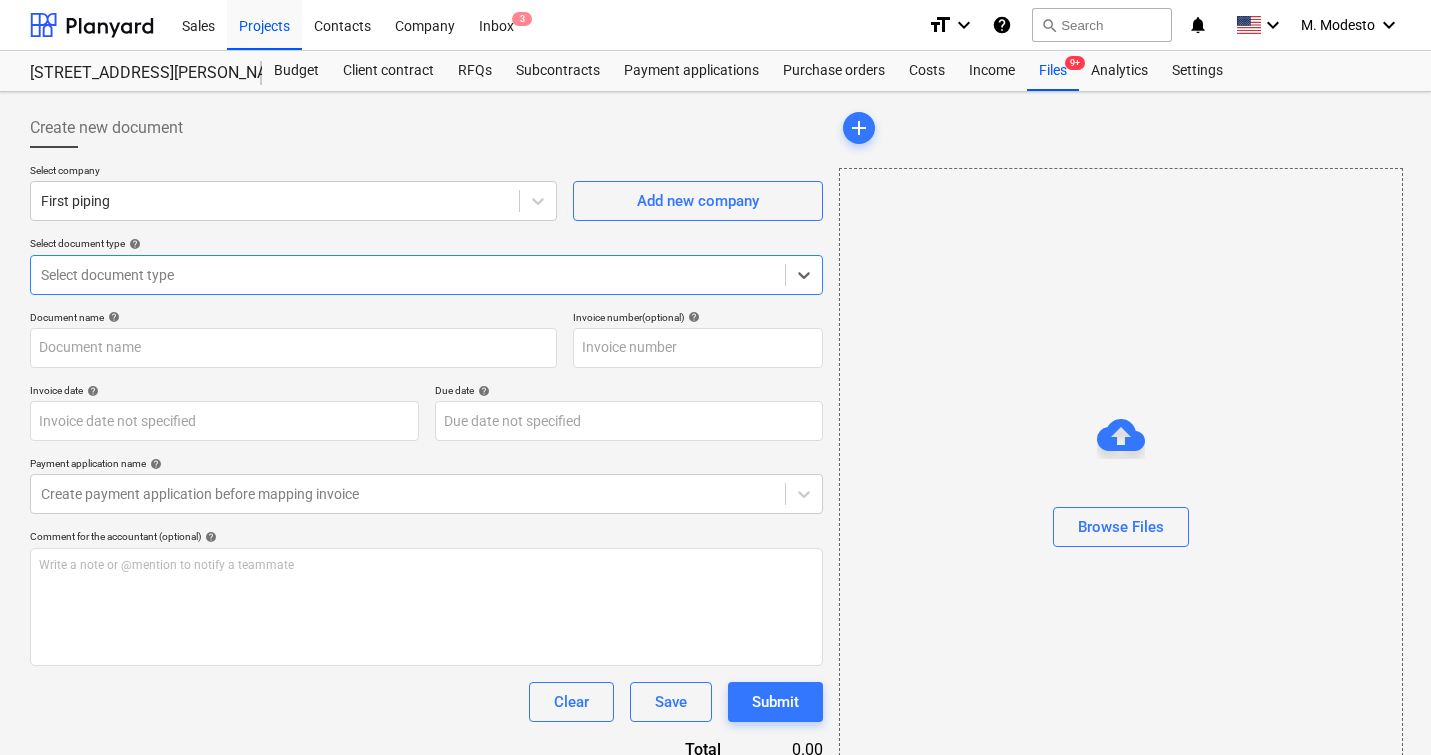 click at bounding box center [1121, 491] 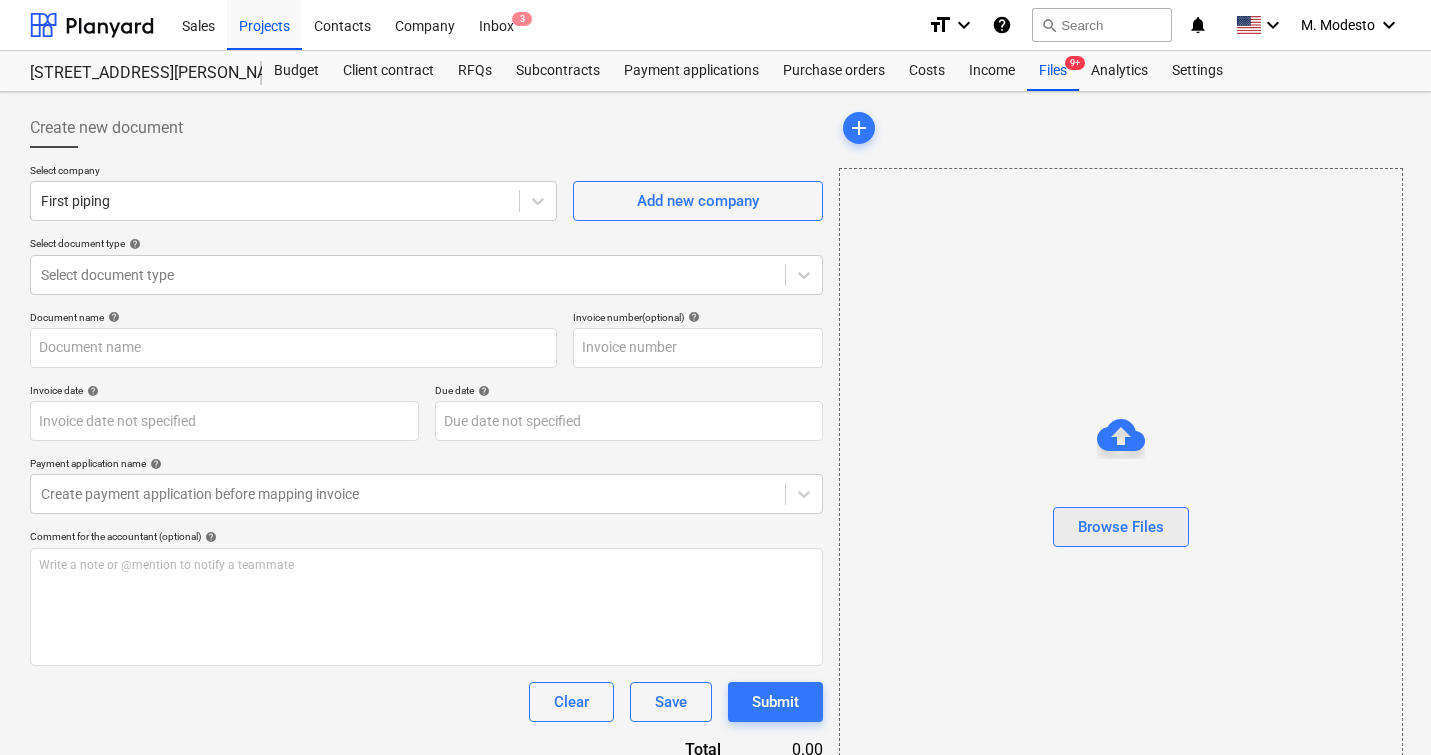 click on "Browse Files" at bounding box center (1121, 527) 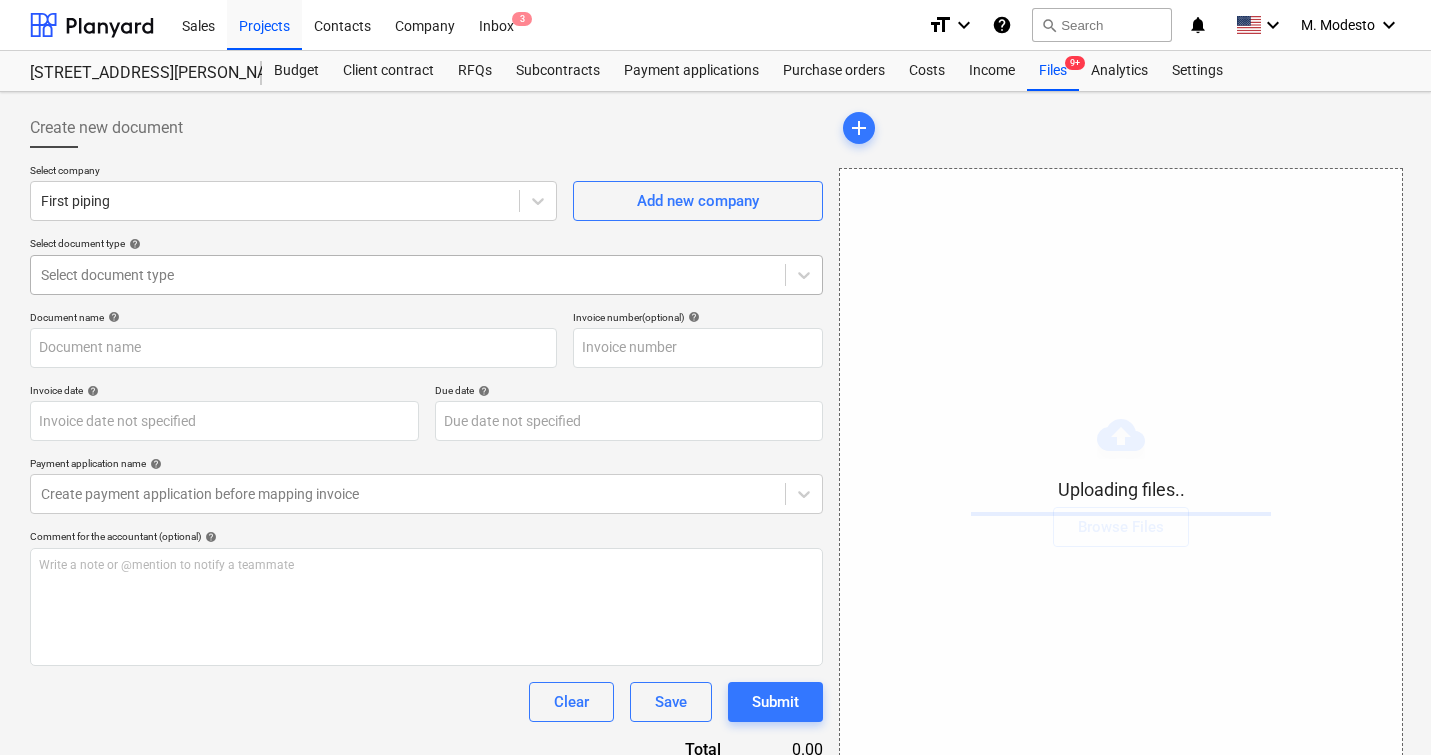 click at bounding box center (408, 275) 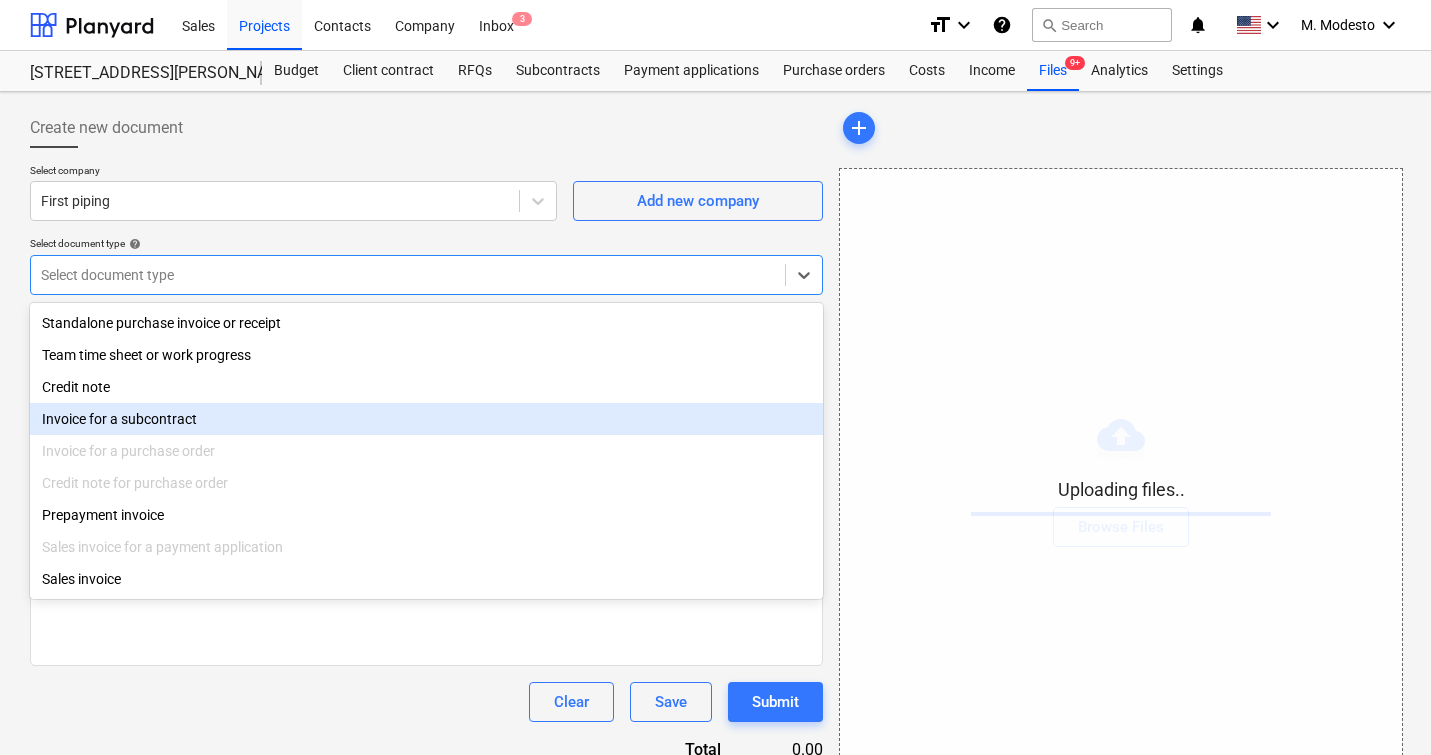 click on "Invoice for a subcontract" at bounding box center (426, 419) 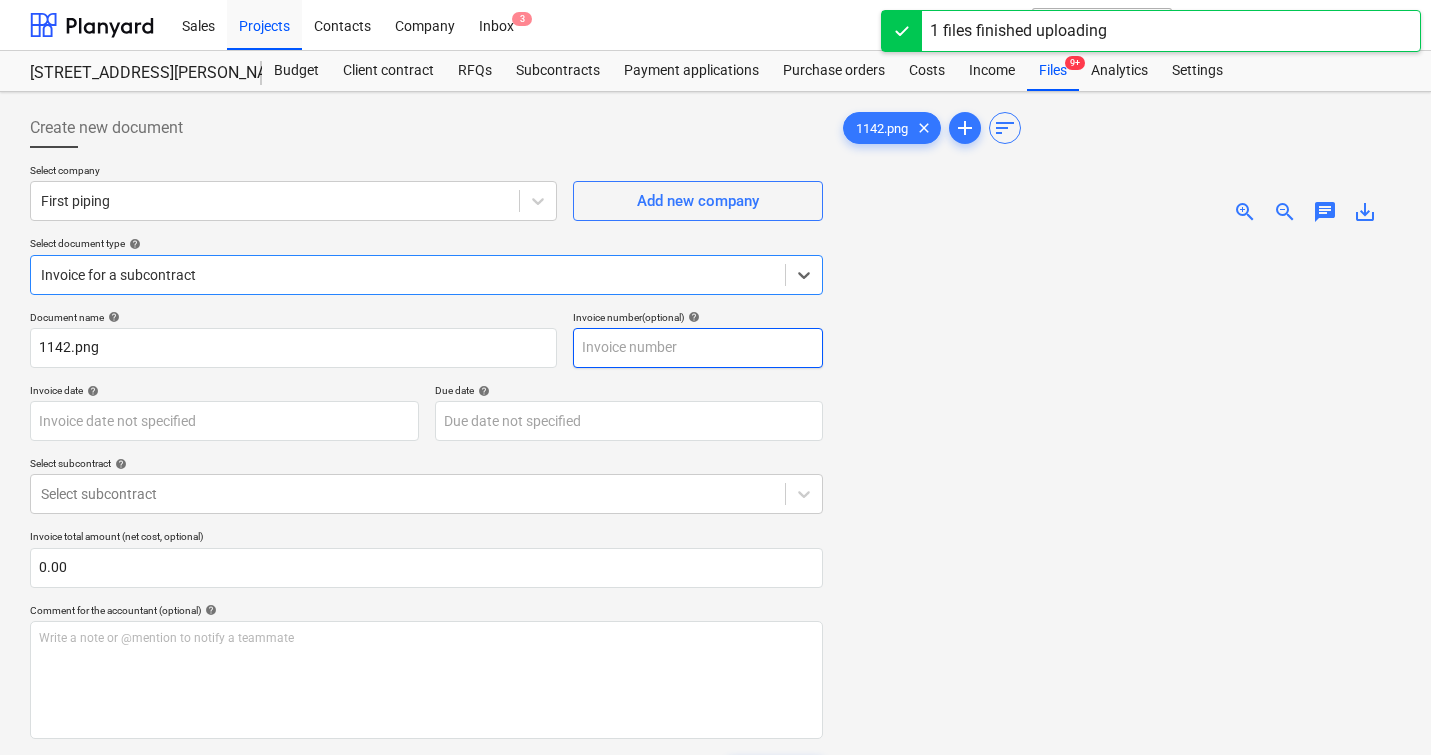 type on "1142.png" 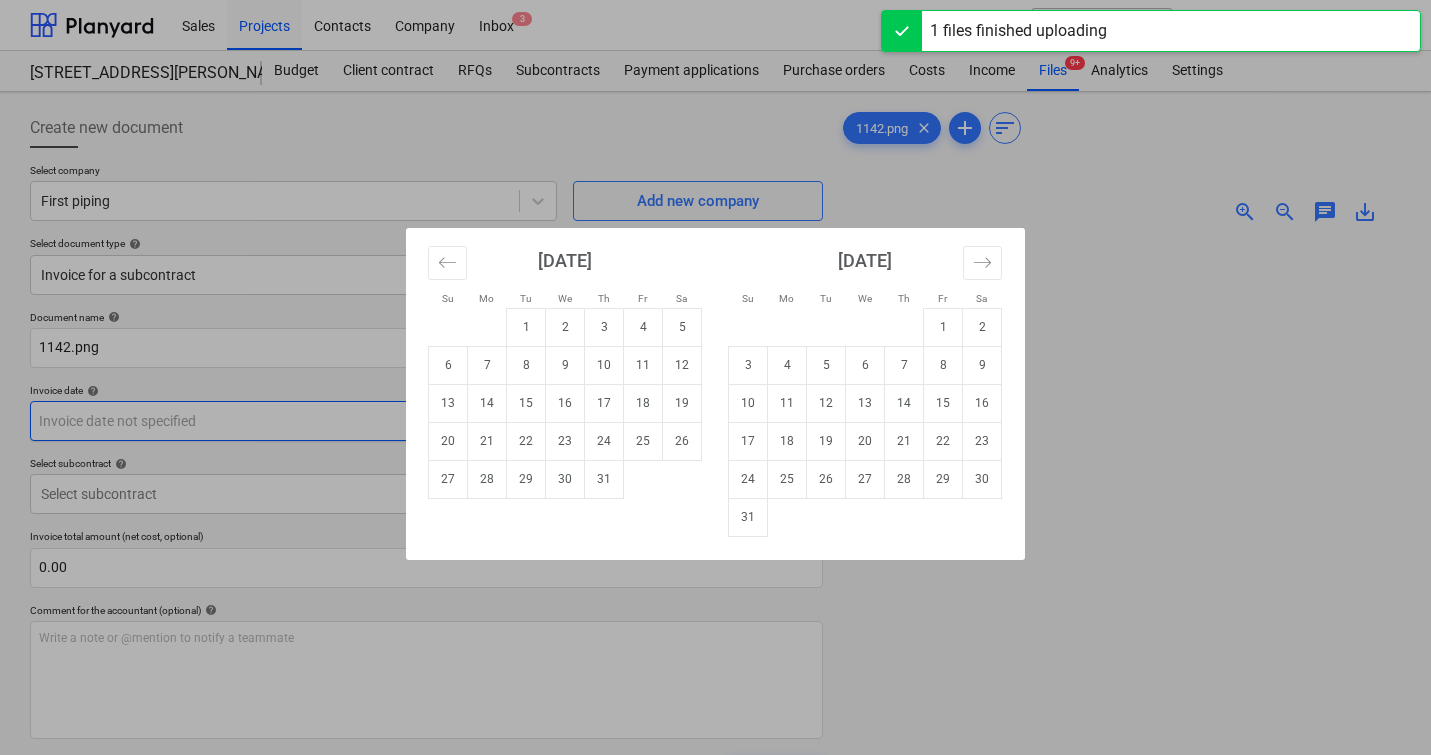 click on "Sales Projects Contacts Company Inbox 3 format_size keyboard_arrow_down help search Search notifications 0 keyboard_arrow_down M. Modesto keyboard_arrow_down [STREET_ADDRESS][PERSON_NAME][PERSON_NAME] Budget Client contract RFQs Subcontracts Payment applications Purchase orders Costs Income Files 9+ Analytics Settings Create new document Select company First piping   Add new company Select document type help Invoice for a subcontract Document name help 1142.png Invoice number  (optional) help Invoice date help Press the down arrow key to interact with the calendar and
select a date. Press the question mark key to get the keyboard shortcuts for changing dates. Due date help Press the down arrow key to interact with the calendar and
select a date. Press the question mark key to get the keyboard shortcuts for changing dates. Select subcontract help Select subcontract Invoice total amount (net cost, optional) 0.00 Comment for the accountant (optional) help Write a note or @mention to notify a teammate ﻿ Clear" at bounding box center [715, 377] 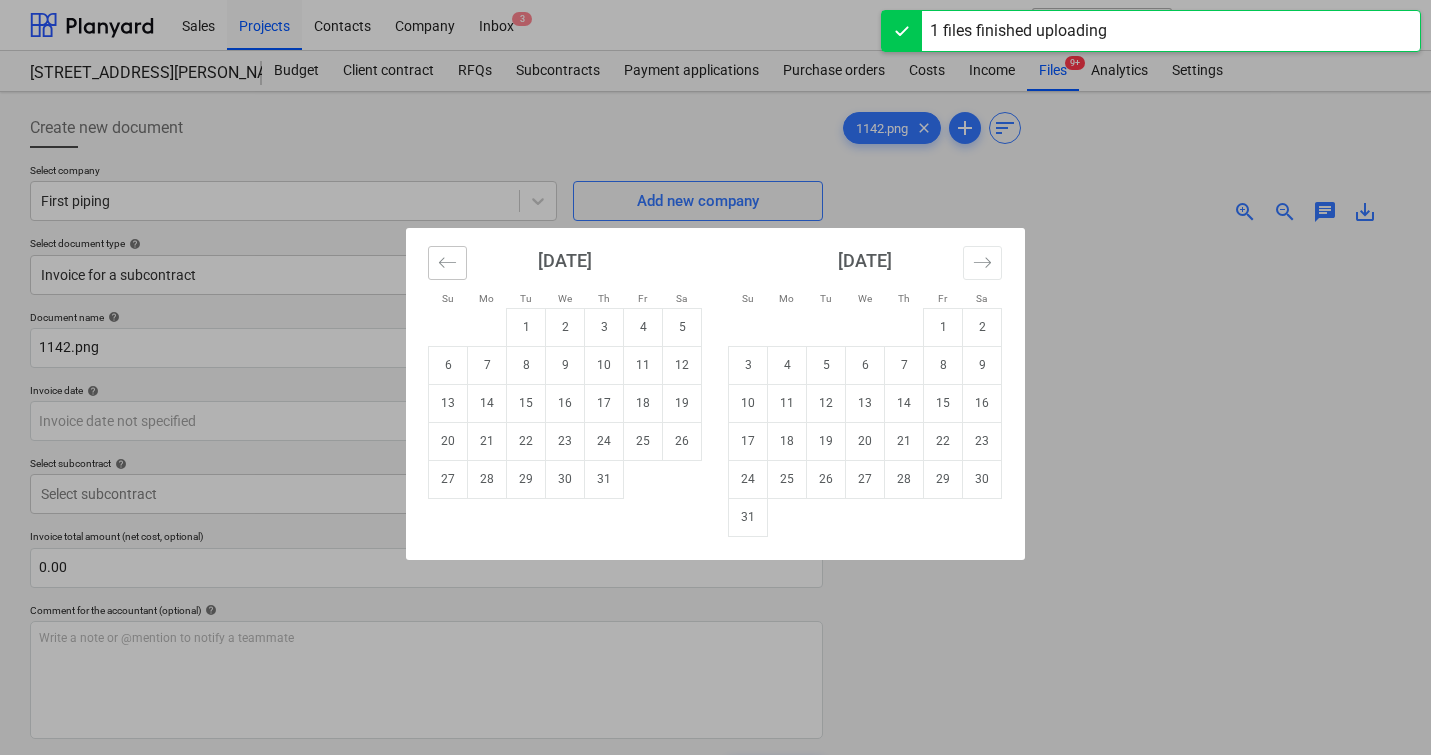 click 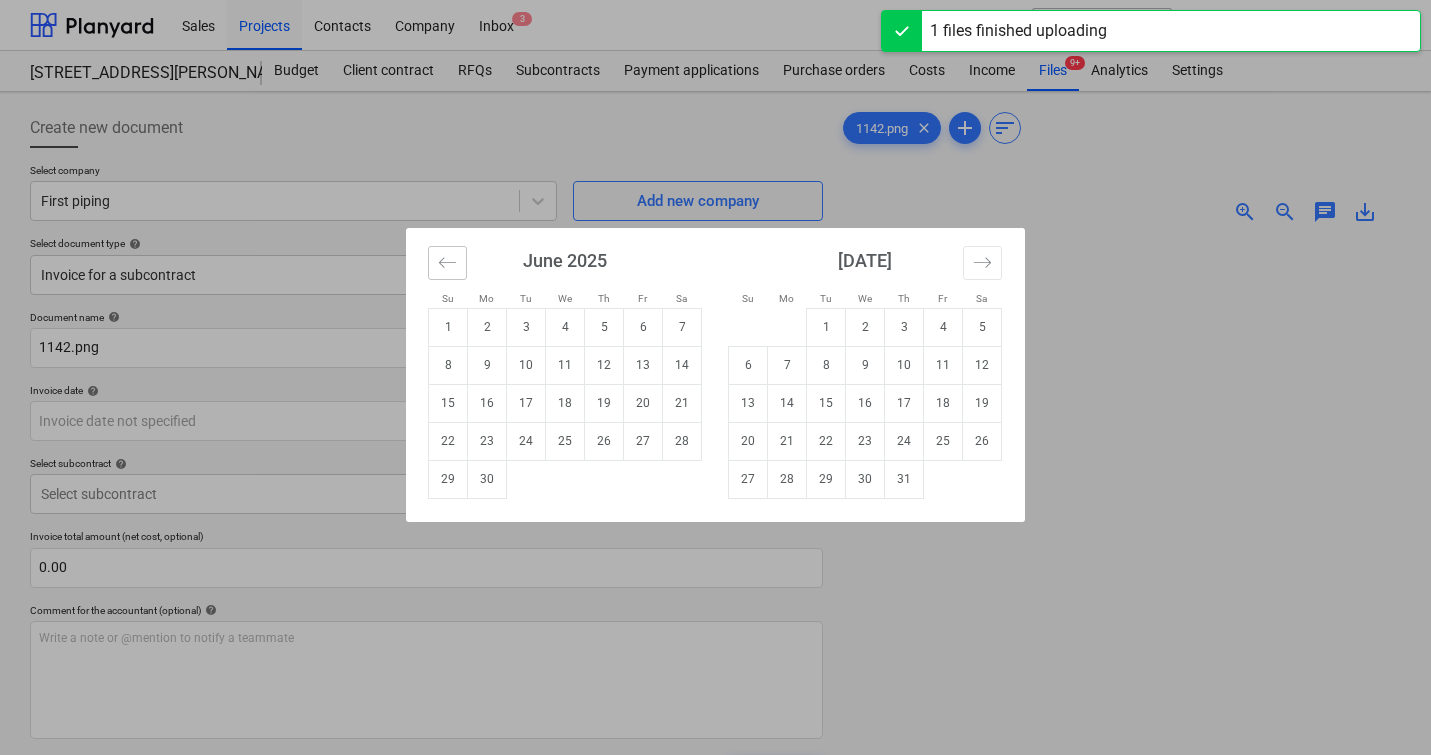 click 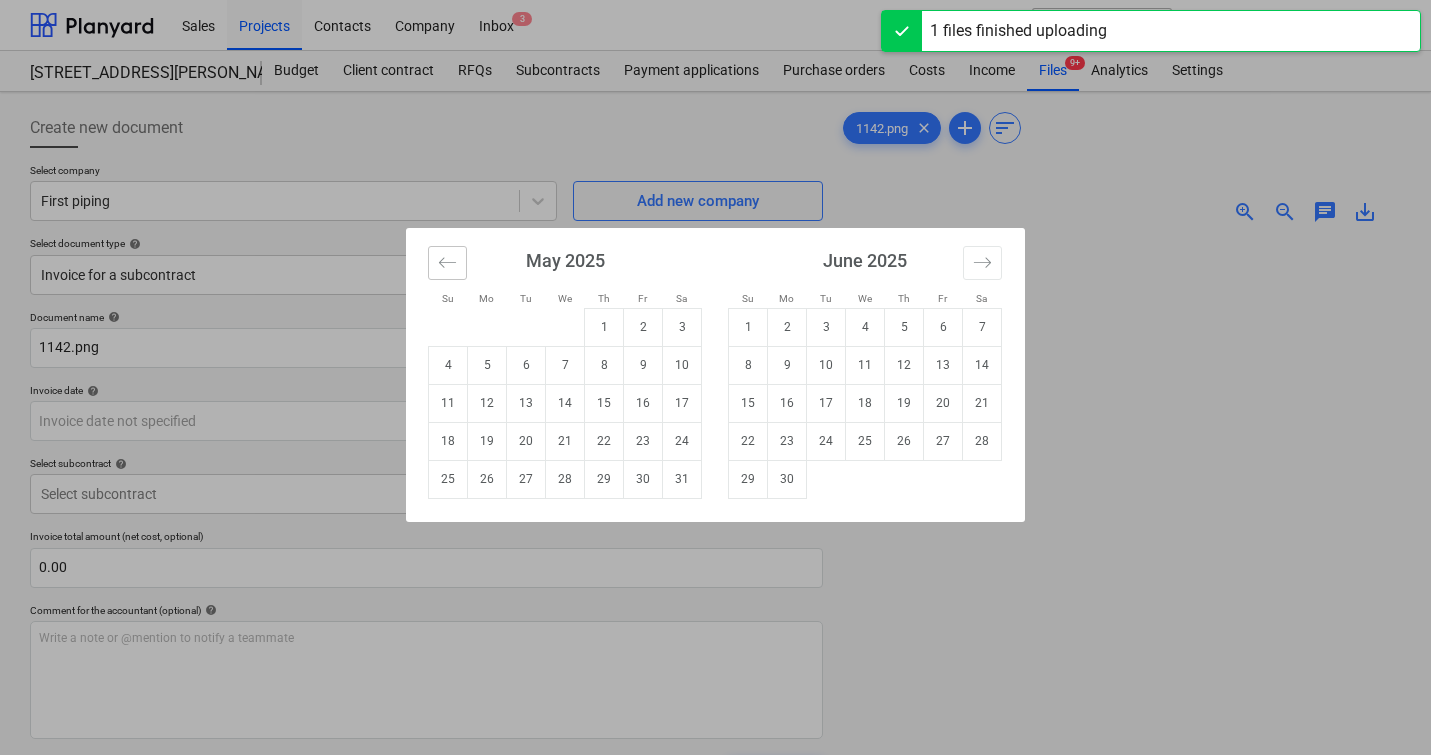 click 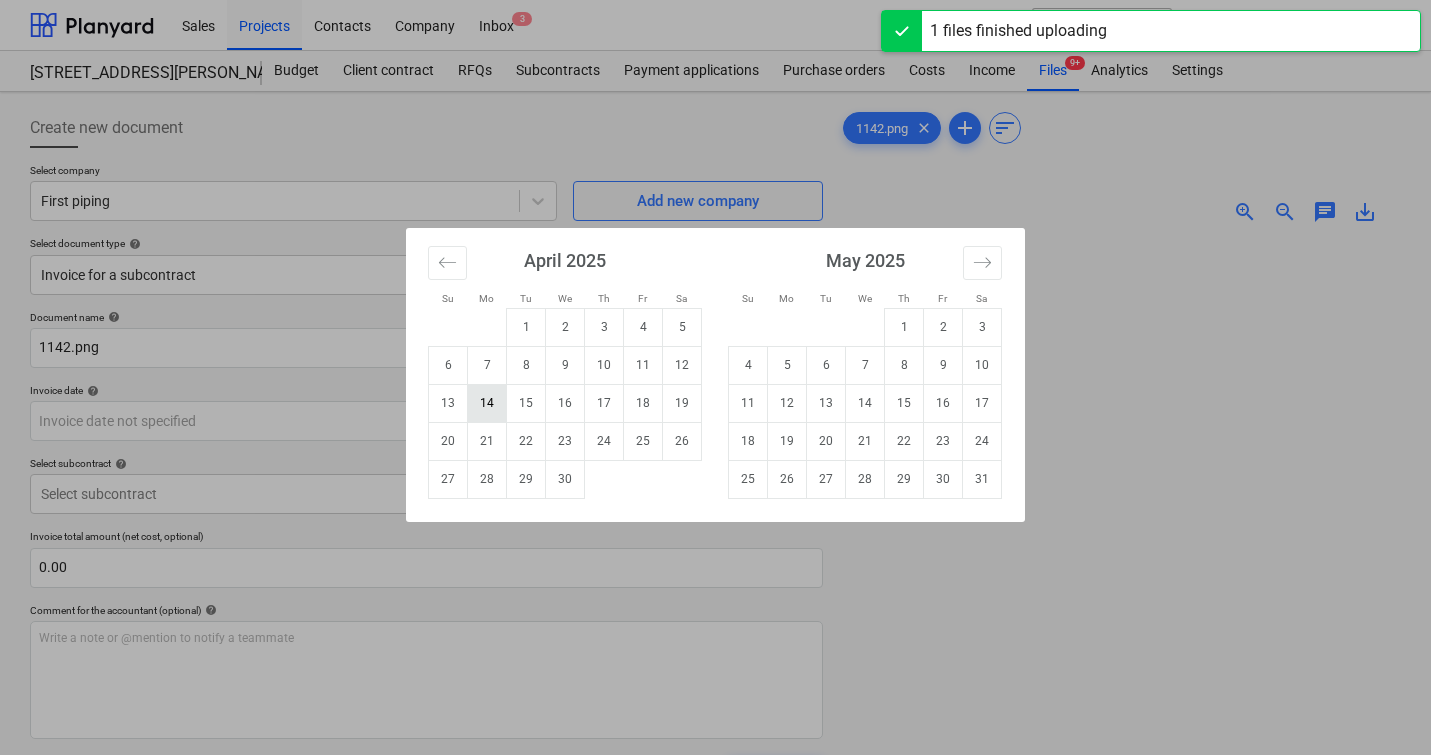 click on "14" at bounding box center [487, 403] 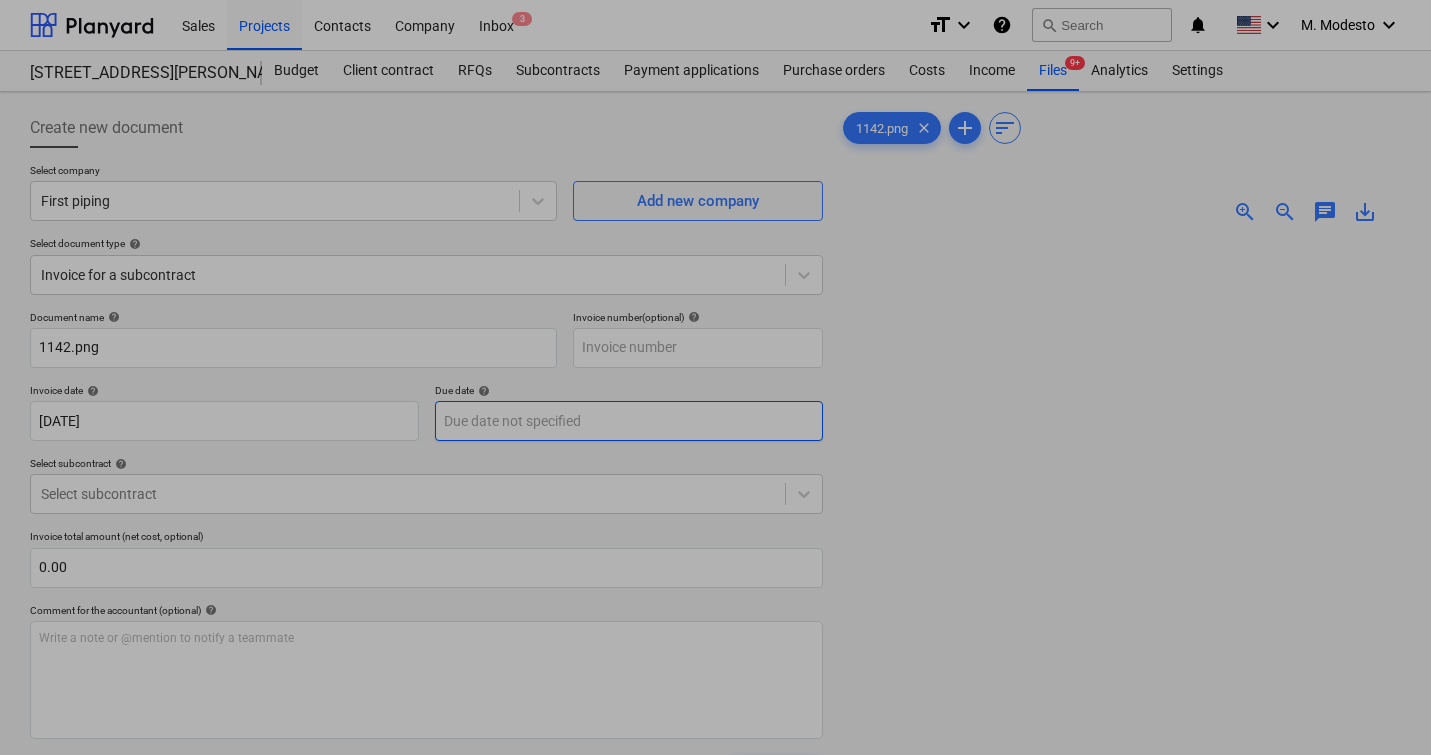 click on "Sales Projects Contacts Company Inbox 3 format_size keyboard_arrow_down help search Search notifications 0 keyboard_arrow_down M. Modesto keyboard_arrow_down [STREET_ADDRESS][PERSON_NAME][PERSON_NAME] Budget Client contract RFQs Subcontracts Payment applications Purchase orders Costs Income Files 9+ Analytics Settings Create new document Select company First piping   Add new company Select document type help Invoice for a subcontract Document name help 1142.png Invoice number  (optional) help Invoice date help [DATE] 14.04.2025 Press the down arrow key to interact with the calendar and
select a date. Press the question mark key to get the keyboard shortcuts for changing dates. Due date help Press the down arrow key to interact with the calendar and
select a date. Press the question mark key to get the keyboard shortcuts for changing dates. Select subcontract help Select subcontract Invoice total amount (net cost, optional) 0.00 Comment for the accountant (optional) help ﻿ Clear Save Submit Total 0.00" at bounding box center [715, 377] 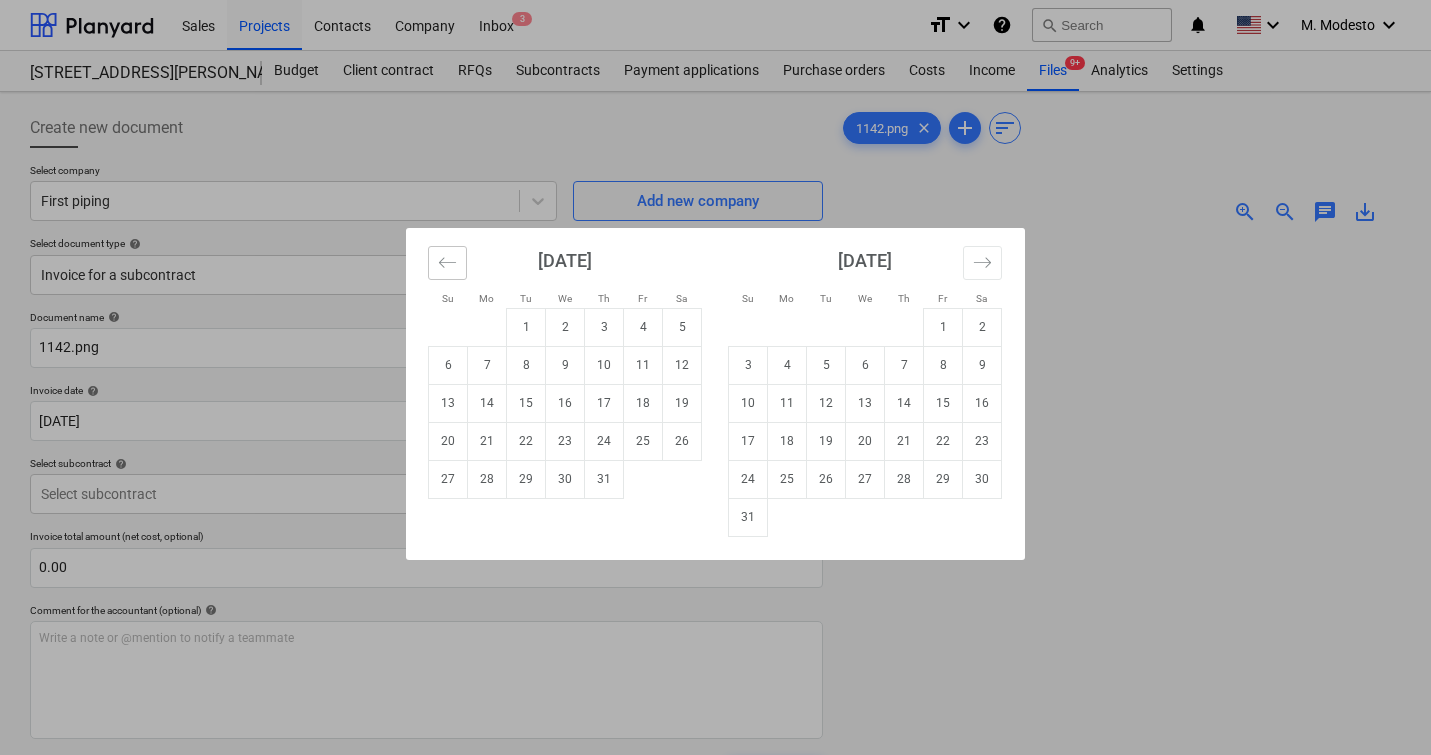 click at bounding box center [447, 263] 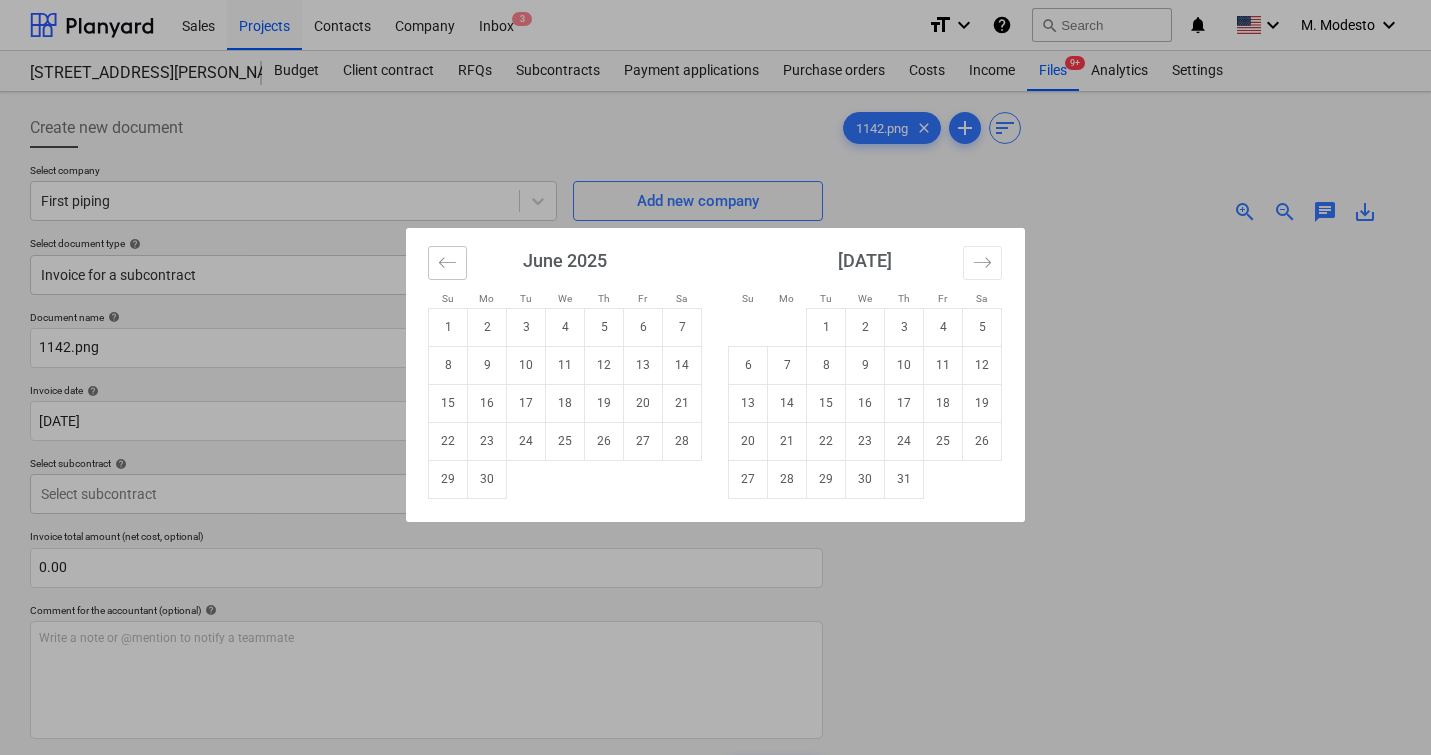 click at bounding box center [447, 263] 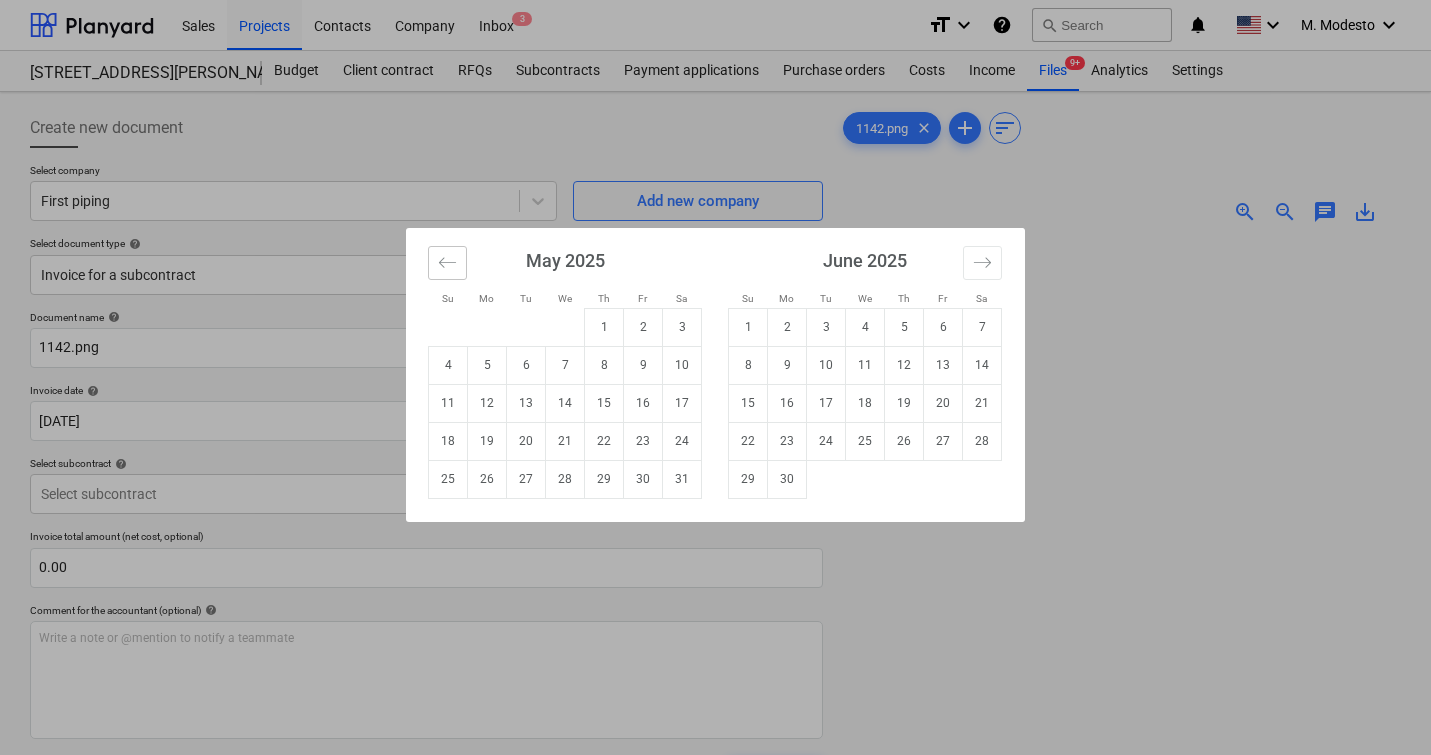 click at bounding box center (447, 263) 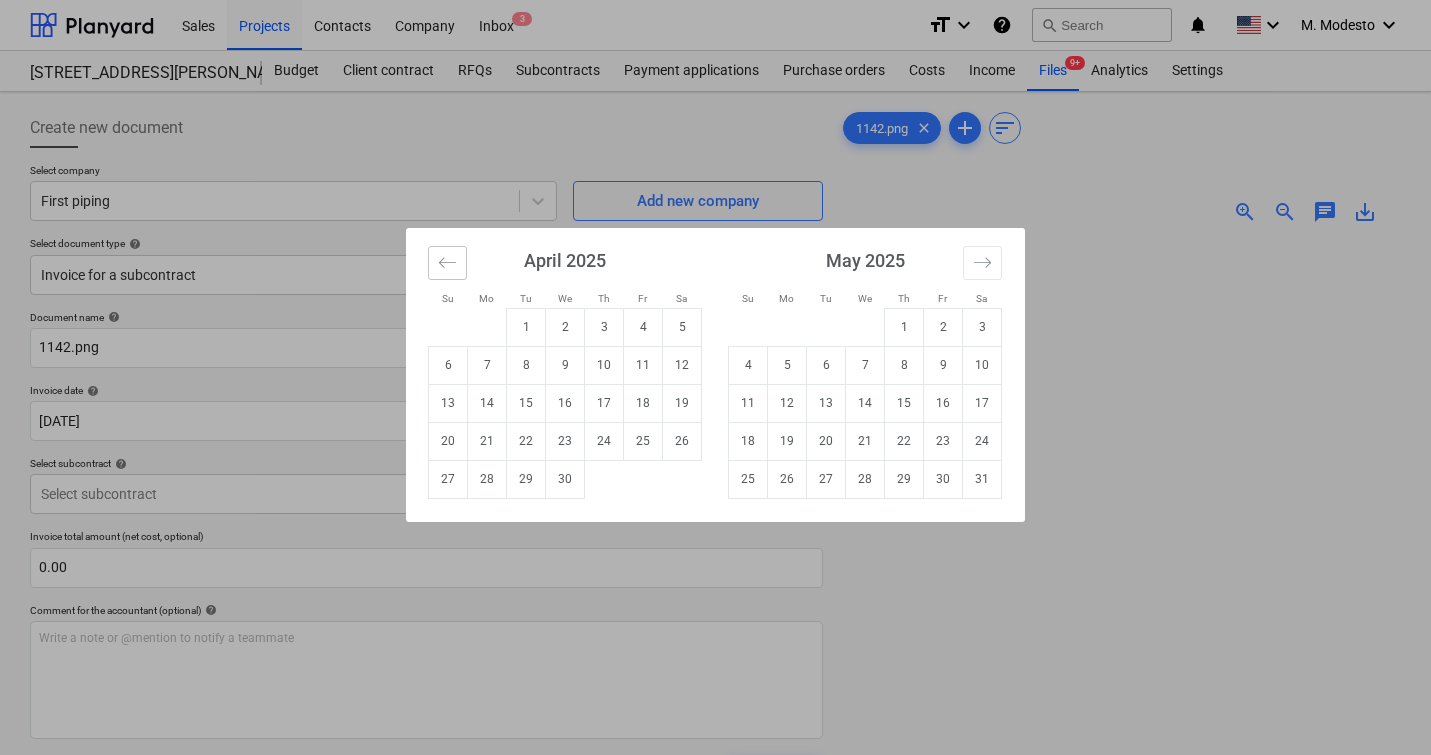 click at bounding box center [447, 263] 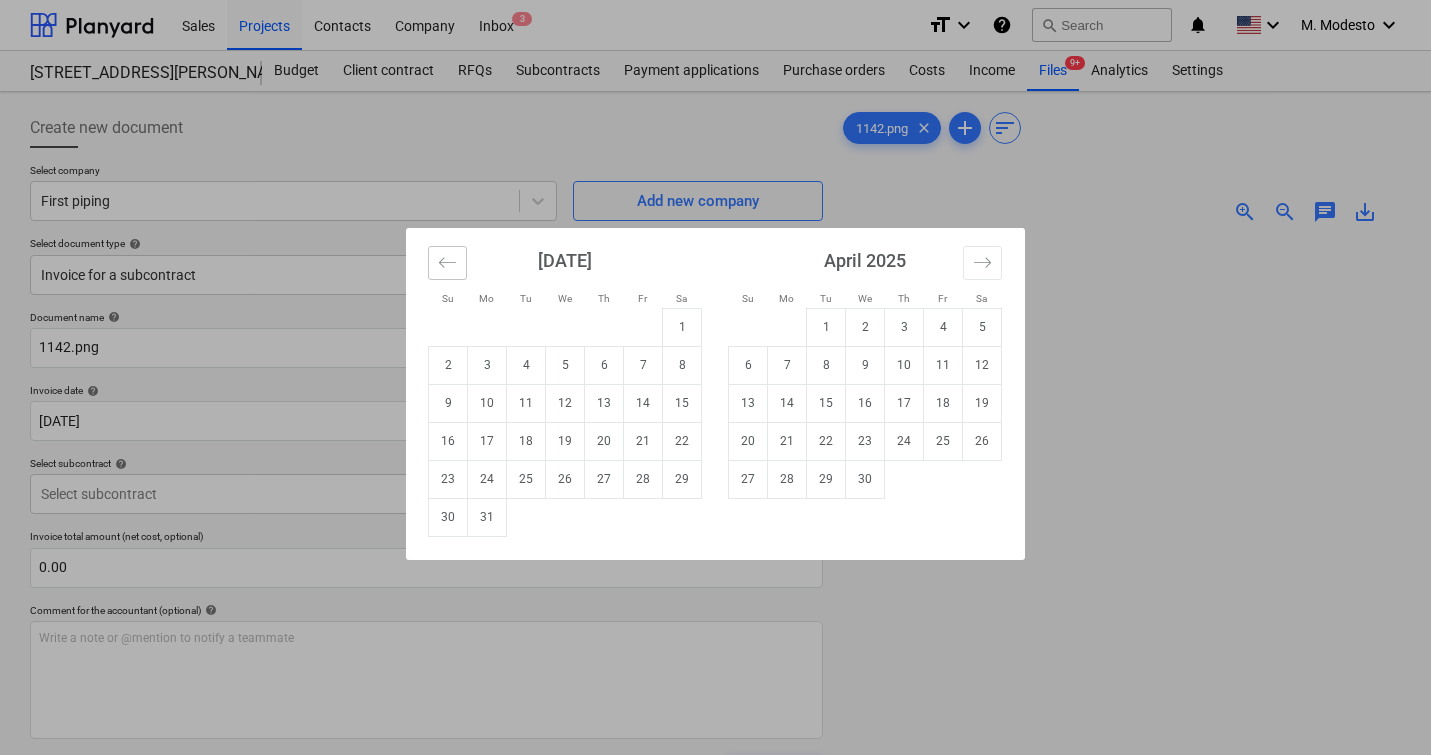 click at bounding box center [447, 263] 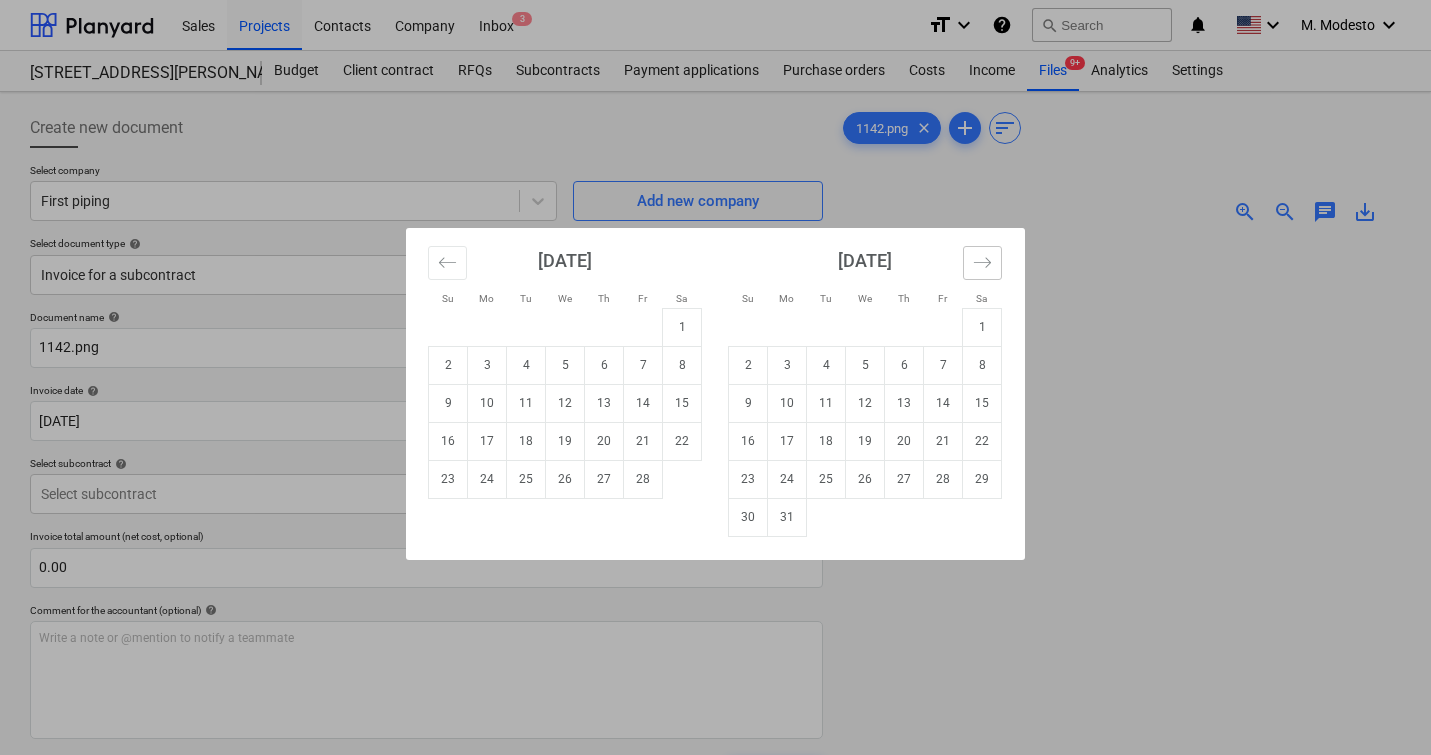 click at bounding box center (982, 263) 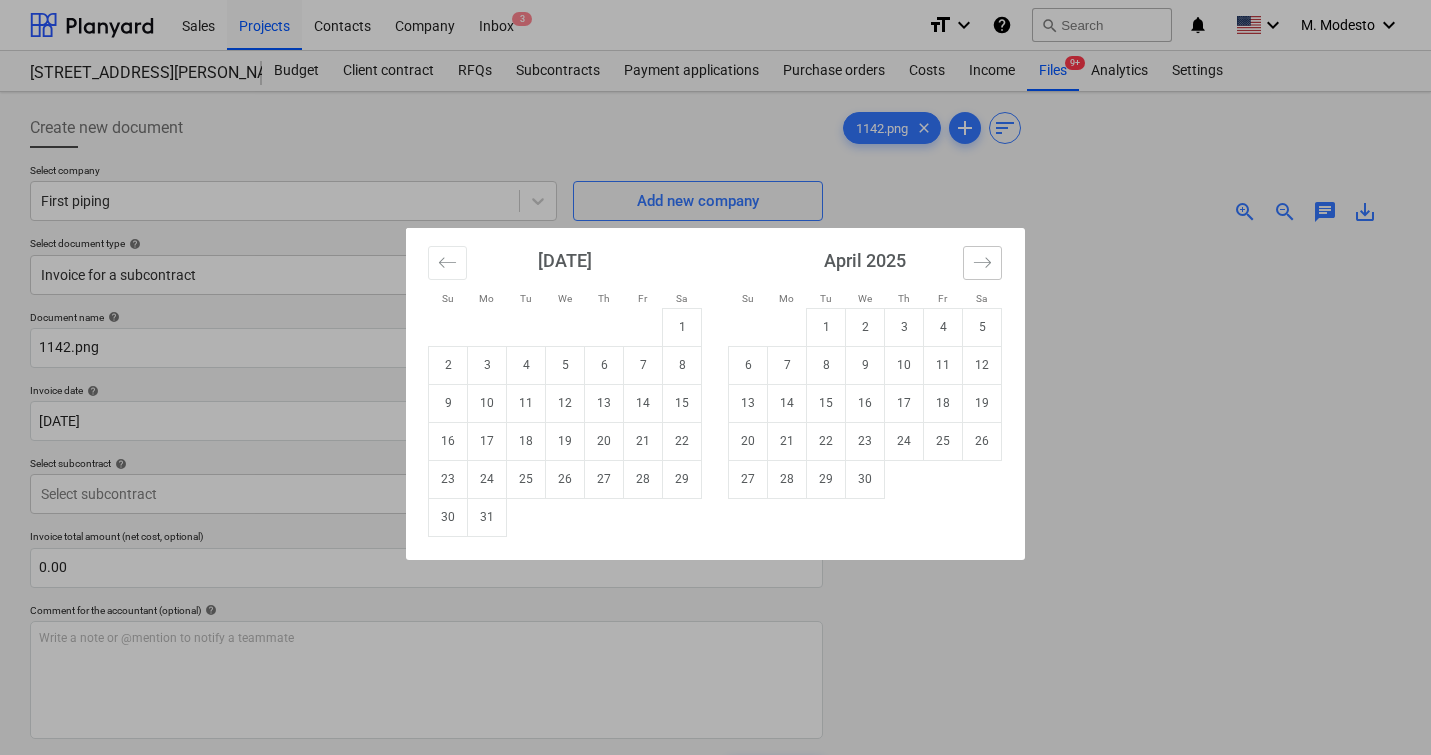 click at bounding box center (982, 263) 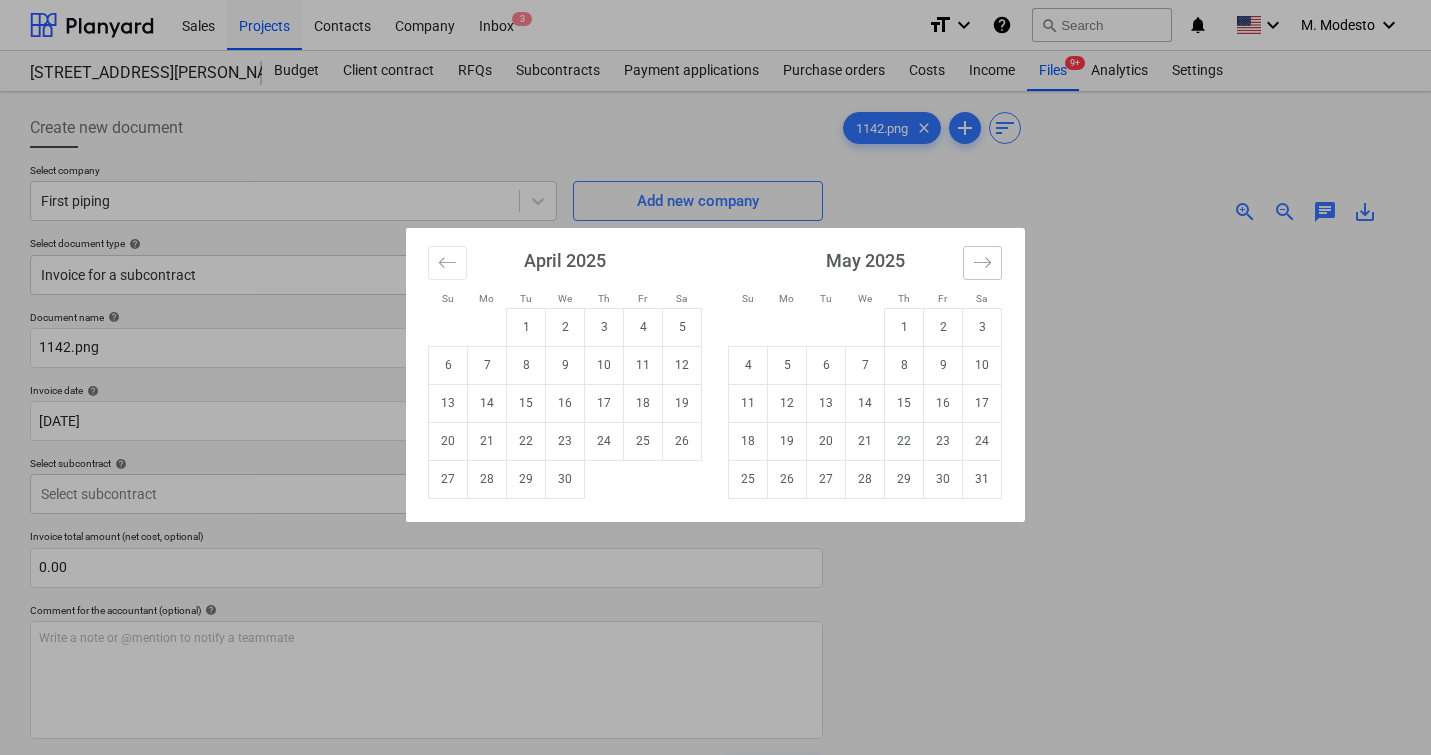 click at bounding box center (982, 263) 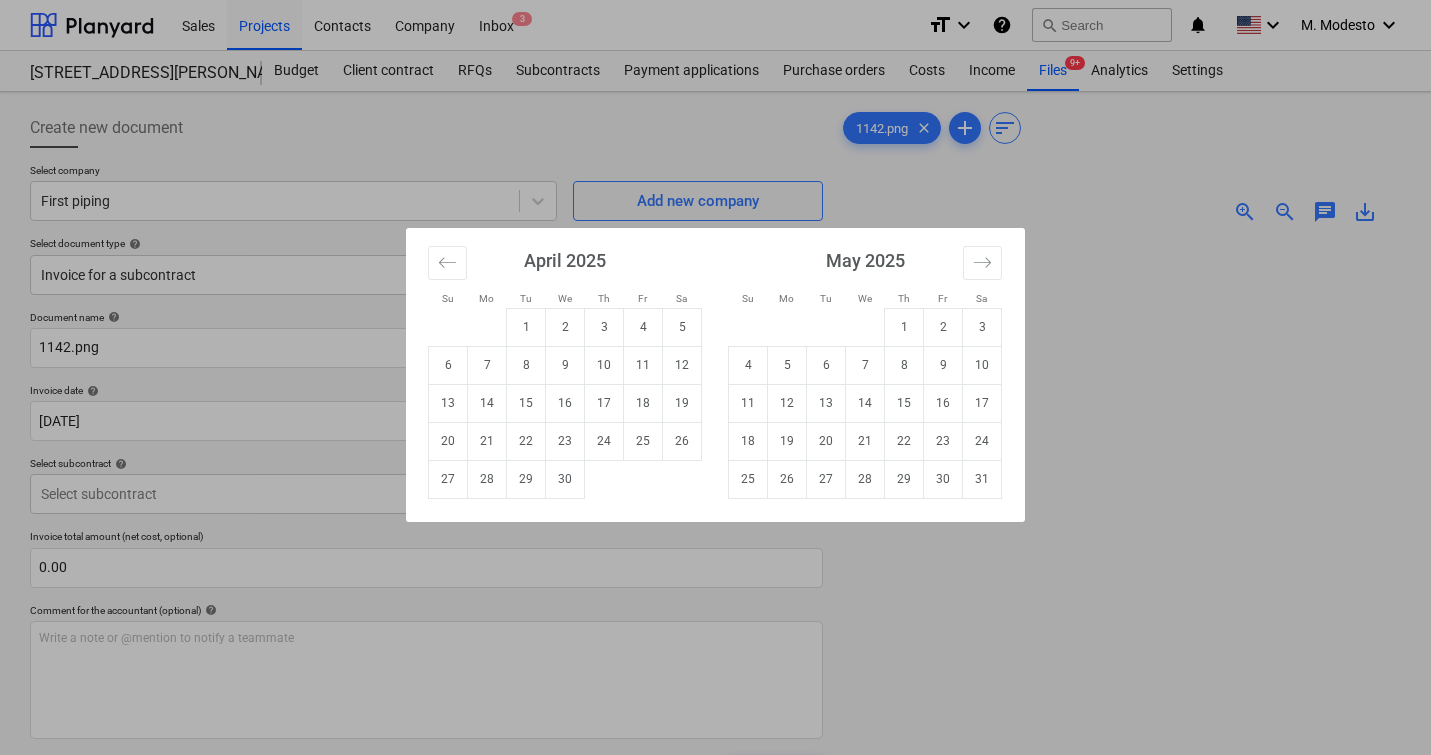 click on "14" at bounding box center [487, 403] 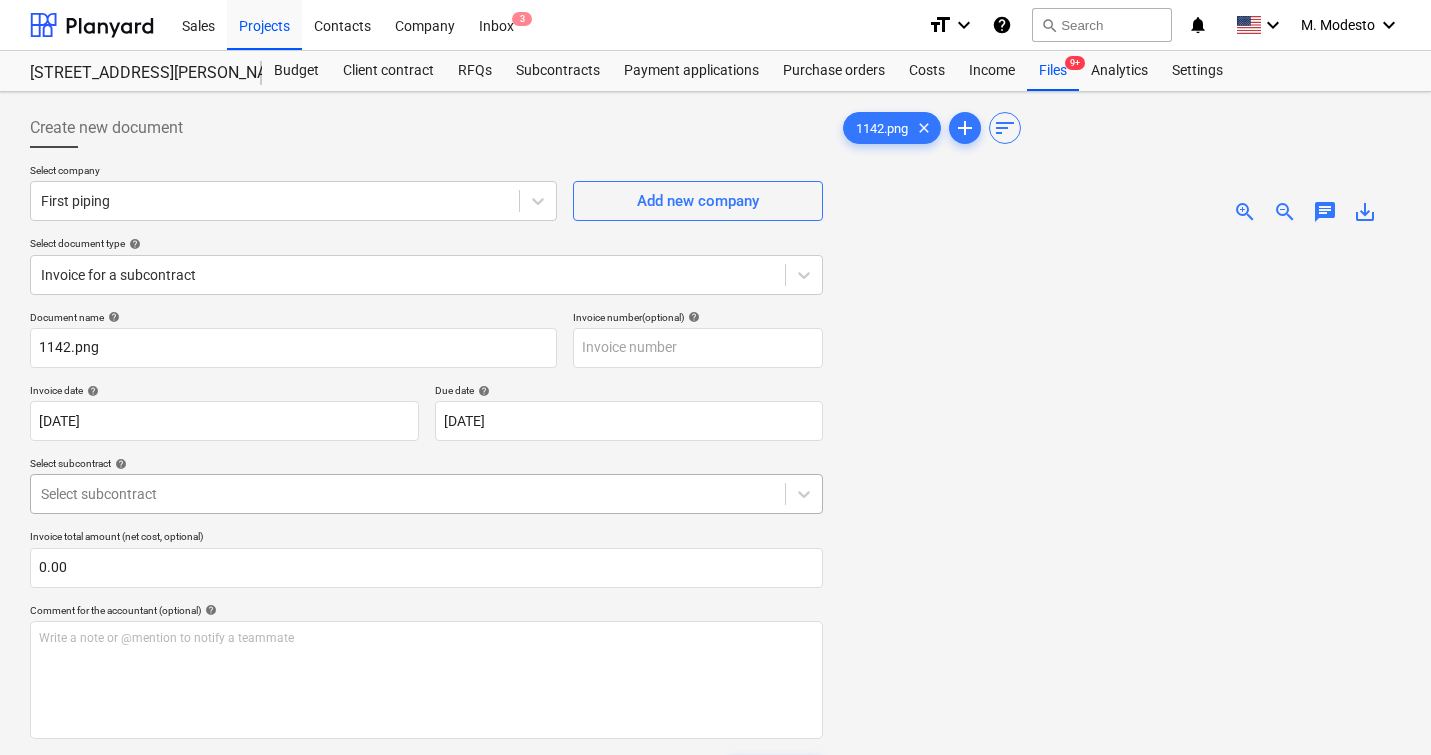 click on "Sales Projects Contacts Company Inbox 3 format_size keyboard_arrow_down help search Search notifications 0 keyboard_arrow_down M. Modesto keyboard_arrow_down [STREET_ADDRESS][PERSON_NAME][PERSON_NAME] Budget Client contract RFQs Subcontracts Payment applications Purchase orders Costs Income Files 9+ Analytics Settings Create new document Select company First piping   Add new company Select document type help Invoice for a subcontract Document name help 1142.png Invoice number  (optional) help Invoice date help [DATE] 14.04.2025 Press the down arrow key to interact with the calendar and
select a date. Press the question mark key to get the keyboard shortcuts for changing dates. Due date help [DATE] 14.04.2025 Press the down arrow key to interact with the calendar and
select a date. Press the question mark key to get the keyboard shortcuts for changing dates. Select subcontract help Select subcontract Invoice total amount (net cost, optional) 0.00 Comment for the accountant (optional) help ﻿ Clear" at bounding box center [715, 377] 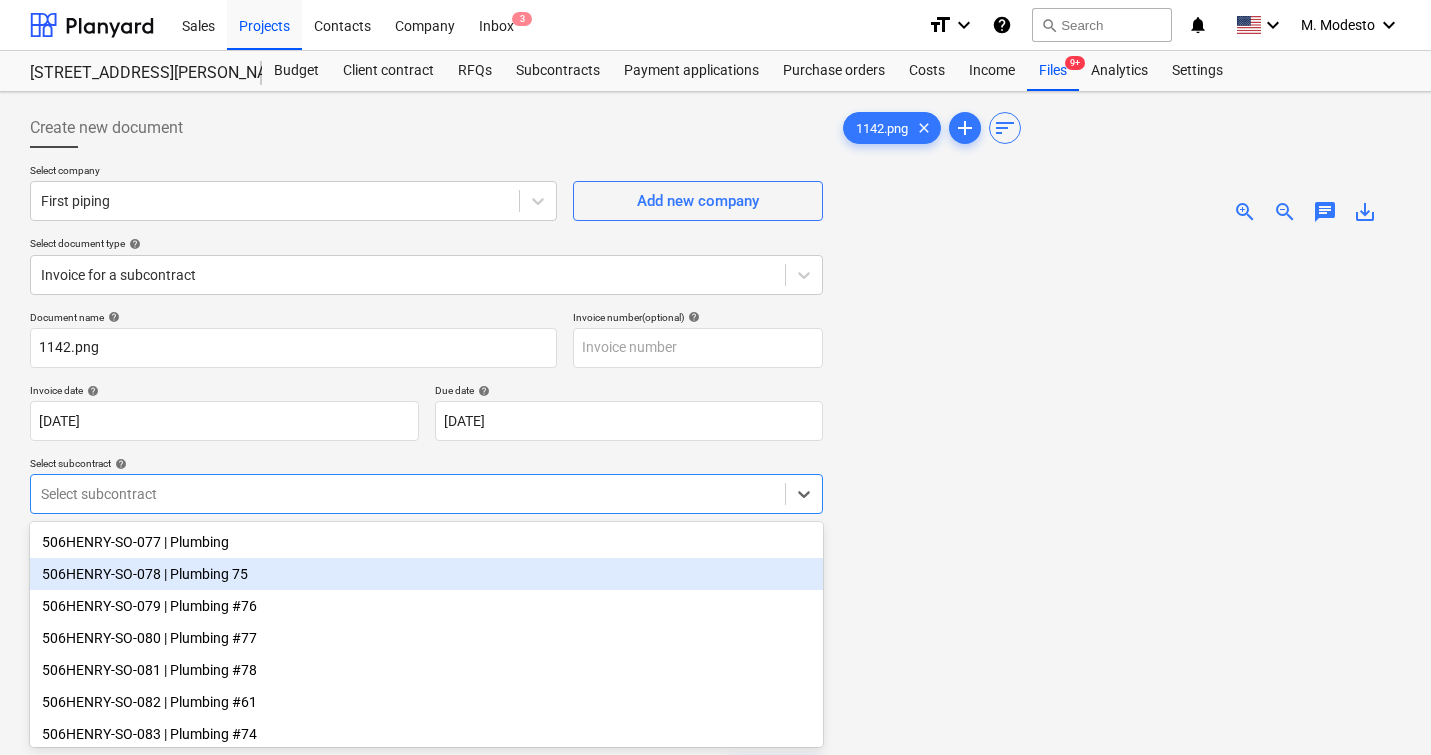 scroll, scrollTop: 75, scrollLeft: 0, axis: vertical 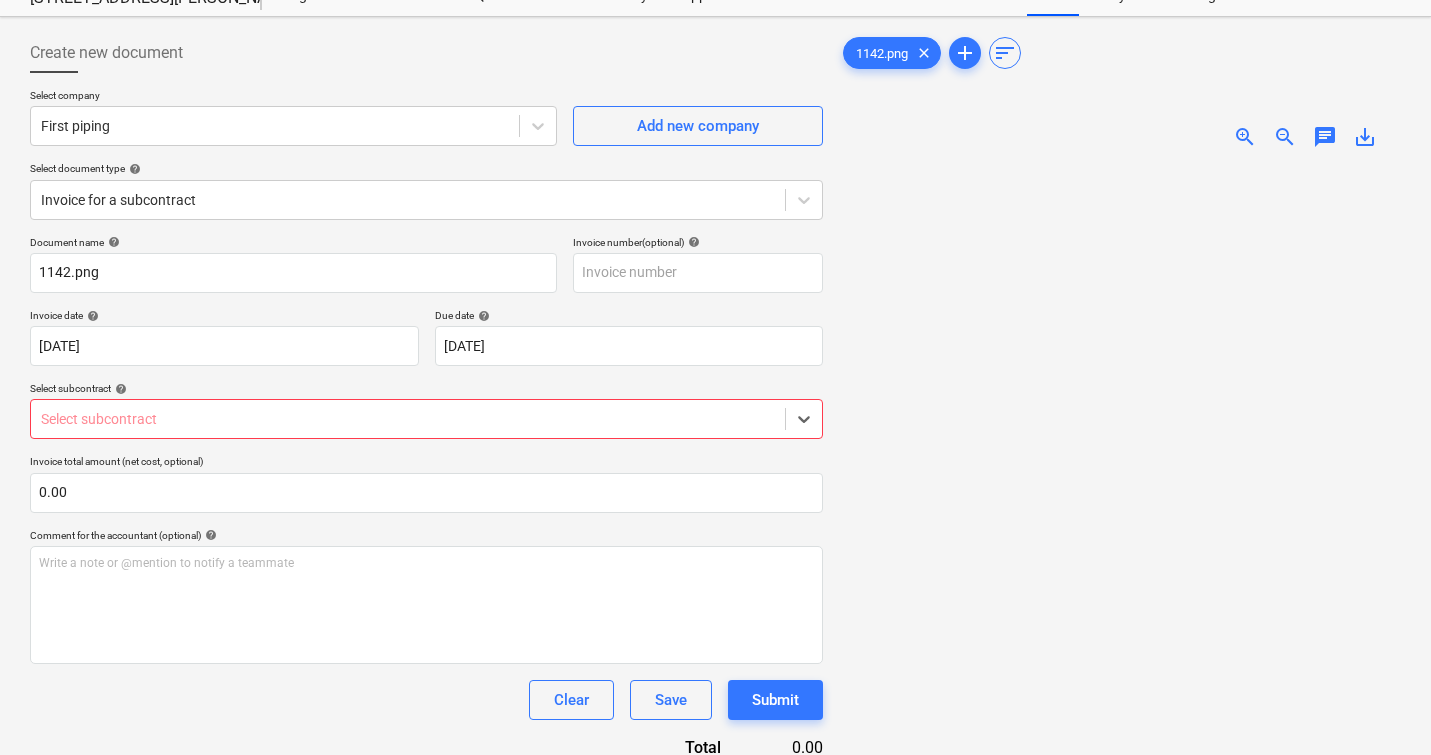 click at bounding box center (408, 419) 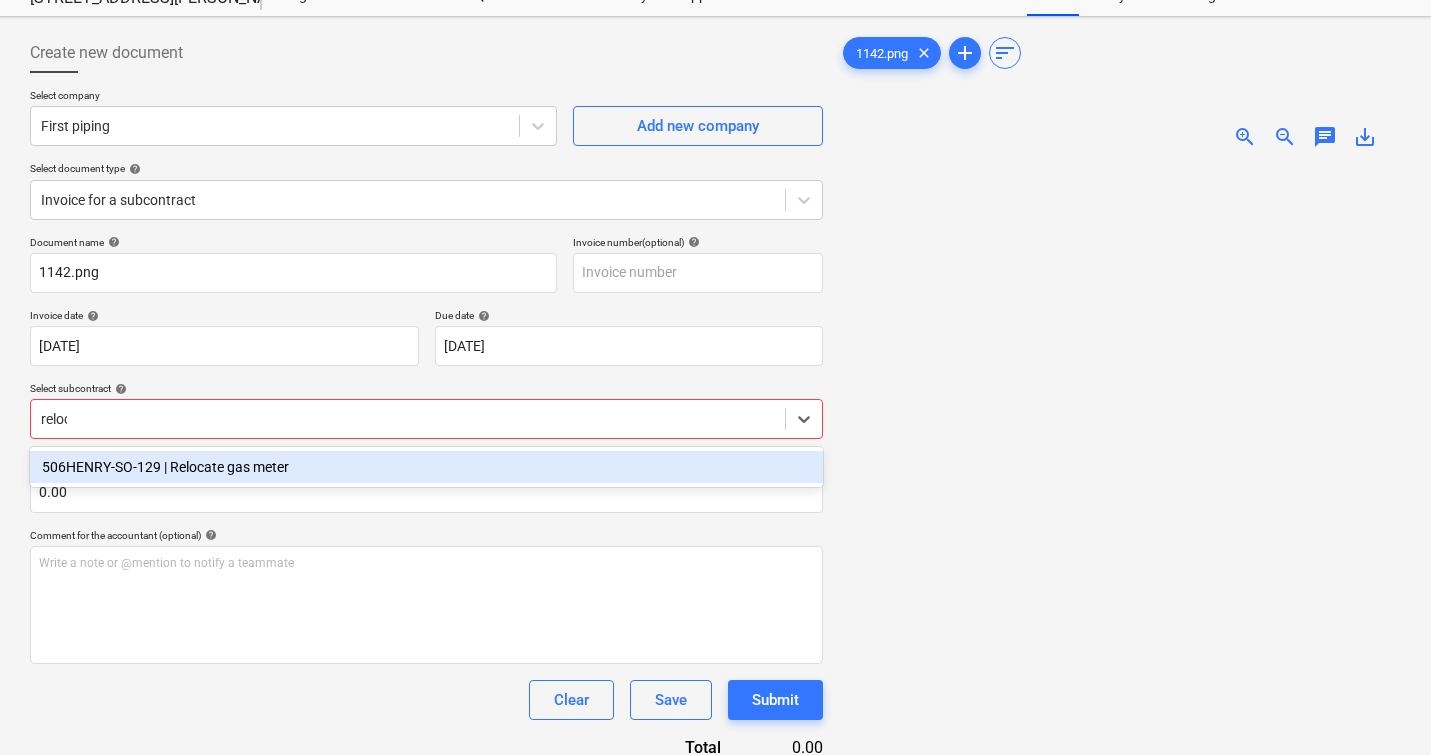 type on "relocat" 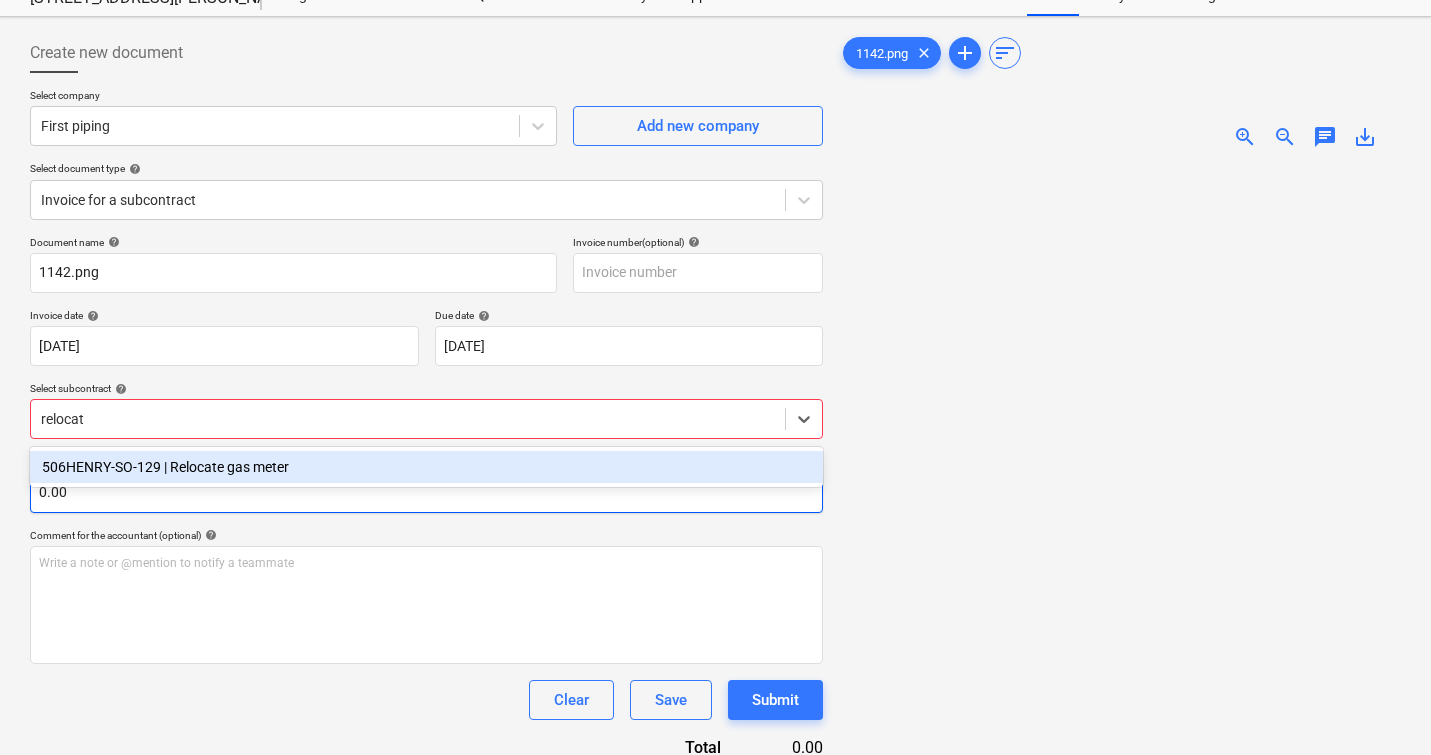 click on "506HENRY-SO-129 | Relocate gas meter" at bounding box center [426, 467] 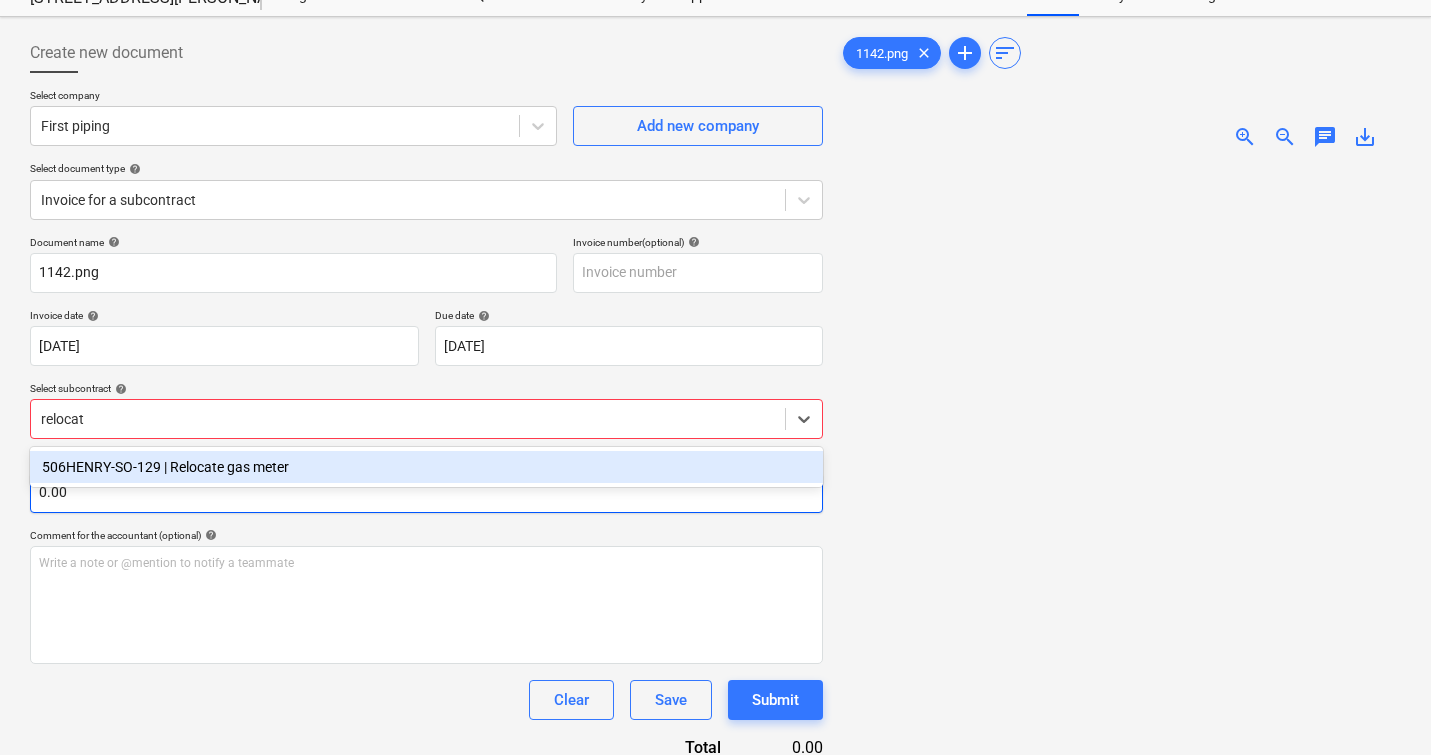 type 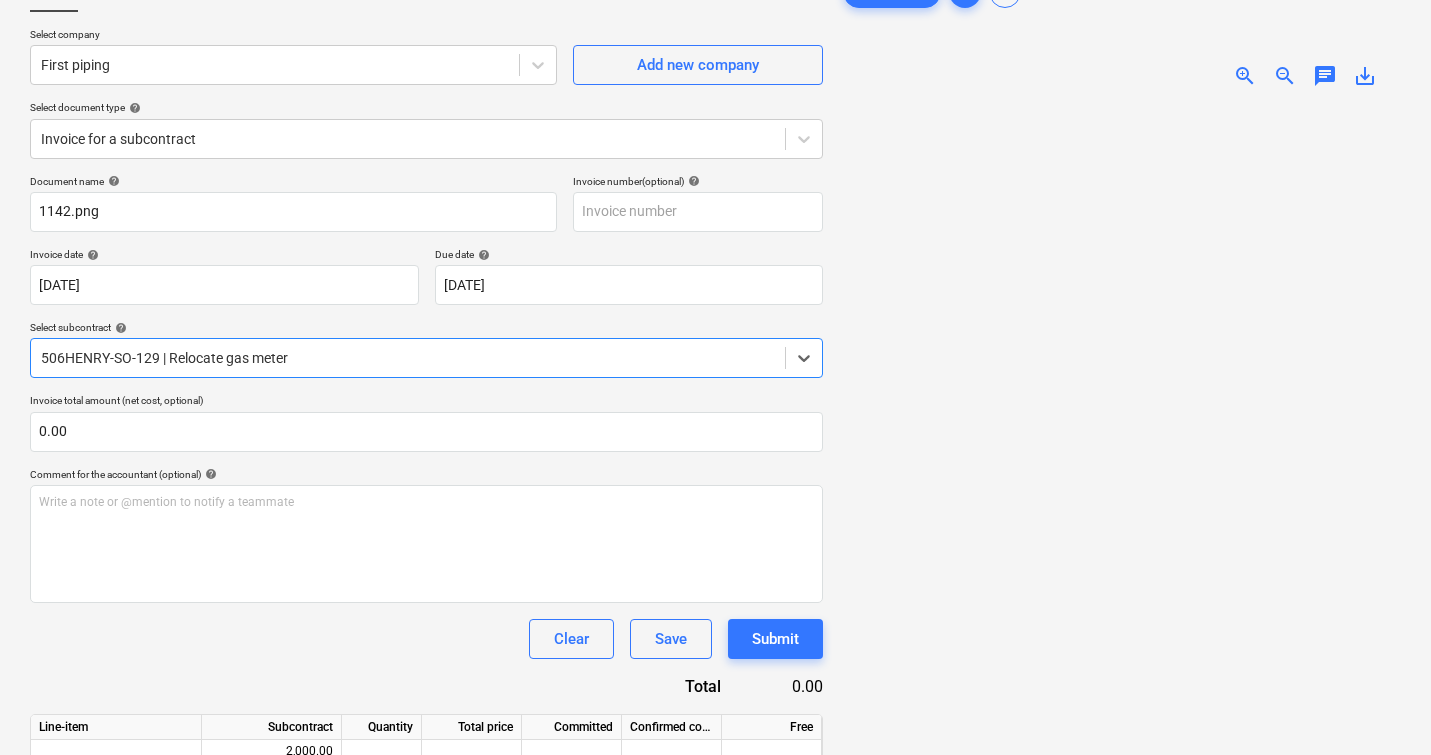 scroll, scrollTop: 242, scrollLeft: 0, axis: vertical 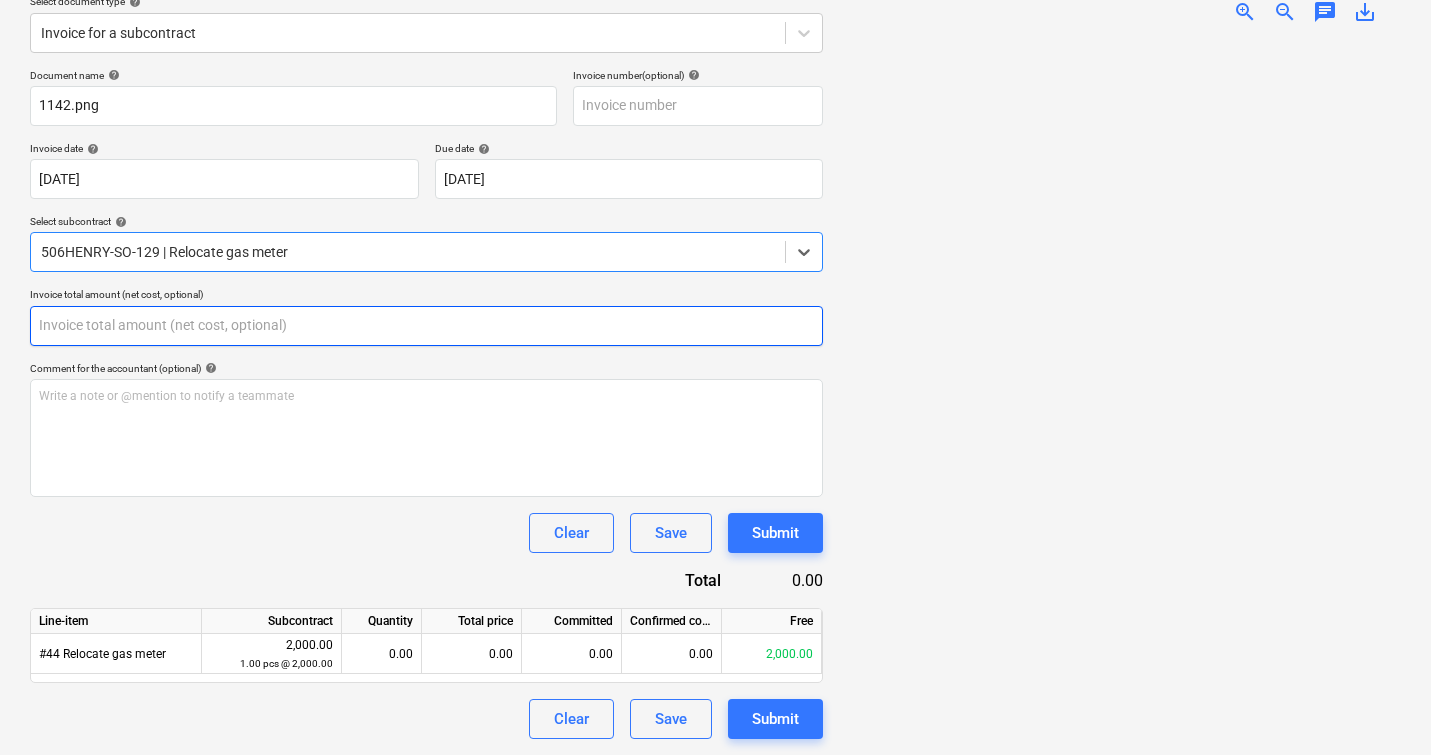 click at bounding box center [426, 326] 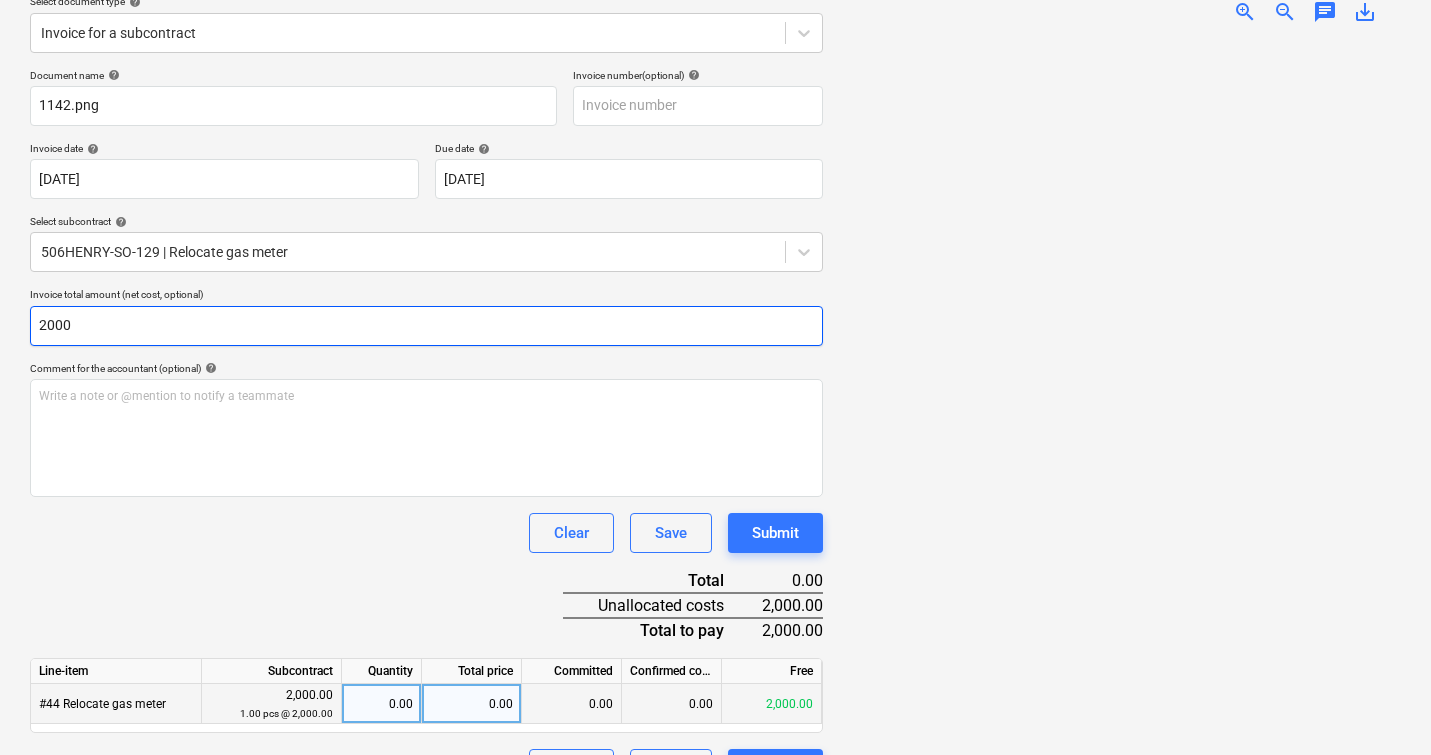 type on "2000" 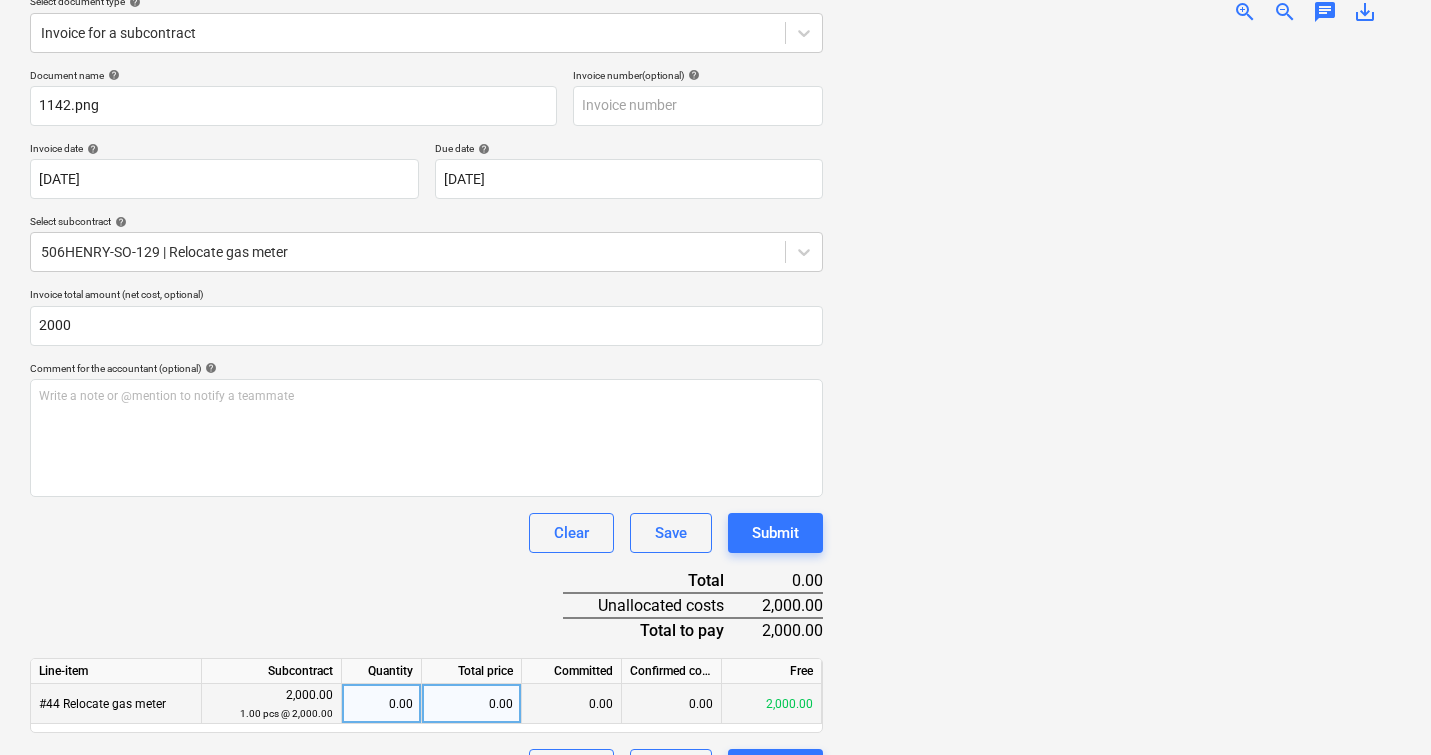 click on "0.00" at bounding box center [472, 704] 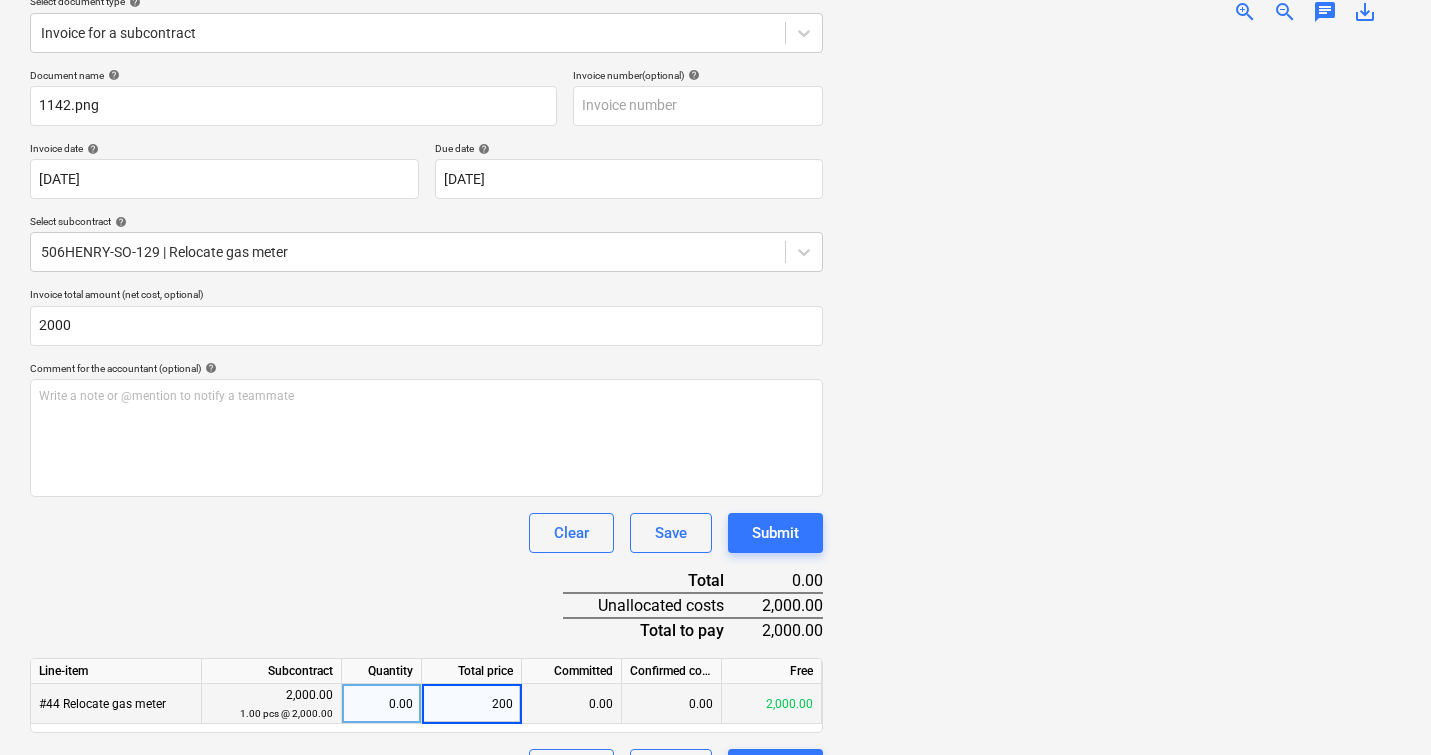 type on "2000" 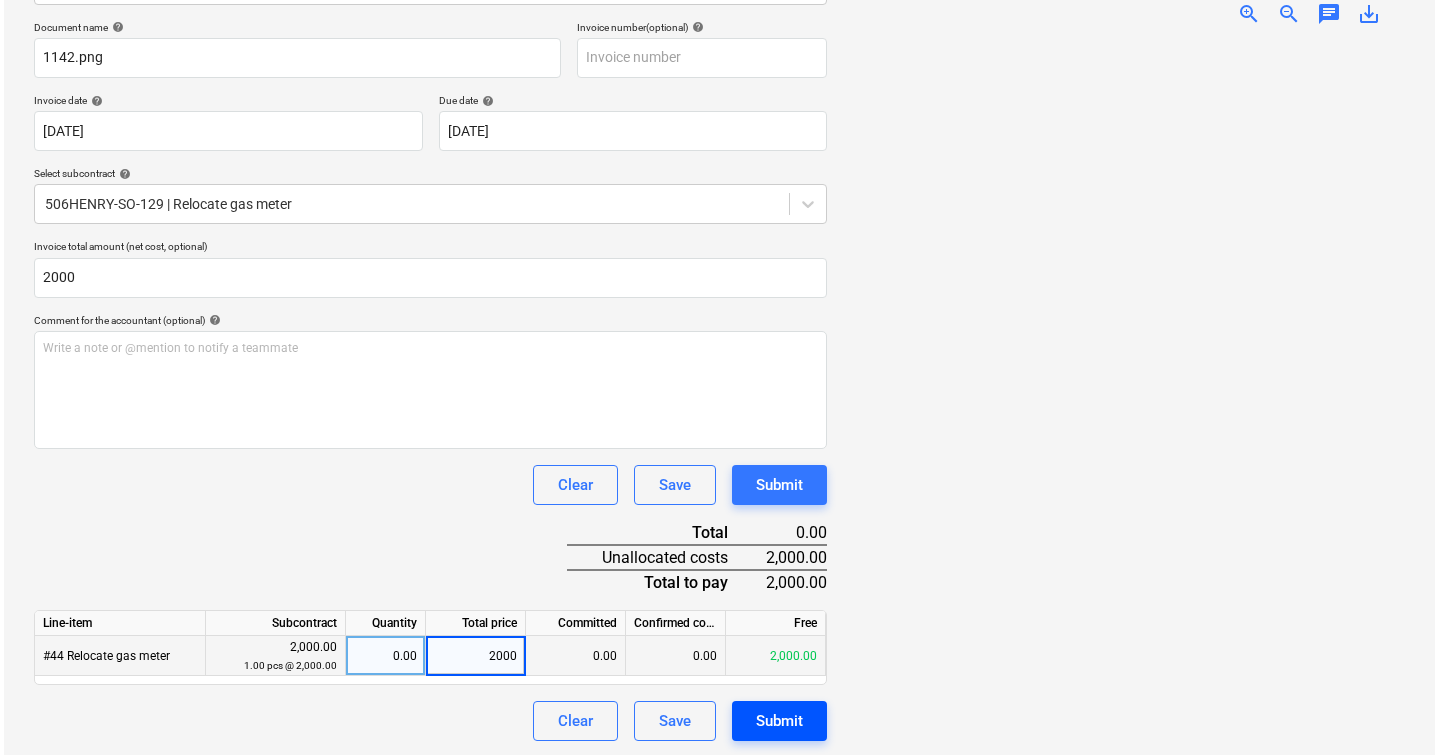scroll, scrollTop: 292, scrollLeft: 0, axis: vertical 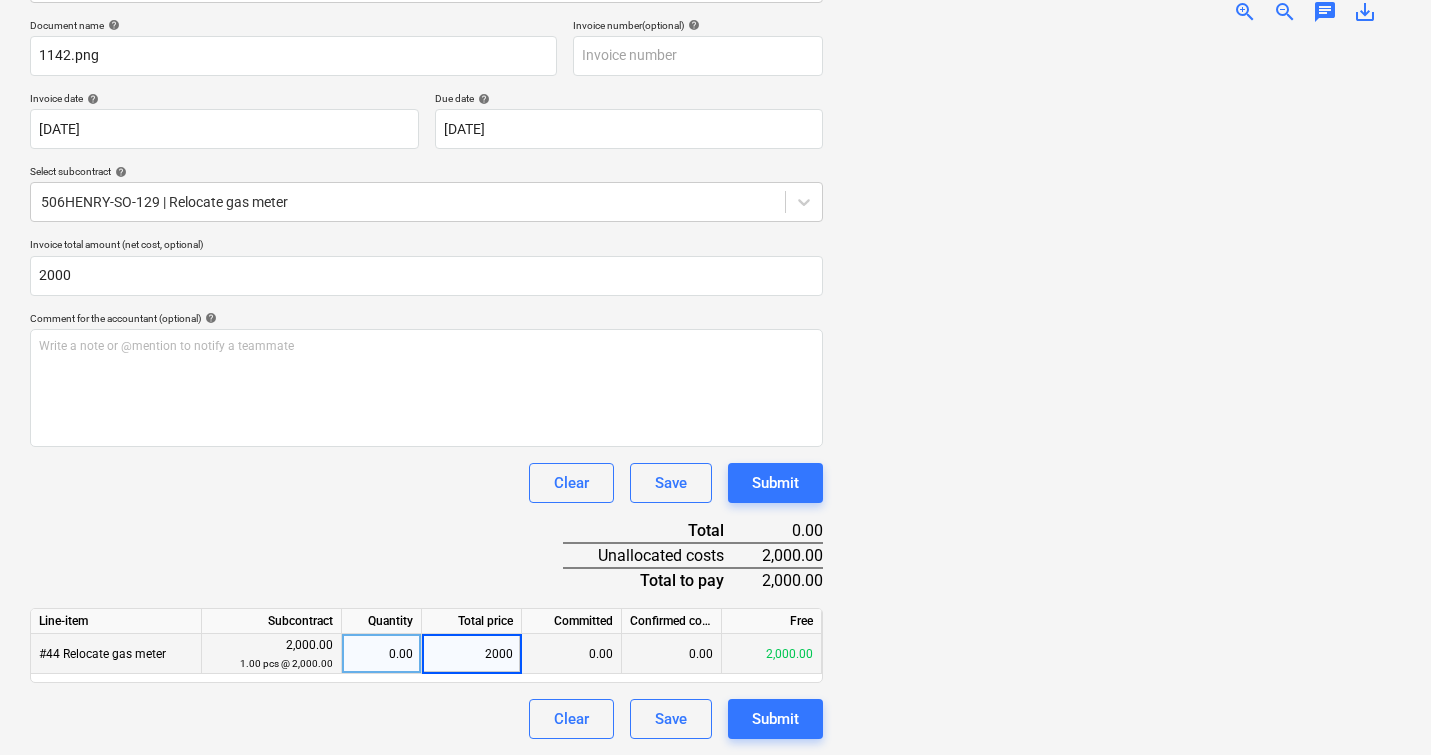 click at bounding box center (1120, 389) 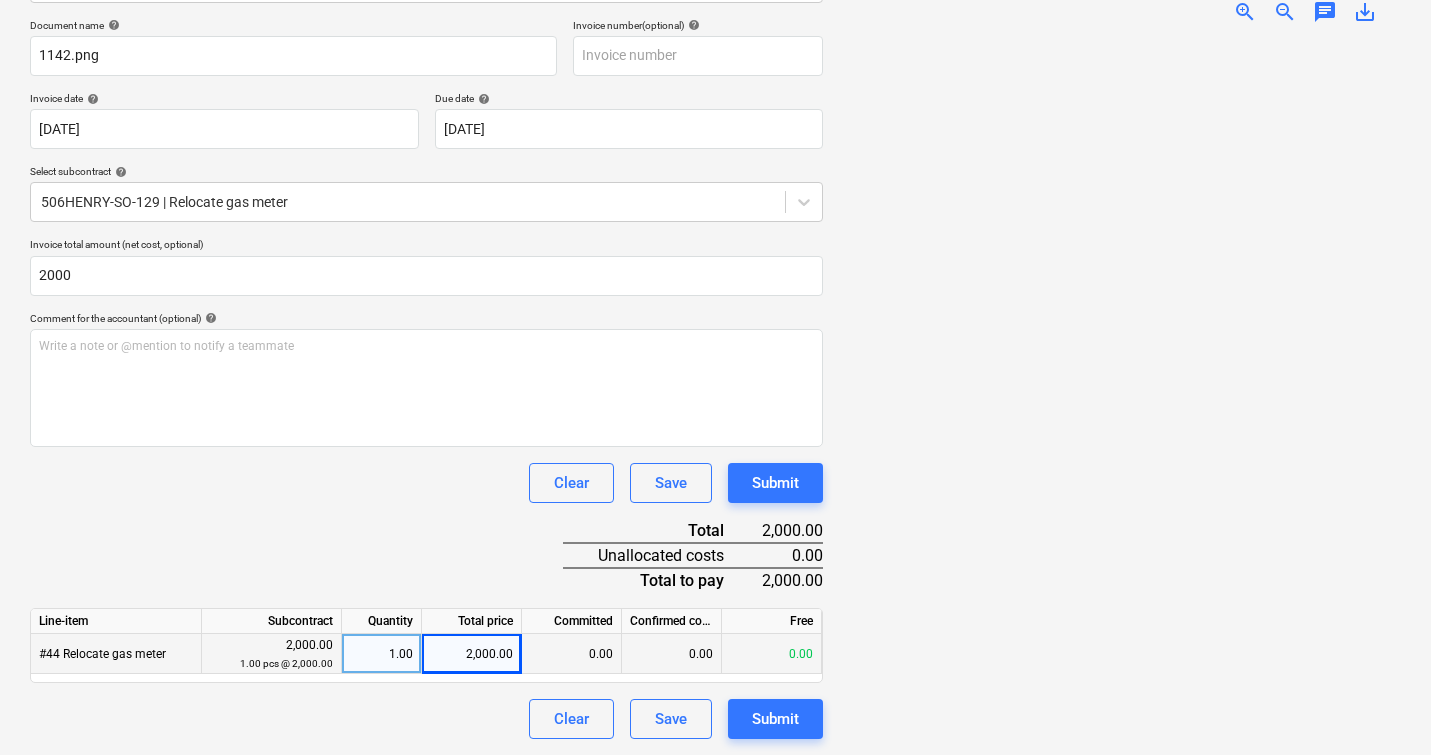 click on "1142.png clear add sort zoom_in zoom_out chat 0 save_alt" at bounding box center [1120, 277] 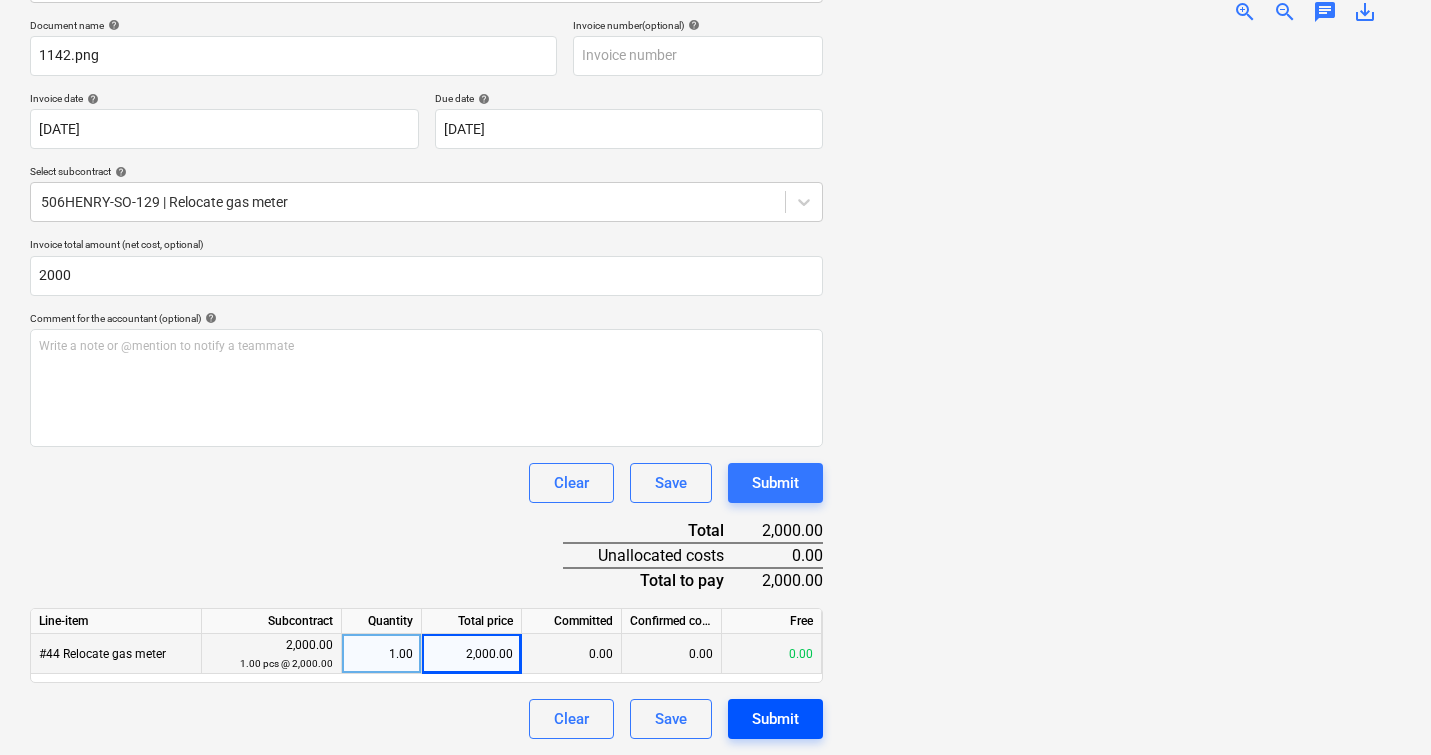 click on "Submit" at bounding box center [775, 719] 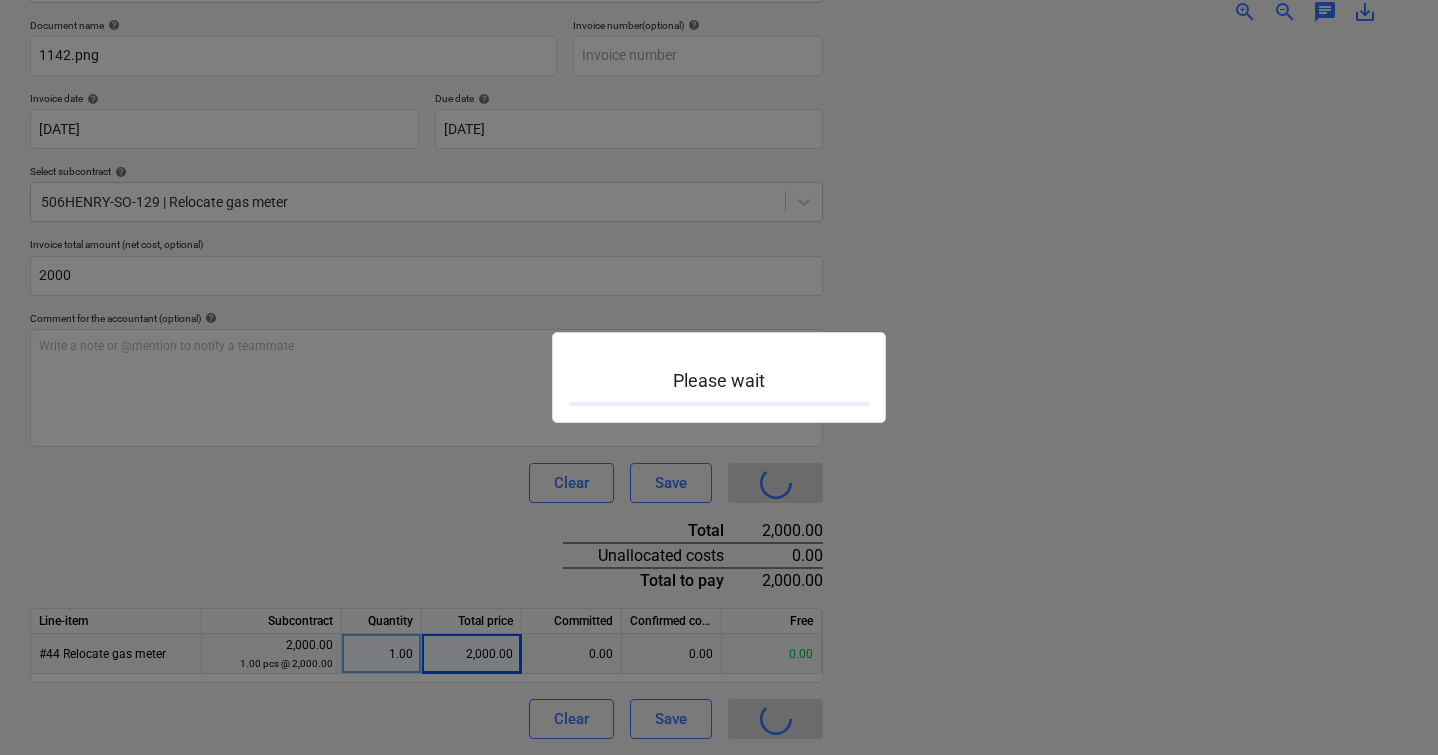 scroll, scrollTop: 0, scrollLeft: 0, axis: both 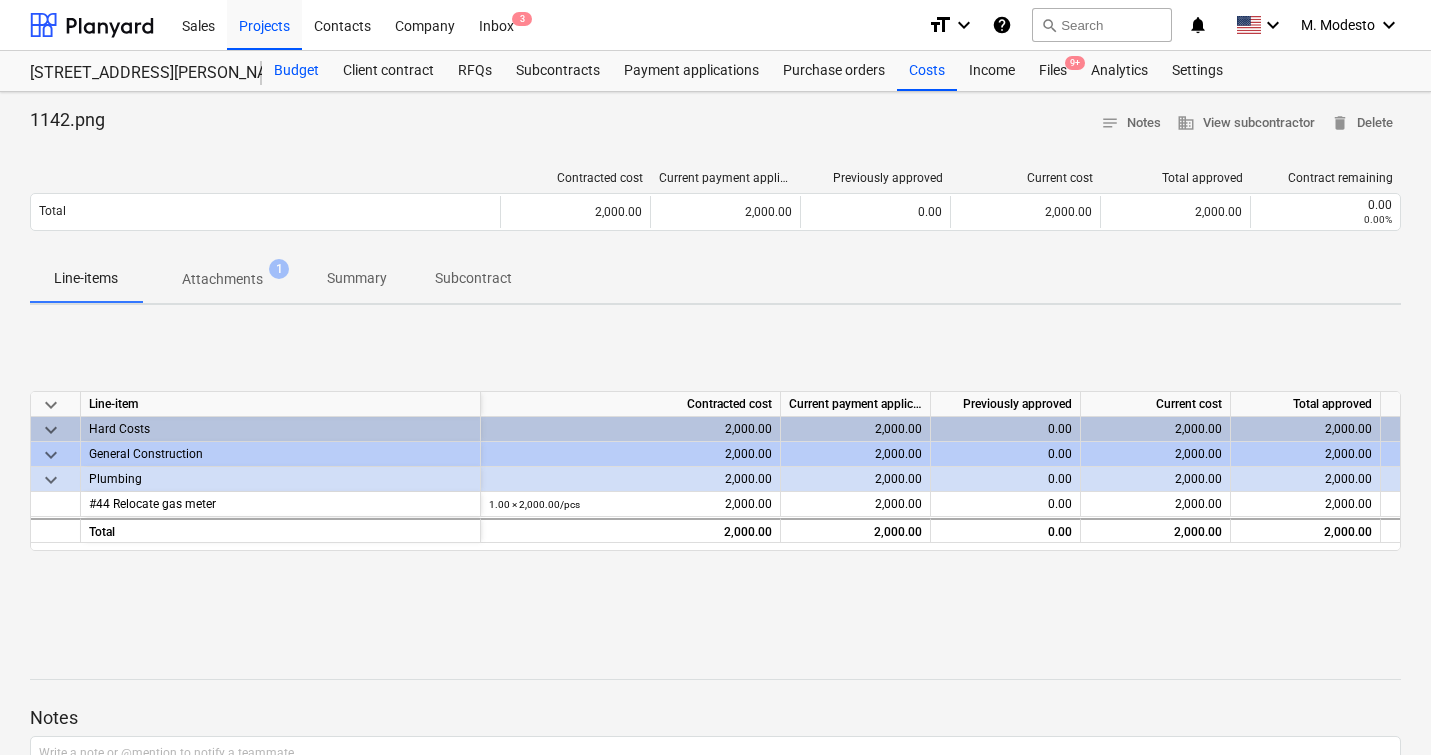 click on "Budget" at bounding box center [296, 71] 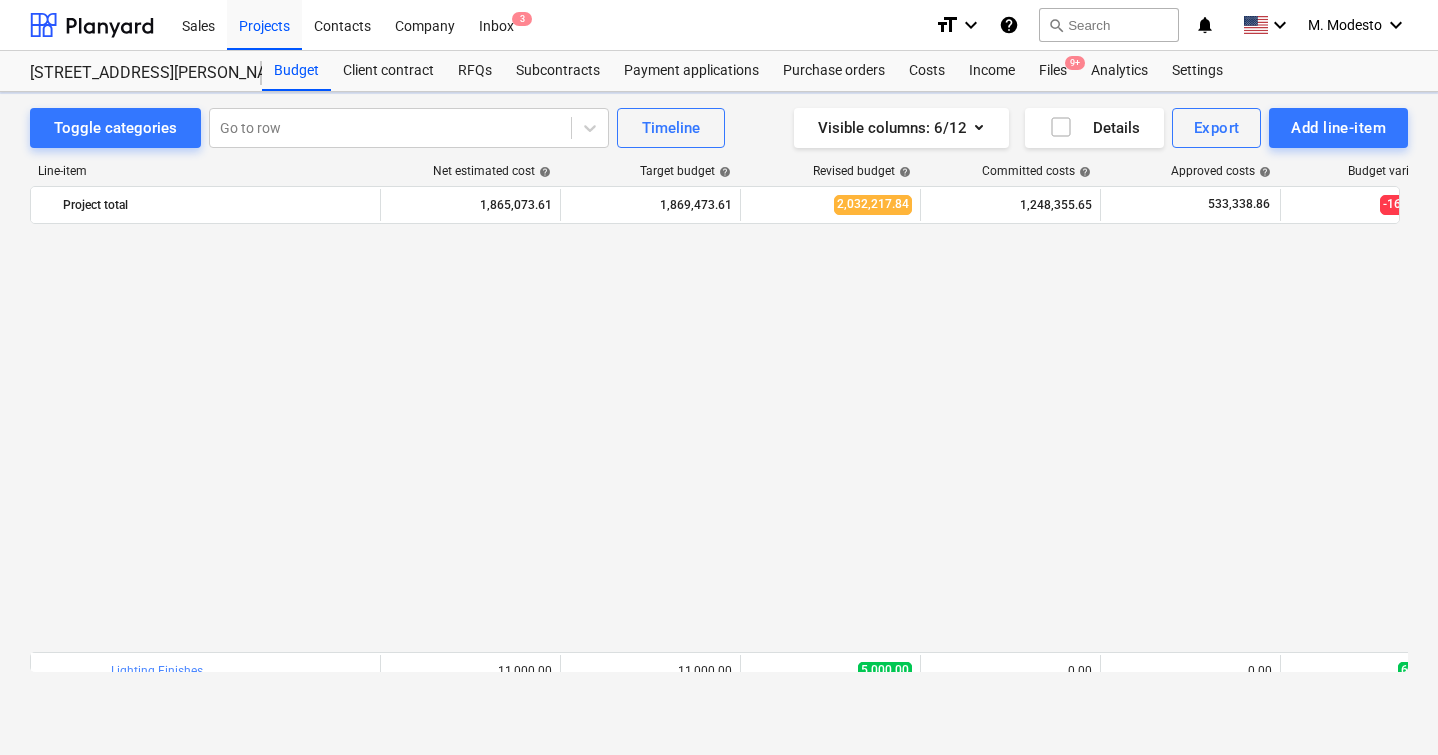 scroll, scrollTop: 1120, scrollLeft: 0, axis: vertical 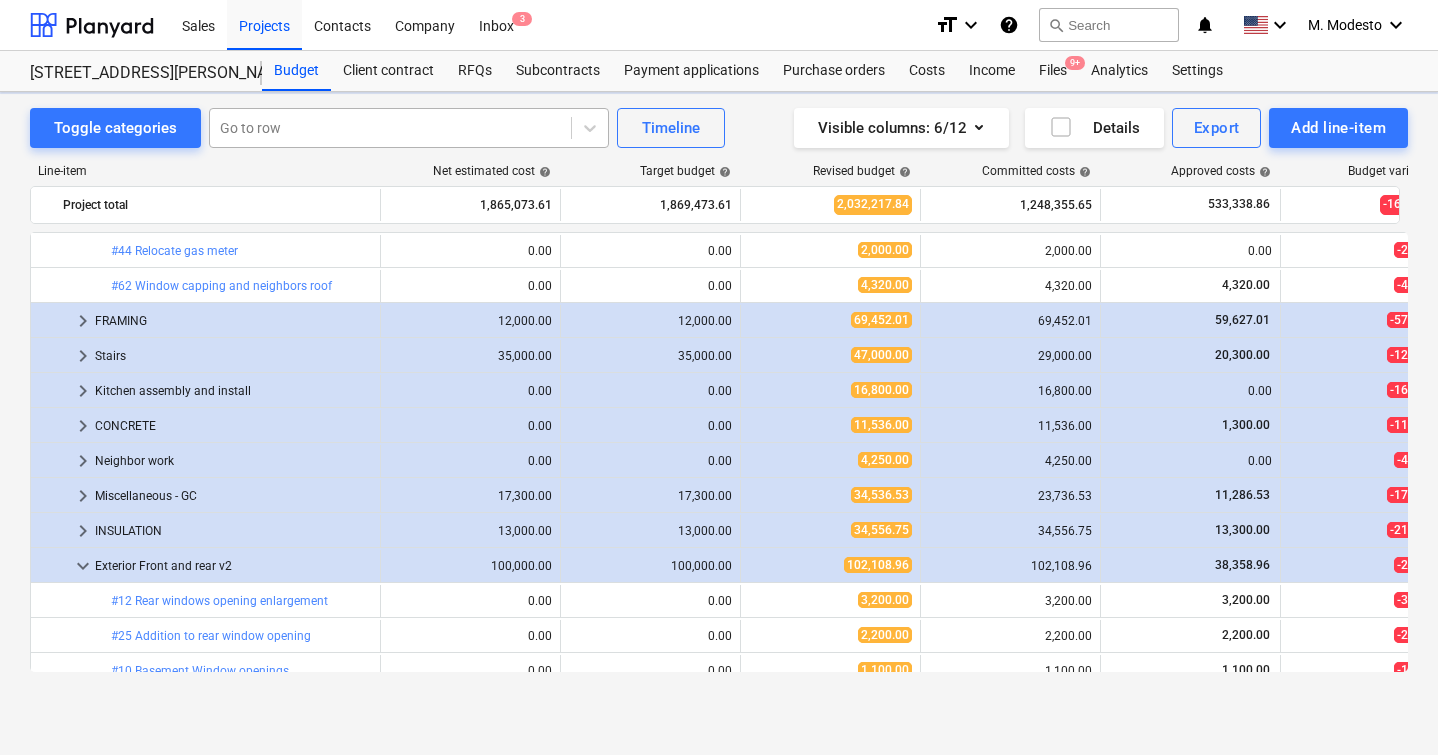 click at bounding box center [390, 128] 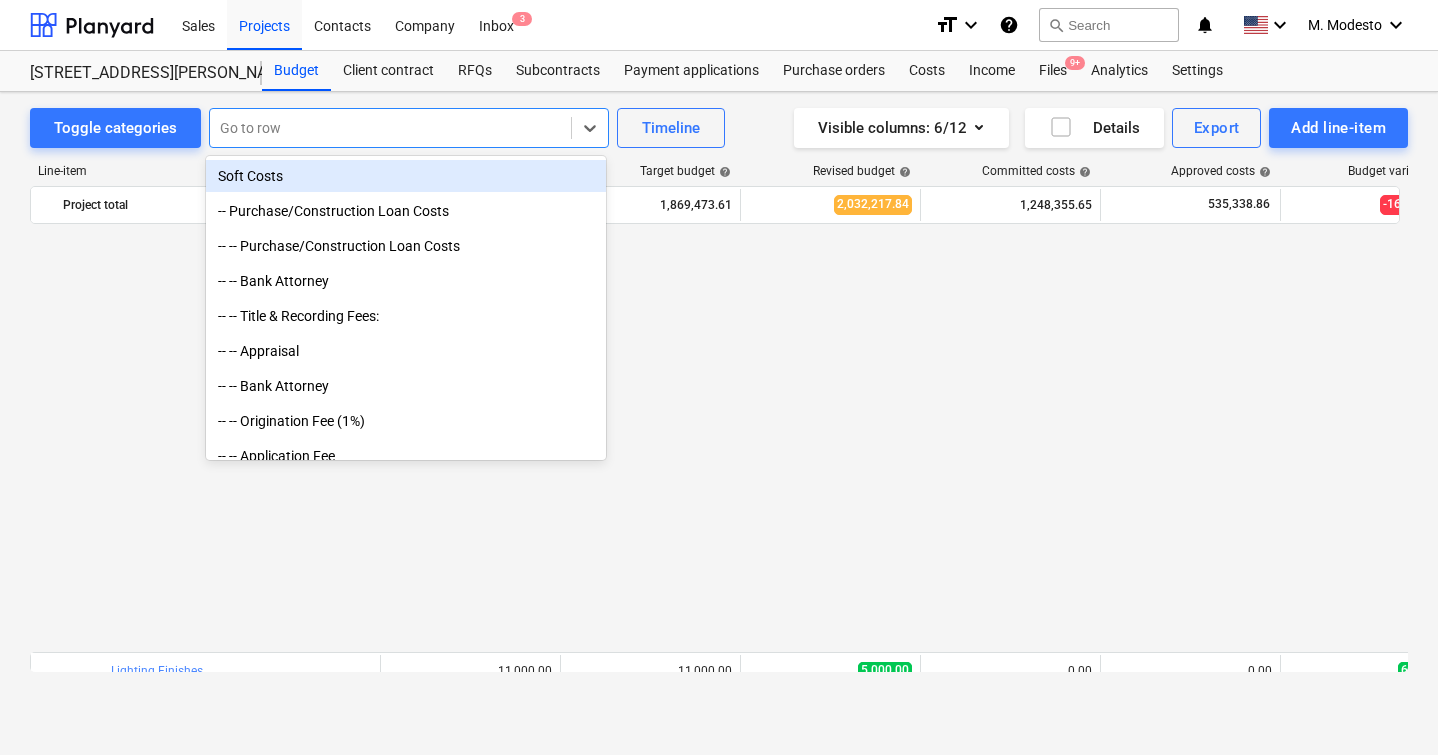 scroll, scrollTop: 1120, scrollLeft: 0, axis: vertical 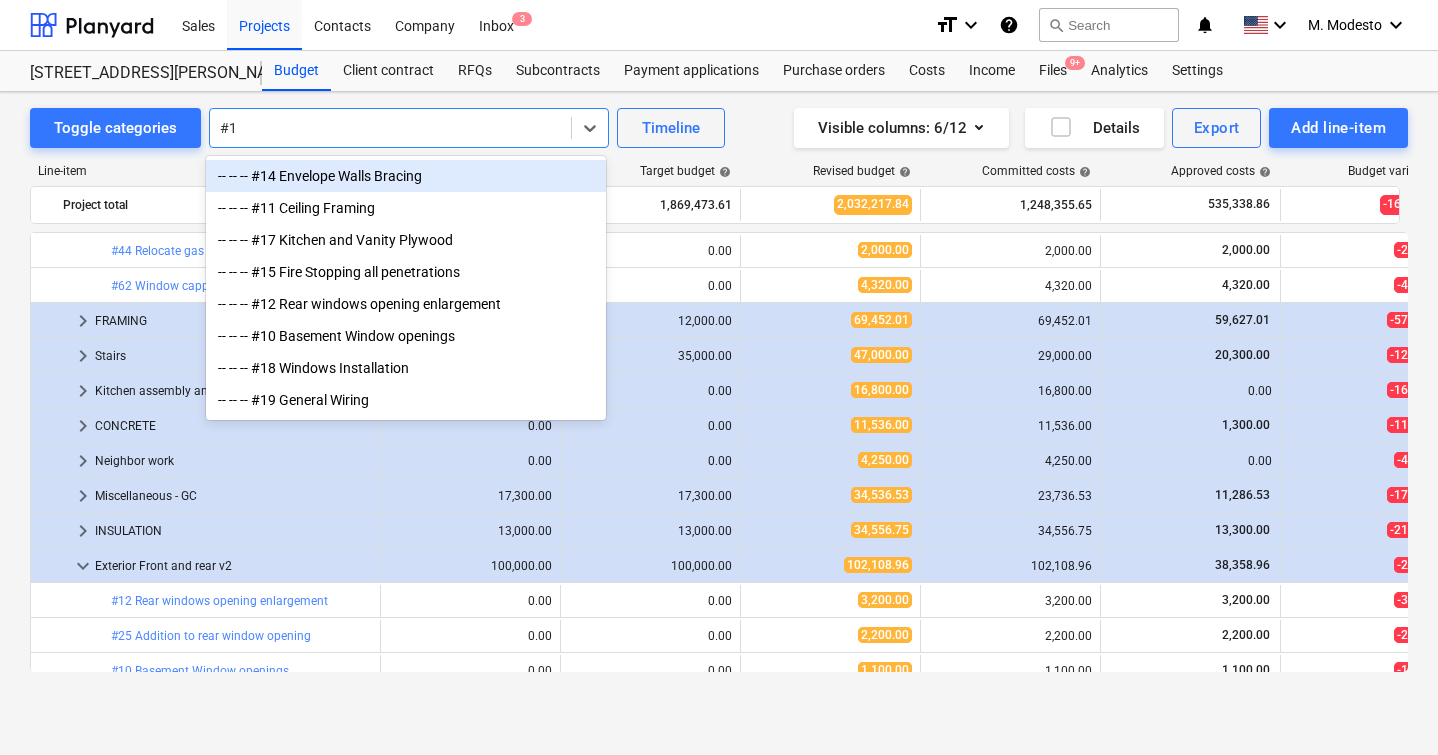 type on "#19" 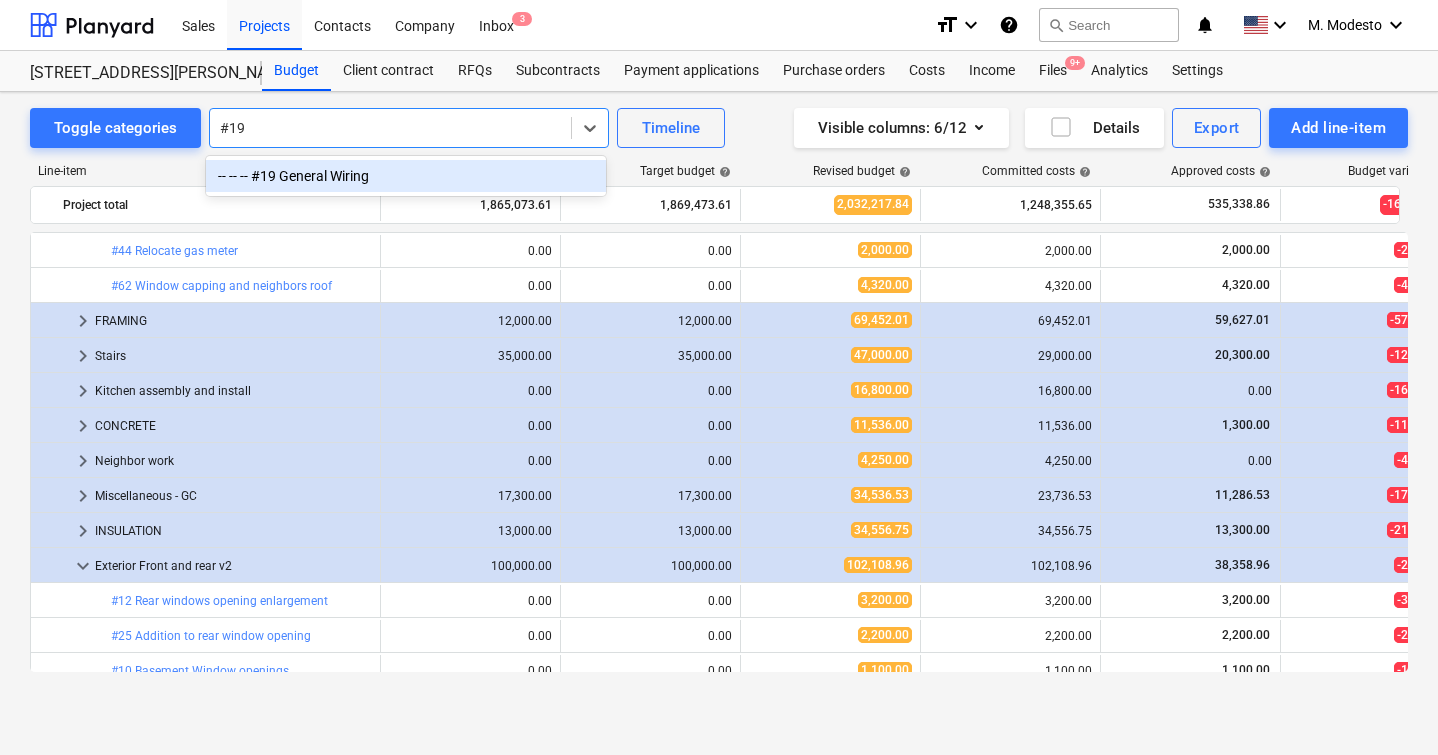 click on "-- -- --   #19 General Wiring" at bounding box center (406, 176) 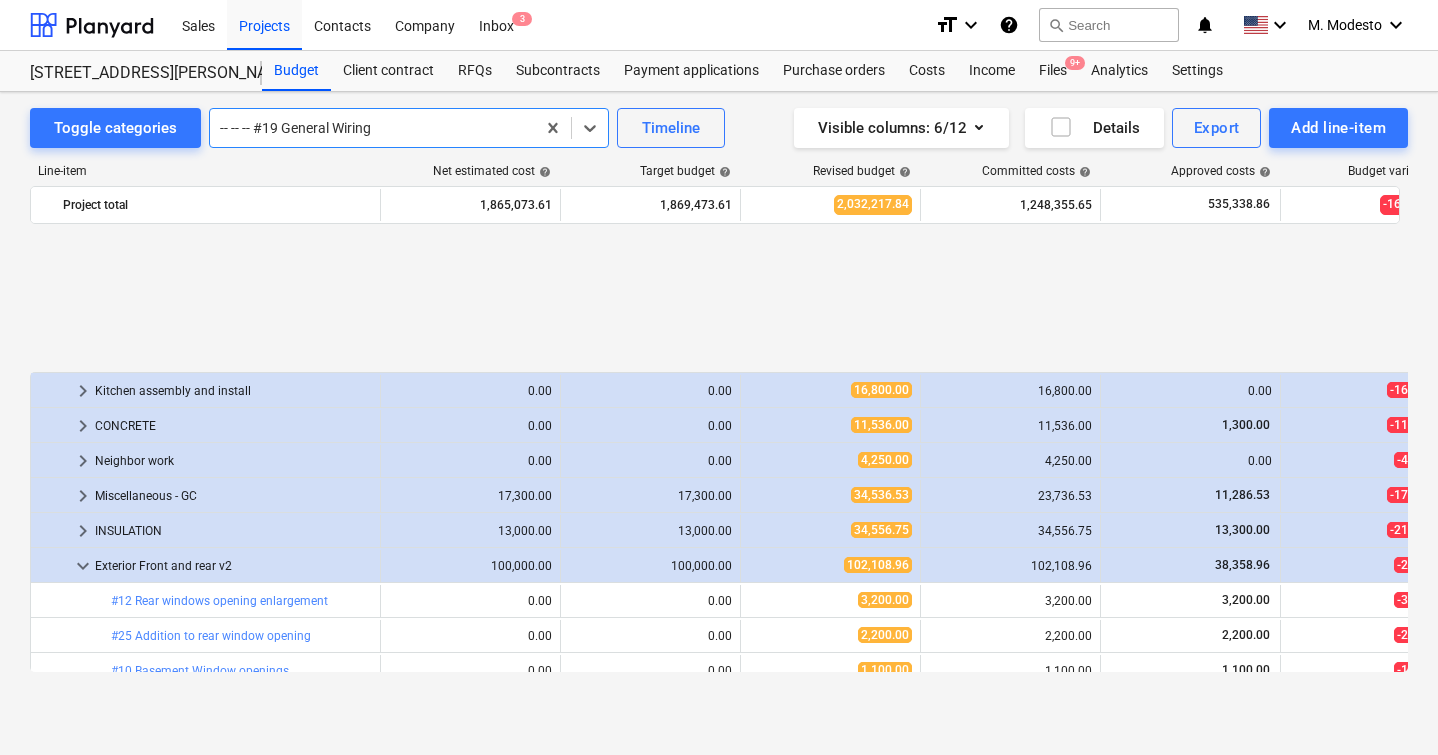 scroll, scrollTop: 1960, scrollLeft: 0, axis: vertical 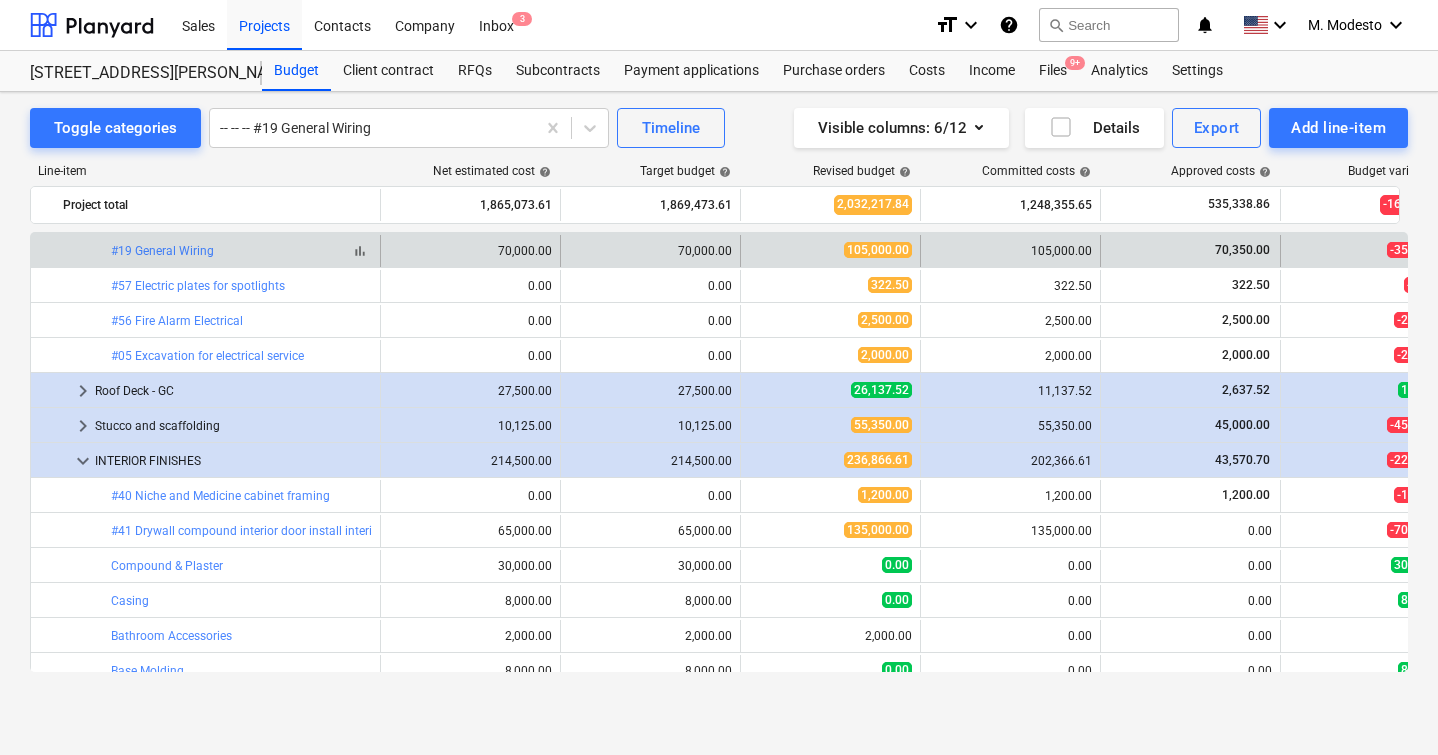 copy on "bar_chart  #19 General Wiring" 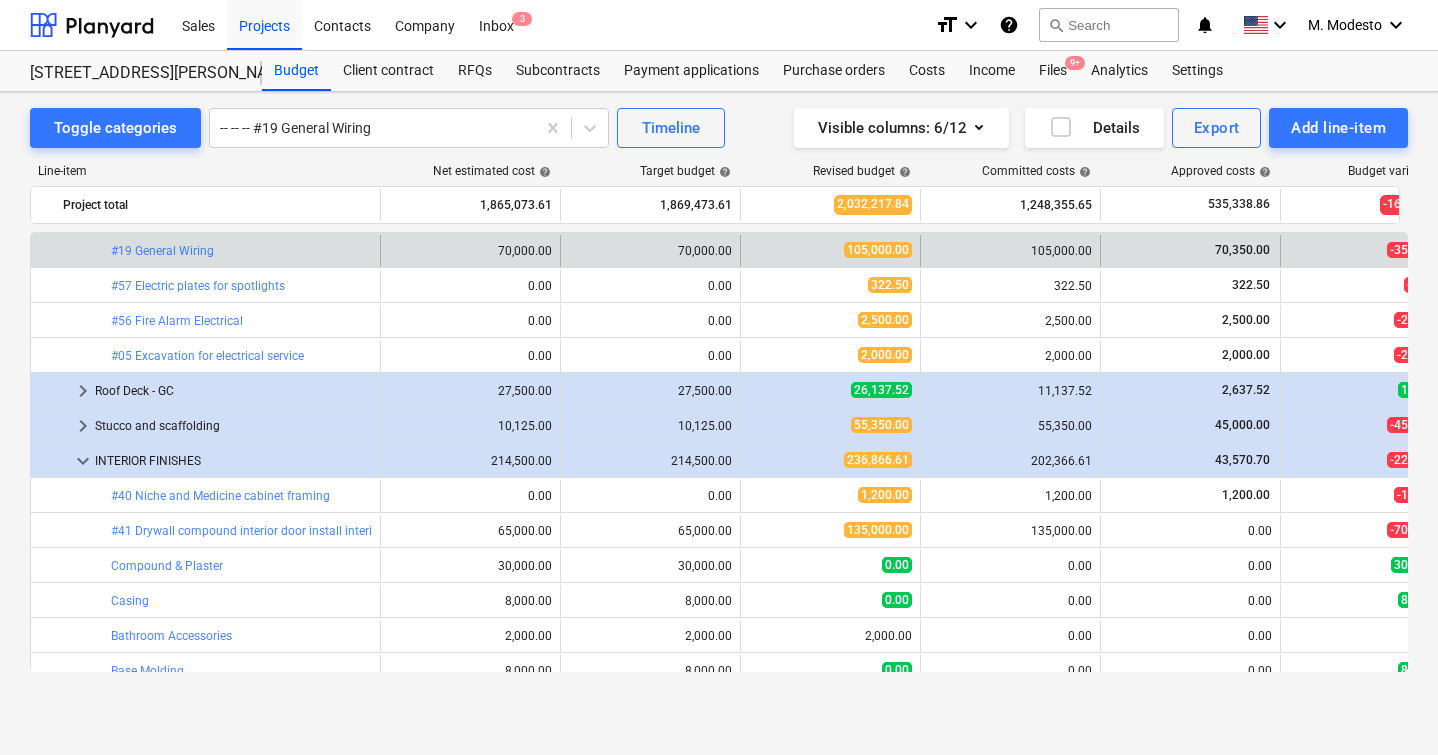 drag, startPoint x: 106, startPoint y: 251, endPoint x: 93, endPoint y: 253, distance: 13.152946 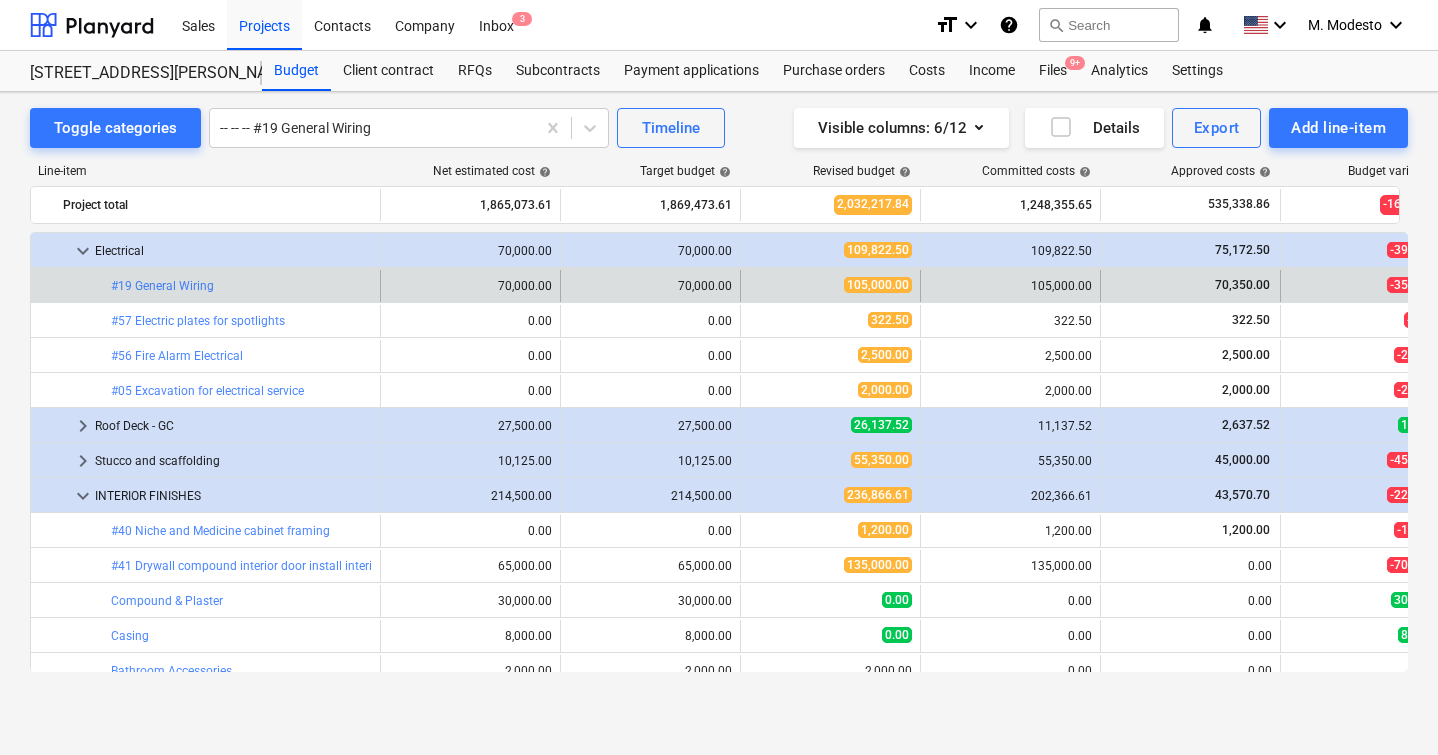 scroll, scrollTop: 1921, scrollLeft: 0, axis: vertical 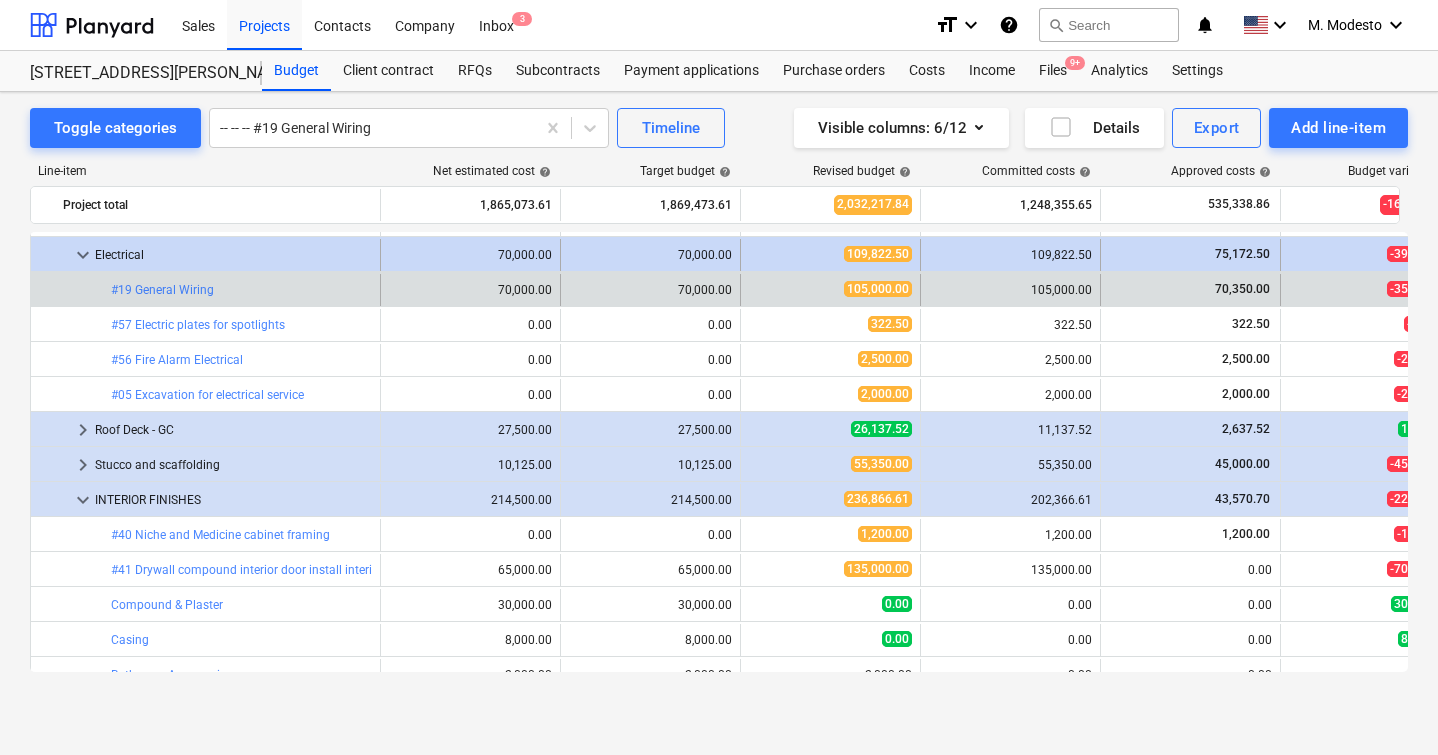click on "Electrical" at bounding box center (233, 255) 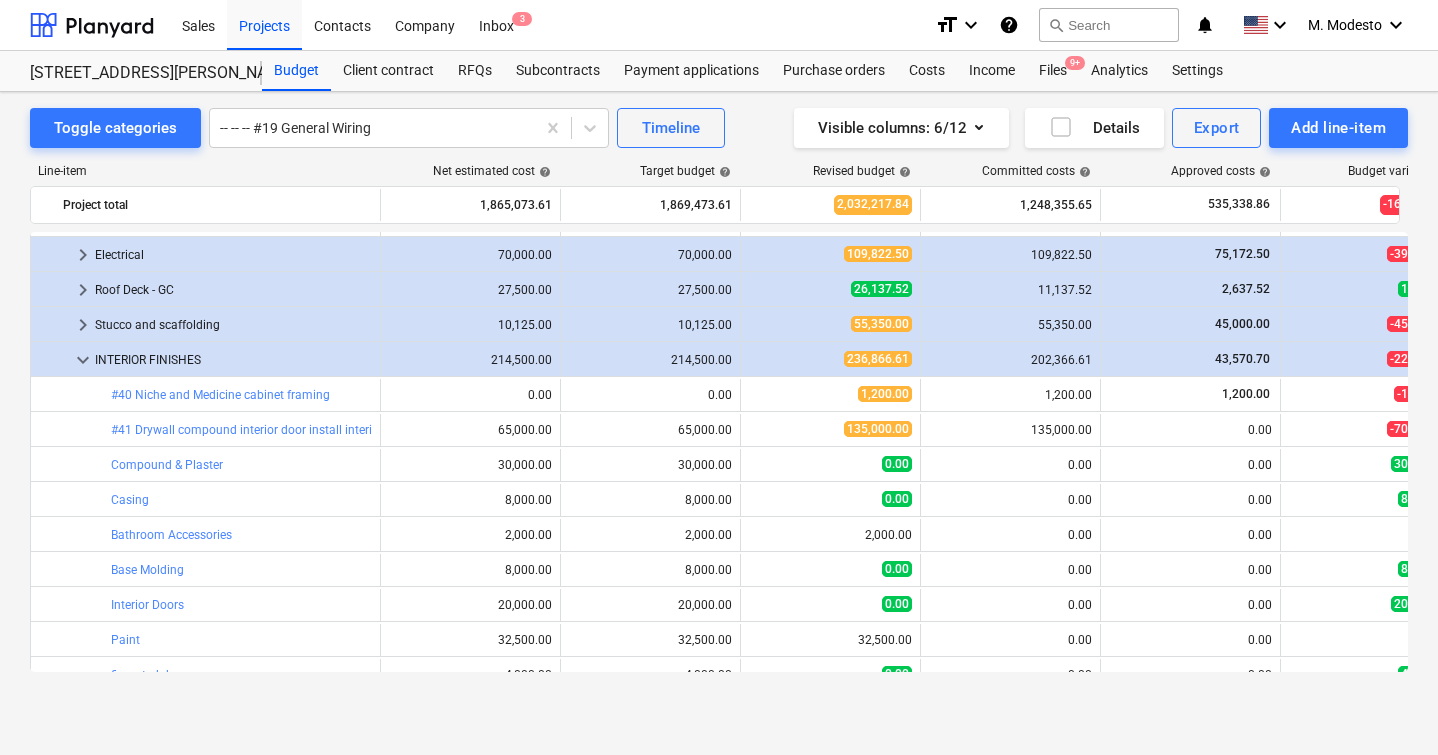 click on "Electrical" at bounding box center (233, 255) 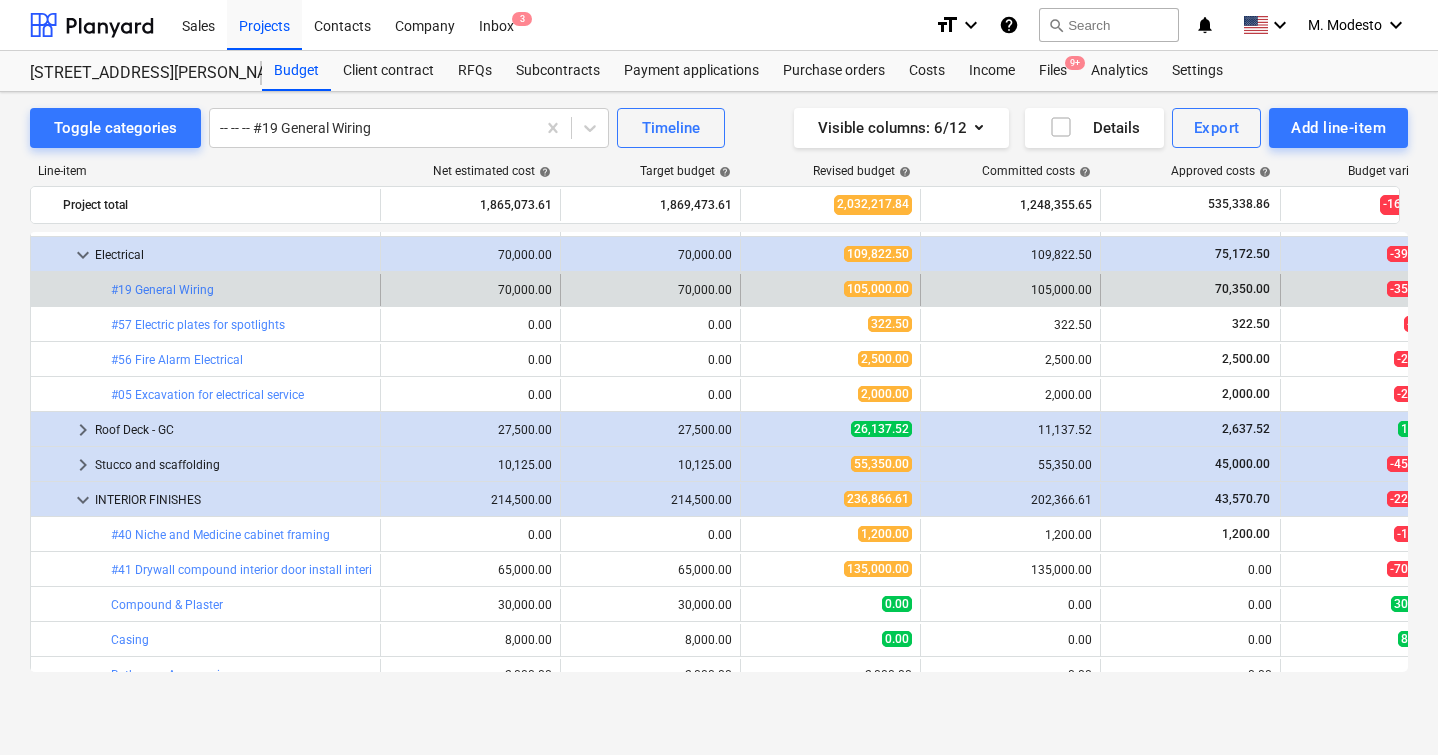 click on "Electrical" at bounding box center (233, 255) 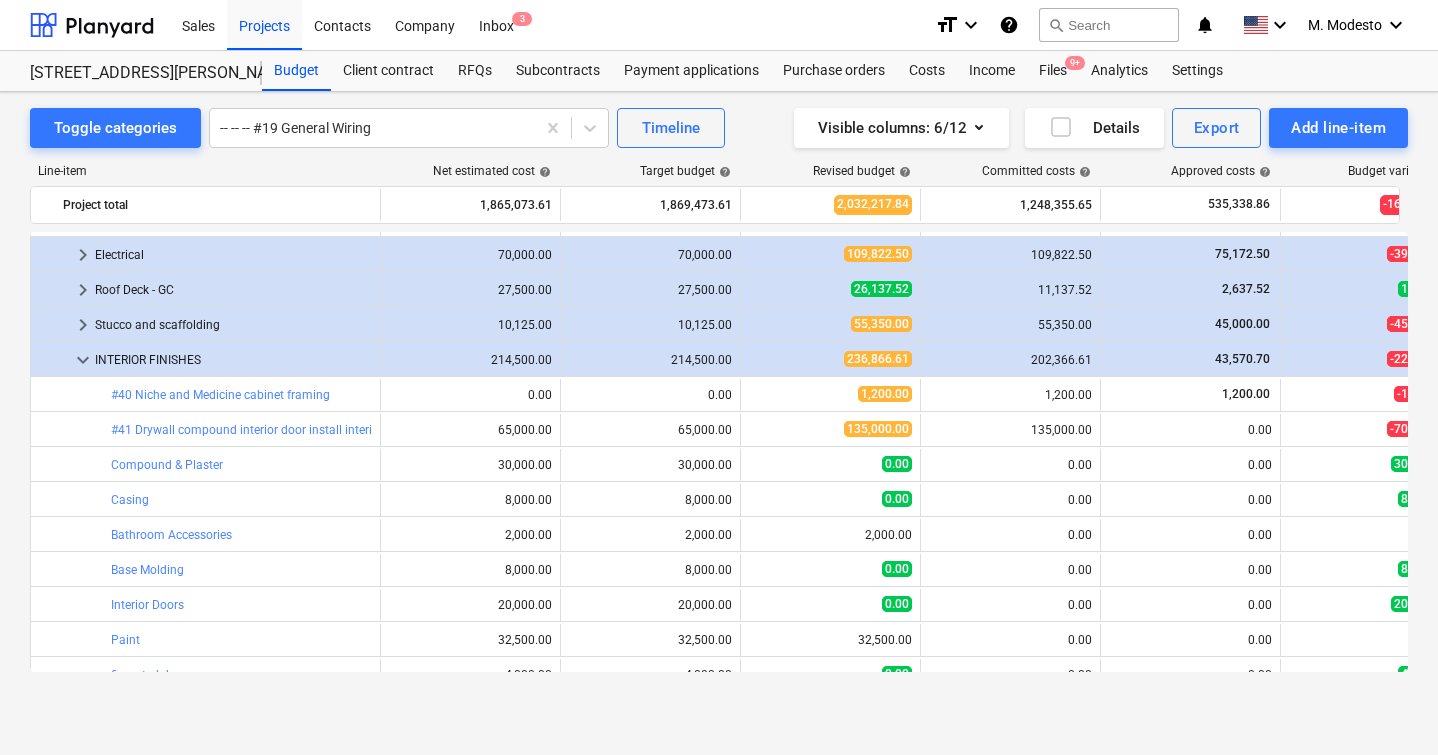click on "Electrical" at bounding box center (233, 255) 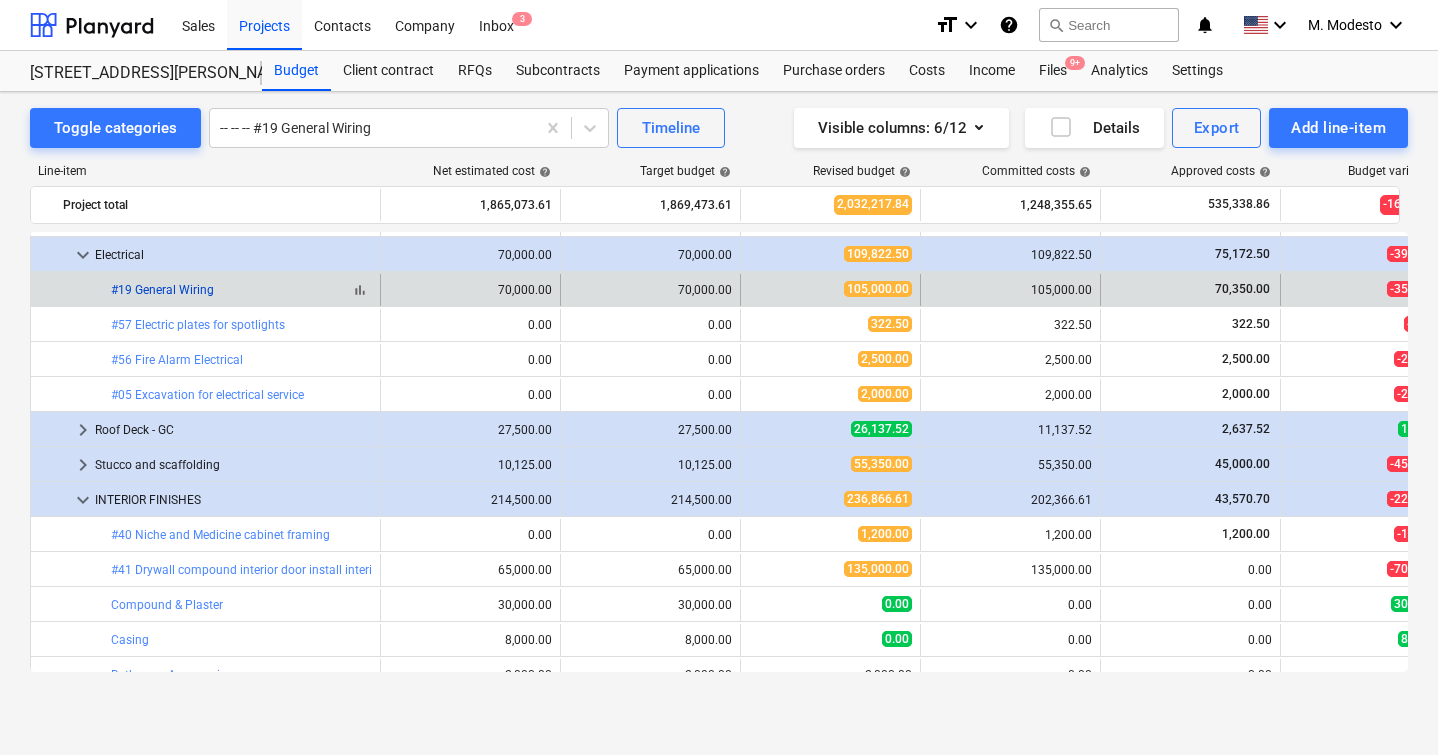 click on "#19 General Wiring" at bounding box center [162, 290] 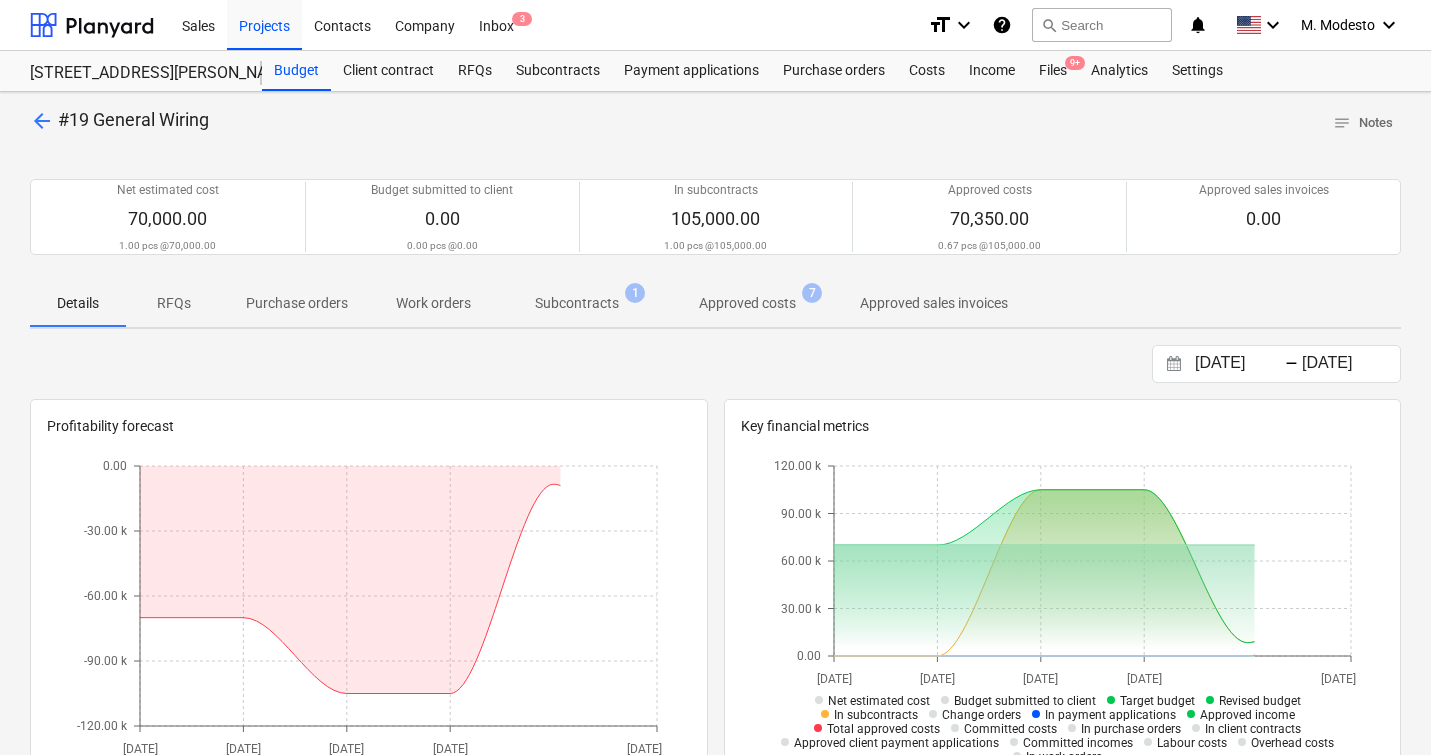 click on "Subcontracts 1" at bounding box center [577, 303] 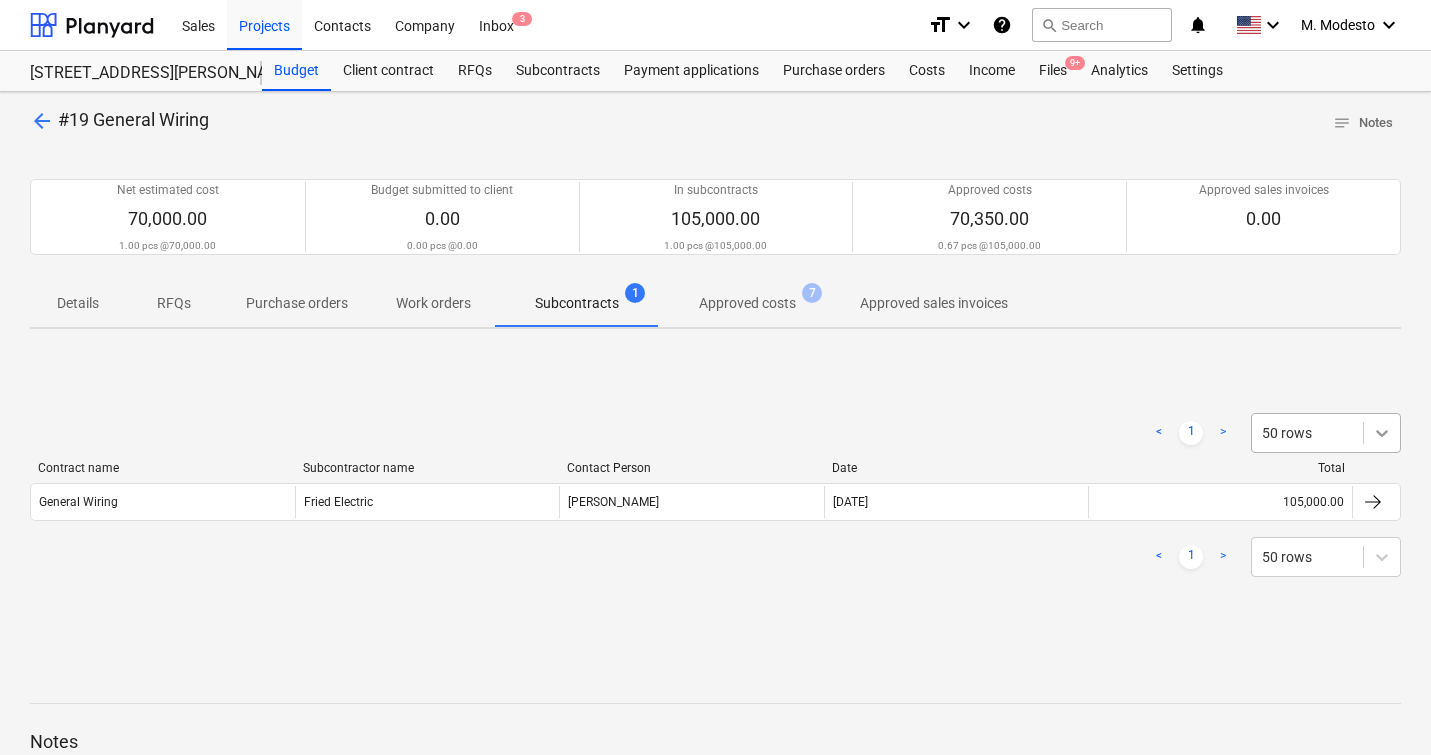 click 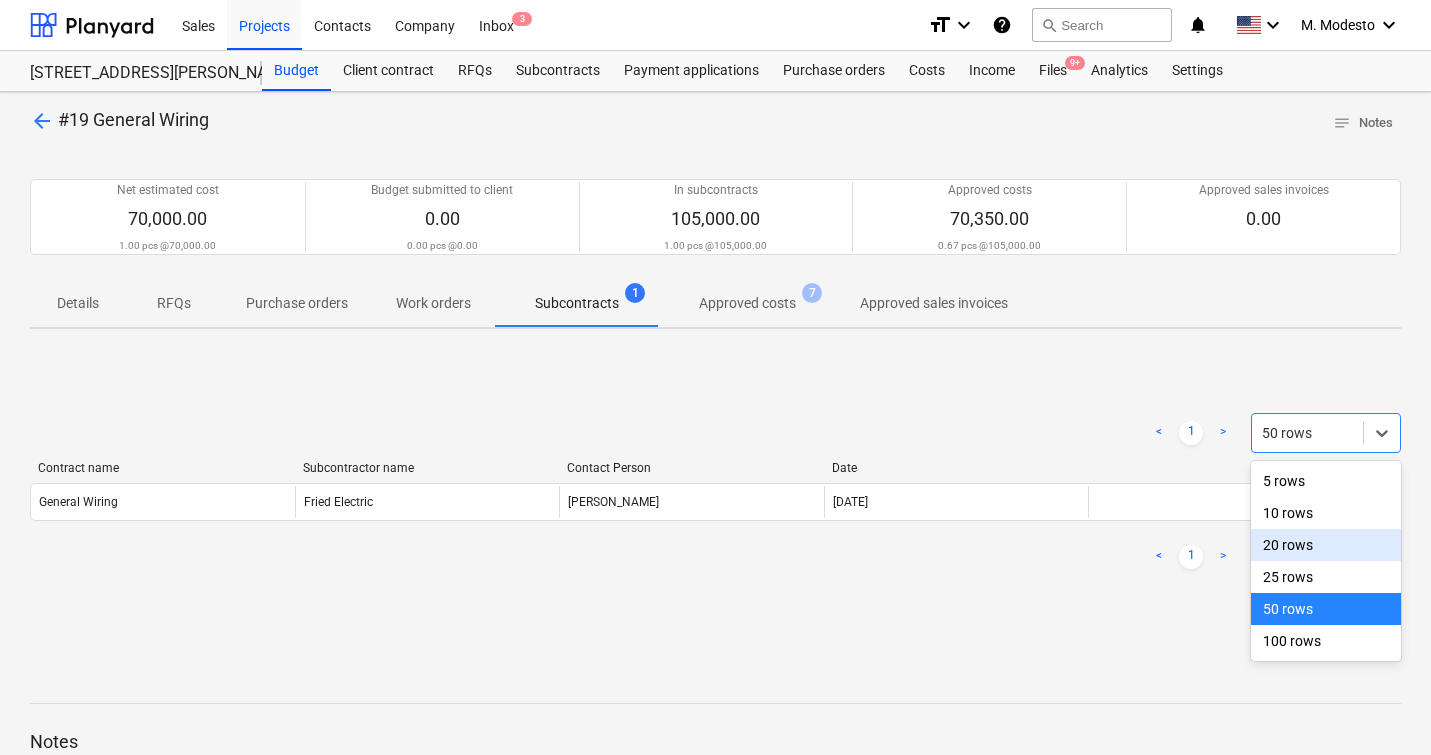 click on "< 1 > 50 rows" at bounding box center [715, 557] 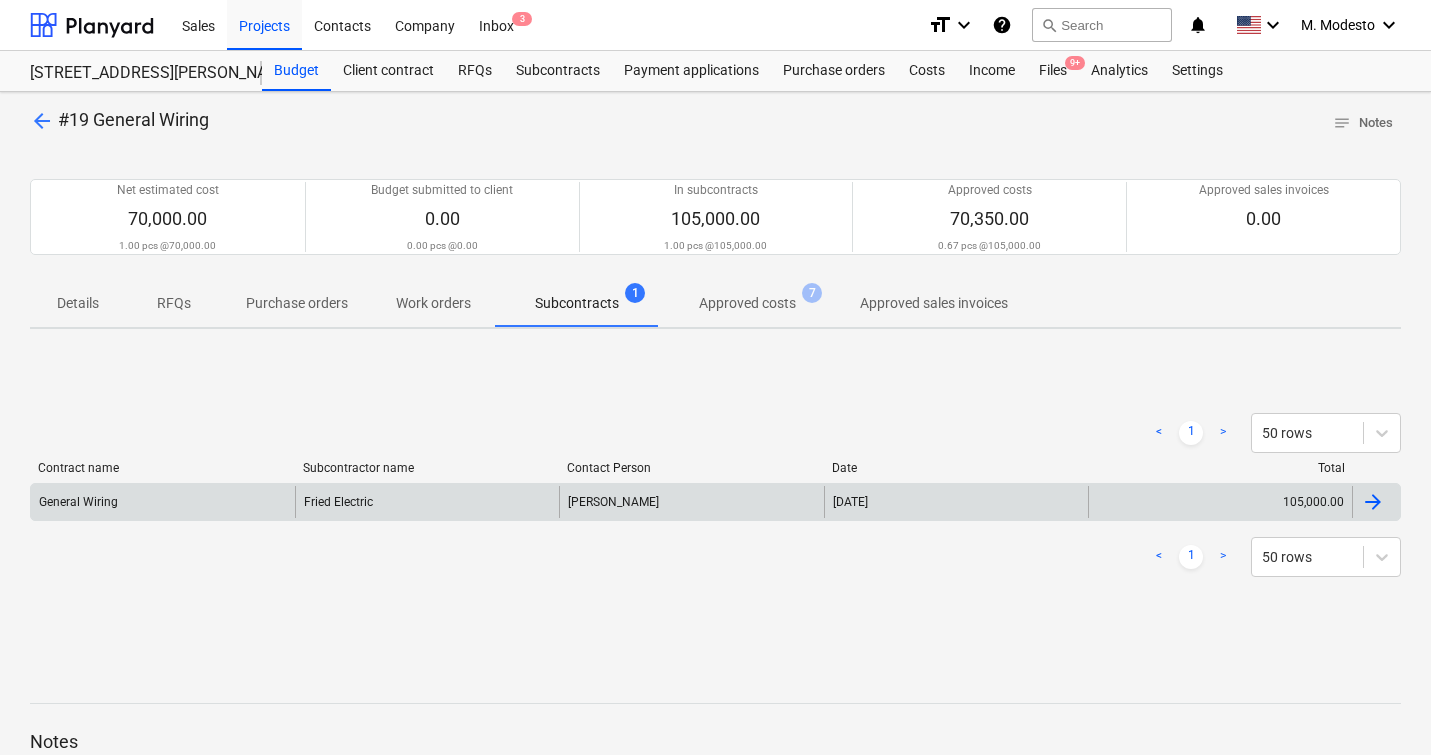 click at bounding box center [1373, 502] 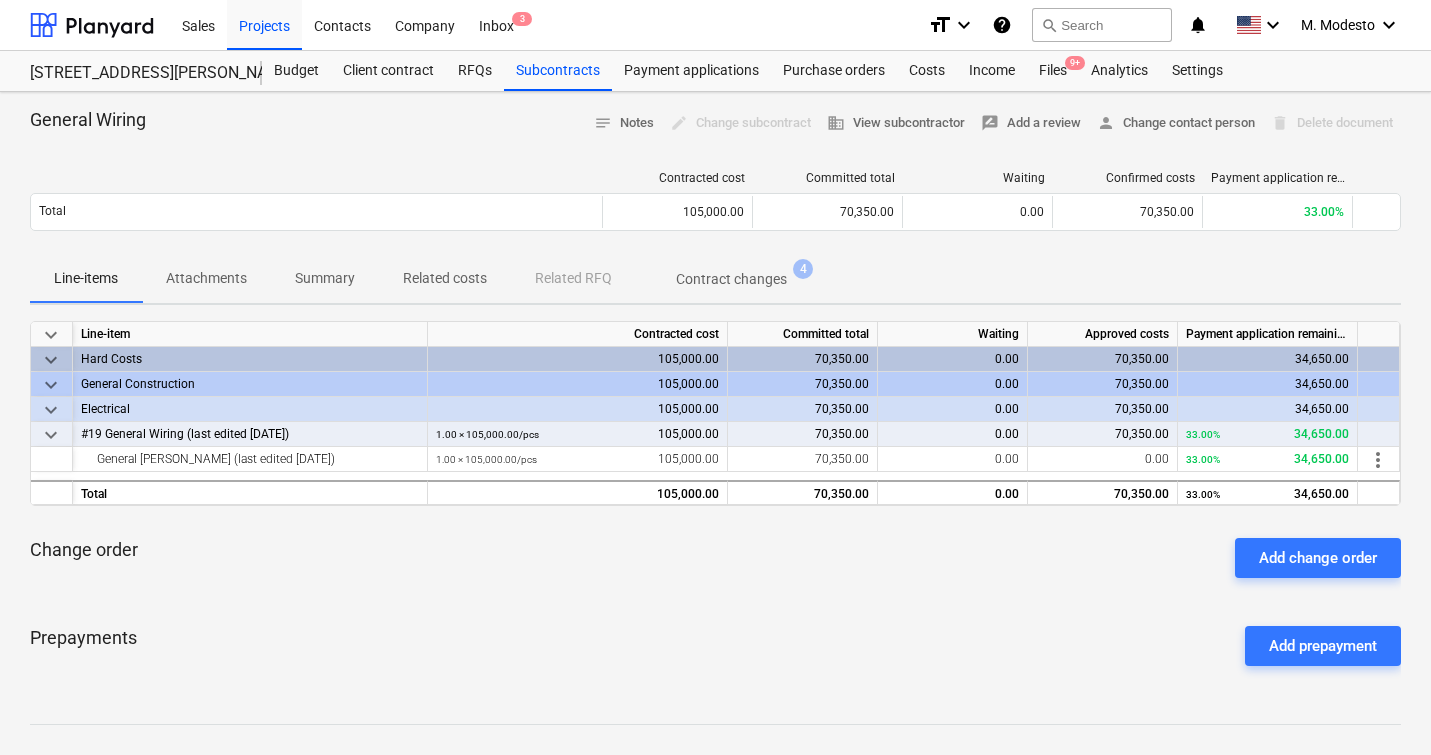click on "keyboard_arrow_down" at bounding box center [51, 385] 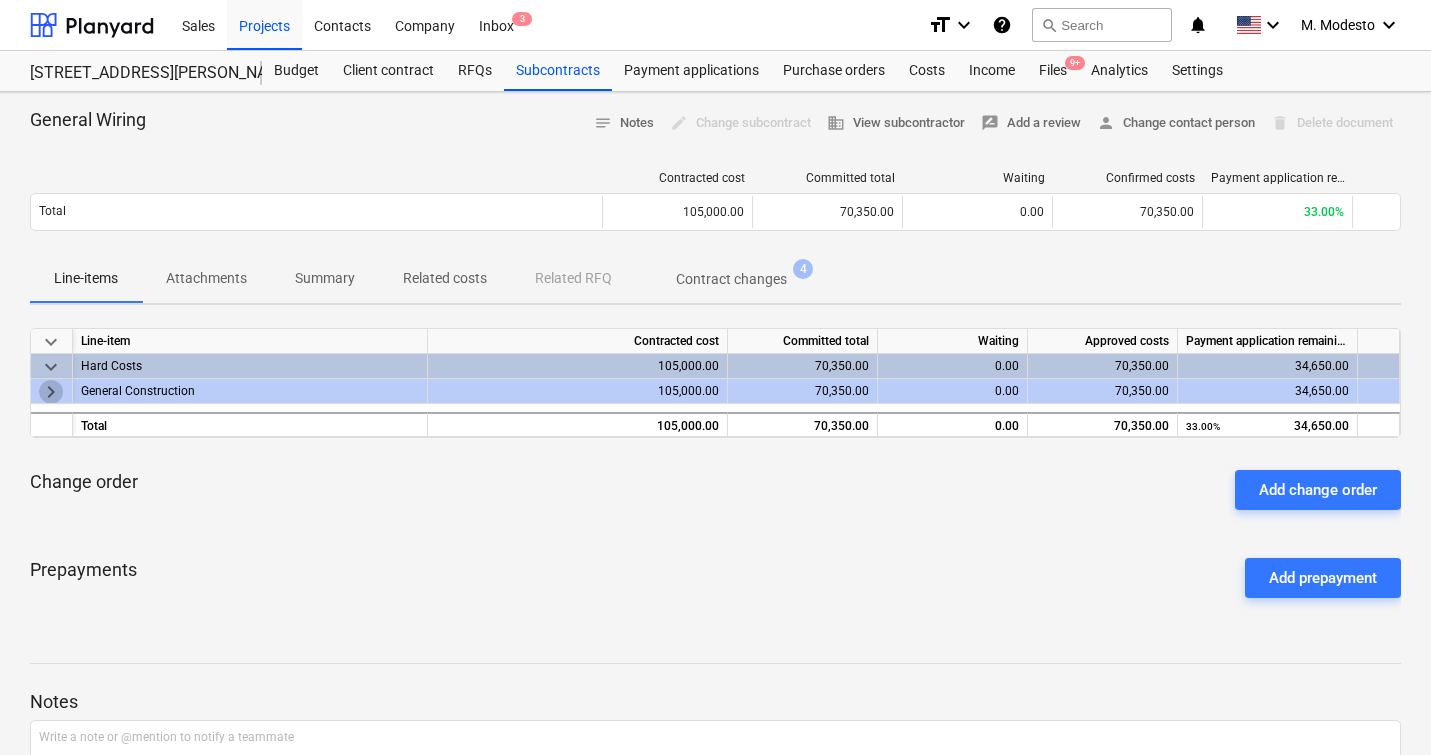 click on "keyboard_arrow_right" at bounding box center (51, 392) 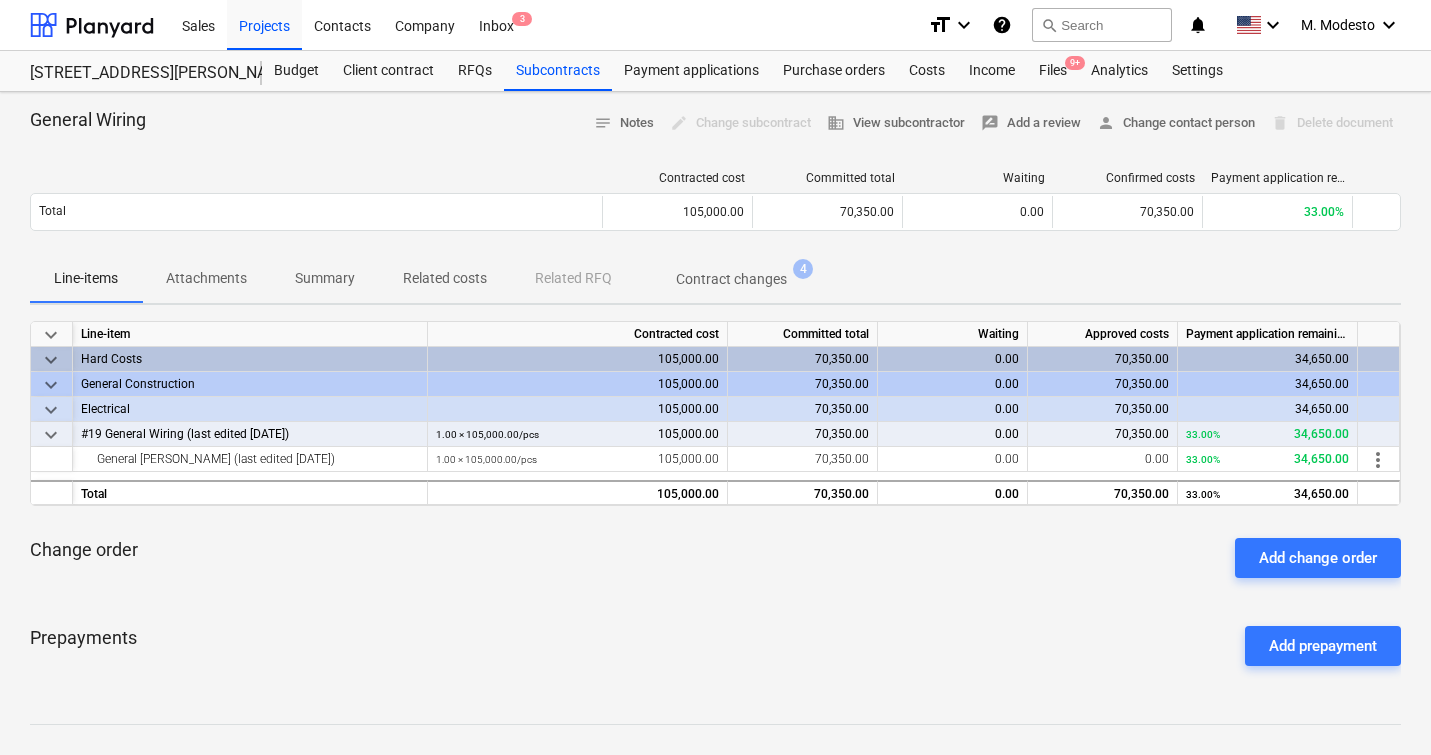 click on "105,000.00" at bounding box center [578, 409] 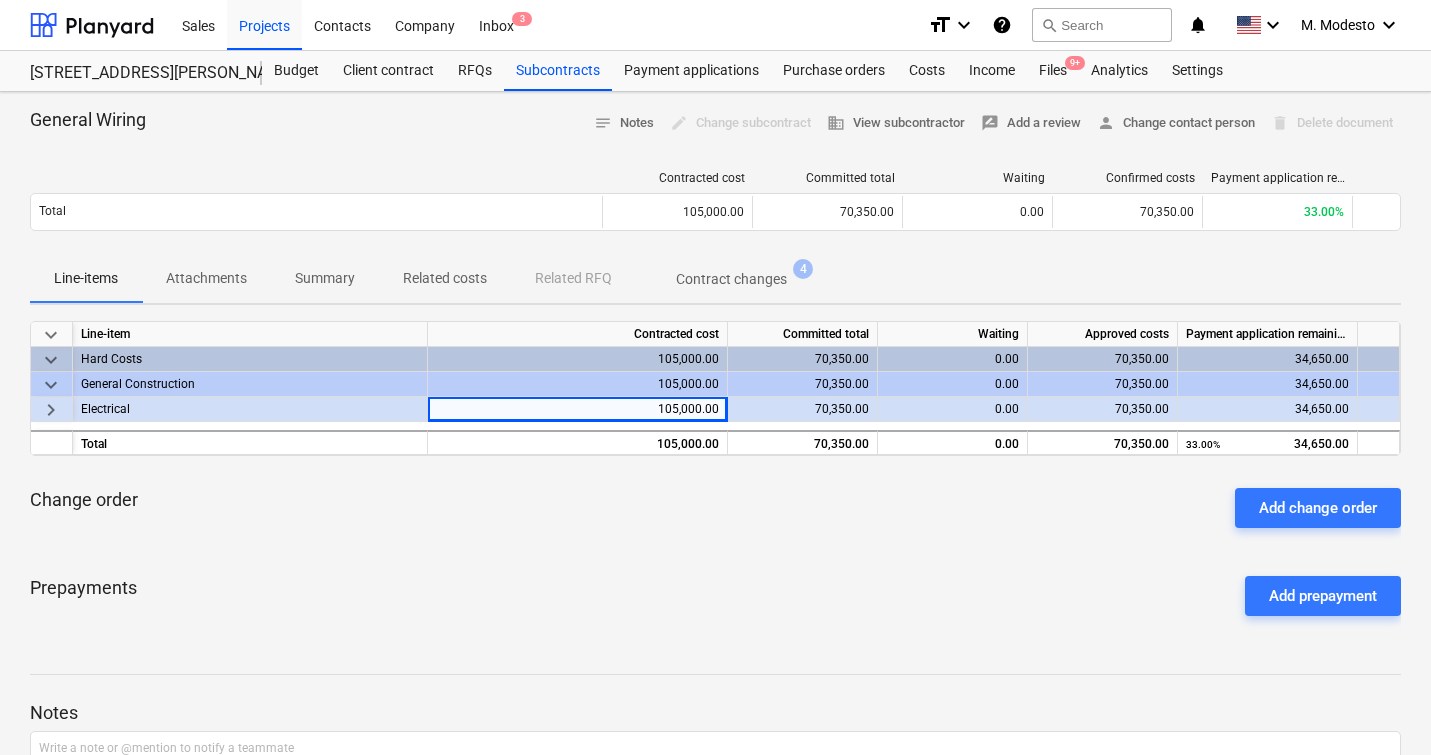click on "105,000.00" at bounding box center [578, 409] 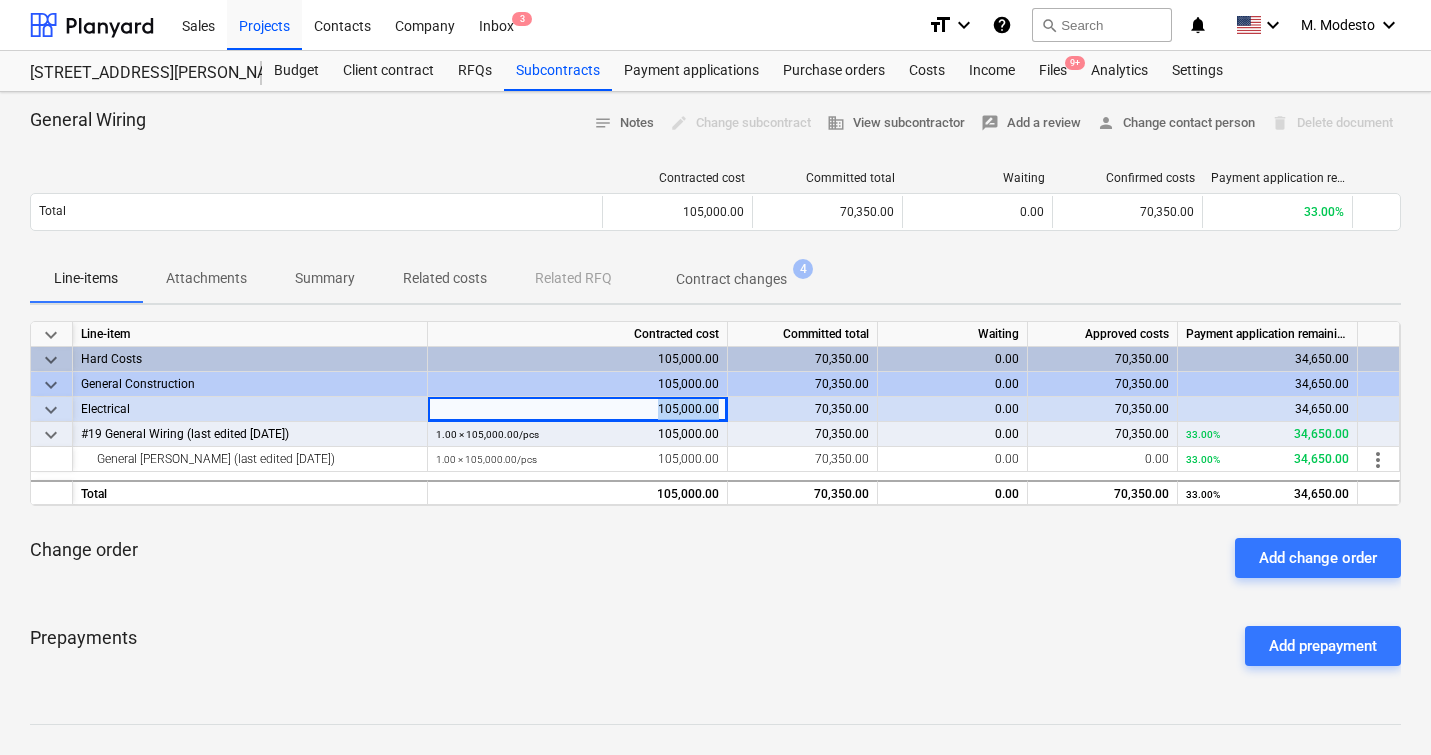 click on "105,000.00" at bounding box center [578, 409] 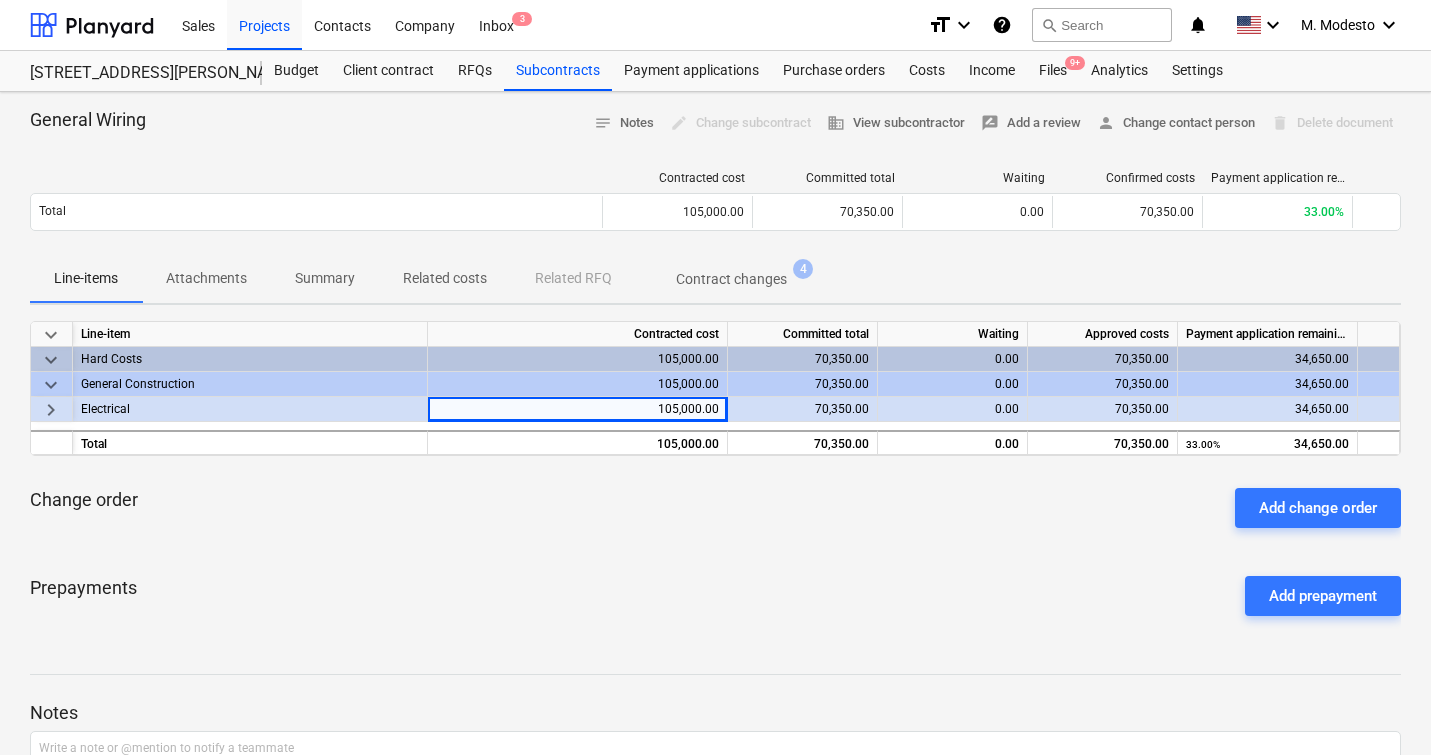 click on "70,350.00" at bounding box center [803, 409] 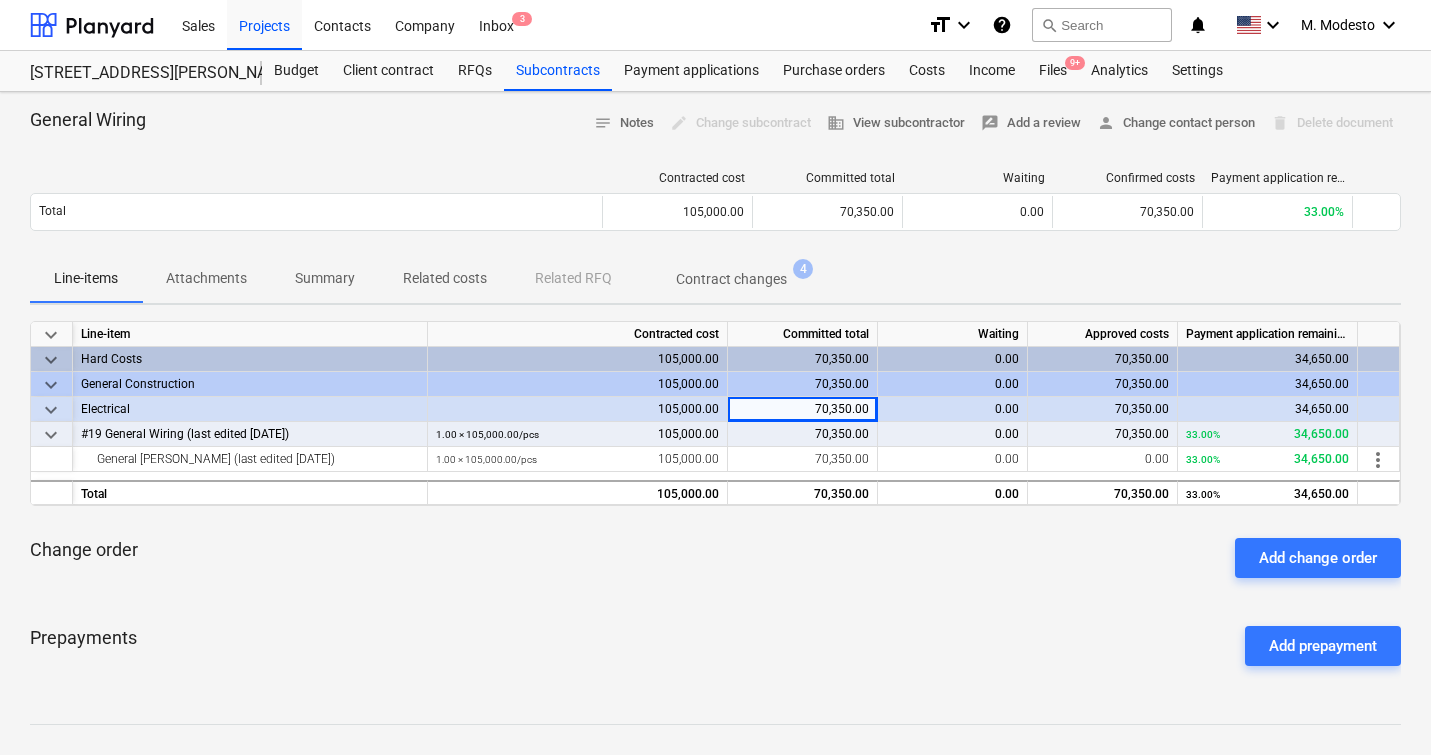 click on "70,350.00" at bounding box center (803, 409) 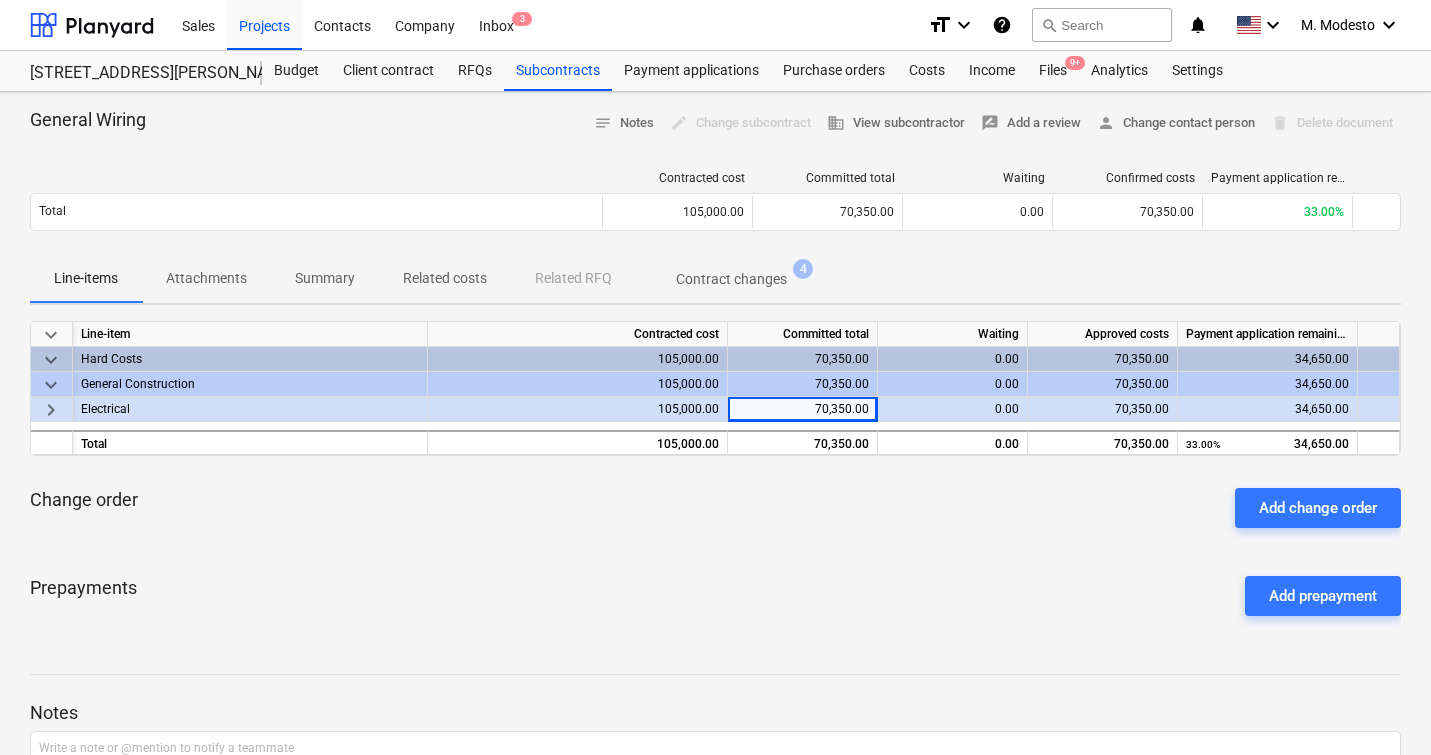 click on "70,350.00" at bounding box center [803, 409] 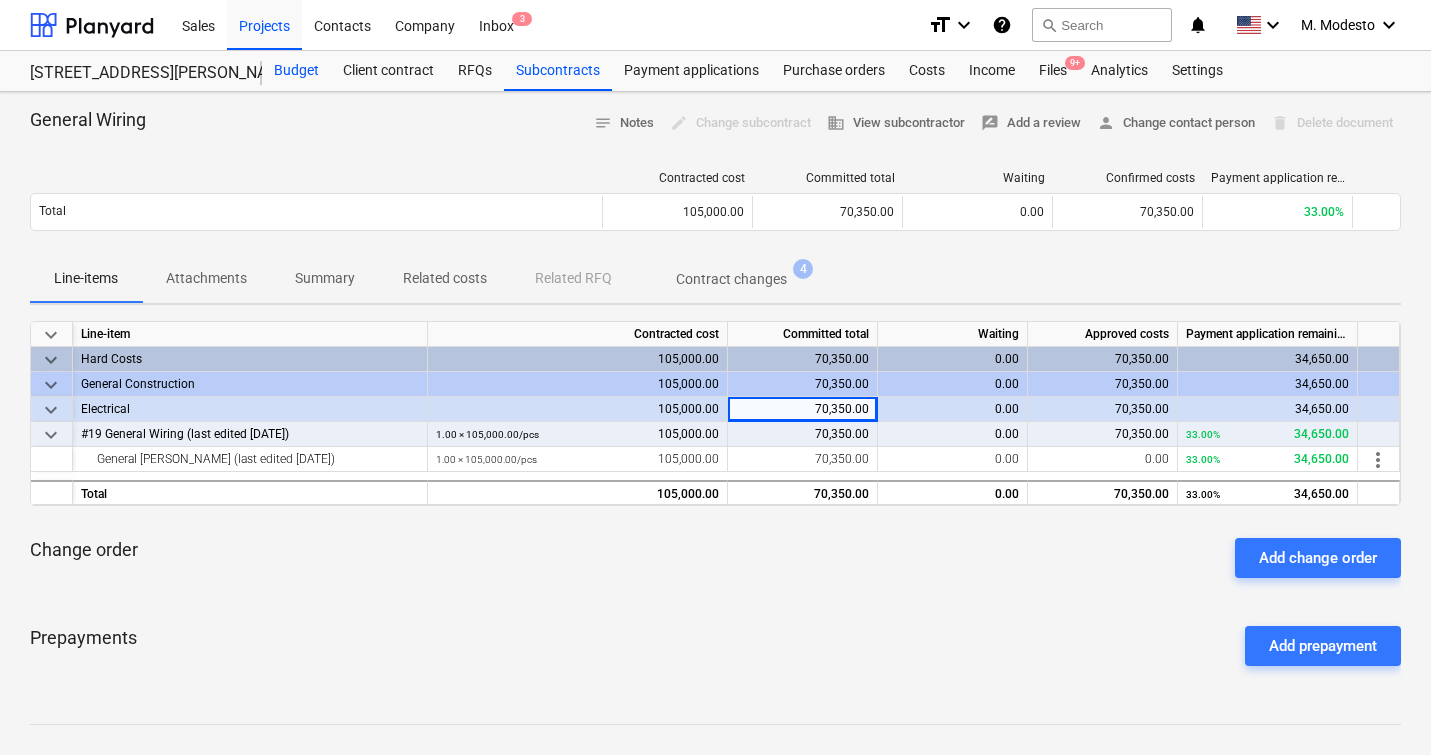 click on "Budget" at bounding box center [296, 71] 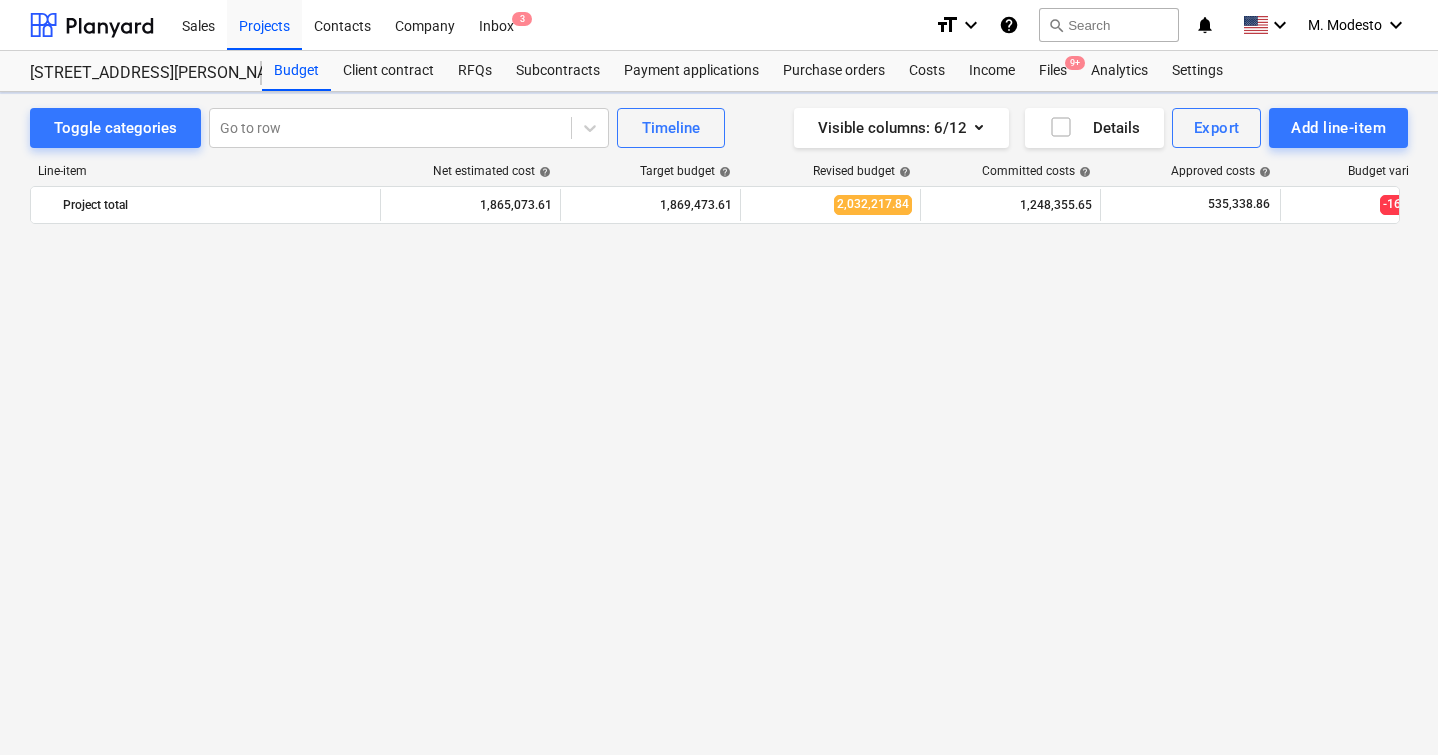scroll, scrollTop: 1921, scrollLeft: 0, axis: vertical 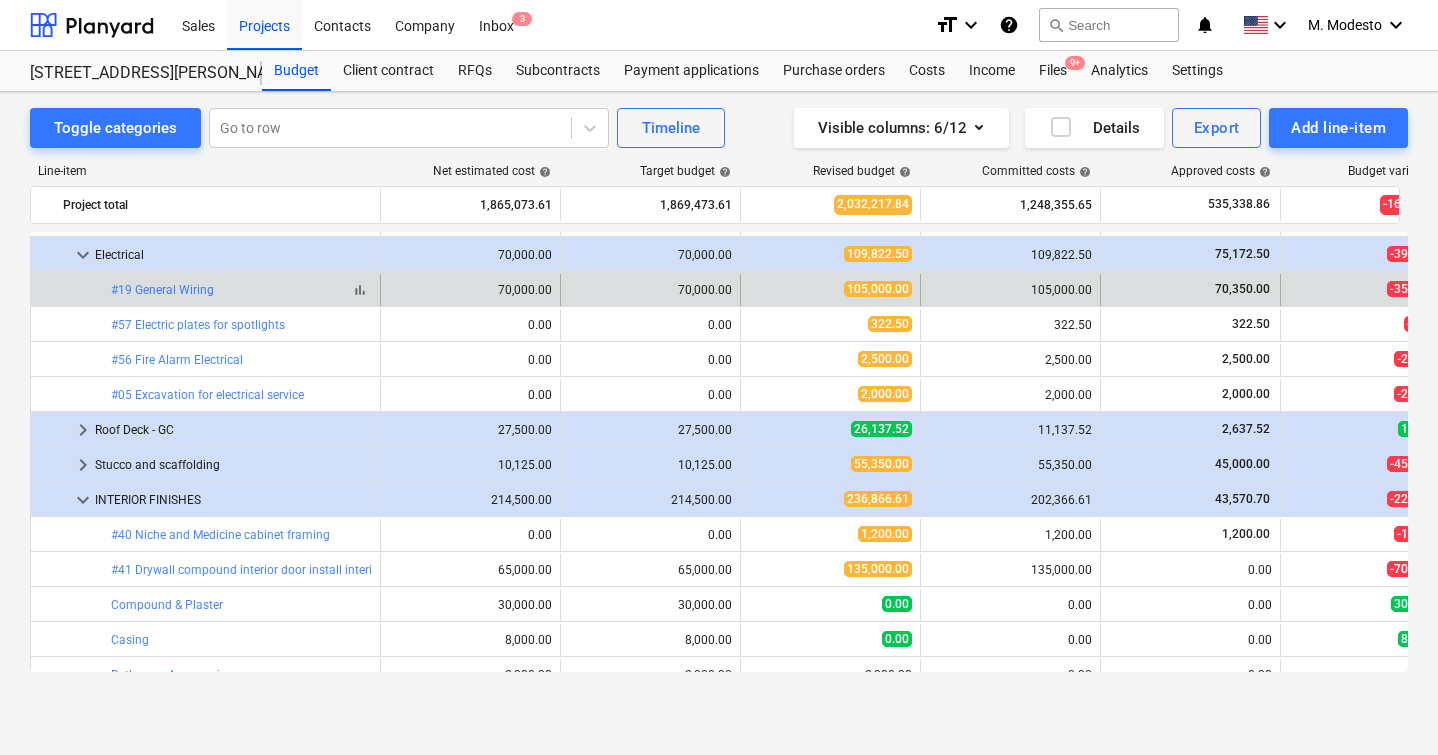copy on "bar_chart  #19 General Wiring" 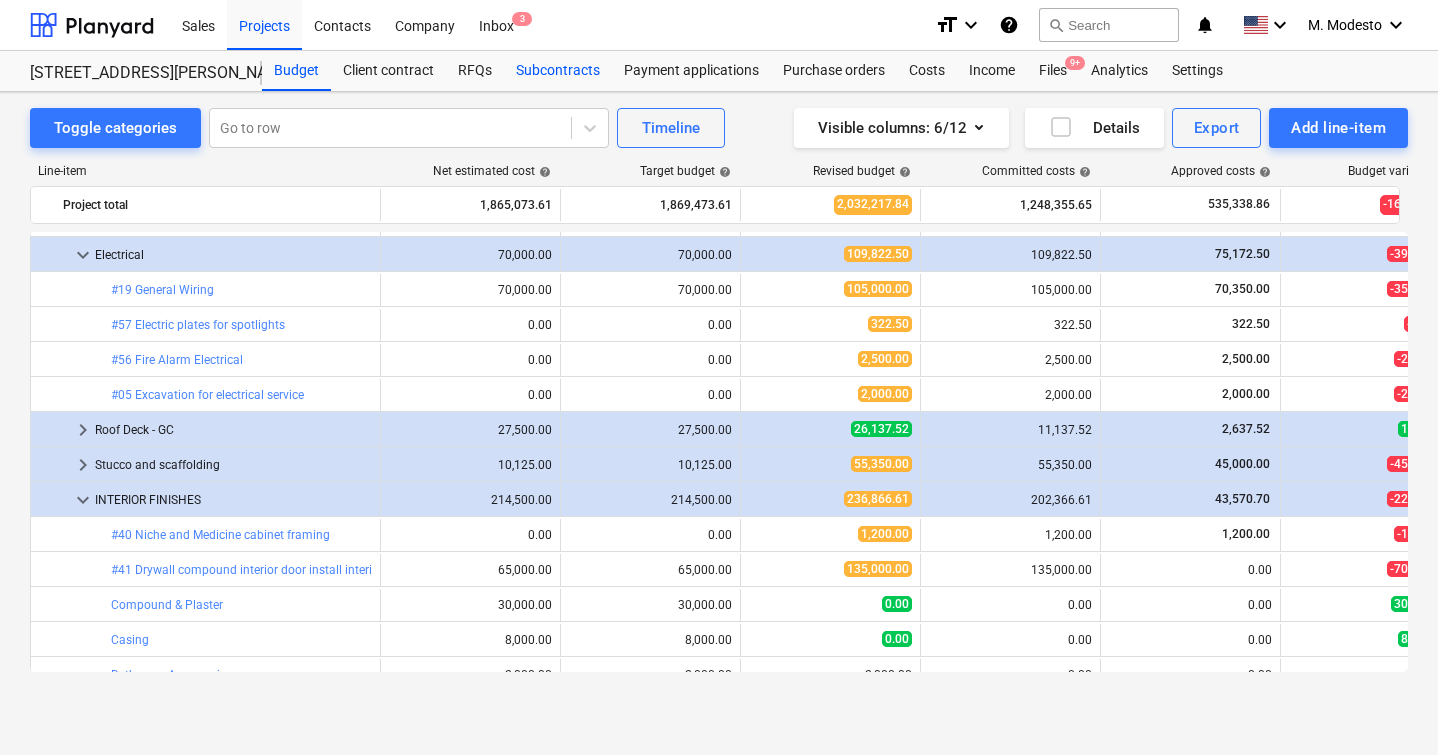 drag, startPoint x: 105, startPoint y: 292, endPoint x: 553, endPoint y: 87, distance: 492.67535 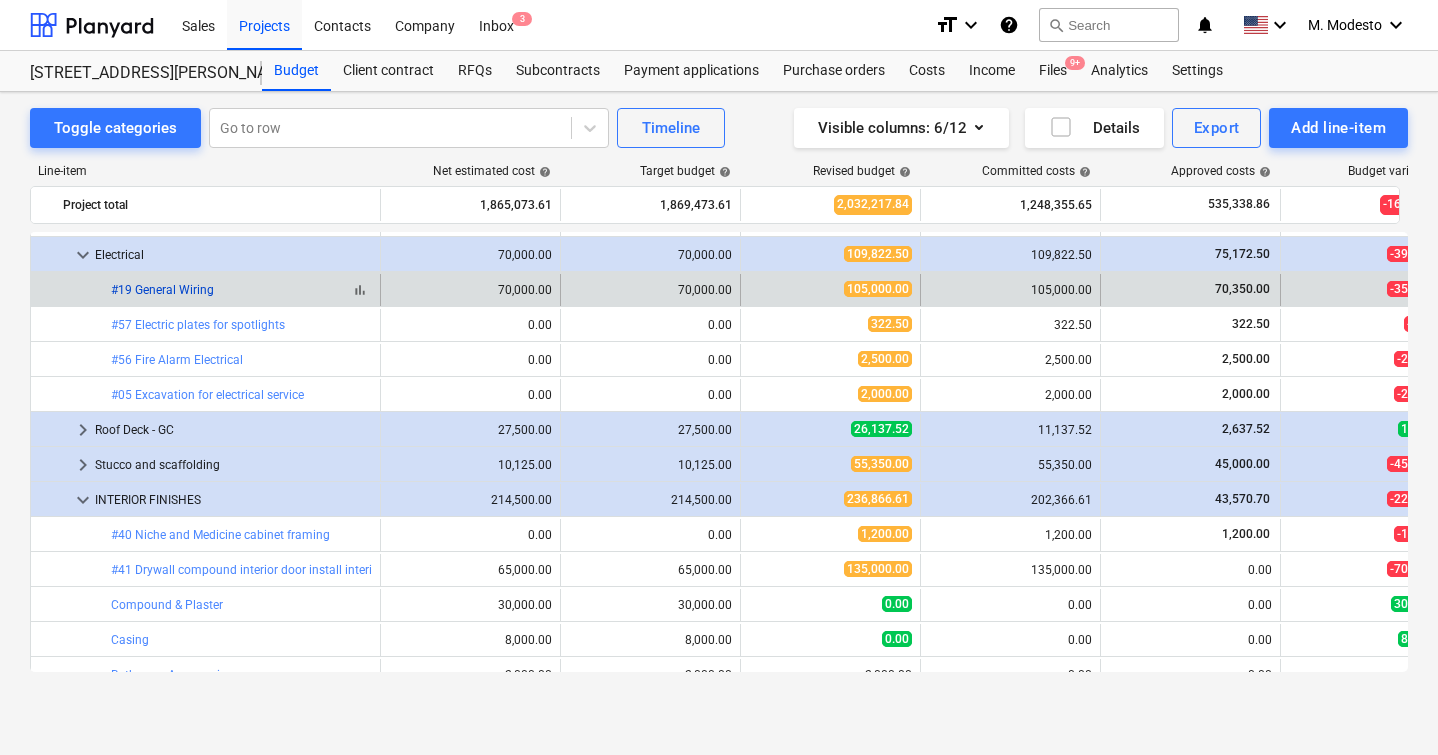 click on "#19 General Wiring" at bounding box center (162, 290) 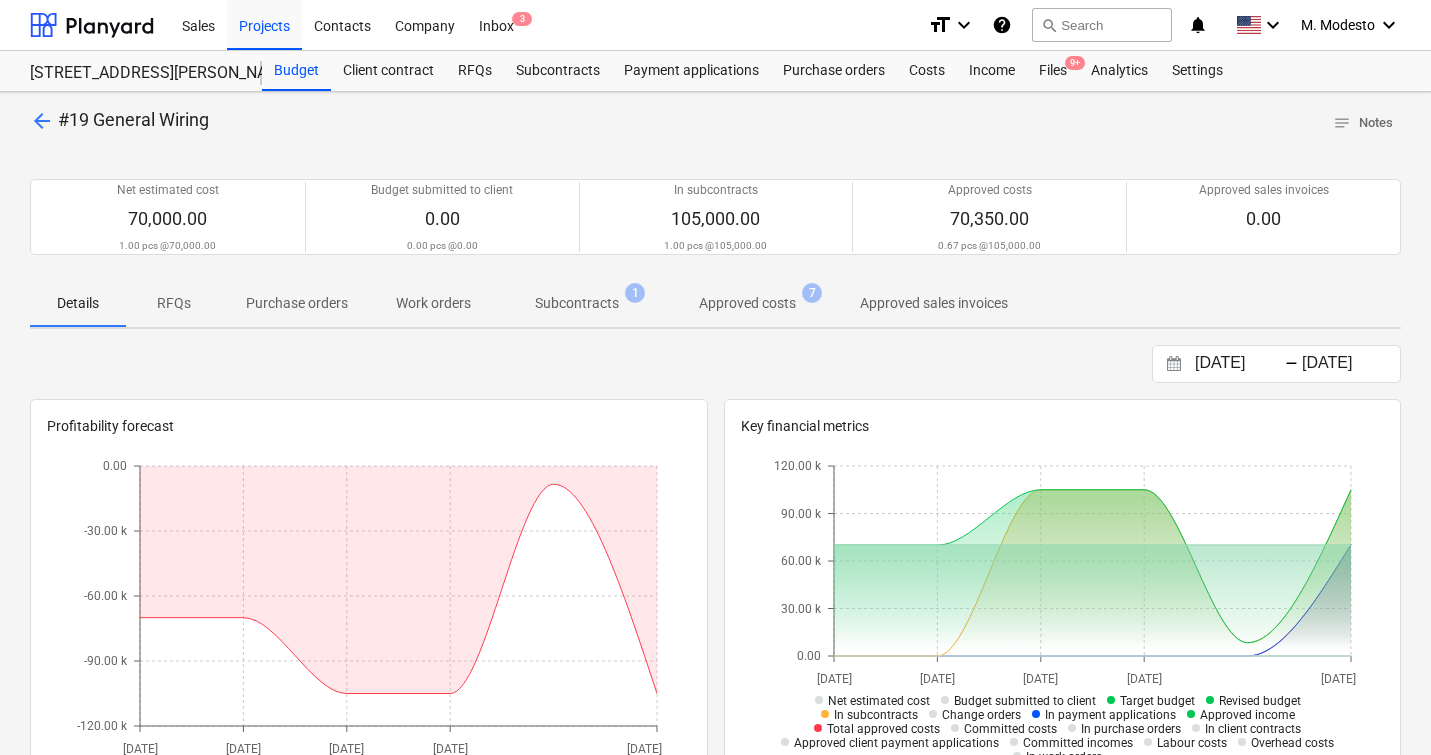 click on "Subcontracts 1" at bounding box center (577, 303) 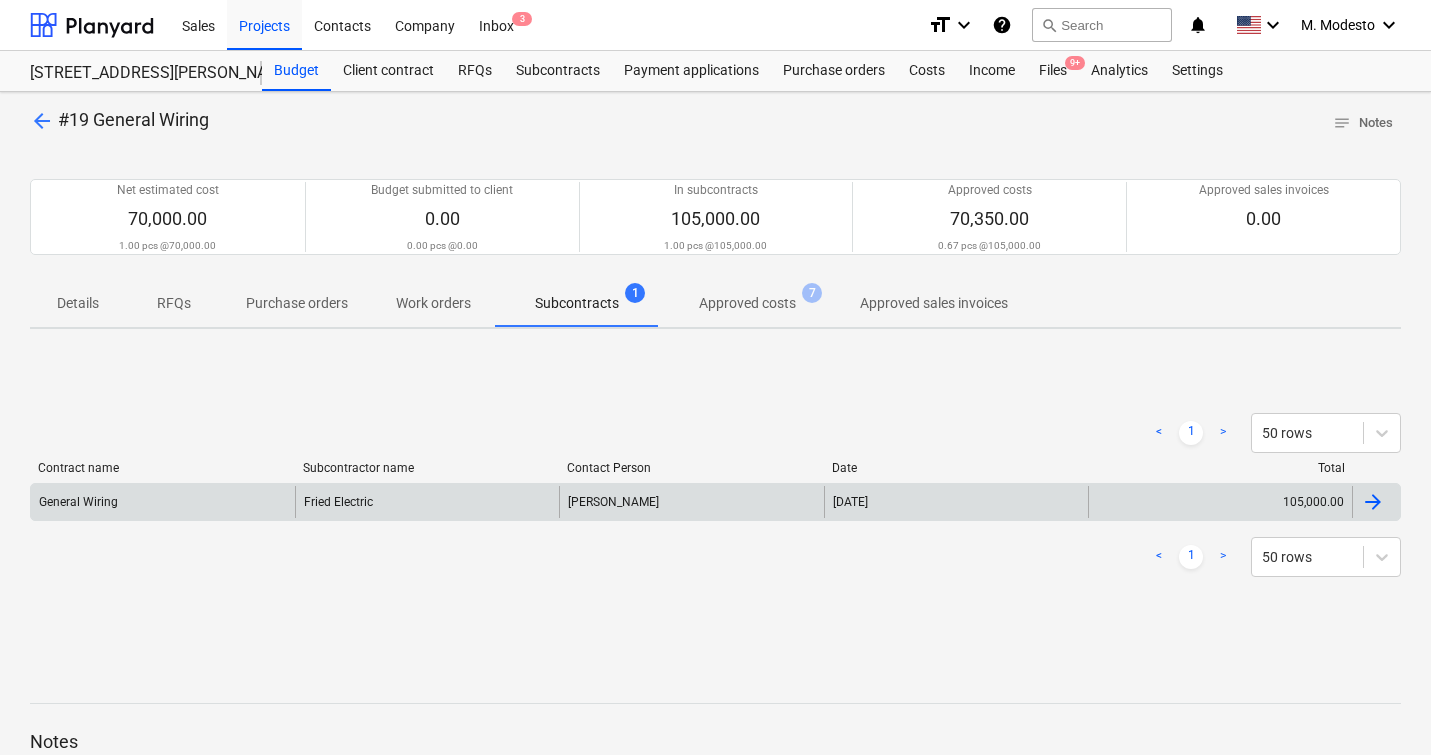 click on "[PERSON_NAME]" at bounding box center [691, 502] 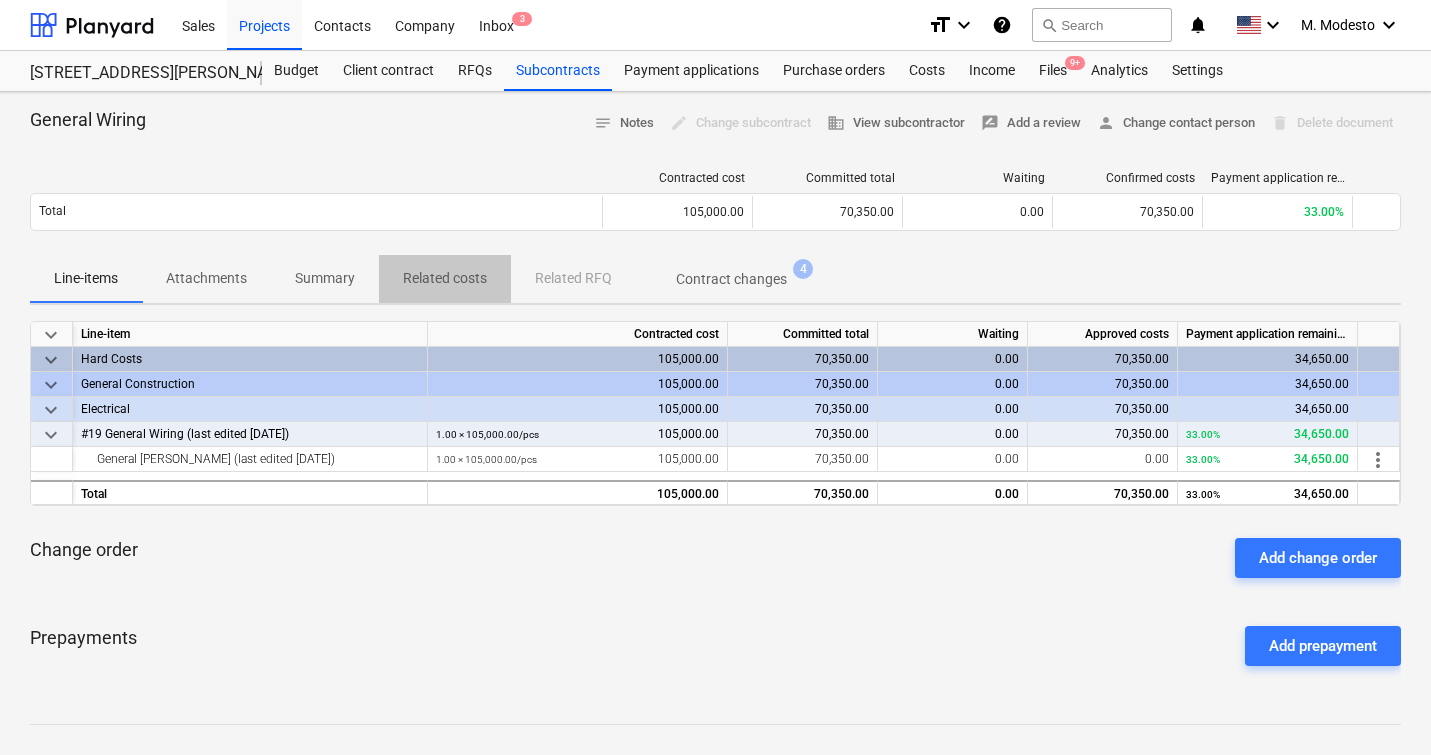 click on "Related costs" at bounding box center (445, 278) 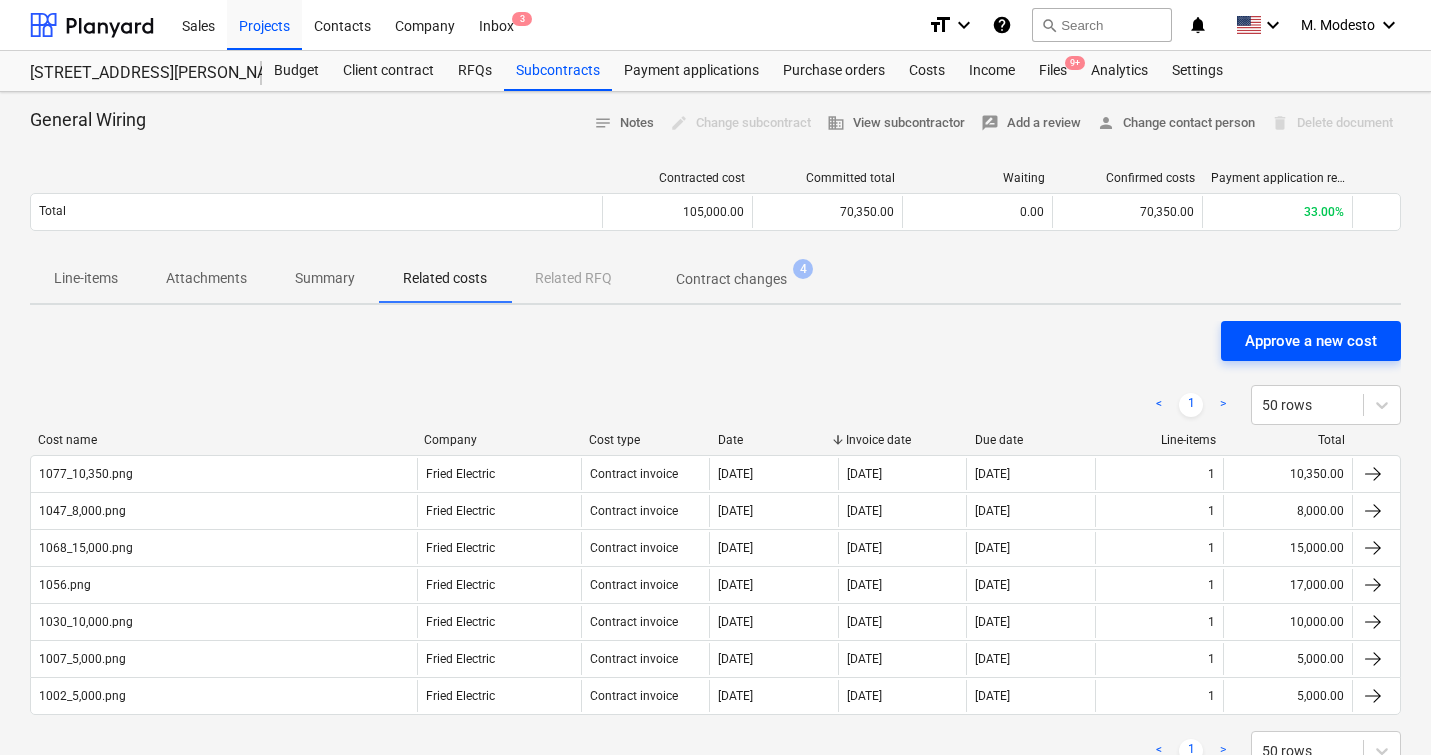 click on "Approve a new cost" at bounding box center (1311, 341) 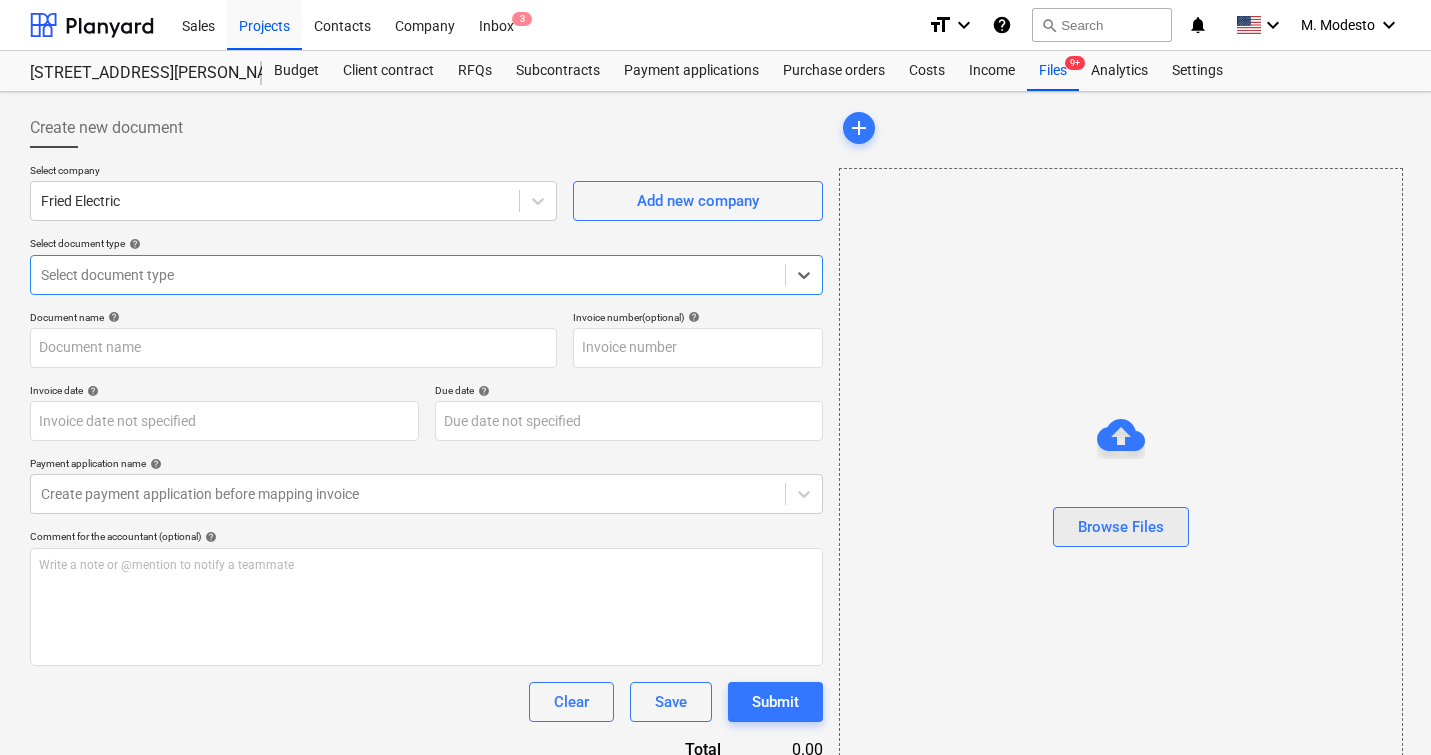 click on "Browse Files" at bounding box center [1121, 527] 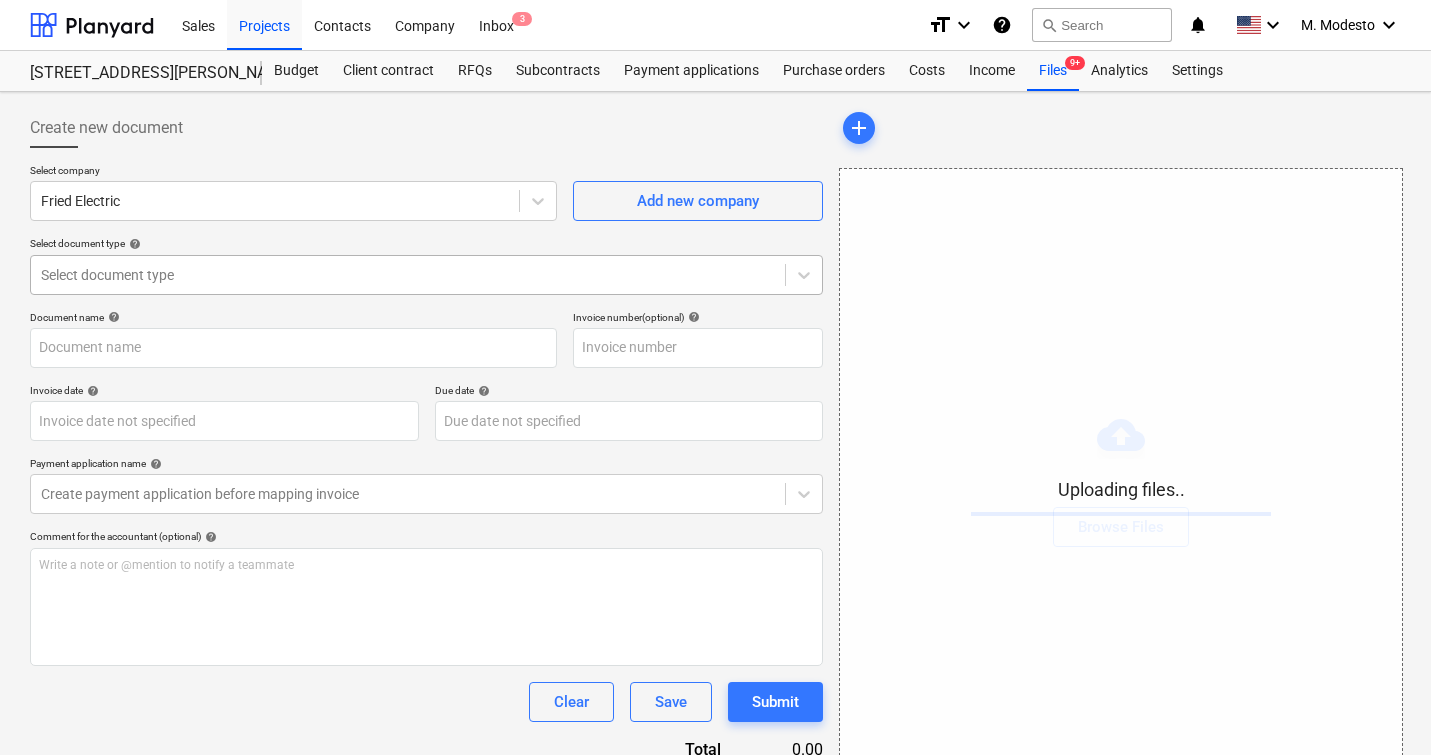 click at bounding box center (408, 275) 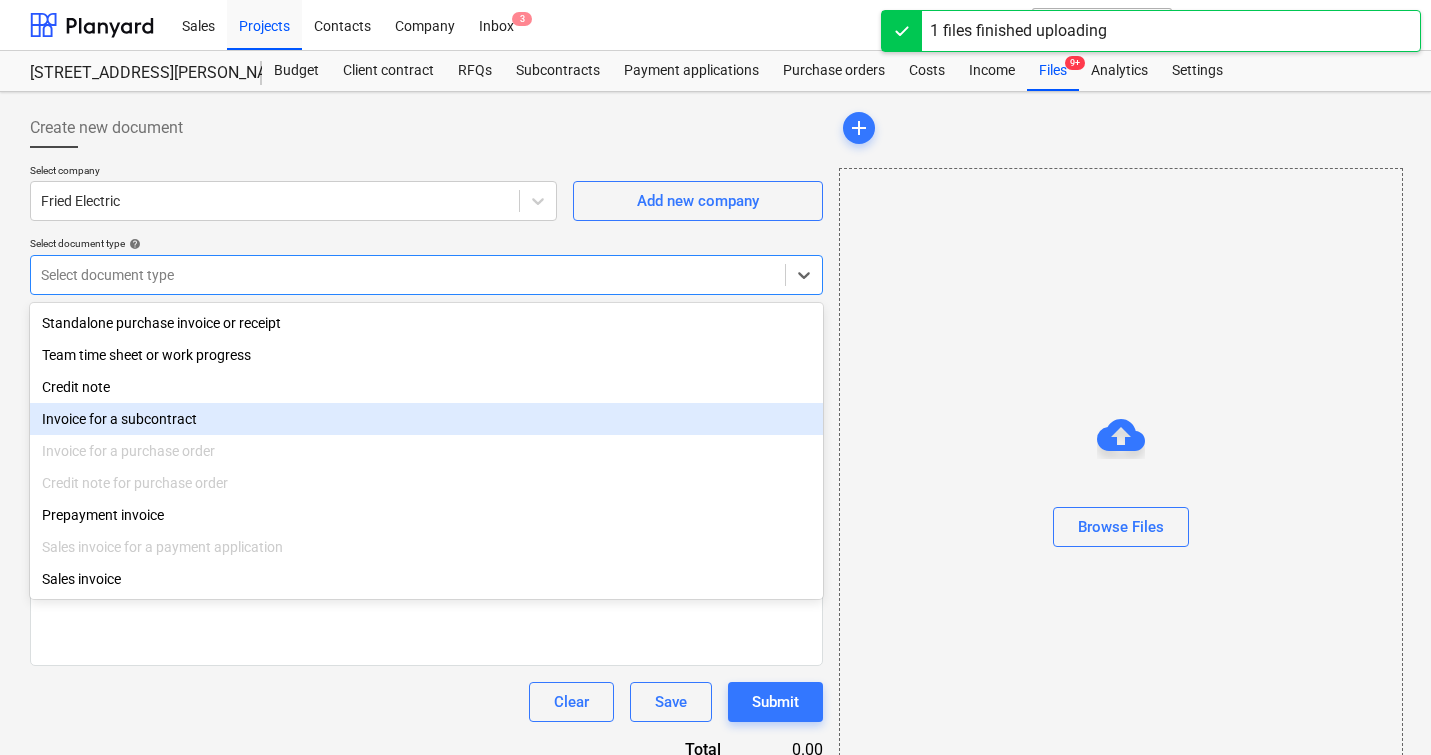 click on "Invoice for a subcontract" at bounding box center [426, 419] 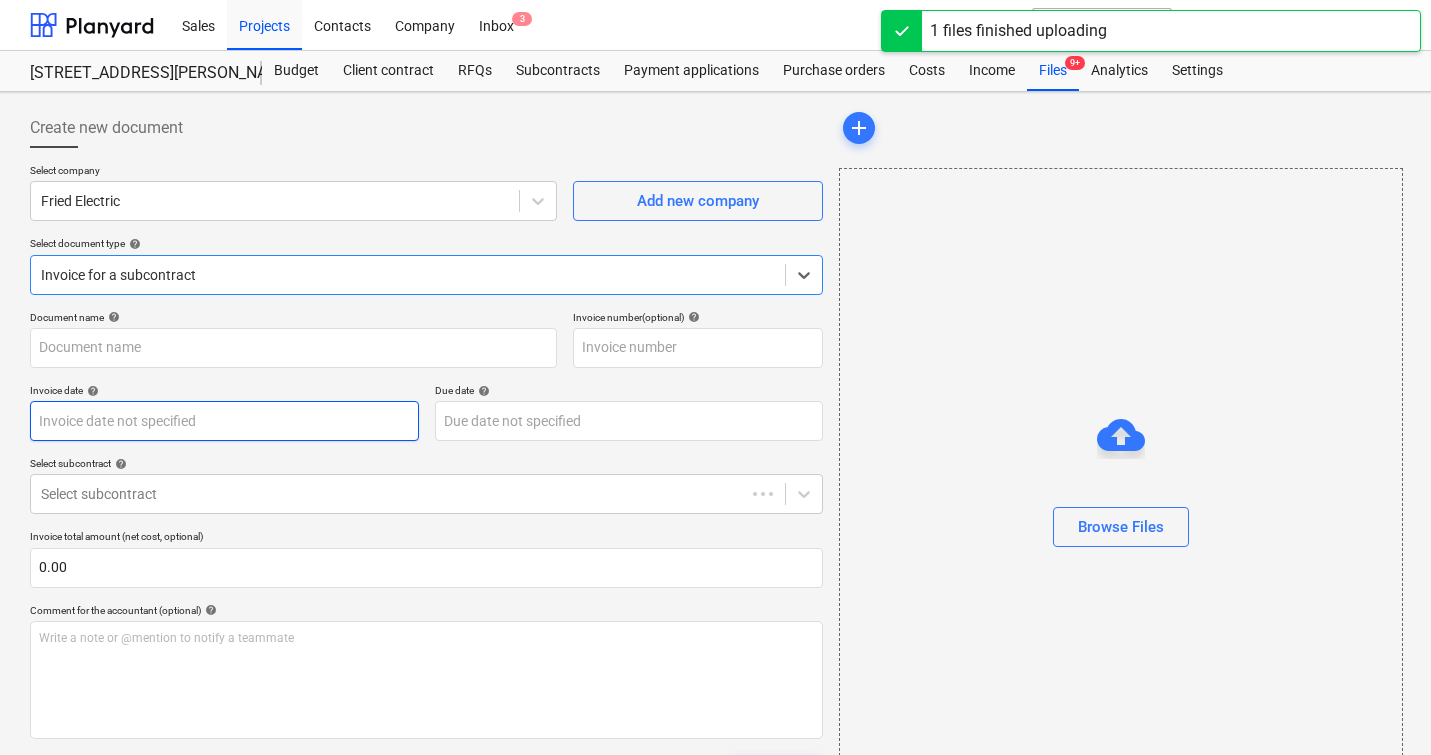 type on "1163.png" 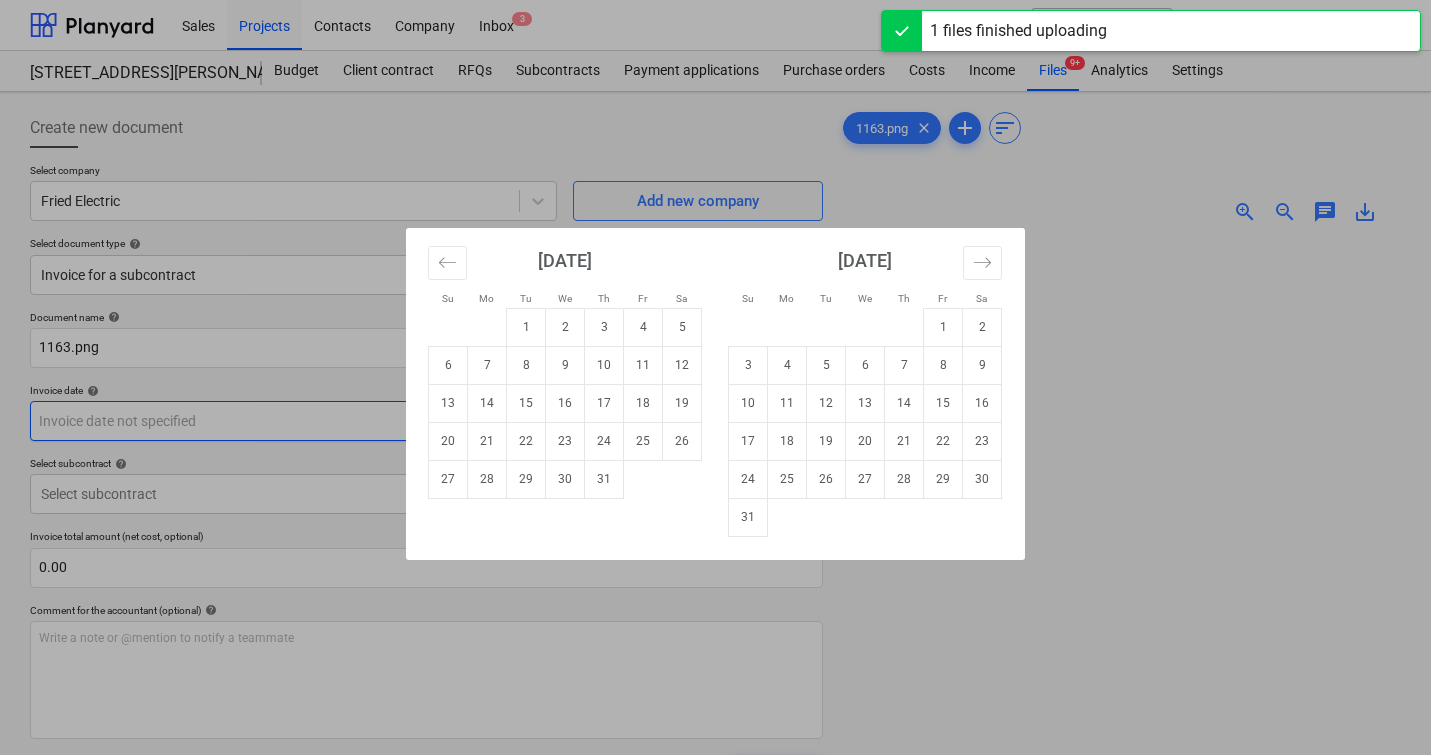 click on "Sales Projects Contacts Company Inbox 3 format_size keyboard_arrow_down help search Search notifications 0 keyboard_arrow_down M. Modesto keyboard_arrow_down [STREET_ADDRESS][PERSON_NAME][PERSON_NAME] Budget Client contract RFQs Subcontracts Payment applications Purchase orders Costs Income Files 9+ Analytics Settings Create new document Select company Fried Electric   Add new company Select document type help Invoice for a subcontract Document name help 1163.png Invoice number  (optional) help Invoice date help Press the down arrow key to interact with the calendar and
select a date. Press the question mark key to get the keyboard shortcuts for changing dates. Due date help Press the down arrow key to interact with the calendar and
select a date. Press the question mark key to get the keyboard shortcuts for changing dates. Select subcontract help Select subcontract Invoice total amount (net cost, optional) 0.00 Comment for the accountant (optional) help Write a note or @mention to notify a teammate ﻿ Save" at bounding box center [715, 377] 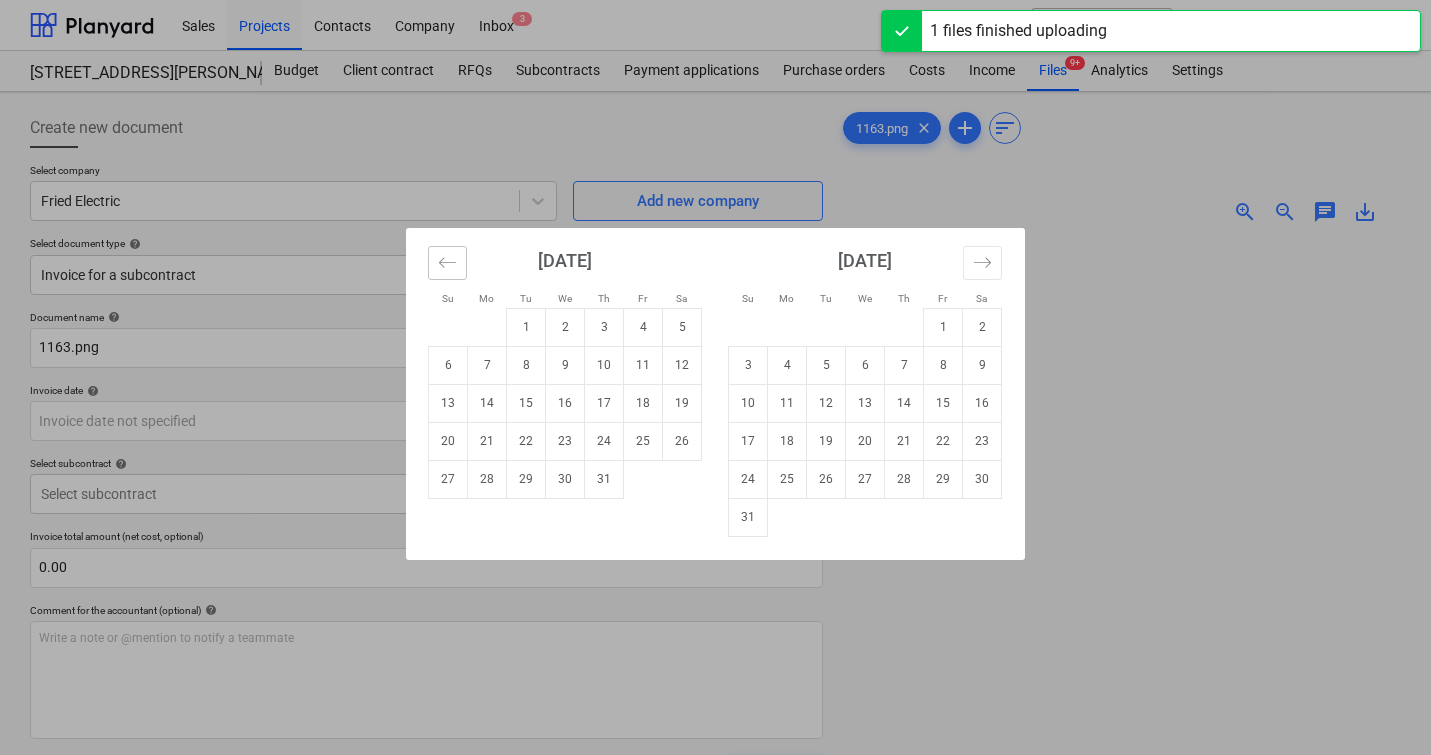 click at bounding box center [447, 263] 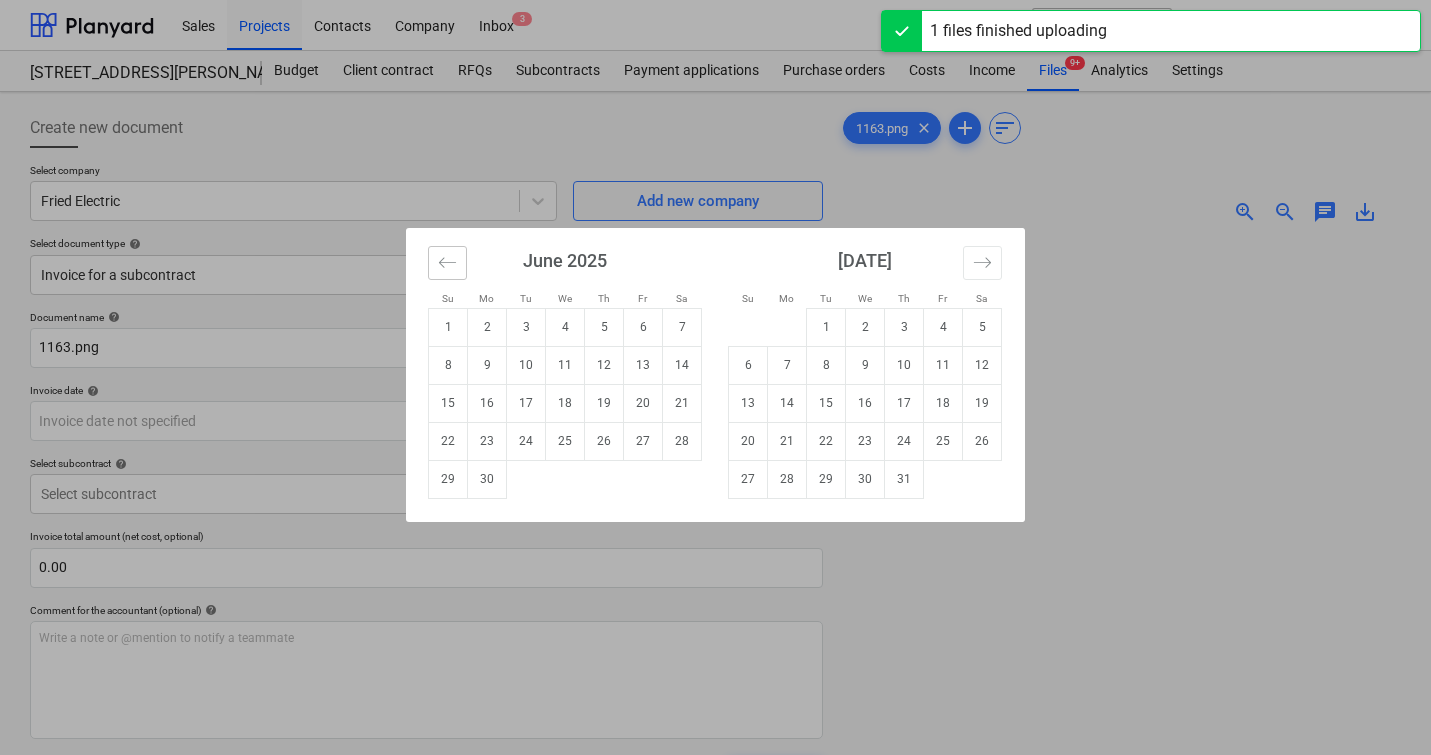 click at bounding box center [447, 263] 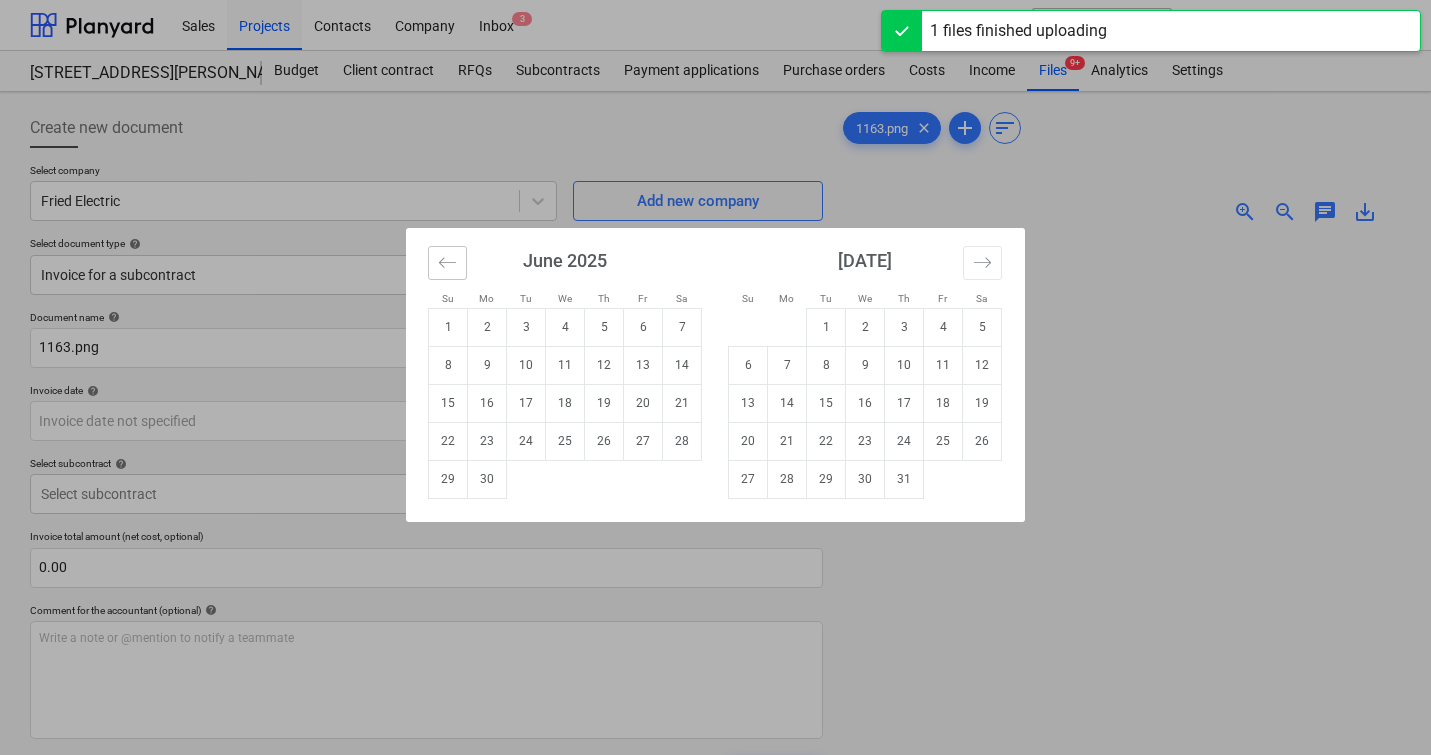 click at bounding box center [447, 263] 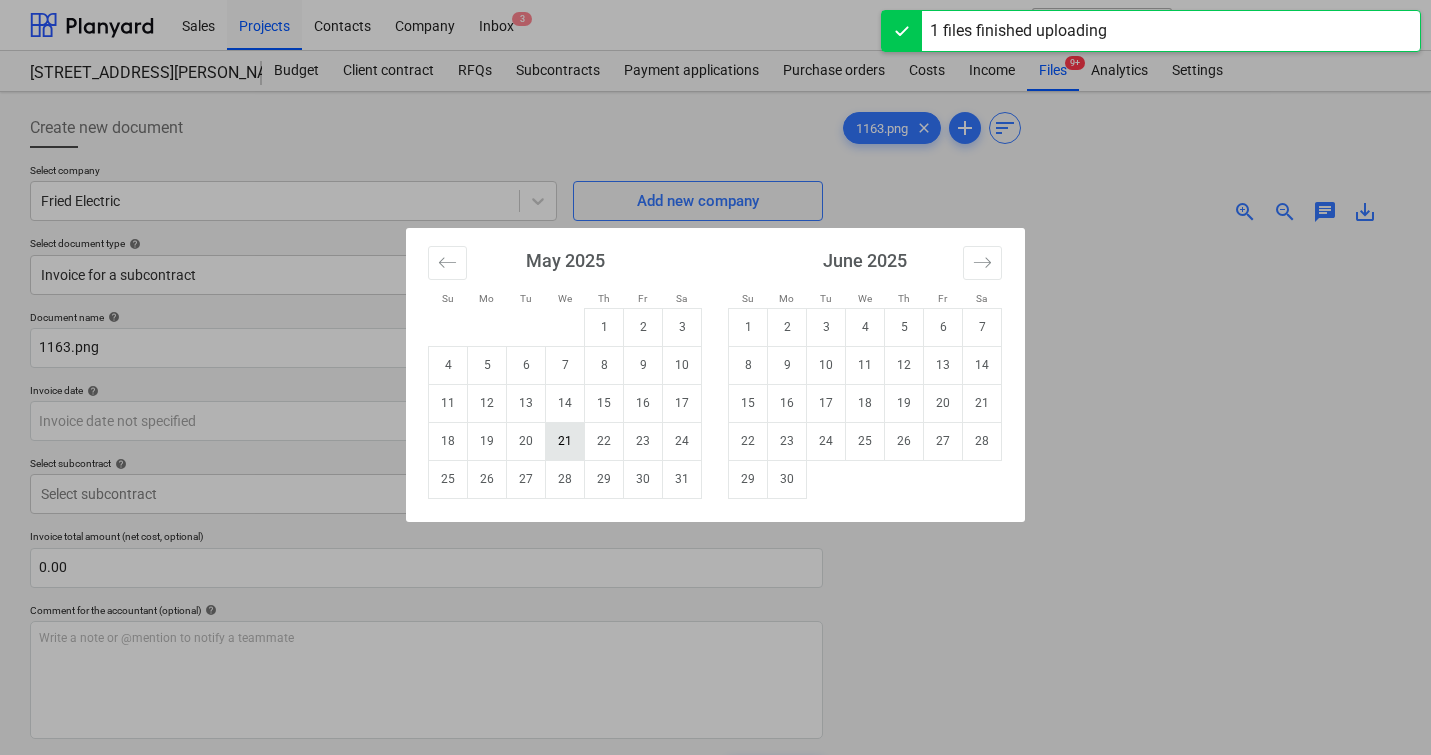 click on "21" at bounding box center [565, 441] 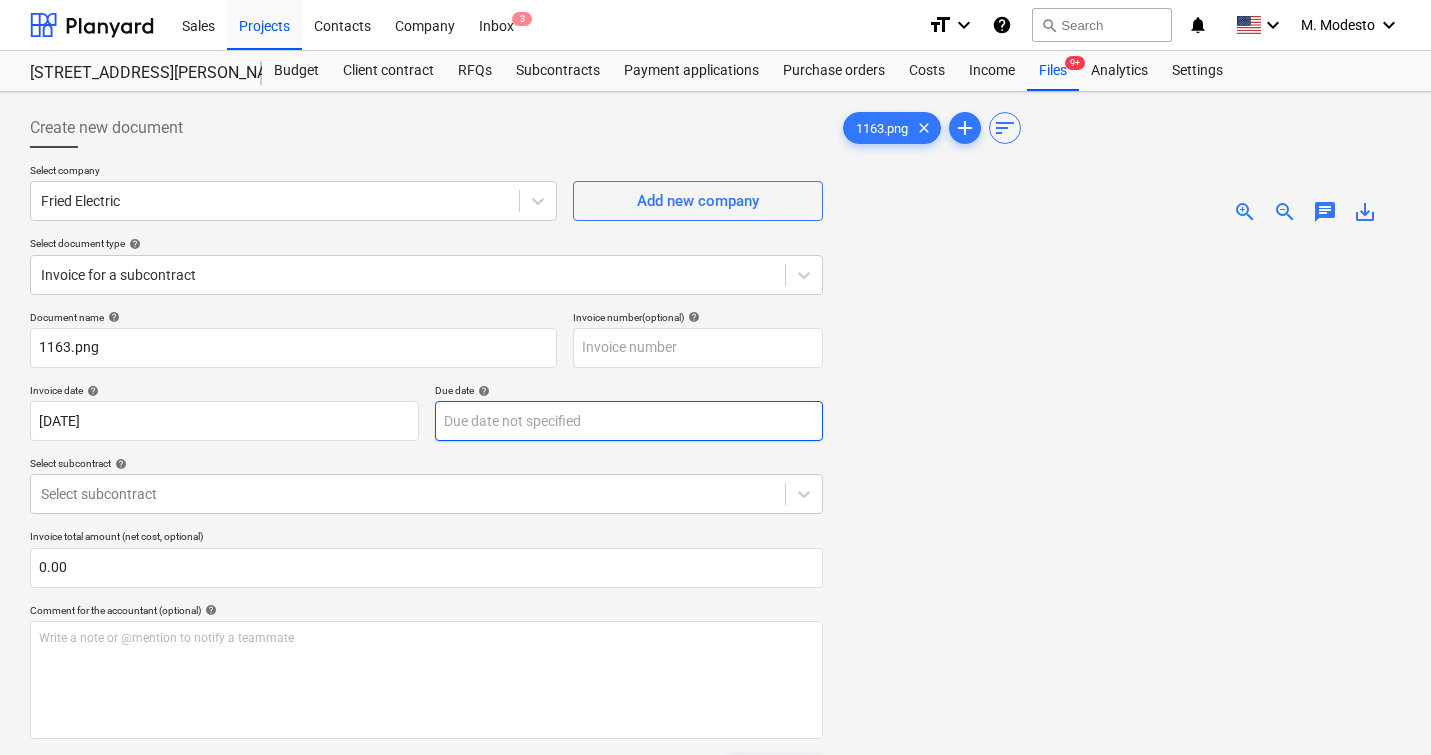 click on "Sales Projects Contacts Company Inbox 3 format_size keyboard_arrow_down help search Search notifications 0 keyboard_arrow_down M. Modesto keyboard_arrow_down [STREET_ADDRESS][PERSON_NAME][PERSON_NAME] Budget Client contract RFQs Subcontracts Payment applications Purchase orders Costs Income Files 9+ Analytics Settings Create new document Select company Fried Electric   Add new company Select document type help Invoice for a subcontract Document name help 1163.png Invoice number  (optional) help Invoice date help [DATE] 21.05.2025 Press the down arrow key to interact with the calendar and
select a date. Press the question mark key to get the keyboard shortcuts for changing dates. Due date help Press the down arrow key to interact with the calendar and
select a date. Press the question mark key to get the keyboard shortcuts for changing dates. Select subcontract help Select subcontract Invoice total amount (net cost, optional) 0.00 Comment for the accountant (optional) help ﻿ Clear Save Submit Total add" at bounding box center (715, 377) 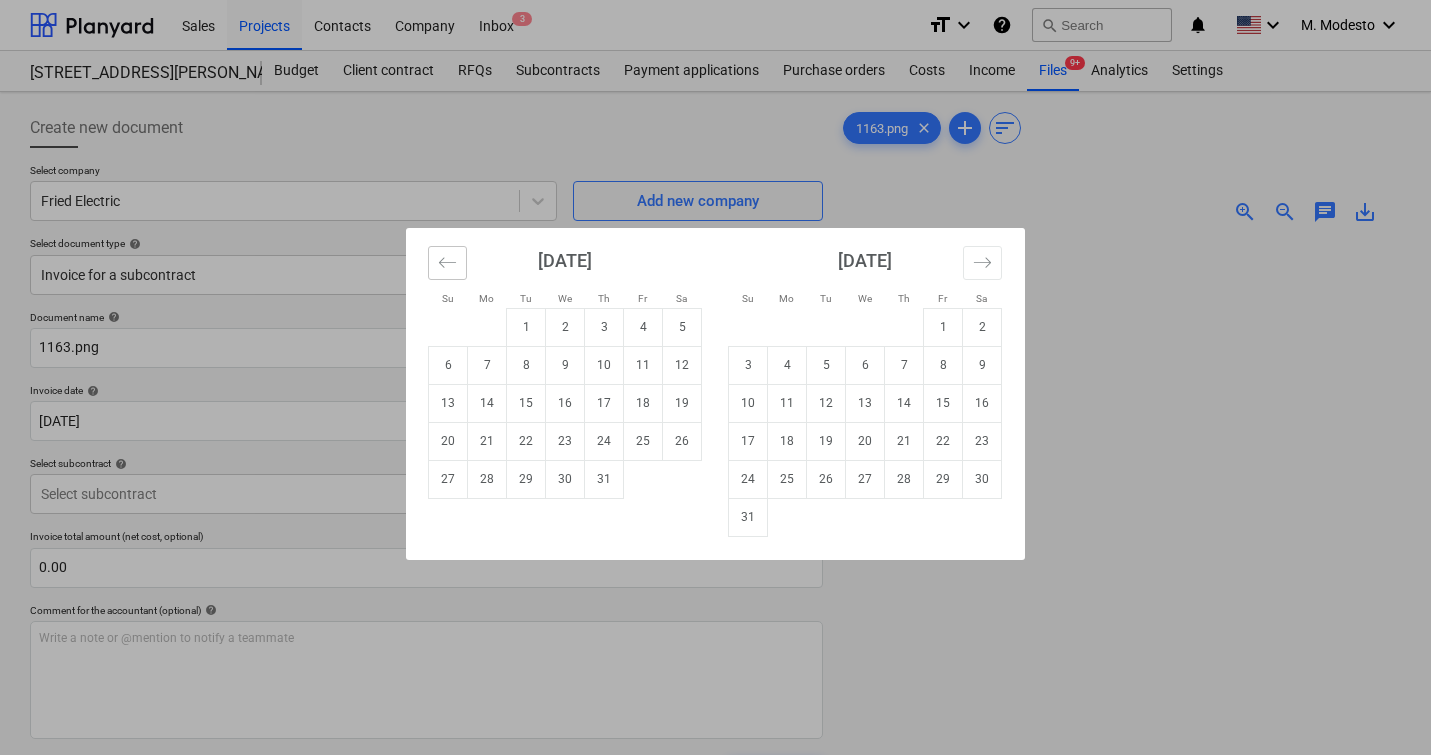 click at bounding box center (447, 263) 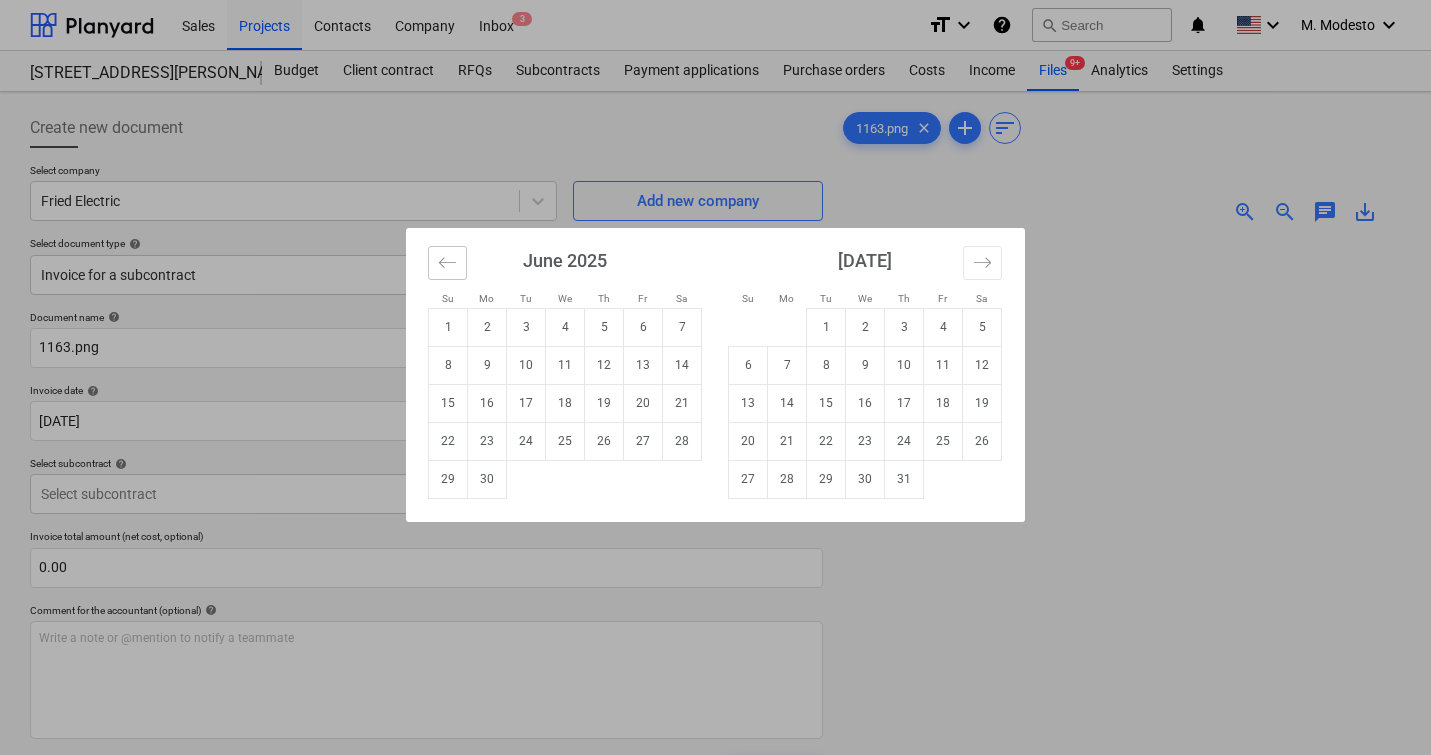 click at bounding box center (447, 263) 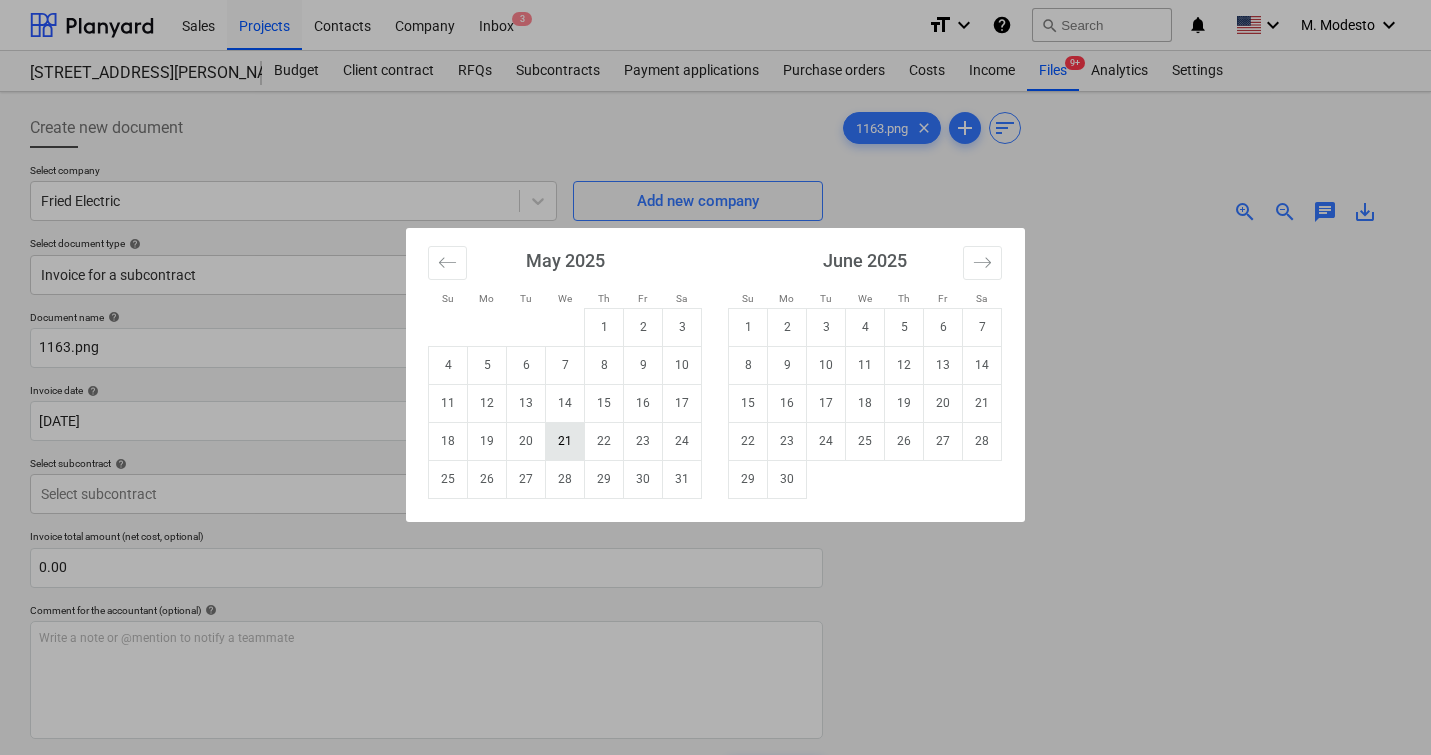 click on "21" at bounding box center (565, 441) 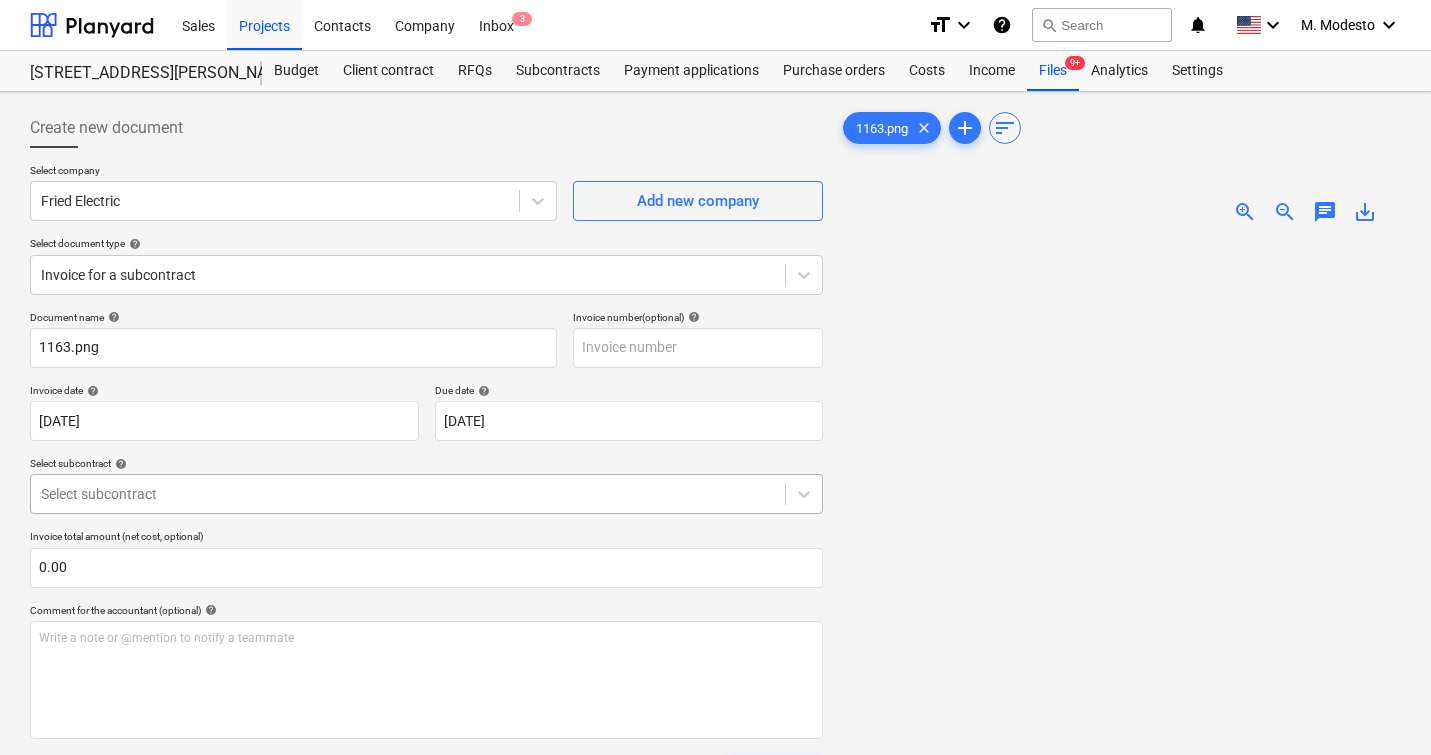 click at bounding box center (408, 494) 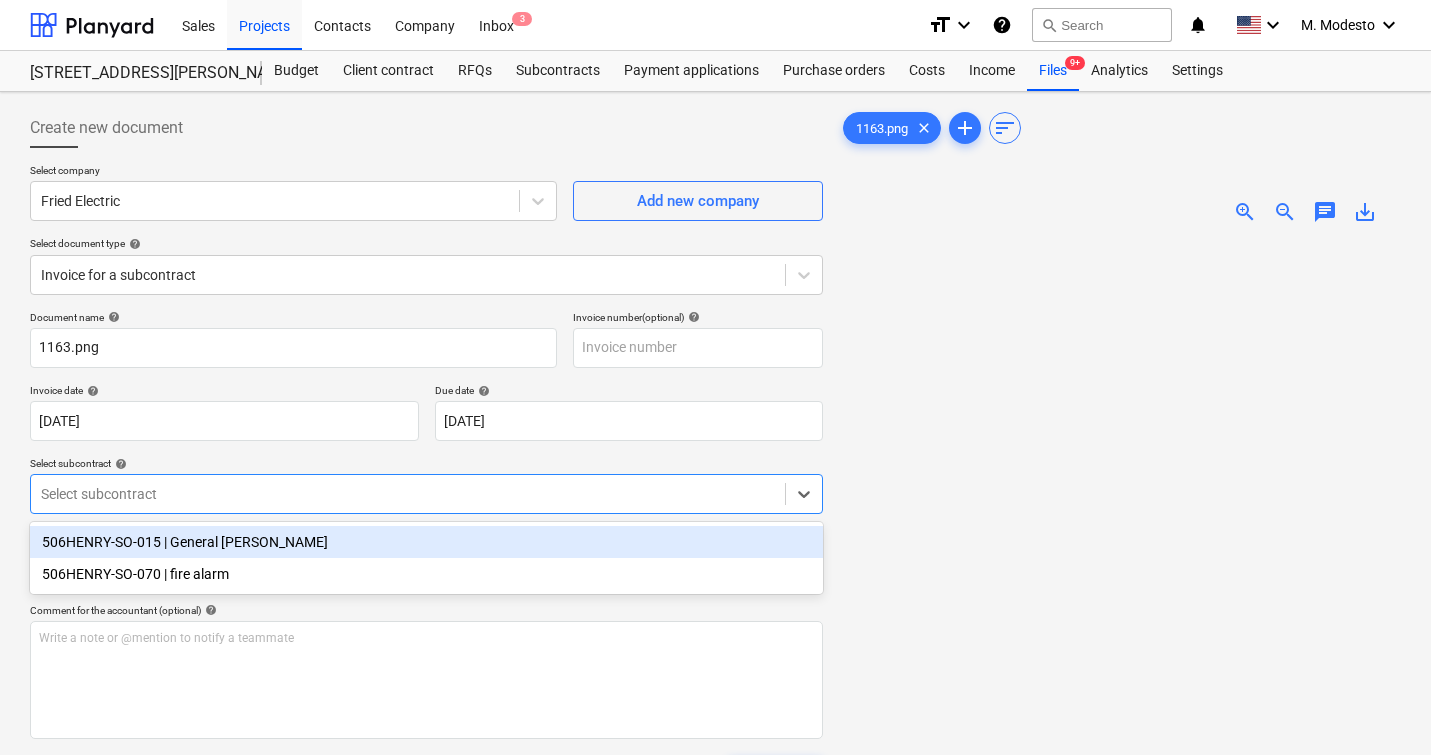 click on "506HENRY-SO-015 | General [PERSON_NAME]" at bounding box center (426, 542) 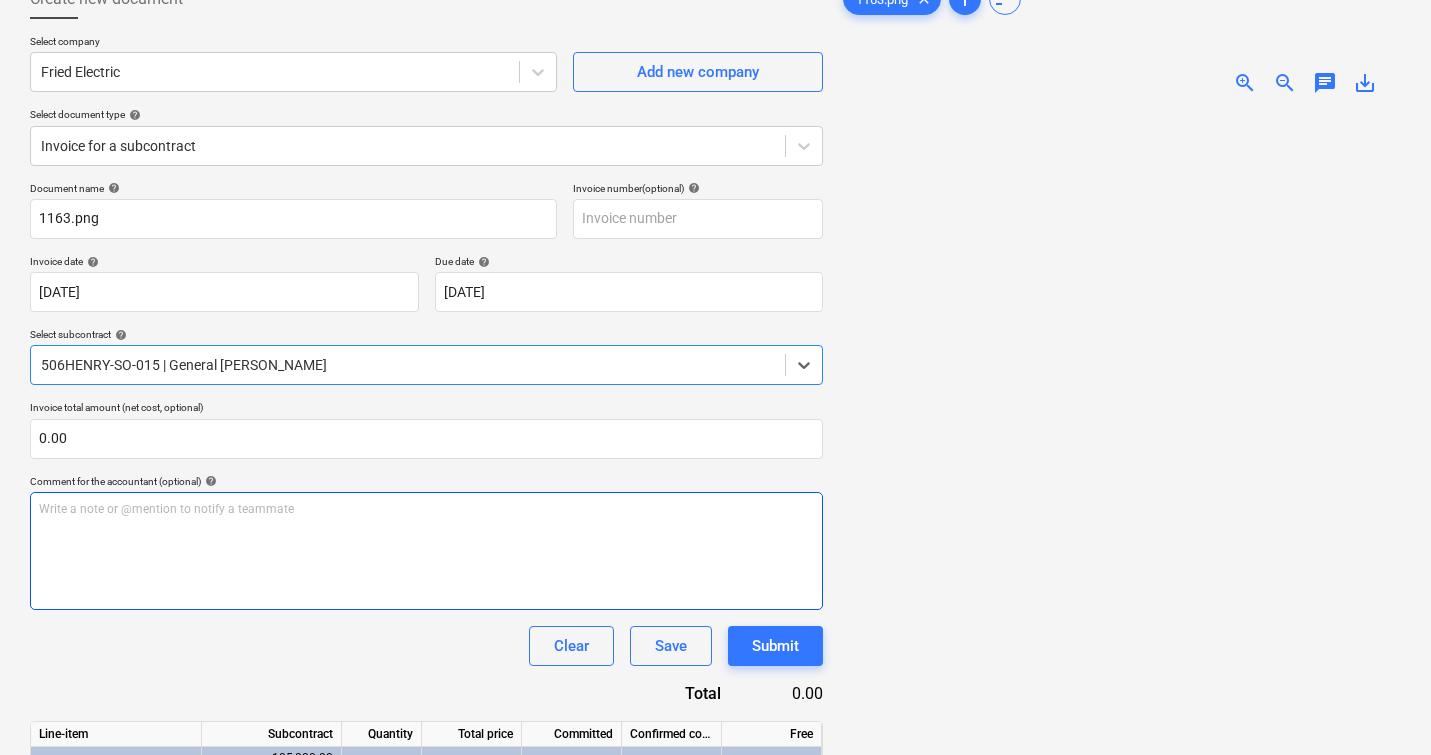 scroll, scrollTop: 130, scrollLeft: 0, axis: vertical 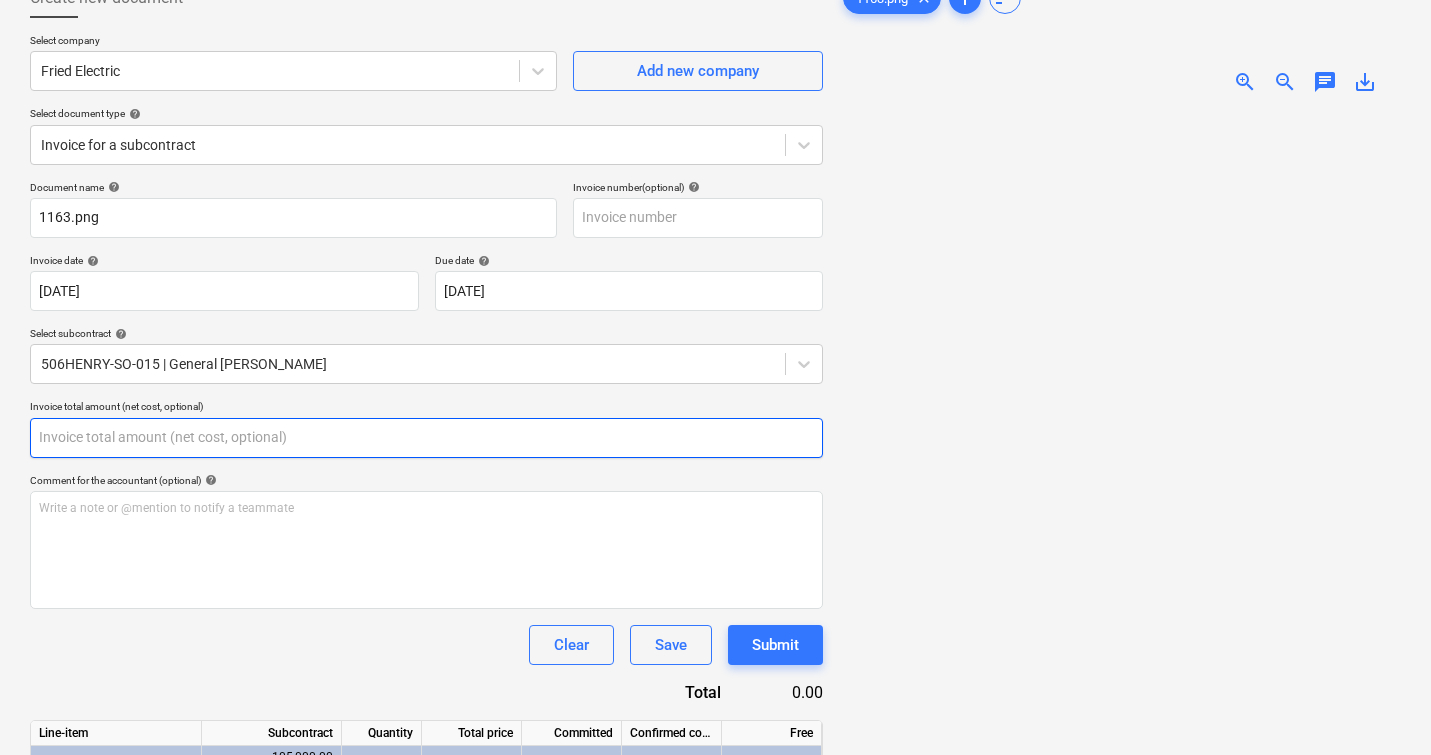 click at bounding box center [426, 438] 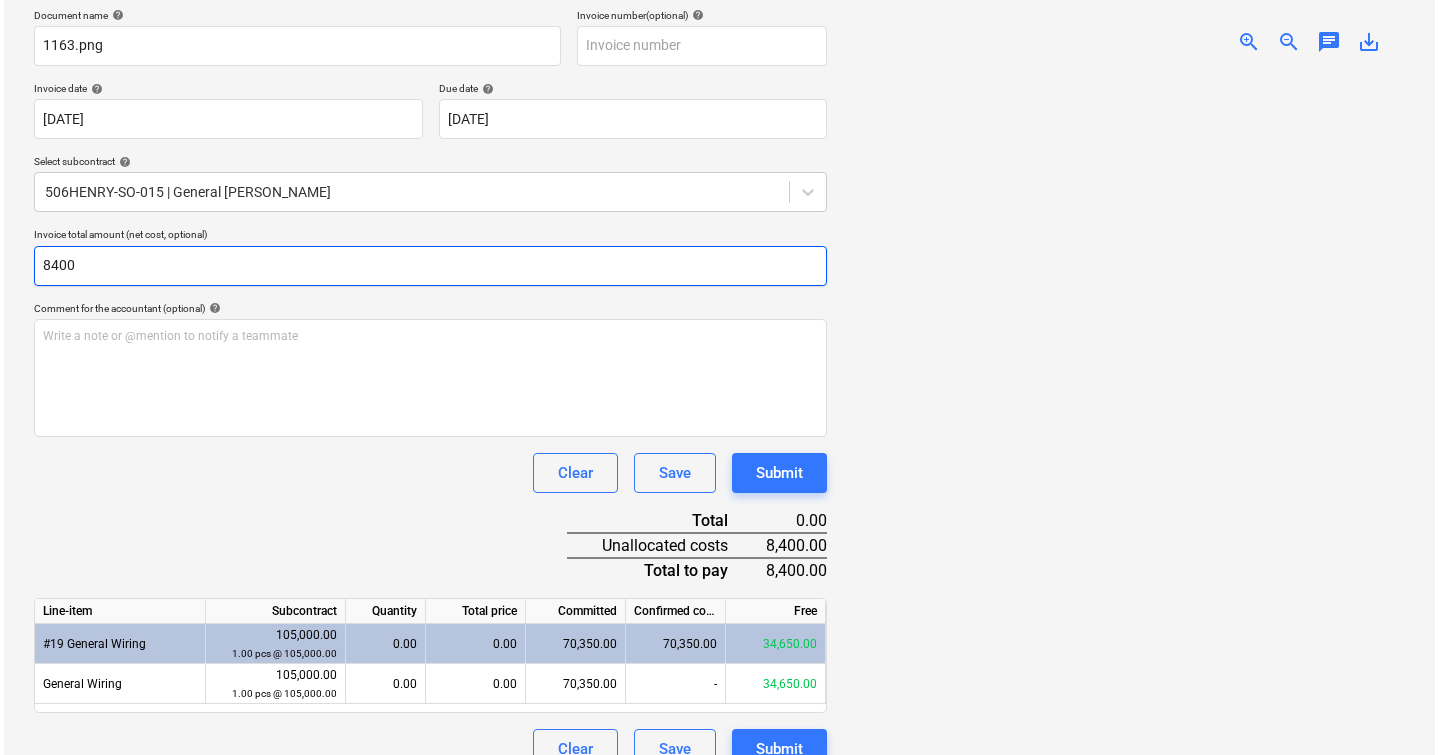 scroll, scrollTop: 332, scrollLeft: 0, axis: vertical 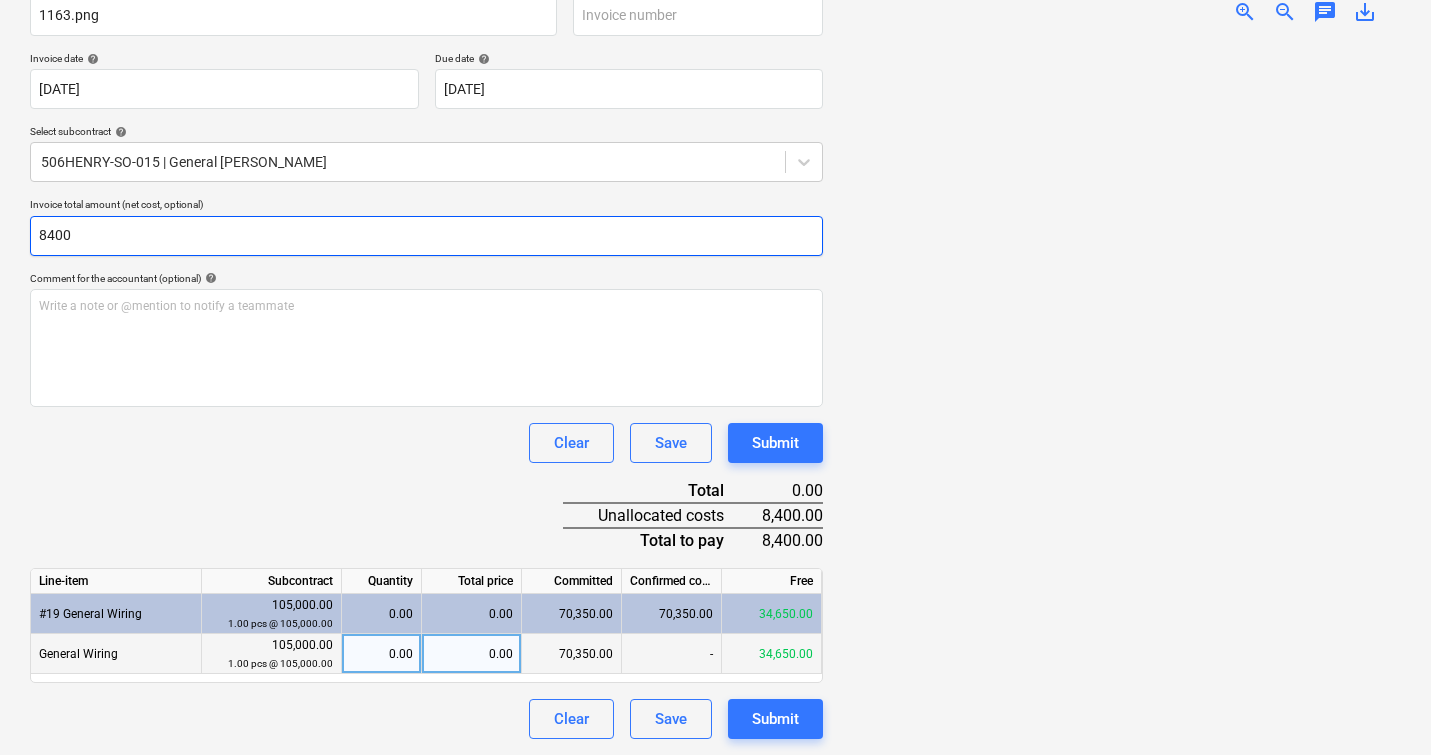 type on "8400" 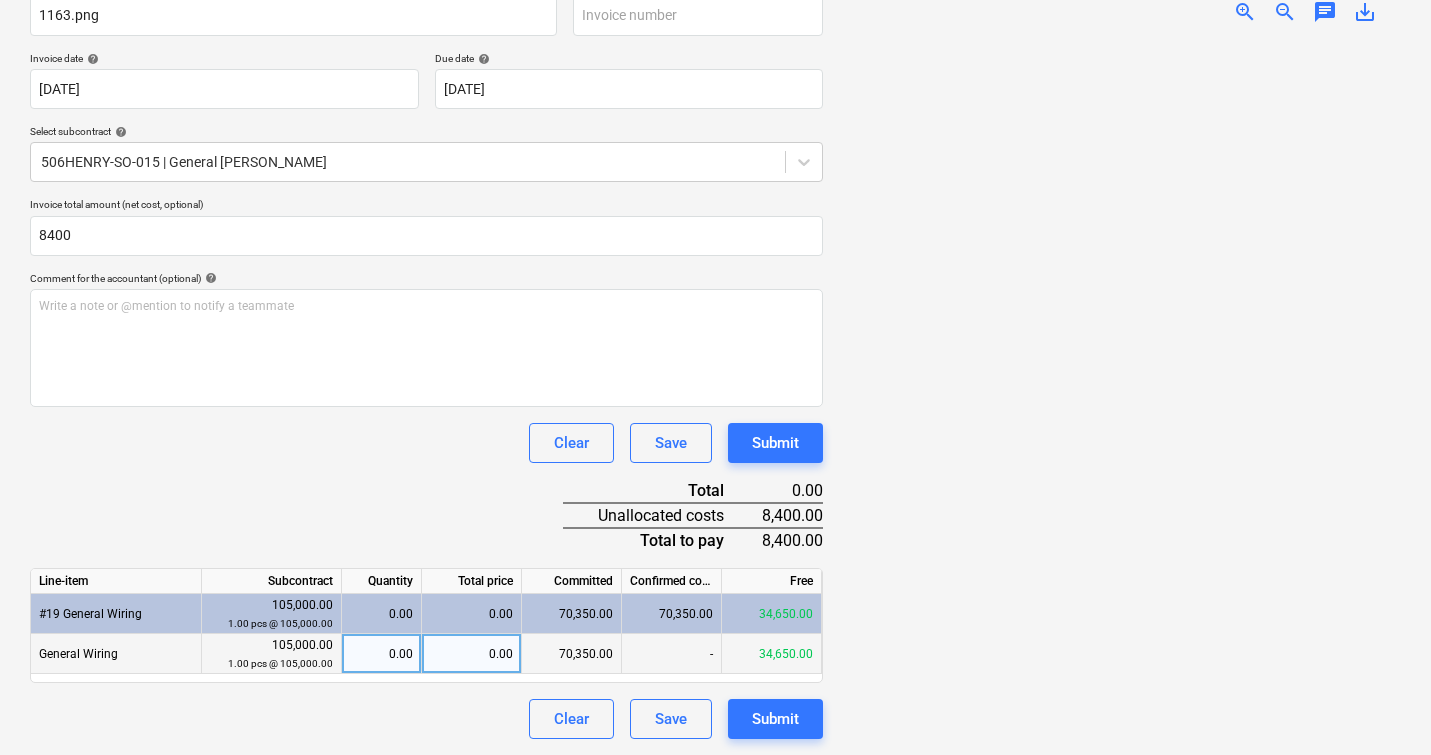 click on "0.00" at bounding box center (472, 654) 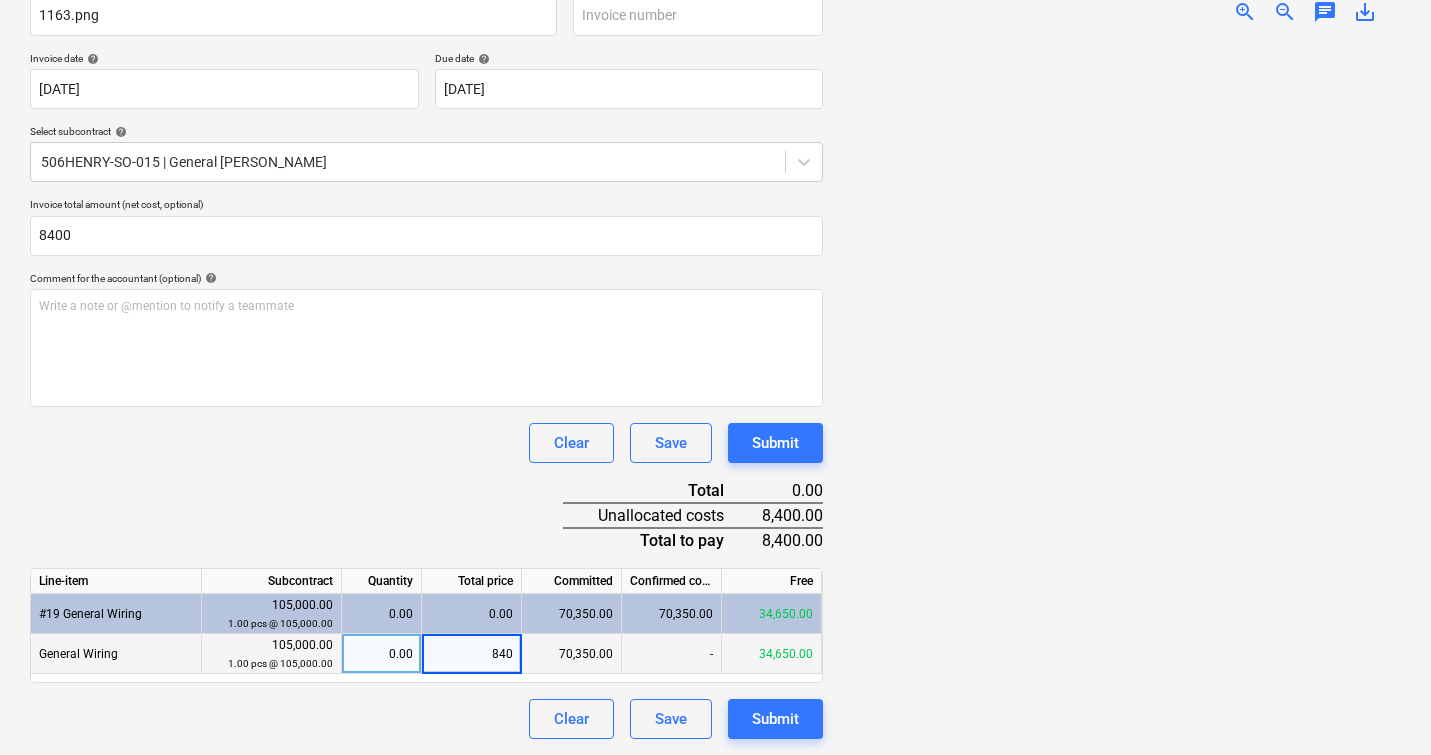 type on "8400" 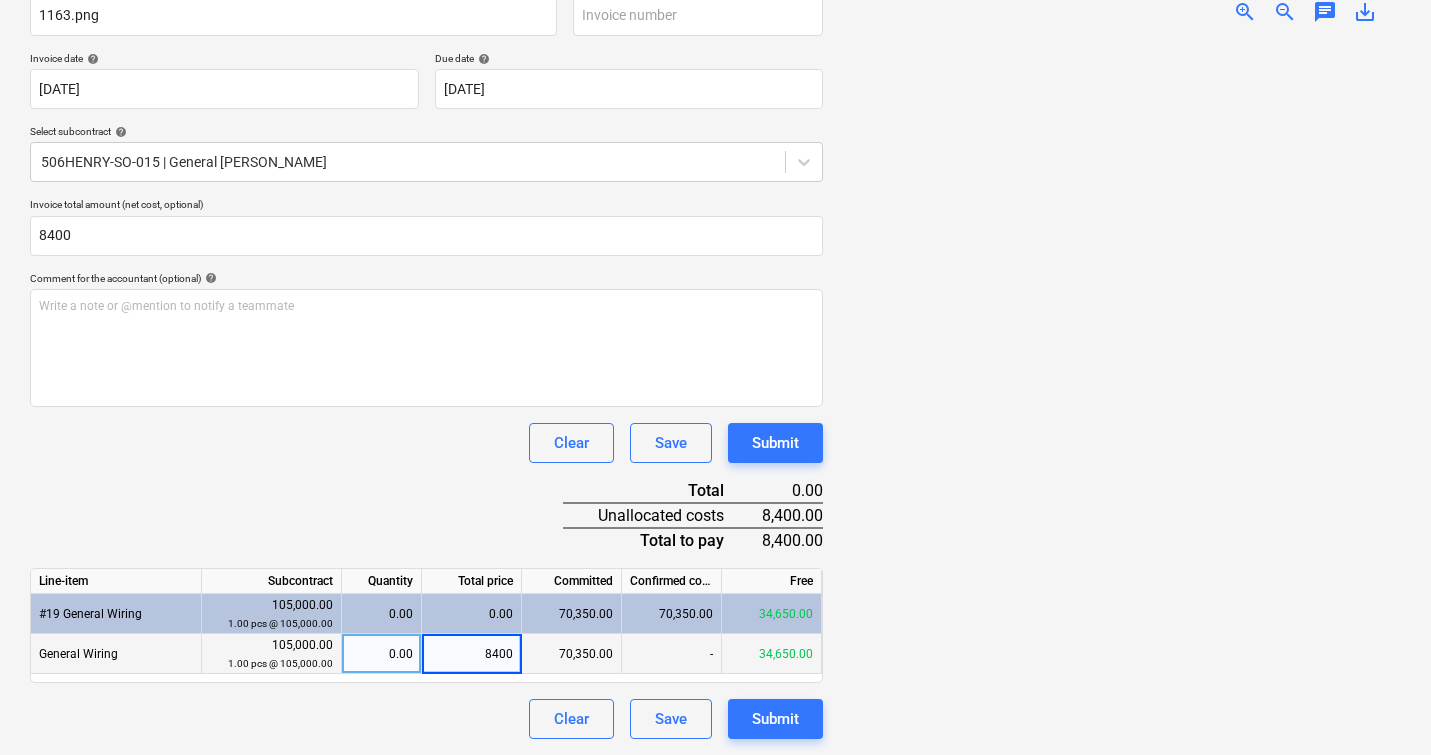 click at bounding box center [1120, 389] 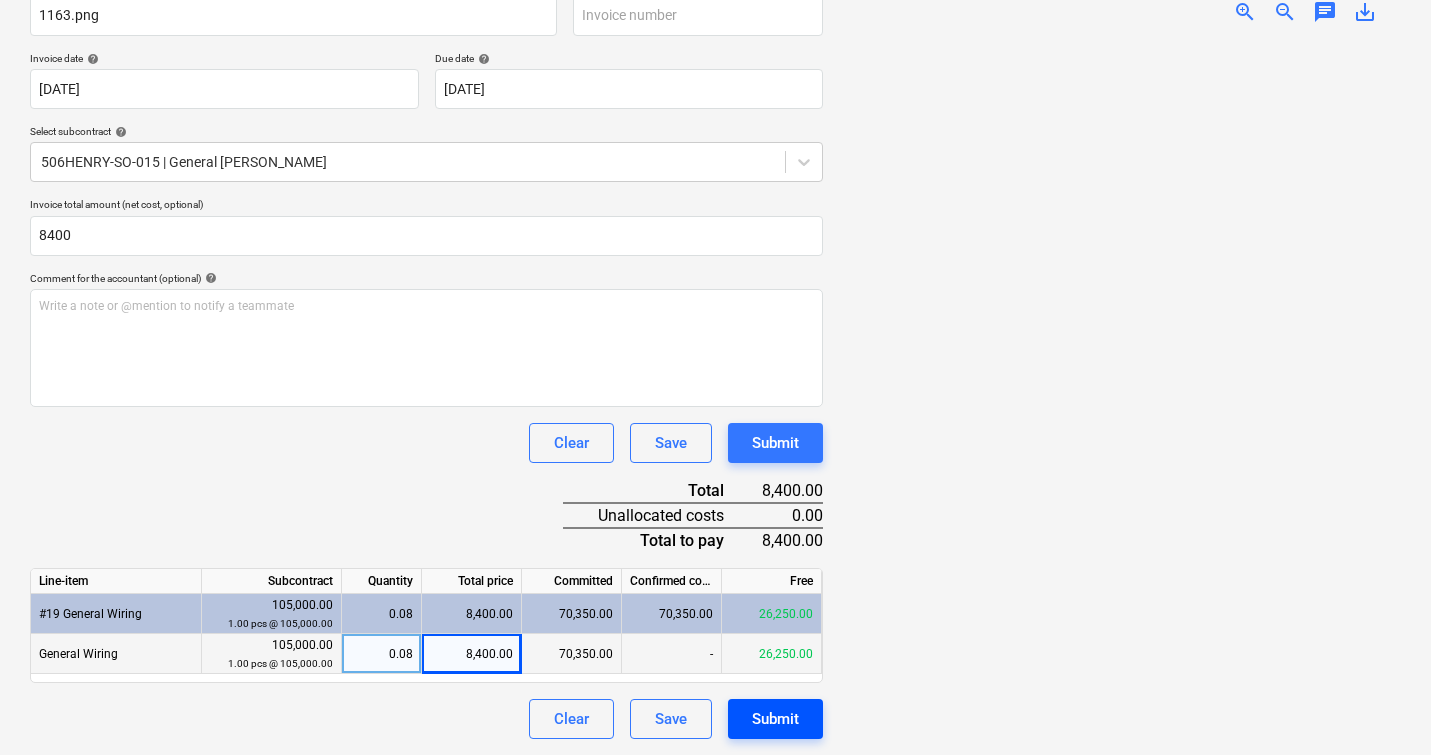 click on "Submit" at bounding box center [775, 719] 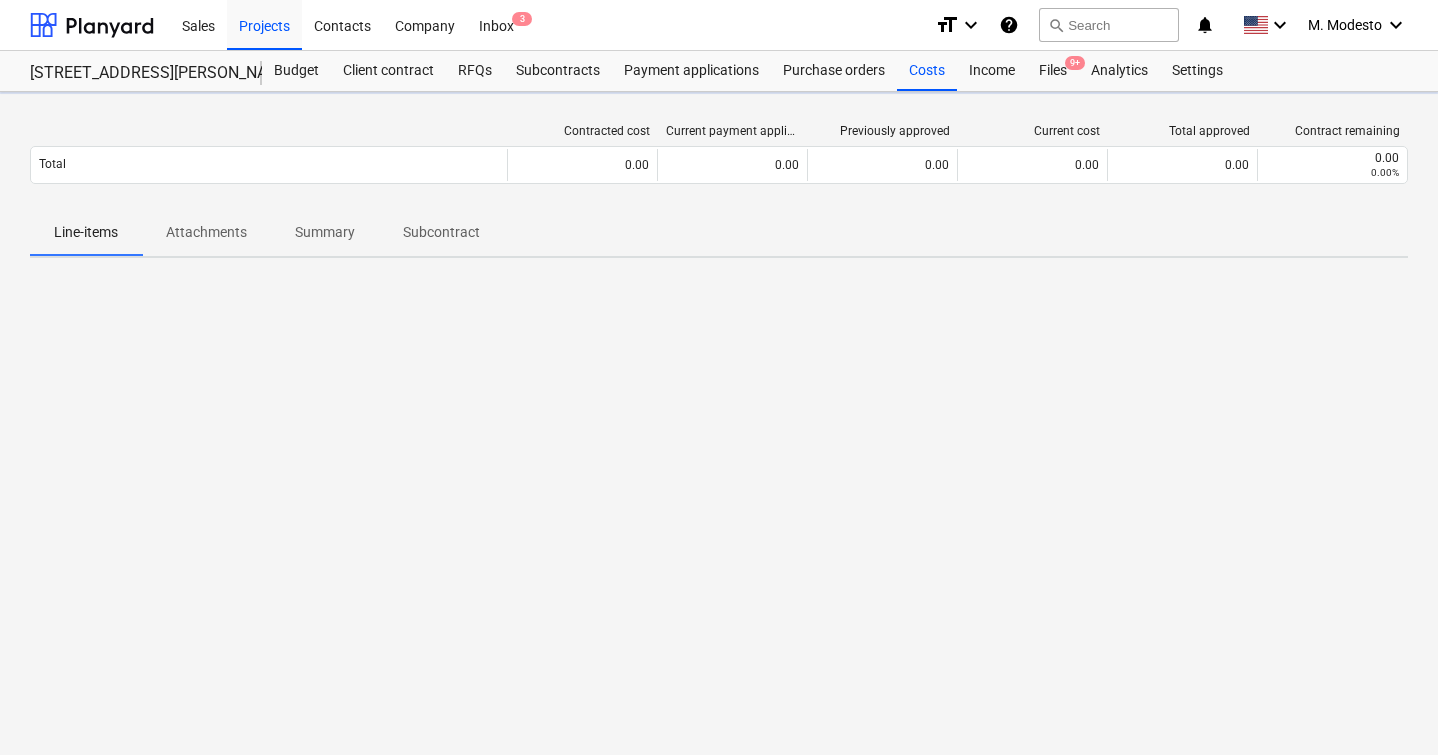 scroll, scrollTop: 0, scrollLeft: 0, axis: both 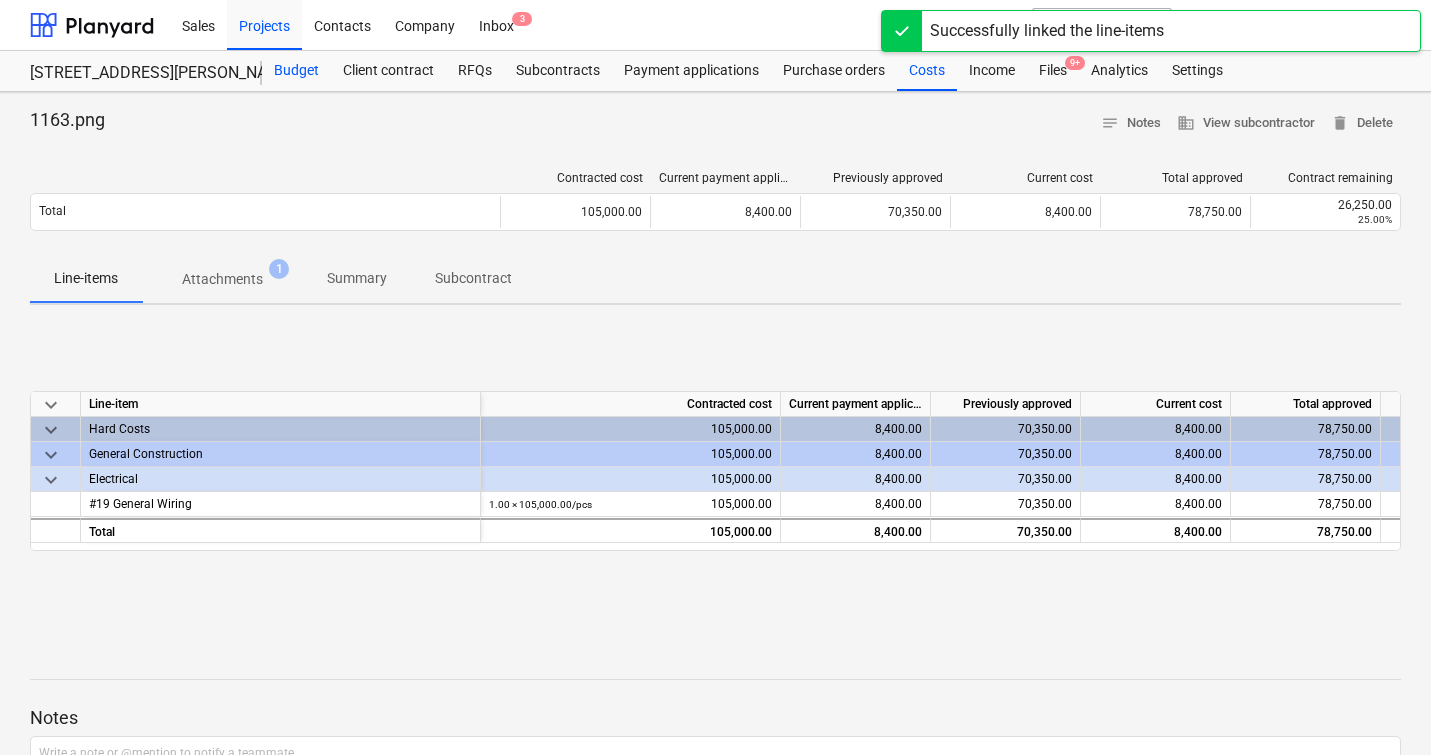 click on "Budget" at bounding box center [296, 71] 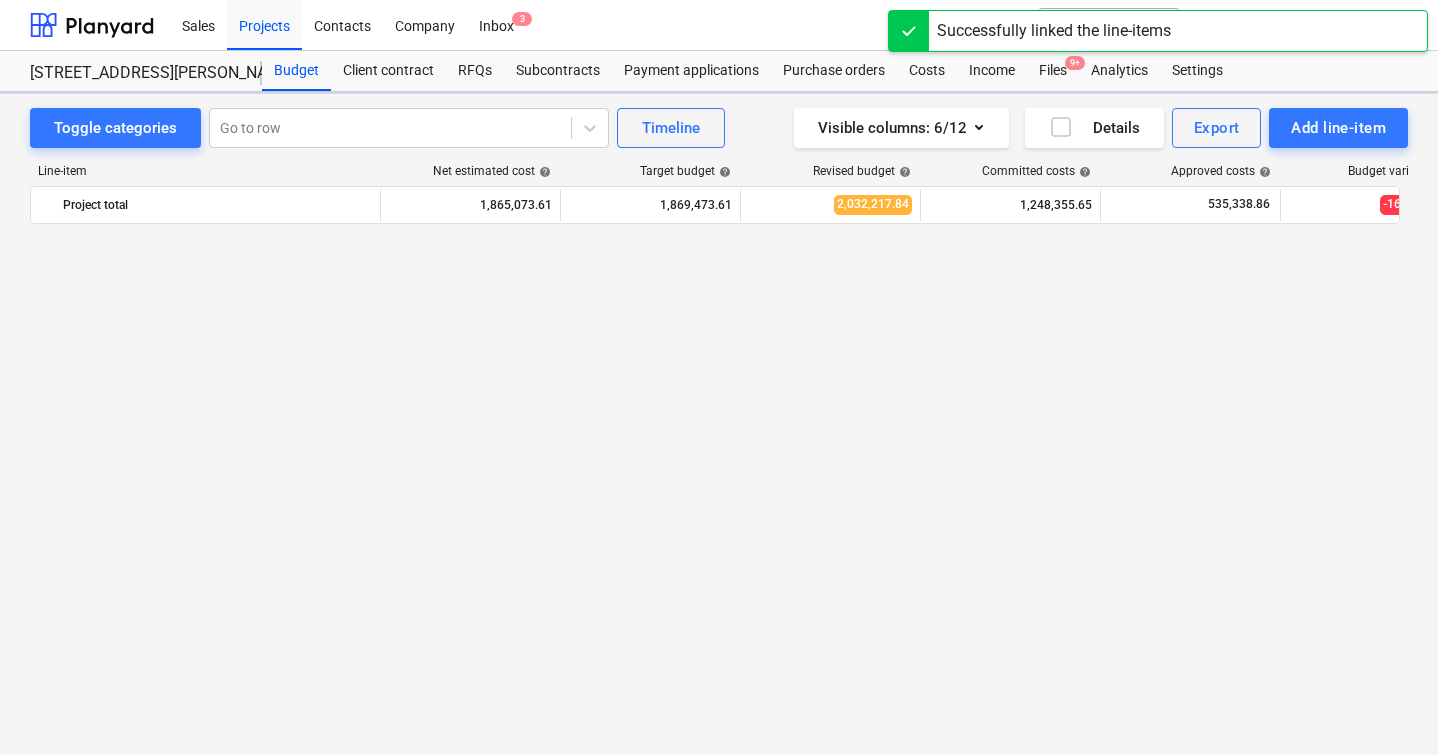 scroll, scrollTop: 1921, scrollLeft: 0, axis: vertical 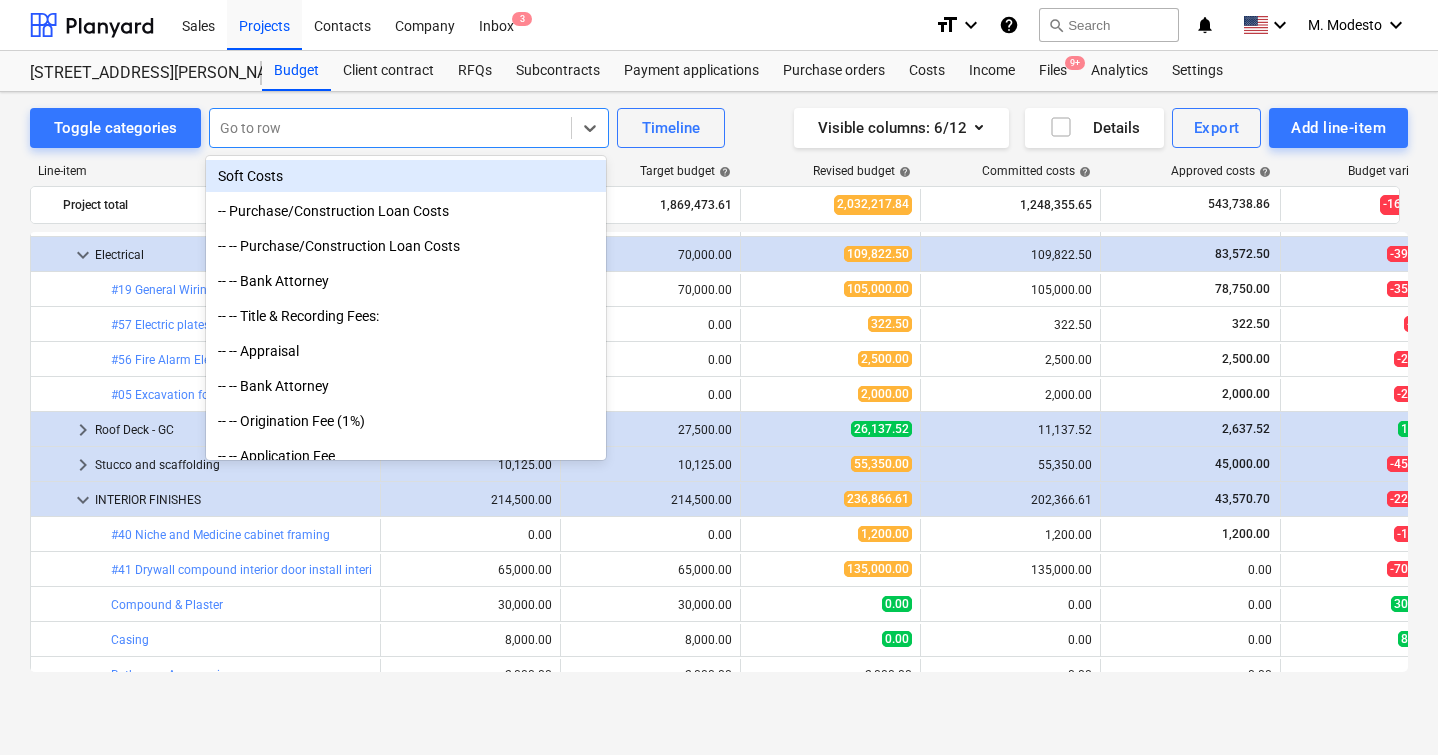 click on "Go to row" at bounding box center (409, 128) 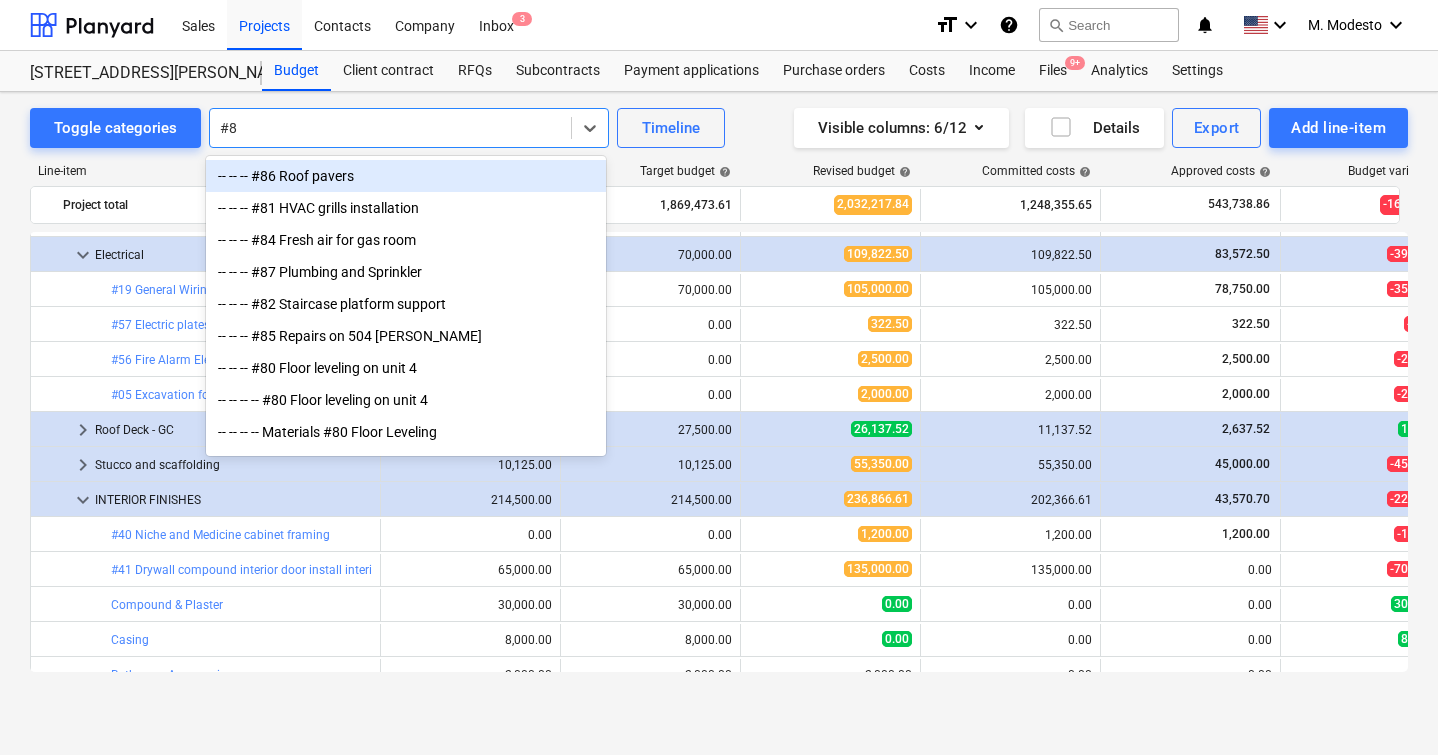 type on "#88" 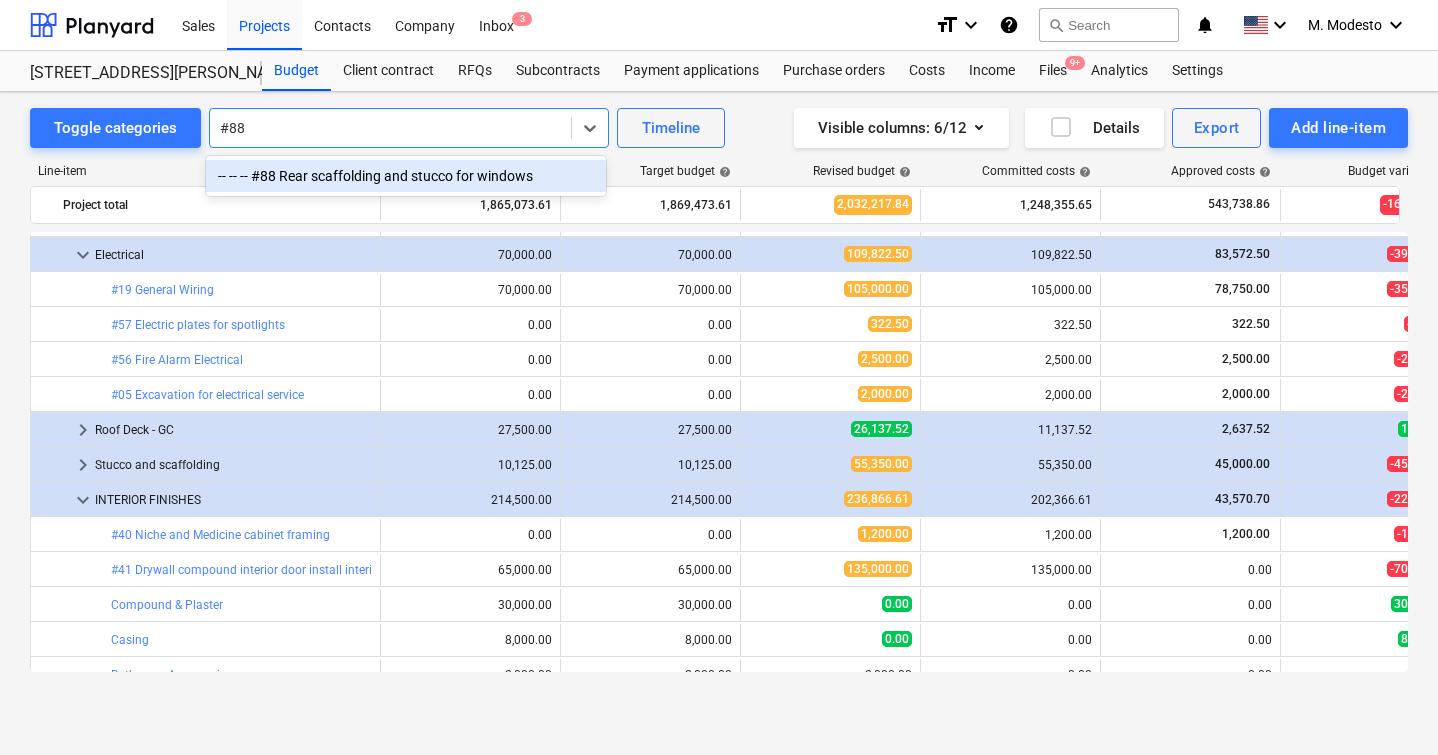 click on "-- -- --   #88 Rear scaffolding and stucco for windows" at bounding box center [406, 176] 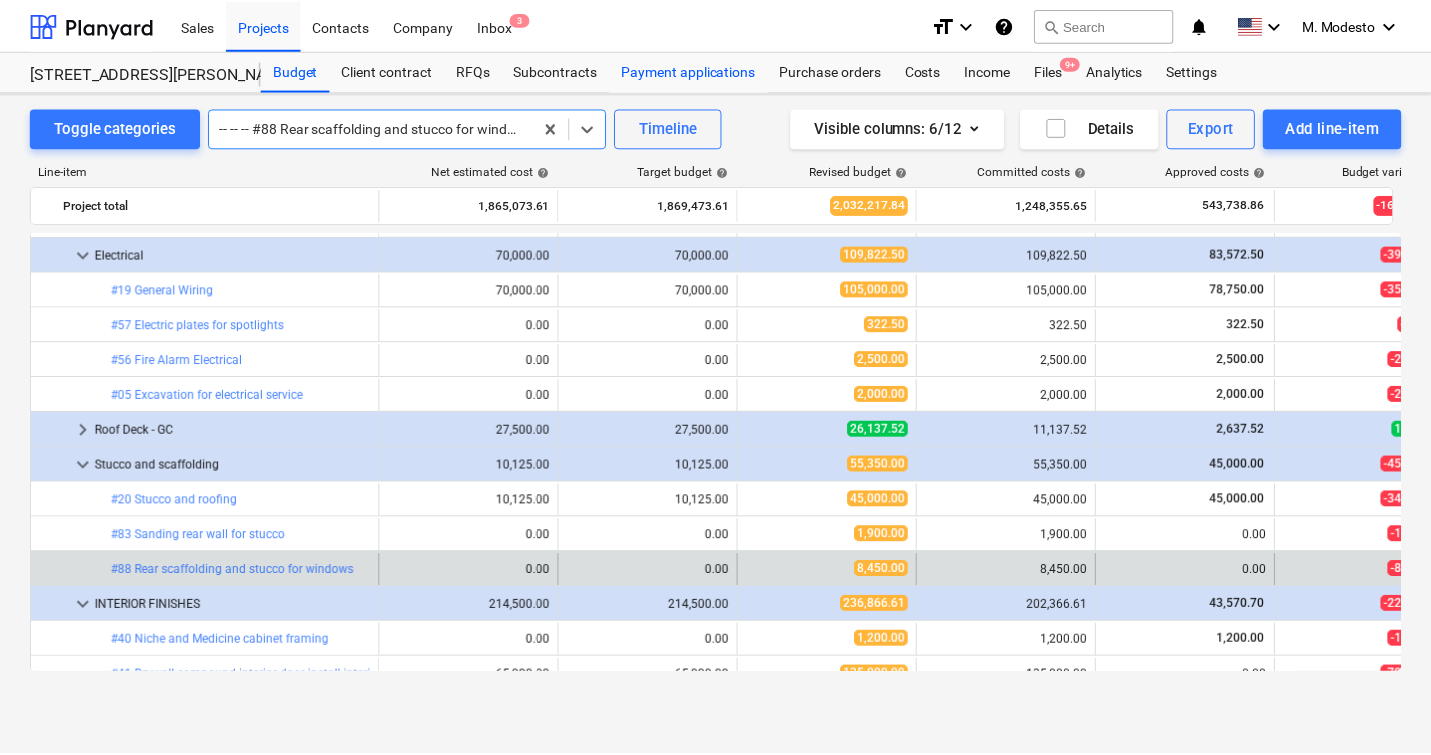 scroll, scrollTop: 2240, scrollLeft: 0, axis: vertical 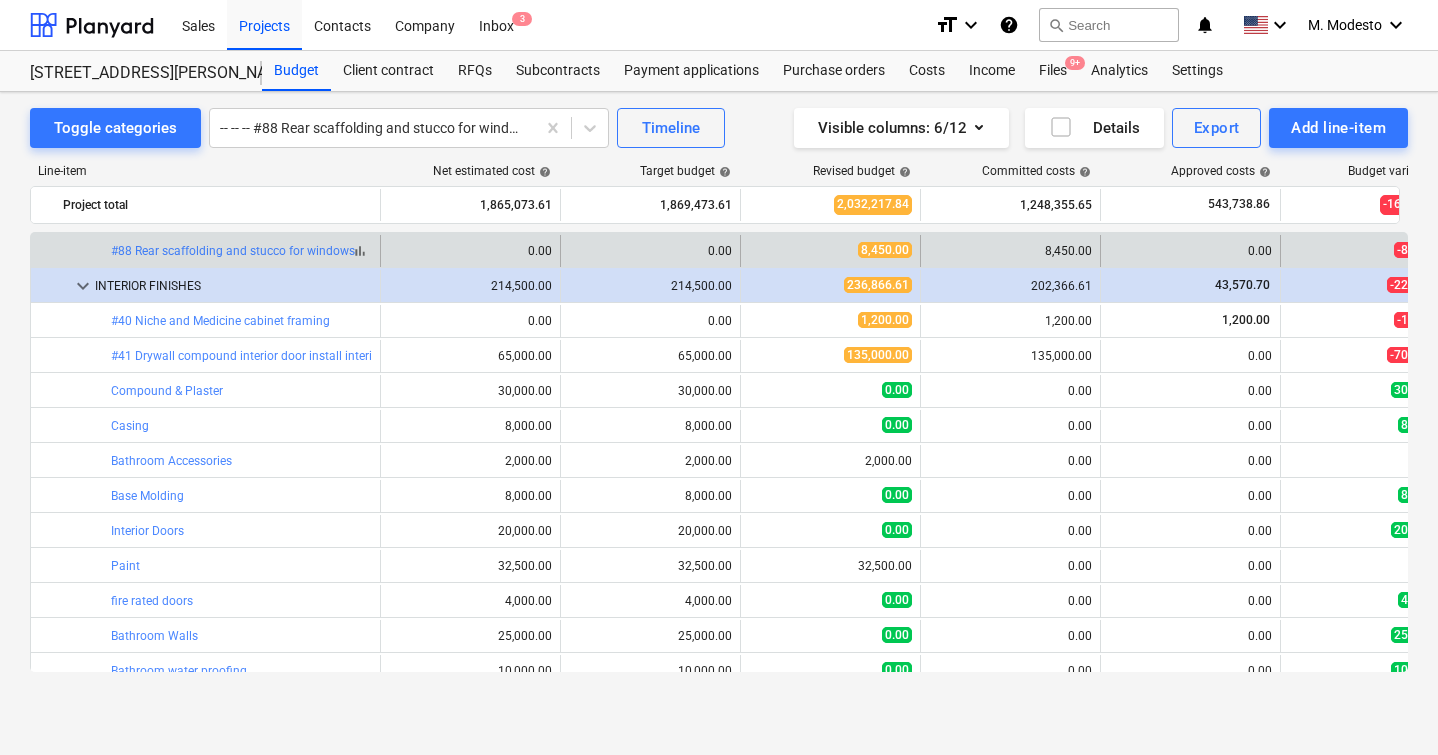 drag, startPoint x: 89, startPoint y: 250, endPoint x: 352, endPoint y: 254, distance: 263.03043 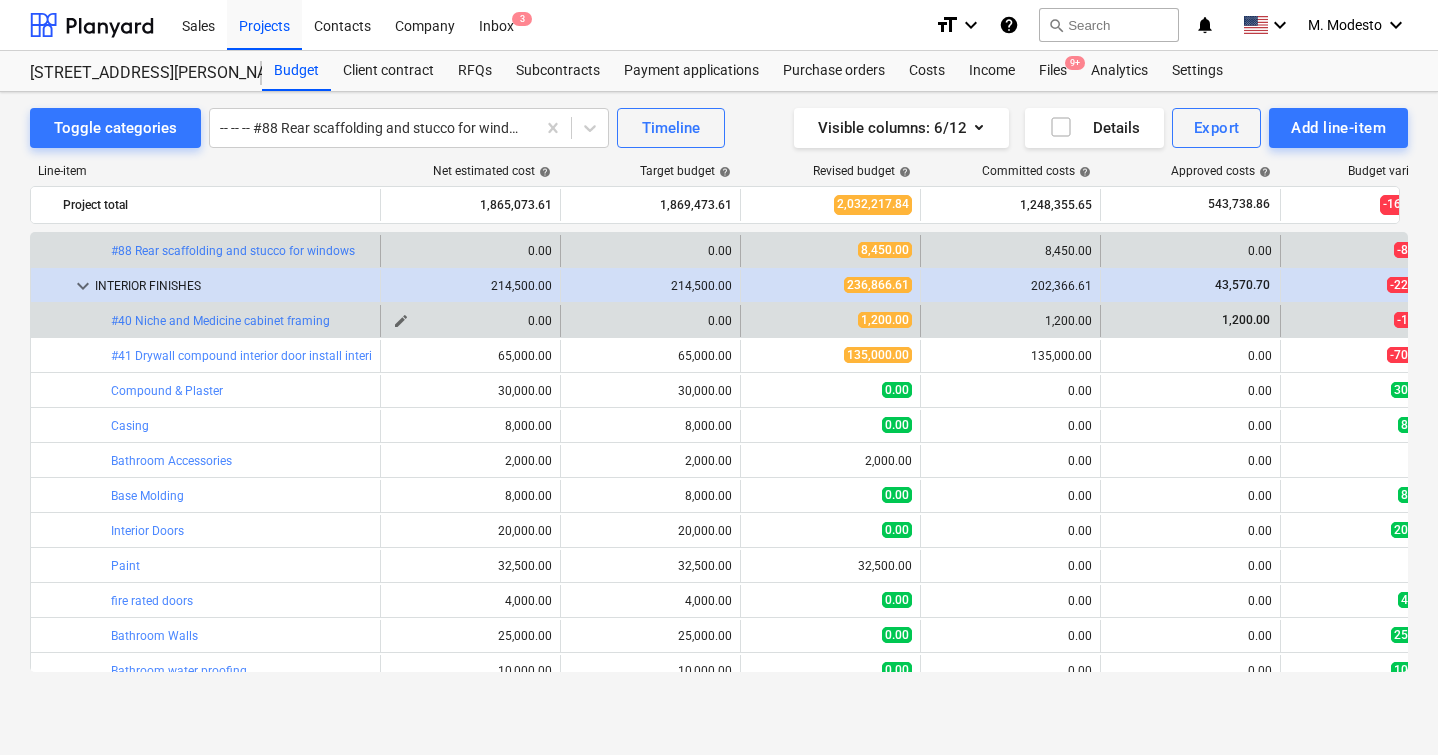 copy on "bar_chart  #88 Rear scaffolding and stucco for windows" 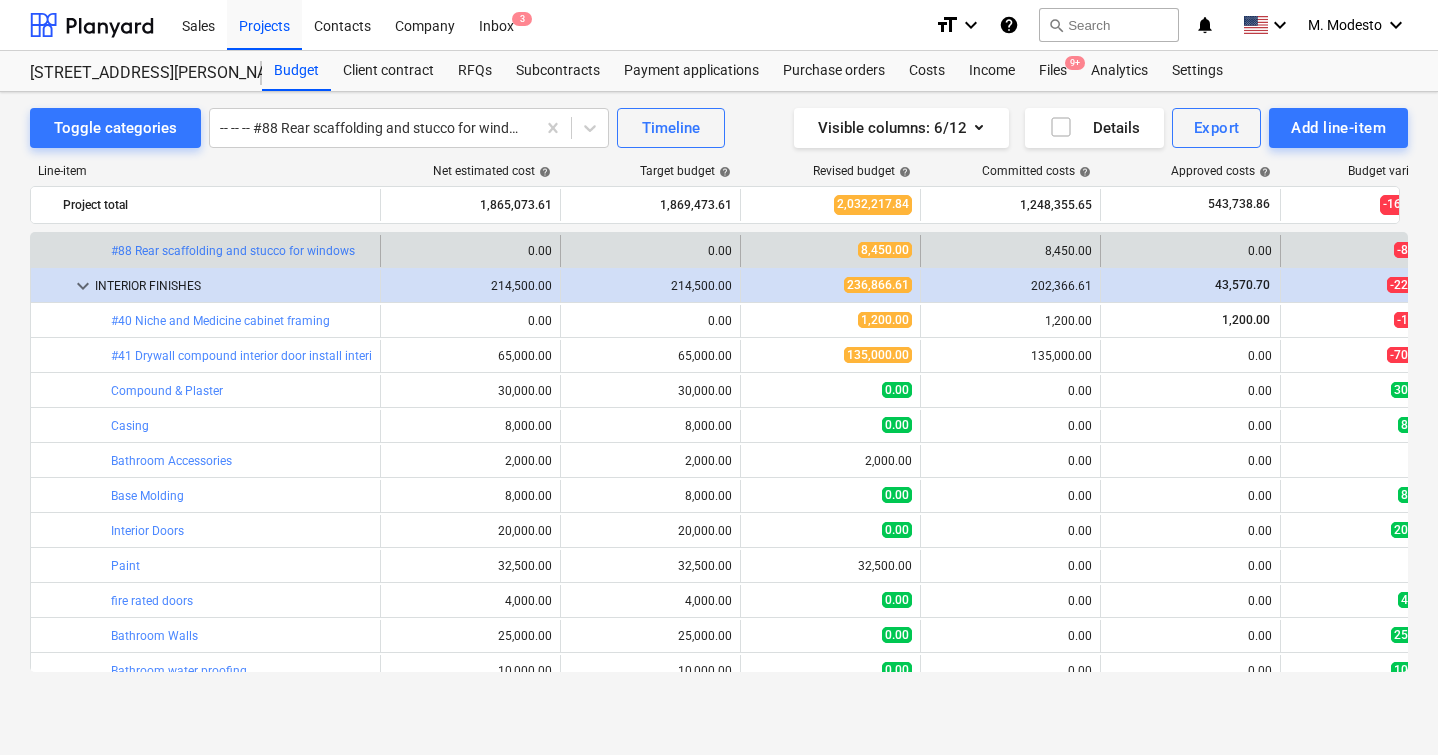 click on "bar_chart  #88 Rear scaffolding and stucco for windows" at bounding box center (241, 251) 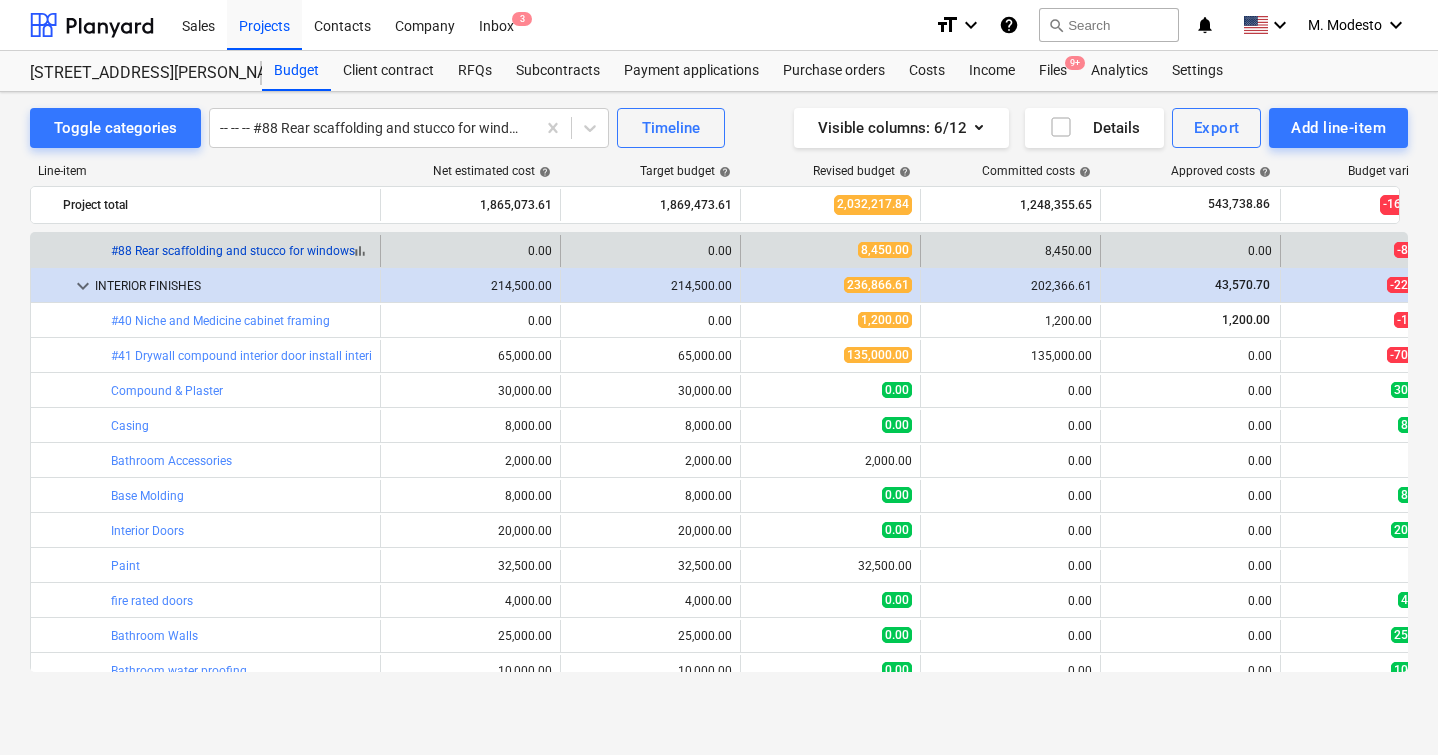 click on "#88 Rear scaffolding and stucco for windows" at bounding box center (233, 251) 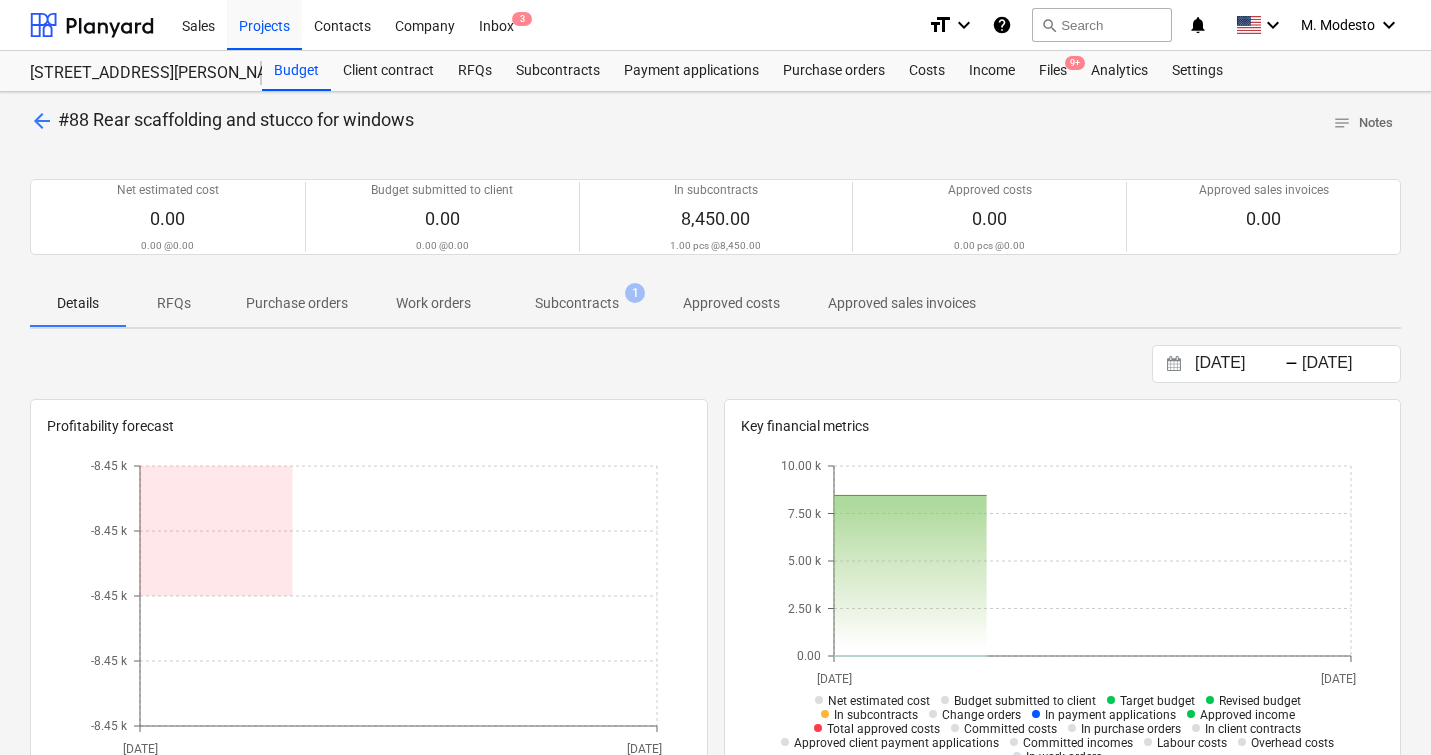 click on "Subcontracts" at bounding box center (577, 303) 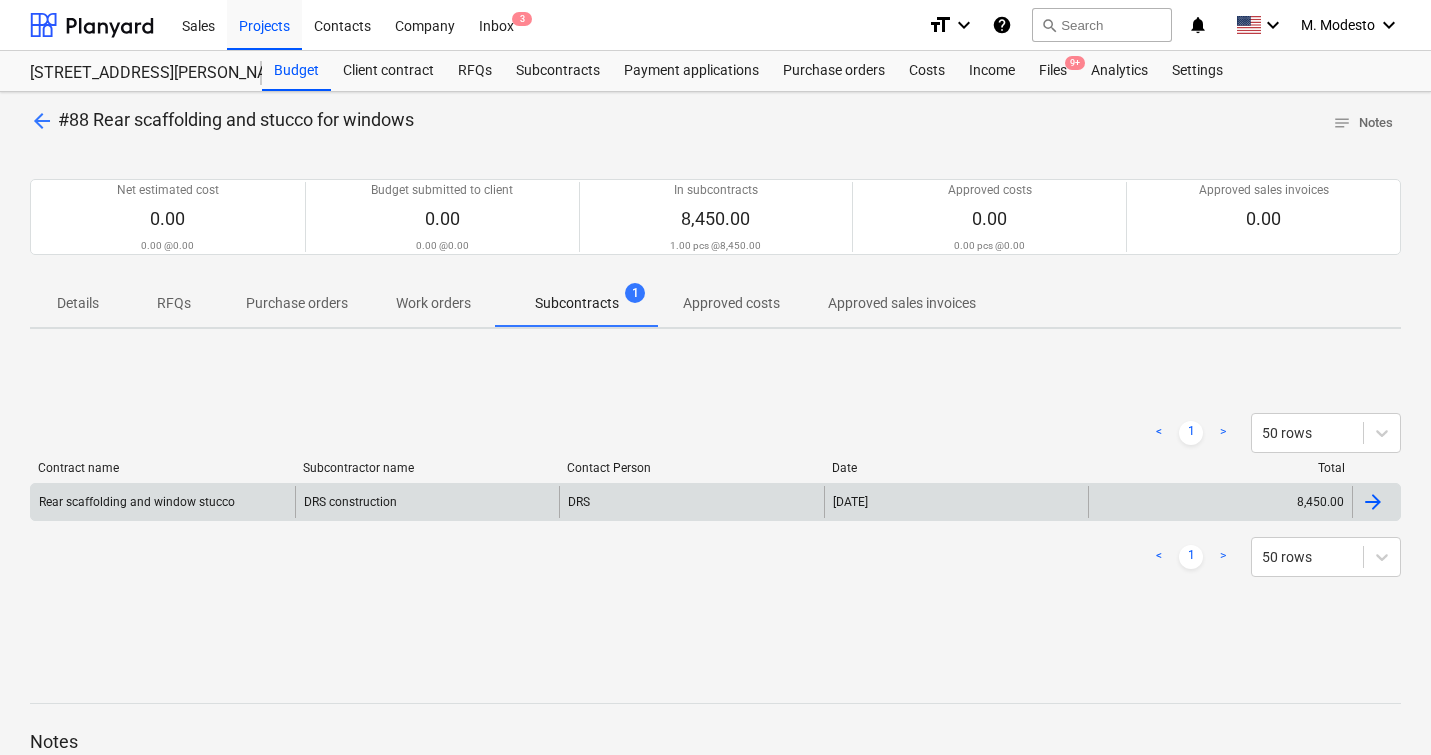 click on "[DATE]" at bounding box center [956, 502] 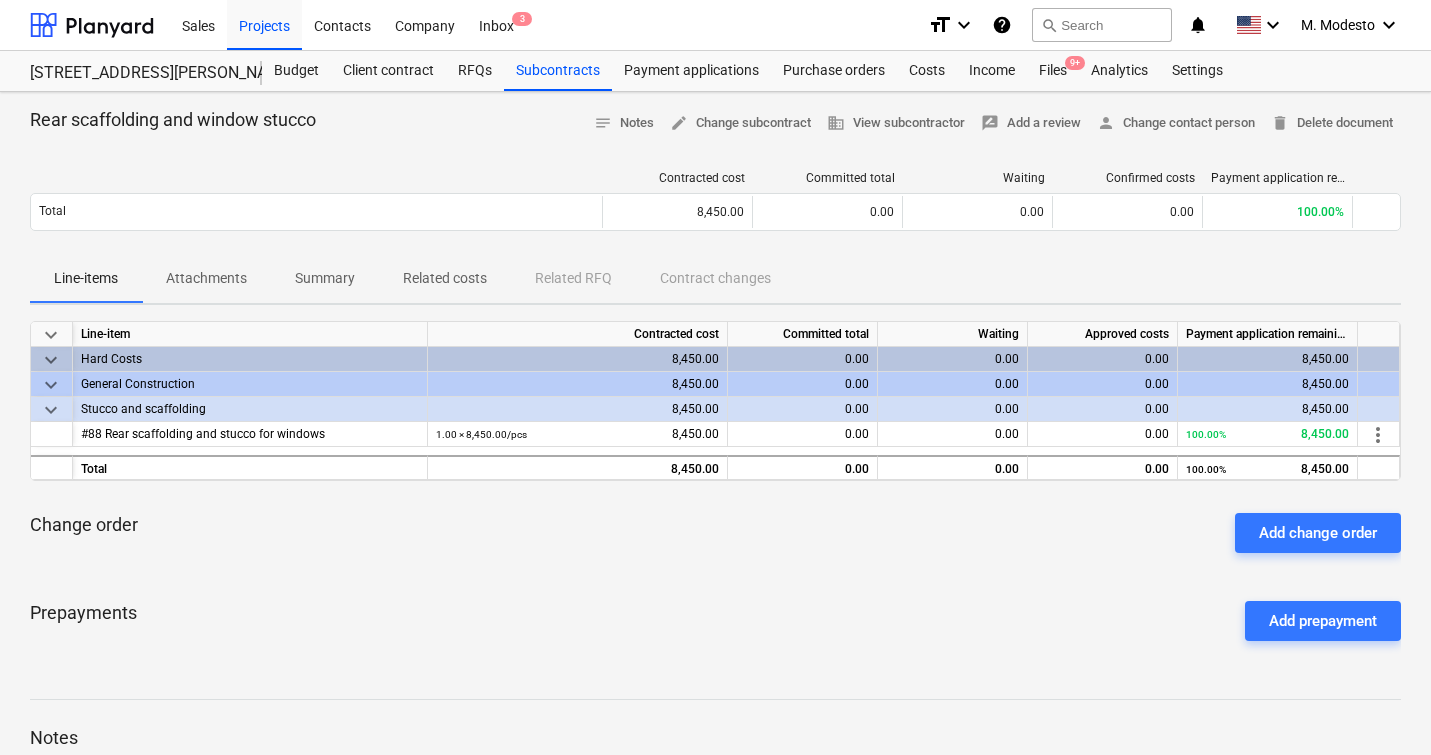 click on "Related costs" at bounding box center [445, 278] 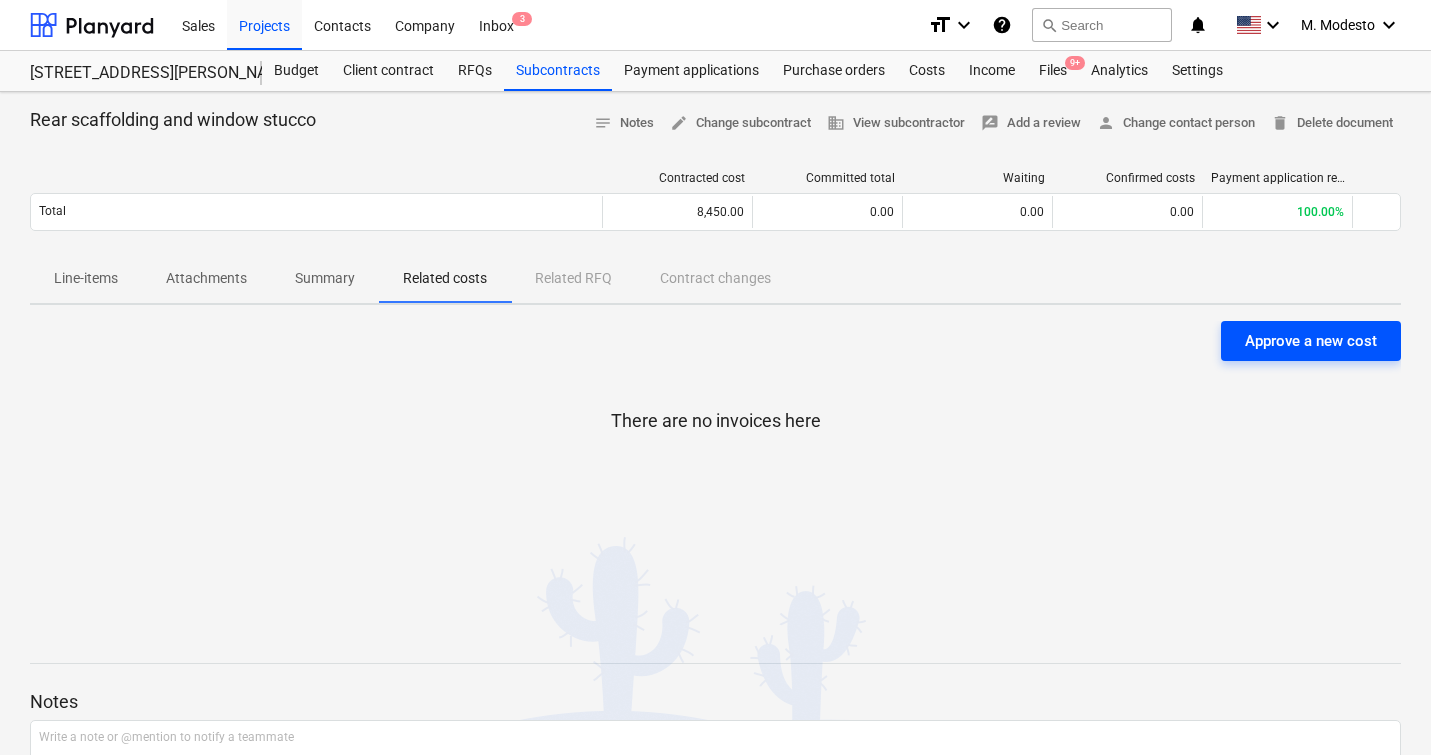 click on "Approve a new cost" at bounding box center (1311, 341) 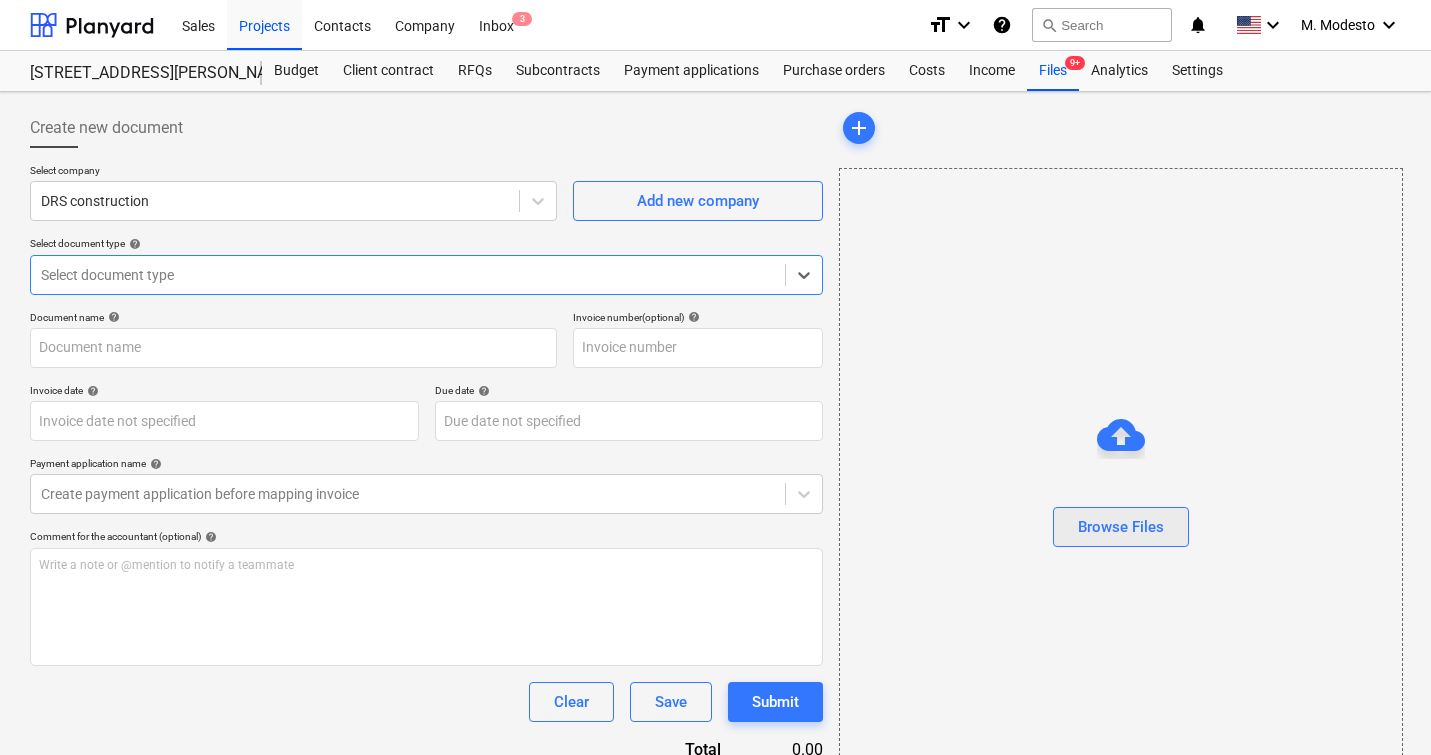 click on "Browse Files" at bounding box center [1121, 527] 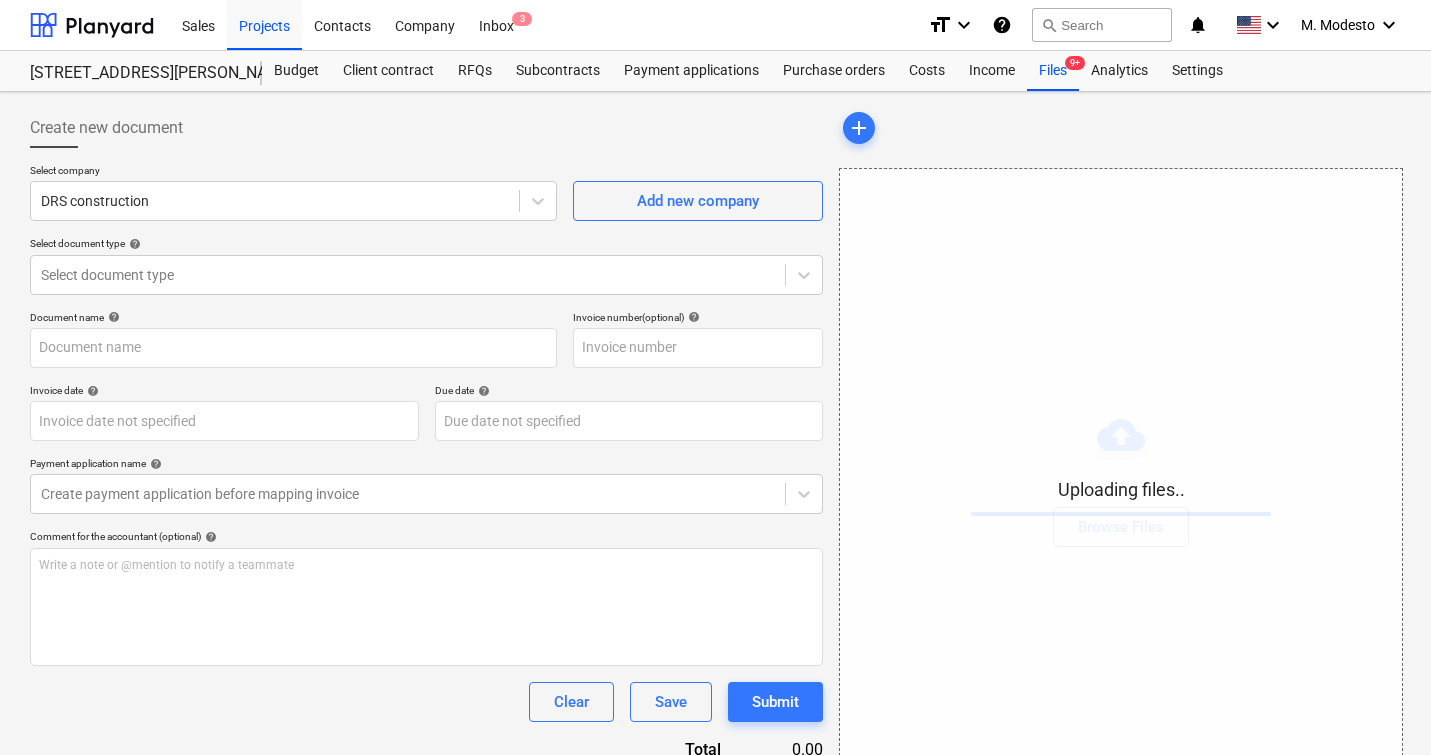 type on "1203.png" 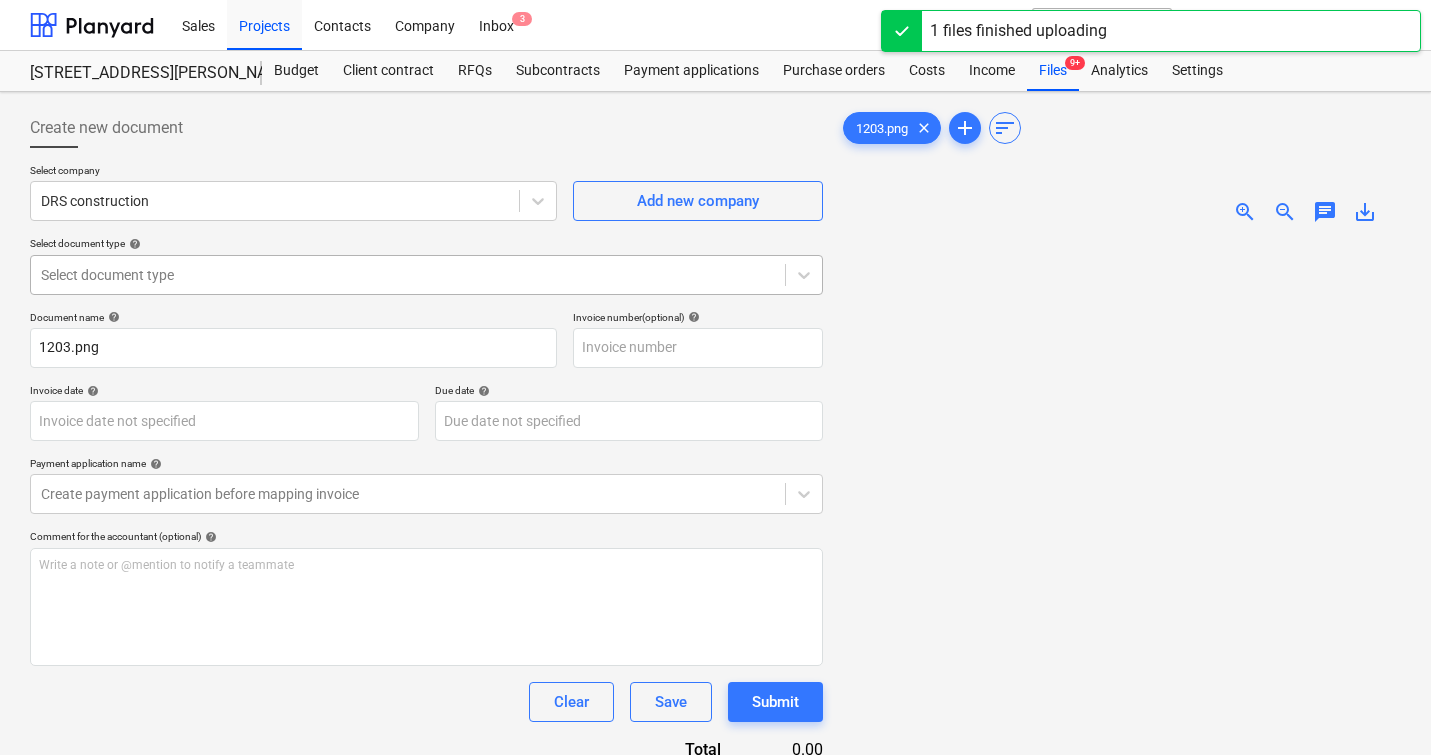click at bounding box center (408, 275) 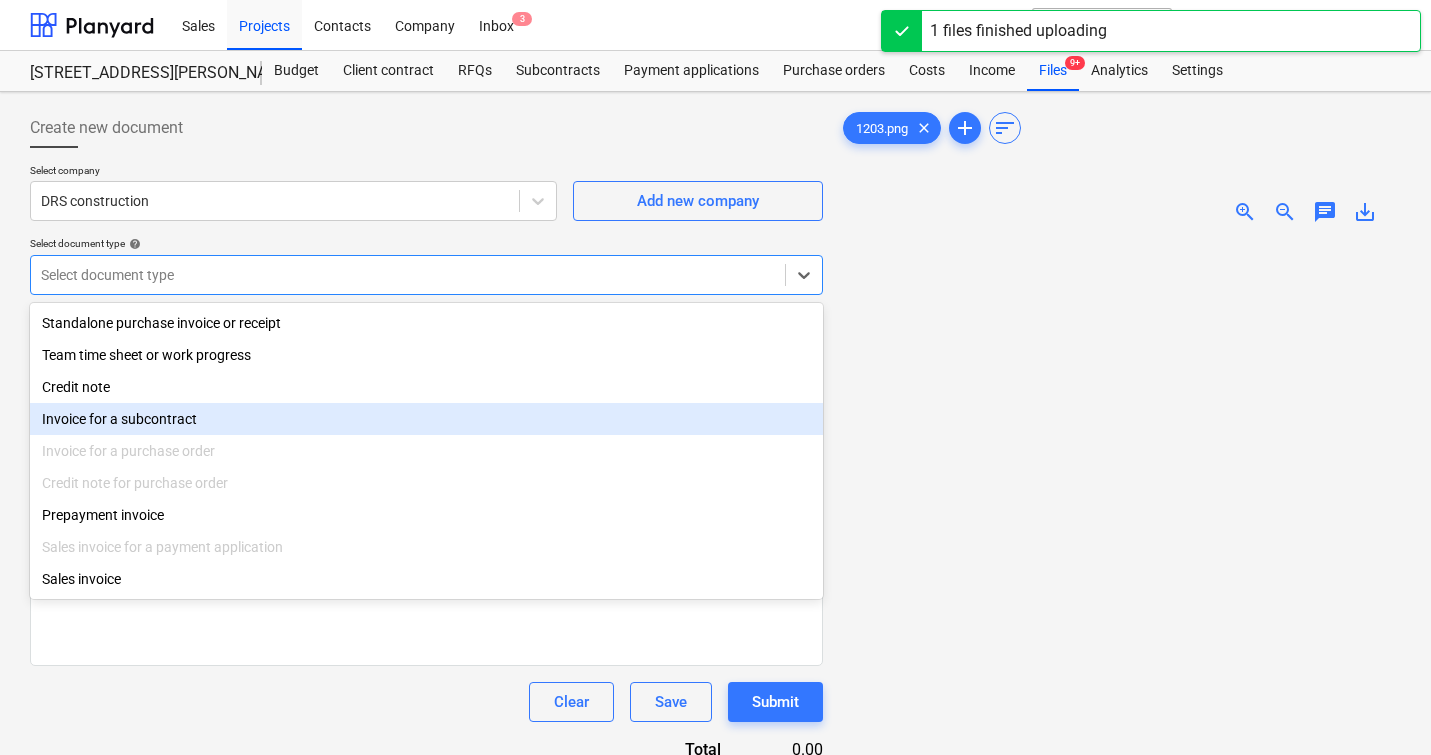 click on "Invoice for a subcontract" at bounding box center [426, 419] 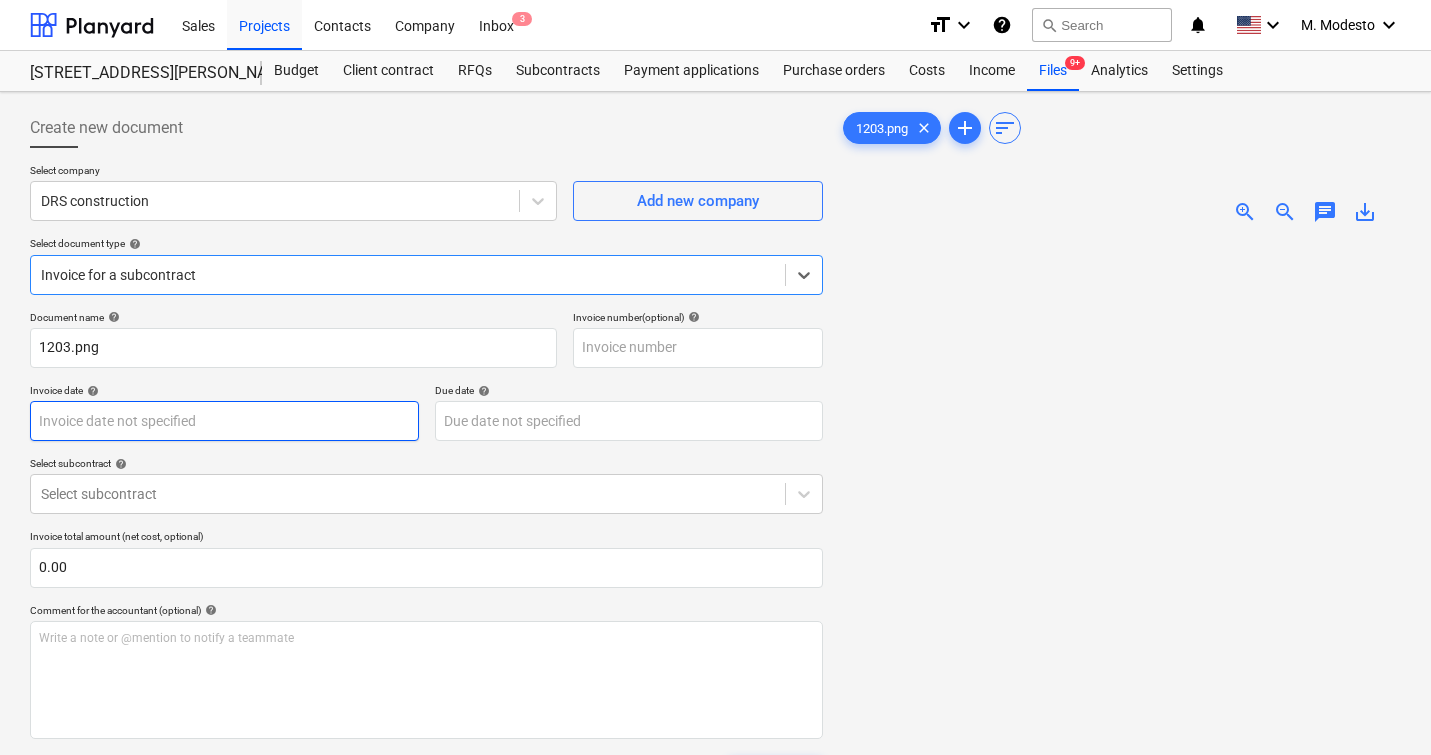 click on "Sales Projects Contacts Company Inbox 3 format_size keyboard_arrow_down help search Search notifications 0 keyboard_arrow_down M. Modesto keyboard_arrow_down [STREET_ADDRESS][PERSON_NAME][PERSON_NAME] Budget Client contract RFQs Subcontracts Payment applications Purchase orders Costs Income Files 9+ Analytics Settings Create new document Select company DRS construction   Add new company Select document type help option Invoice for a subcontract, selected.   Select is focused ,type to refine list, press Down to open the menu,  Invoice for a subcontract Document name help 1203.png Invoice number  (optional) help Invoice date help Press the down arrow key to interact with the calendar and
select a date. Press the question mark key to get the keyboard shortcuts for changing dates. Due date help Press the down arrow key to interact with the calendar and
select a date. Press the question mark key to get the keyboard shortcuts for changing dates. Select subcontract help Select subcontract 0.00 help ﻿ Clear Save 0" at bounding box center [715, 377] 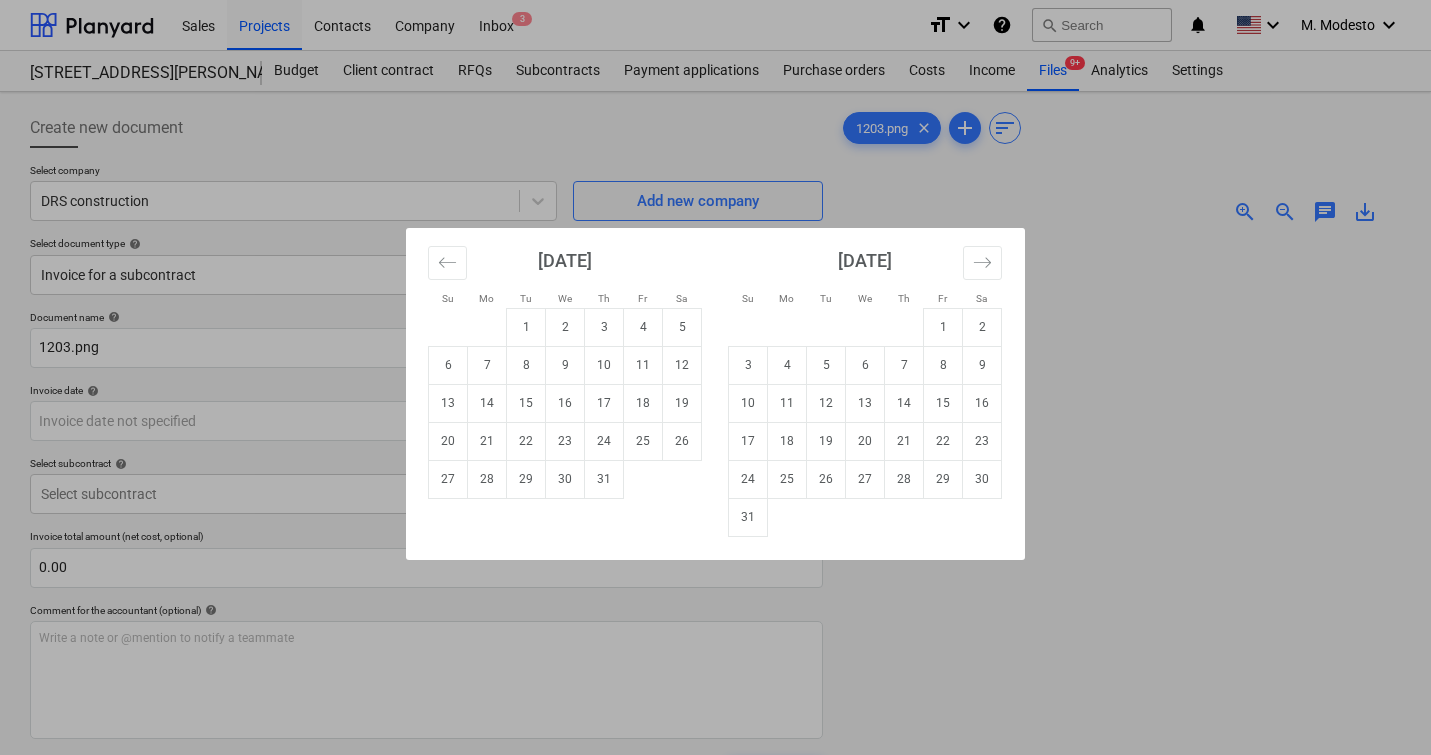 click 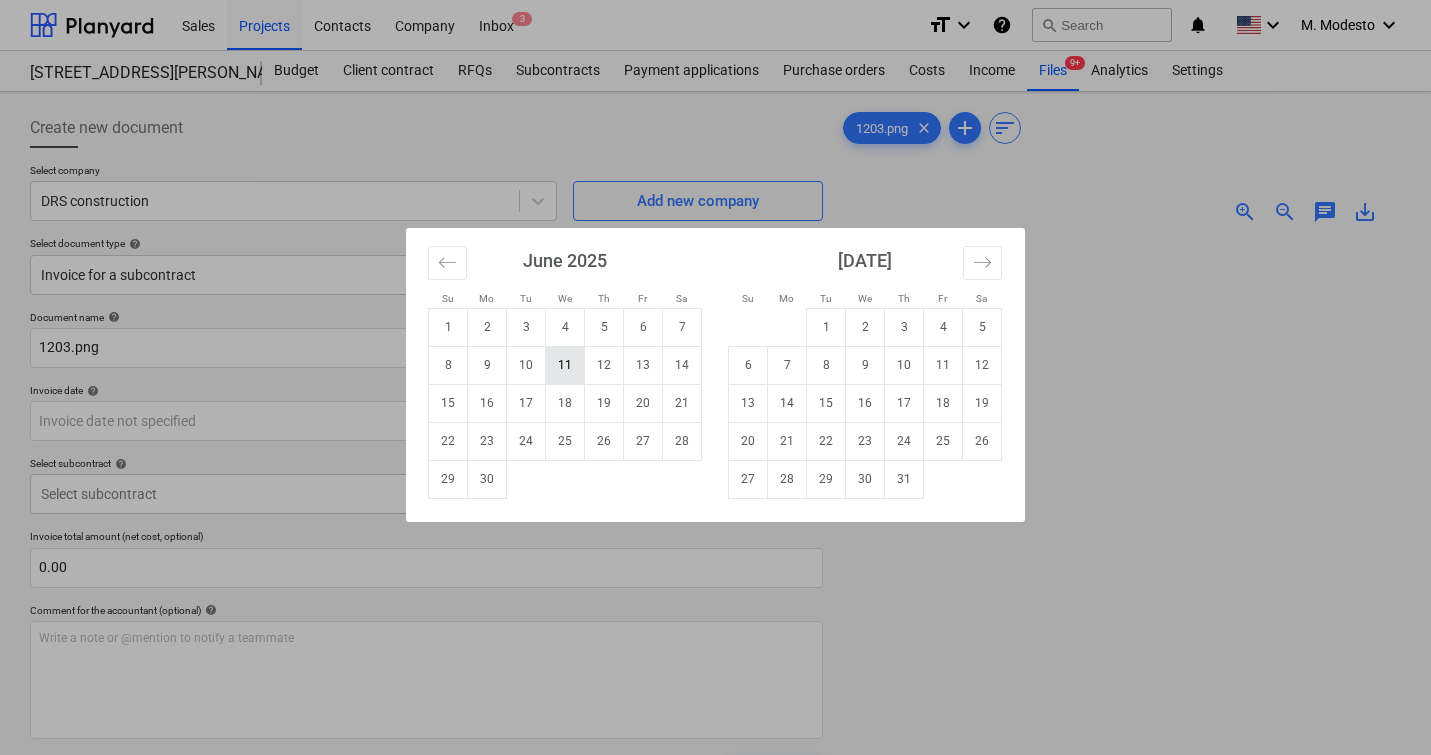 click on "11" at bounding box center (565, 365) 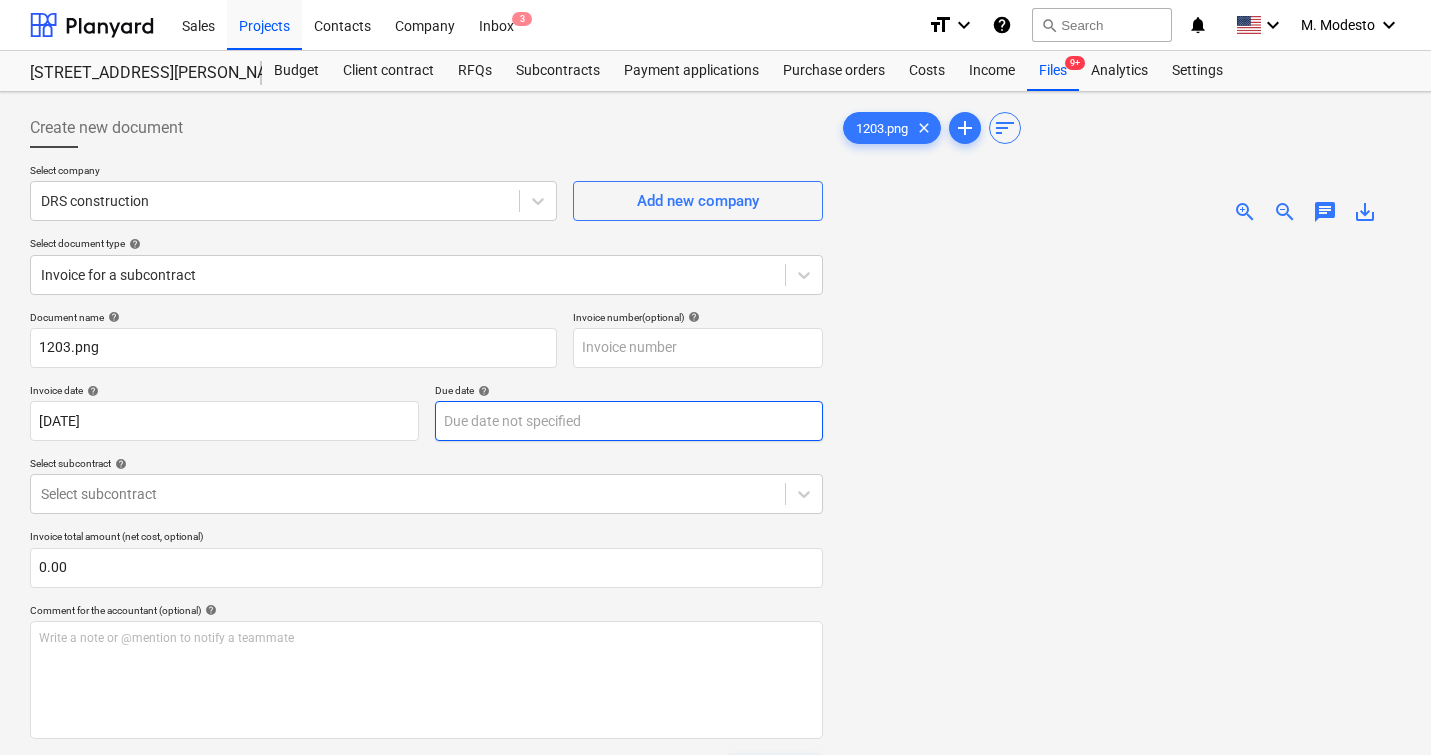 click on "Sales Projects Contacts Company Inbox 3 format_size keyboard_arrow_down help search Search notifications 0 keyboard_arrow_down M. Modesto keyboard_arrow_down [STREET_ADDRESS][PERSON_NAME][PERSON_NAME] Budget Client contract RFQs Subcontracts Payment applications Purchase orders Costs Income Files 9+ Analytics Settings Create new document Select company DRS construction   Add new company Select document type help Invoice for a subcontract Document name help 1203.png Invoice number  (optional) help Invoice date help [DATE] 11.06.2025 Press the down arrow key to interact with the calendar and
select a date. Press the question mark key to get the keyboard shortcuts for changing dates. Due date help Press the down arrow key to interact with the calendar and
select a date. Press the question mark key to get the keyboard shortcuts for changing dates. Select subcontract help Select subcontract Invoice total amount (net cost, optional) 0.00 Comment for the accountant (optional) help ﻿ Clear Save Submit Total 0" at bounding box center [715, 377] 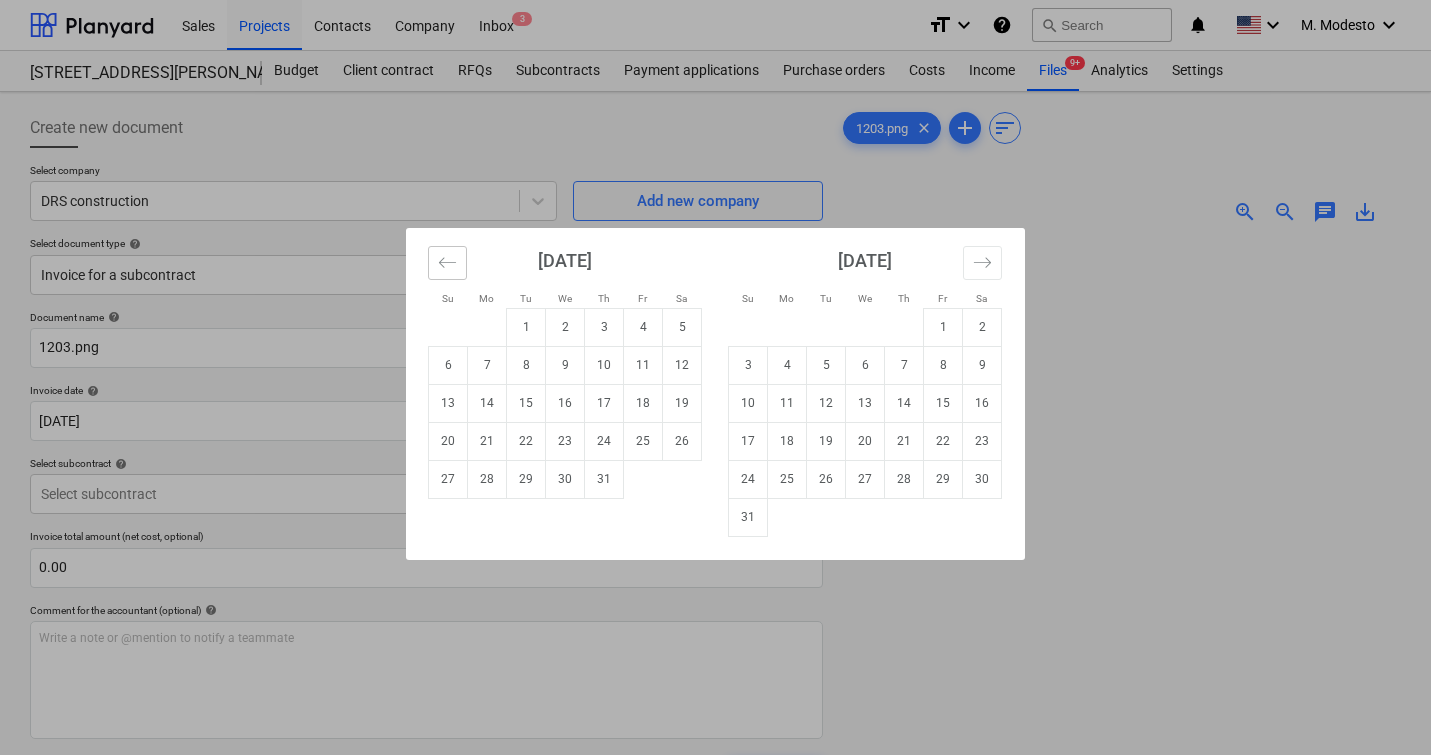 click 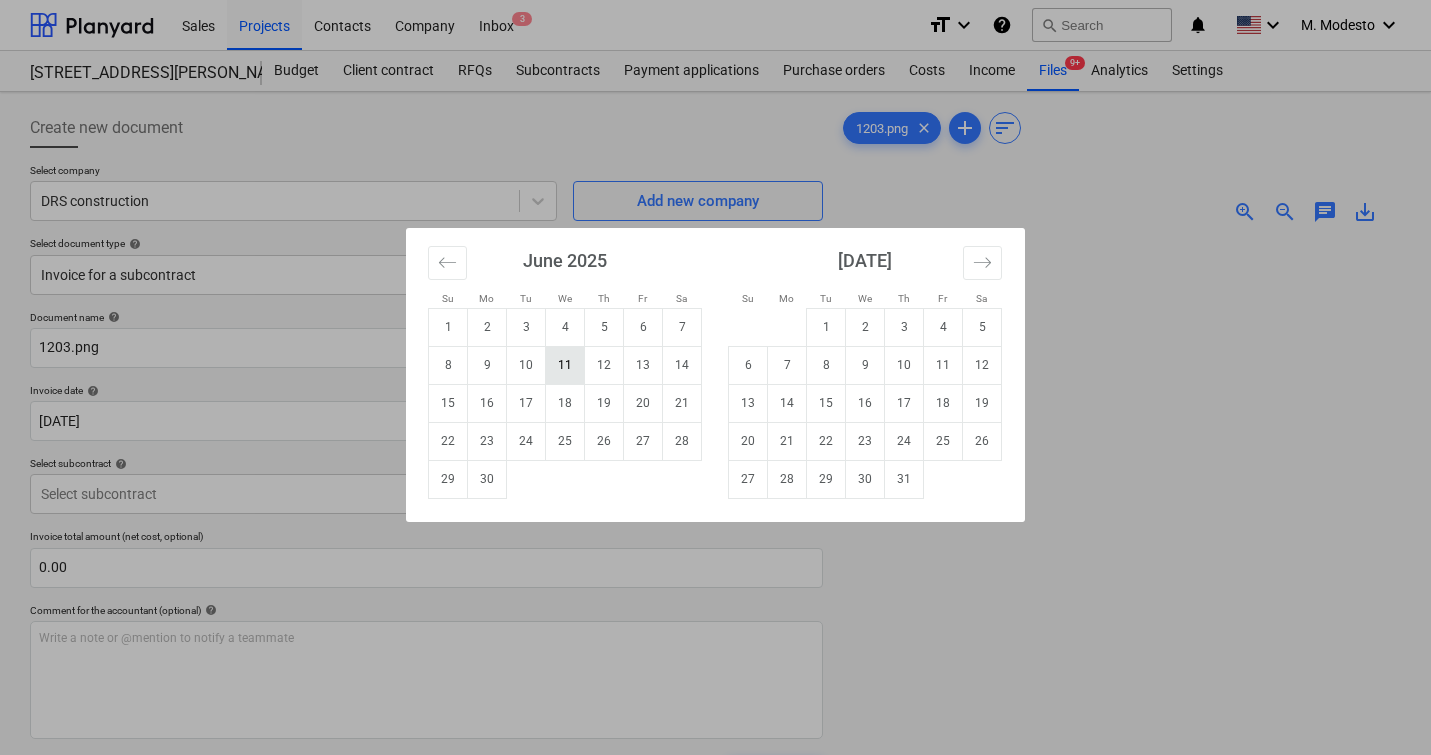 click on "11" at bounding box center (565, 365) 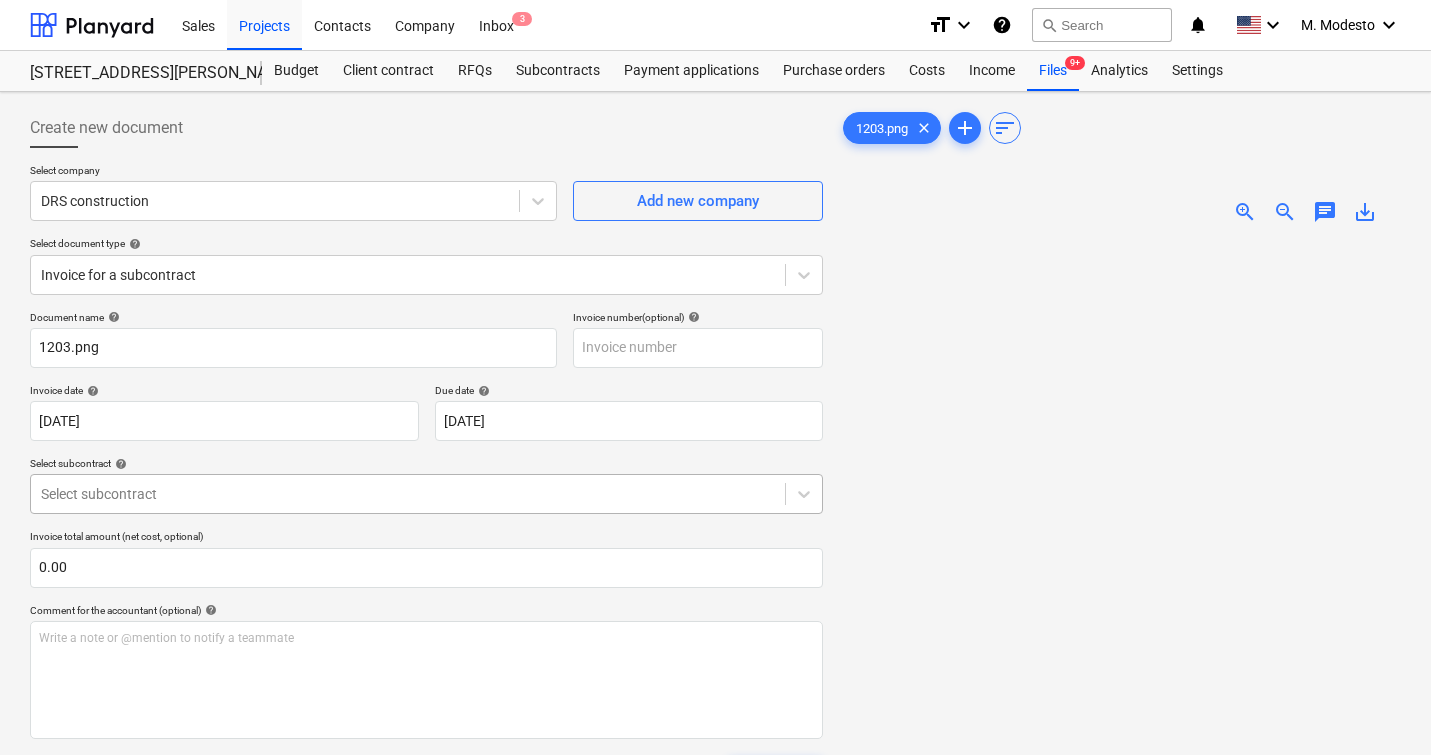 click on "Select subcontract" at bounding box center (408, 494) 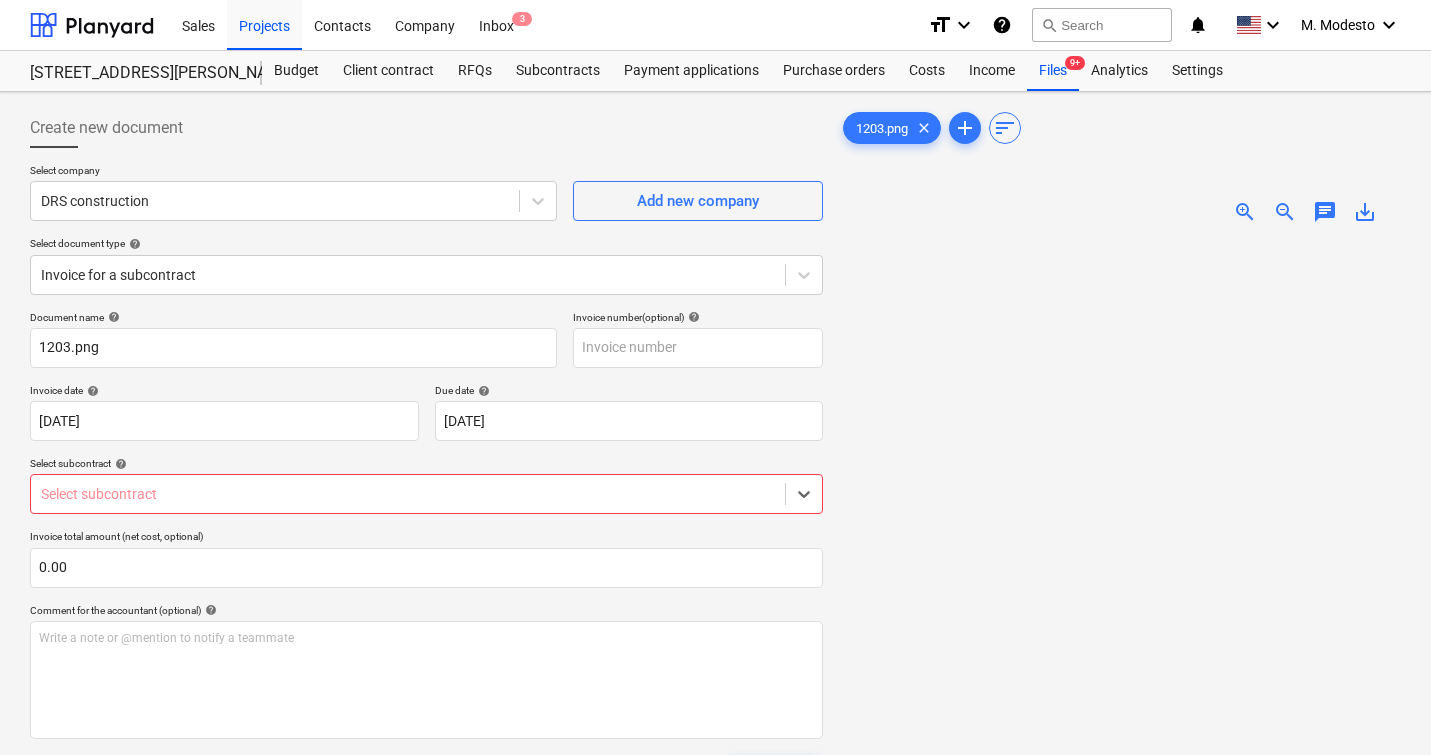 click on "Select subcontract" at bounding box center [426, 494] 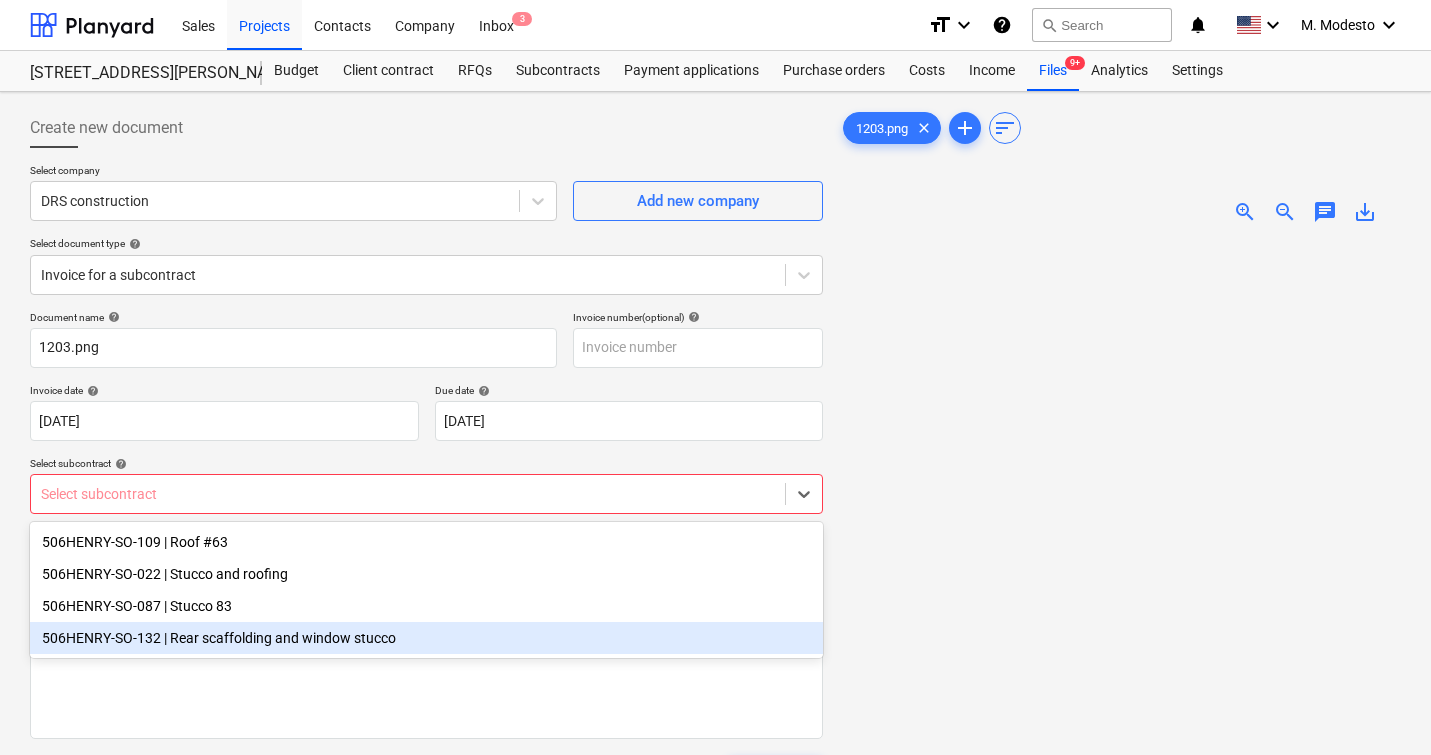 click on "506HENRY-SO-132 | Rear scaffolding and window stucco" at bounding box center (426, 638) 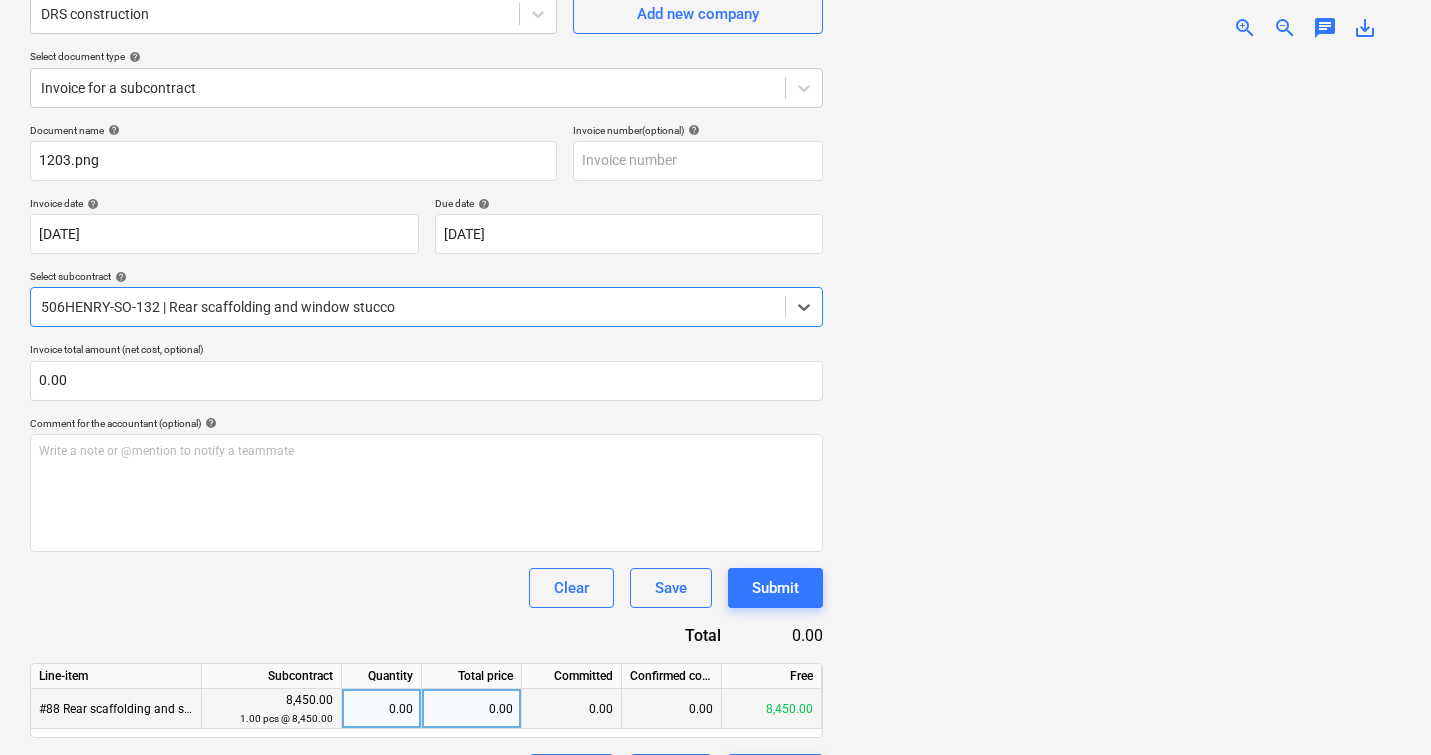 scroll, scrollTop: 242, scrollLeft: 0, axis: vertical 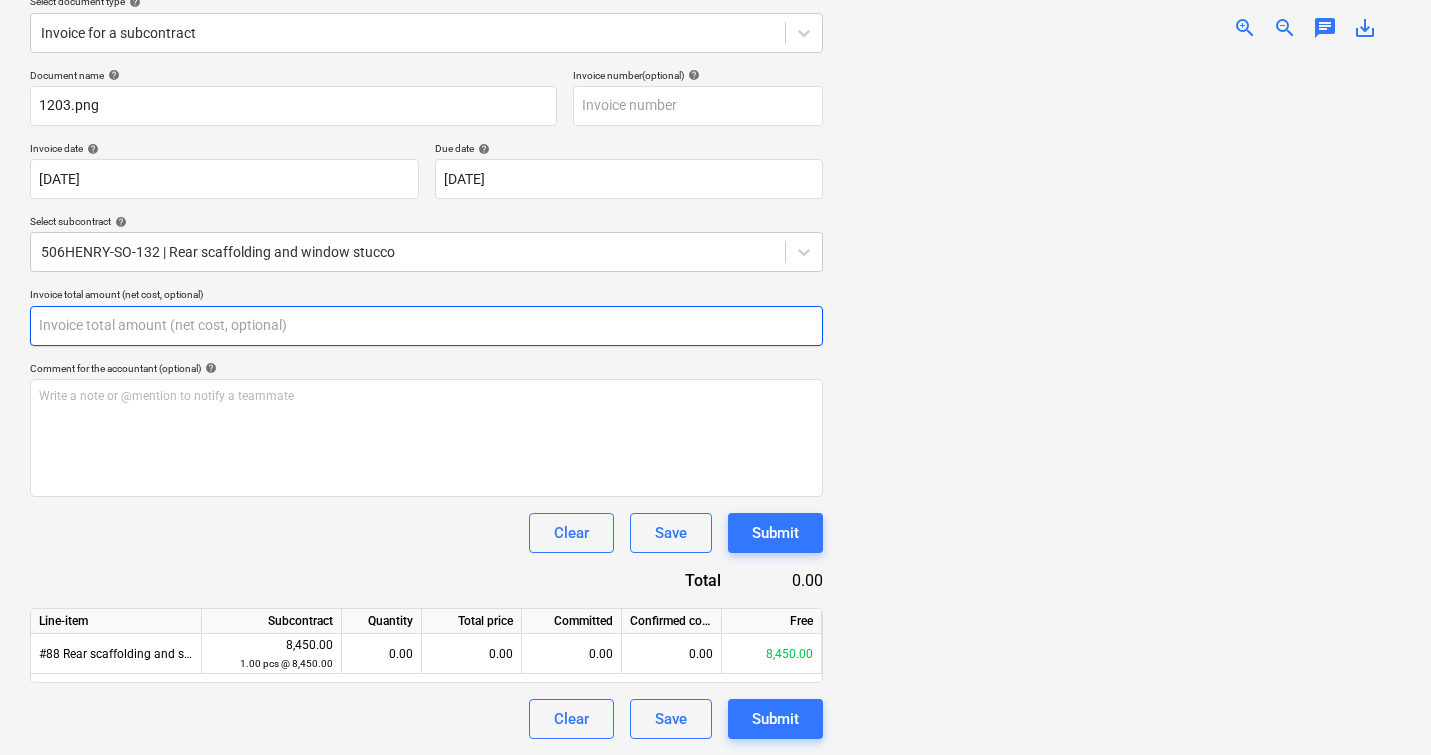 click at bounding box center [426, 326] 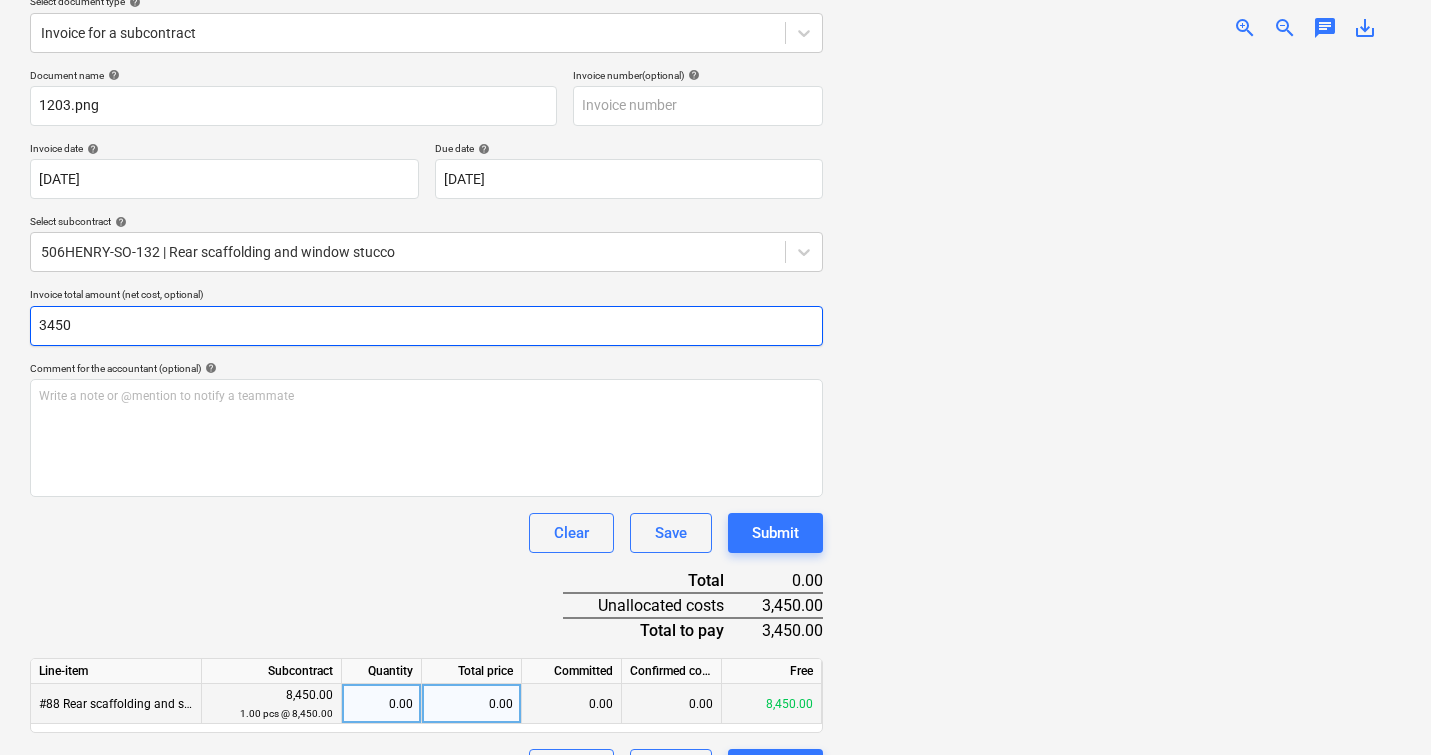 type on "3450" 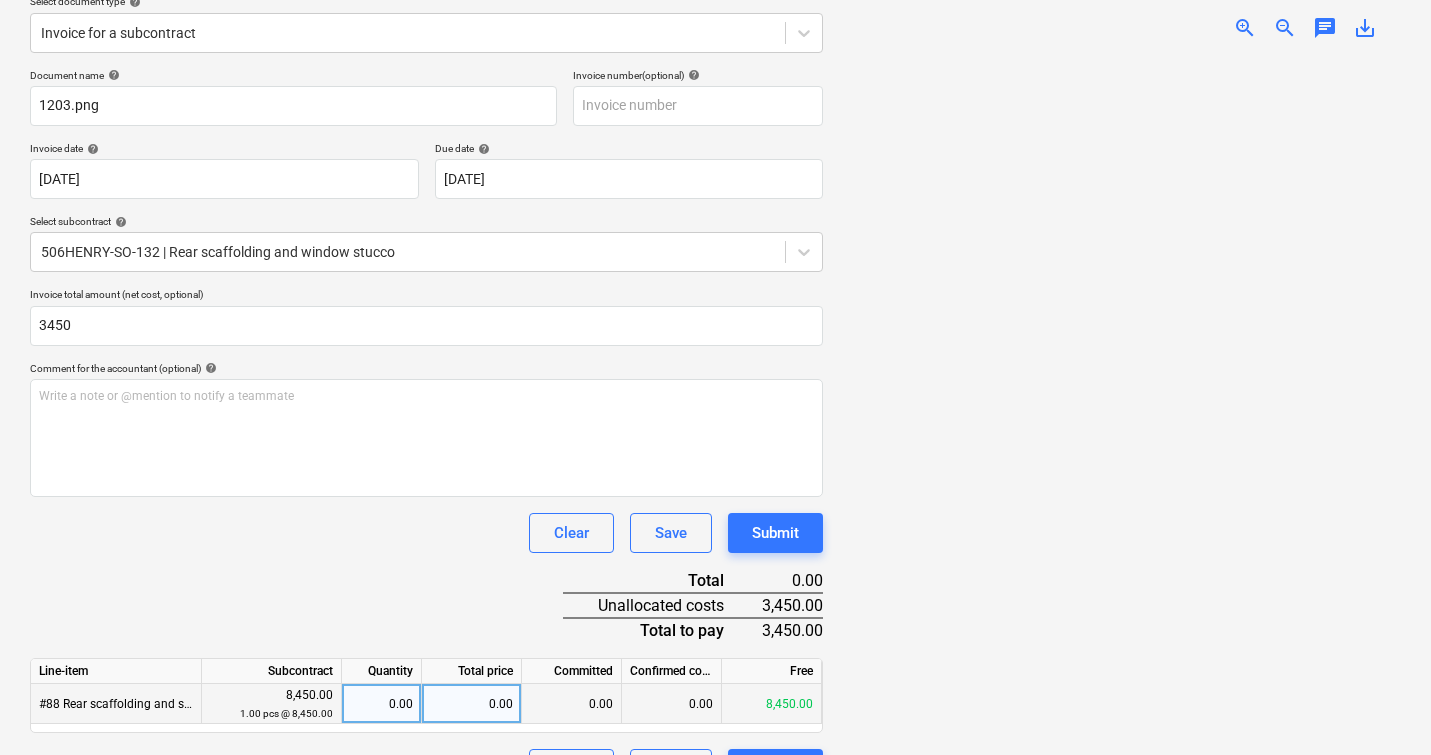 click on "0.00" at bounding box center (472, 704) 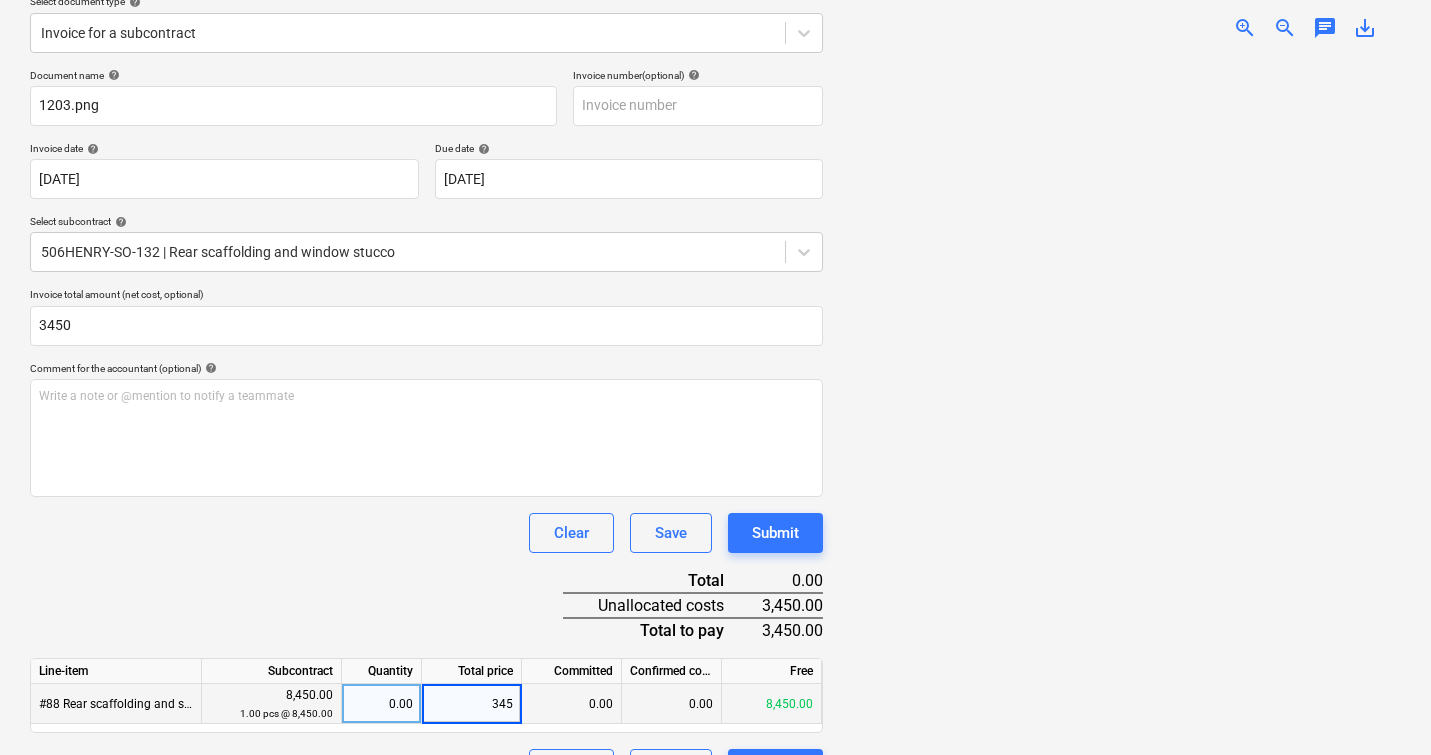 type on "3450" 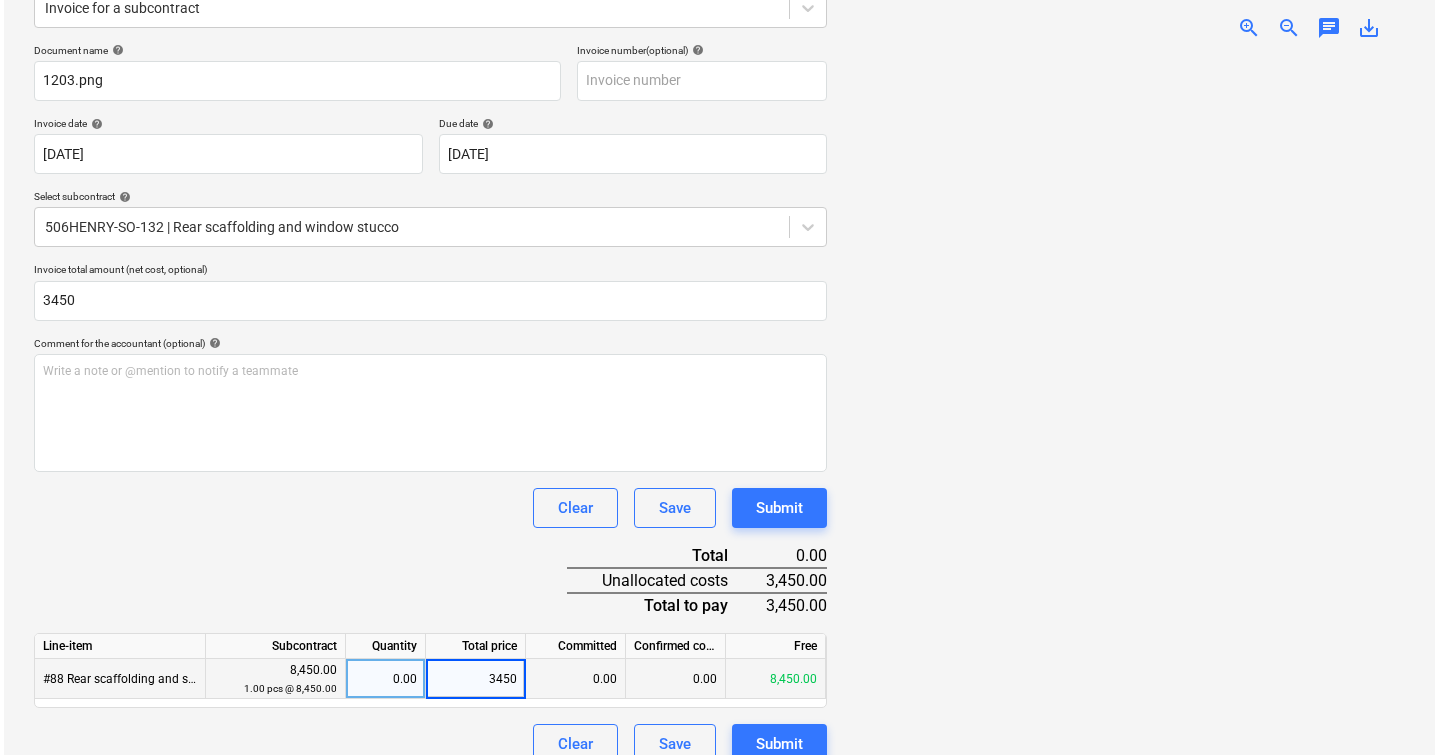 scroll, scrollTop: 292, scrollLeft: 0, axis: vertical 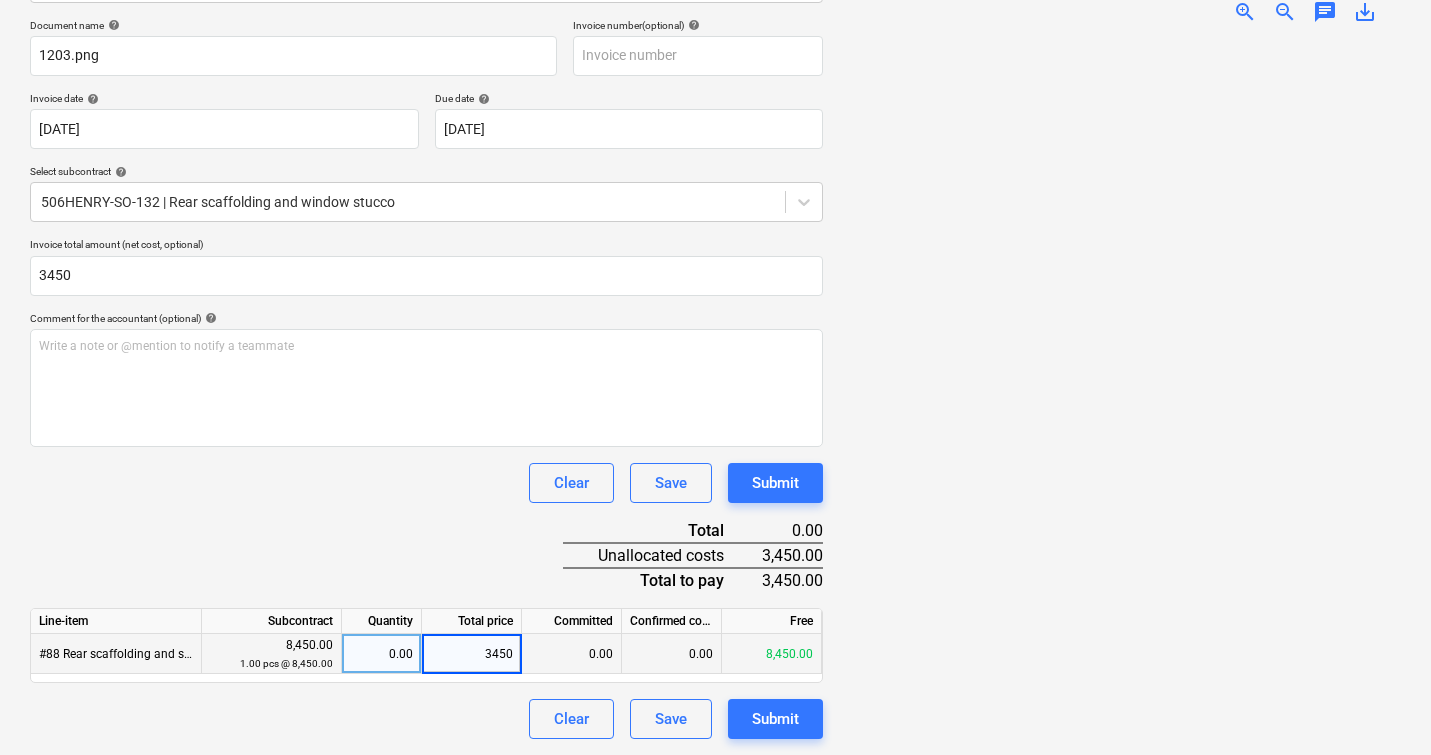 click at bounding box center [1120, 389] 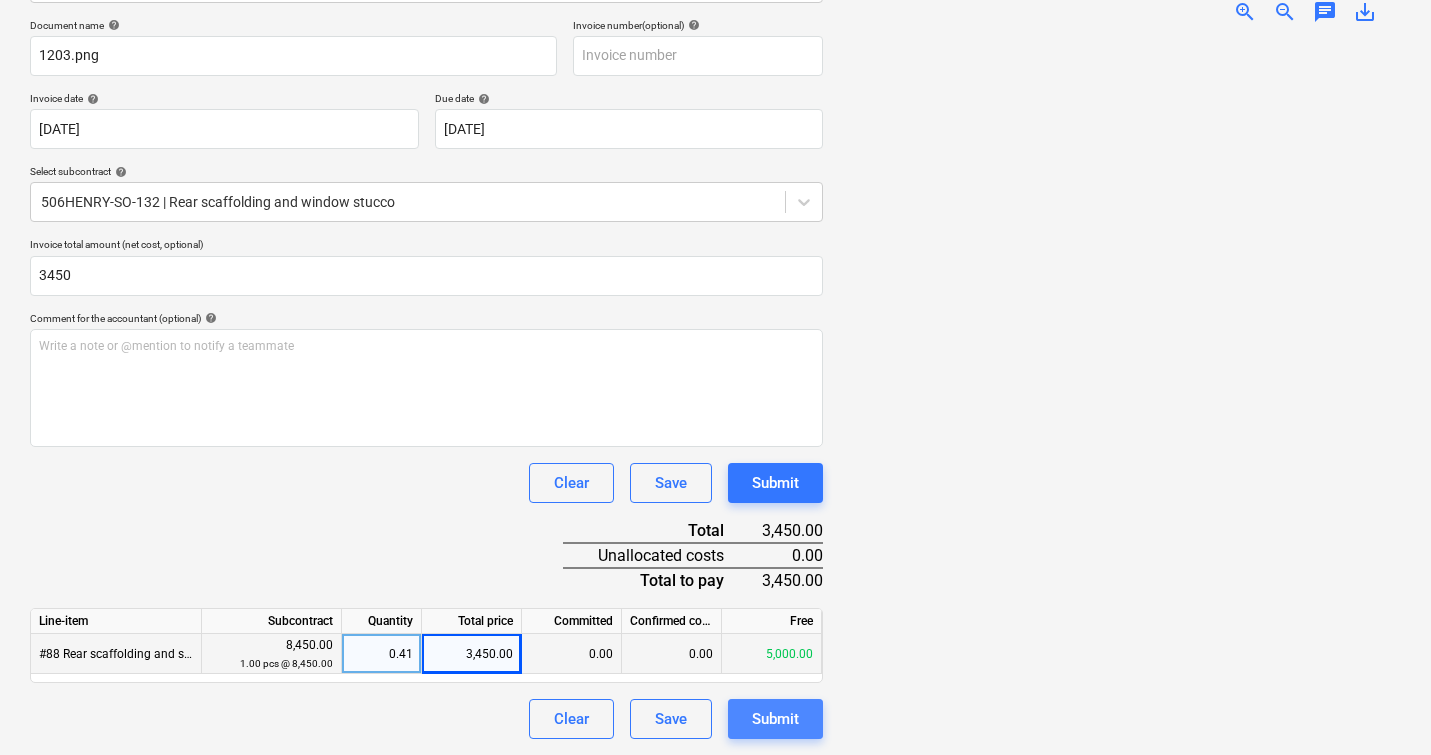 click on "Submit" at bounding box center [775, 719] 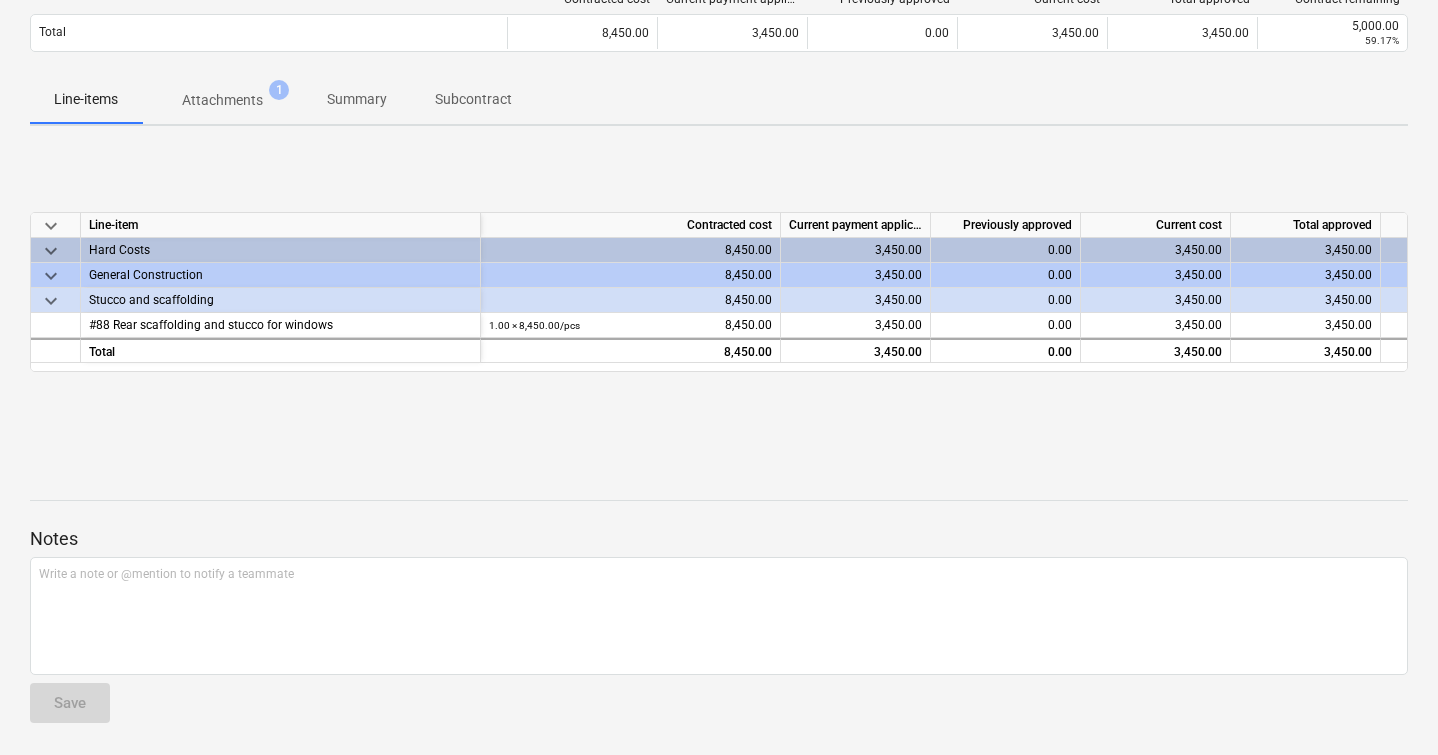 scroll, scrollTop: 0, scrollLeft: 0, axis: both 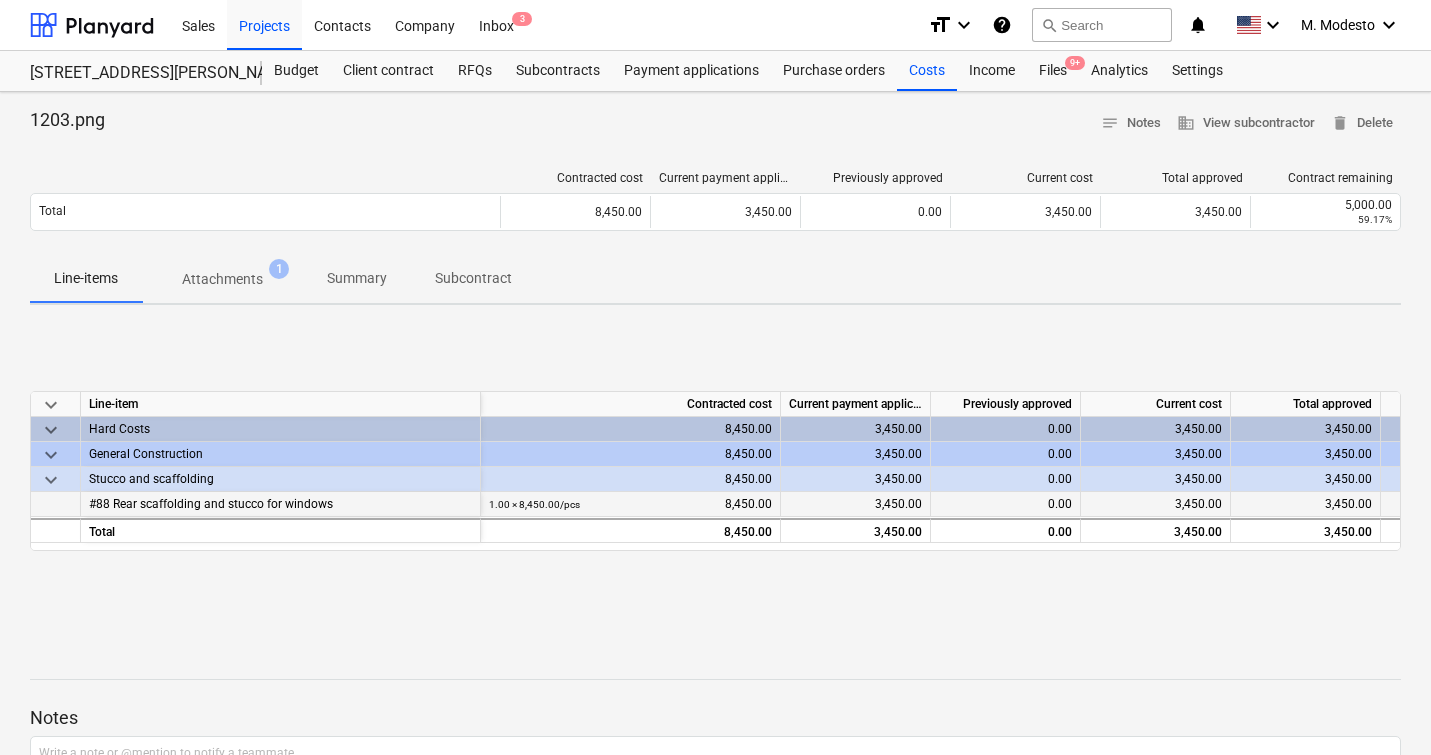 click on "1.00   ×   8,450.00 / pcs 8,450.00" at bounding box center (630, 504) 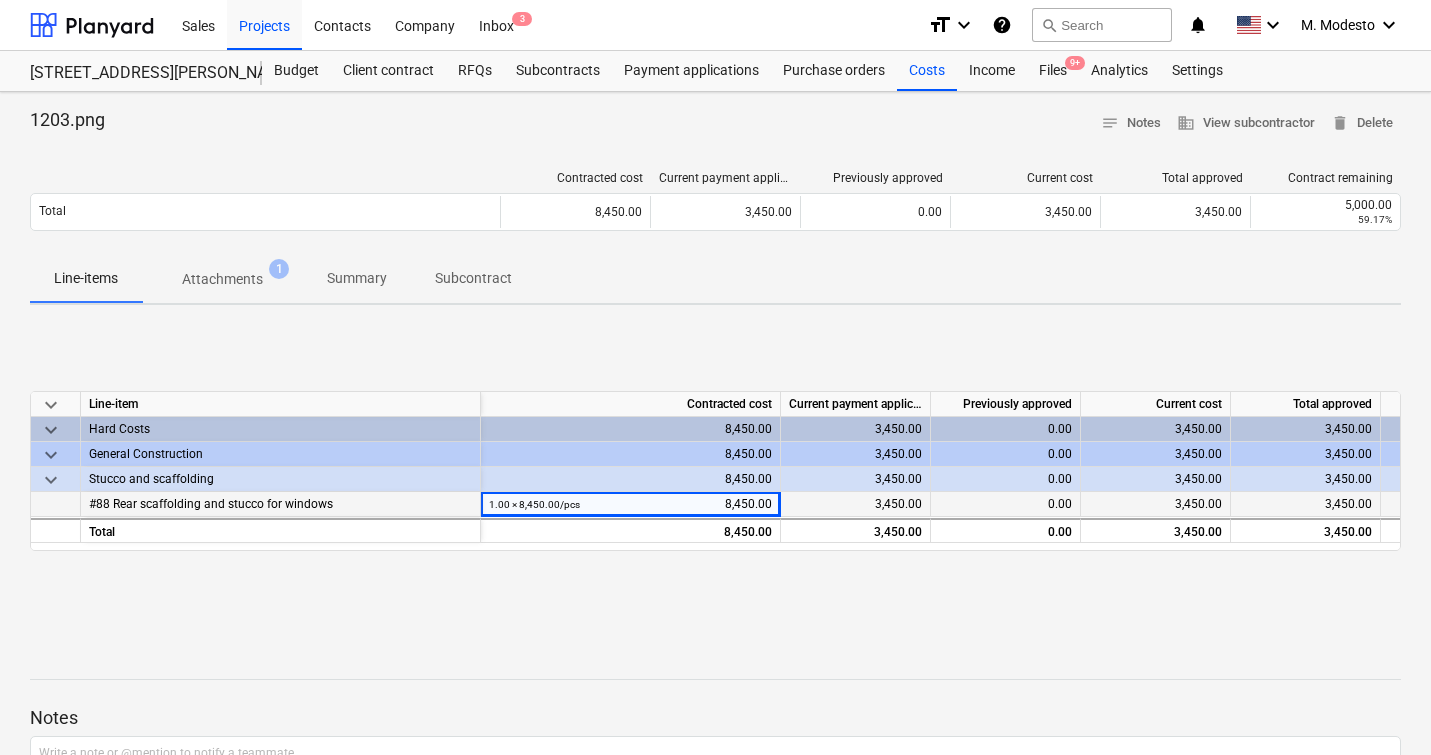 click on "1.00   ×   8,450.00 / pcs 8,450.00" at bounding box center [630, 504] 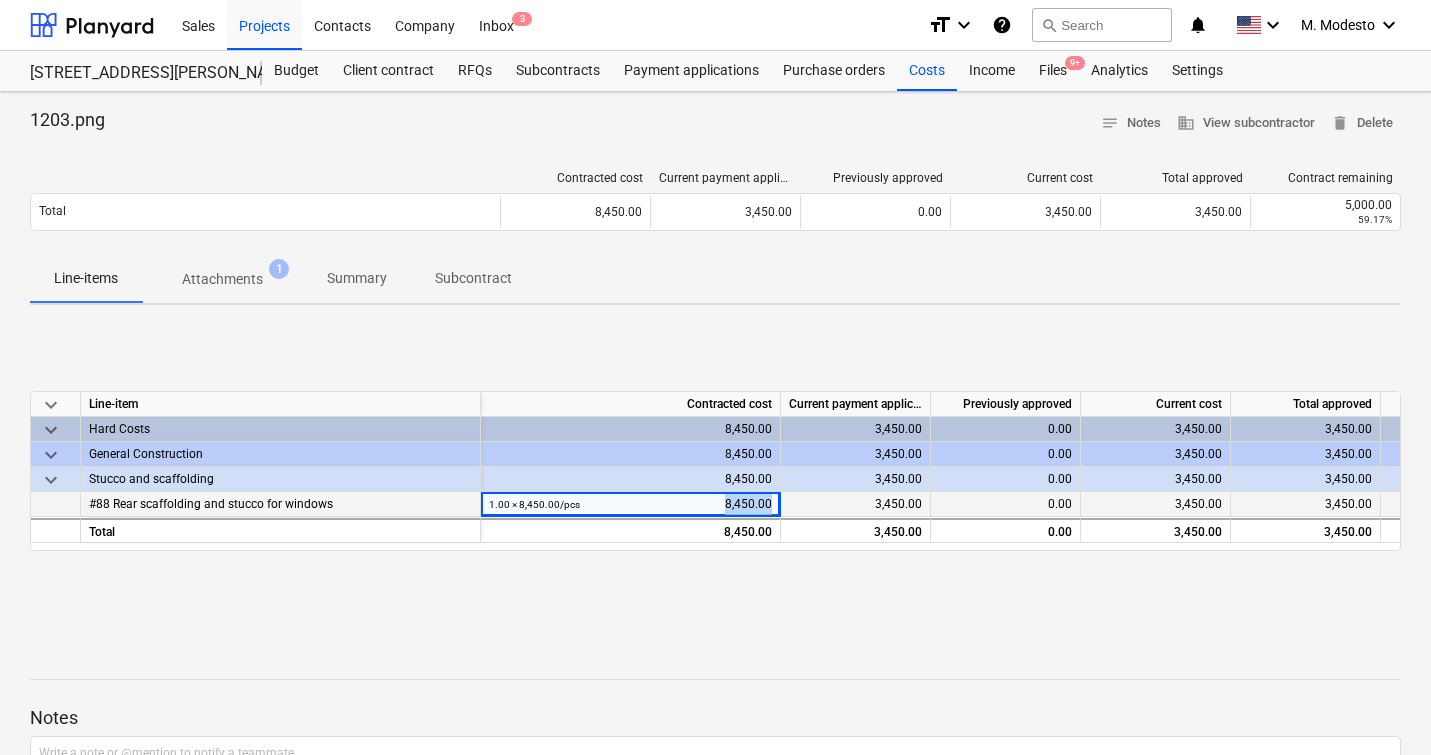 click on "1.00   ×   8,450.00 / pcs 8,450.00" at bounding box center (630, 504) 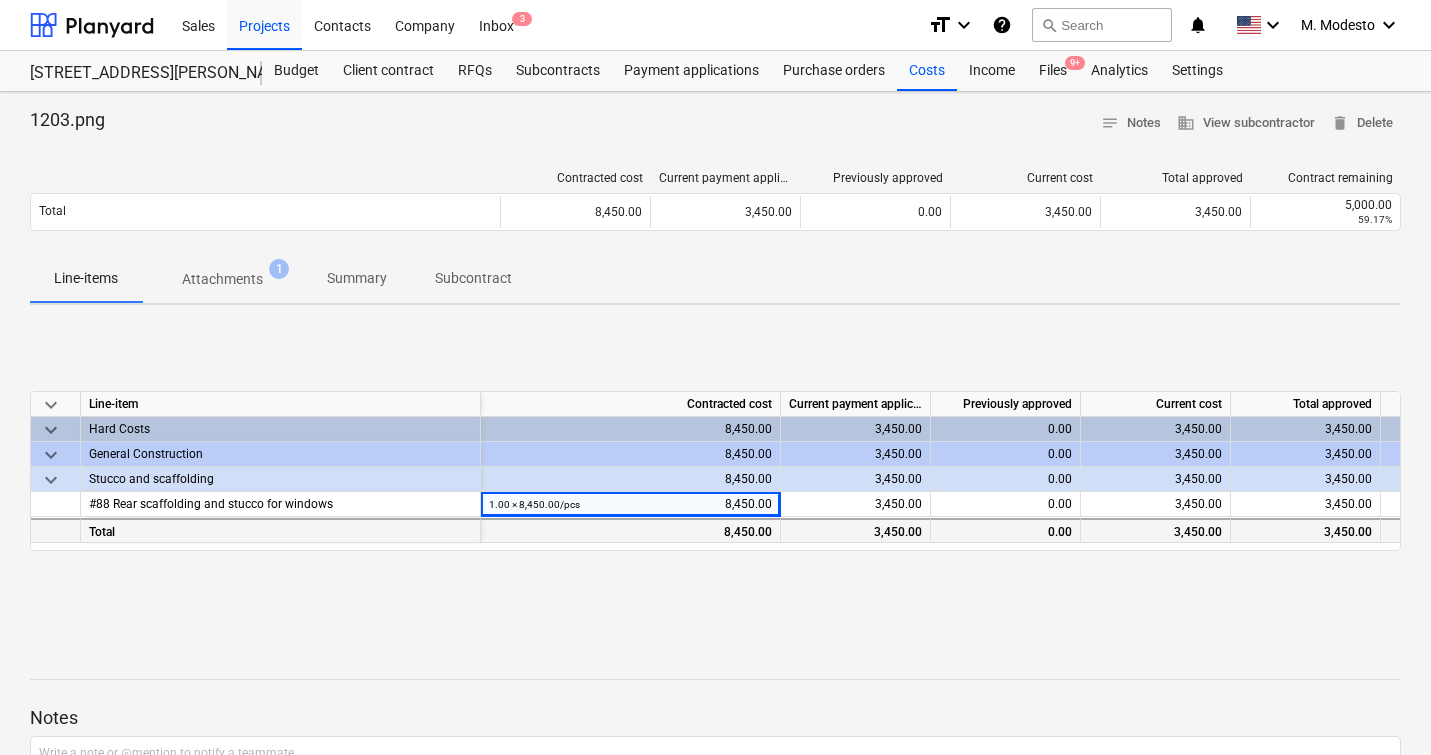 click on "8,450.00" at bounding box center (631, 530) 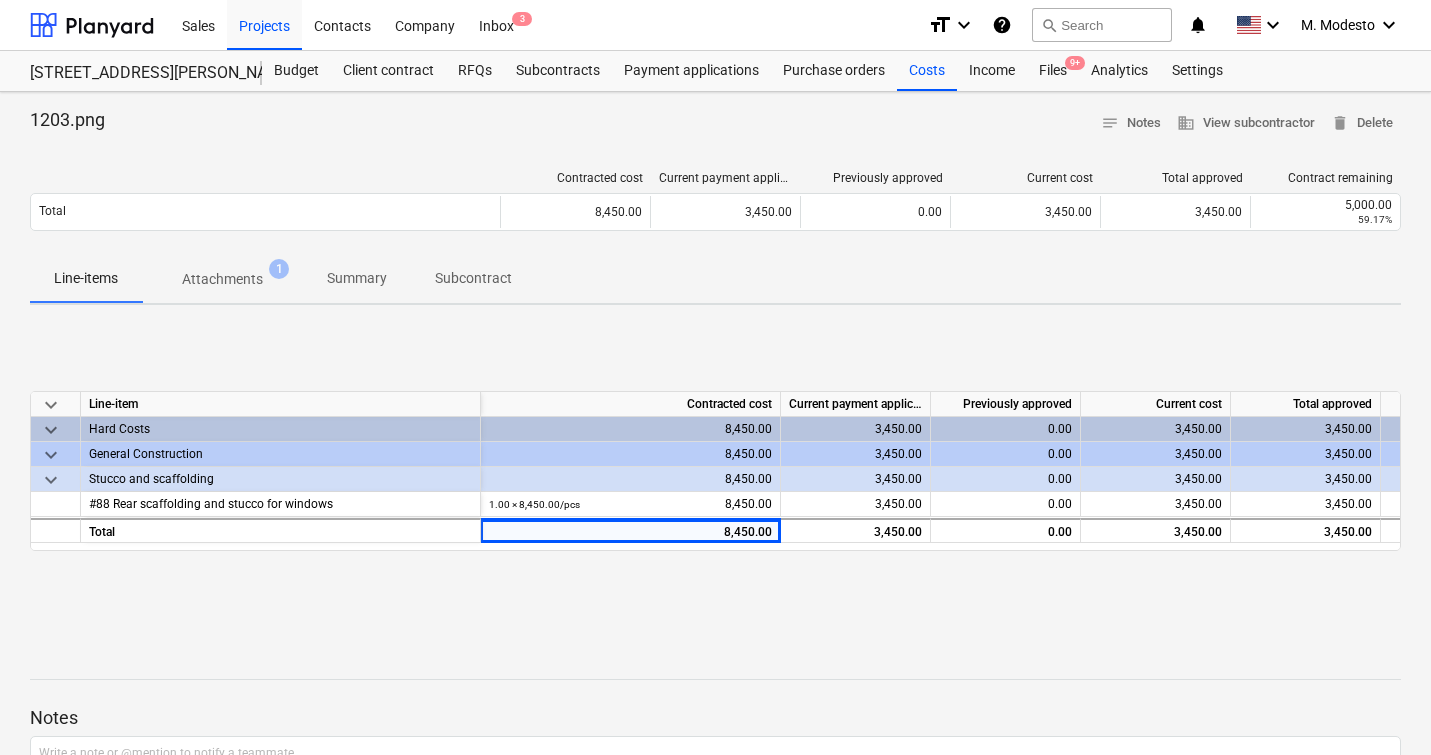 click on "Line-items" at bounding box center (86, 278) 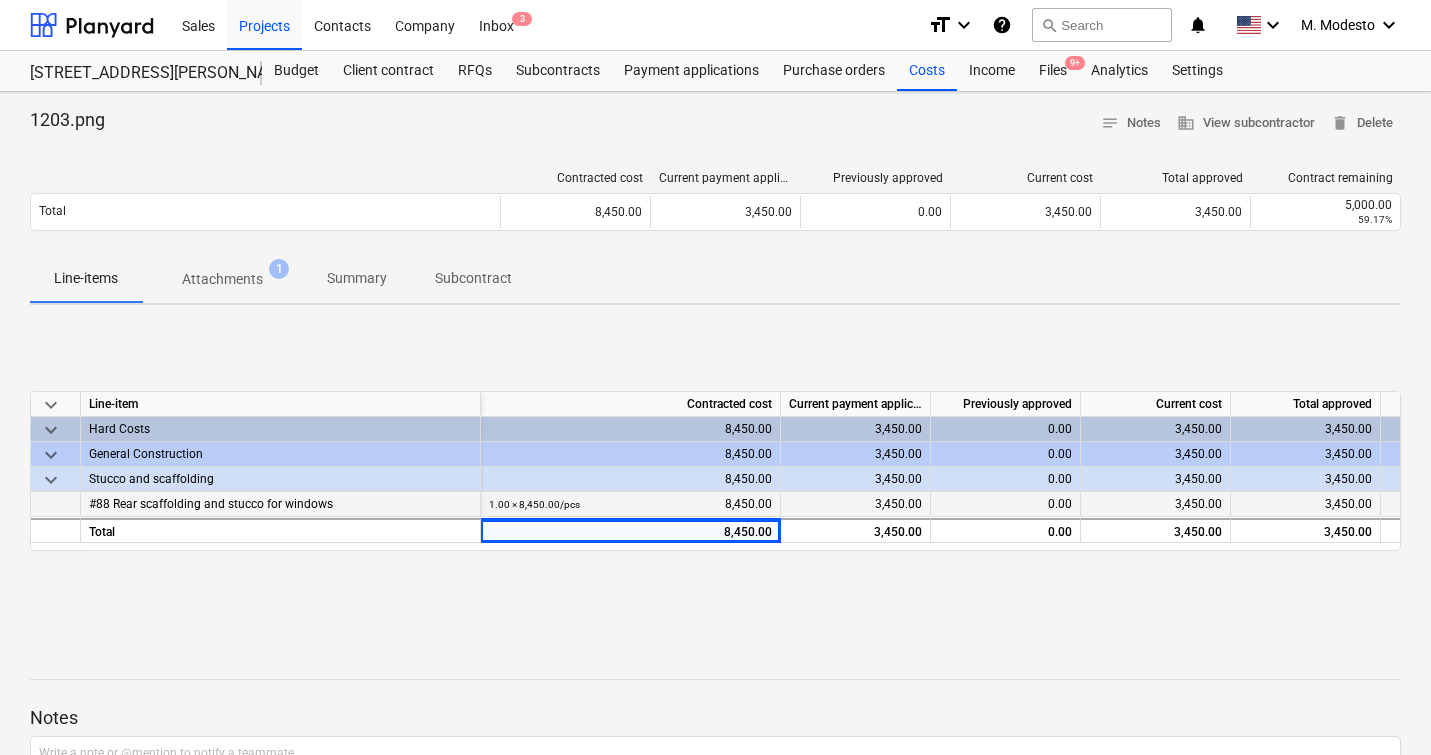 click on "#88 Rear scaffolding and stucco for windows" at bounding box center [211, 504] 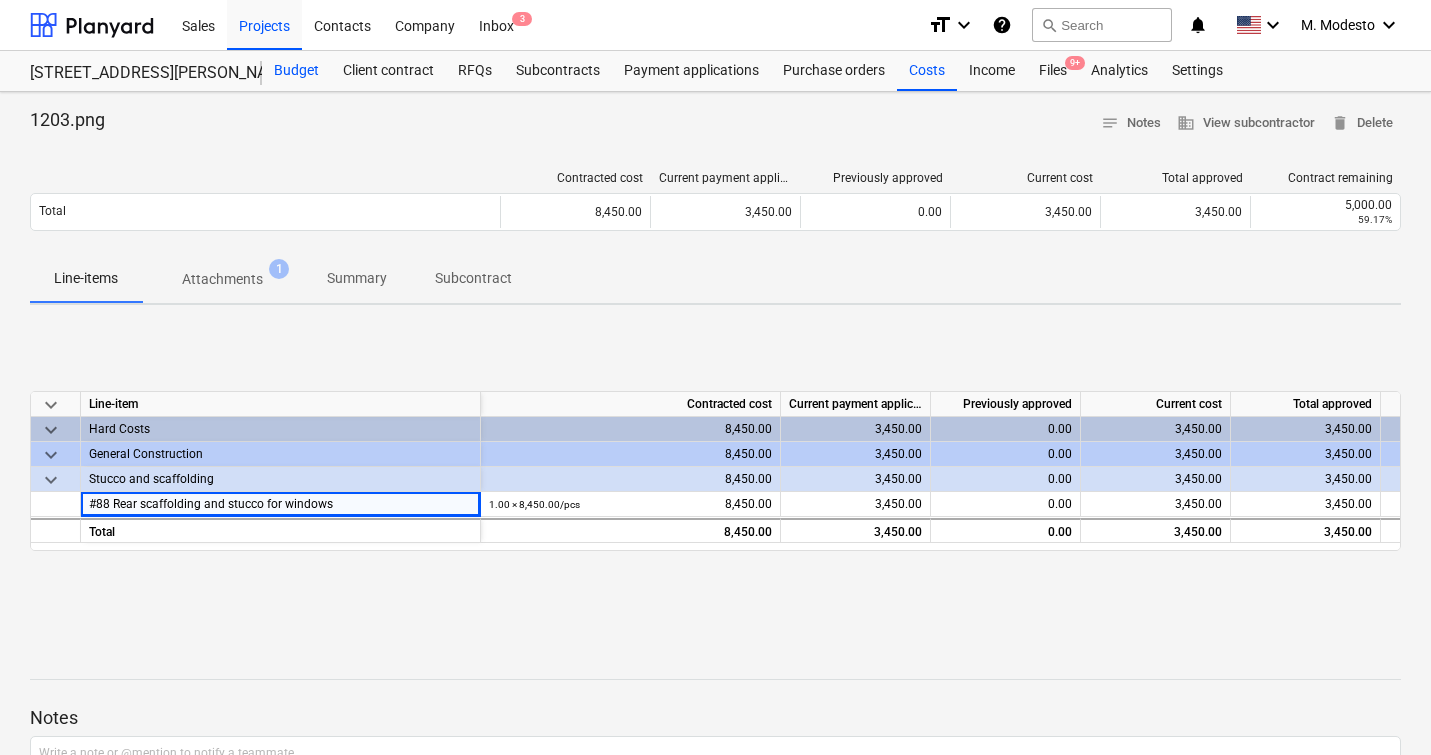 click on "Budget" at bounding box center [296, 71] 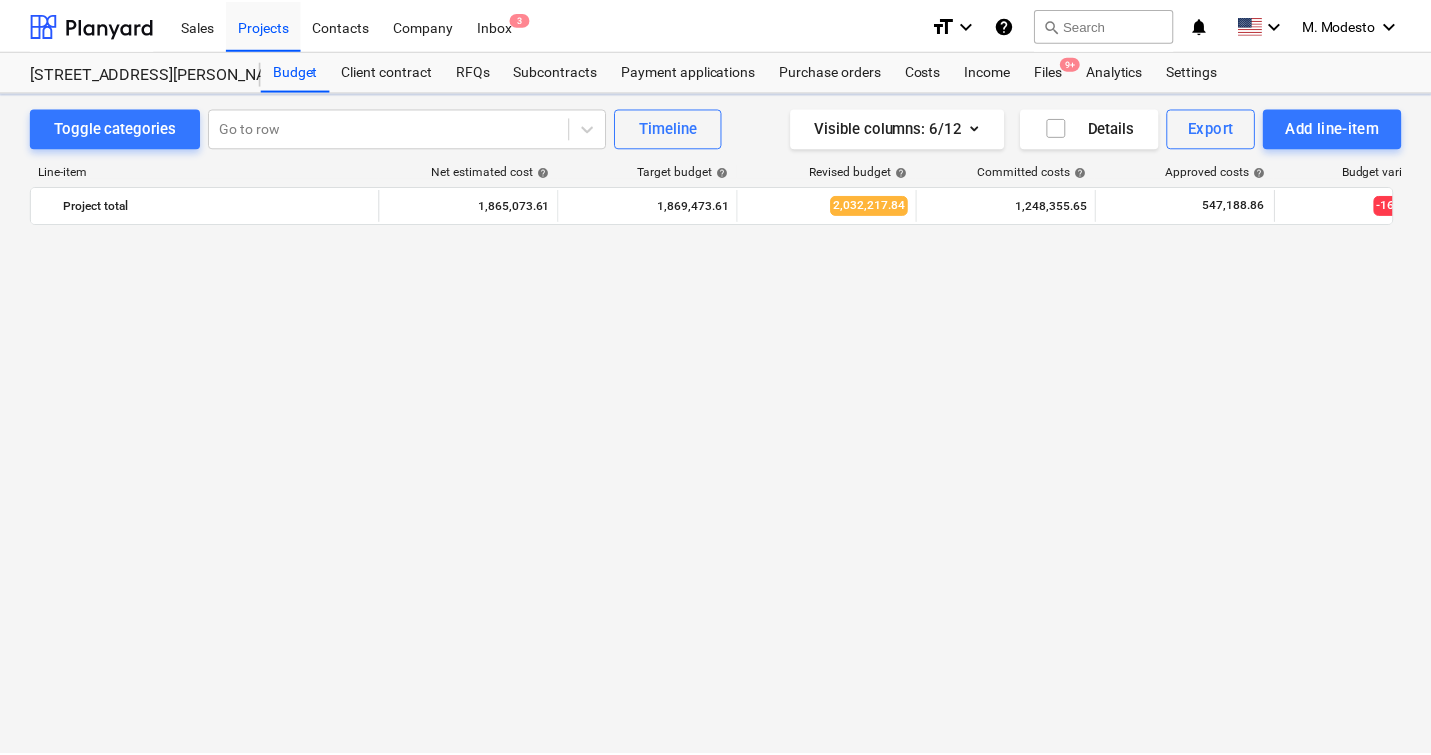 scroll, scrollTop: 2240, scrollLeft: 0, axis: vertical 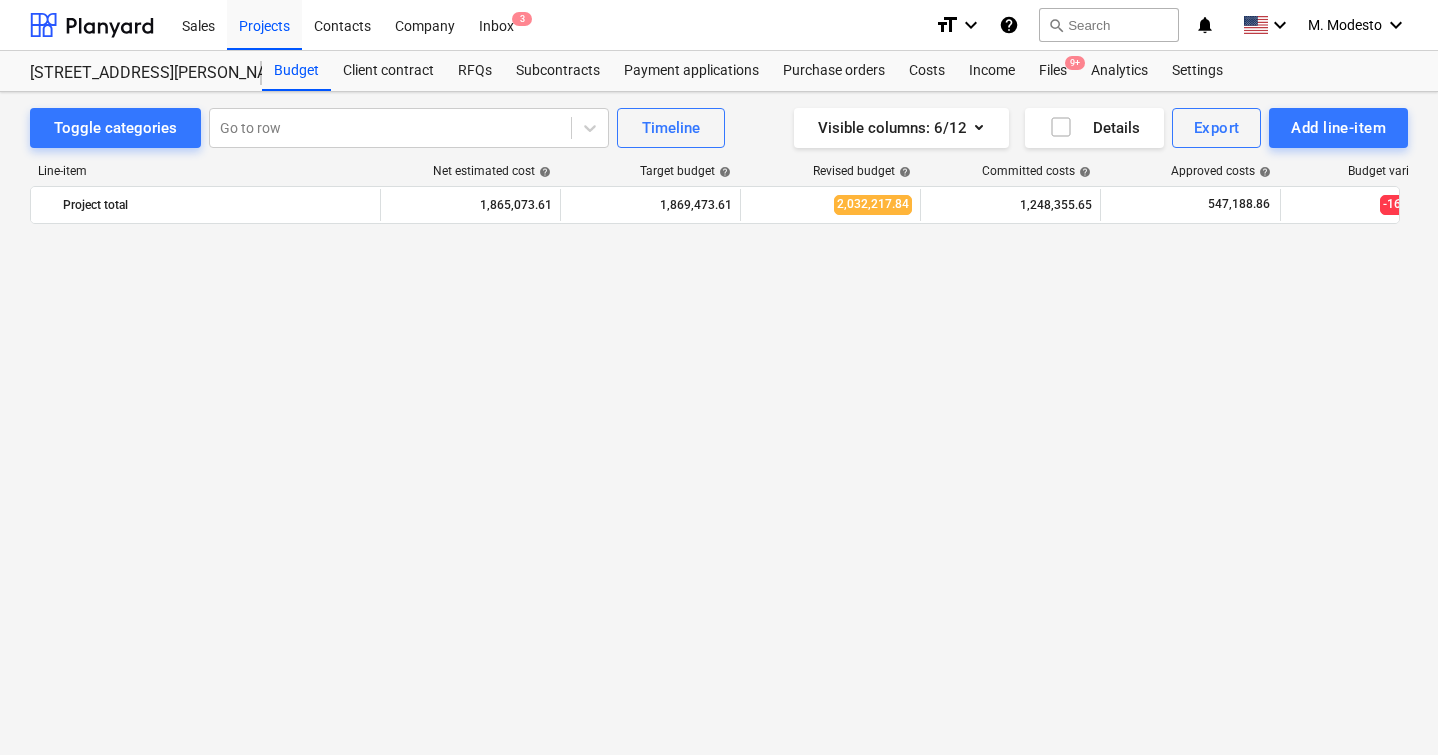 click on "#88 Rear scaffolding and stucco for windows" at bounding box center [233, 2491] 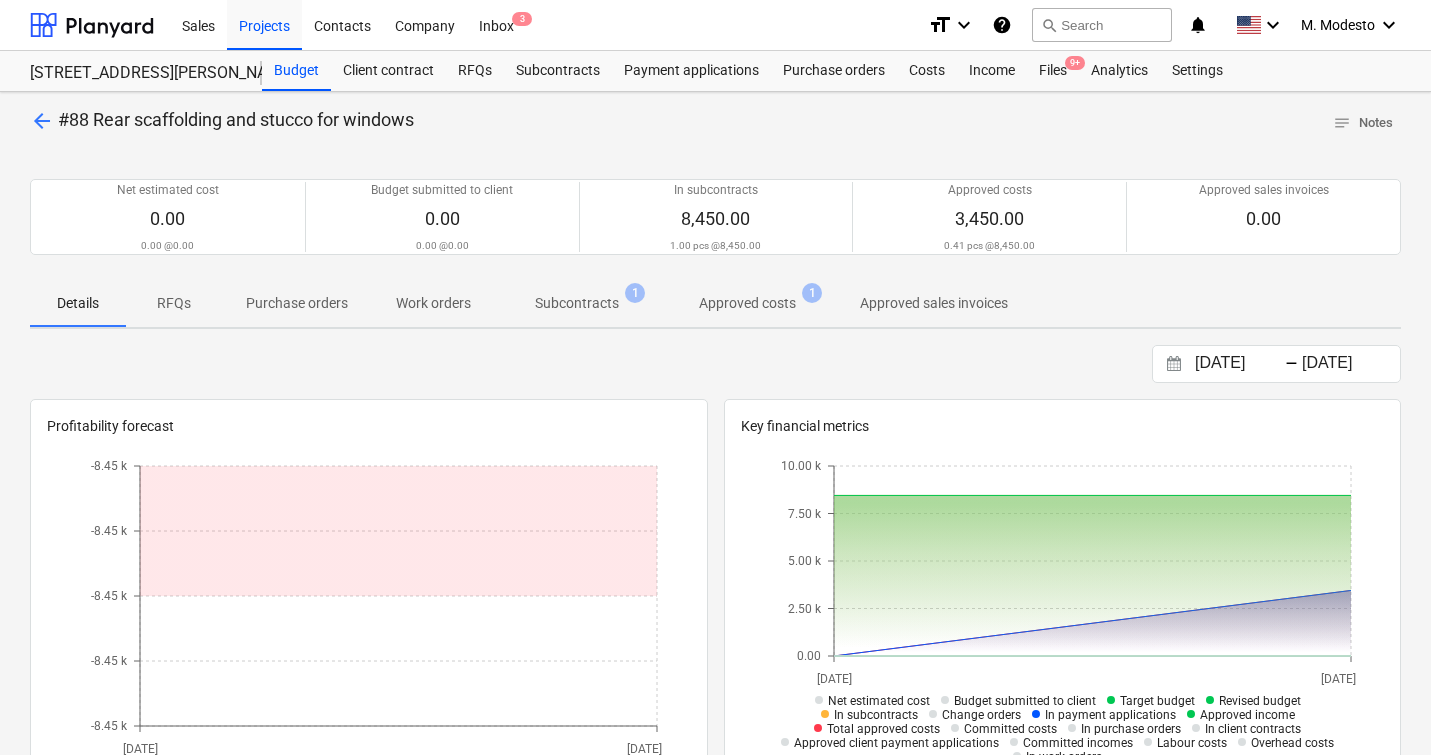 click on "Subcontracts 1" at bounding box center [577, 303] 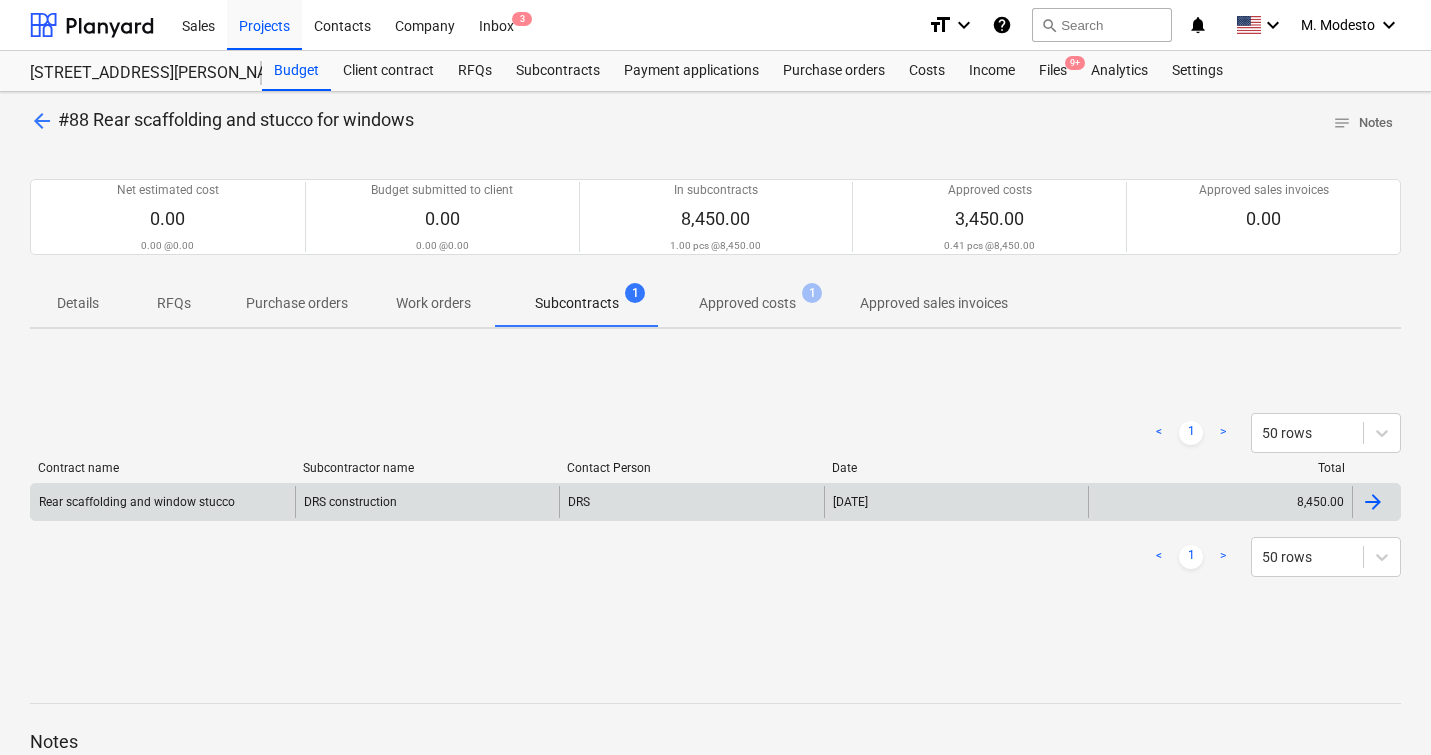 click on "8,450.00" at bounding box center (1220, 502) 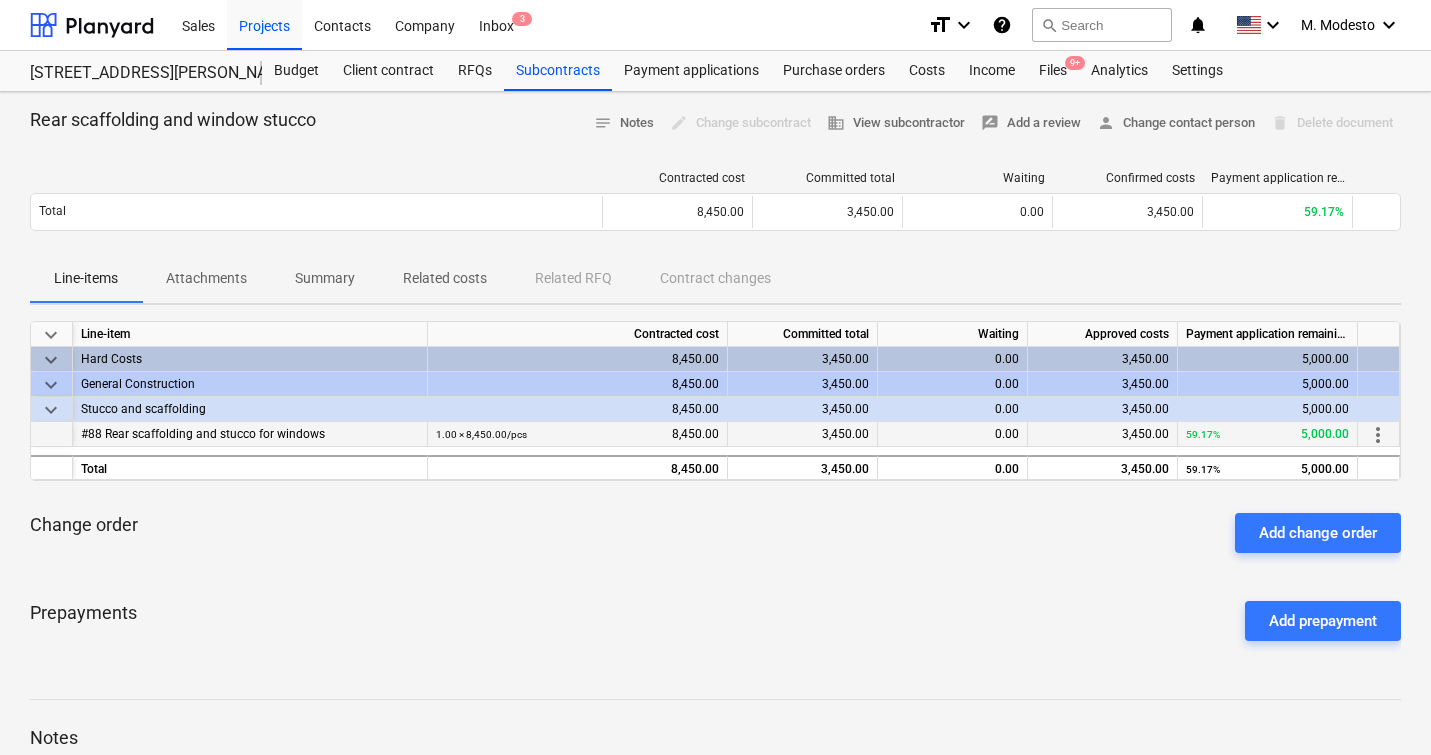 click on "more_vert" at bounding box center (1378, 435) 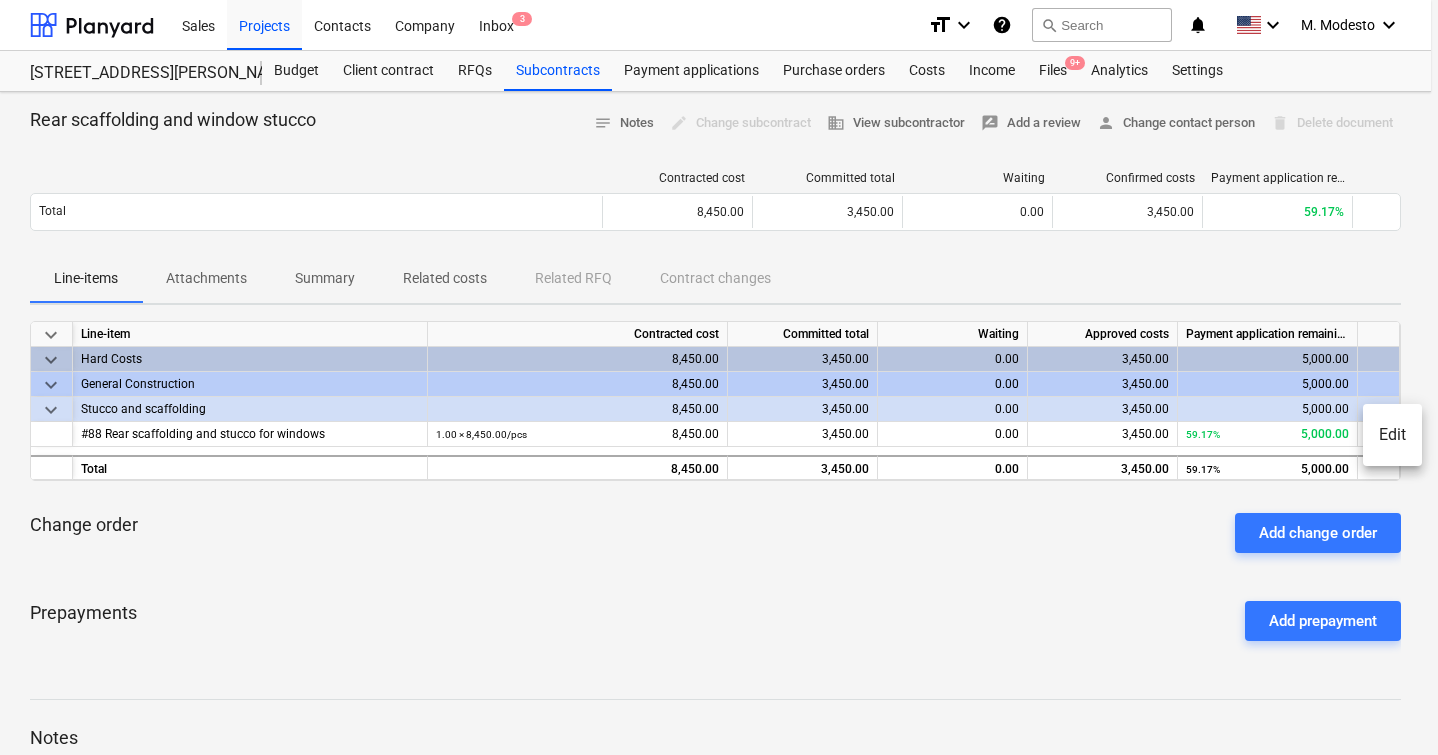 click on "Edit" at bounding box center [1392, 435] 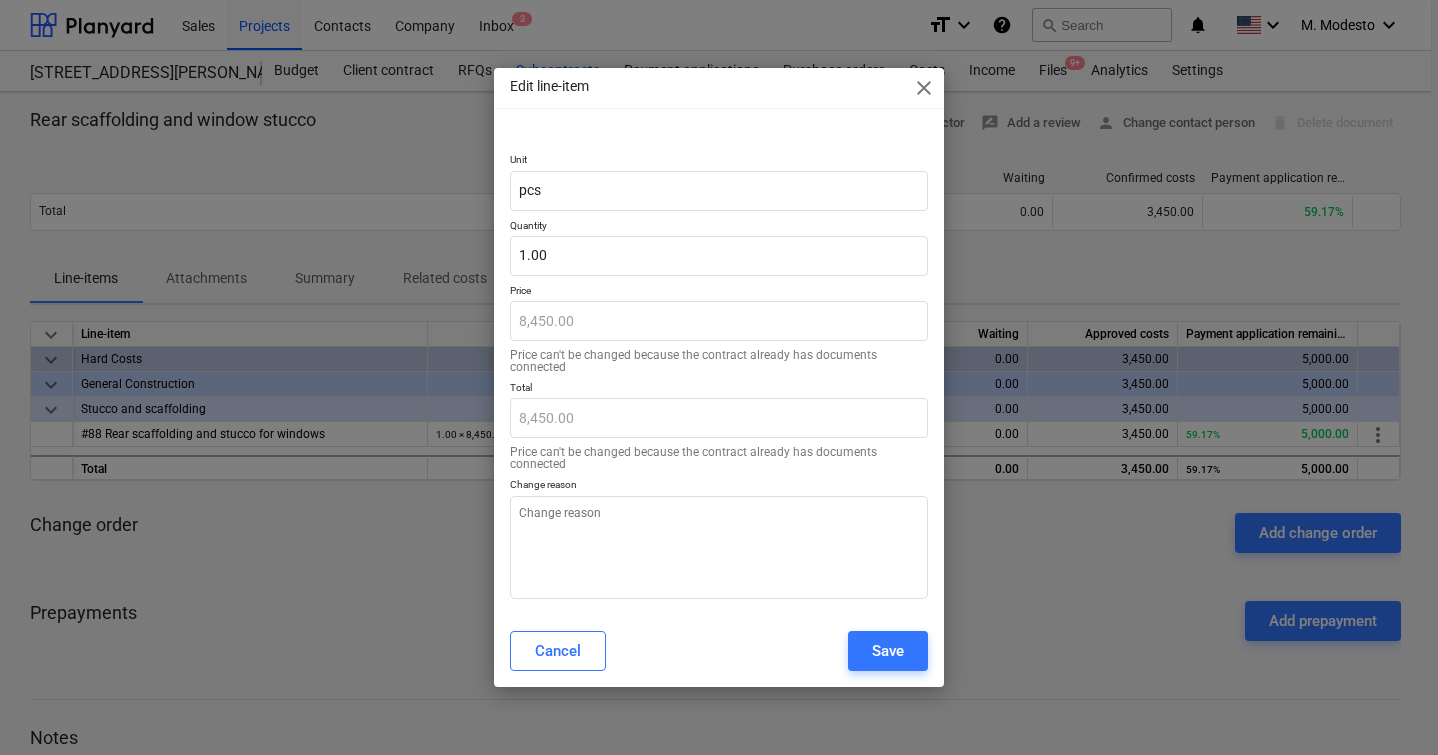 type on "x" 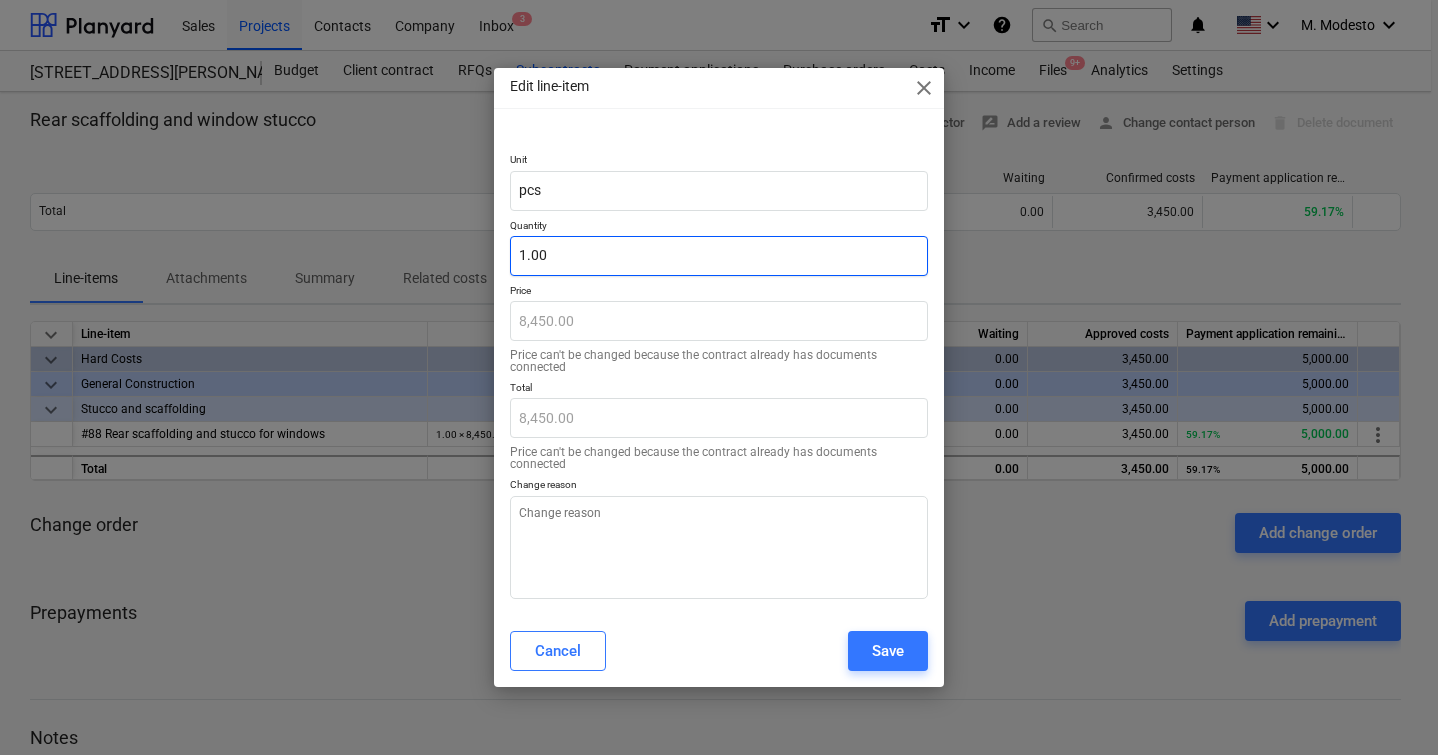 type on "1" 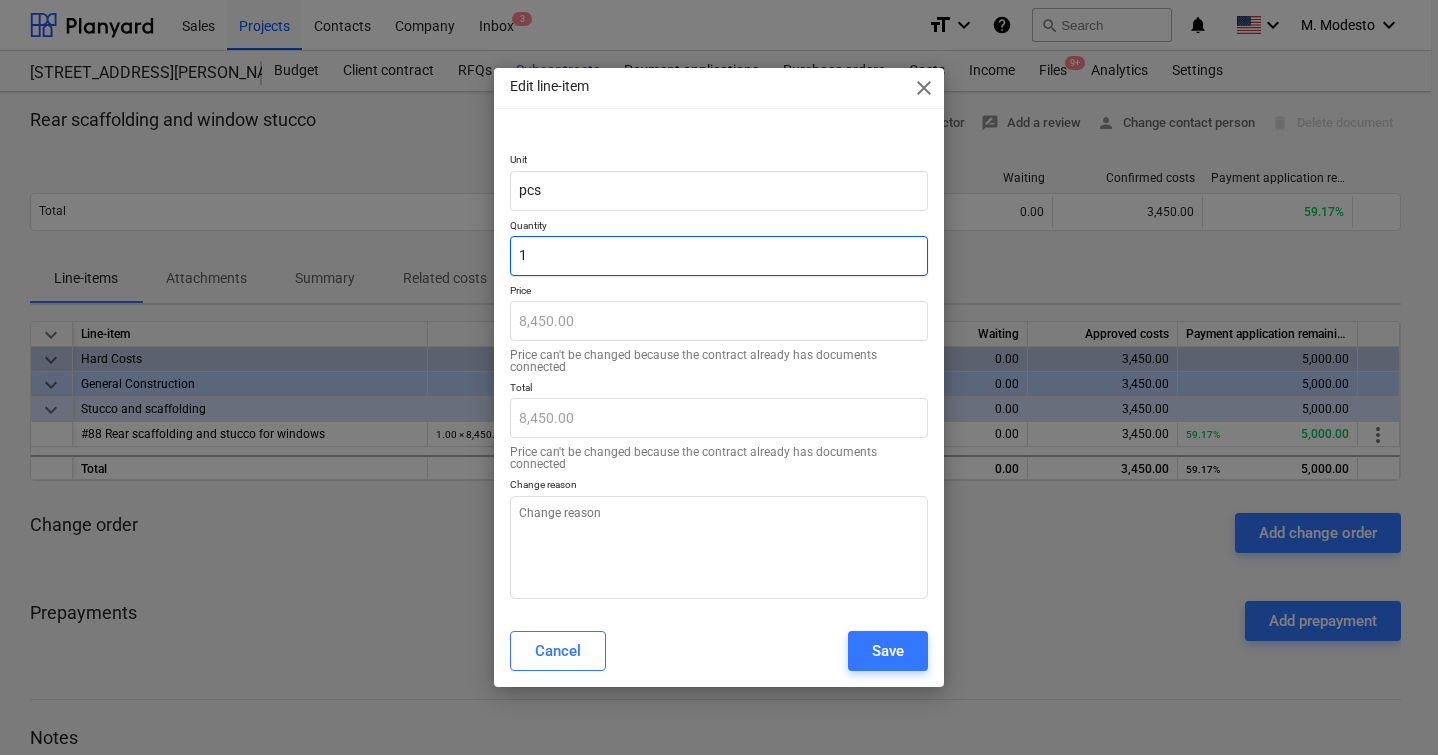 click on "1" at bounding box center [719, 256] 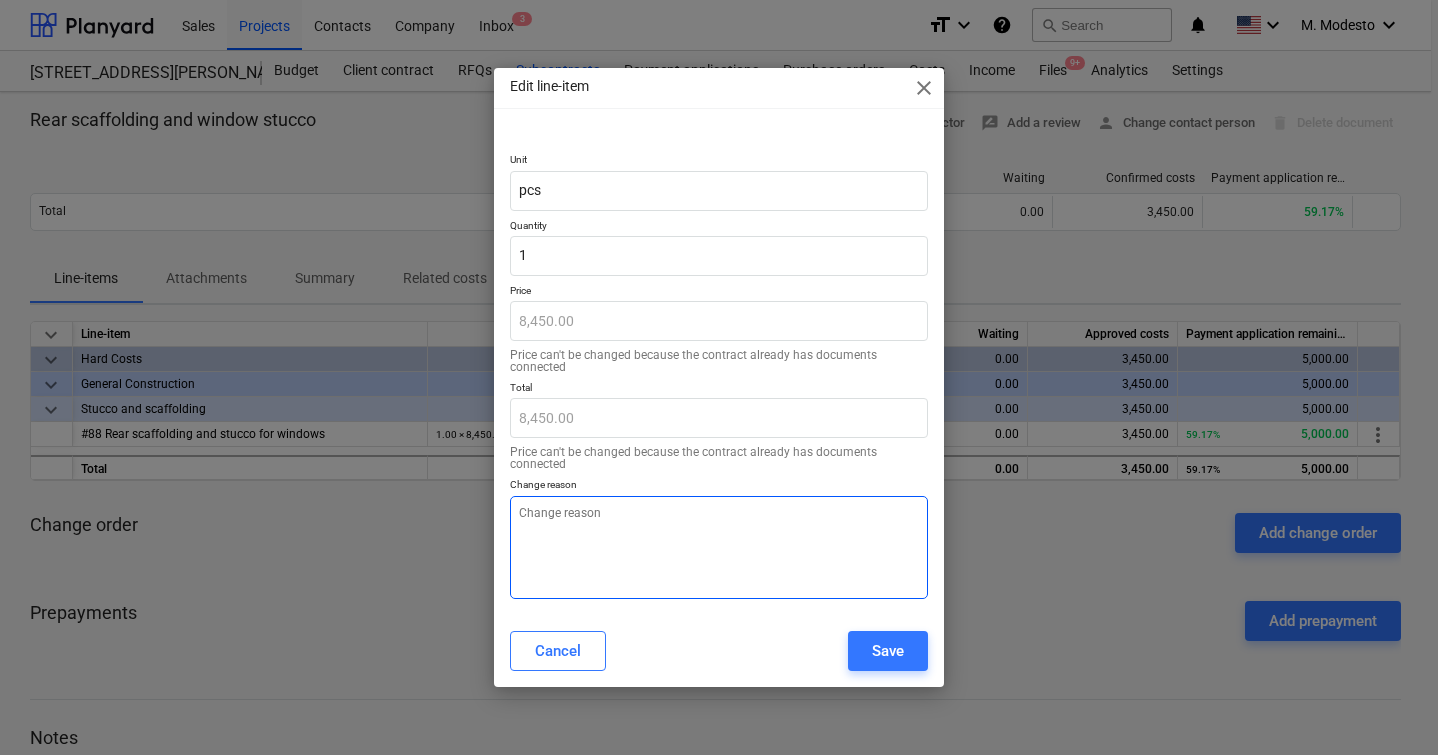 click at bounding box center (719, 547) 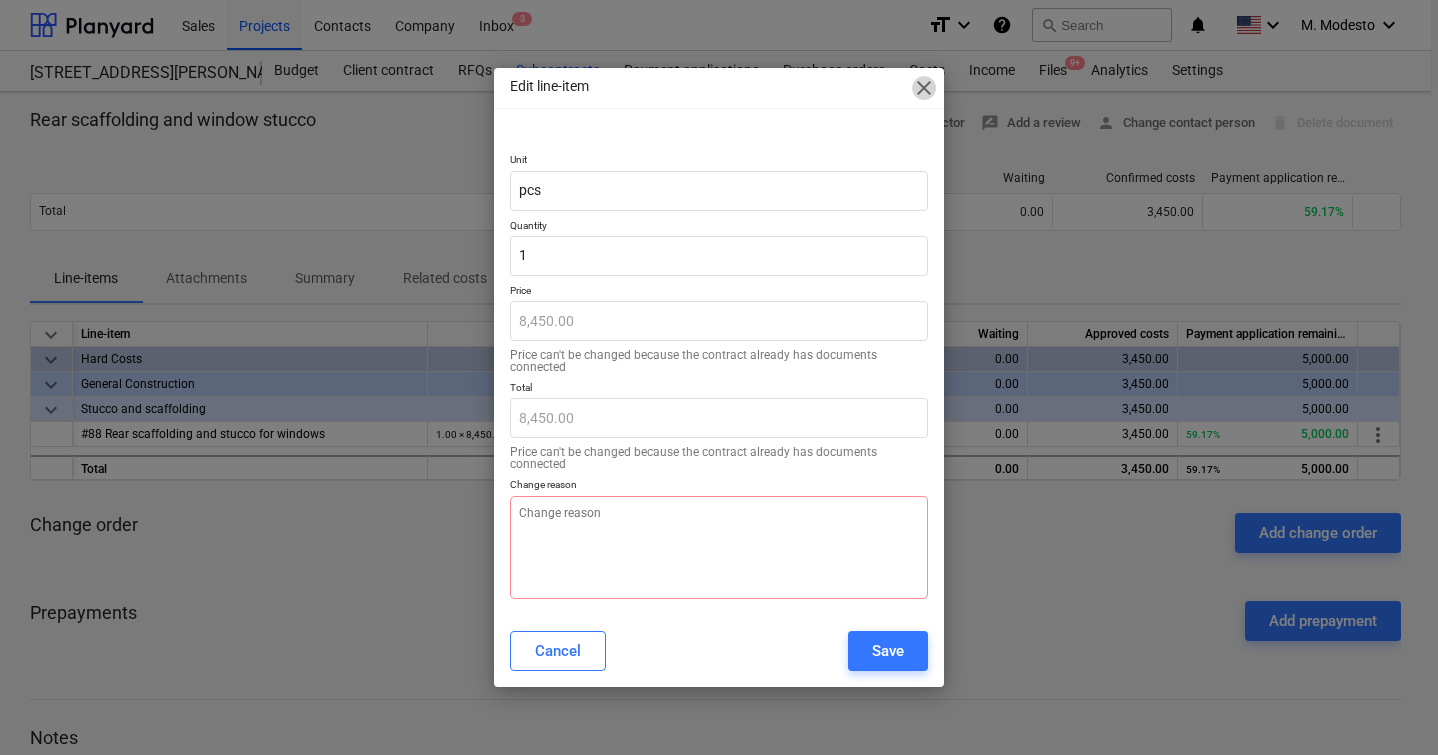 click on "close" at bounding box center (924, 88) 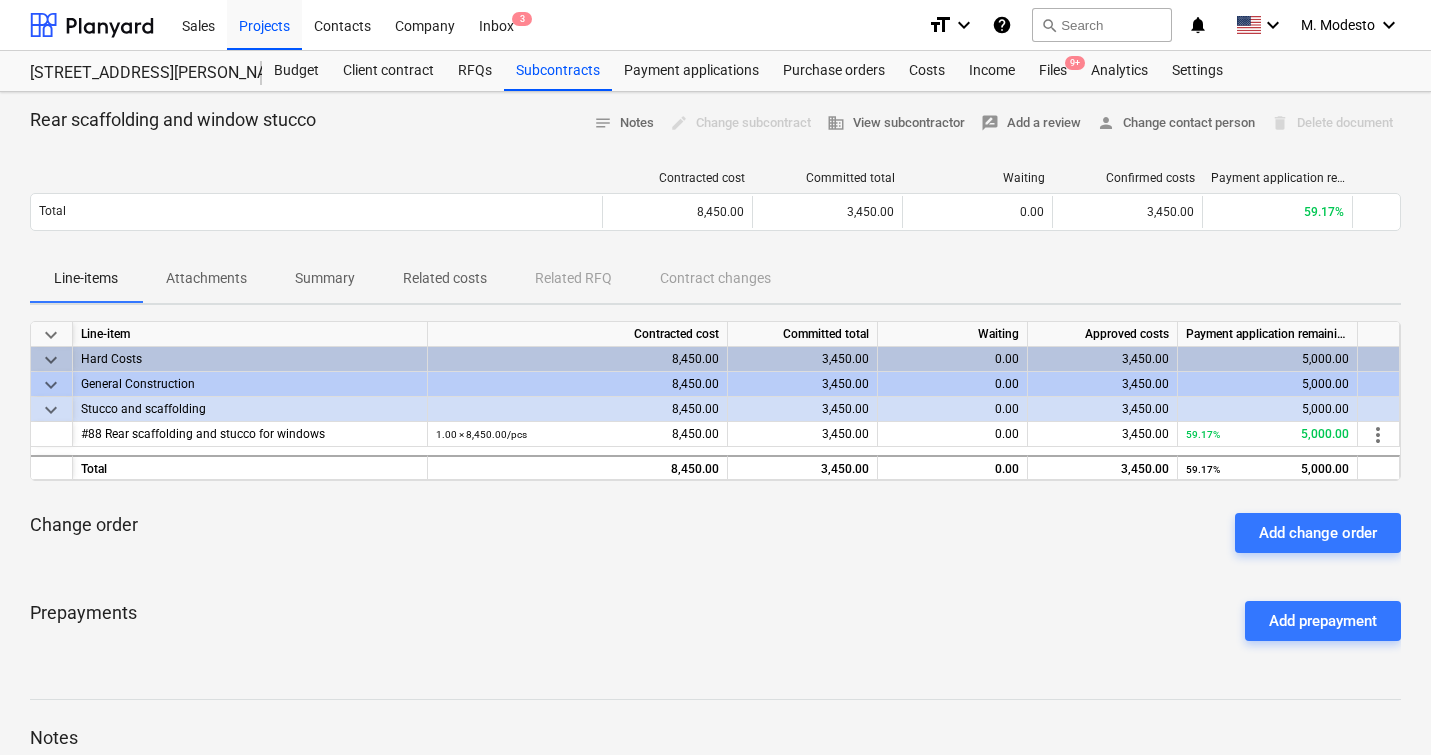 click on "Prepayments Add prepayment" at bounding box center (715, 621) 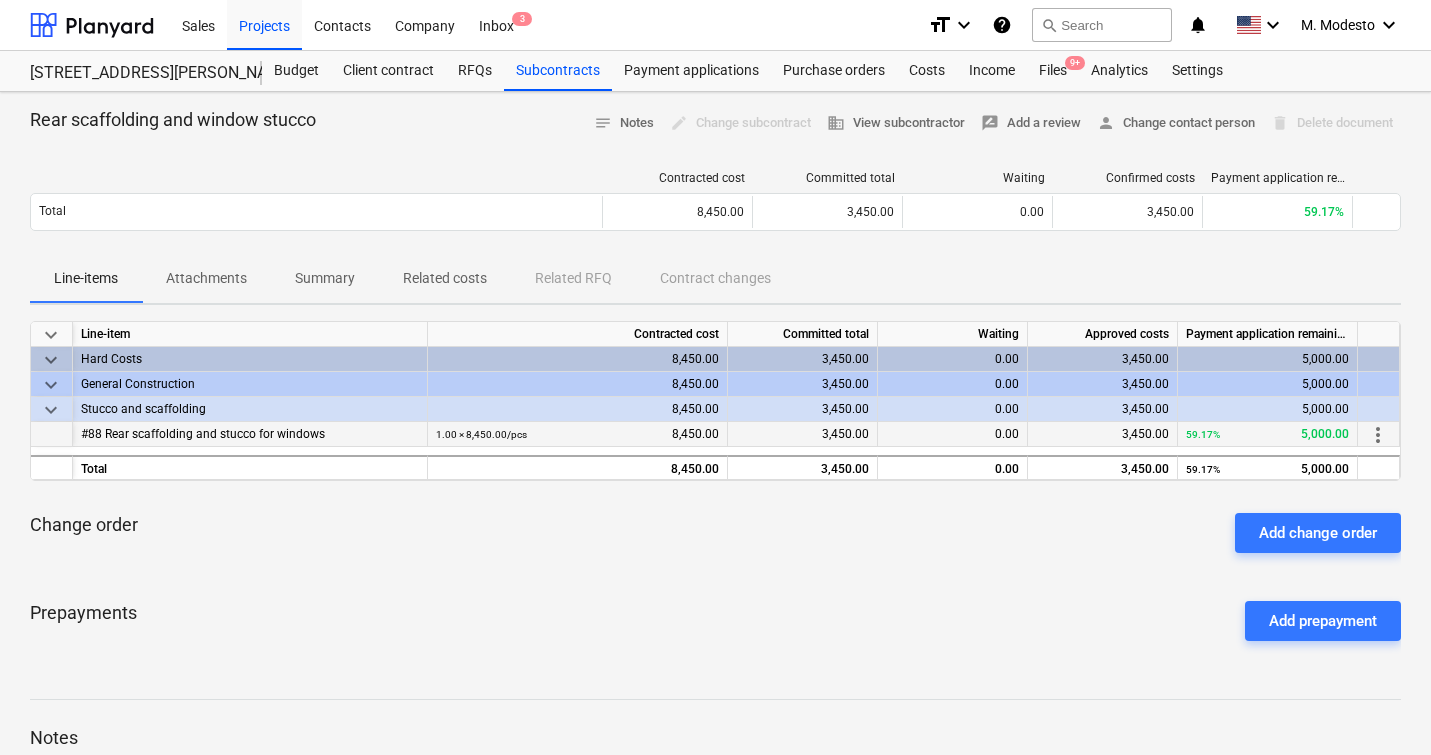 click on "1.00   ×   8,450.00 / pcs 8,450.00" at bounding box center [577, 434] 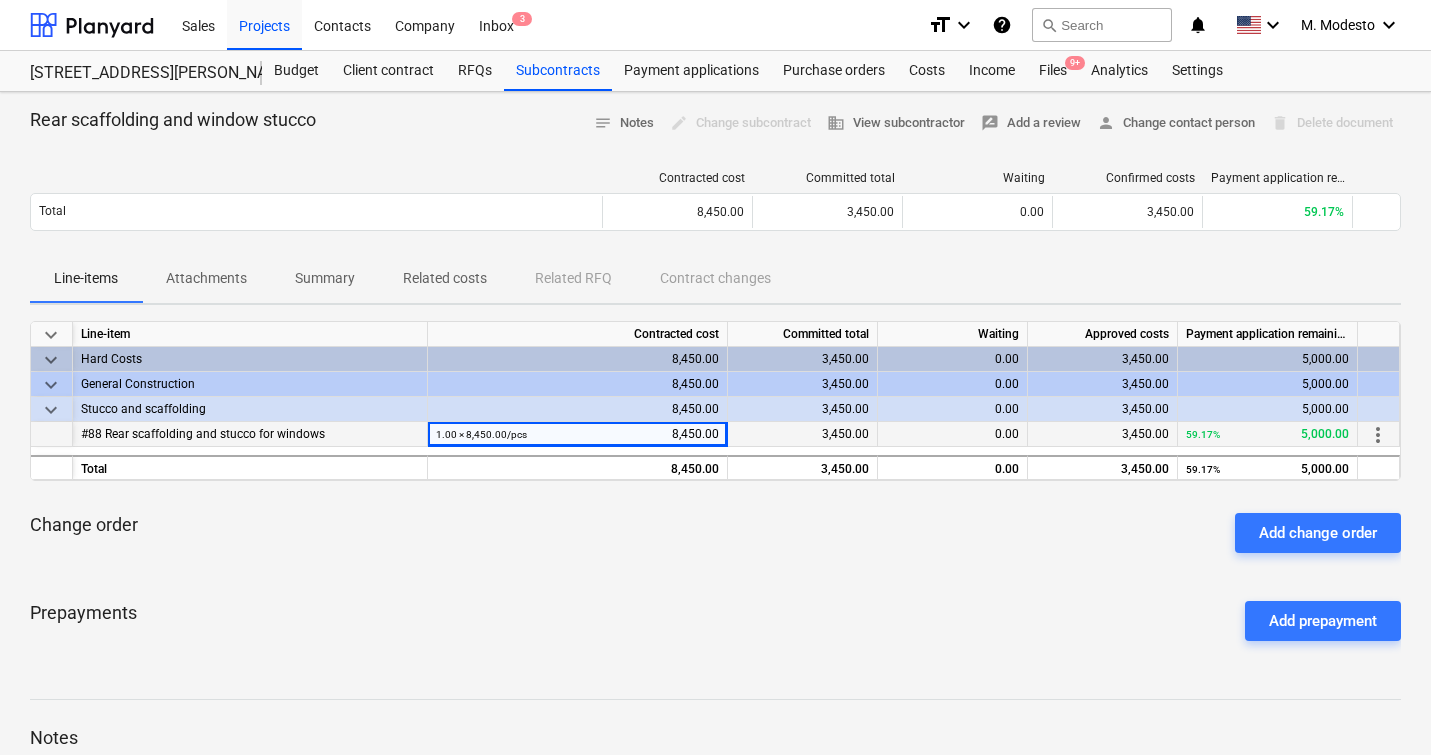 click on "1.00   ×   8,450.00 / pcs 8,450.00" at bounding box center [577, 434] 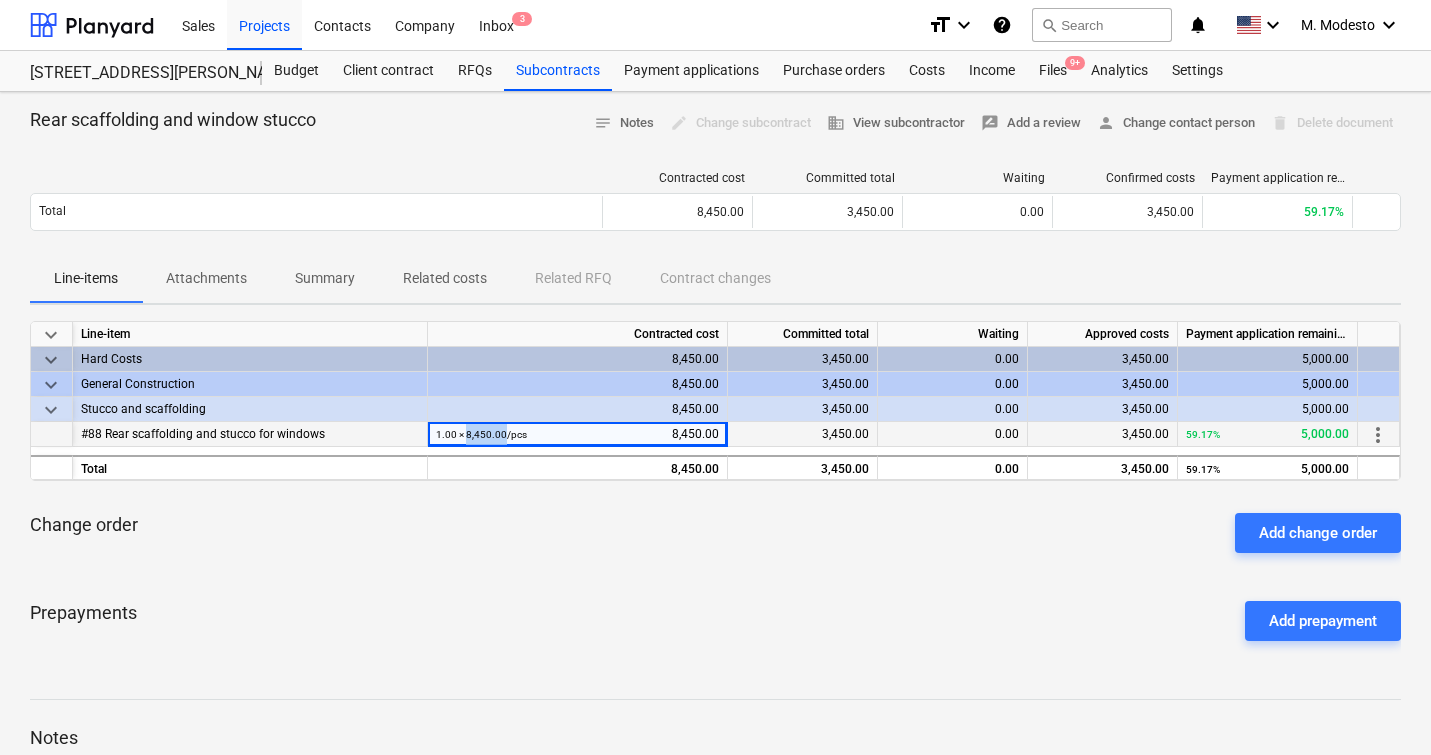 click on "1.00   ×   8,450.00 / pcs" at bounding box center (481, 434) 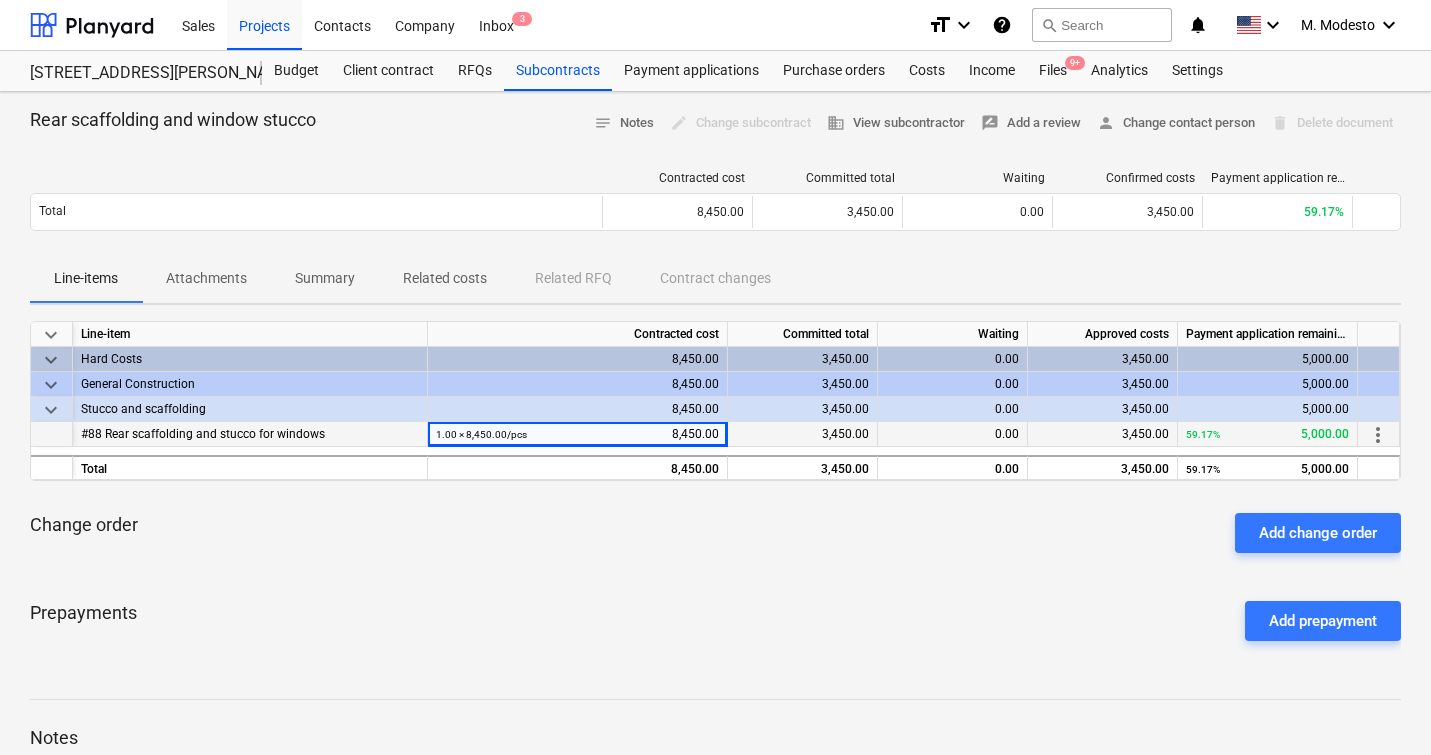 click on "3,450.00" at bounding box center (803, 434) 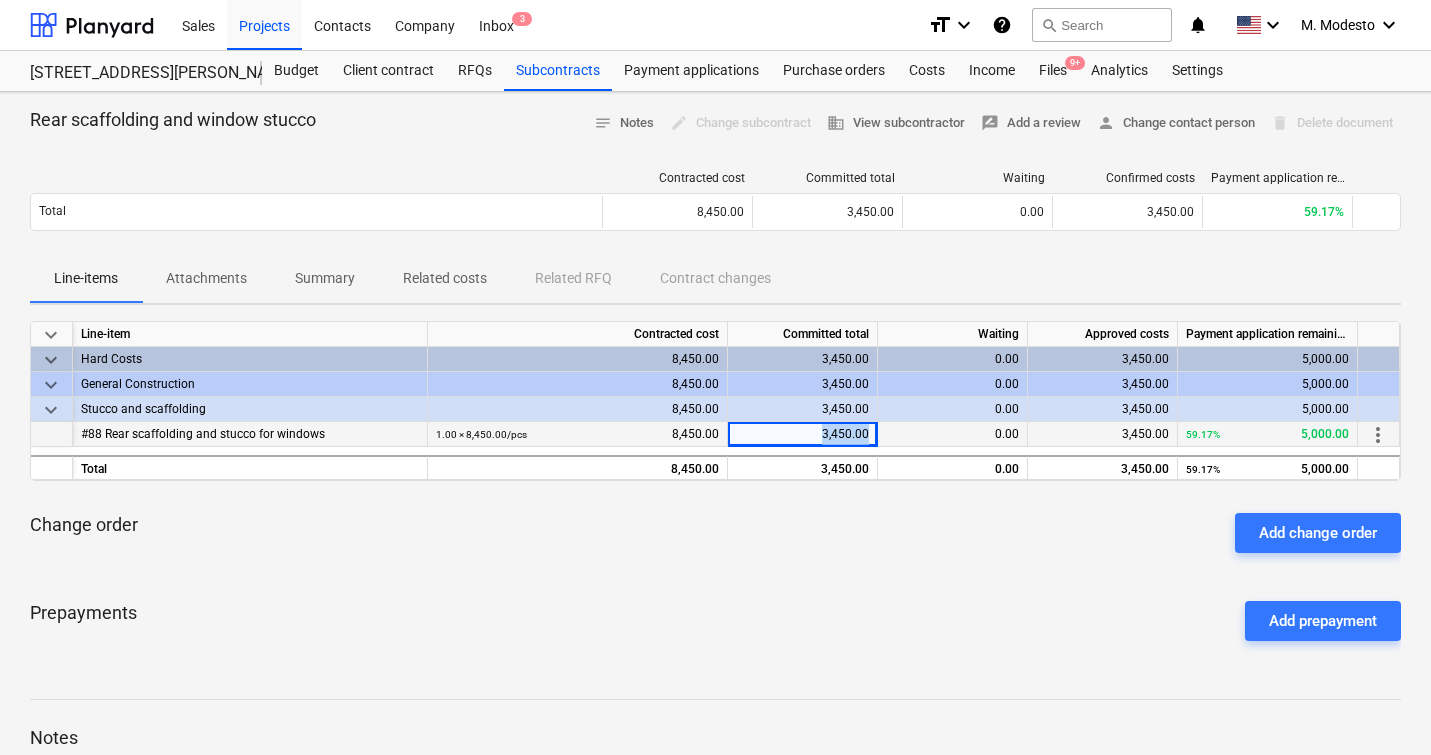 click on "3,450.00" at bounding box center [803, 434] 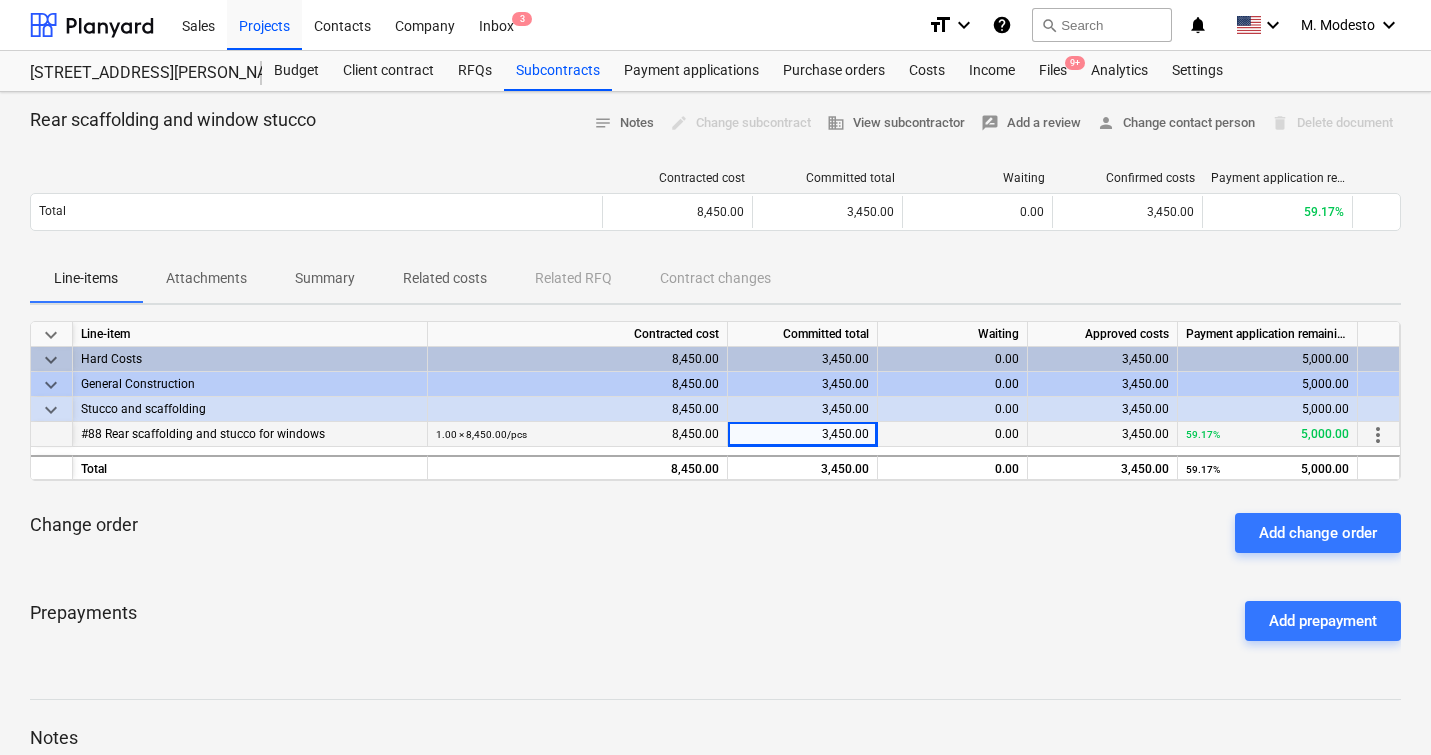 click on "3,450.00" at bounding box center (1103, 434) 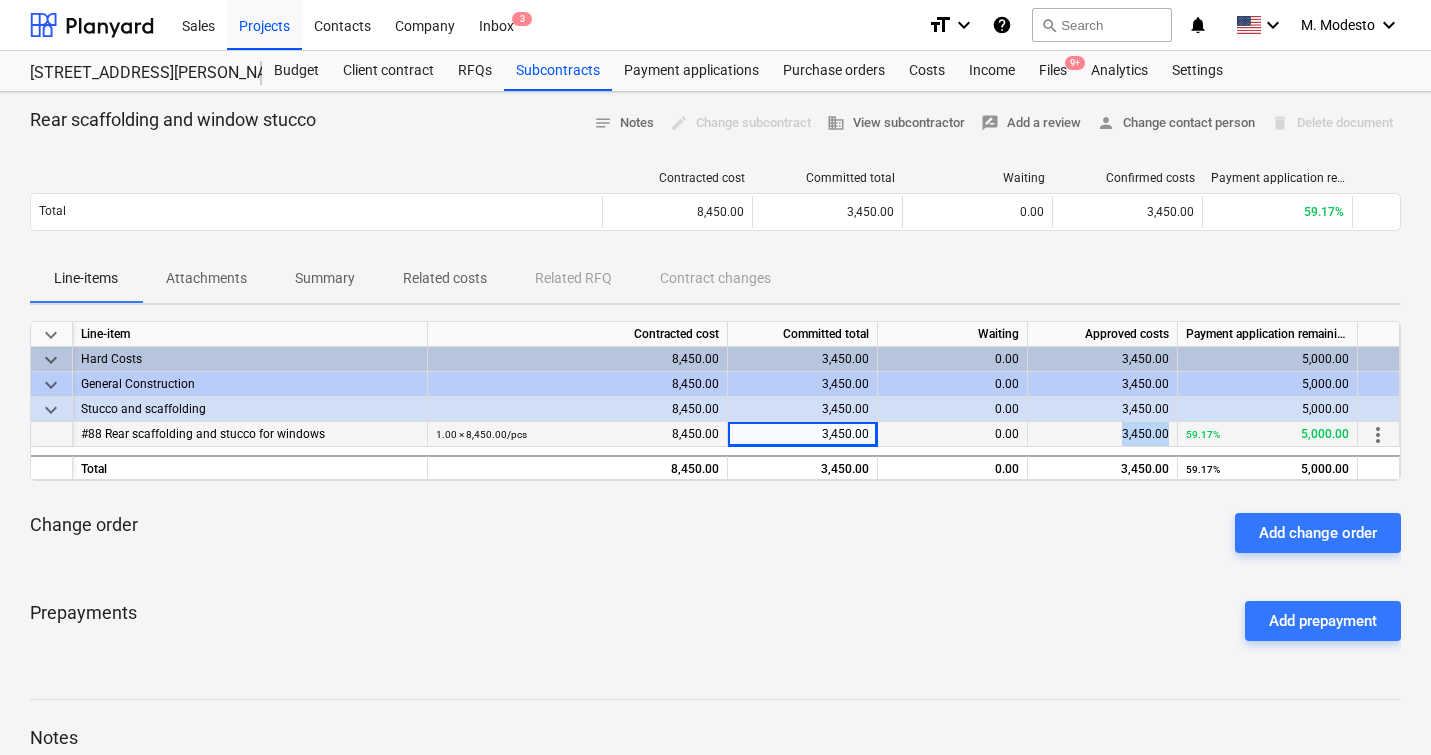 click on "3,450.00" at bounding box center (1103, 434) 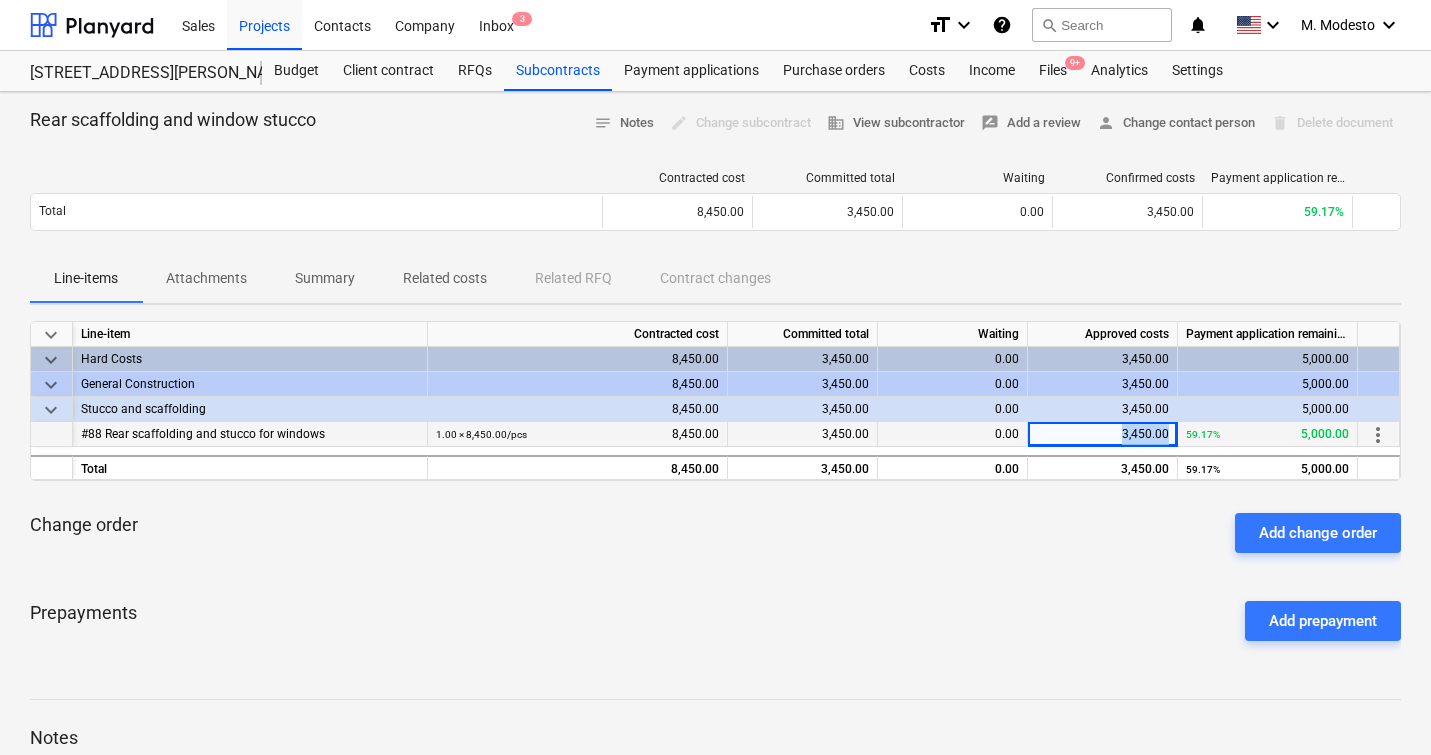 click on "3,450.00" at bounding box center [1103, 434] 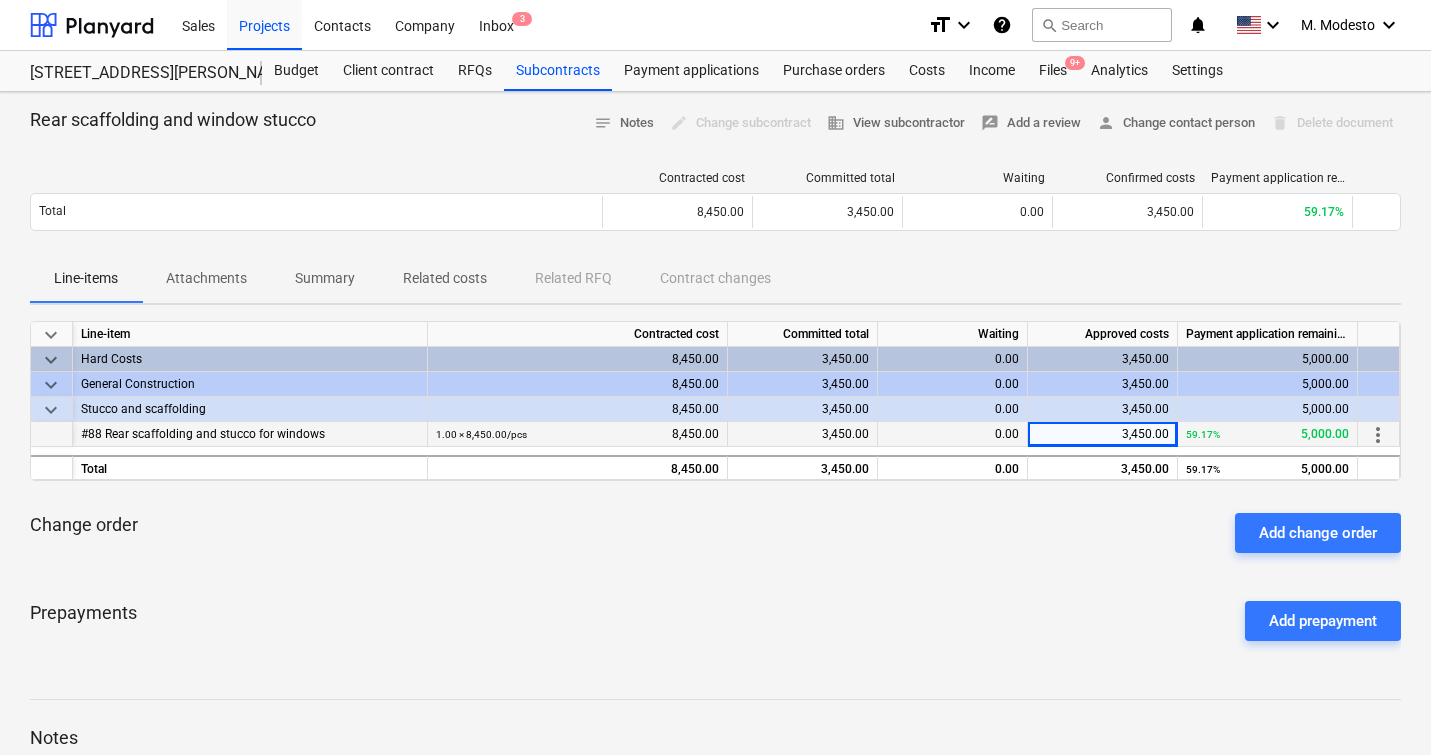 click on "59.17% 5,000.00" at bounding box center [1267, 434] 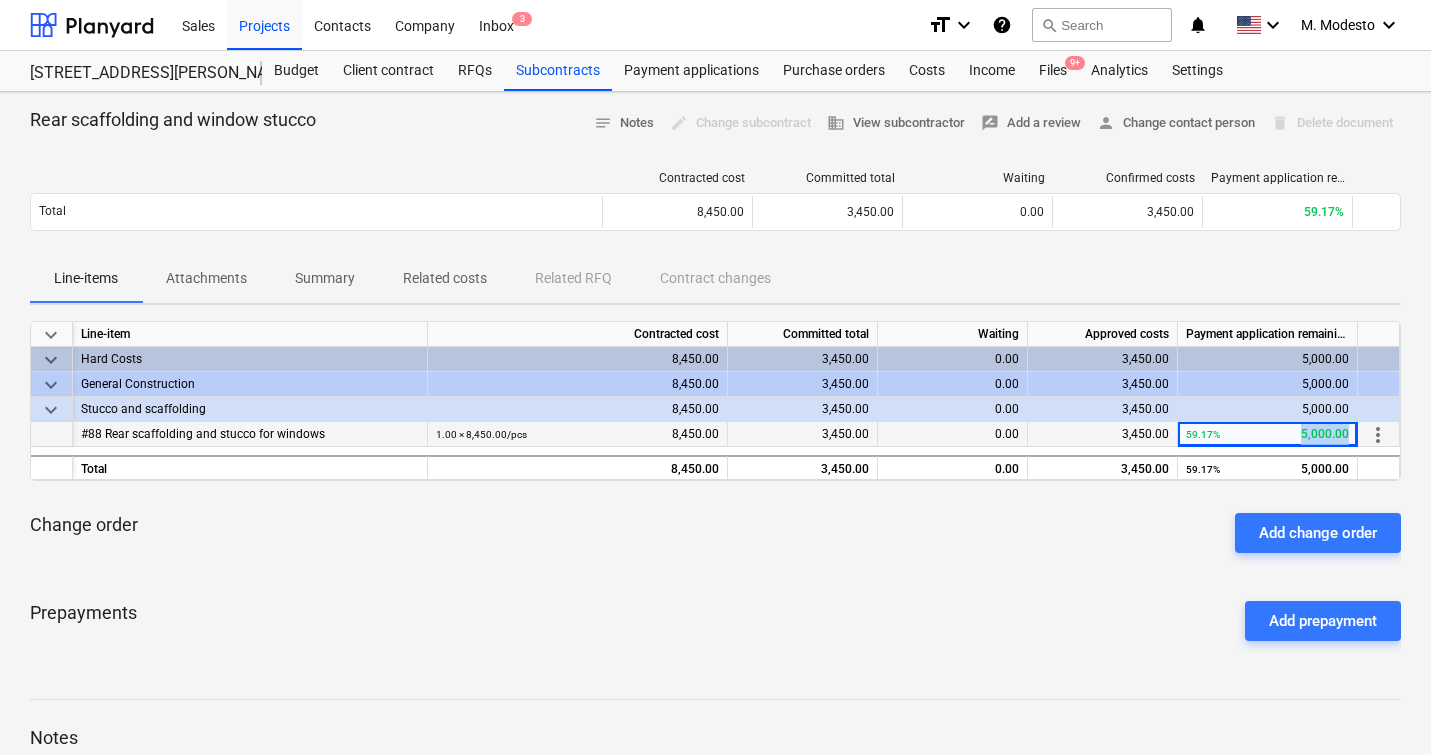 click on "59.17% 5,000.00" at bounding box center [1267, 434] 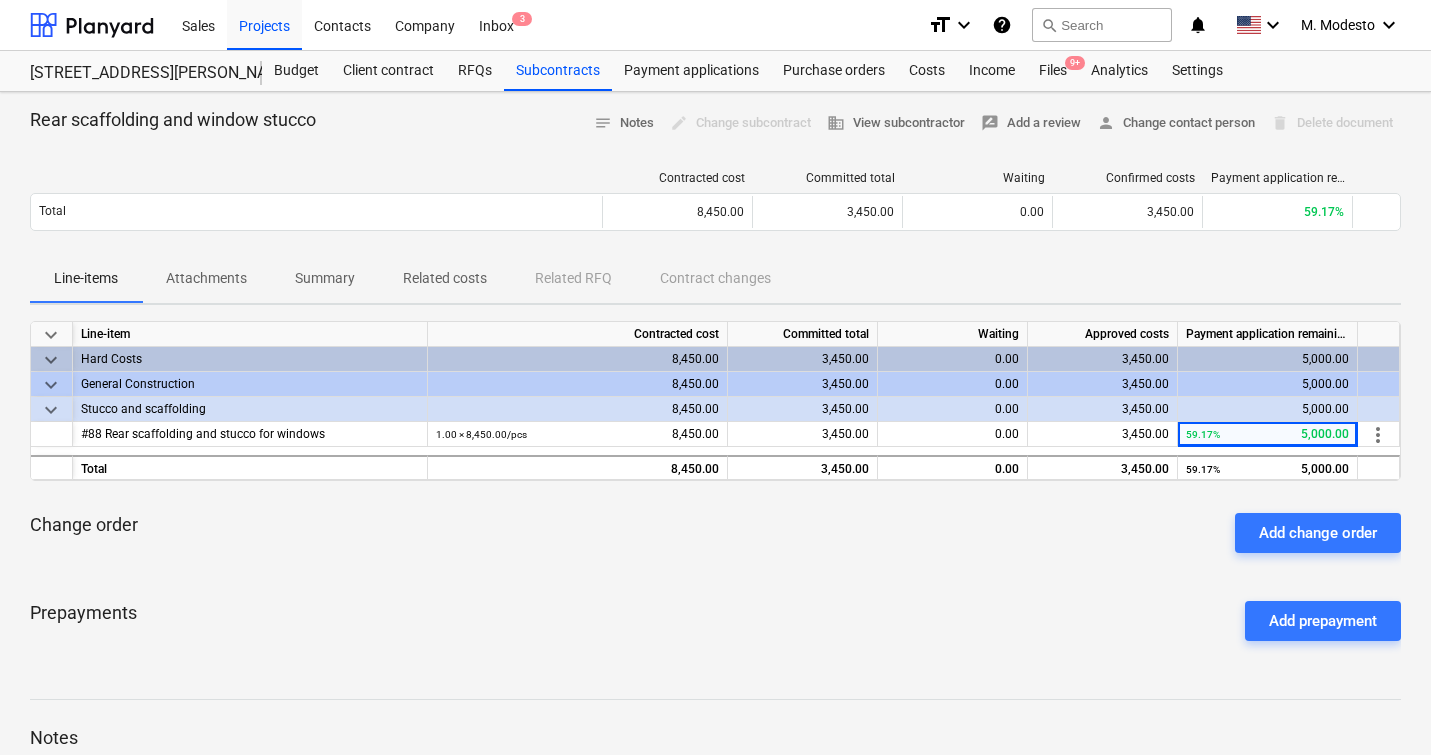 click on "Prepayments Add prepayment" at bounding box center (715, 621) 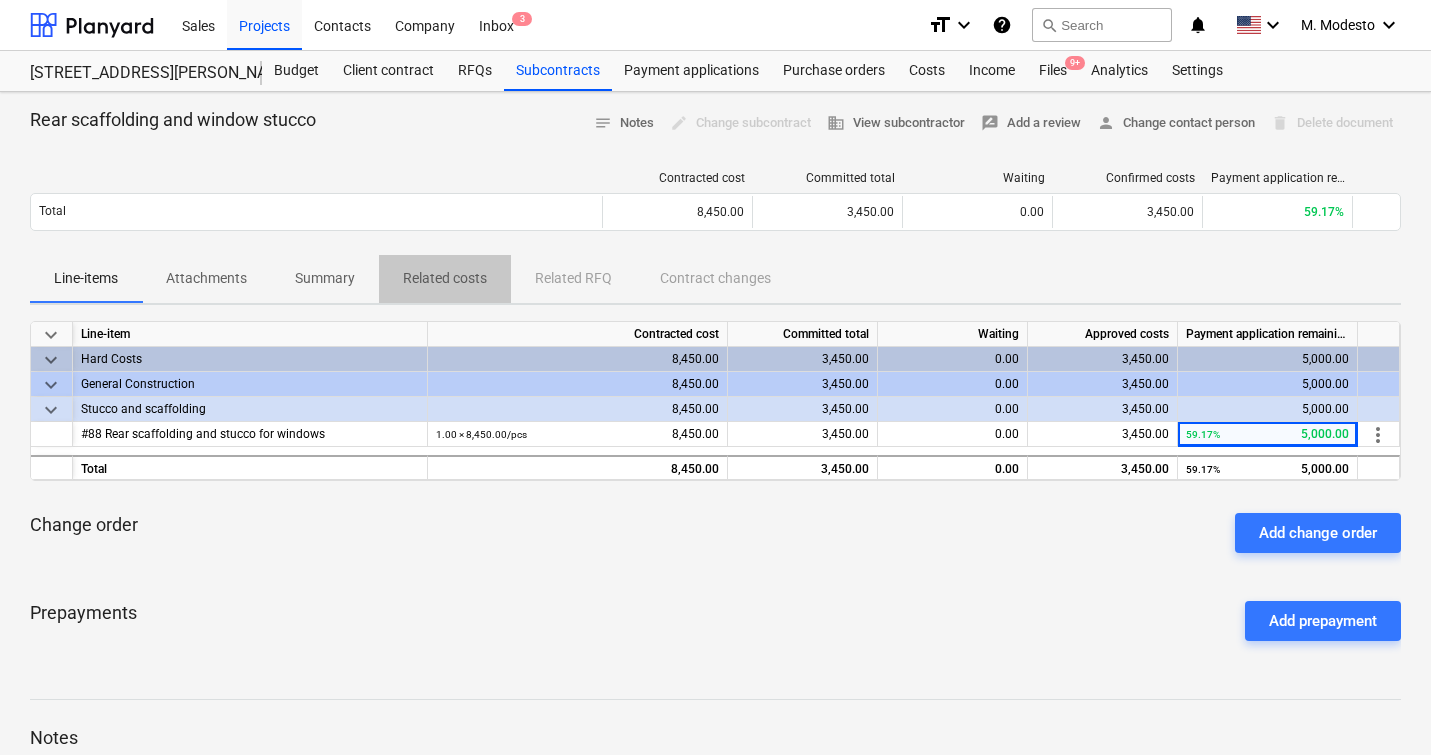 click on "Related costs" at bounding box center (445, 278) 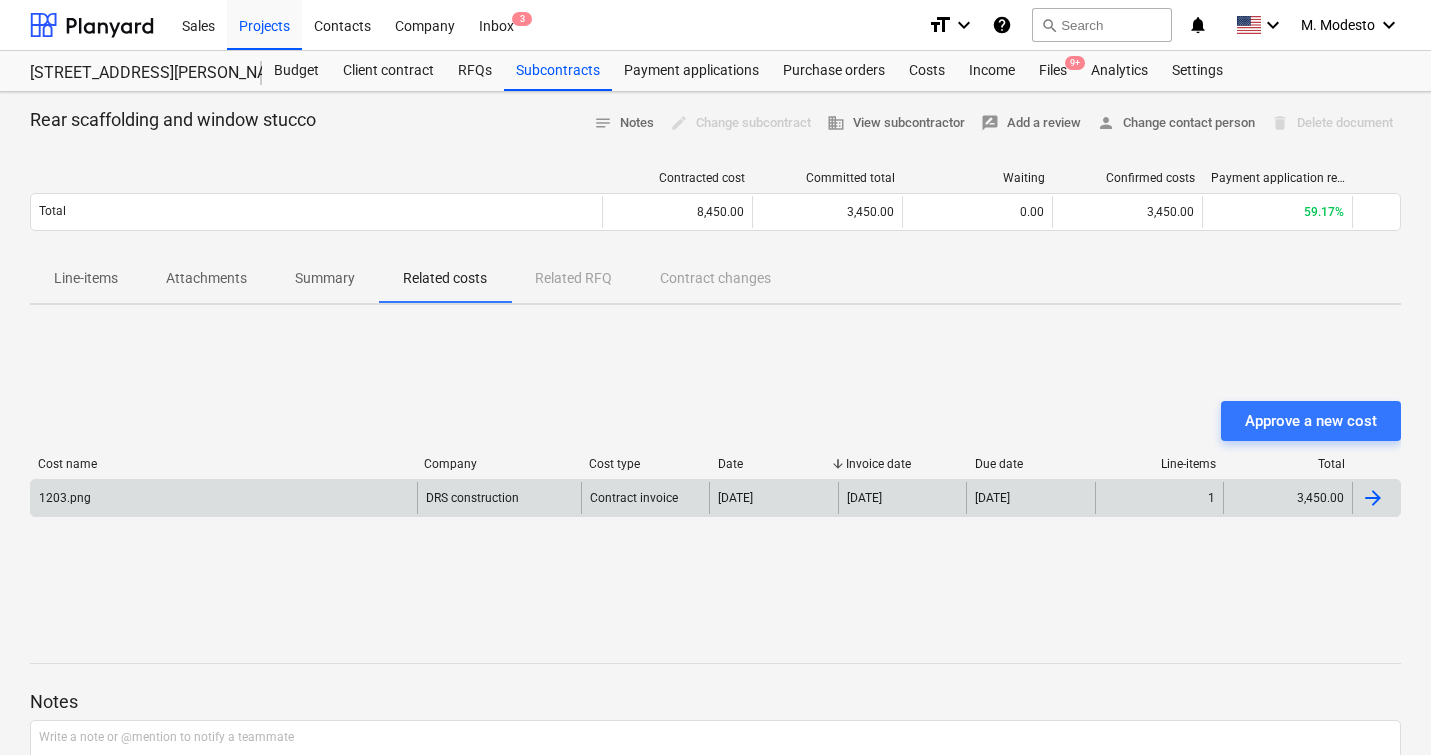 click at bounding box center [1373, 498] 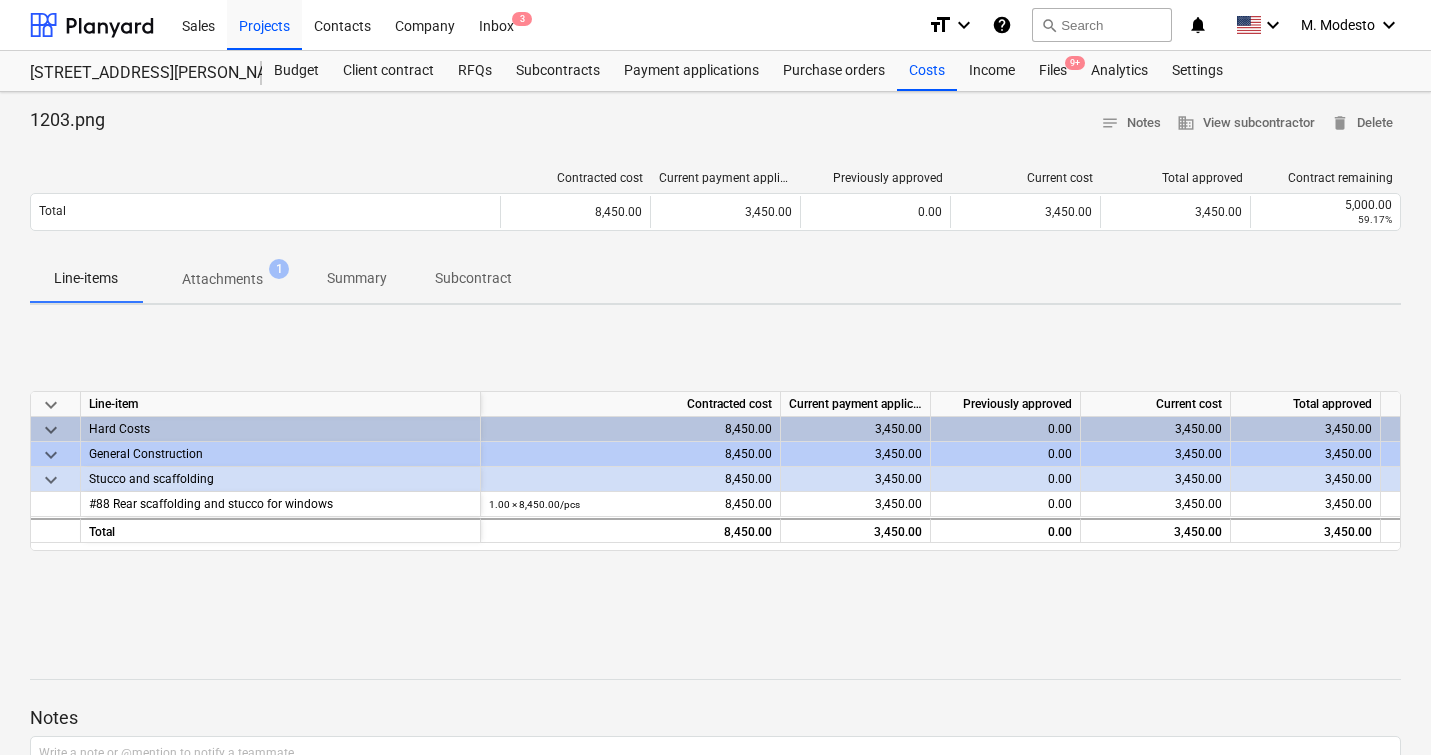 click on "Attachments" at bounding box center (222, 279) 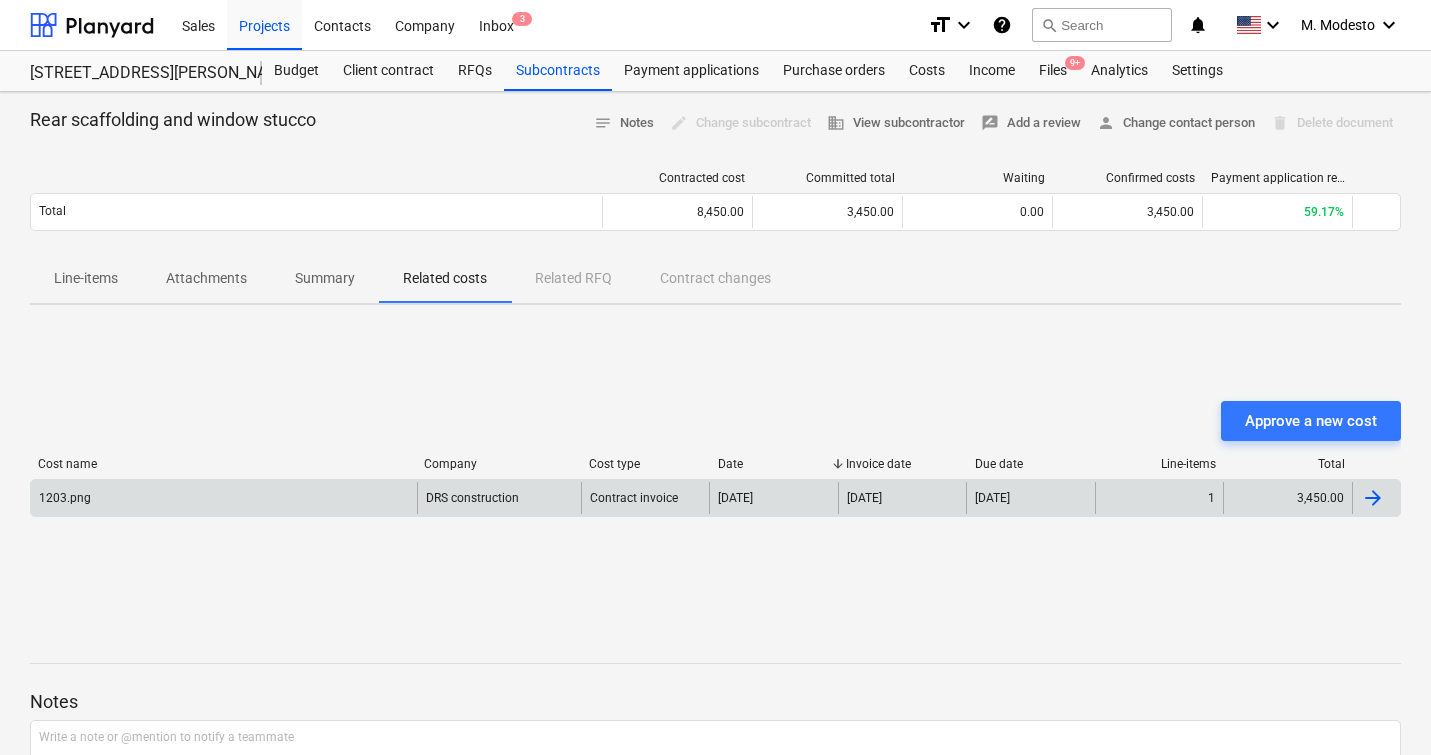 click on "[DATE]" at bounding box center [1030, 498] 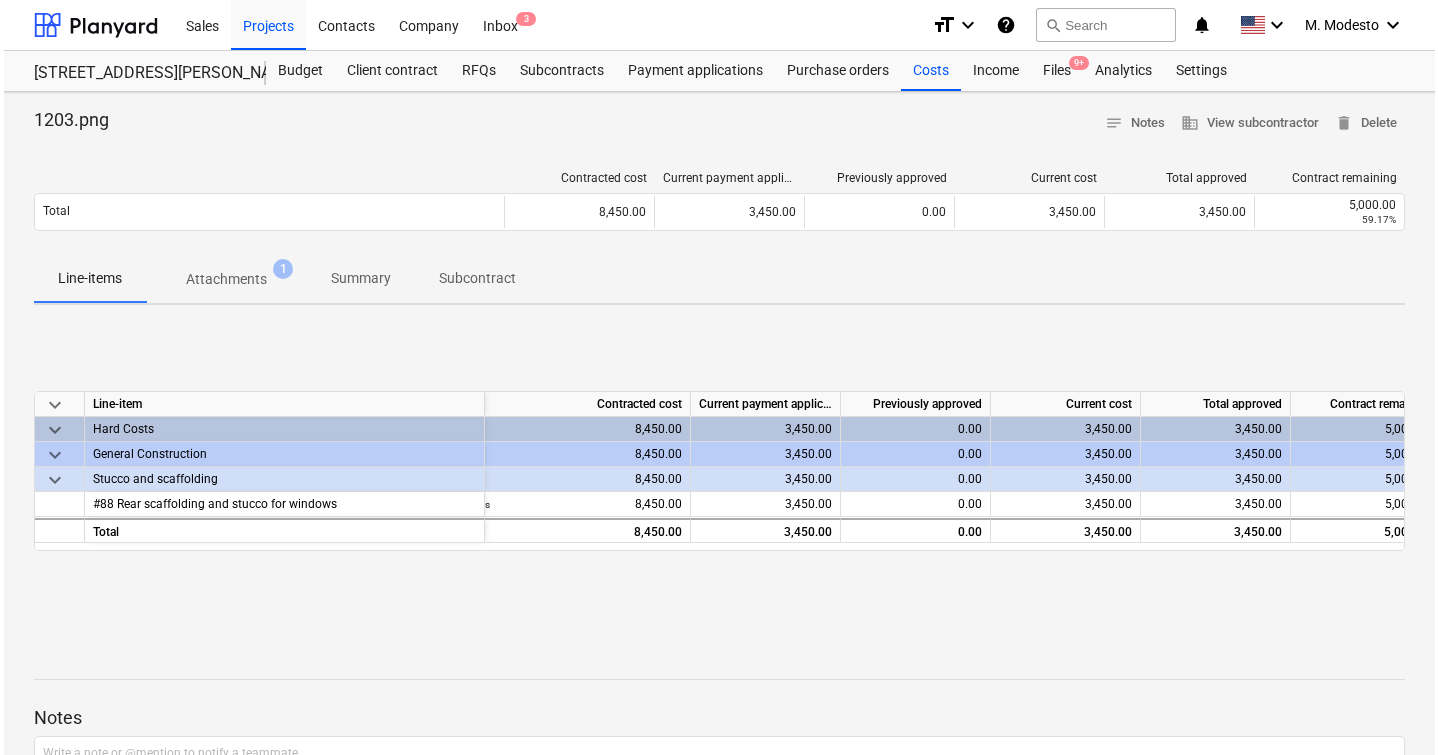 scroll, scrollTop: 0, scrollLeft: 0, axis: both 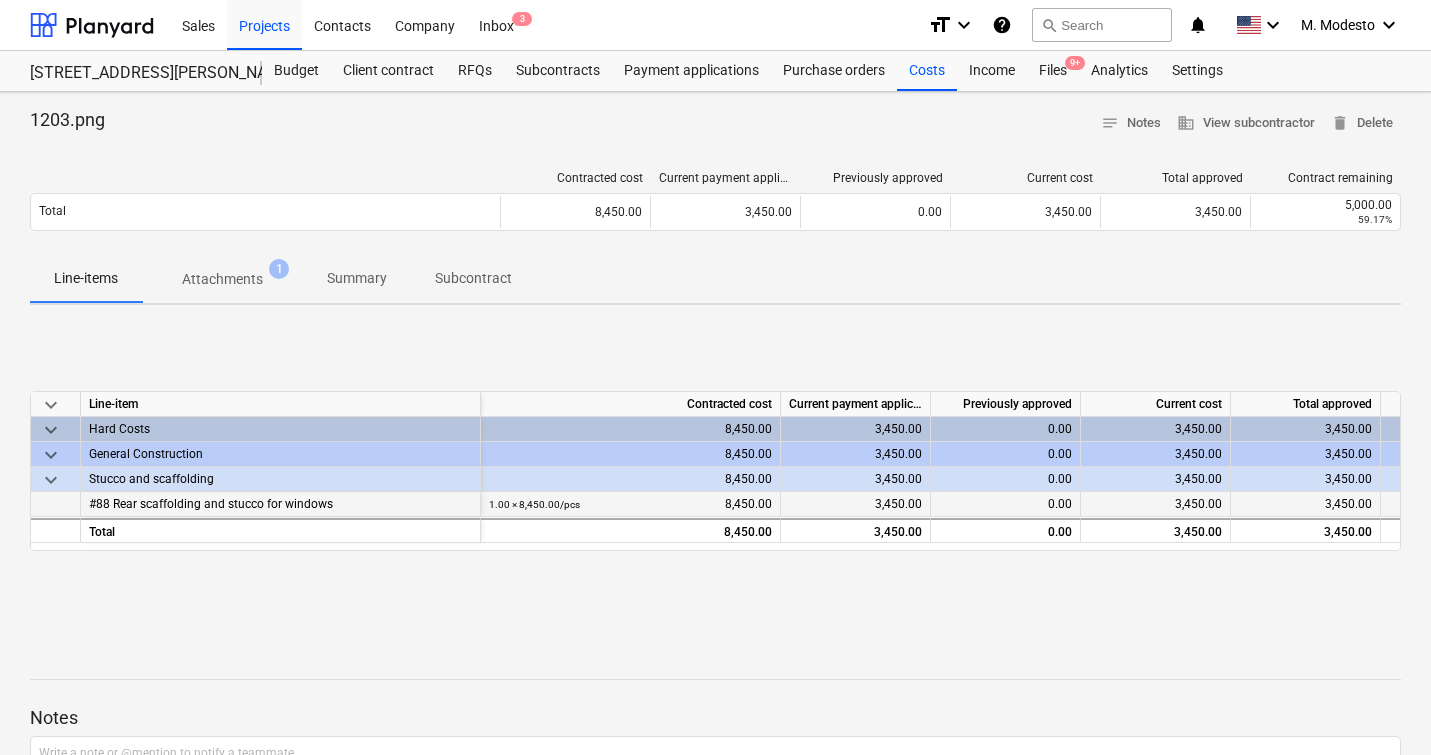 click on "#88 Rear scaffolding and stucco for windows" at bounding box center [211, 504] 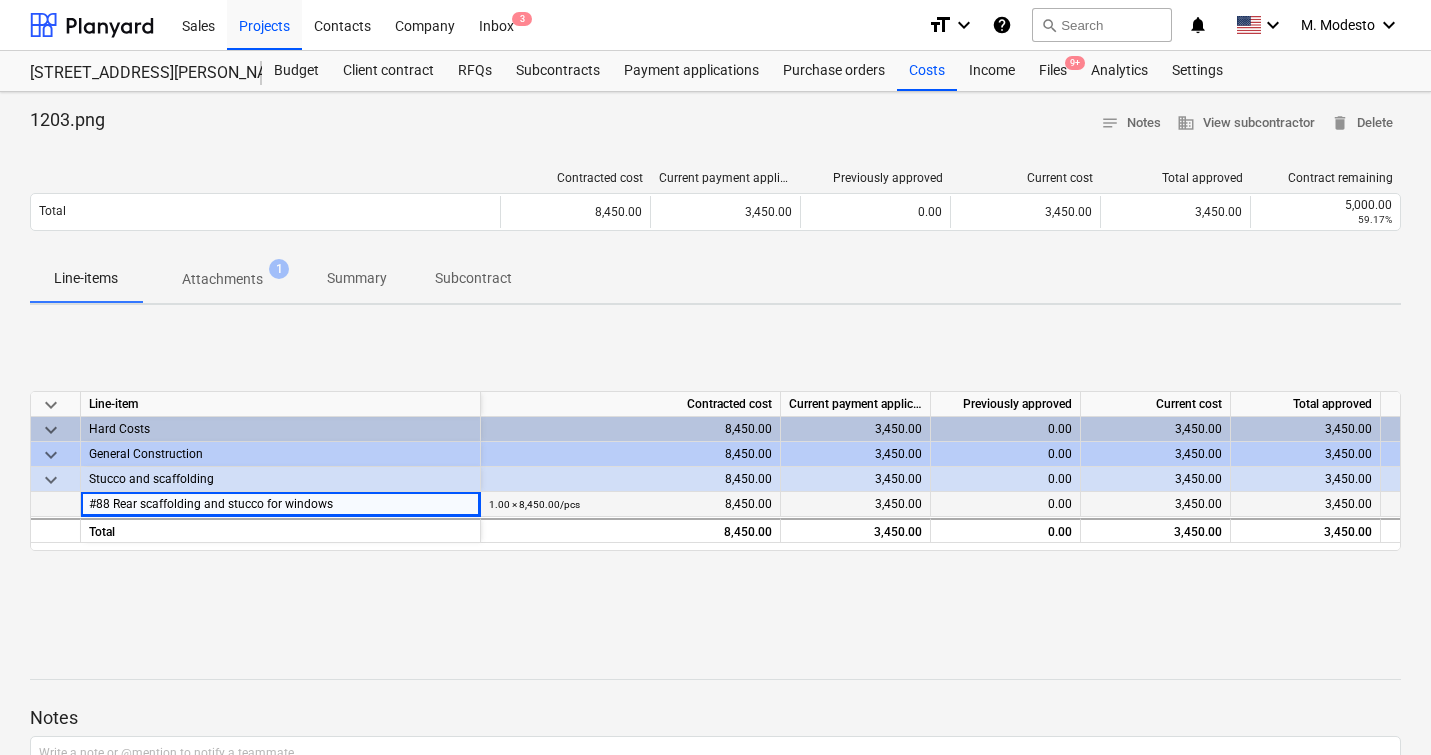 click on "#88 Rear scaffolding and stucco for windows" at bounding box center [211, 504] 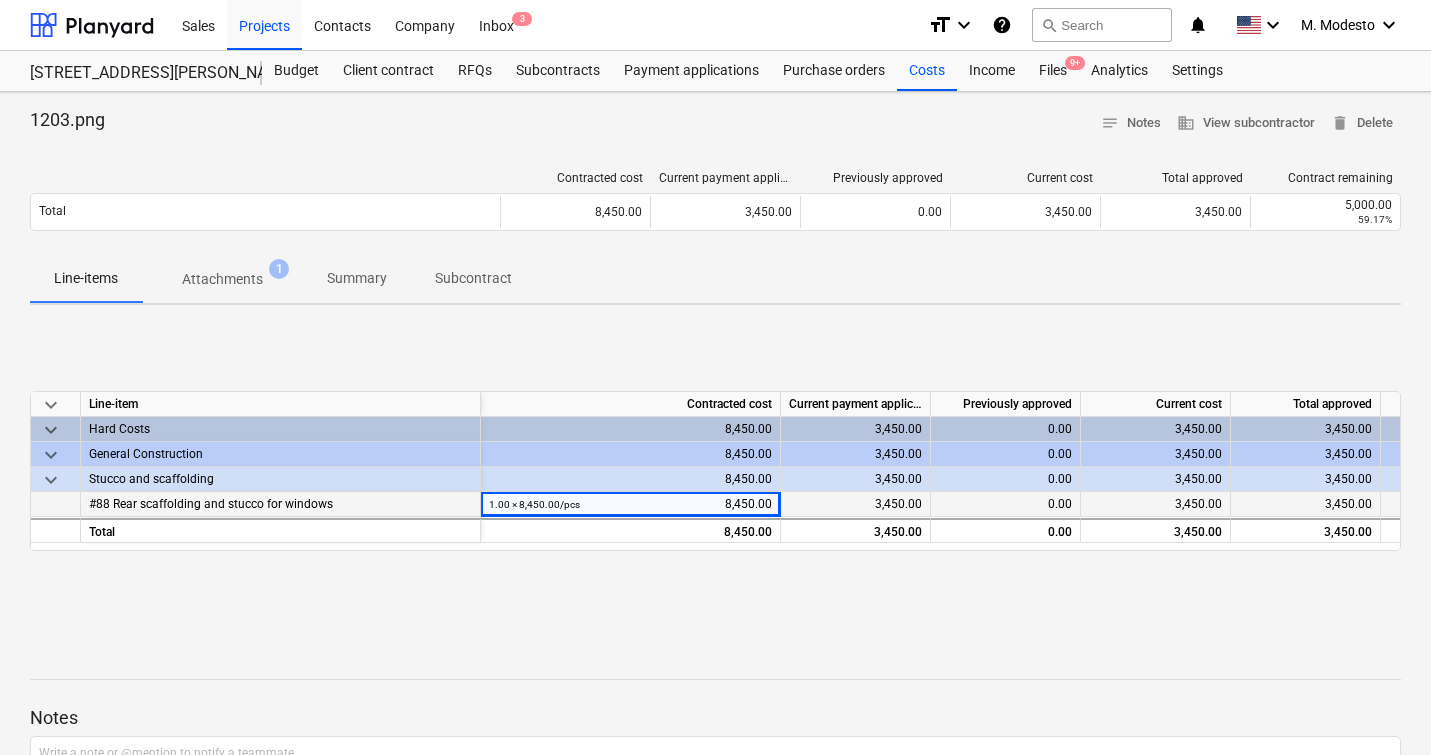 click on "1.00   ×   8,450.00 / pcs 8,450.00" at bounding box center (630, 504) 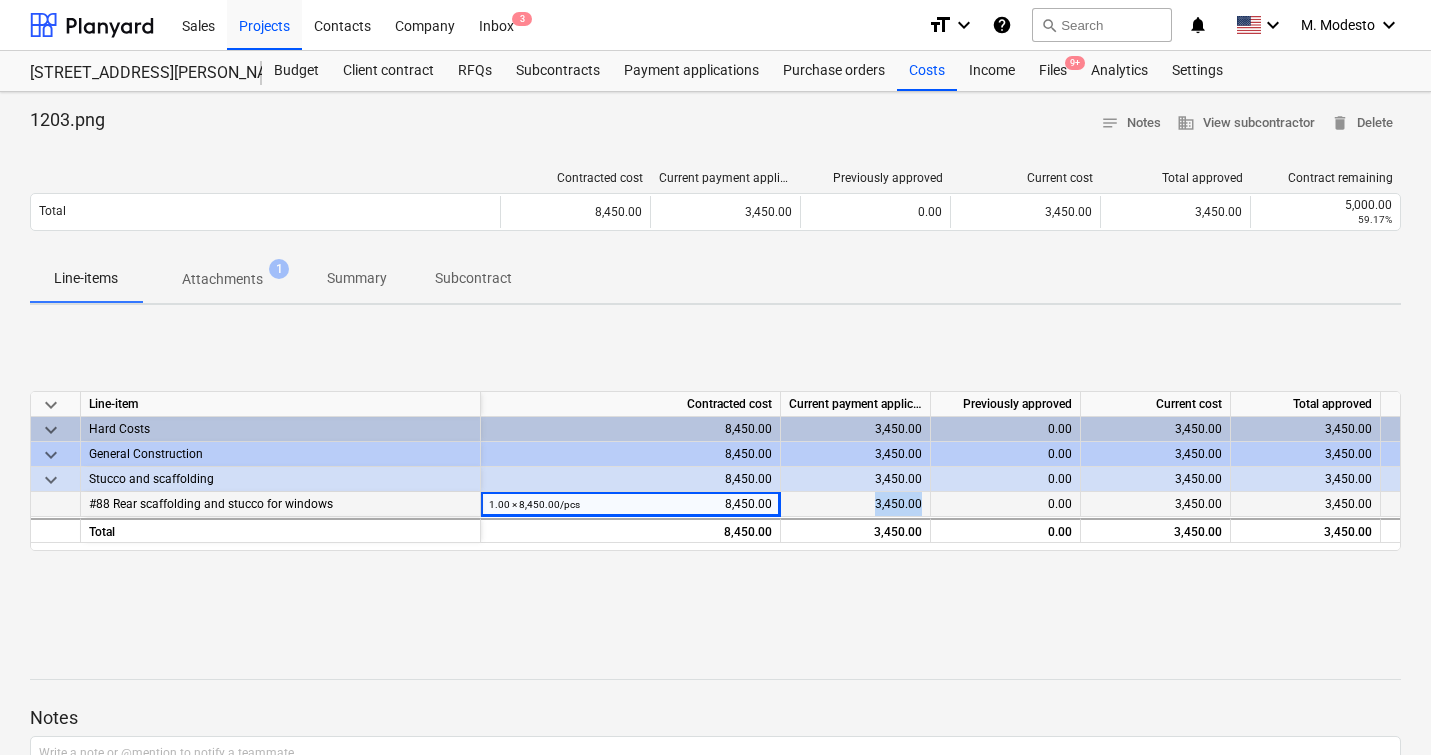 click on "3,450.00" at bounding box center [856, 504] 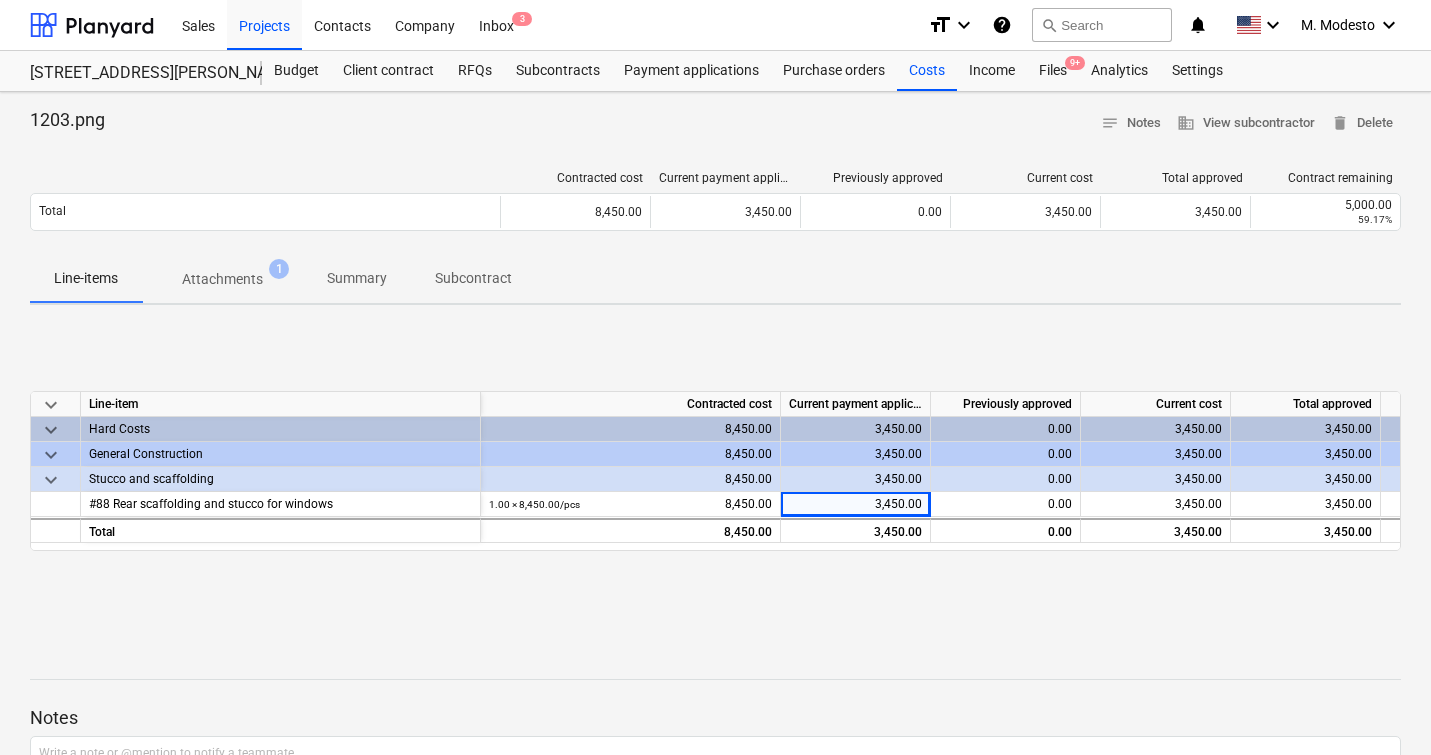 click on "keyboard_arrow_down Line-item Contracted cost Current payment application Previously approved Current cost Total approved Contract remaining keyboard_arrow_down  Hard Costs 8,450.00 3,450.00 0.00 3,450.00 3,450.00 5,000.00 keyboard_arrow_down  General Construction 8,450.00 3,450.00 0.00 3,450.00 3,450.00 5,000.00 keyboard_arrow_down  Stucco and scaffolding 8,450.00 3,450.00 0.00 3,450.00 3,450.00 5,000.00  #88 Rear scaffolding and stucco for windows 1.00   ×   8,450.00 / pcs 8,450.00 3,450.00 0.00 3,450.00 3,450.00 5,000.00 59.17% Total 8,450.00 3,450.00 0.00 3,450.00 3,450.00 5,000.00 59.17%" at bounding box center (715, 471) 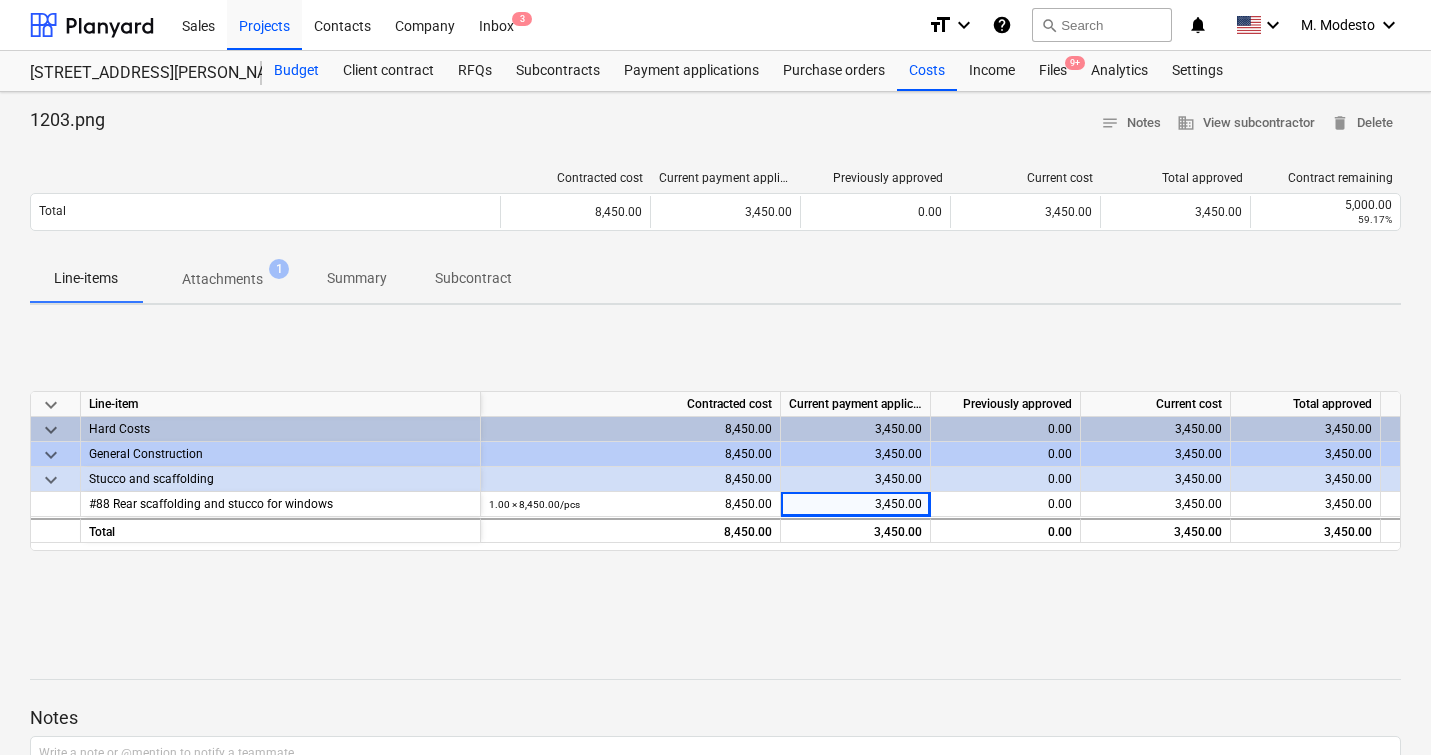 click on "Budget" at bounding box center (296, 71) 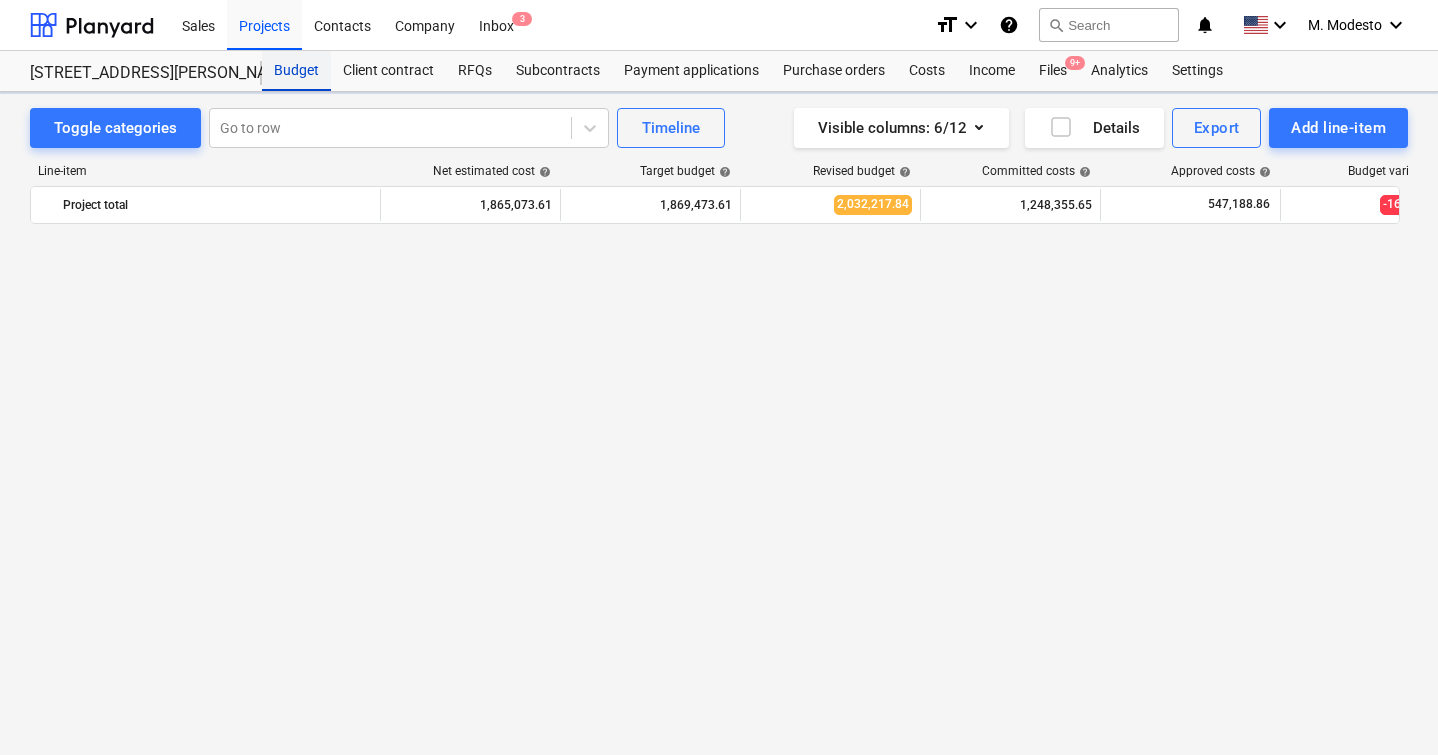 scroll, scrollTop: 2240, scrollLeft: 0, axis: vertical 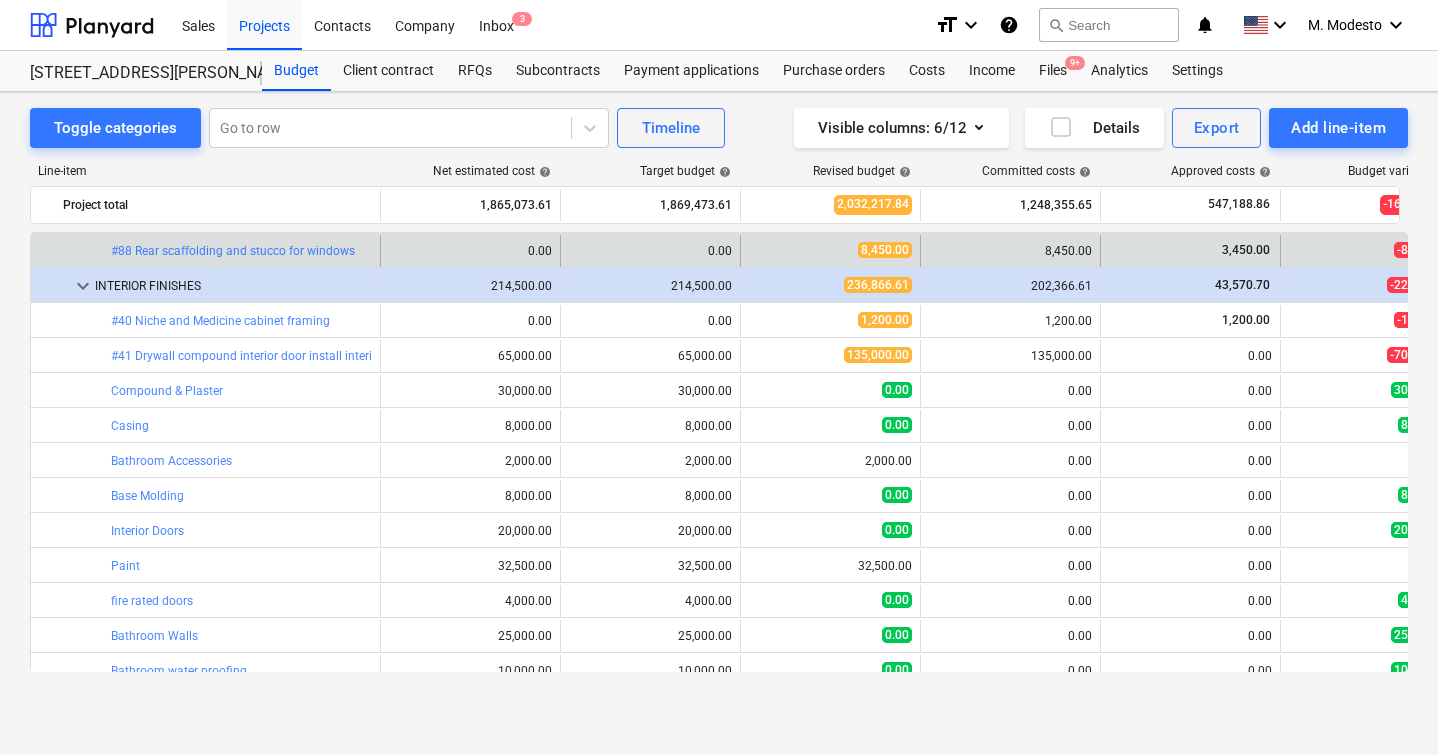 click on "8,450.00" at bounding box center (1010, 251) 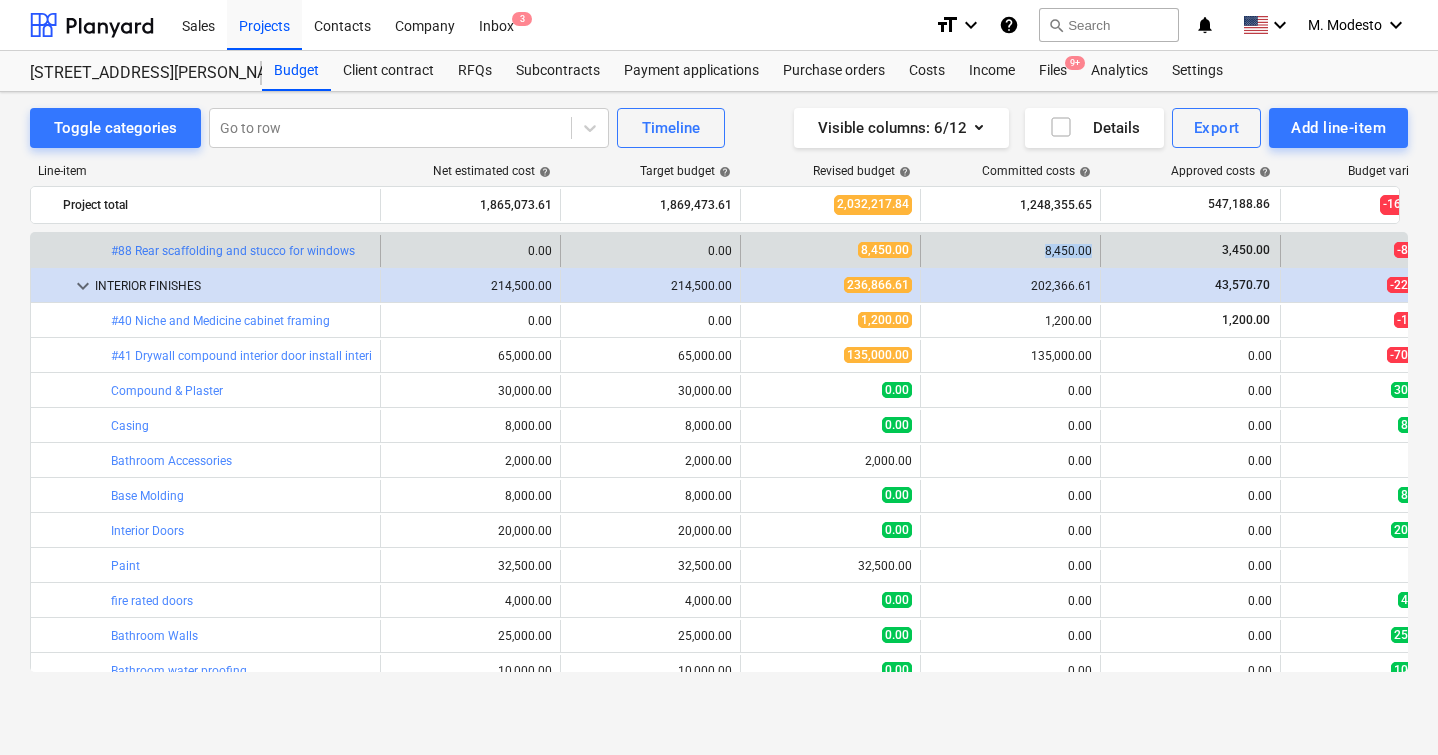 click on "8,450.00" at bounding box center [1010, 251] 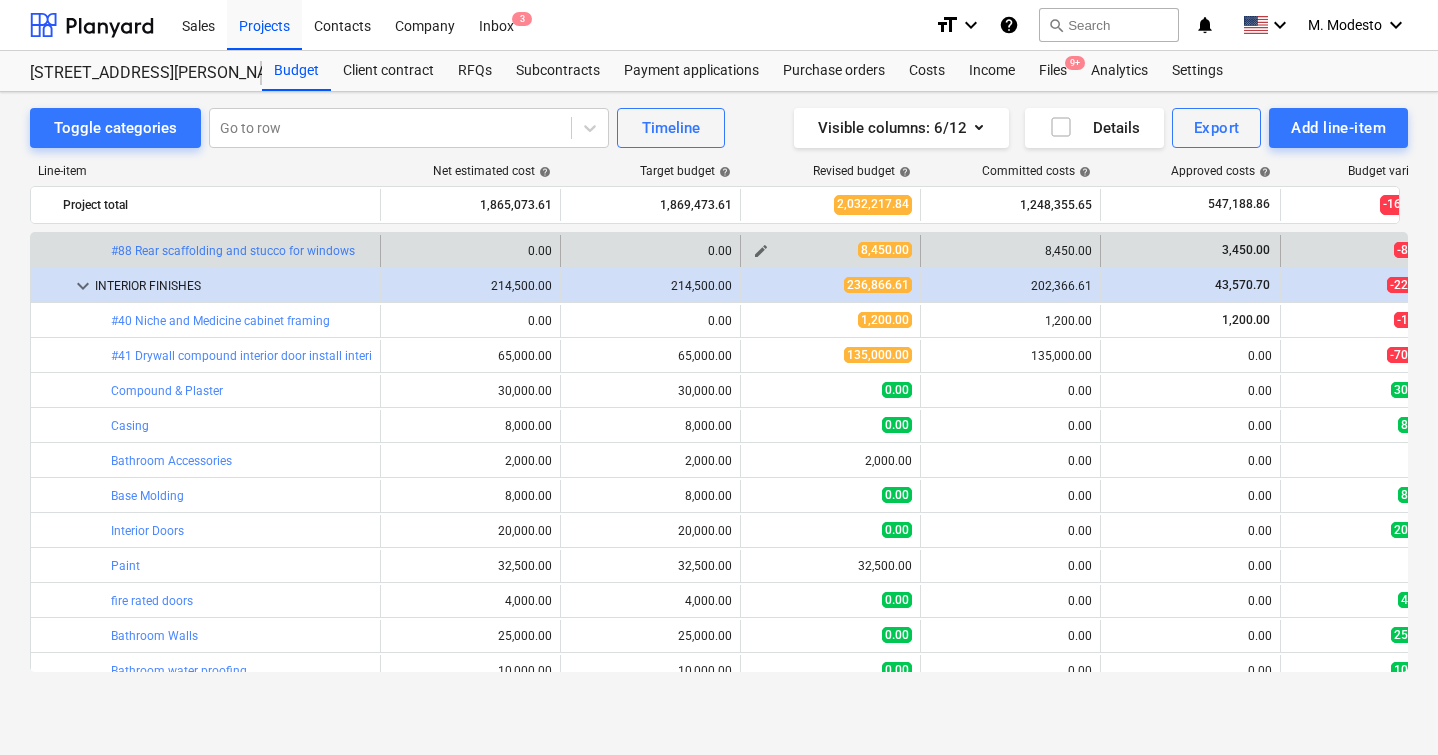 click on "8,450.00" at bounding box center (885, 250) 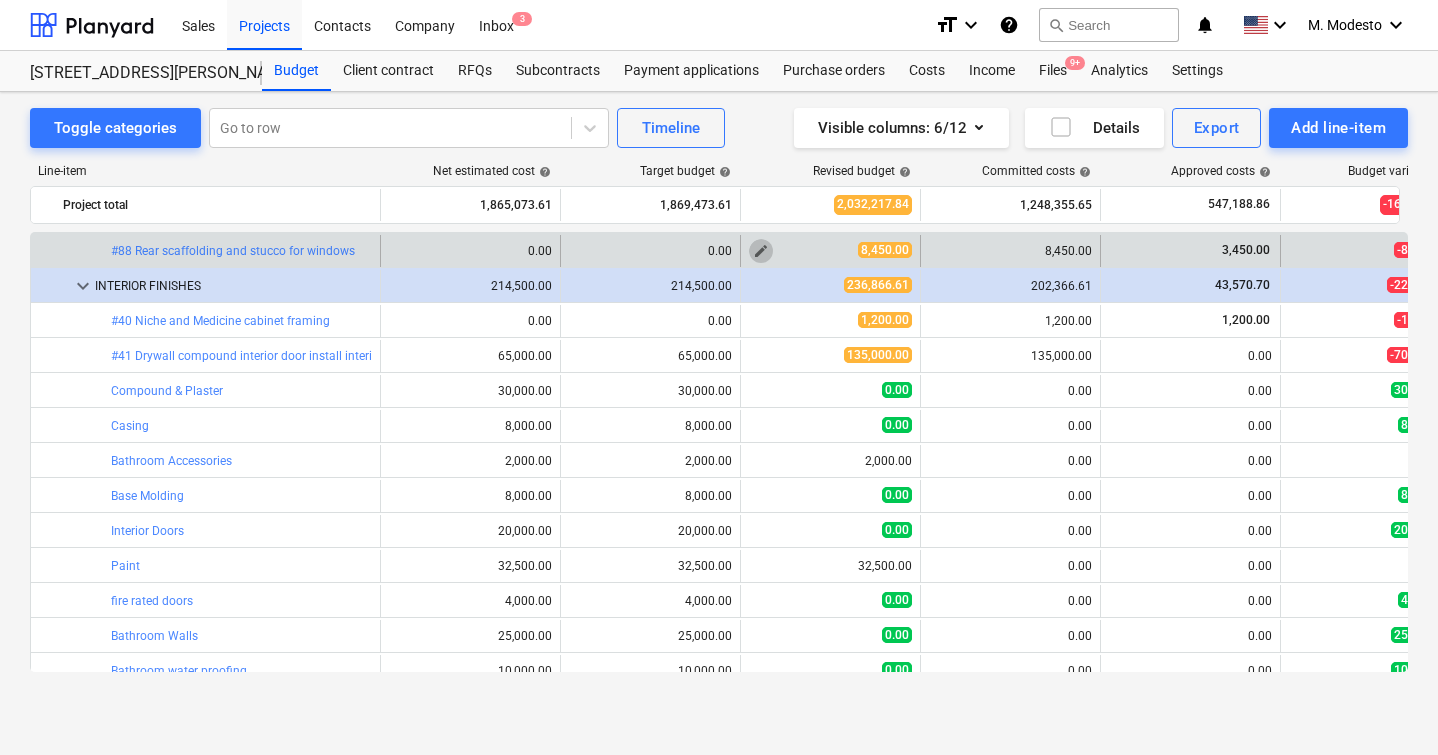 click on "edit" at bounding box center [761, 251] 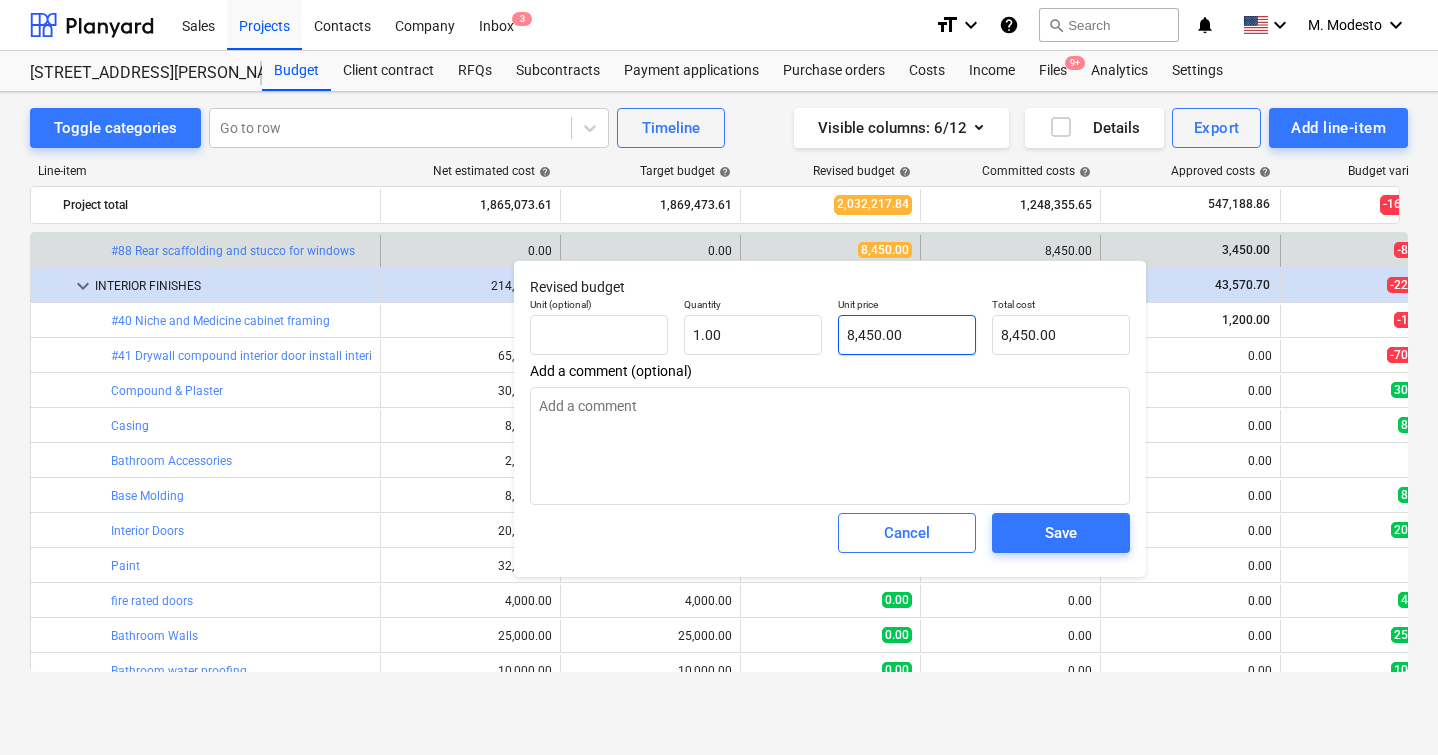 type on "8450" 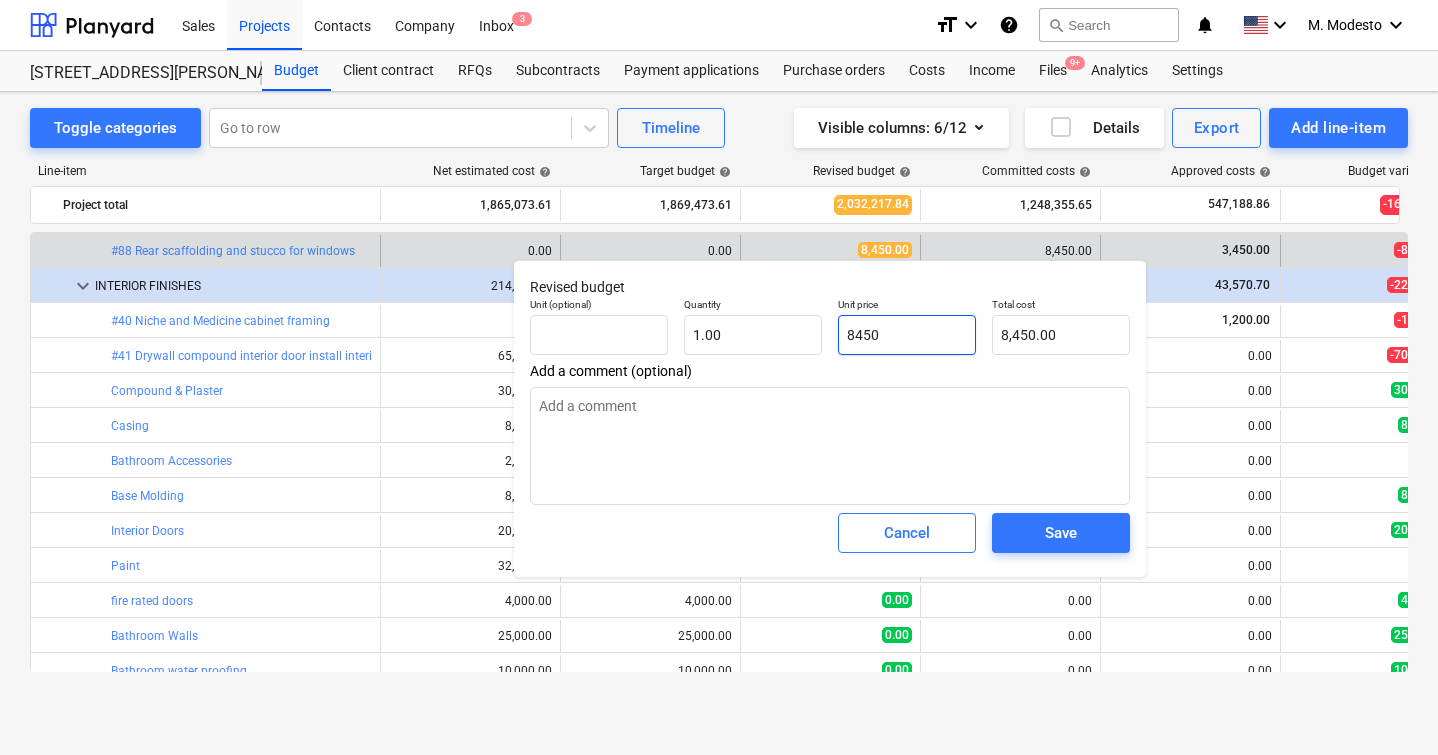 click on "8450" at bounding box center [907, 335] 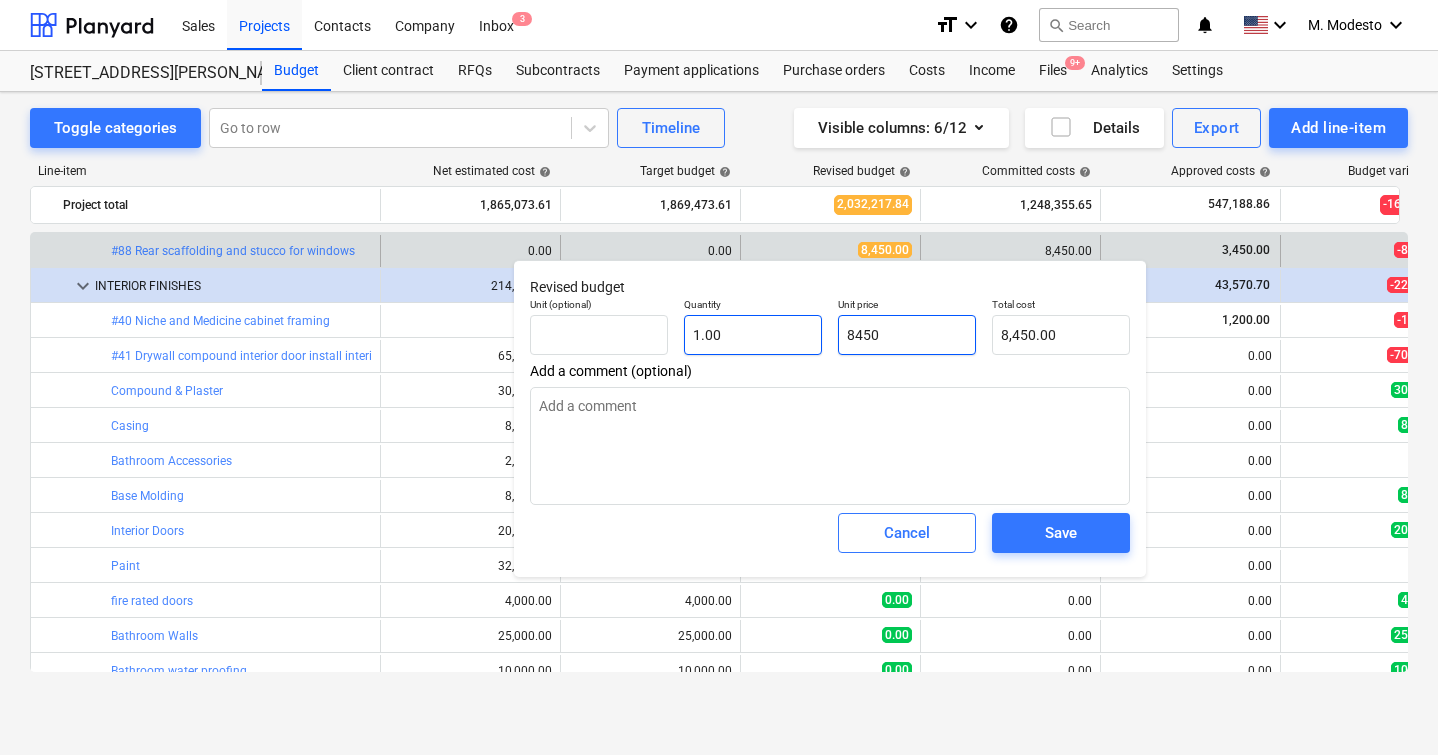 drag, startPoint x: 907, startPoint y: 336, endPoint x: 783, endPoint y: 319, distance: 125.1599 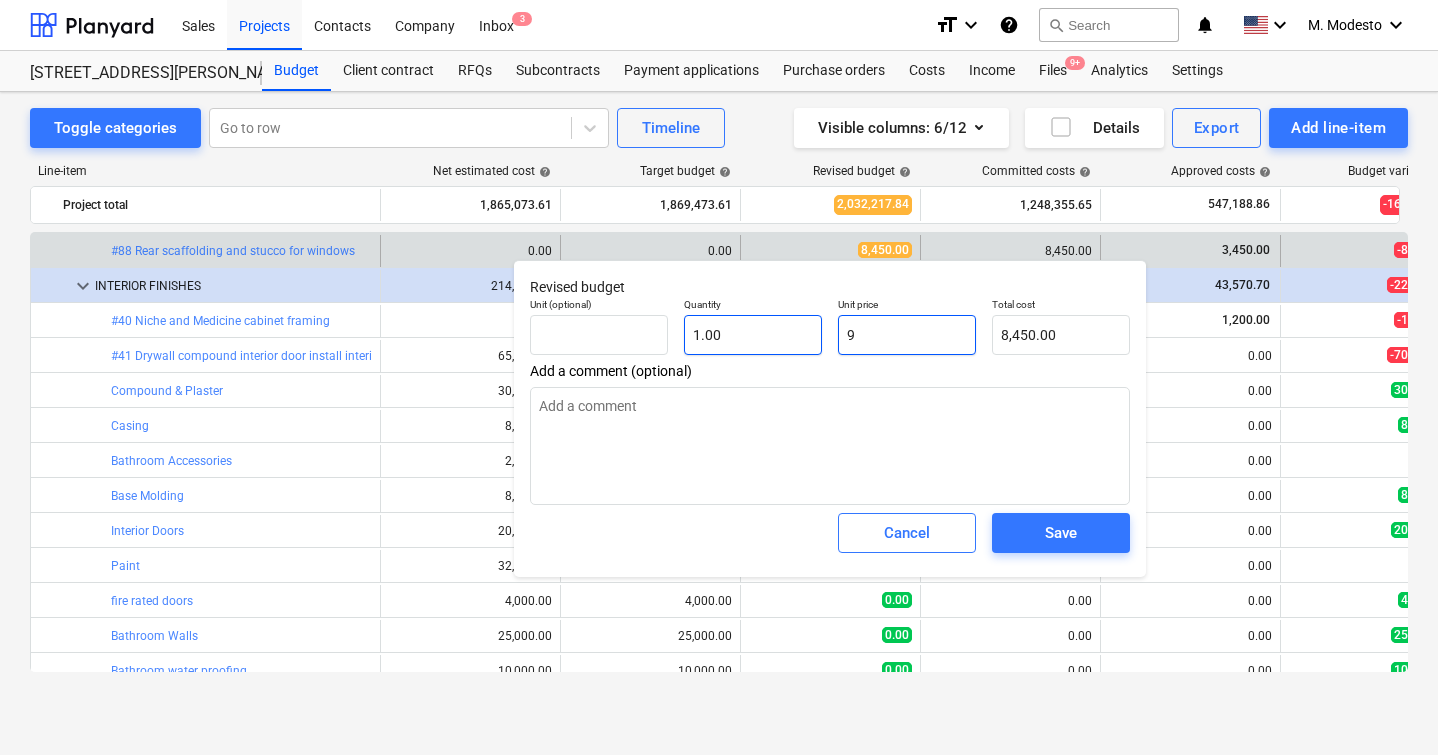 type on "9.00" 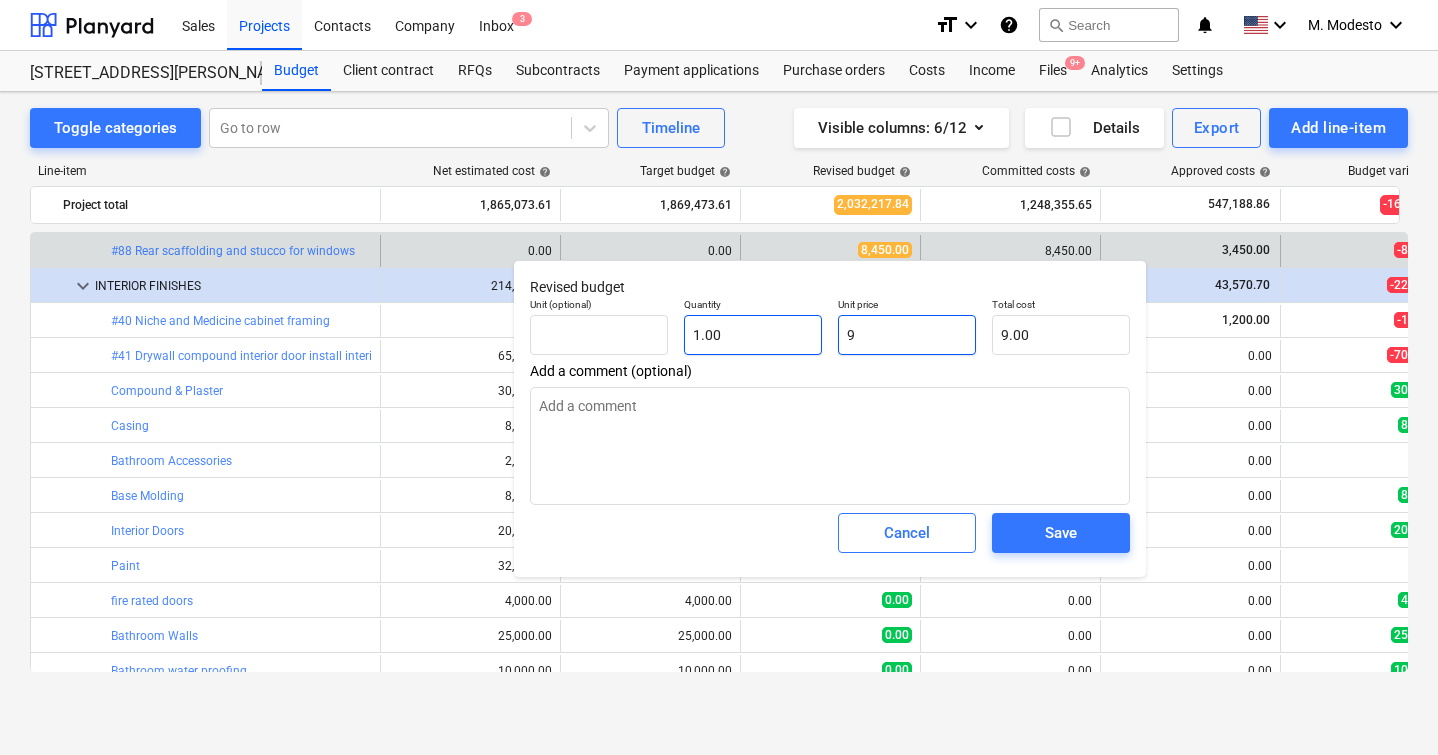 type on "x" 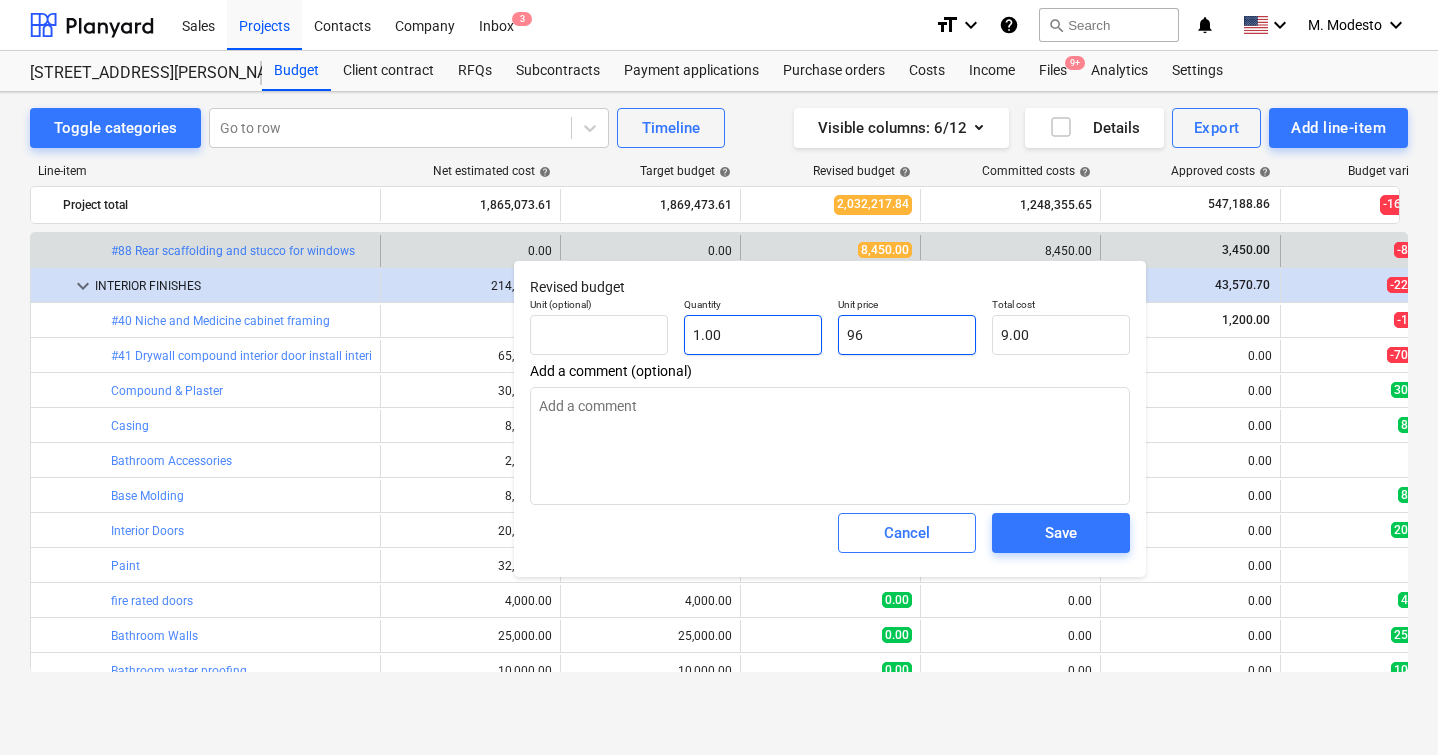 type on "96.00" 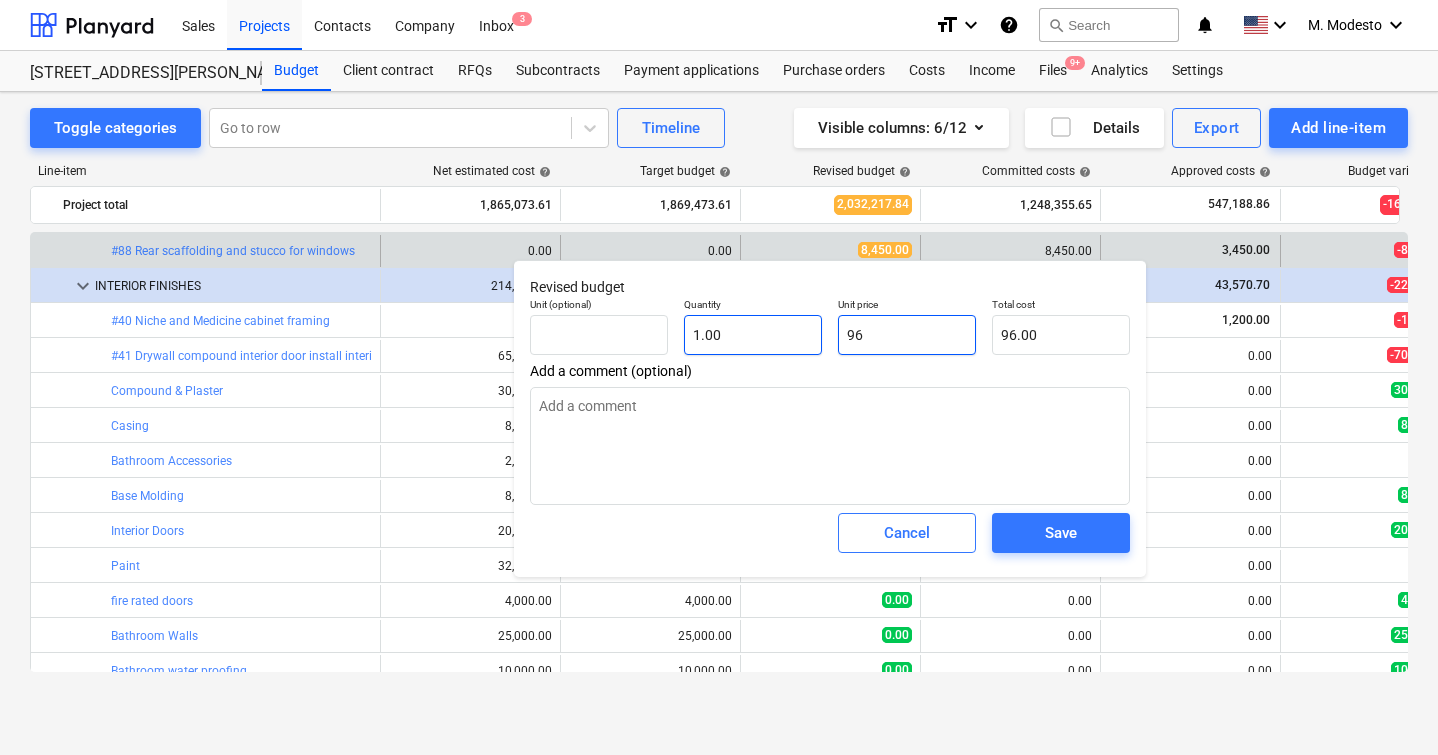 type on "x" 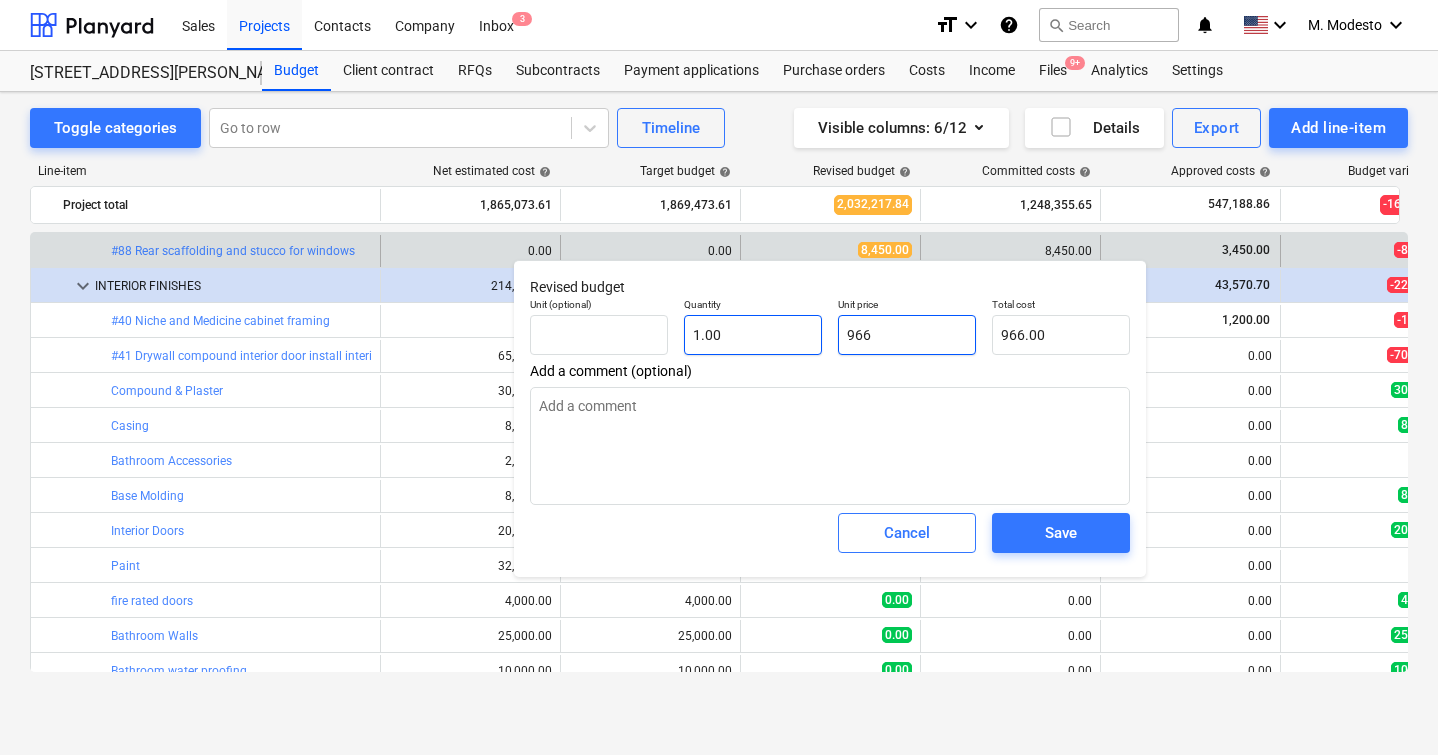 type on "x" 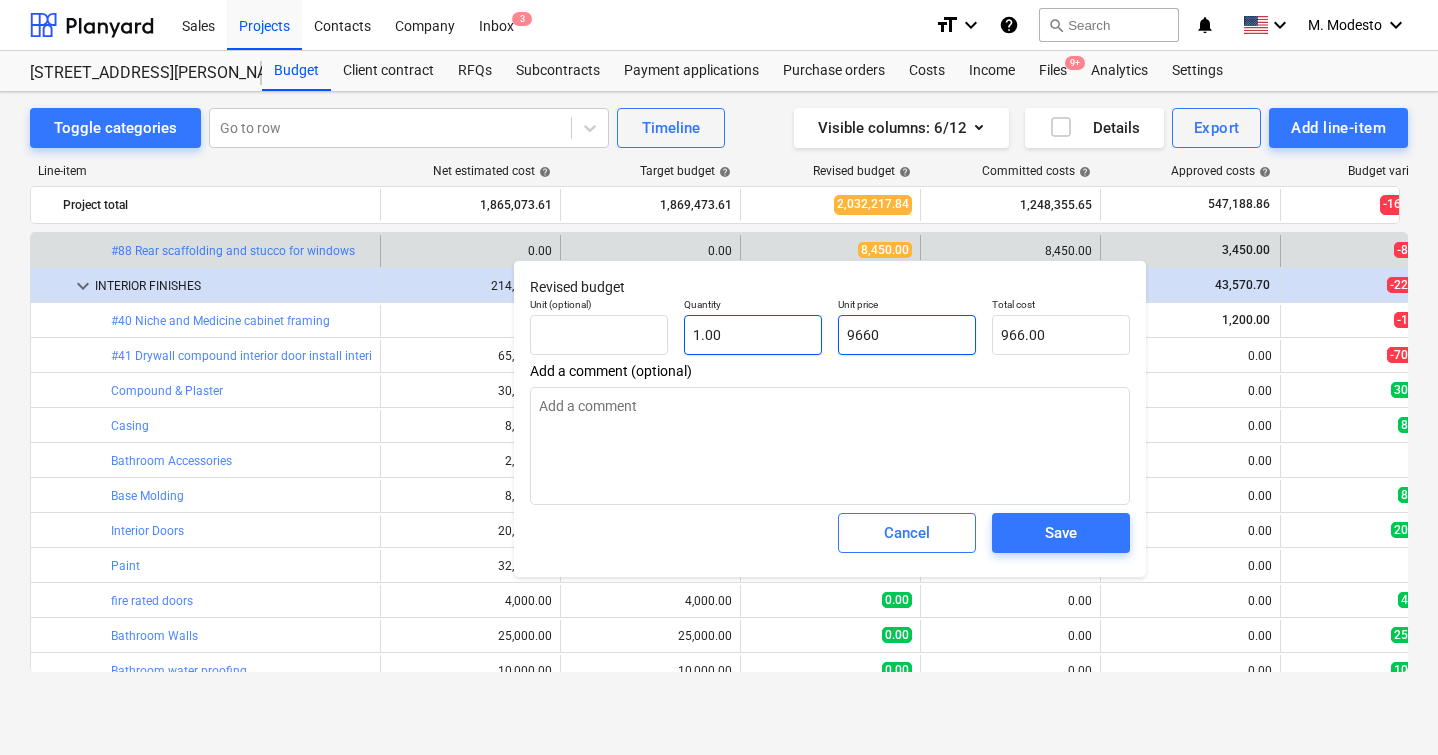 type on "9,660.00" 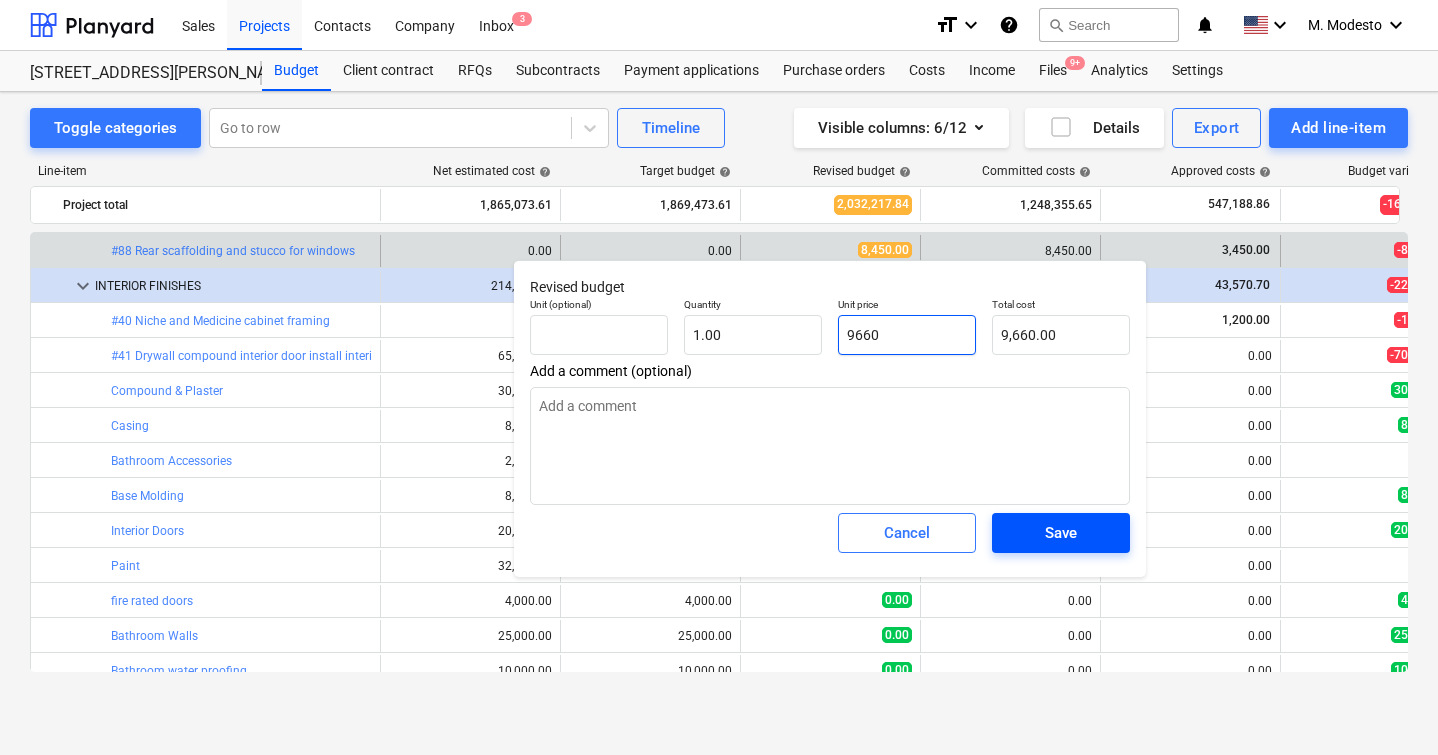 type on "9660" 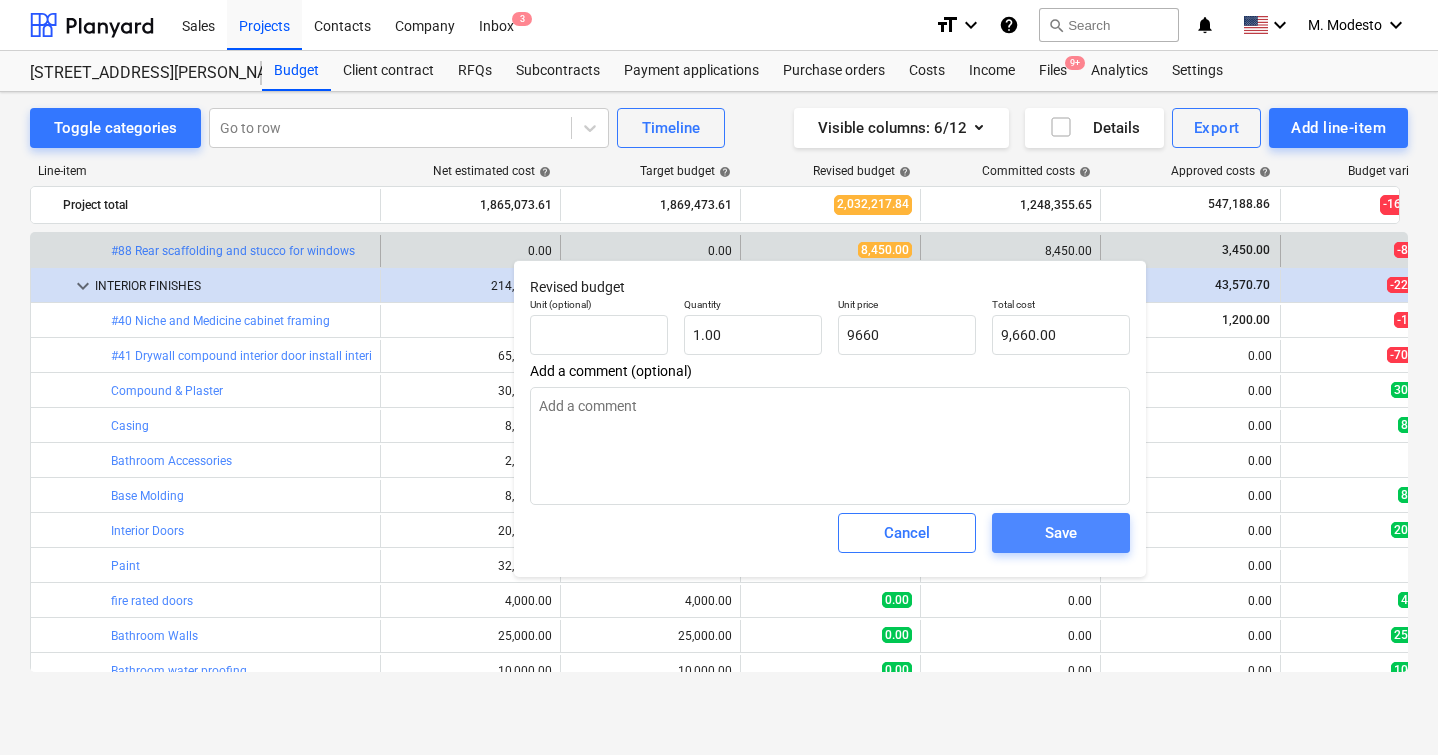 click on "Save" at bounding box center [1061, 533] 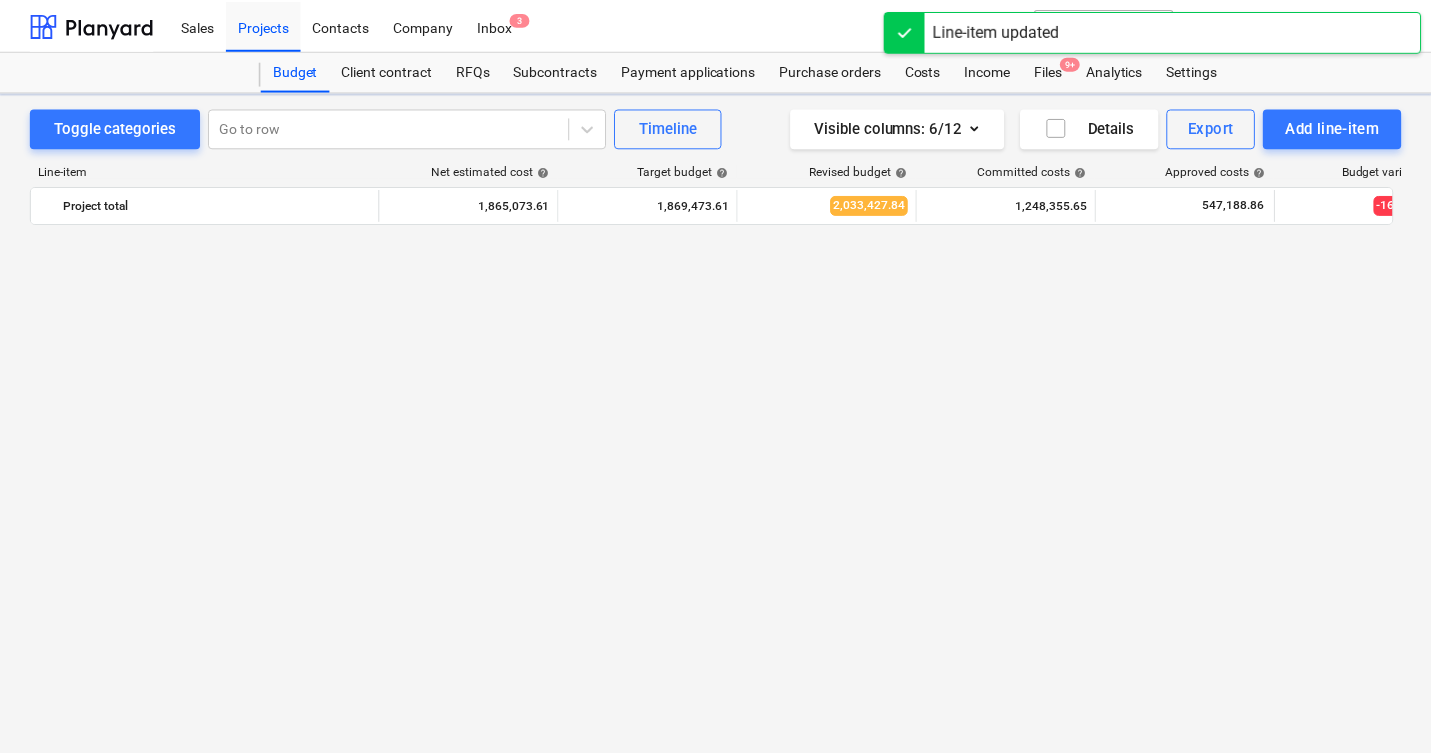 scroll, scrollTop: 2240, scrollLeft: 0, axis: vertical 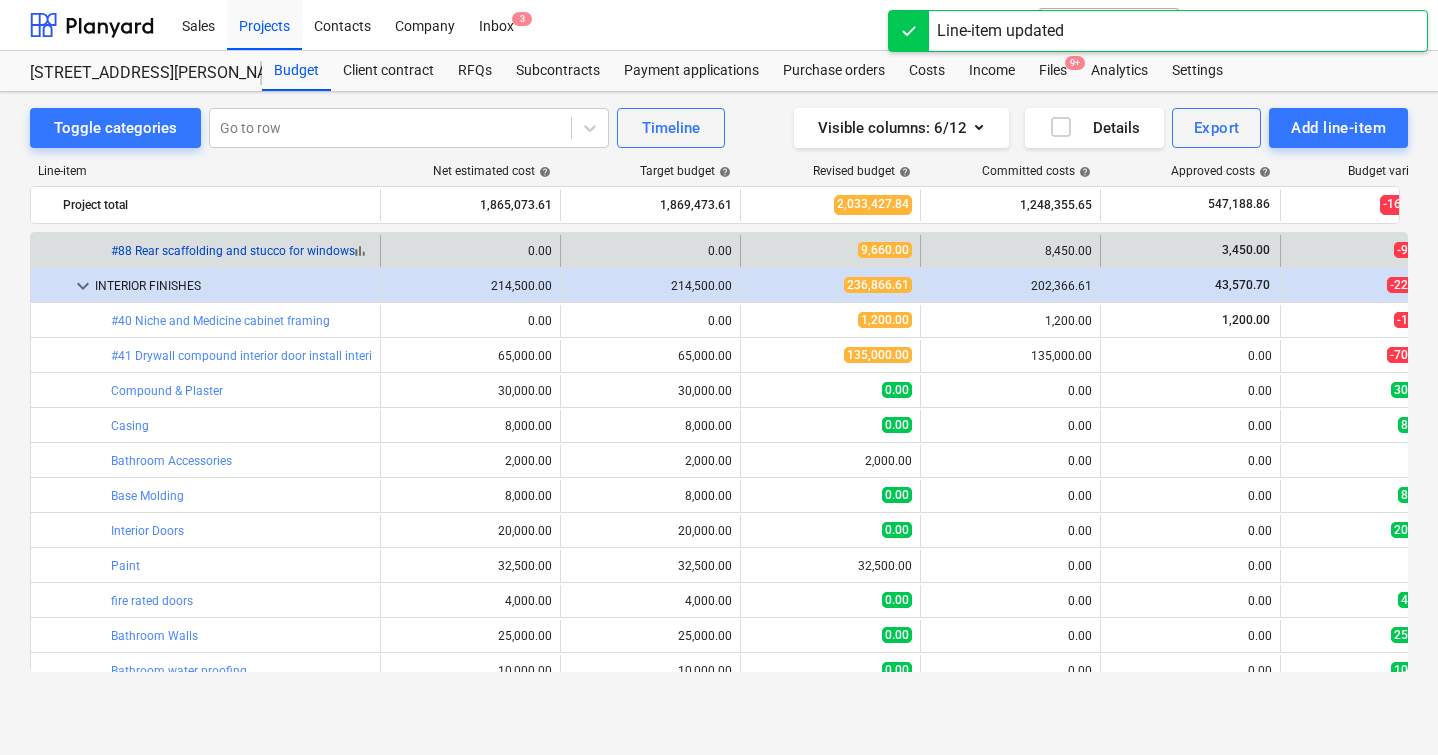 click on "#88 Rear scaffolding and stucco for windows" at bounding box center [233, 251] 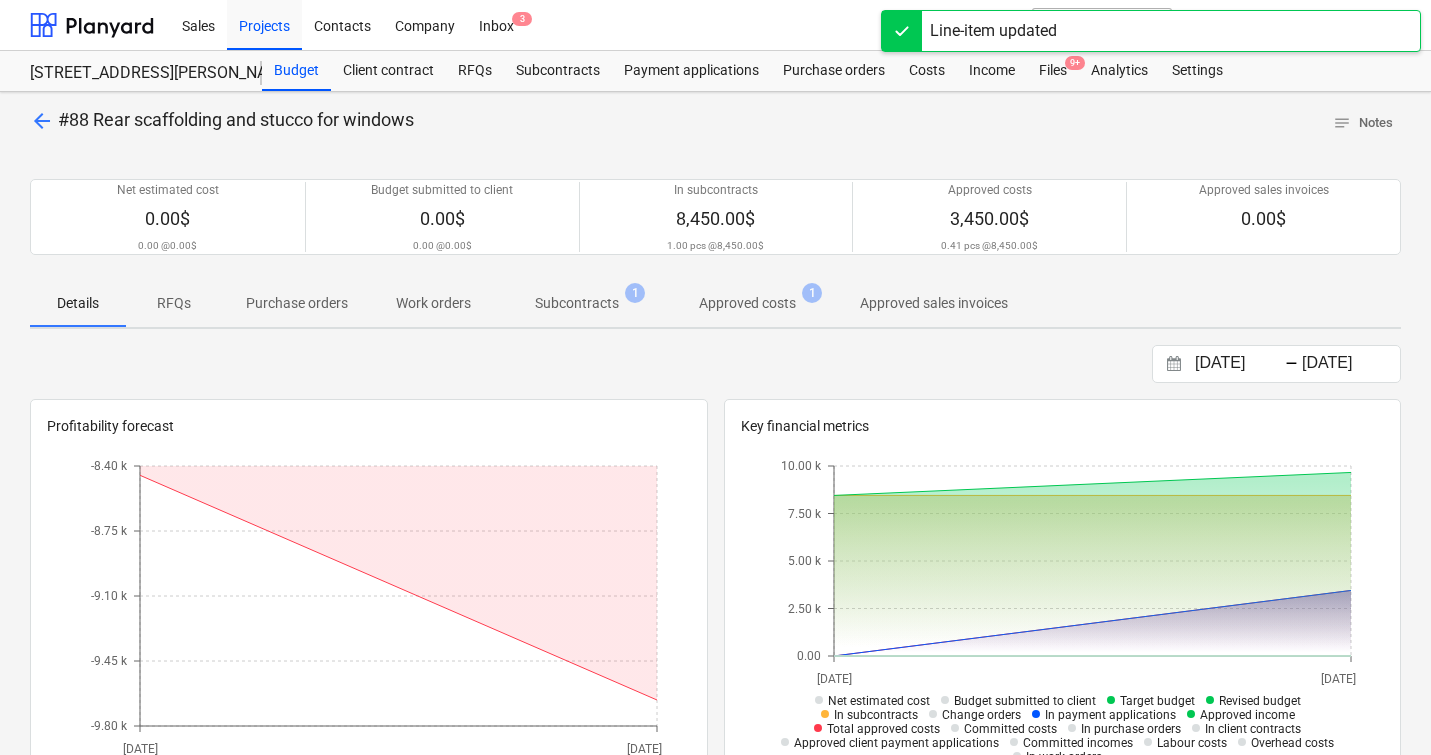 click on "Subcontracts 1" at bounding box center (577, 303) 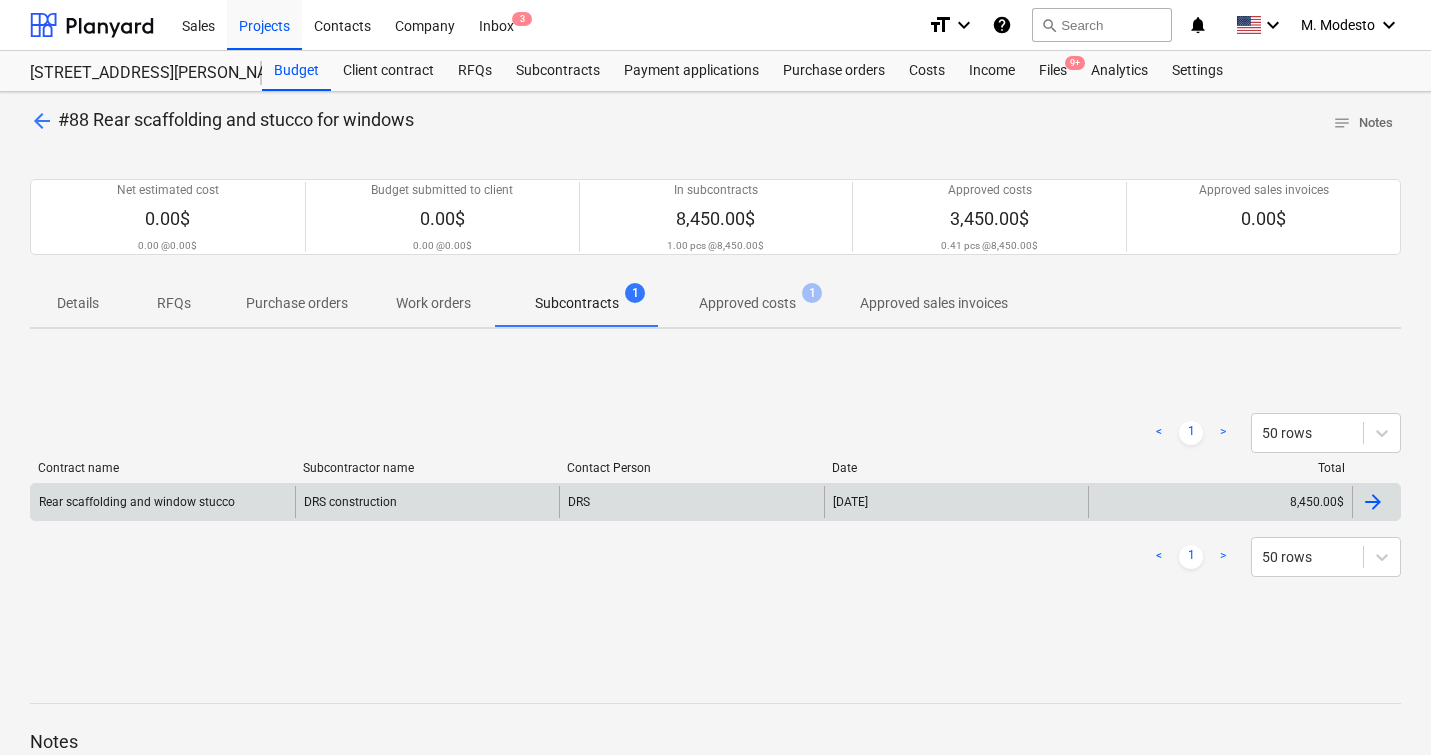 click at bounding box center (1373, 502) 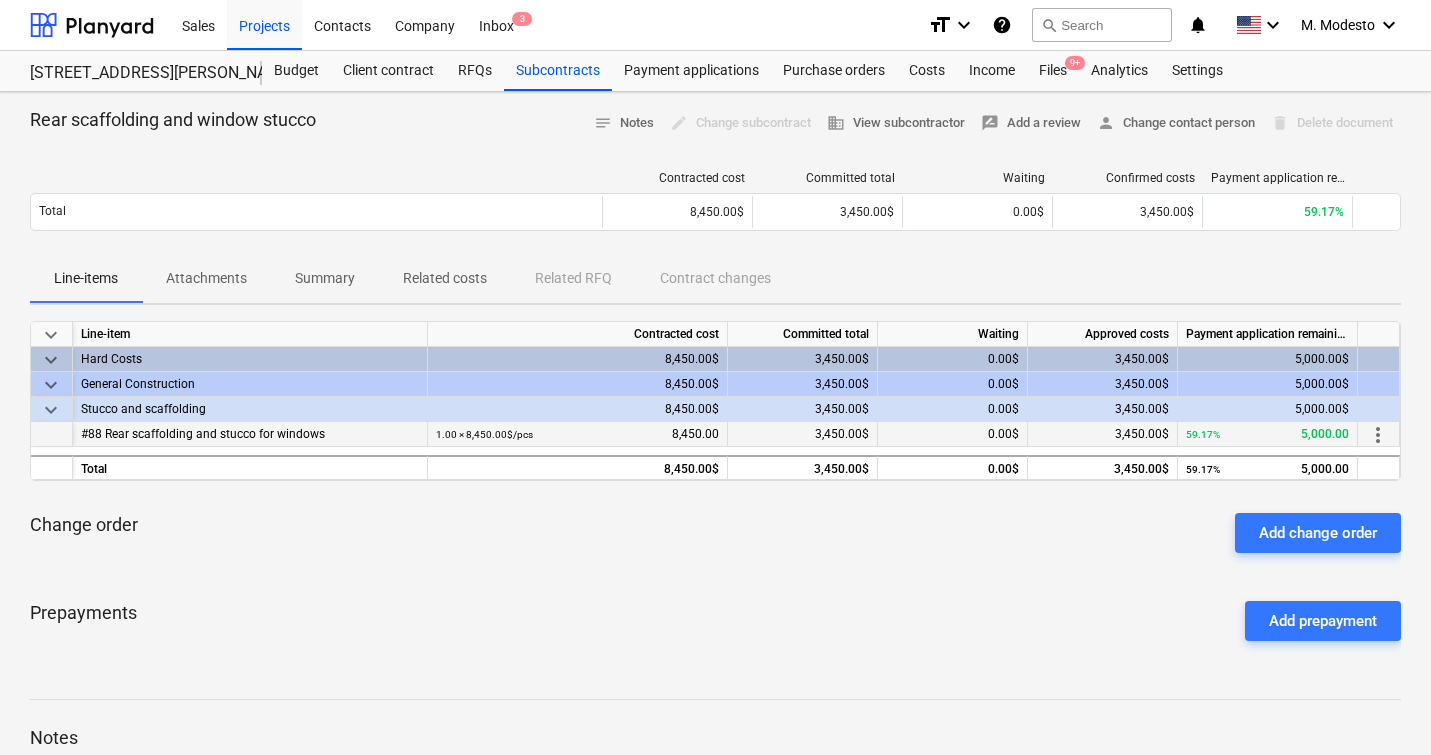 click on "more_vert" at bounding box center (1378, 435) 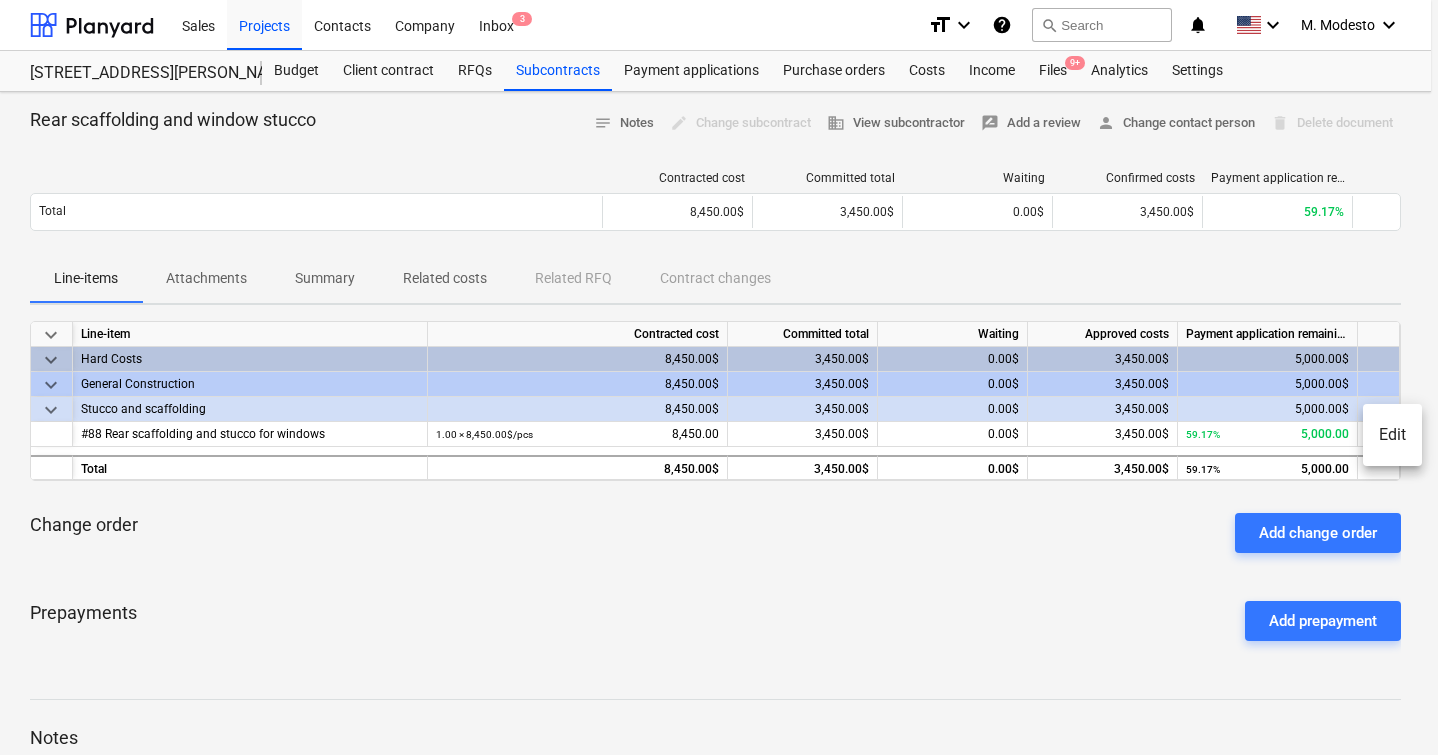 click on "Edit" at bounding box center [1392, 435] 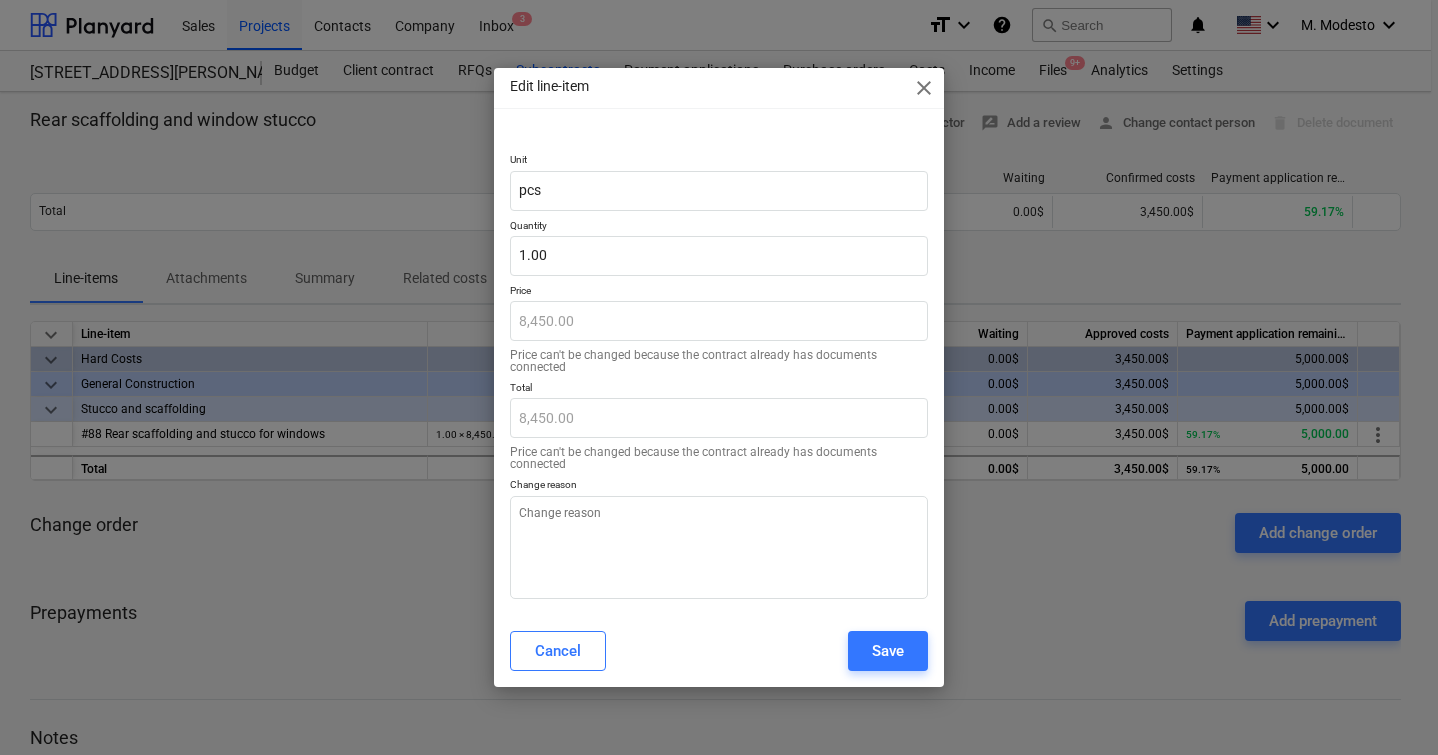 type on "x" 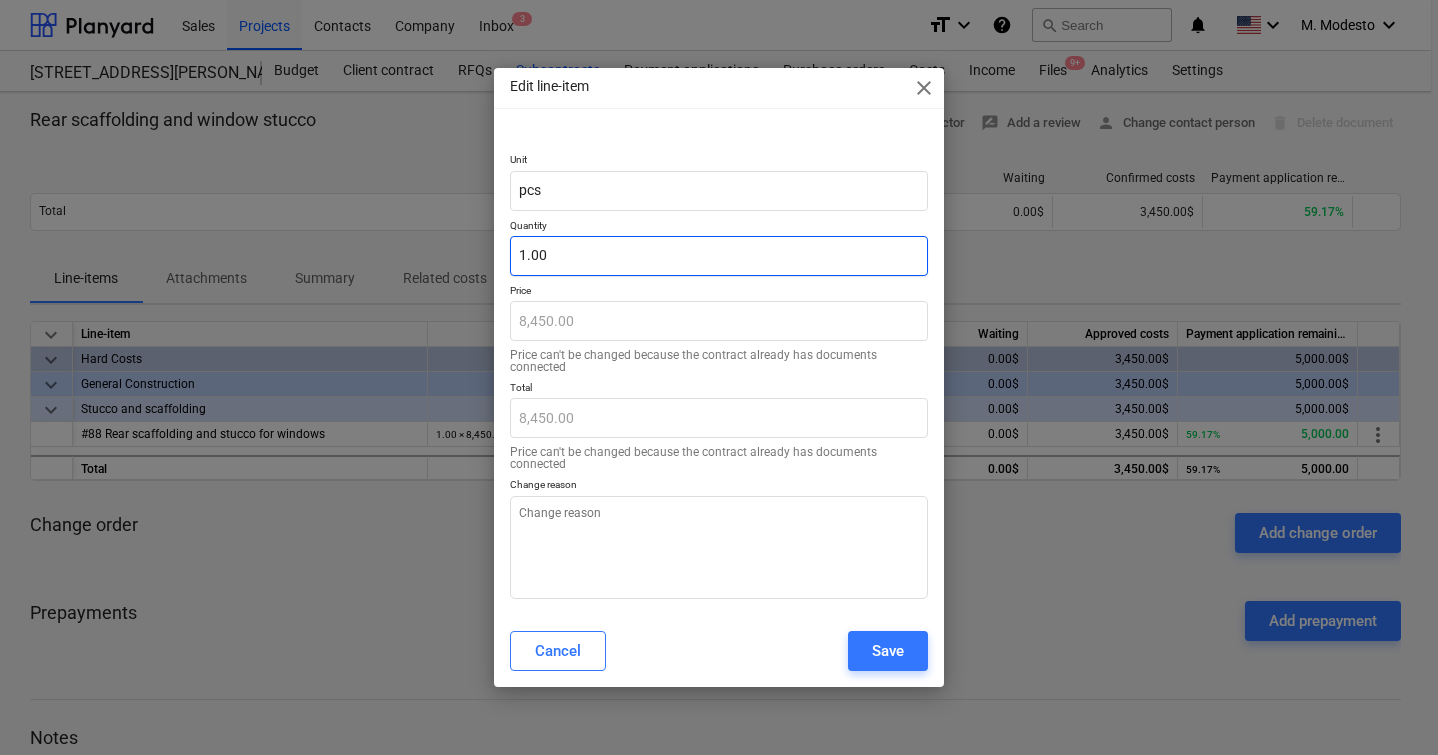 type on "1" 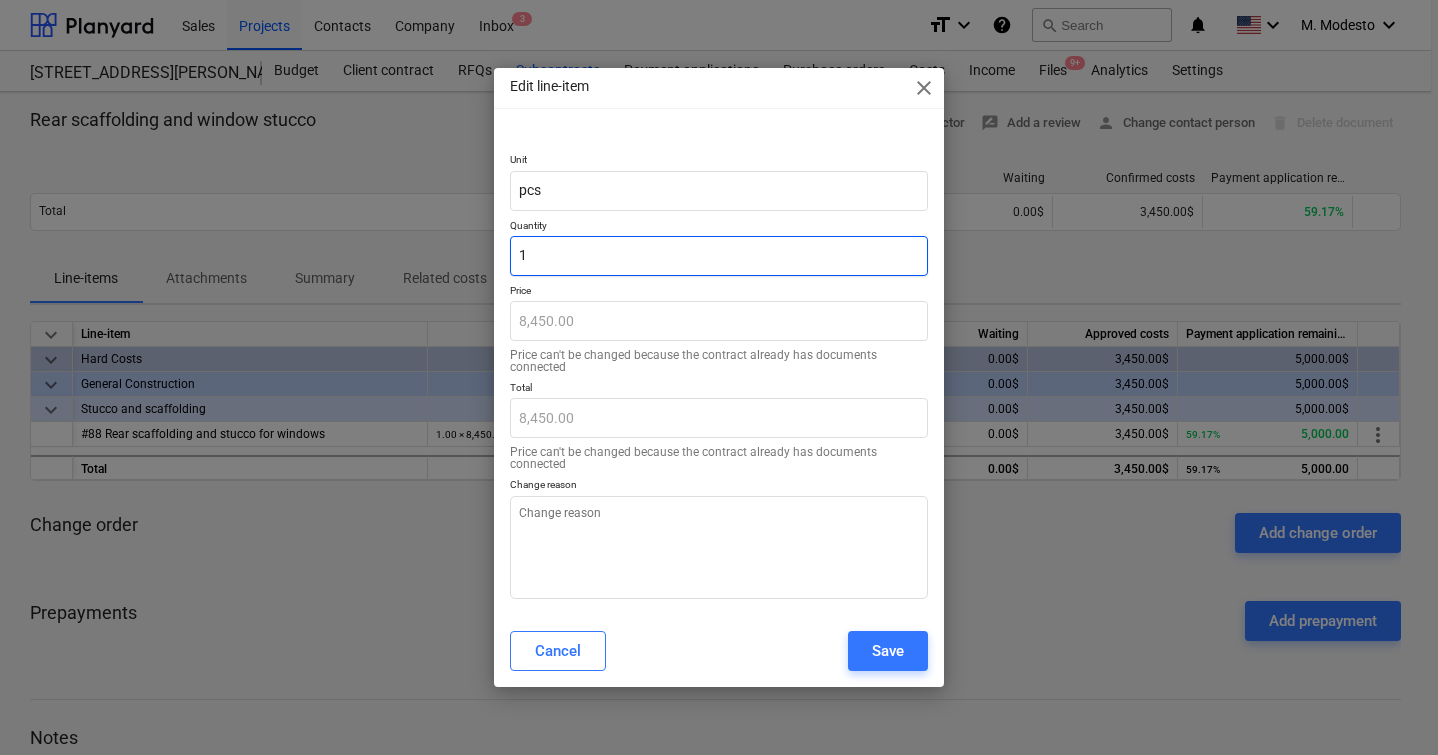 click on "1" at bounding box center (719, 256) 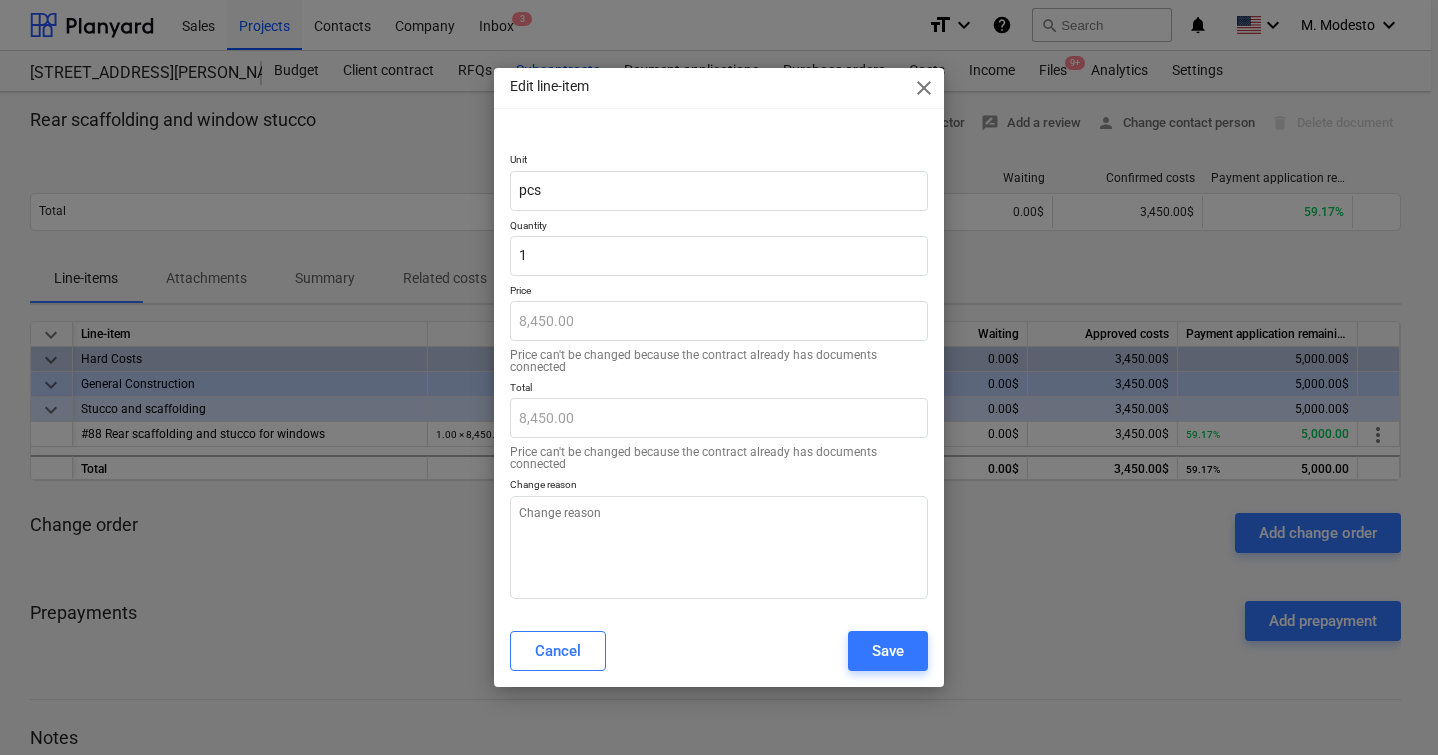 click on "close" at bounding box center (924, 88) 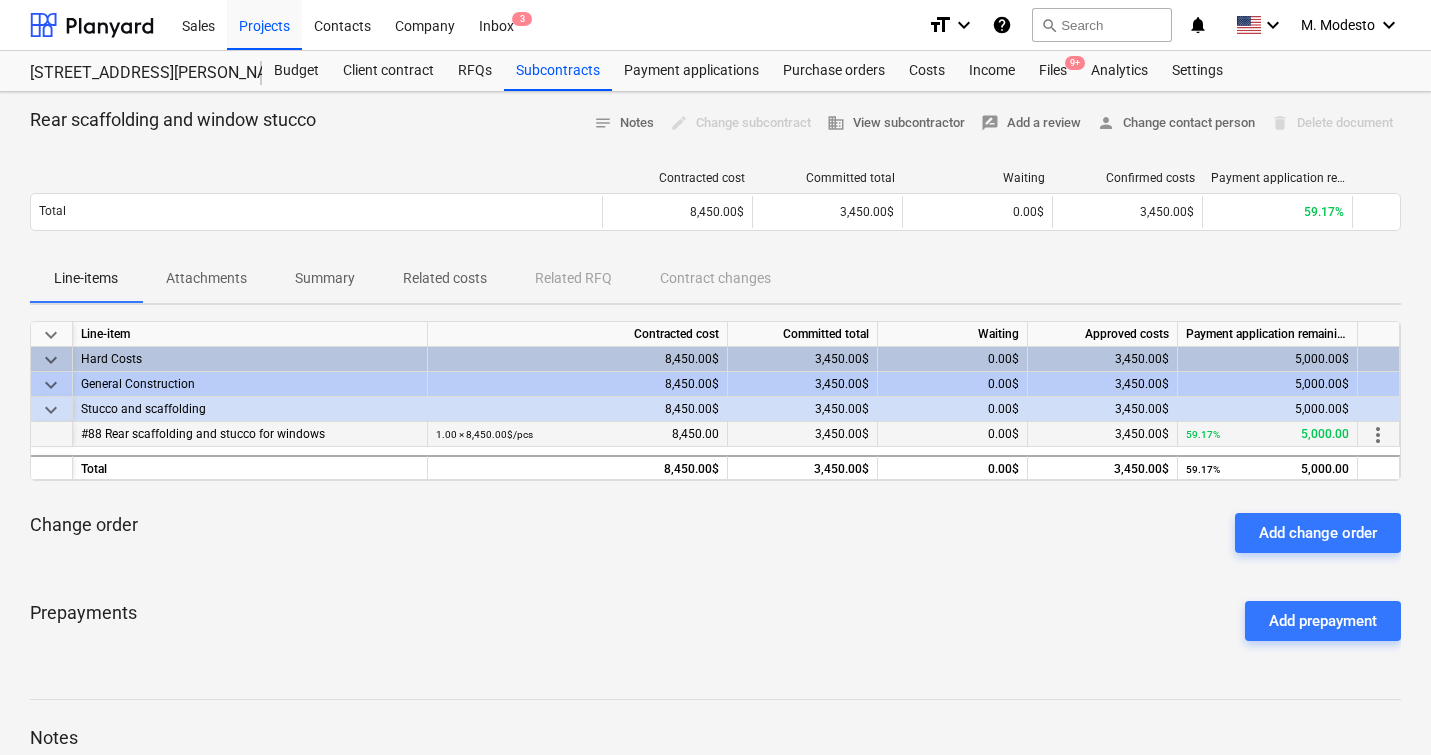 click on "59.17%" at bounding box center (1203, 434) 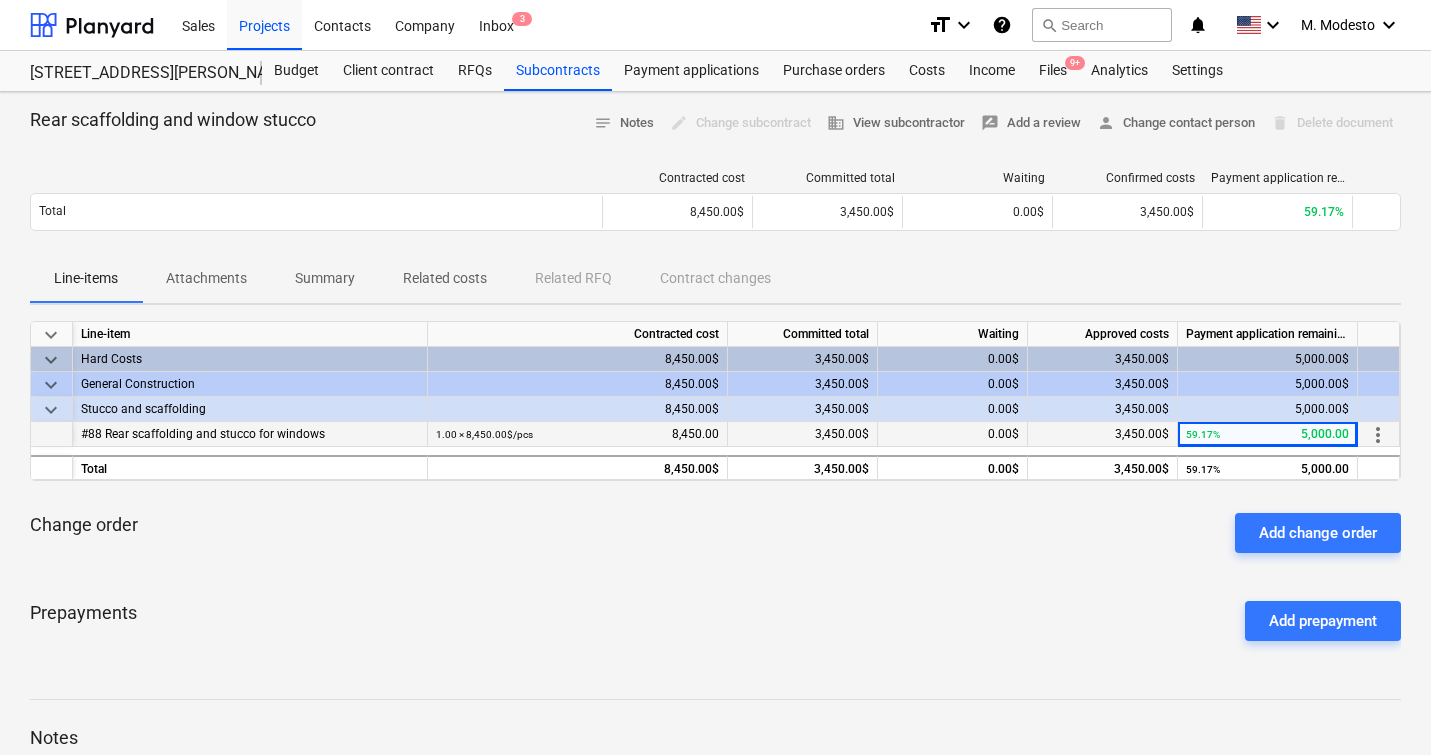 click on "59.17% 5,000.00" at bounding box center (1267, 434) 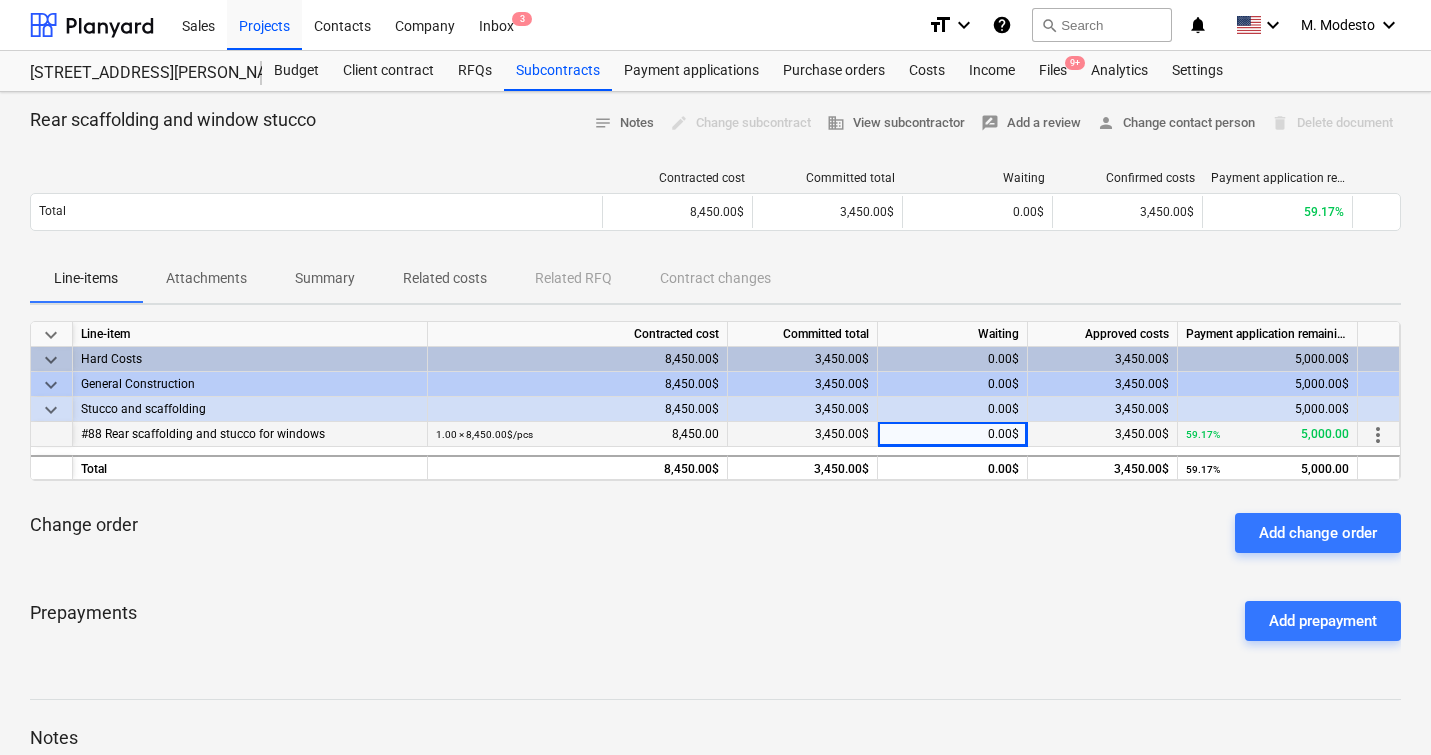 click on "3,450.00$" at bounding box center [842, 434] 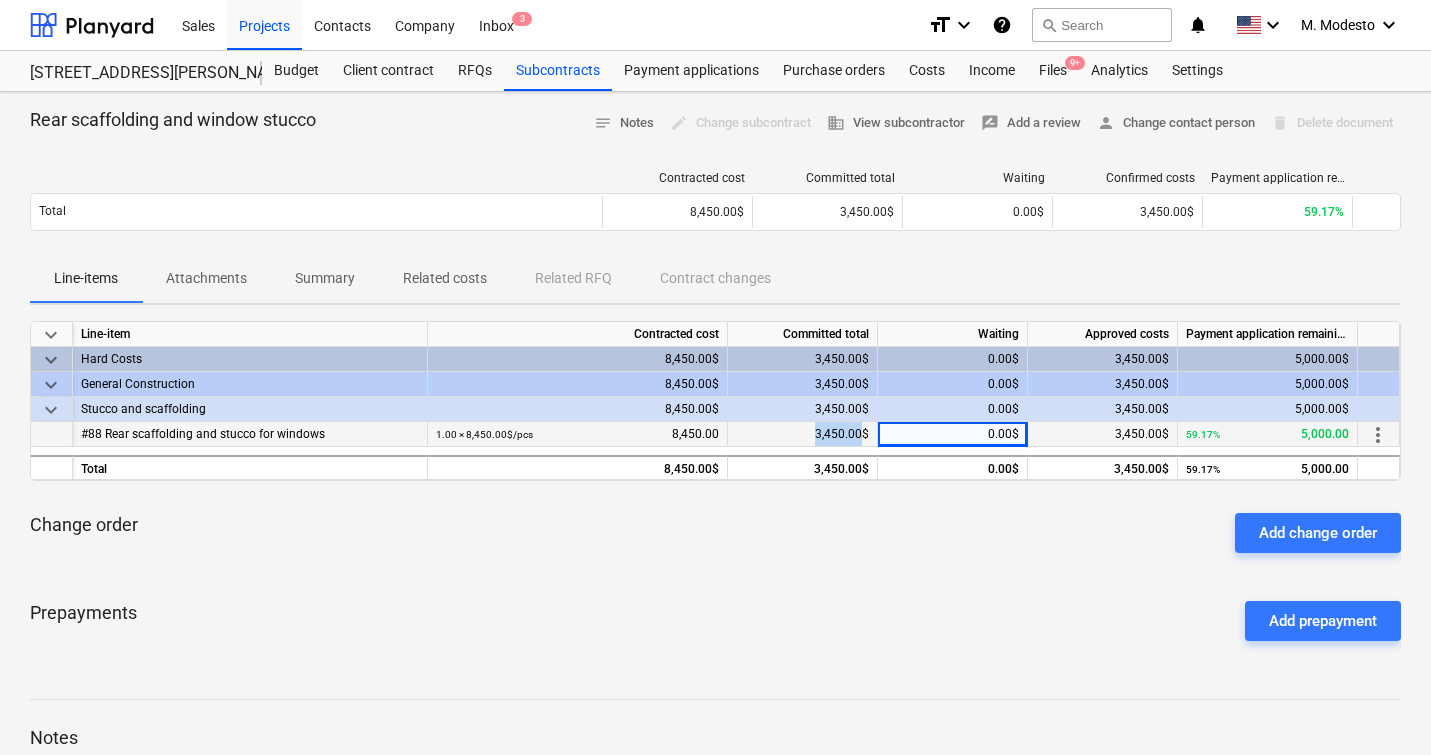 click on "3,450.00$" at bounding box center [842, 434] 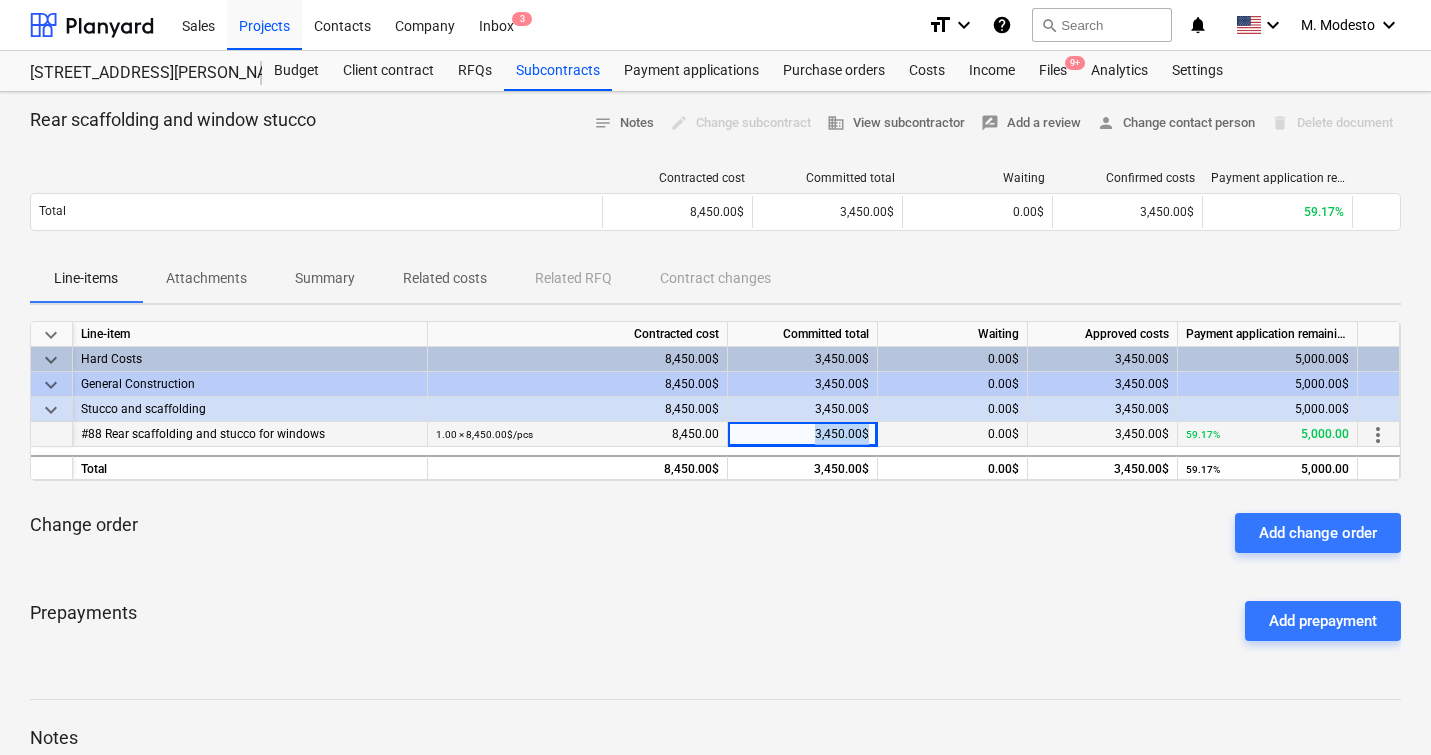 click on "3,450.00$" at bounding box center (842, 434) 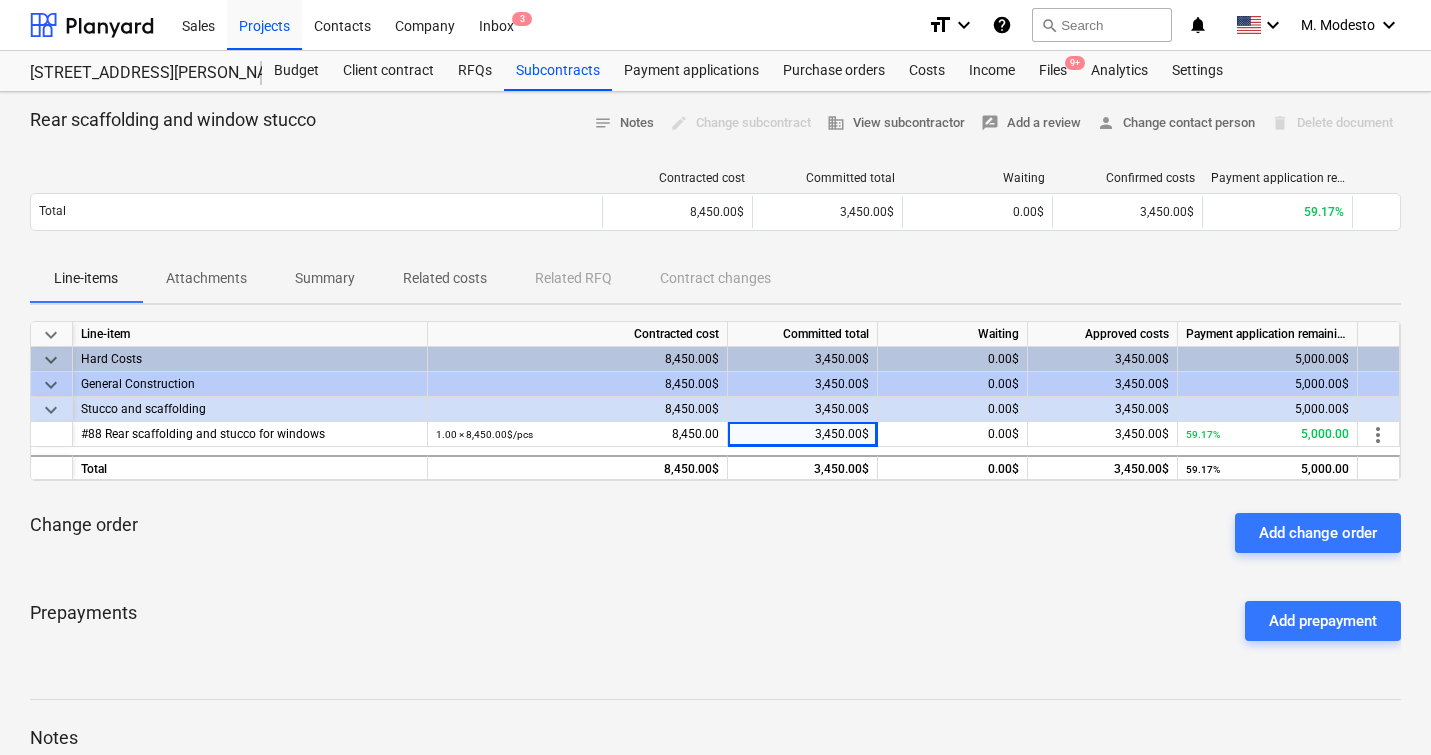 click on "Change order Add change order" at bounding box center [715, 533] 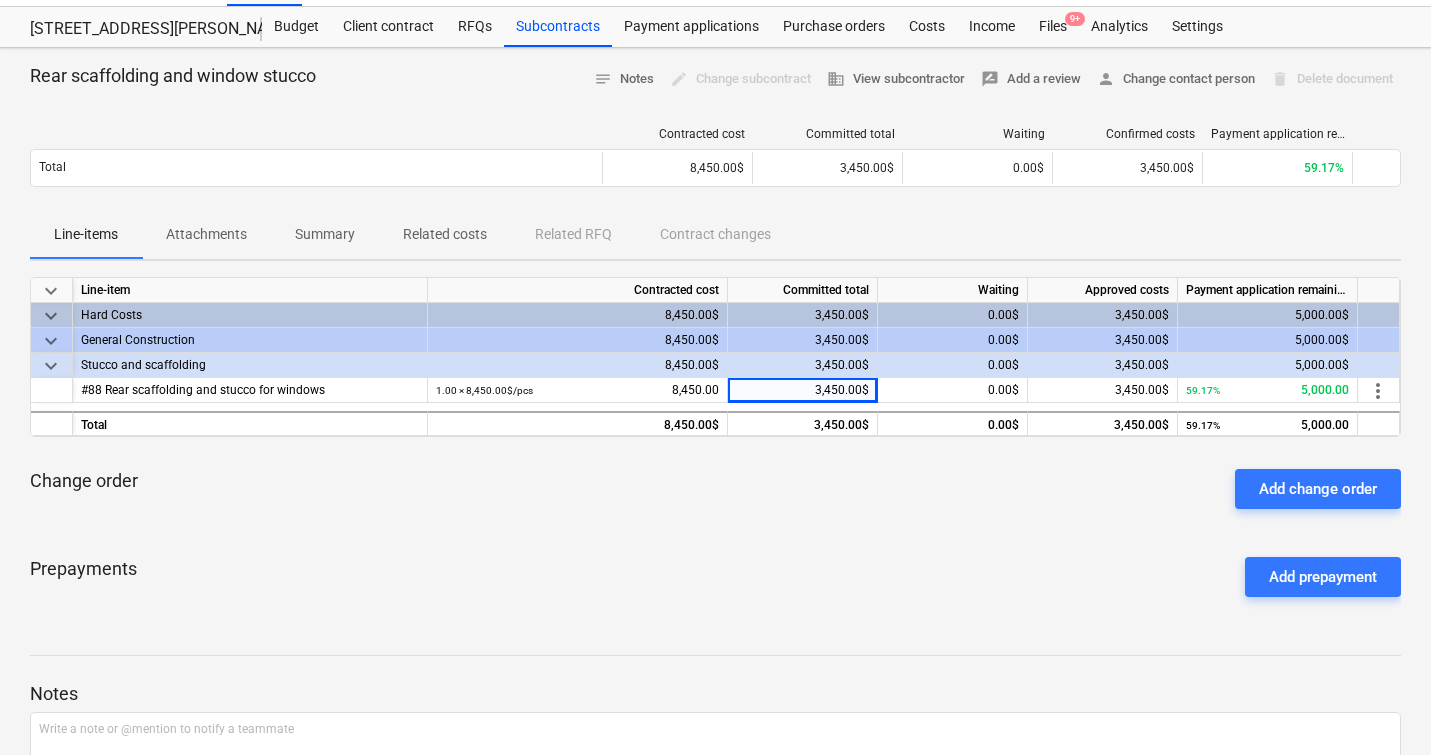 scroll, scrollTop: 0, scrollLeft: 0, axis: both 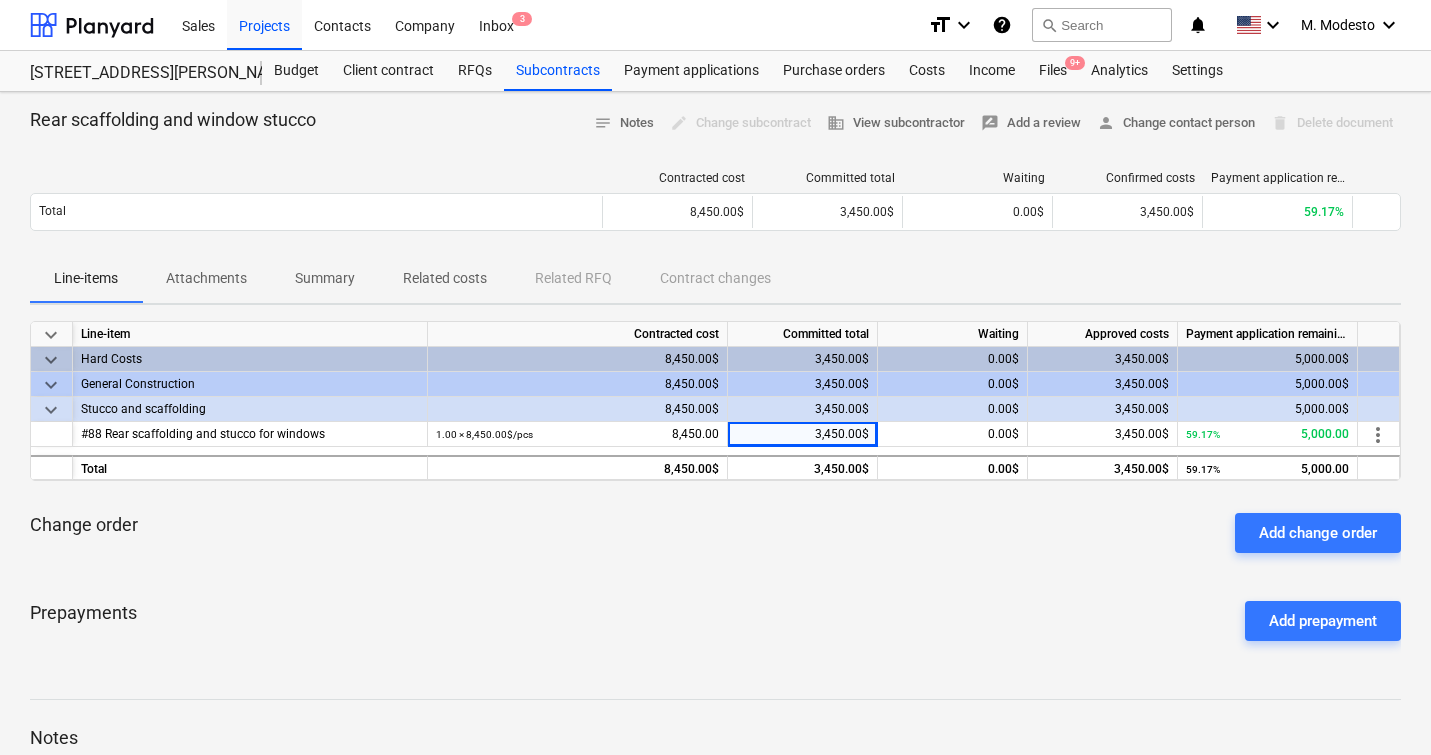 click on "Summary" at bounding box center (325, 278) 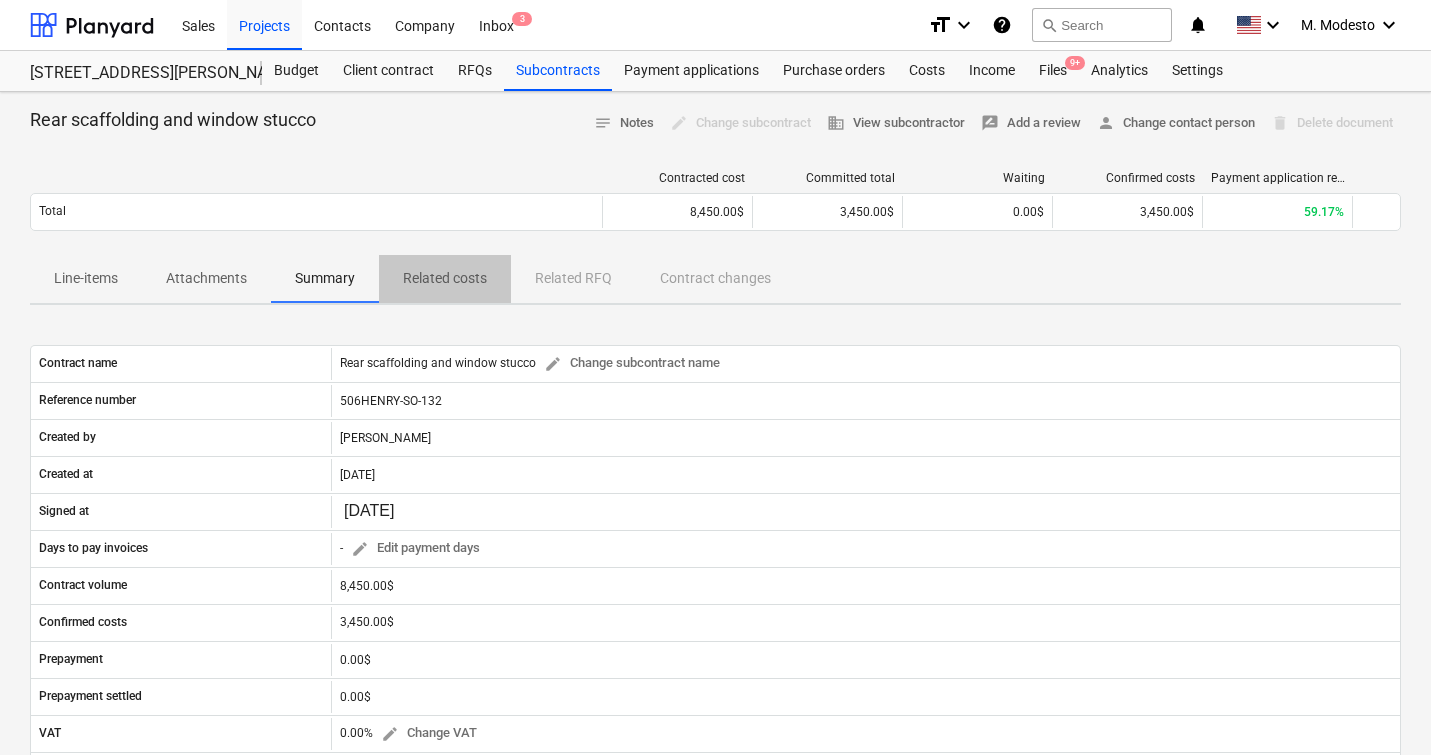 click on "Related costs" at bounding box center (445, 278) 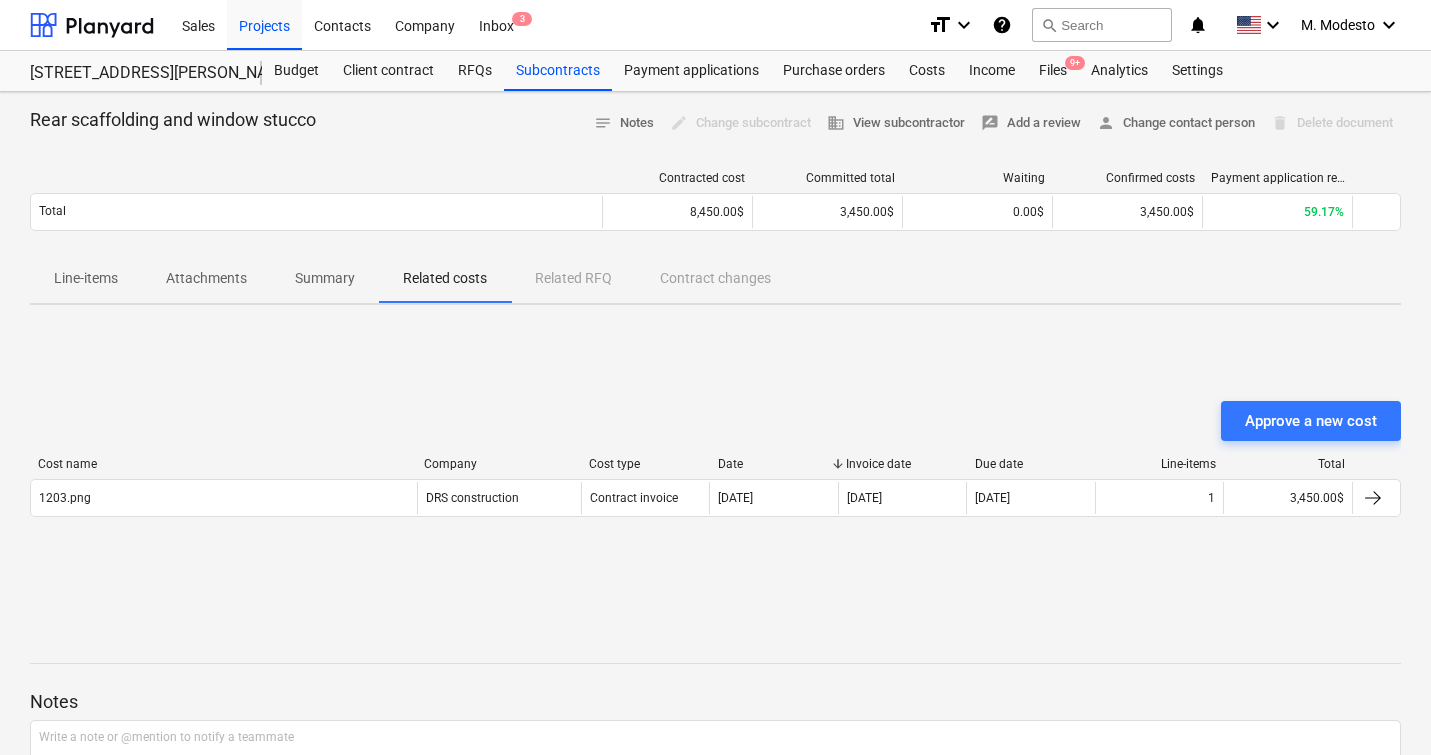 click on "Summary" at bounding box center (325, 279) 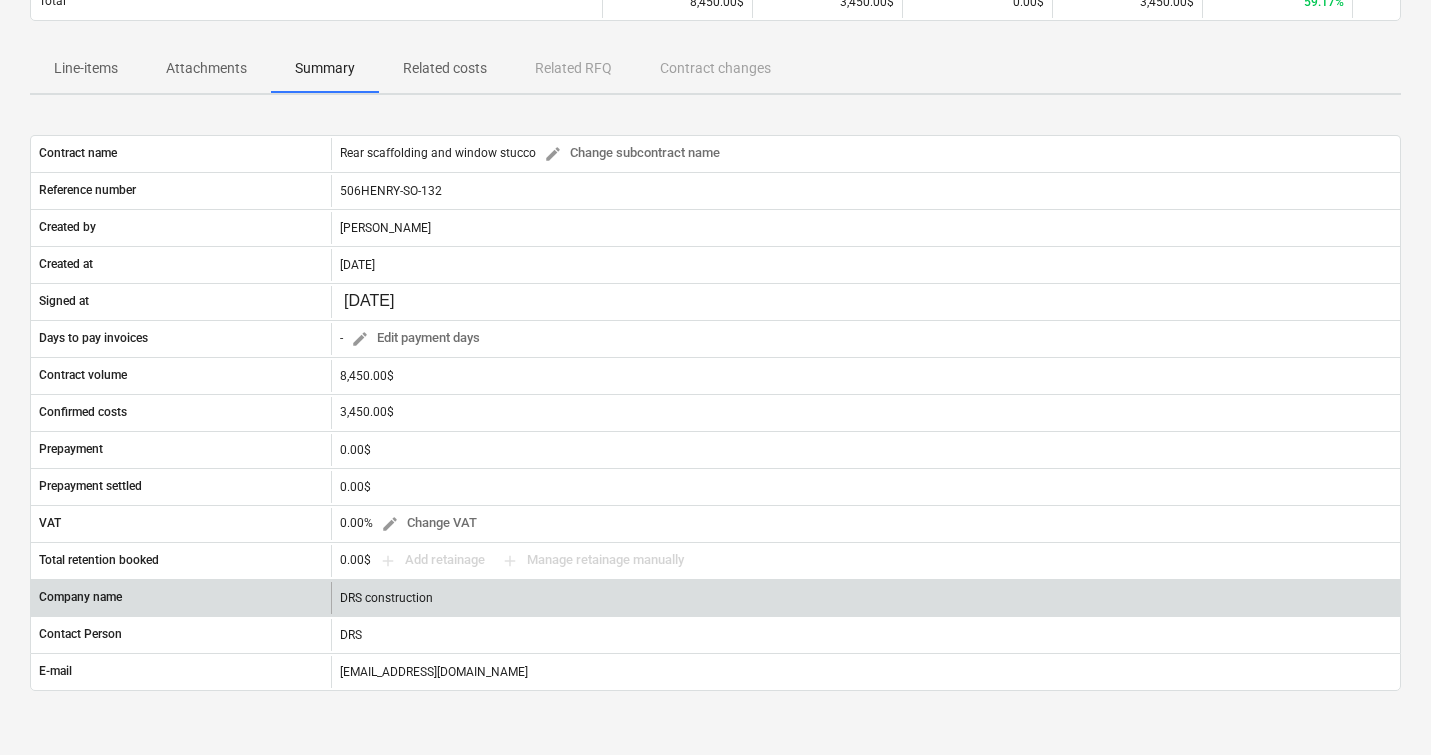 scroll, scrollTop: 214, scrollLeft: 0, axis: vertical 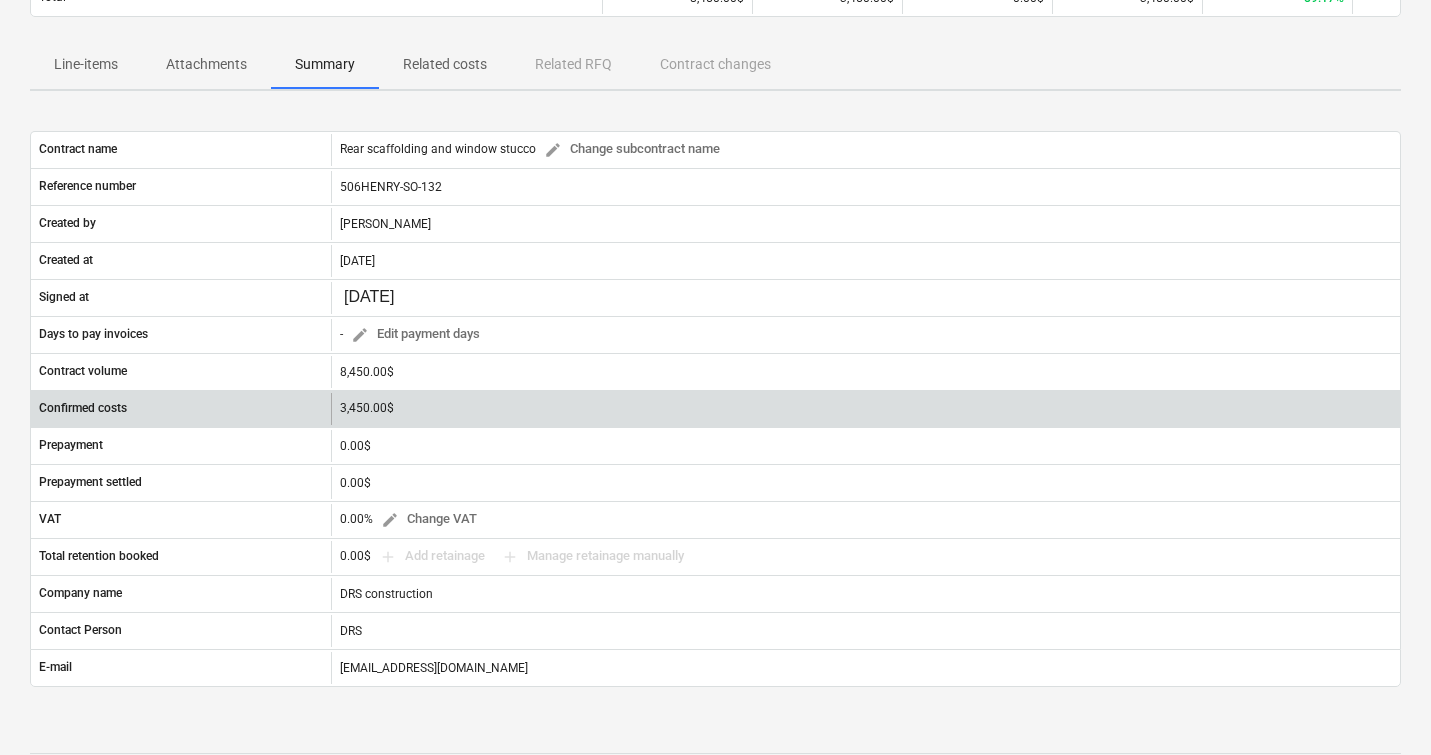 click on "3,450.00$" at bounding box center (367, 408) 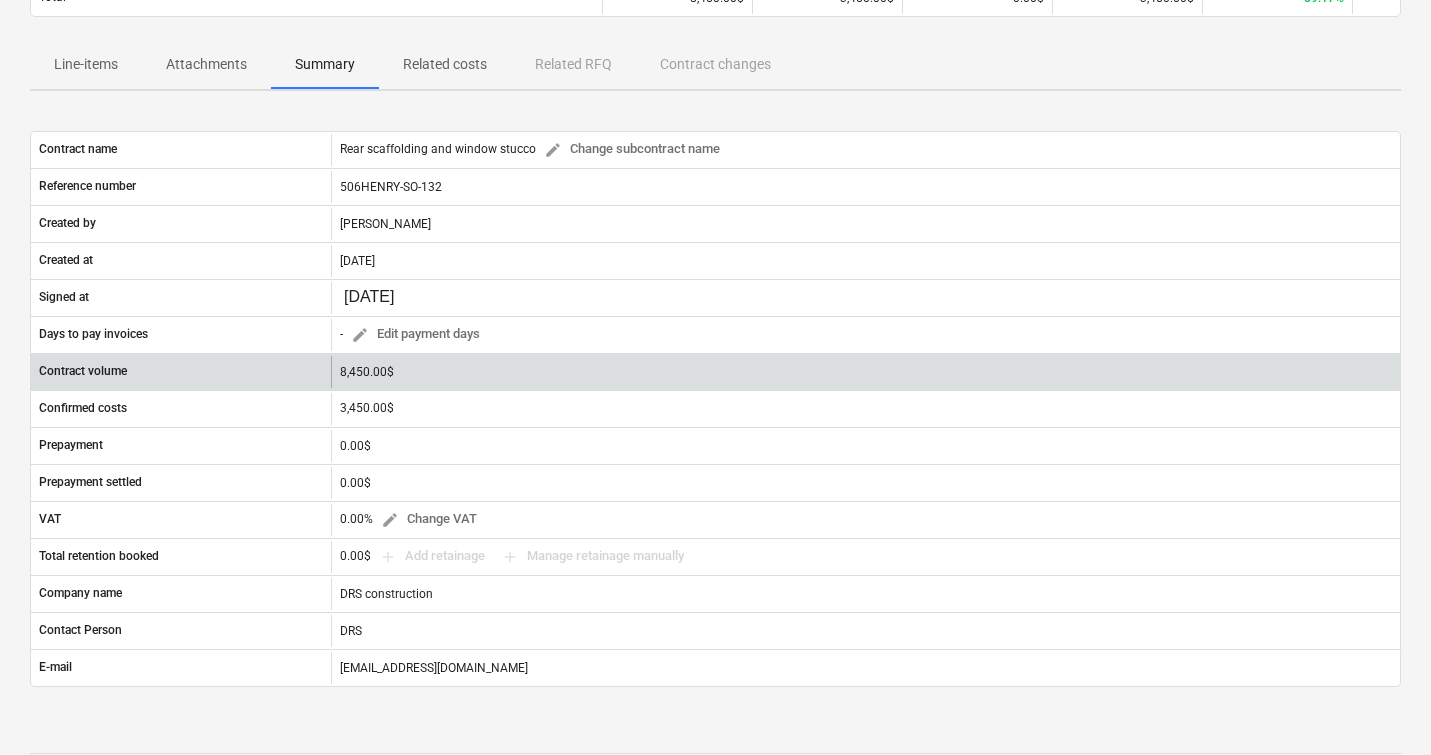 click on "8,450.00$" at bounding box center [865, 372] 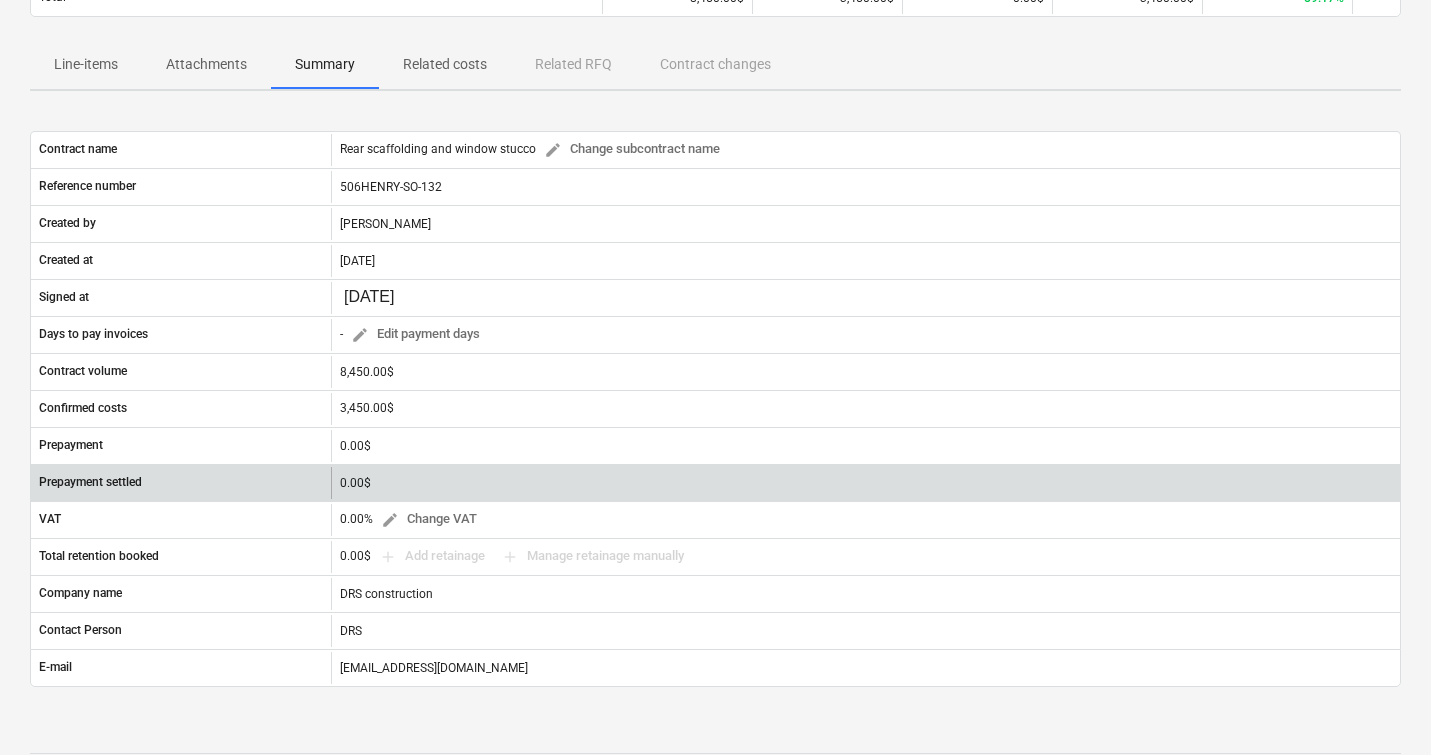 click on "Prepayment settled 0.00$" at bounding box center (715, 482) 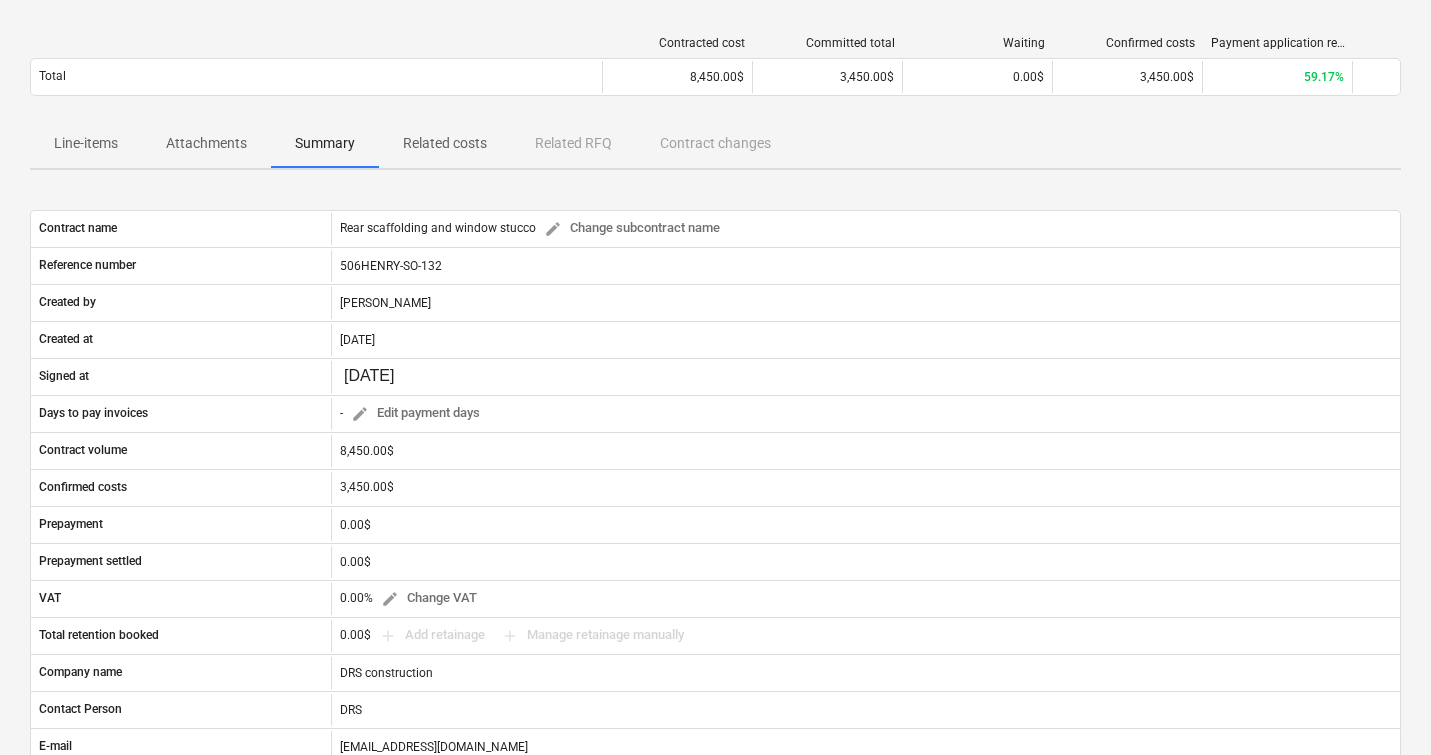 scroll, scrollTop: 134, scrollLeft: 0, axis: vertical 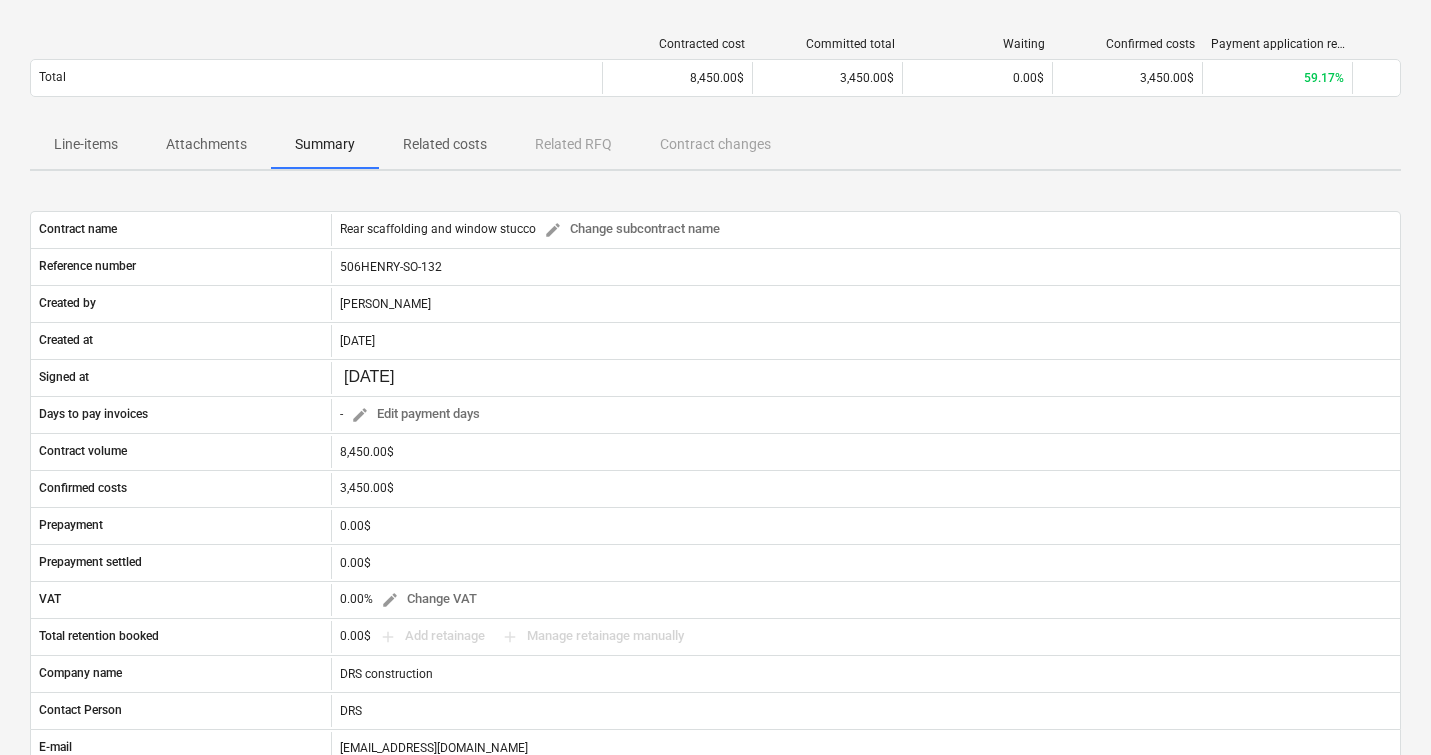 click on "Related costs" at bounding box center [445, 144] 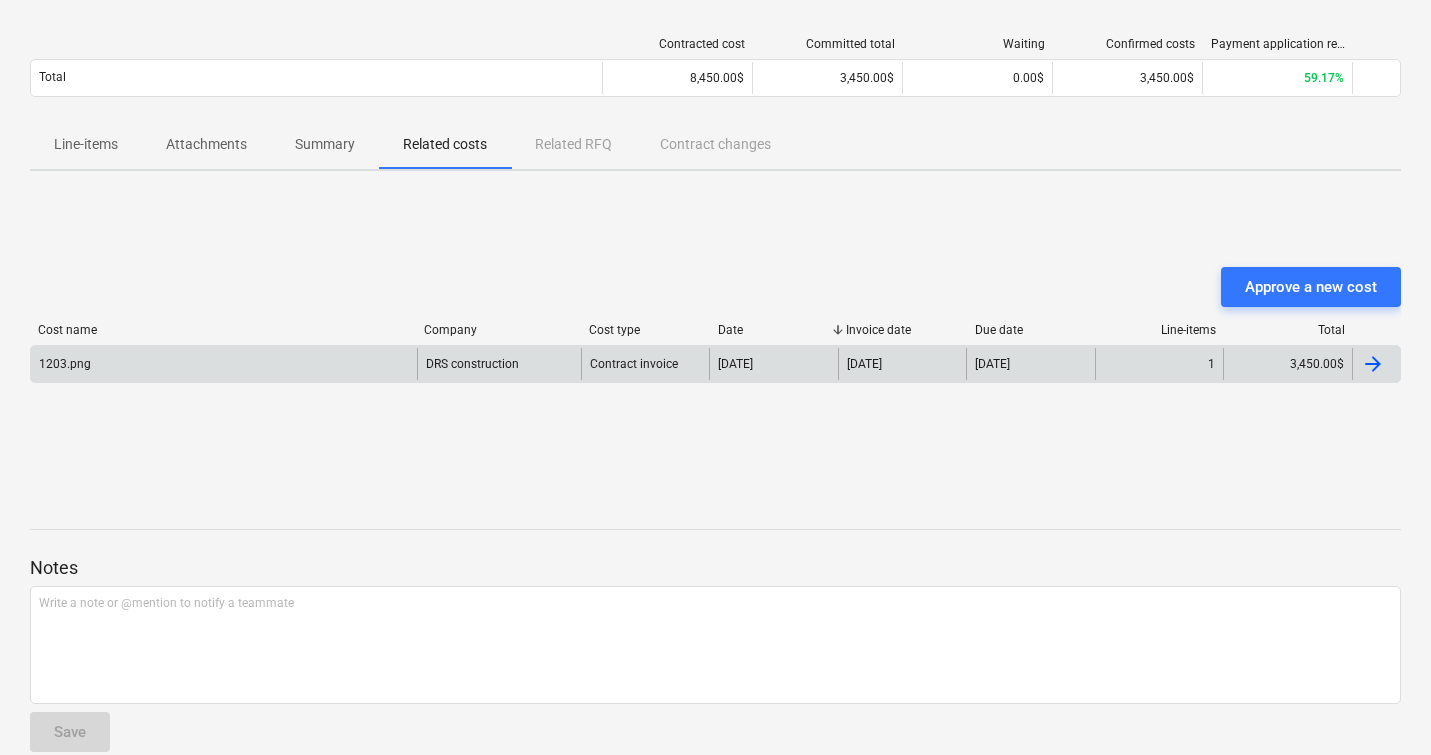 click at bounding box center (1373, 364) 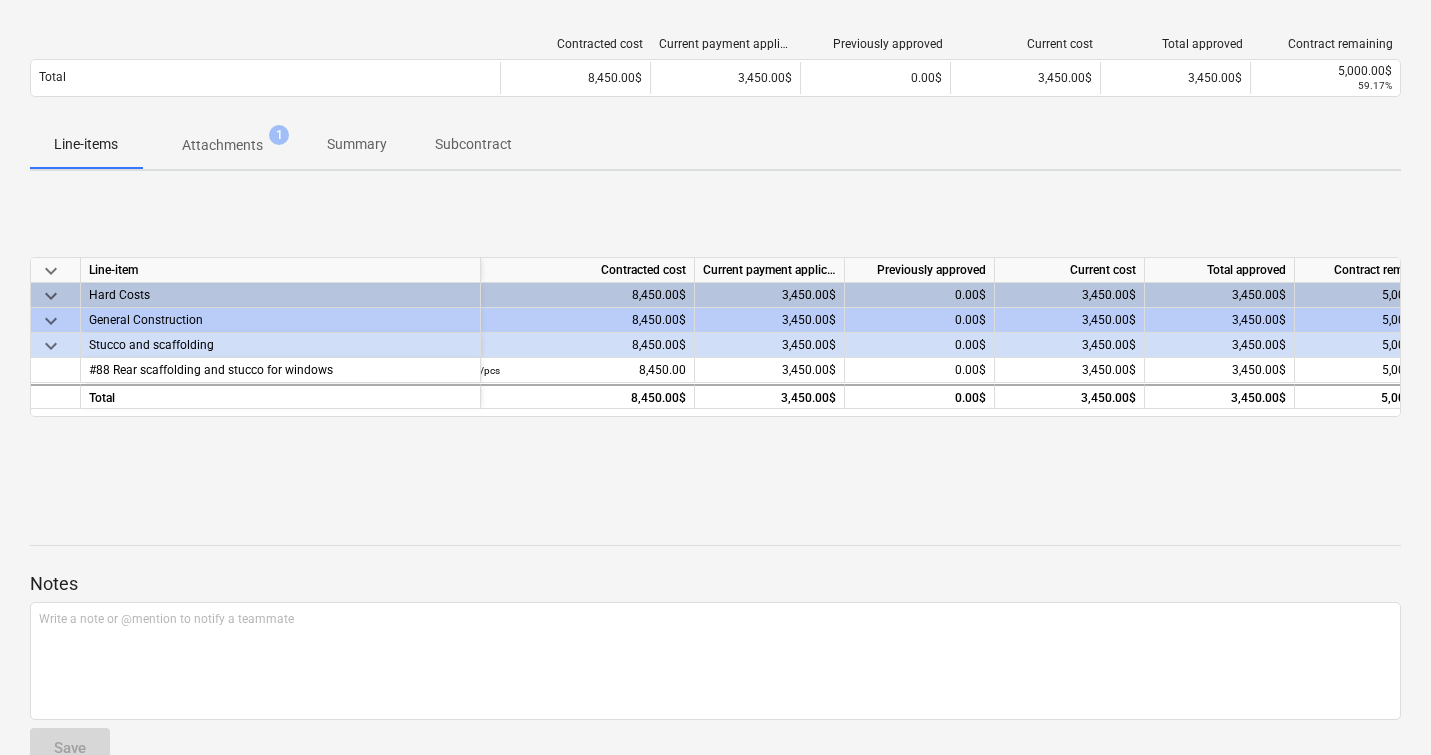 scroll, scrollTop: 0, scrollLeft: 131, axis: horizontal 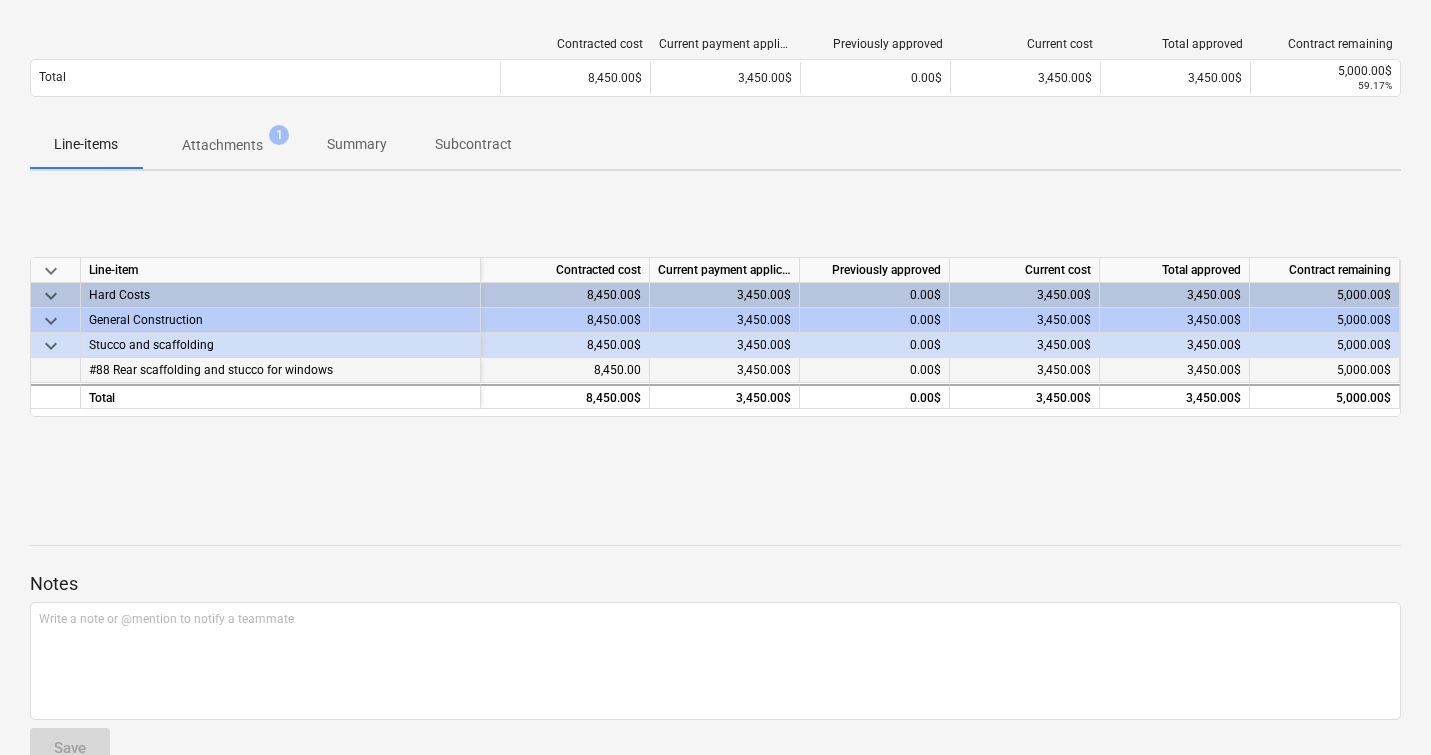 click on "5,000.00$" at bounding box center [1324, 370] 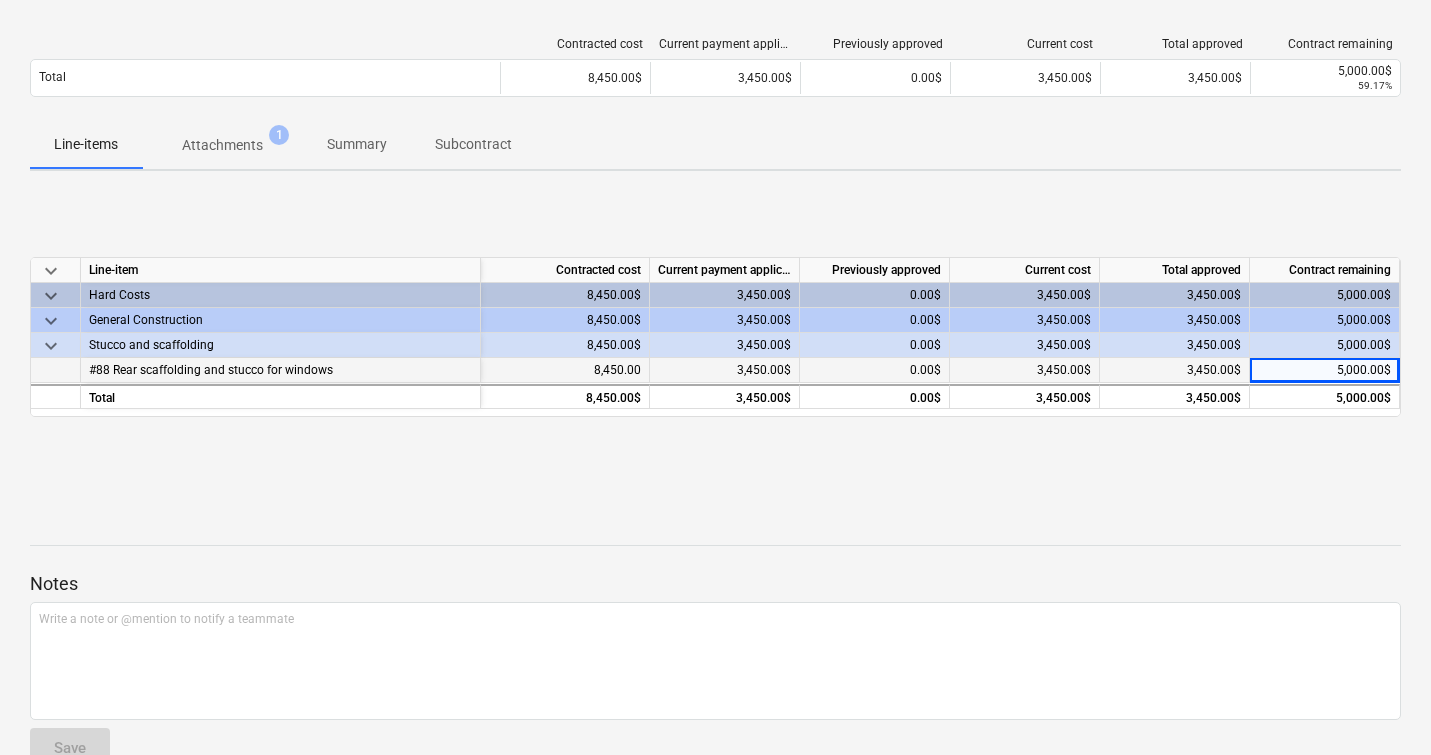 click on "5,000.00$" at bounding box center [1324, 370] 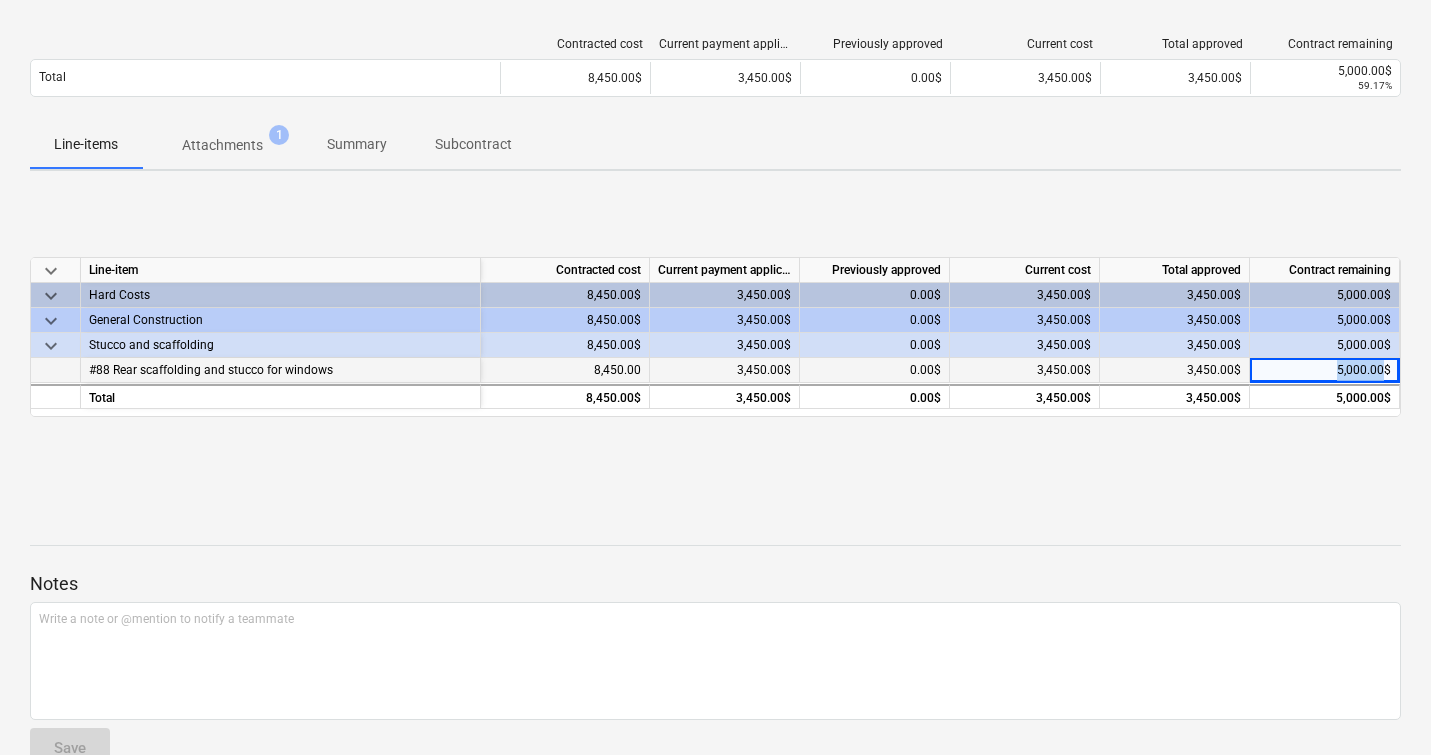 click on "5,000.00$" at bounding box center (1324, 370) 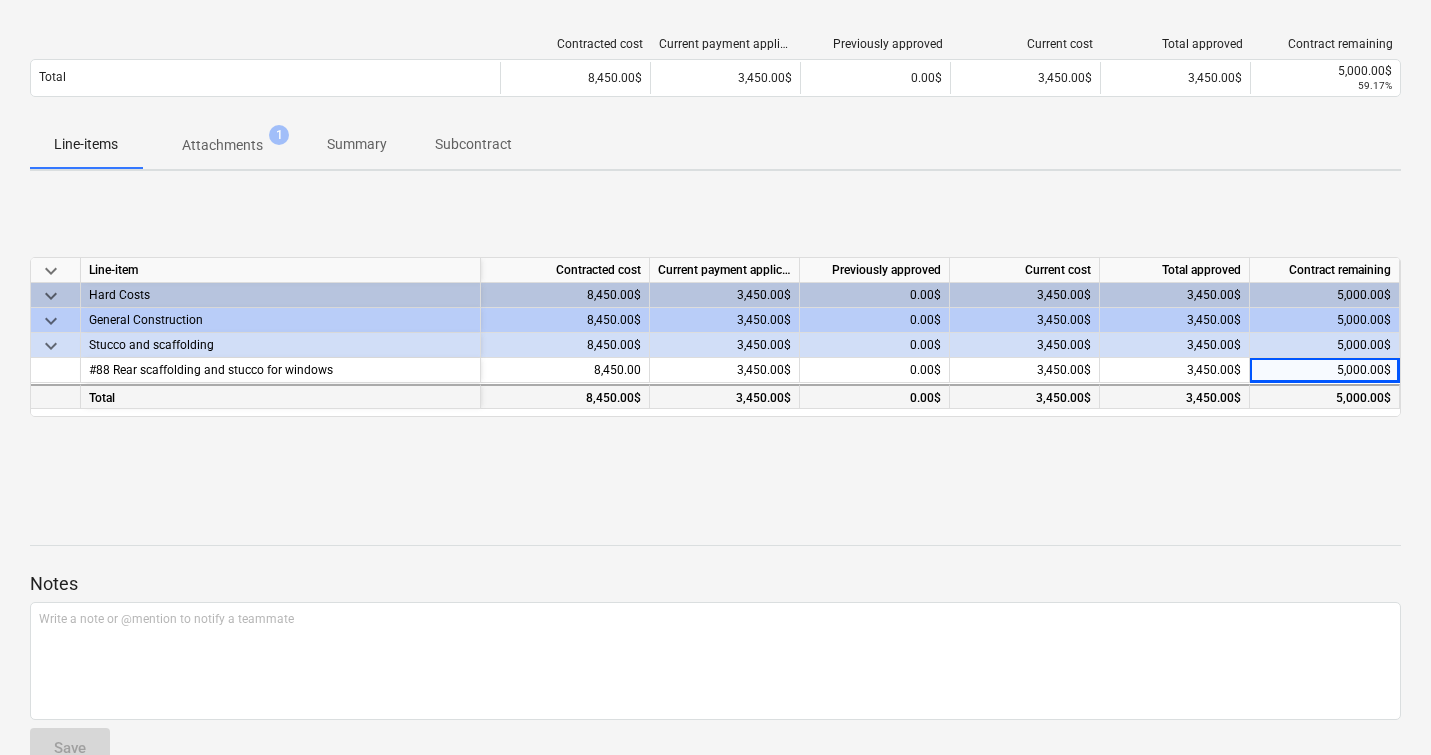 click on "5,000.00$" at bounding box center (1324, 398) 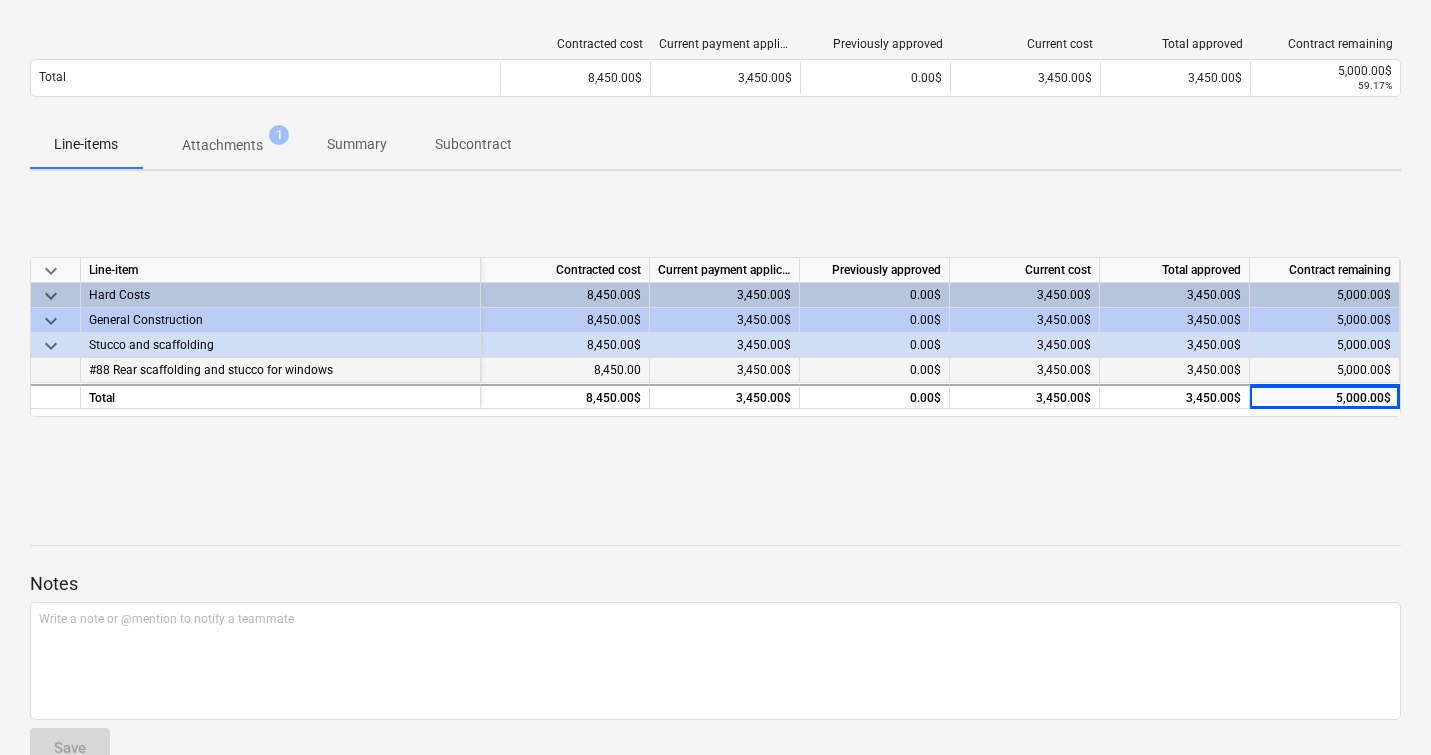 click on "3,450.00$" at bounding box center [1175, 370] 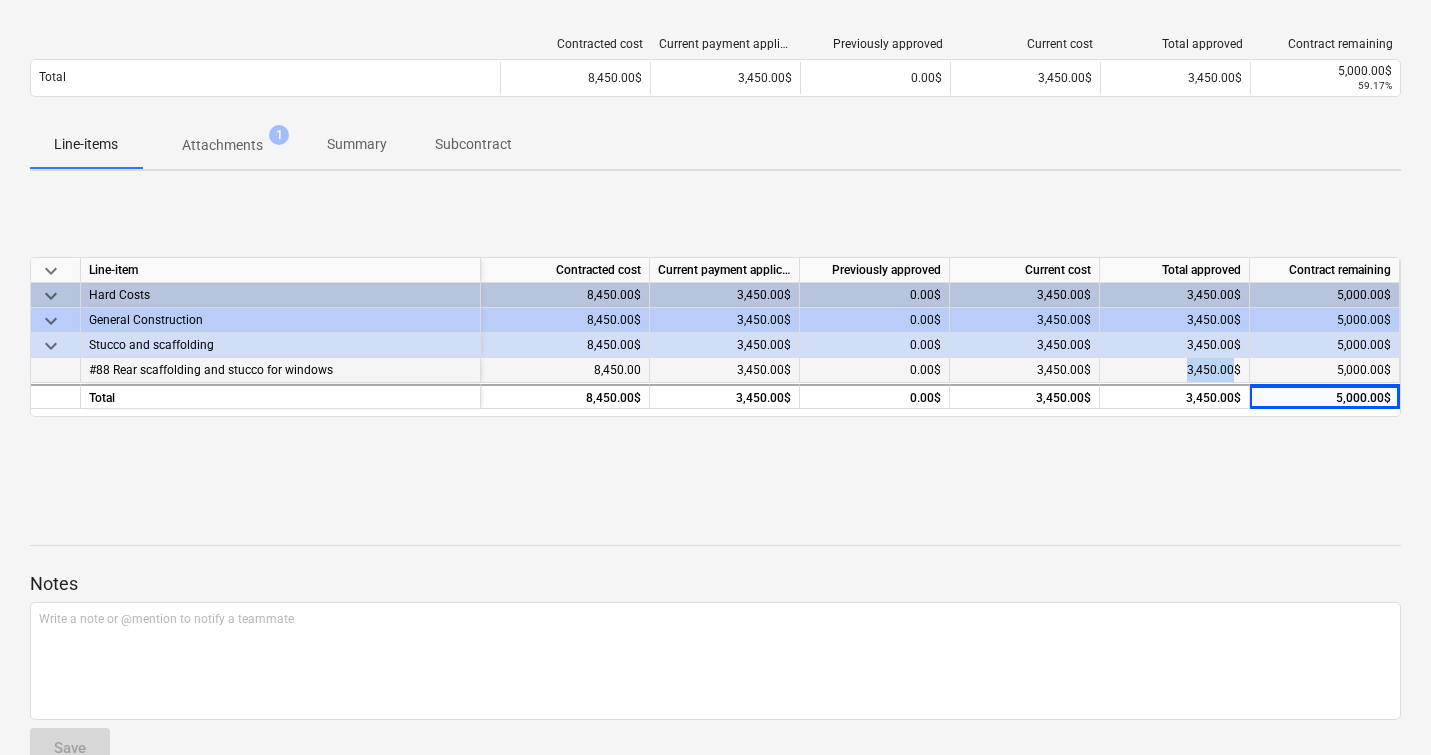 click on "3,450.00$" at bounding box center (1175, 370) 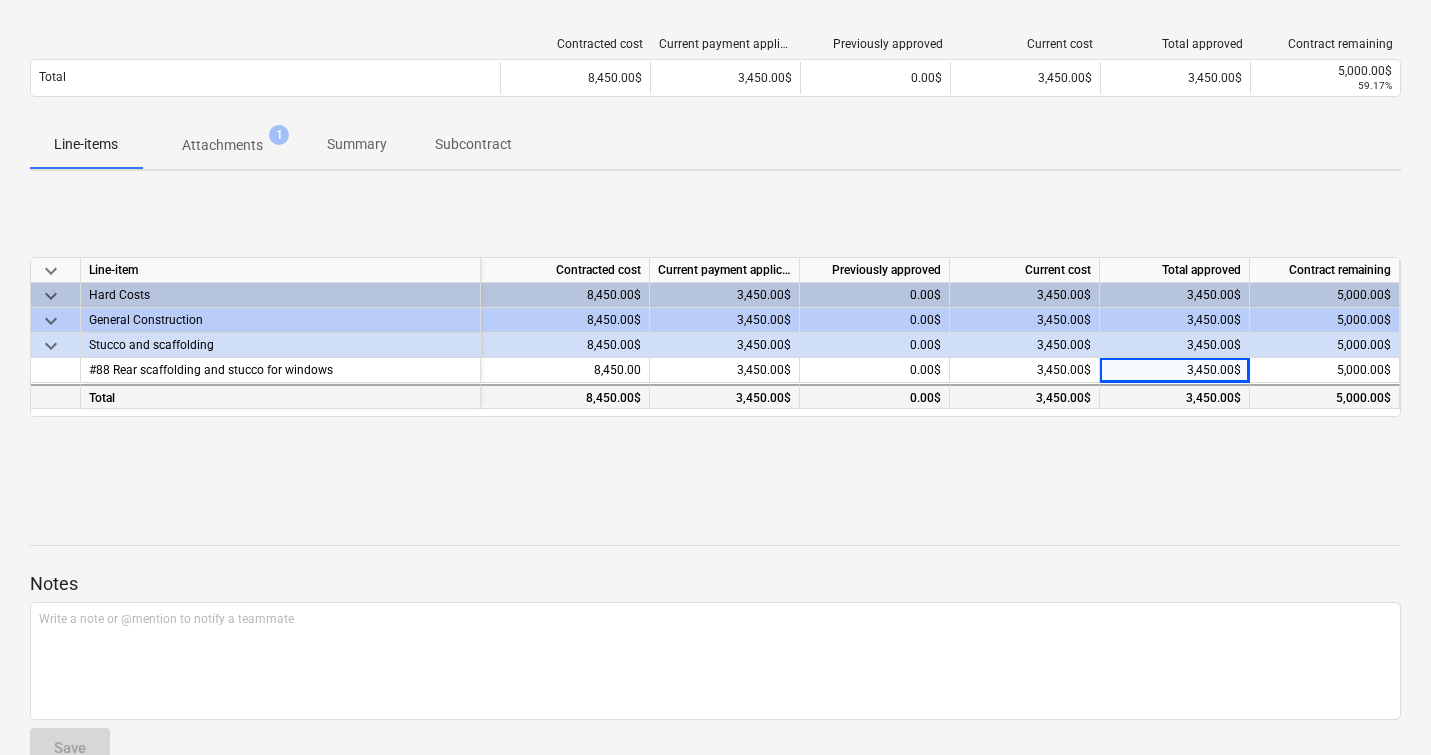 click on "3,450.00$" at bounding box center (1175, 396) 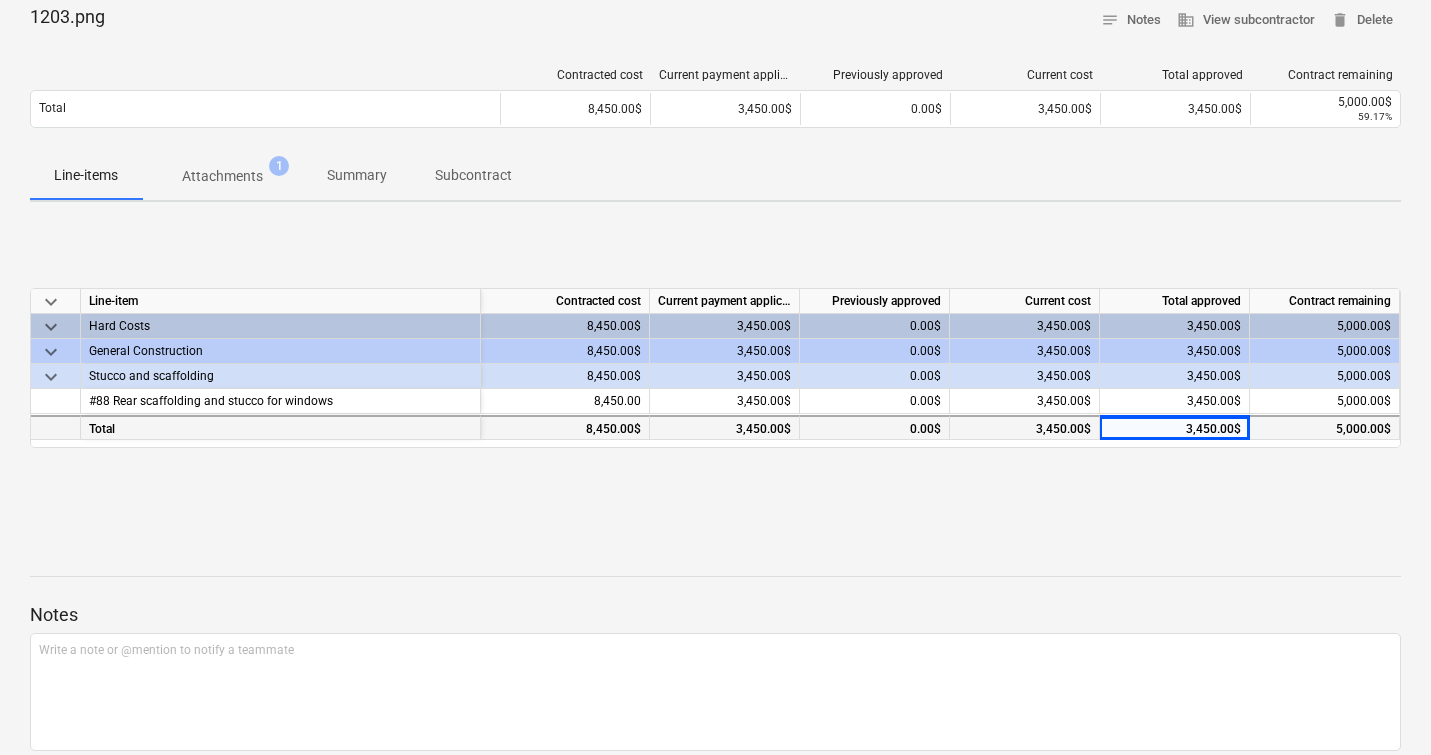 scroll, scrollTop: 102, scrollLeft: 0, axis: vertical 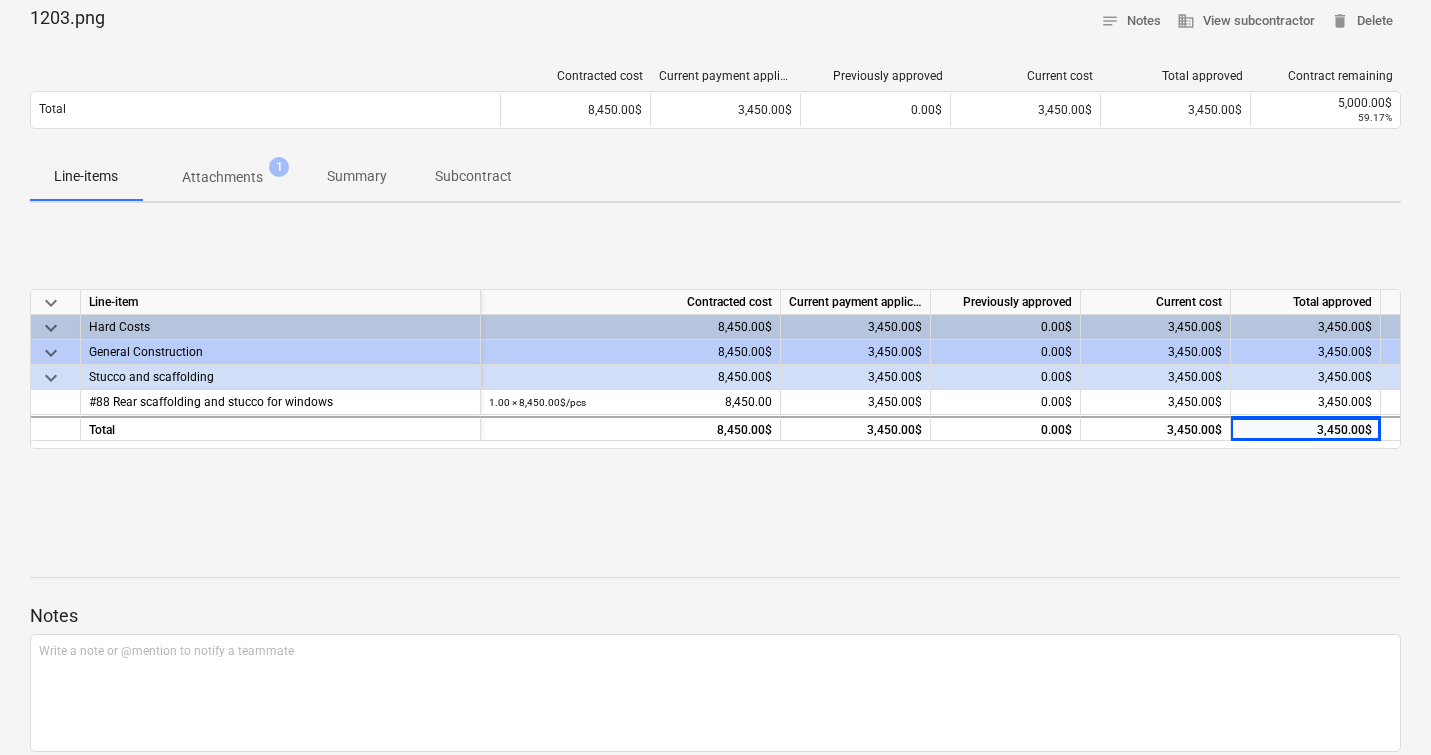 click on "Attachments 1" at bounding box center [222, 177] 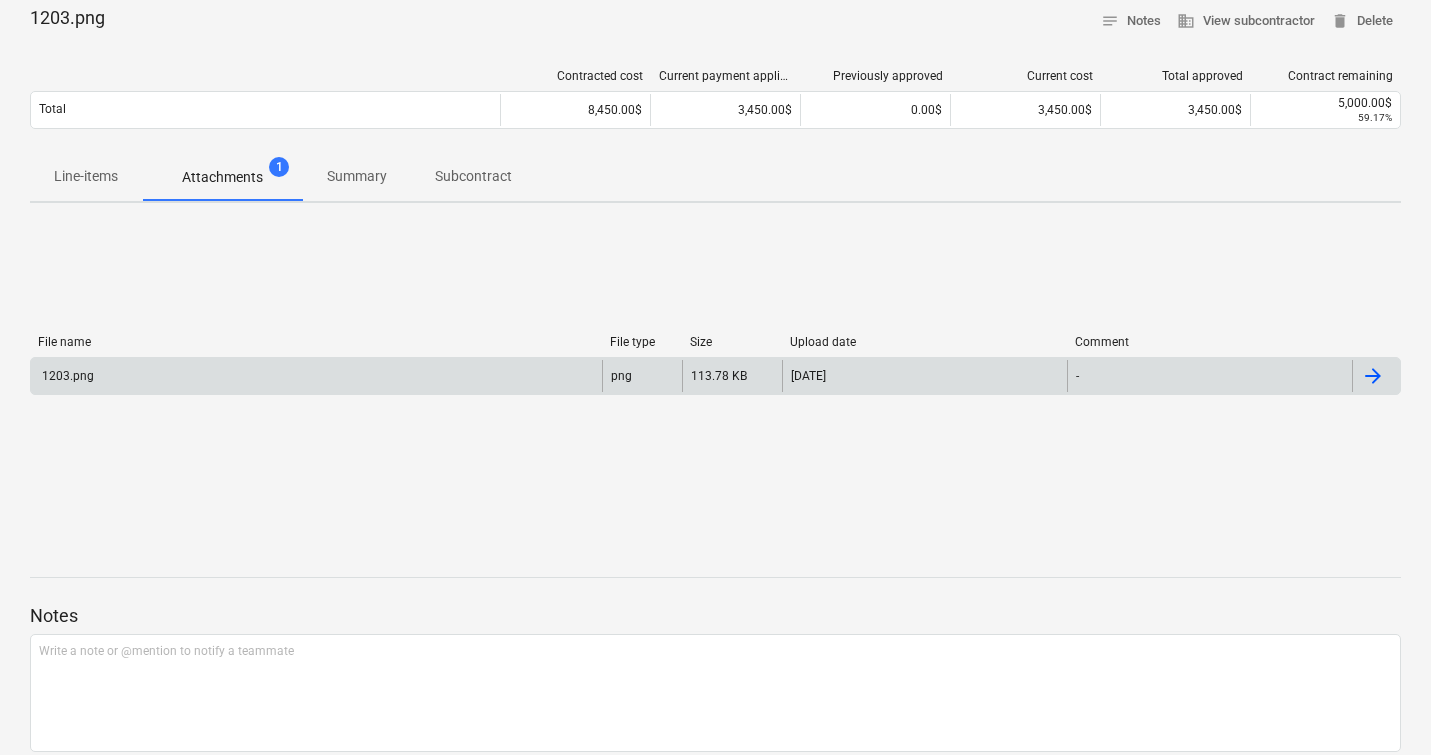 click at bounding box center [1373, 376] 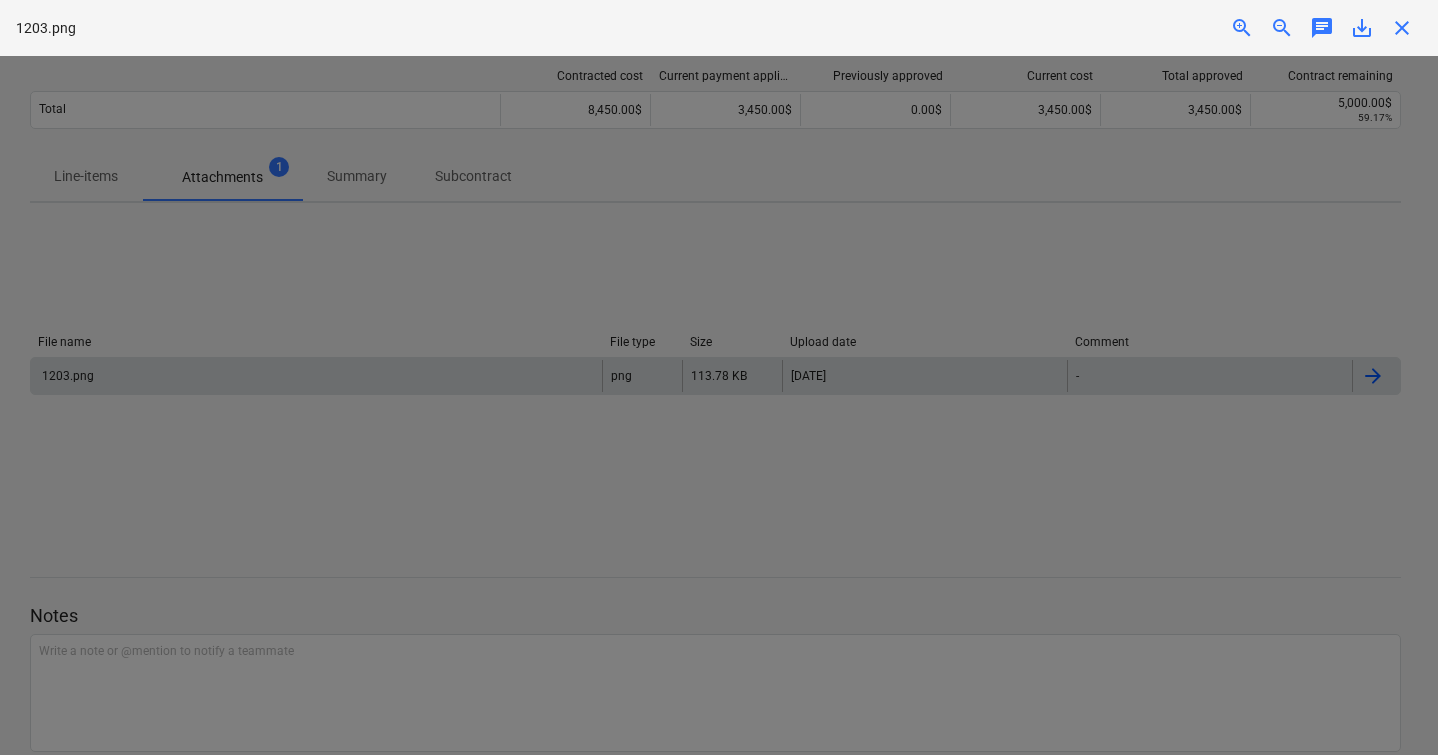 click at bounding box center (719, 405) 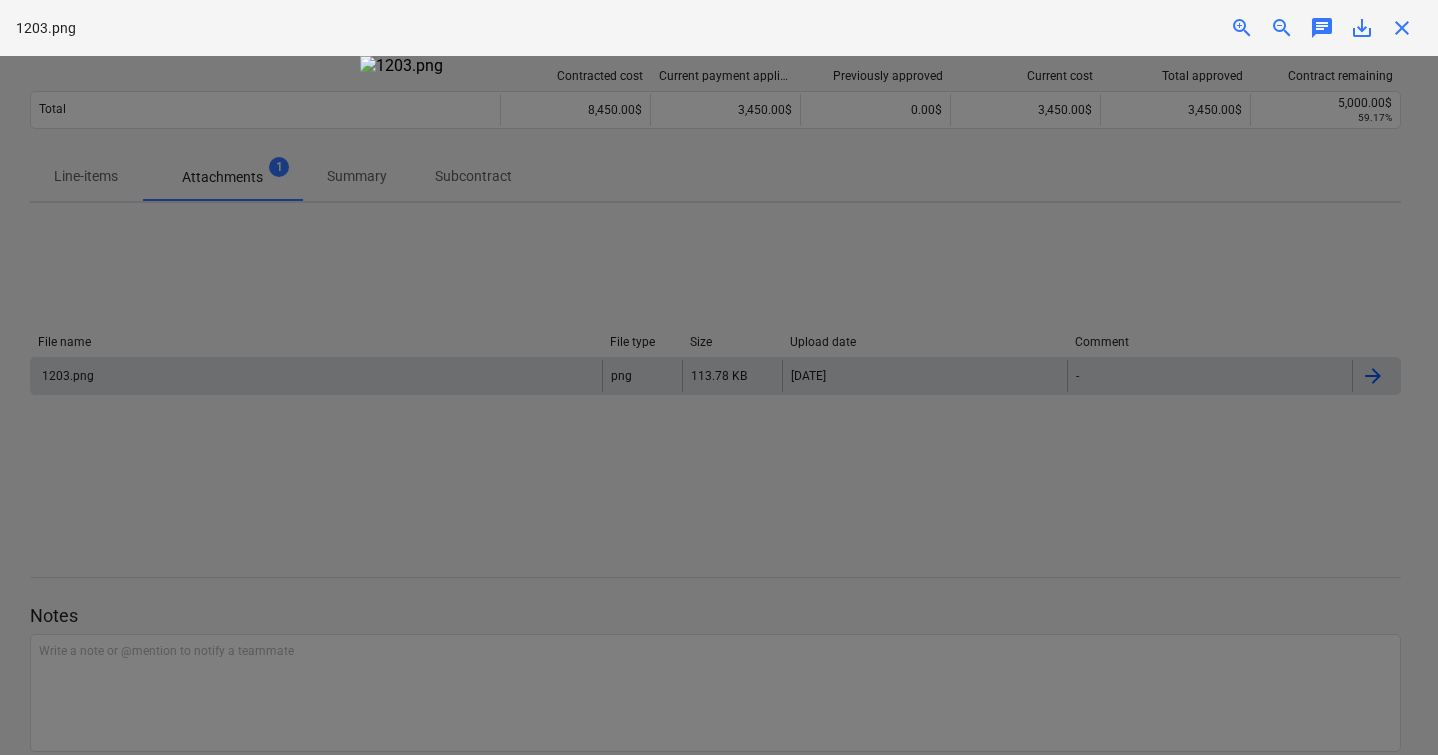 click at bounding box center [719, 405] 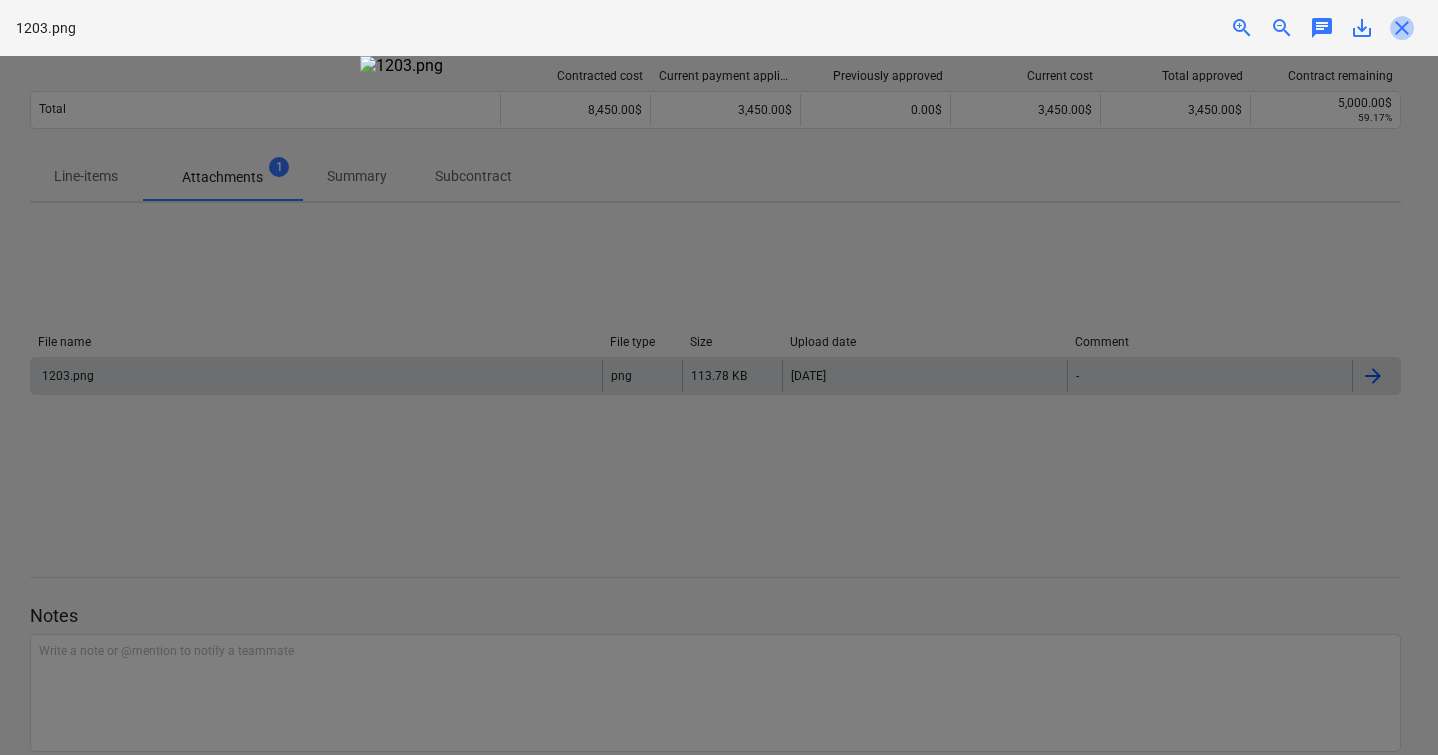 click on "close" at bounding box center (1402, 28) 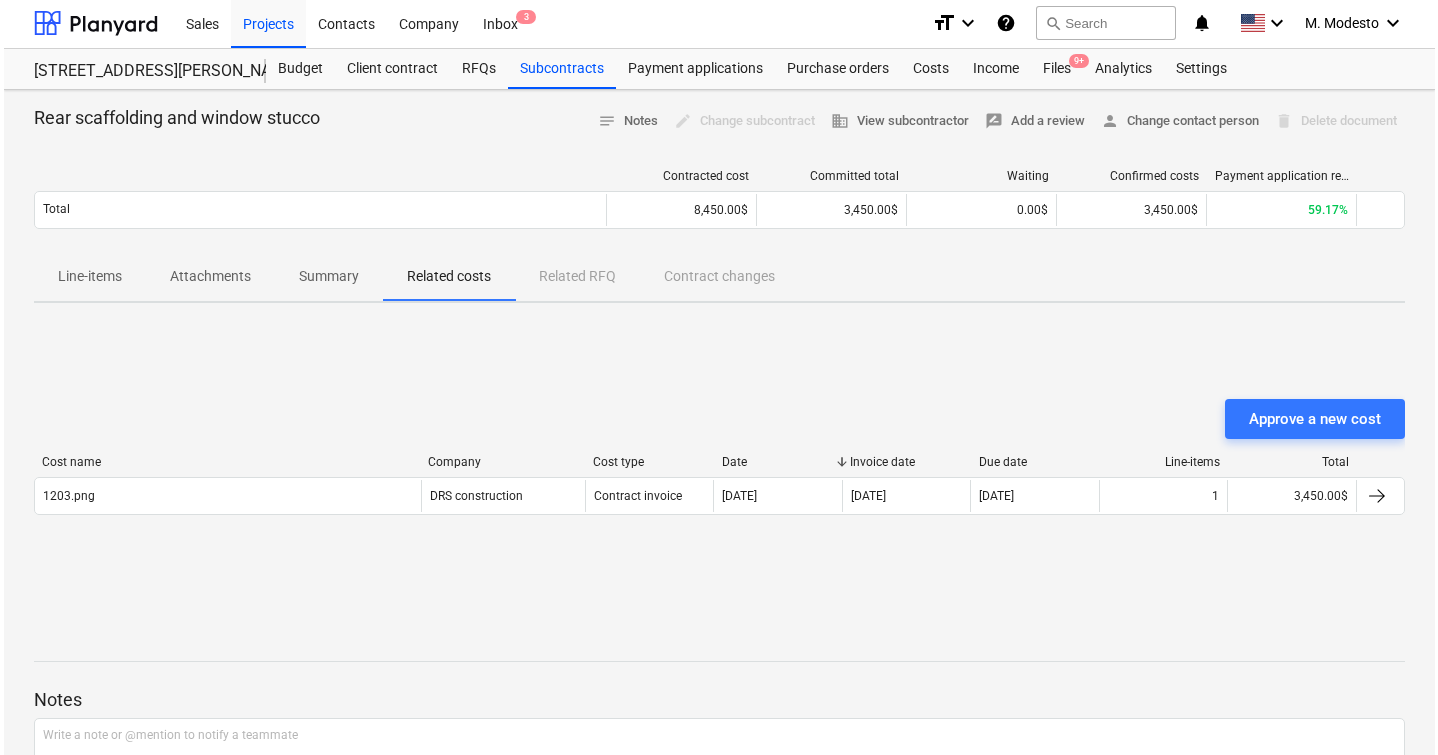 scroll, scrollTop: 0, scrollLeft: 0, axis: both 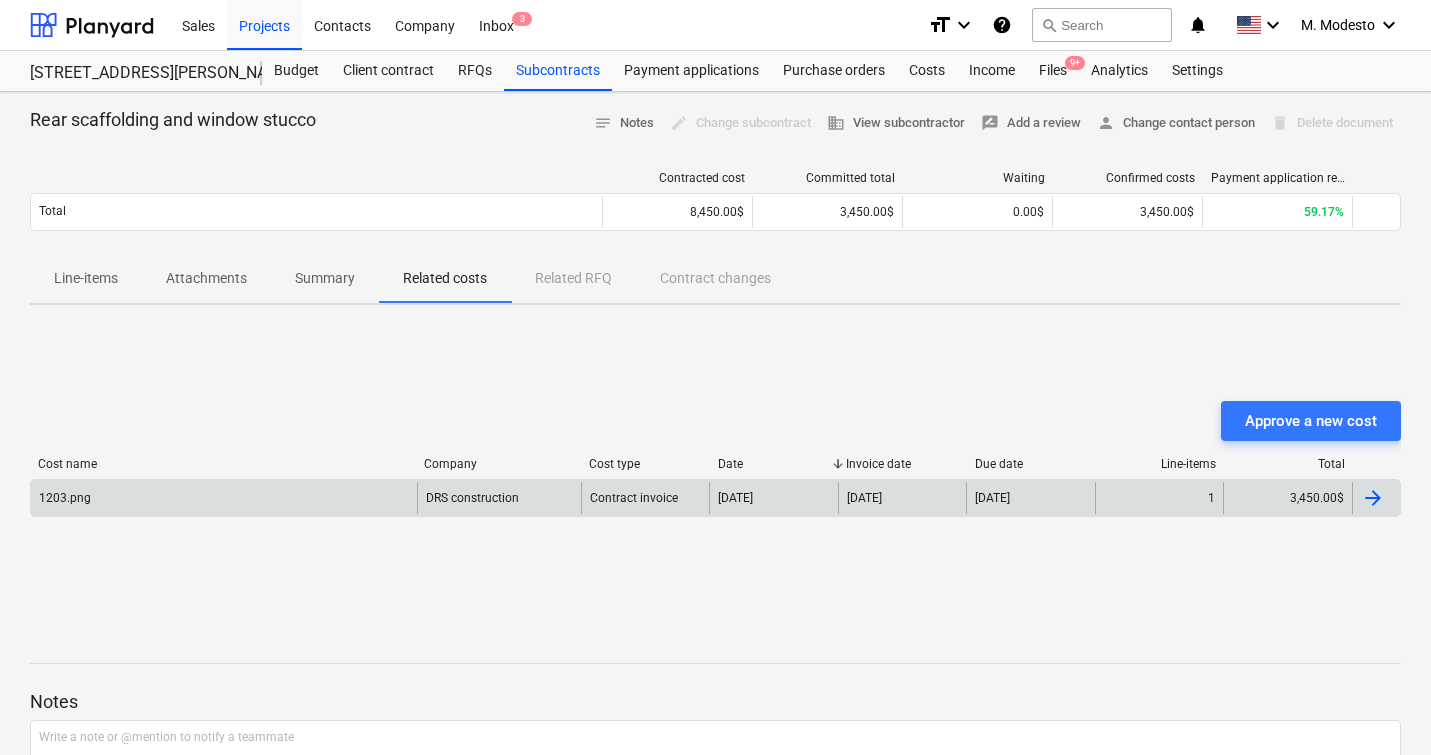 click on "3,450.00$" at bounding box center [1287, 498] 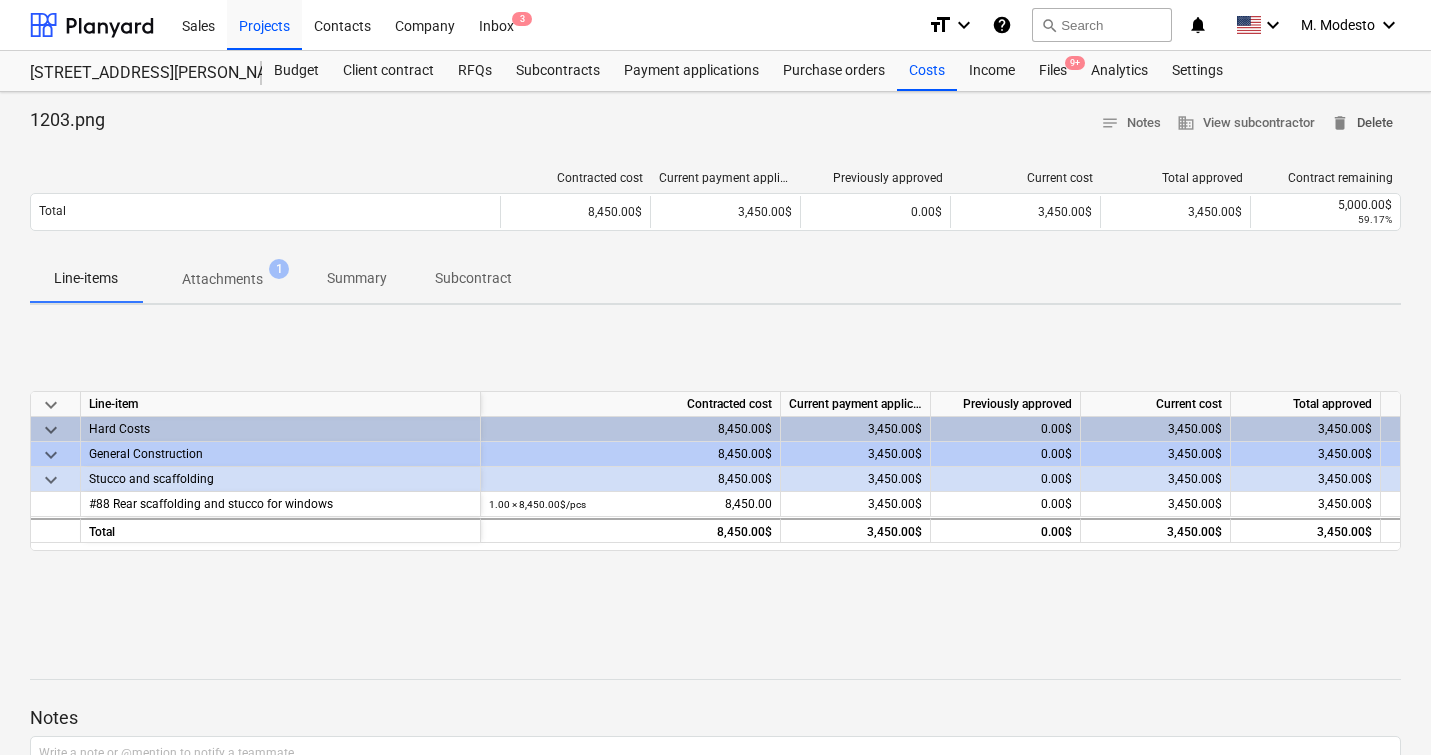 click on "delete Delete" at bounding box center (1362, 123) 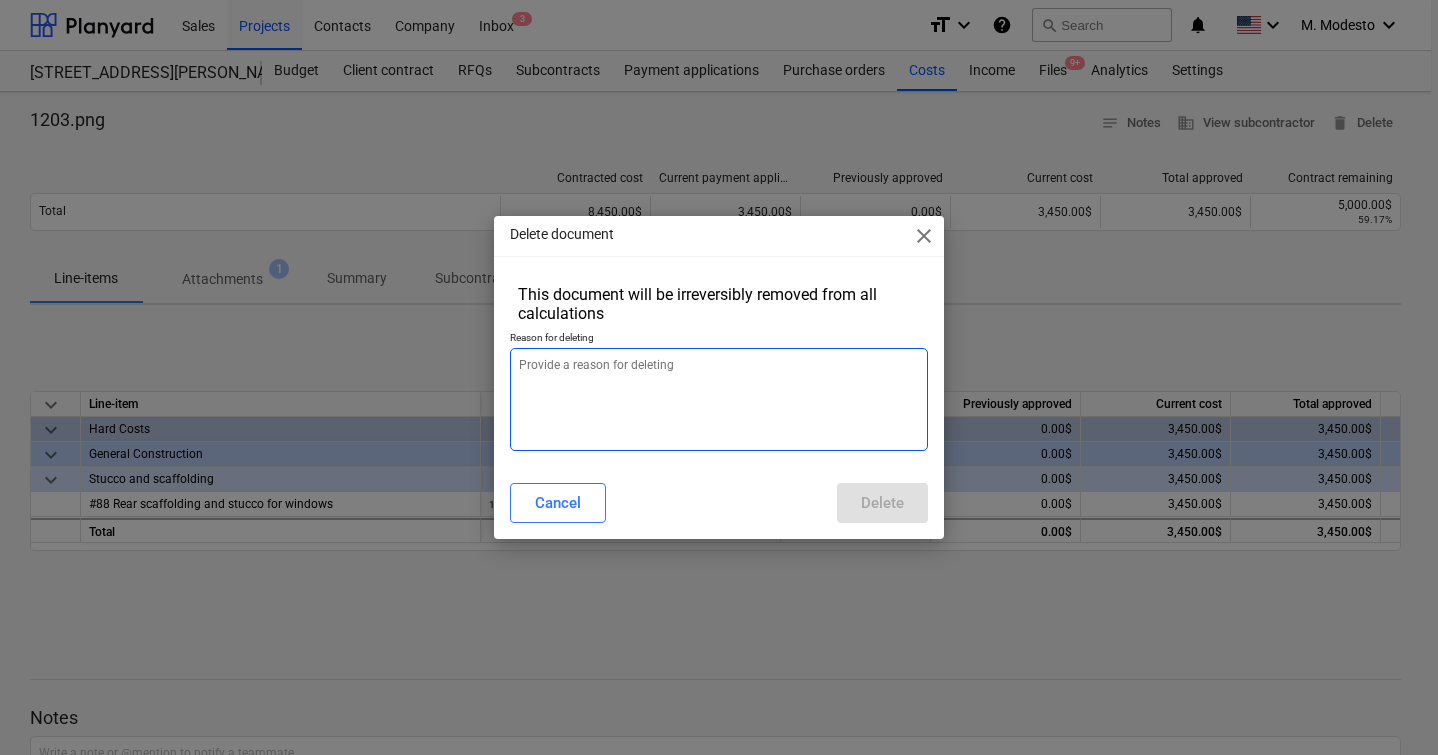 click at bounding box center (719, 399) 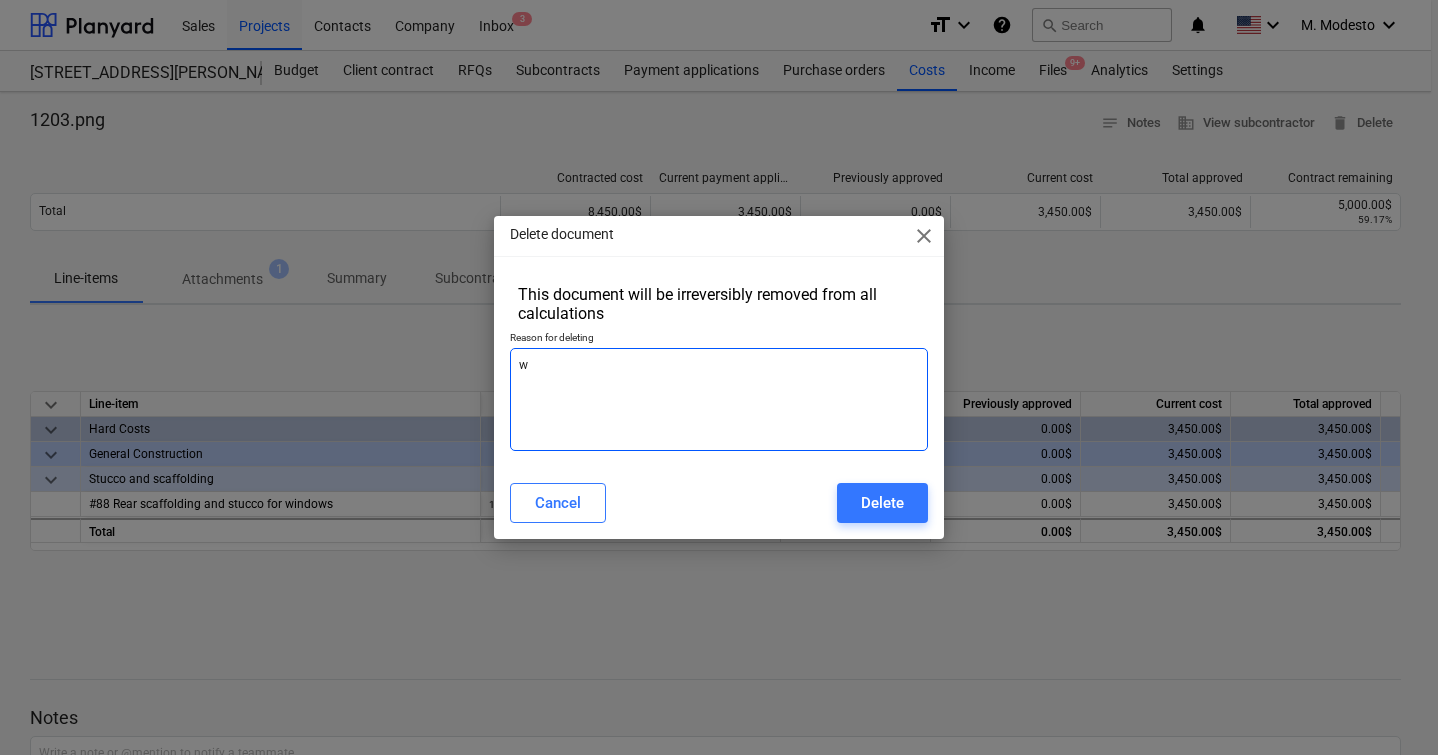 type on "x" 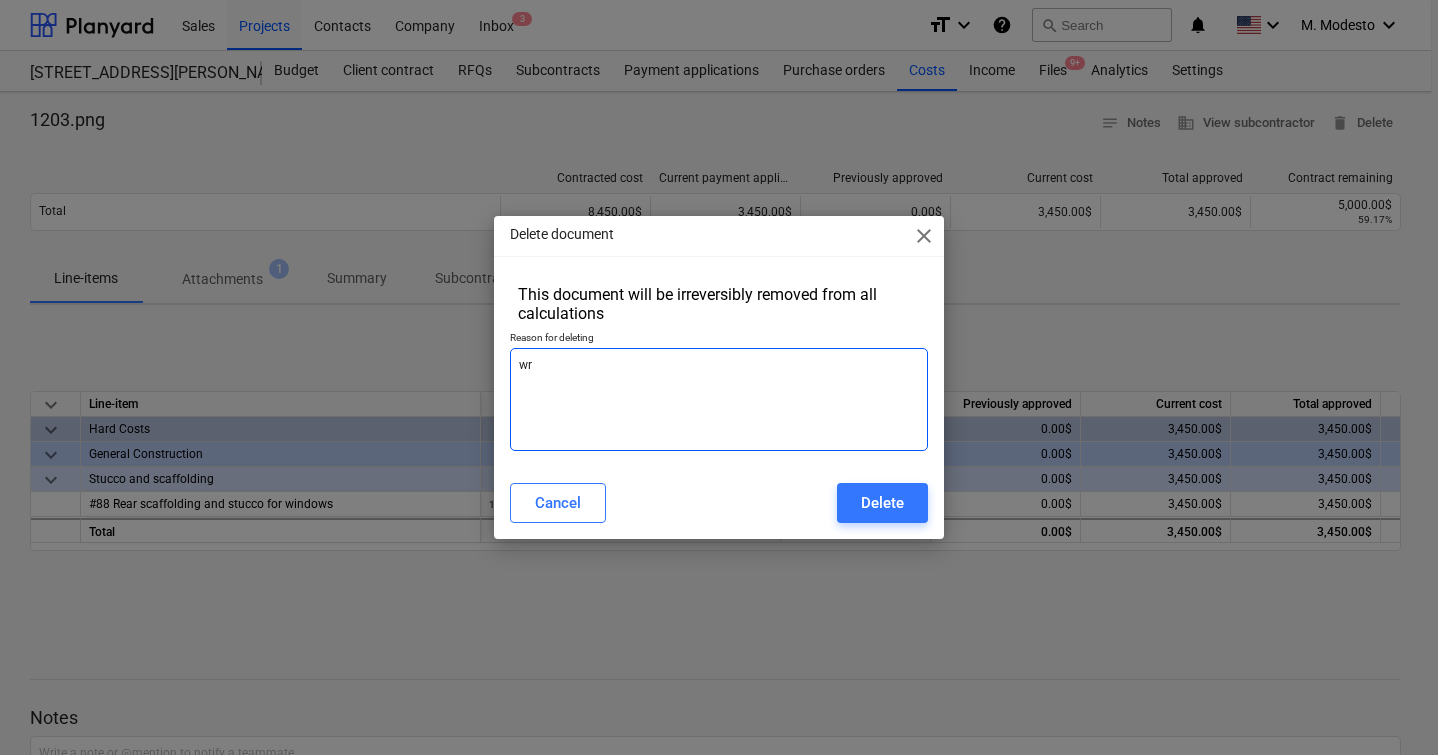 type on "x" 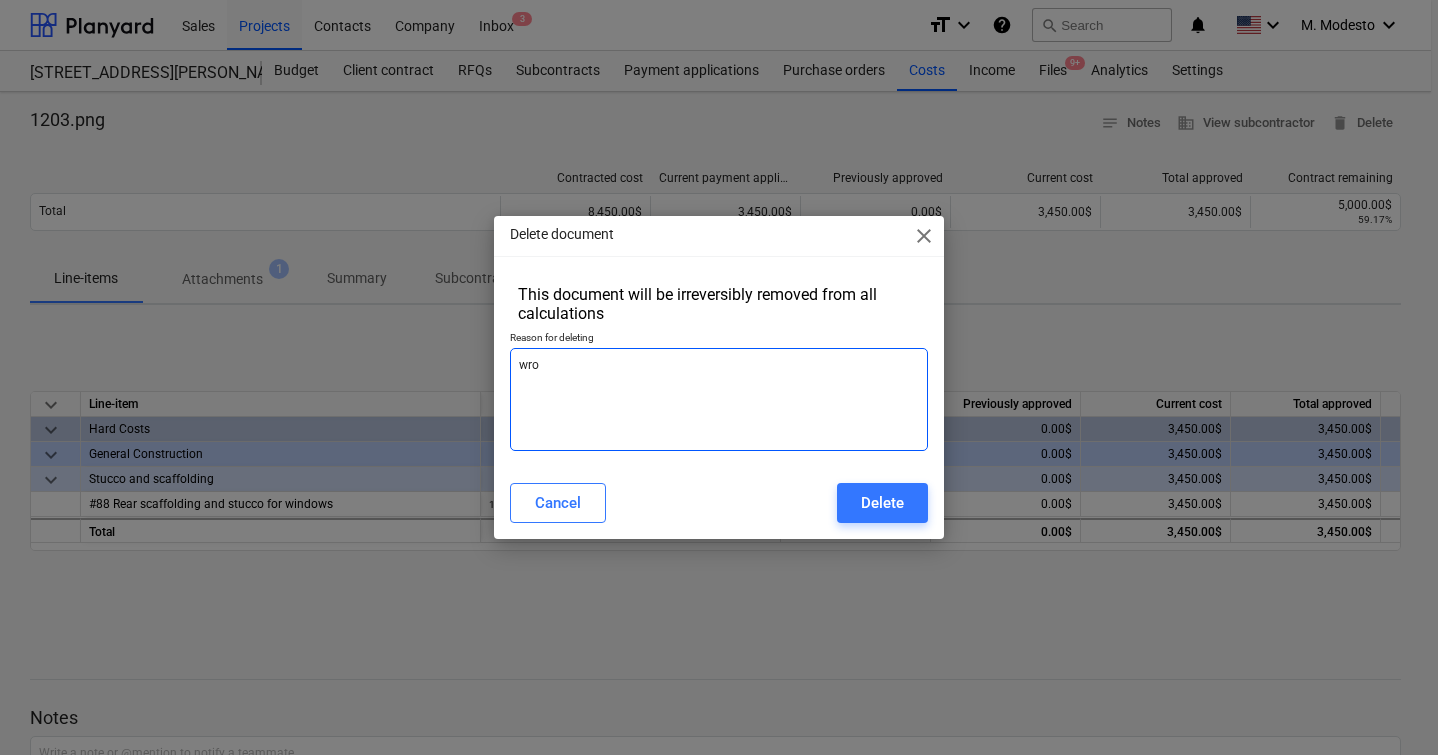type on "x" 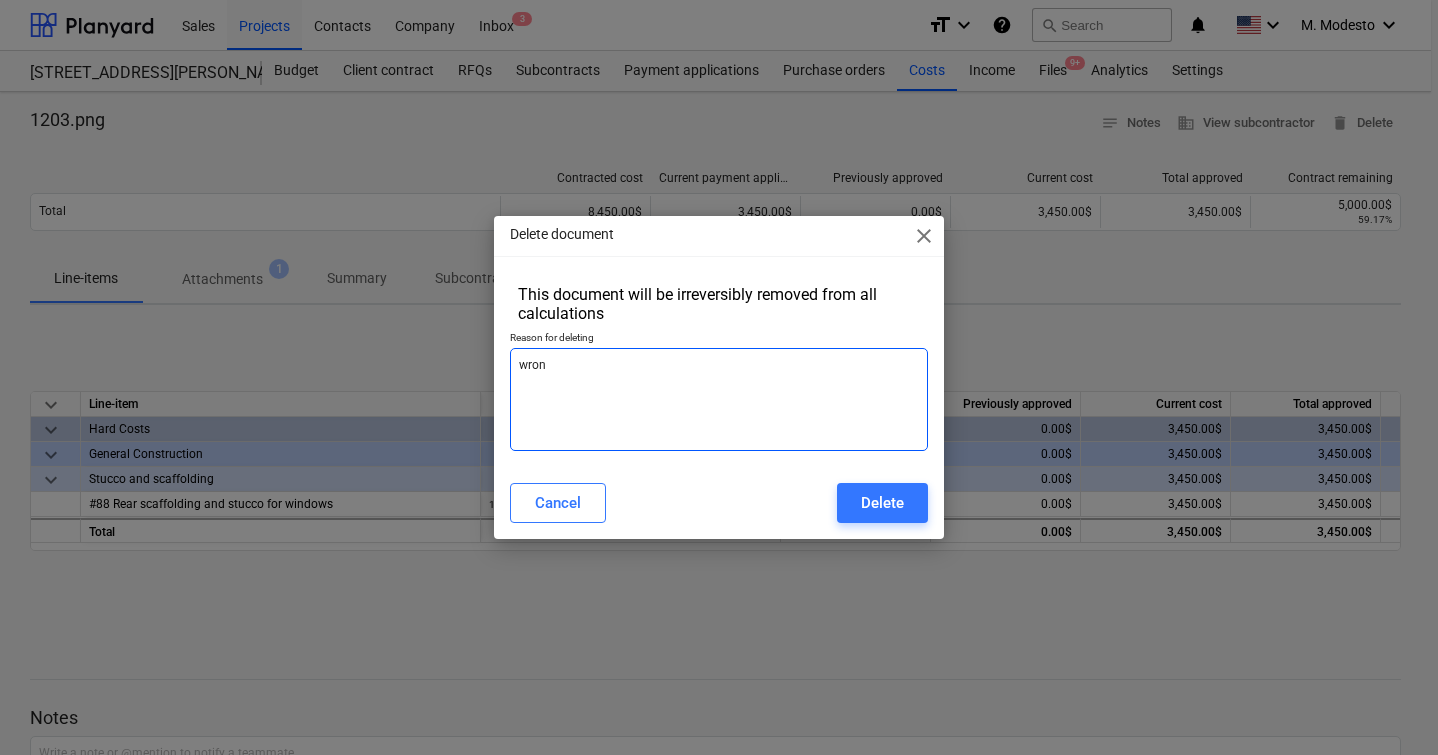 type on "x" 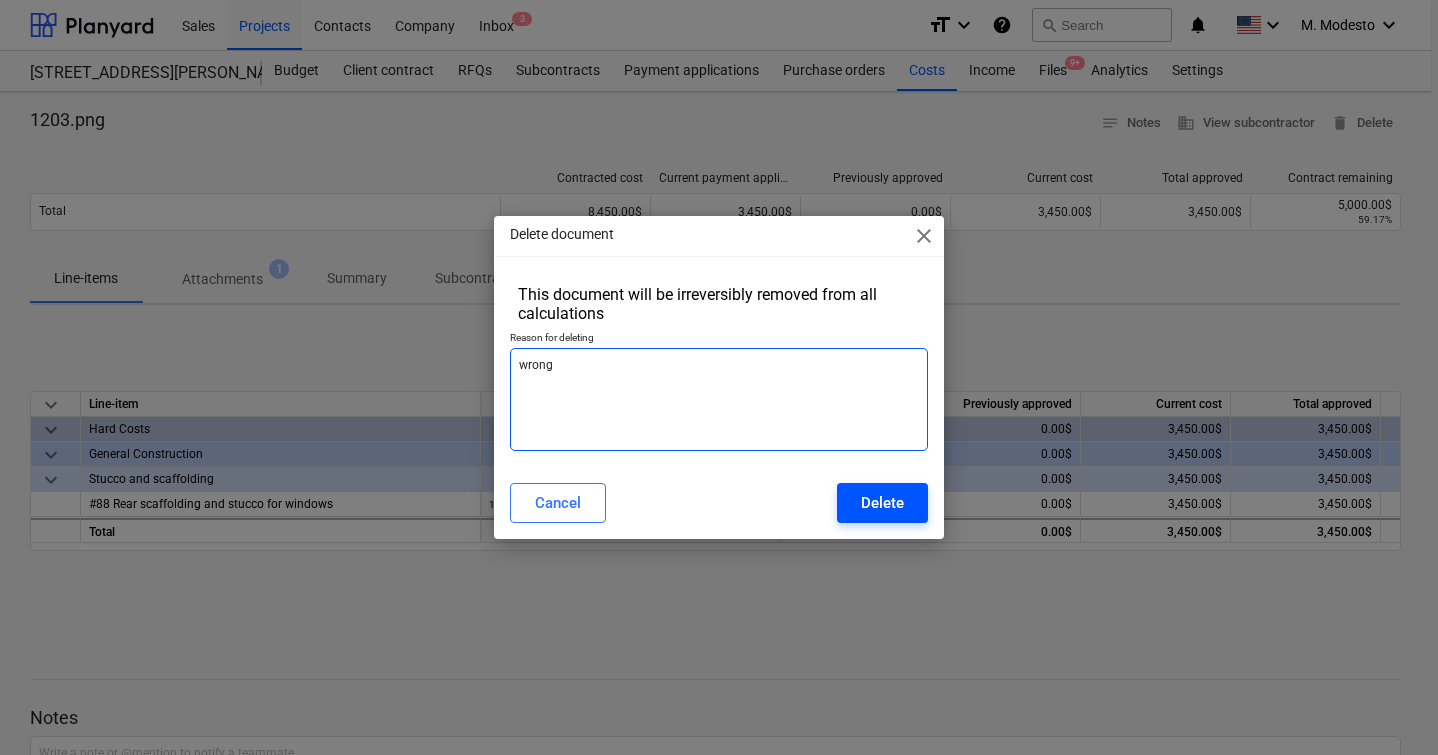 type on "wrong" 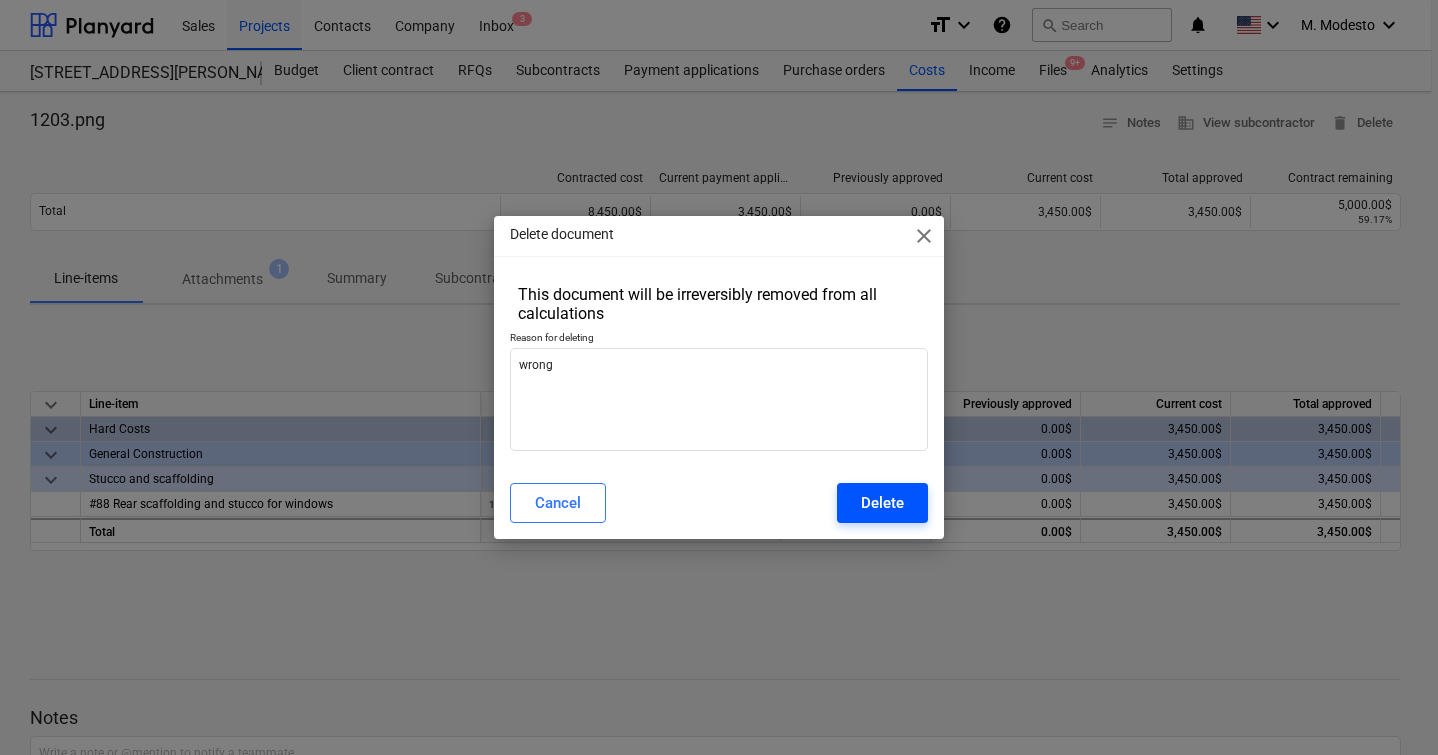 click on "Delete" at bounding box center (882, 503) 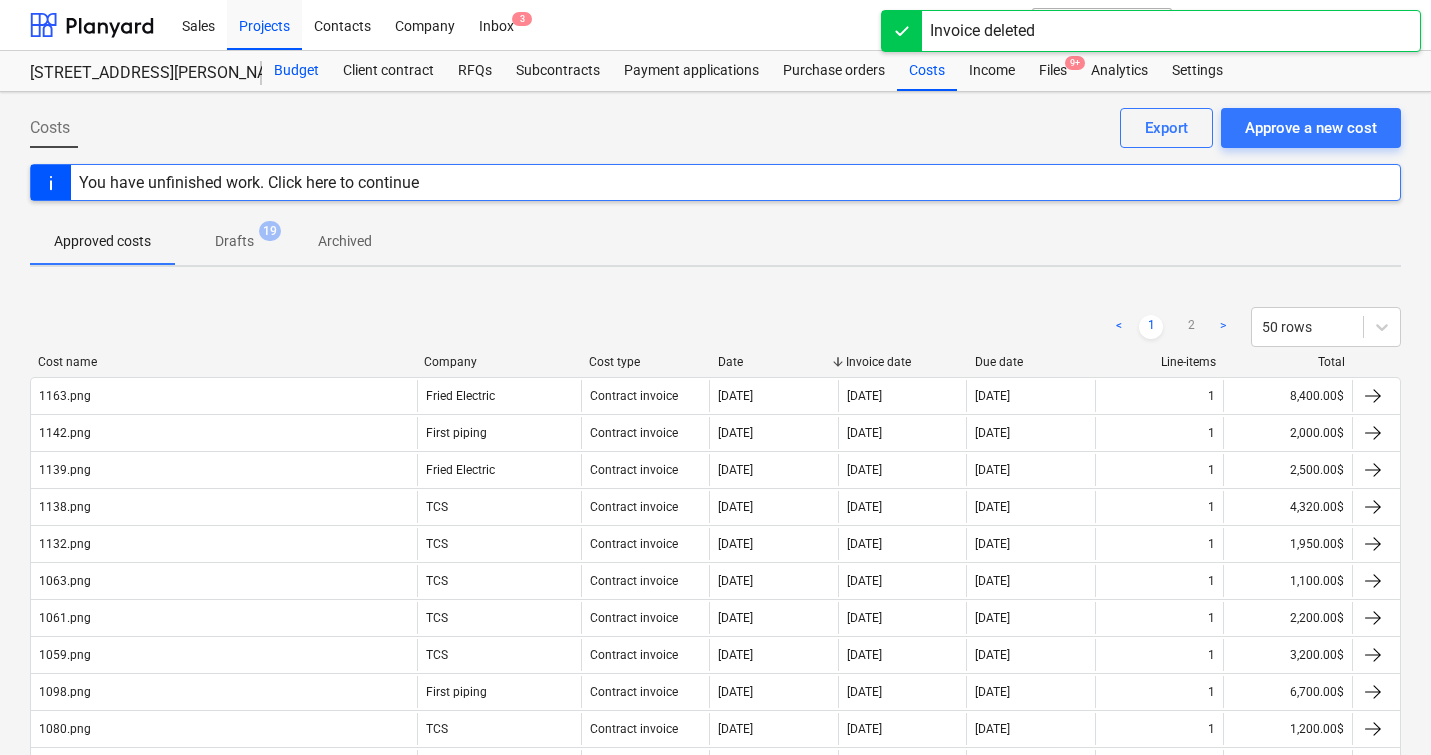 click on "Budget" at bounding box center (296, 71) 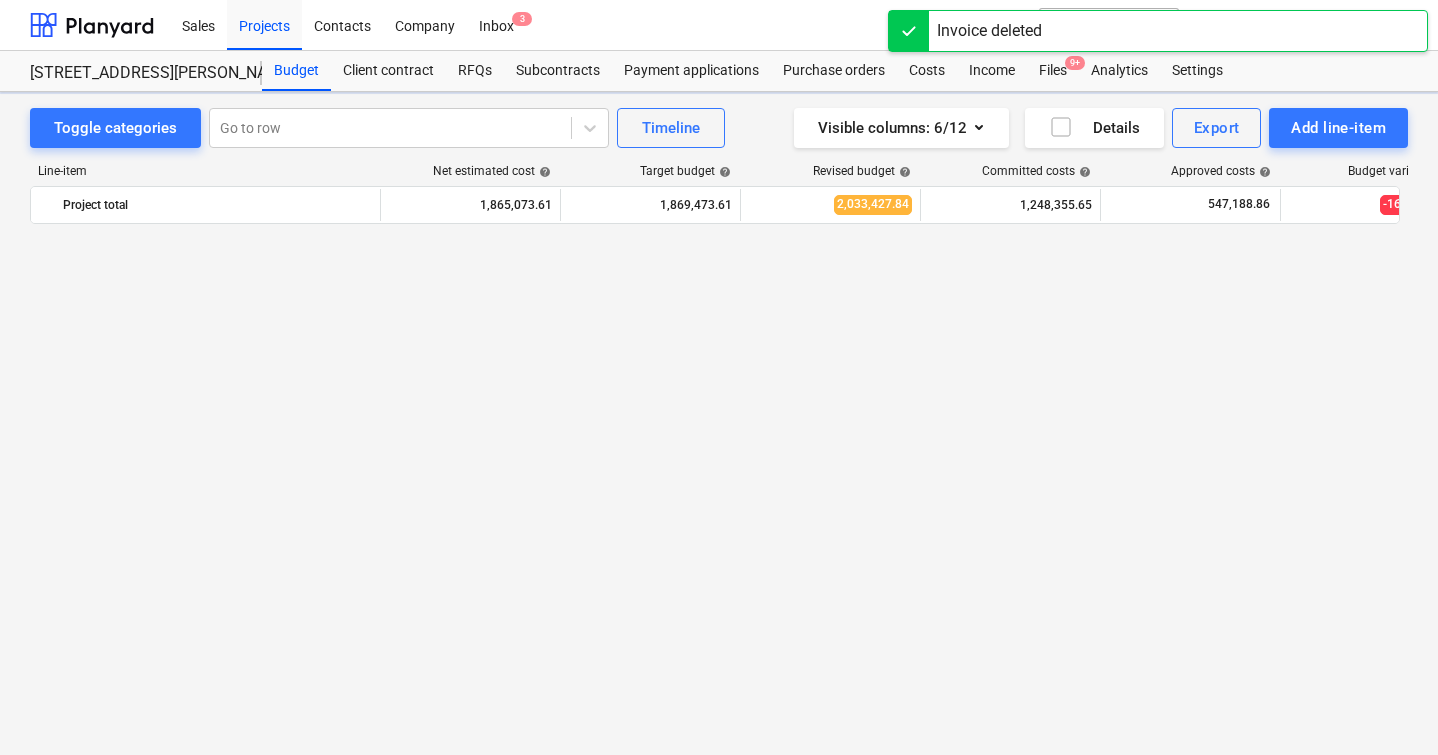 scroll, scrollTop: 2240, scrollLeft: 0, axis: vertical 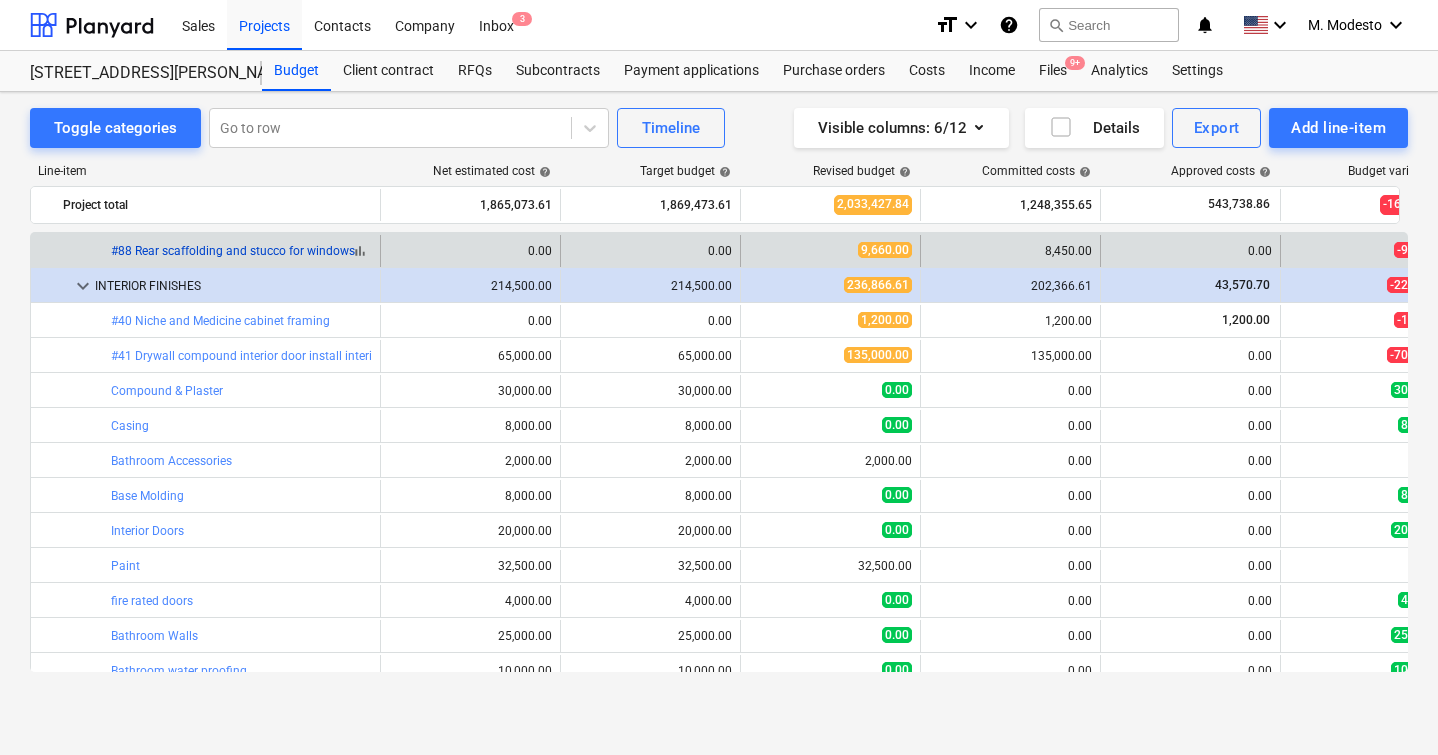 click on "#88 Rear scaffolding and stucco for windows" at bounding box center [233, 251] 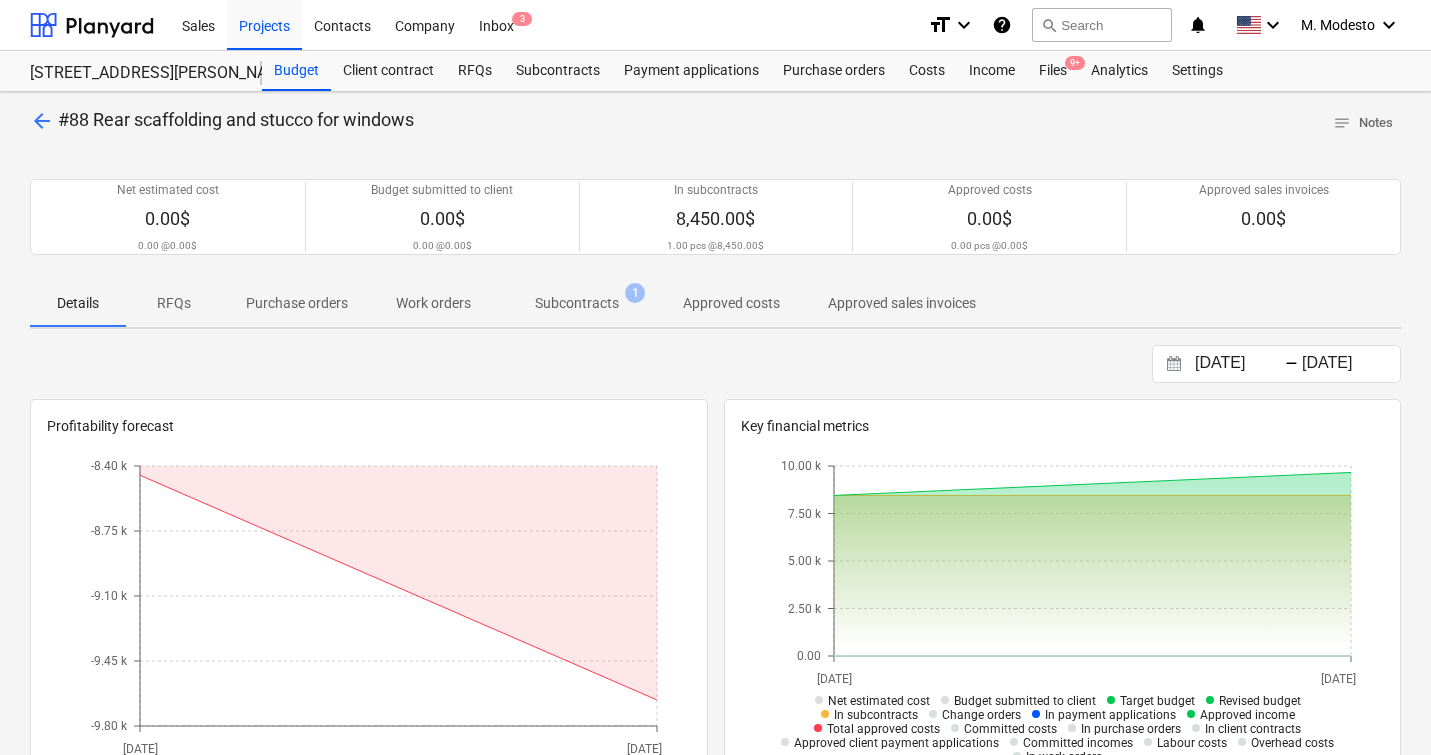 click on "Subcontracts 1" at bounding box center [577, 303] 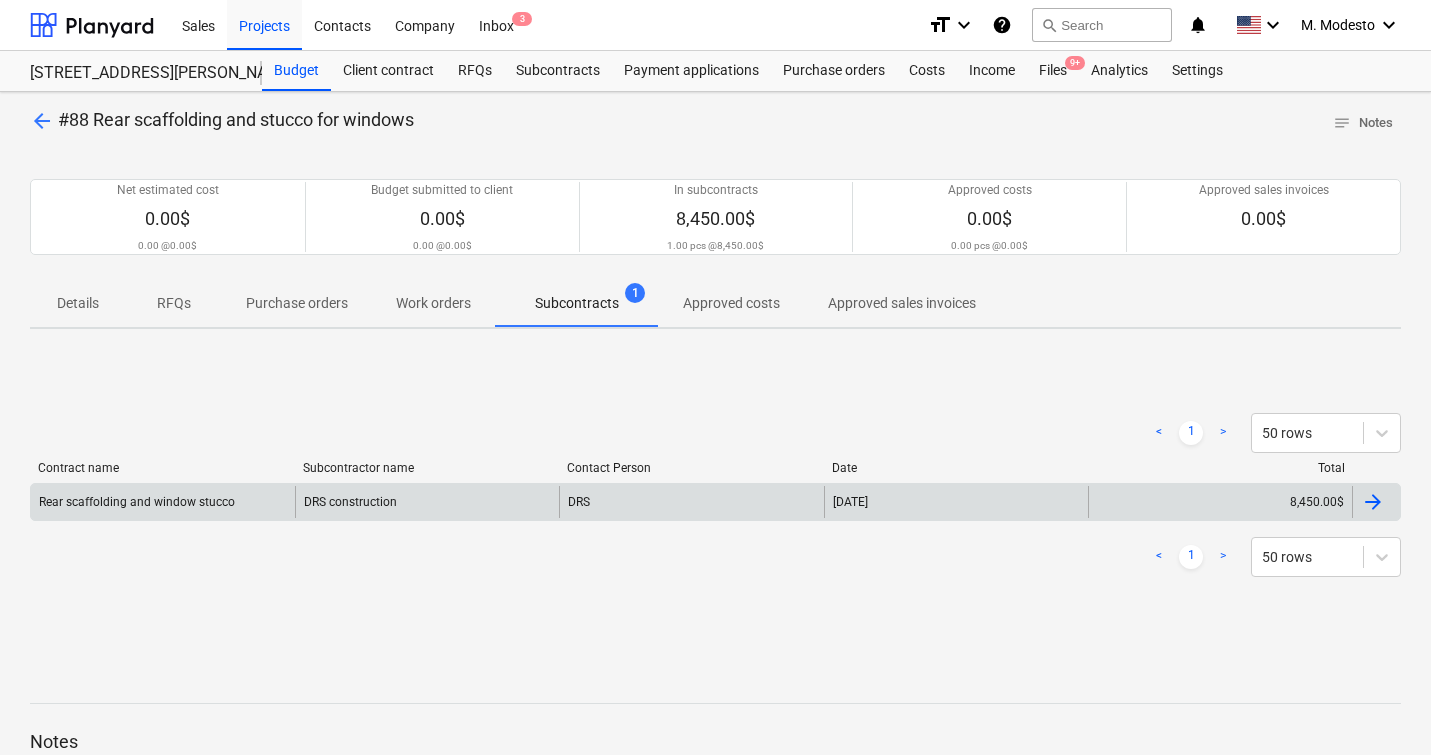 click on "8,450.00$" at bounding box center [1220, 502] 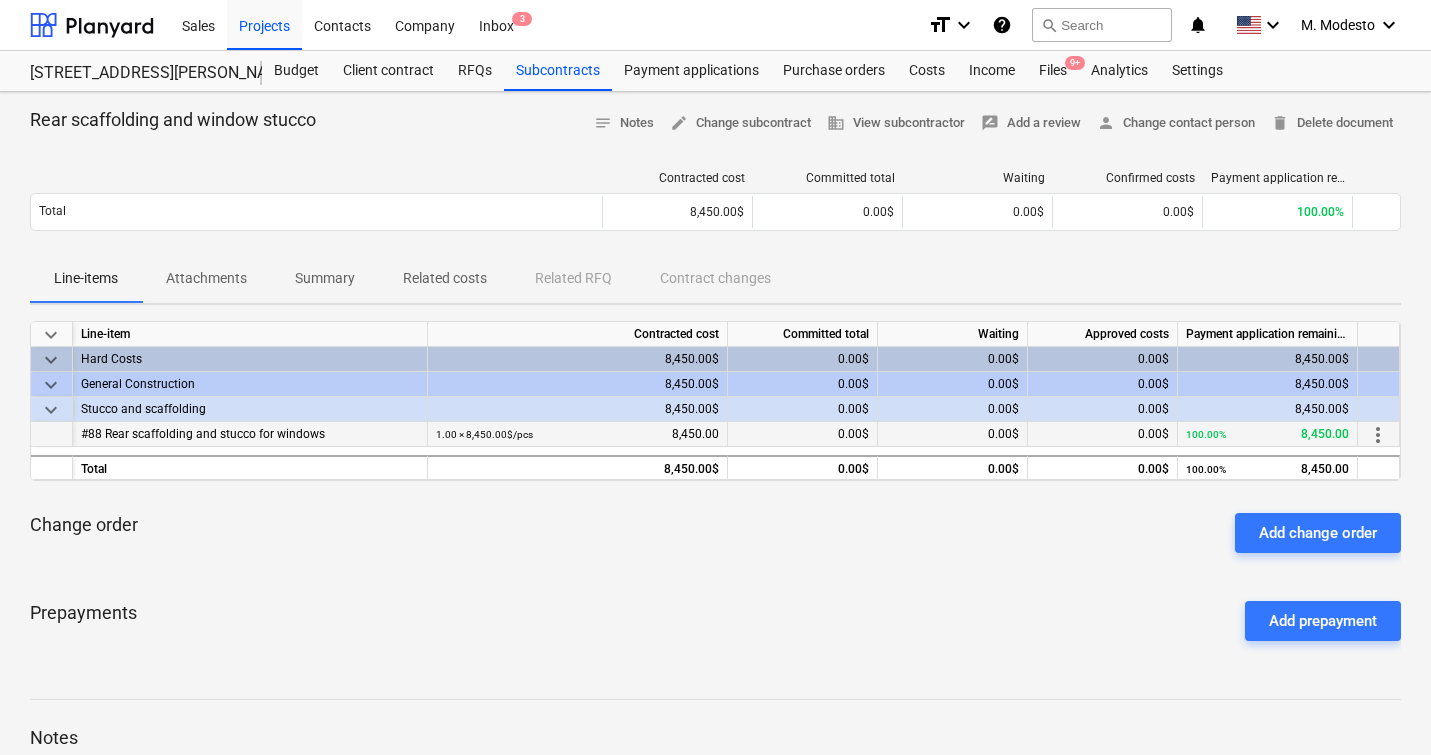 click on "more_vert" at bounding box center (1378, 435) 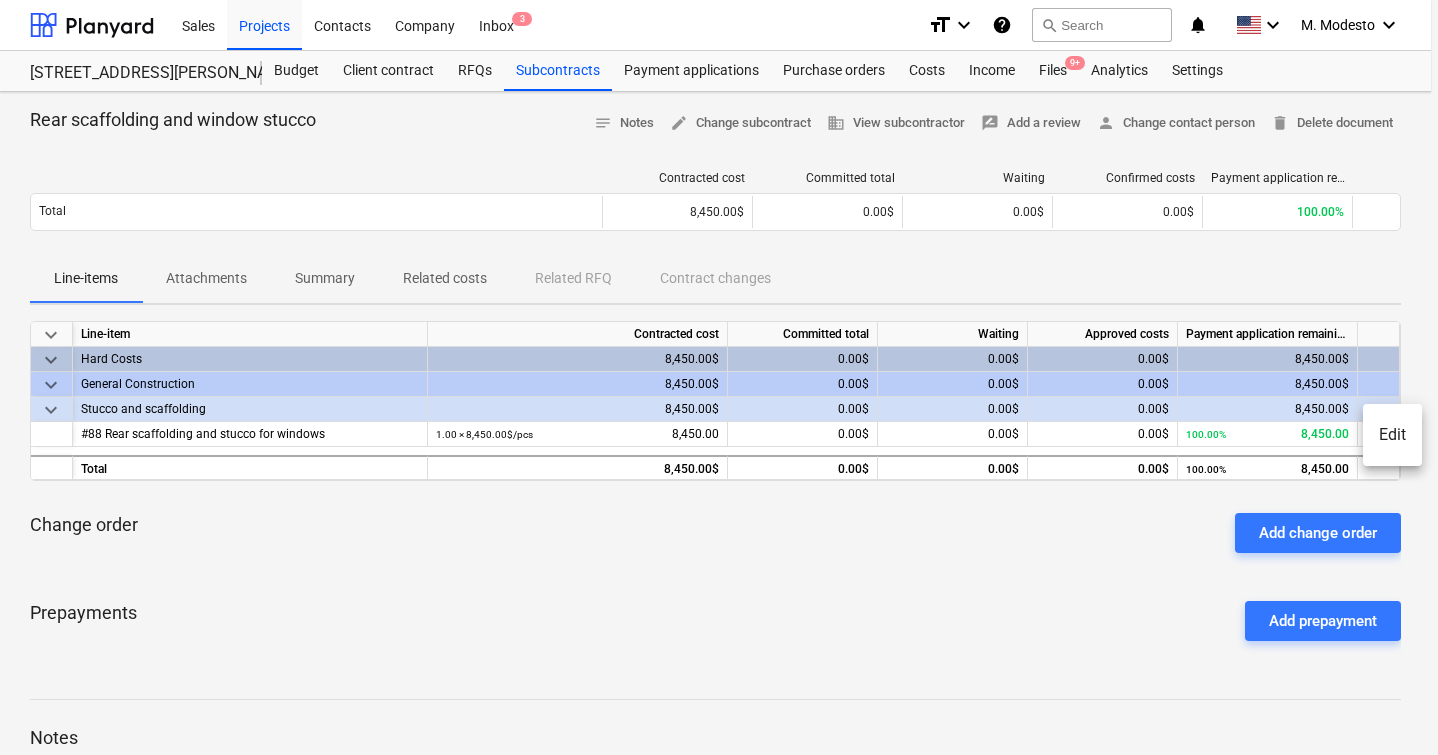 click on "Edit" at bounding box center (1392, 435) 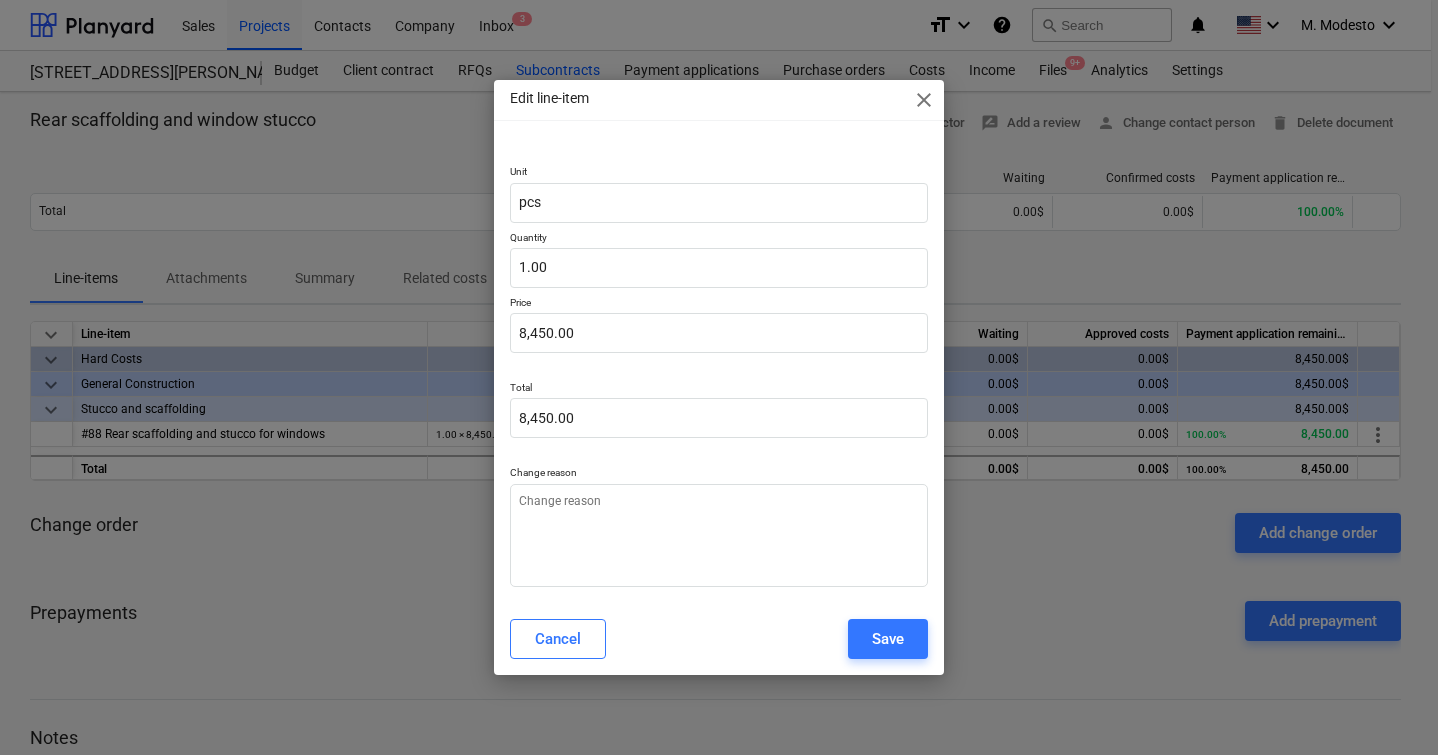 type on "x" 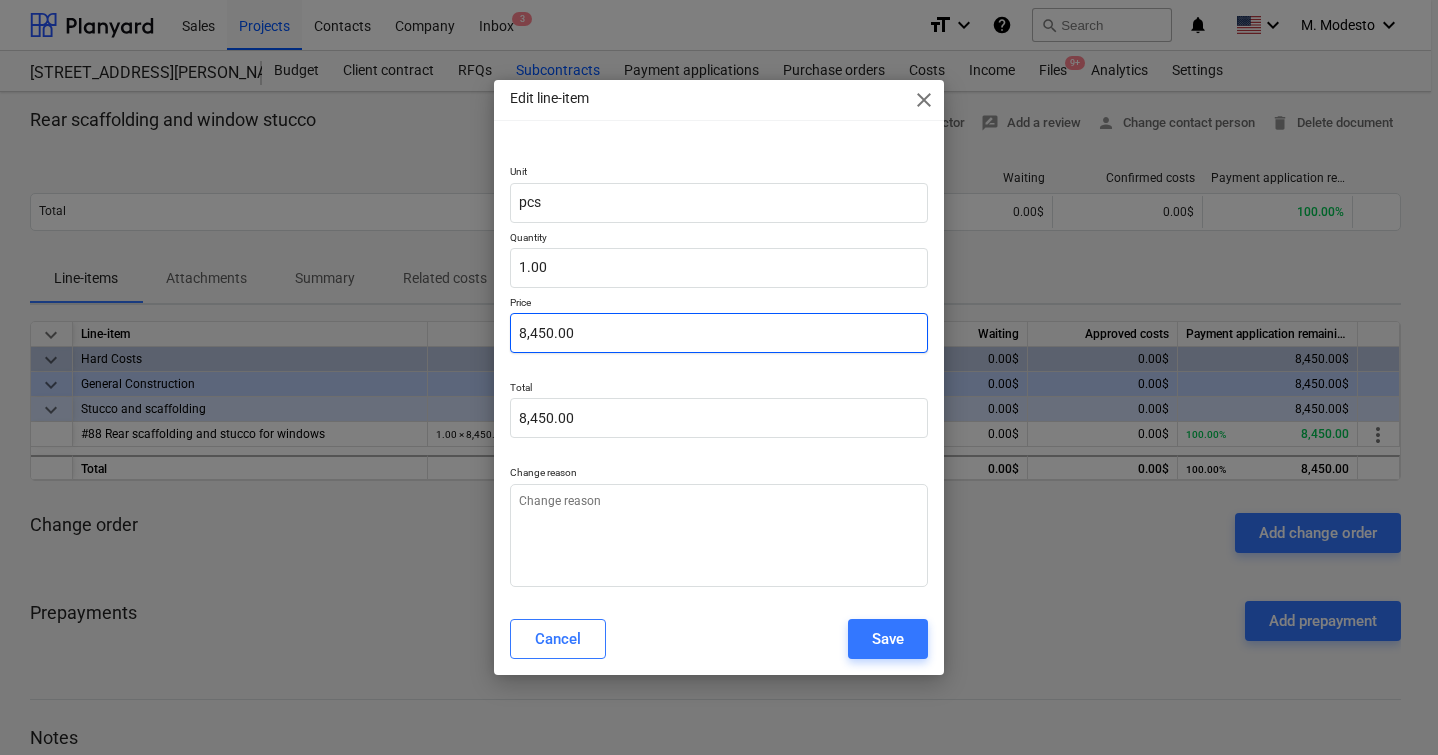 type on "8450" 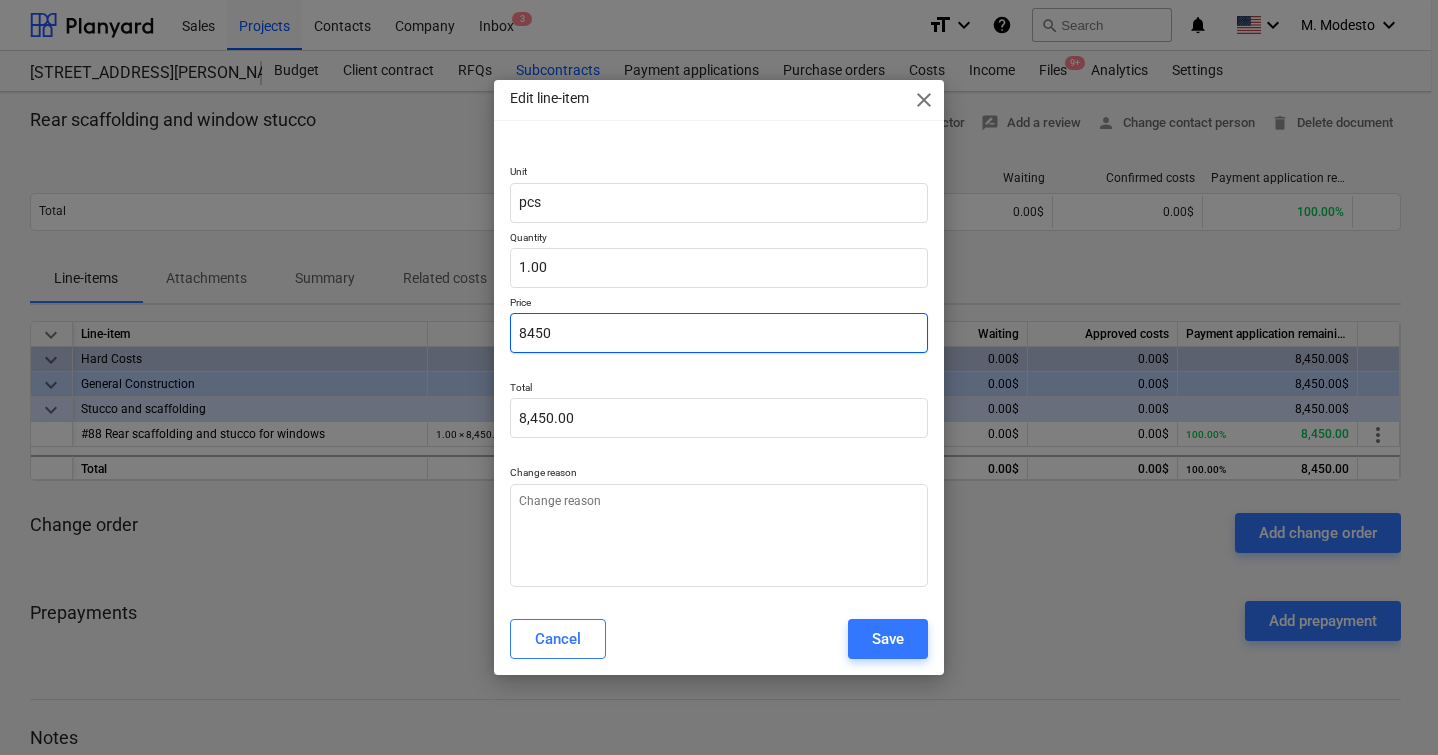 drag, startPoint x: 636, startPoint y: 346, endPoint x: 426, endPoint y: 341, distance: 210.05951 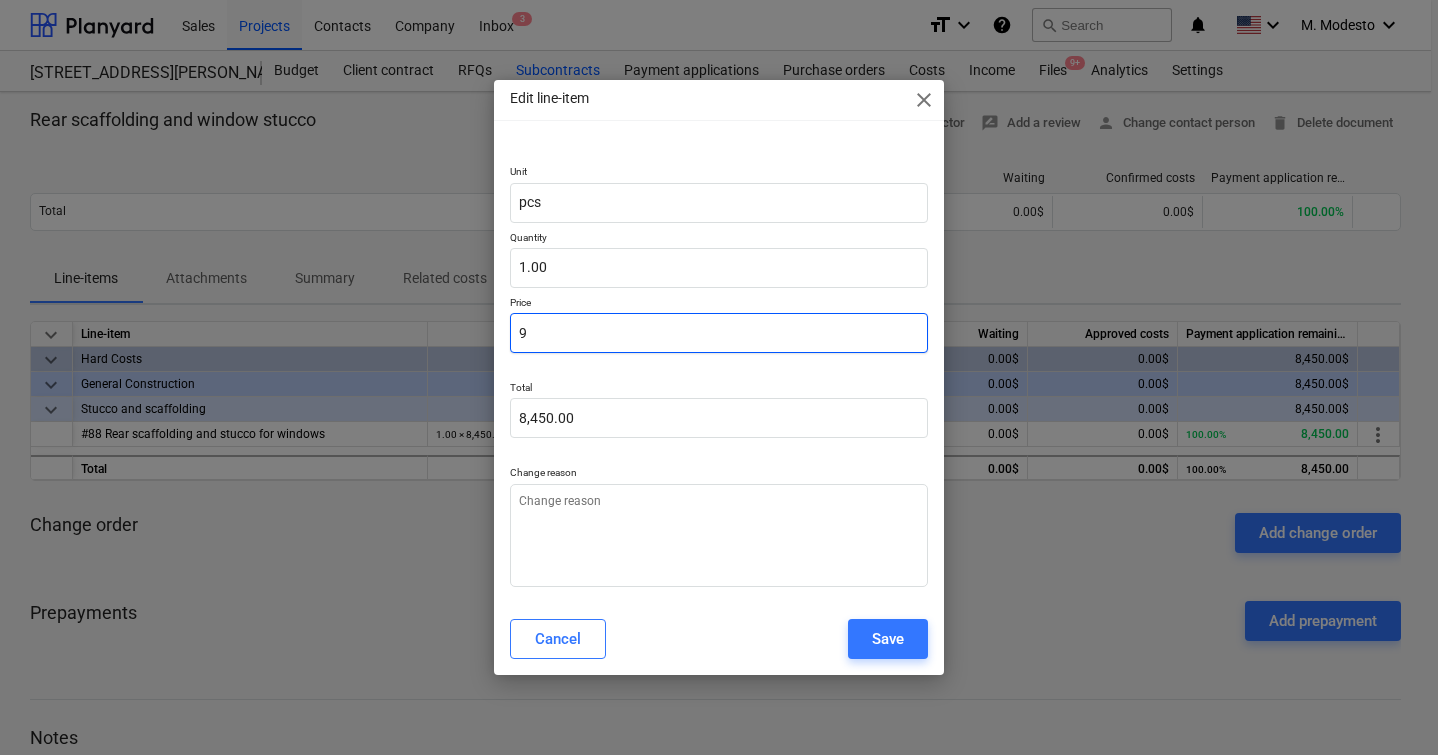 type on "9.00" 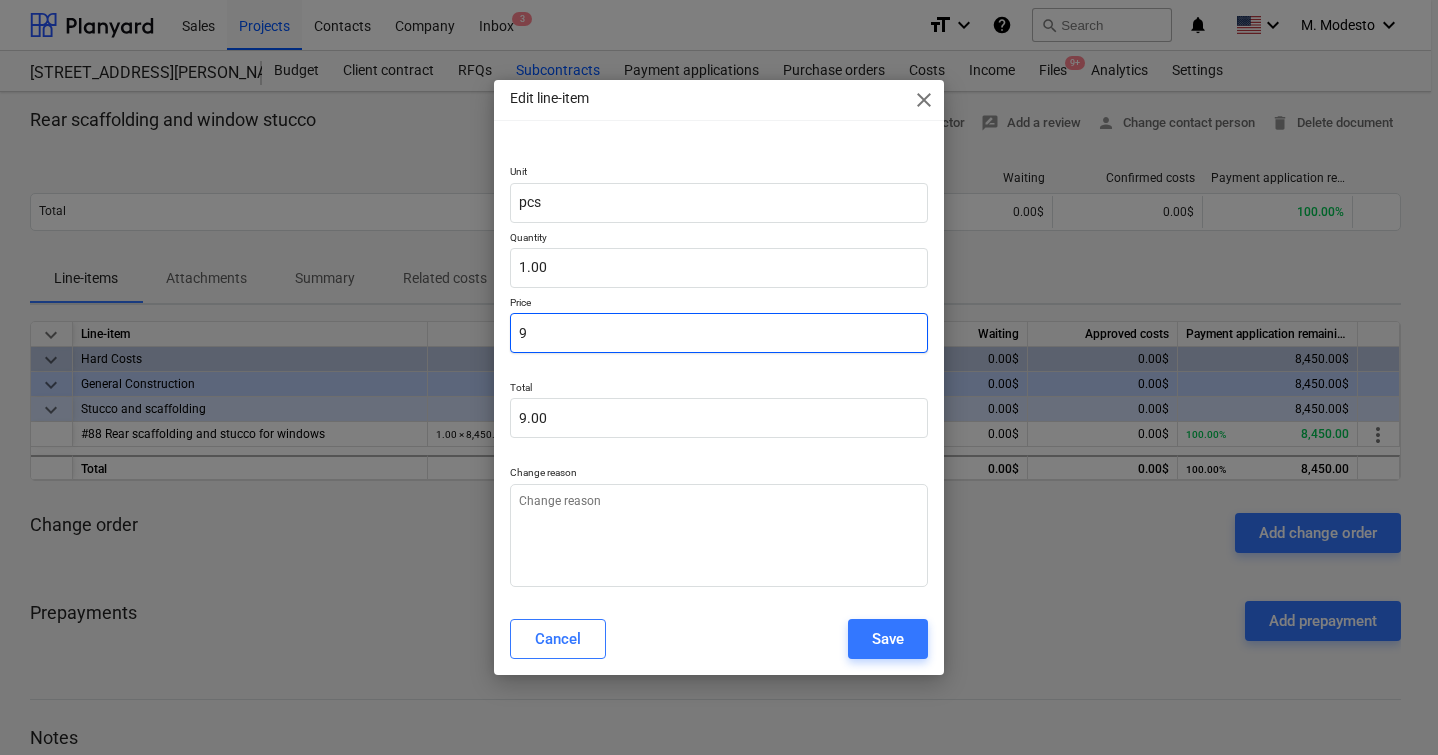 type on "x" 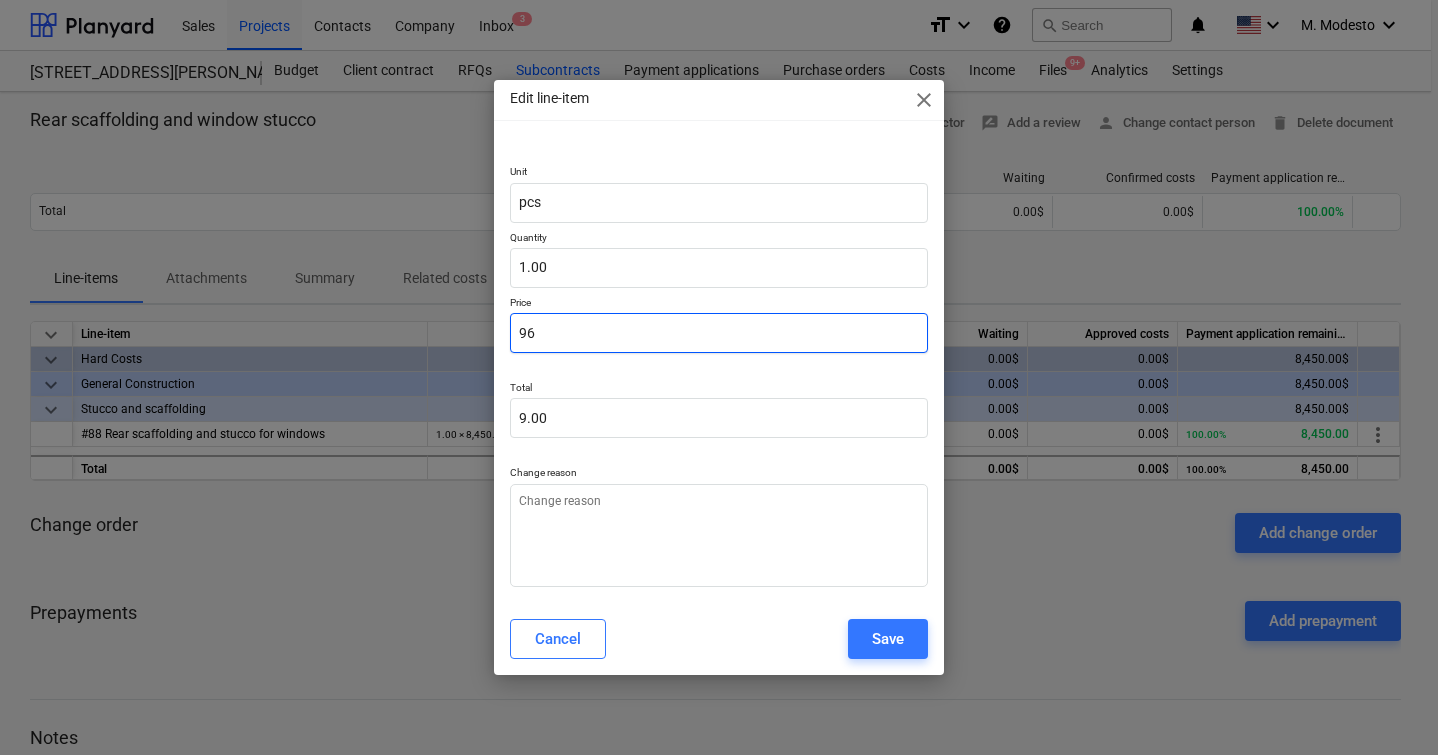 type on "96.00" 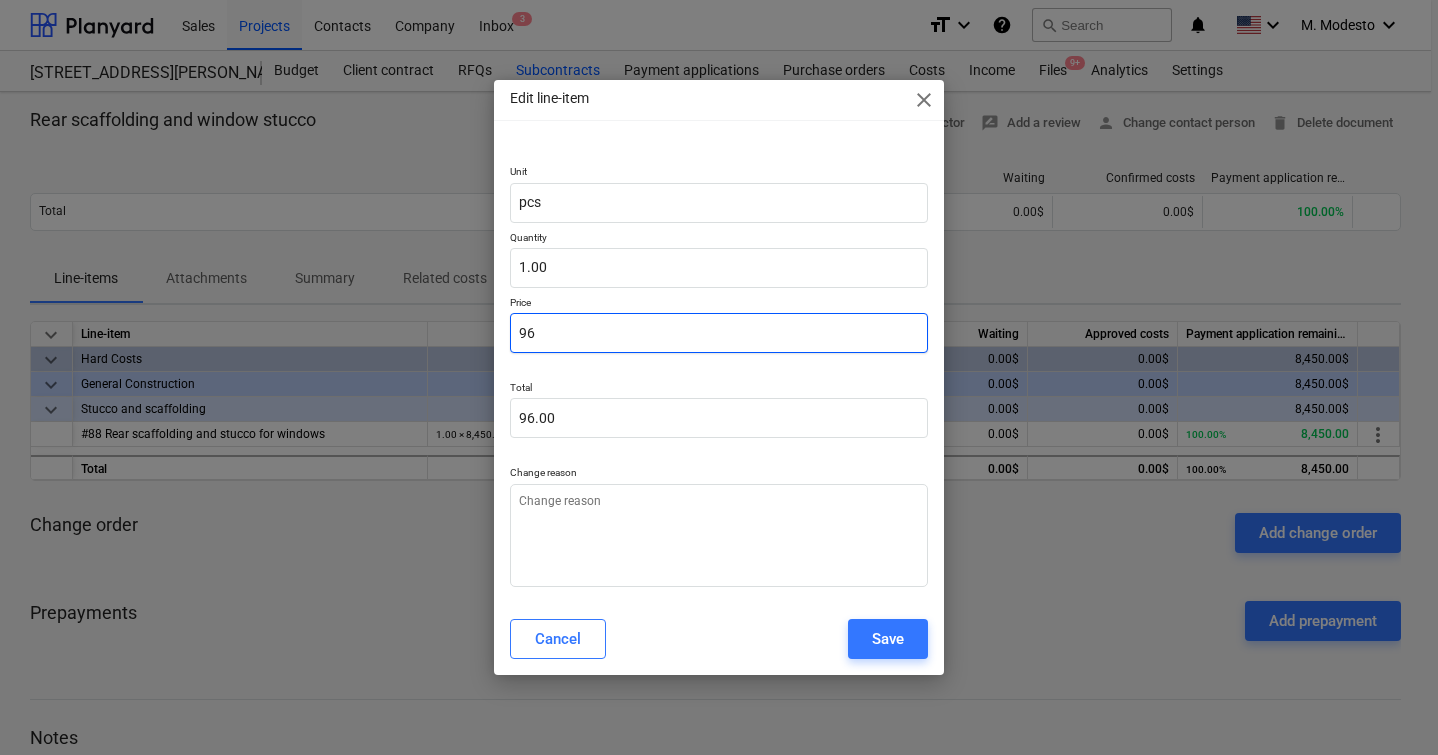 type on "x" 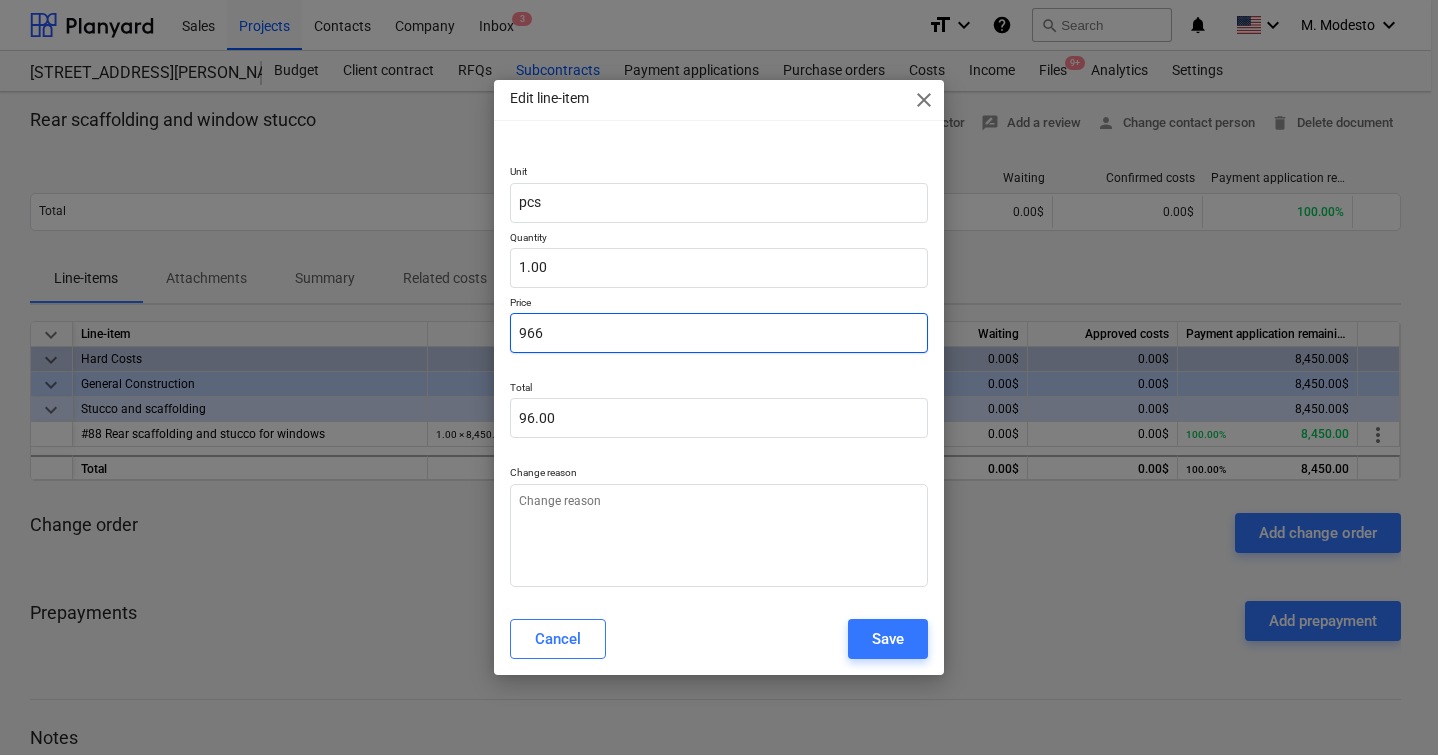 type on "966.00" 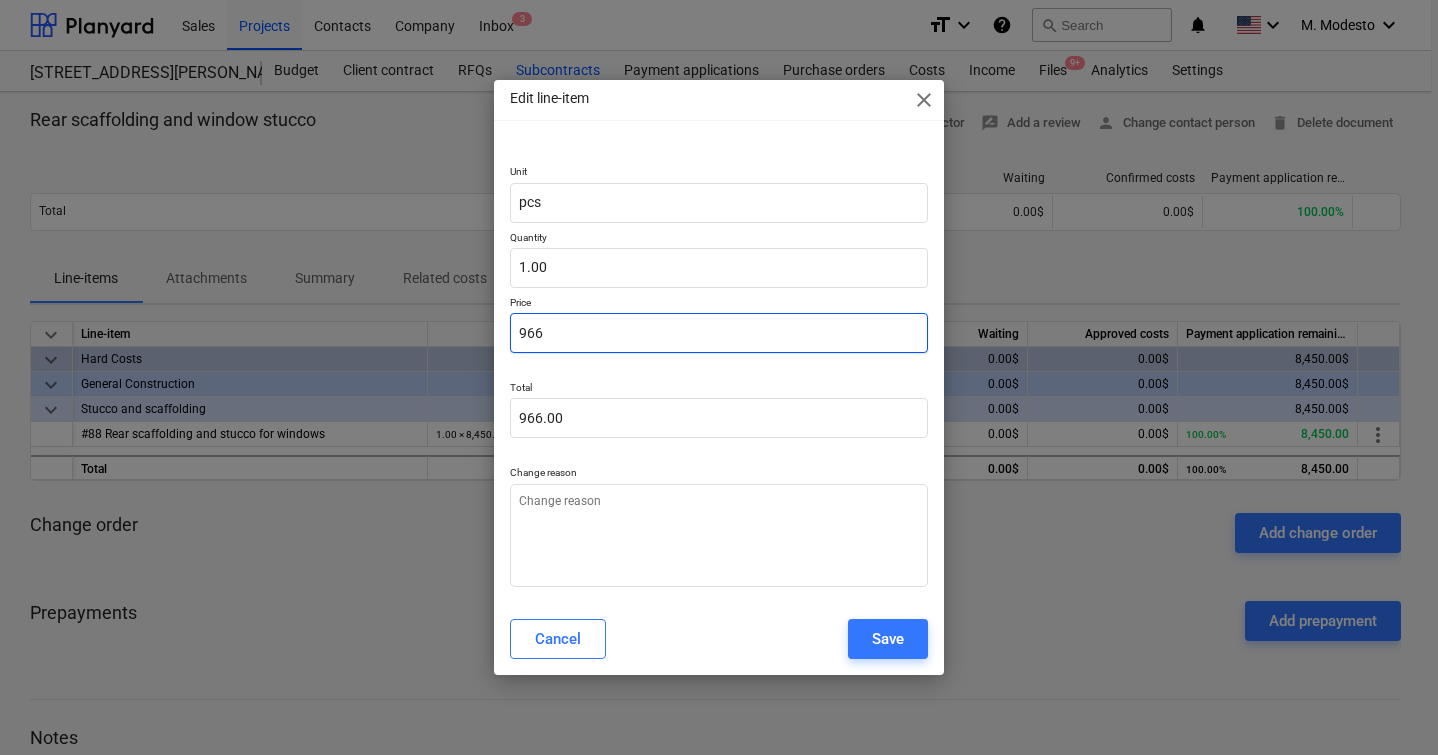 type on "x" 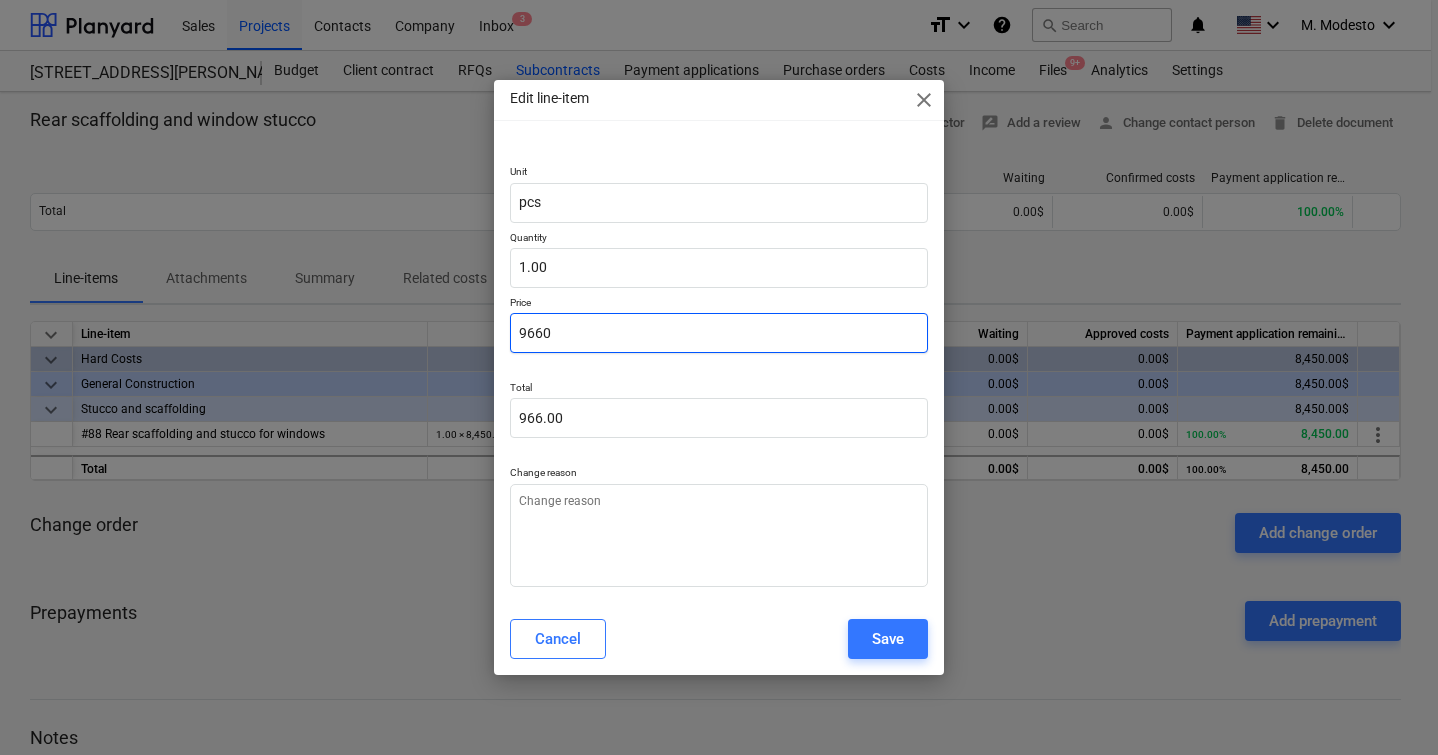type on "9,660.00" 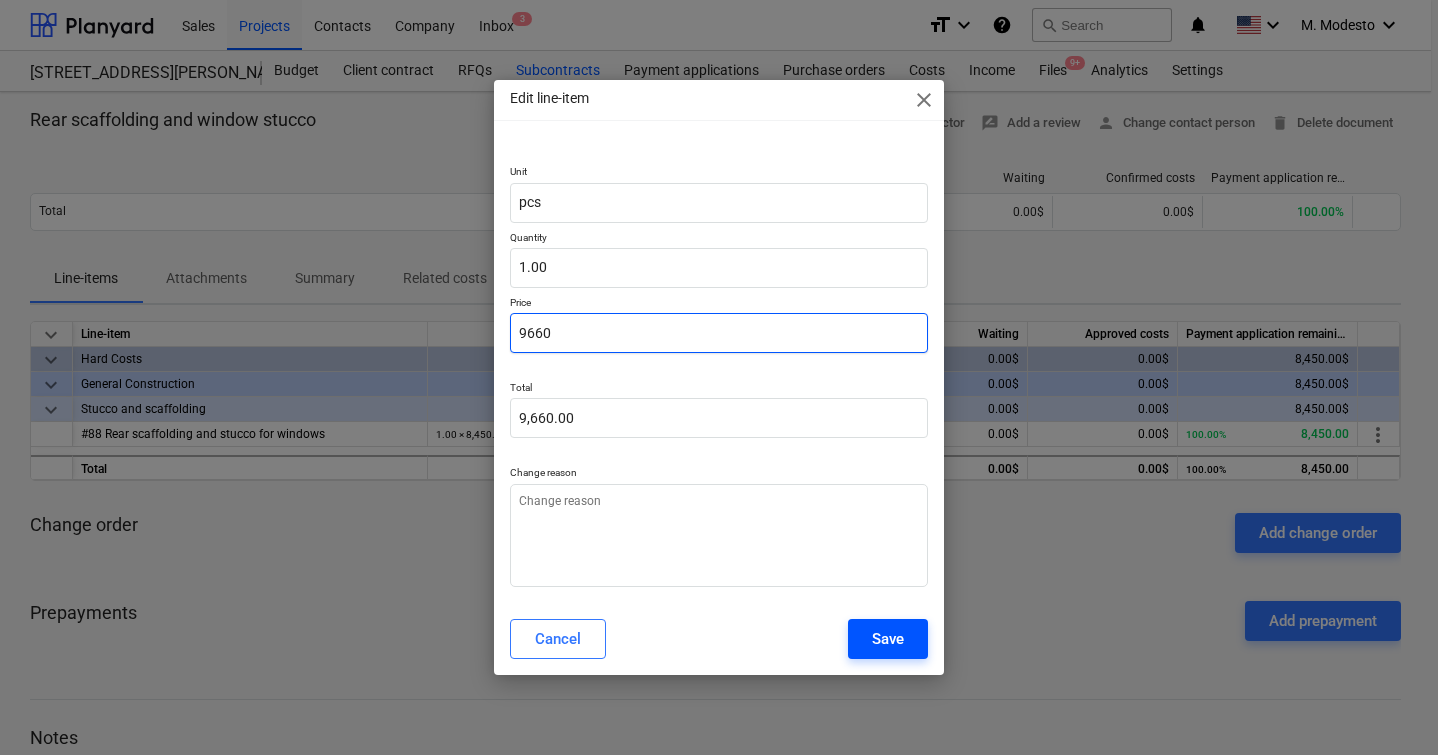 type on "9660" 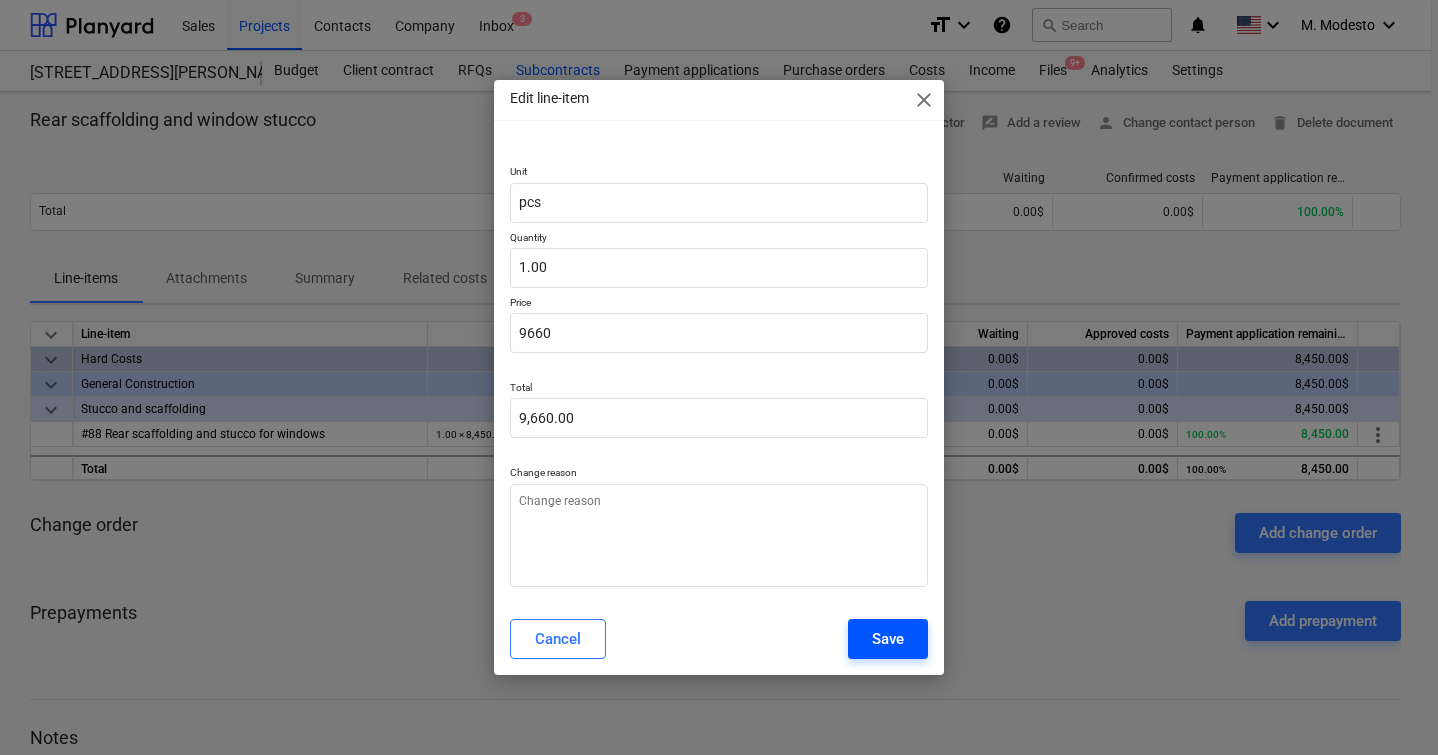 click on "Save" at bounding box center [888, 639] 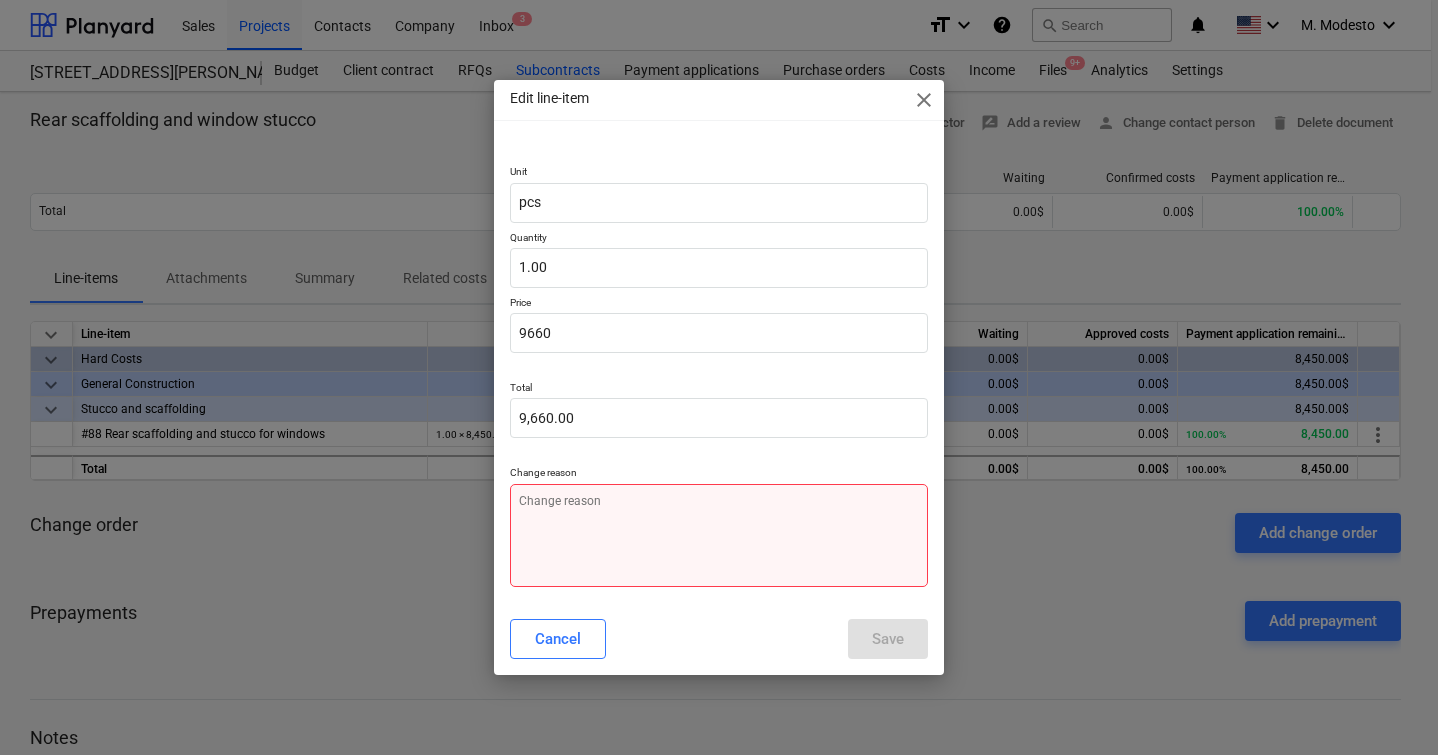 click at bounding box center [719, 535] 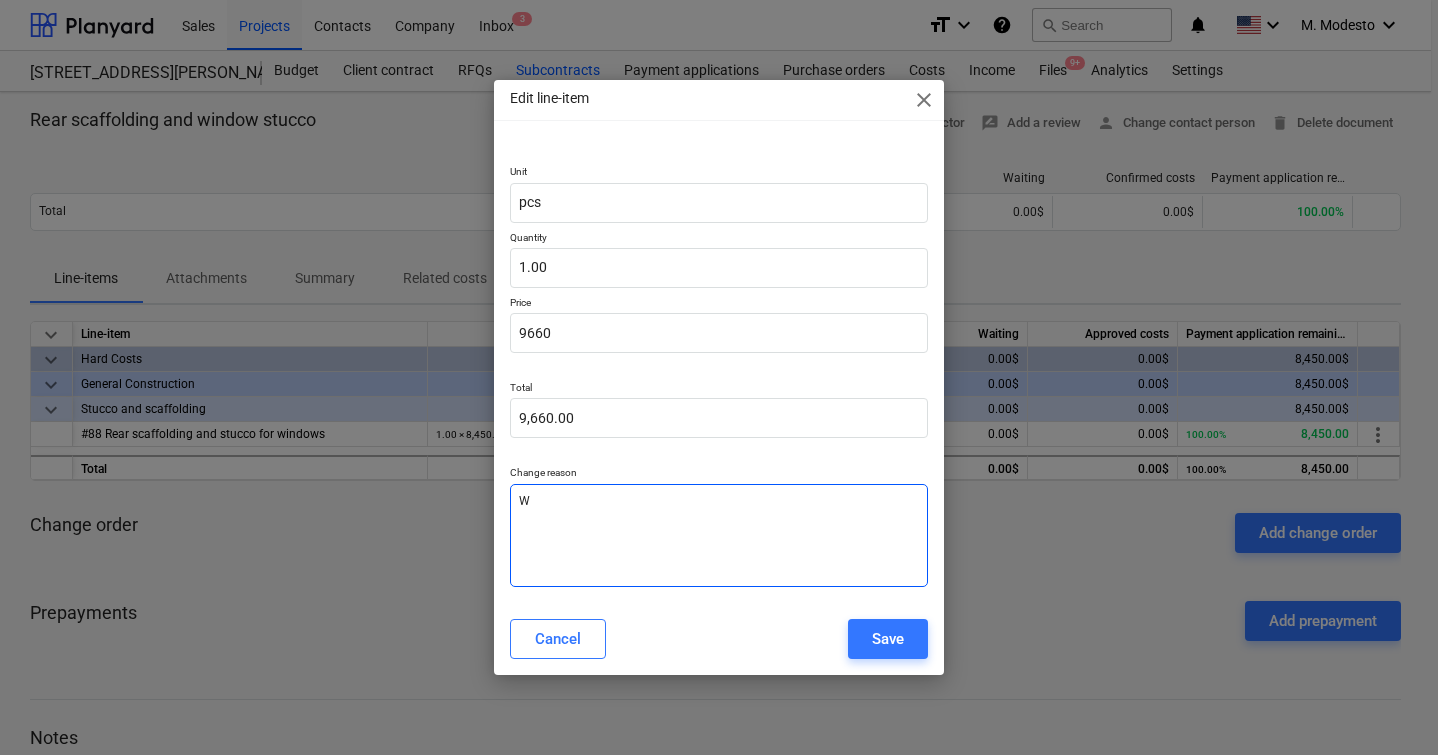 type on "x" 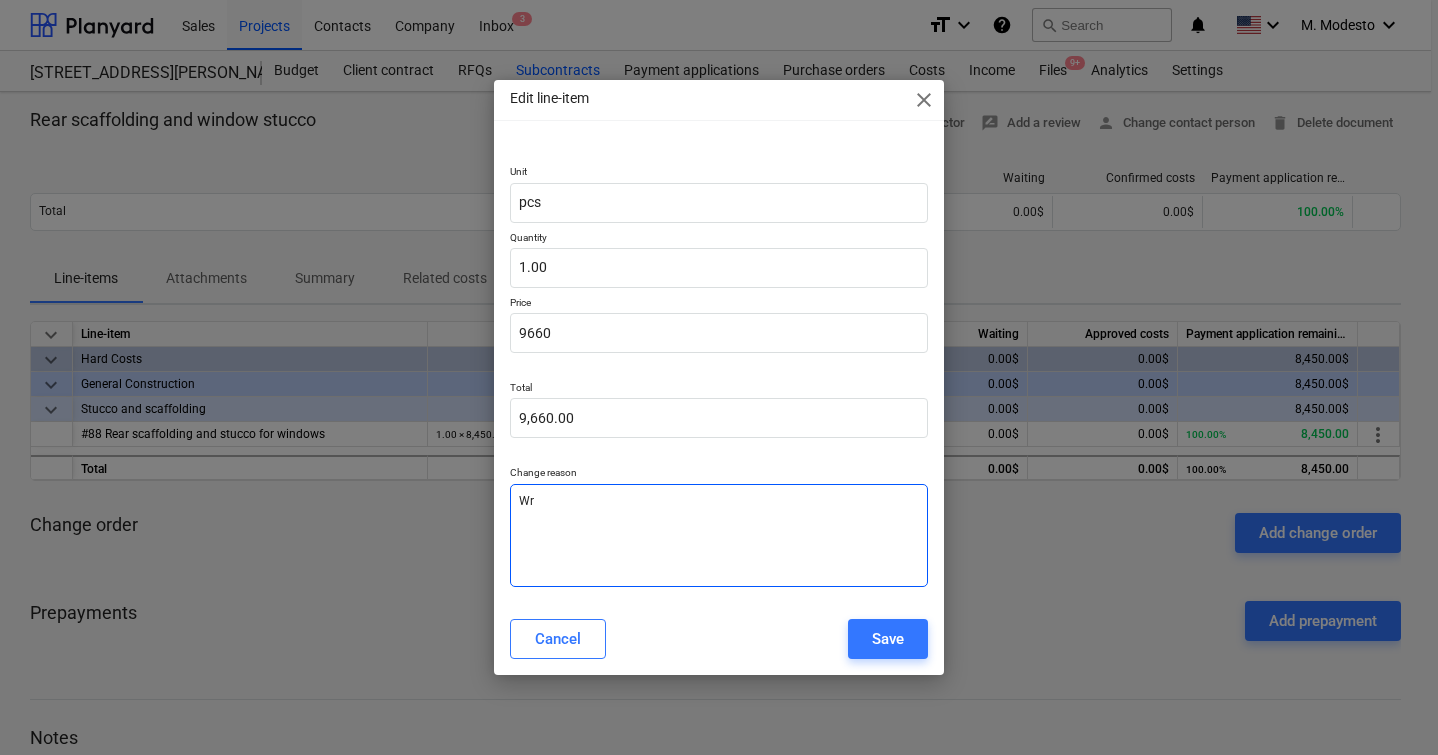 type on "x" 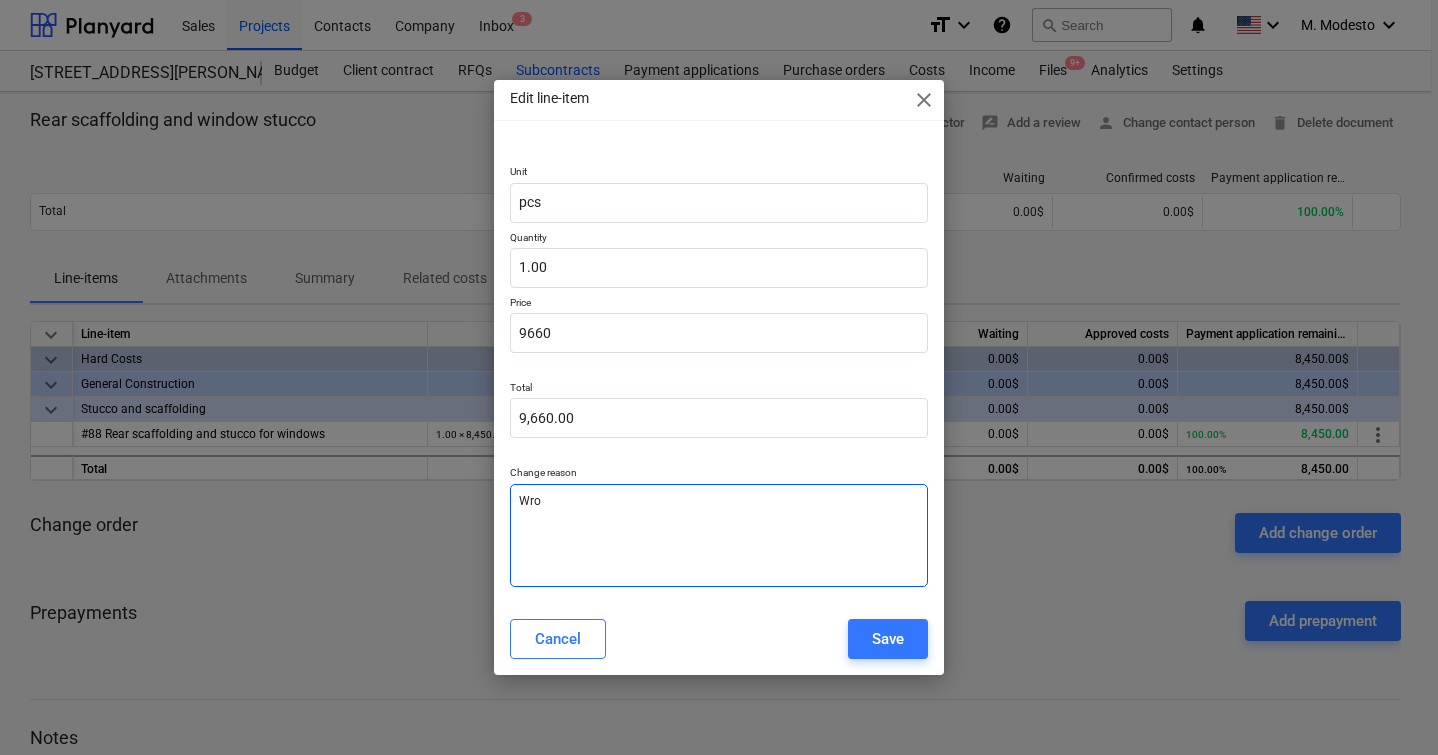 type on "x" 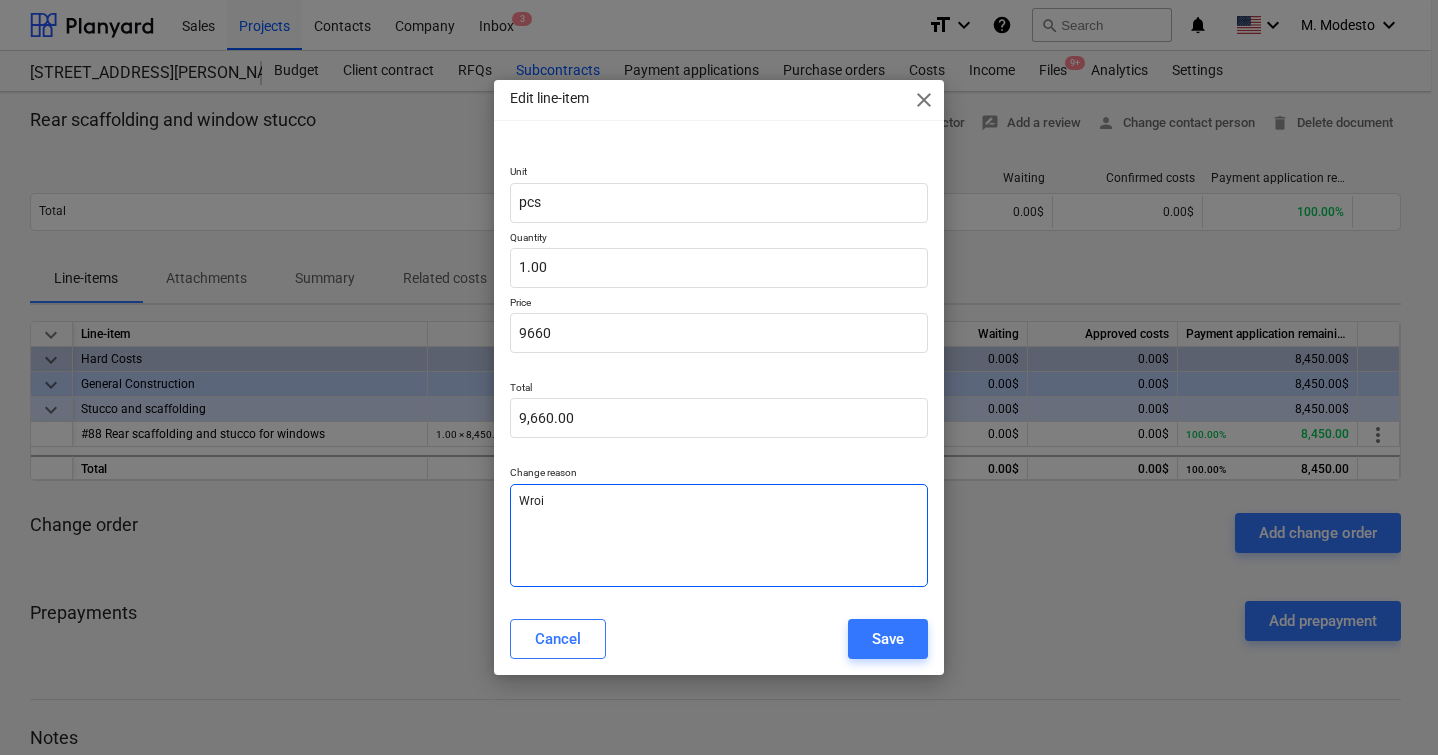 type on "x" 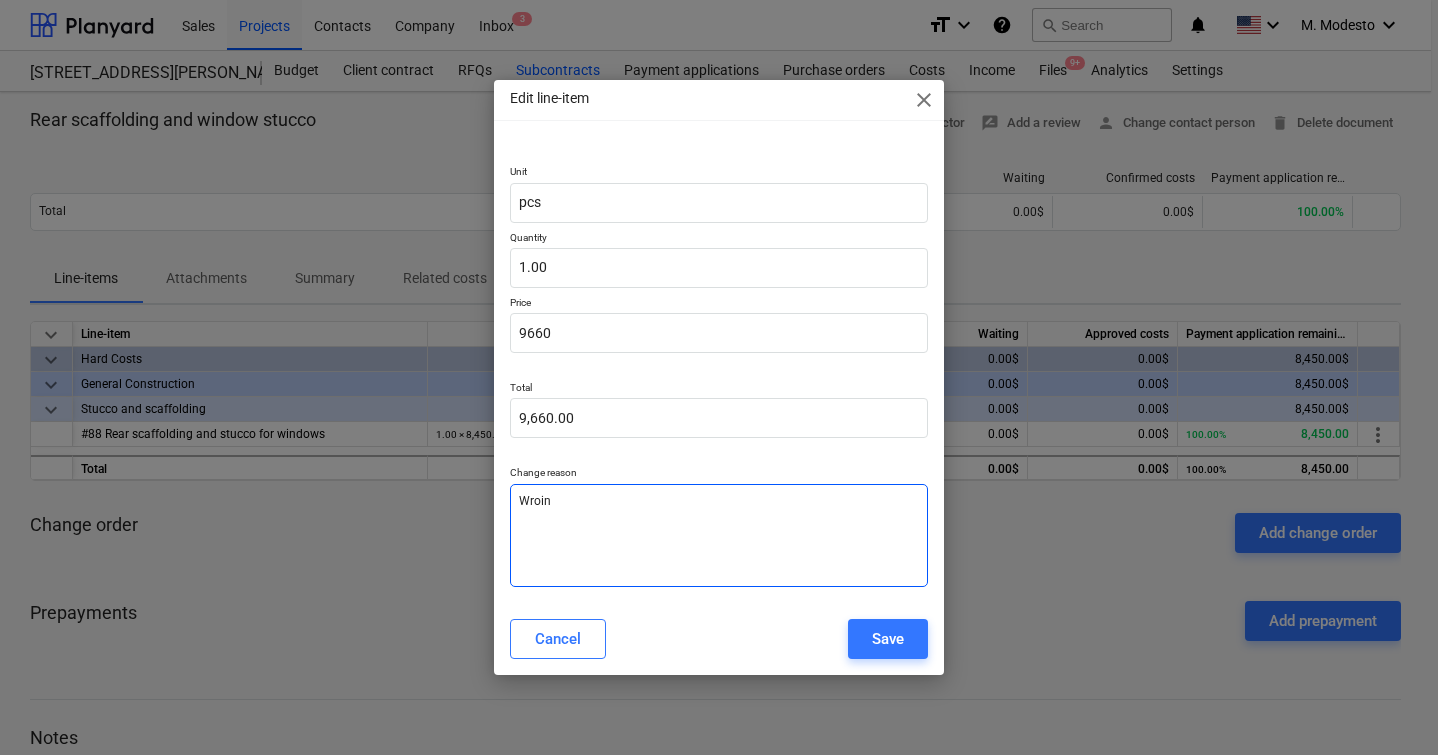 type on "x" 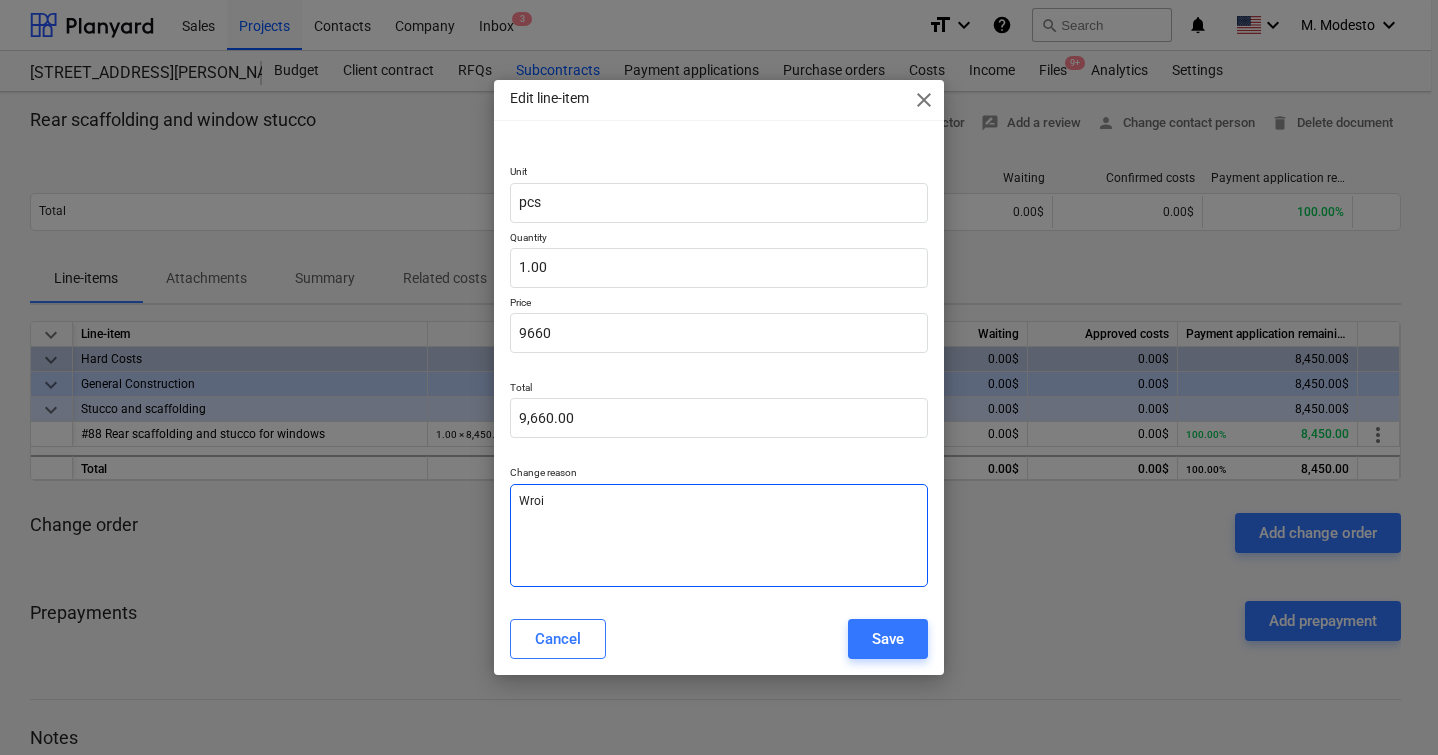 type on "x" 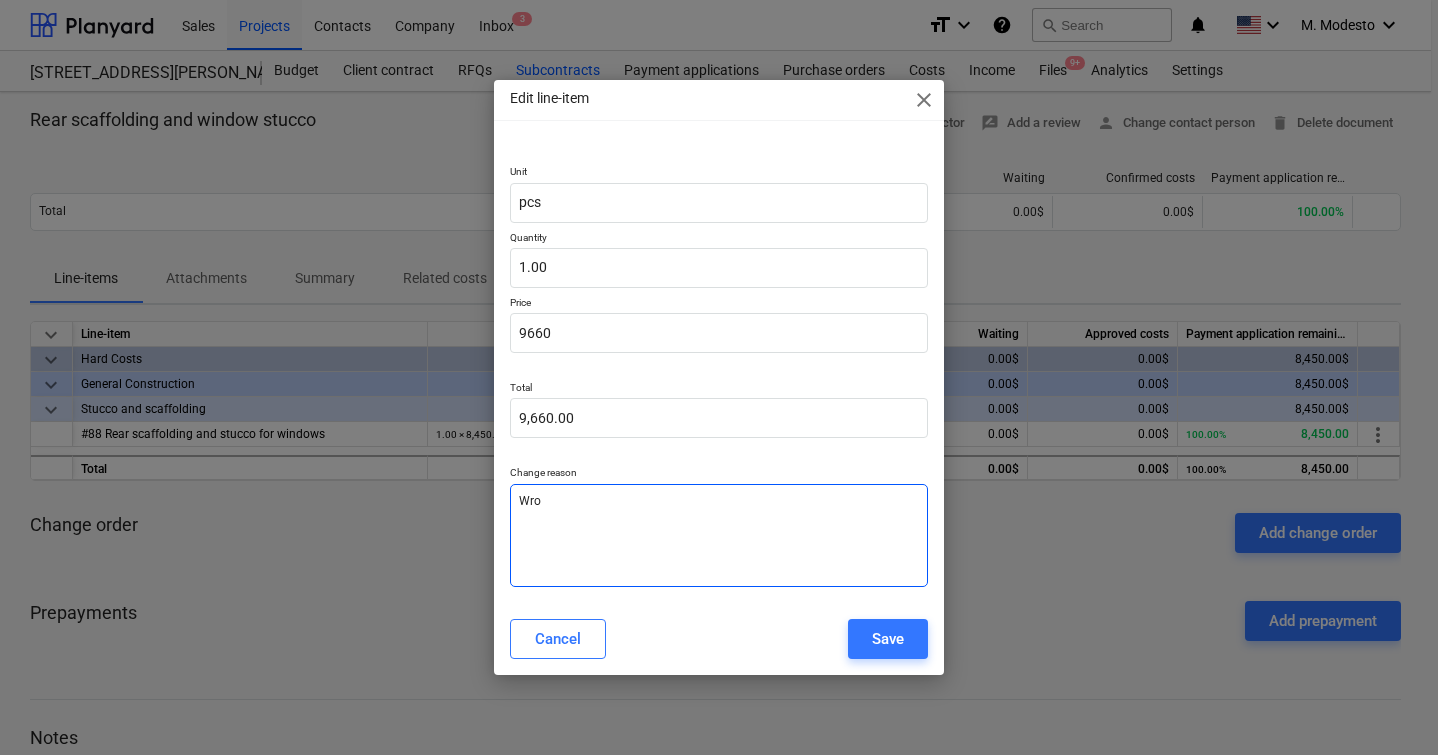 type on "x" 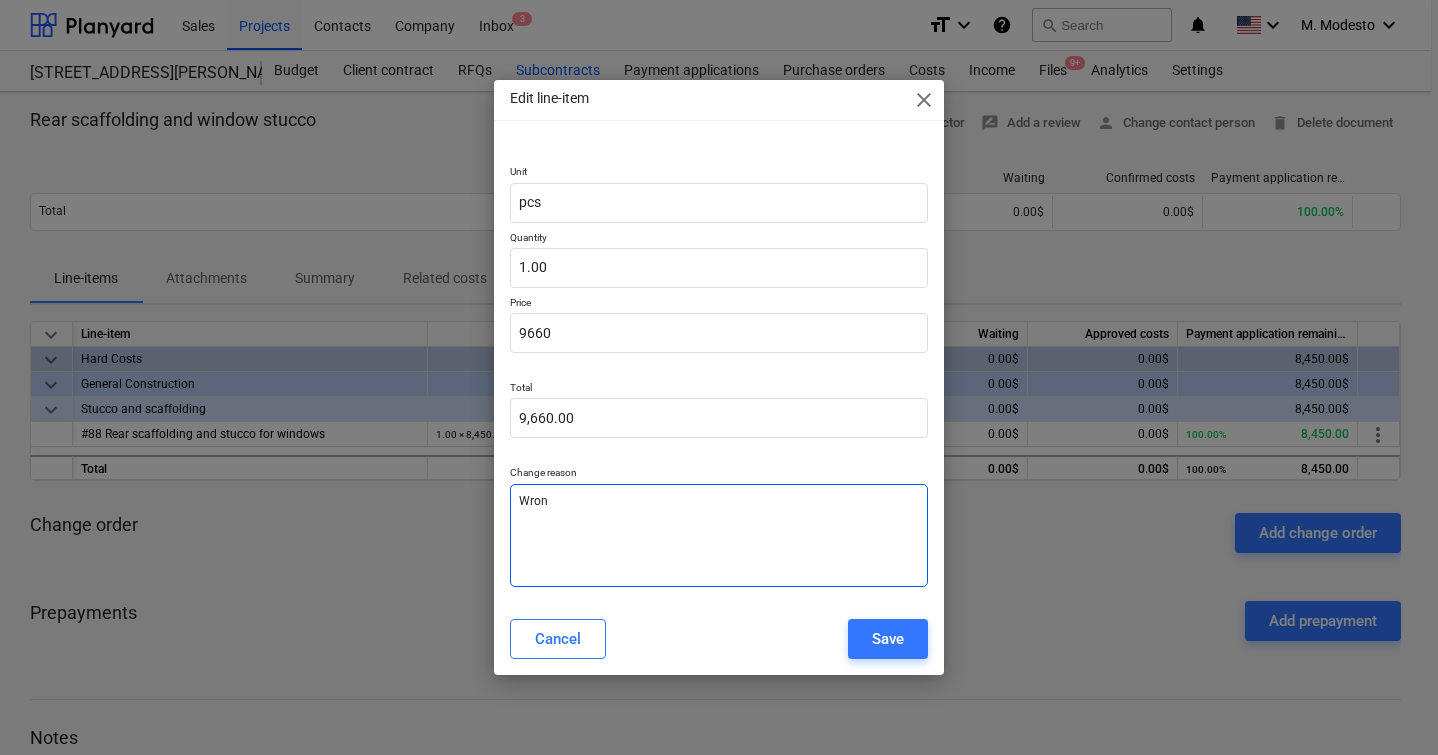 type on "x" 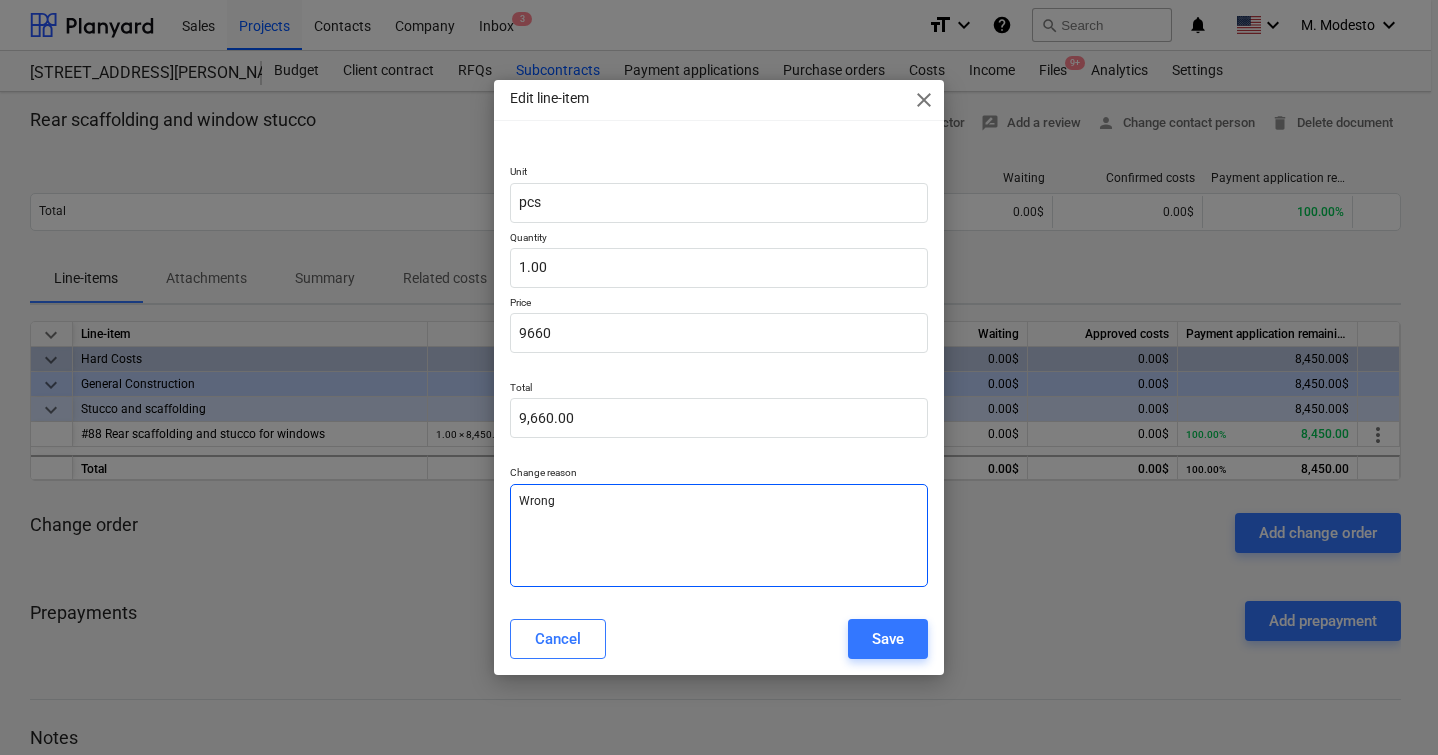 type on "x" 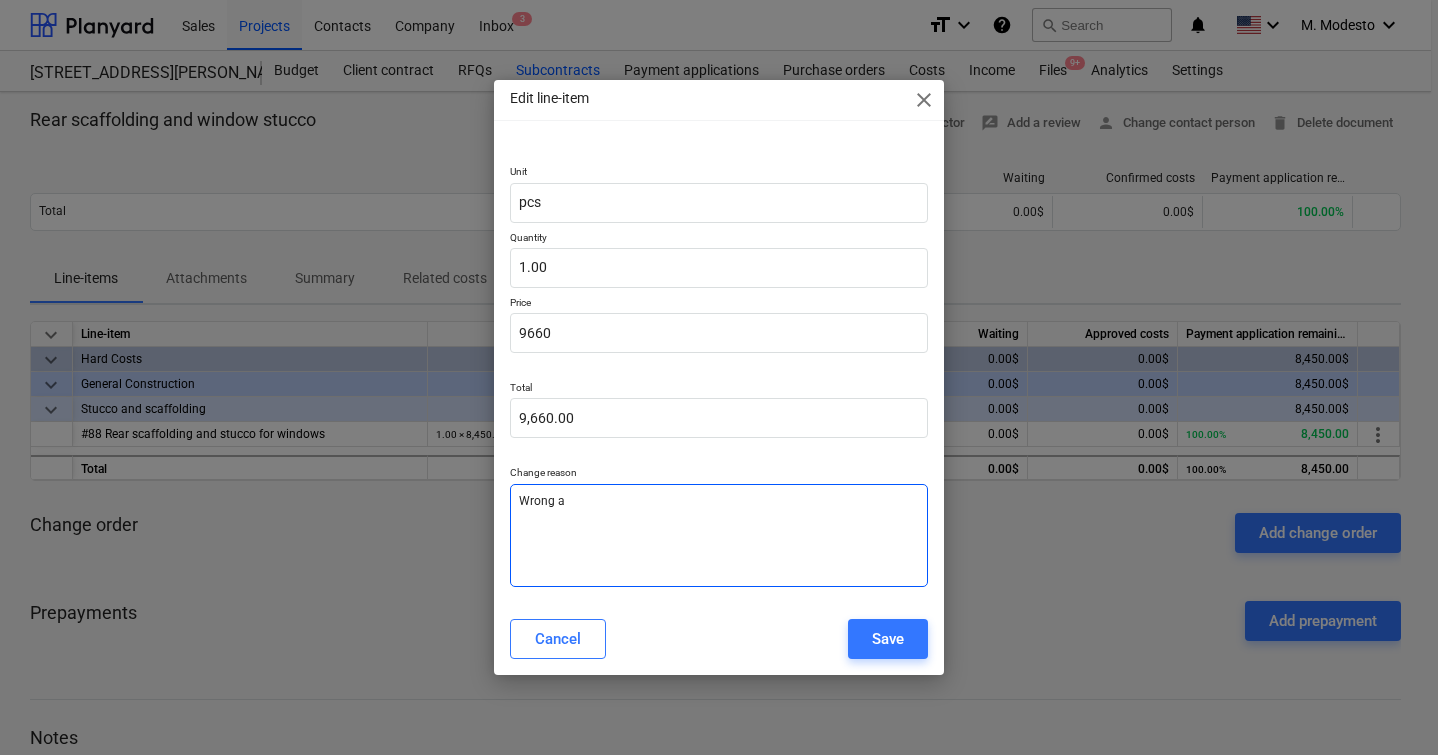 type on "x" 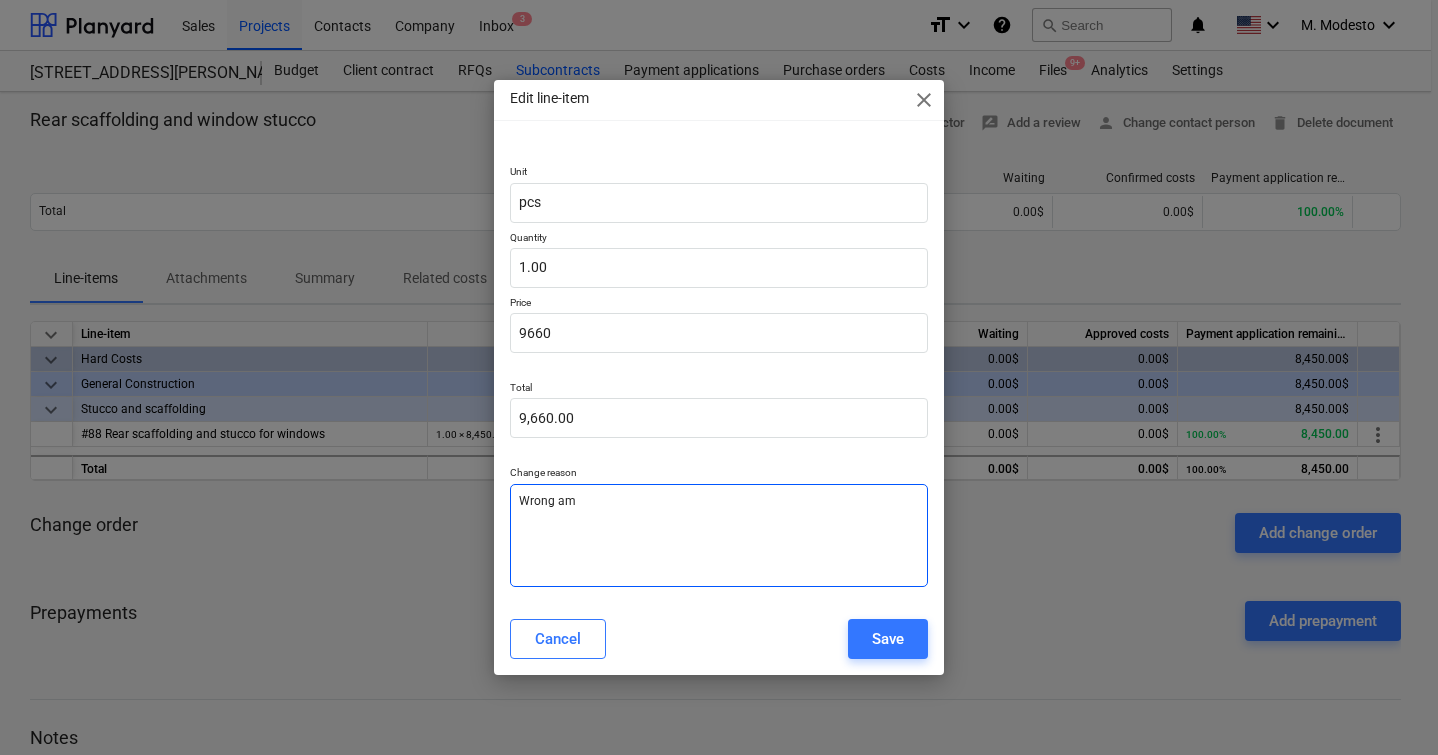 type on "x" 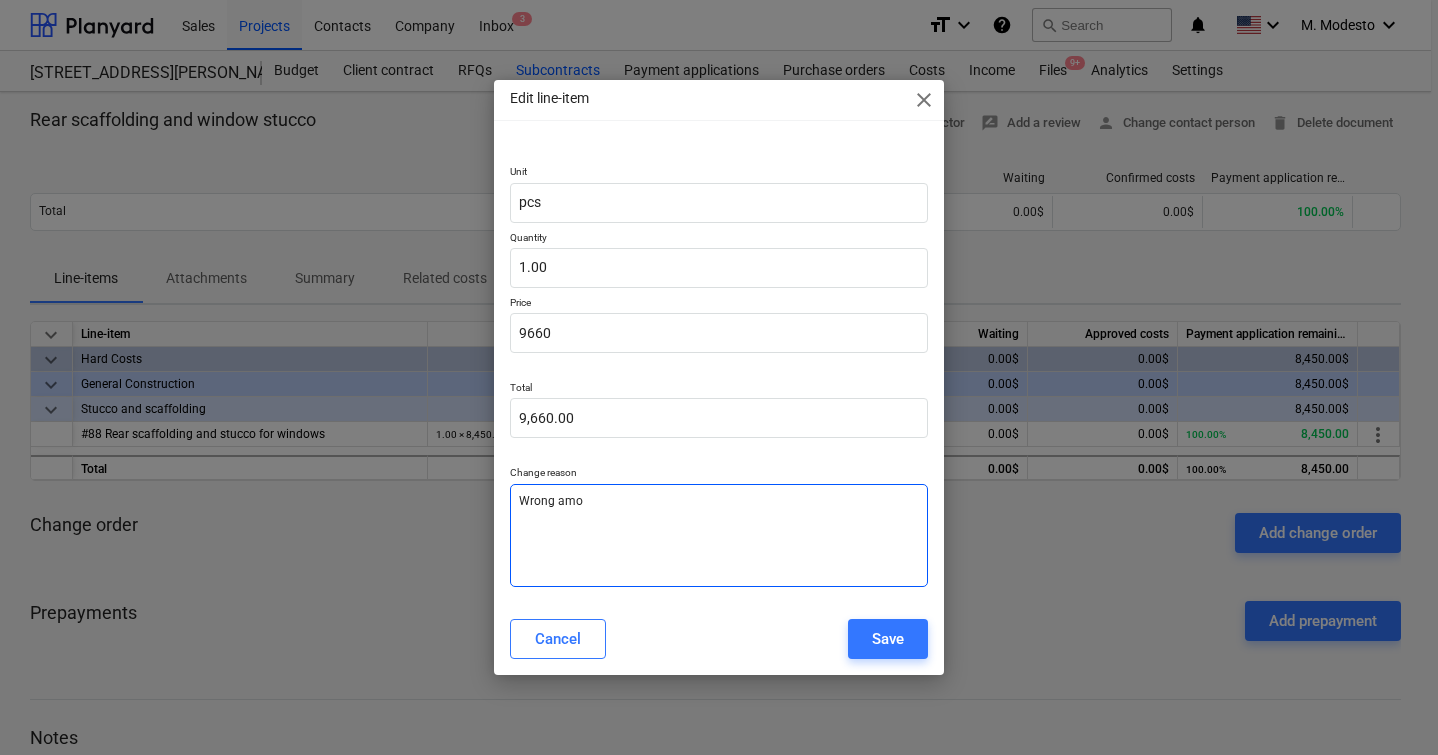 type on "x" 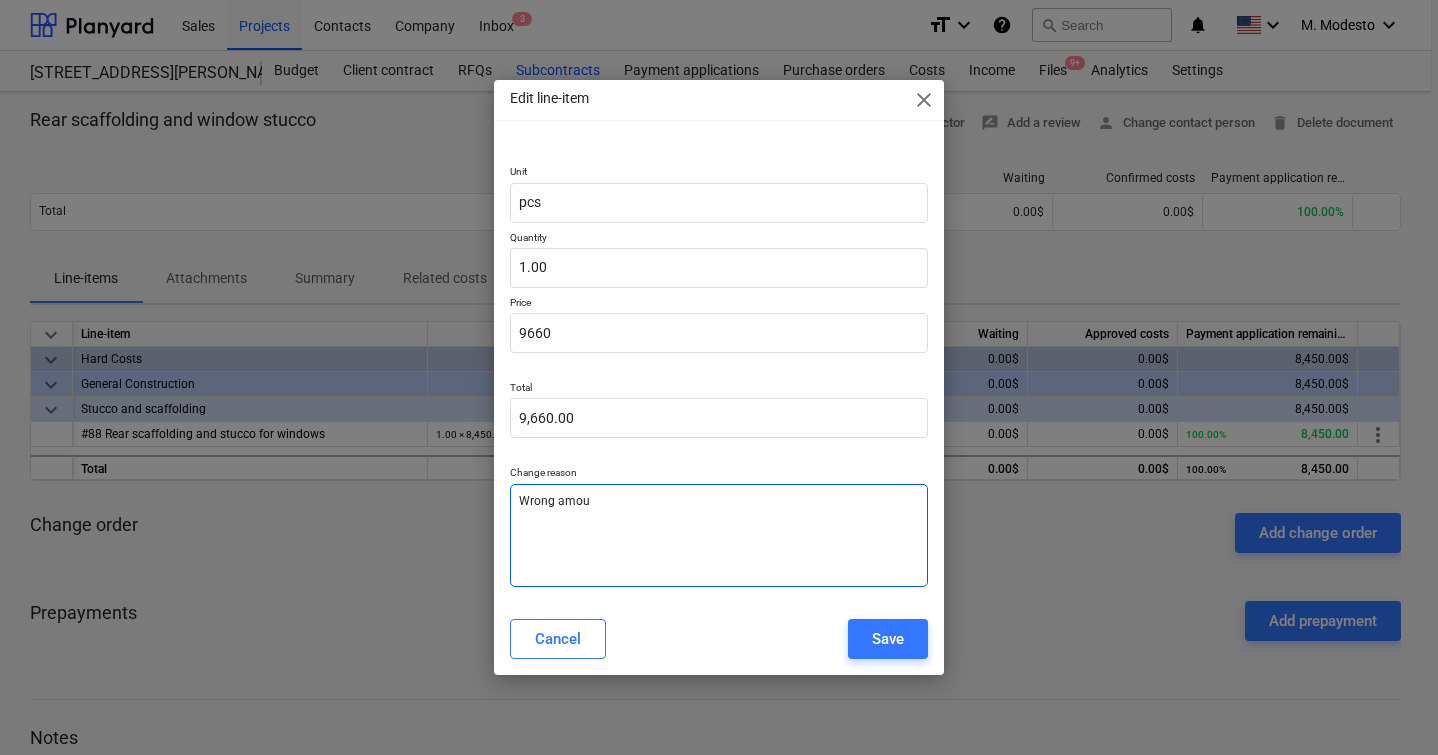 type on "x" 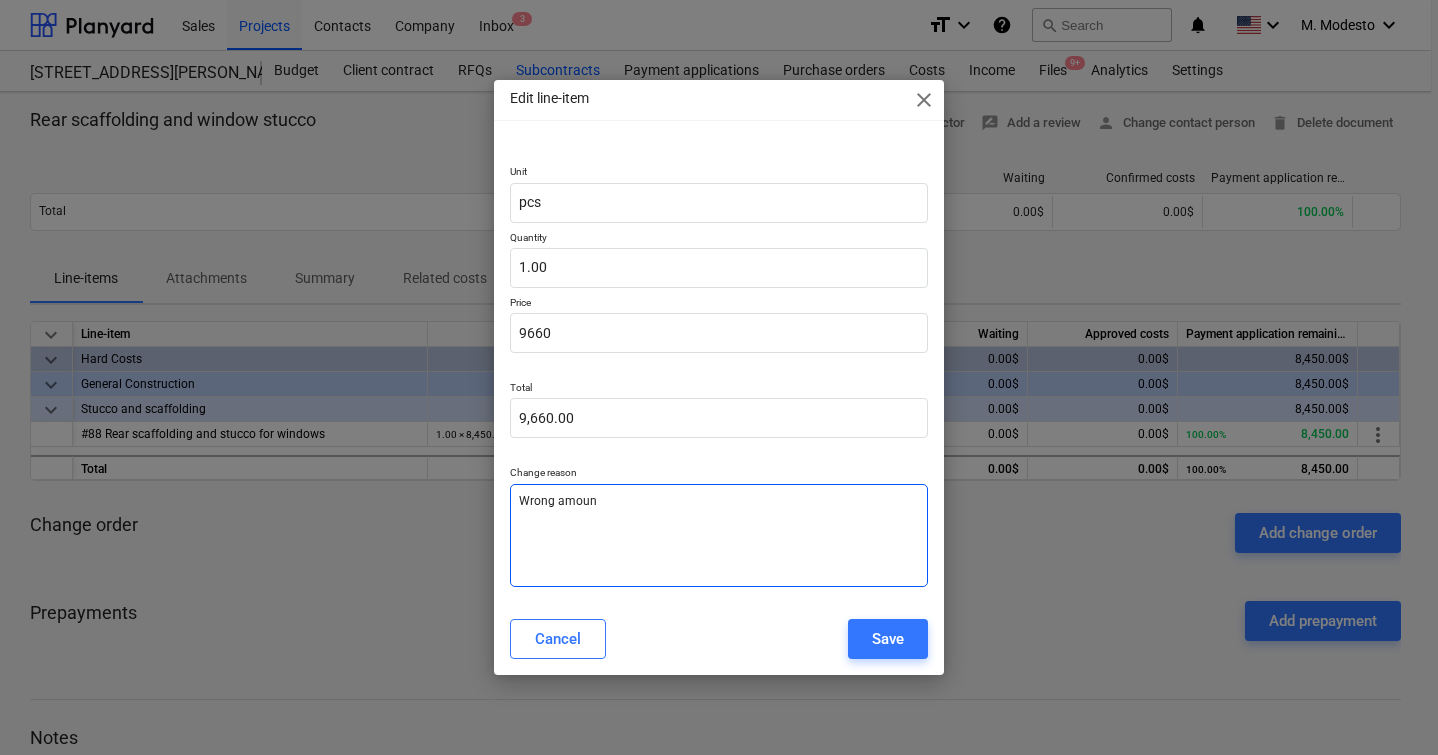 type on "x" 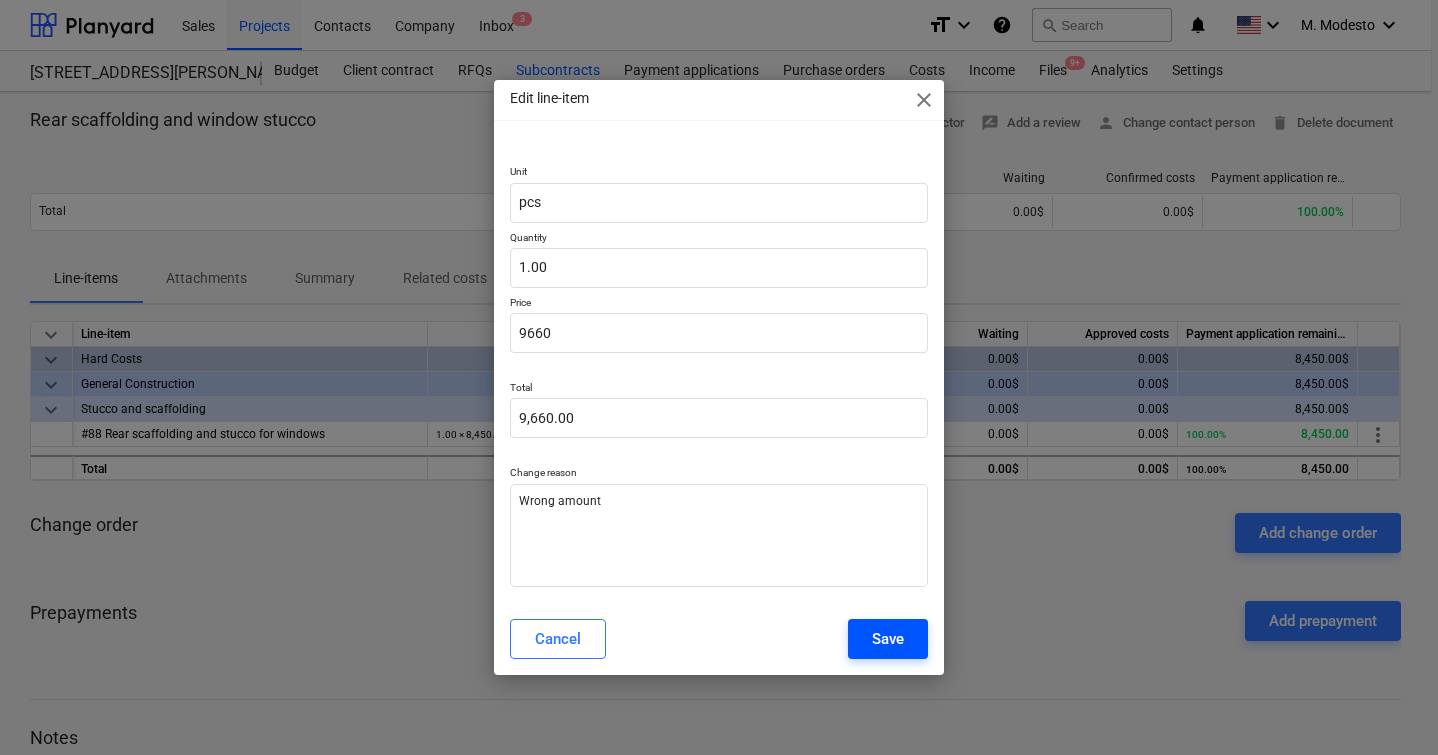 click on "Save" at bounding box center [888, 639] 